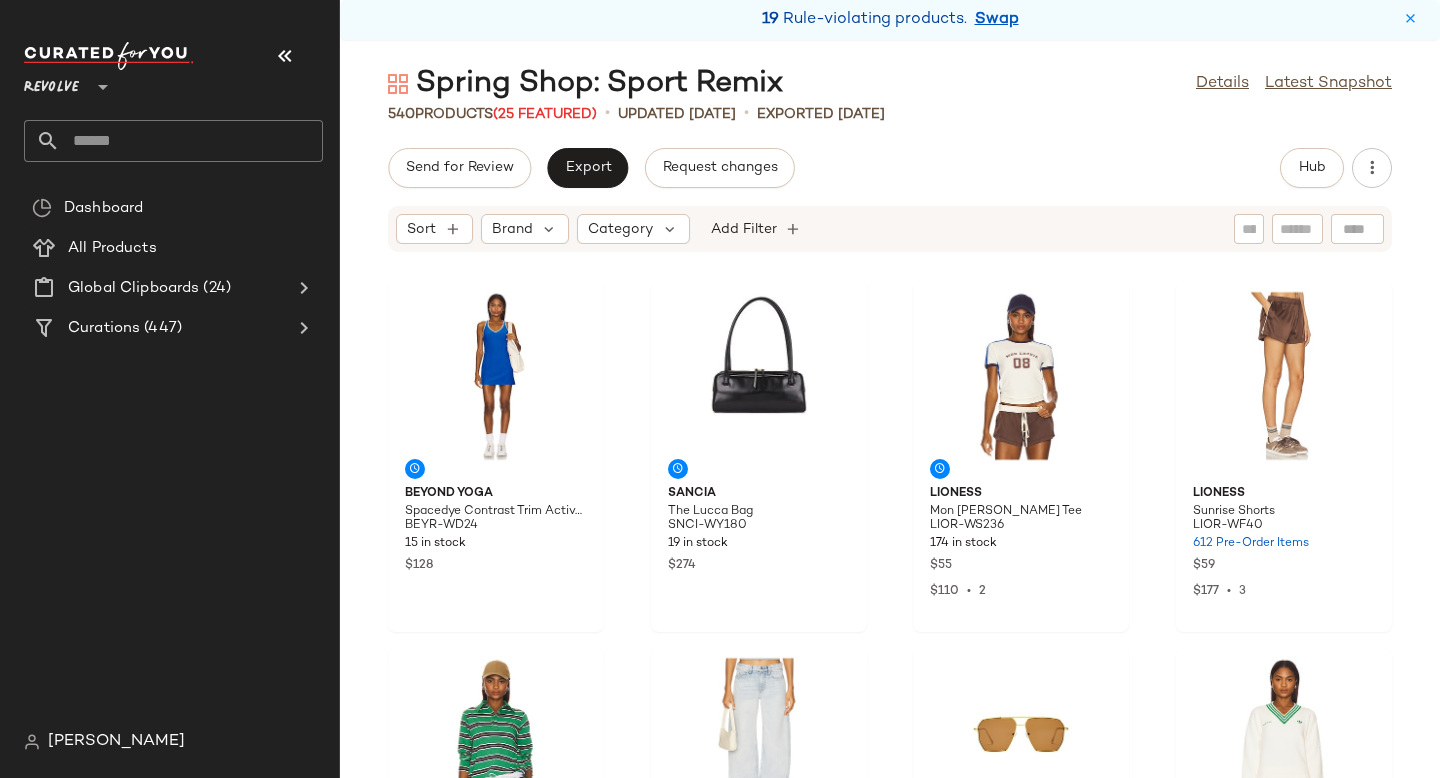 scroll, scrollTop: 0, scrollLeft: 0, axis: both 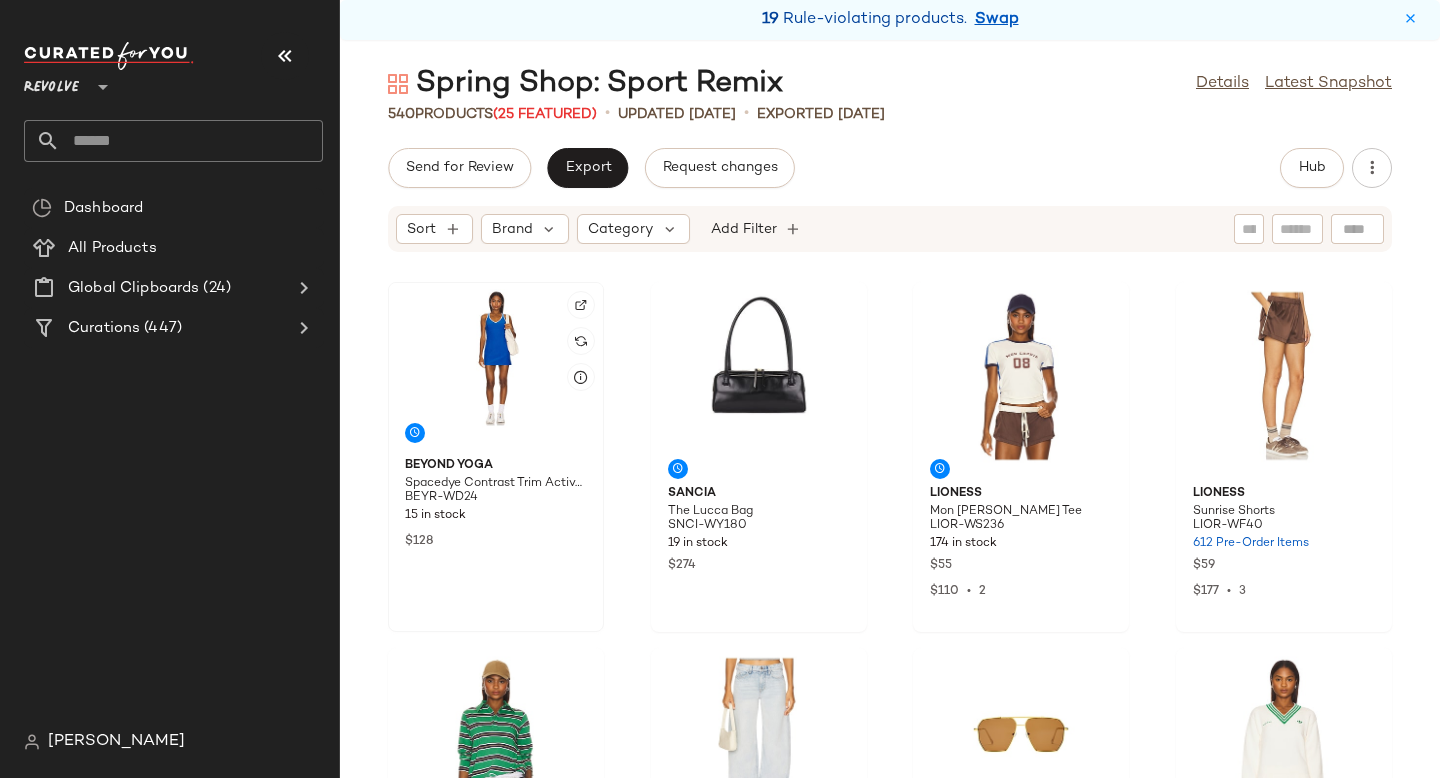 click 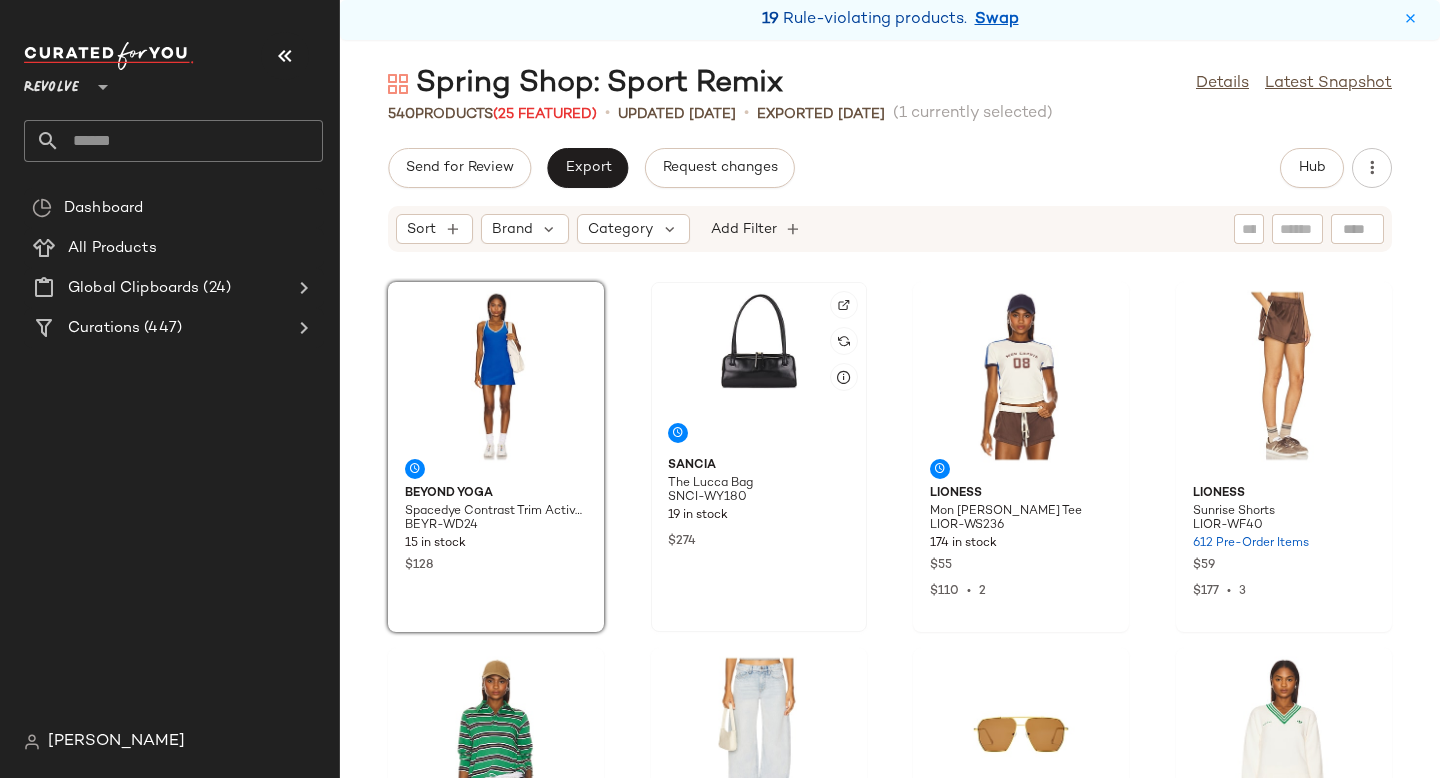 click 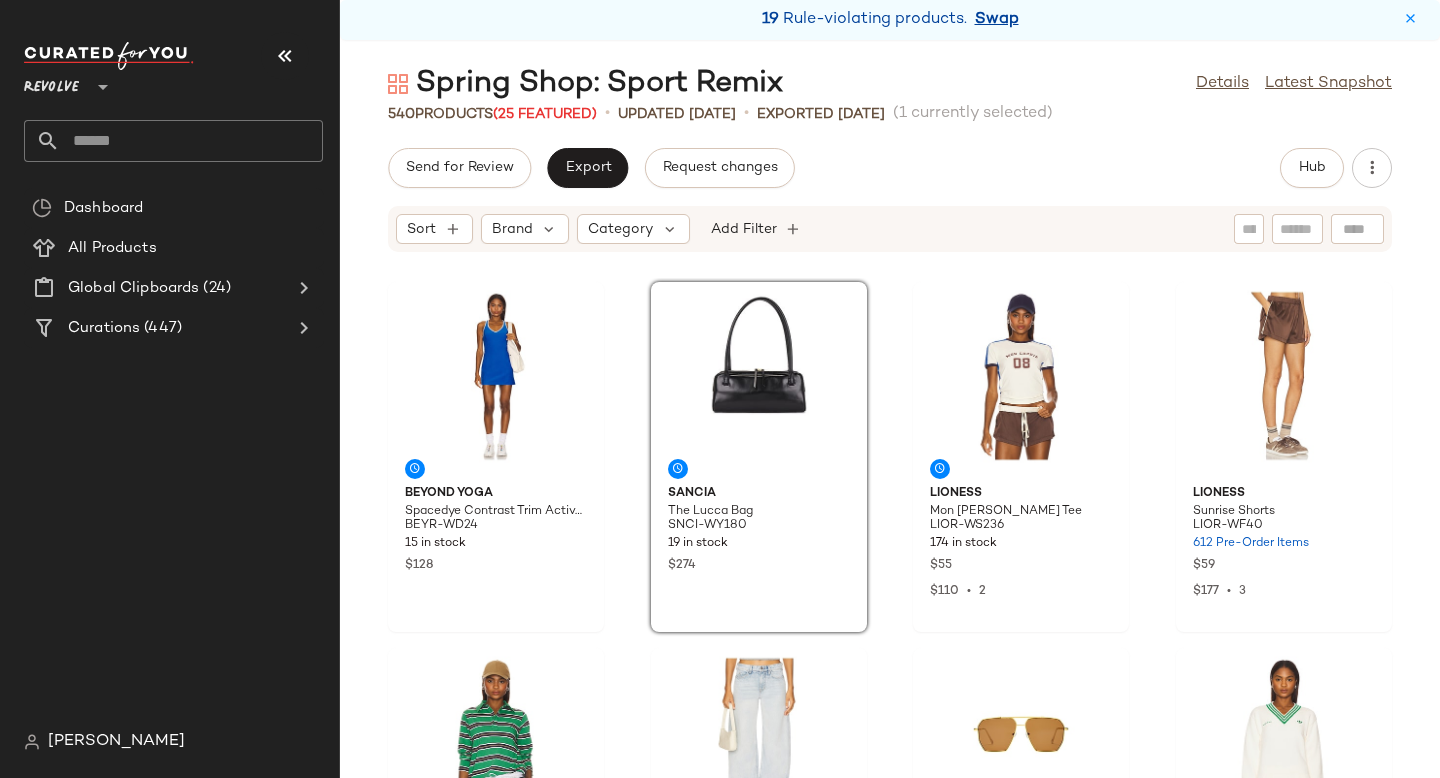 click on "Swap" at bounding box center [997, 20] 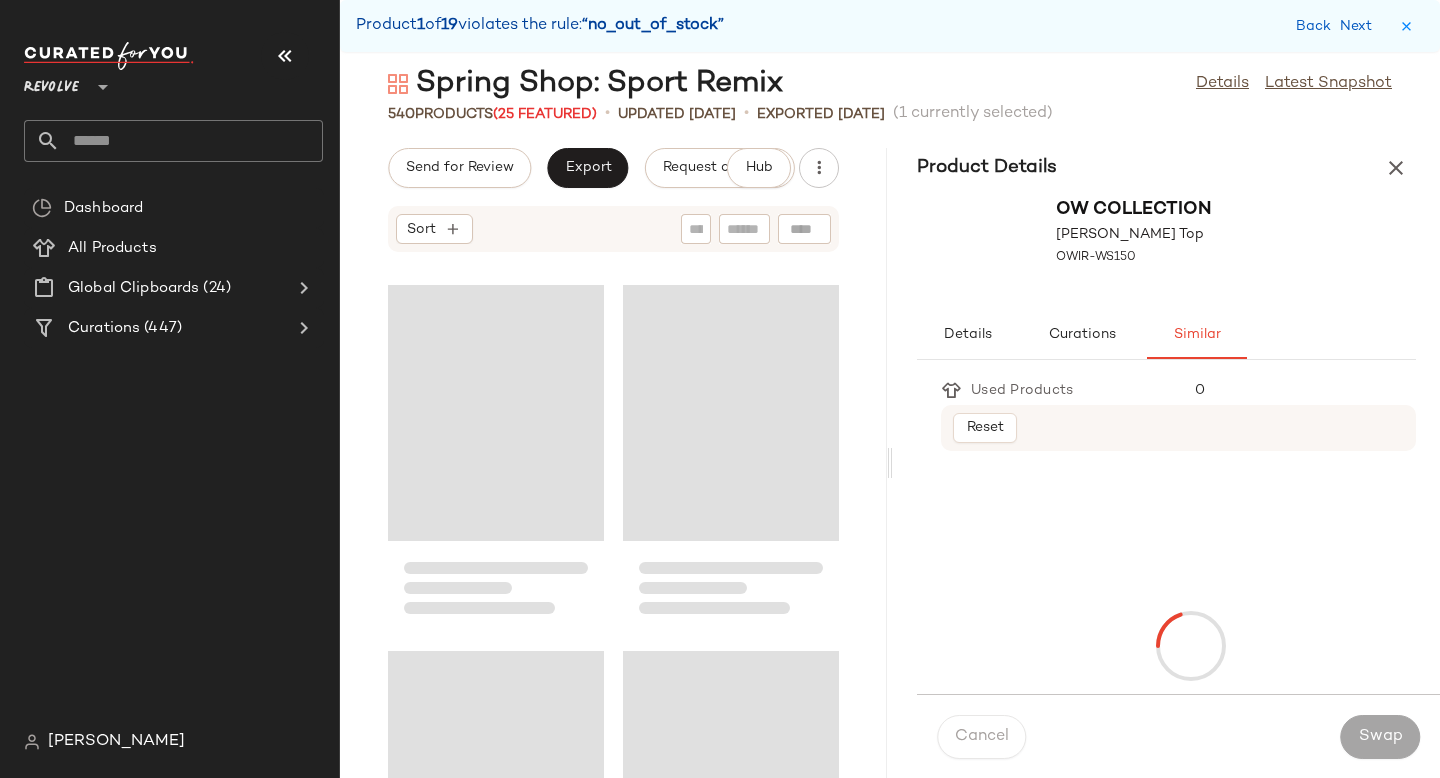 scroll, scrollTop: 4026, scrollLeft: 0, axis: vertical 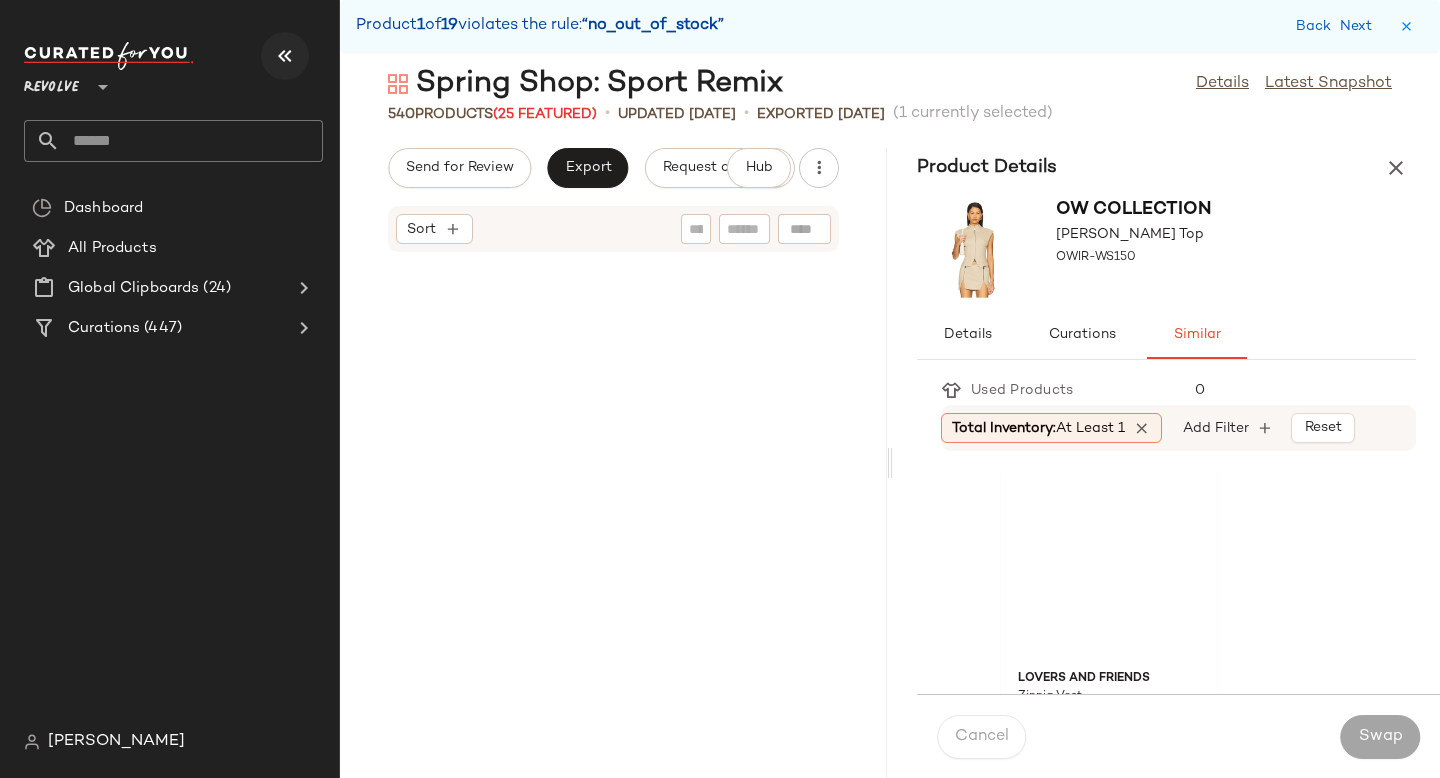 click at bounding box center [285, 56] 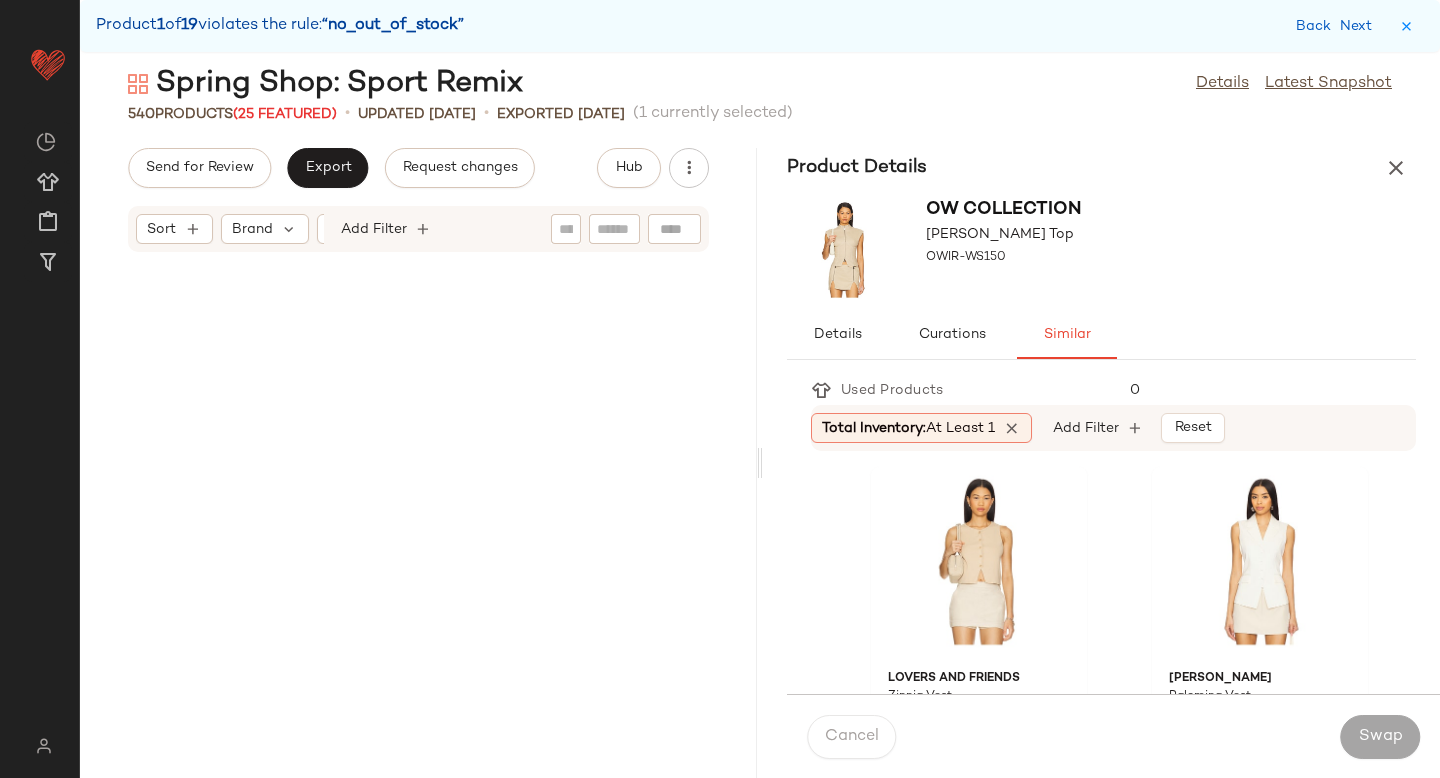 scroll, scrollTop: 8052, scrollLeft: 0, axis: vertical 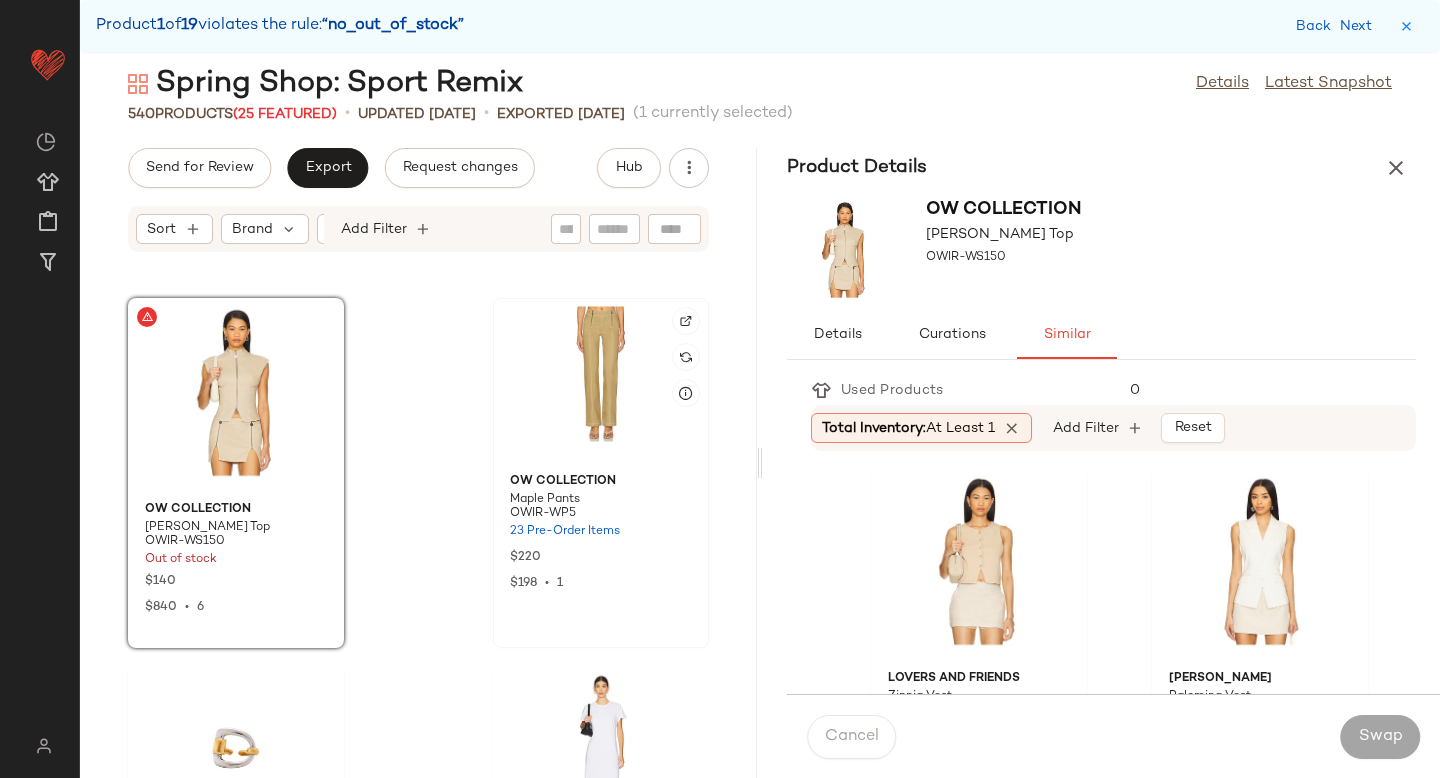click 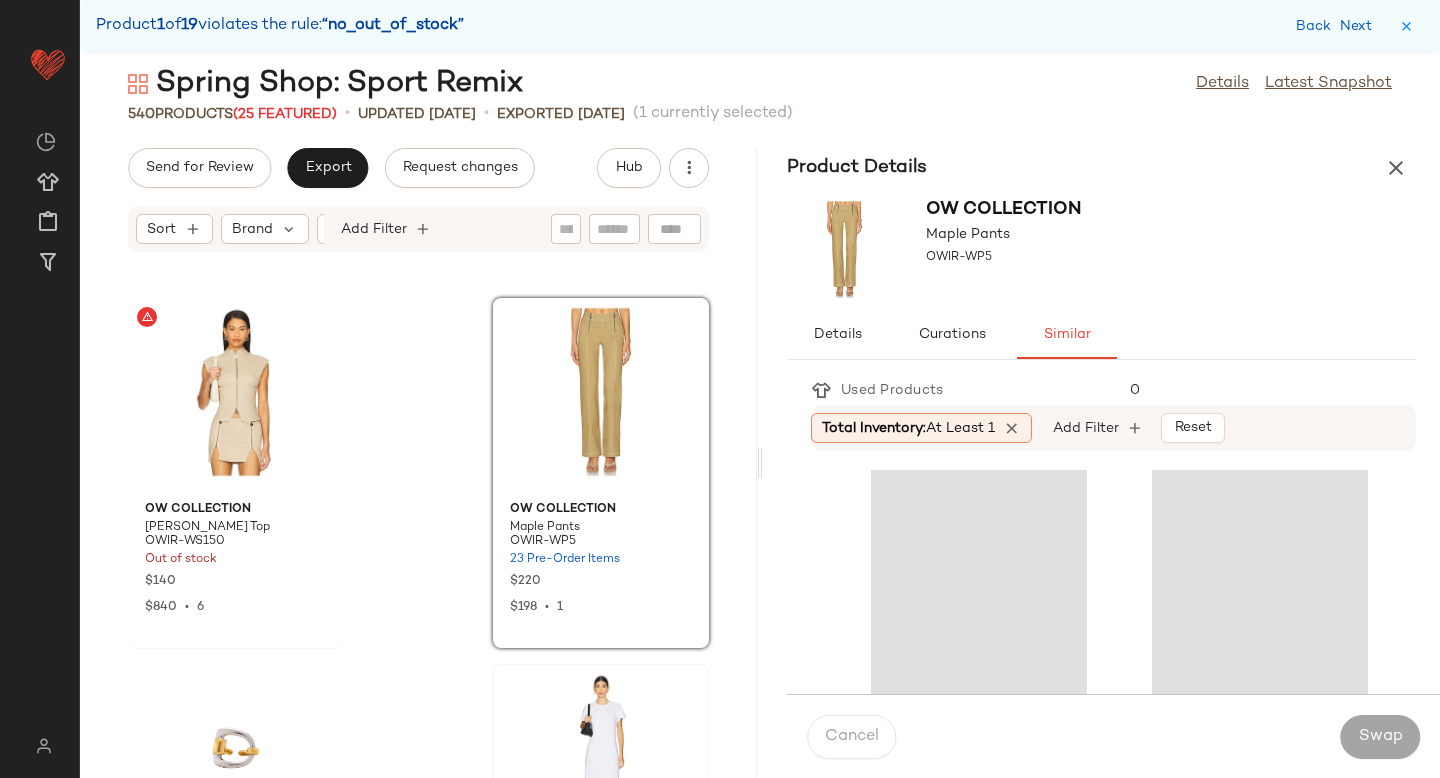 scroll, scrollTop: 8363, scrollLeft: 0, axis: vertical 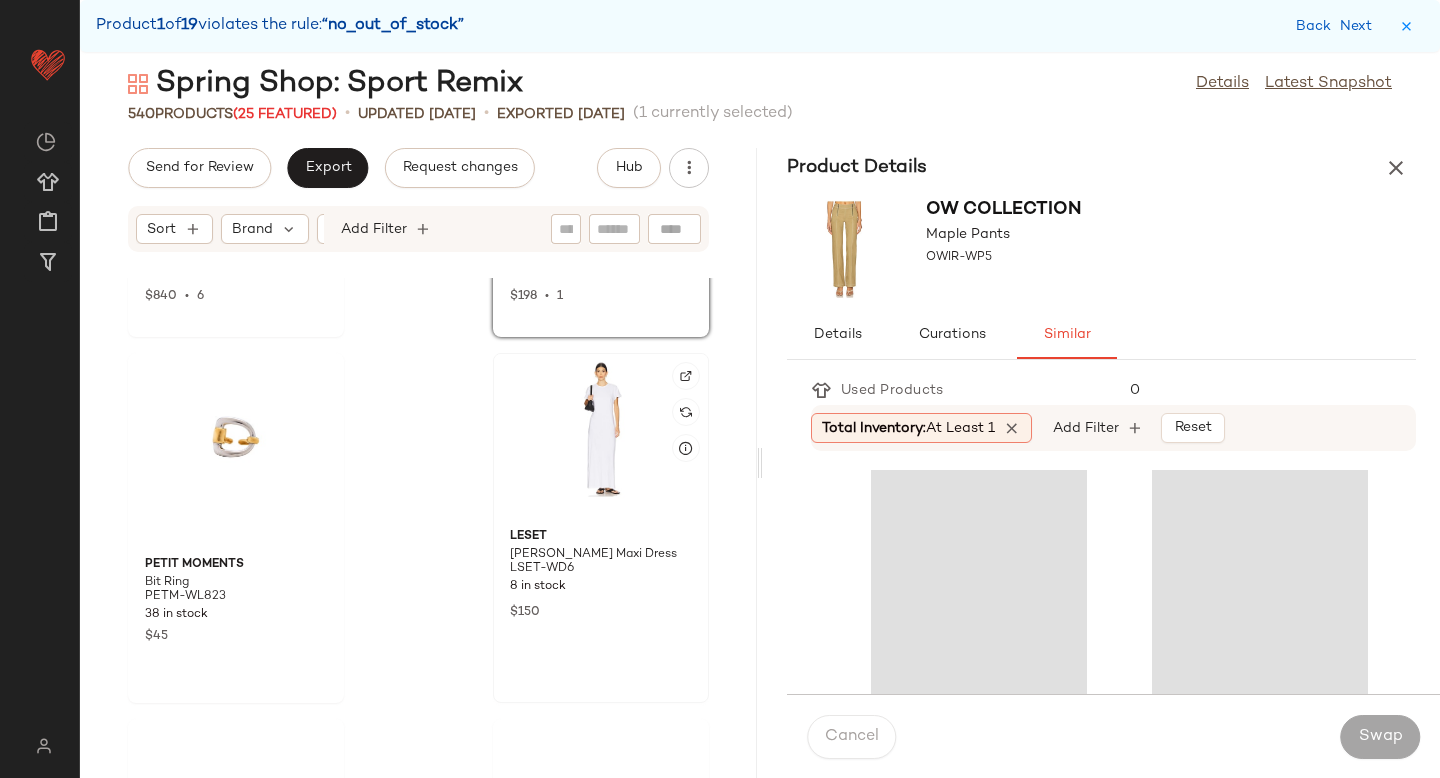 click 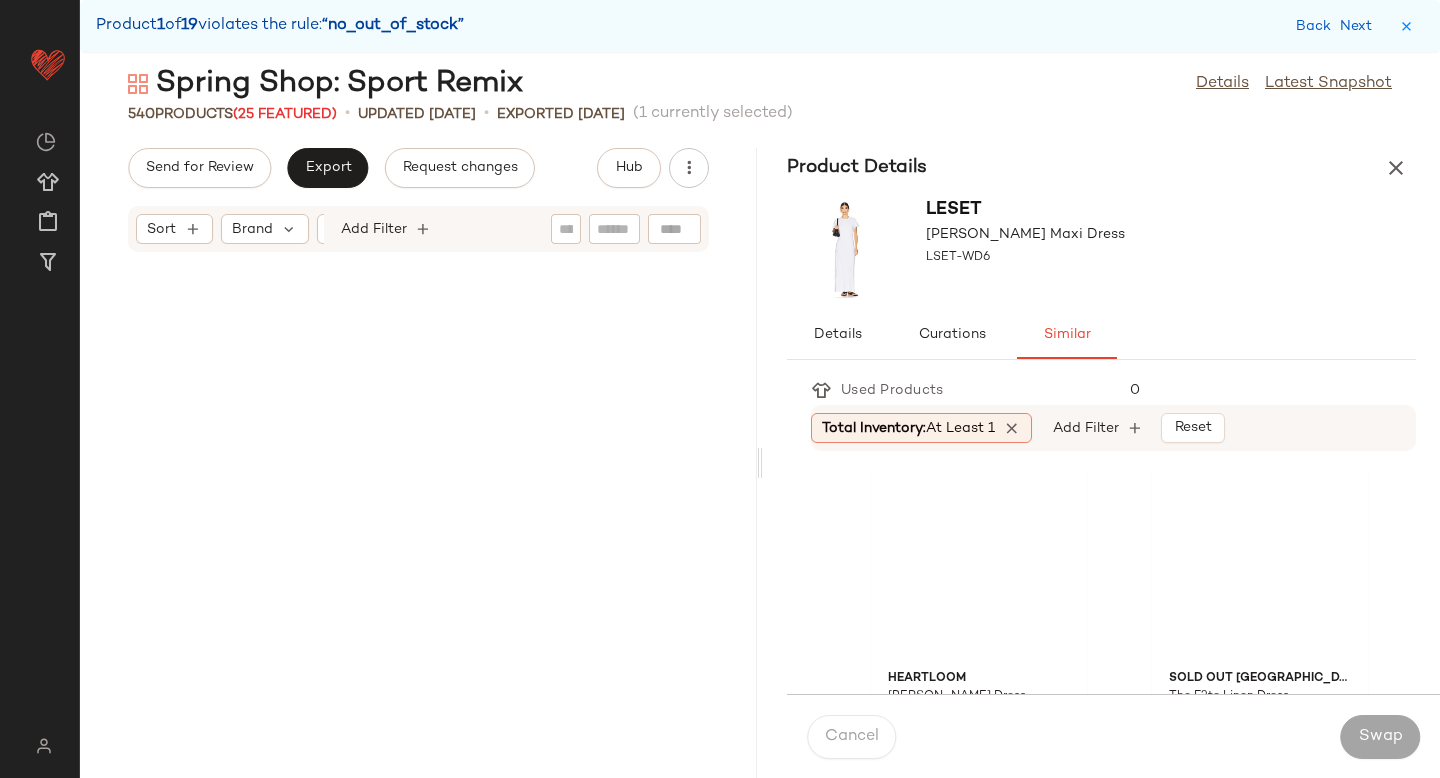 scroll, scrollTop: 6392, scrollLeft: 0, axis: vertical 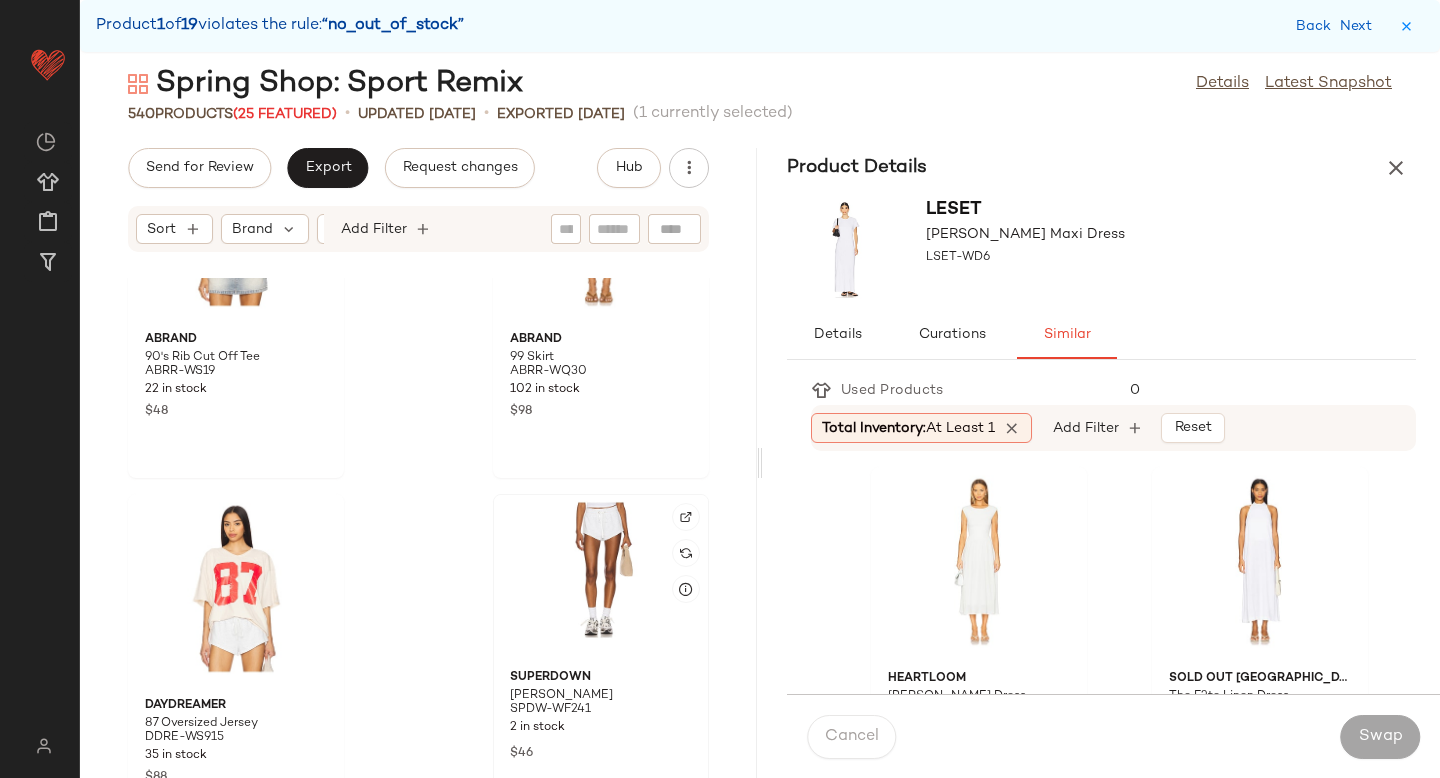 click 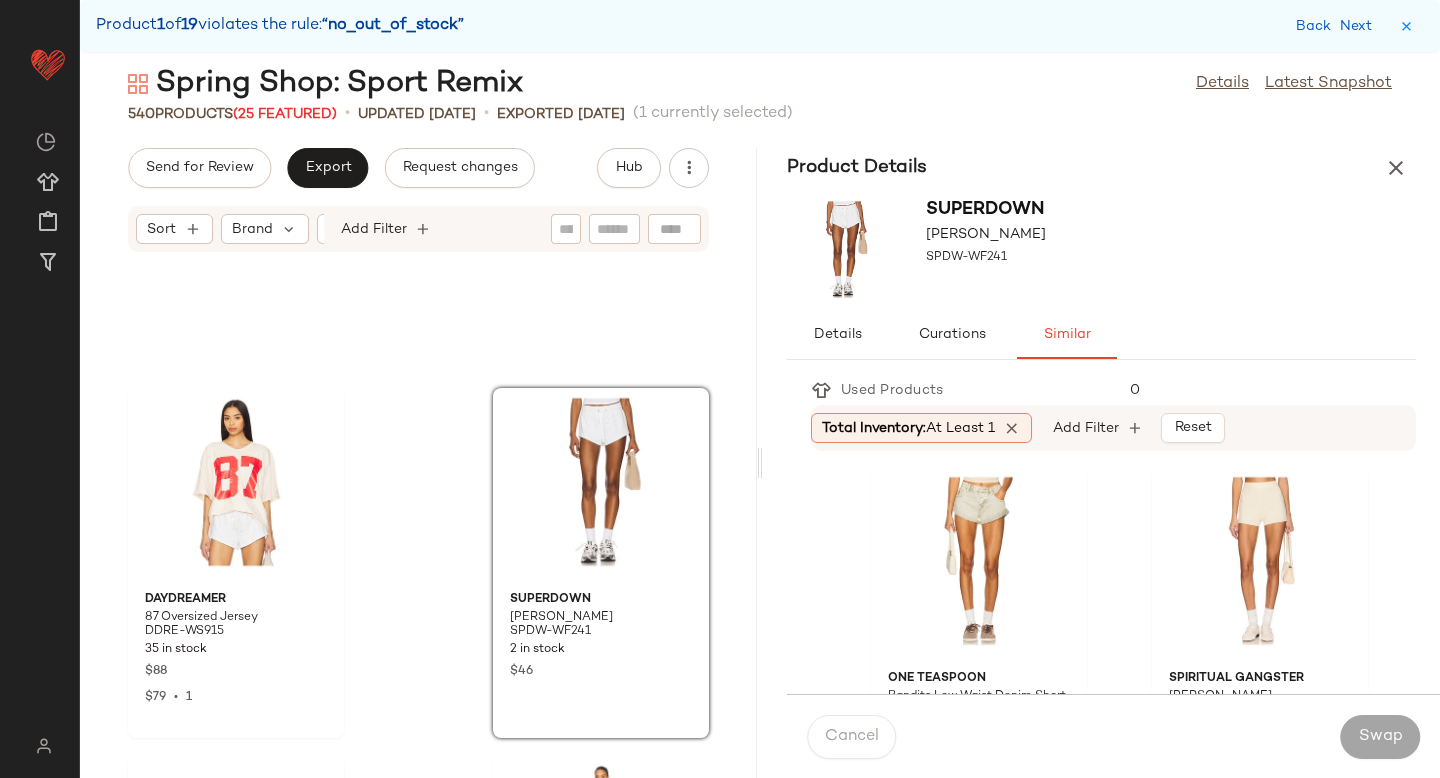 scroll, scrollTop: 6496, scrollLeft: 0, axis: vertical 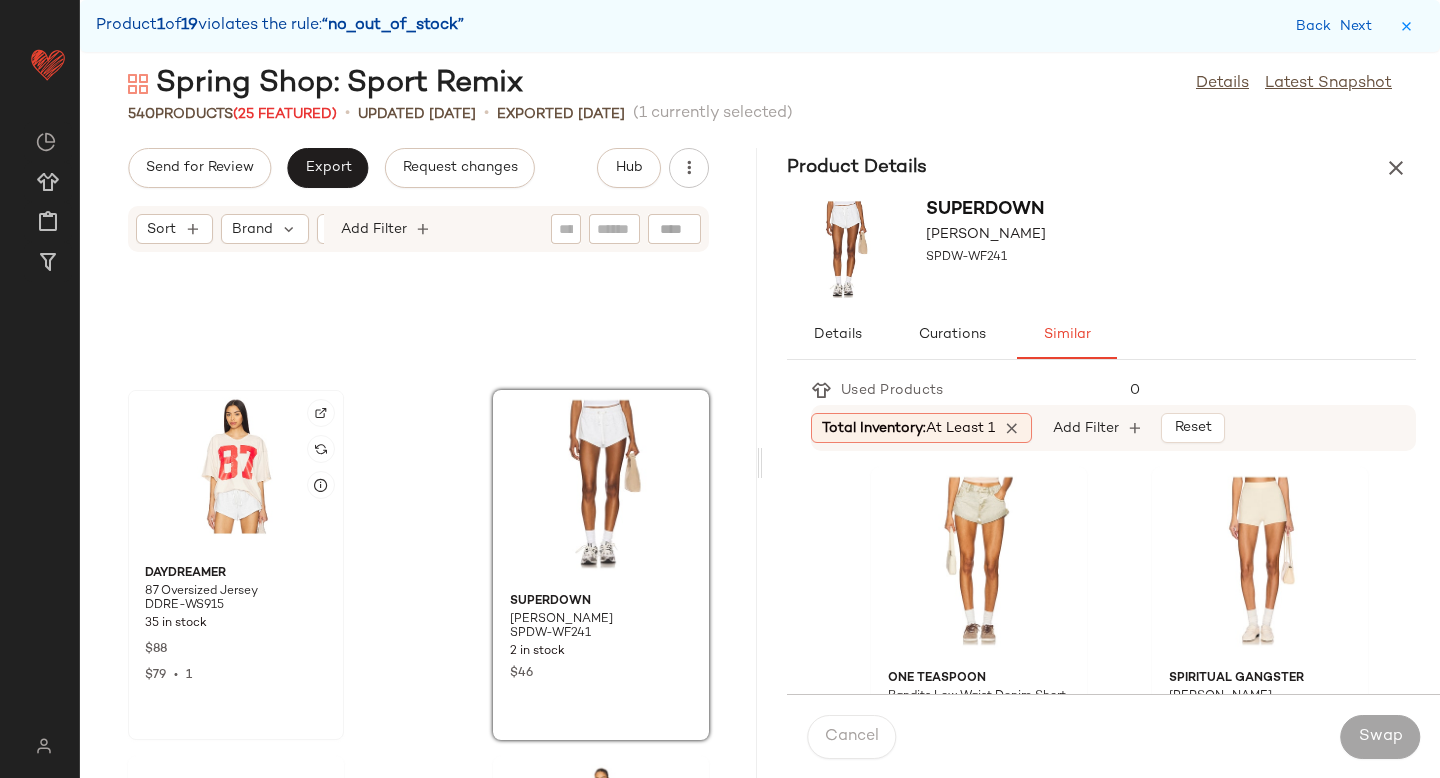 click 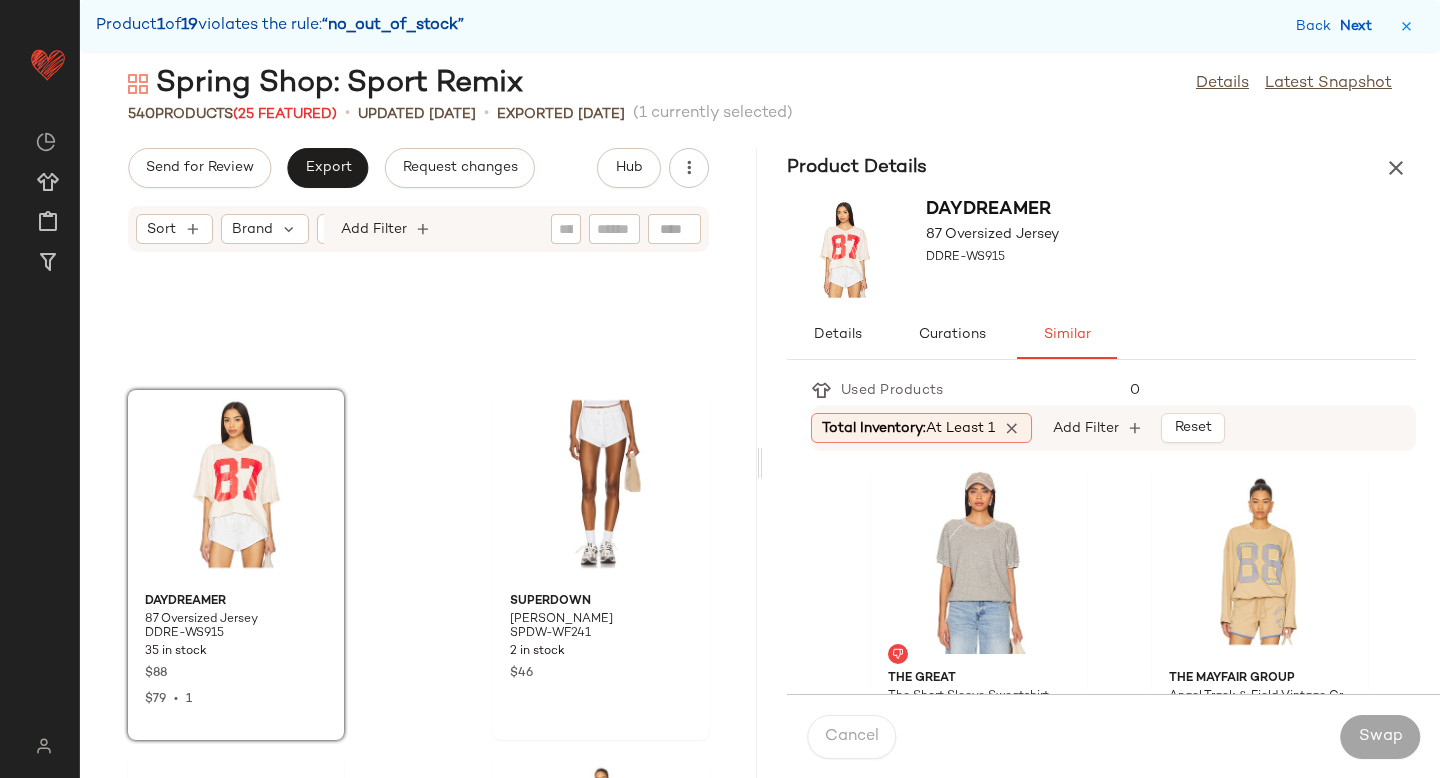 click on "Next" at bounding box center (1360, 26) 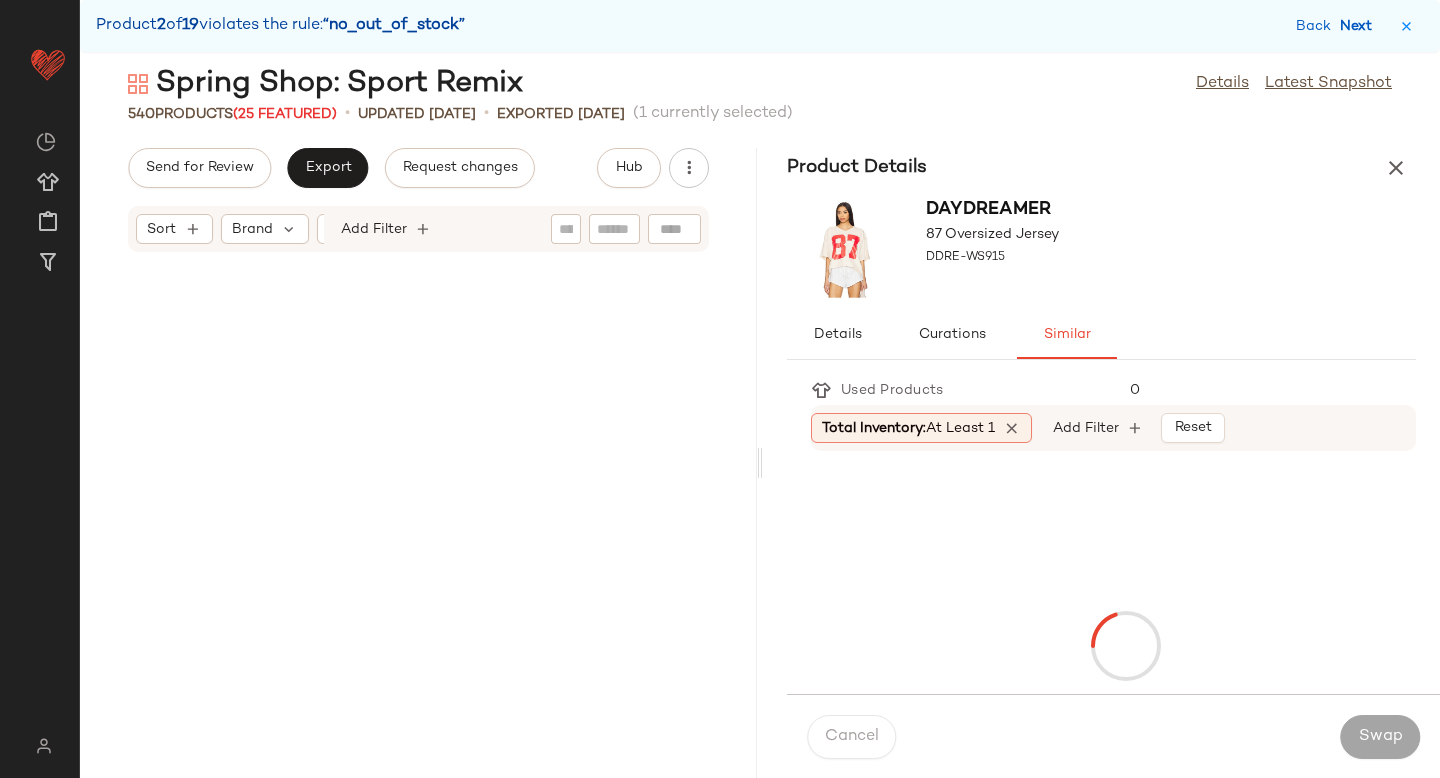 scroll, scrollTop: 11712, scrollLeft: 0, axis: vertical 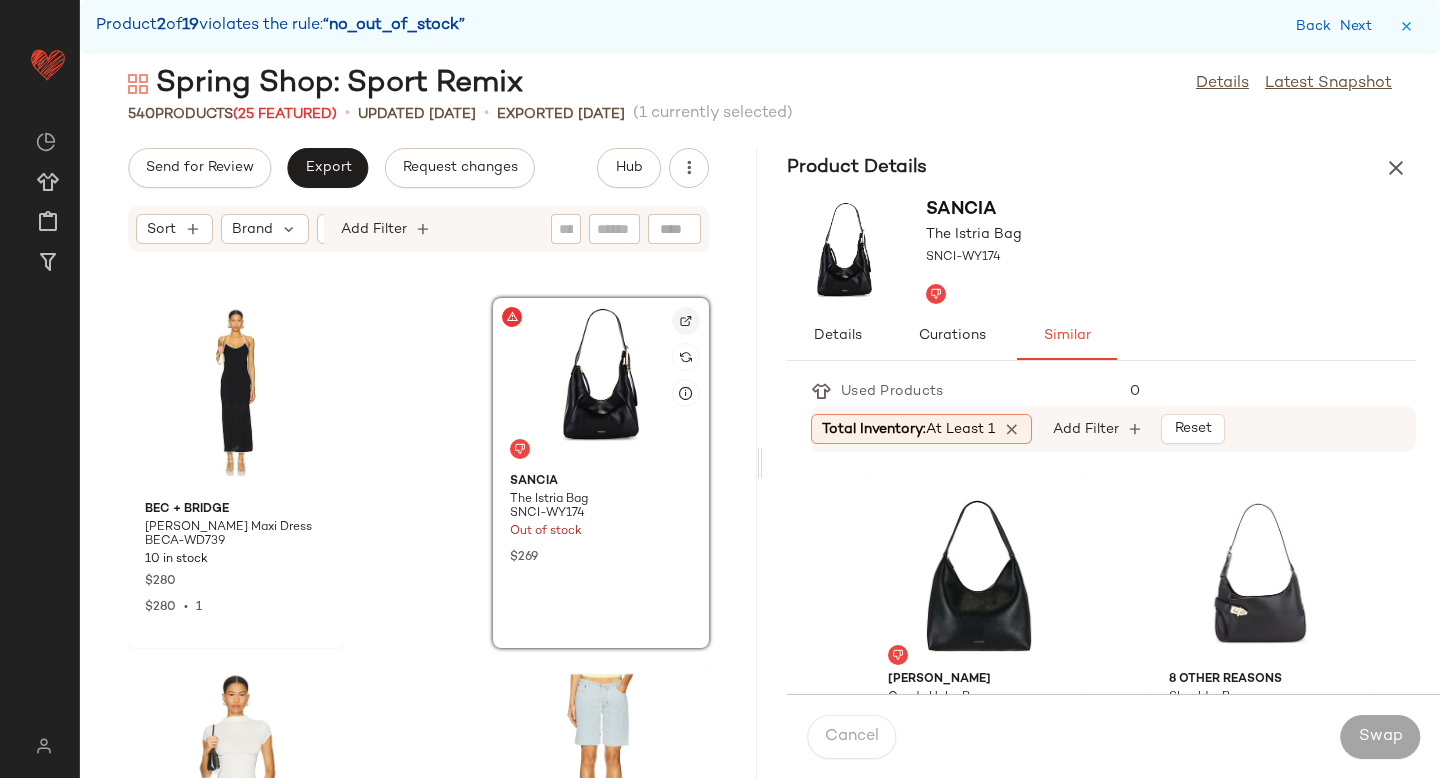 click at bounding box center [686, 321] 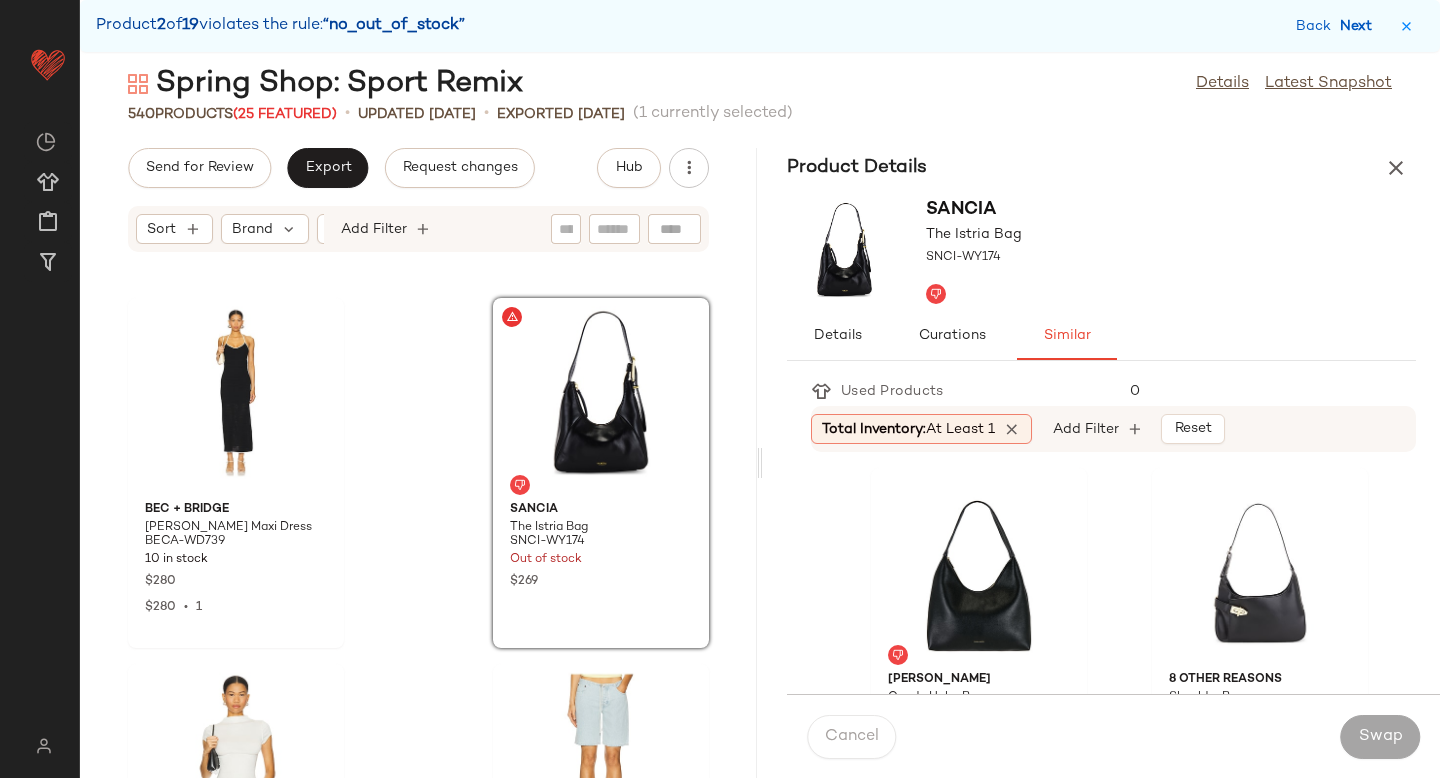 click on "Next" at bounding box center [1360, 26] 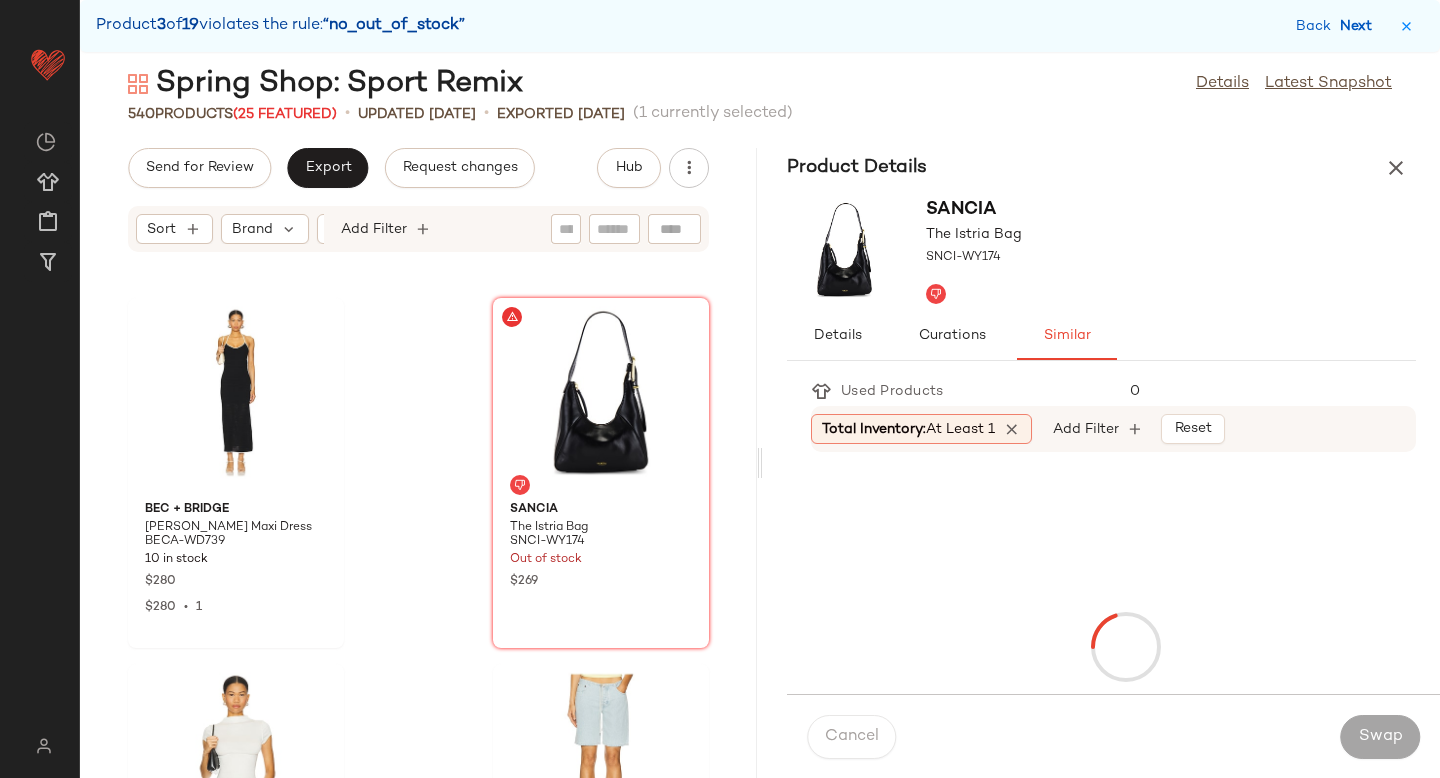 scroll, scrollTop: 20862, scrollLeft: 0, axis: vertical 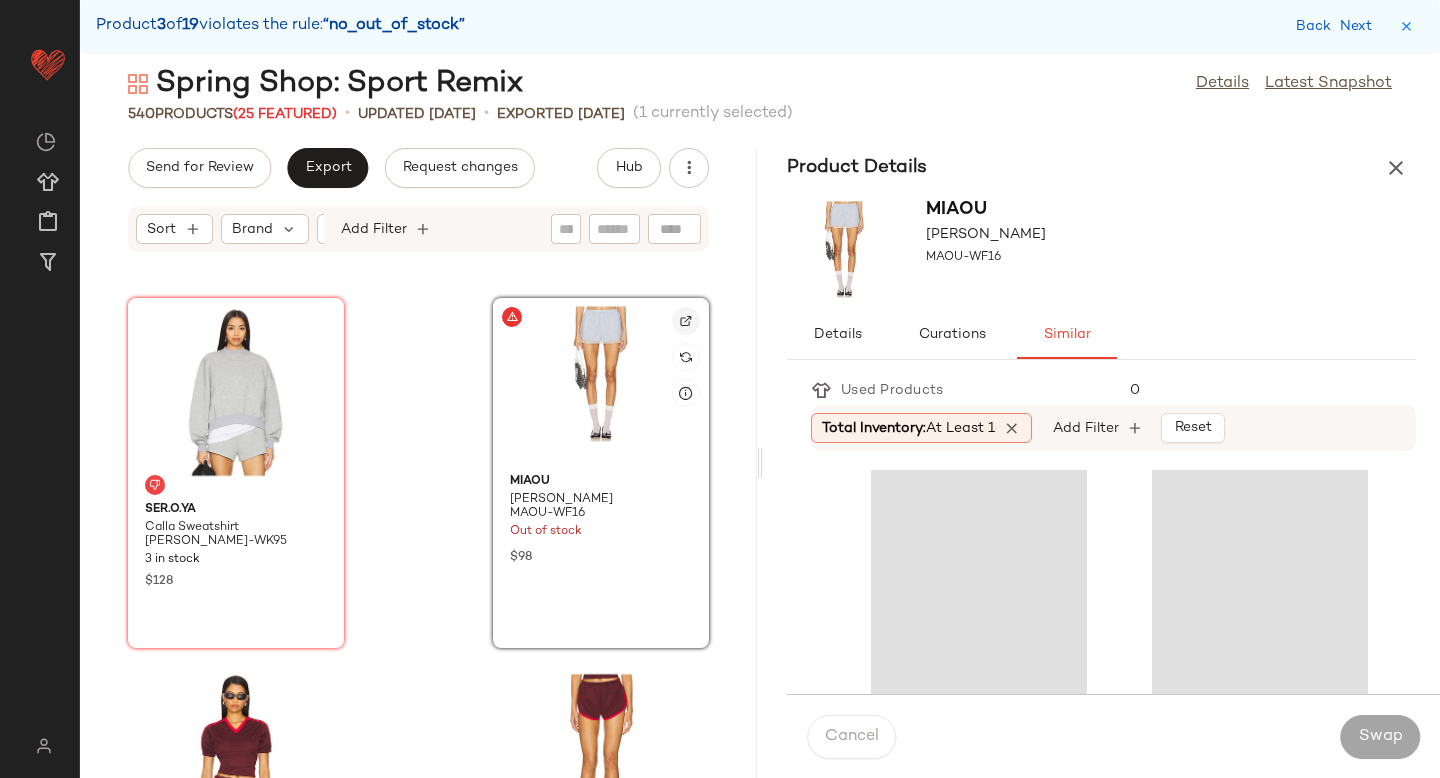 click 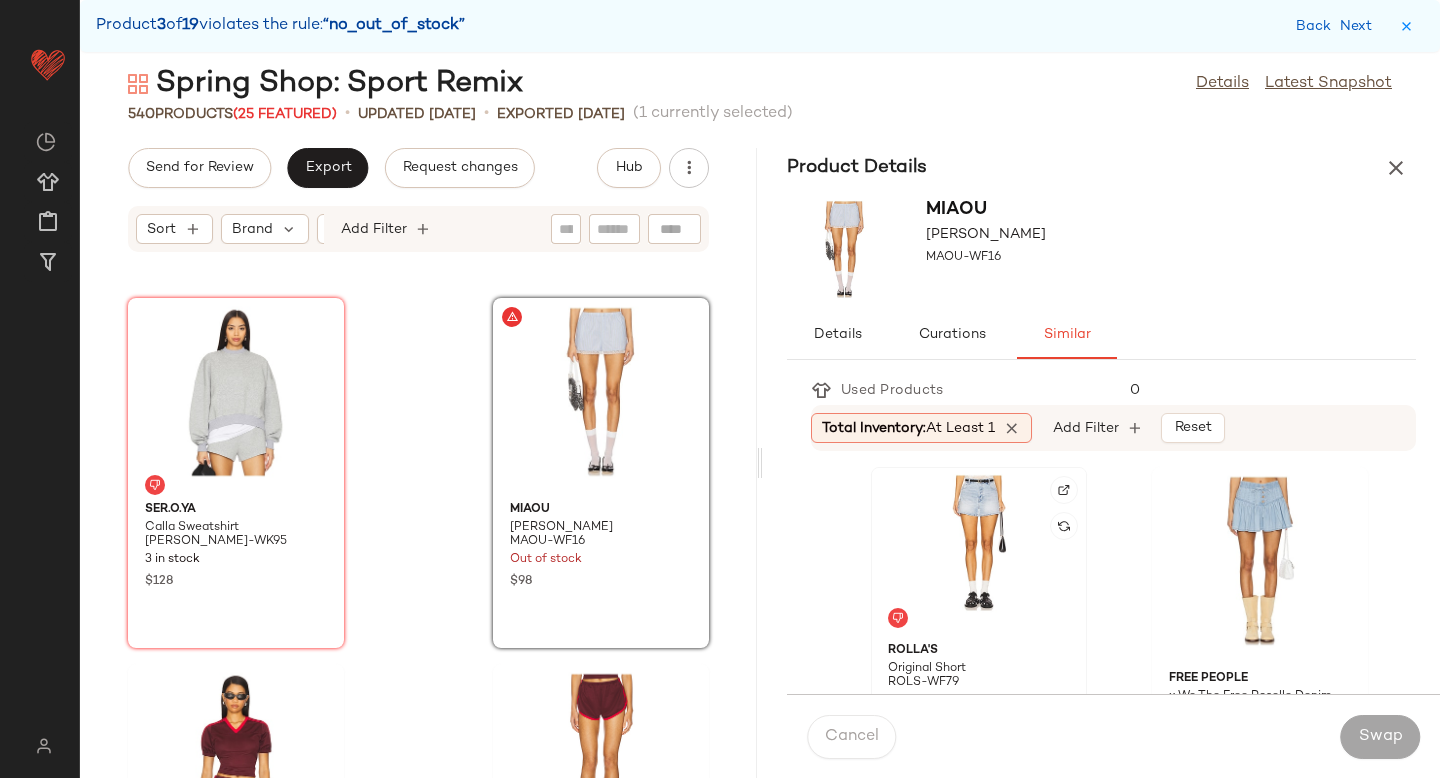 click 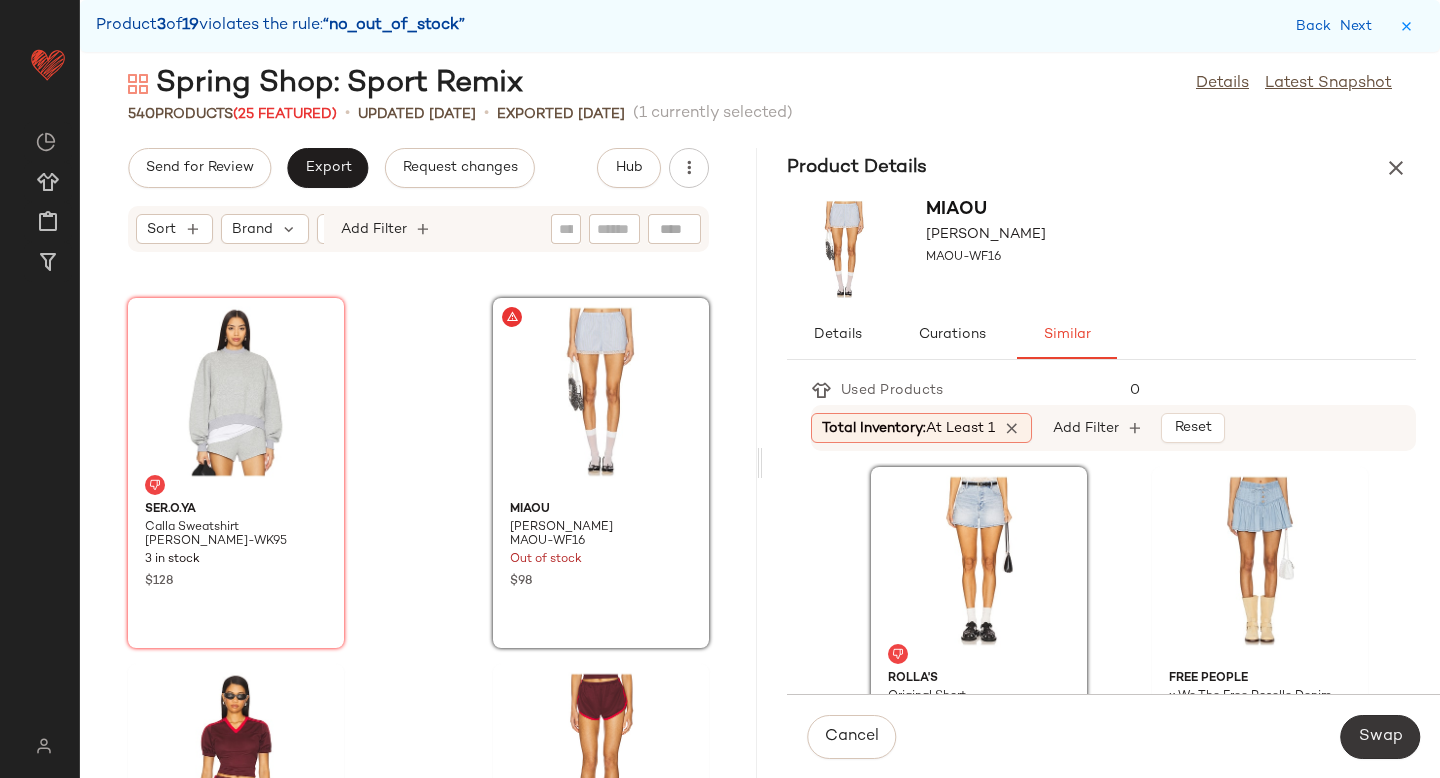 click on "Swap" 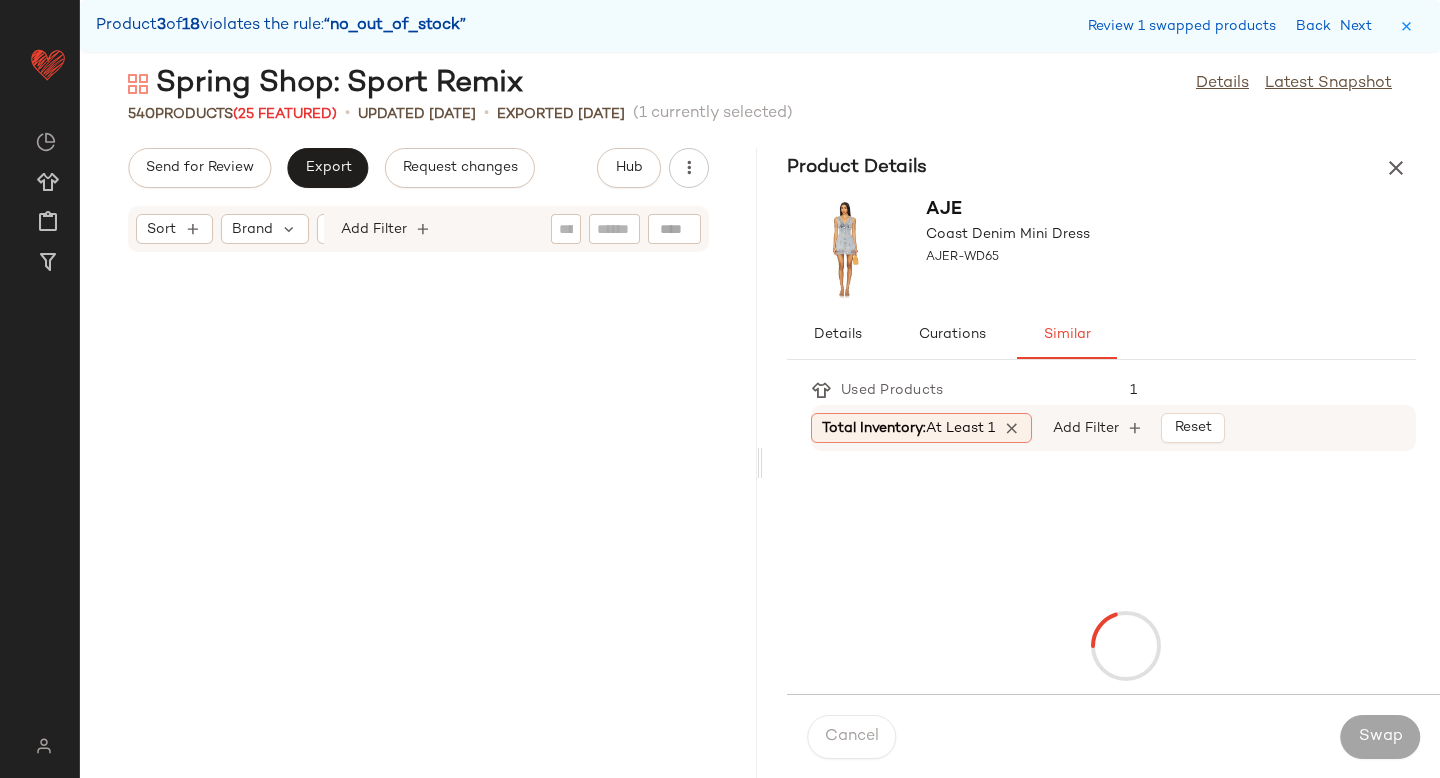 scroll, scrollTop: 21960, scrollLeft: 0, axis: vertical 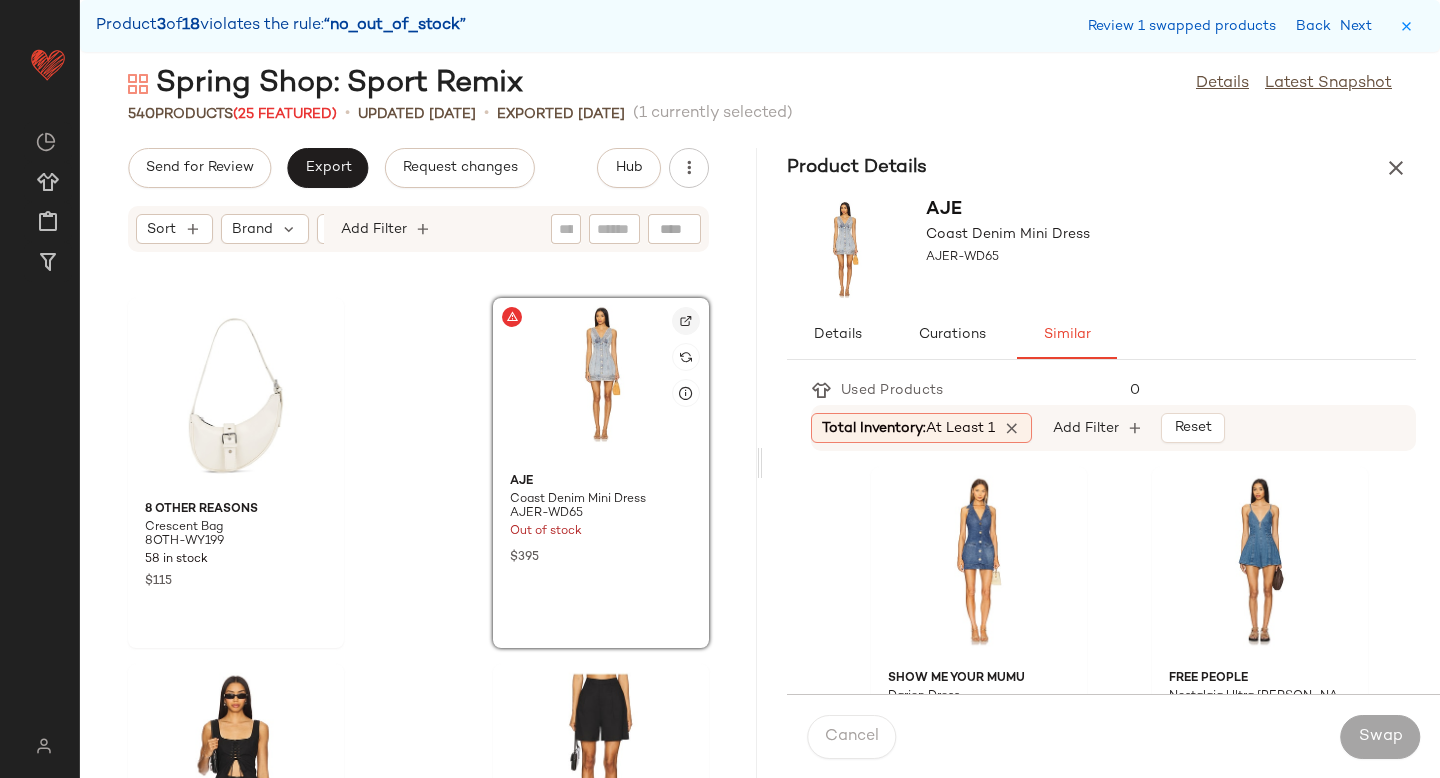 click at bounding box center [686, 321] 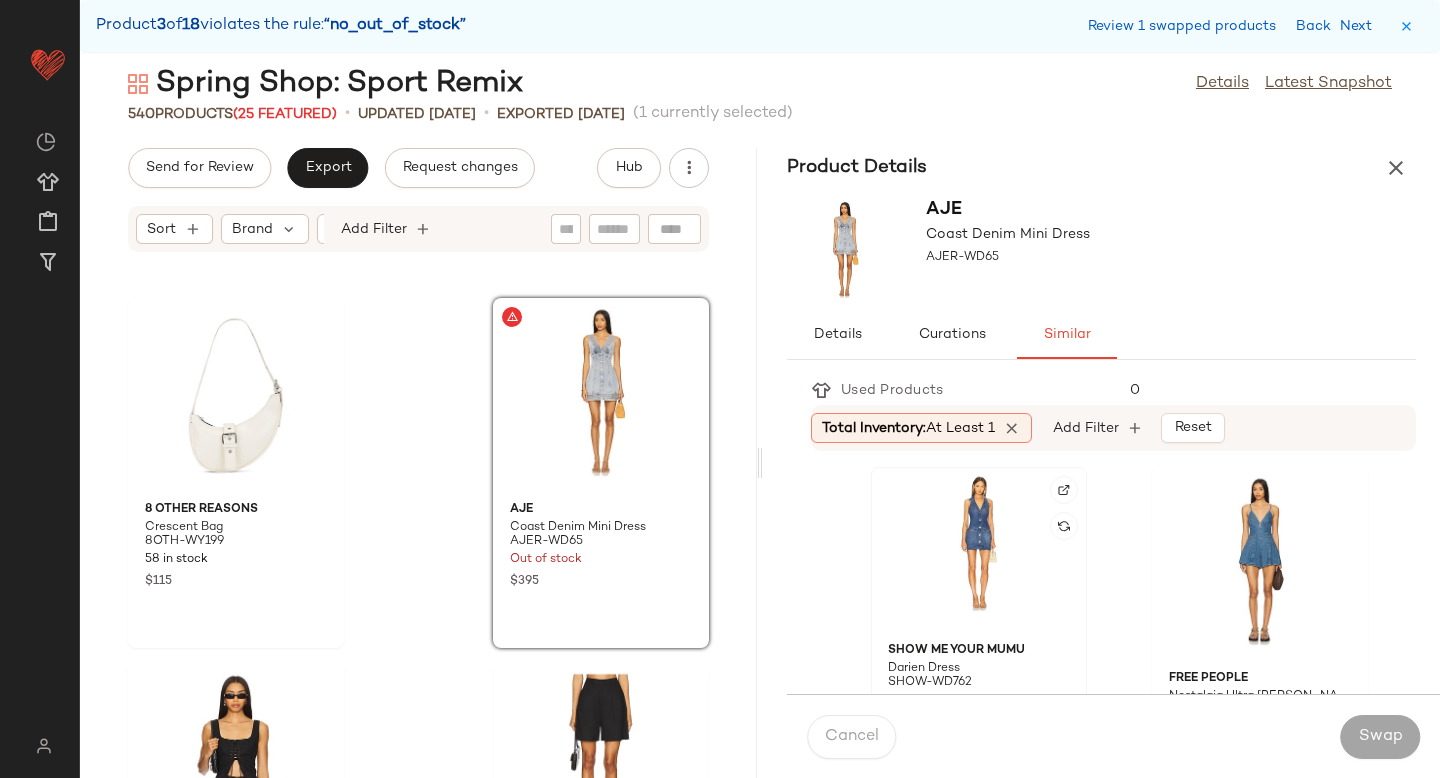click 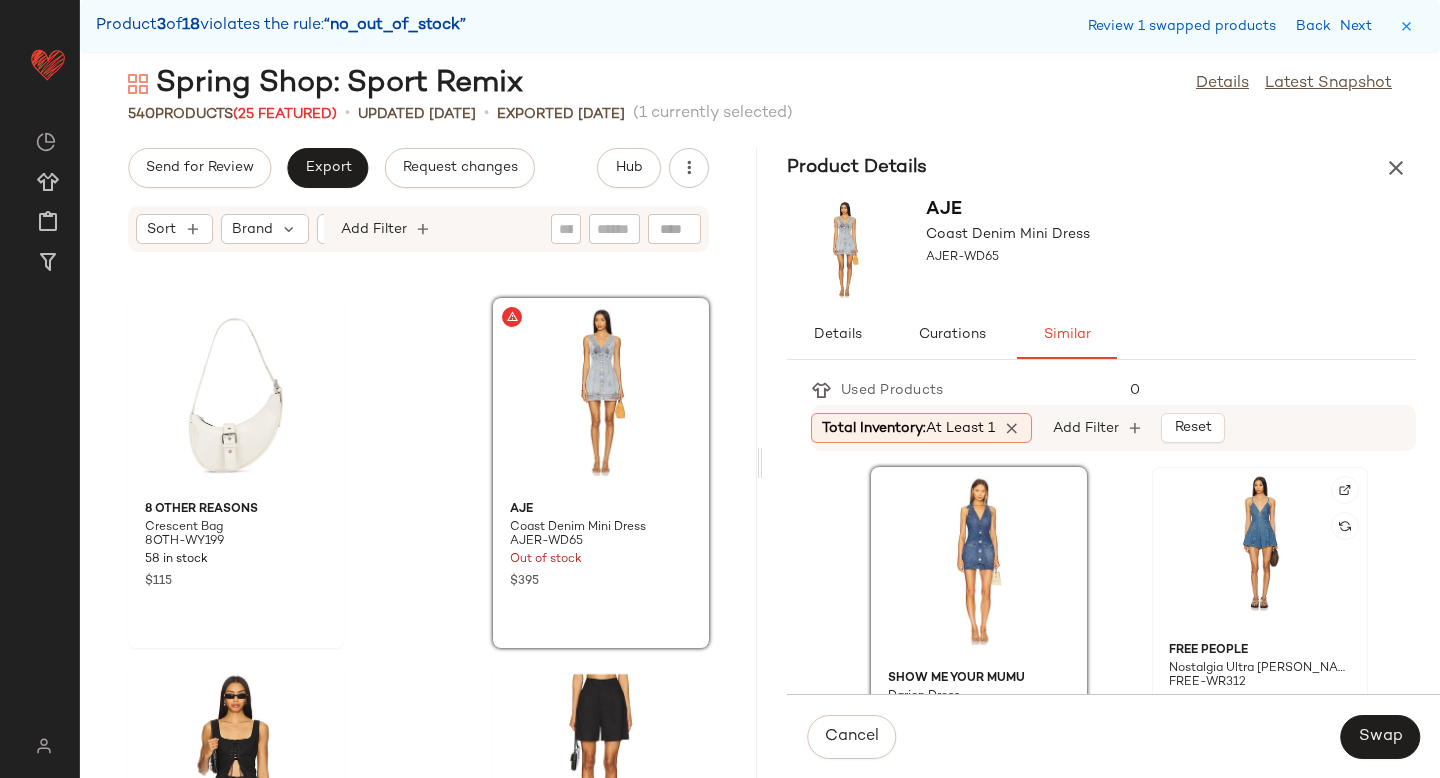 click 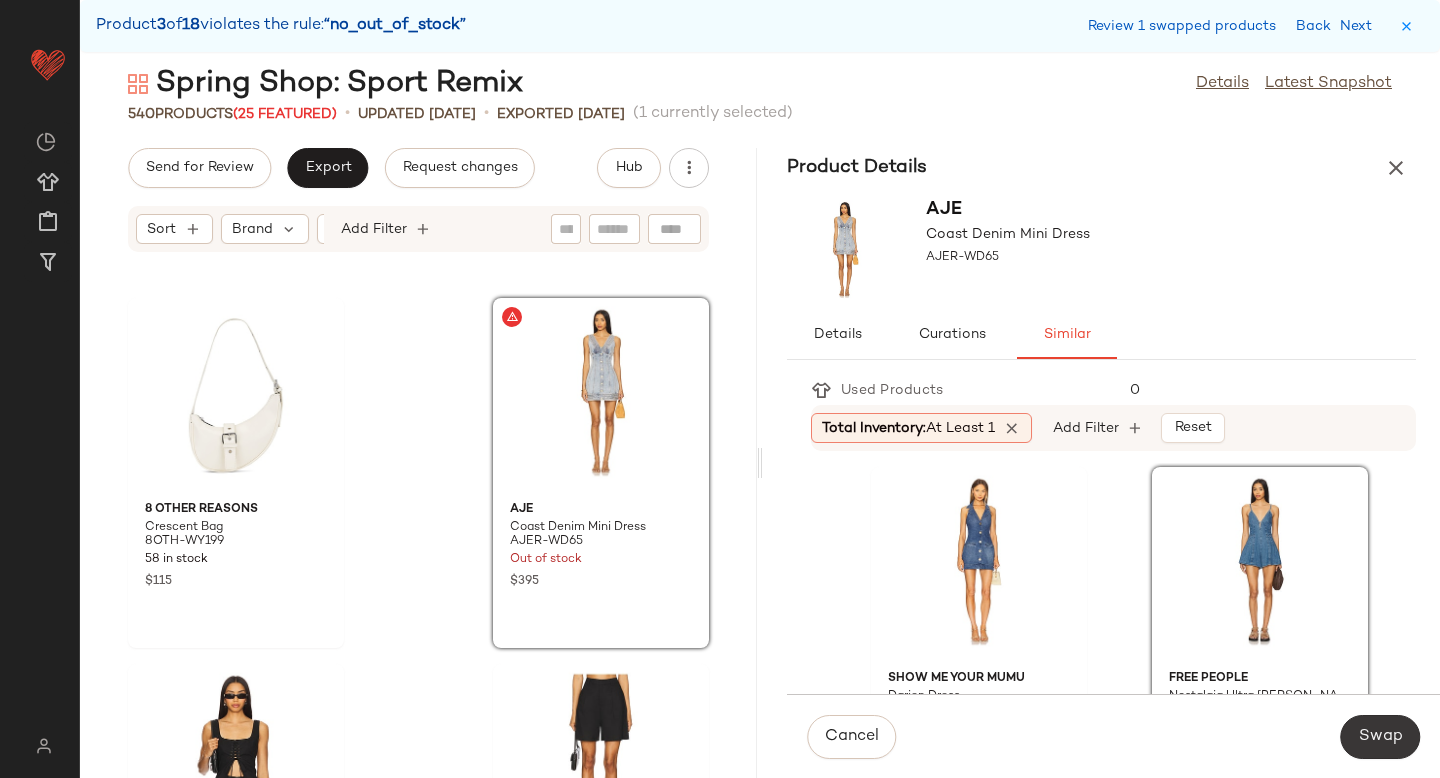 click on "Swap" at bounding box center [1380, 737] 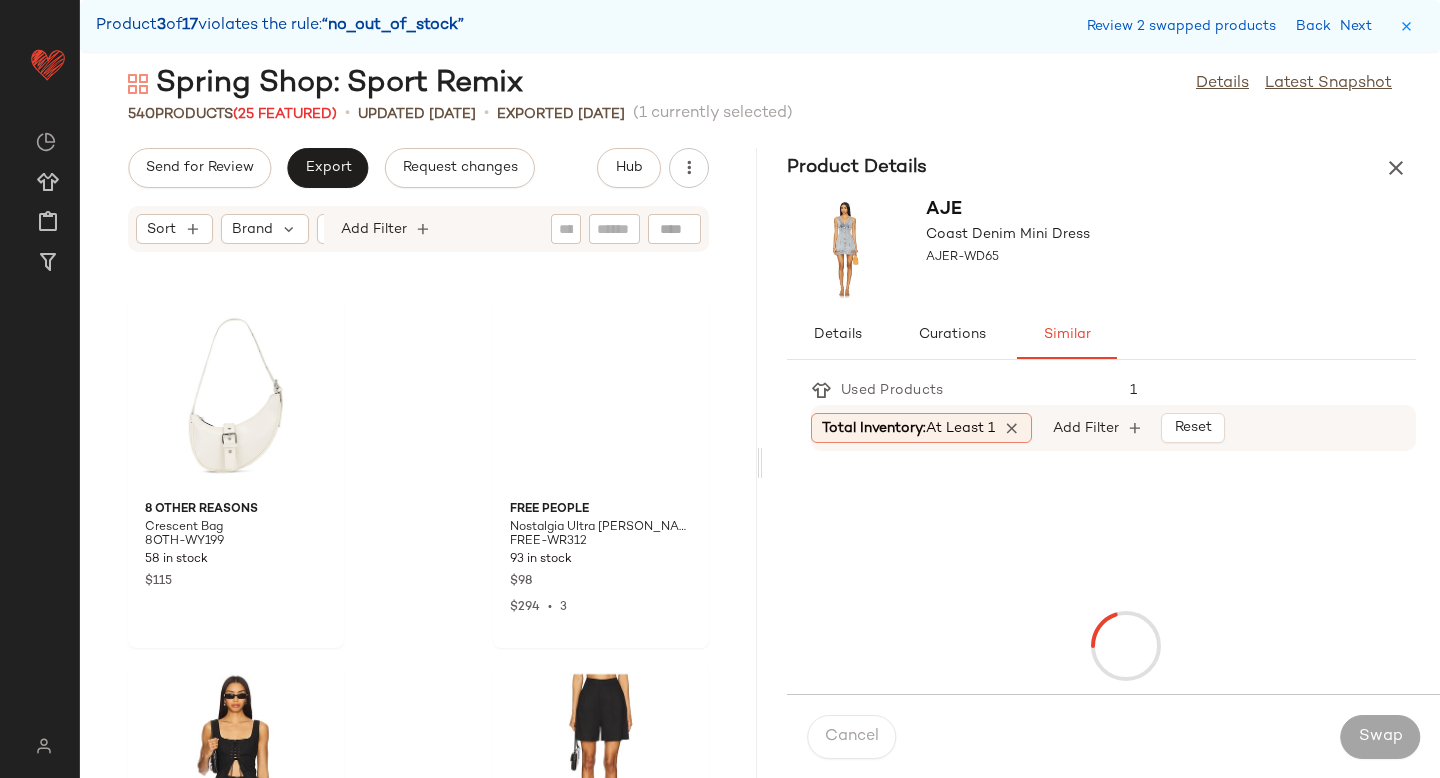 scroll, scrollTop: 24522, scrollLeft: 0, axis: vertical 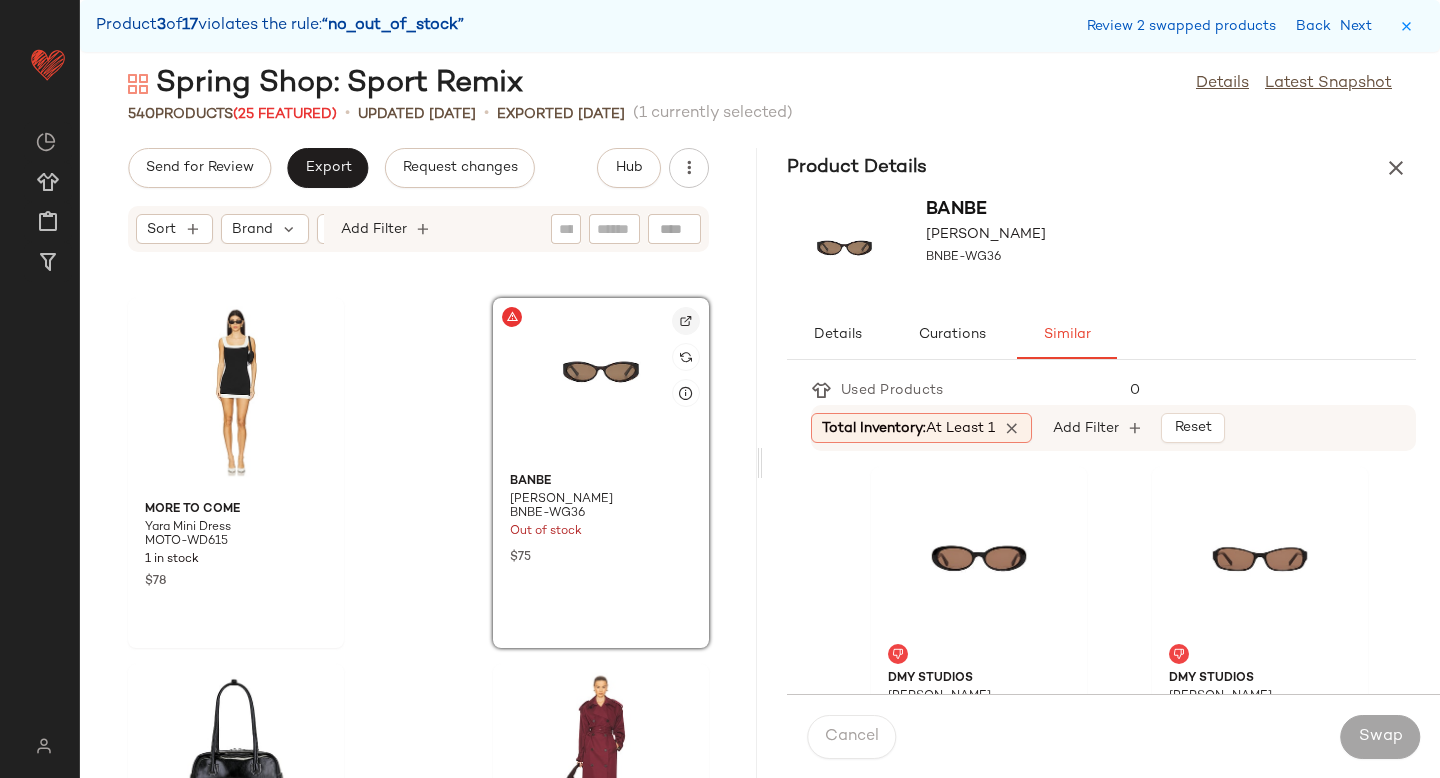 click at bounding box center [686, 321] 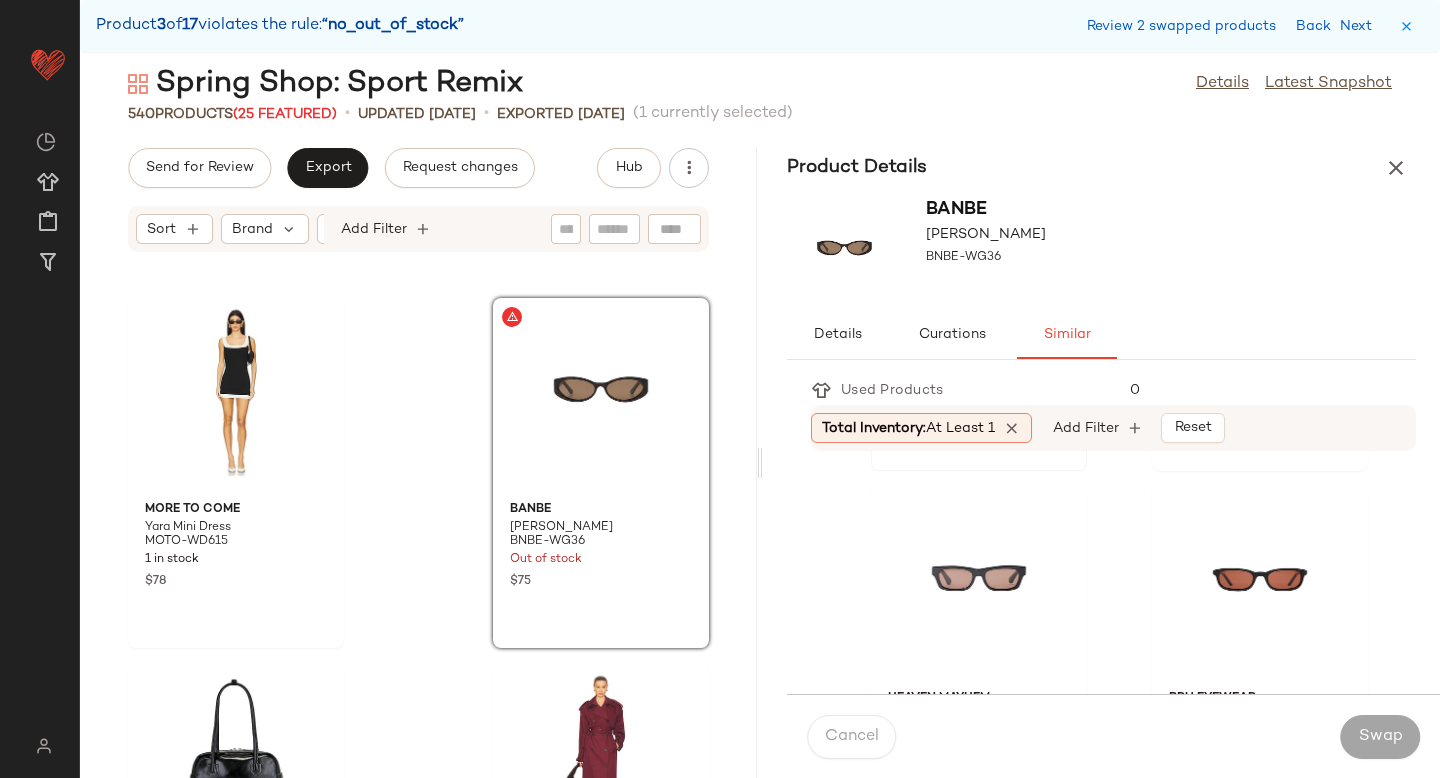 scroll, scrollTop: 716, scrollLeft: 0, axis: vertical 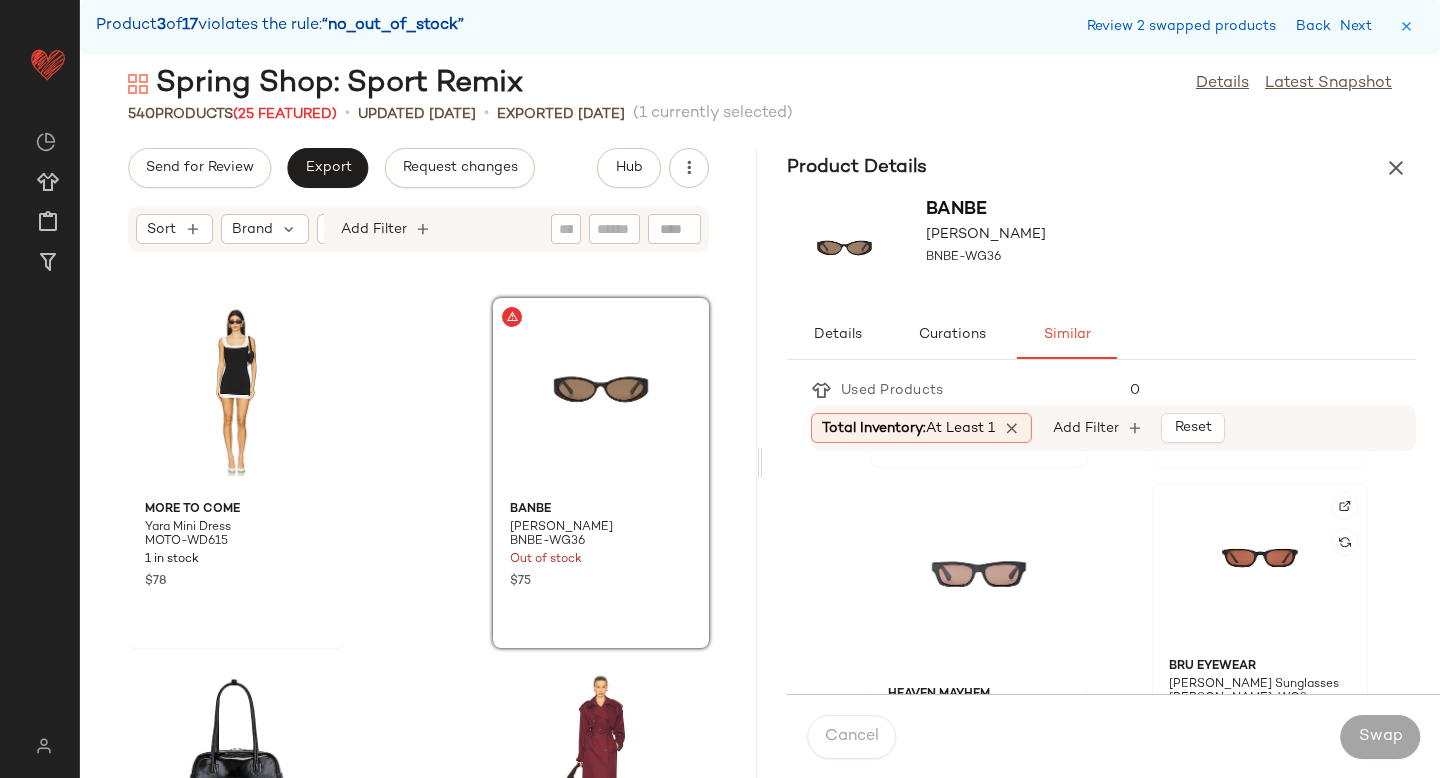 click 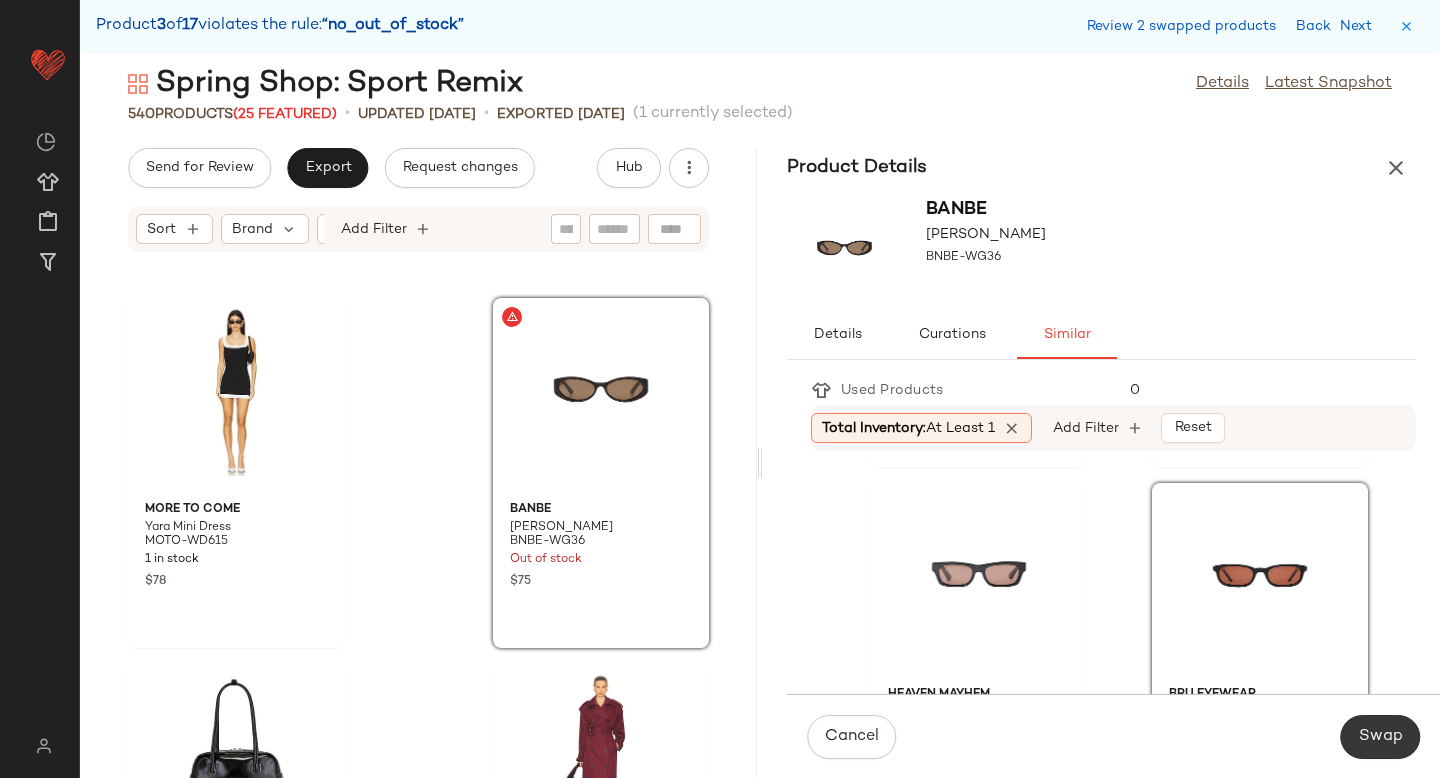 click on "Swap" at bounding box center (1380, 737) 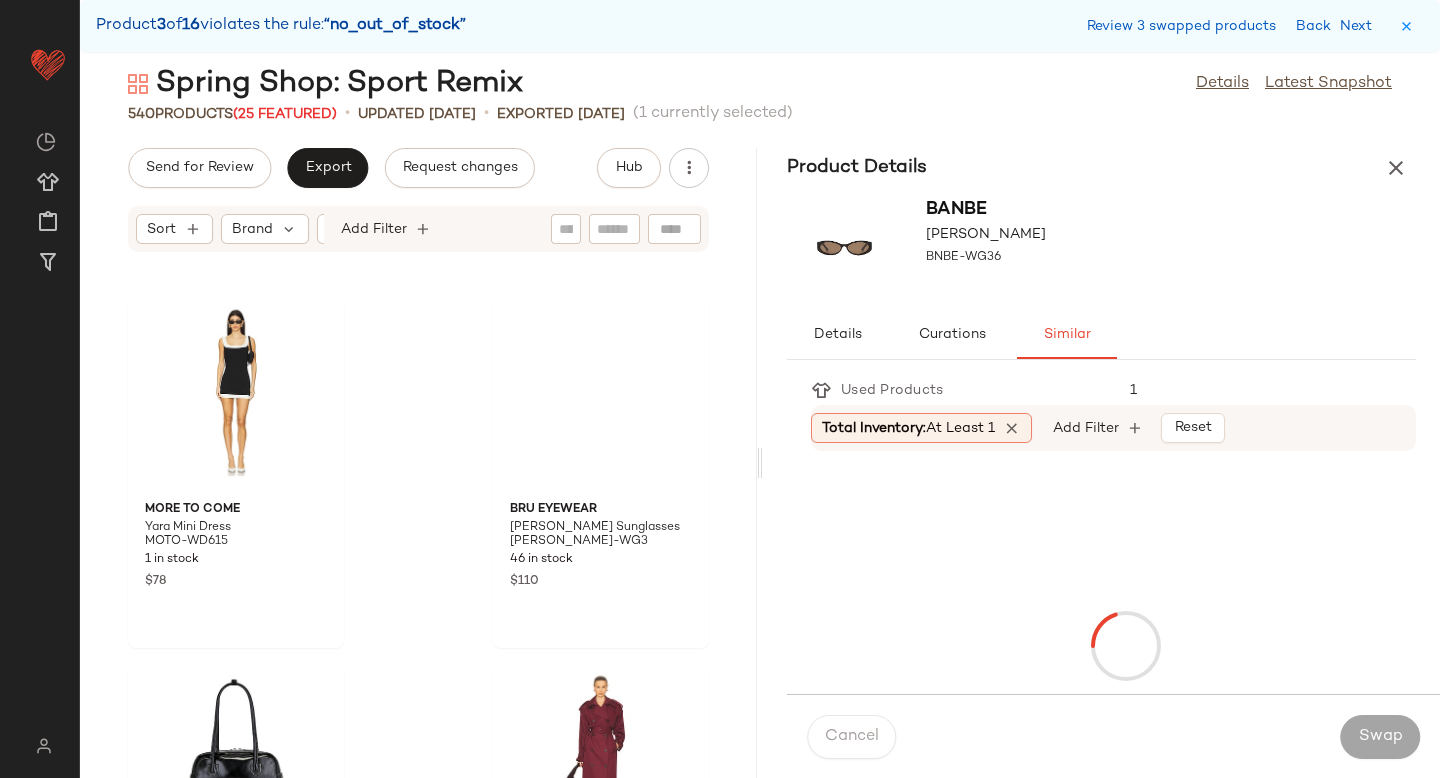 scroll, scrollTop: 27816, scrollLeft: 0, axis: vertical 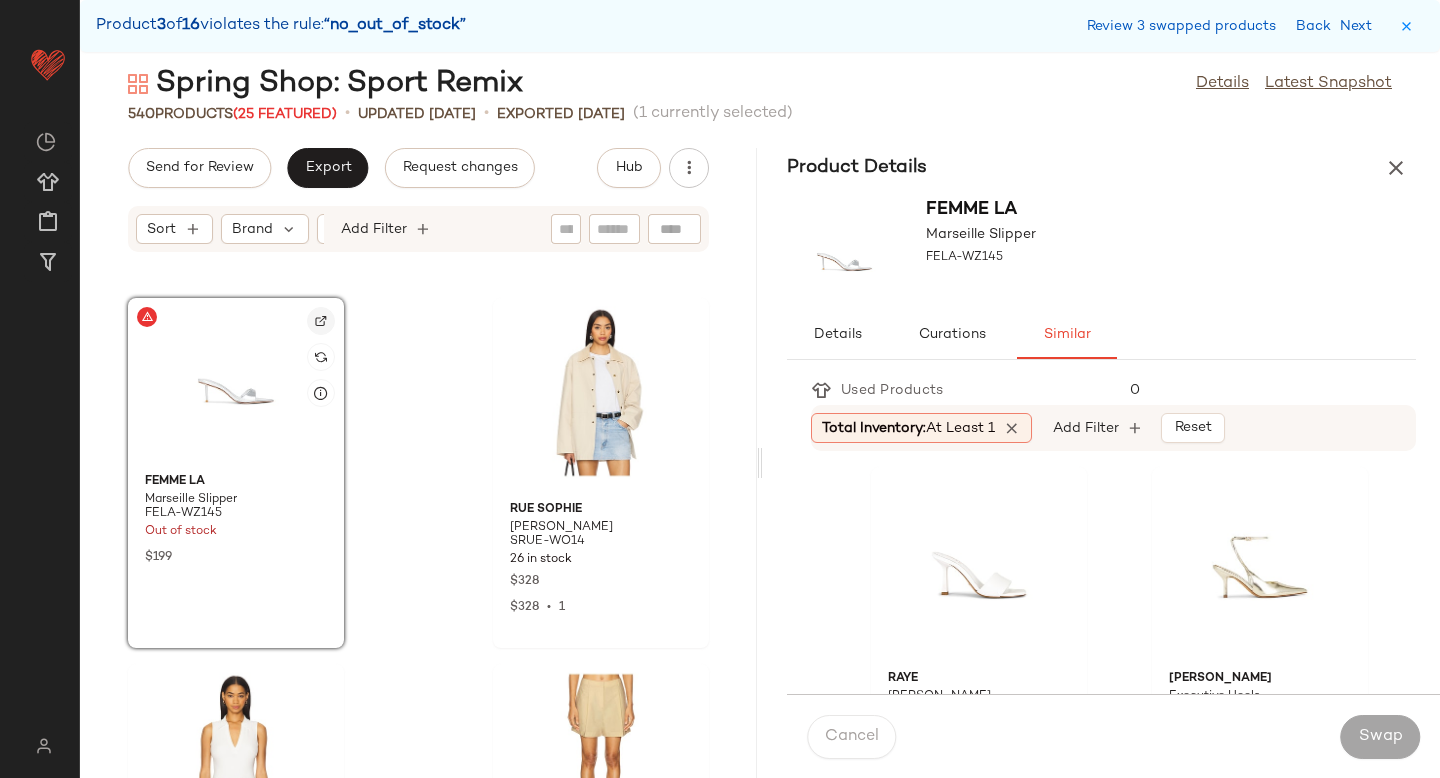 click at bounding box center (321, 321) 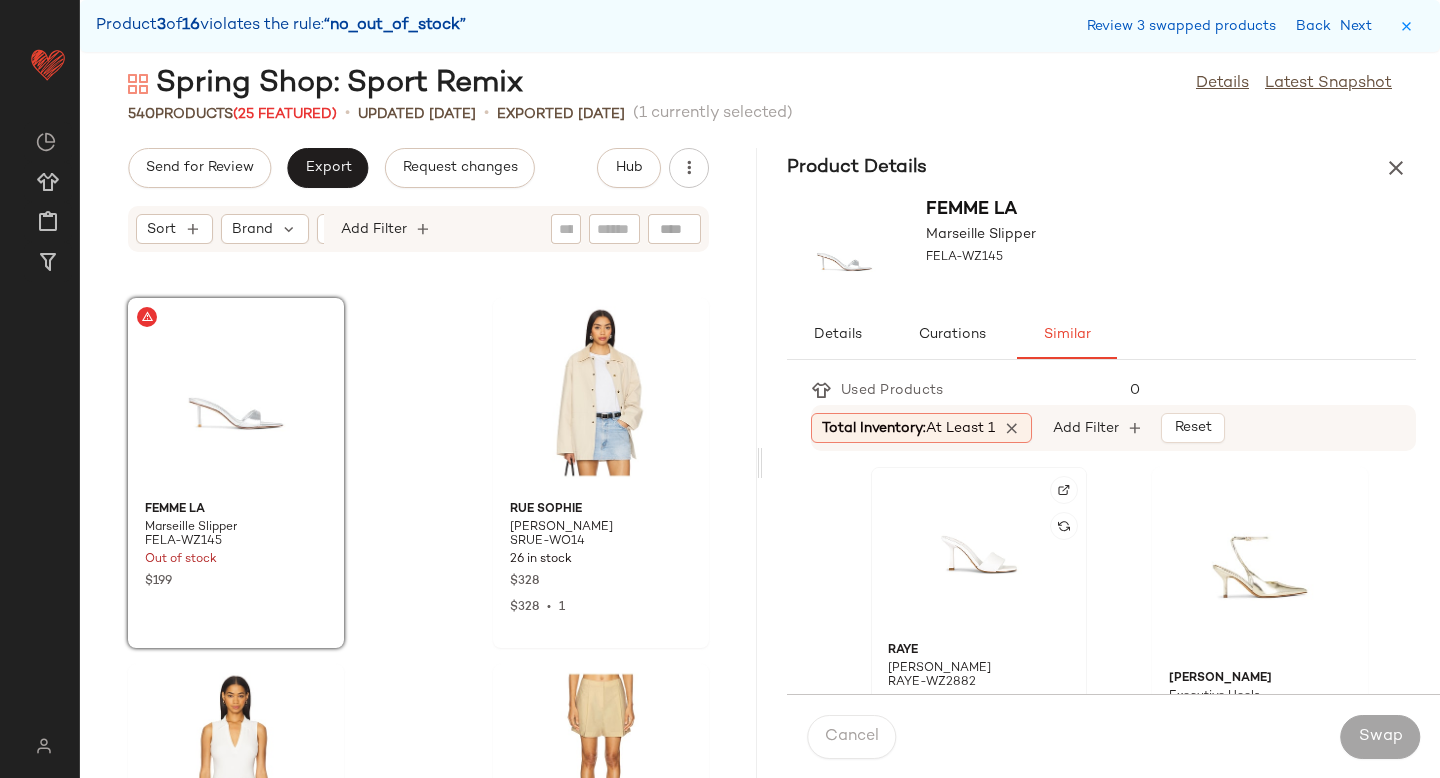 click 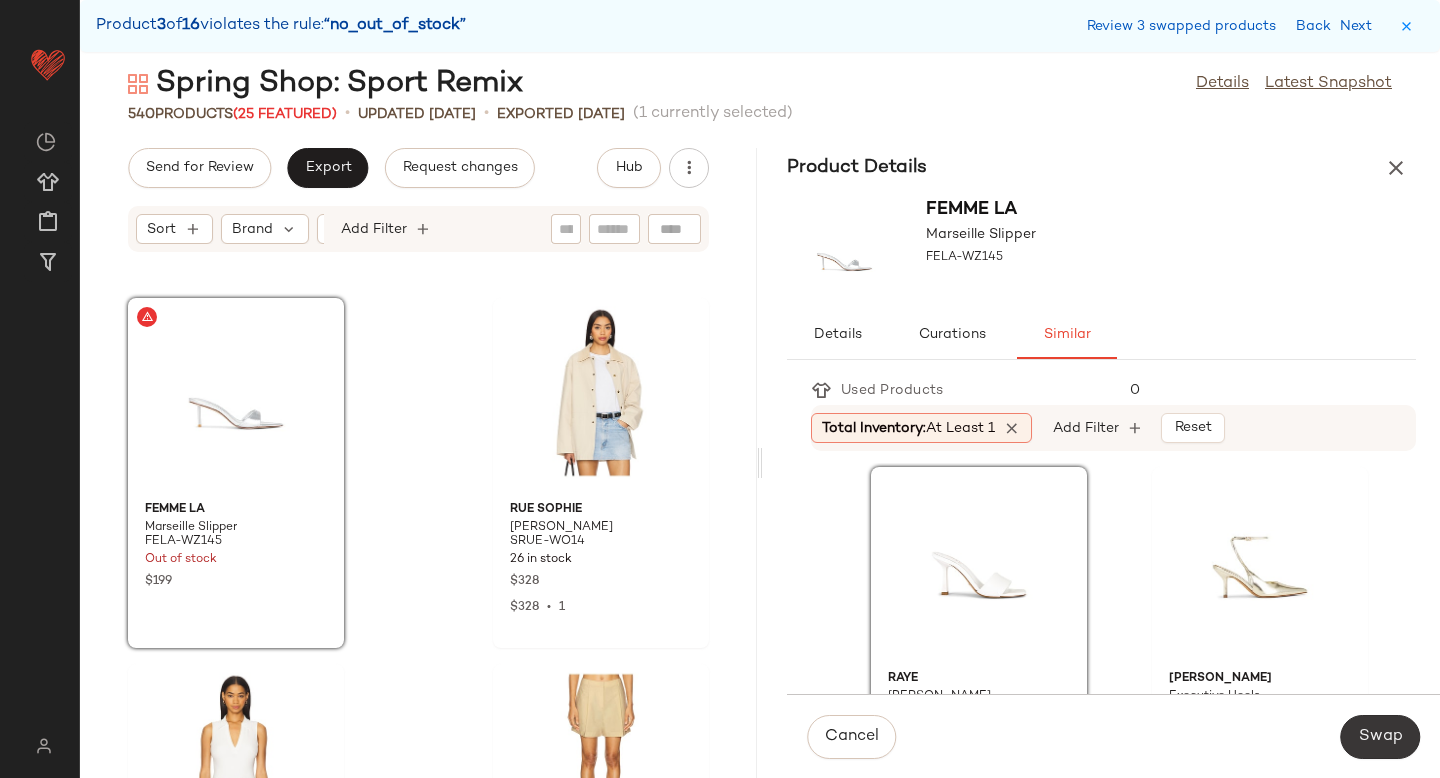 click on "Swap" 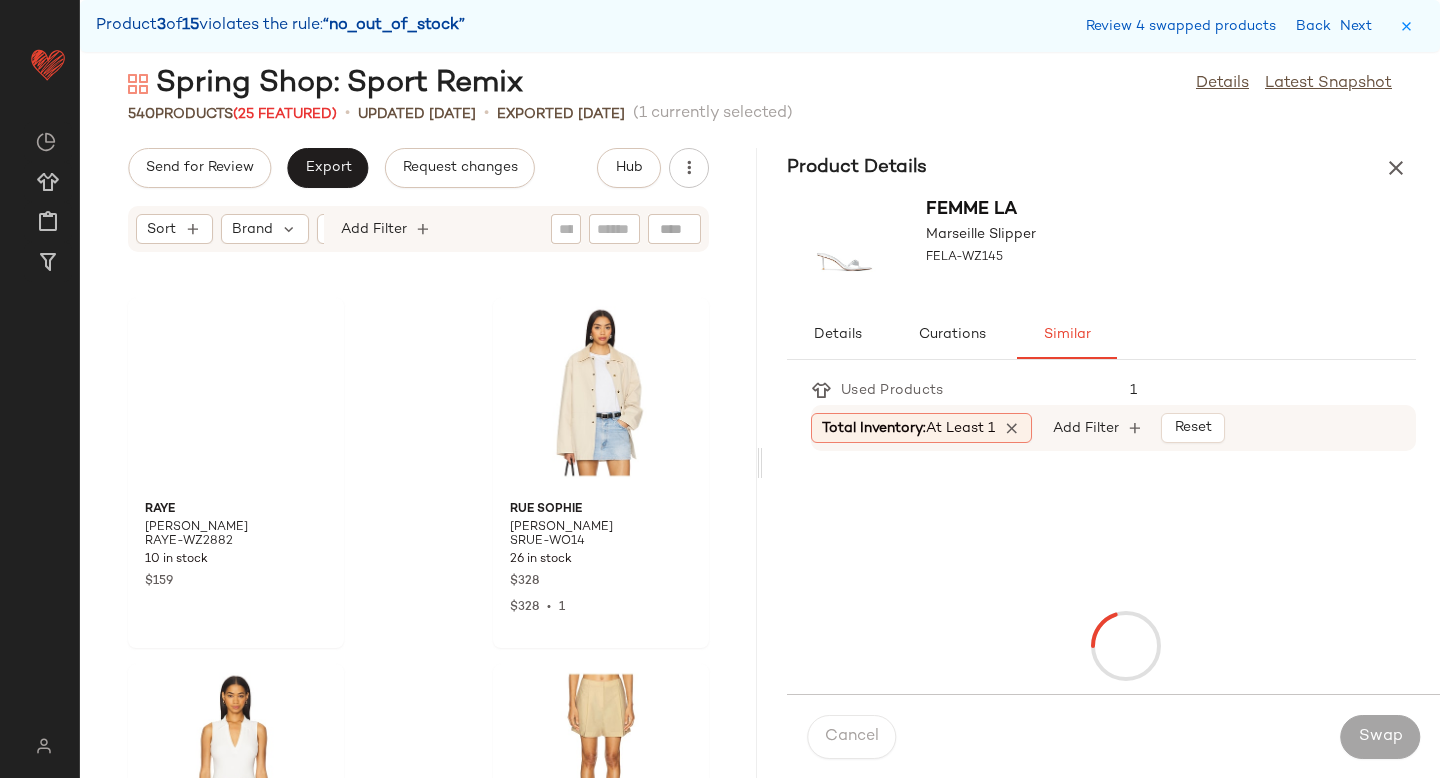 scroll, scrollTop: 30744, scrollLeft: 0, axis: vertical 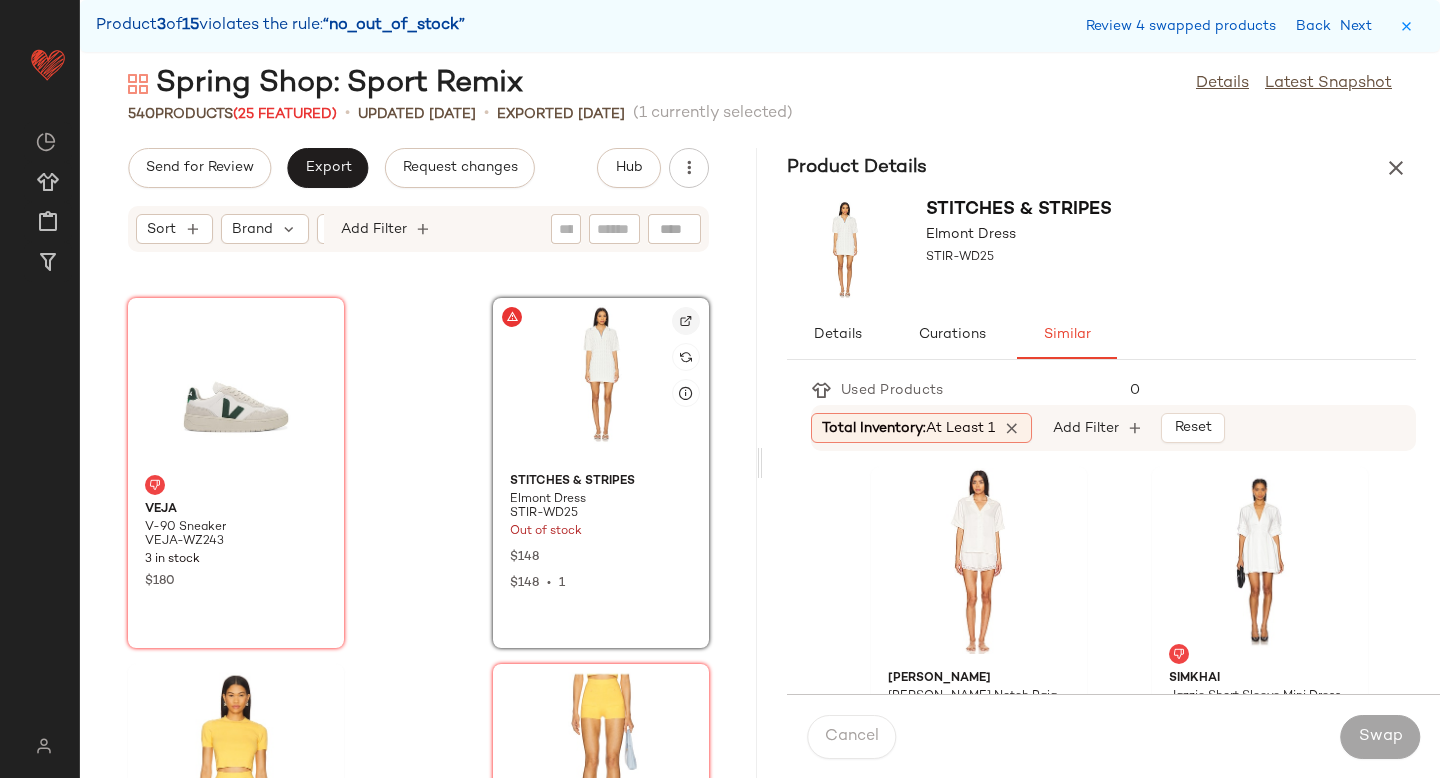 click 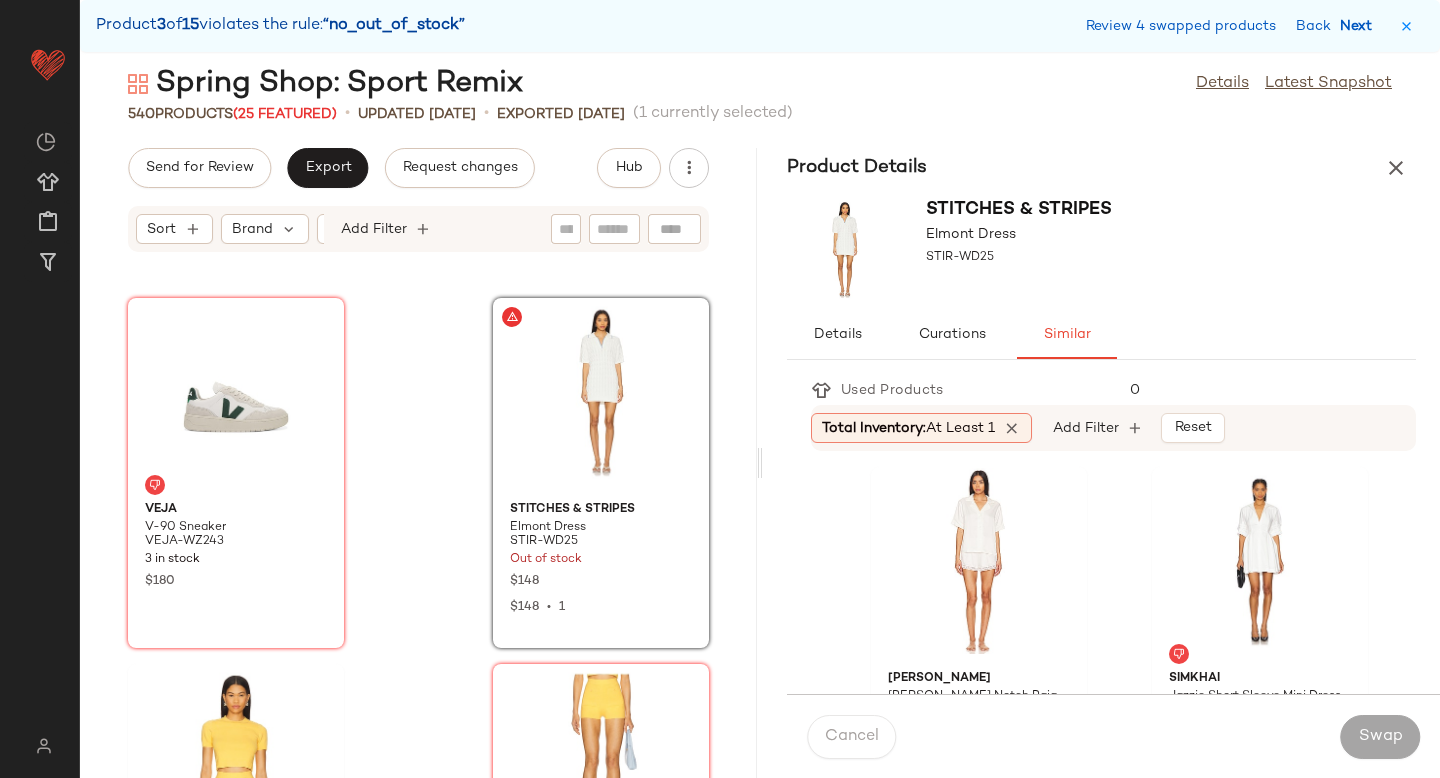 click on "Next" at bounding box center [1360, 26] 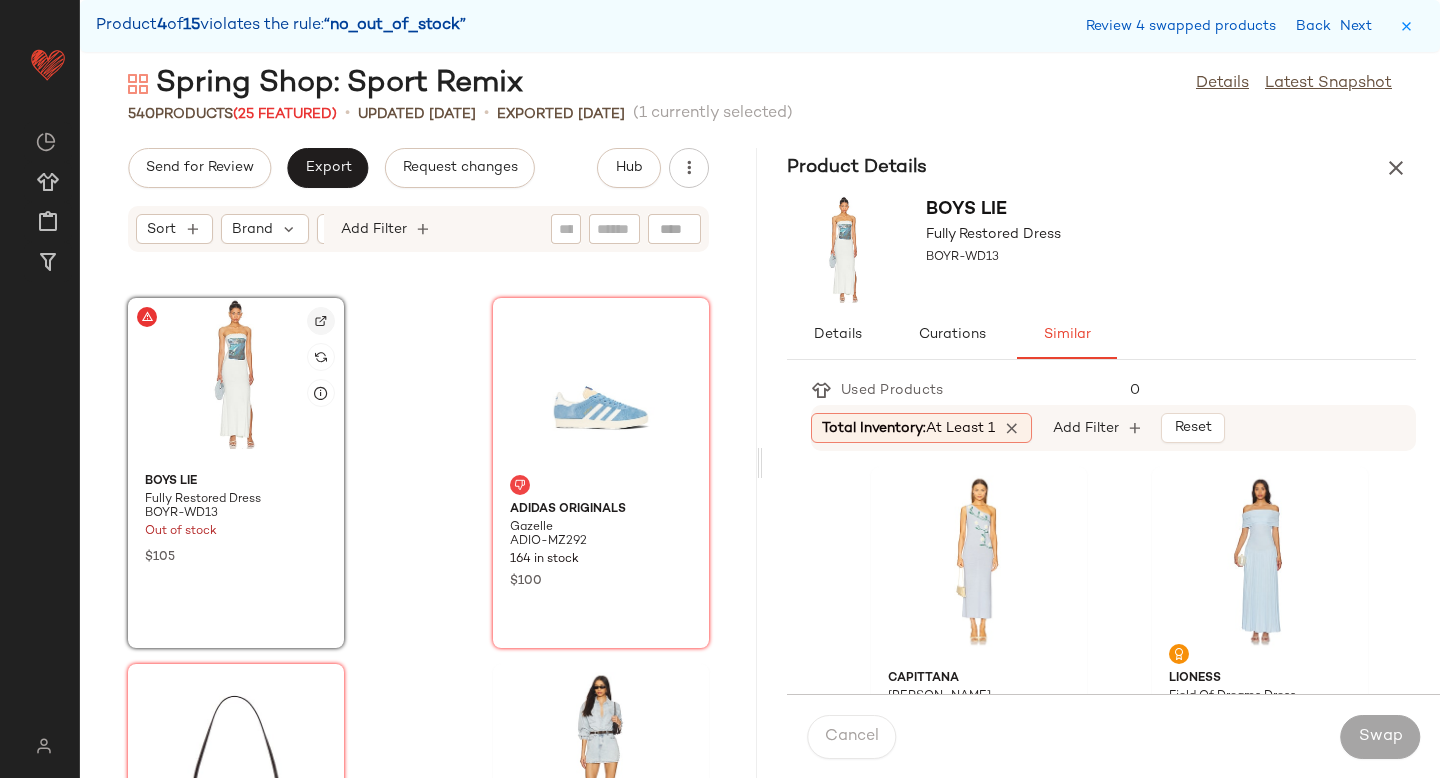 click 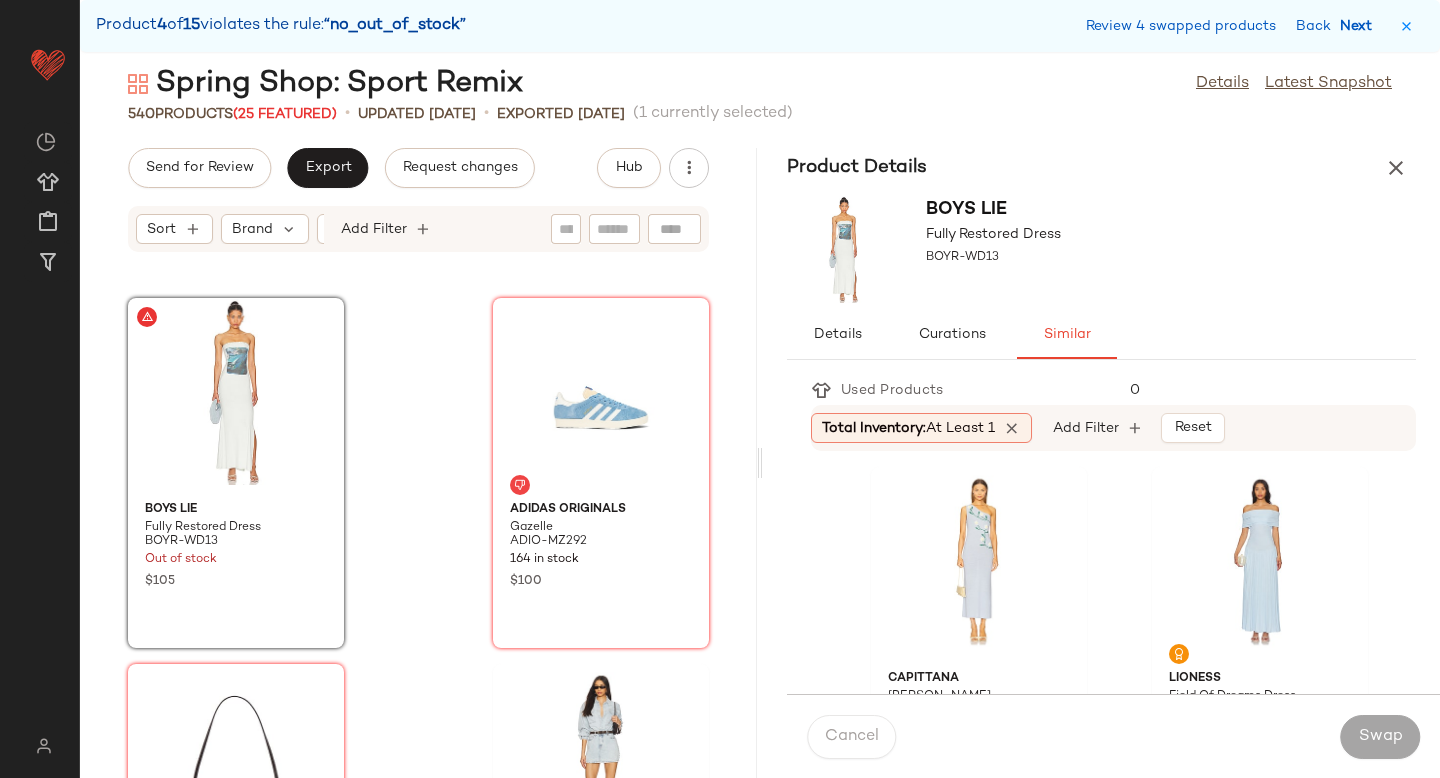 click on "Next" at bounding box center [1360, 26] 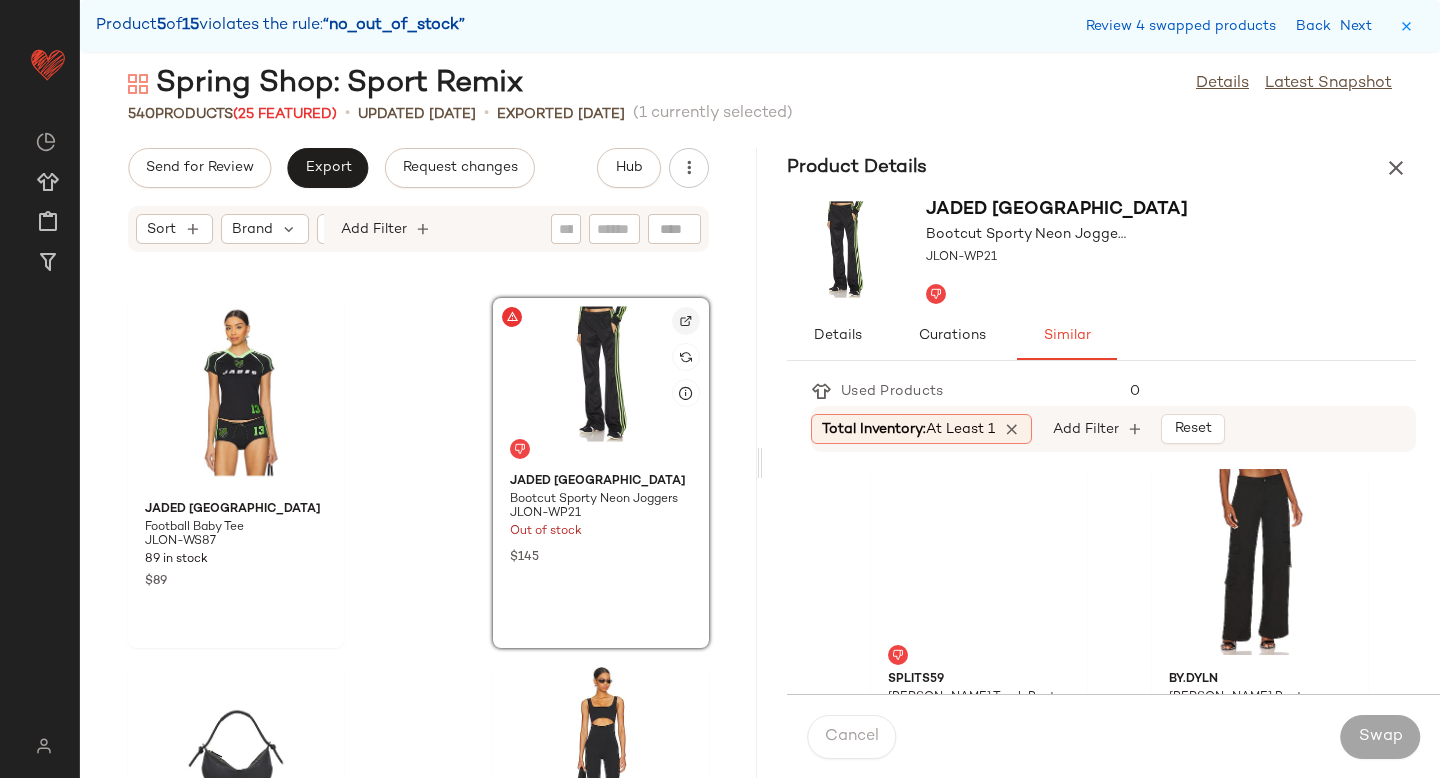 click at bounding box center (686, 321) 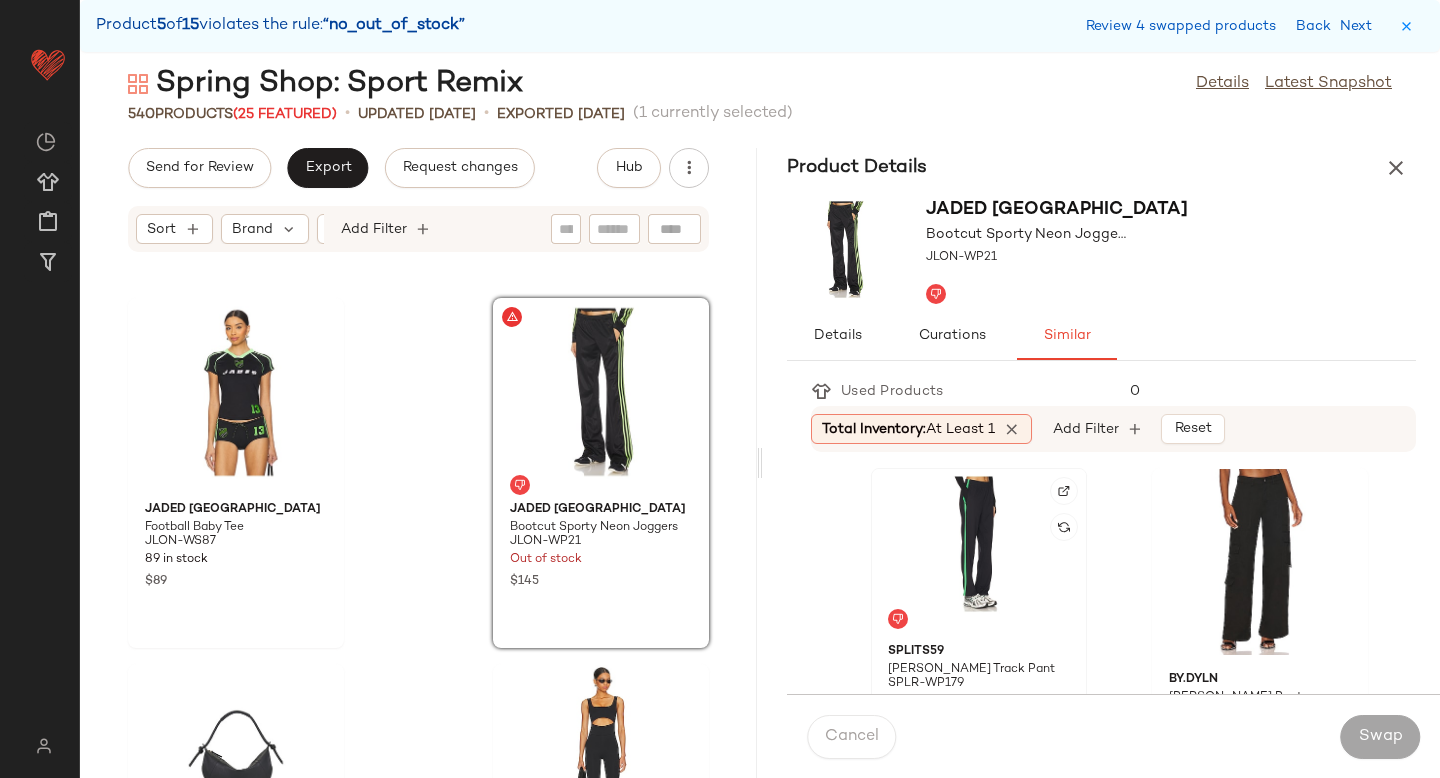 click 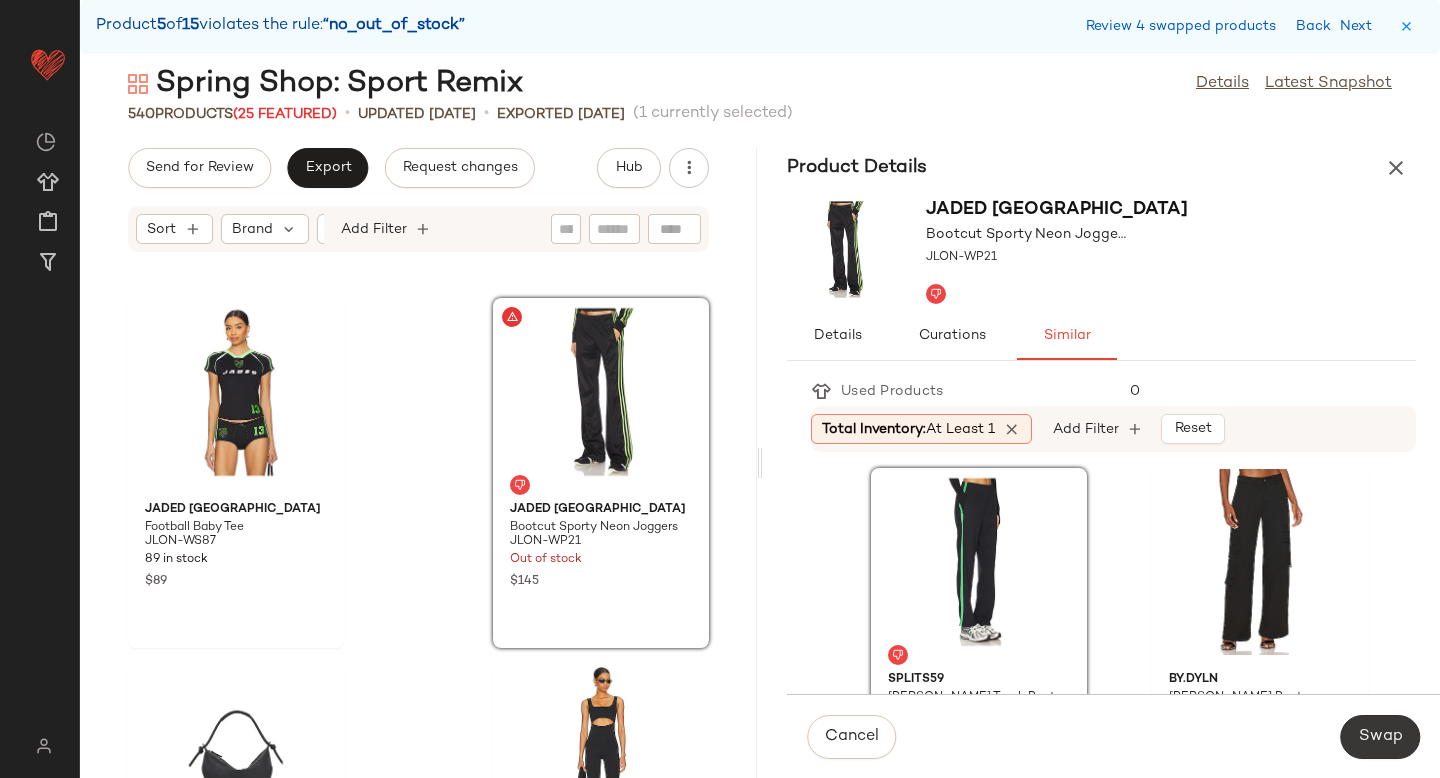 click on "Swap" 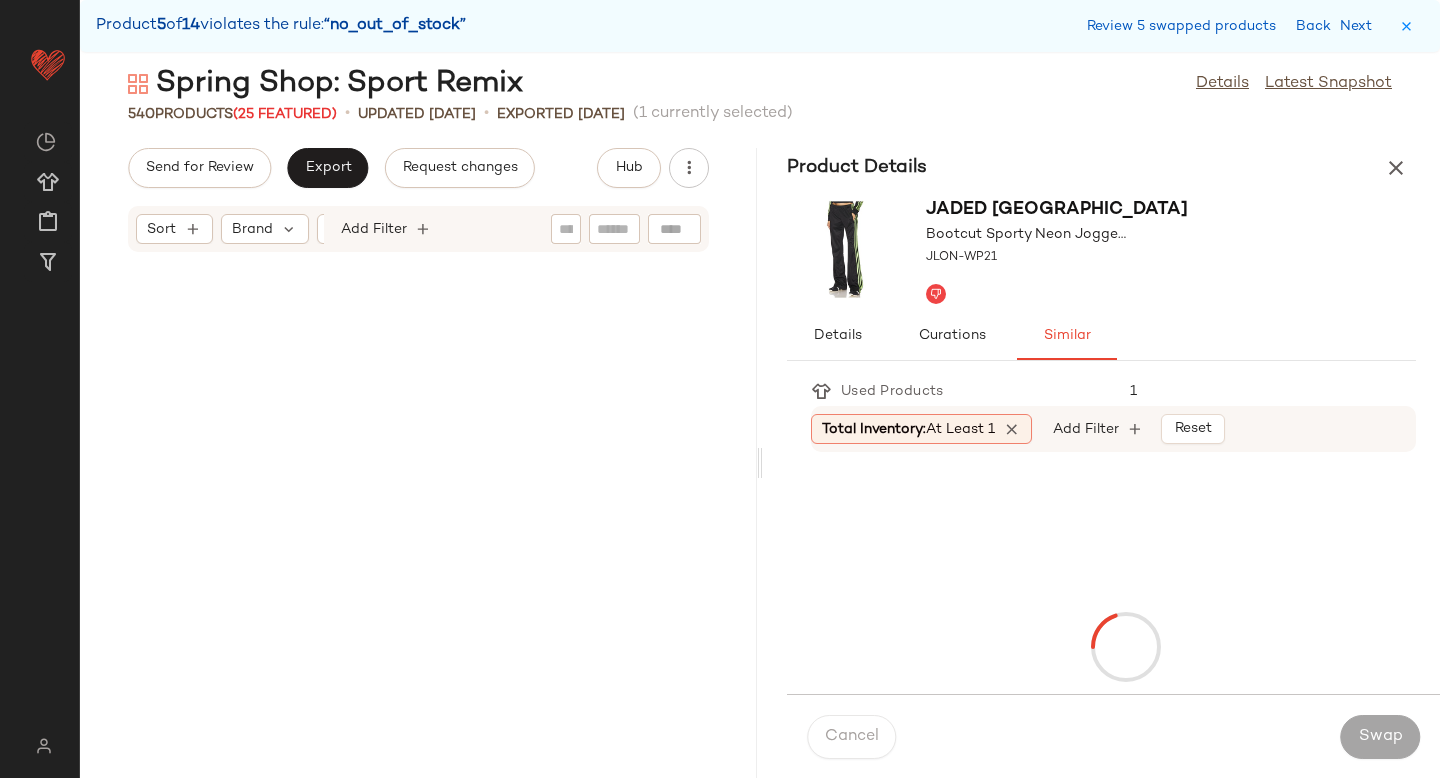 scroll, scrollTop: 48312, scrollLeft: 0, axis: vertical 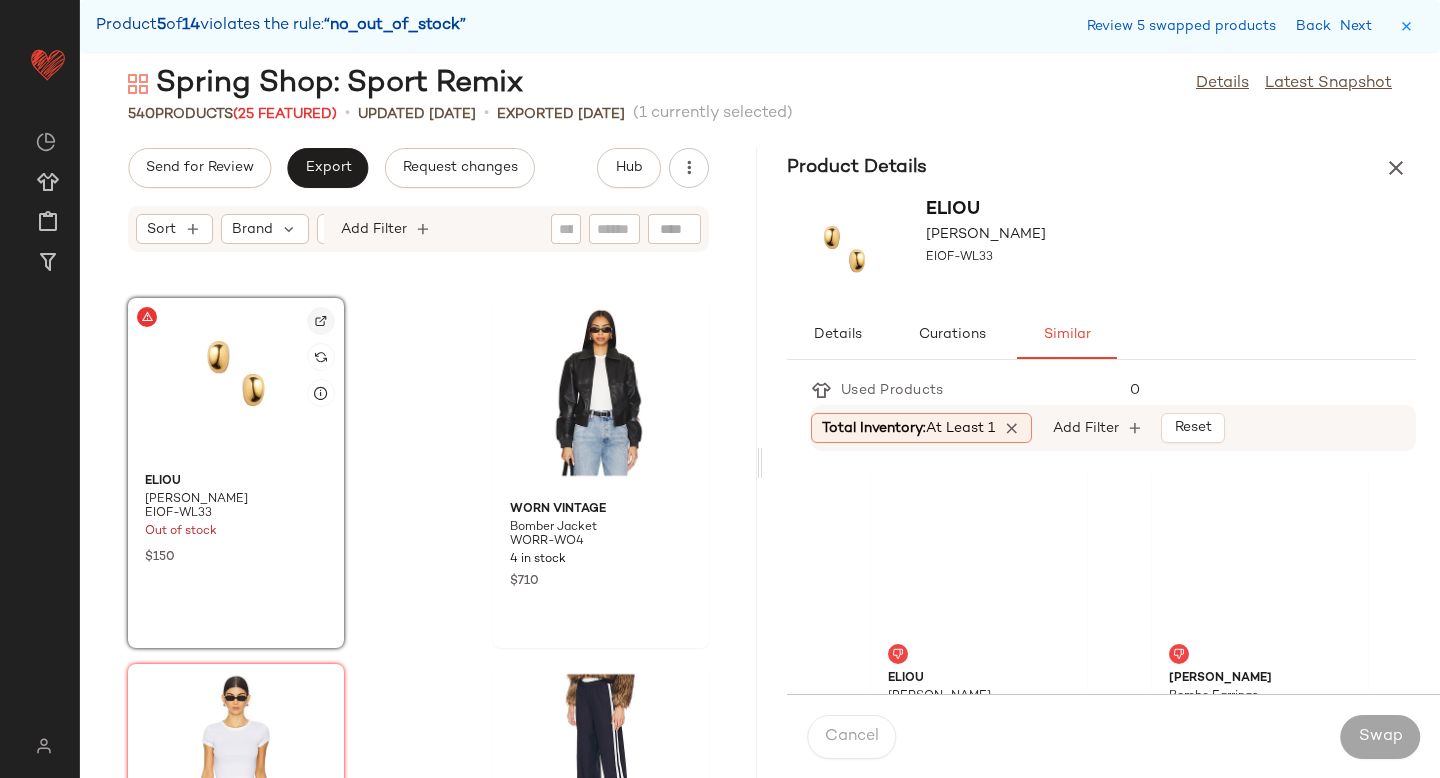 click 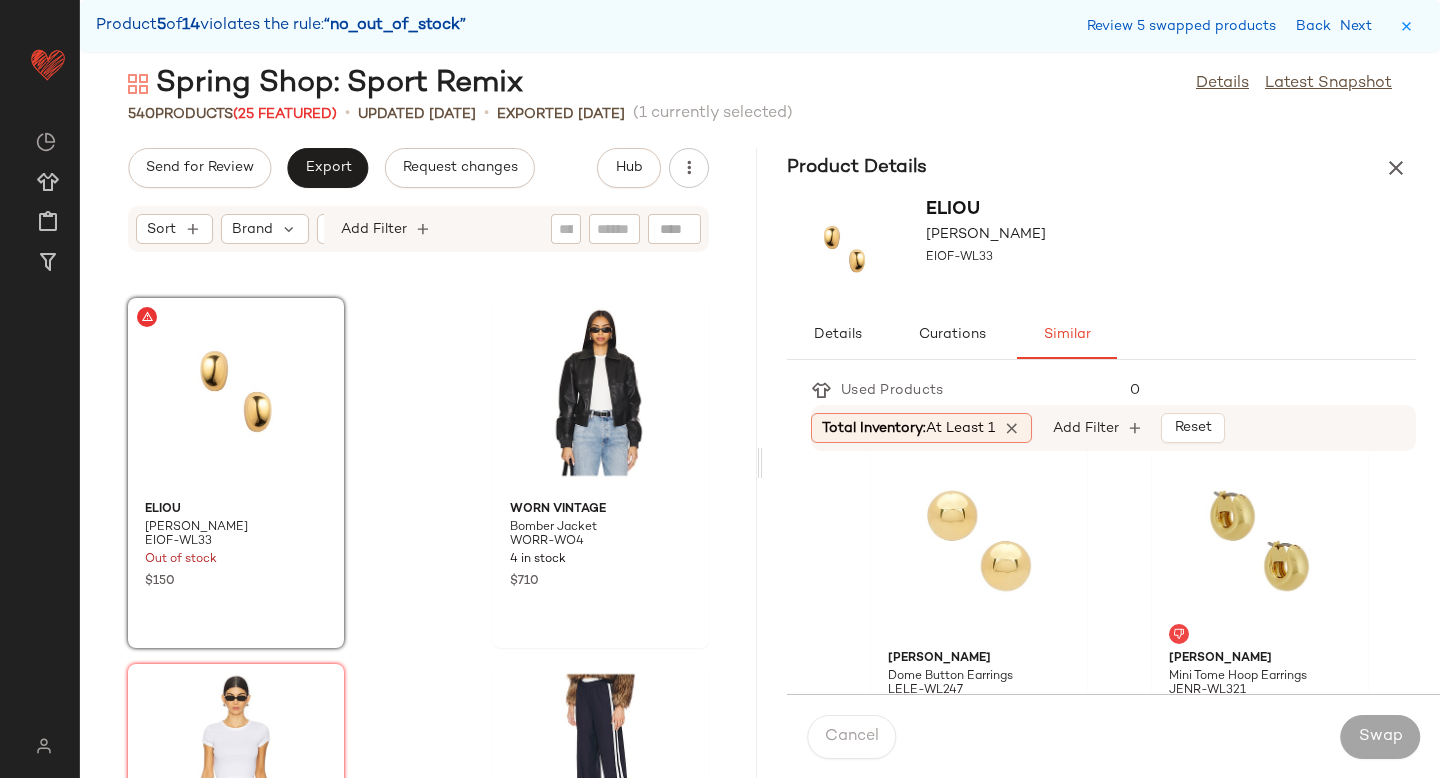 scroll, scrollTop: 393, scrollLeft: 0, axis: vertical 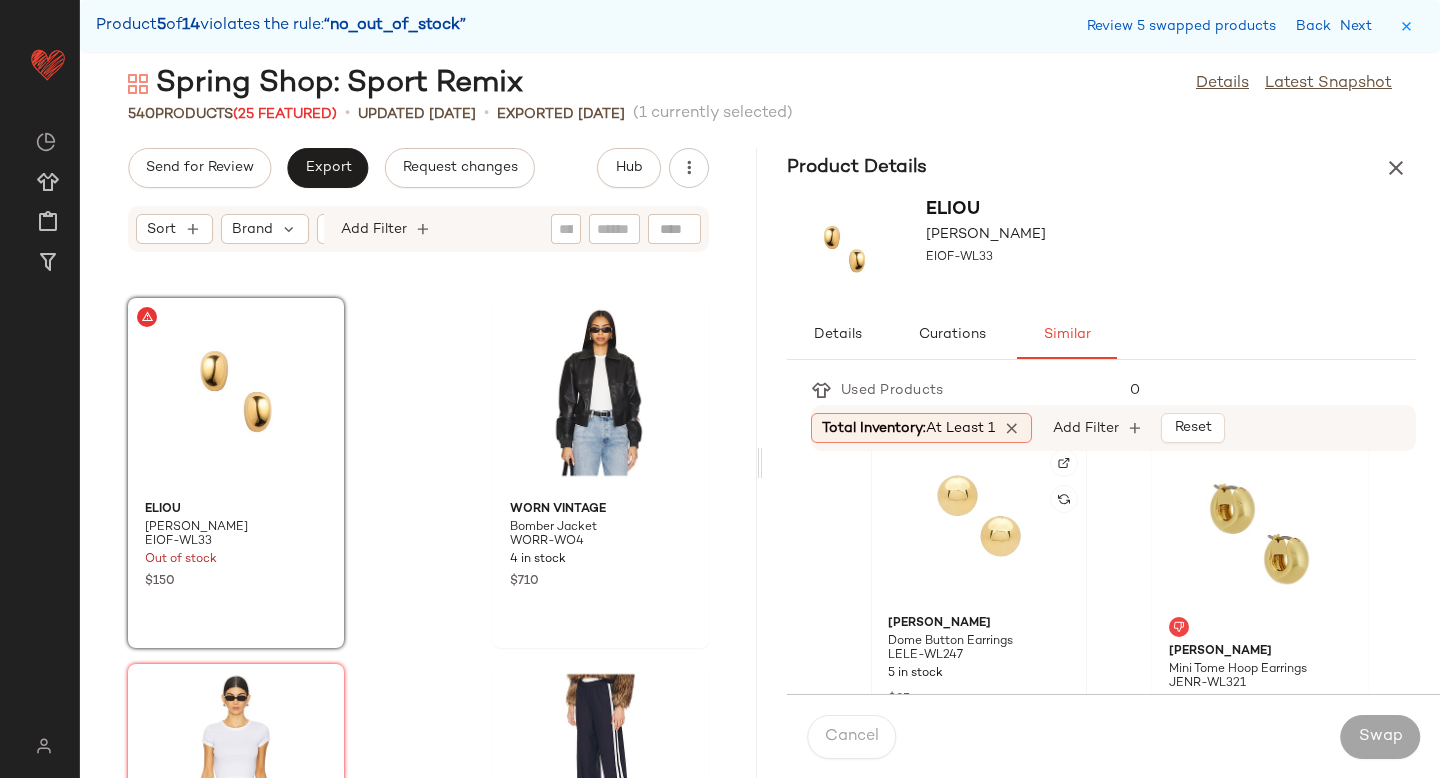 click 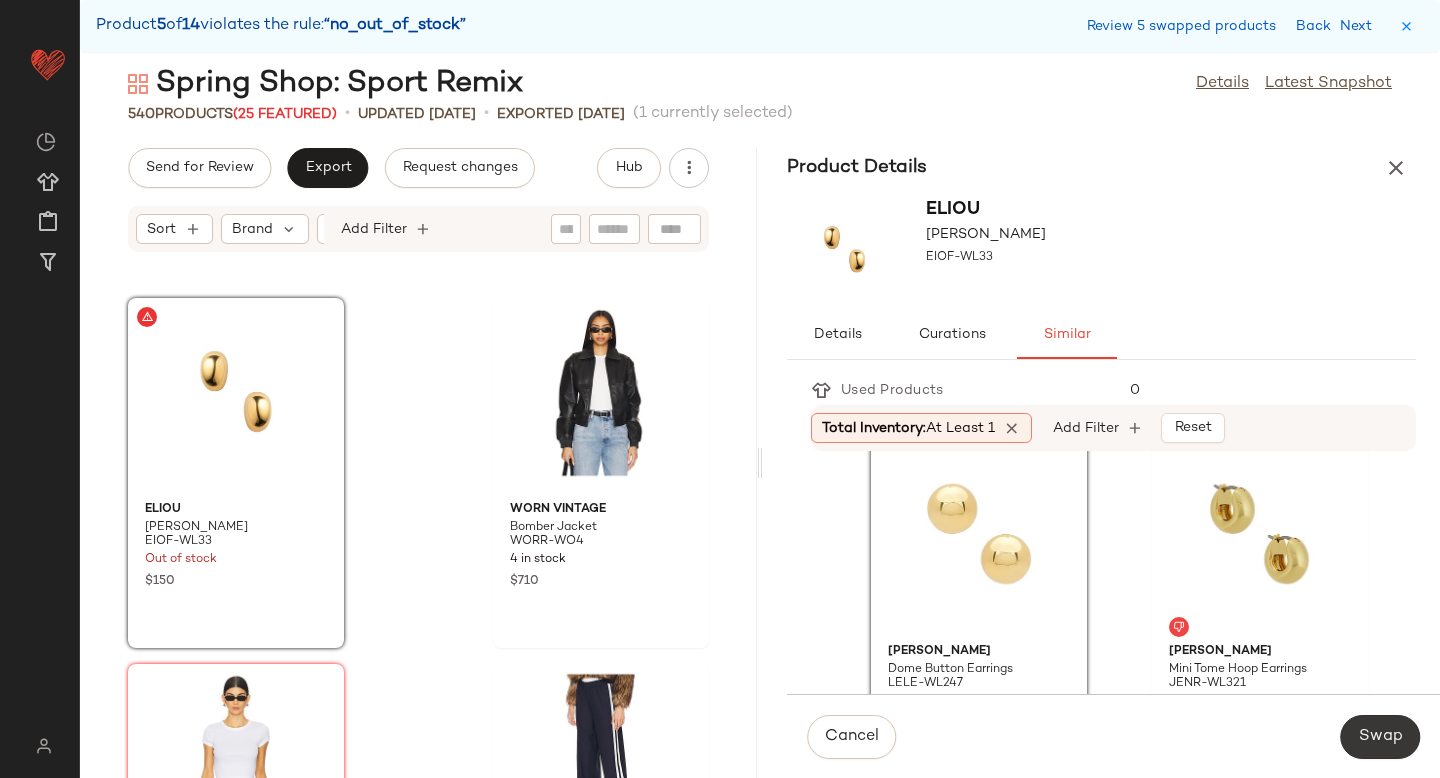 click on "Swap" at bounding box center (1380, 737) 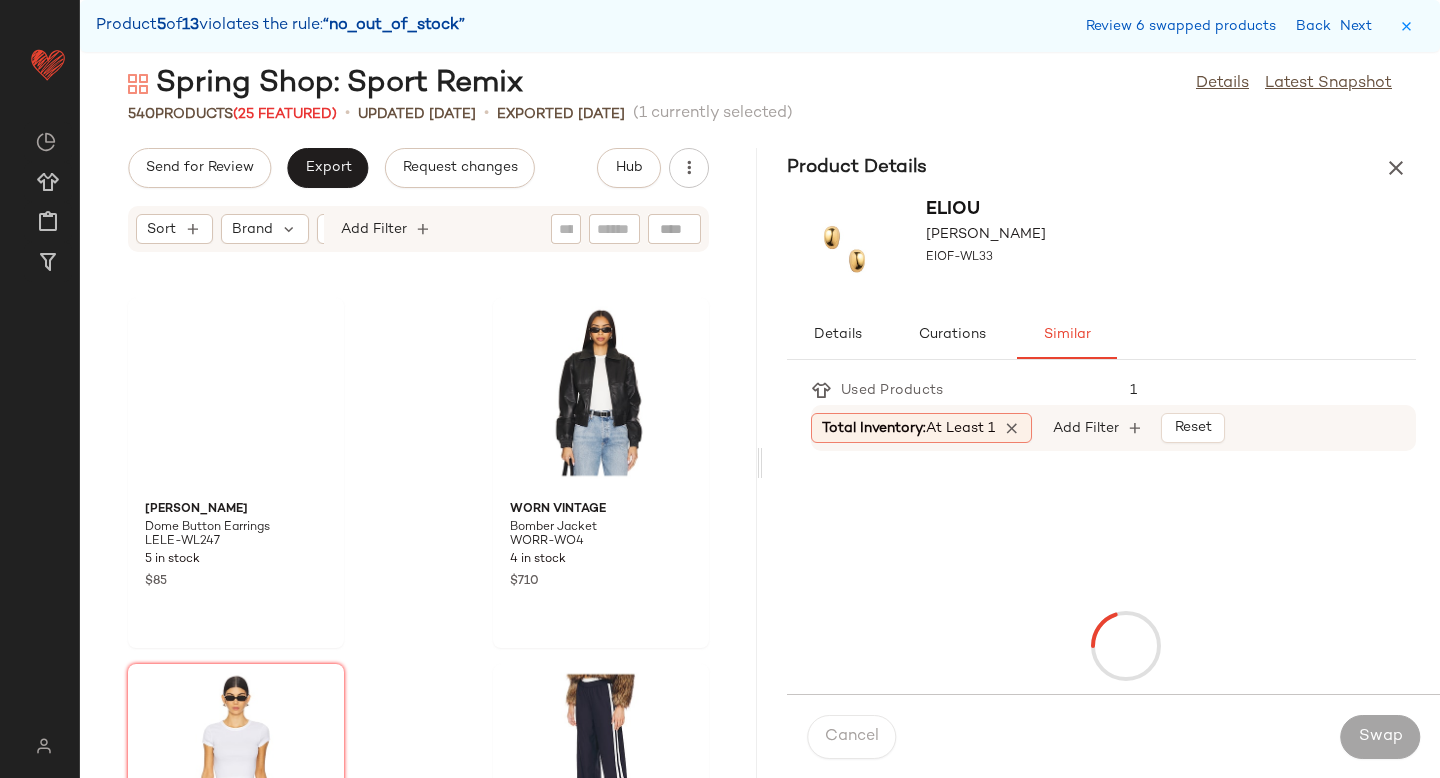 scroll, scrollTop: 58926, scrollLeft: 0, axis: vertical 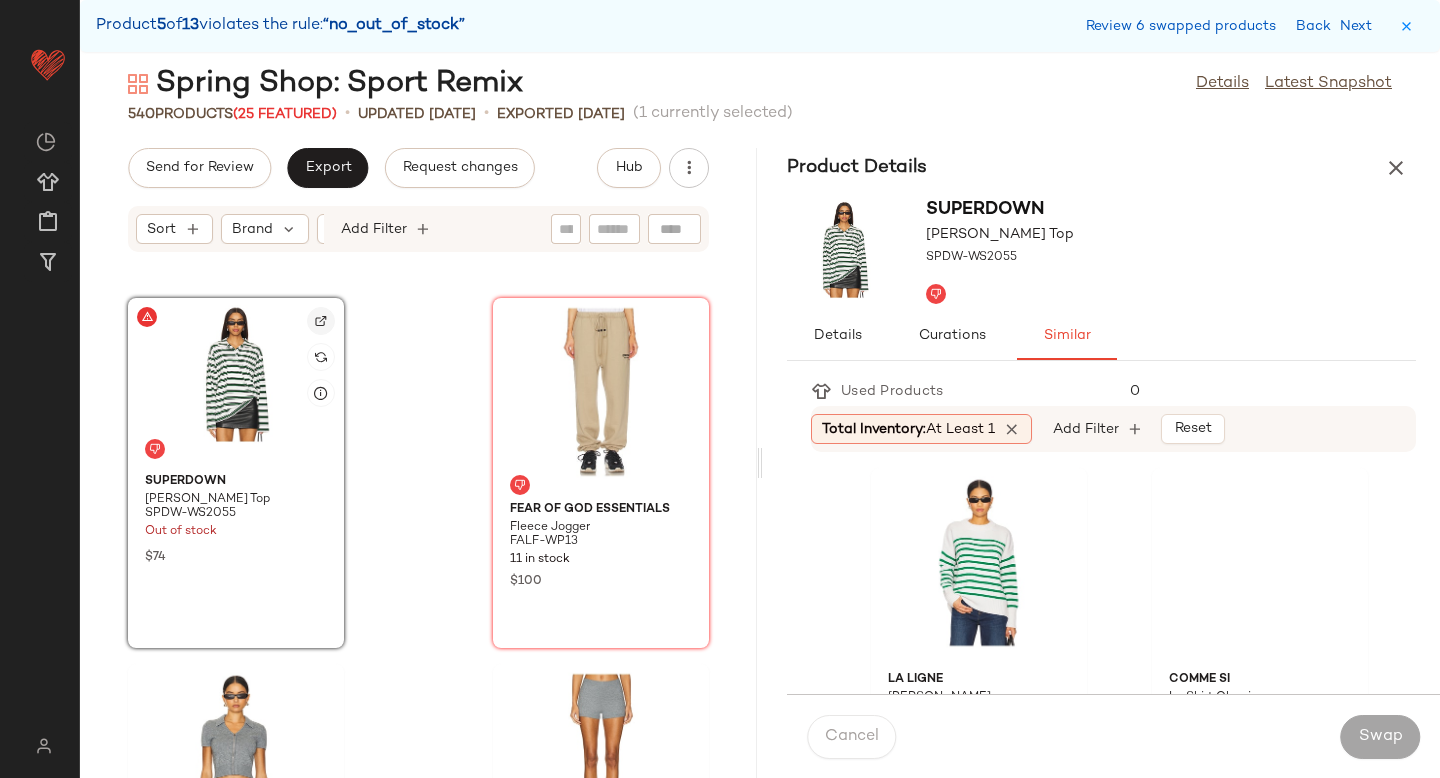 click 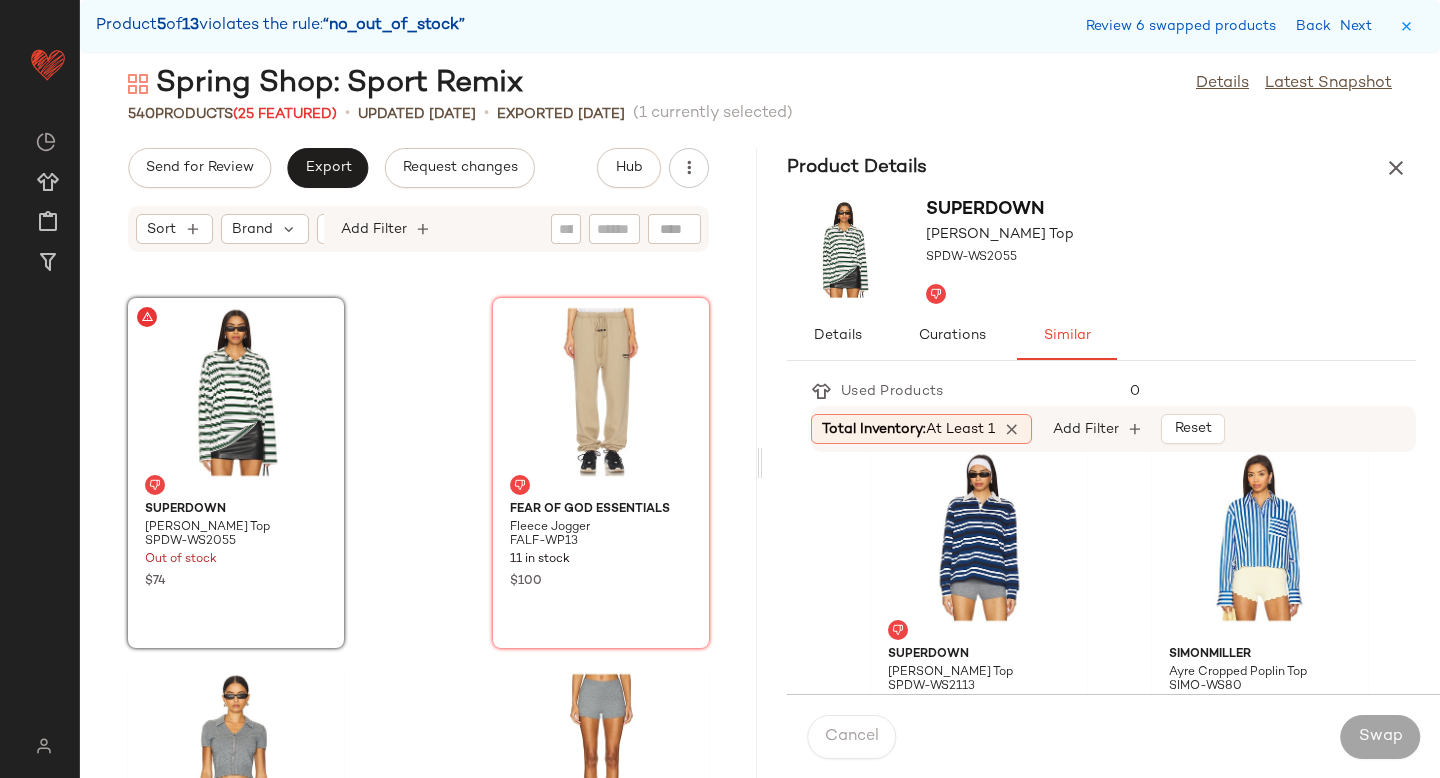 scroll, scrollTop: 774, scrollLeft: 0, axis: vertical 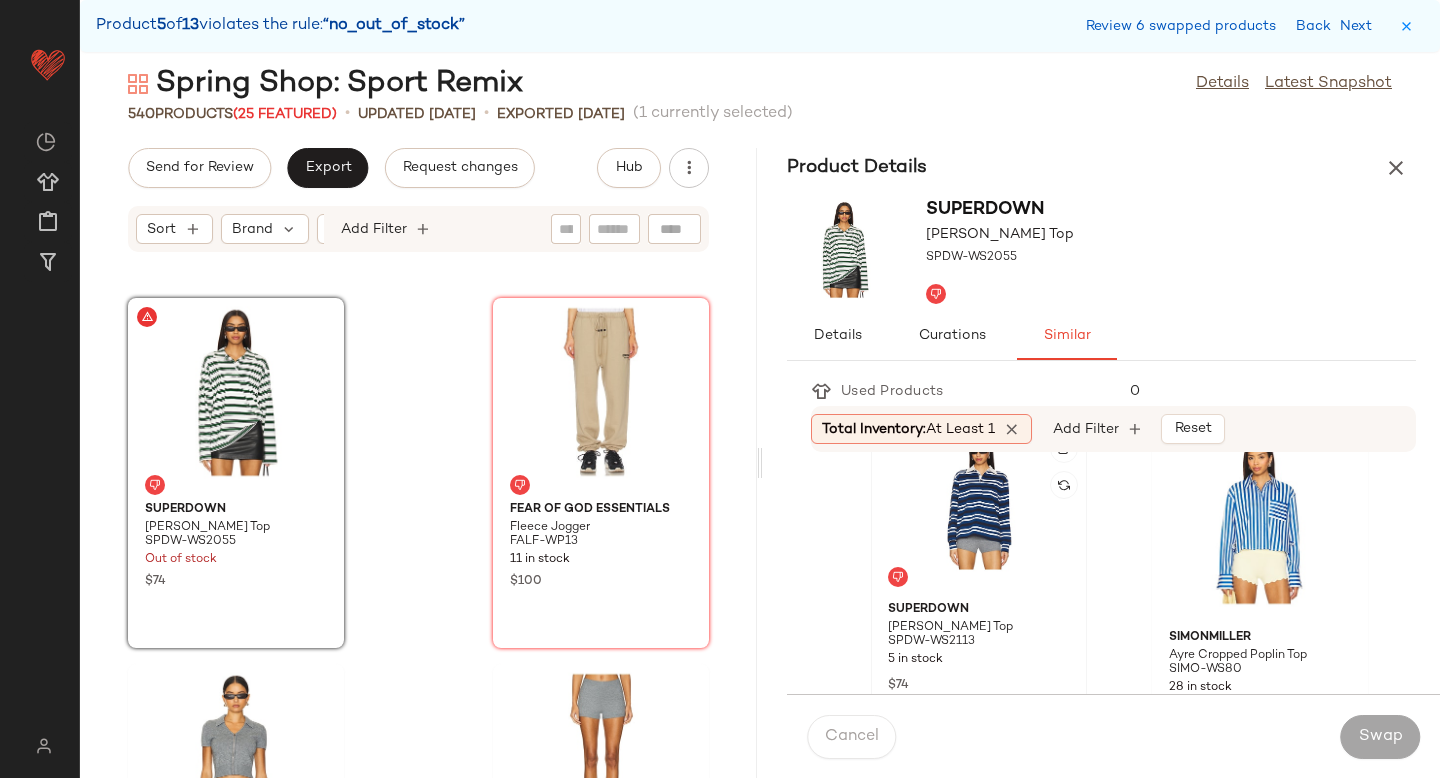 click 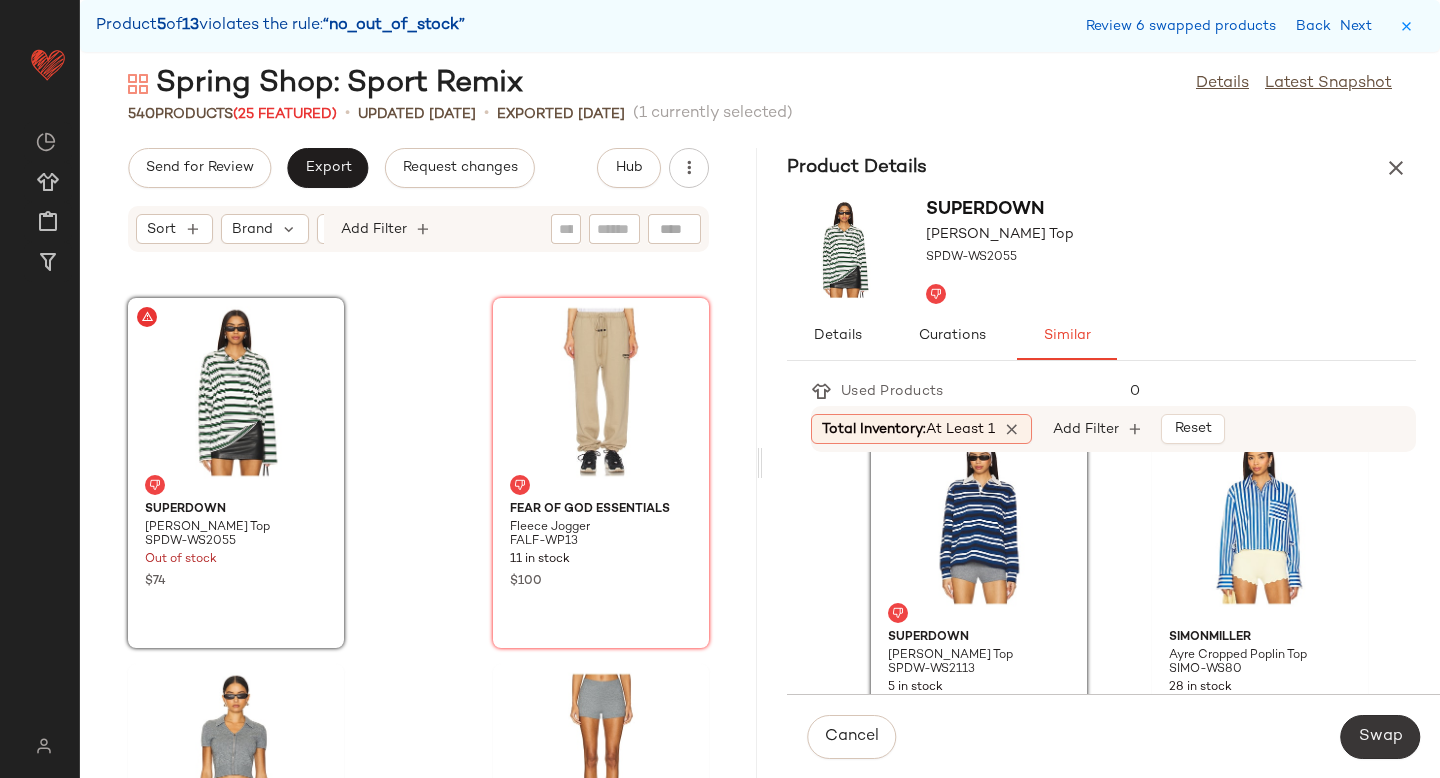 click on "Swap" 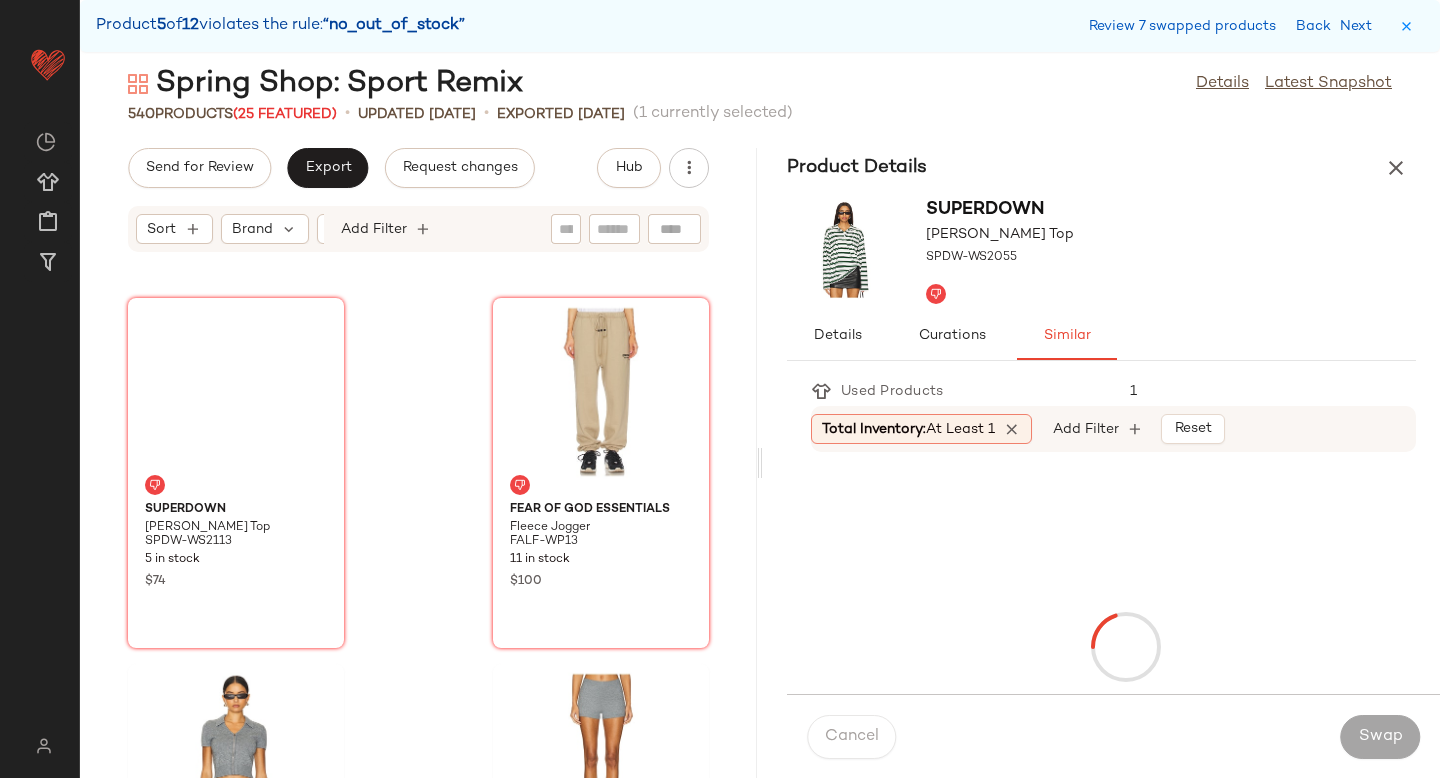 scroll, scrollTop: 61854, scrollLeft: 0, axis: vertical 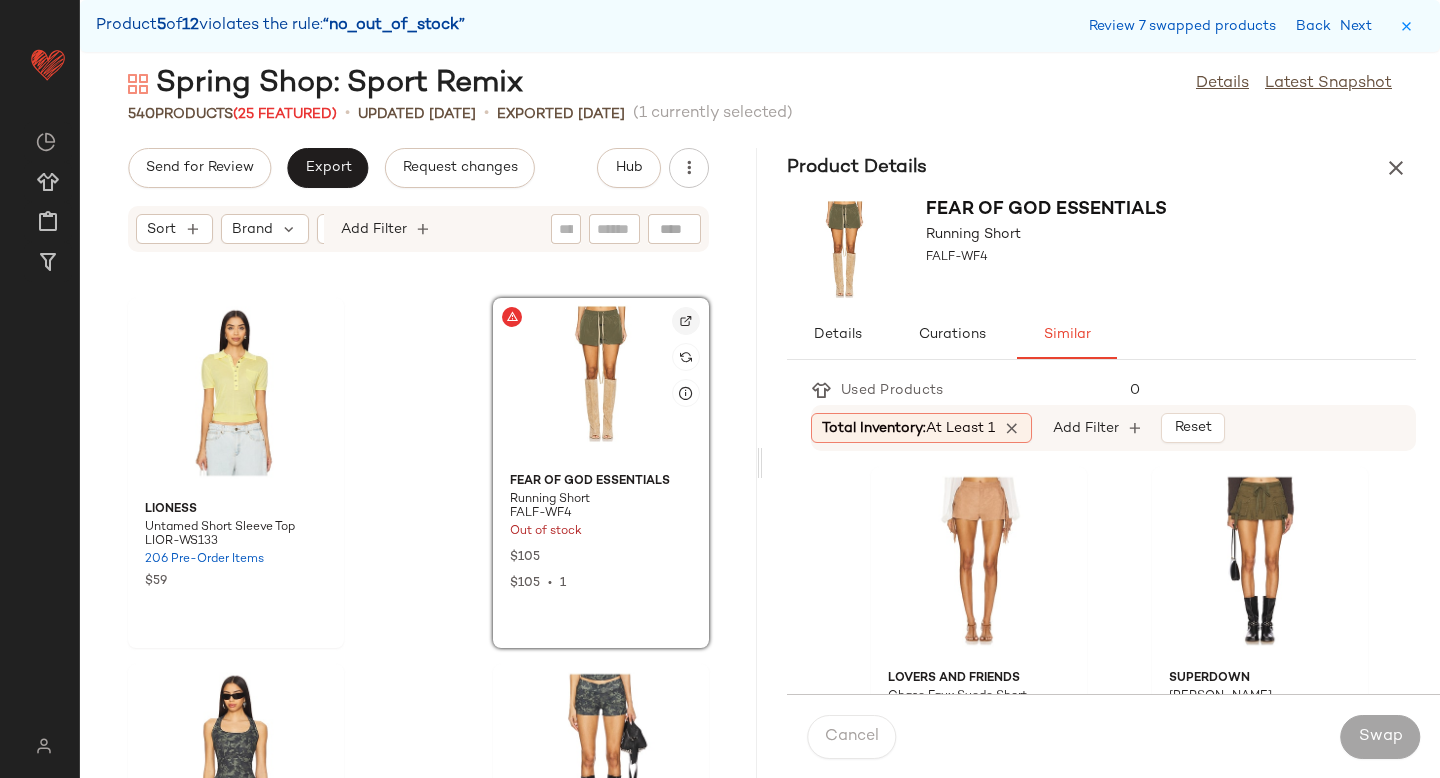 click at bounding box center [686, 321] 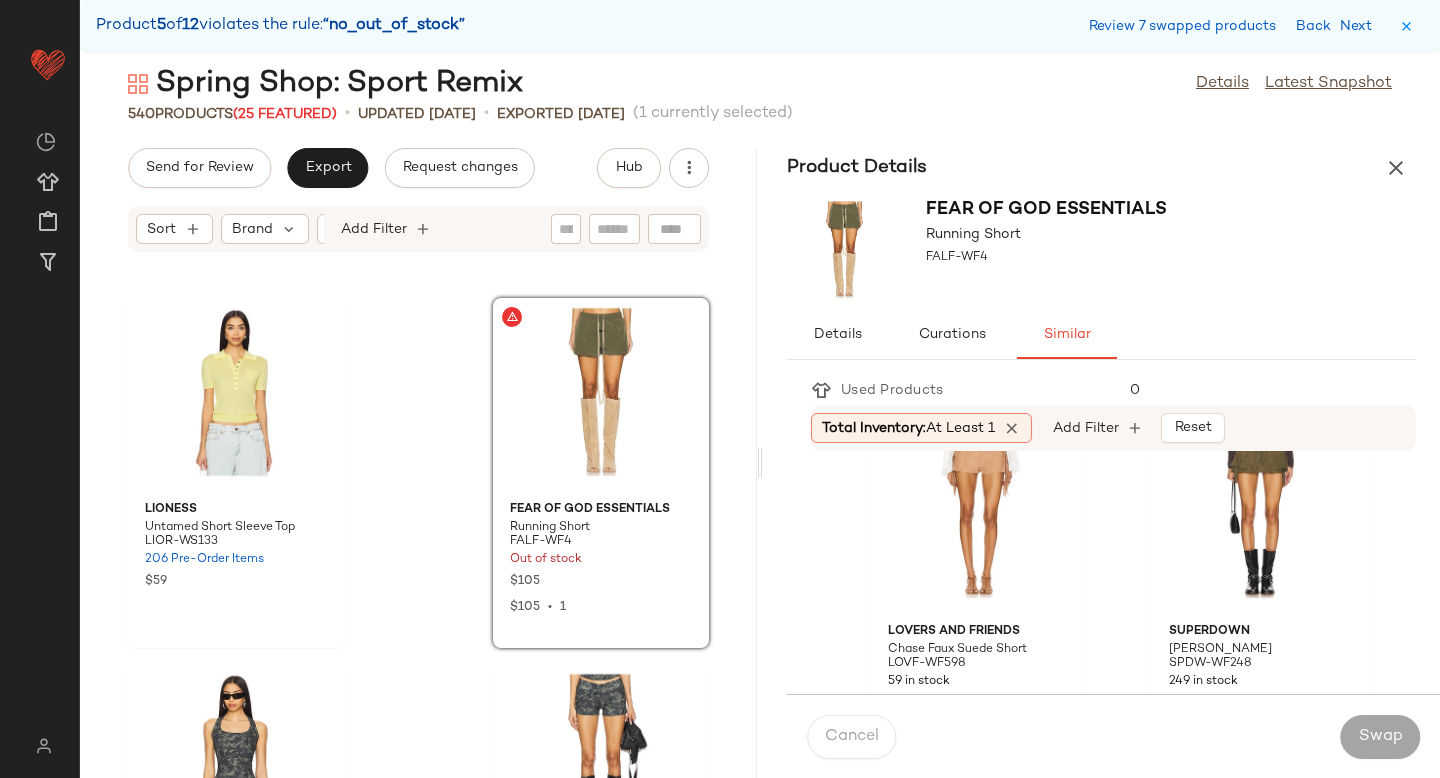 scroll, scrollTop: 0, scrollLeft: 0, axis: both 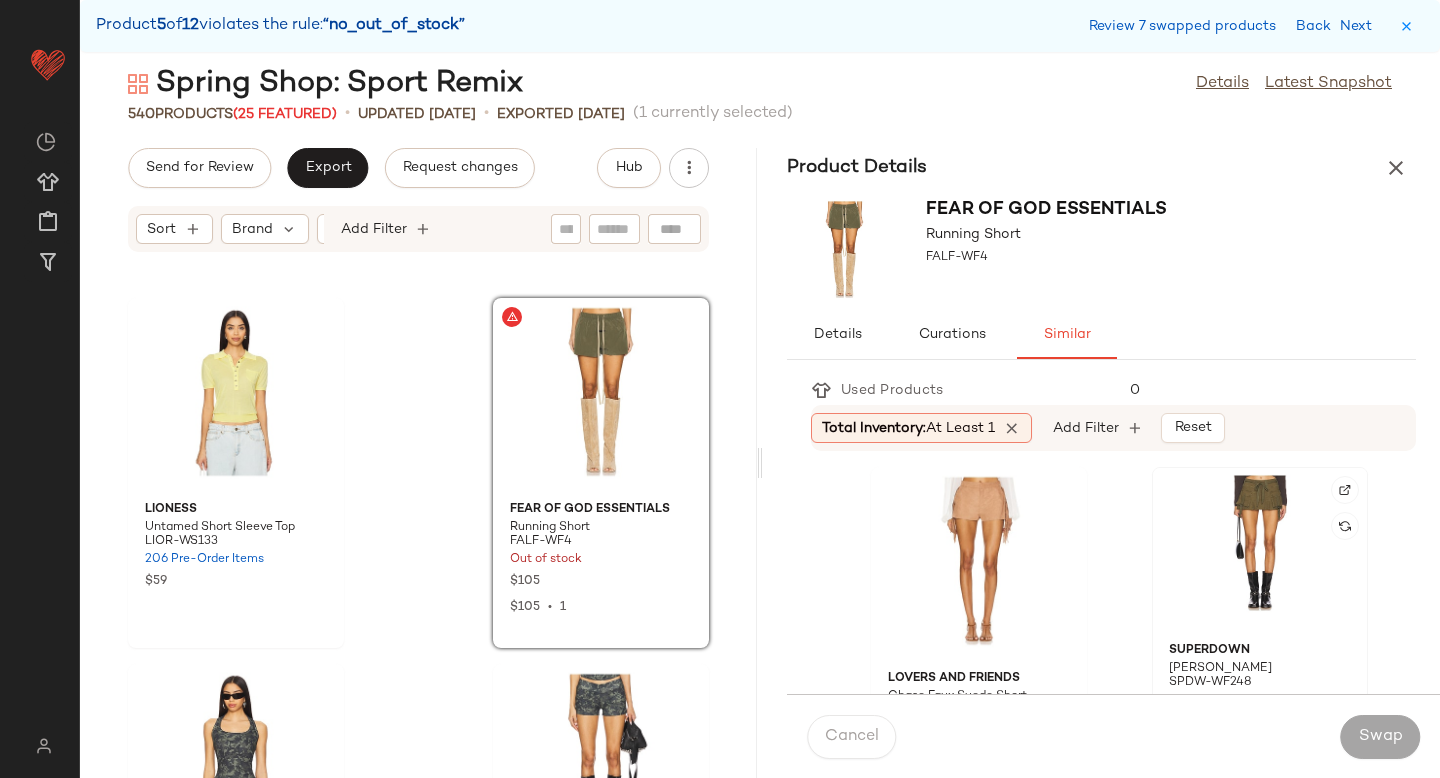 click 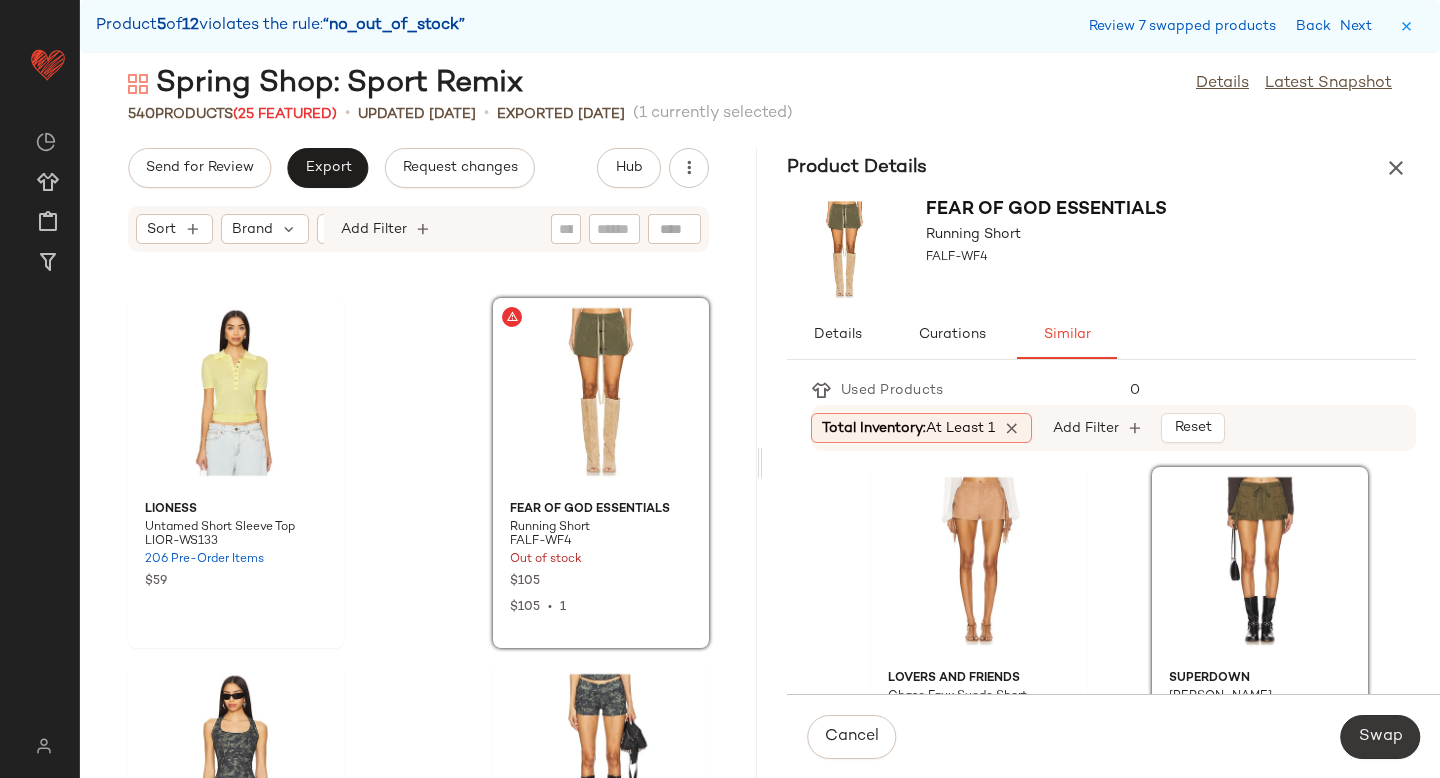 click on "Swap" at bounding box center (1380, 737) 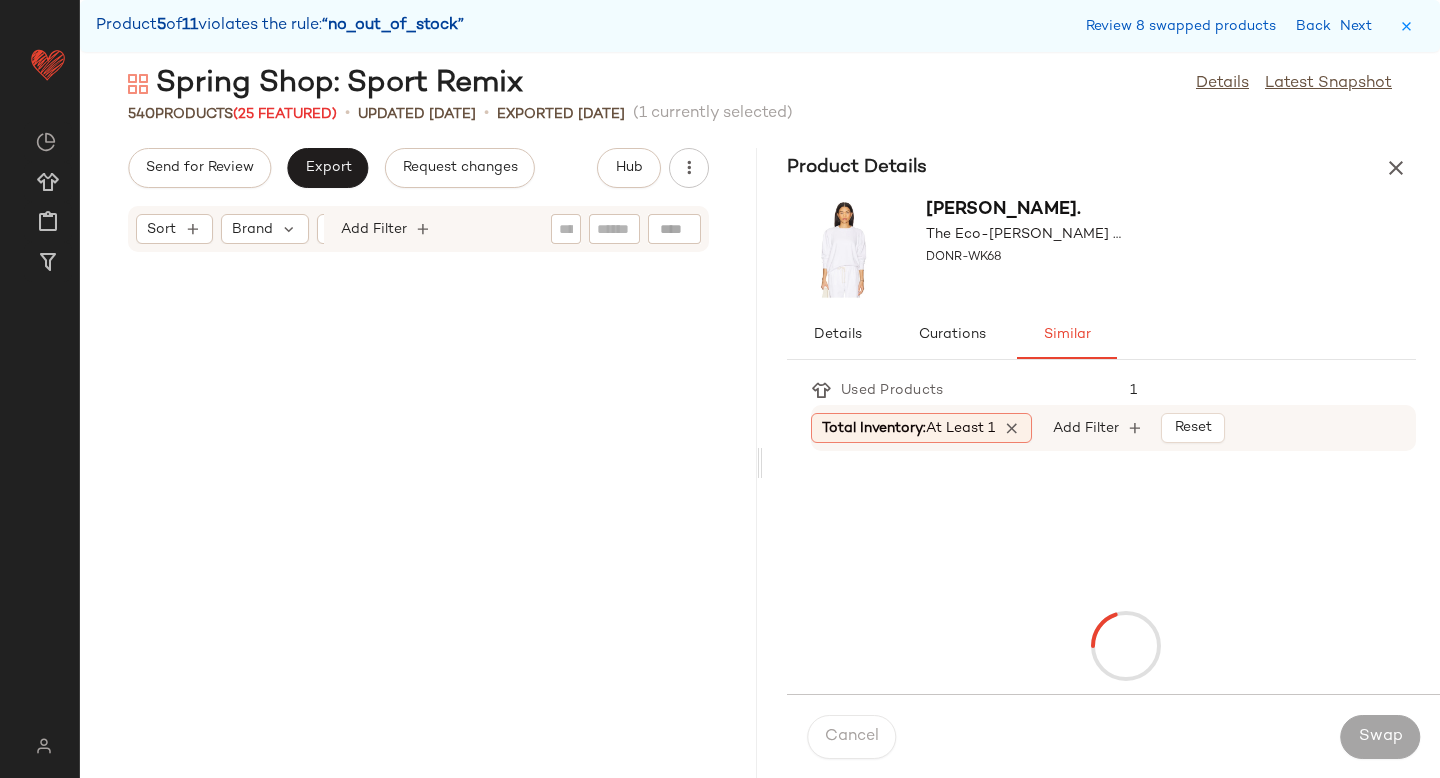 scroll, scrollTop: 68076, scrollLeft: 0, axis: vertical 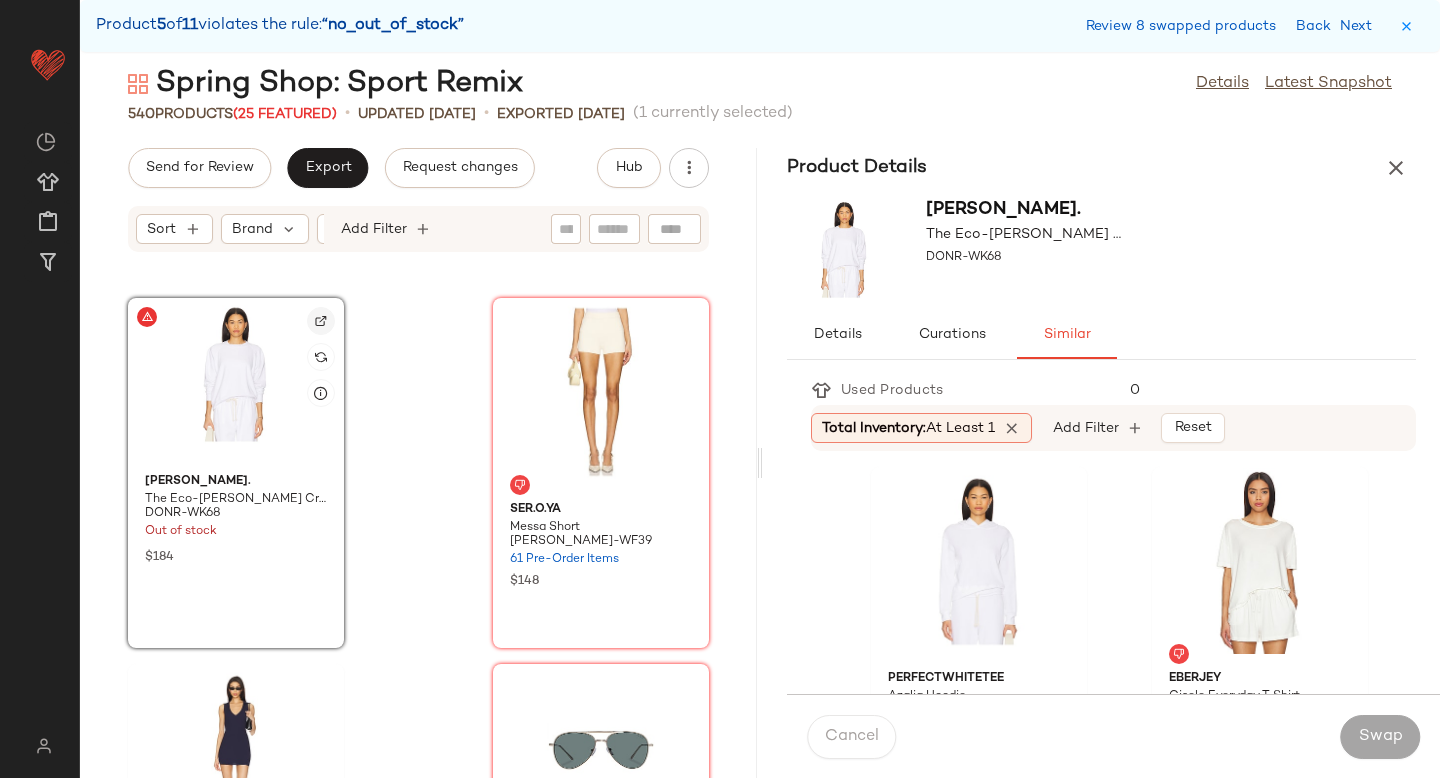 click 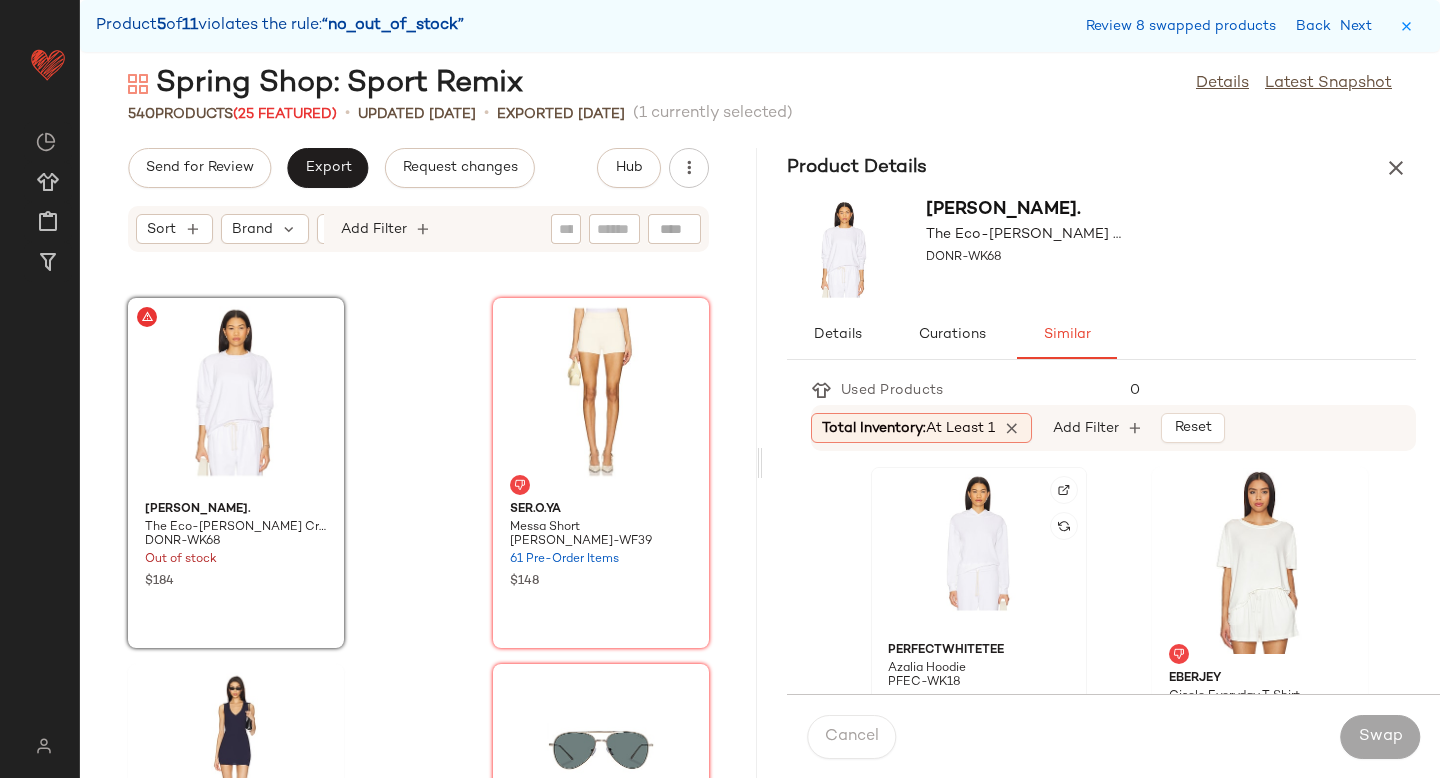 click 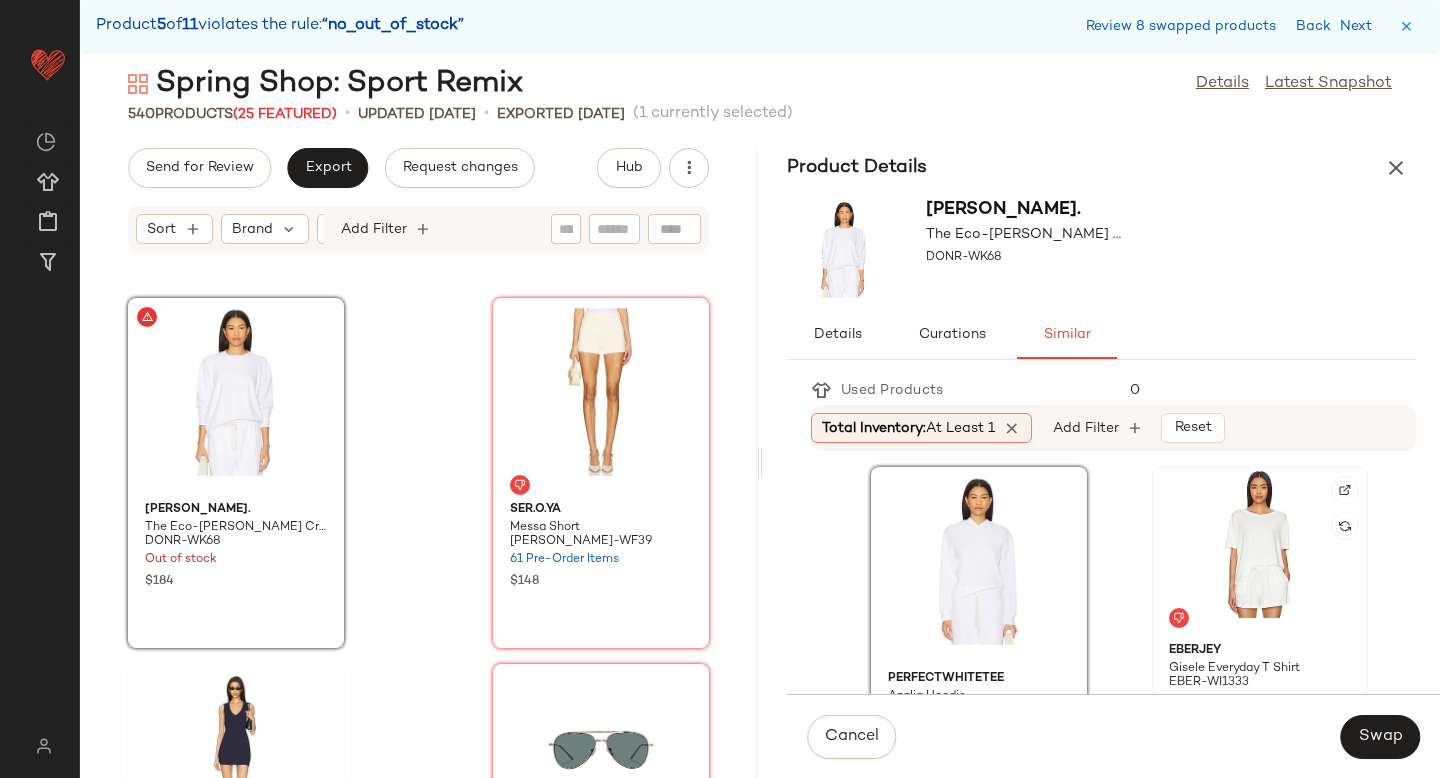 click 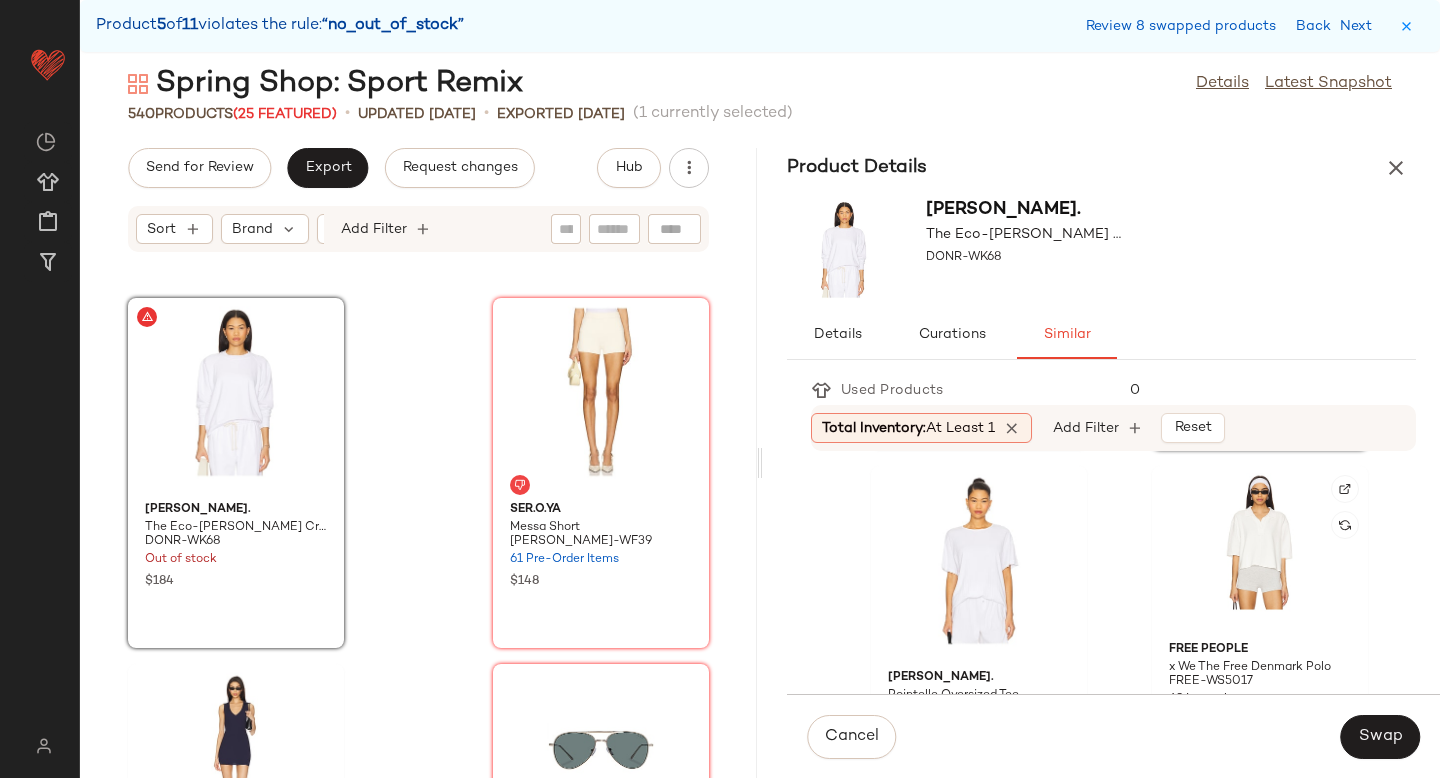 scroll, scrollTop: 398, scrollLeft: 0, axis: vertical 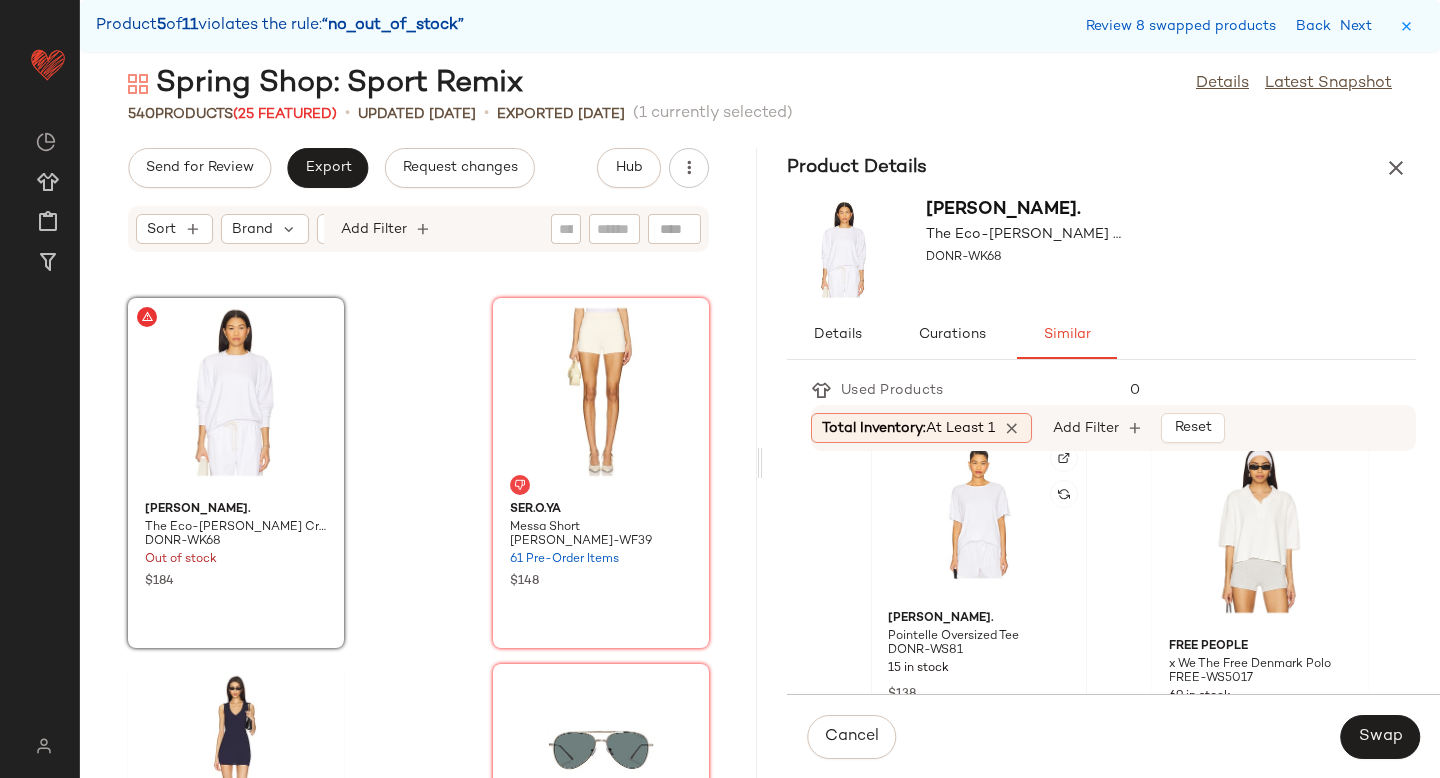 click 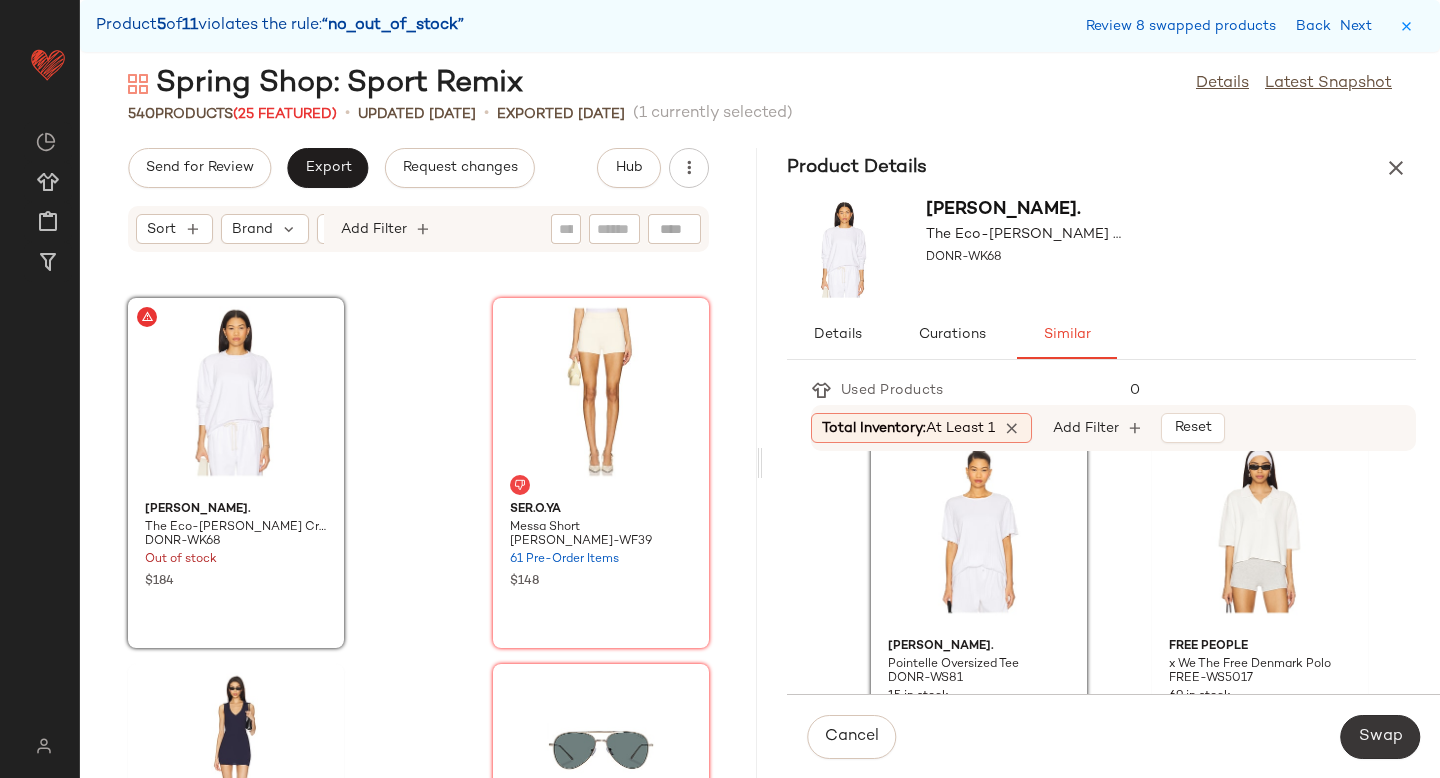 click on "Swap" at bounding box center (1380, 737) 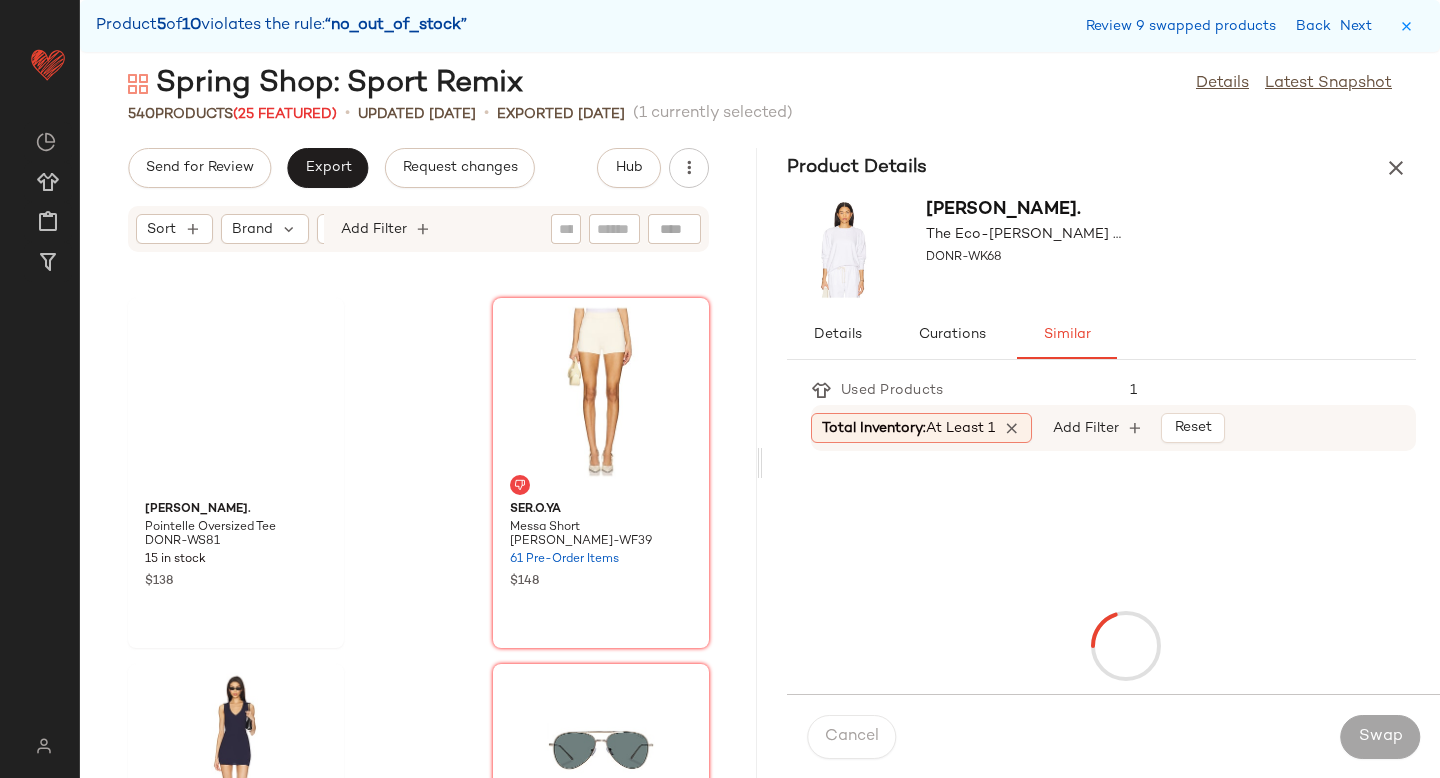 scroll, scrollTop: 73200, scrollLeft: 0, axis: vertical 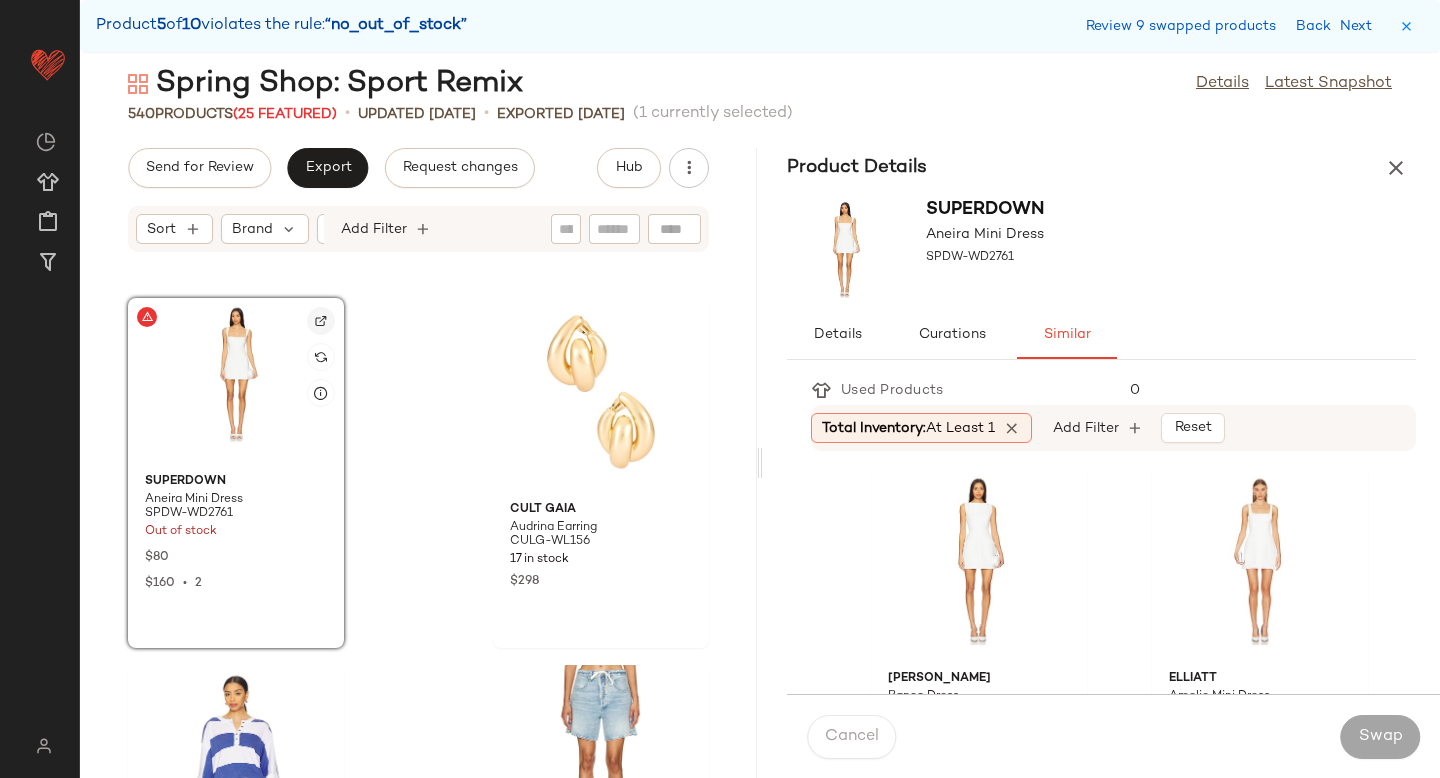 click 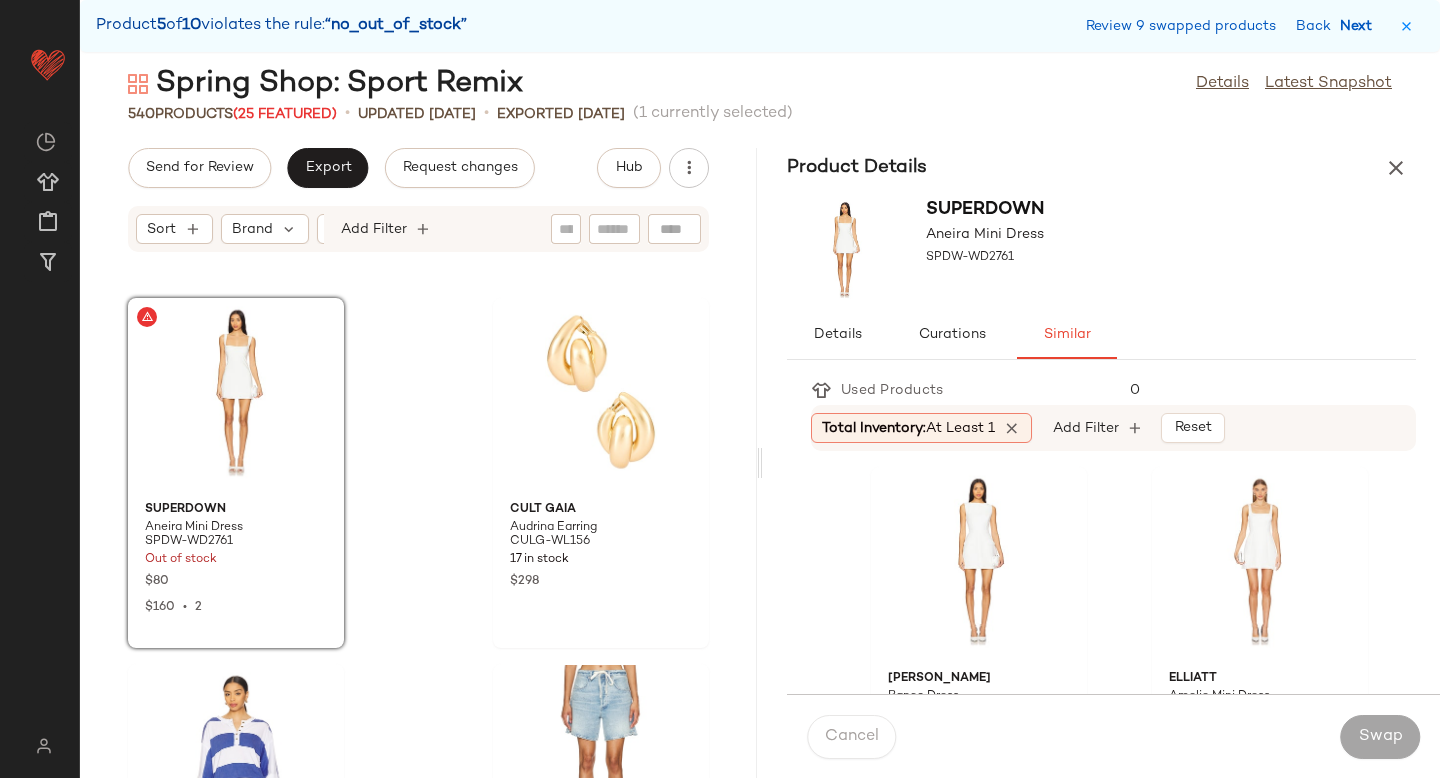 click on "Next" at bounding box center [1360, 26] 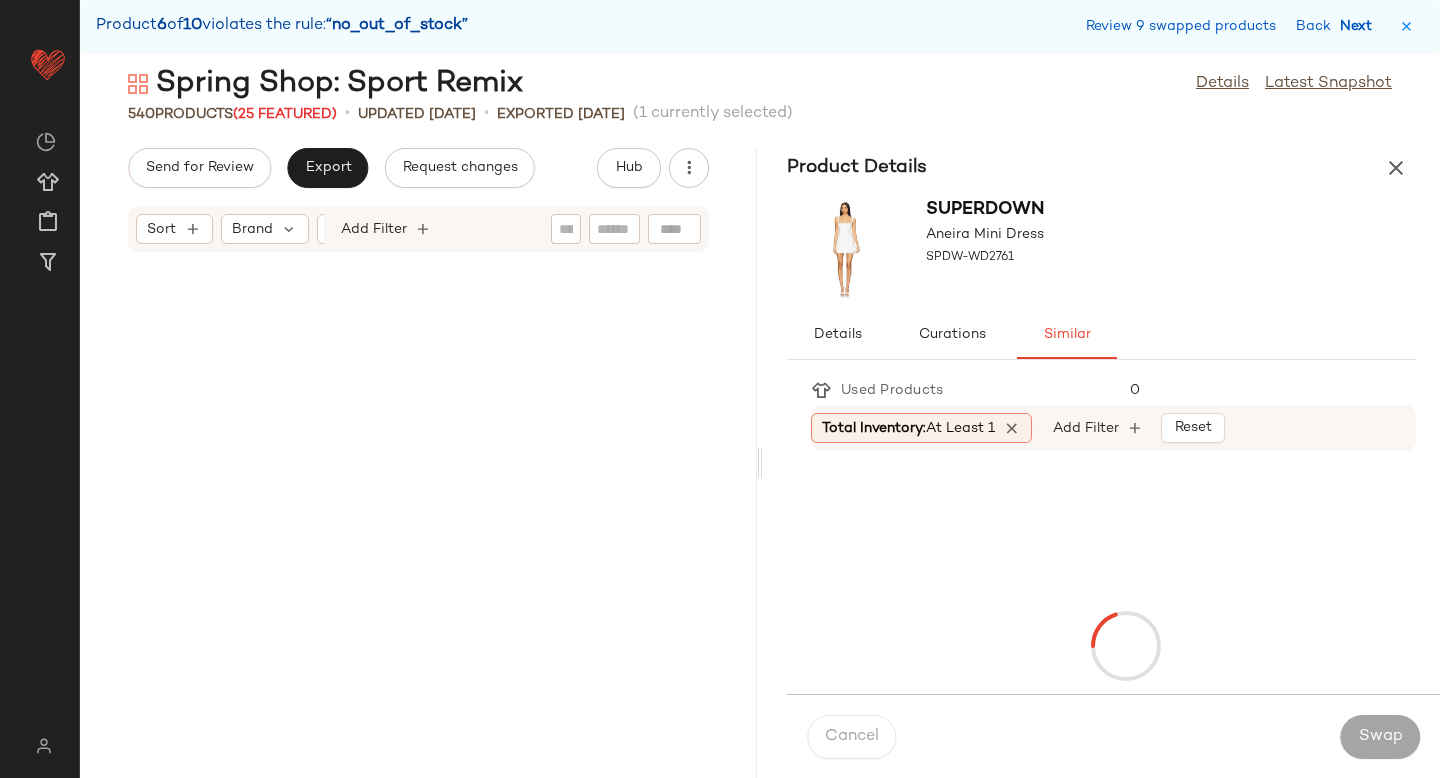 scroll, scrollTop: 78324, scrollLeft: 0, axis: vertical 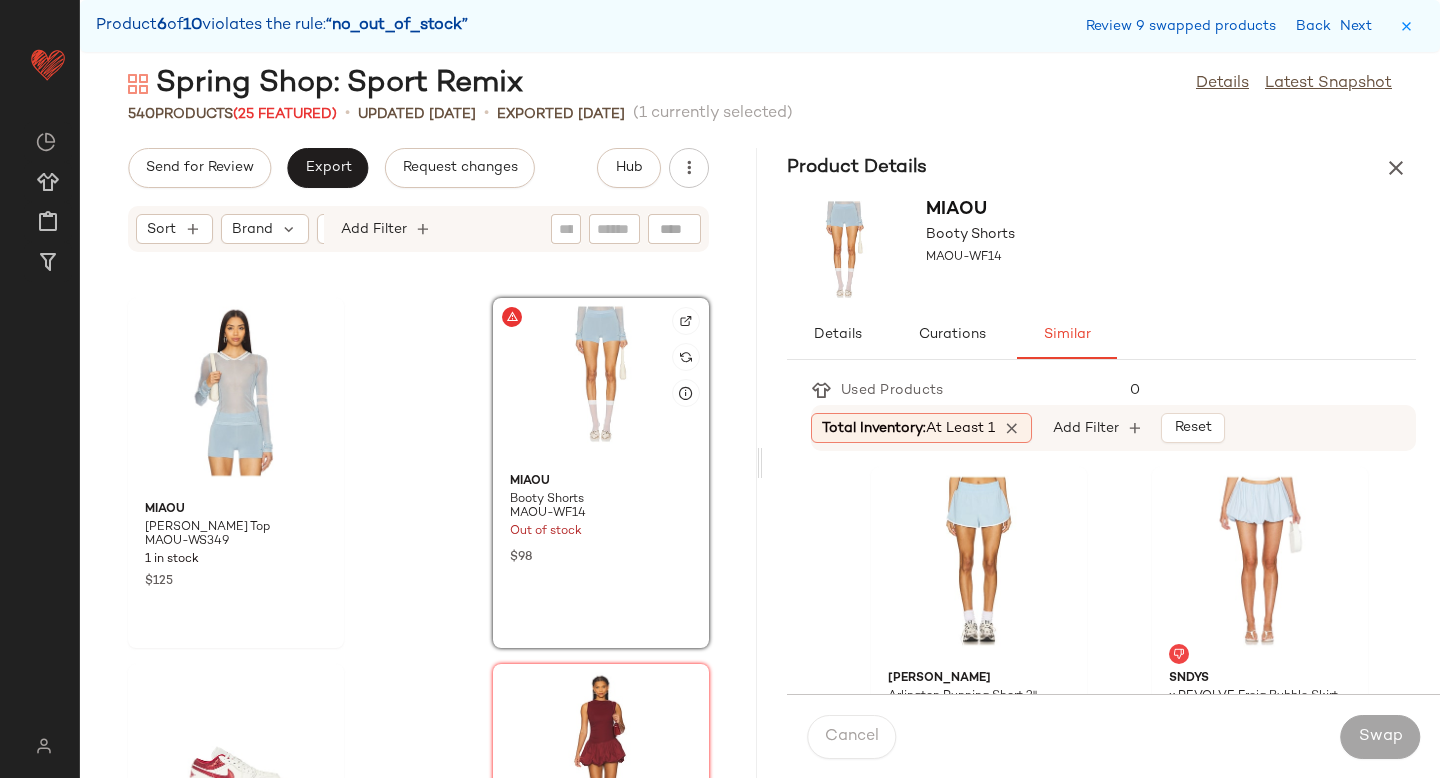 click 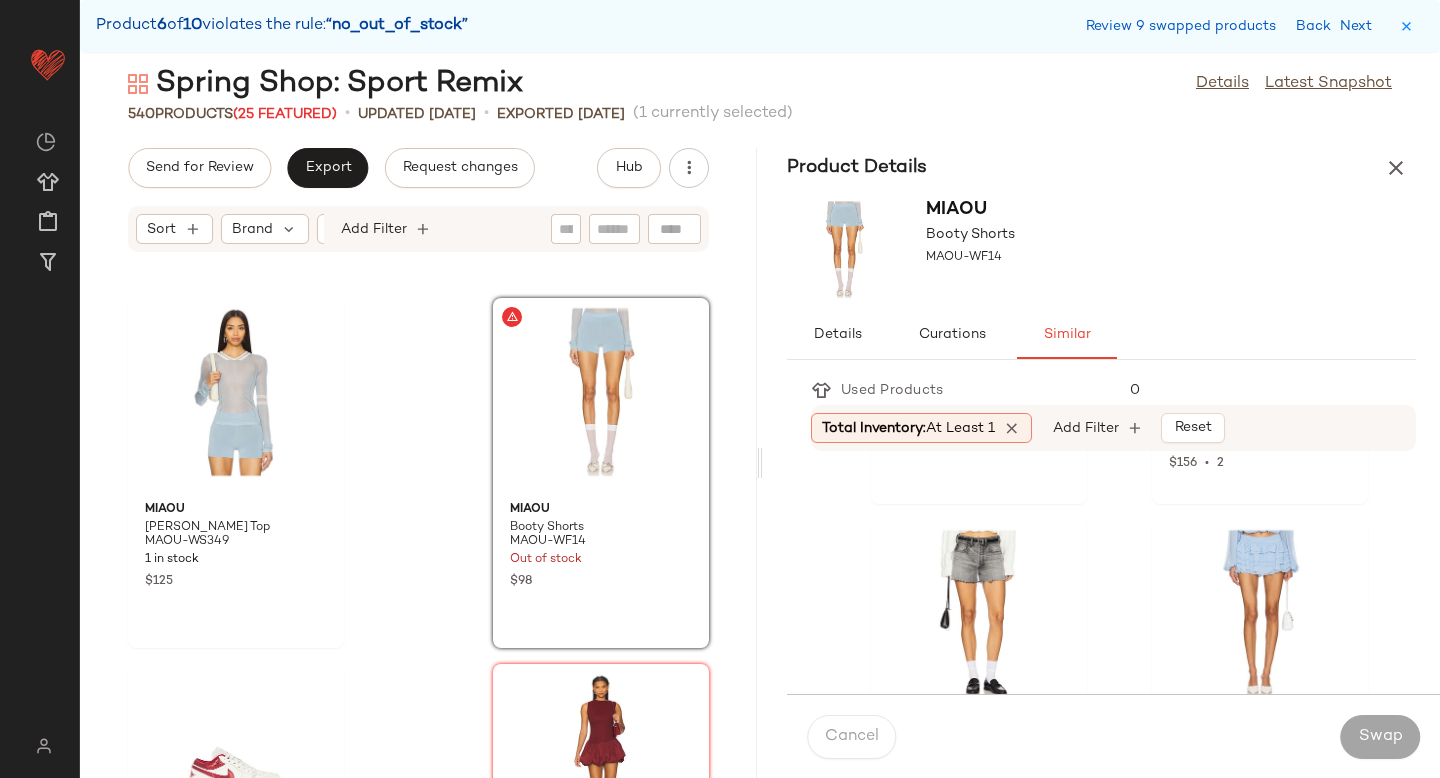 scroll, scrollTop: 739, scrollLeft: 0, axis: vertical 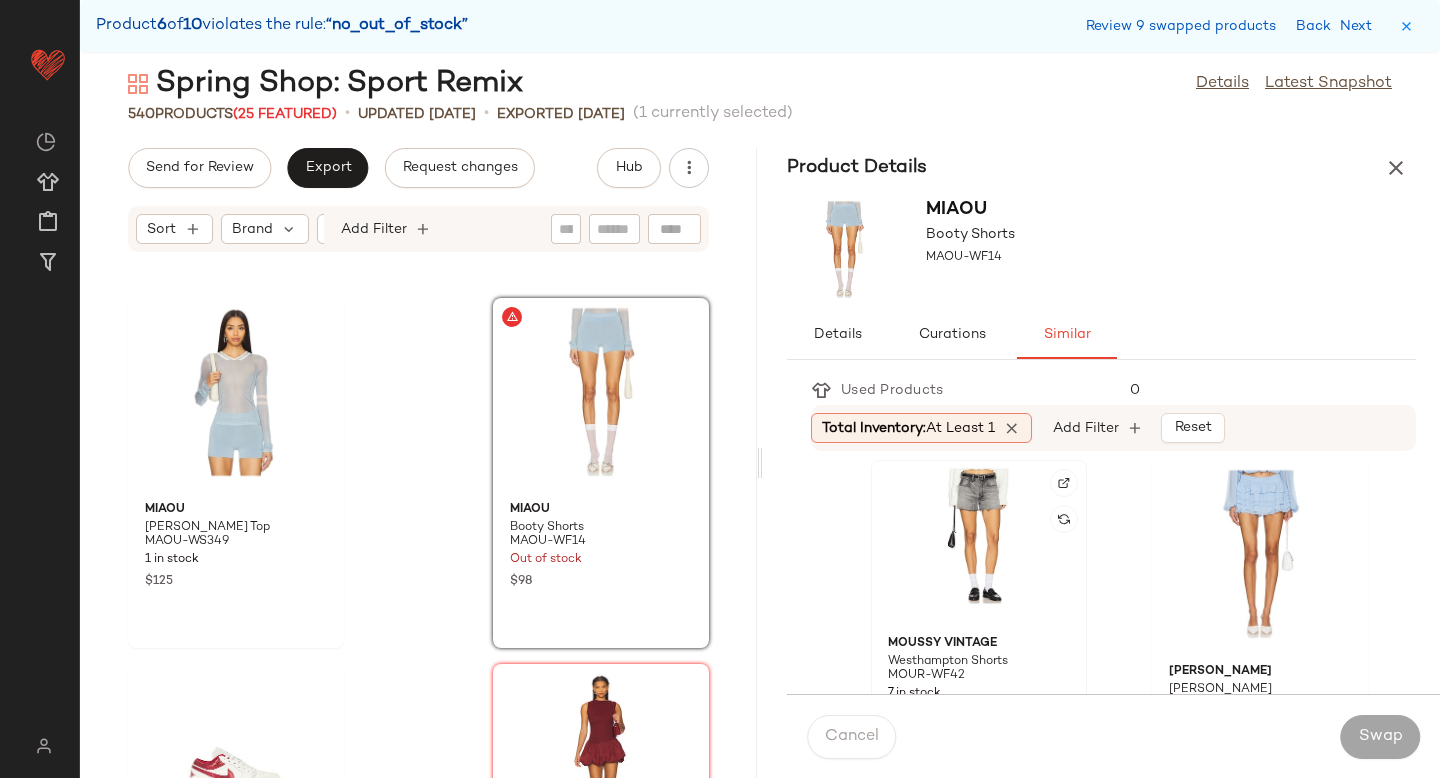 click 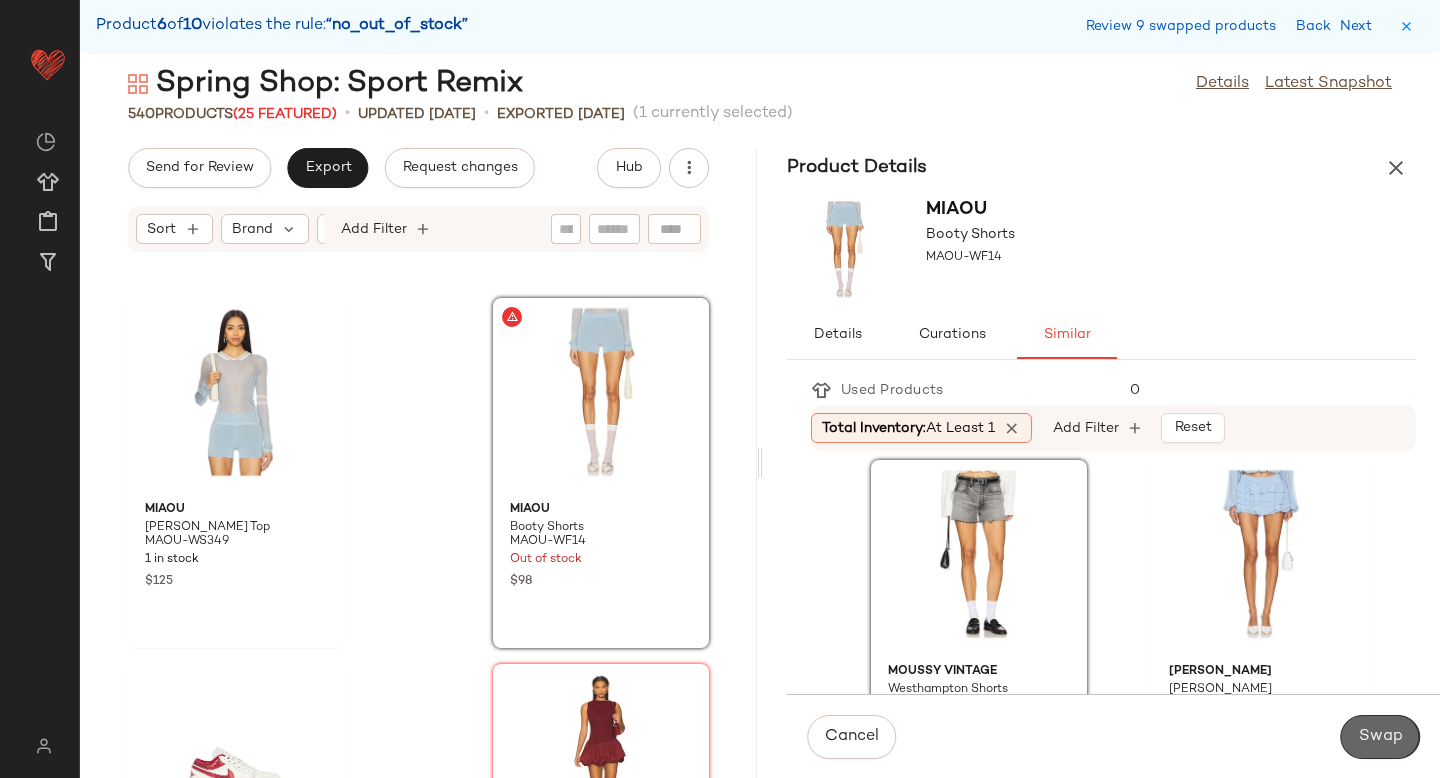 click on "Swap" 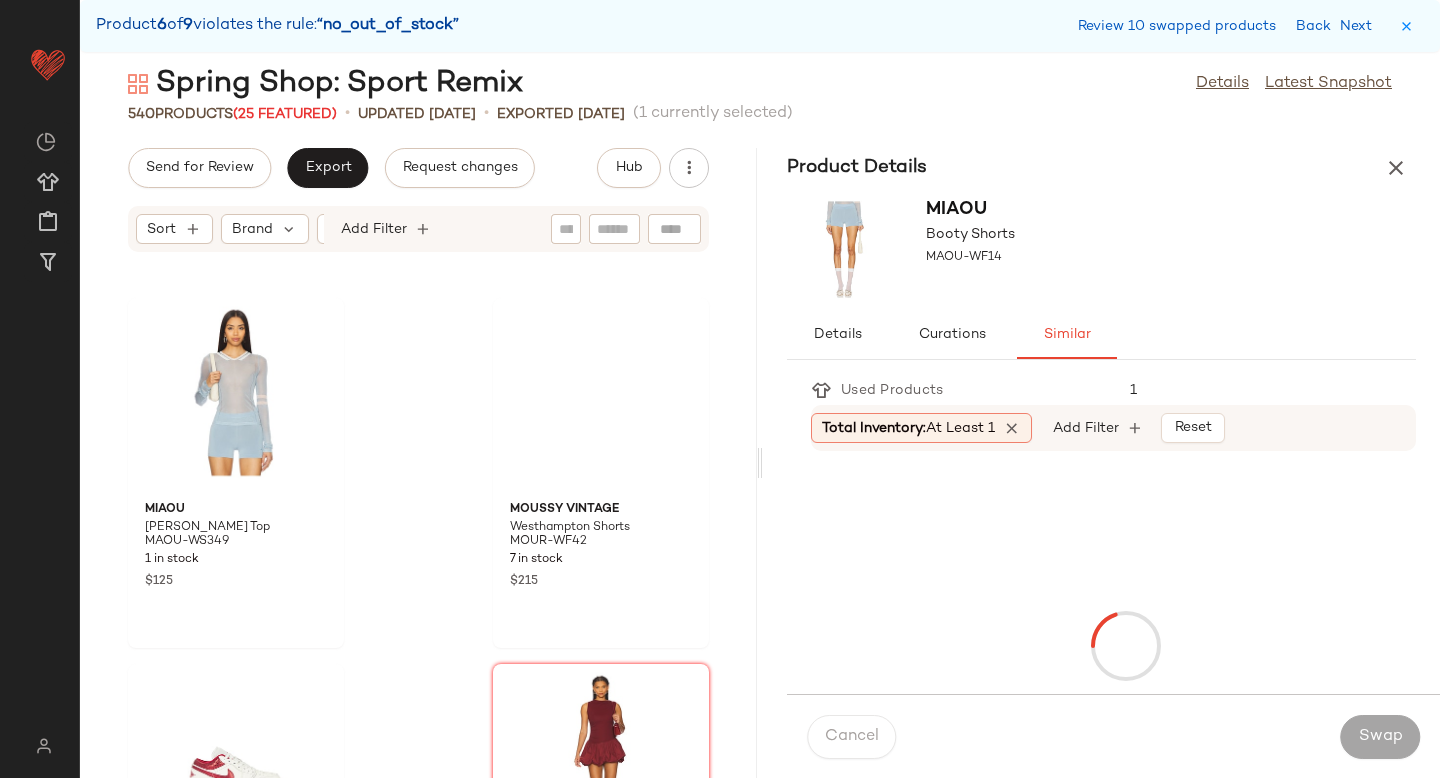 scroll, scrollTop: 79056, scrollLeft: 0, axis: vertical 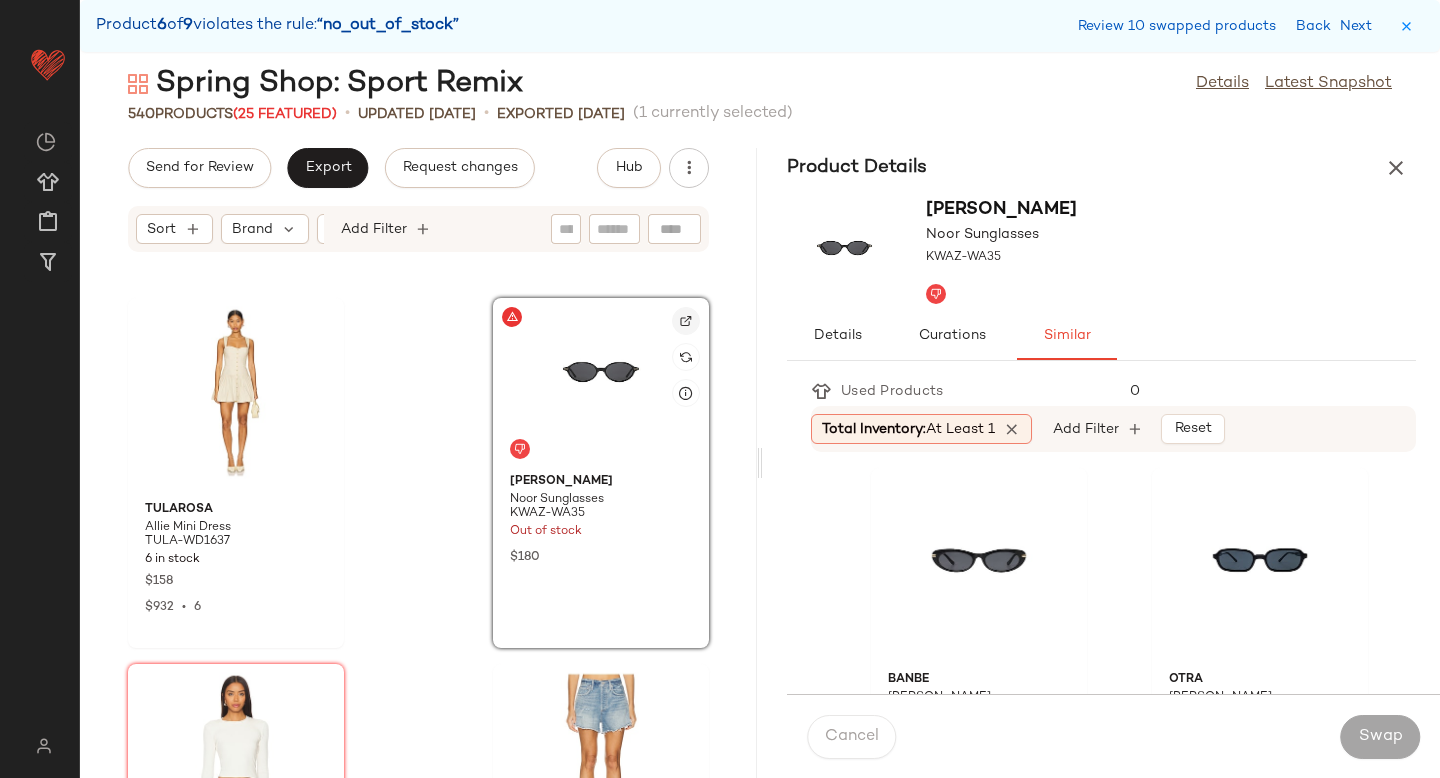click at bounding box center (686, 321) 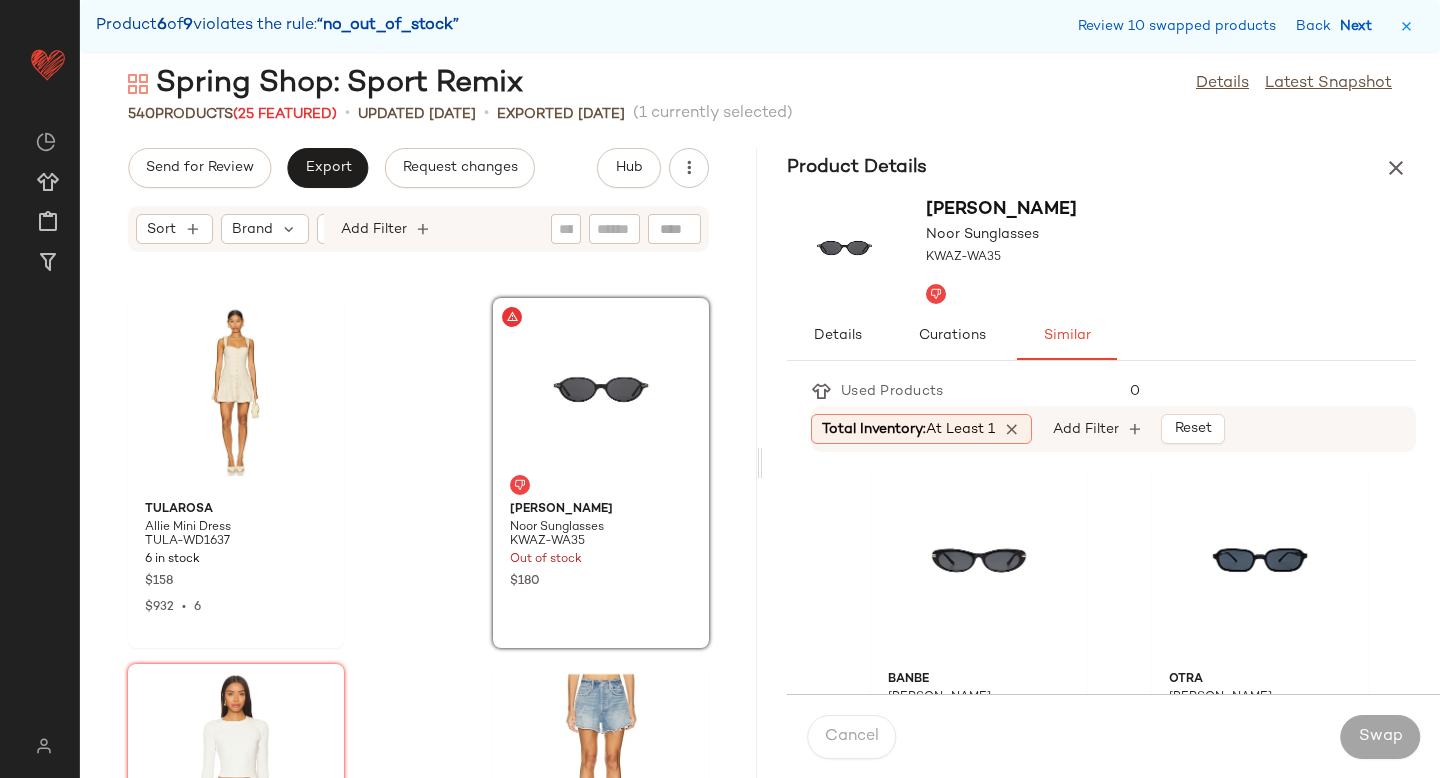 click on "Next" at bounding box center [1360, 26] 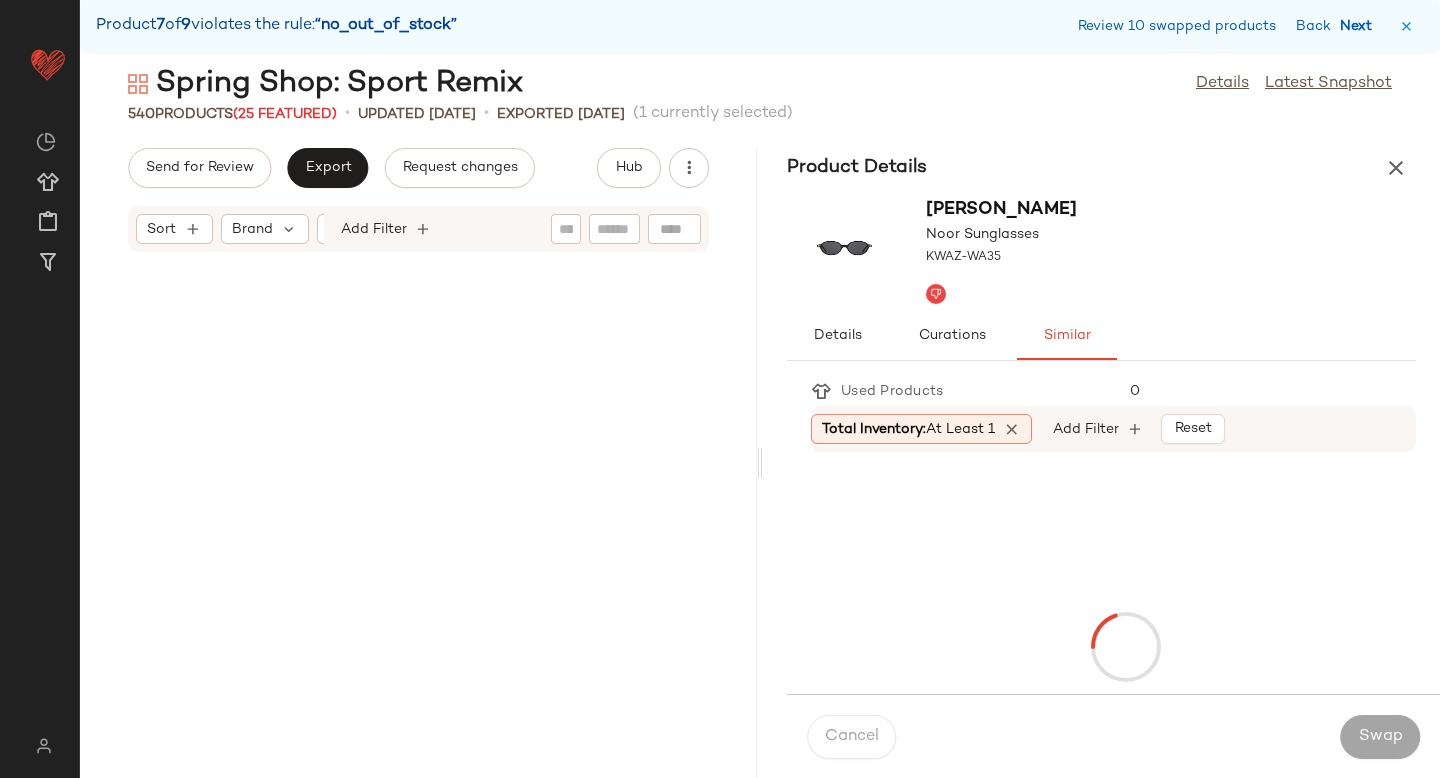 scroll, scrollTop: 80154, scrollLeft: 0, axis: vertical 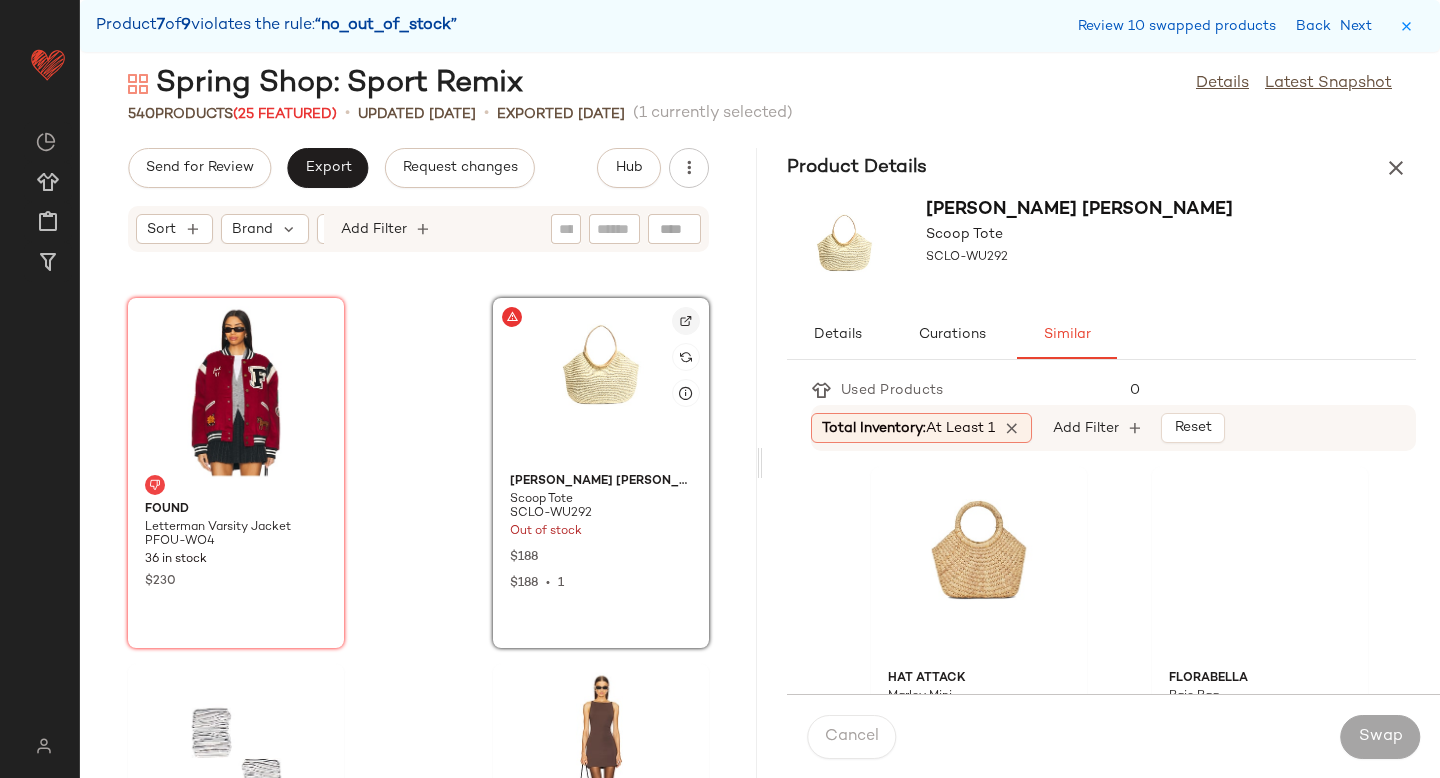 click at bounding box center (686, 321) 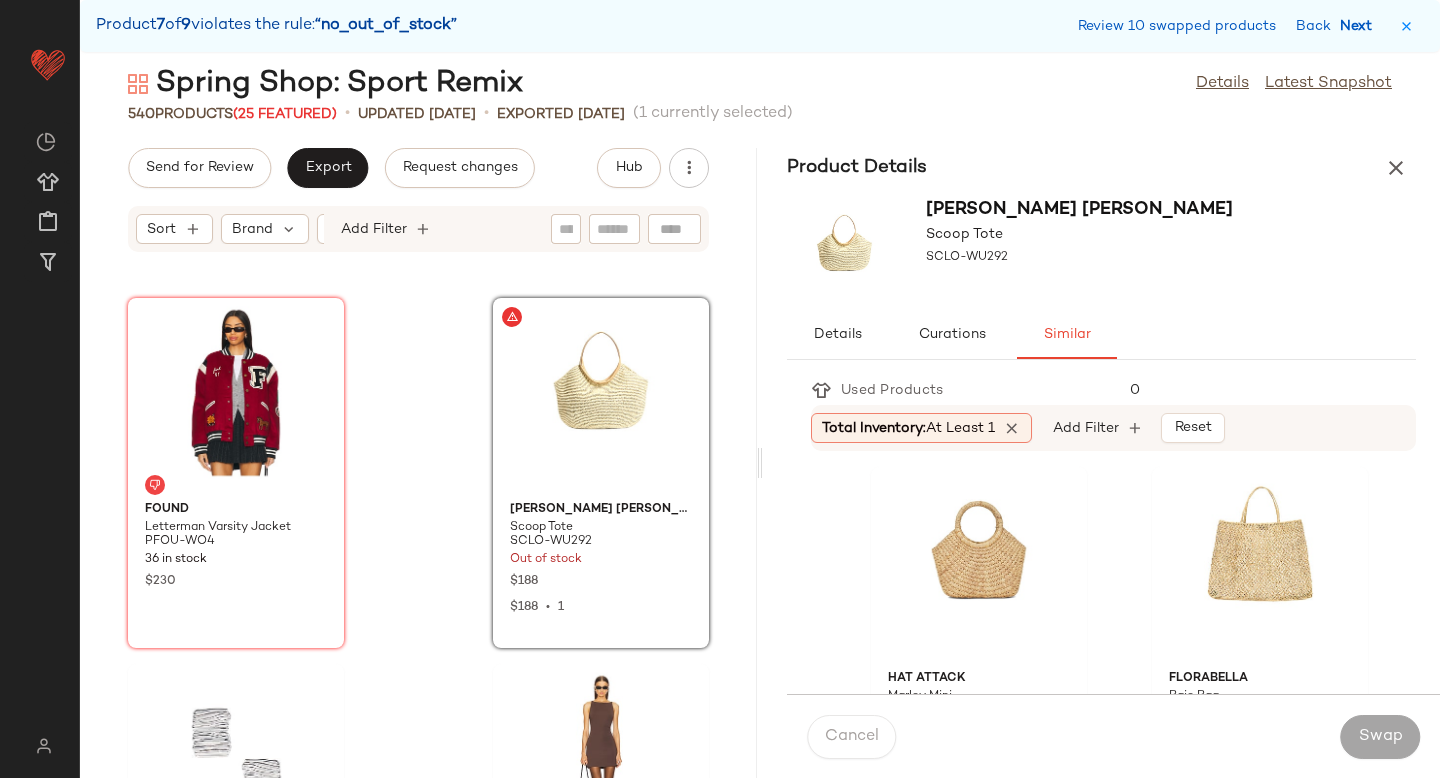 click on "Next" at bounding box center [1360, 26] 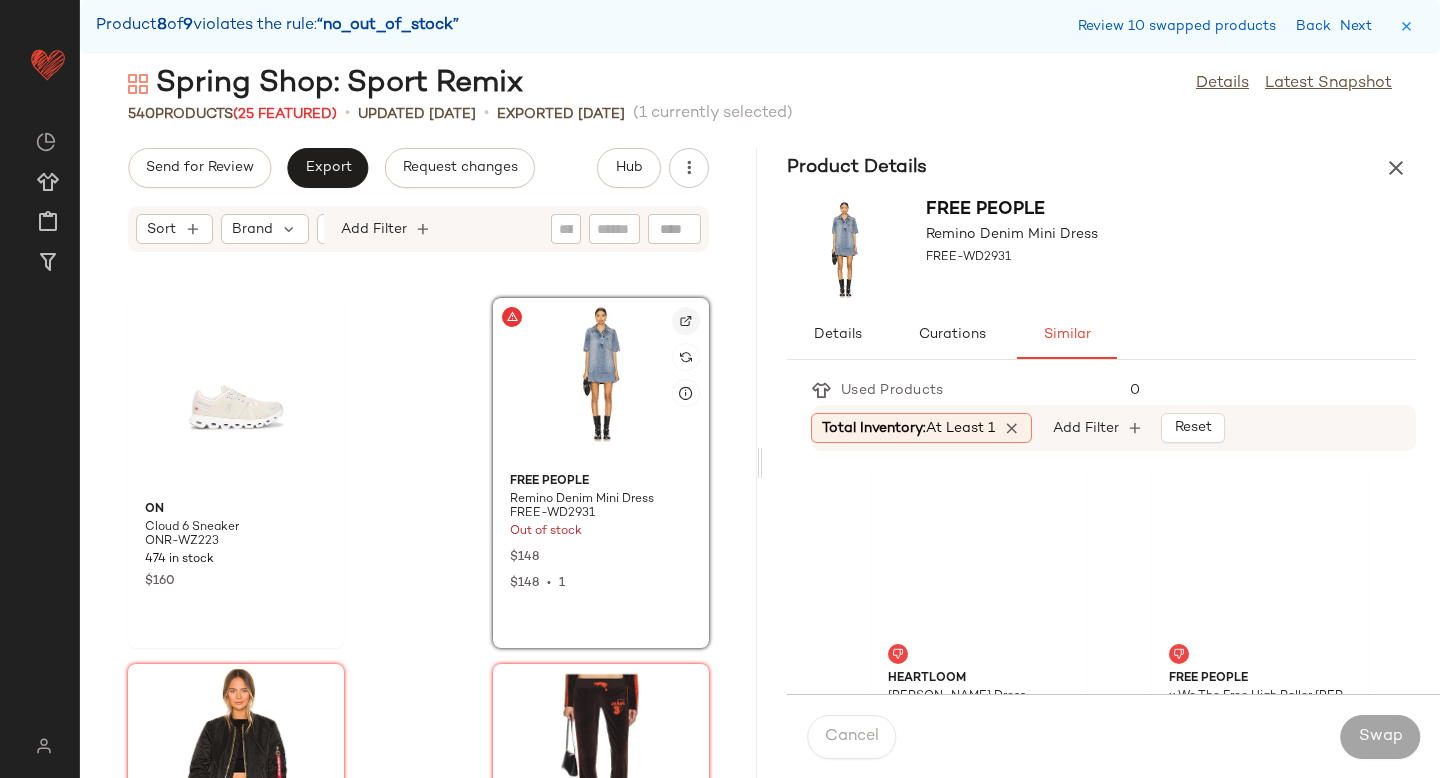 click 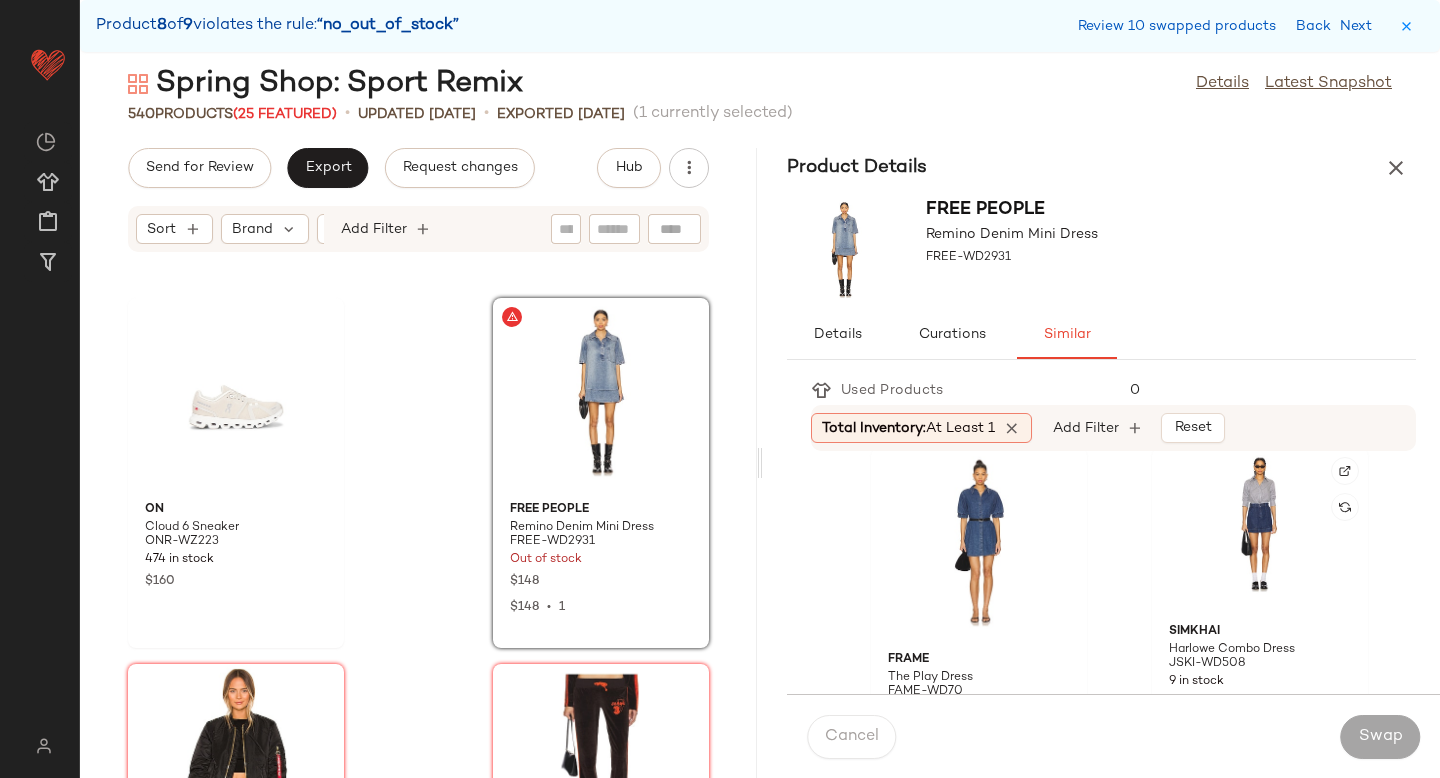 scroll, scrollTop: 380, scrollLeft: 0, axis: vertical 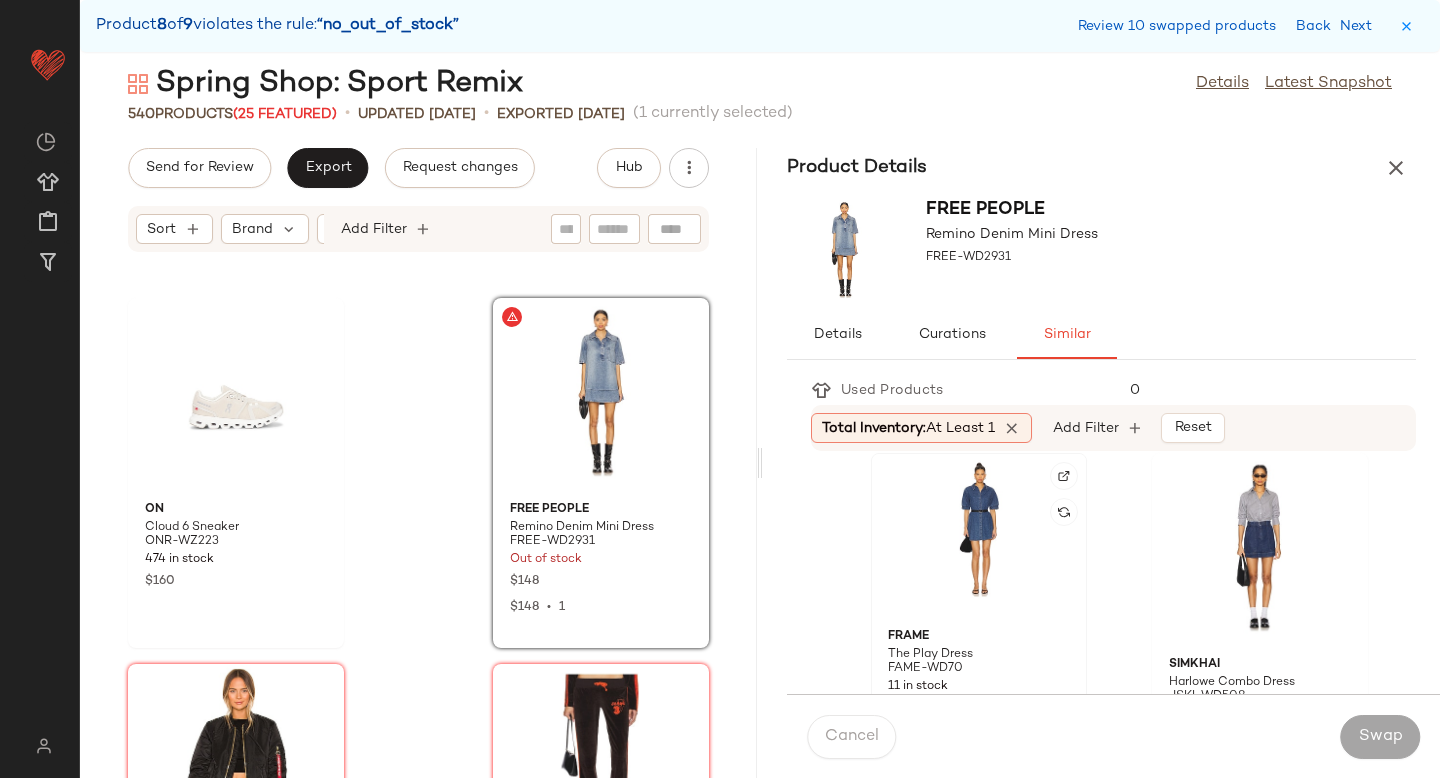 click 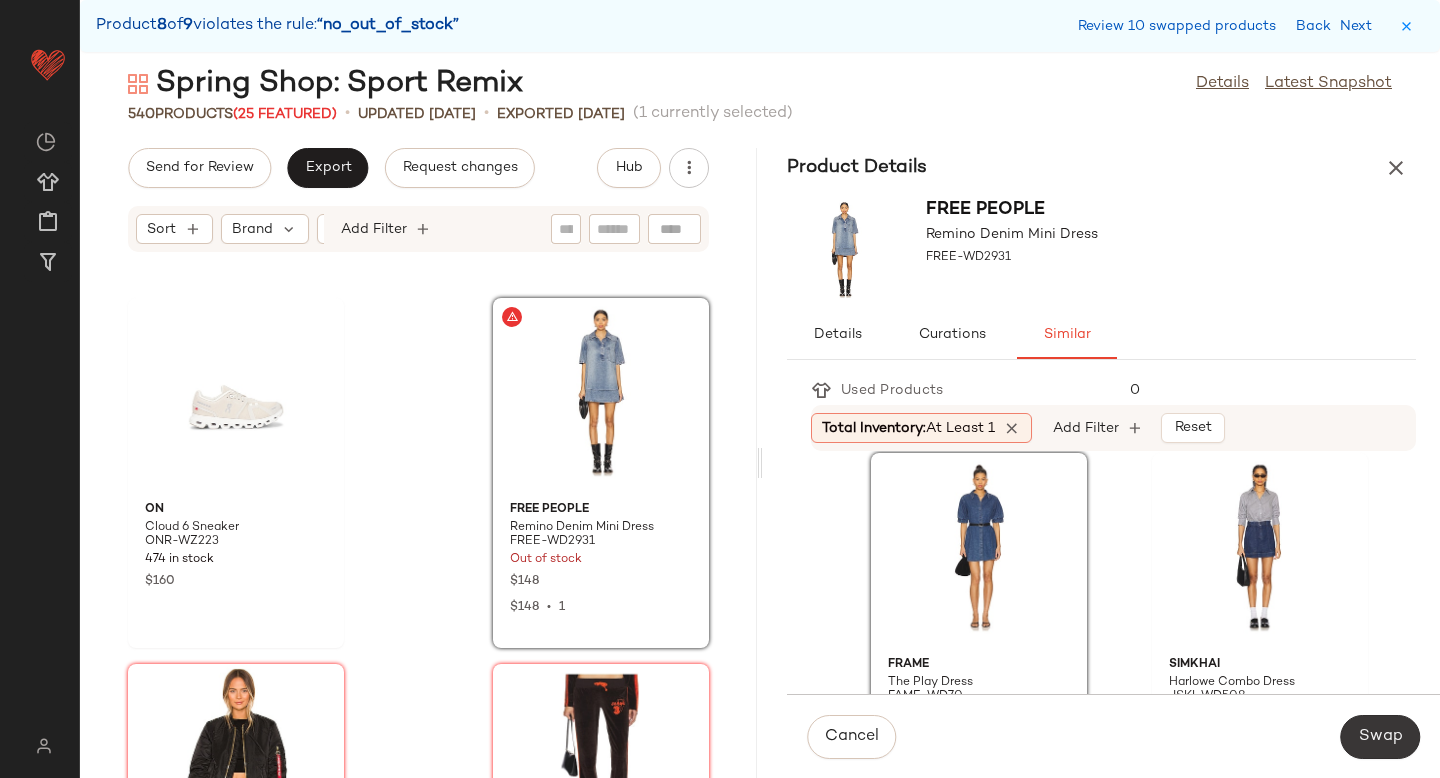 click on "Swap" 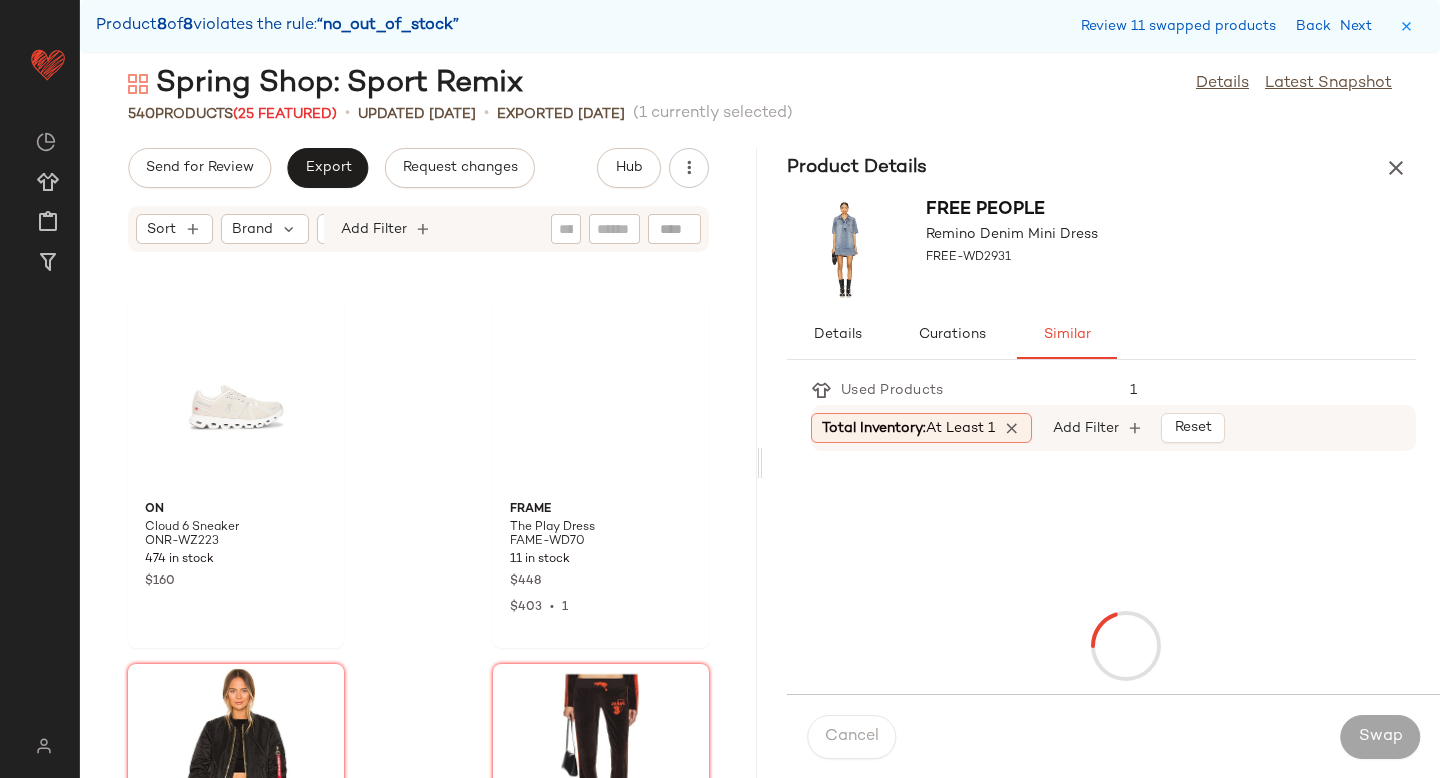 scroll, scrollTop: 91134, scrollLeft: 0, axis: vertical 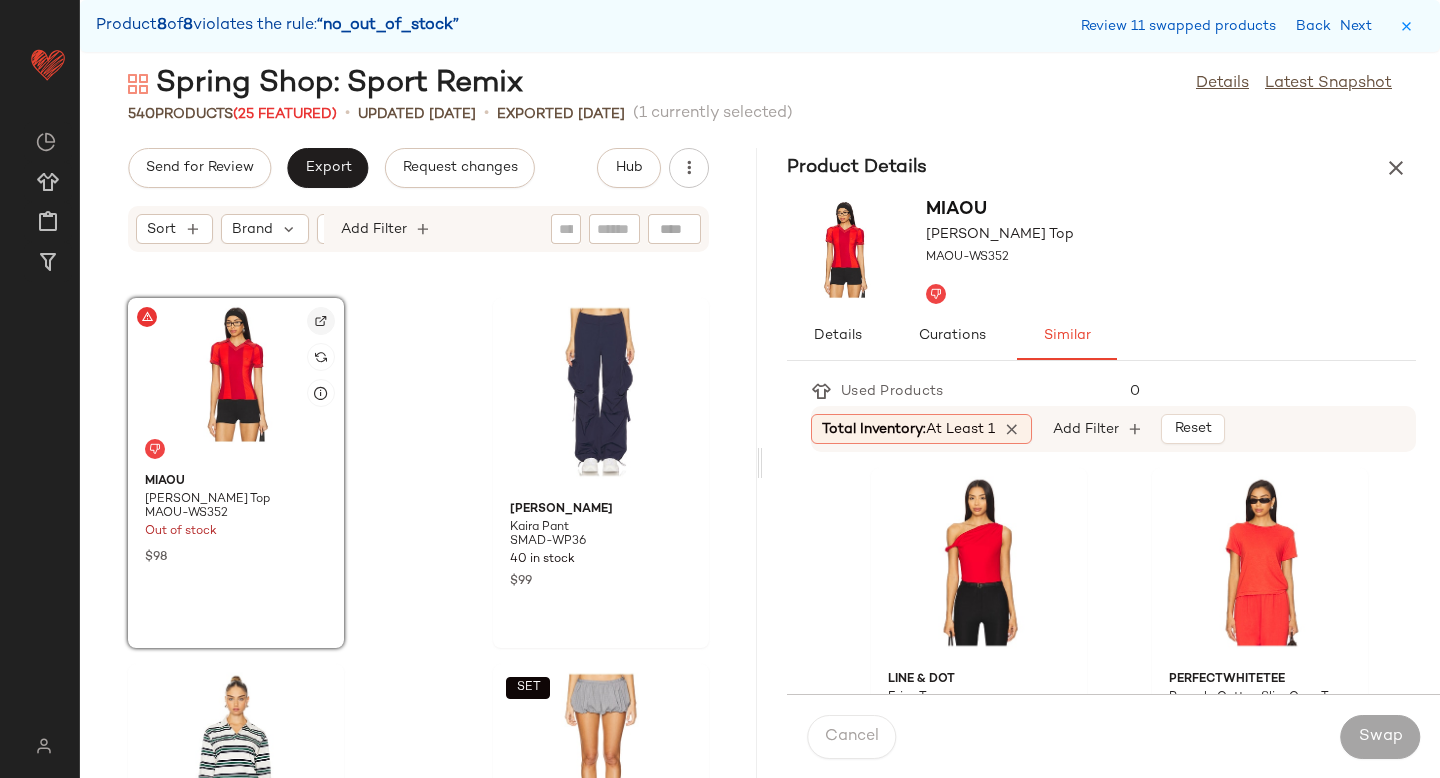click at bounding box center (321, 321) 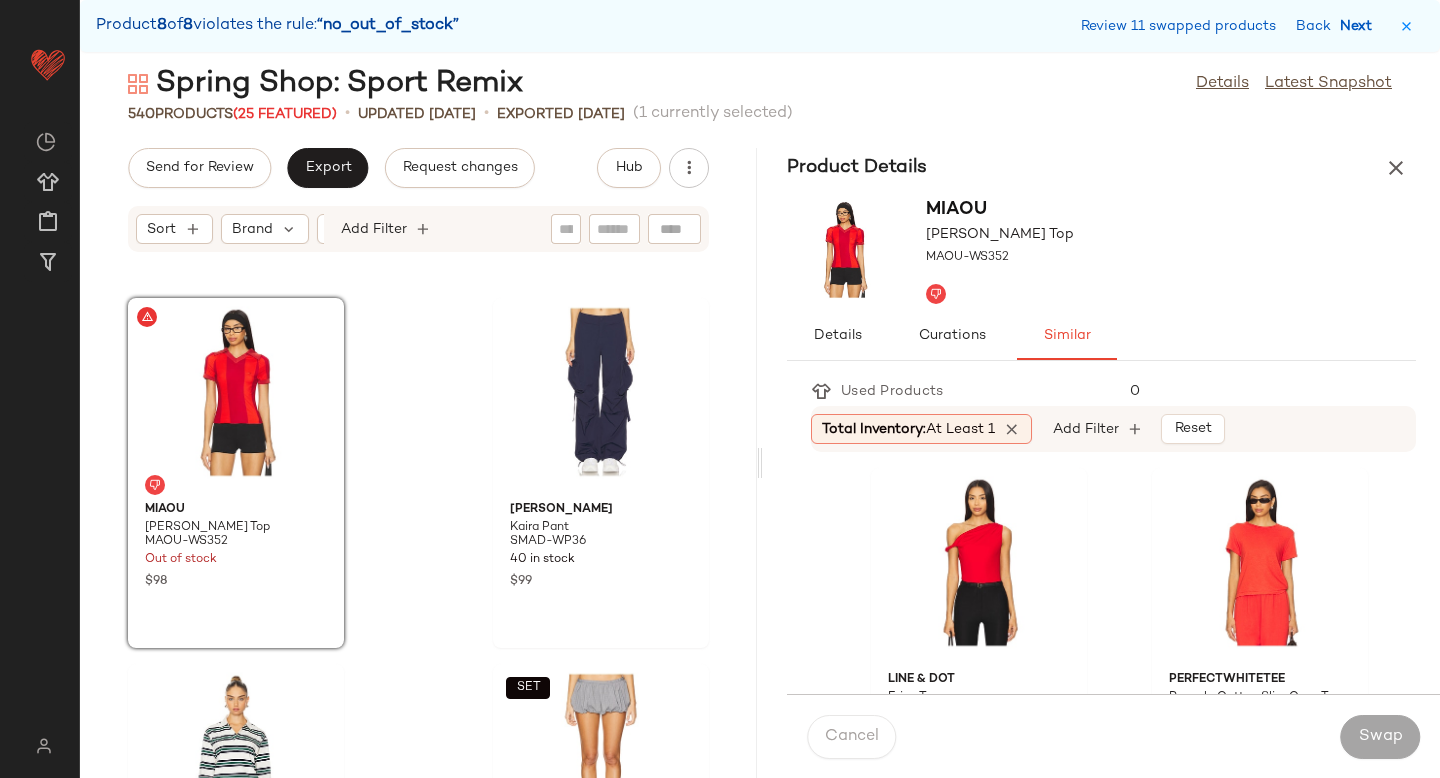 click on "Next" at bounding box center [1360, 26] 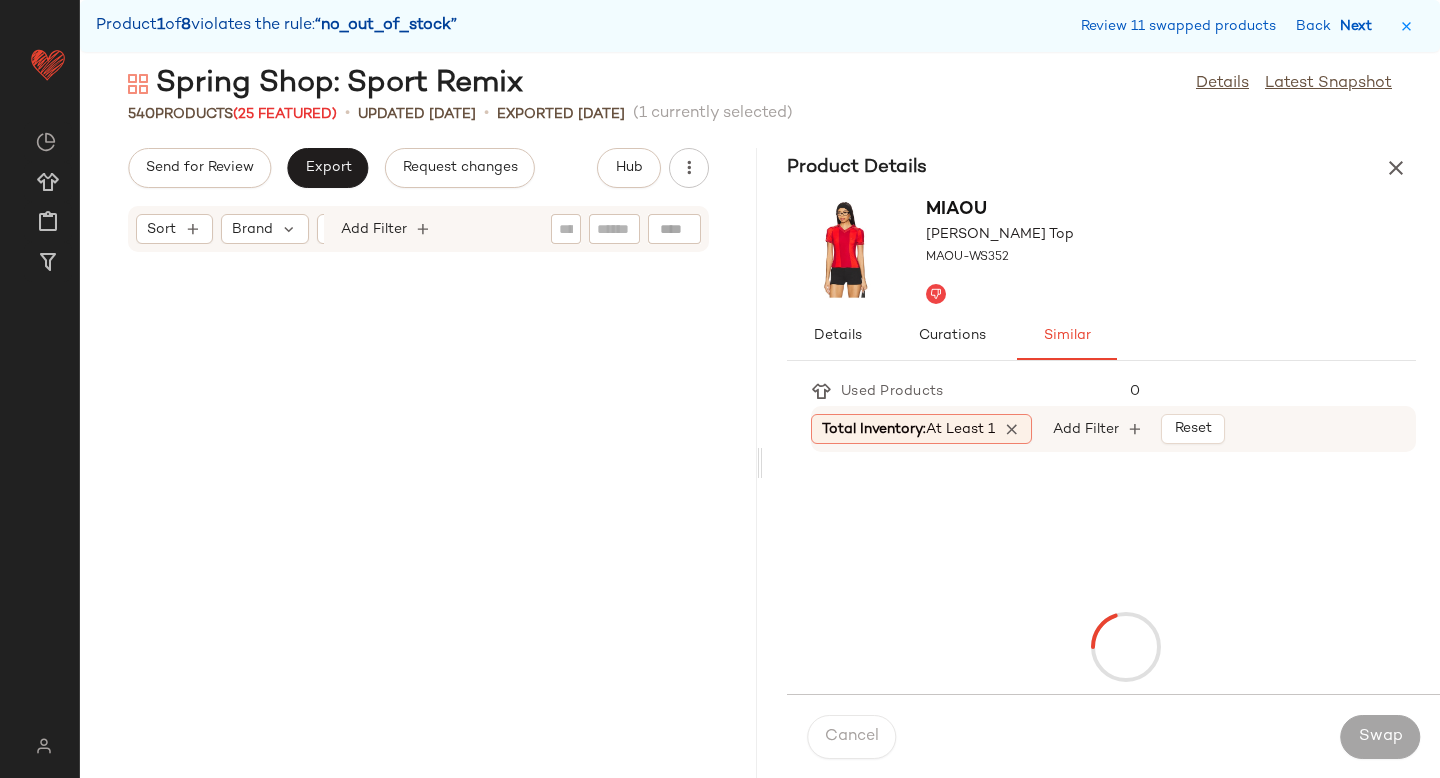 scroll, scrollTop: 8052, scrollLeft: 0, axis: vertical 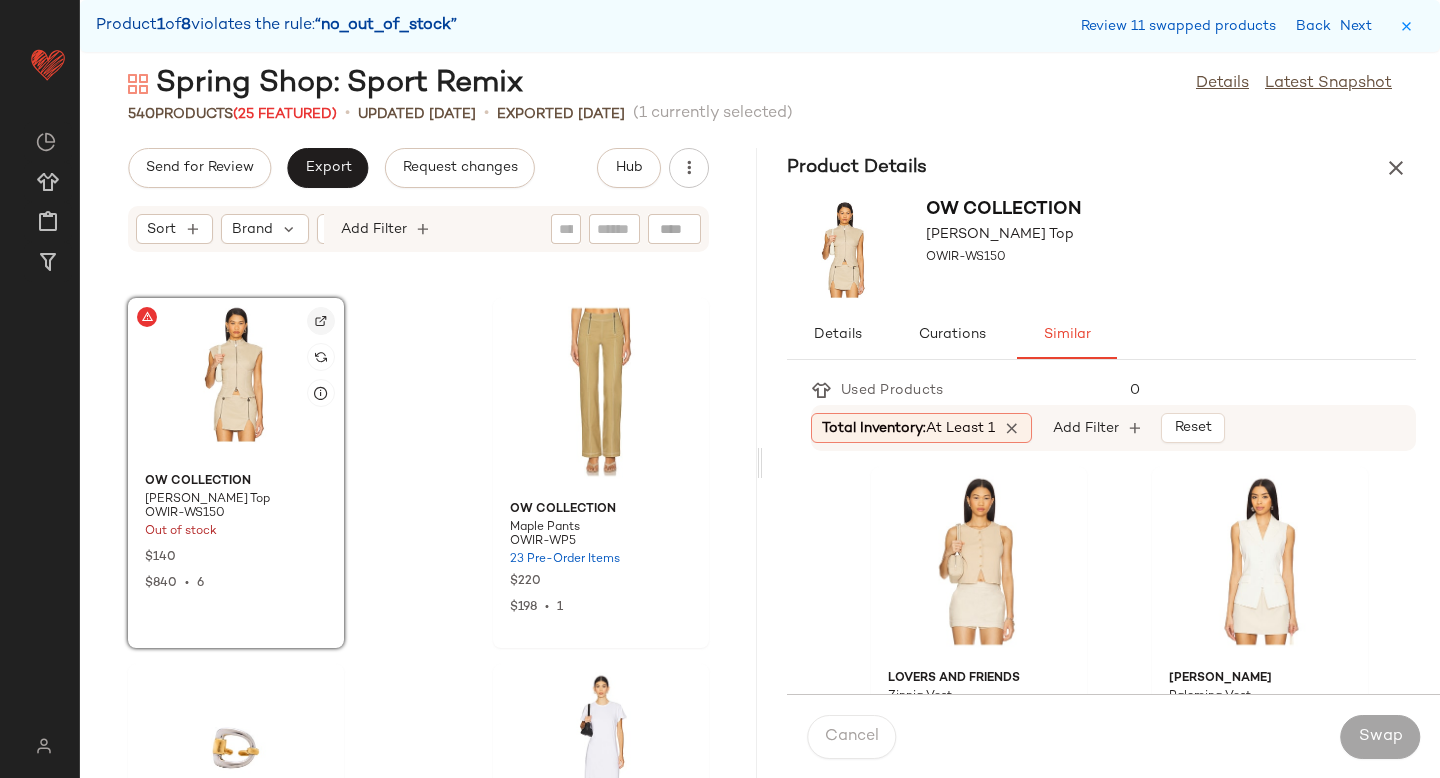 click 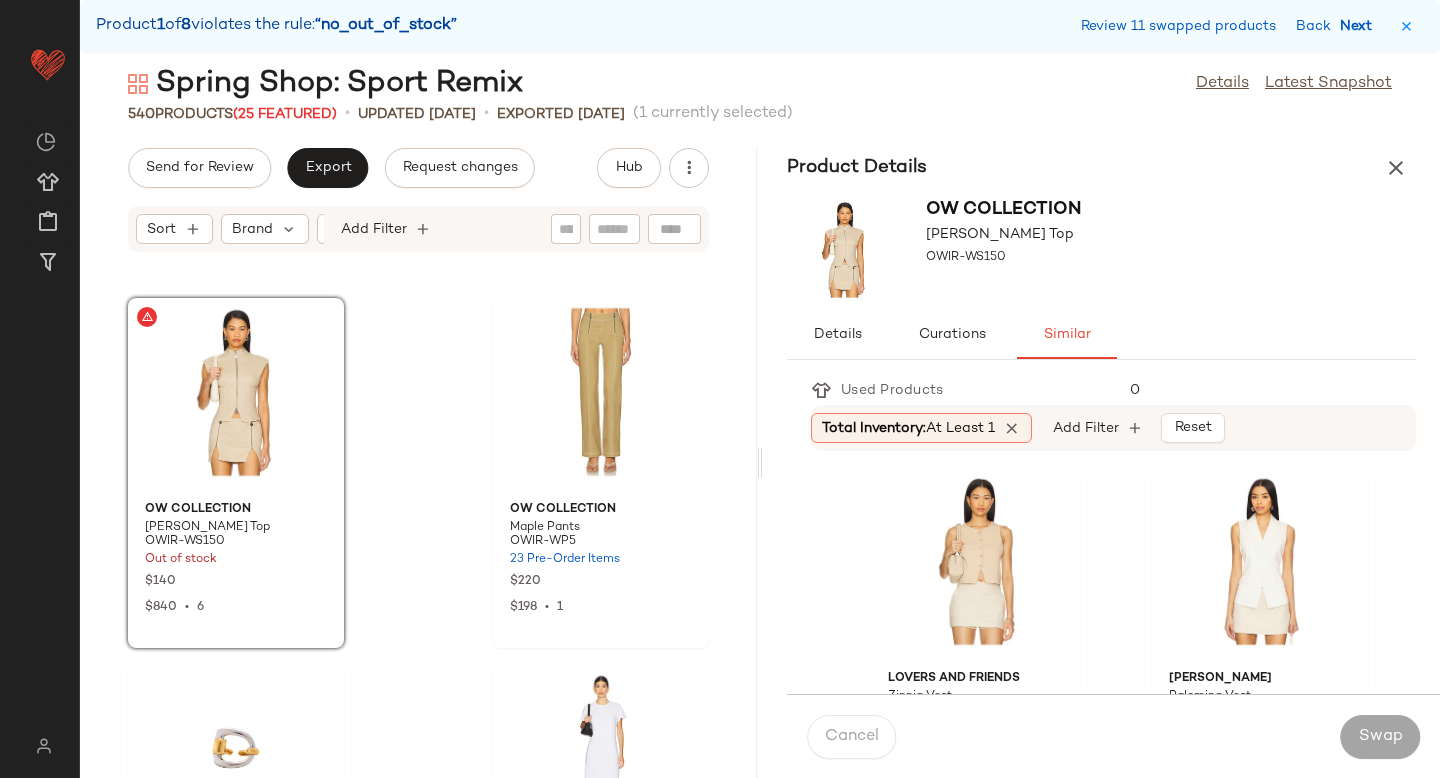 click on "Next" at bounding box center [1360, 26] 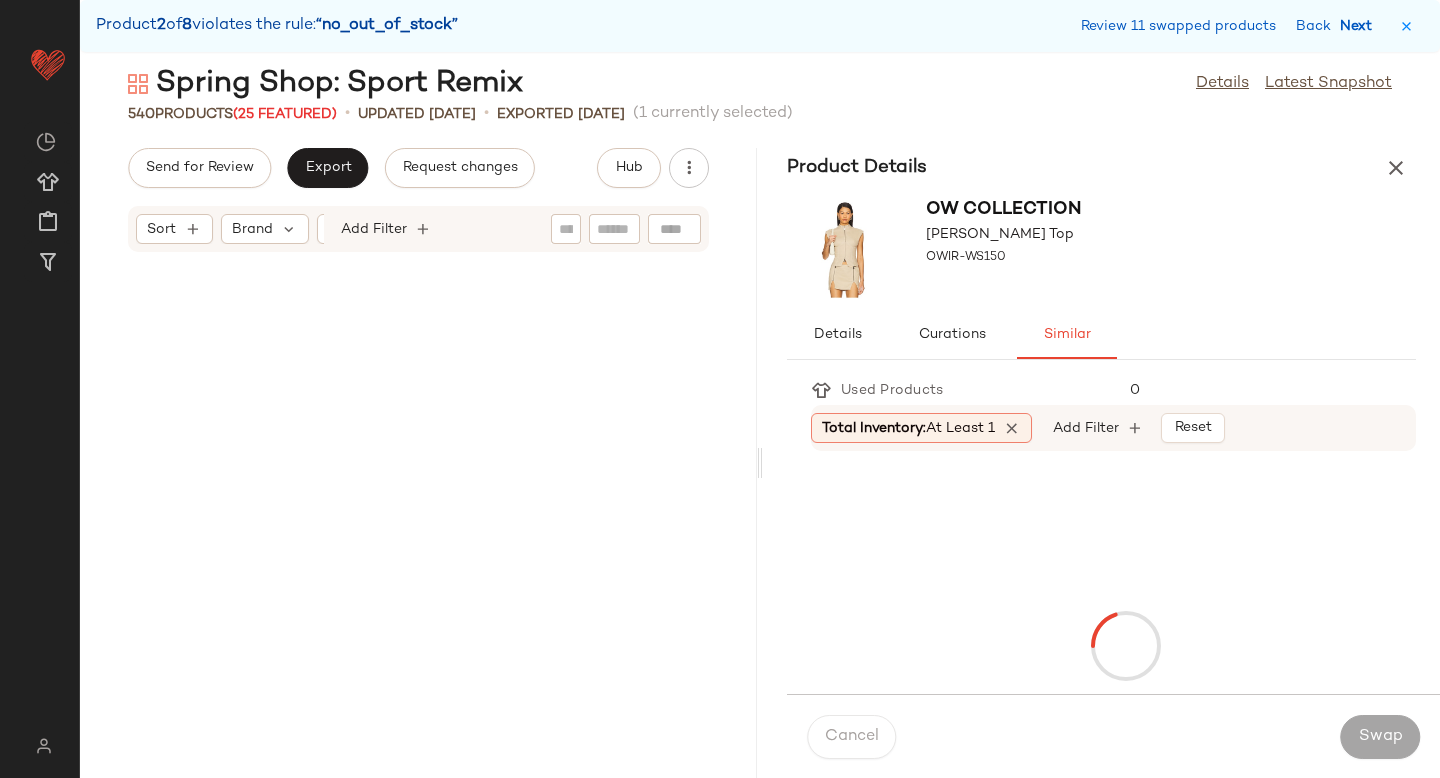 scroll, scrollTop: 11712, scrollLeft: 0, axis: vertical 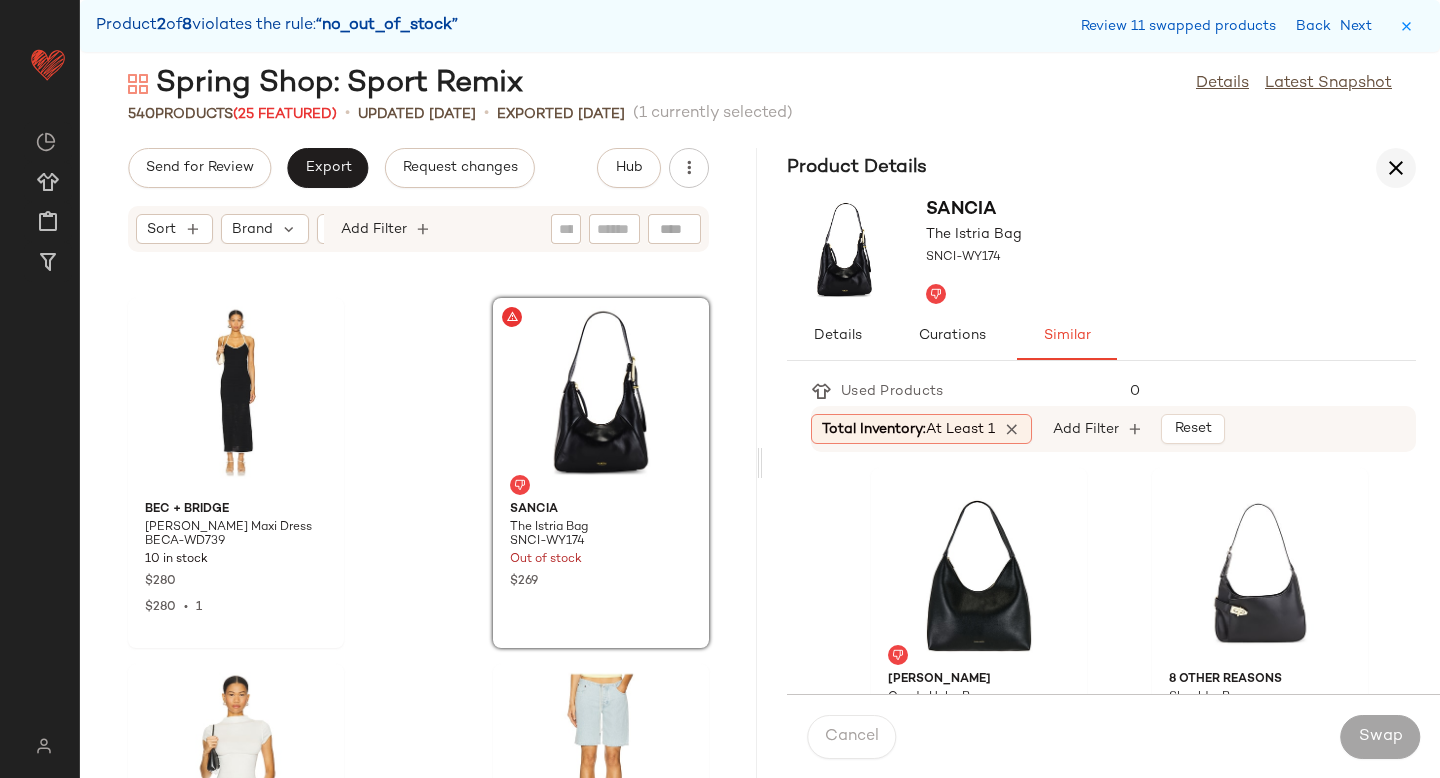 click at bounding box center [1396, 168] 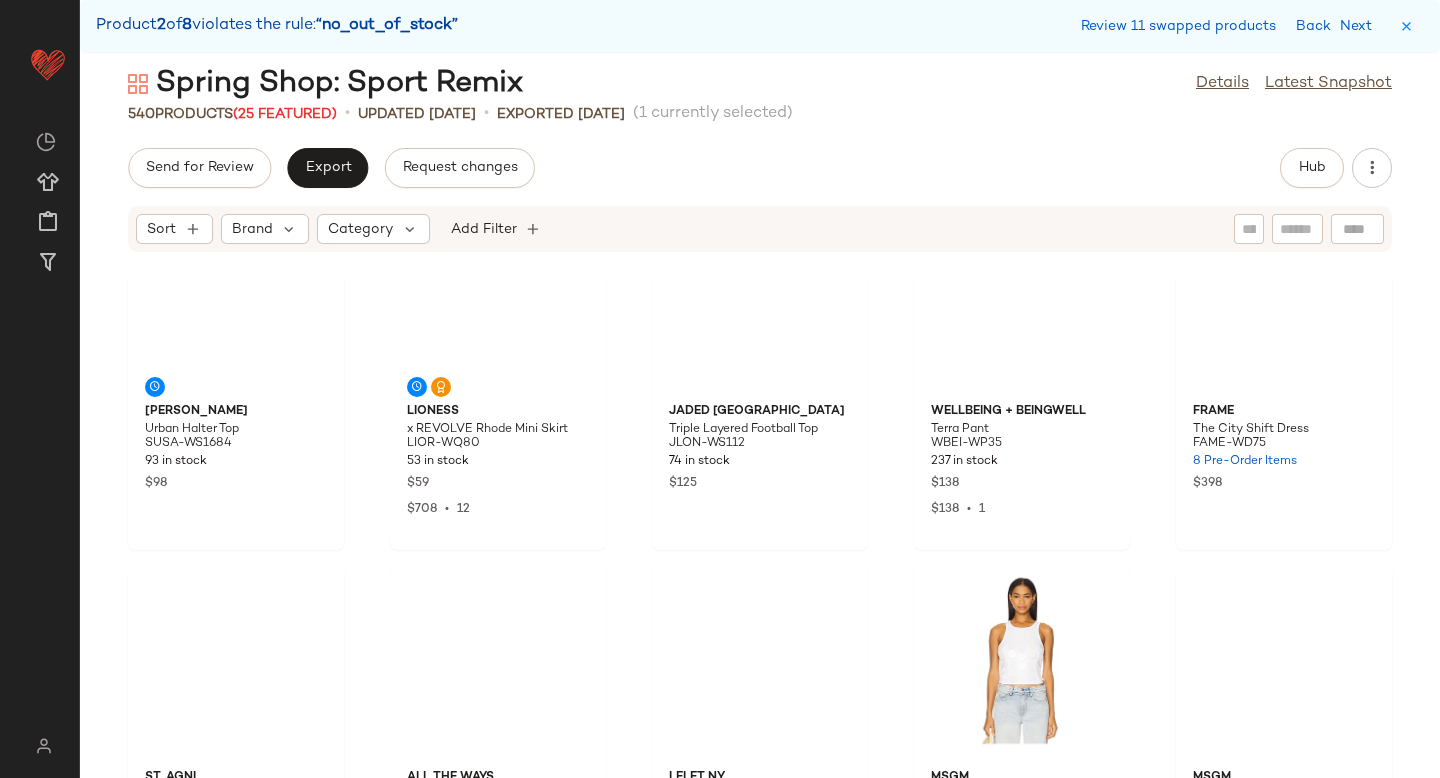 scroll, scrollTop: 0, scrollLeft: 0, axis: both 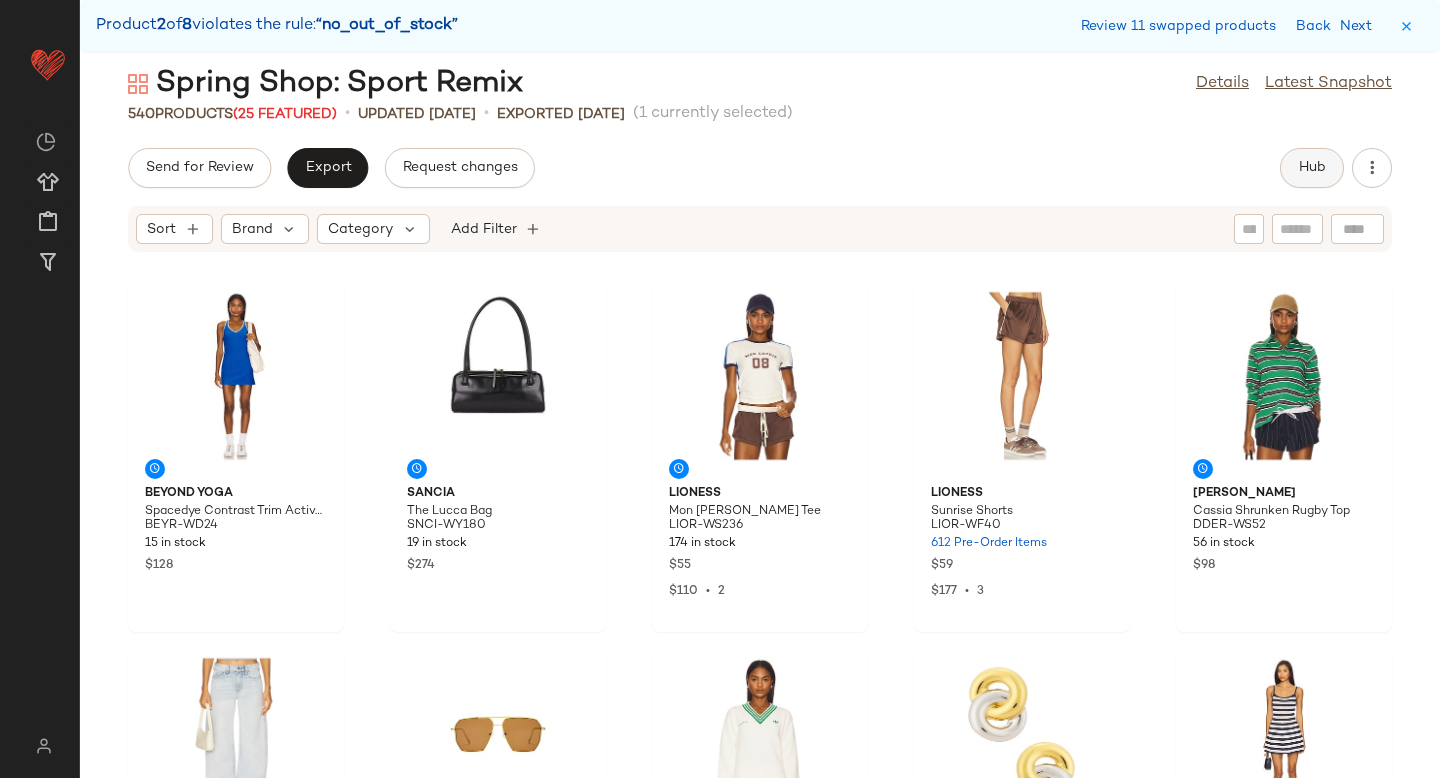 click on "Hub" 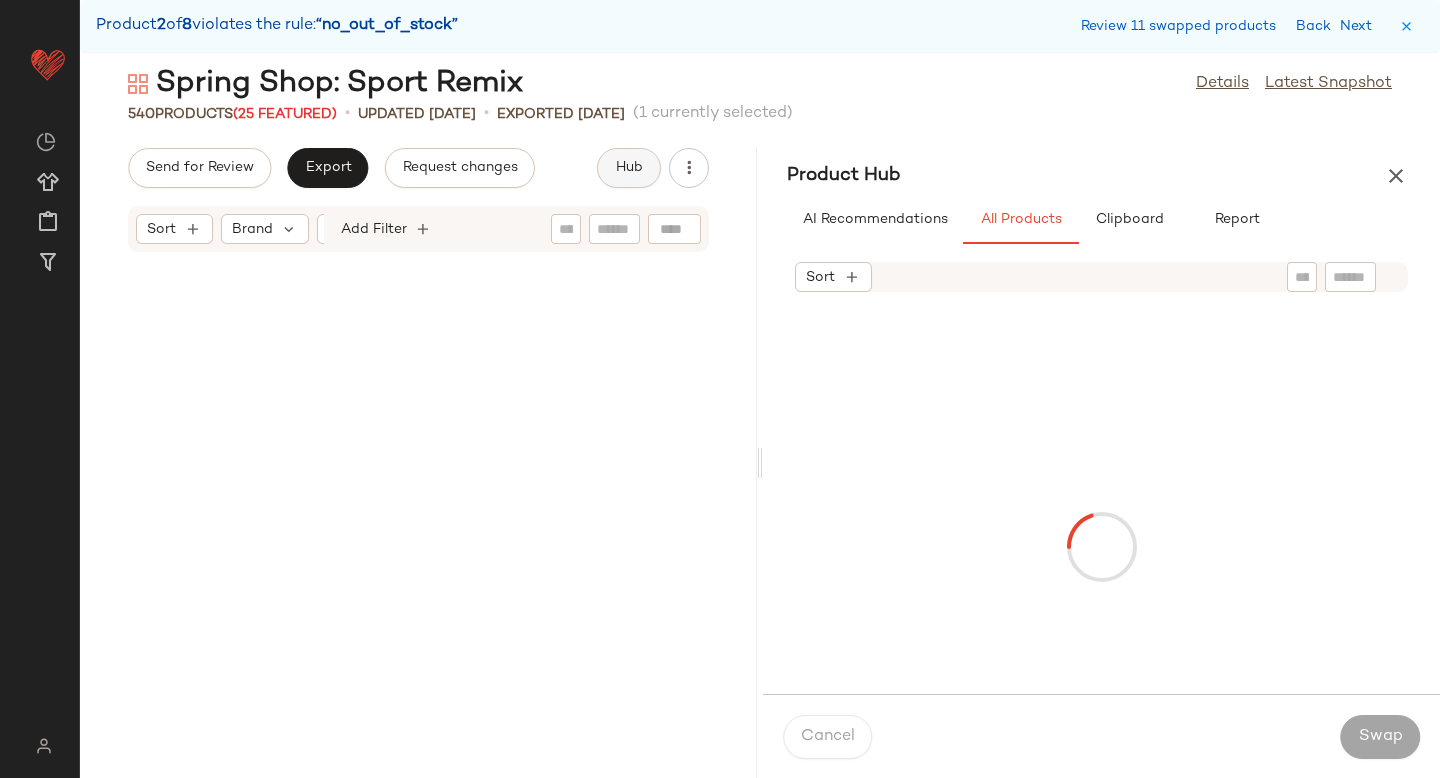 scroll, scrollTop: 11712, scrollLeft: 0, axis: vertical 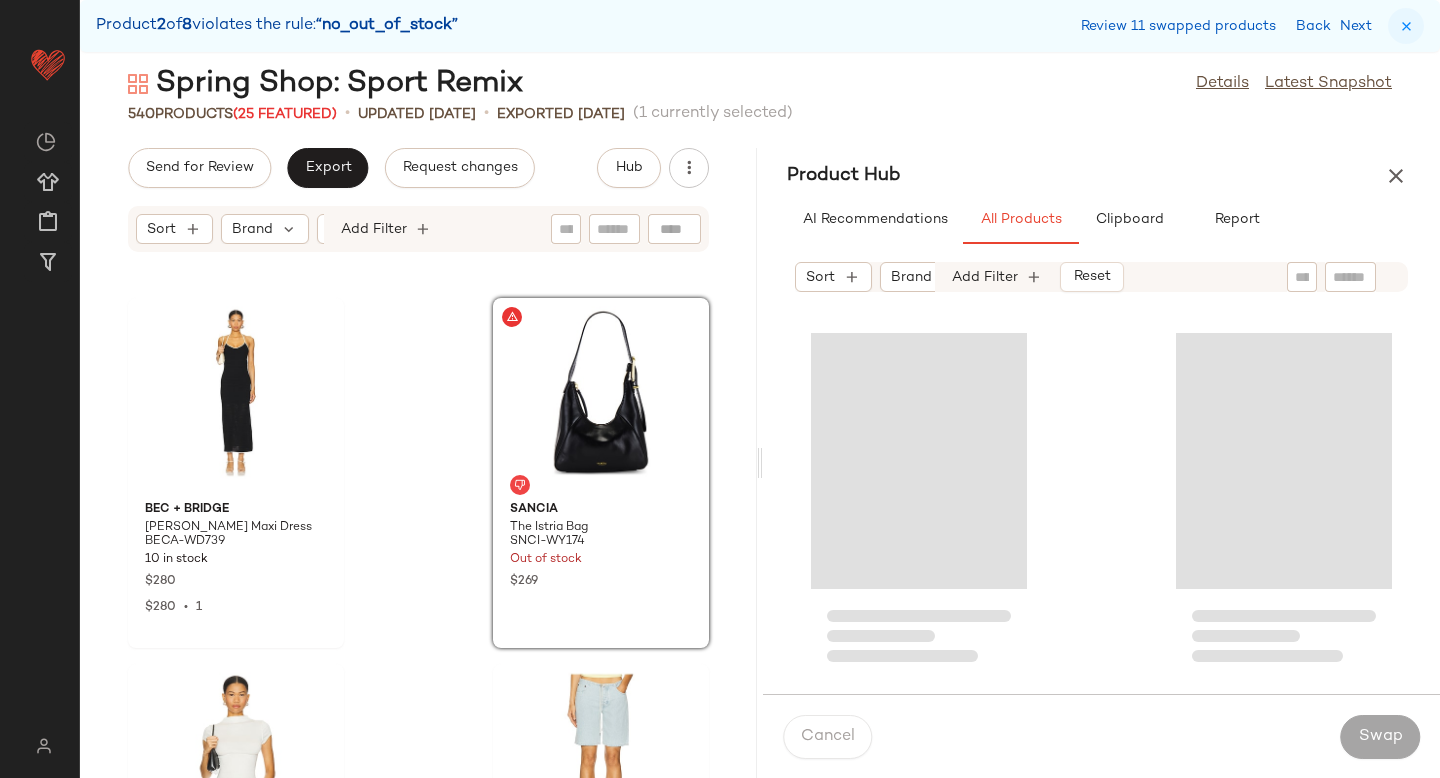 click at bounding box center [1406, 26] 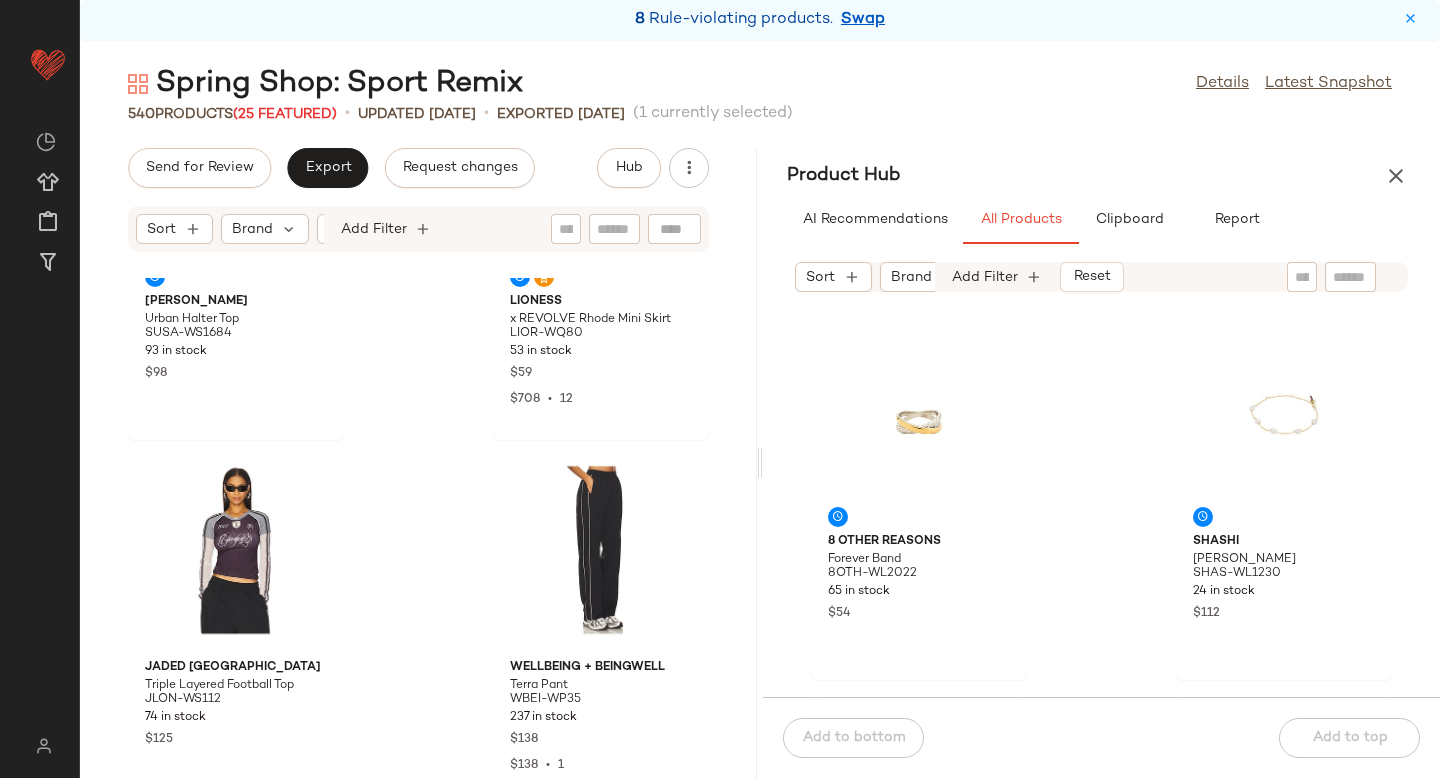 scroll, scrollTop: 0, scrollLeft: 0, axis: both 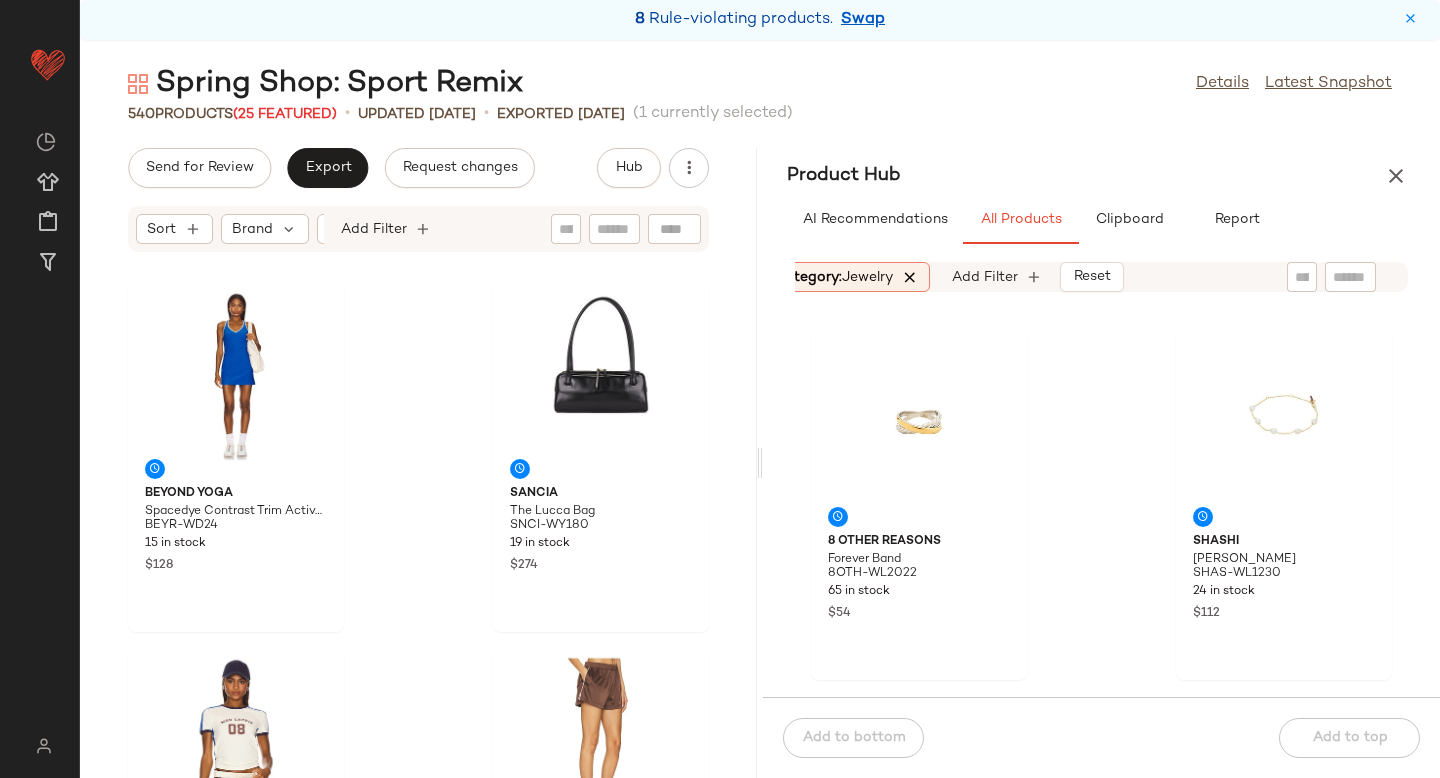 click at bounding box center [910, 277] 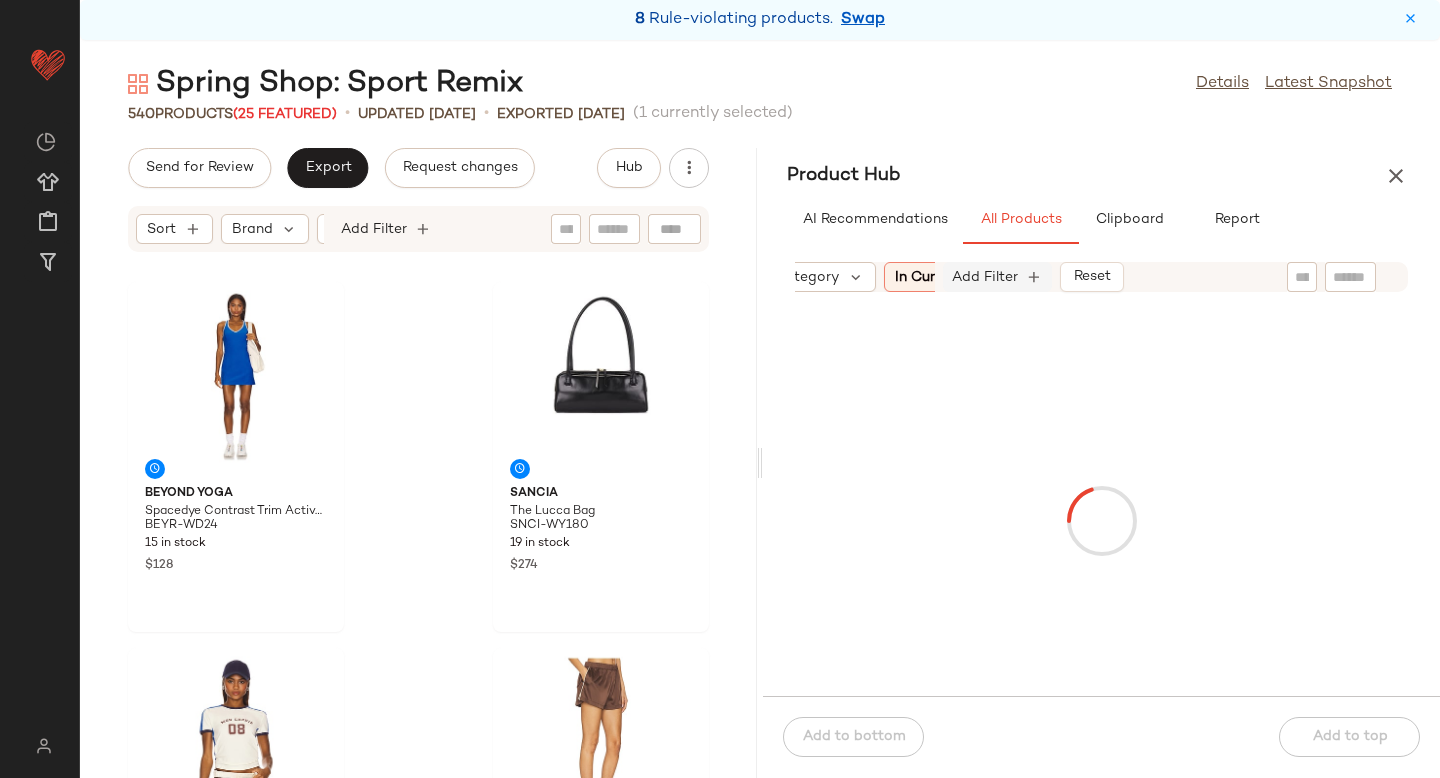 click on "Add Filter" at bounding box center (985, 277) 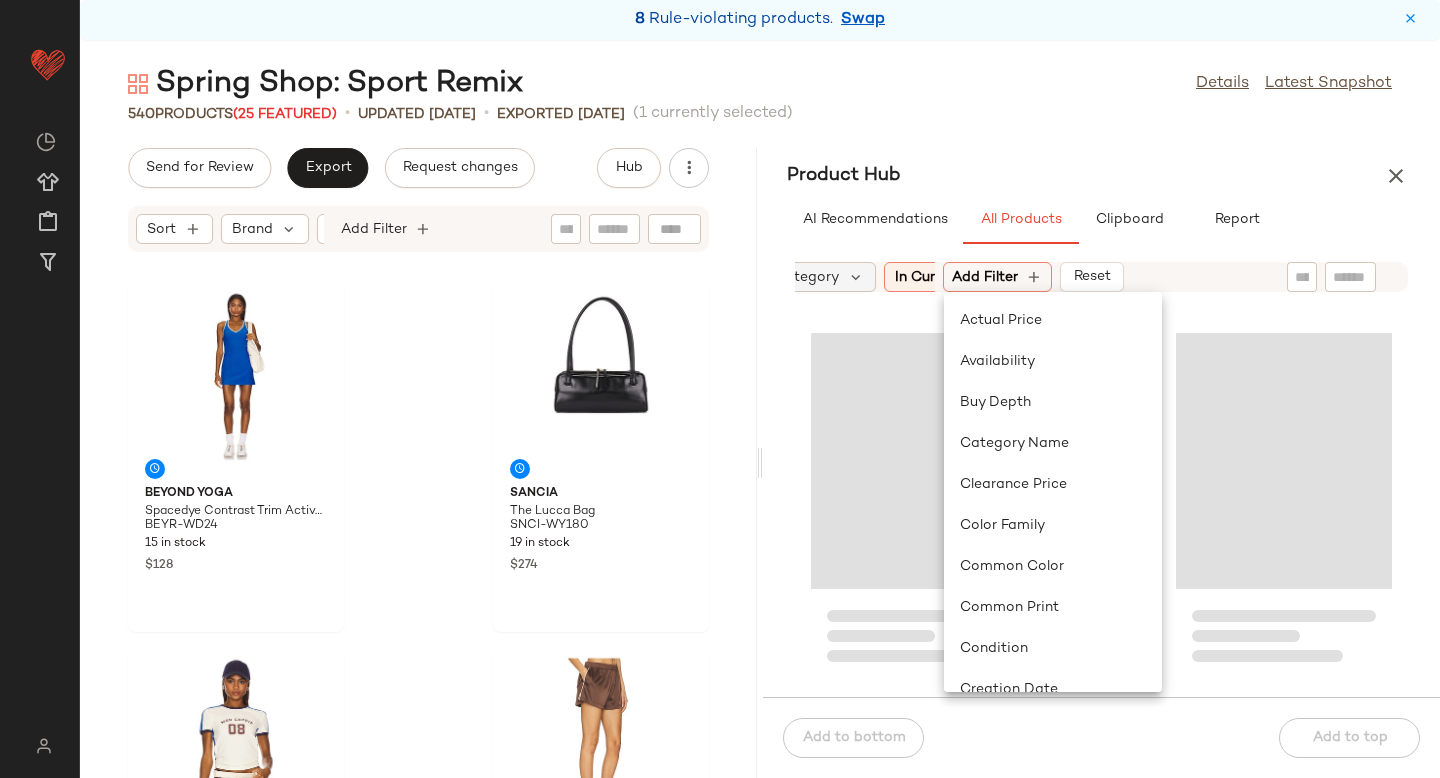 click on "Category" 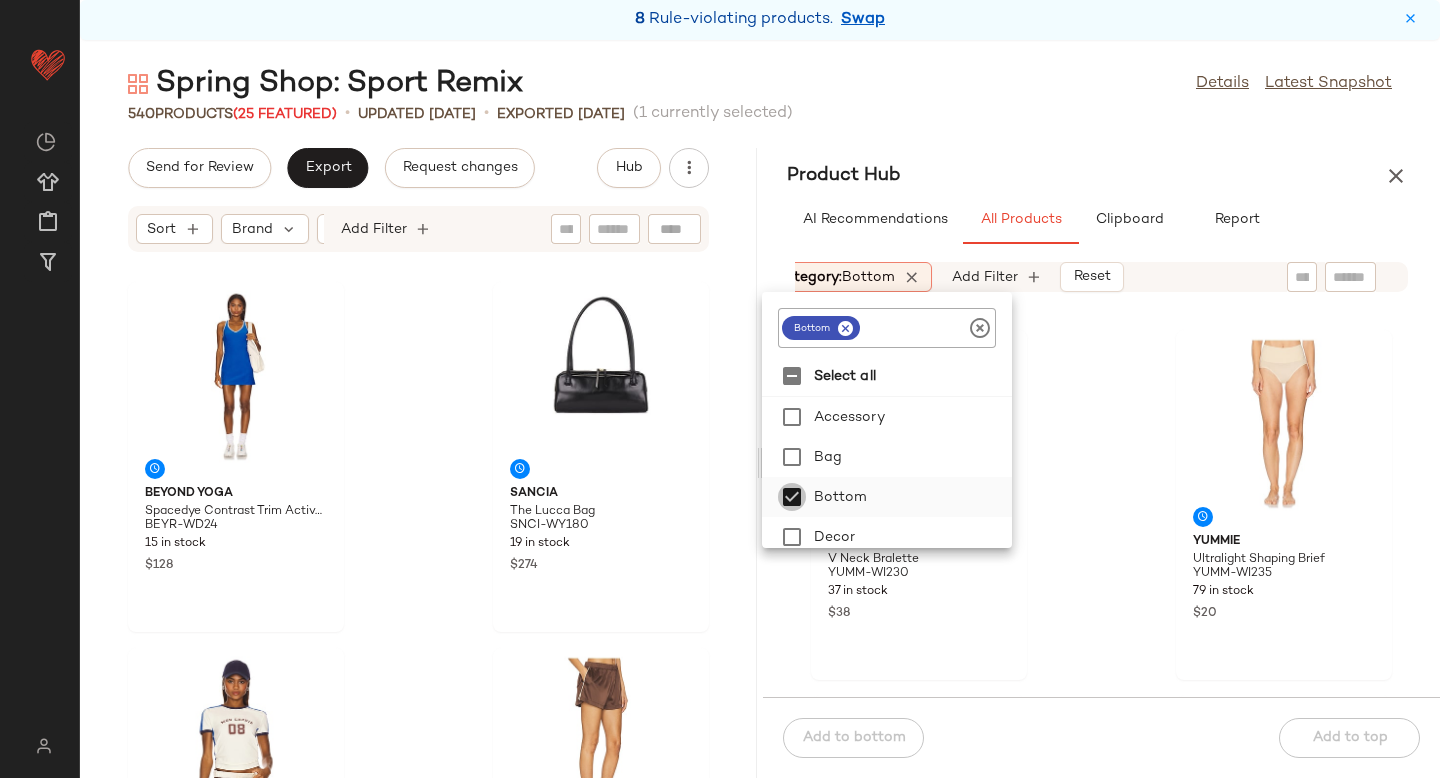 scroll, scrollTop: 449, scrollLeft: 0, axis: vertical 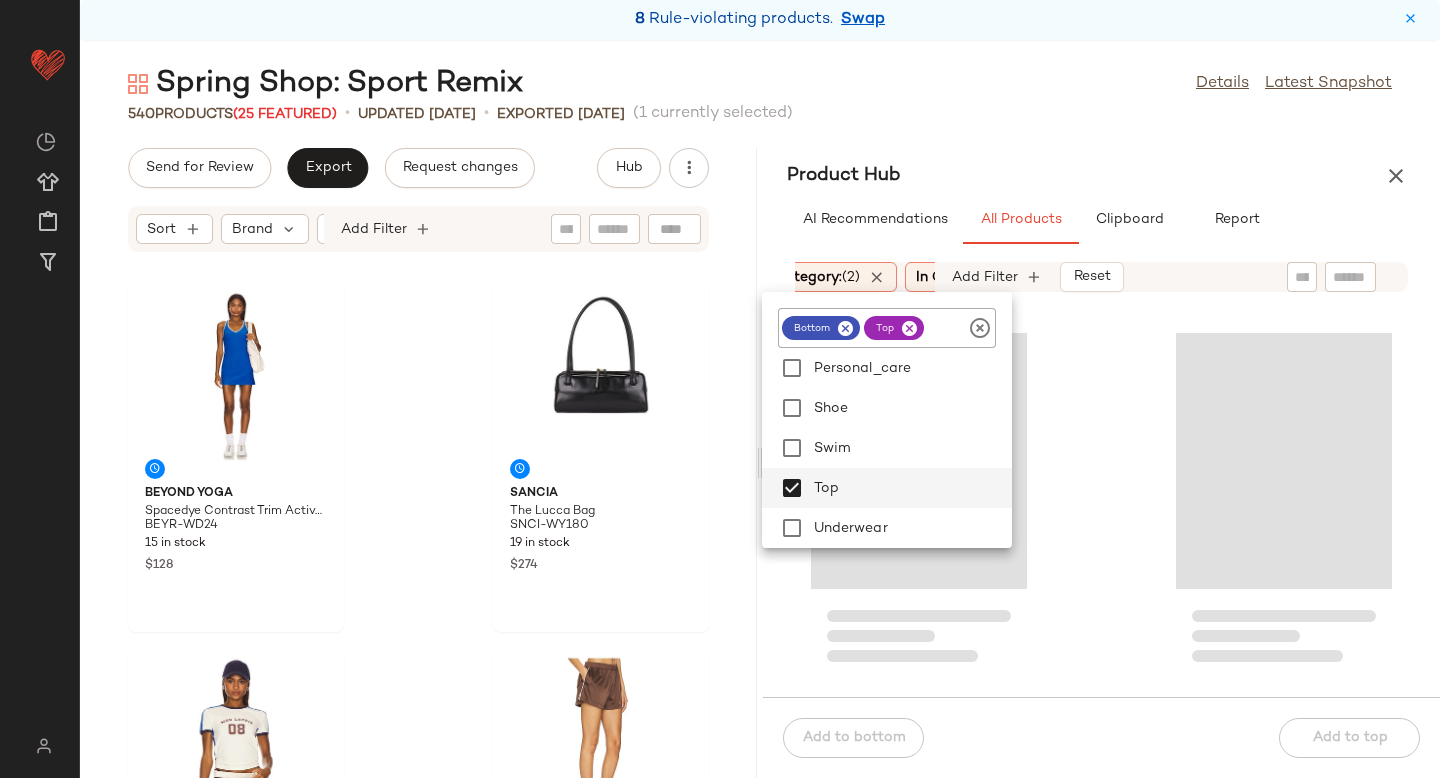 click 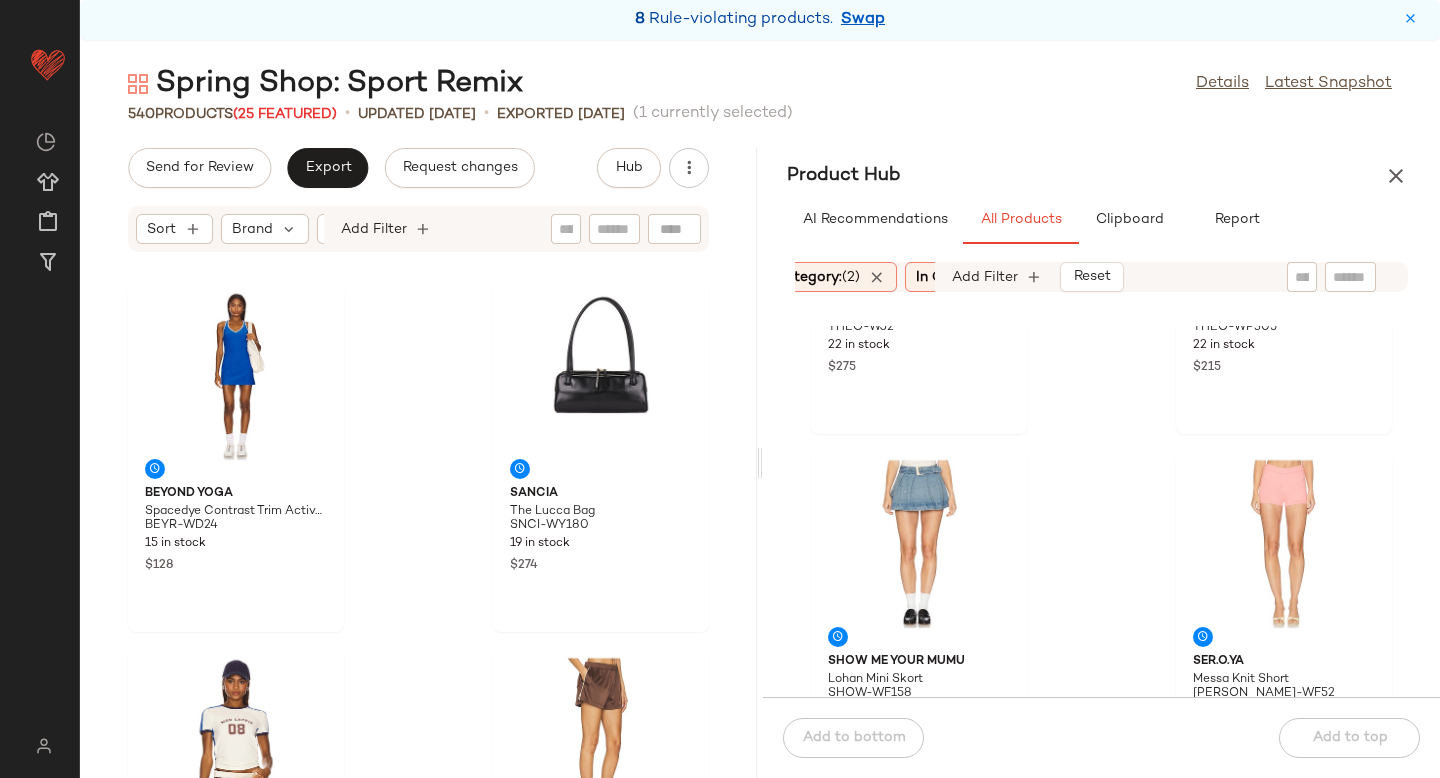 scroll, scrollTop: 1065, scrollLeft: 0, axis: vertical 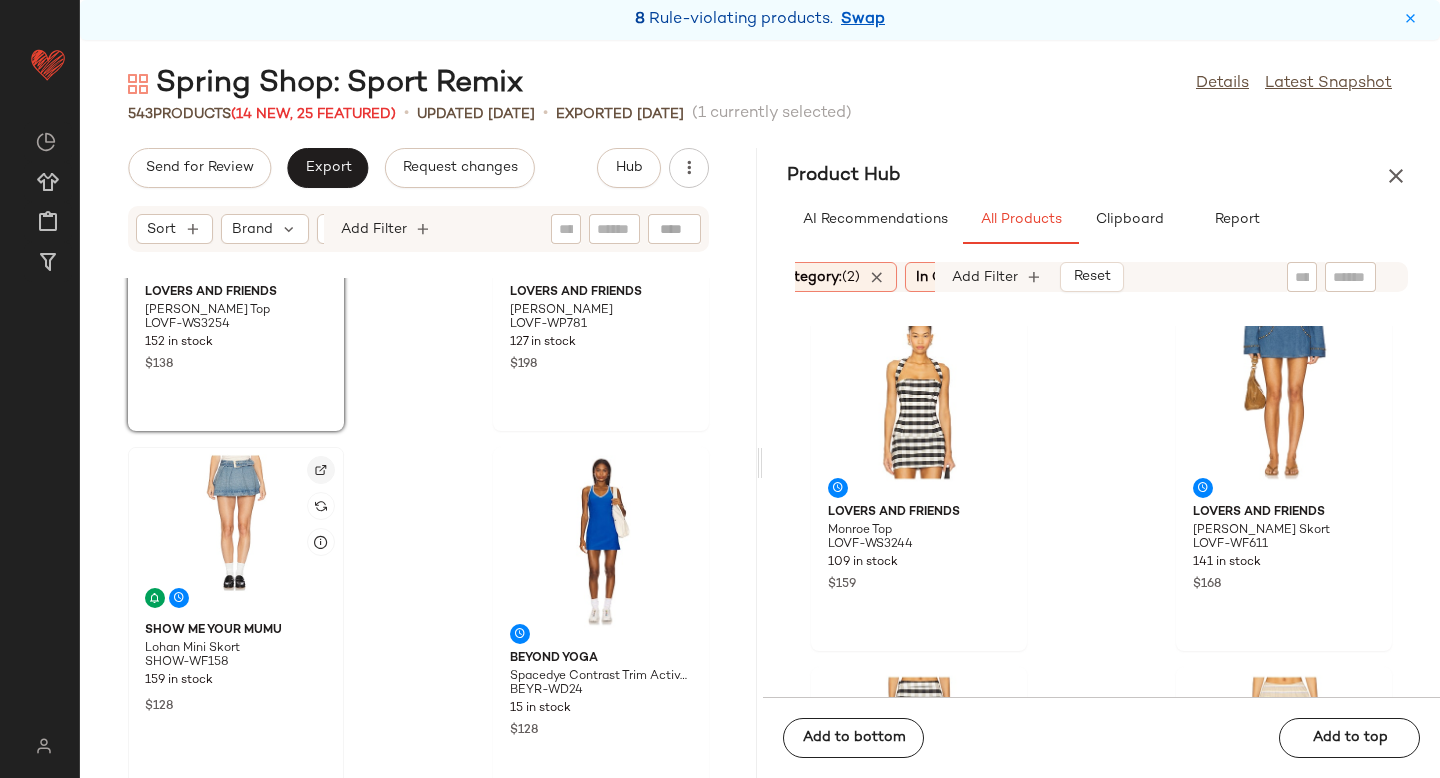 click 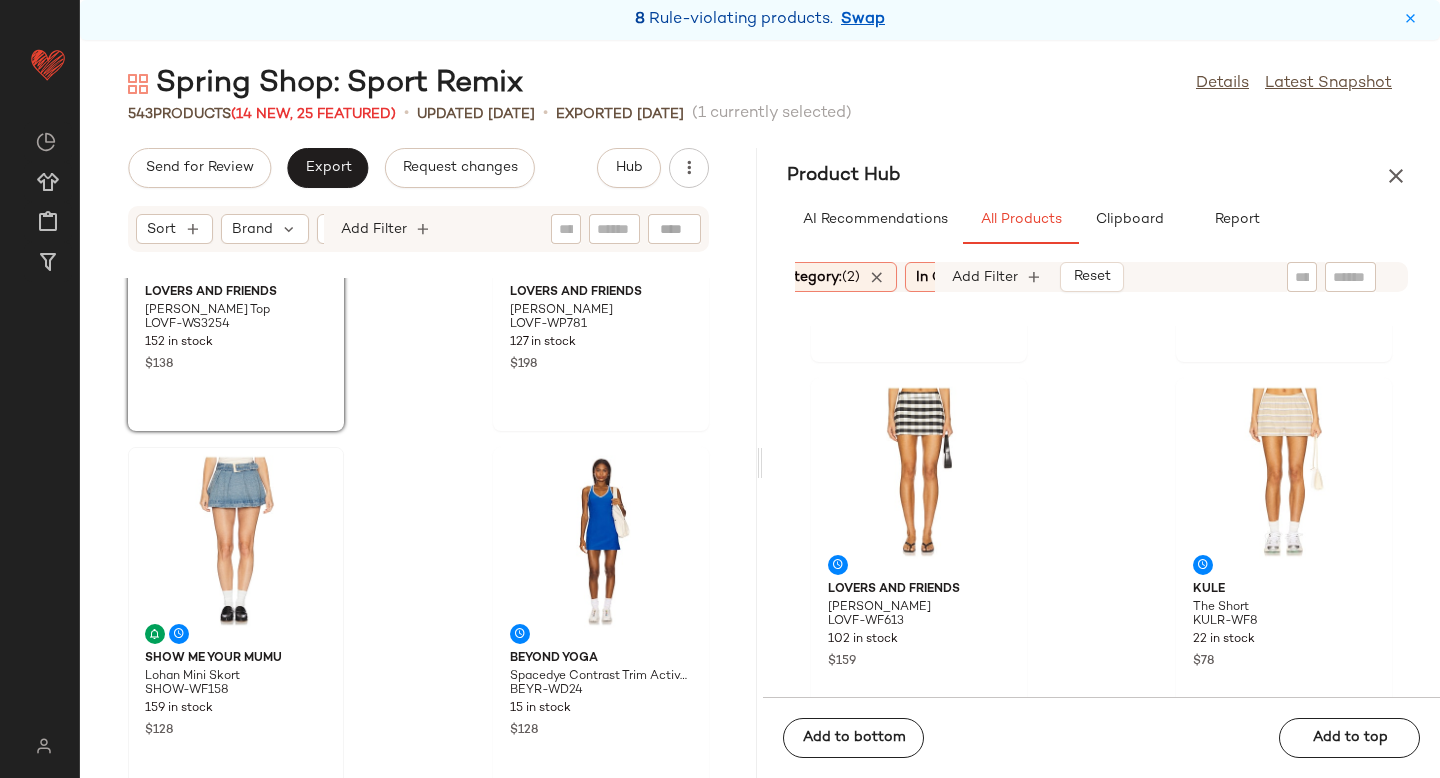 scroll, scrollTop: 3264, scrollLeft: 0, axis: vertical 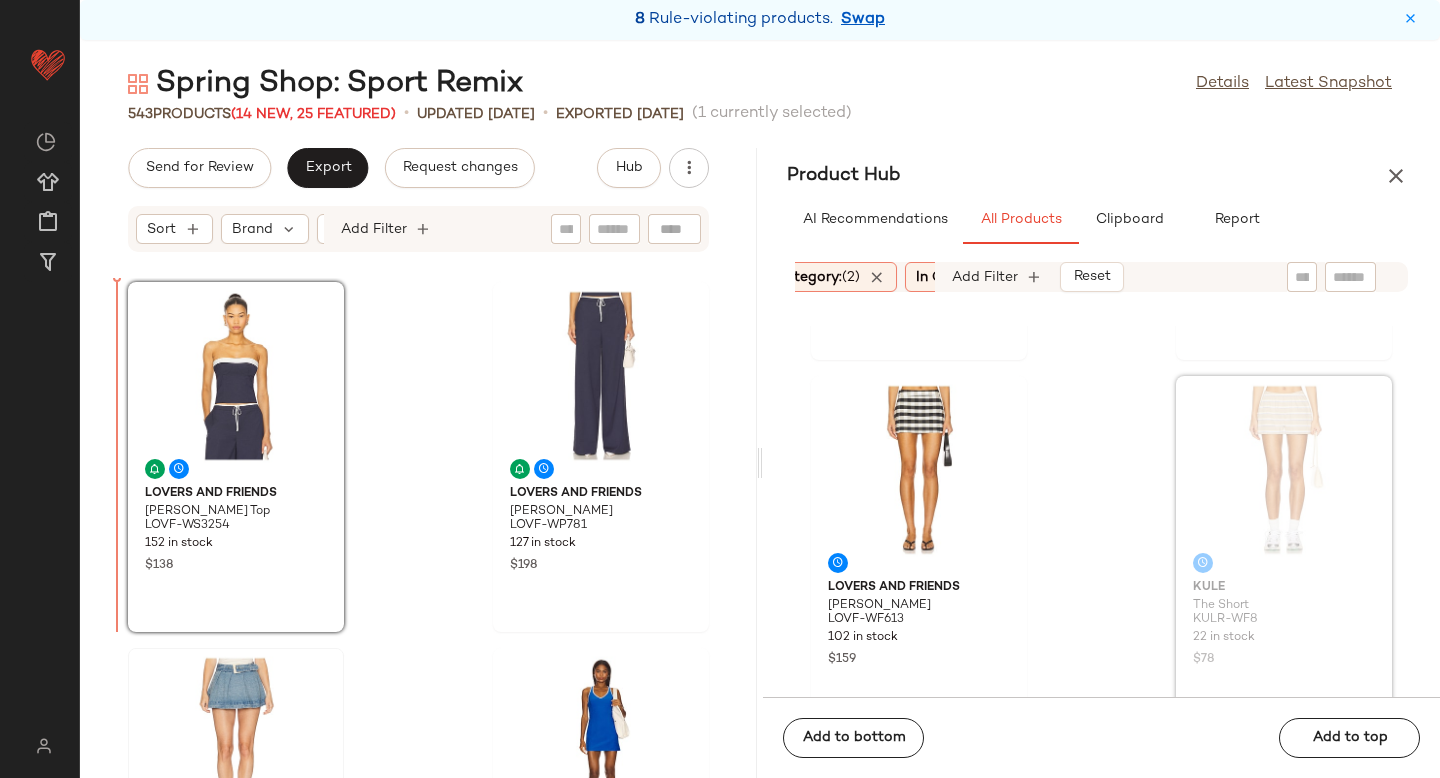drag, startPoint x: 1303, startPoint y: 431, endPoint x: 139, endPoint y: 491, distance: 1165.5454 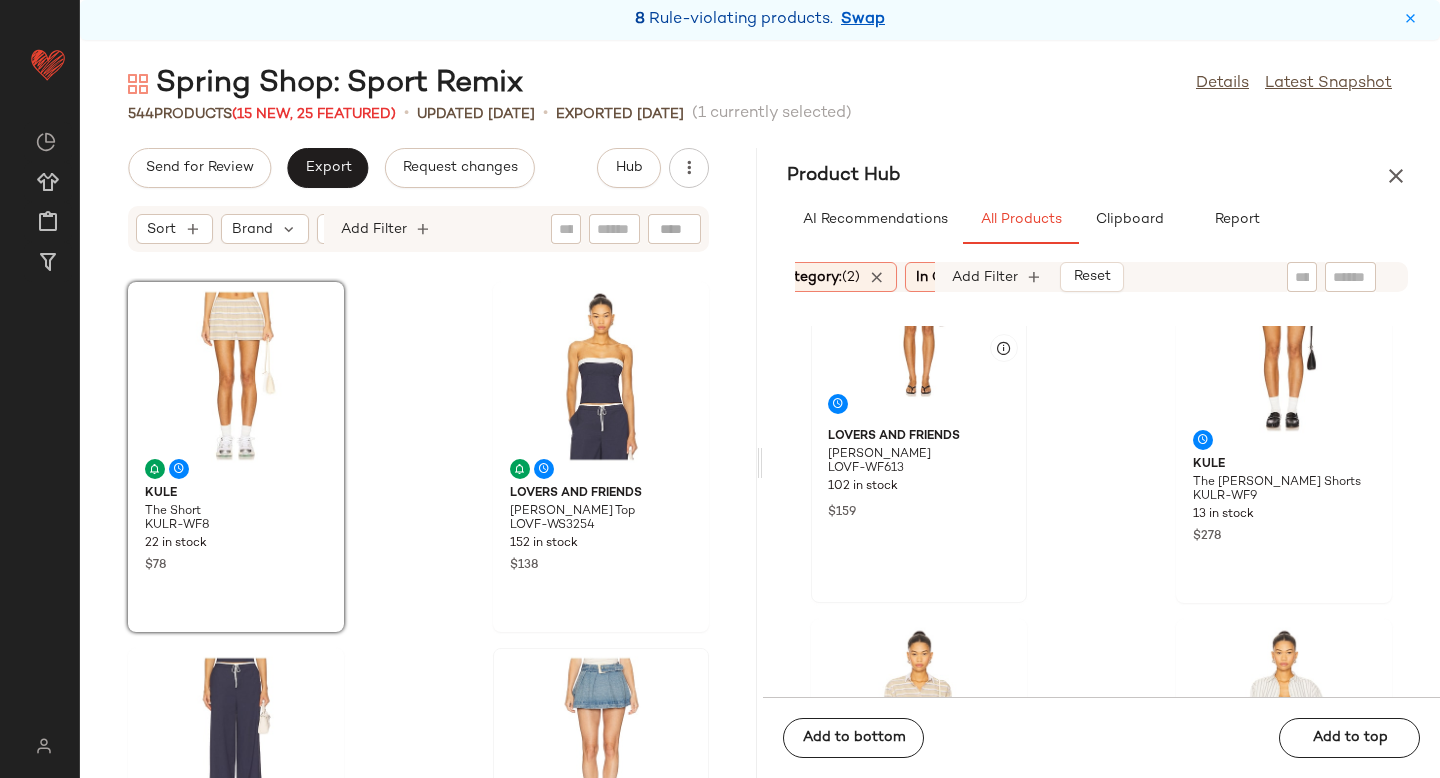 scroll, scrollTop: 3443, scrollLeft: 0, axis: vertical 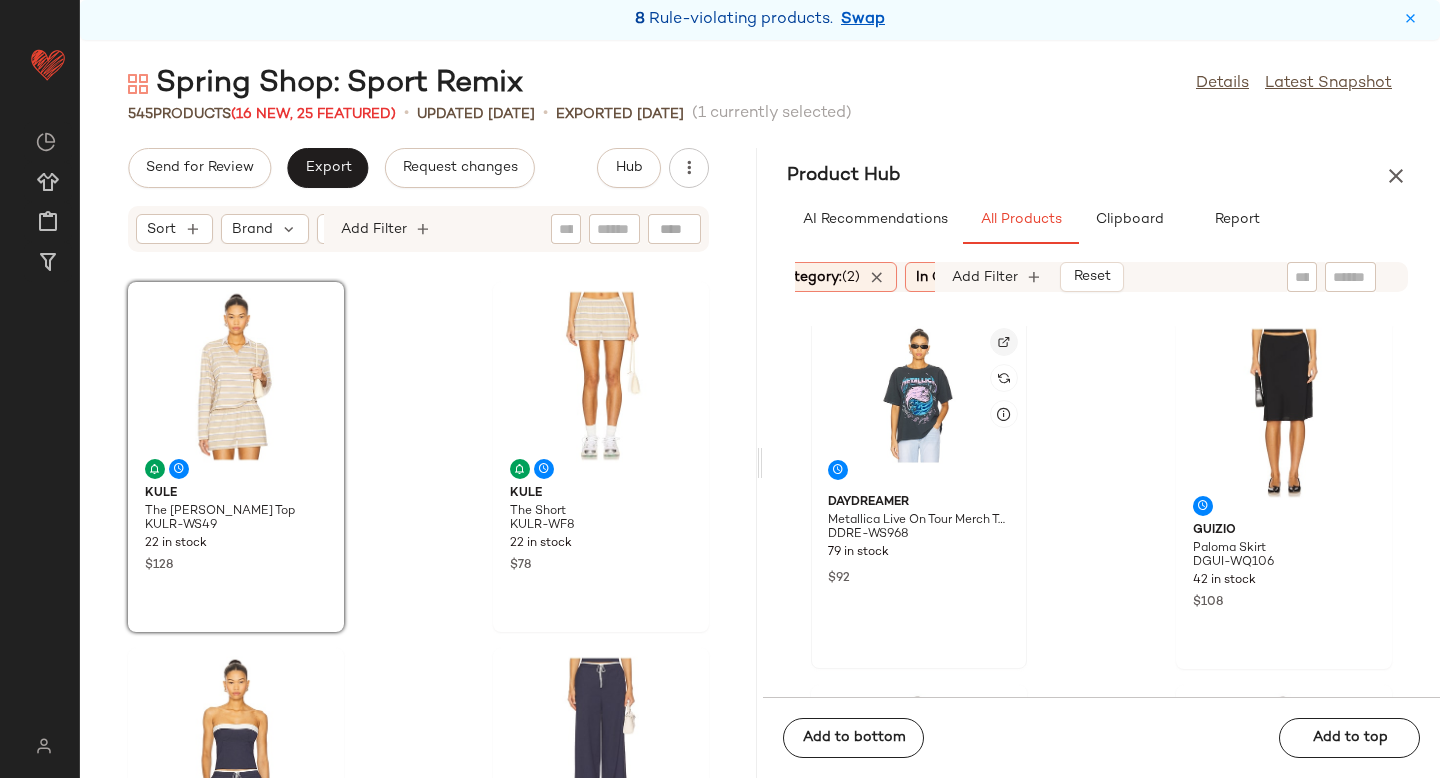 click at bounding box center [1004, 342] 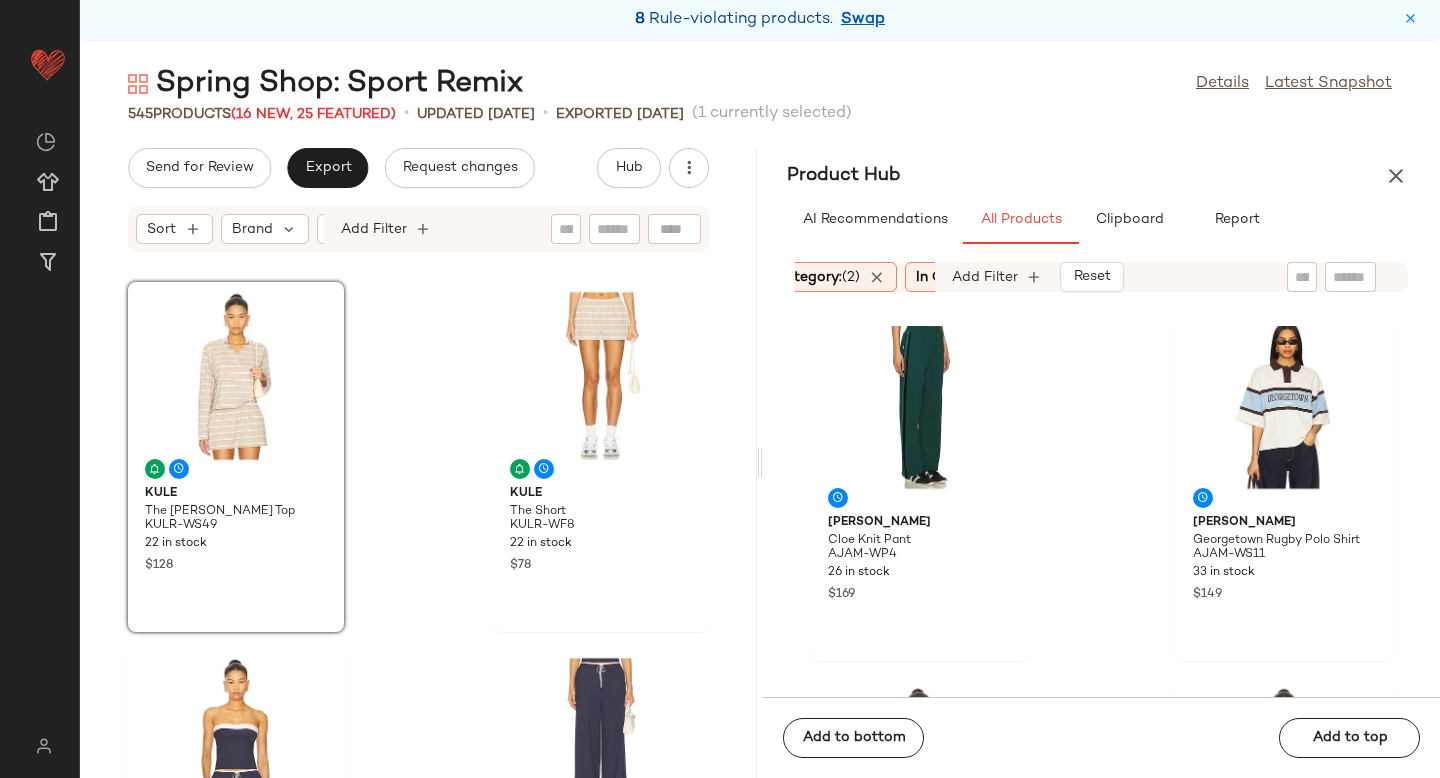 scroll, scrollTop: 16821, scrollLeft: 0, axis: vertical 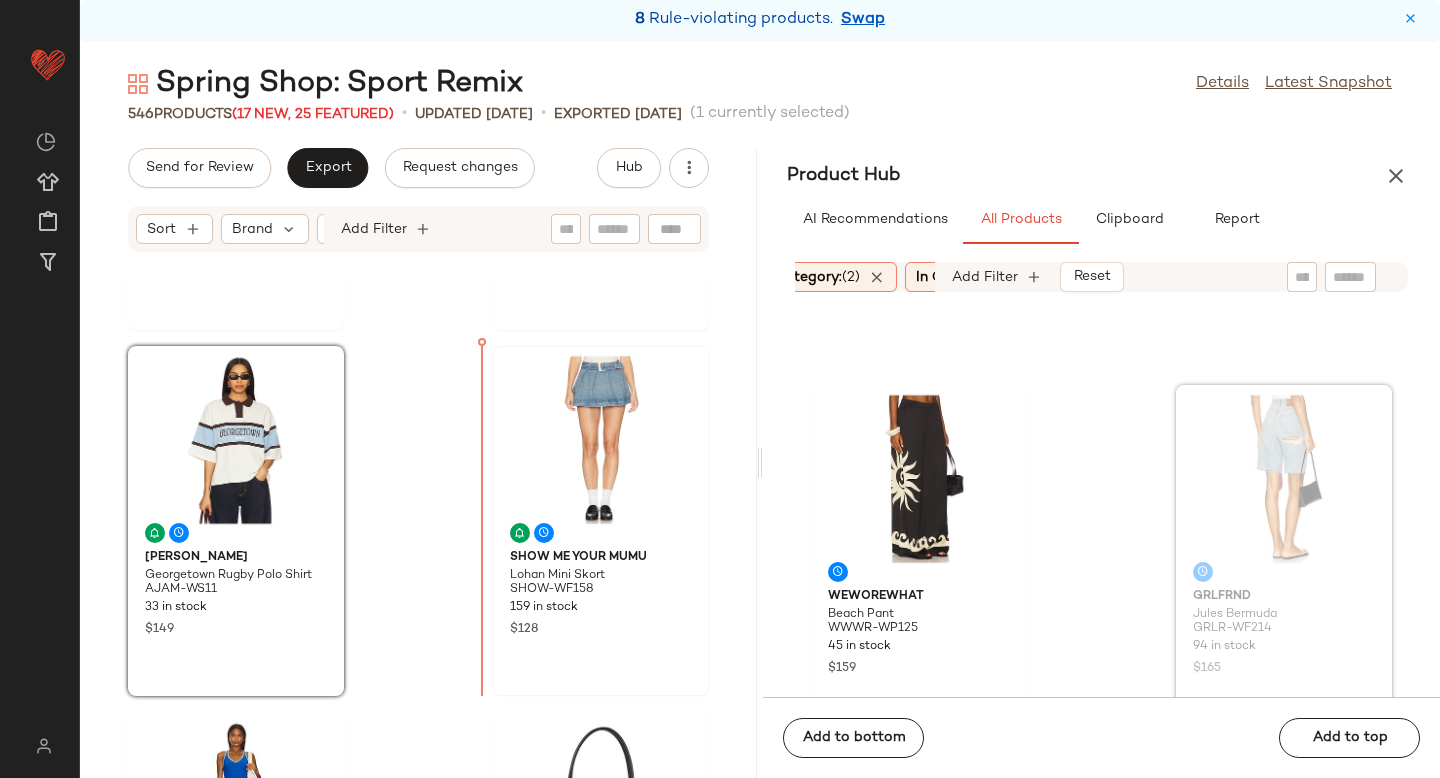 drag, startPoint x: 1208, startPoint y: 422, endPoint x: 539, endPoint y: 497, distance: 673.1909 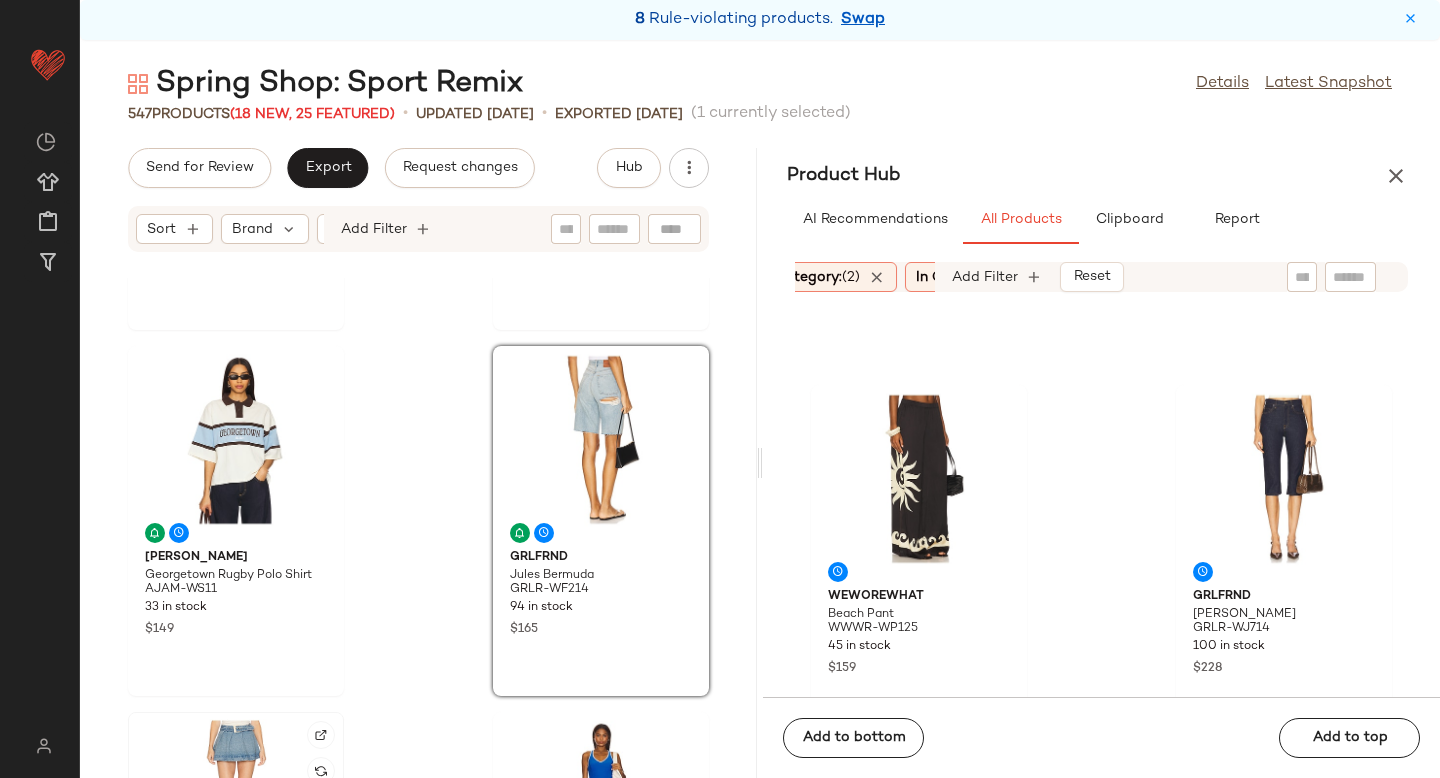 click 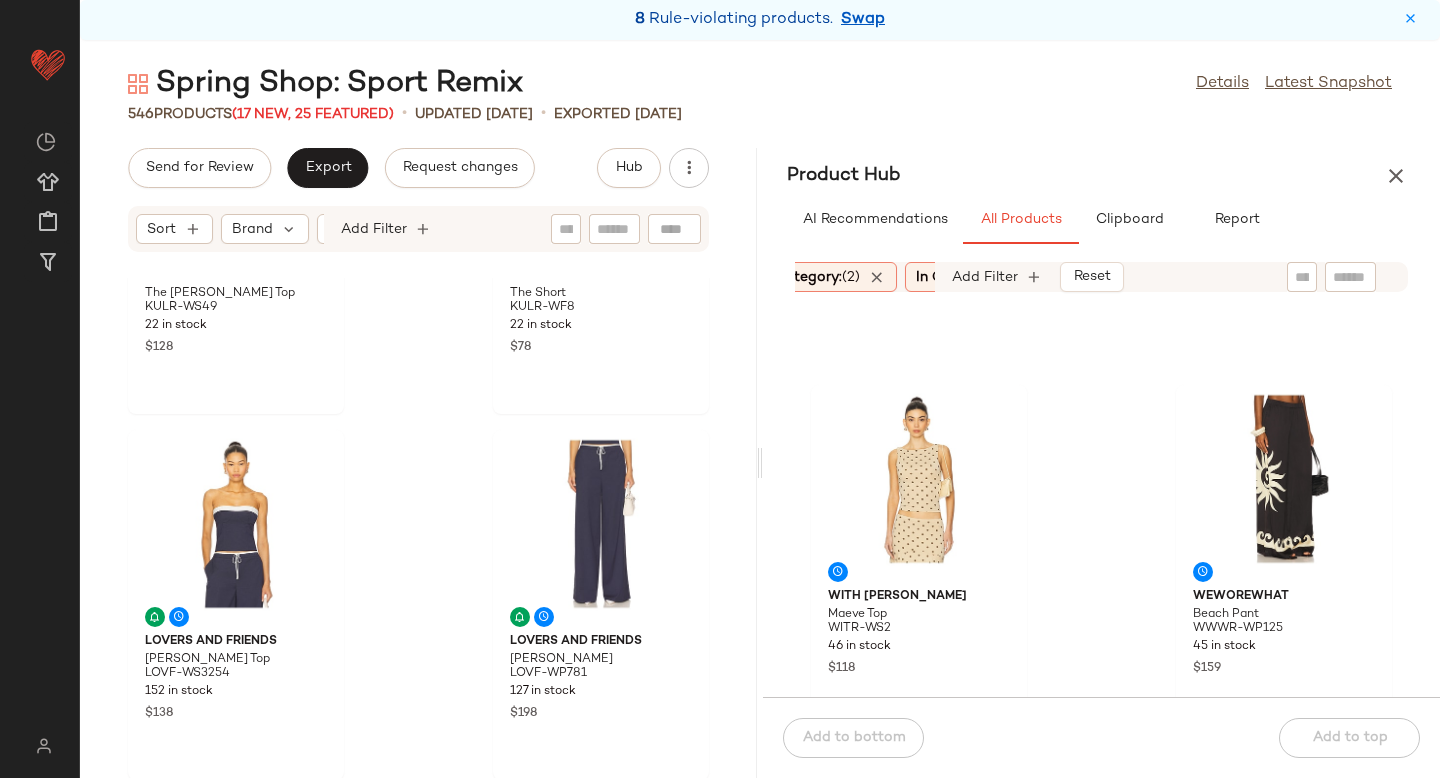 scroll, scrollTop: 0, scrollLeft: 0, axis: both 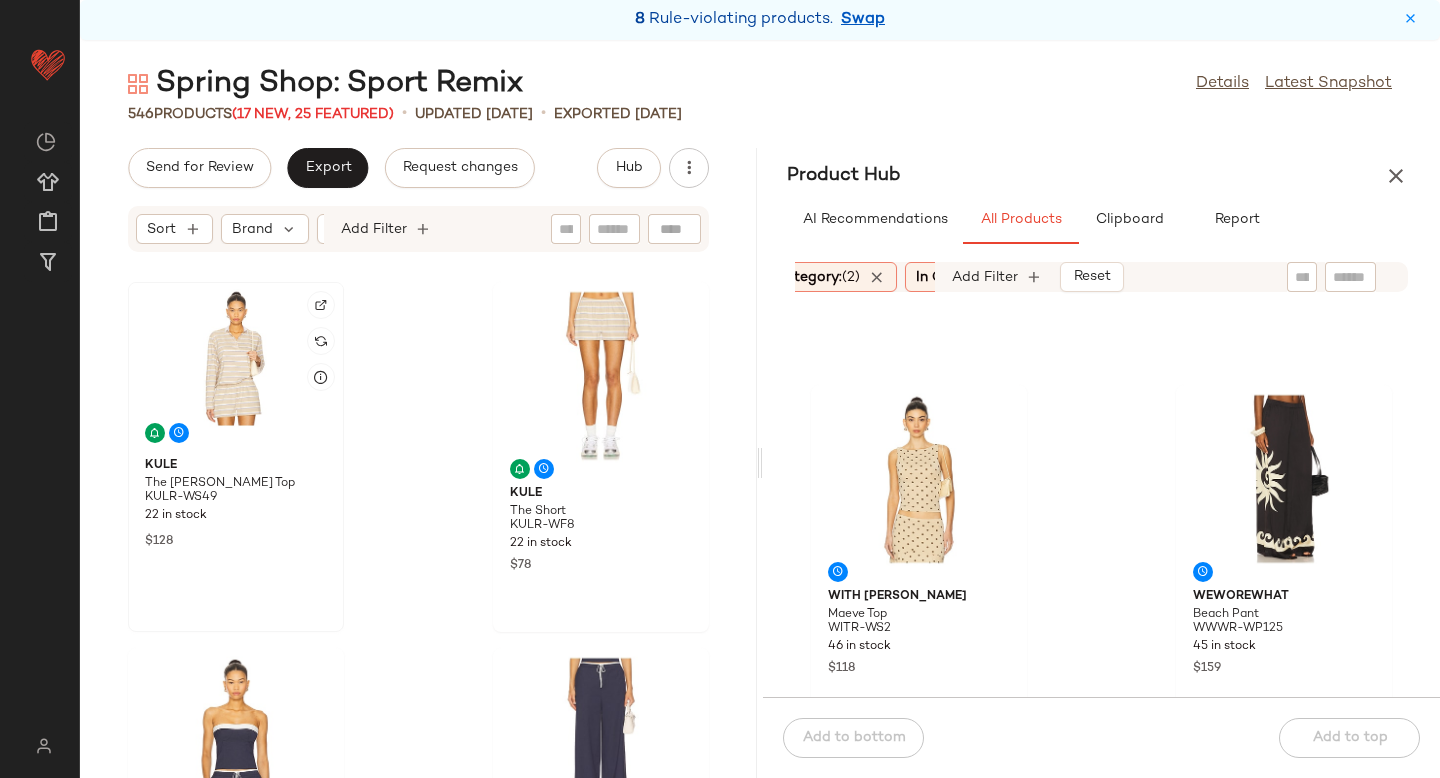 click 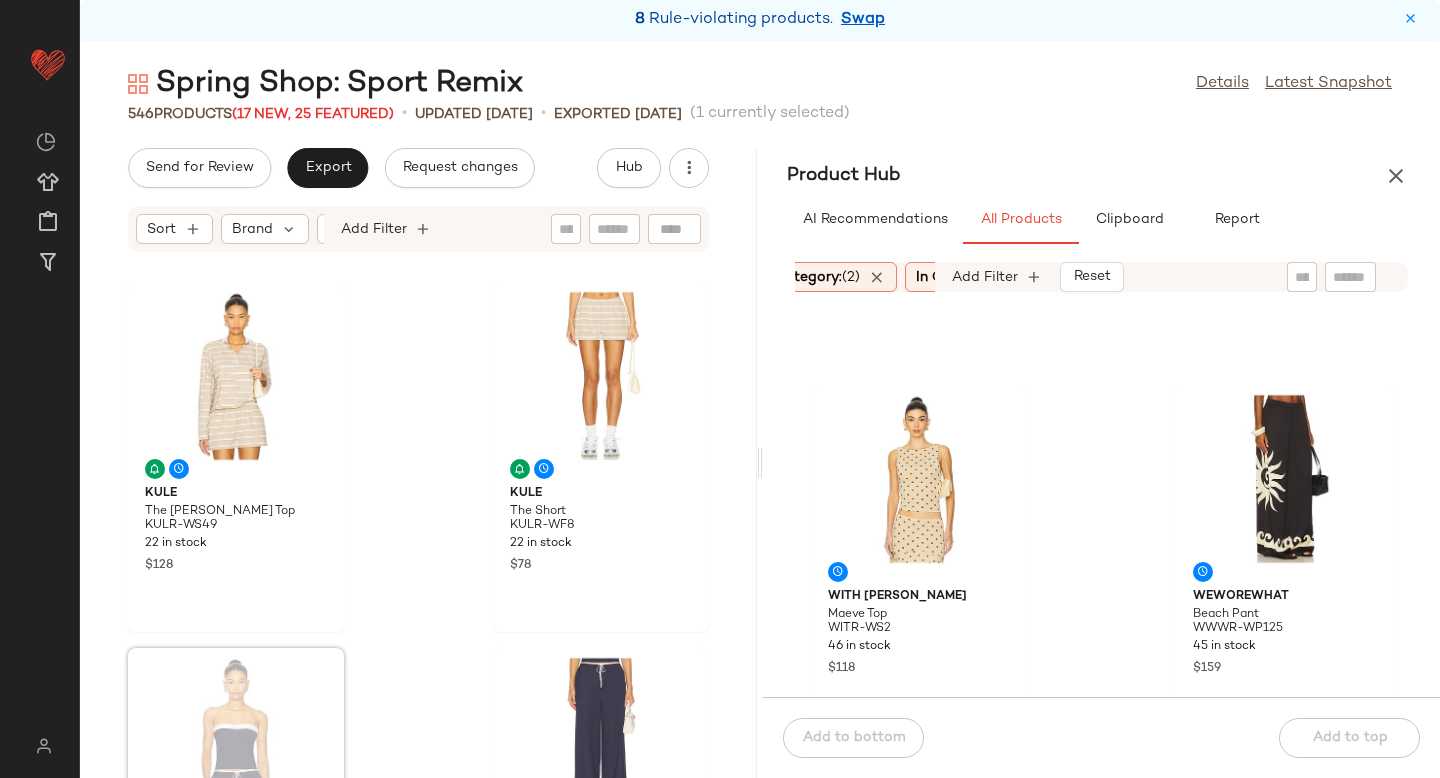 scroll, scrollTop: 3, scrollLeft: 0, axis: vertical 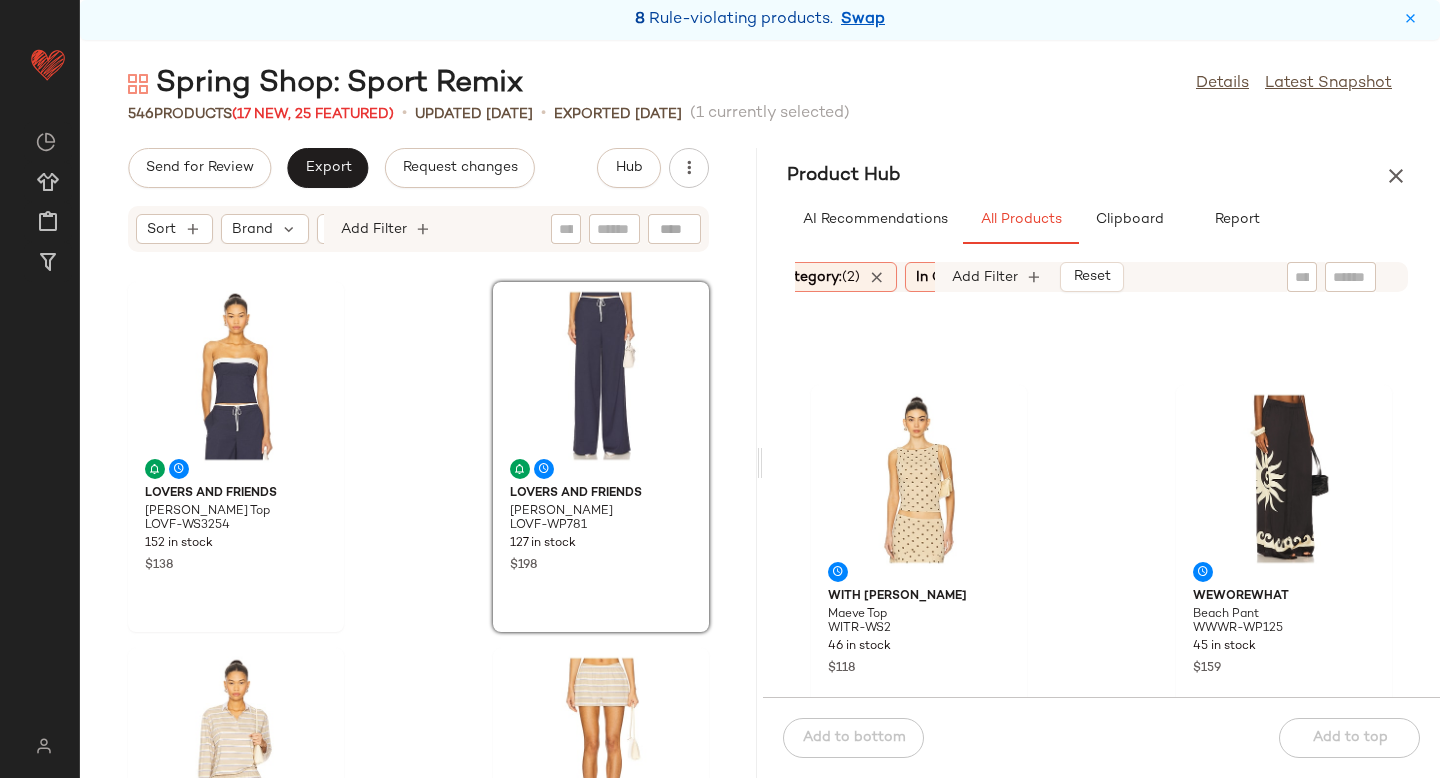click on "(2)" at bounding box center [851, 277] 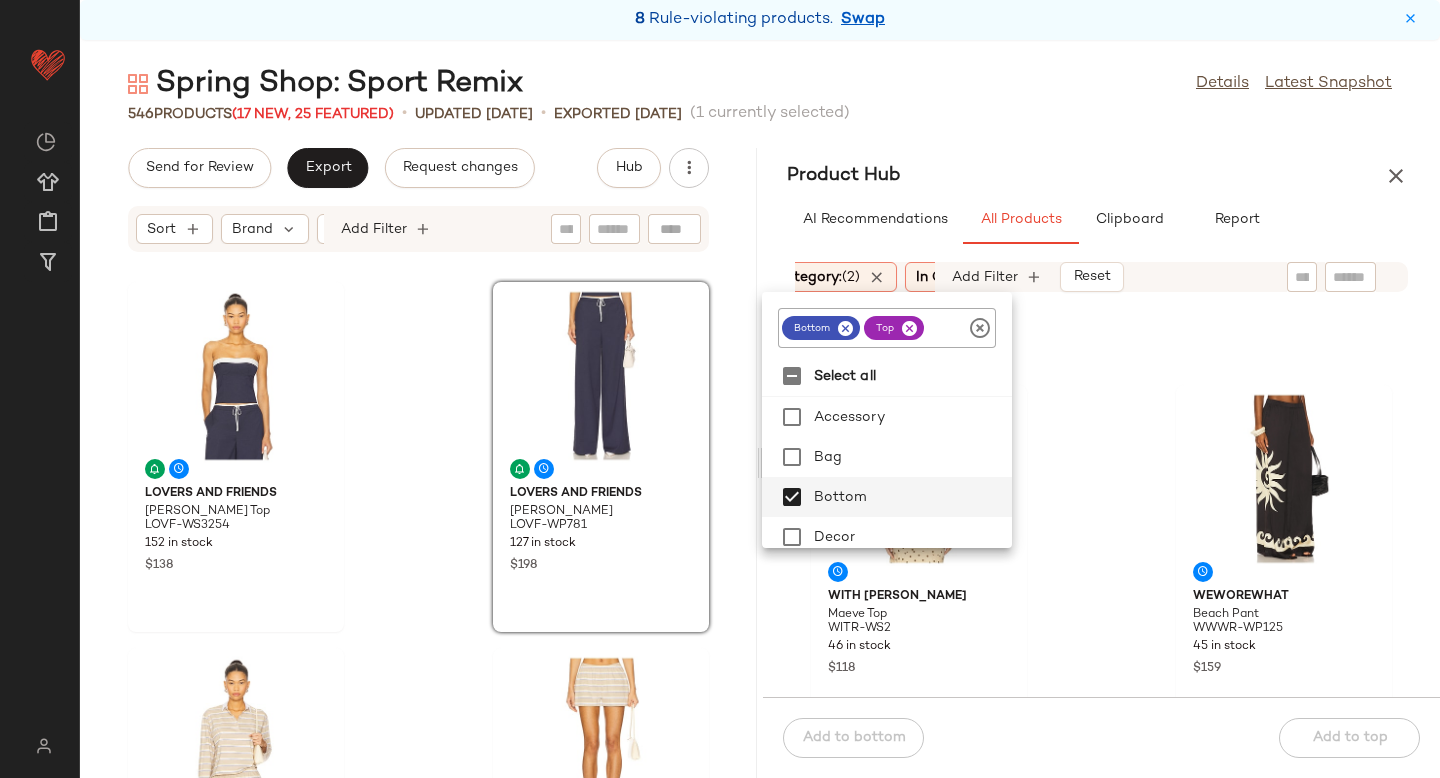 click 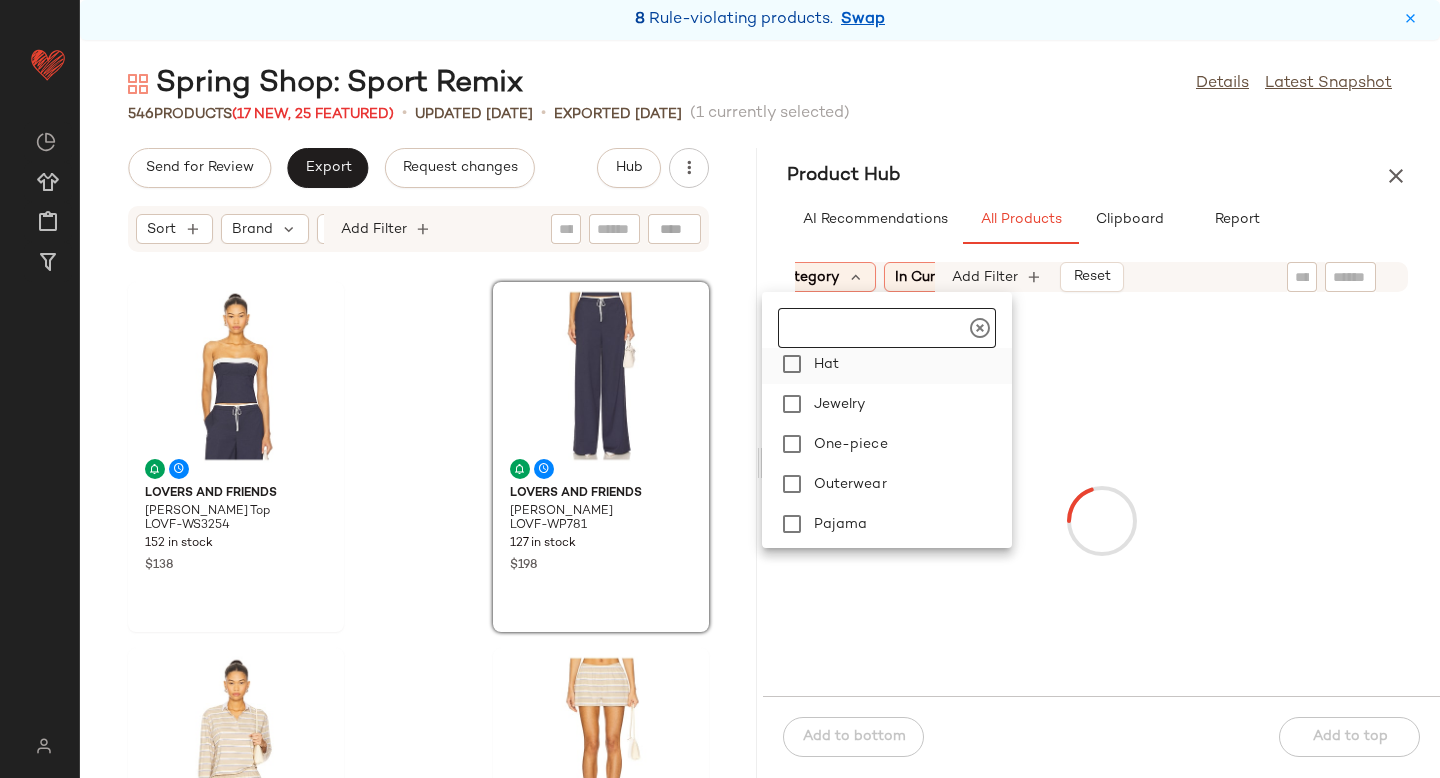 scroll, scrollTop: 259, scrollLeft: 0, axis: vertical 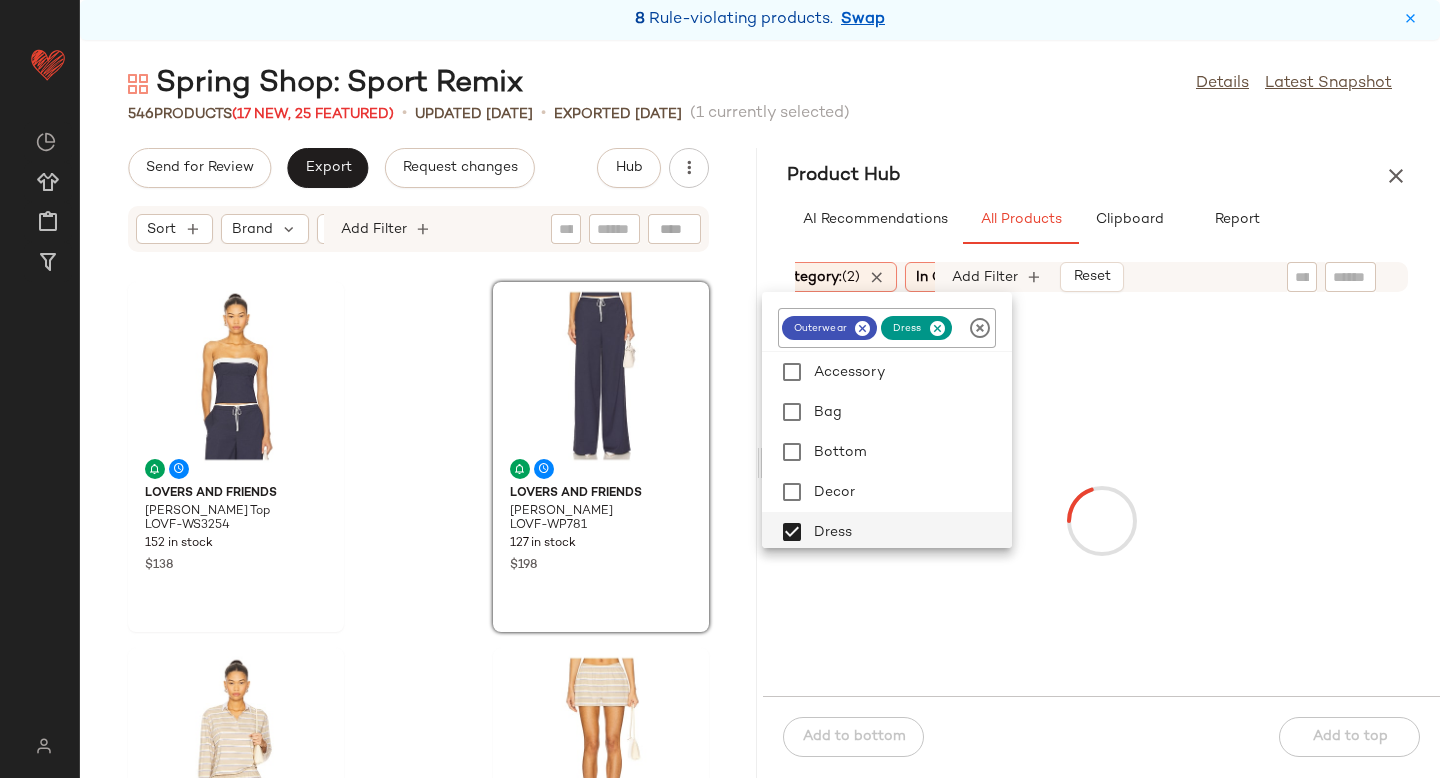 click at bounding box center (1101, 520) 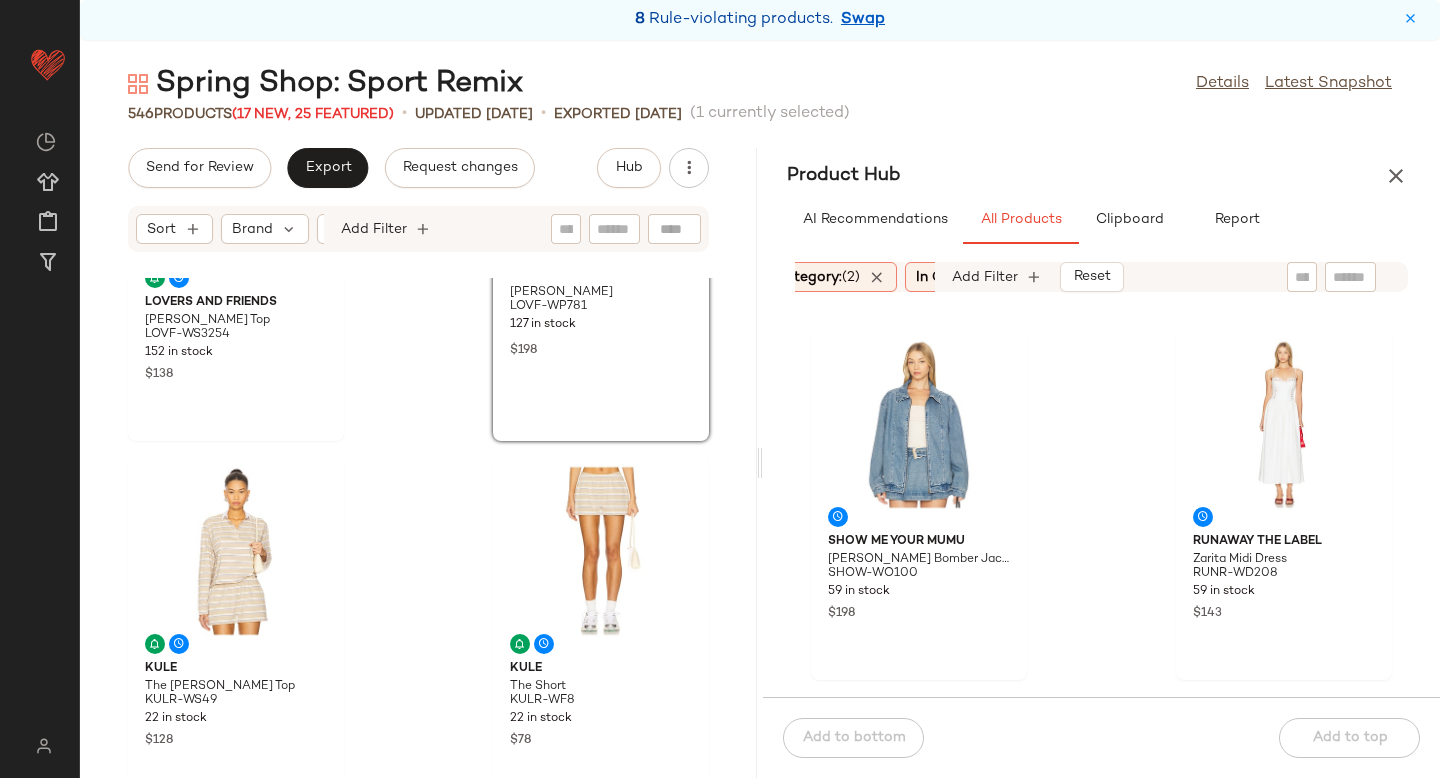 scroll, scrollTop: 195, scrollLeft: 0, axis: vertical 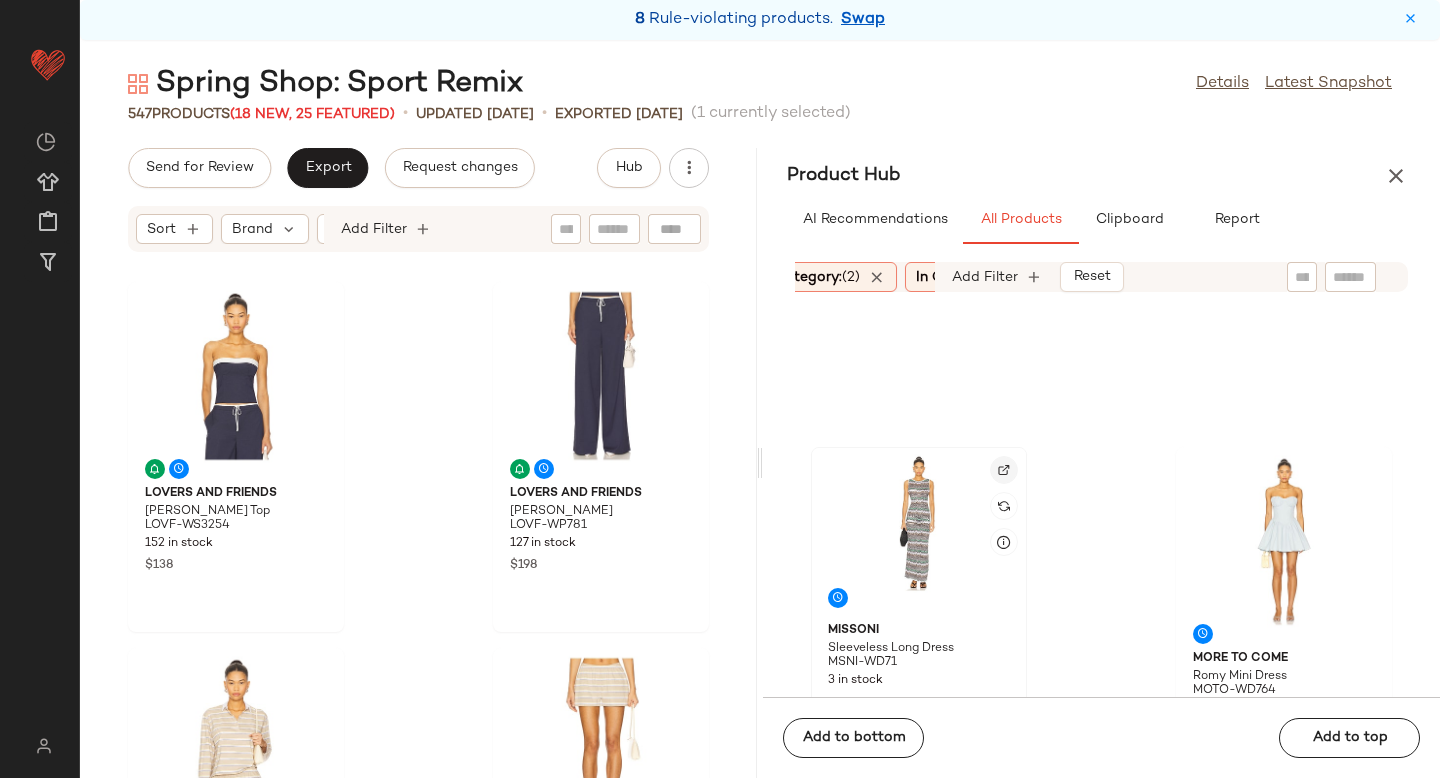 click 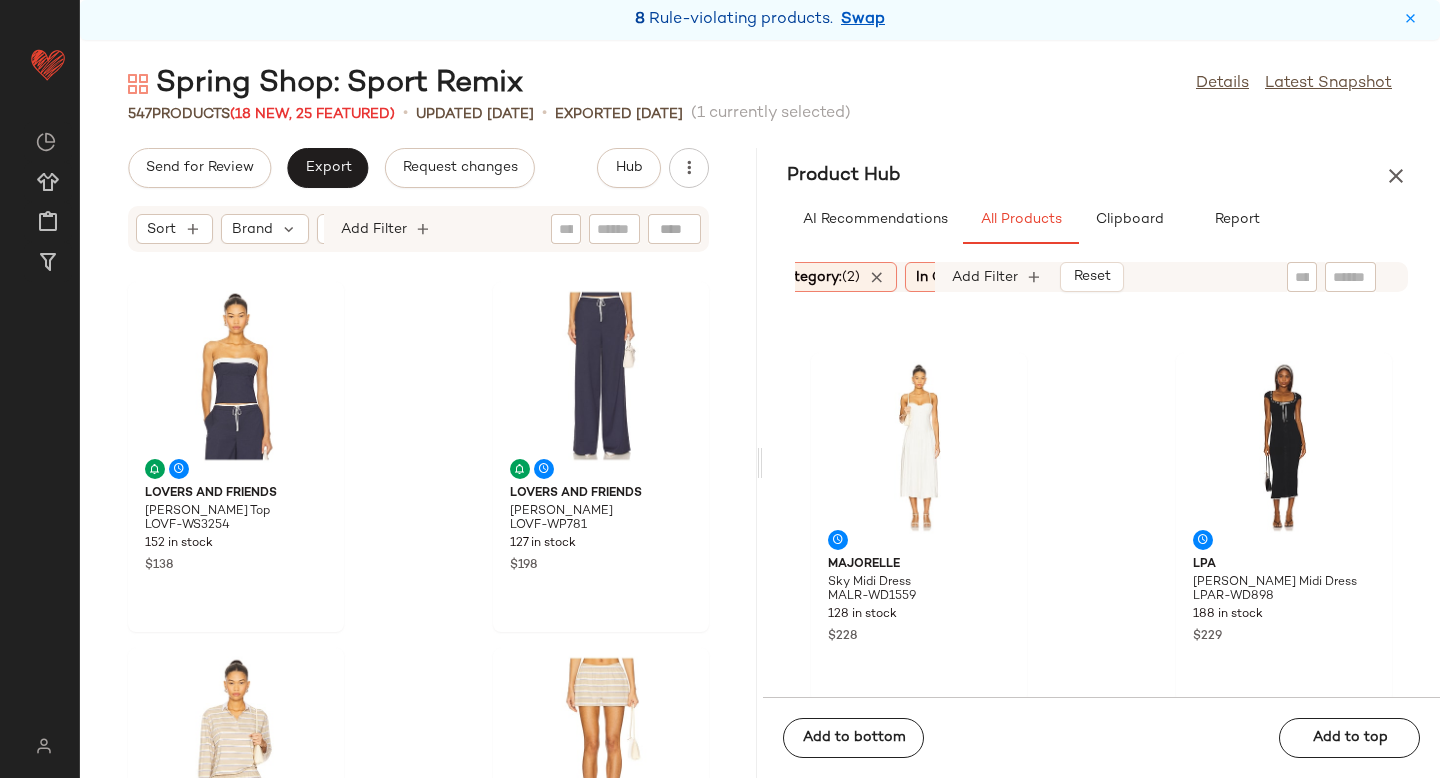 scroll, scrollTop: 2548, scrollLeft: 0, axis: vertical 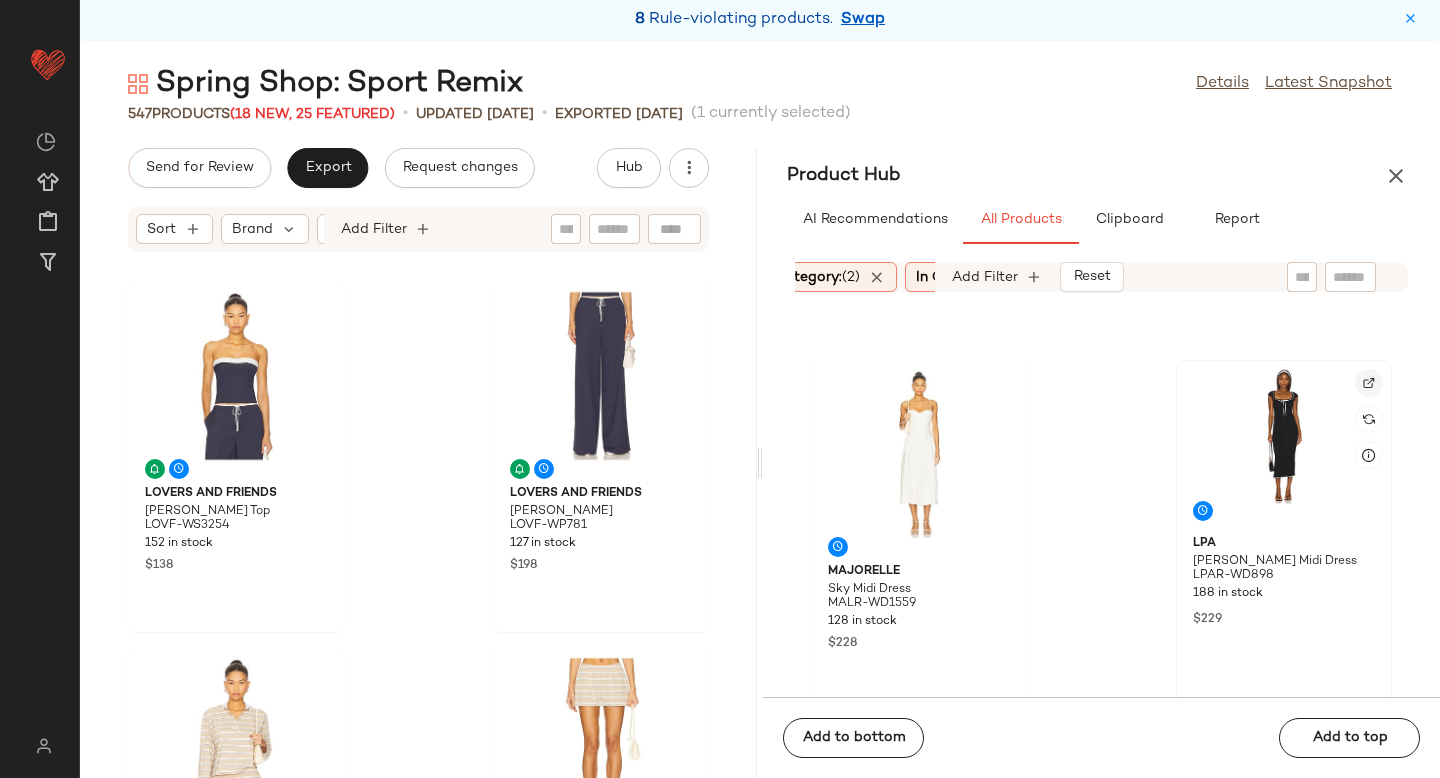 click 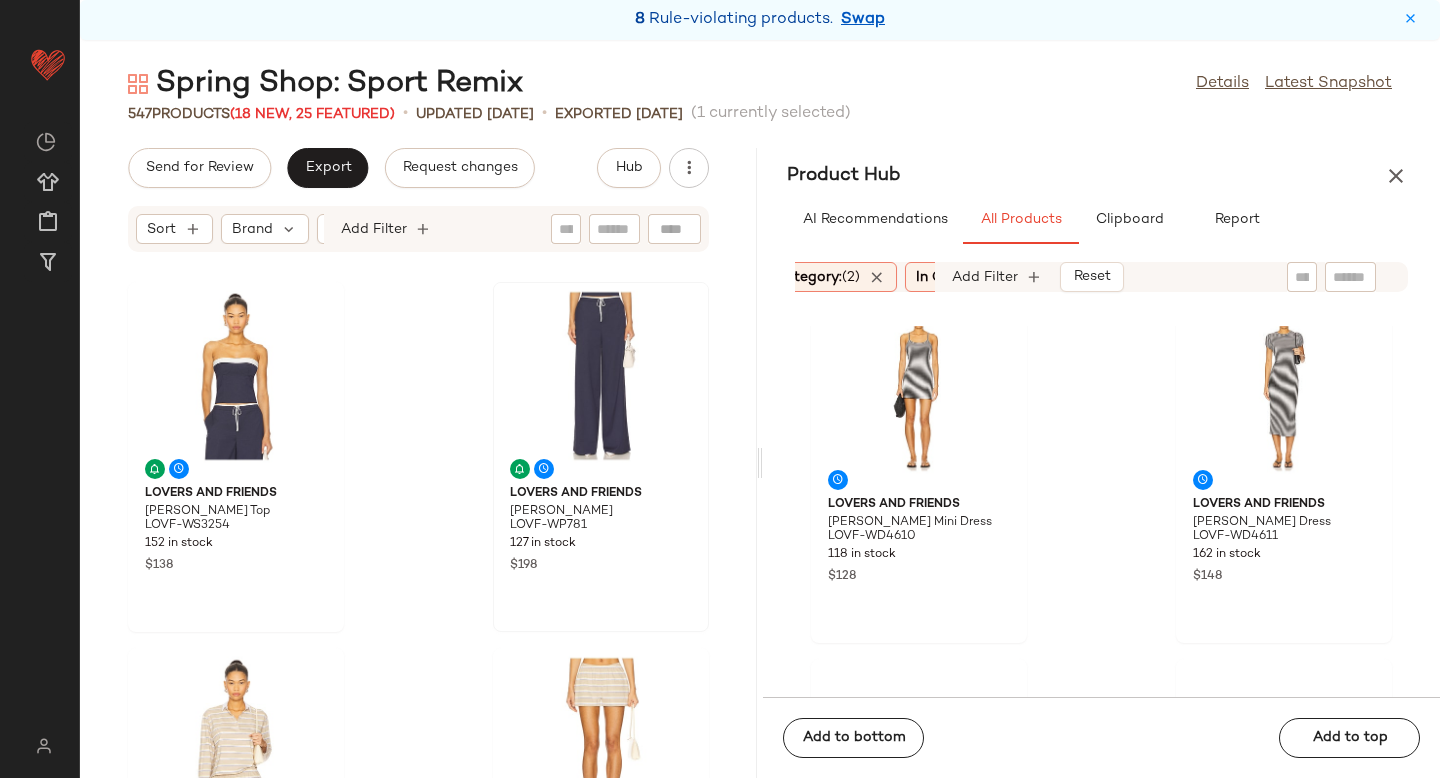 scroll, scrollTop: 3350, scrollLeft: 0, axis: vertical 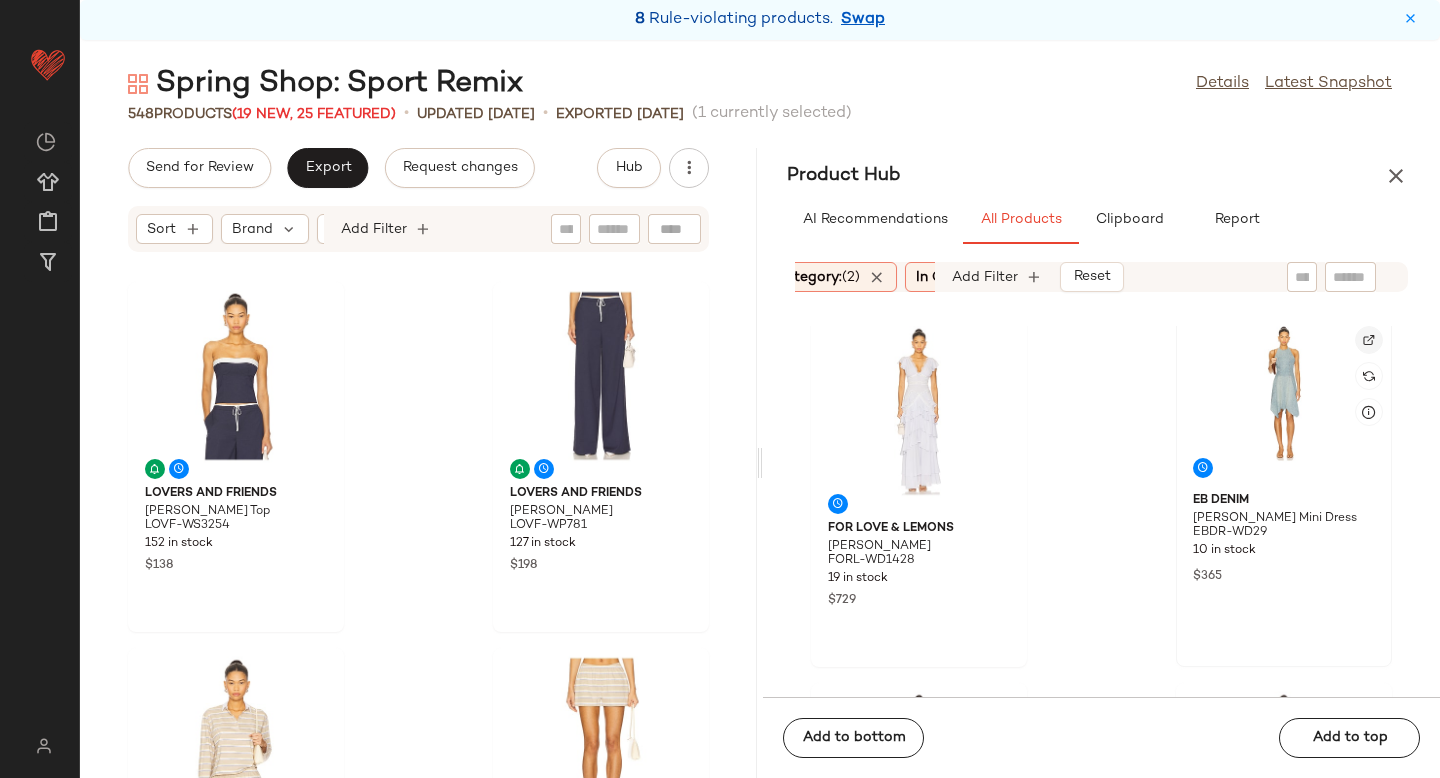 click 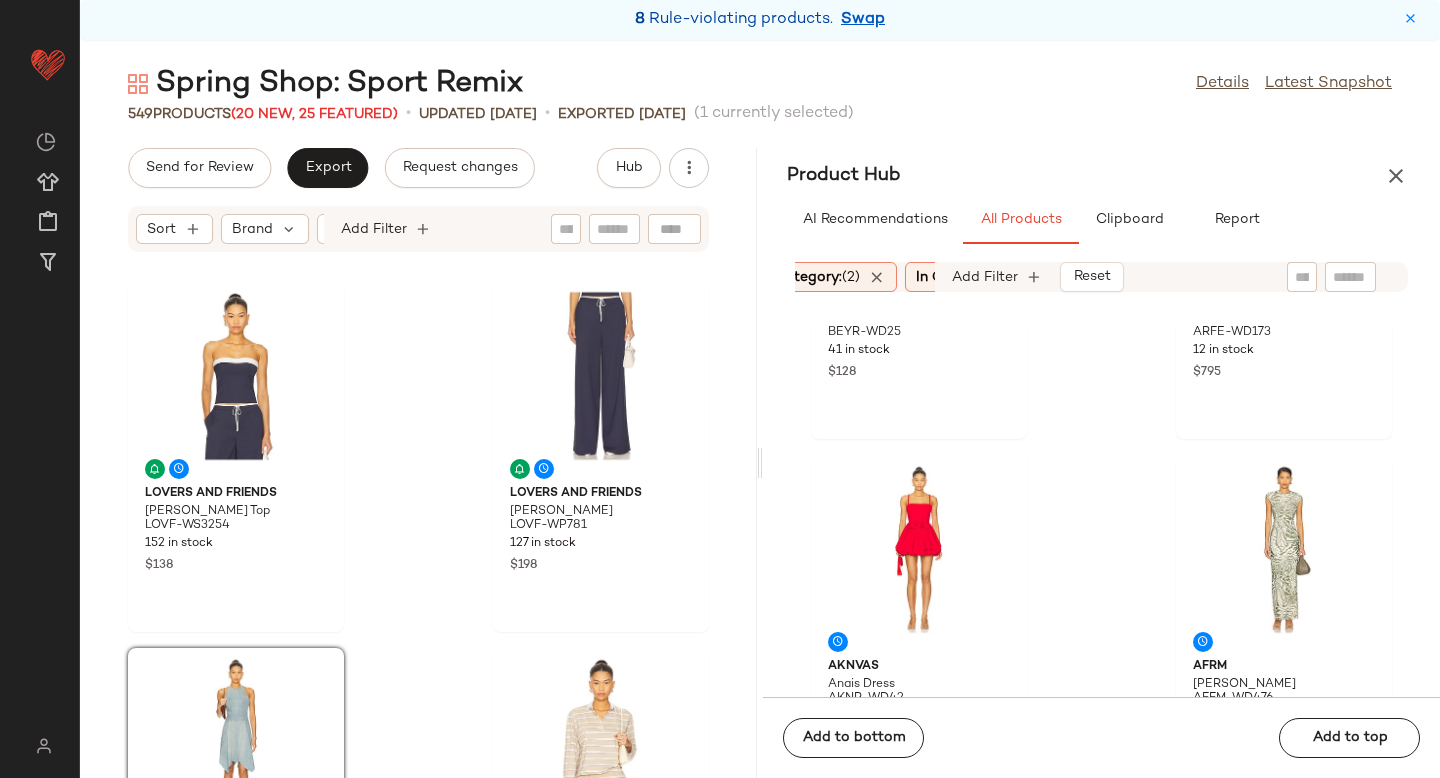 scroll, scrollTop: 10245, scrollLeft: 0, axis: vertical 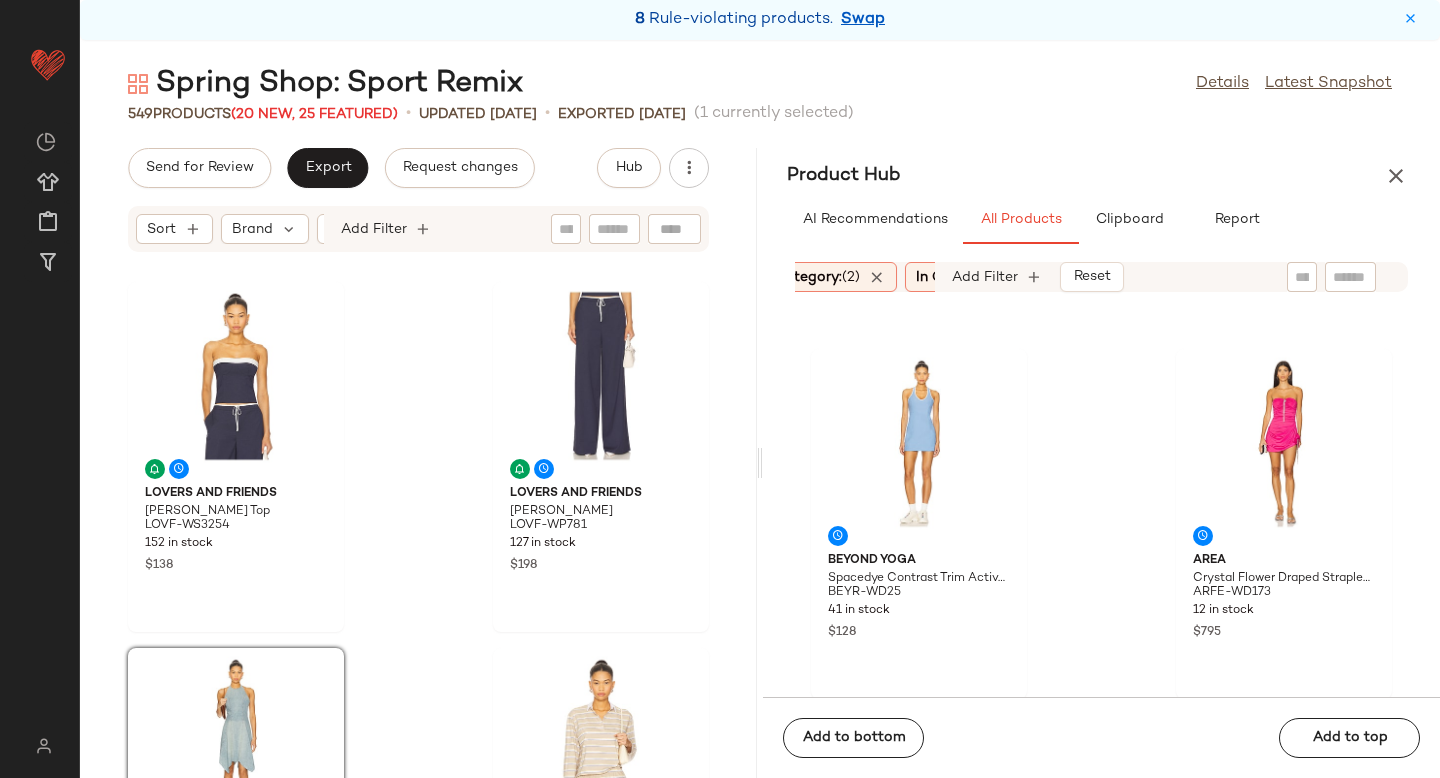 click on "(2)" at bounding box center (851, 277) 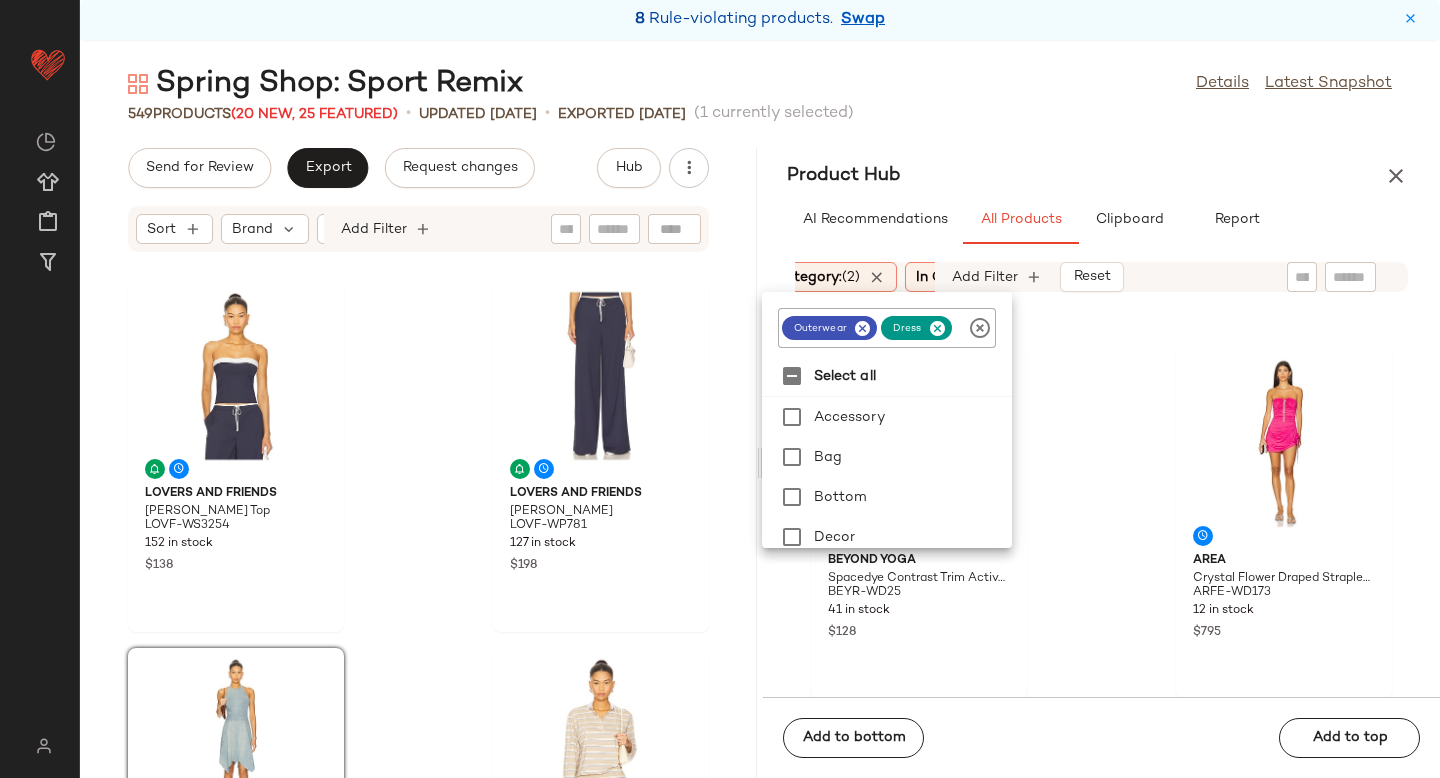 click 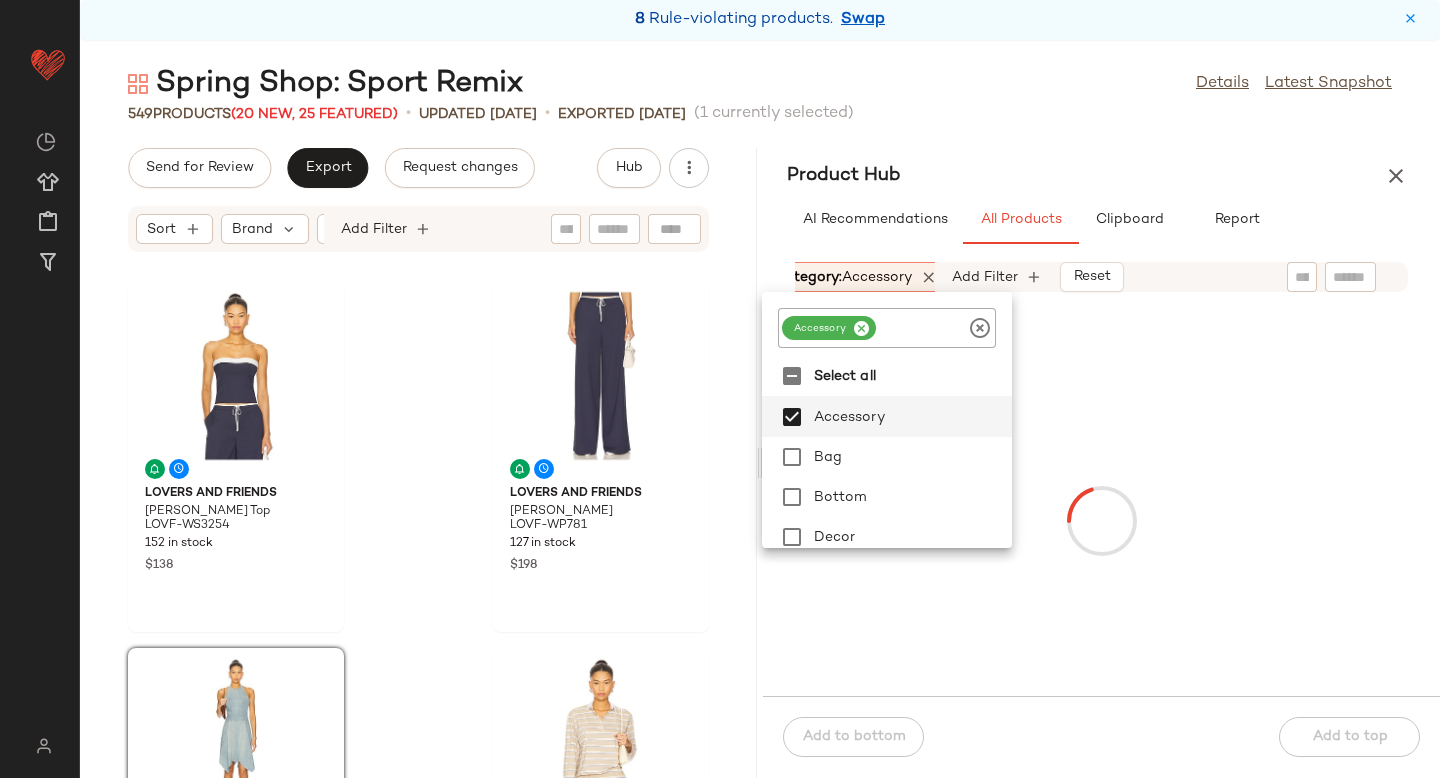 click at bounding box center [1101, 520] 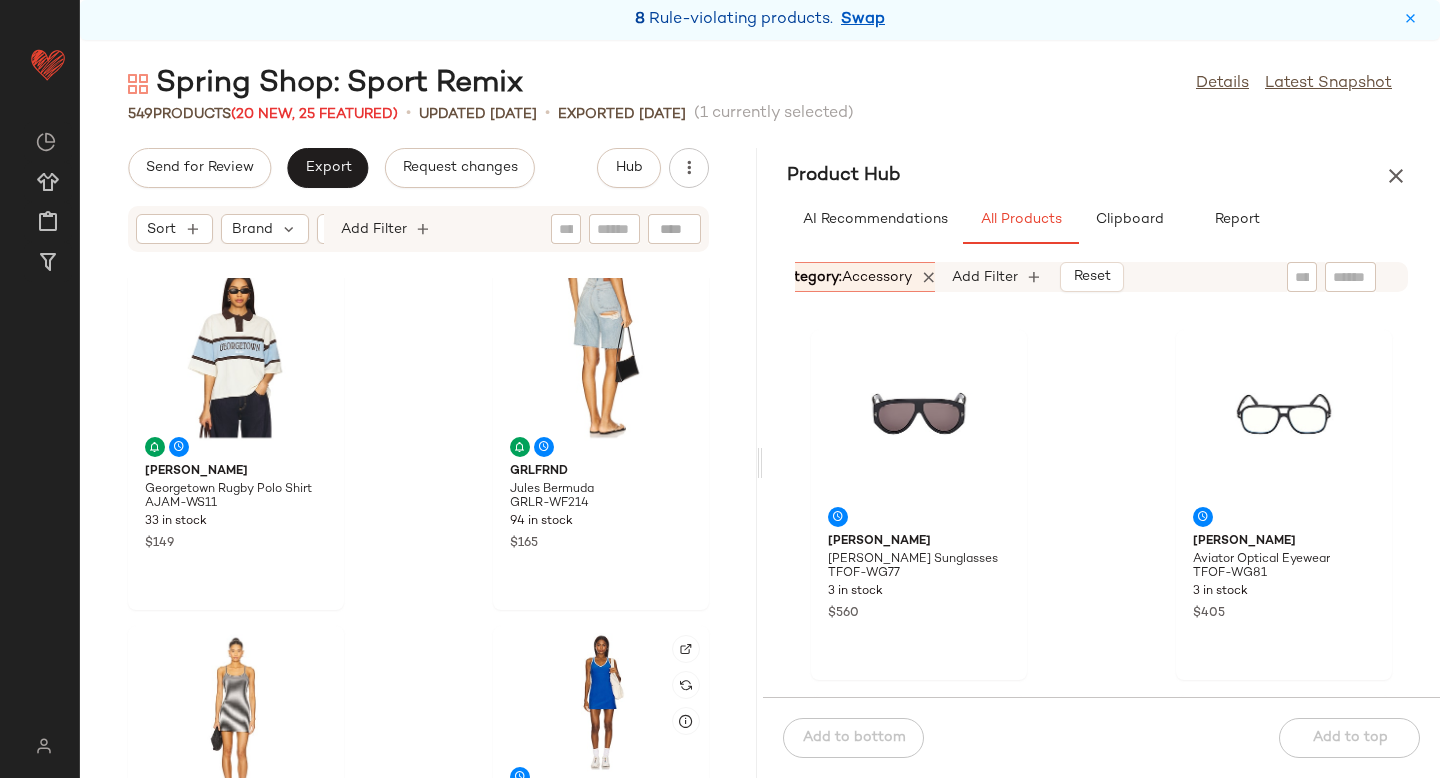 scroll, scrollTop: 1133, scrollLeft: 0, axis: vertical 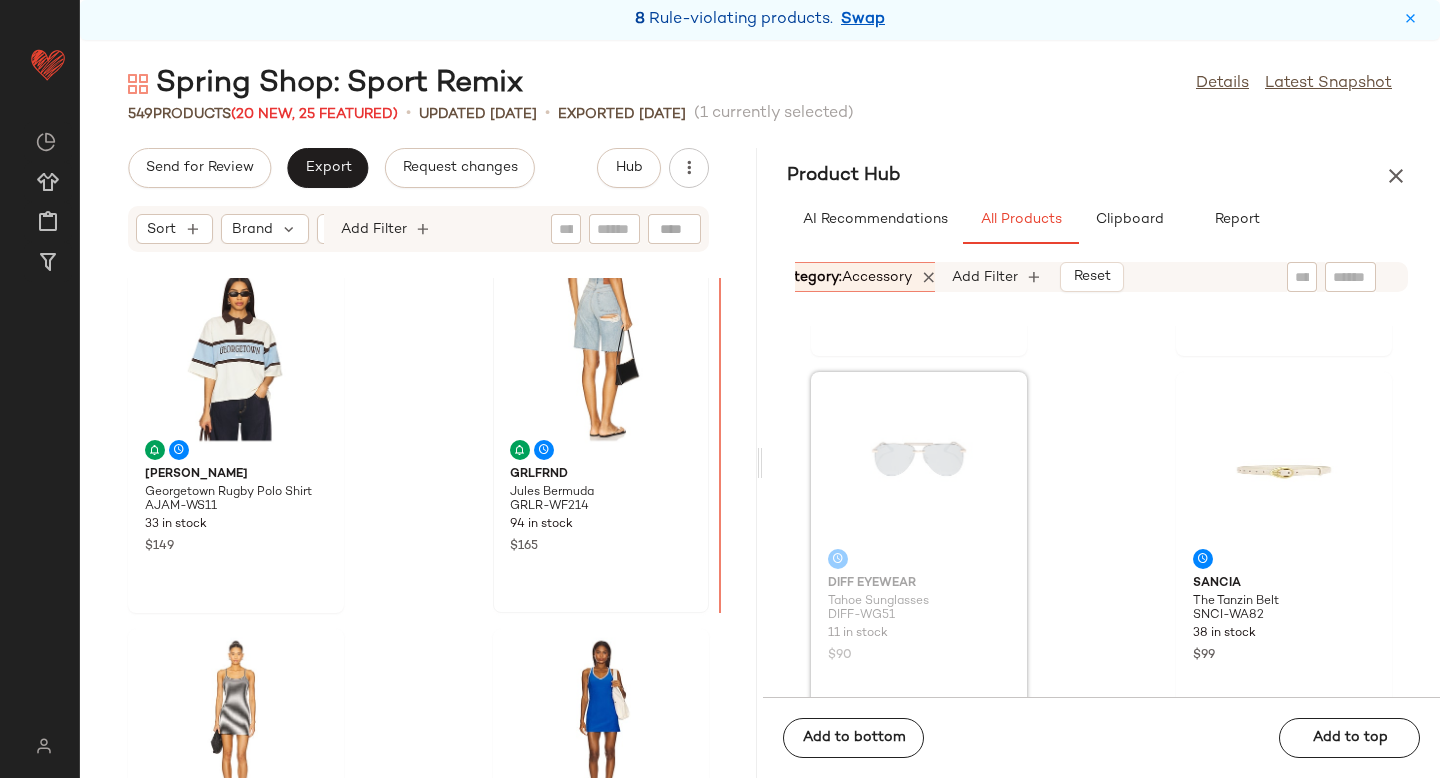 drag, startPoint x: 928, startPoint y: 520, endPoint x: 660, endPoint y: 523, distance: 268.01678 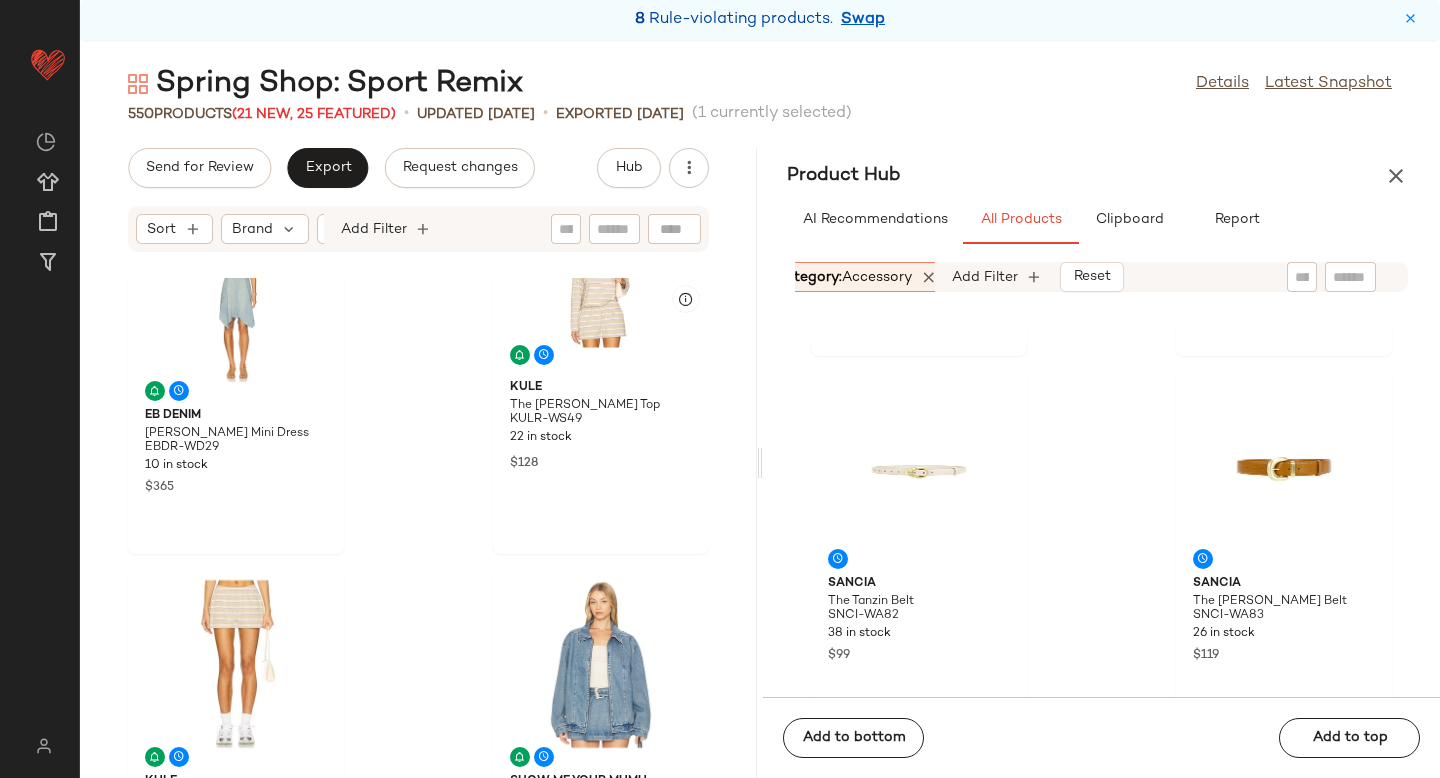 scroll, scrollTop: 464, scrollLeft: 0, axis: vertical 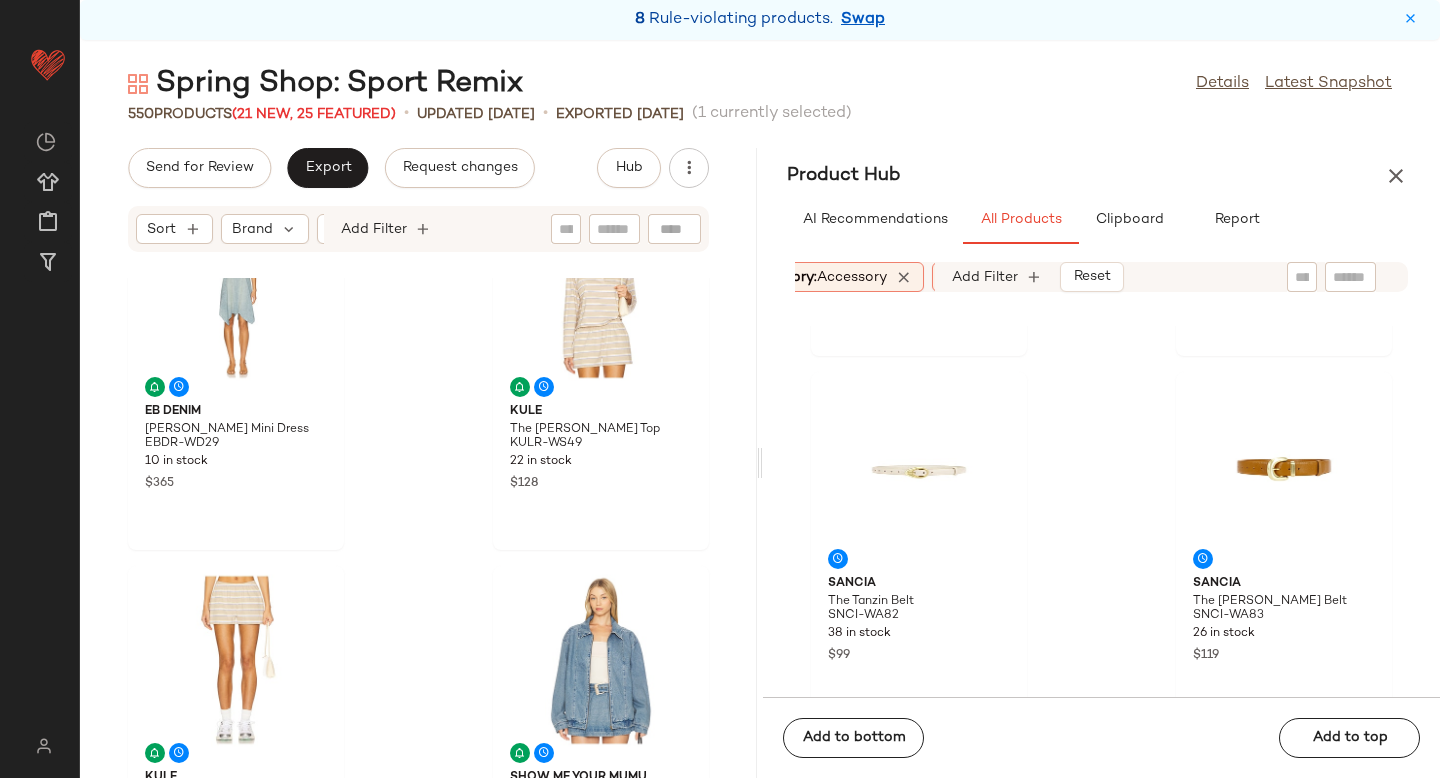 click on "accessory" at bounding box center (852, 277) 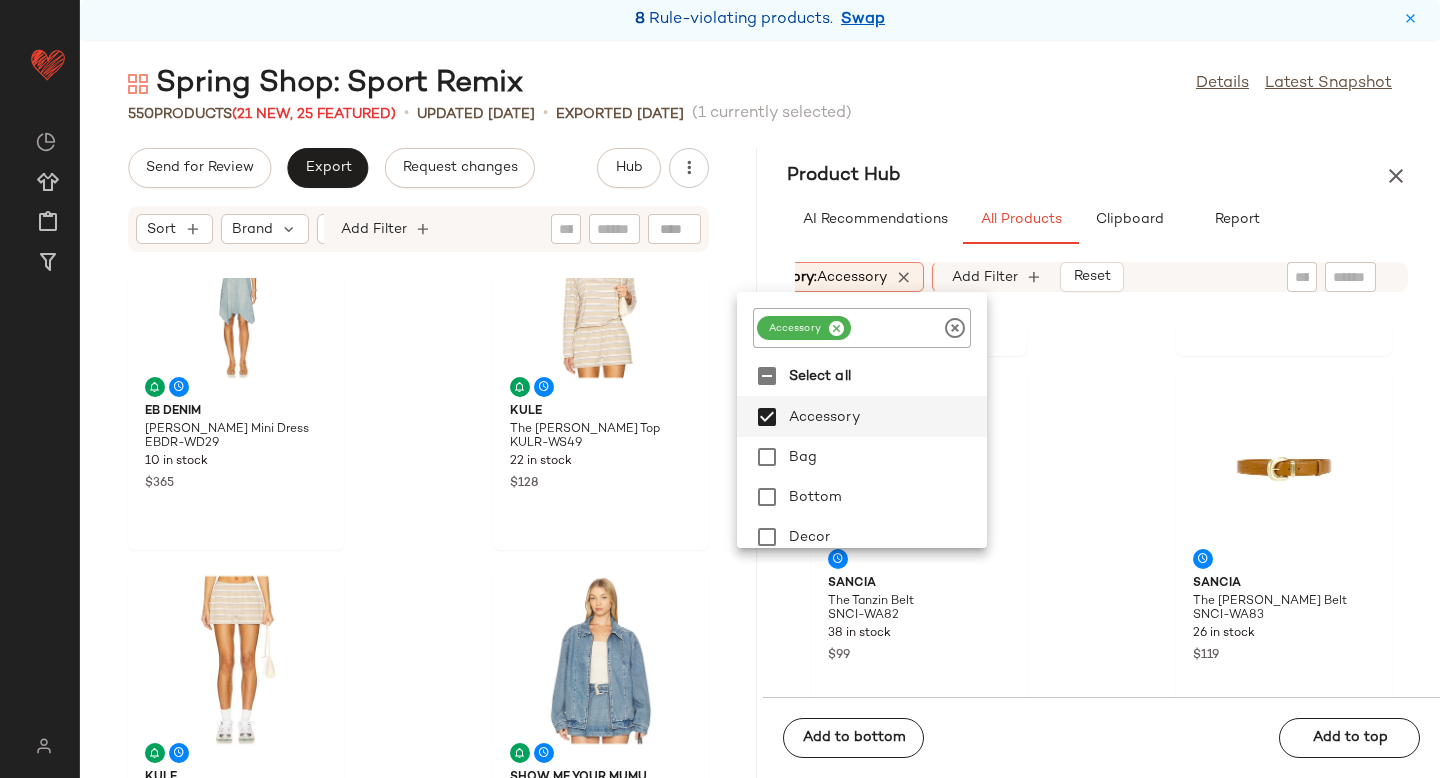 click 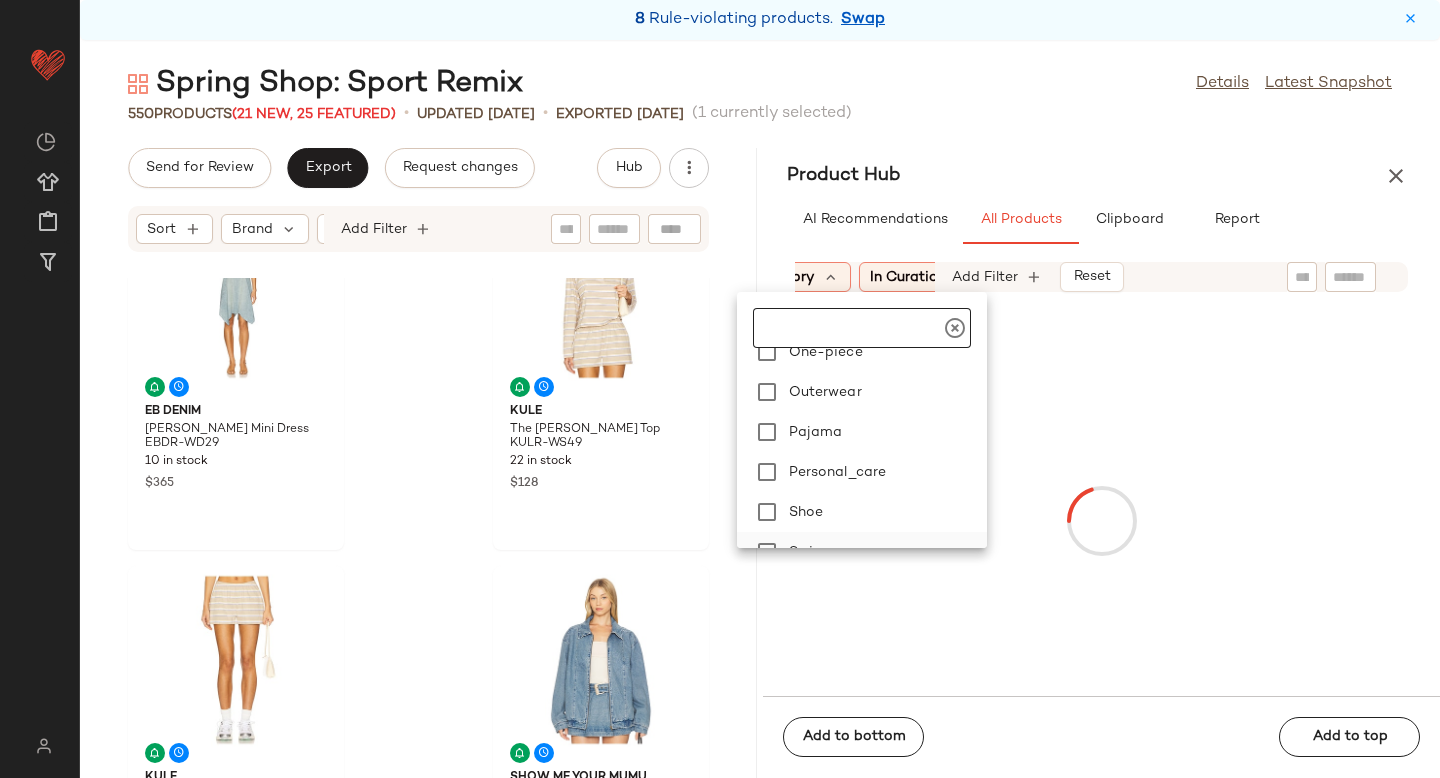 scroll, scrollTop: 449, scrollLeft: 0, axis: vertical 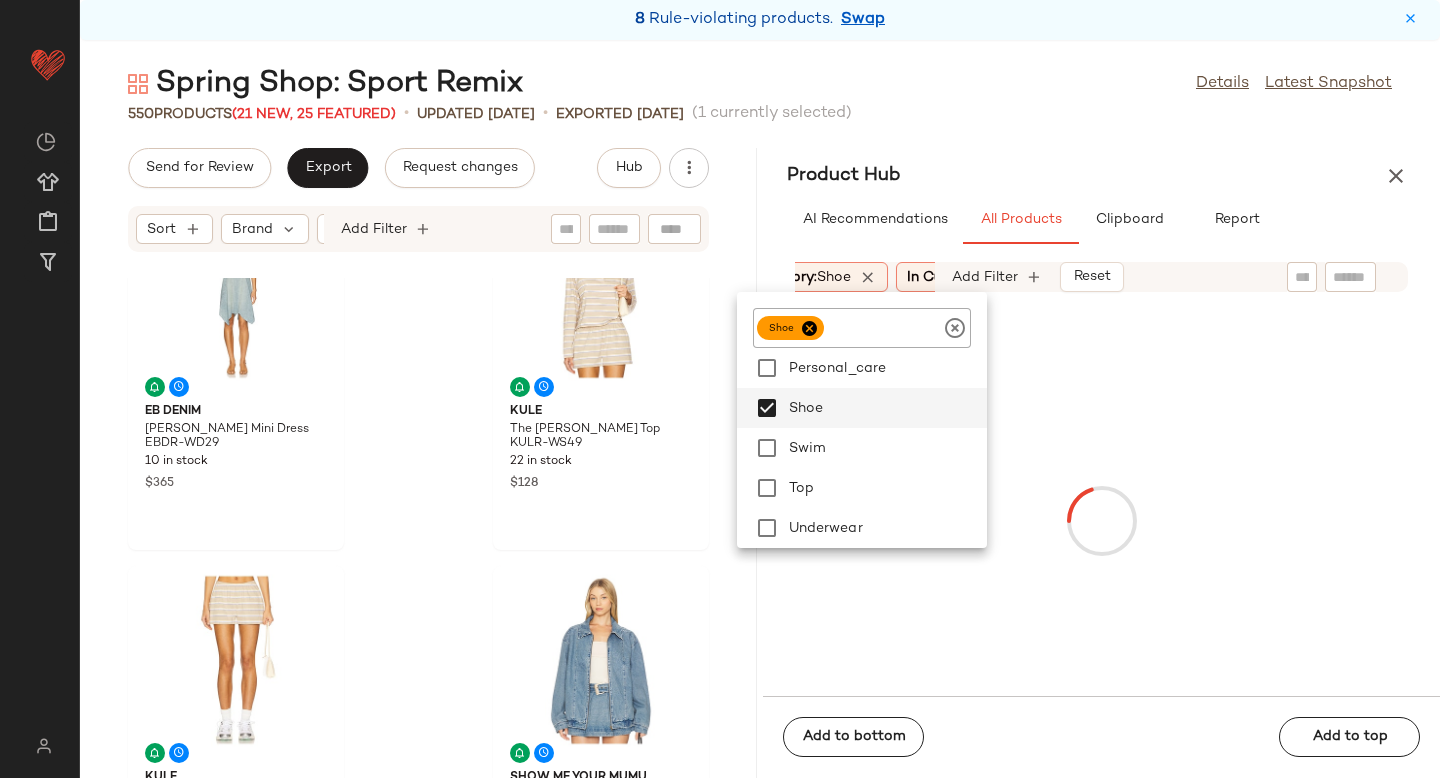 click at bounding box center (1101, 520) 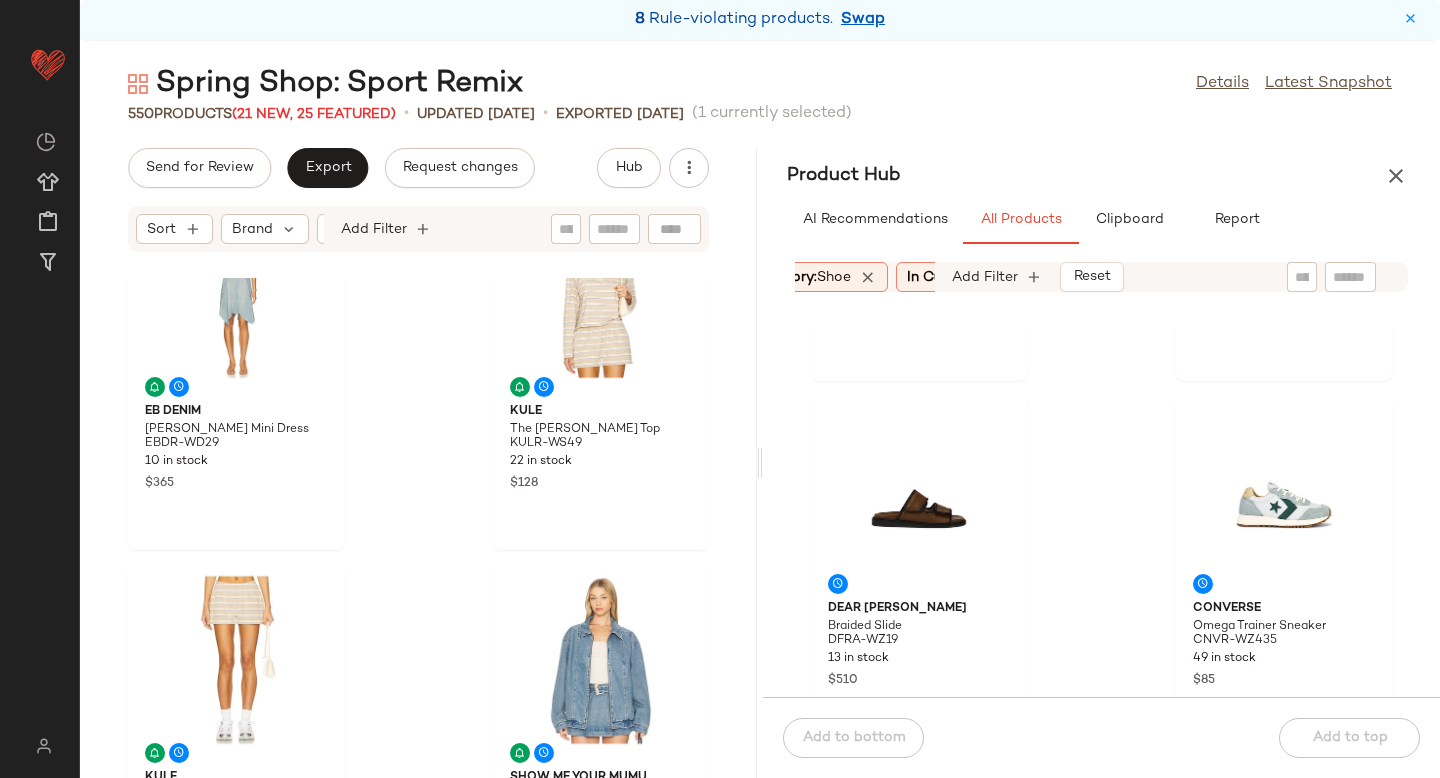 scroll, scrollTop: 1077, scrollLeft: 0, axis: vertical 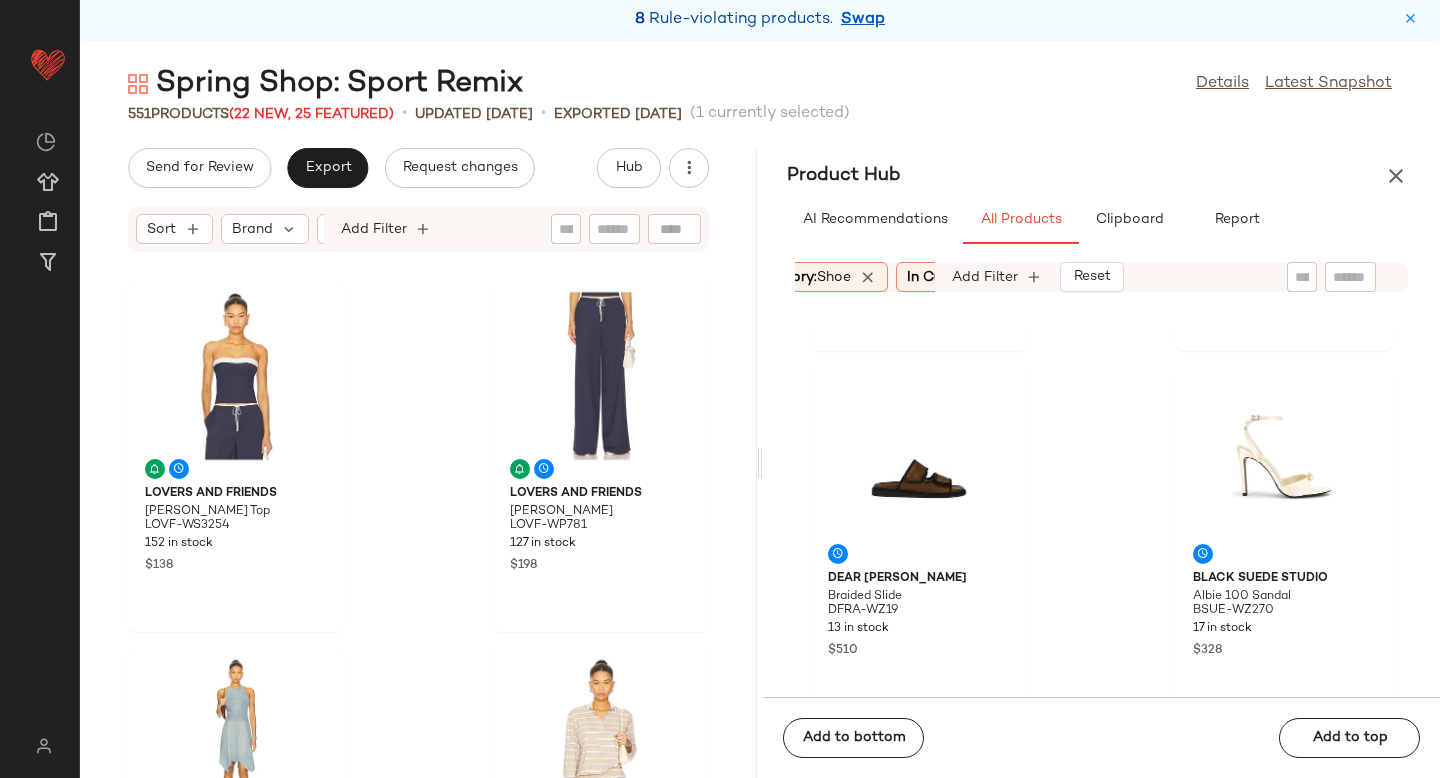 click on "shoe" at bounding box center (834, 277) 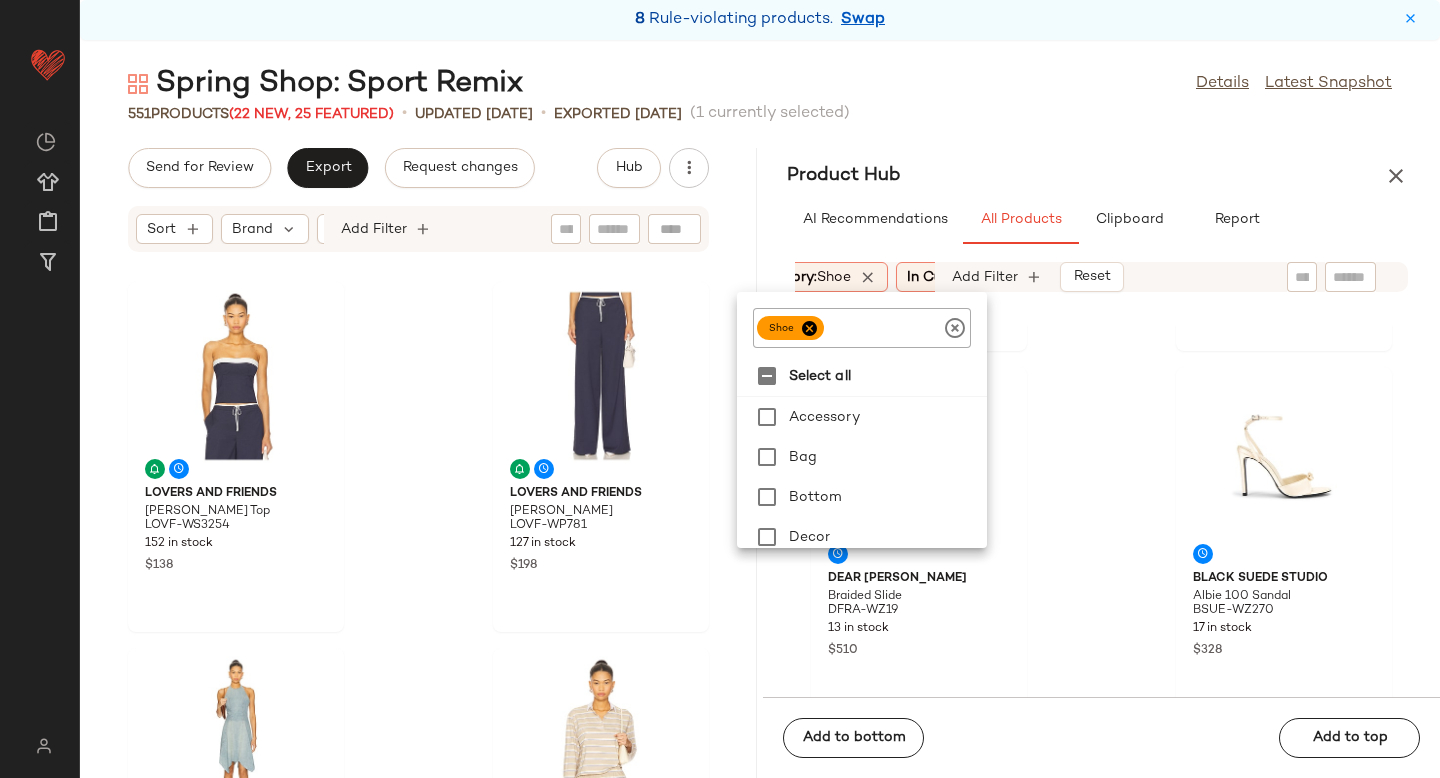 click 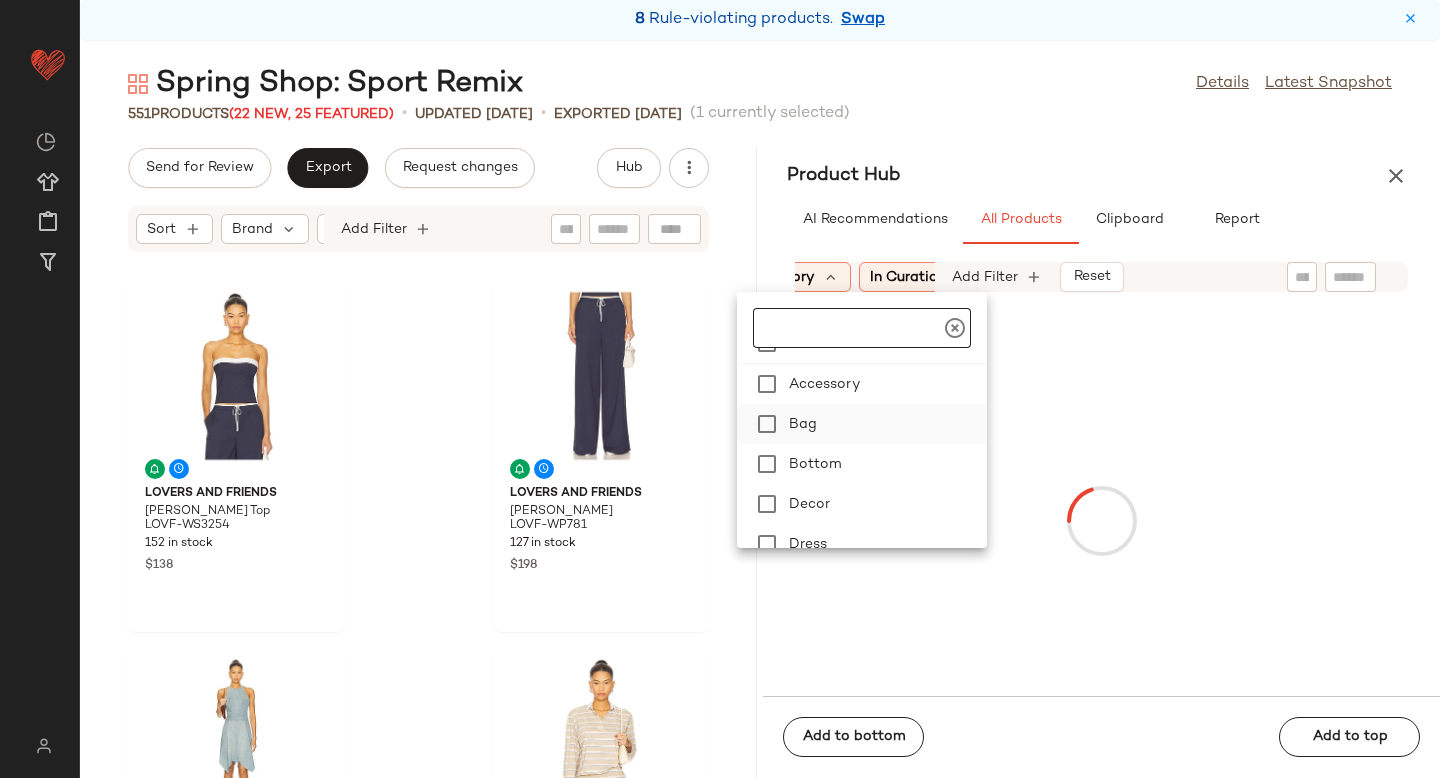 scroll, scrollTop: 38, scrollLeft: 0, axis: vertical 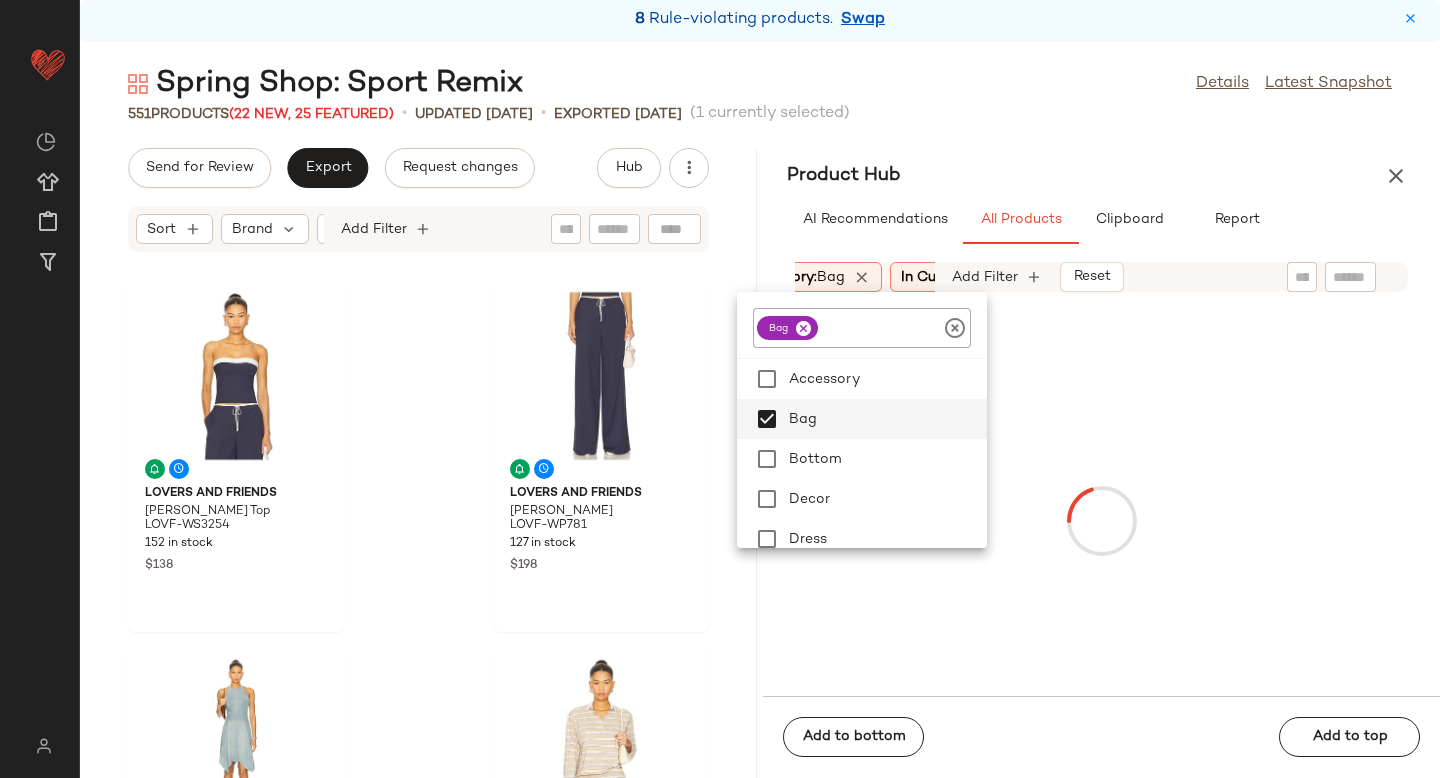 click at bounding box center (1101, 520) 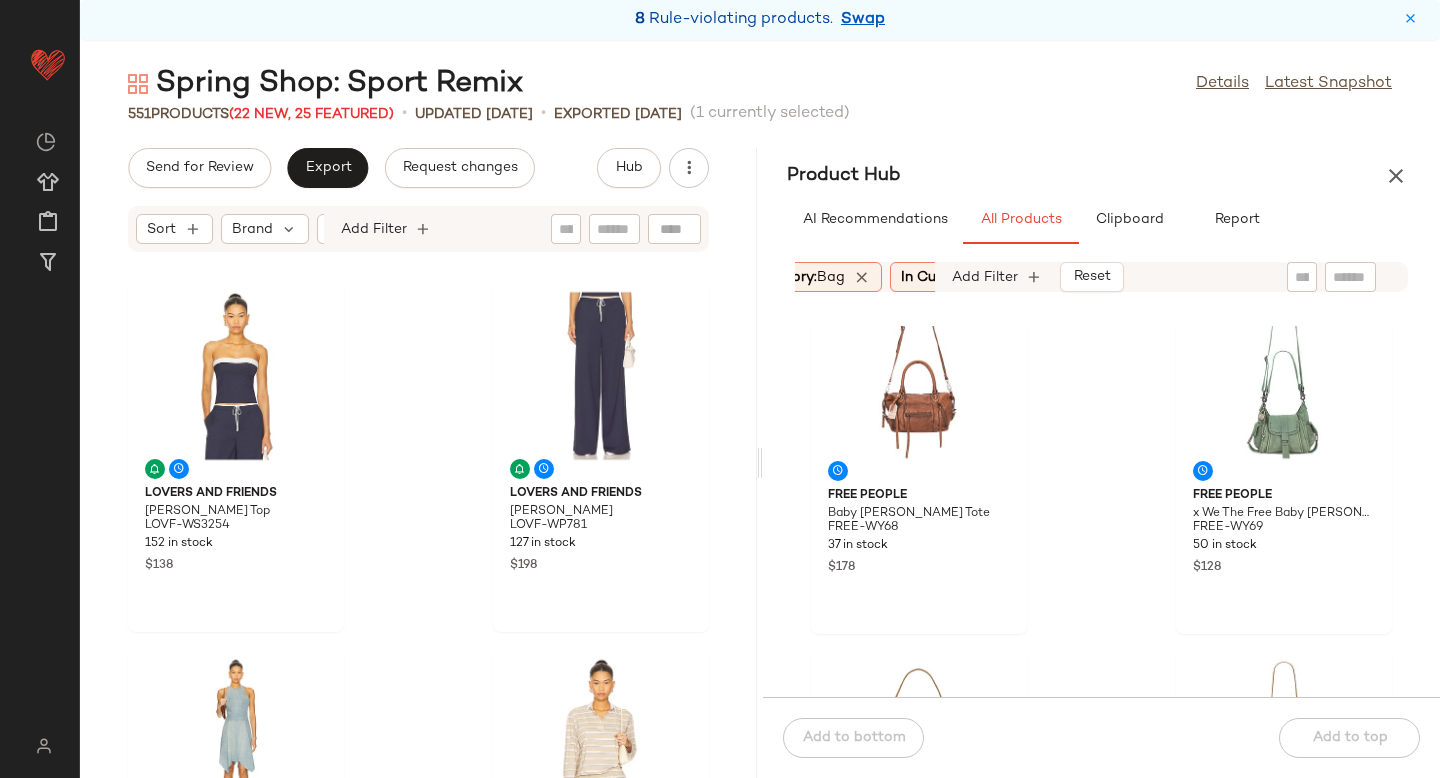 scroll, scrollTop: 2201, scrollLeft: 0, axis: vertical 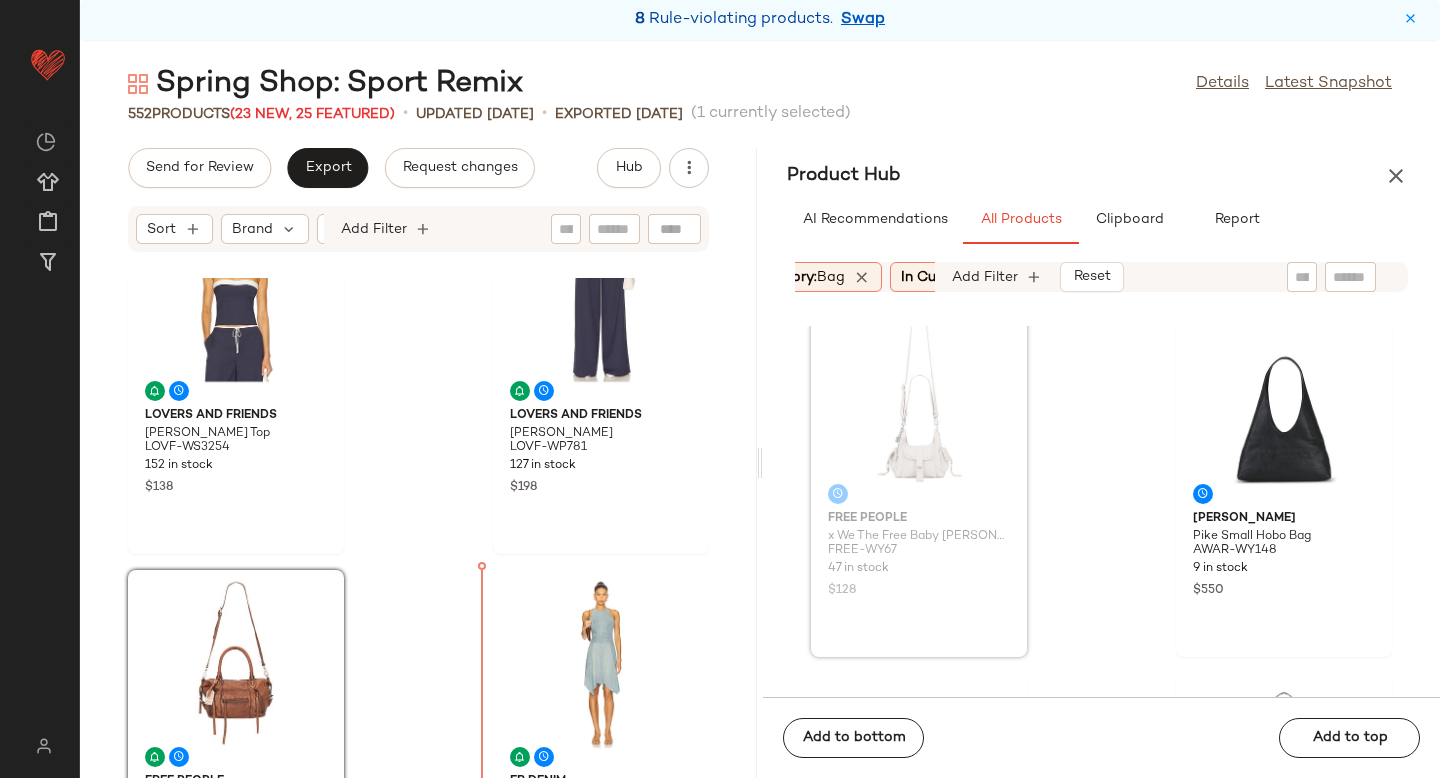 drag, startPoint x: 919, startPoint y: 463, endPoint x: 910, endPoint y: 468, distance: 10.29563 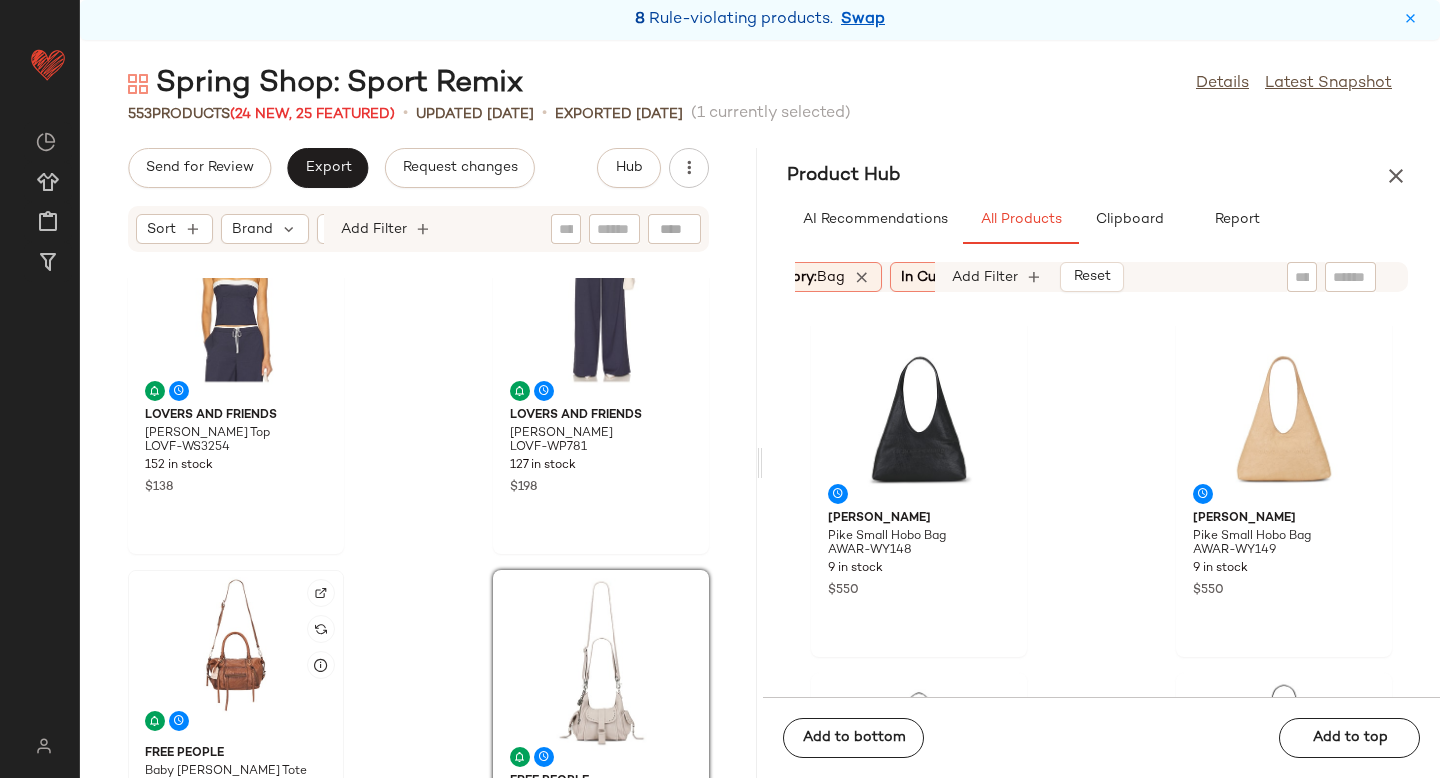 click 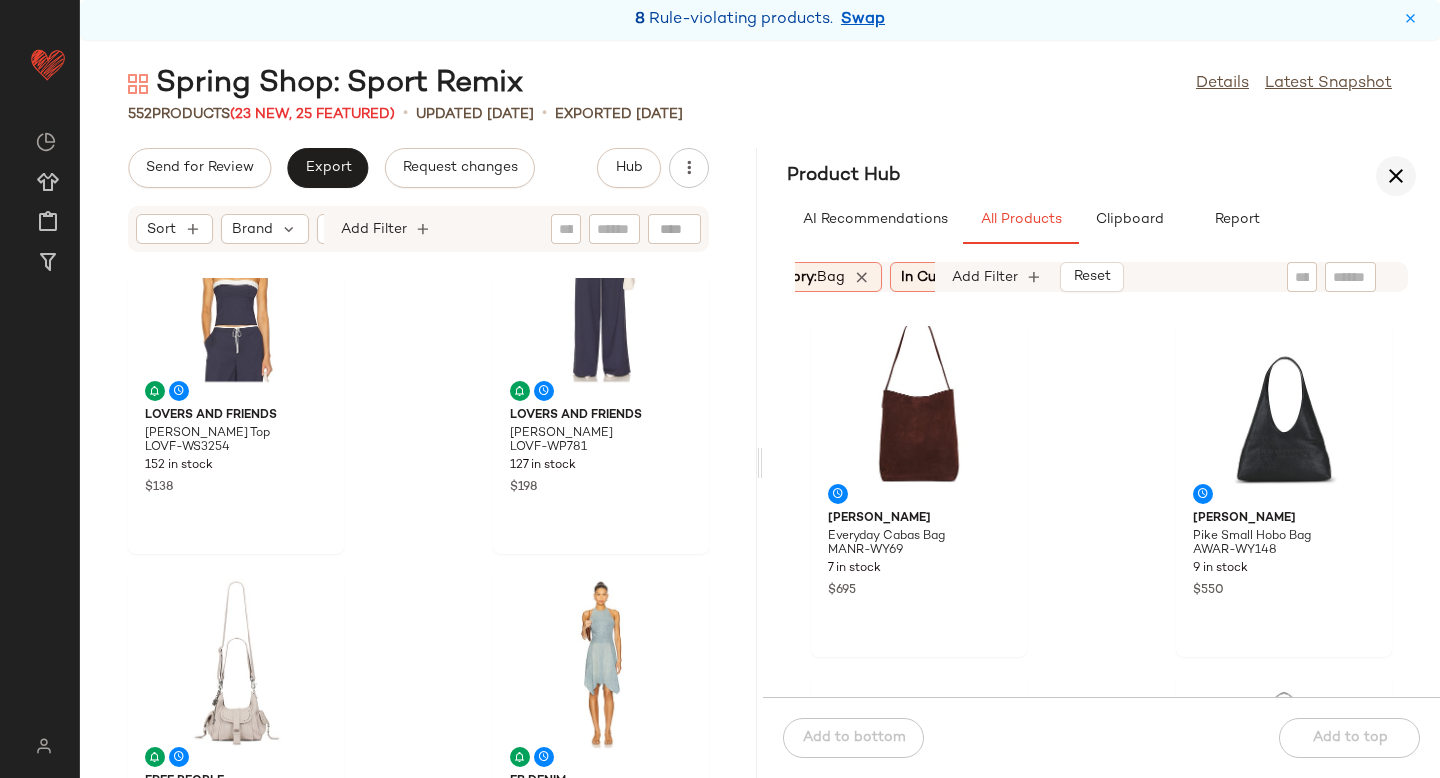 click at bounding box center [1396, 176] 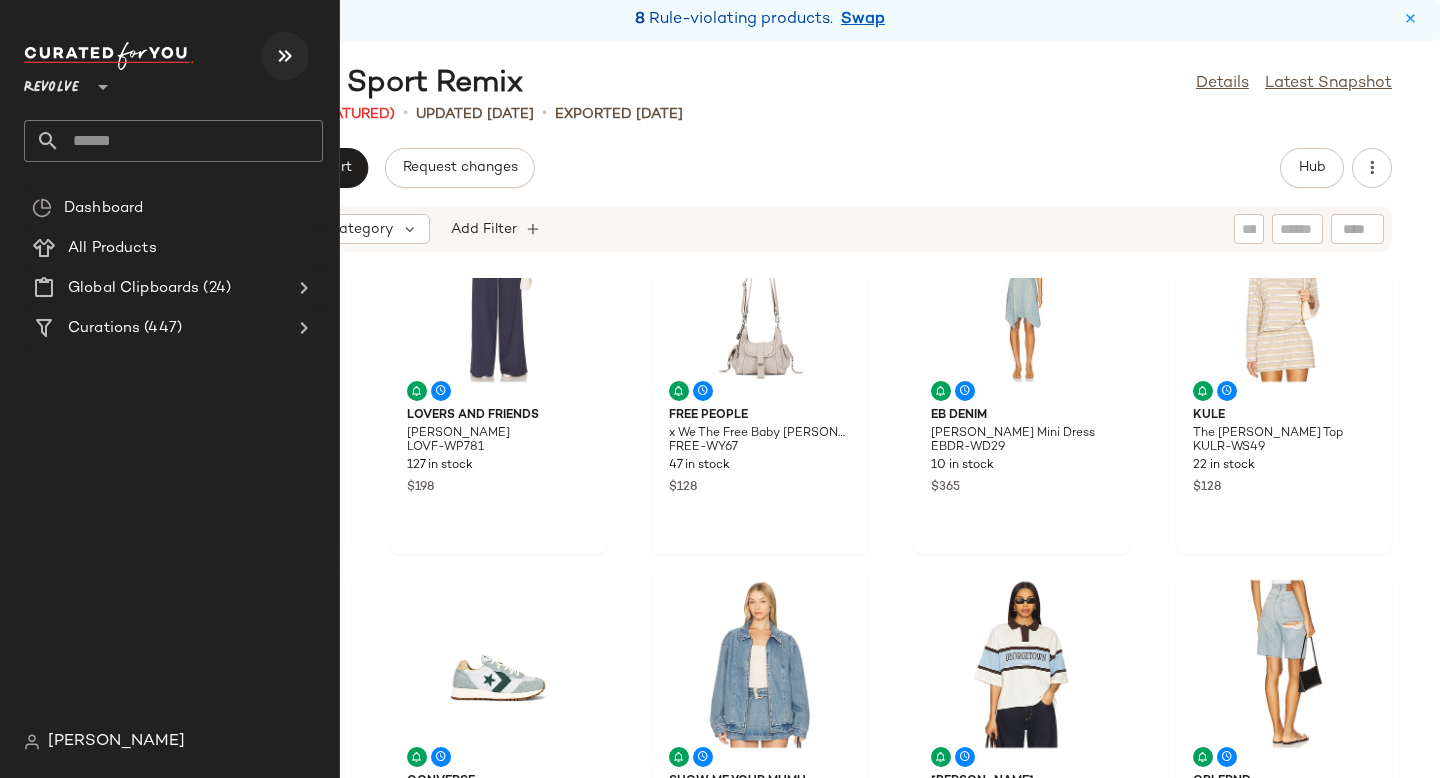 click at bounding box center [285, 56] 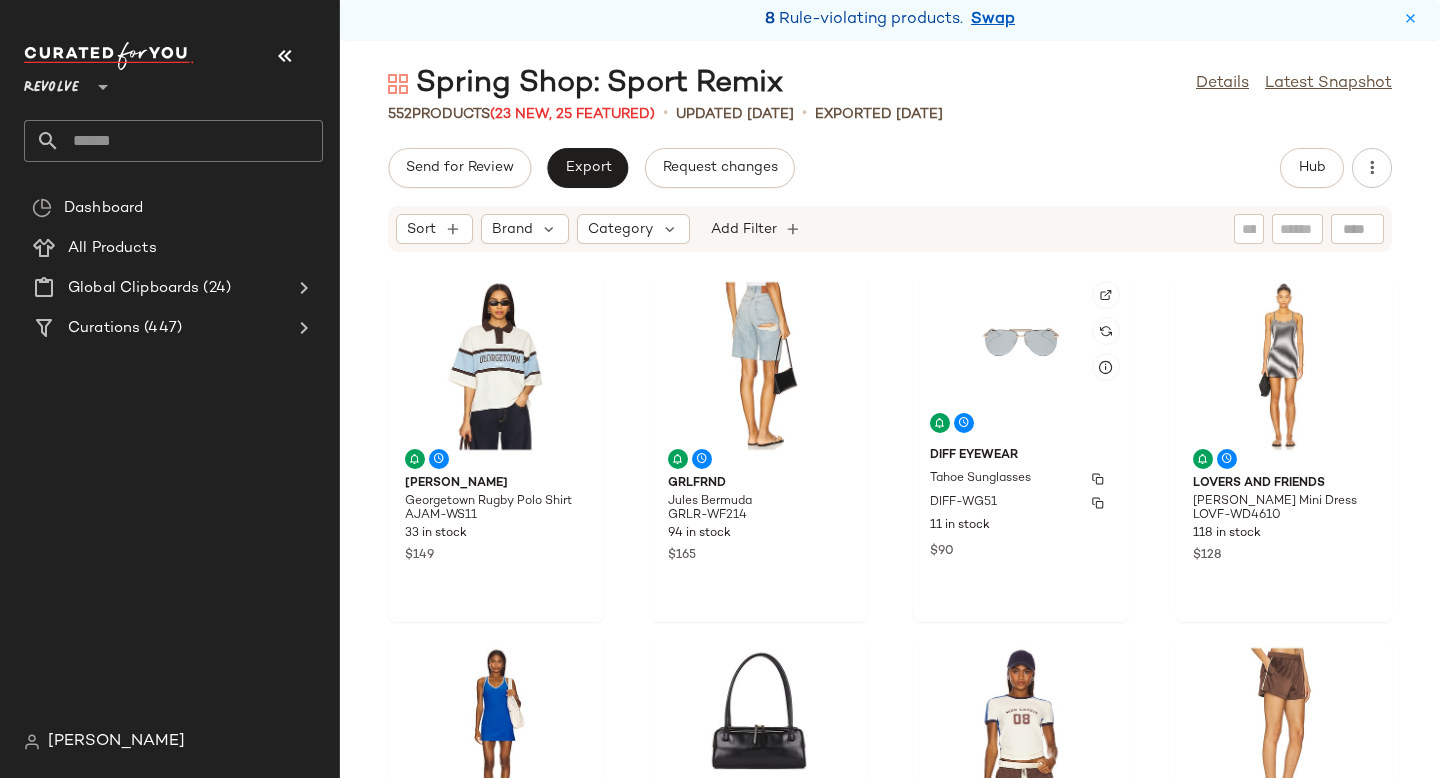 scroll, scrollTop: 718, scrollLeft: 0, axis: vertical 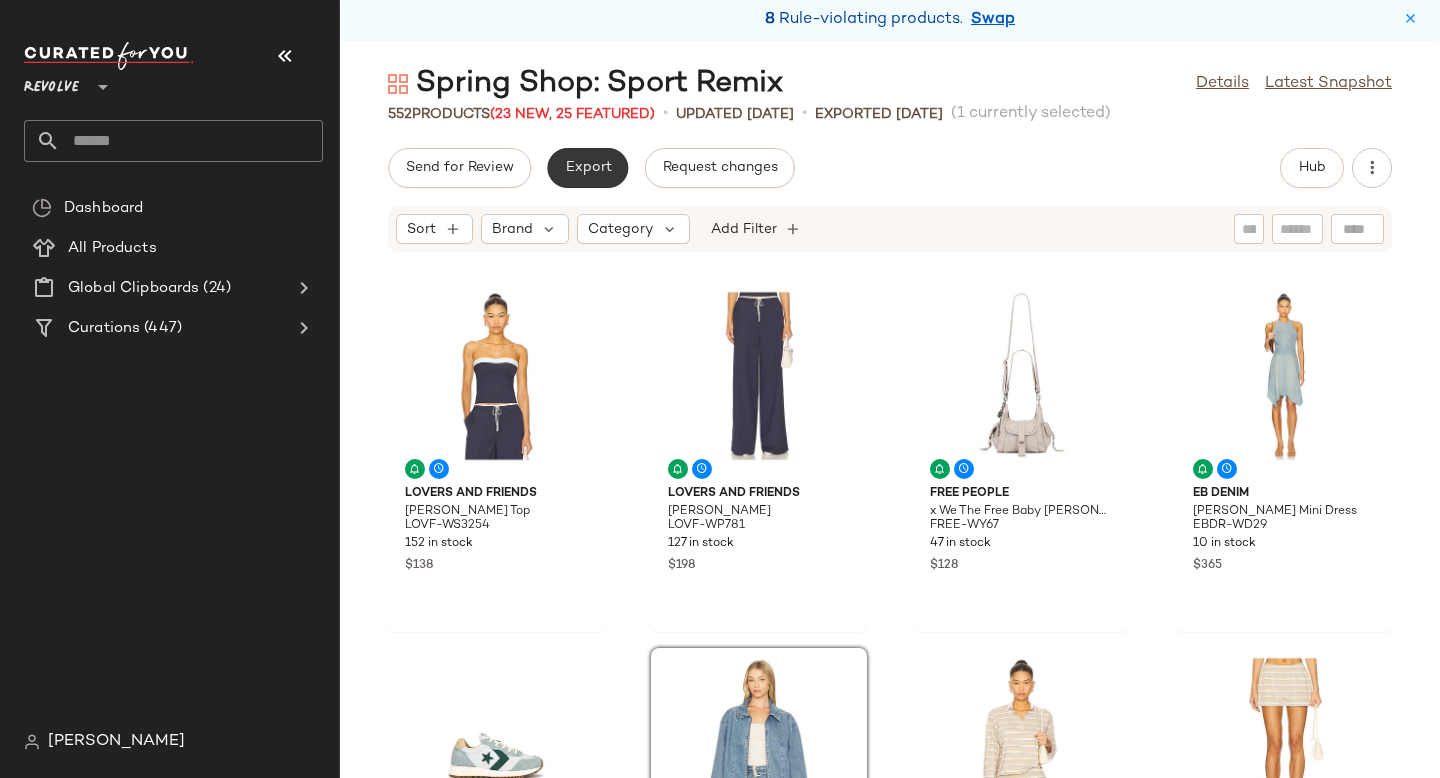 click on "Export" 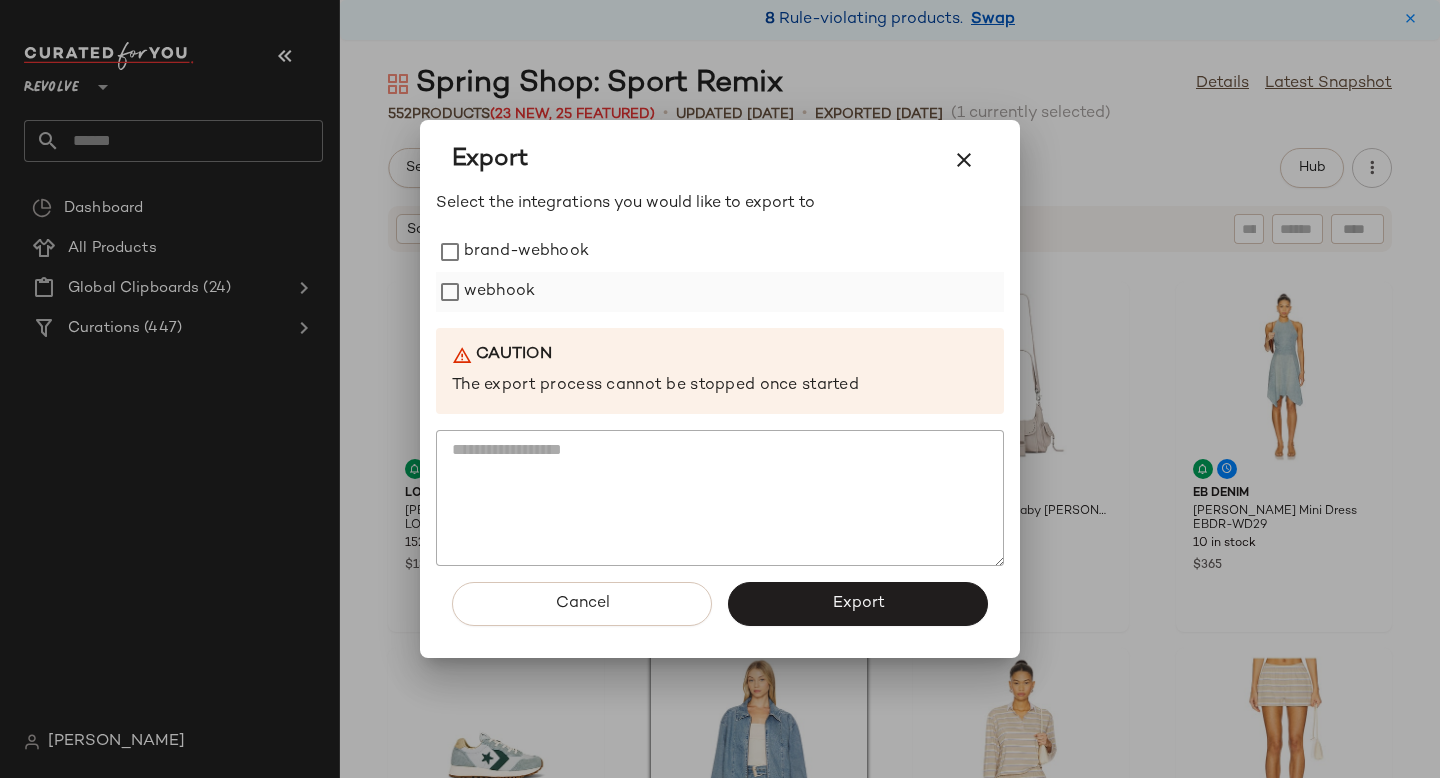 click on "webhook" at bounding box center (499, 292) 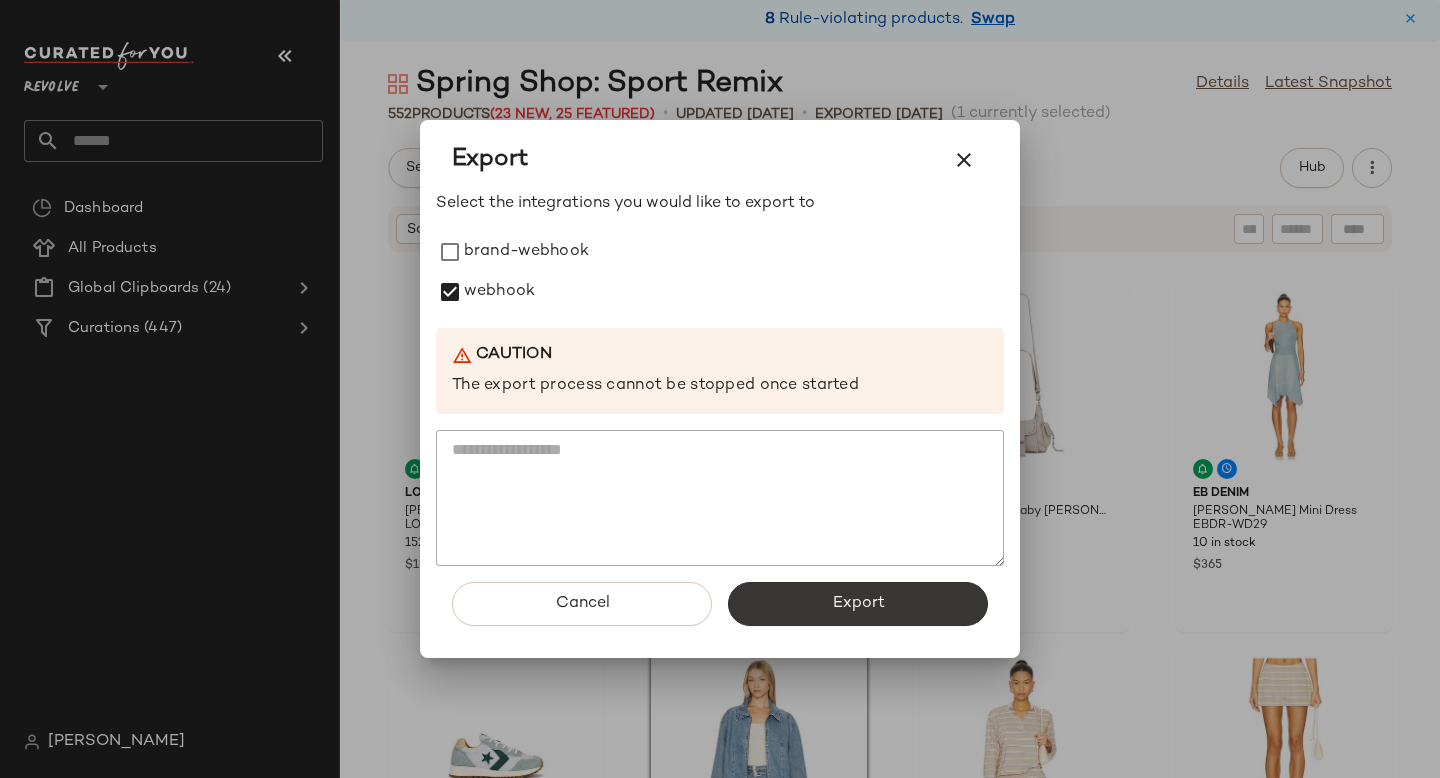 click on "Export" 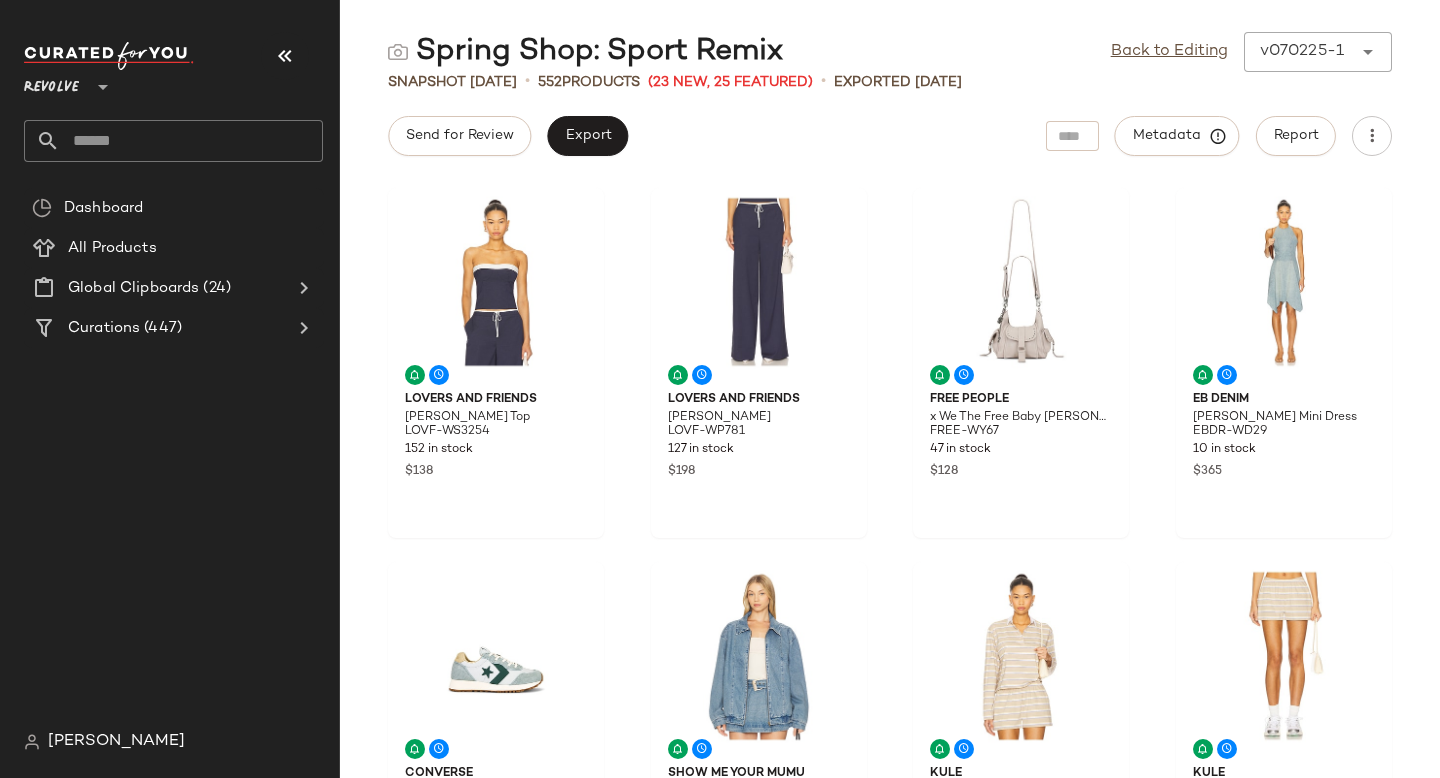 click 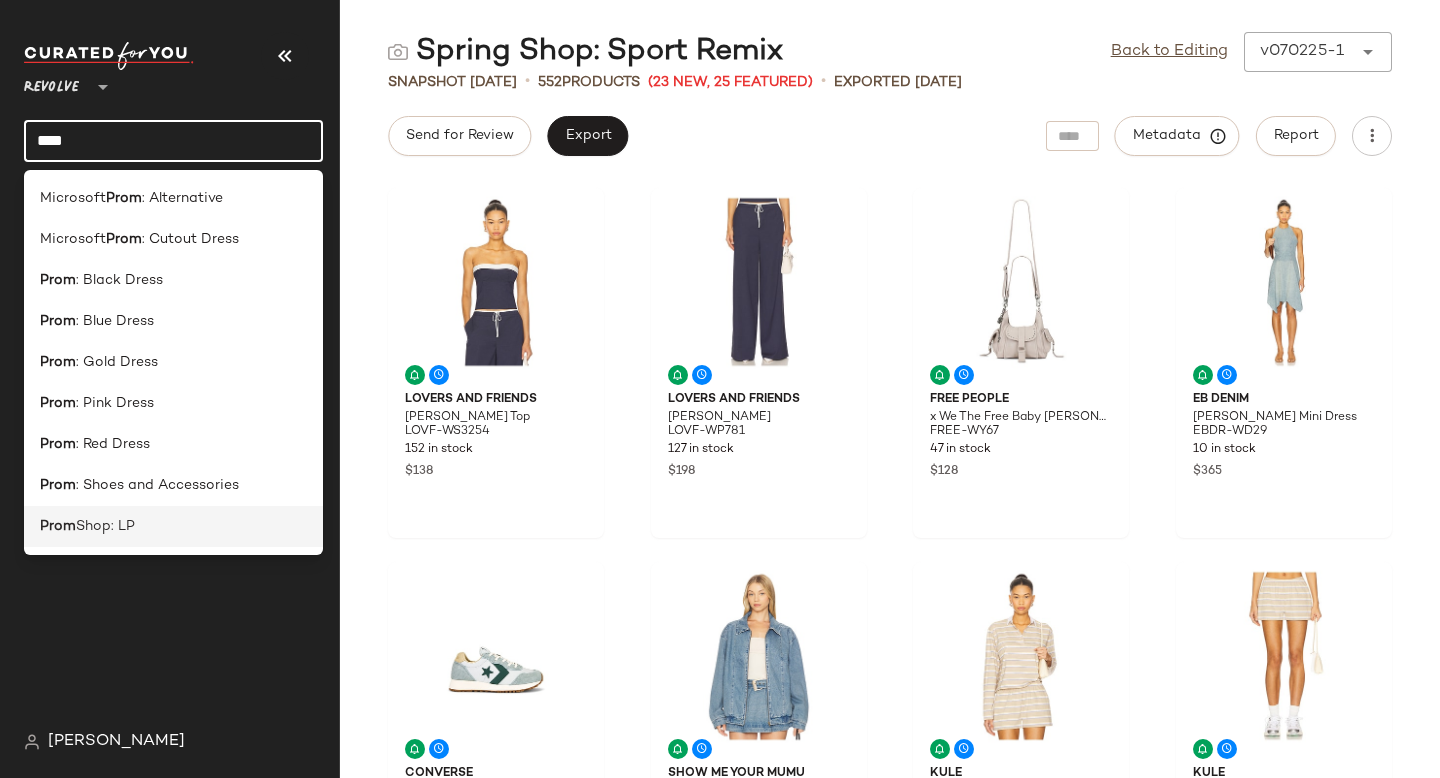 type on "****" 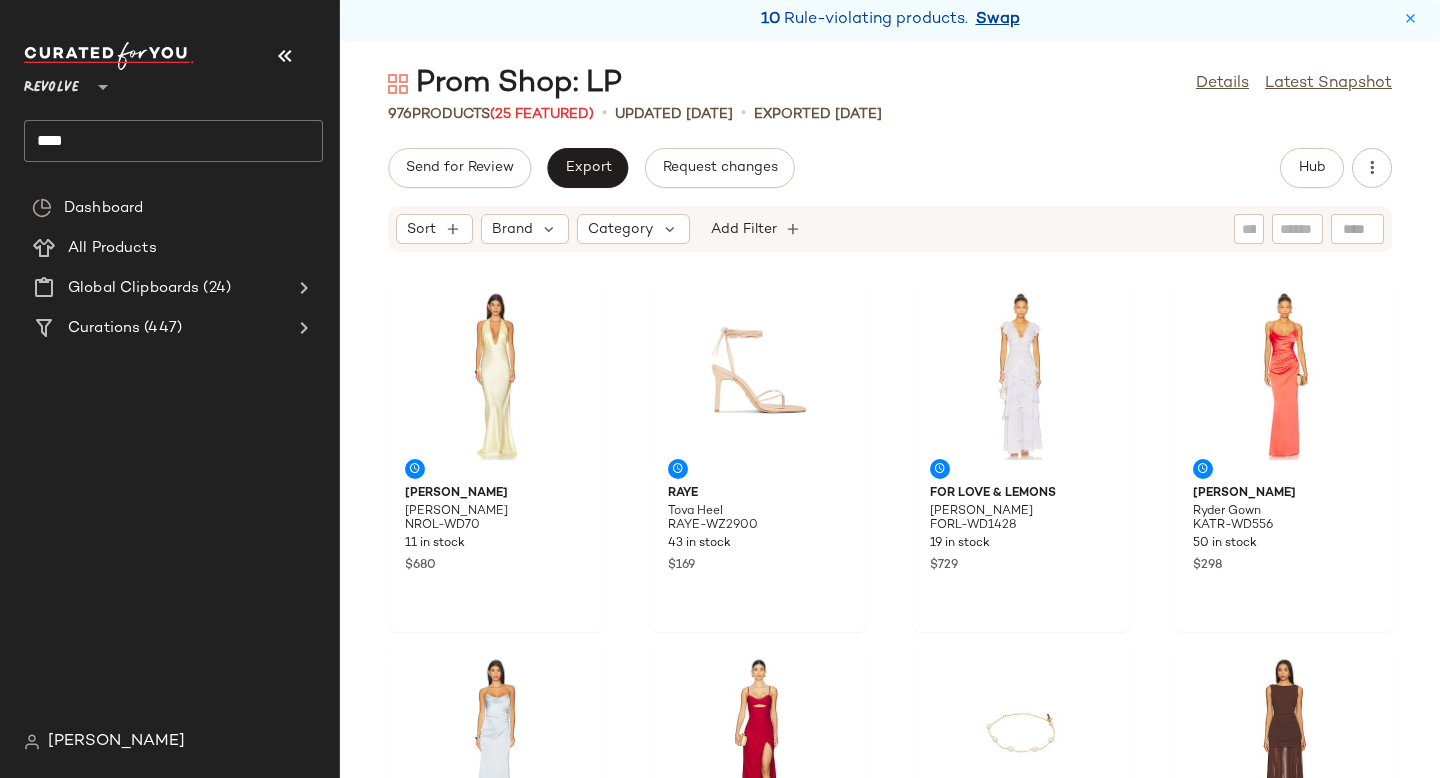 click on "Swap" at bounding box center (998, 20) 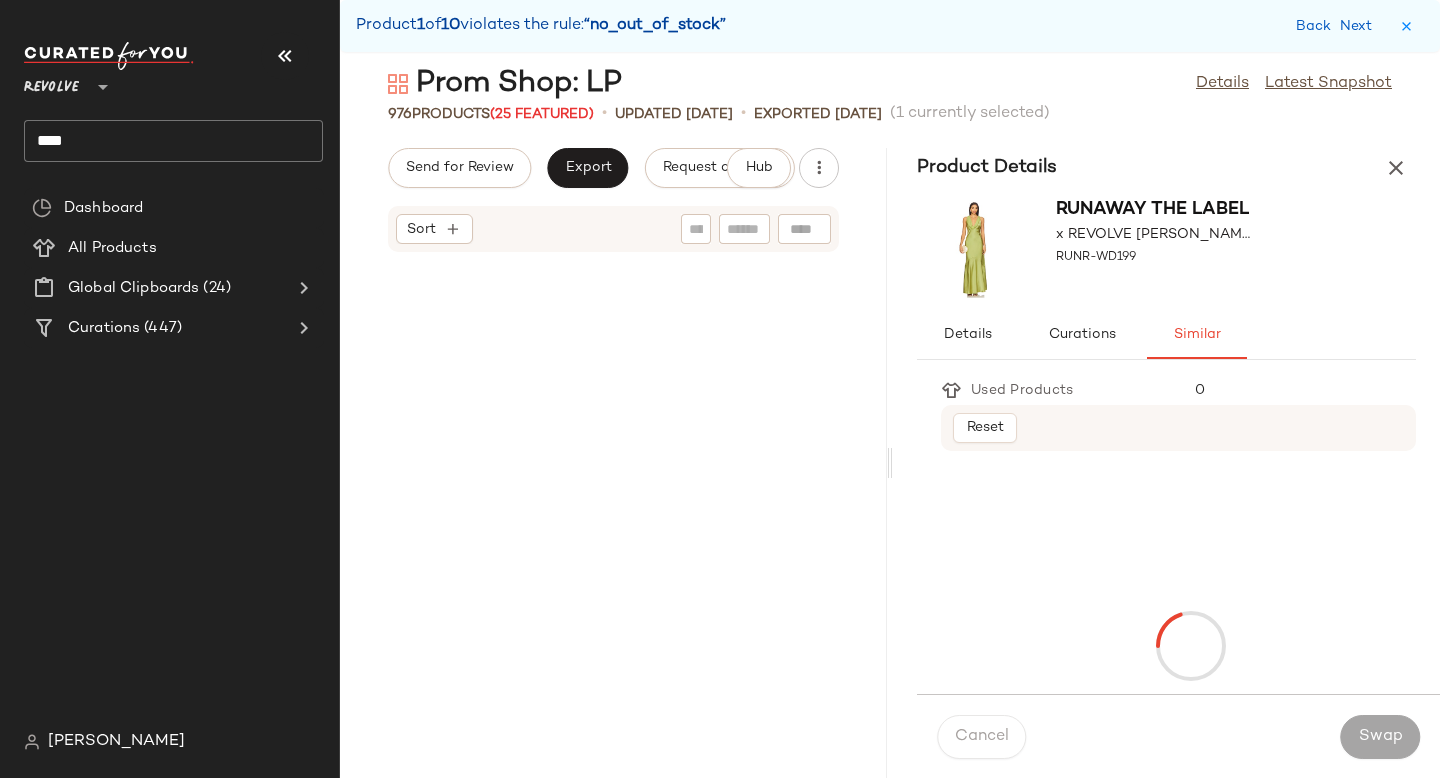 scroll, scrollTop: 10980, scrollLeft: 0, axis: vertical 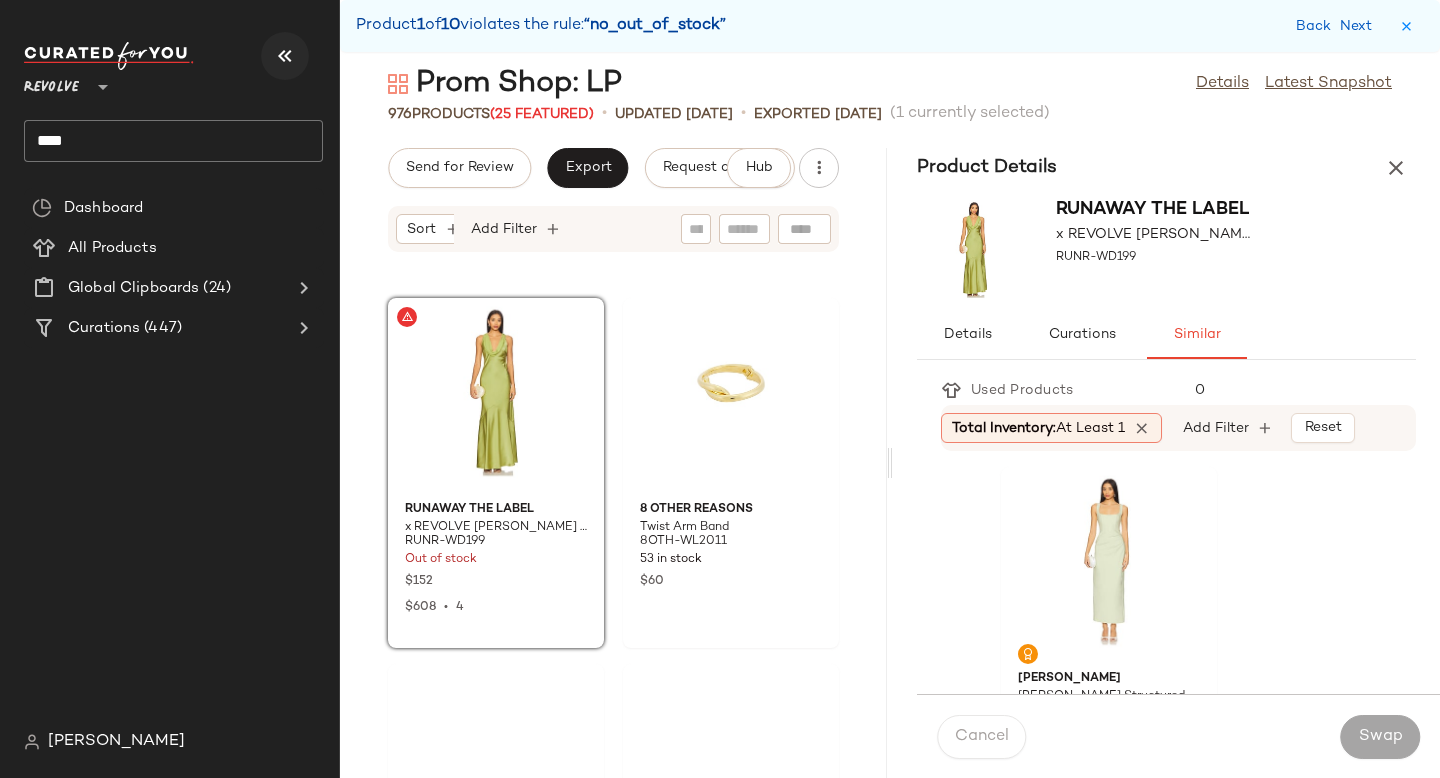 click at bounding box center [285, 56] 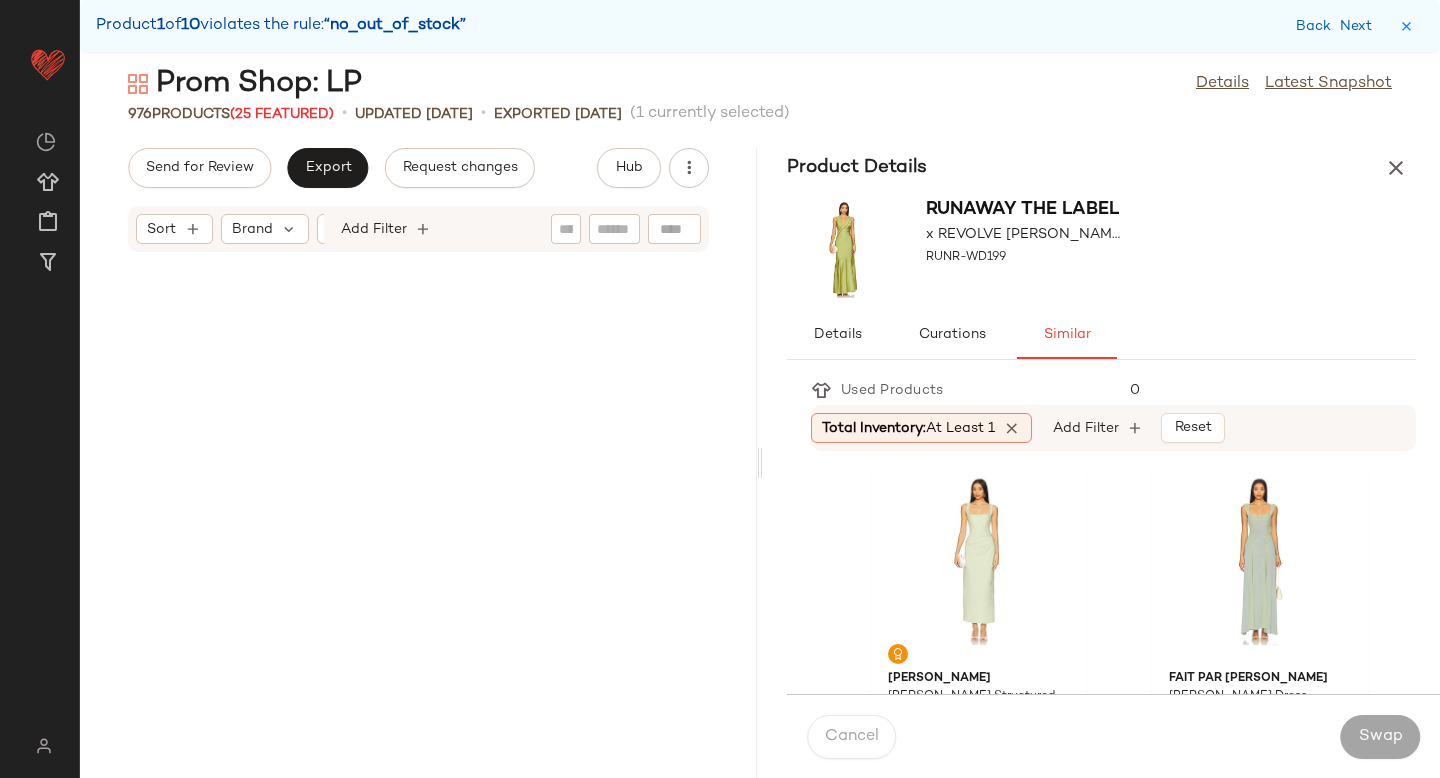 scroll, scrollTop: 5490, scrollLeft: 0, axis: vertical 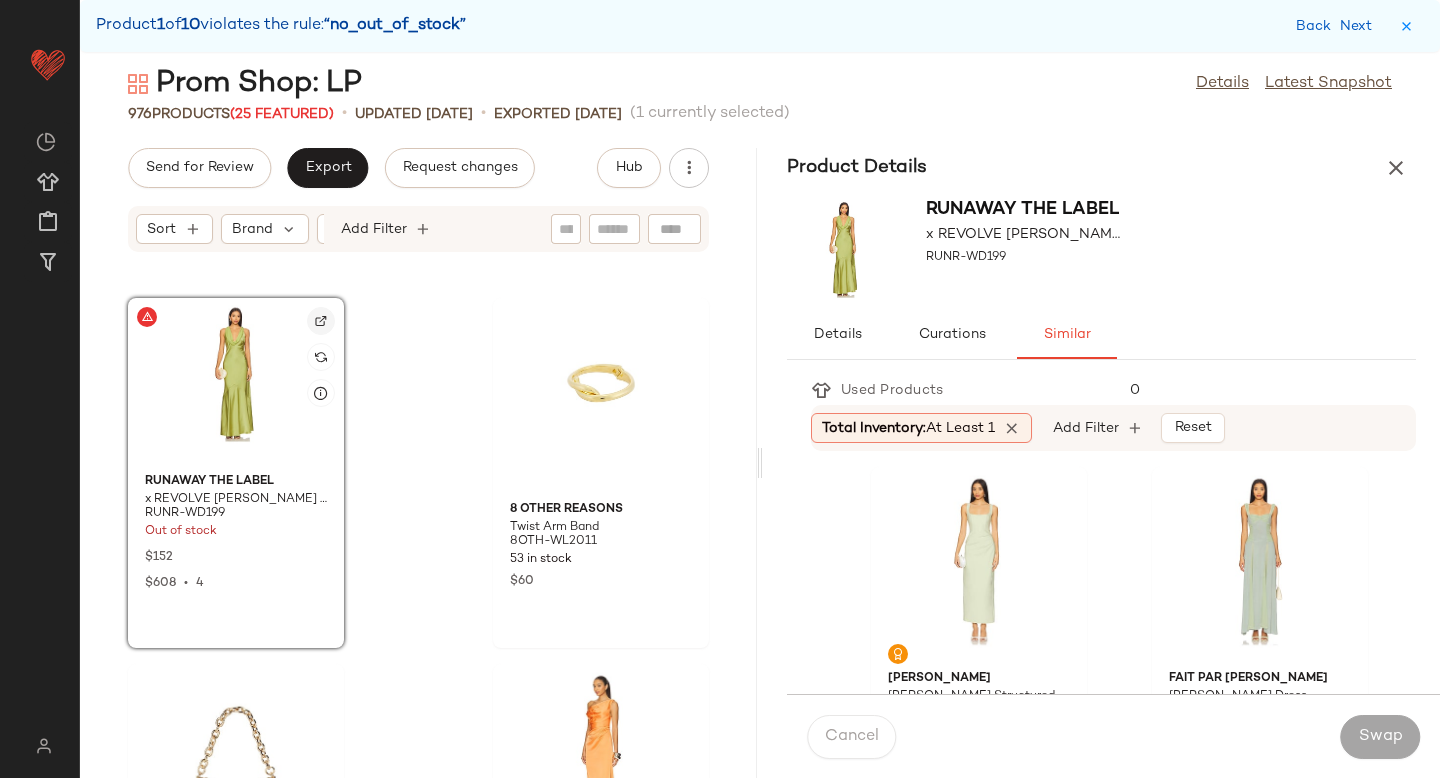 click at bounding box center (321, 321) 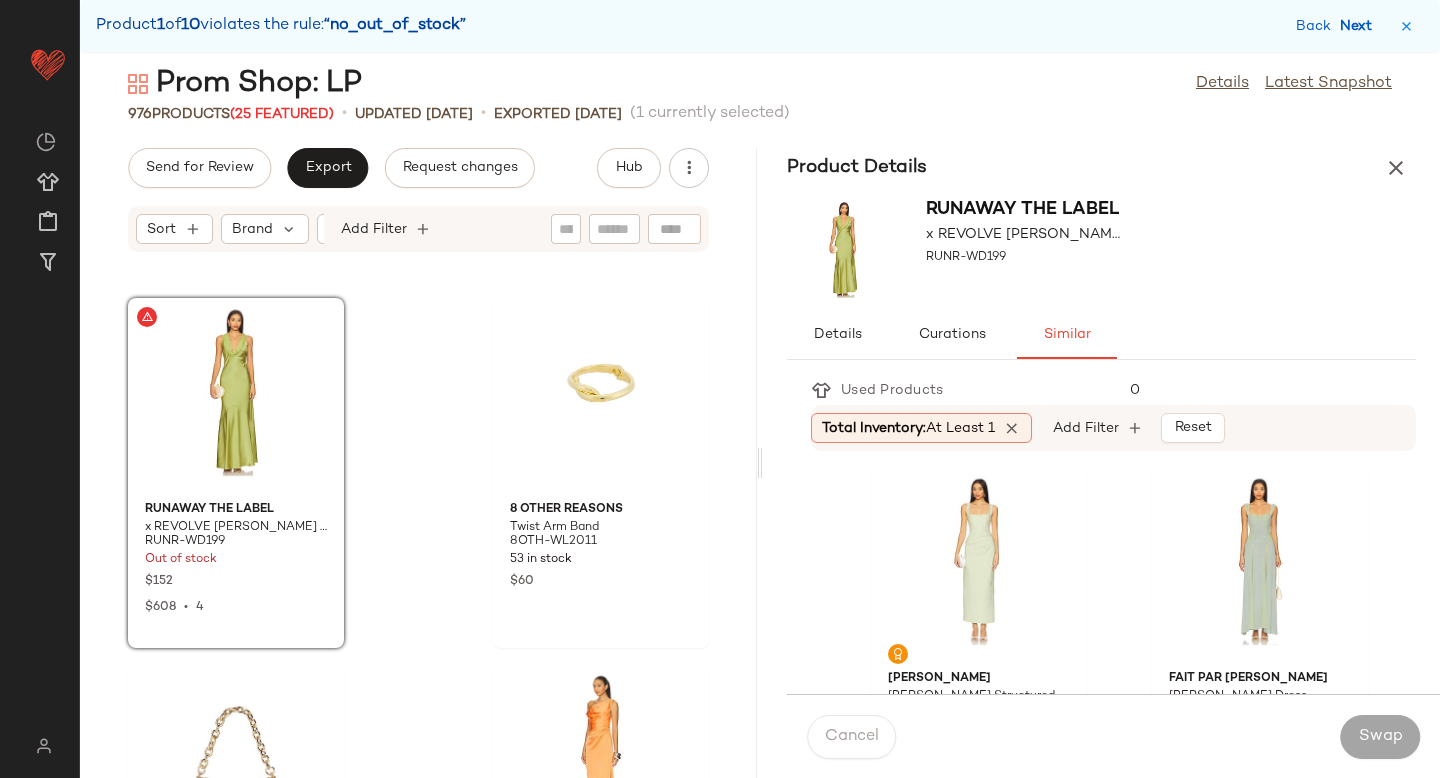 click on "Next" at bounding box center [1360, 26] 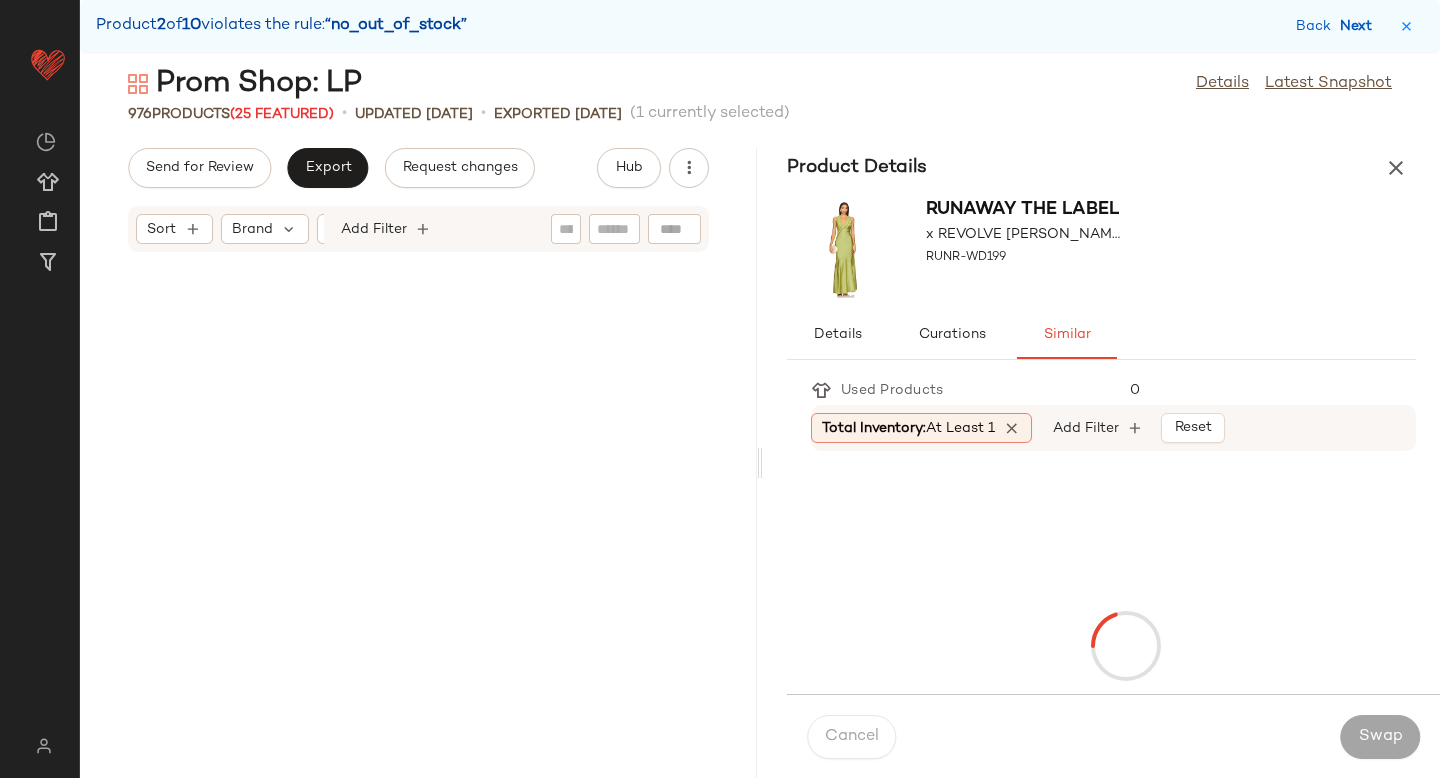 scroll, scrollTop: 11712, scrollLeft: 0, axis: vertical 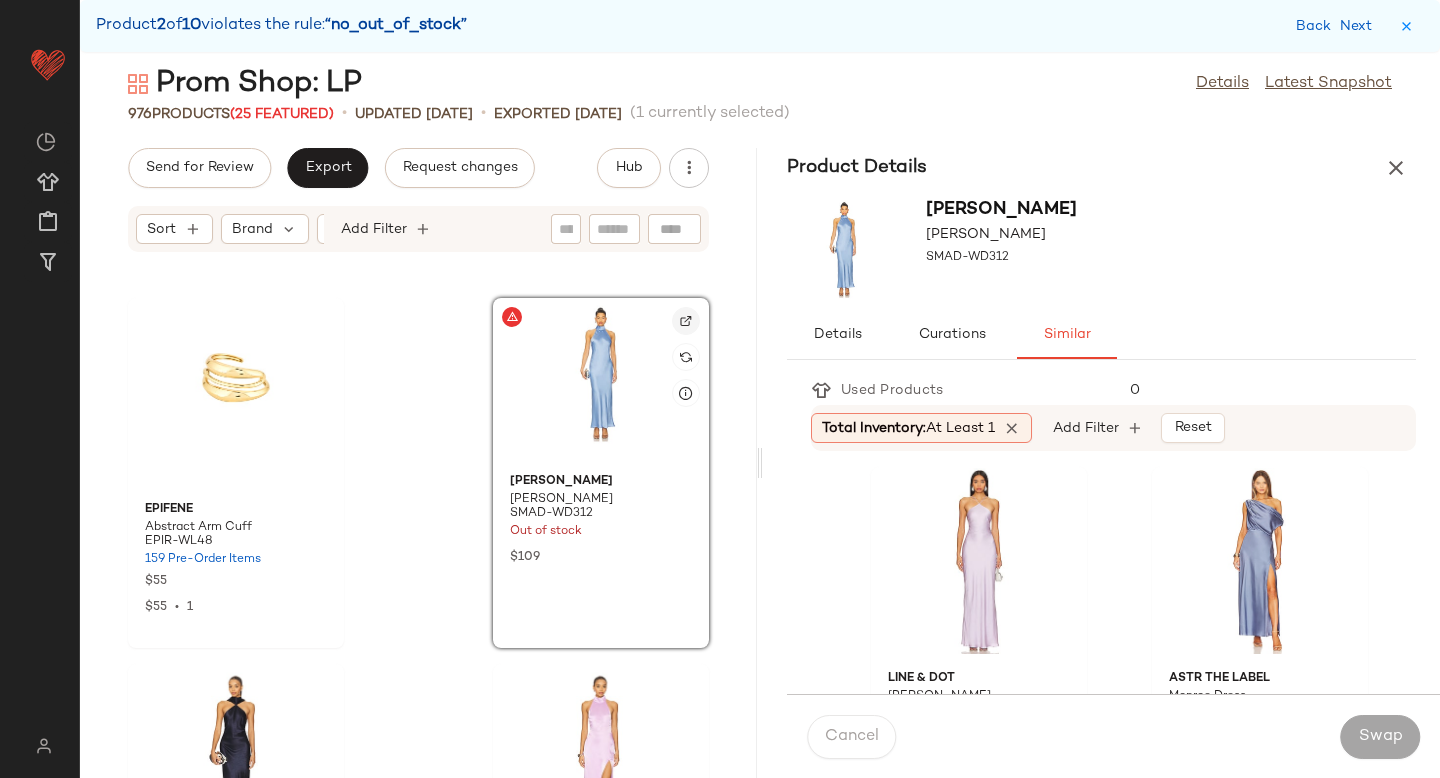click 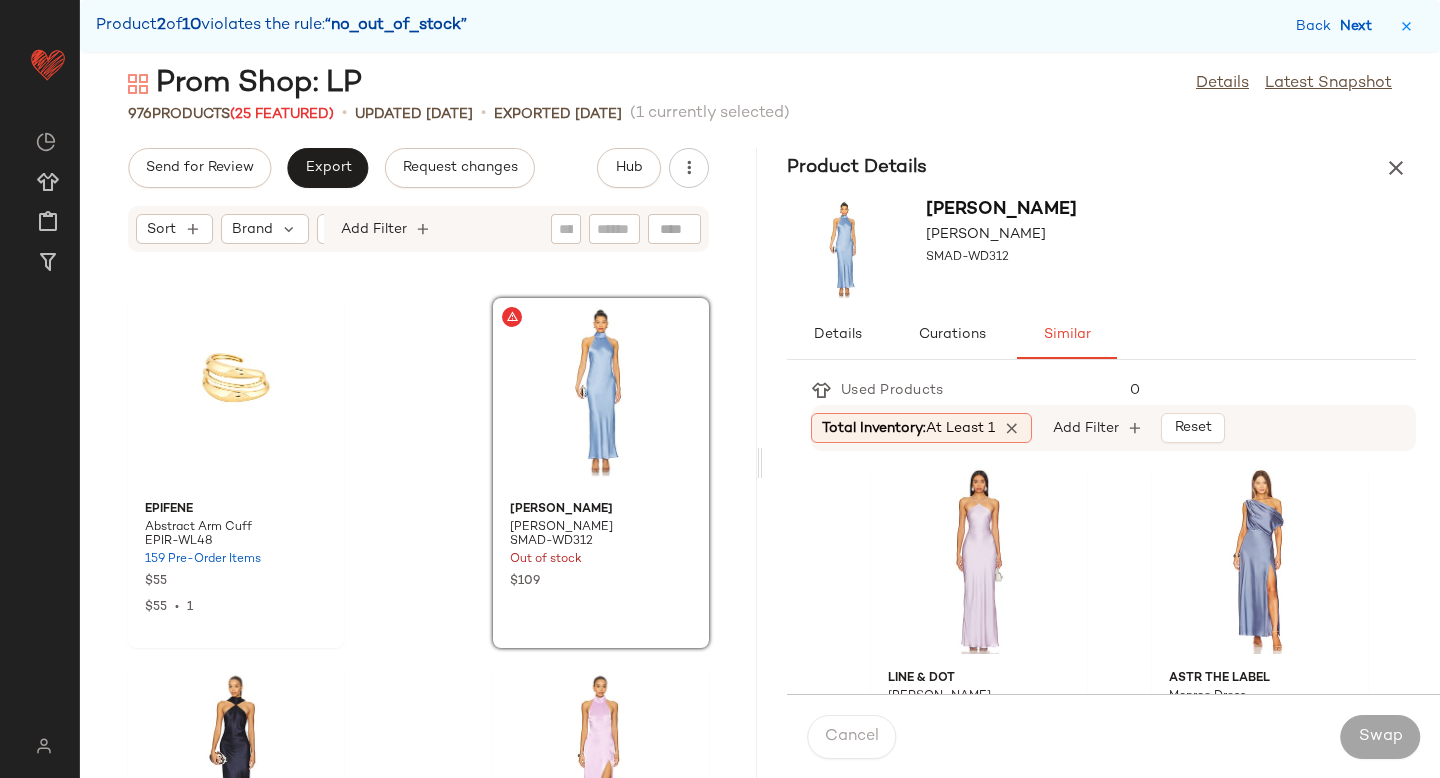 click on "Next" at bounding box center (1360, 26) 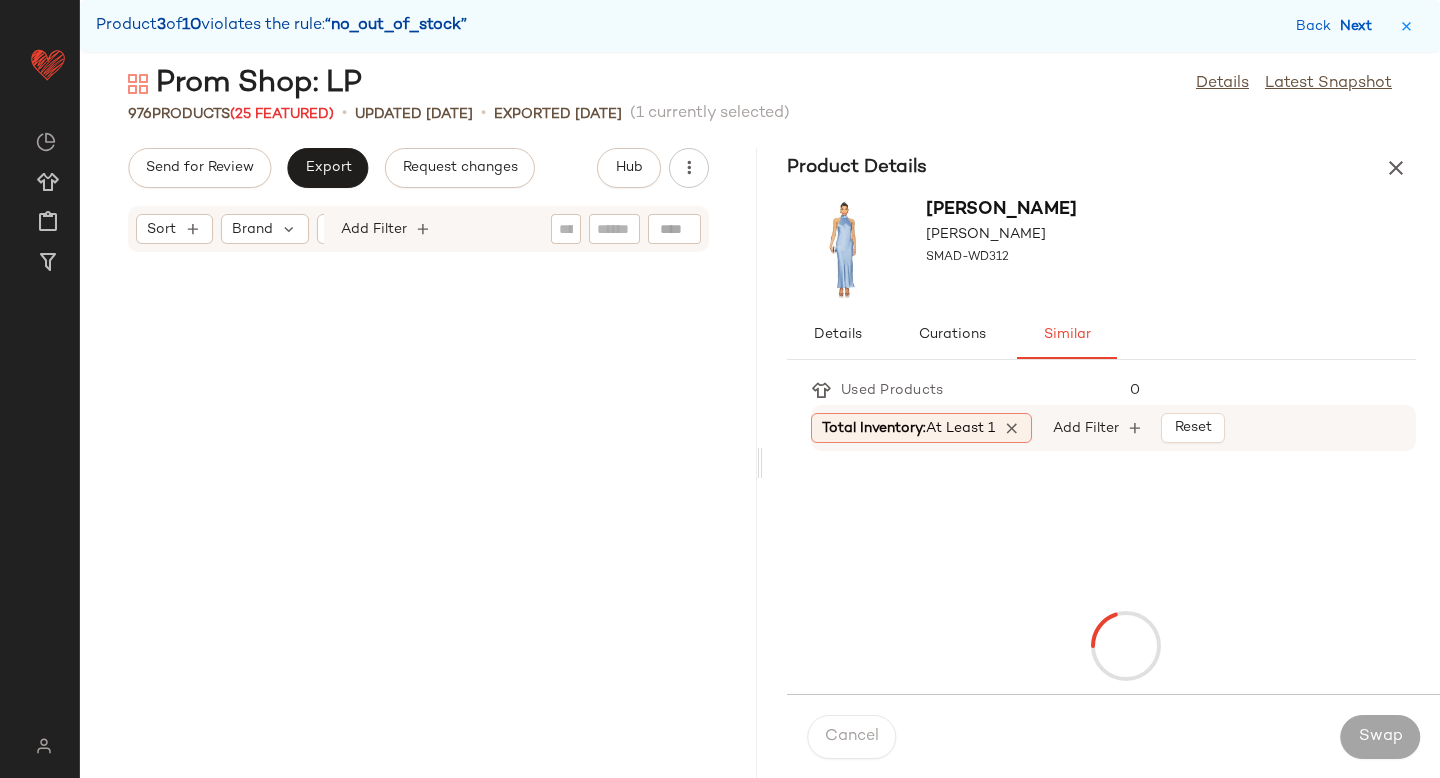 scroll, scrollTop: 19032, scrollLeft: 0, axis: vertical 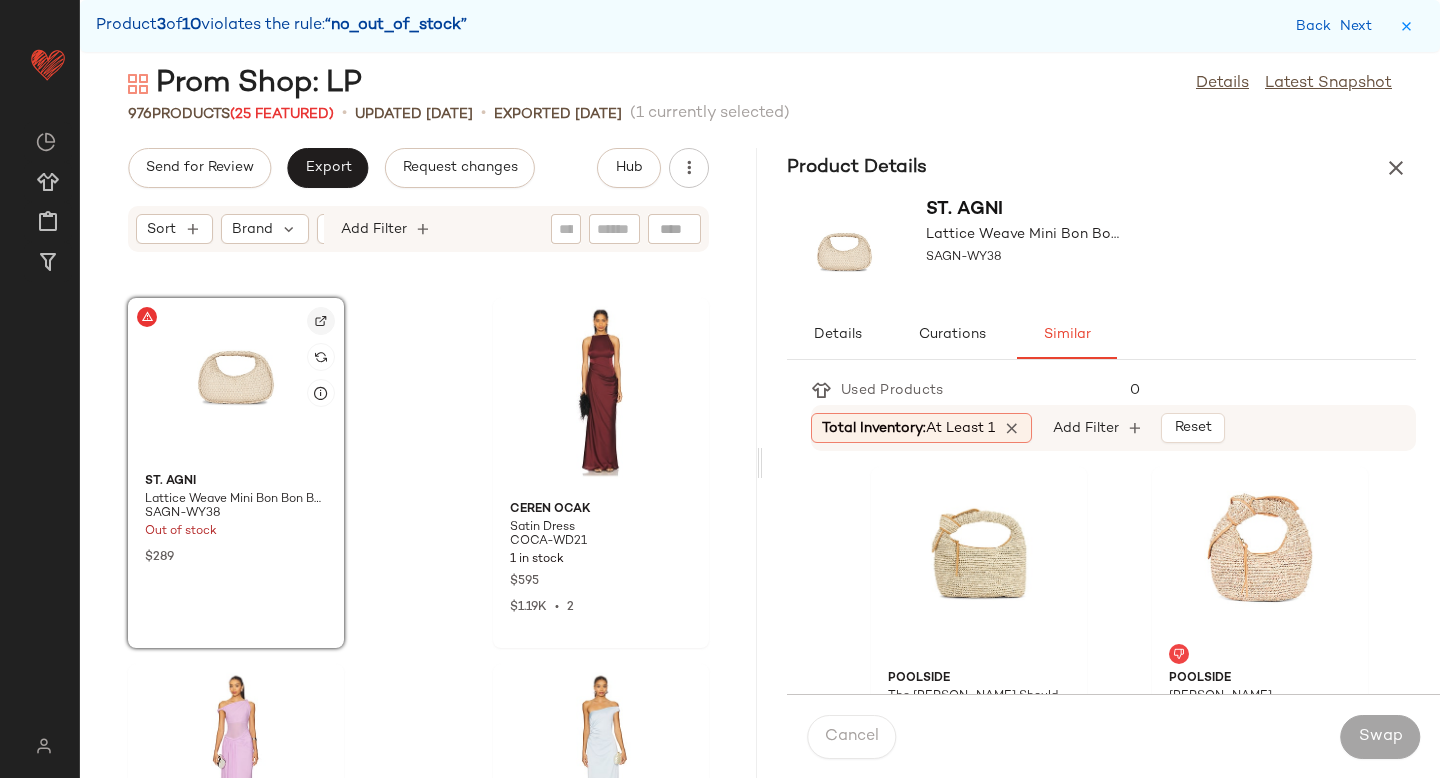 click 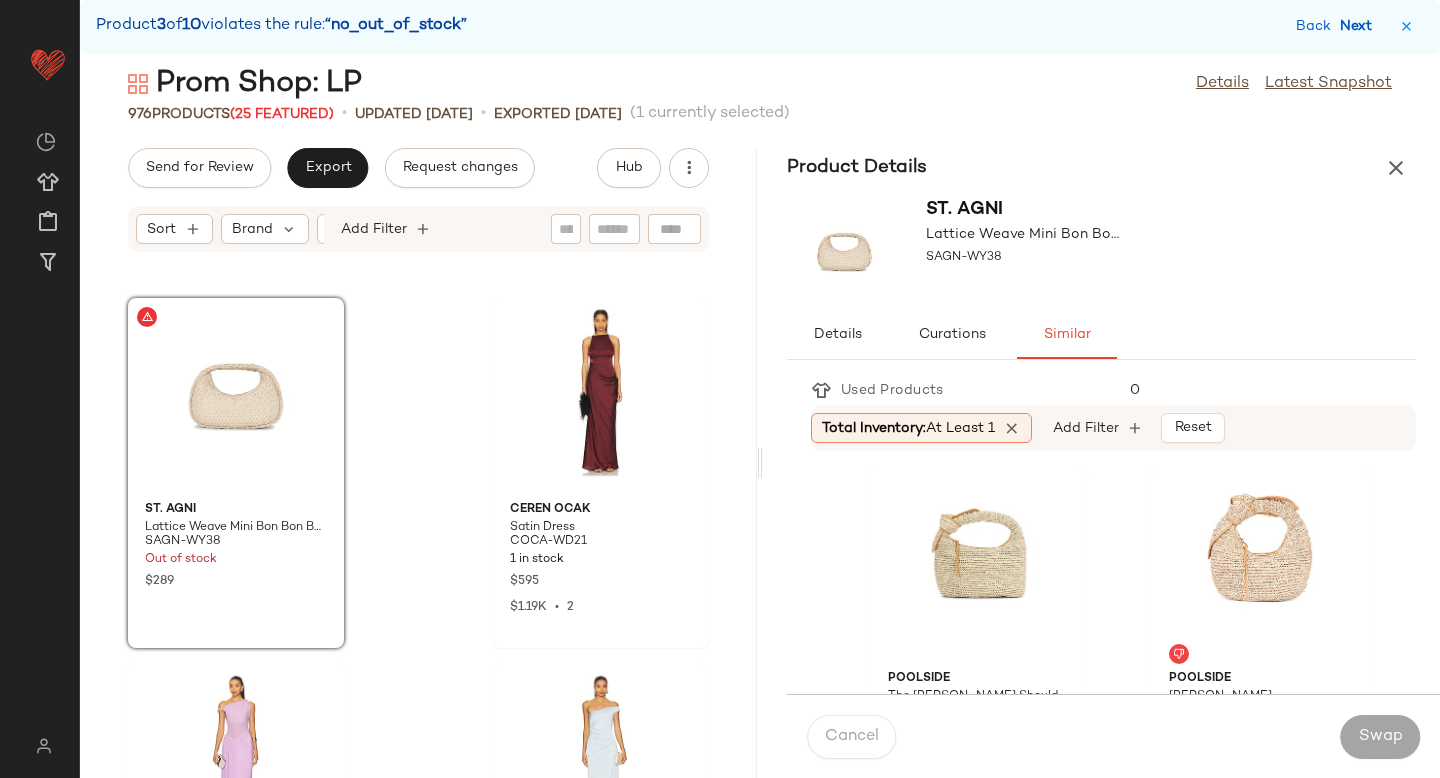 click on "Next" at bounding box center (1360, 26) 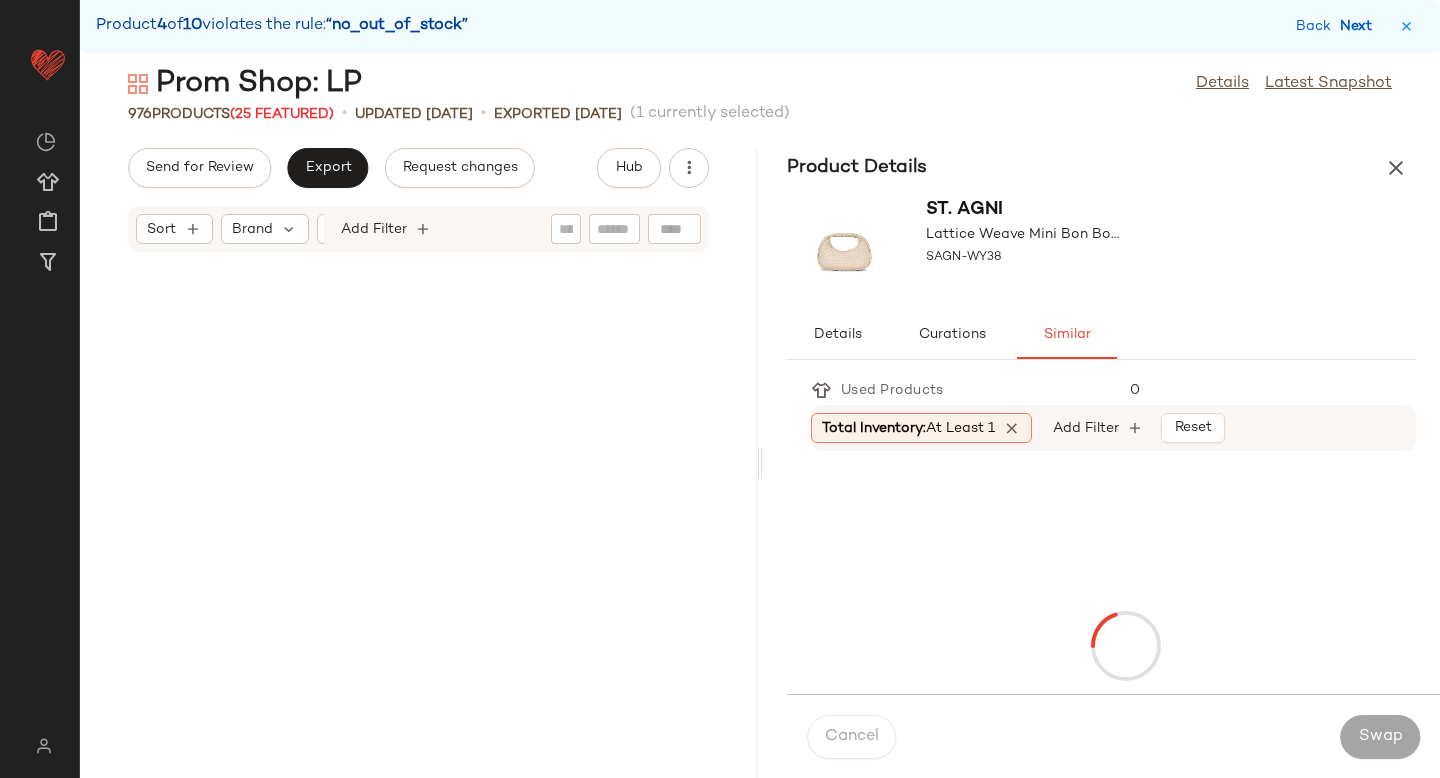 scroll, scrollTop: 32574, scrollLeft: 0, axis: vertical 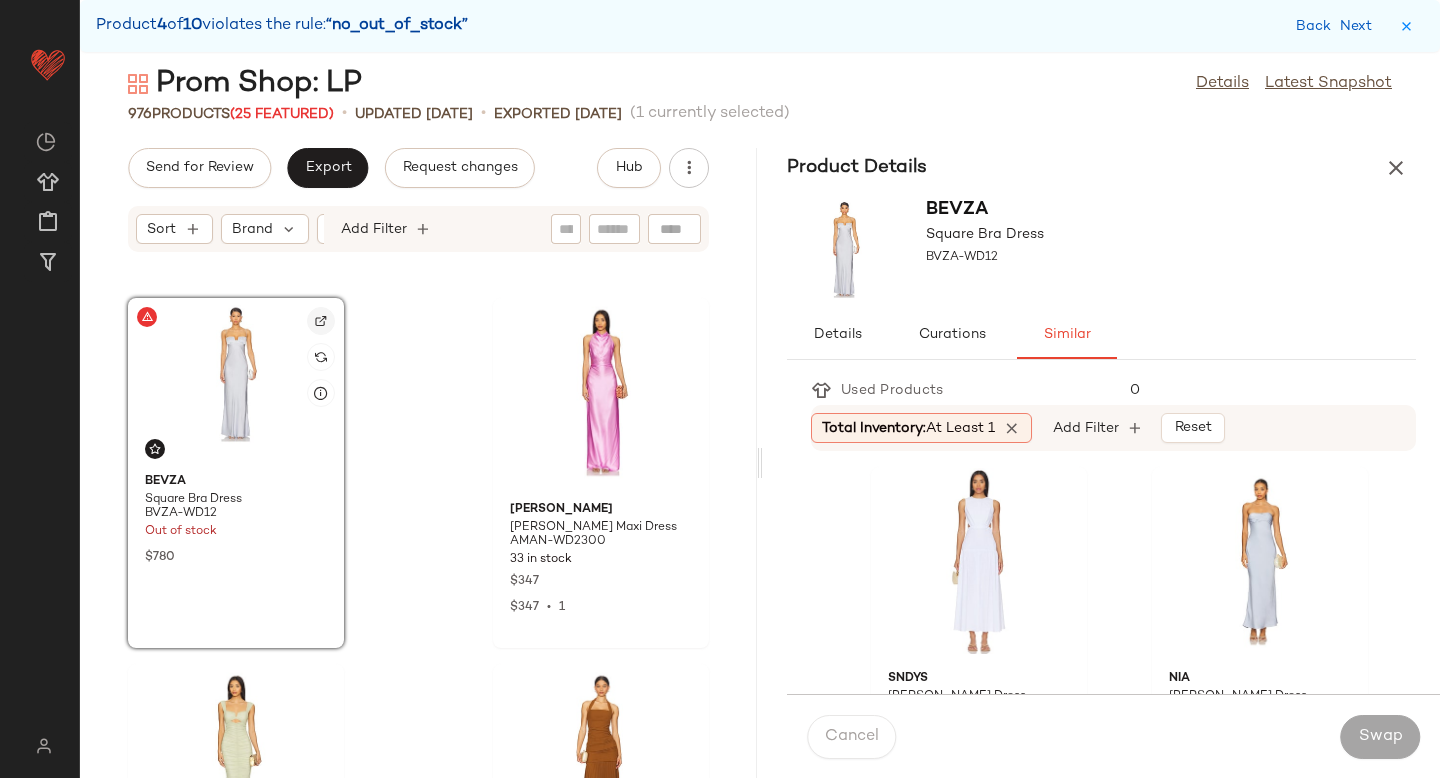 click 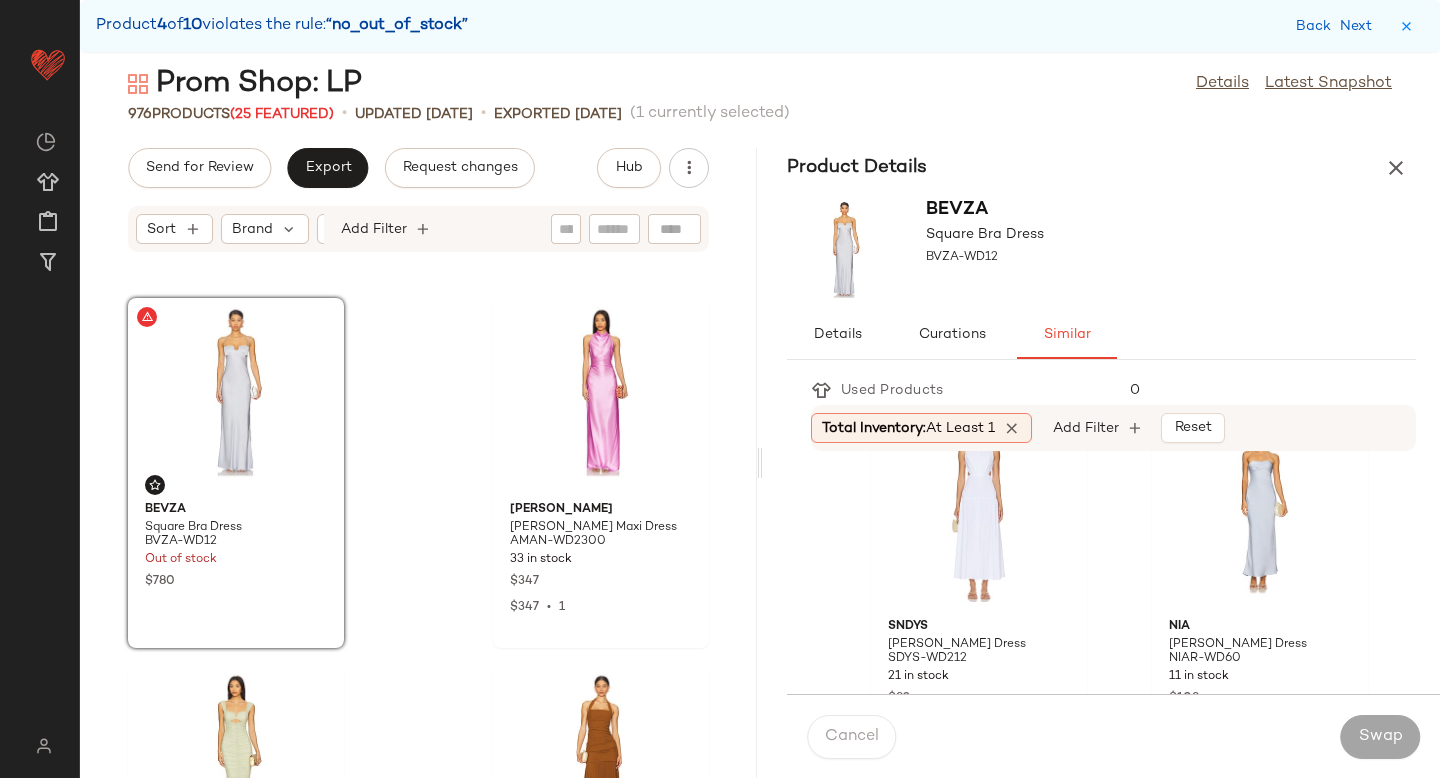 scroll, scrollTop: 58, scrollLeft: 0, axis: vertical 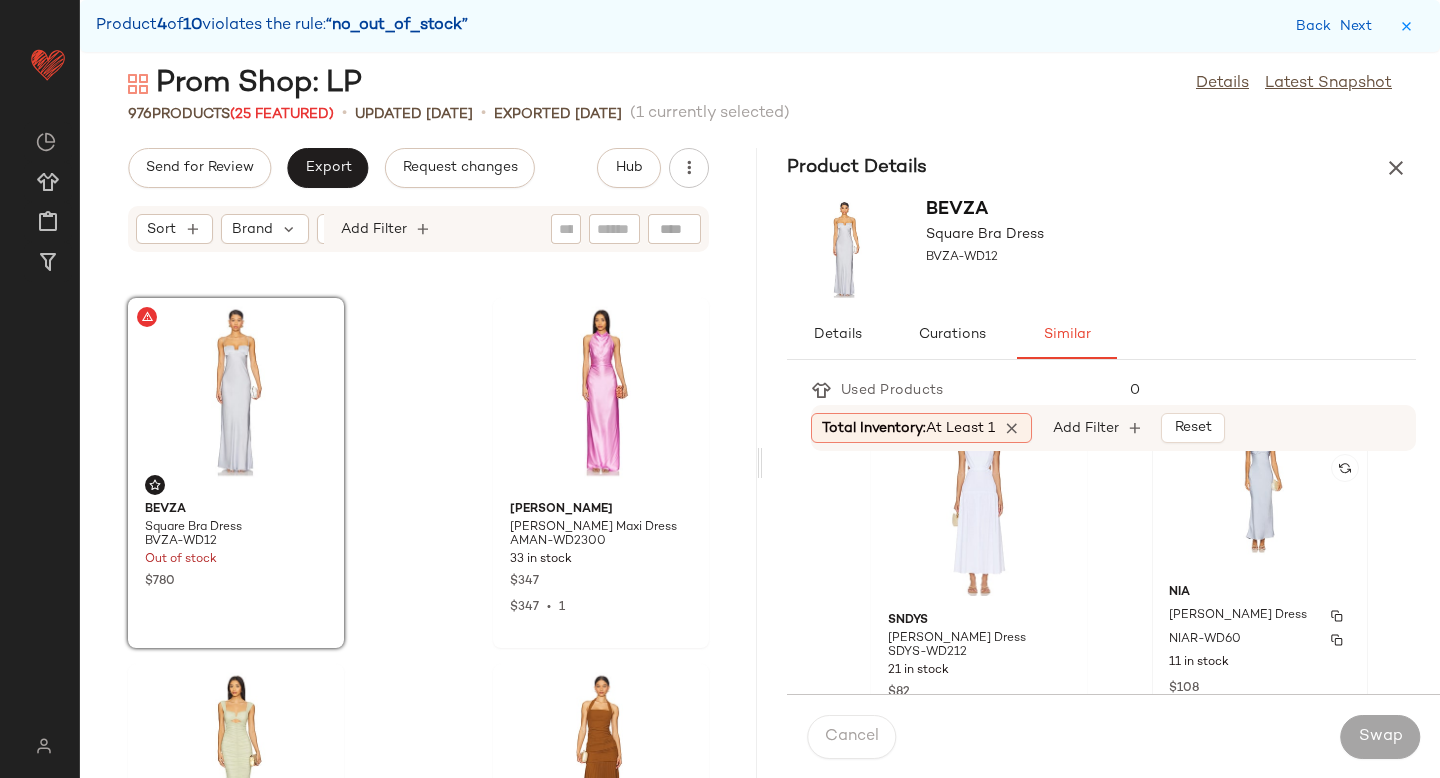 click on "NIA Tana Dress NIAR-WD60 11 in stock $108 $108  •  1" 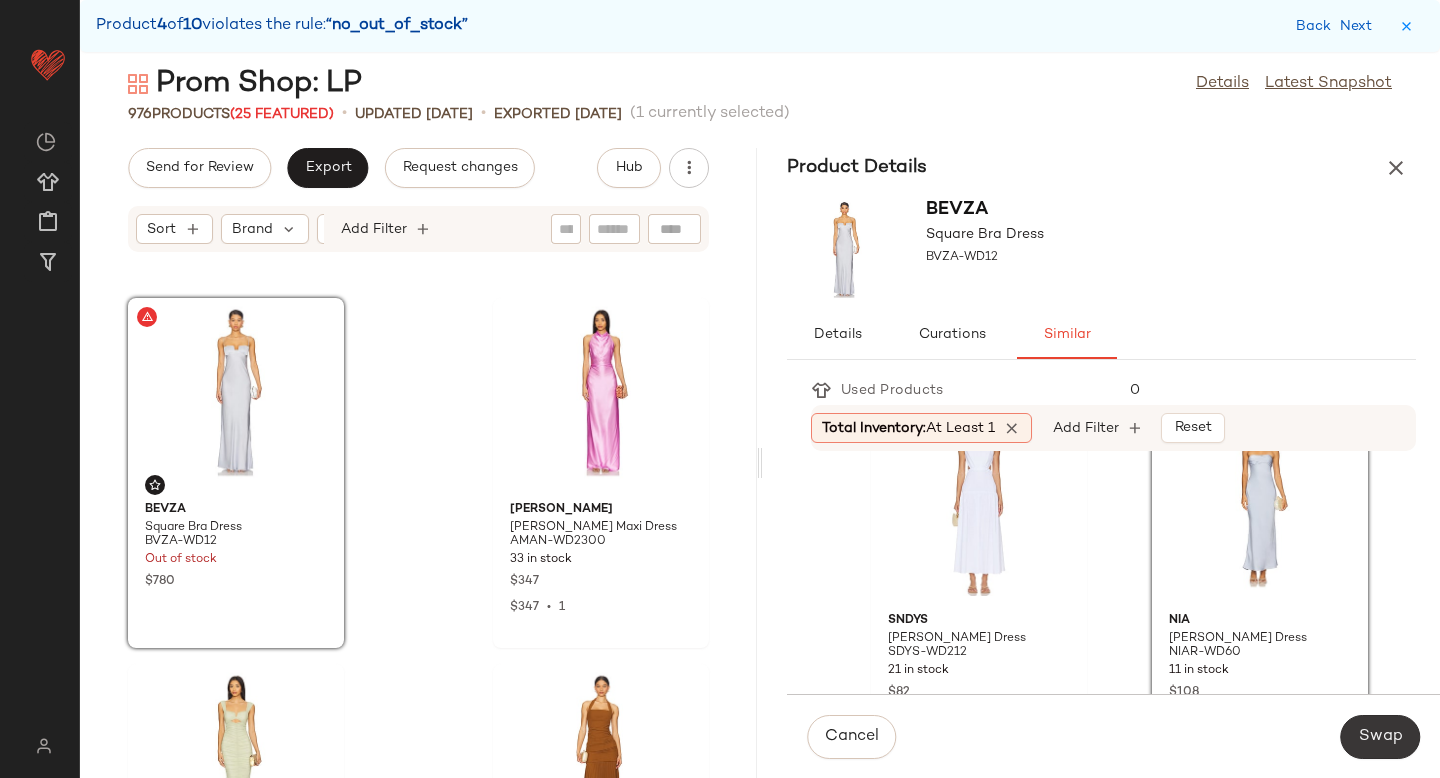click on "Swap" at bounding box center (1380, 737) 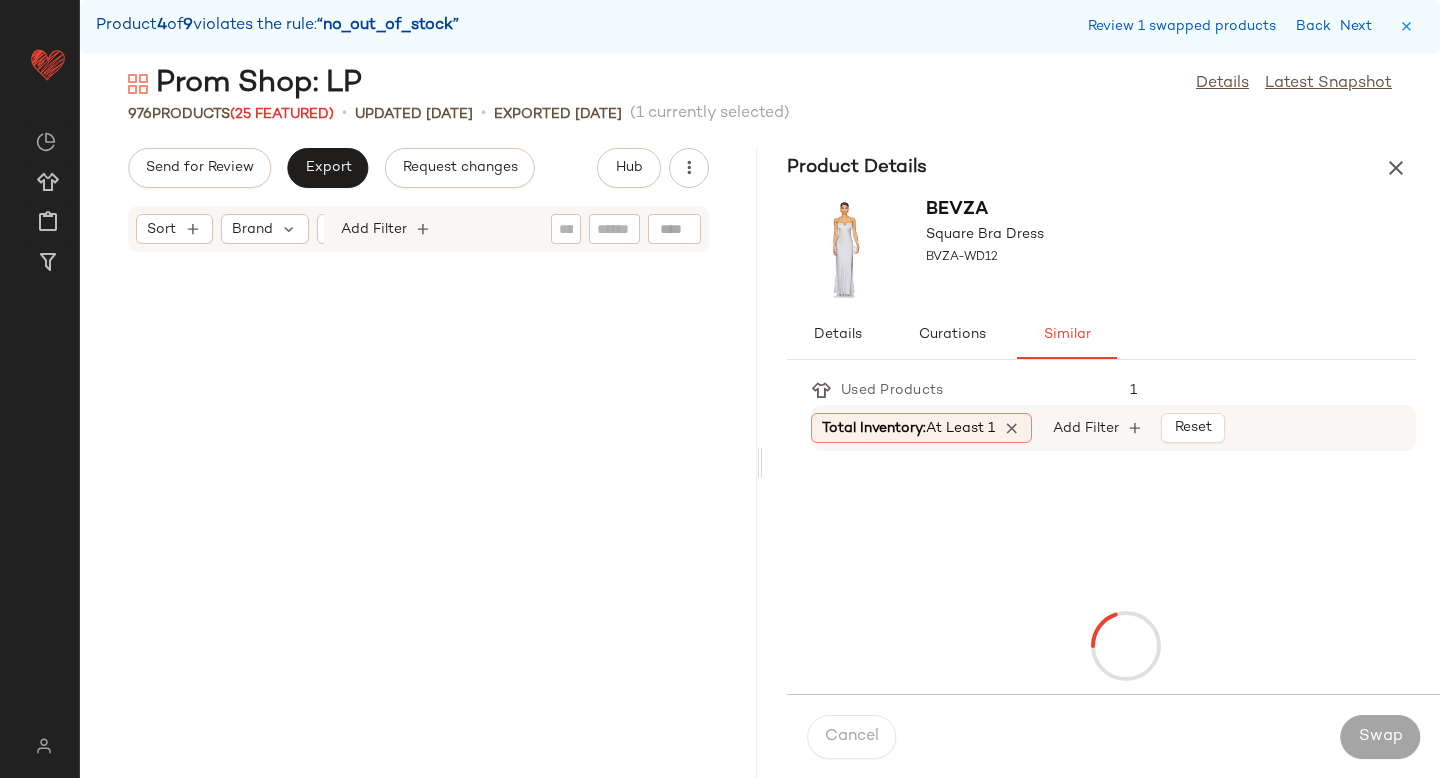 scroll, scrollTop: 75762, scrollLeft: 0, axis: vertical 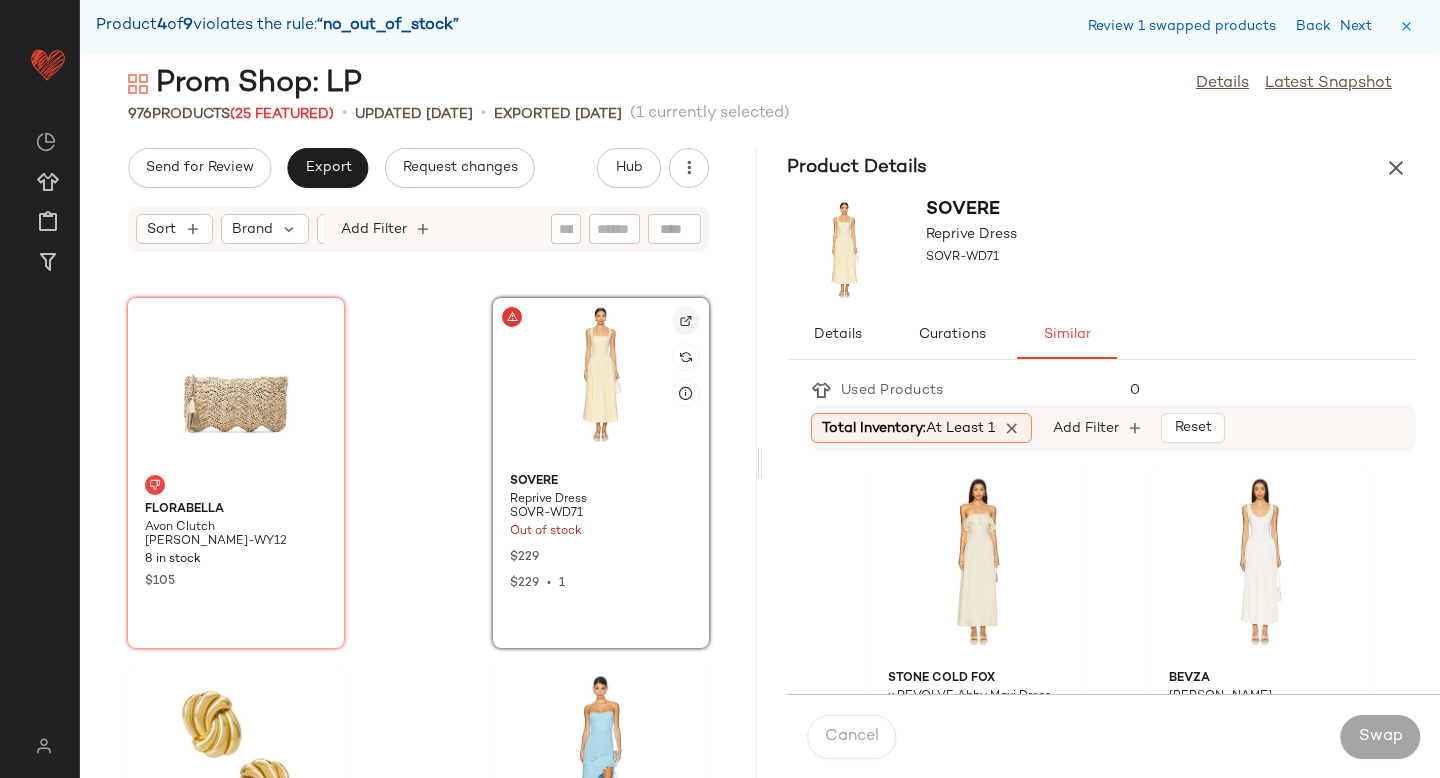 click 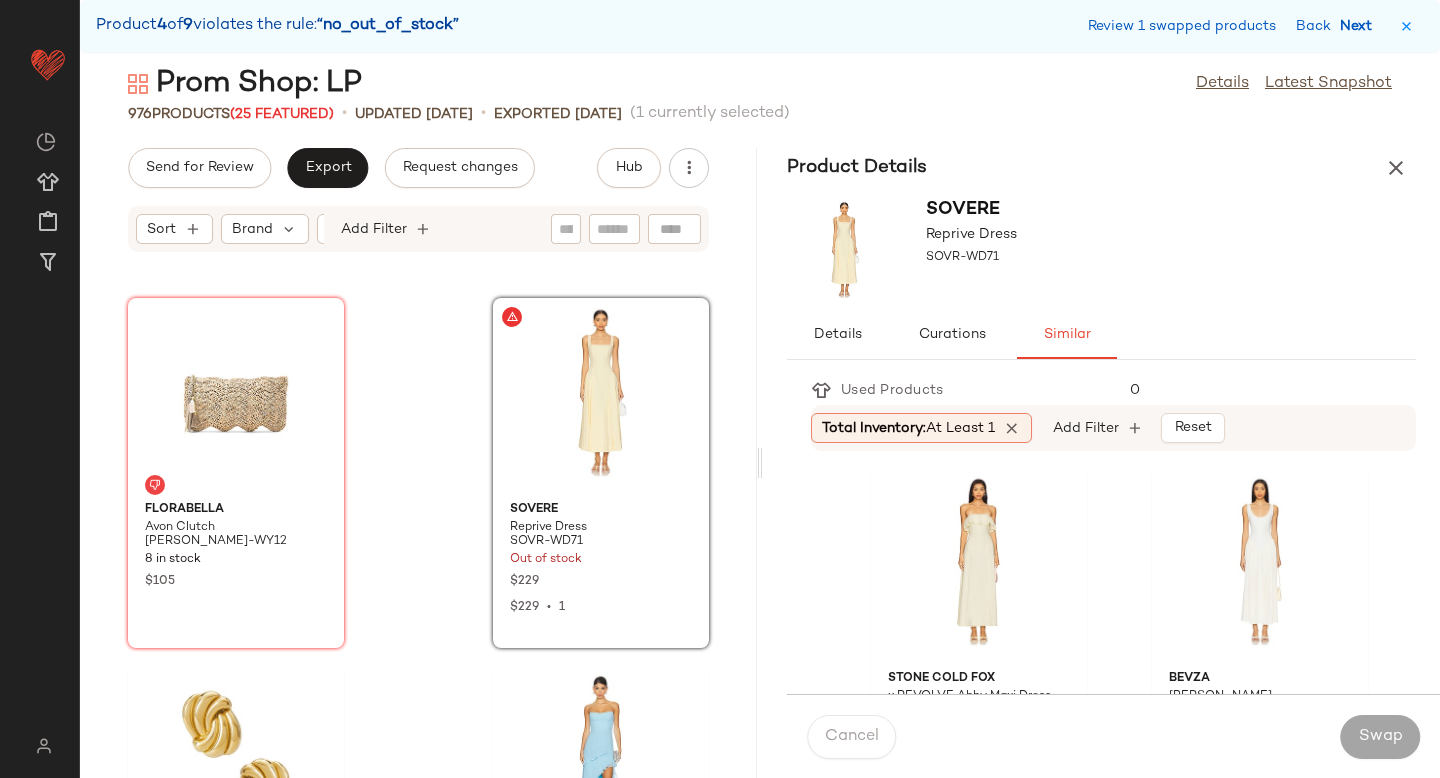 click on "Next" at bounding box center [1360, 26] 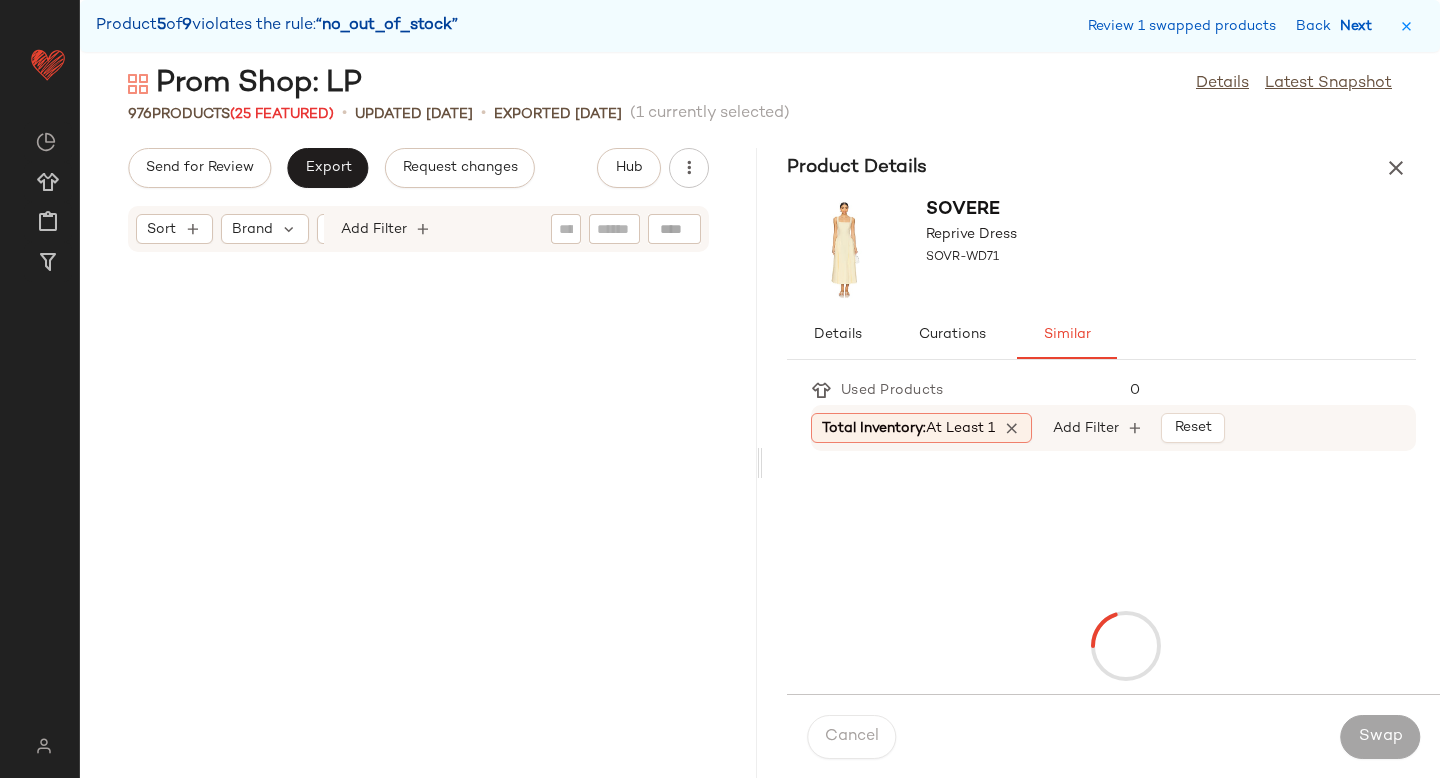 scroll, scrollTop: 83814, scrollLeft: 0, axis: vertical 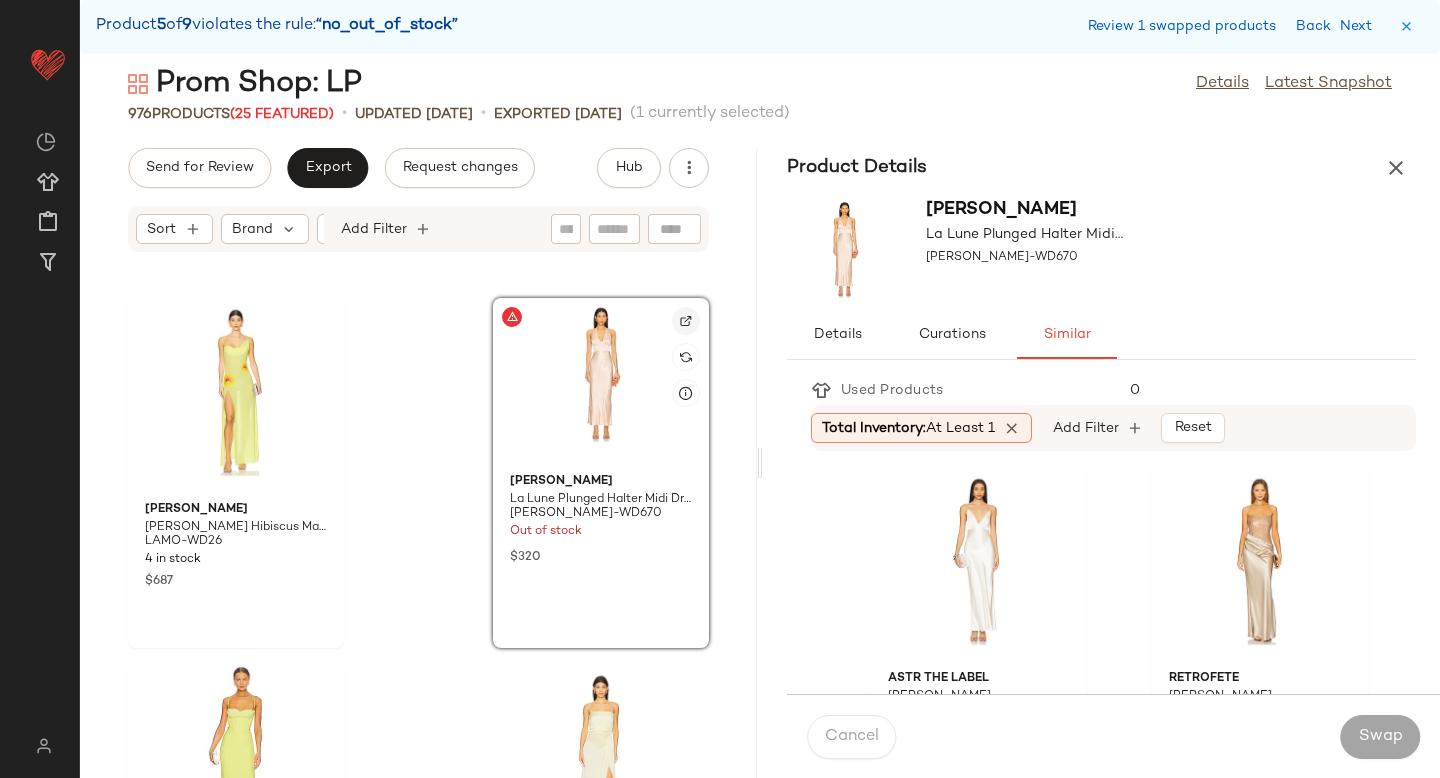 click at bounding box center (686, 321) 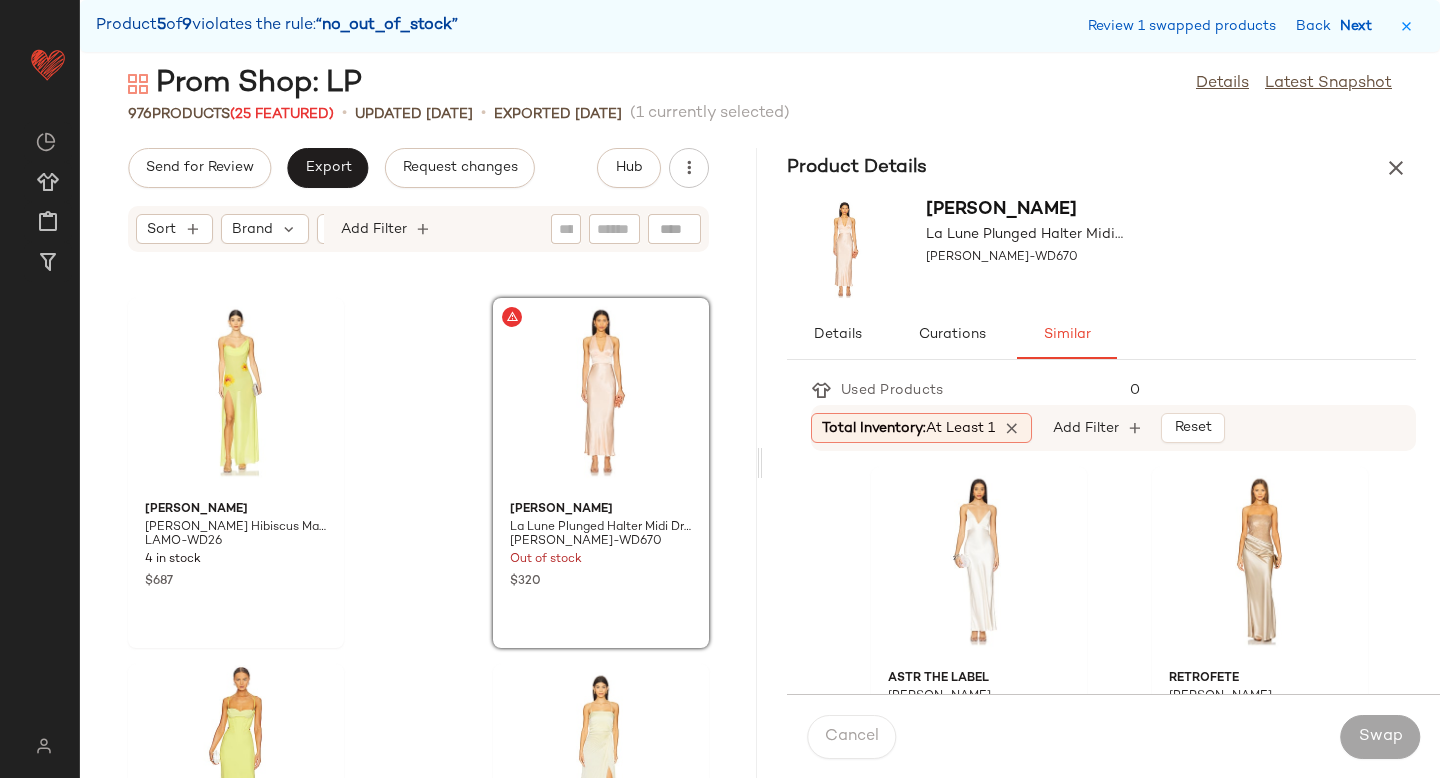 click on "Next" at bounding box center [1360, 26] 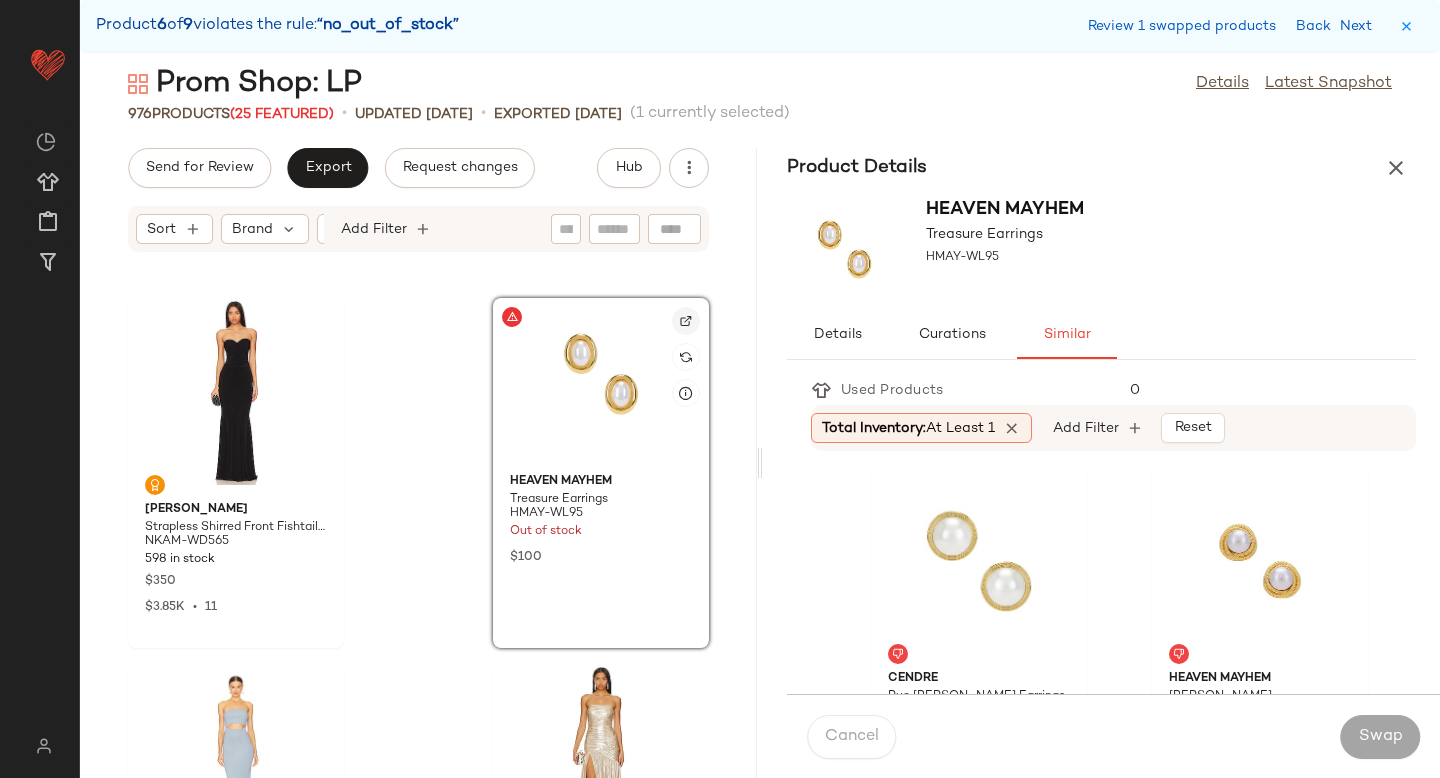 click at bounding box center (686, 321) 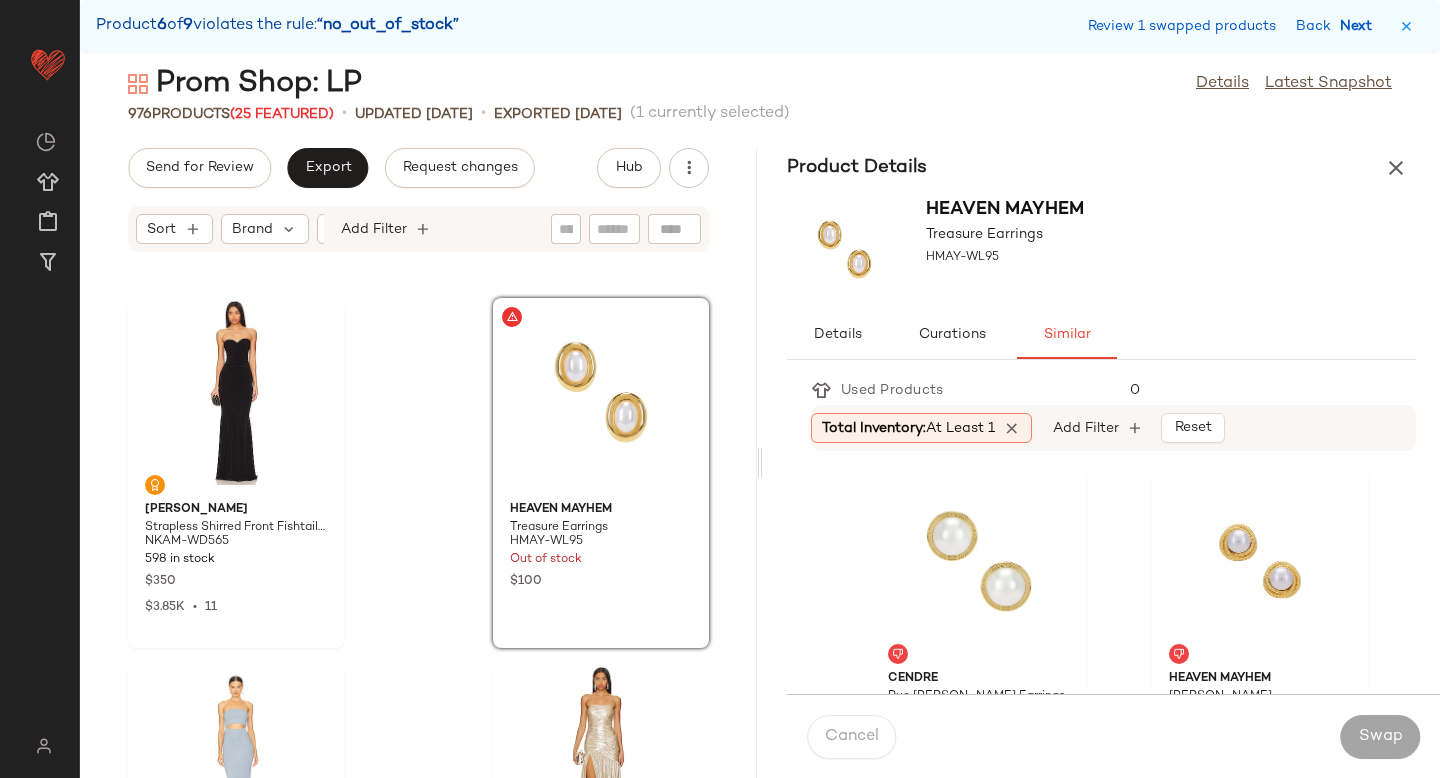 click on "Next" at bounding box center [1360, 26] 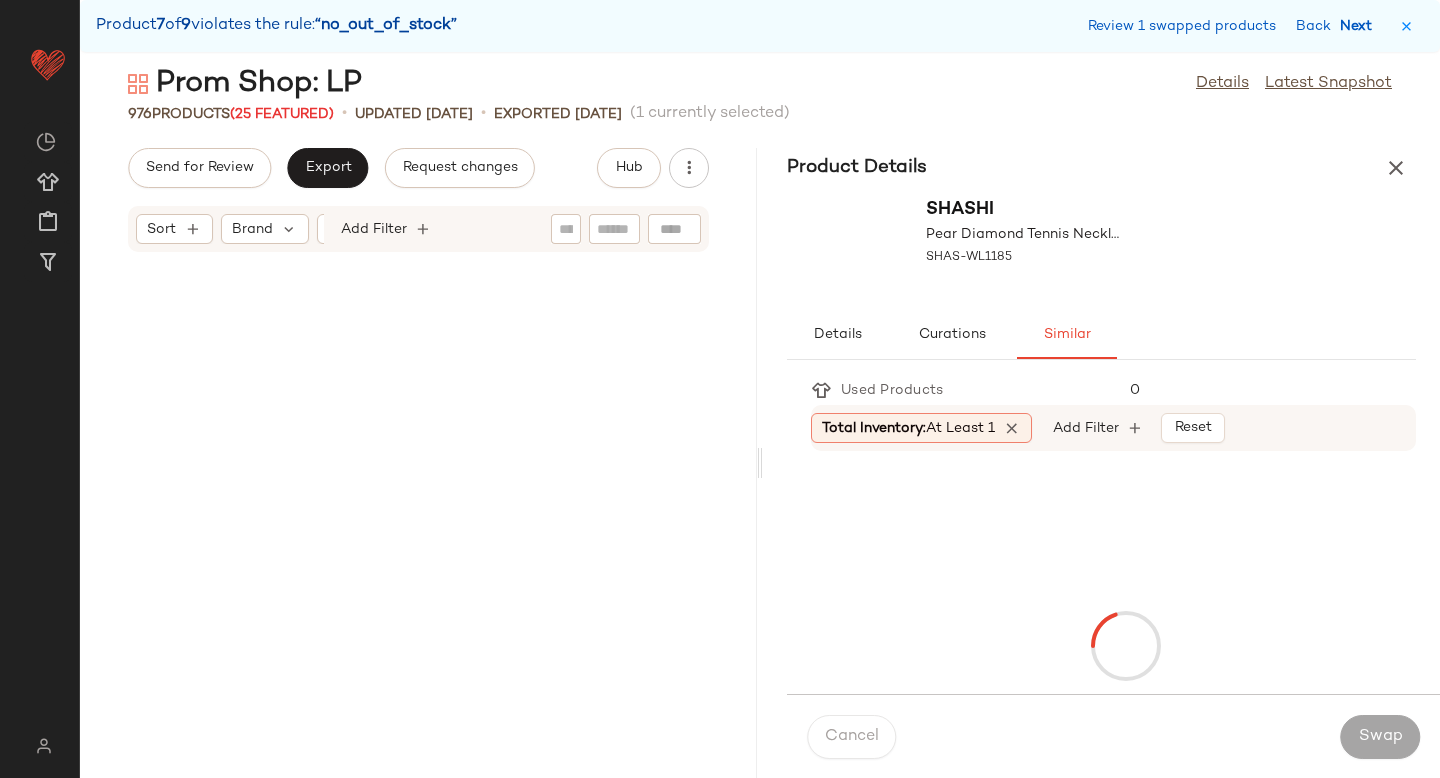 scroll, scrollTop: 130296, scrollLeft: 0, axis: vertical 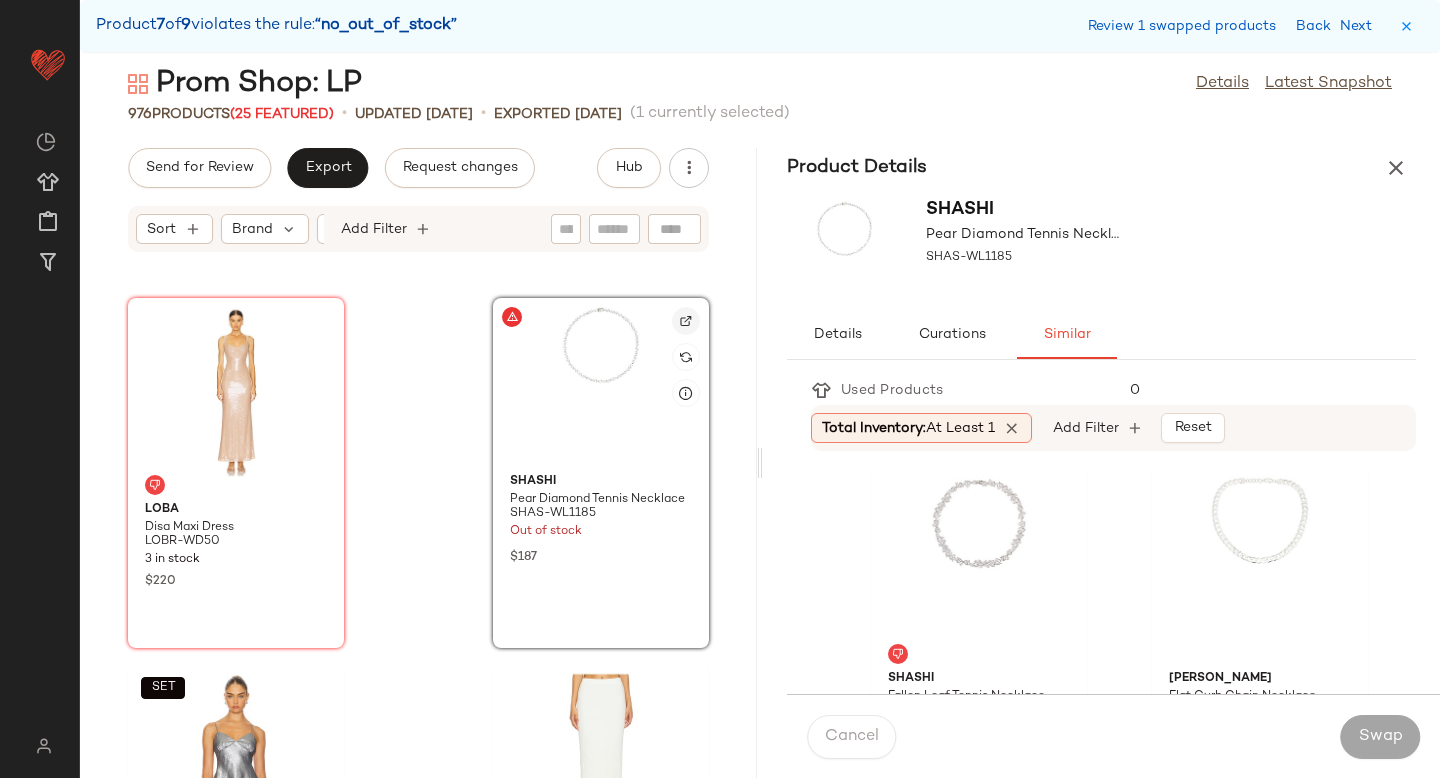 click at bounding box center (686, 321) 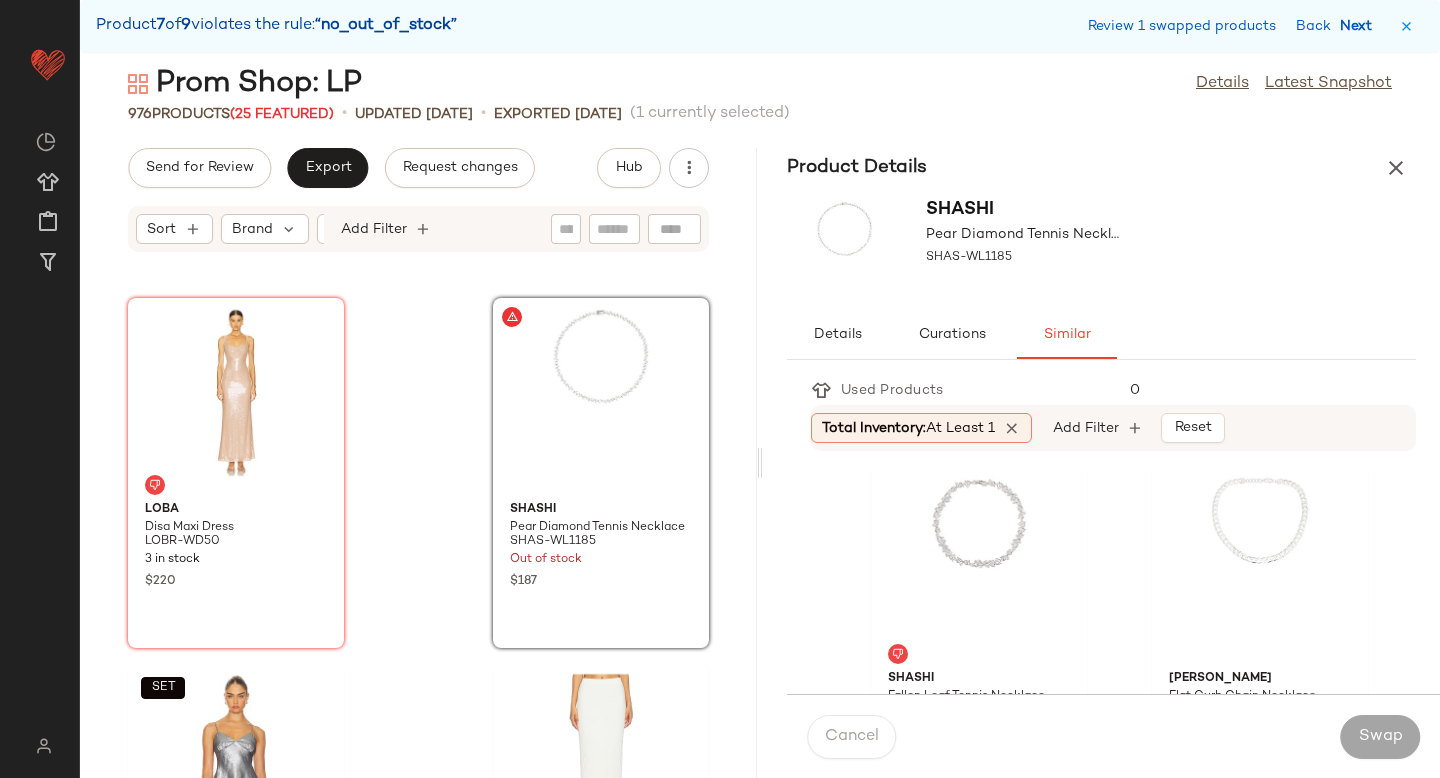 click on "Next" at bounding box center (1360, 26) 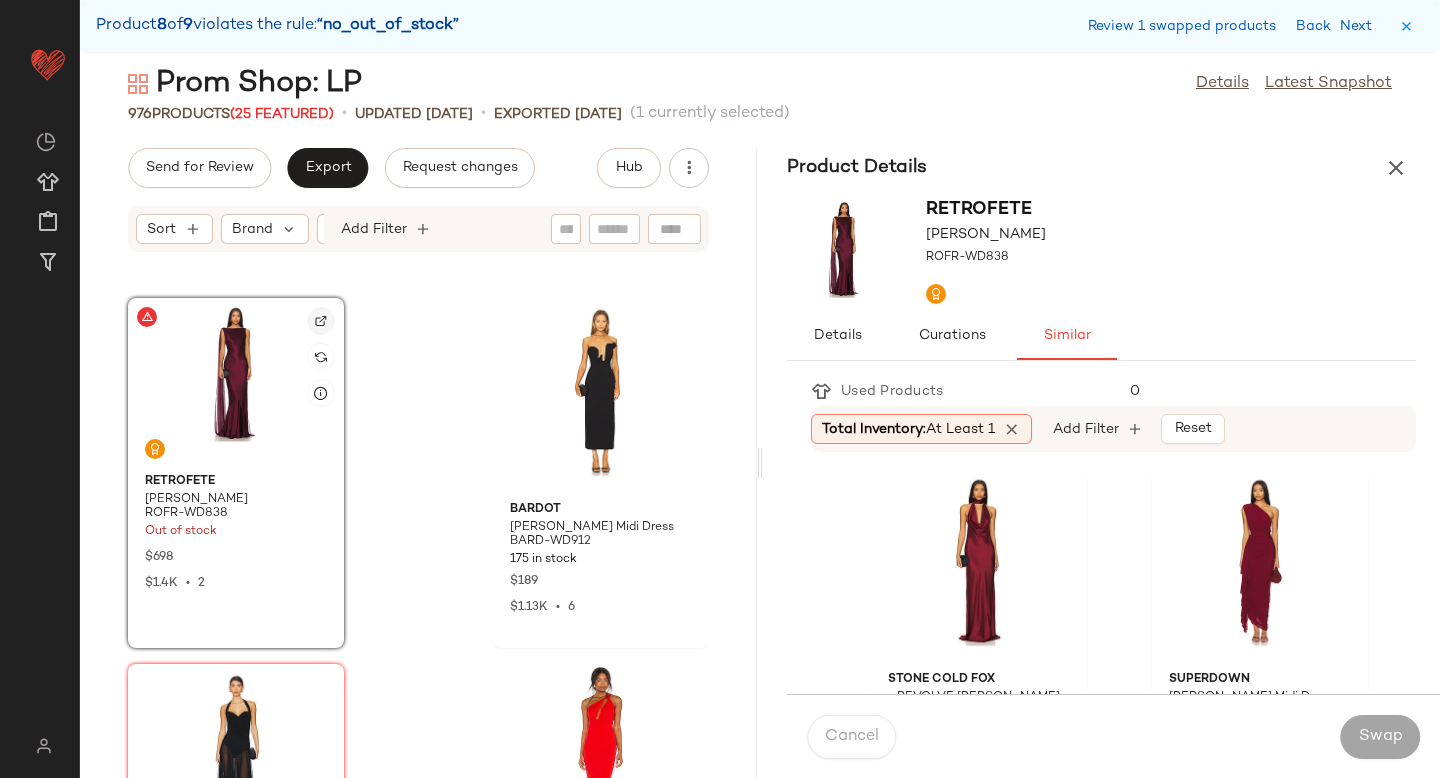 click 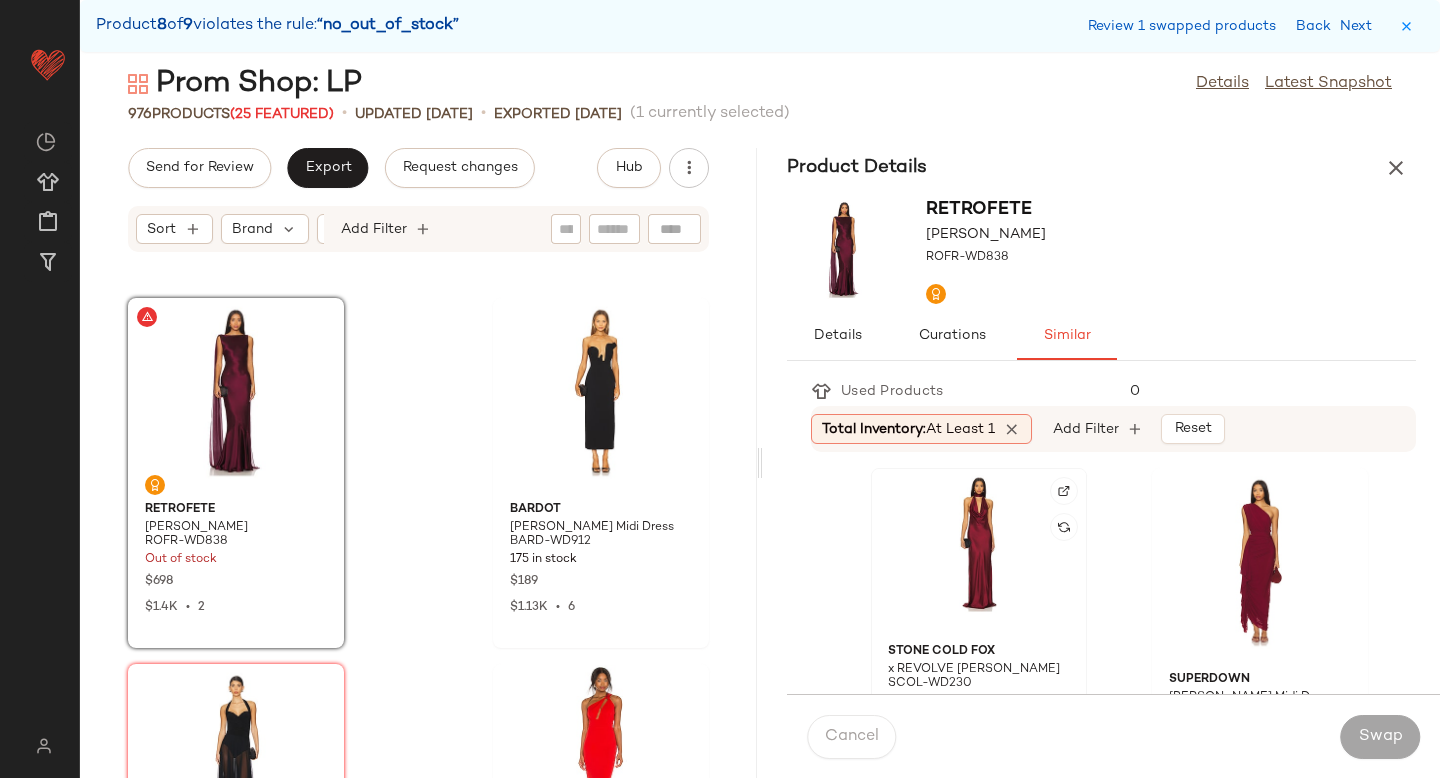 click 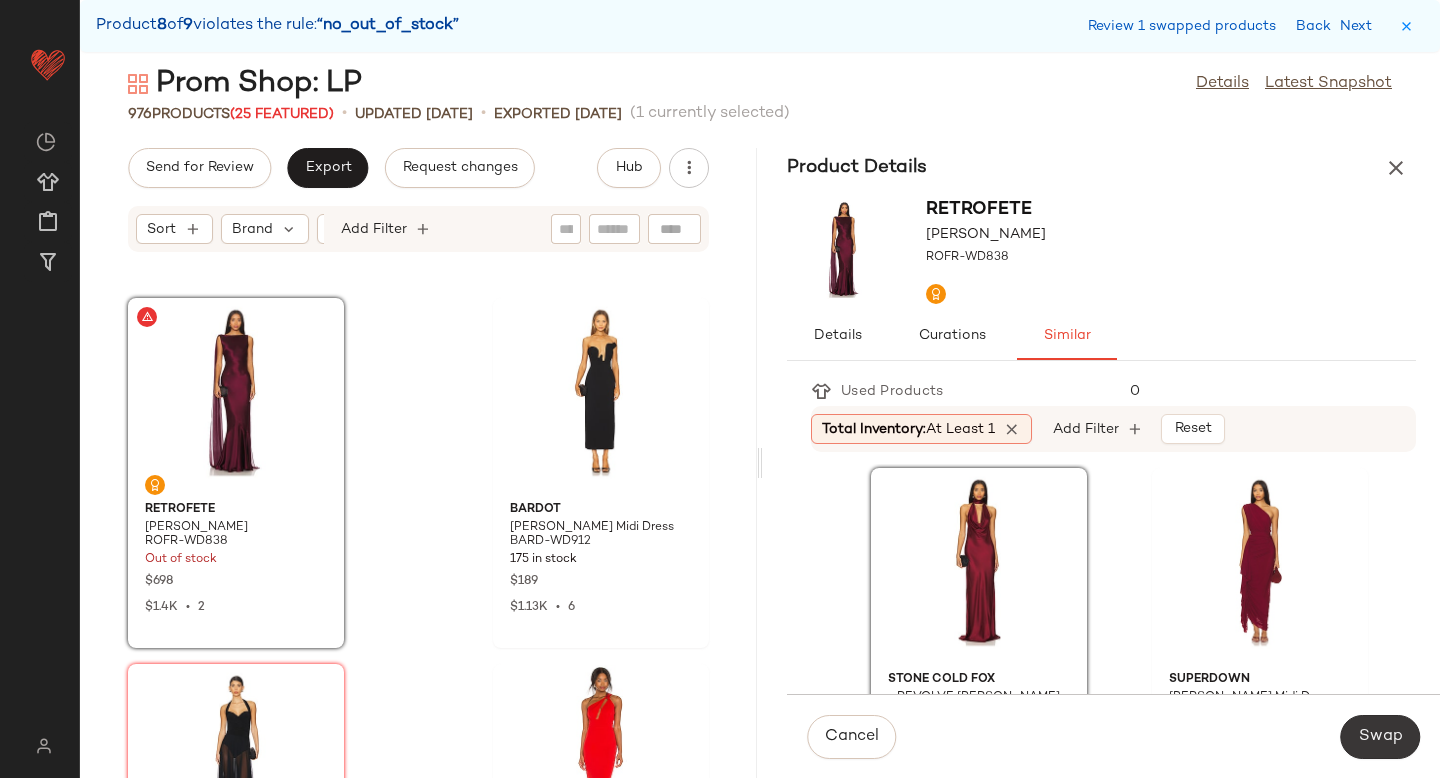 click on "Swap" 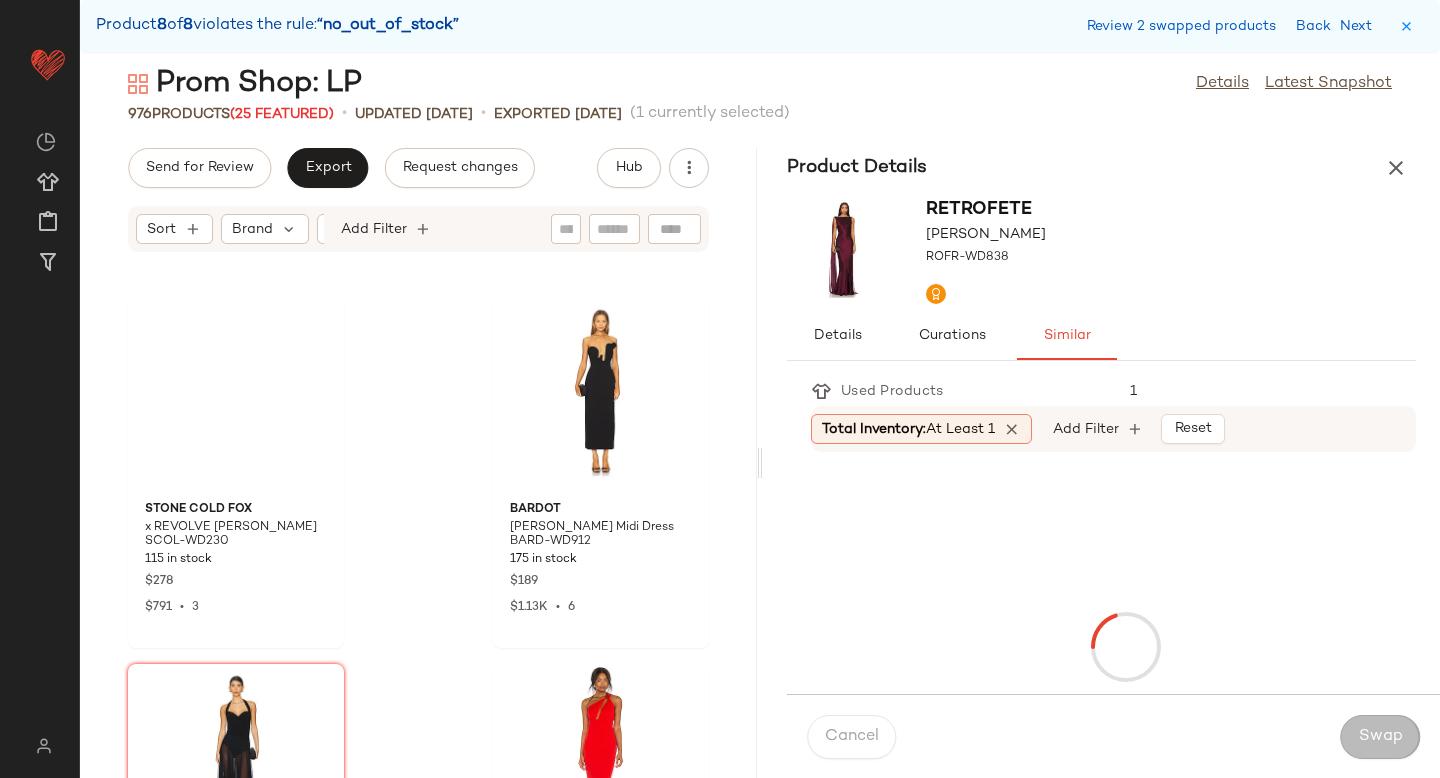 scroll, scrollTop: 156282, scrollLeft: 0, axis: vertical 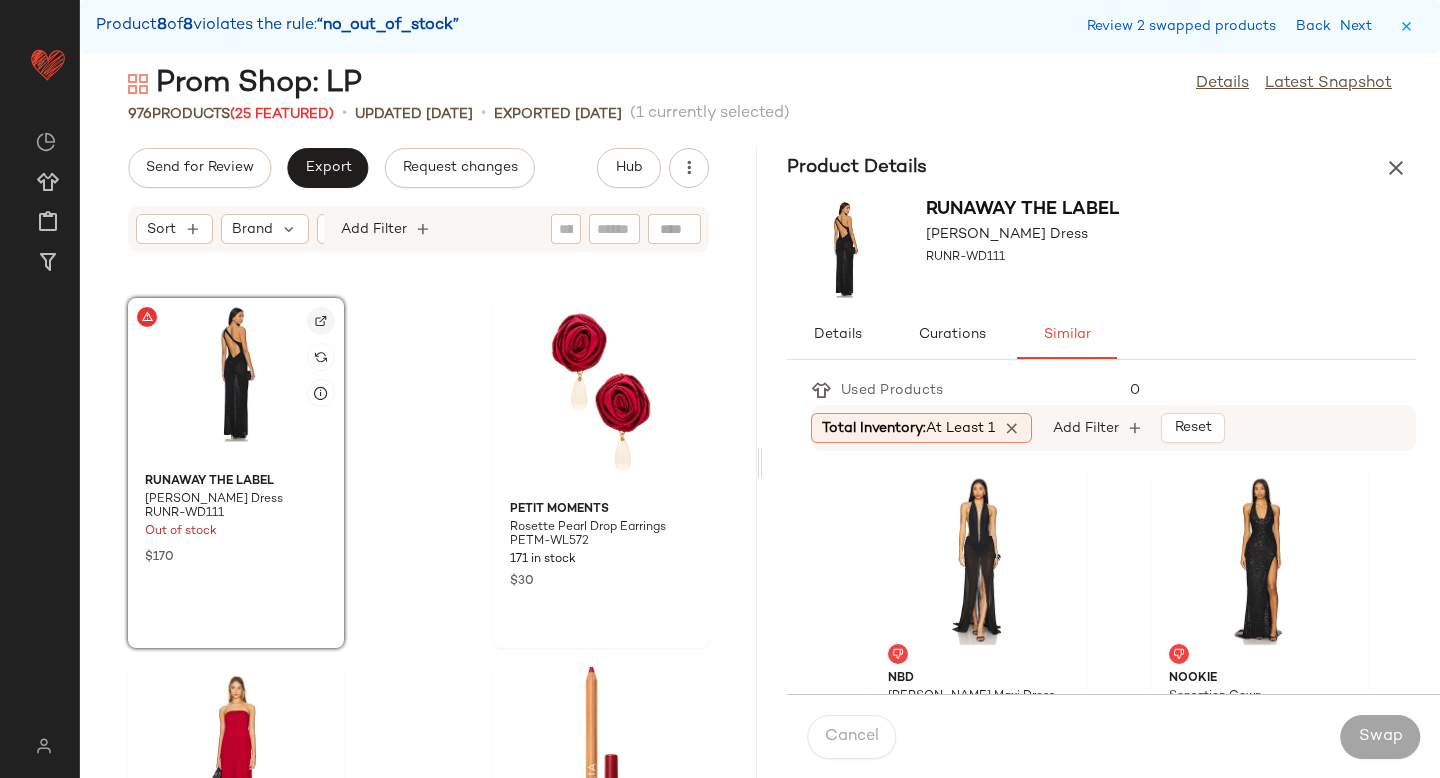 click at bounding box center (321, 321) 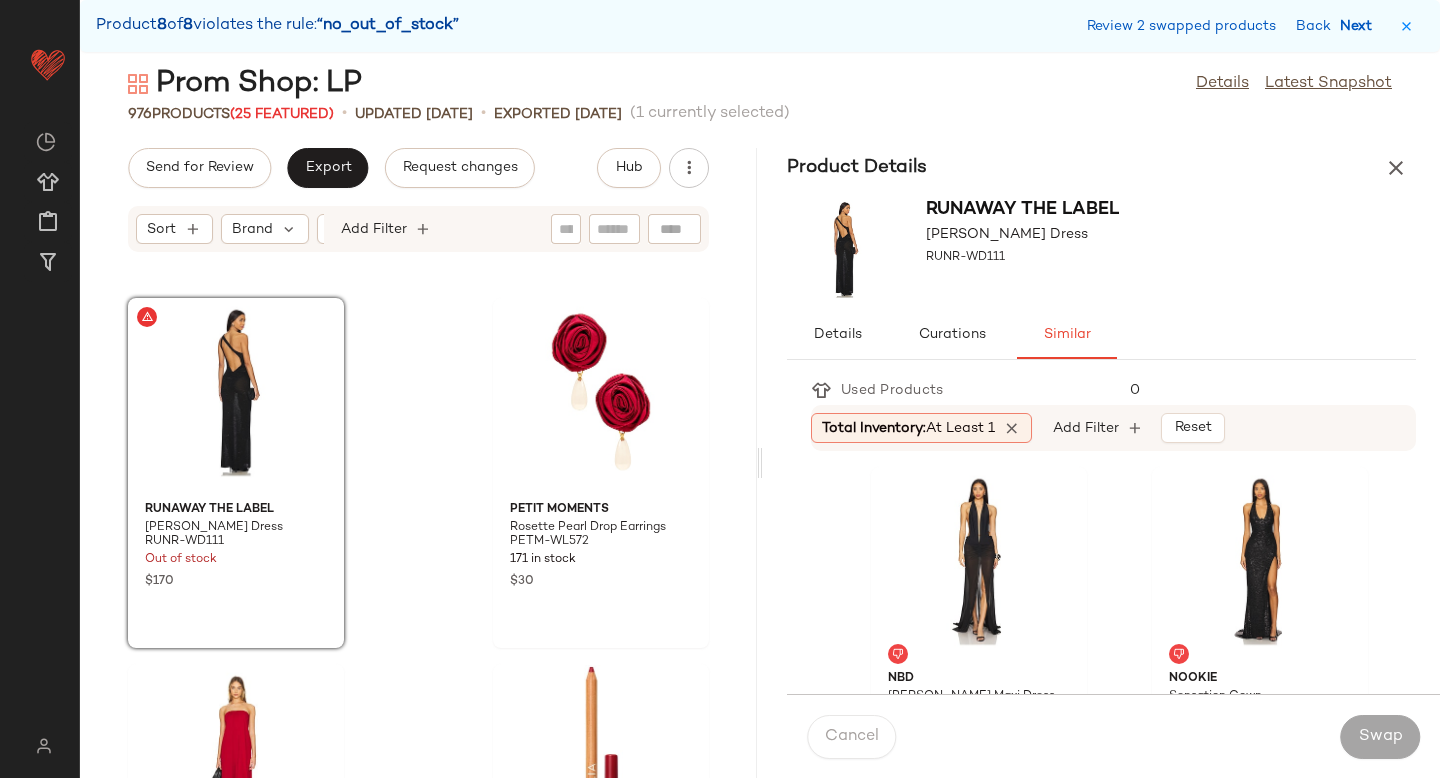 click on "Next" at bounding box center (1360, 26) 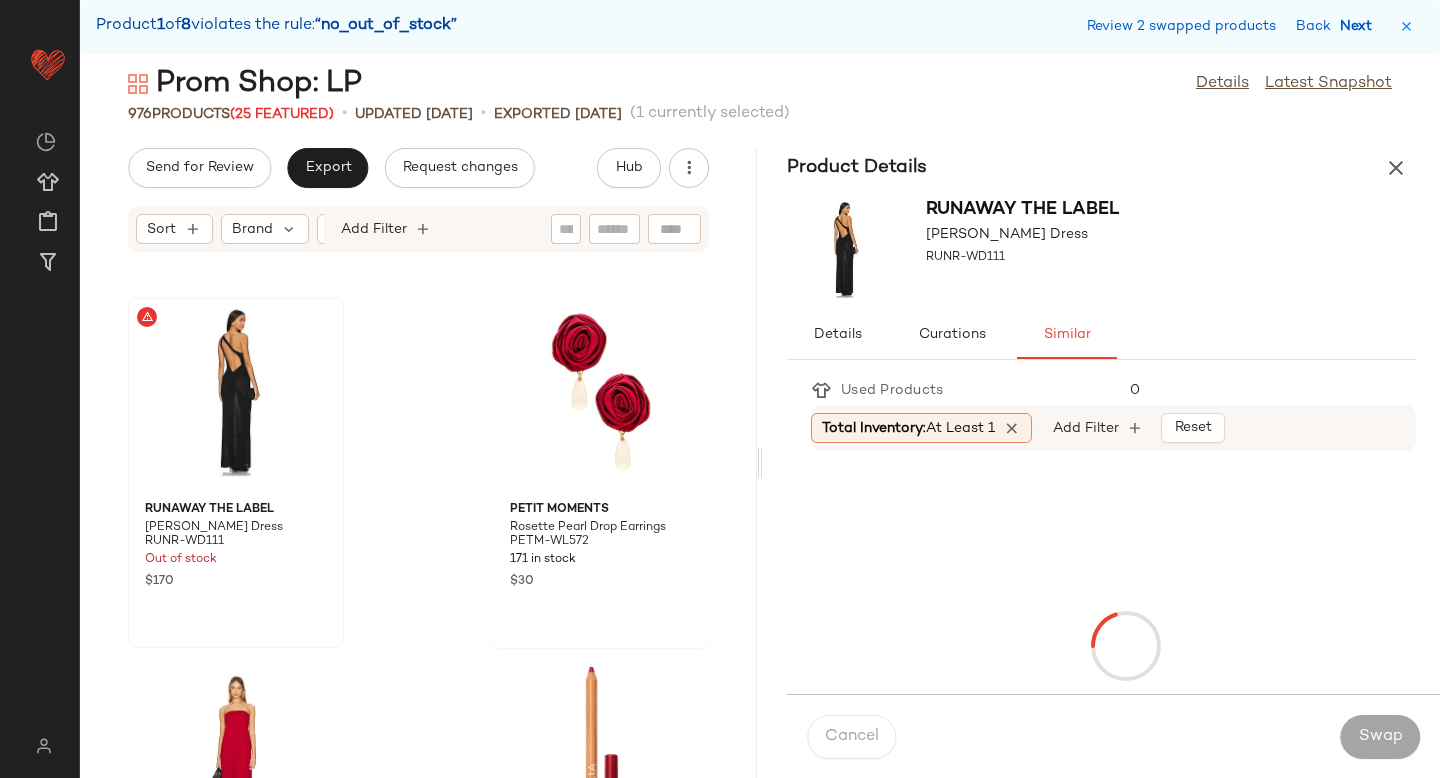 scroll, scrollTop: 5490, scrollLeft: 0, axis: vertical 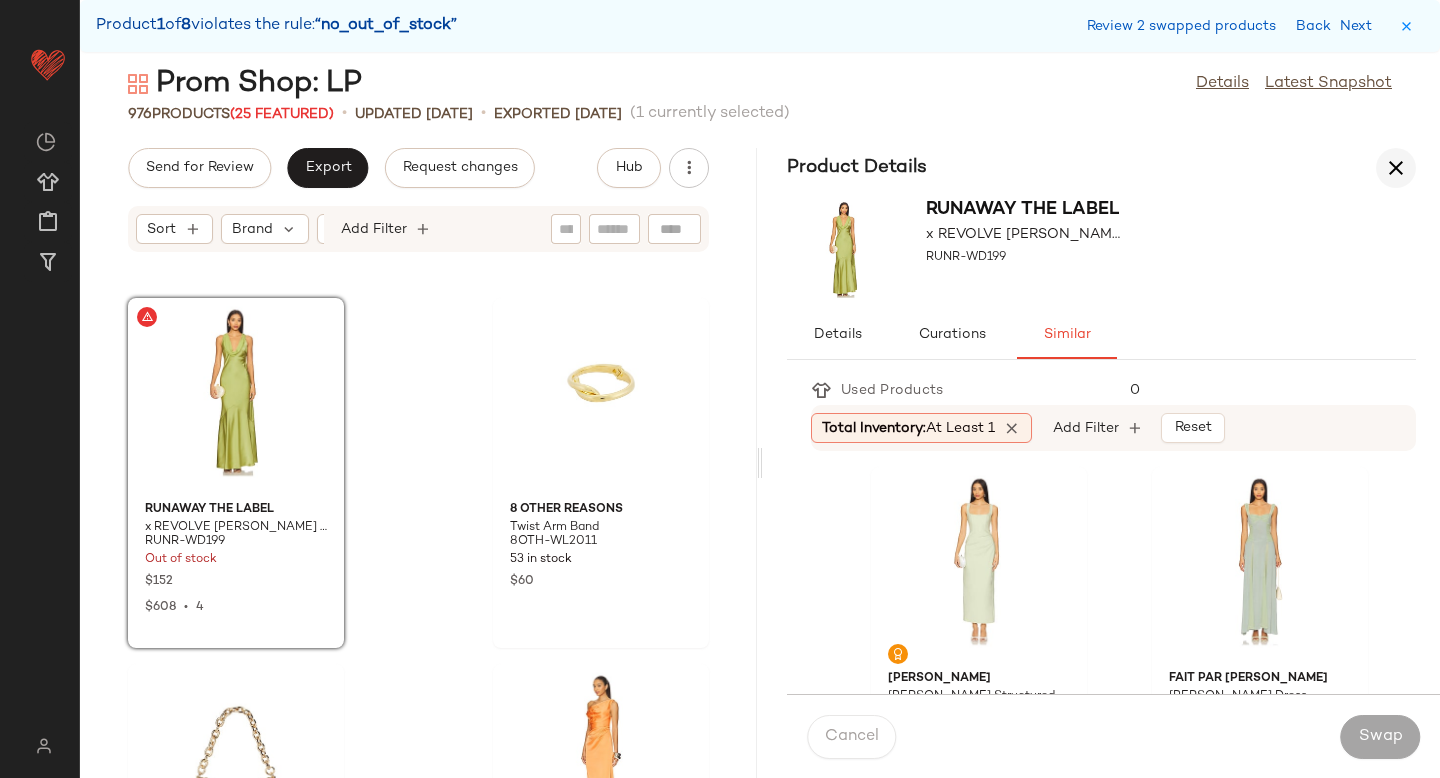 click at bounding box center (1396, 168) 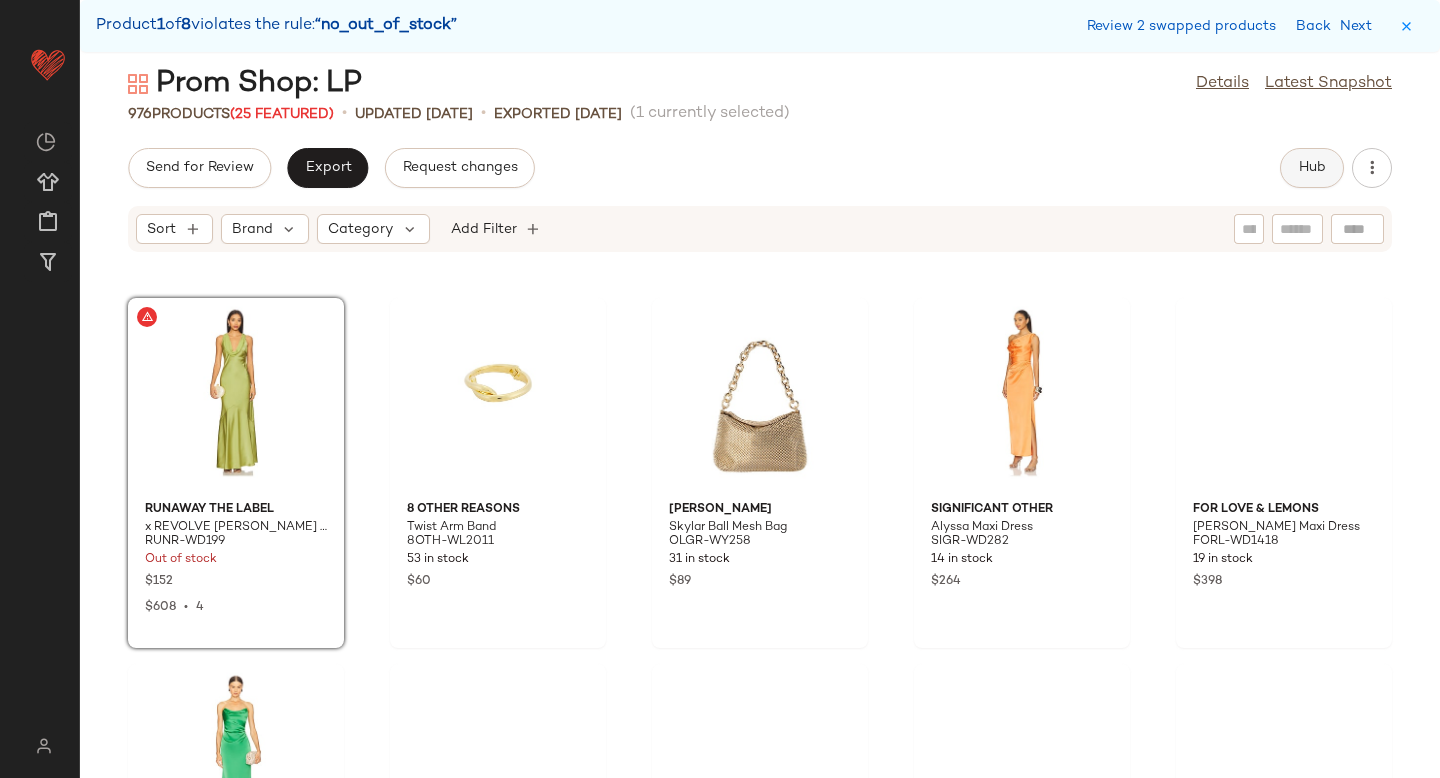 click on "Hub" 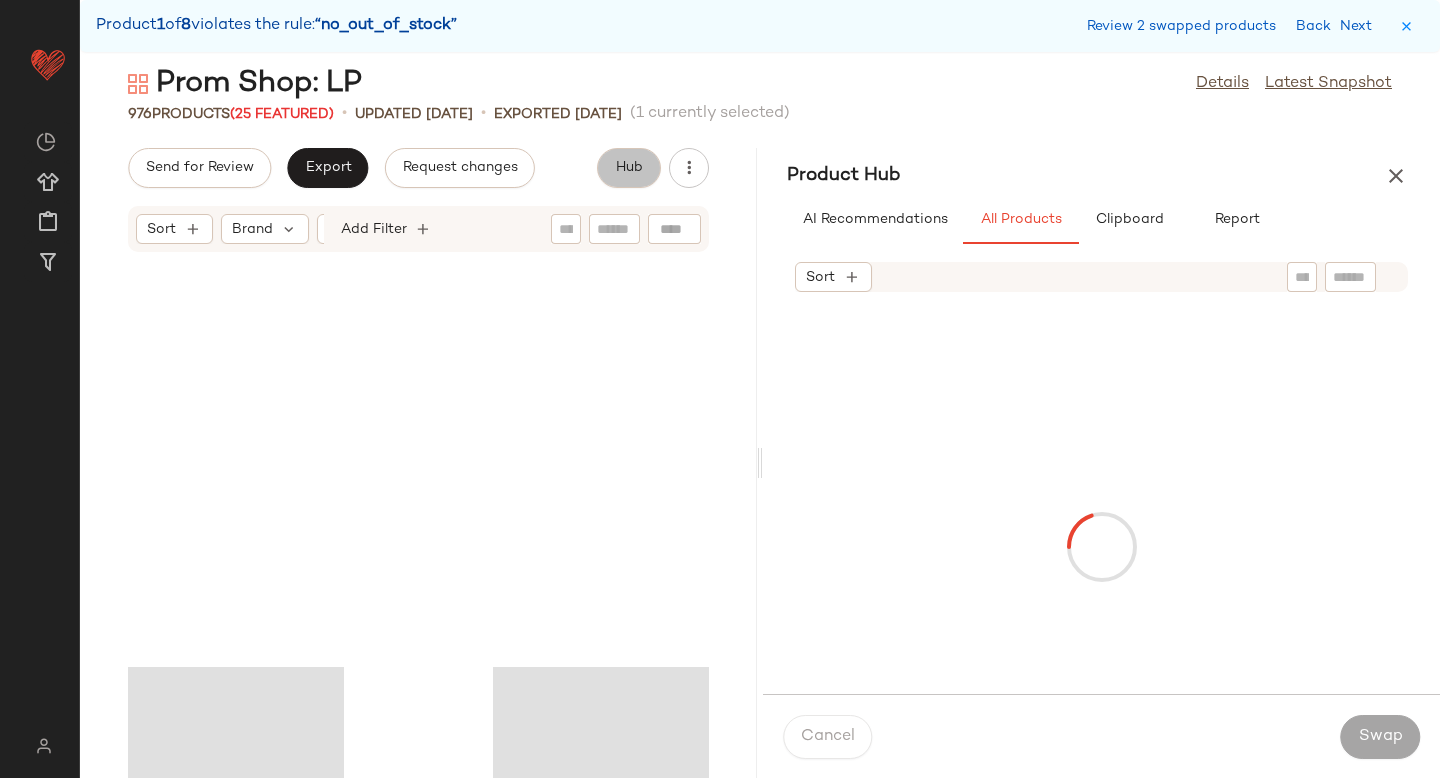 scroll, scrollTop: 2562, scrollLeft: 0, axis: vertical 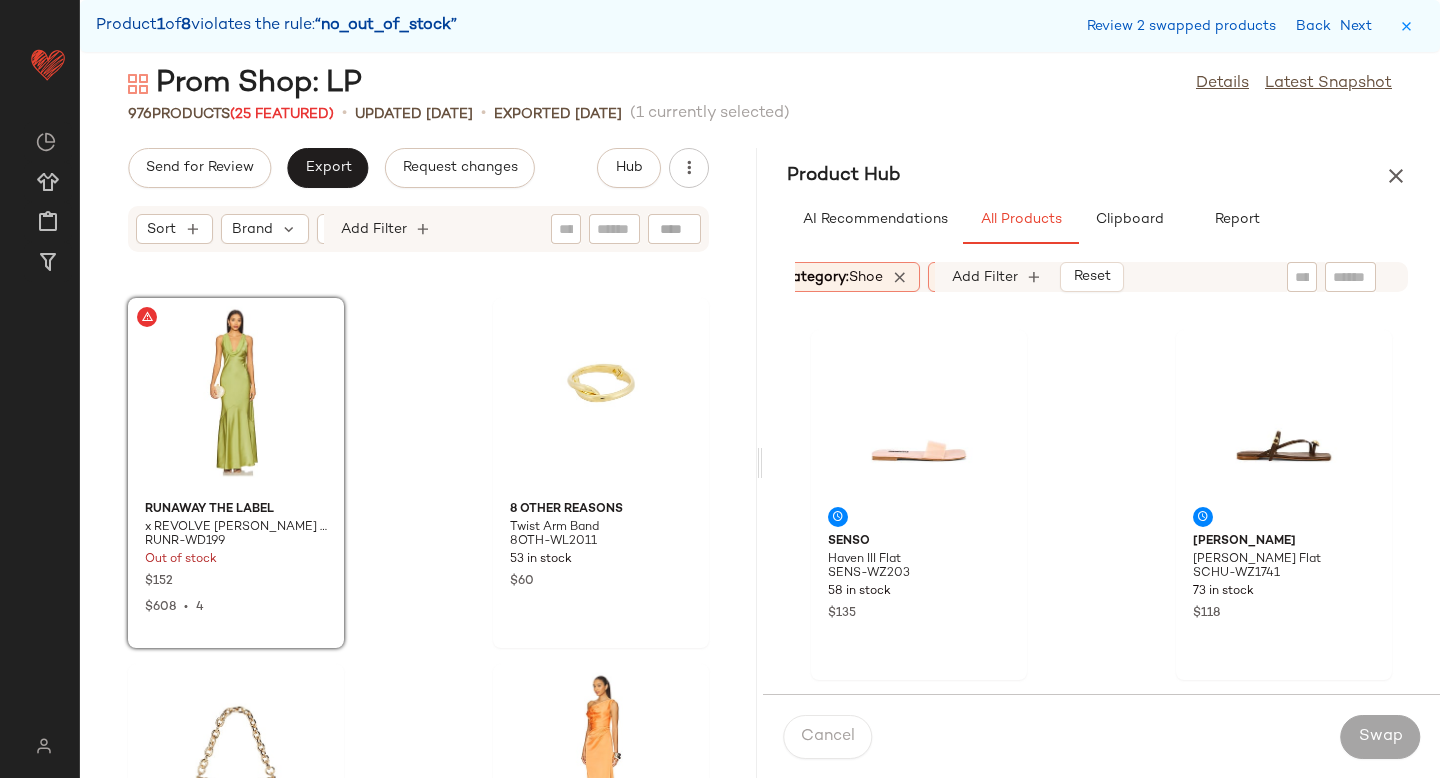 click on "shoe" at bounding box center (866, 277) 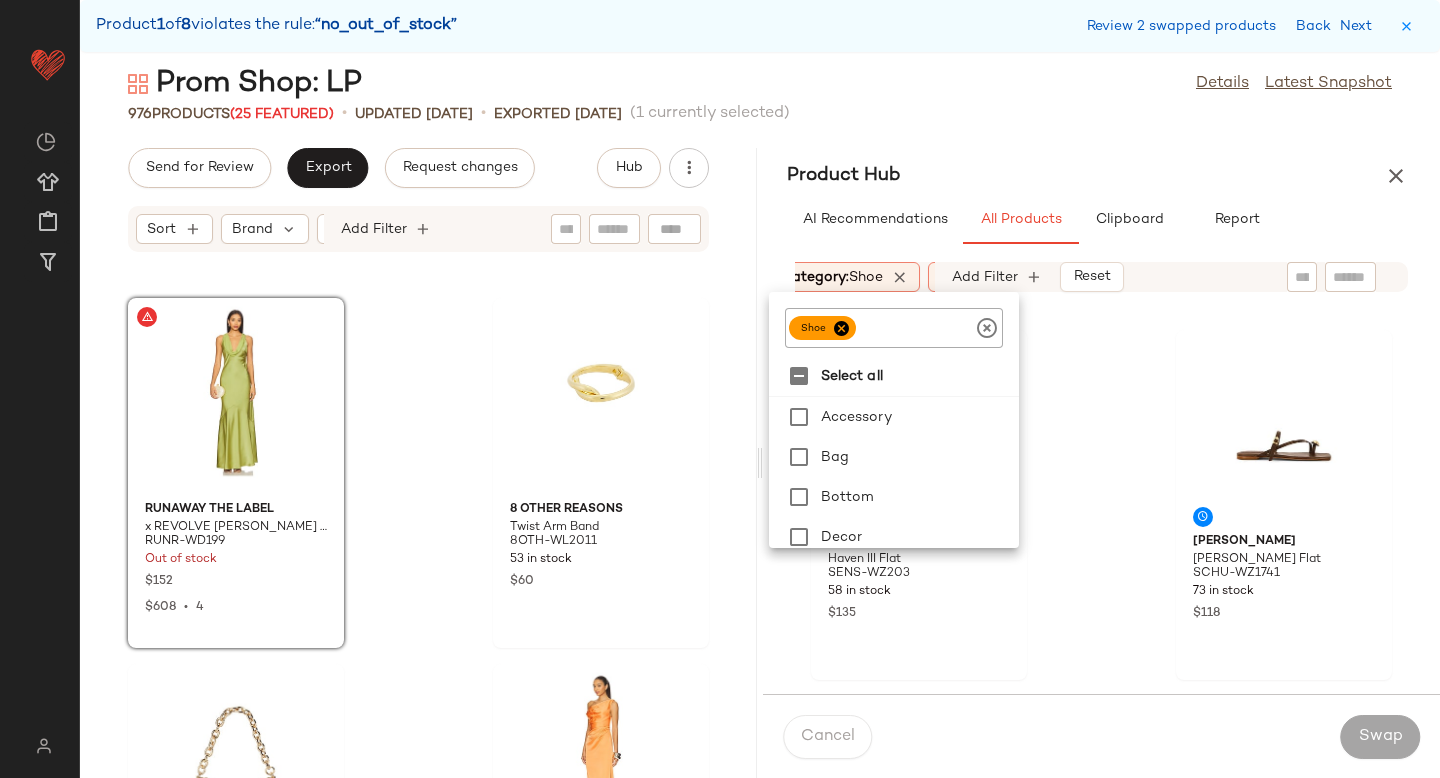 click 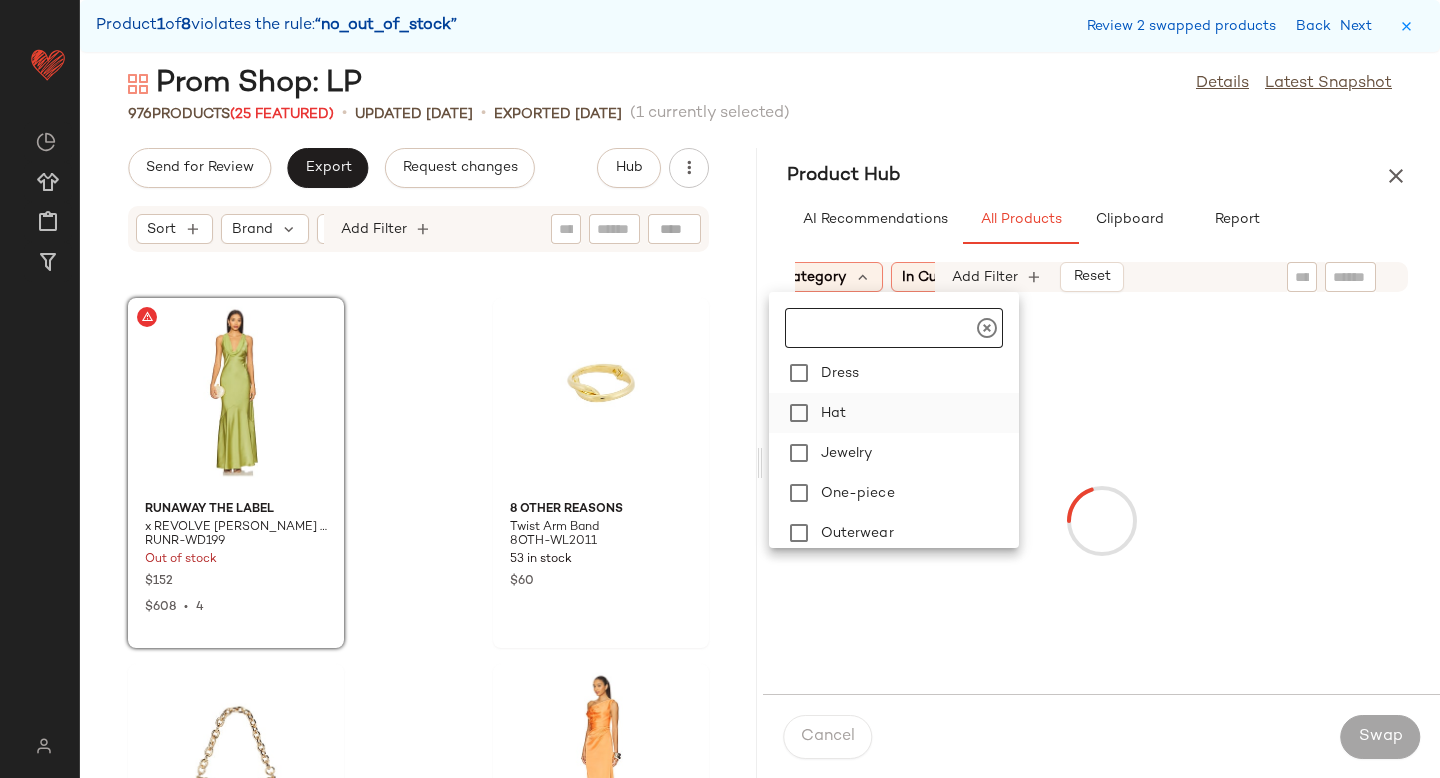 scroll, scrollTop: 203, scrollLeft: 0, axis: vertical 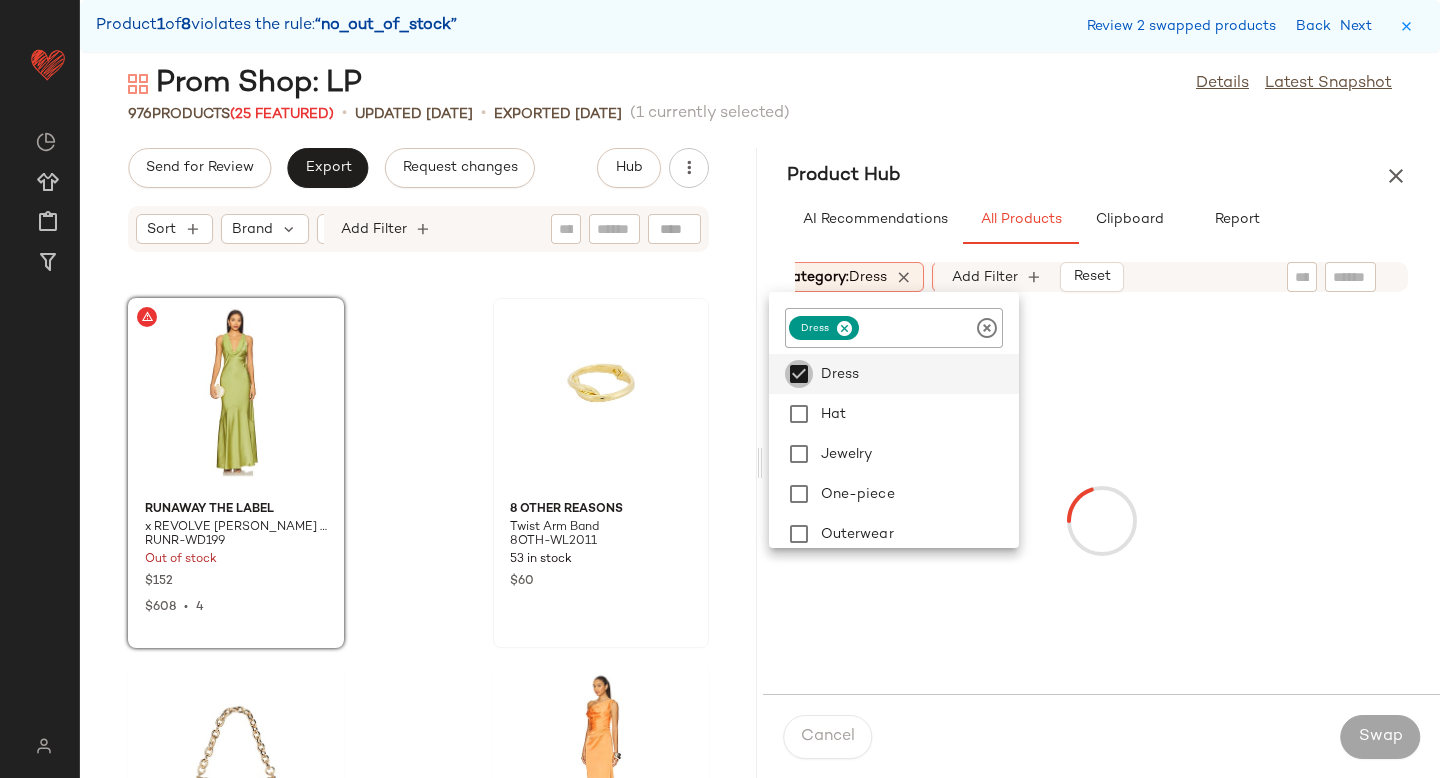 click on "Sort  Brand  Category:   dress In Curation?:   No Age:   adult Gender:   female Sale Price:   Not on sale Add Filter   Reset" 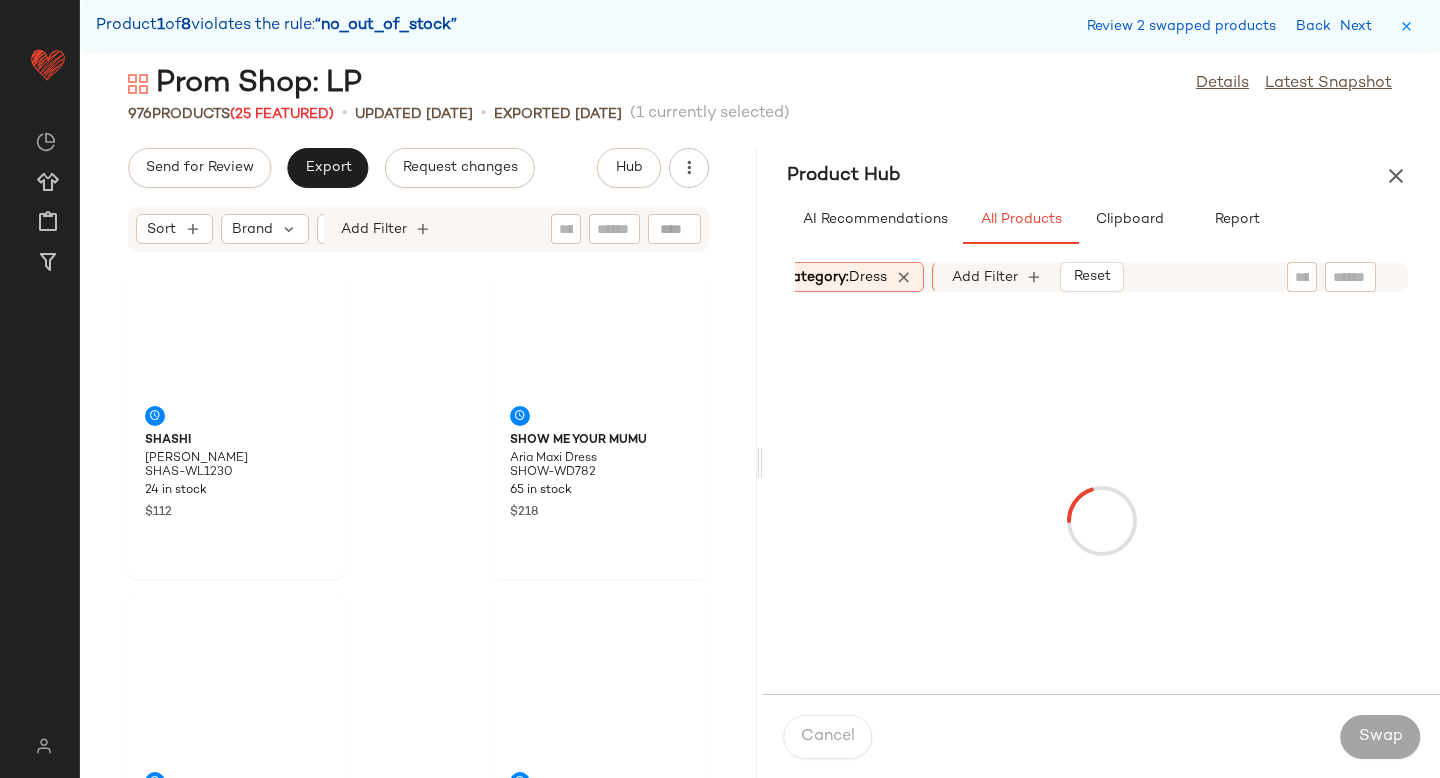scroll, scrollTop: 0, scrollLeft: 0, axis: both 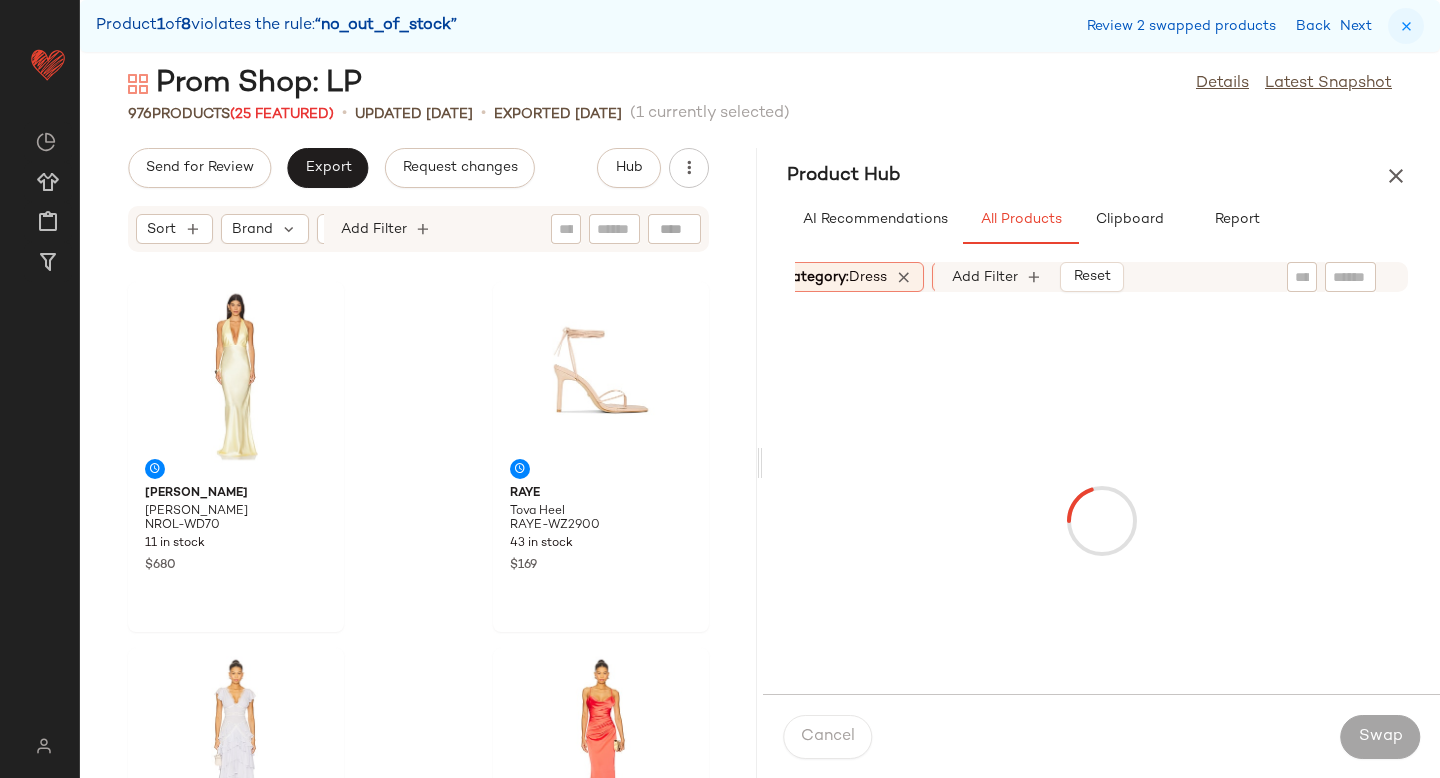 click at bounding box center (1406, 26) 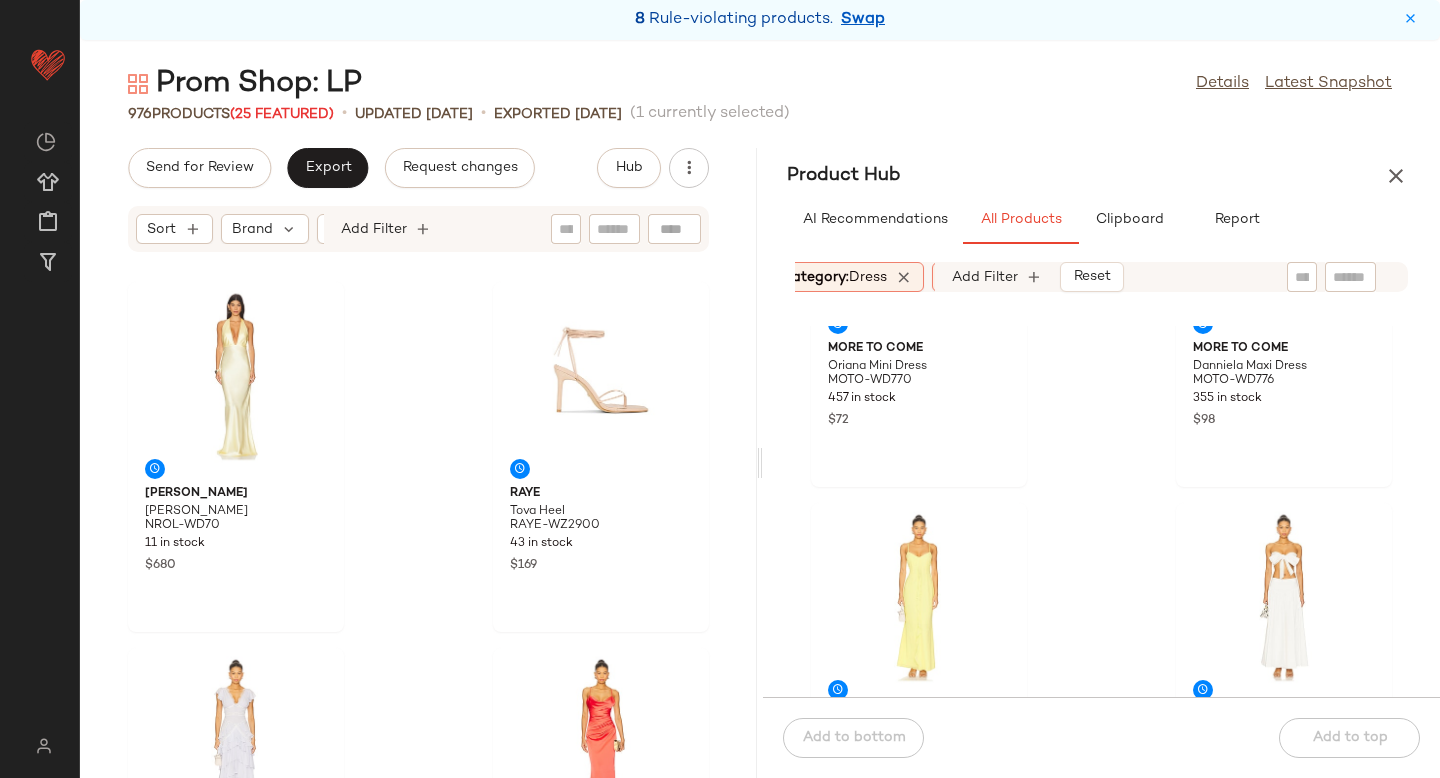 scroll, scrollTop: 1410, scrollLeft: 0, axis: vertical 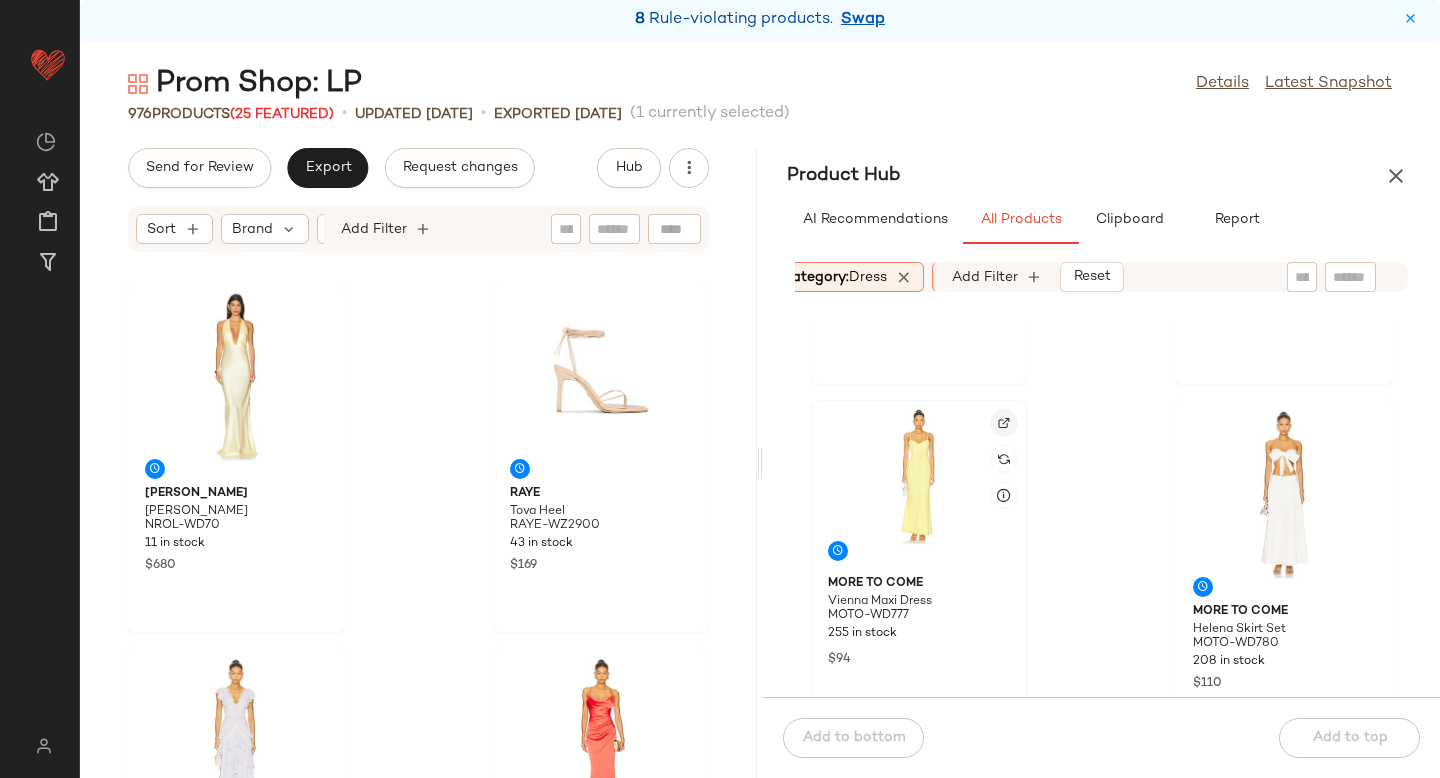 click at bounding box center [1004, 423] 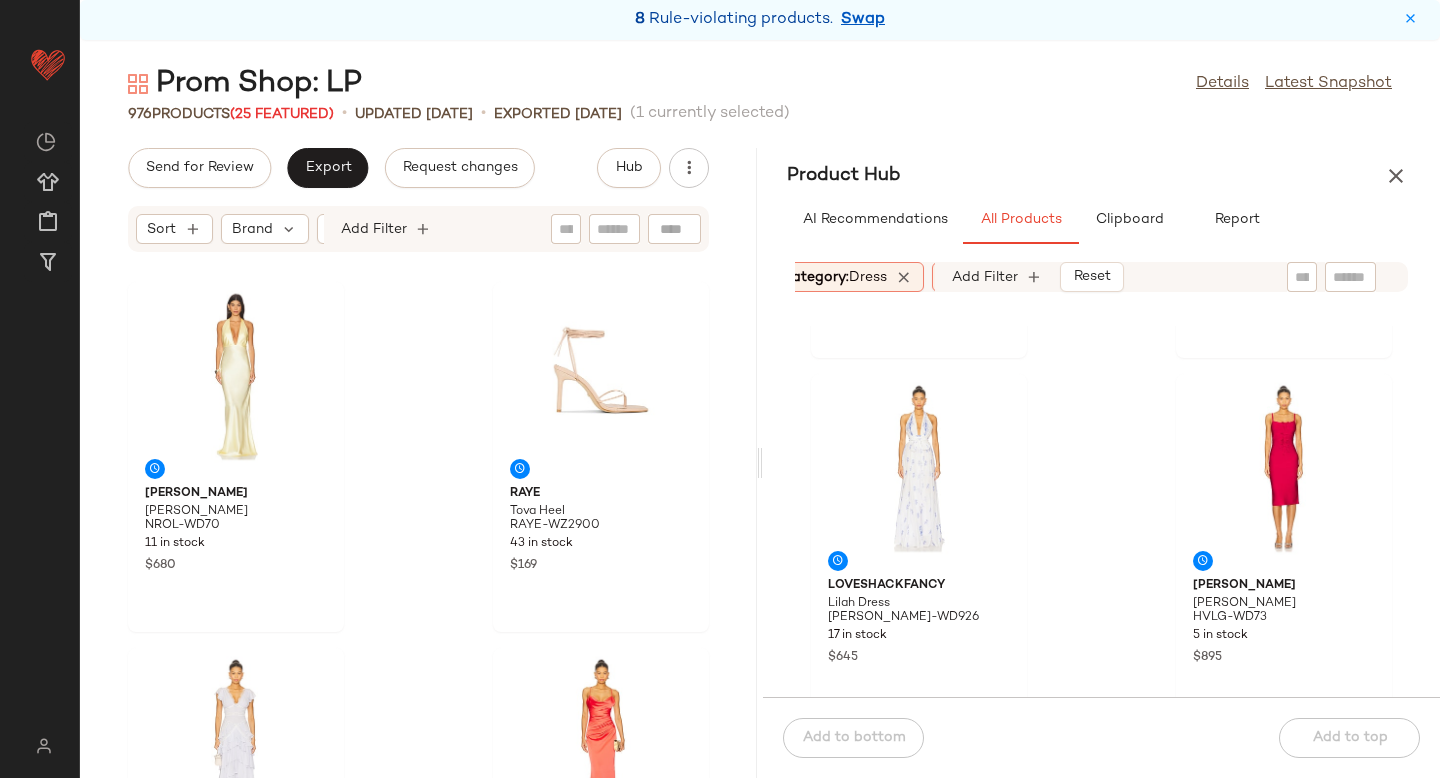 scroll, scrollTop: 3997, scrollLeft: 0, axis: vertical 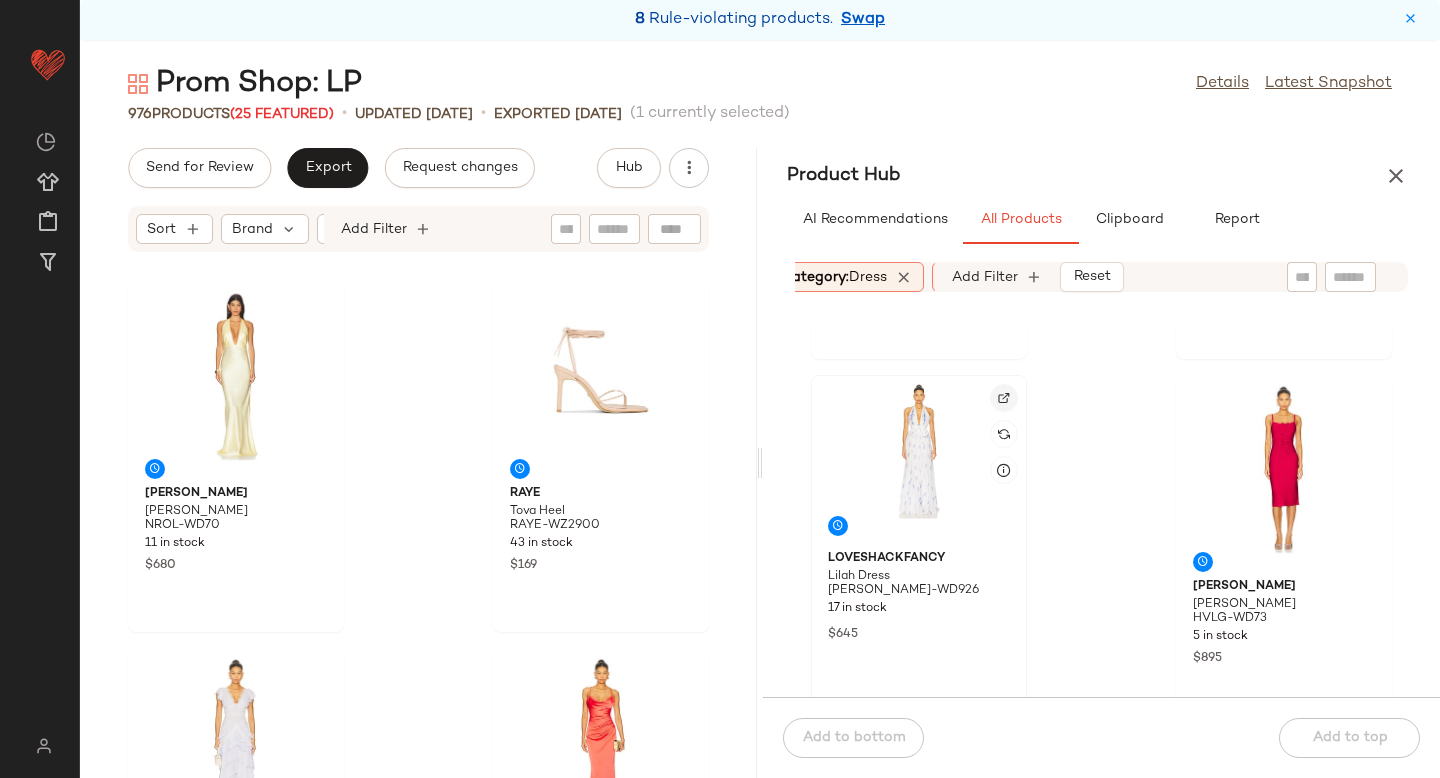 click 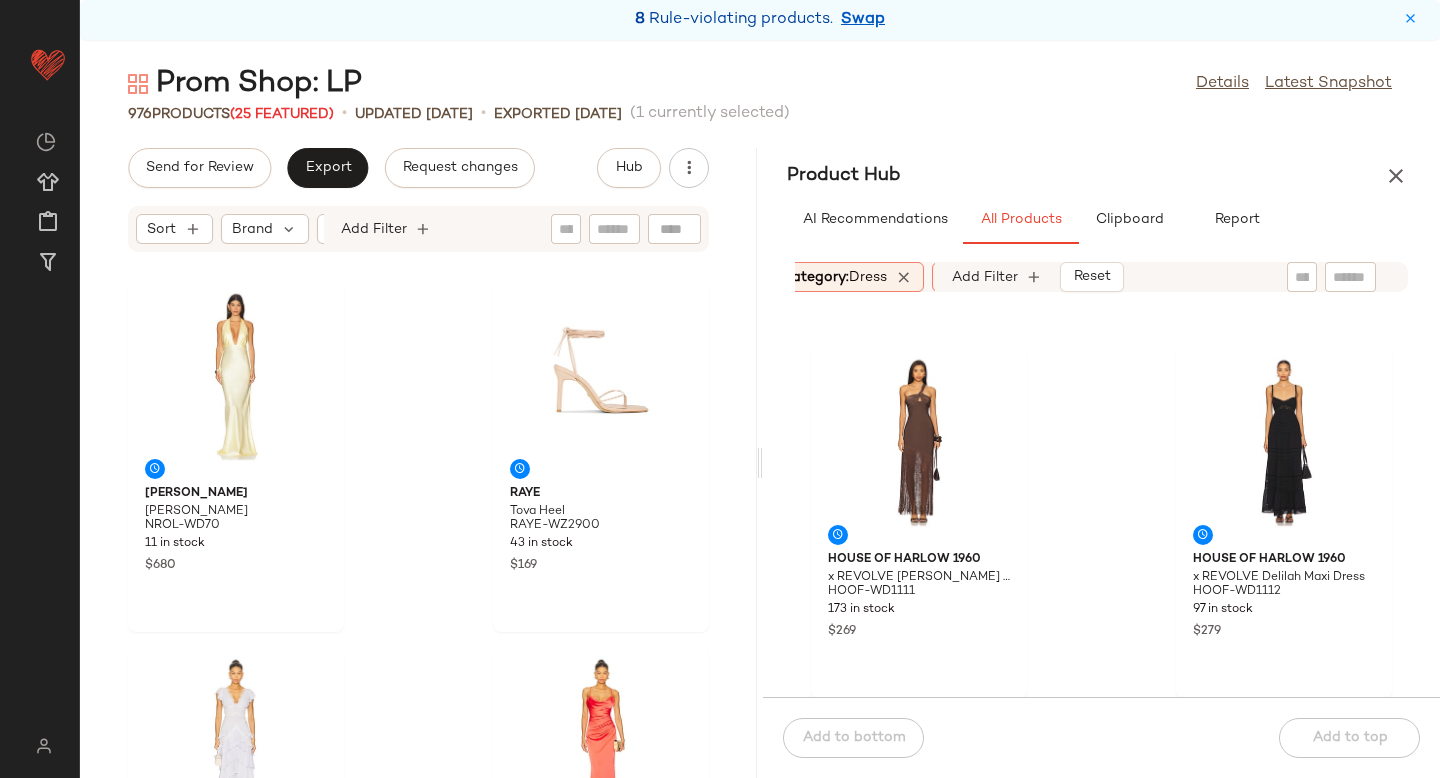 scroll, scrollTop: 4753, scrollLeft: 0, axis: vertical 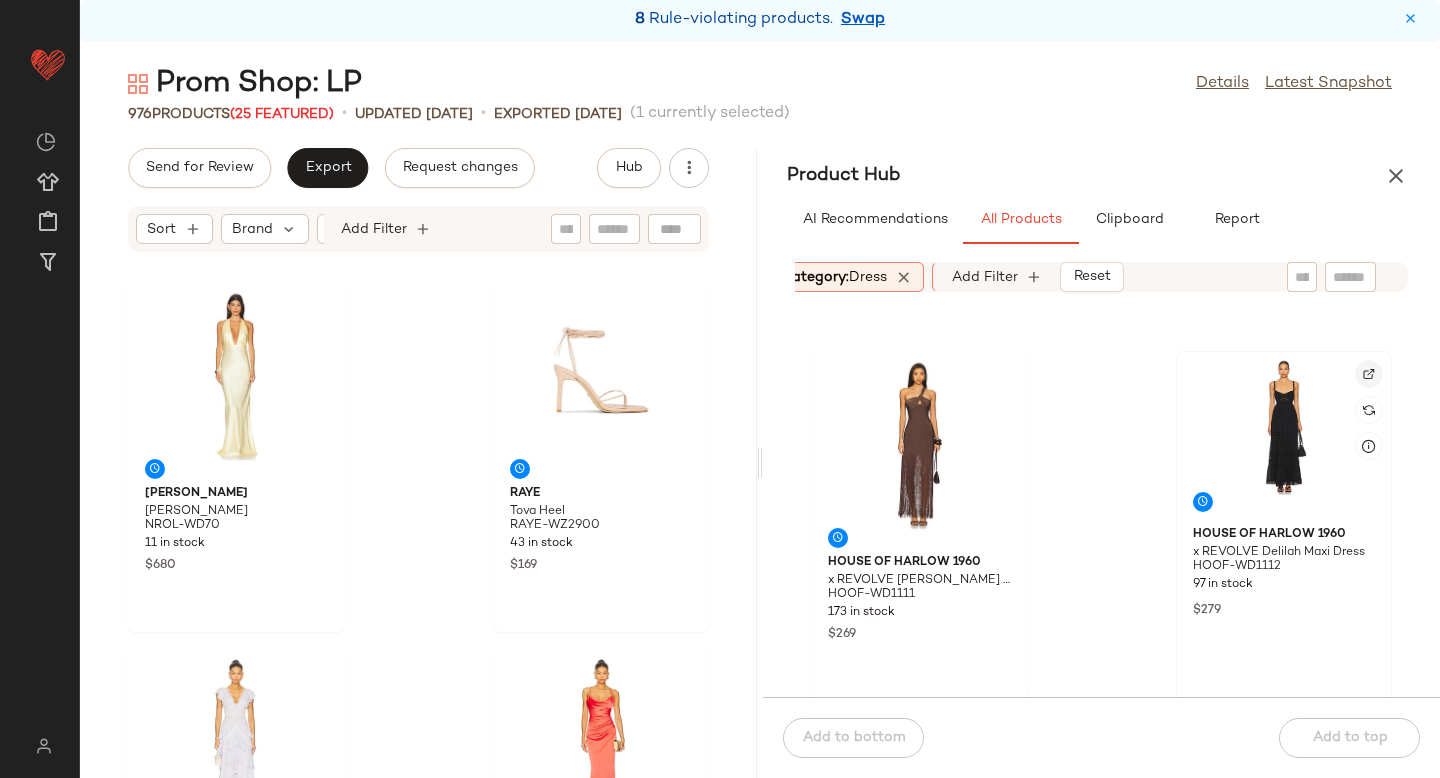 click at bounding box center (1369, 374) 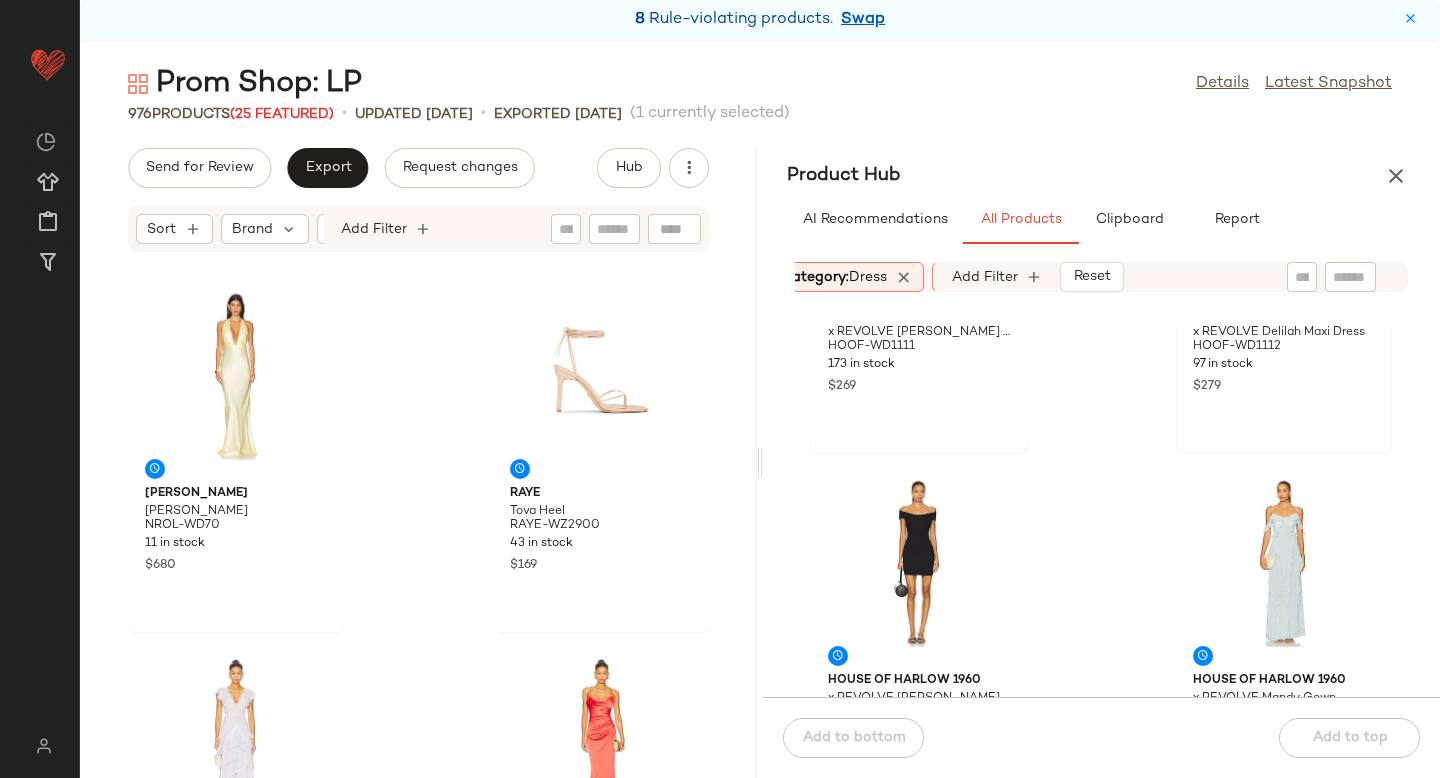 scroll, scrollTop: 5104, scrollLeft: 0, axis: vertical 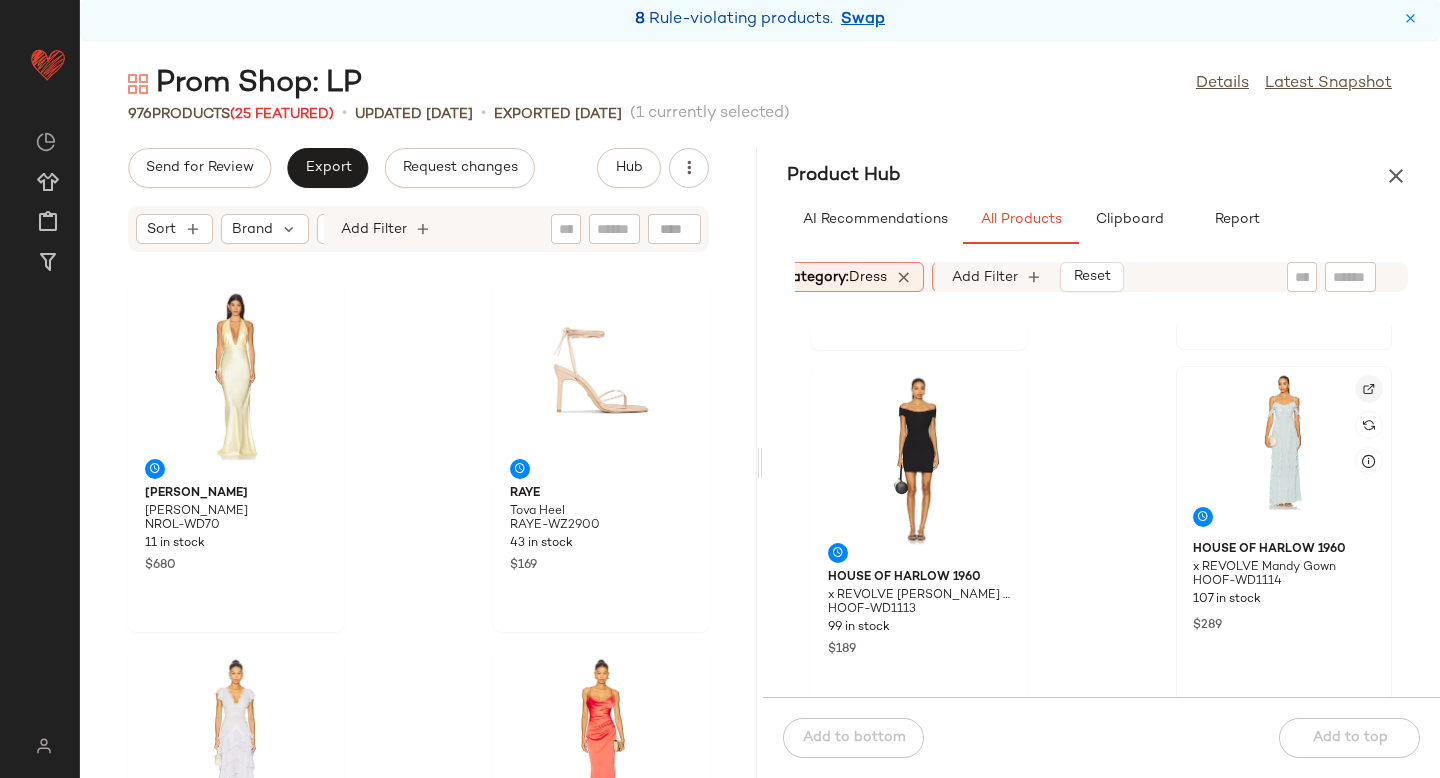 click 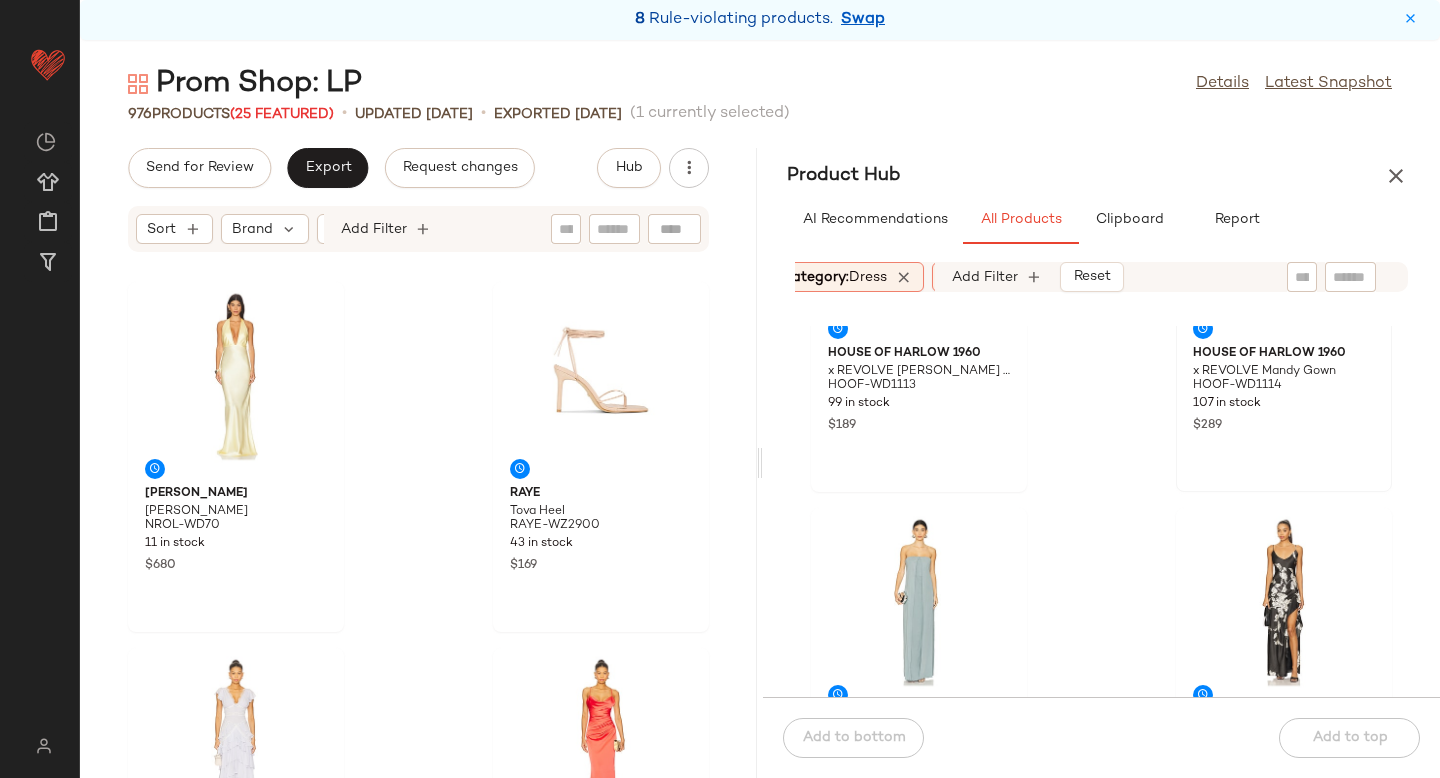 scroll, scrollTop: 5442, scrollLeft: 0, axis: vertical 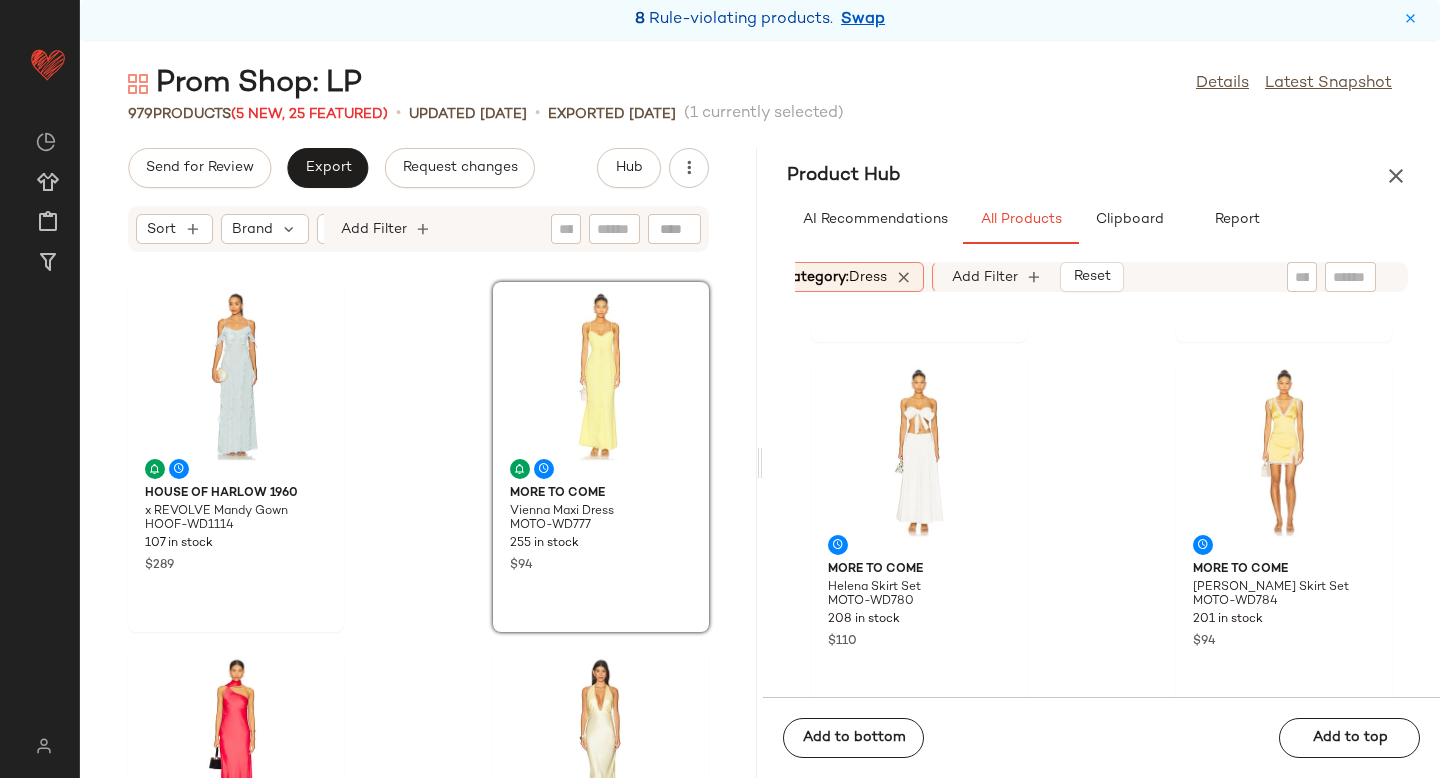 click on "Category:   dress" at bounding box center [834, 277] 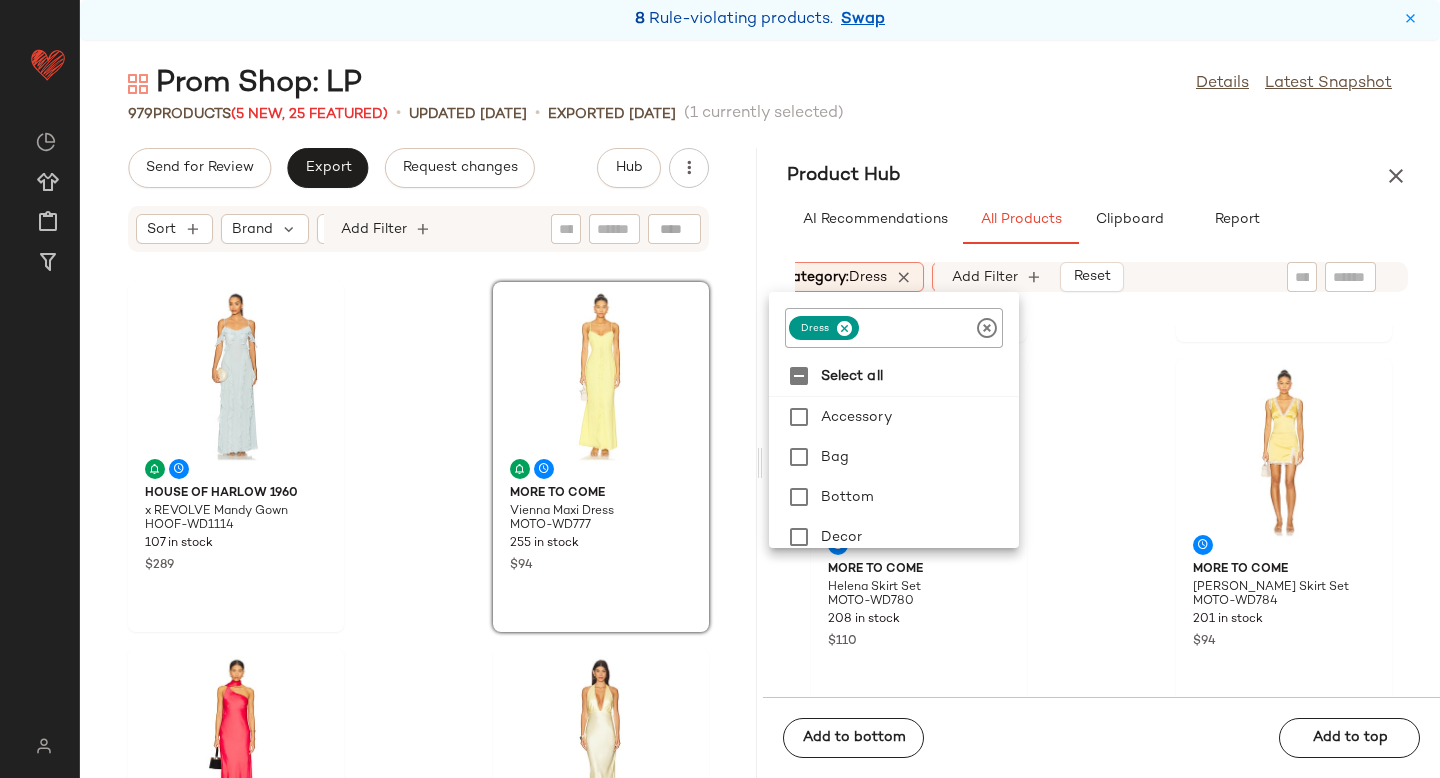 click 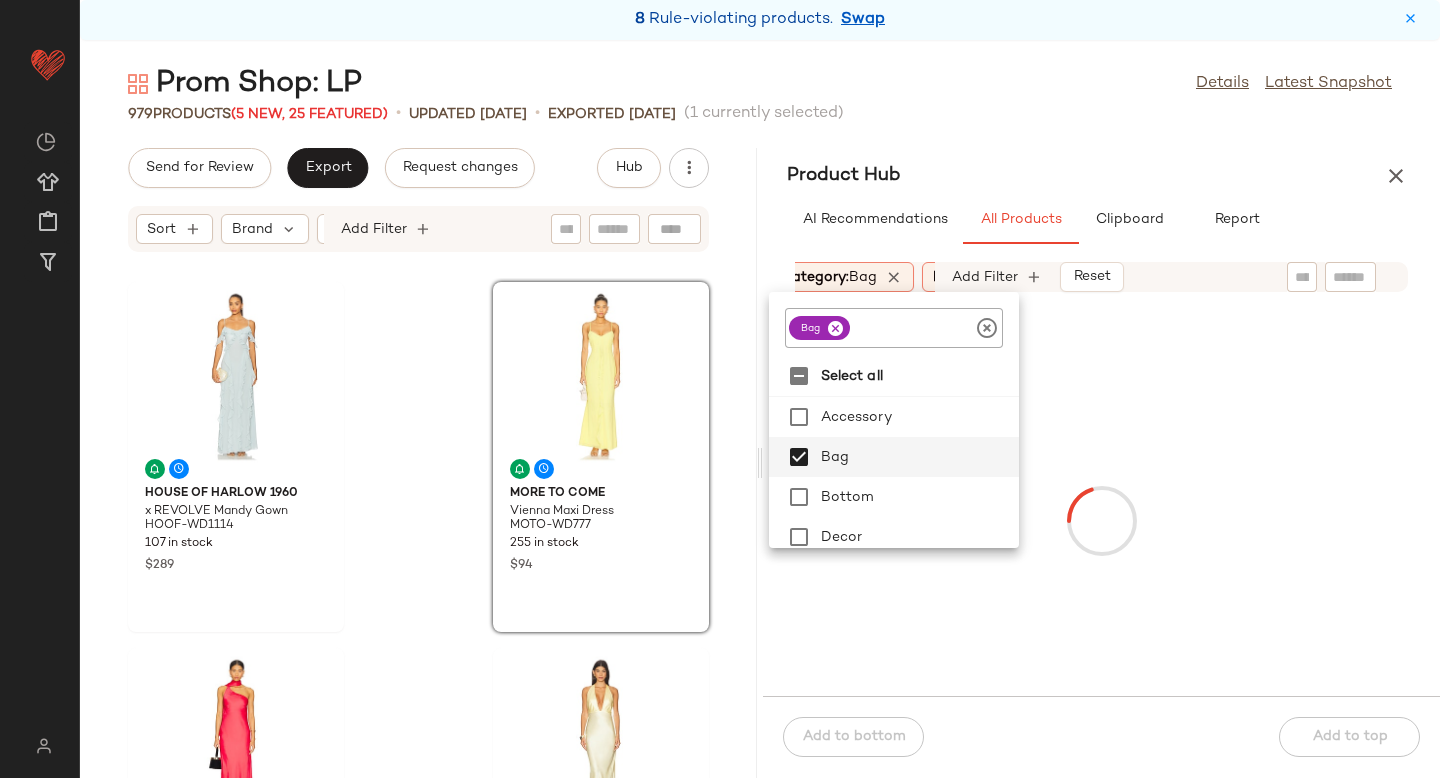 click at bounding box center (1101, 520) 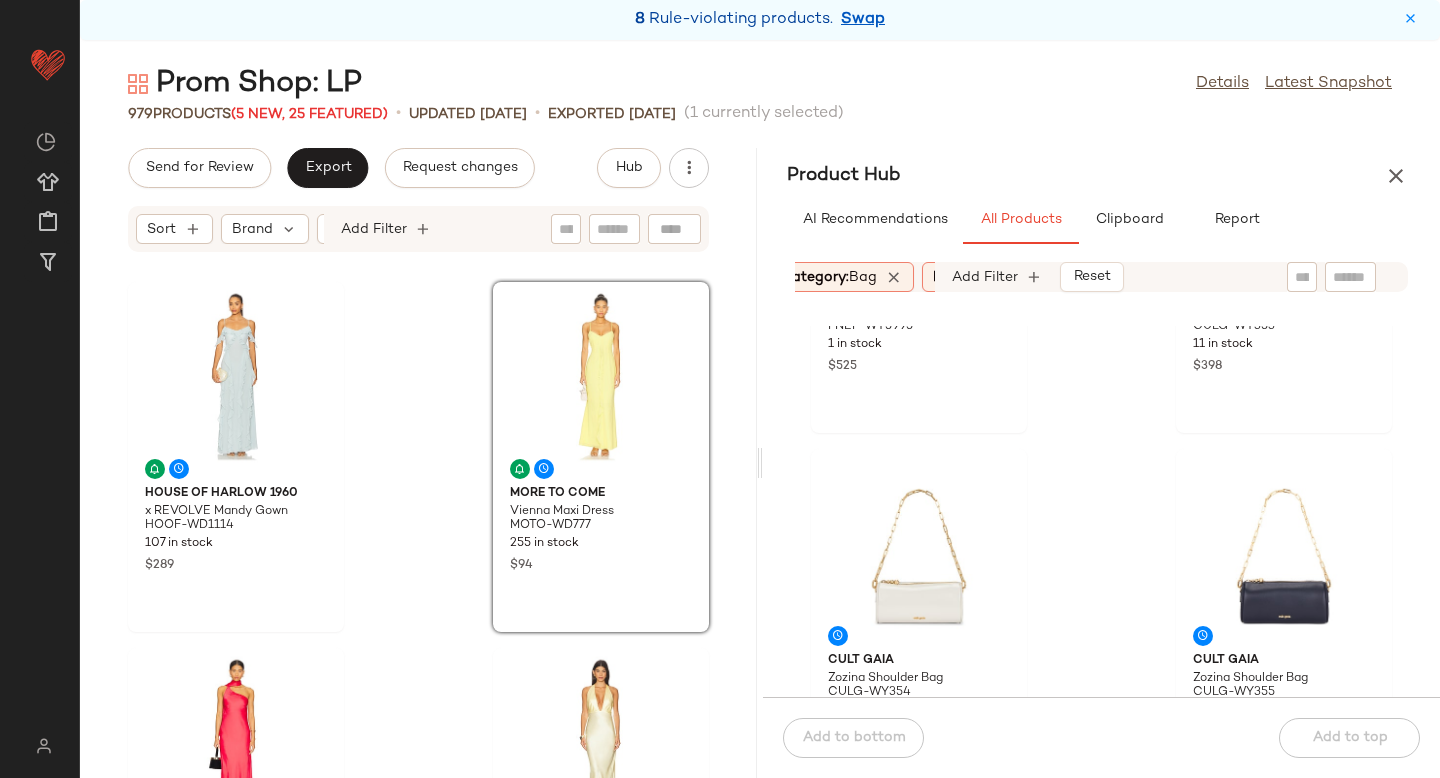 scroll, scrollTop: 6926, scrollLeft: 0, axis: vertical 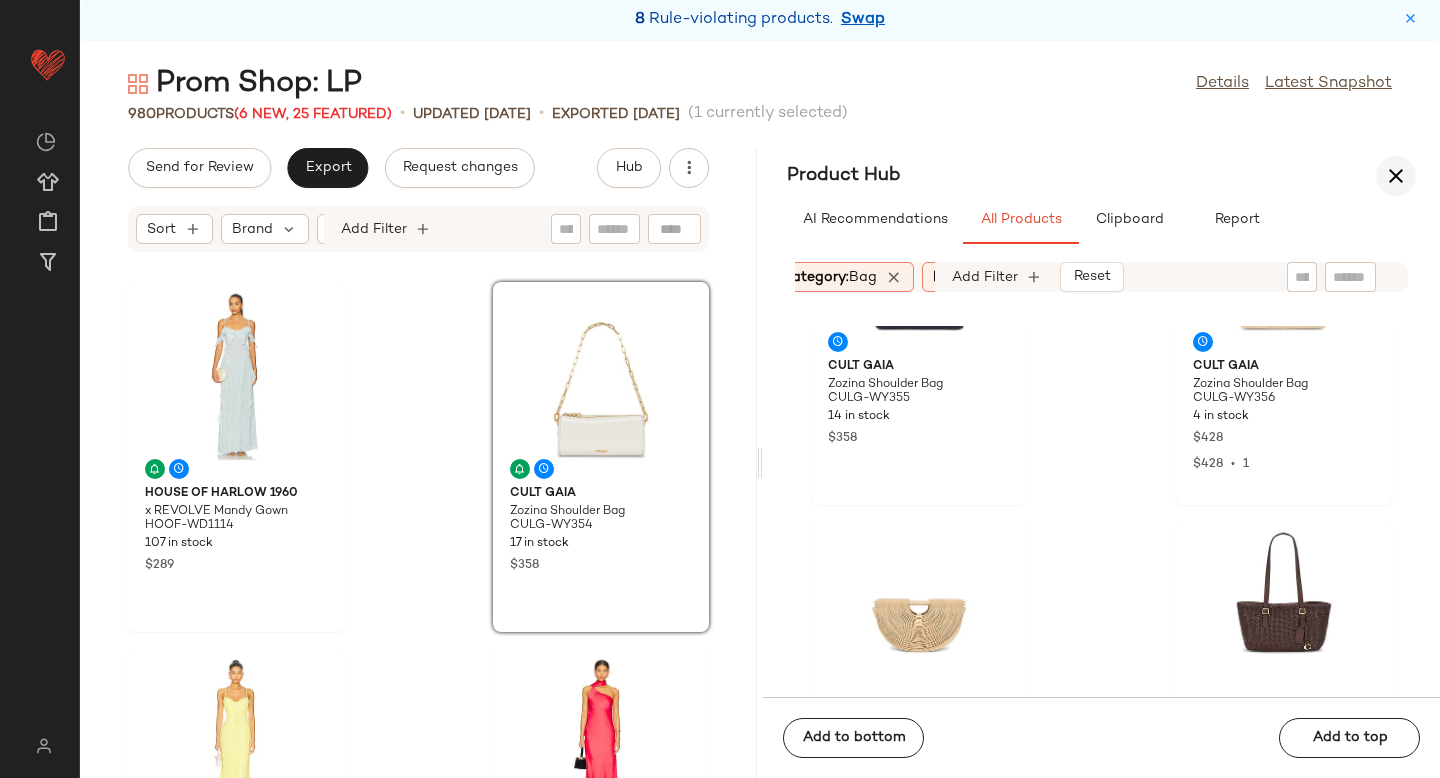 click at bounding box center [1396, 176] 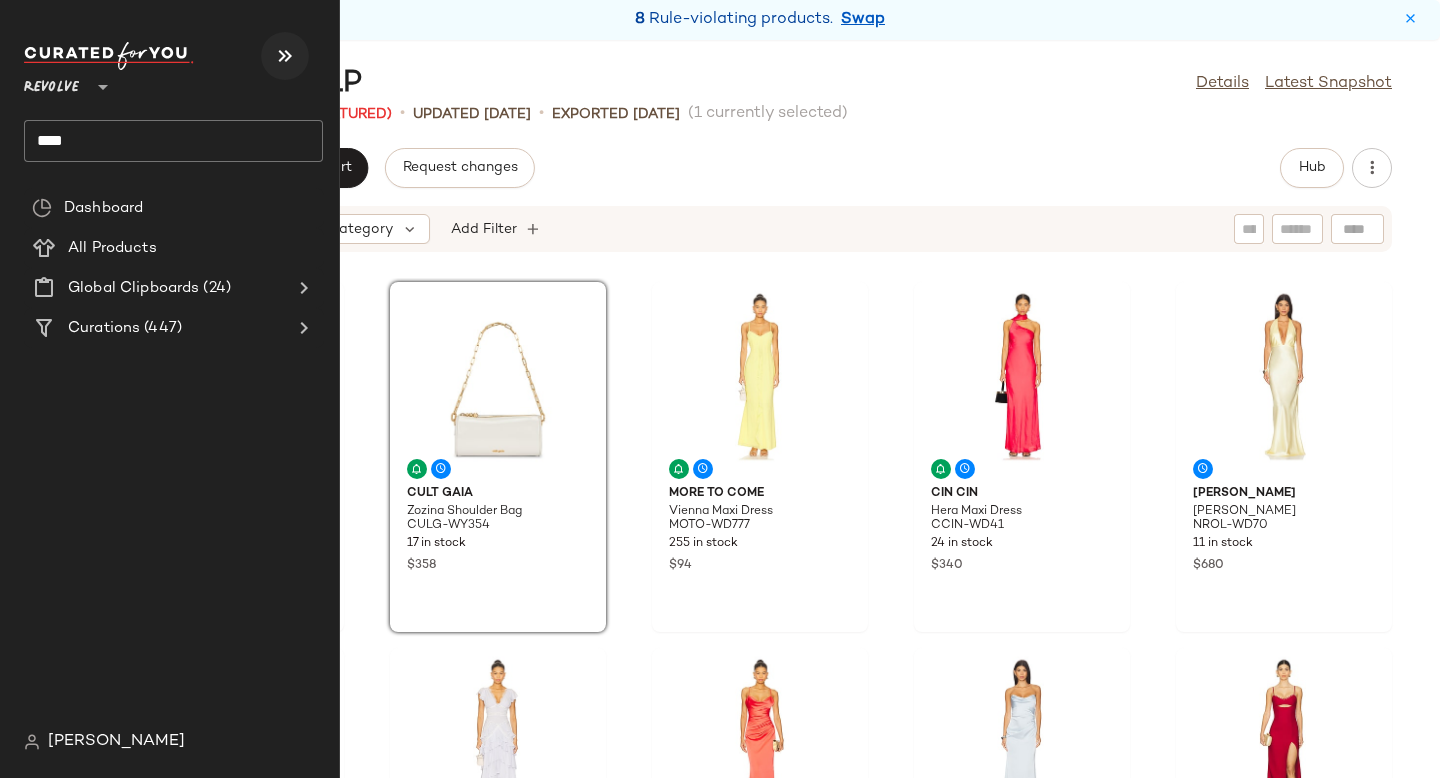 click at bounding box center [285, 56] 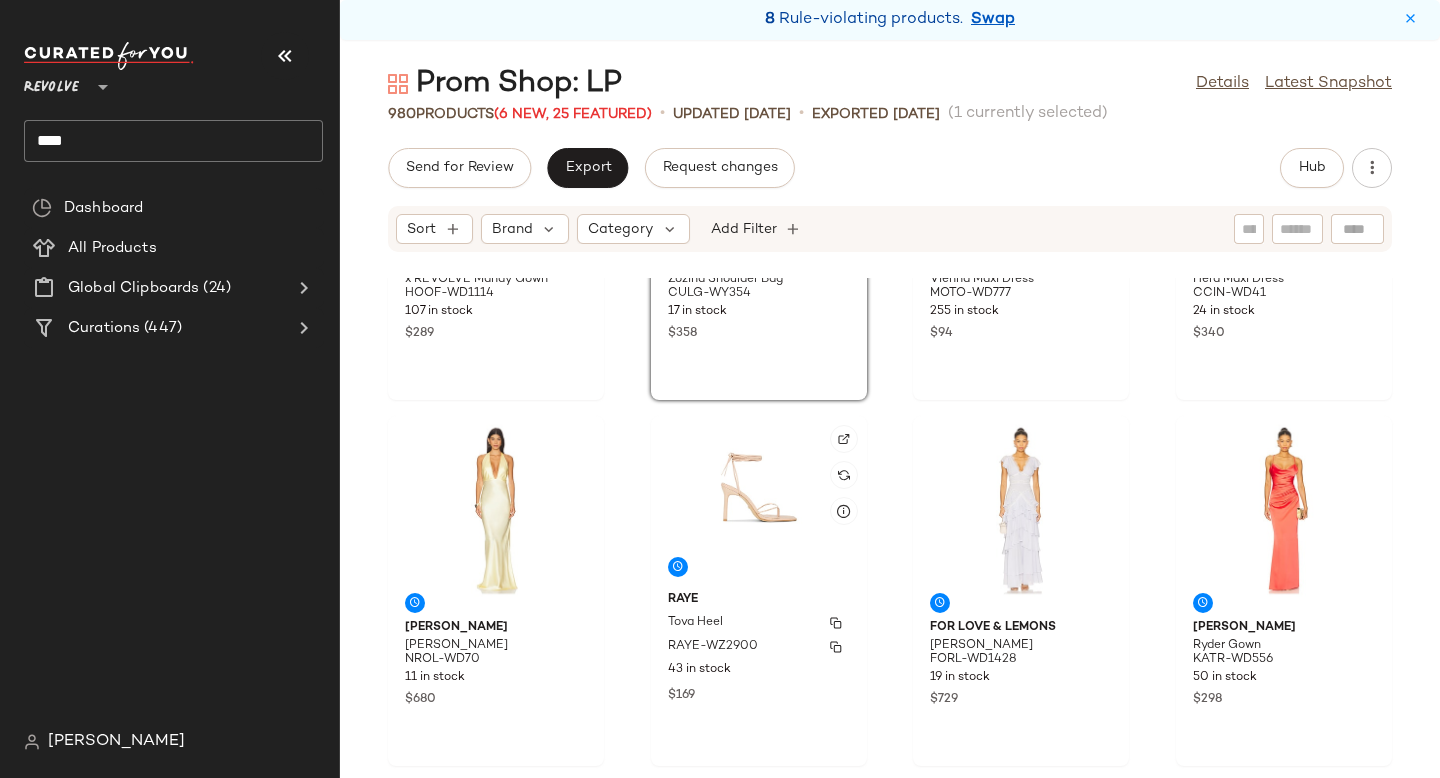 scroll, scrollTop: 231, scrollLeft: 0, axis: vertical 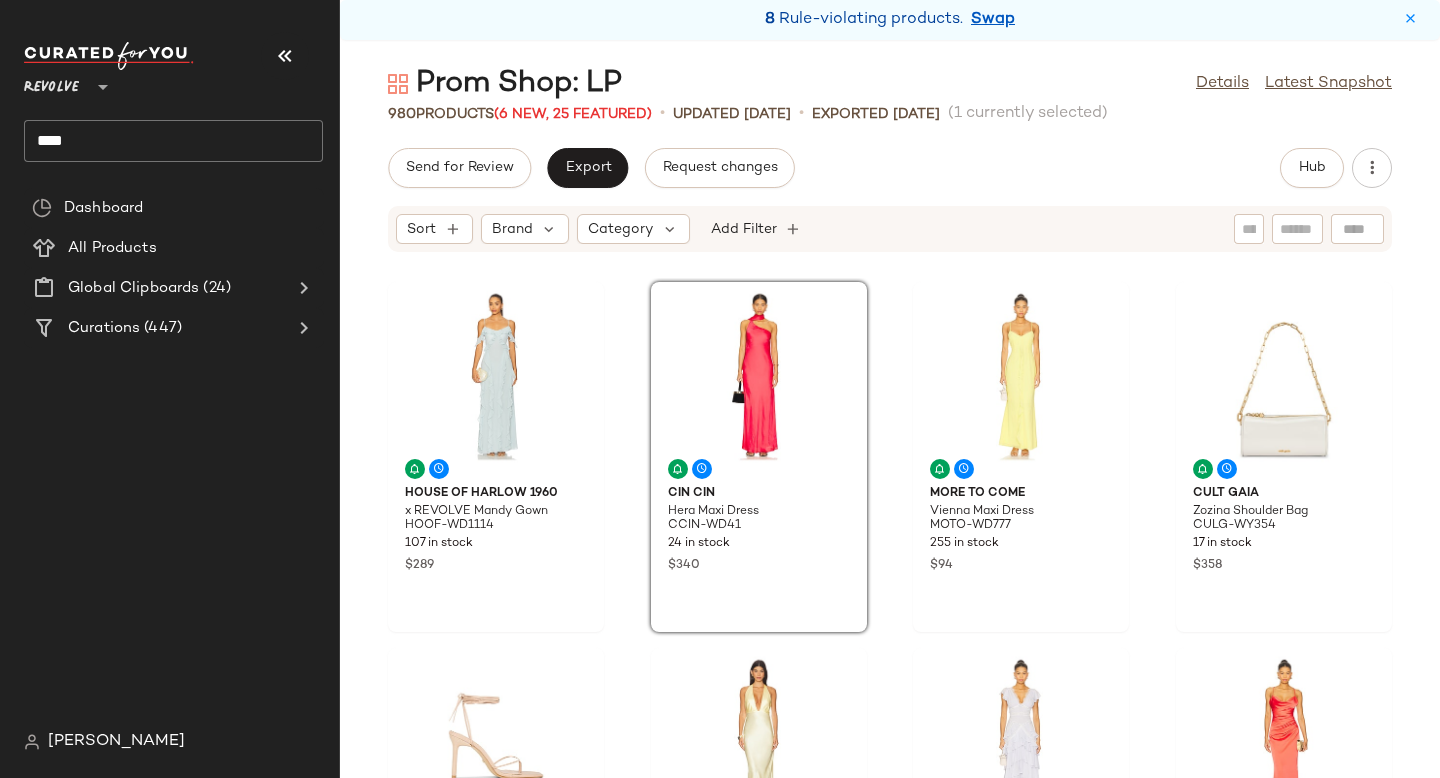 click on "Sort  Brand  Category  Add Filter" at bounding box center [760, 229] 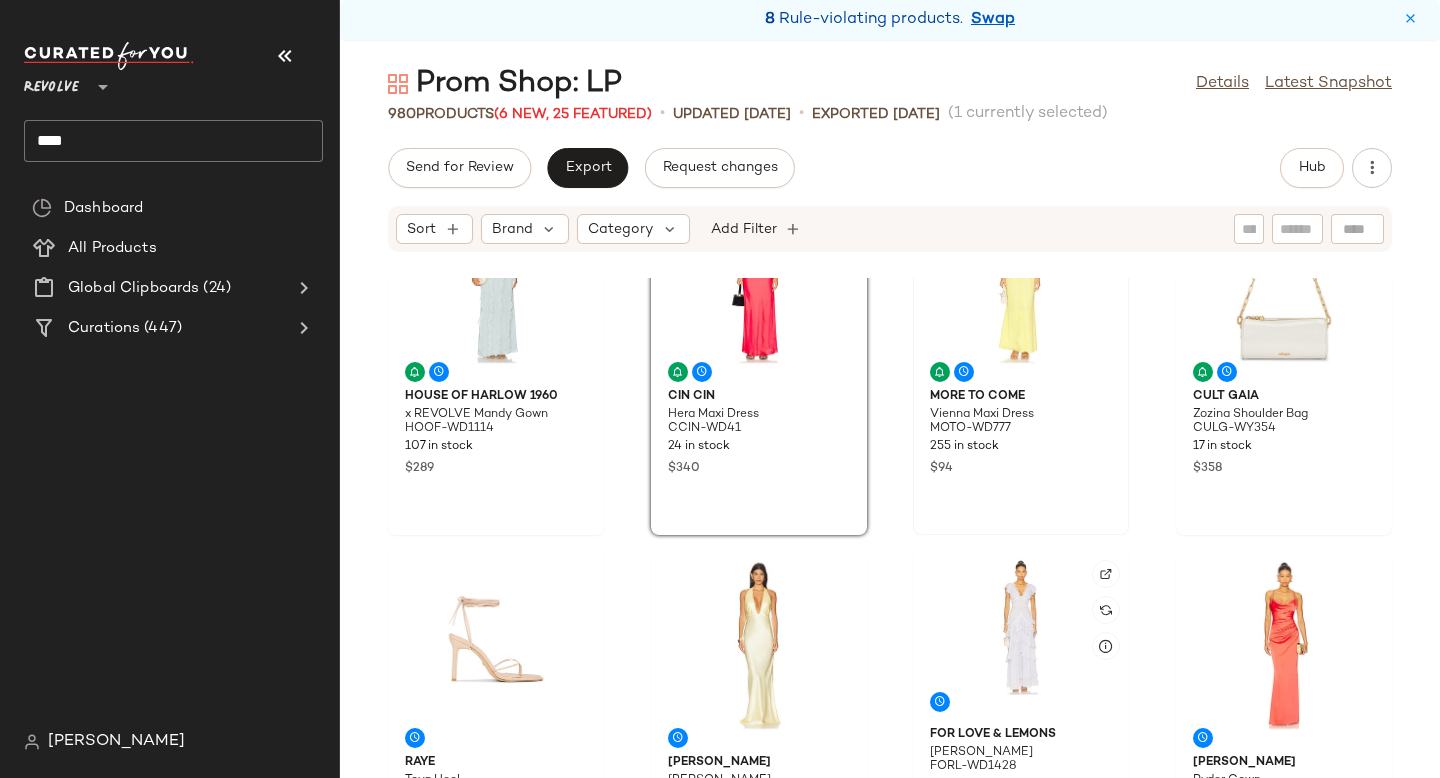 scroll, scrollTop: 0, scrollLeft: 0, axis: both 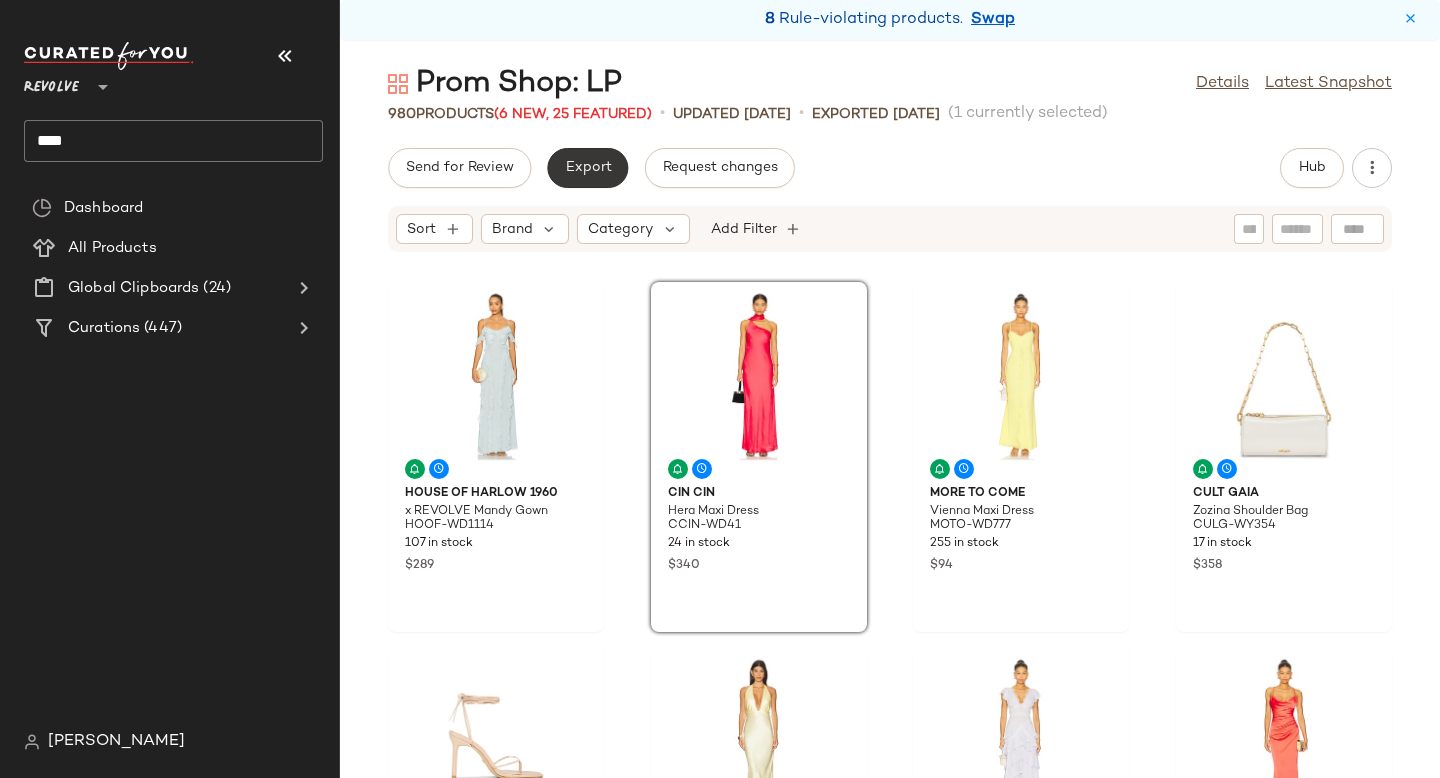 click on "Export" at bounding box center [587, 168] 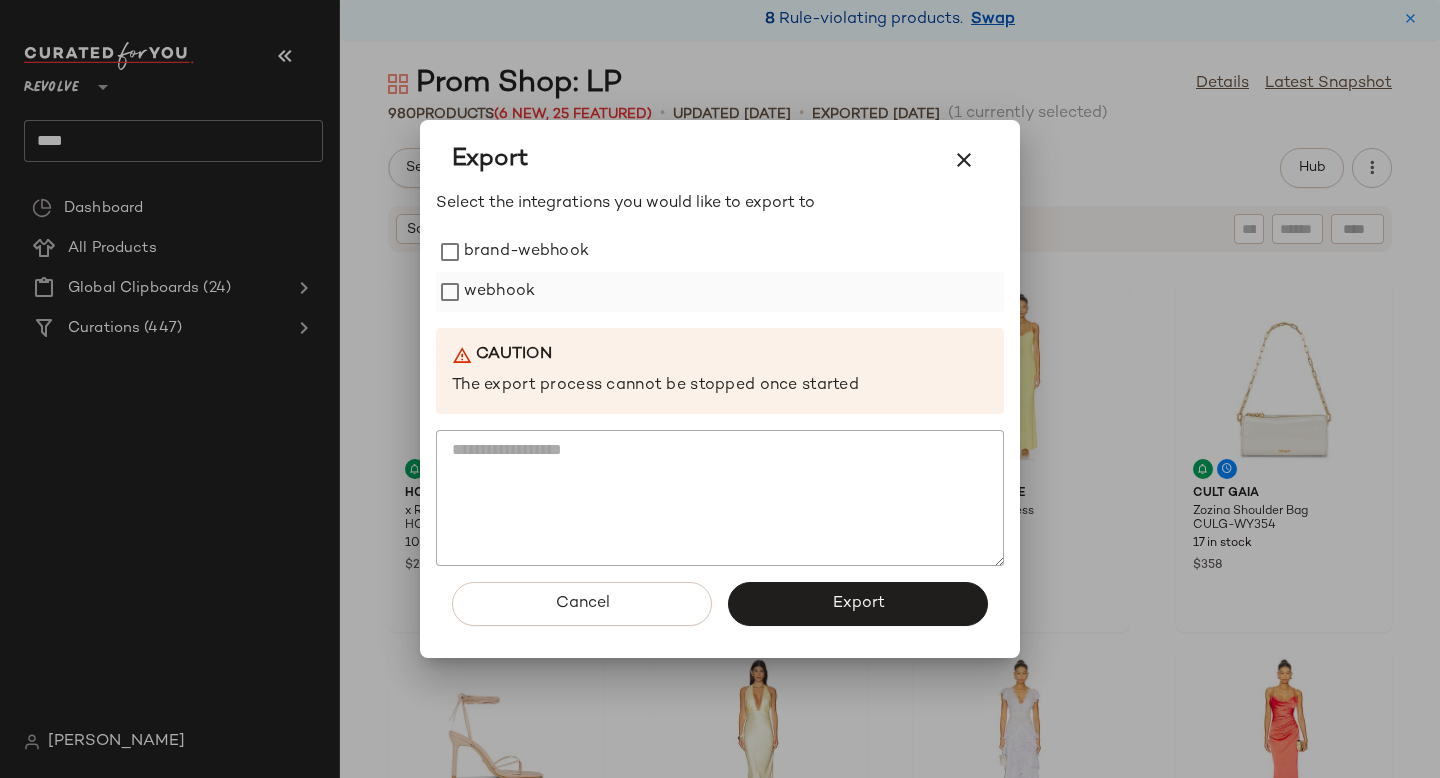click on "webhook" at bounding box center (499, 292) 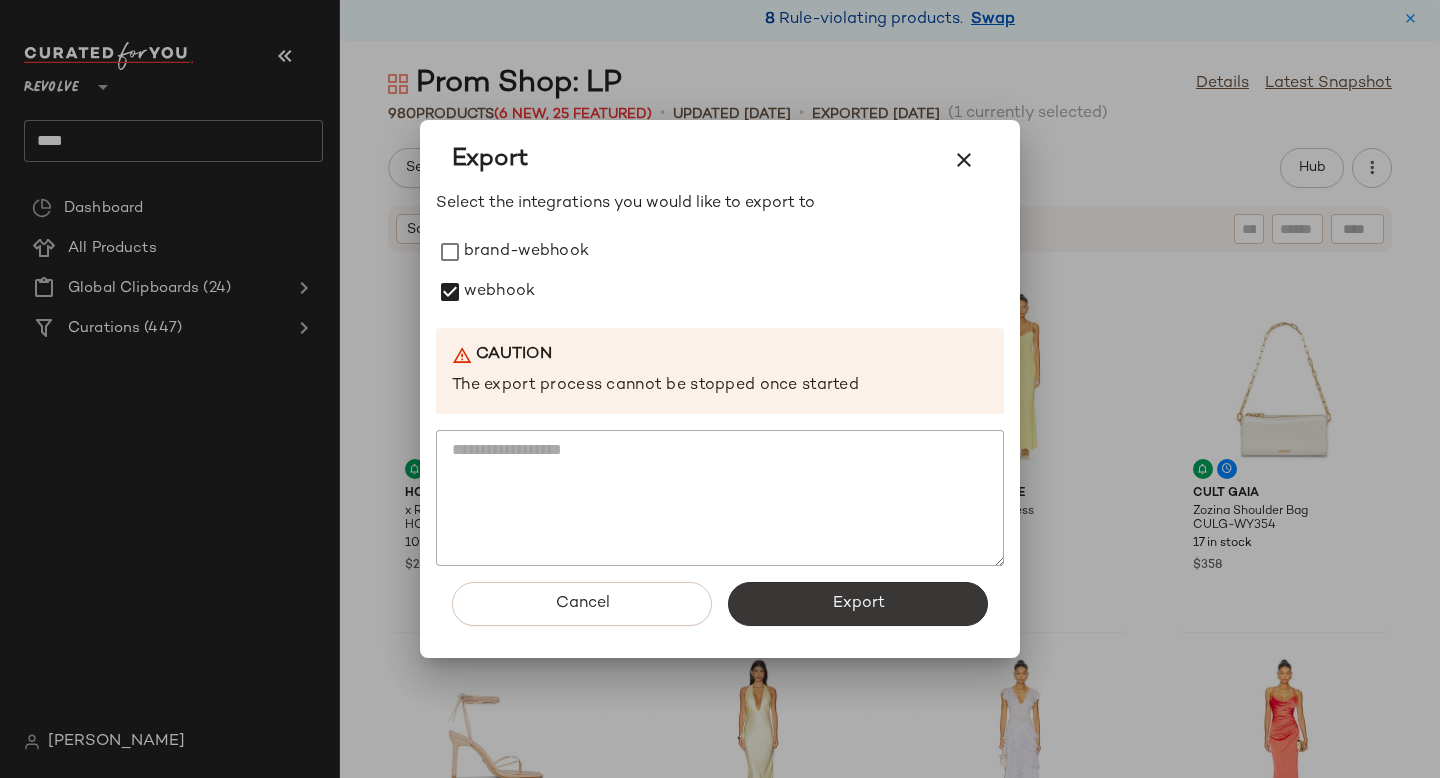 click on "Export" 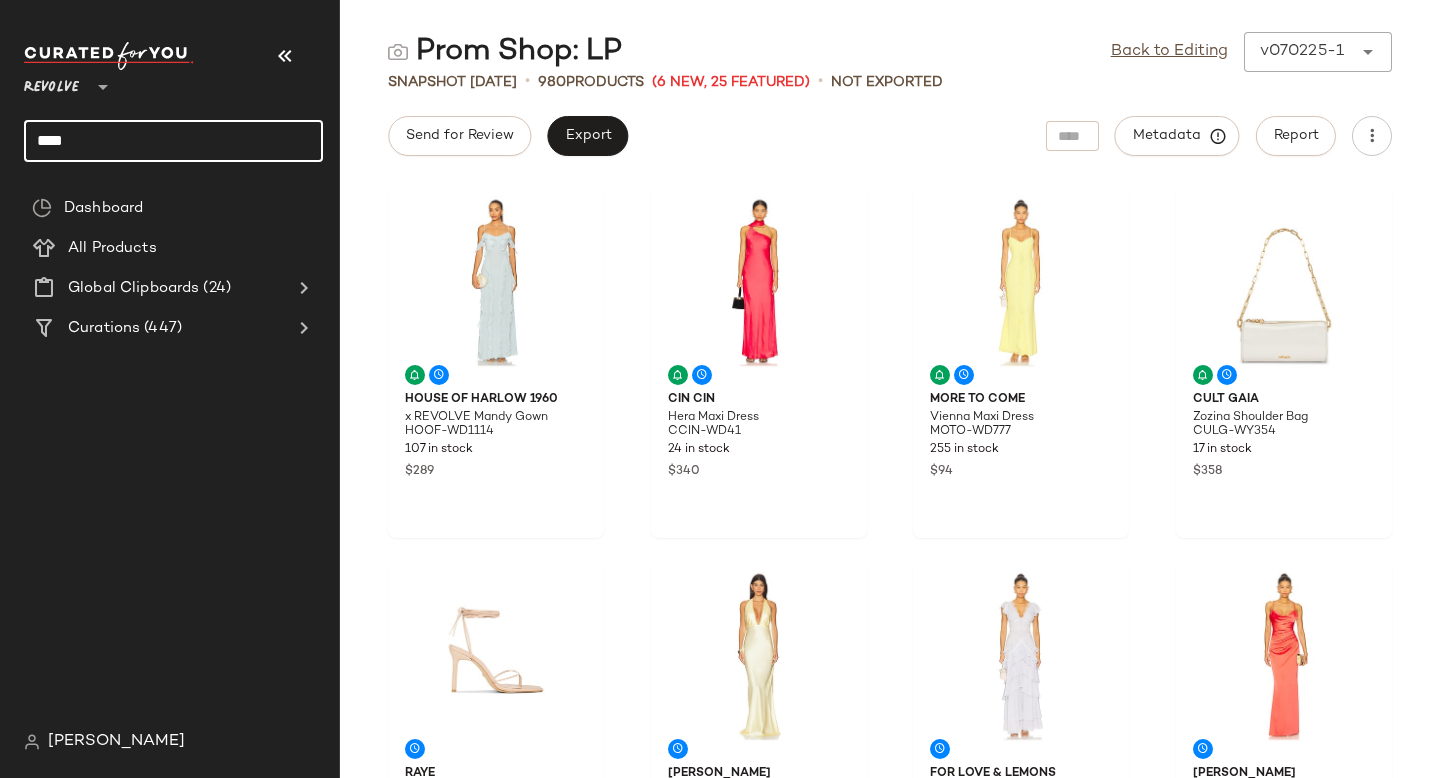 click on "****" 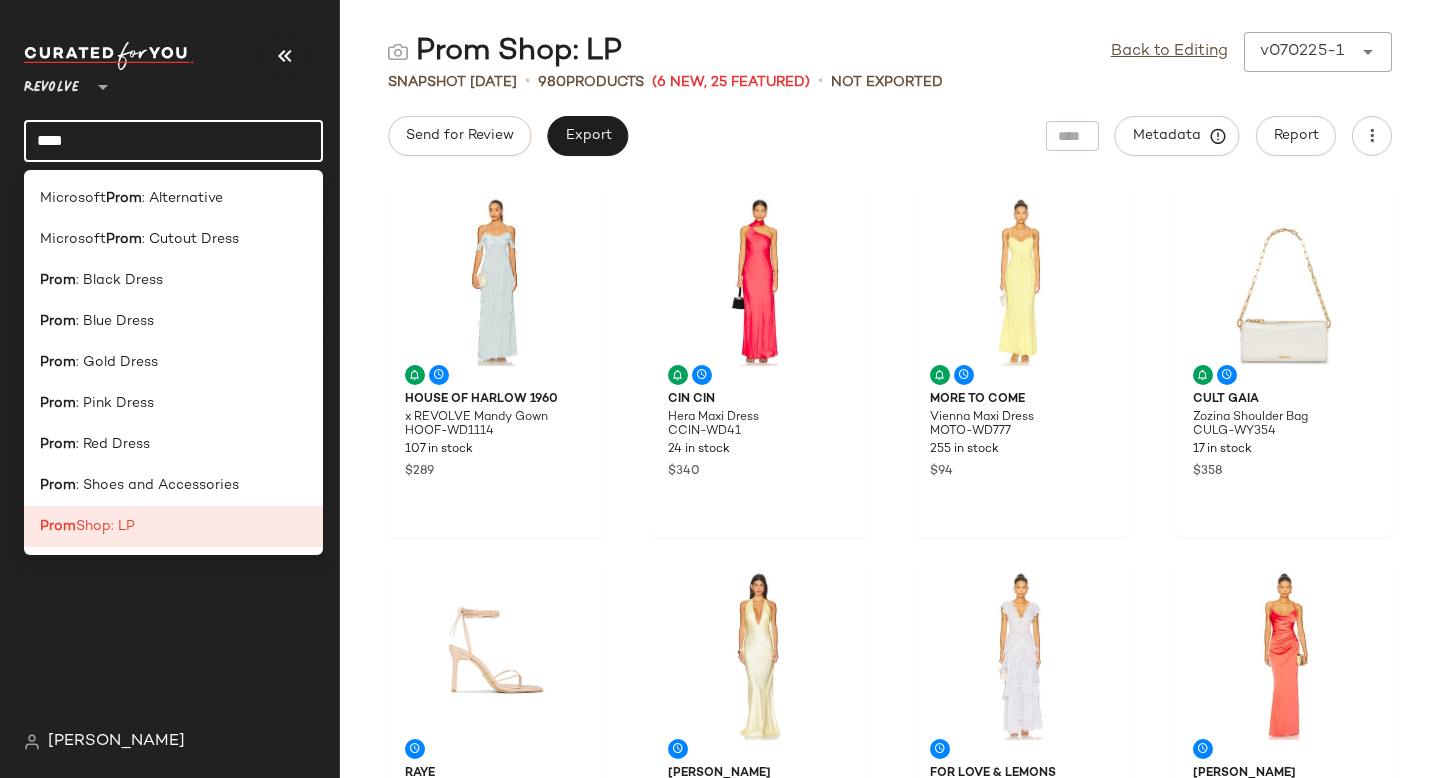 click on "****" 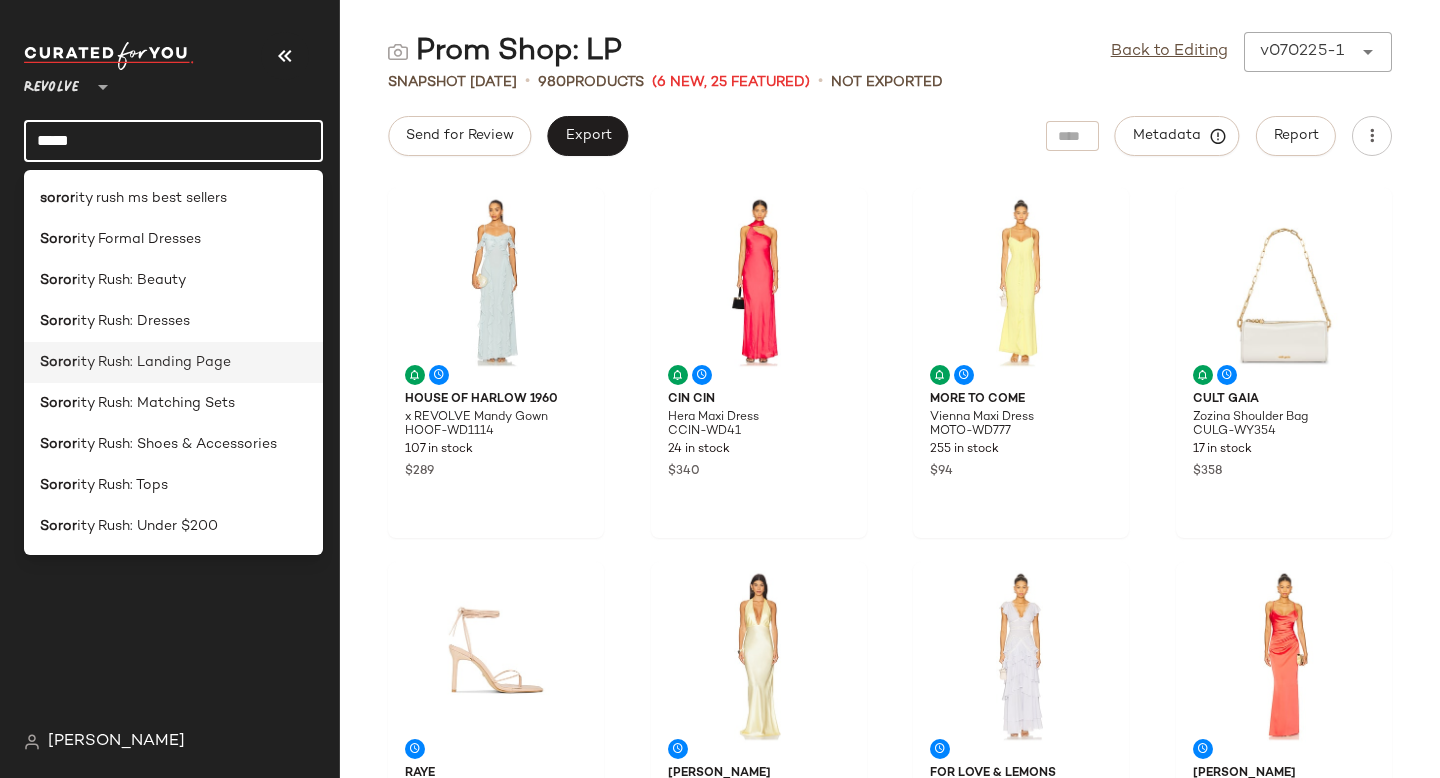 type on "*****" 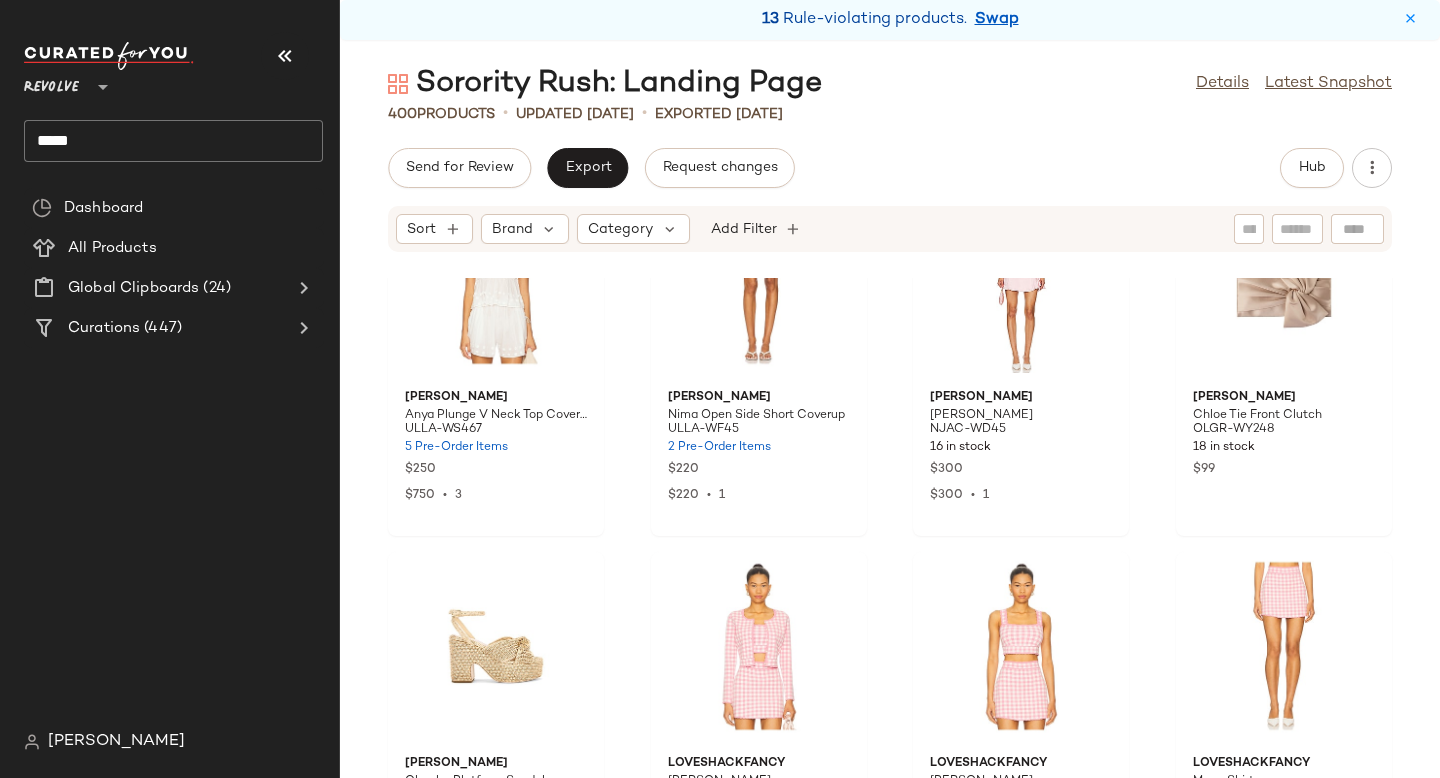 scroll, scrollTop: 0, scrollLeft: 0, axis: both 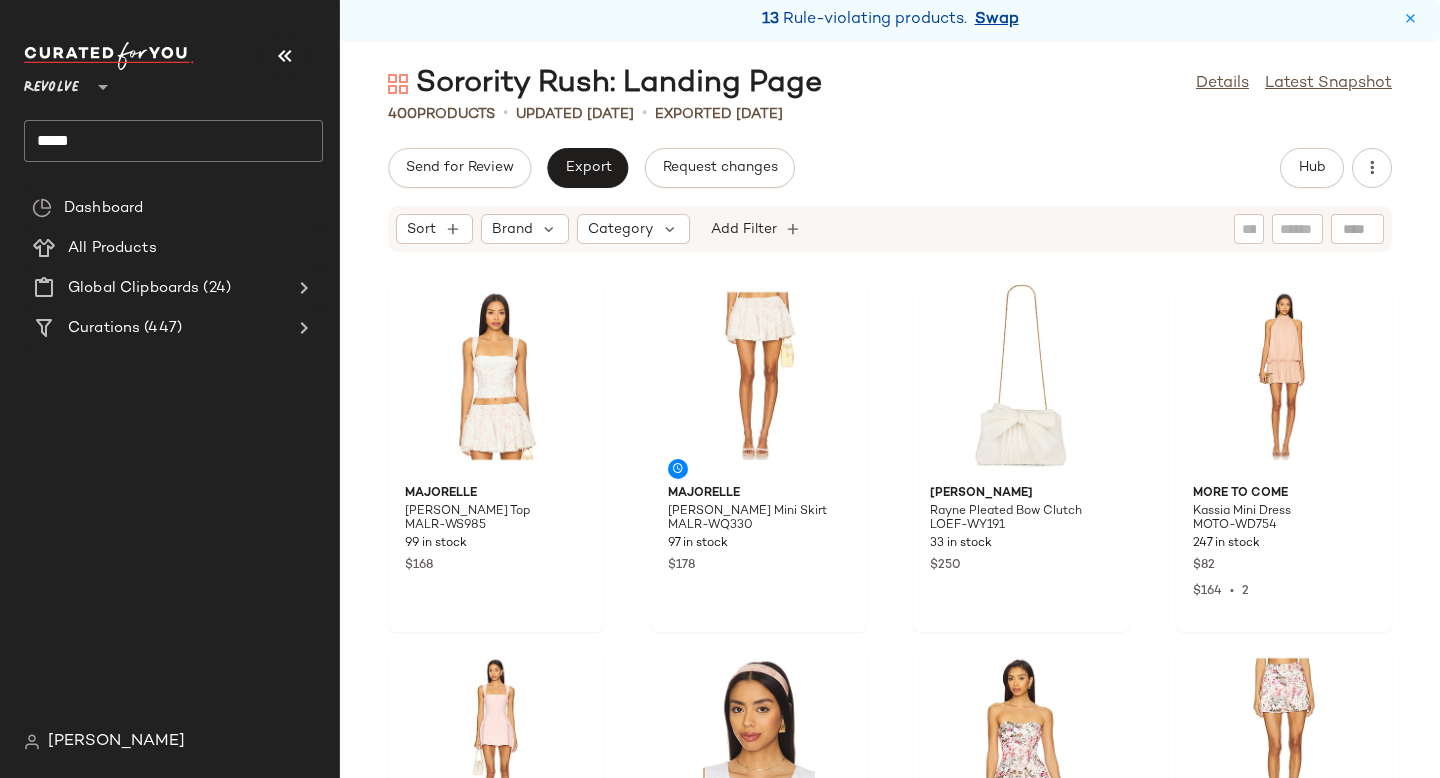 click on "Swap" at bounding box center (997, 20) 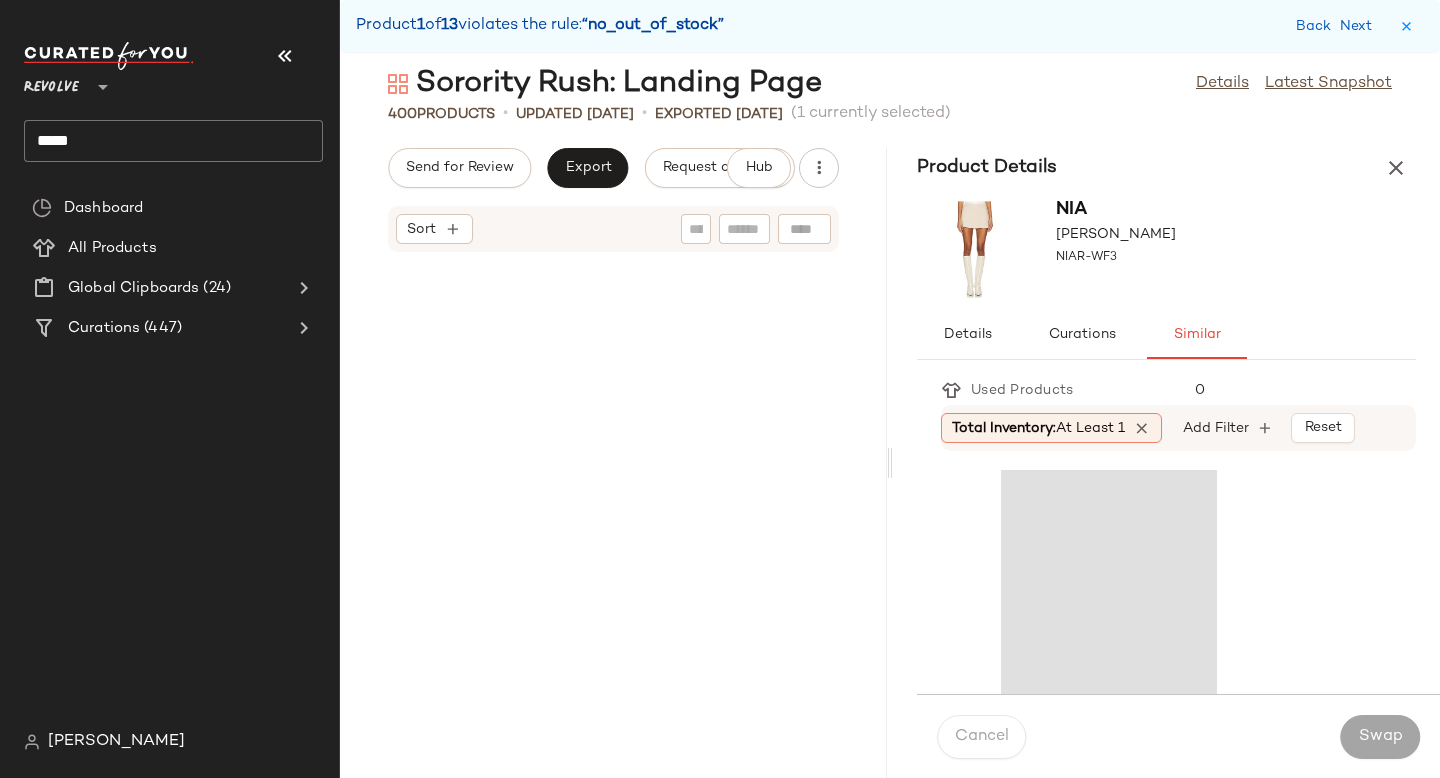 scroll, scrollTop: 11346, scrollLeft: 0, axis: vertical 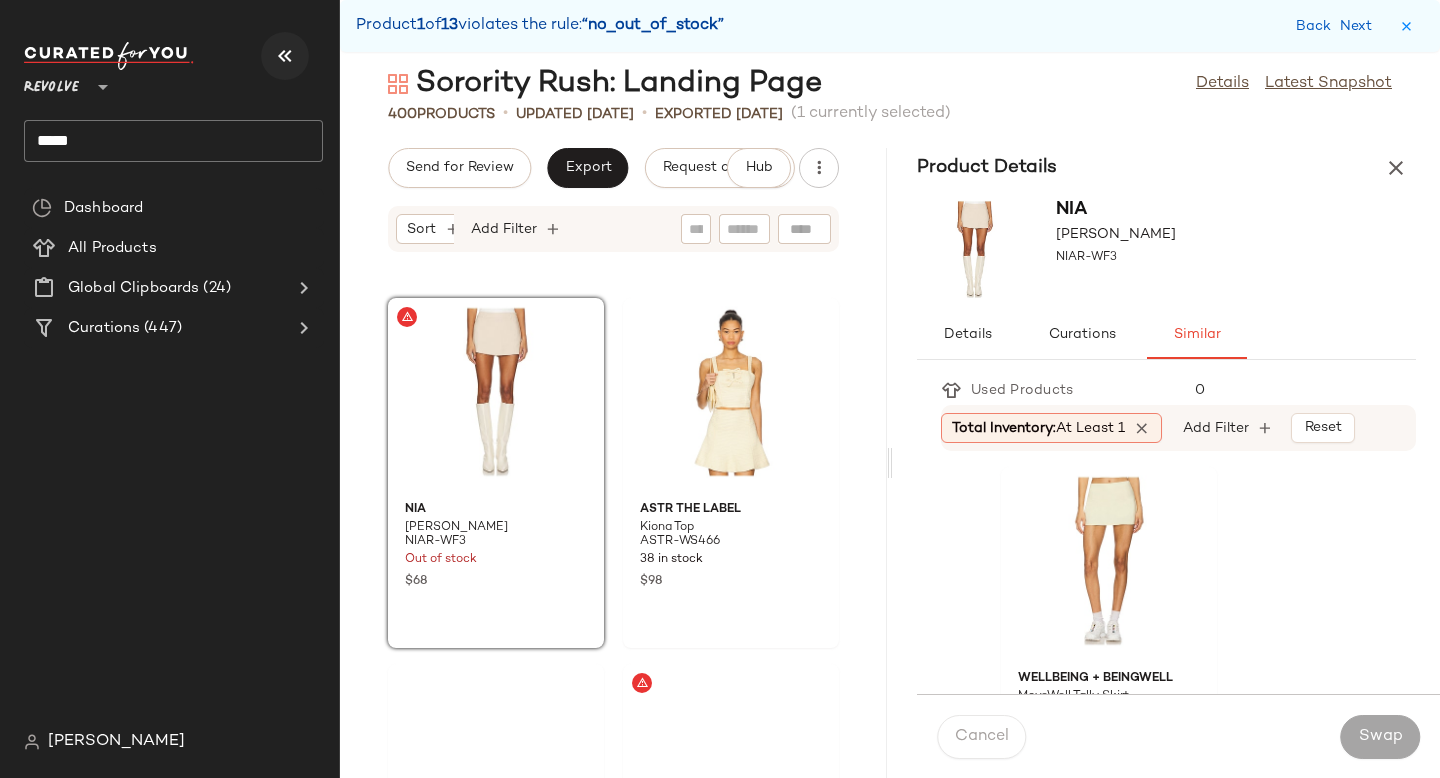 click at bounding box center [285, 56] 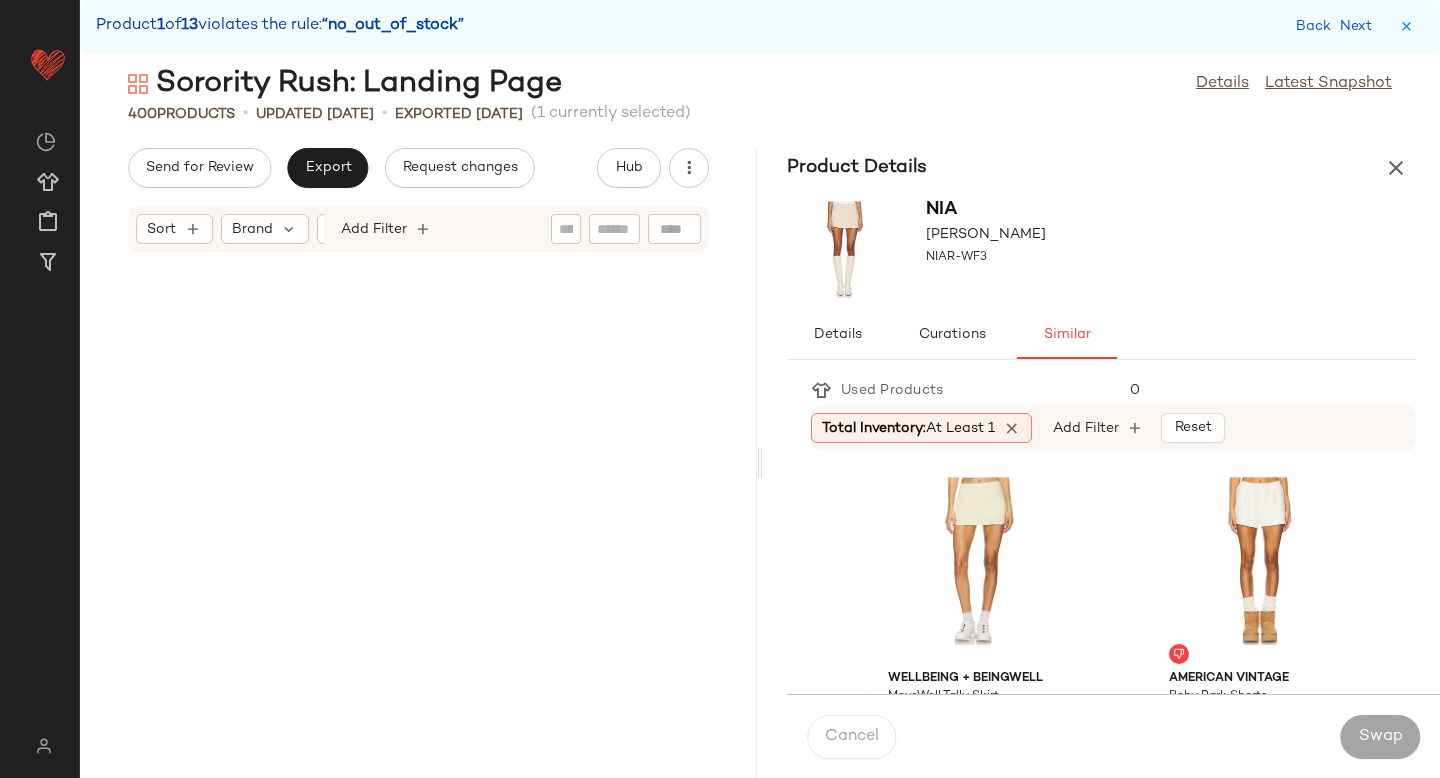 scroll, scrollTop: 5490, scrollLeft: 0, axis: vertical 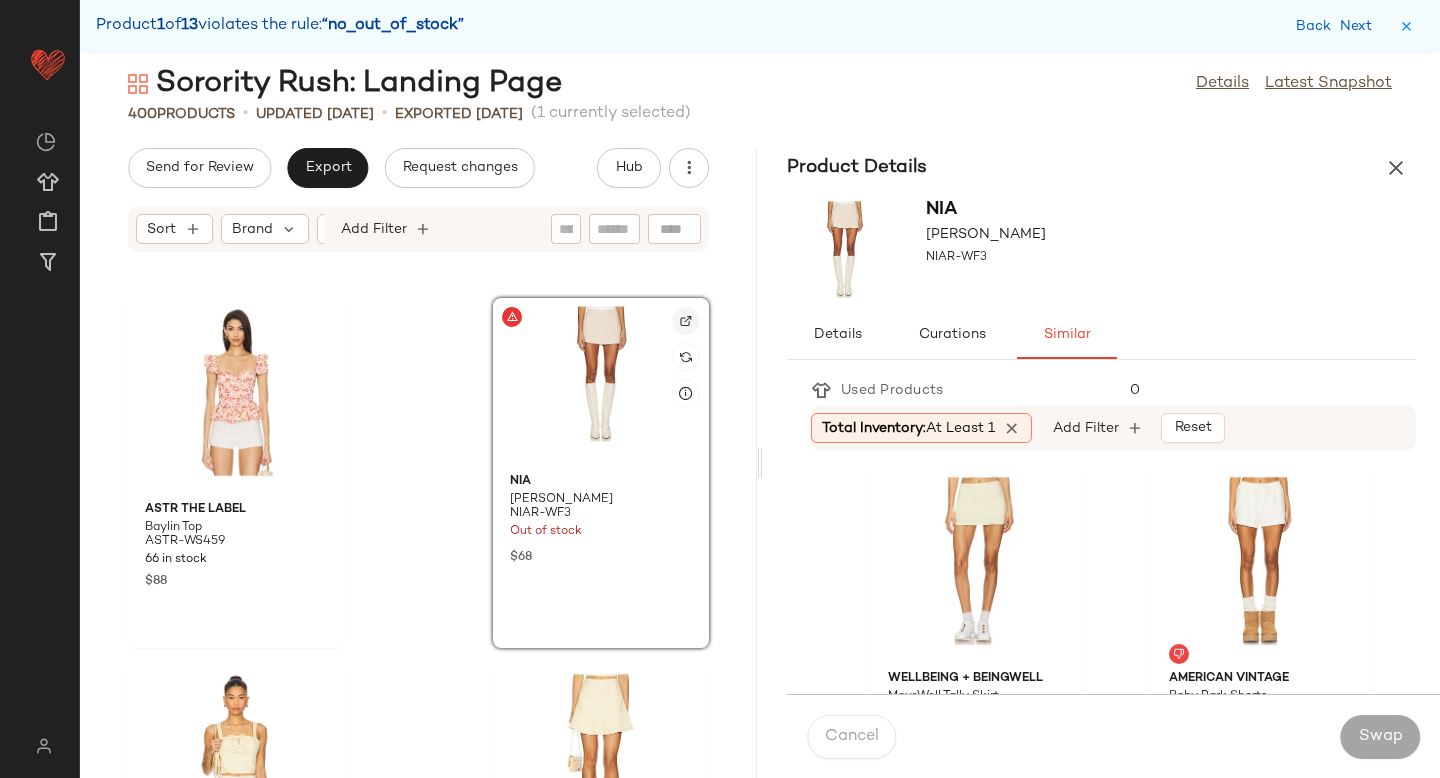 click 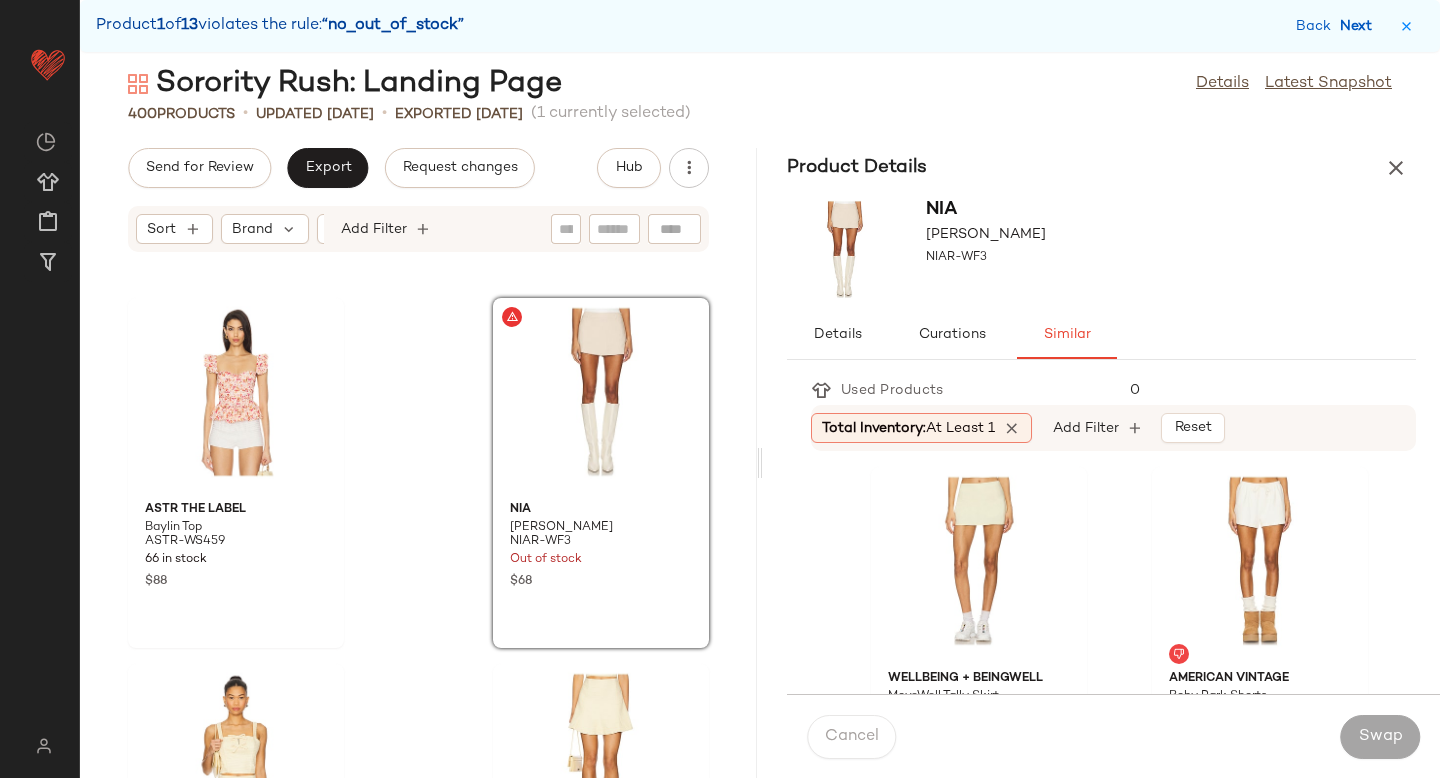 click on "Next" at bounding box center (1360, 26) 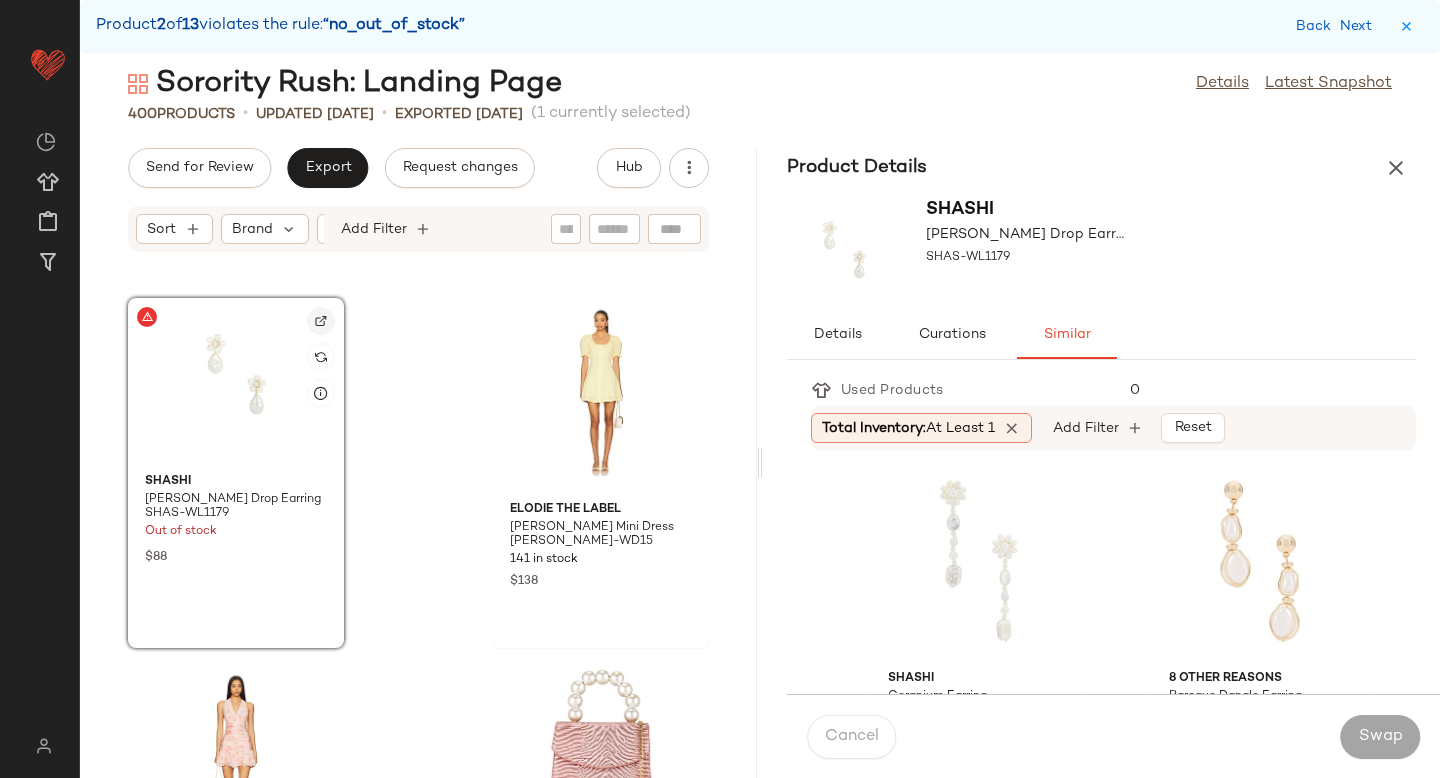 click at bounding box center (321, 321) 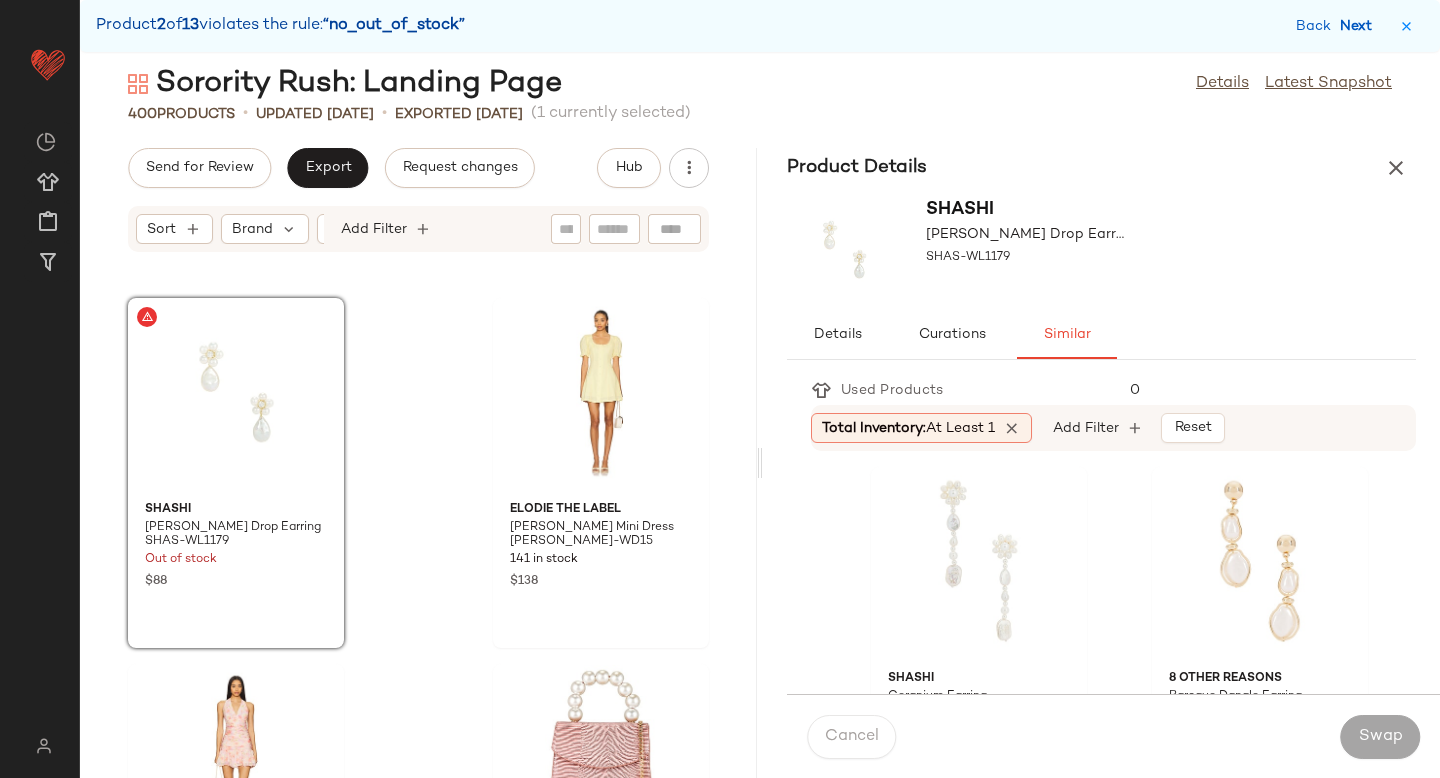 click on "Next" at bounding box center [1360, 26] 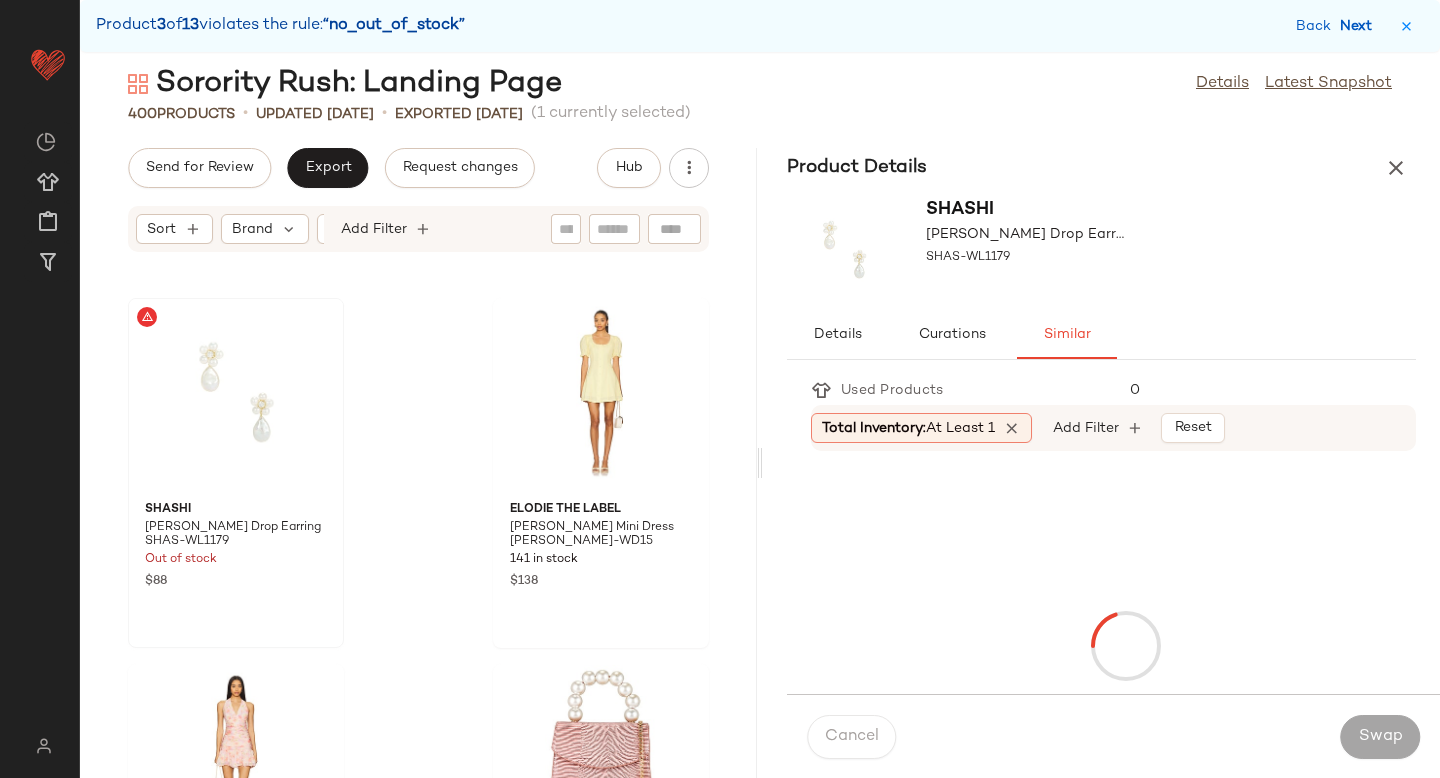 scroll, scrollTop: 7686, scrollLeft: 0, axis: vertical 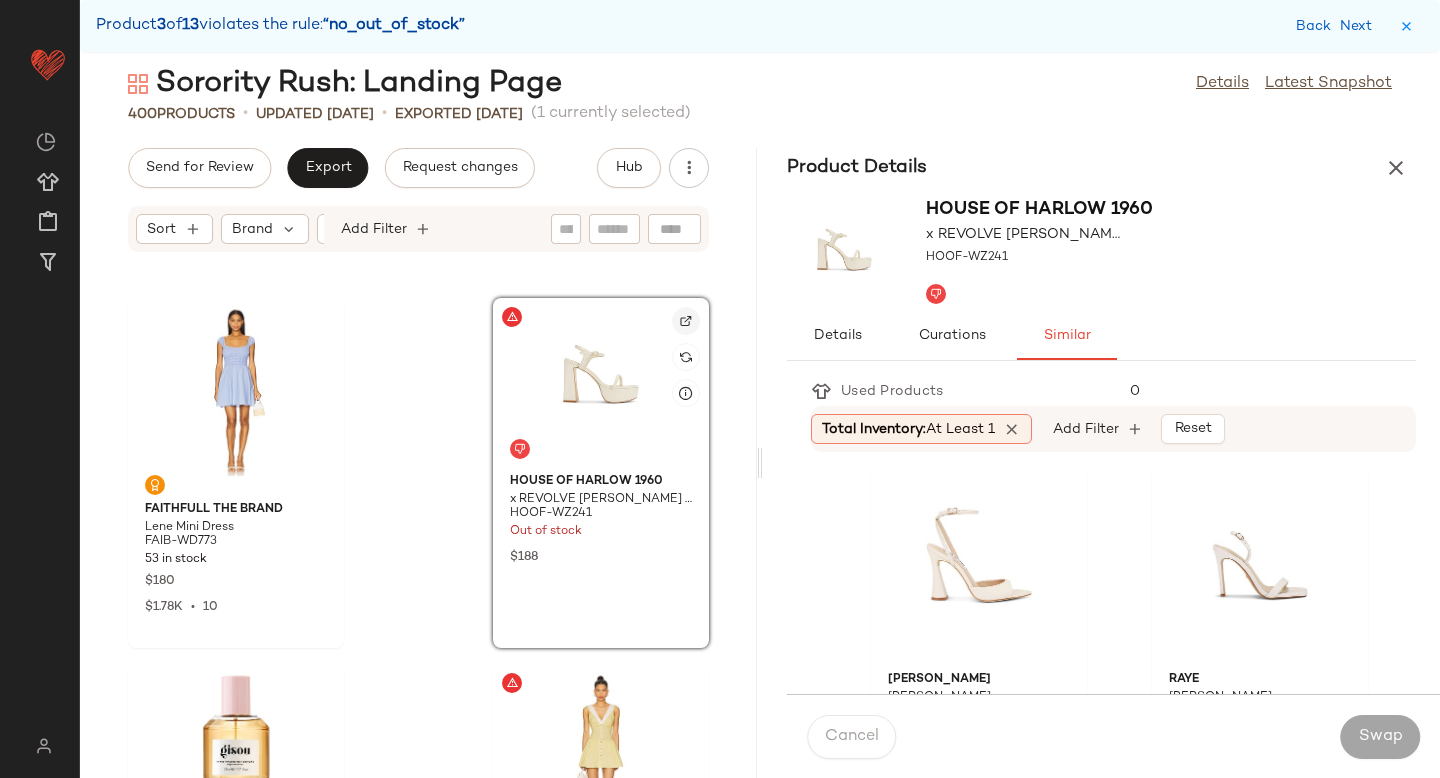 click at bounding box center [686, 321] 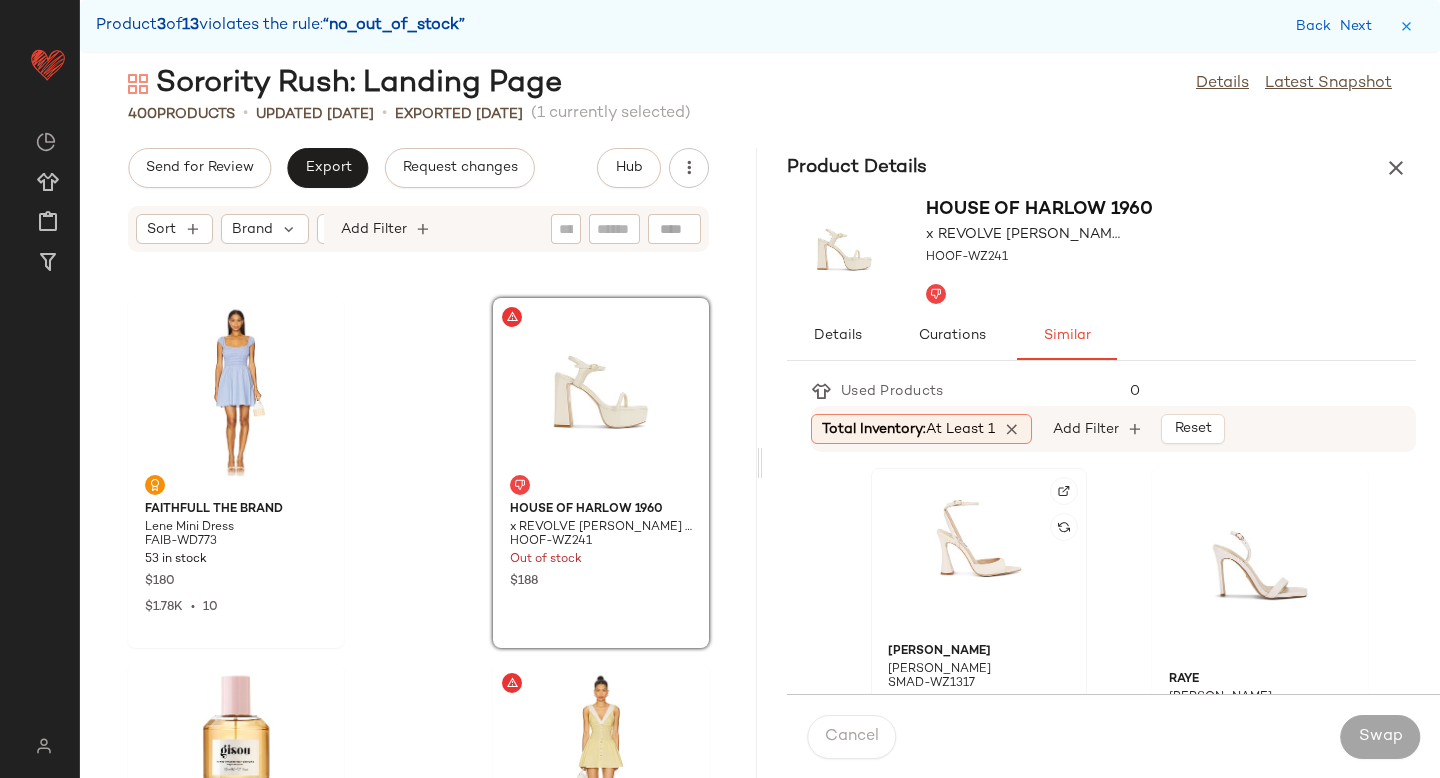 click 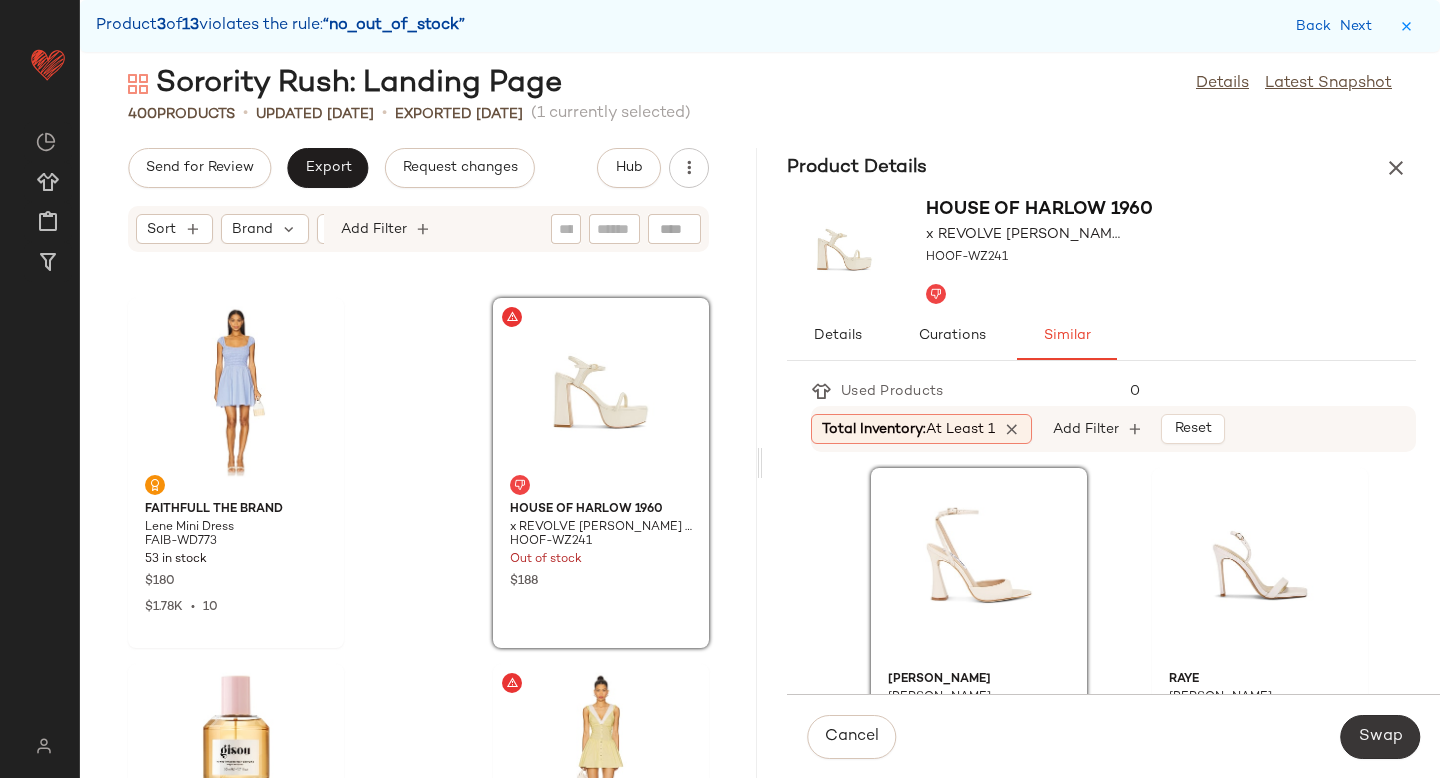 click on "Swap" at bounding box center (1380, 737) 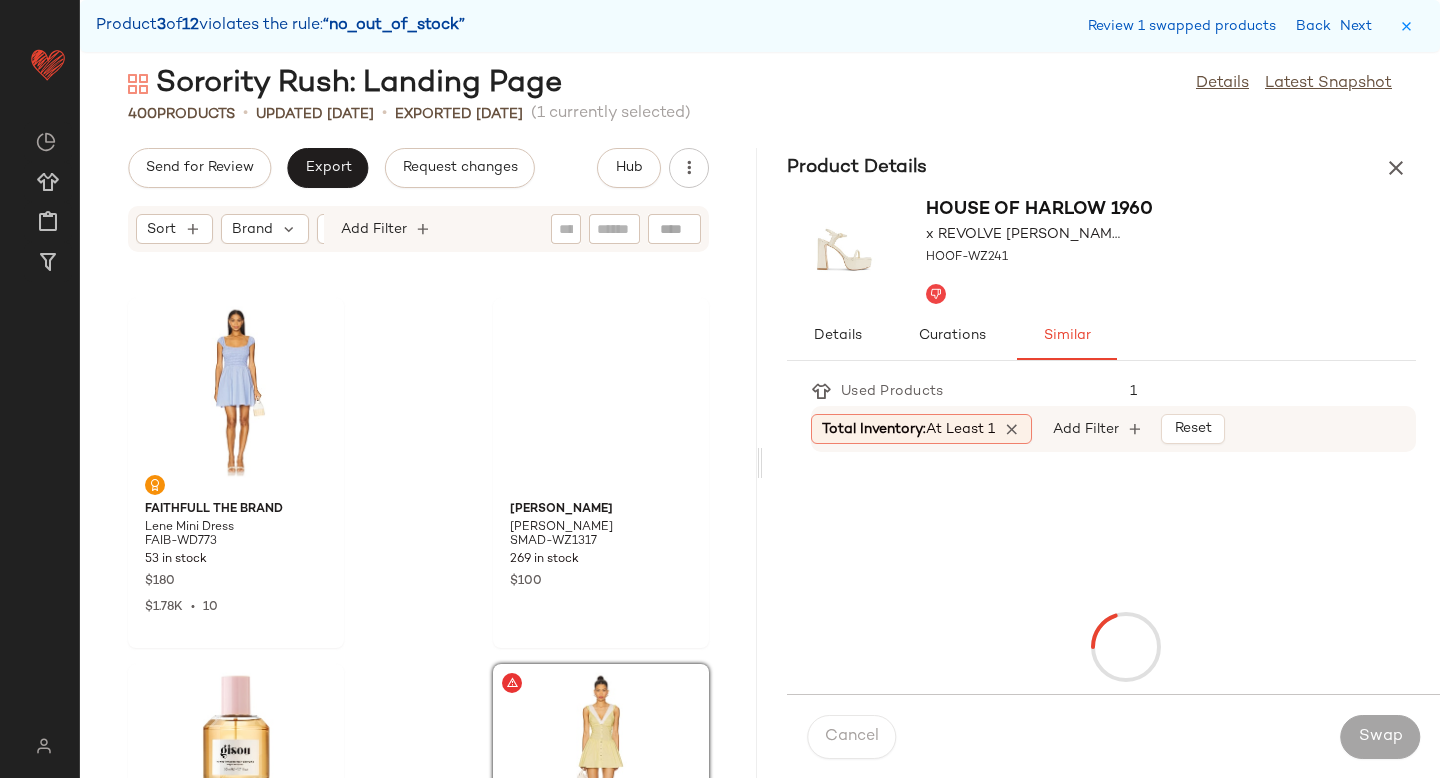 scroll, scrollTop: 8052, scrollLeft: 0, axis: vertical 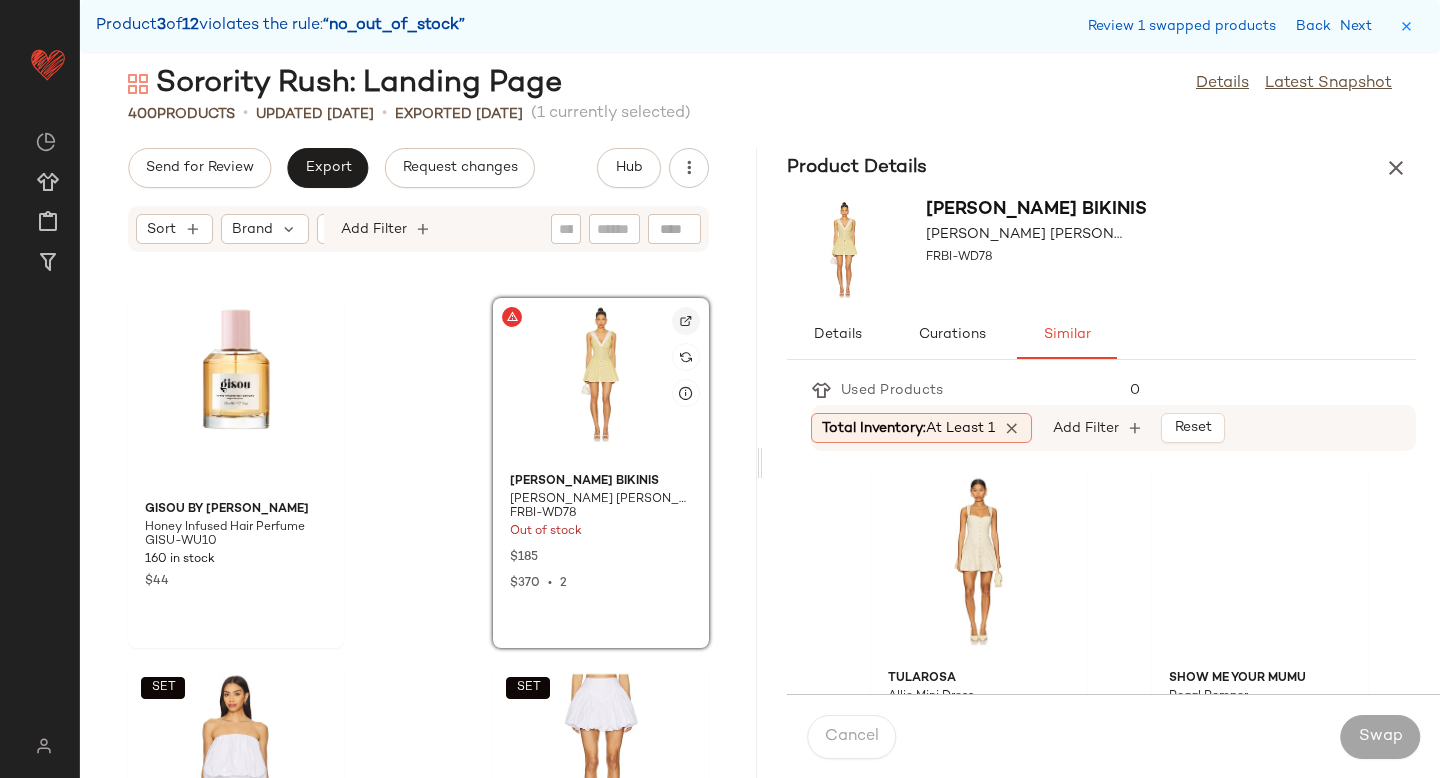click at bounding box center (686, 321) 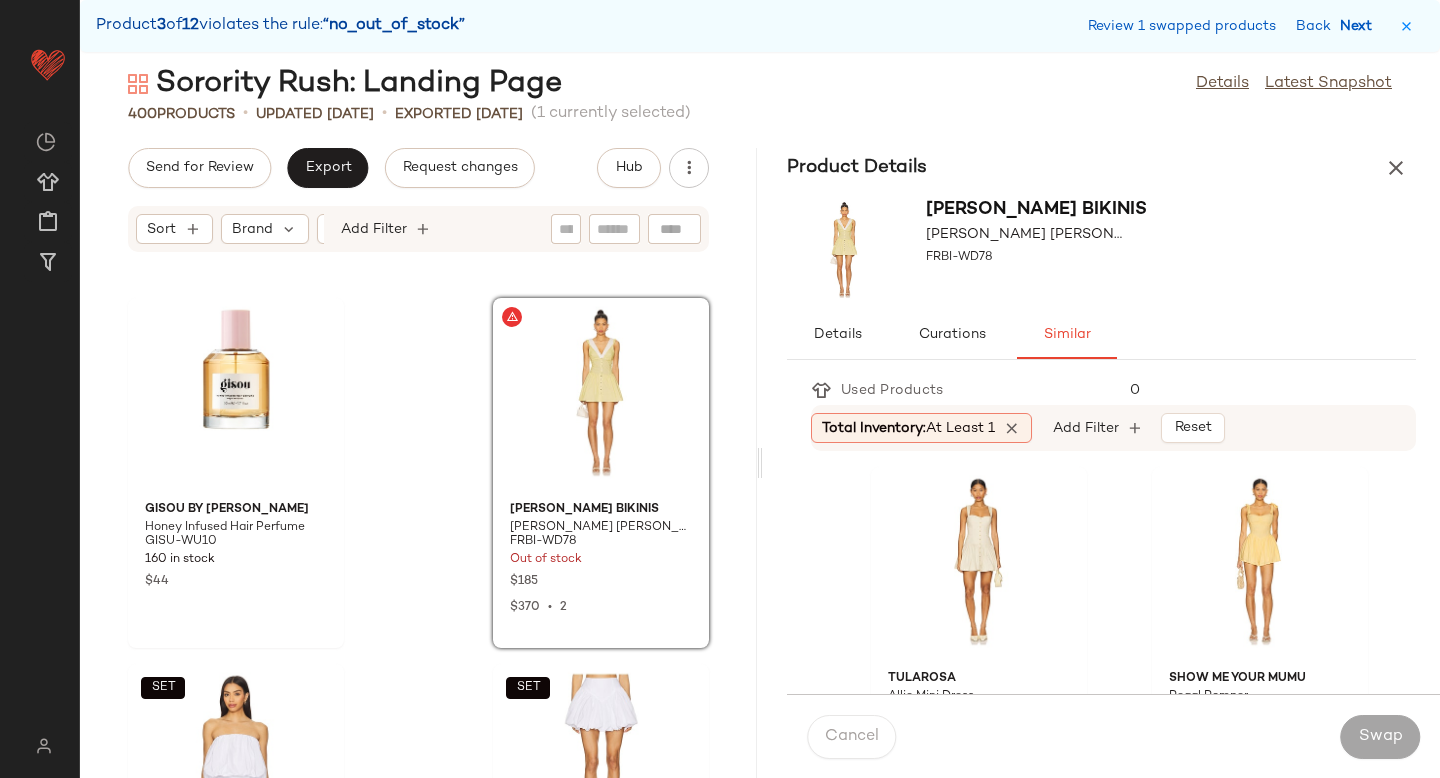 click on "Next" at bounding box center (1360, 26) 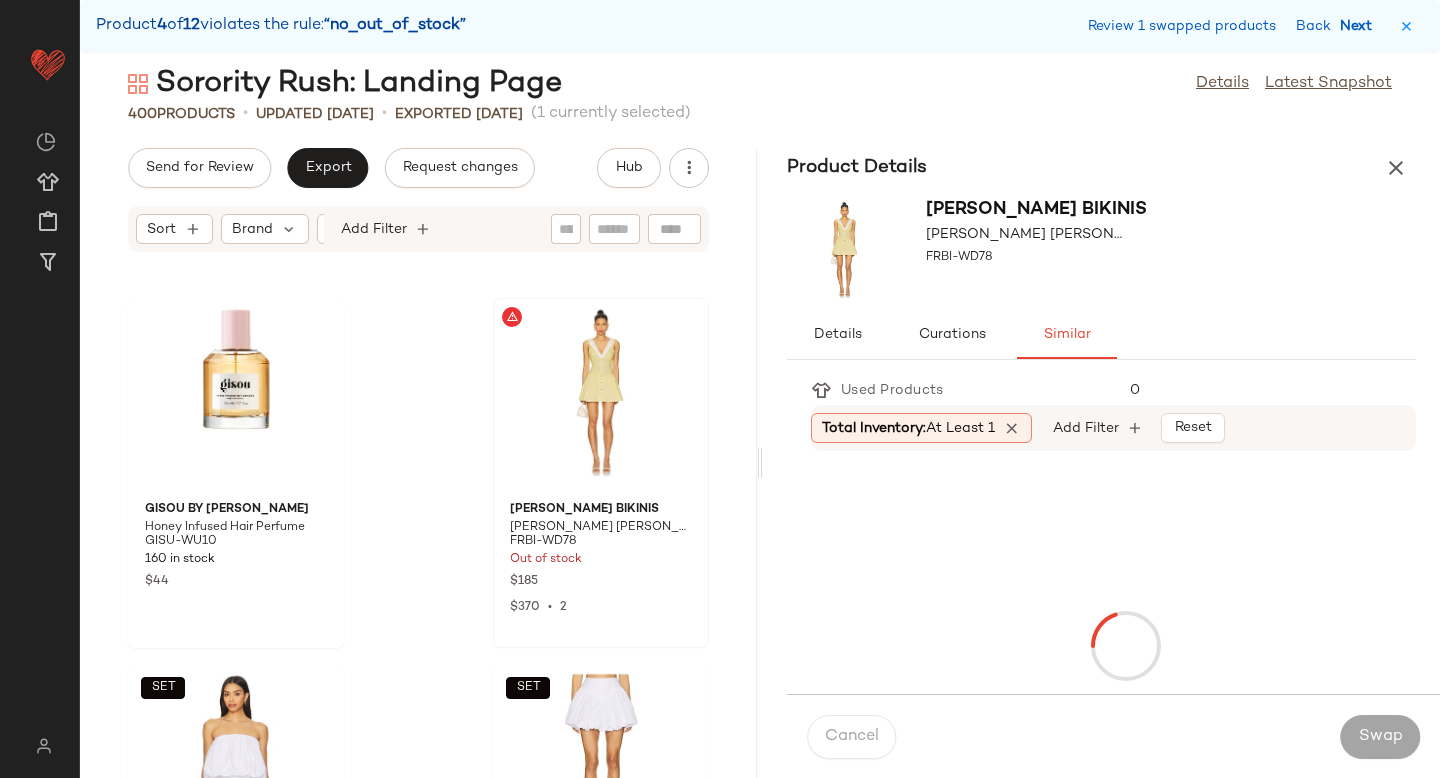 scroll, scrollTop: 20496, scrollLeft: 0, axis: vertical 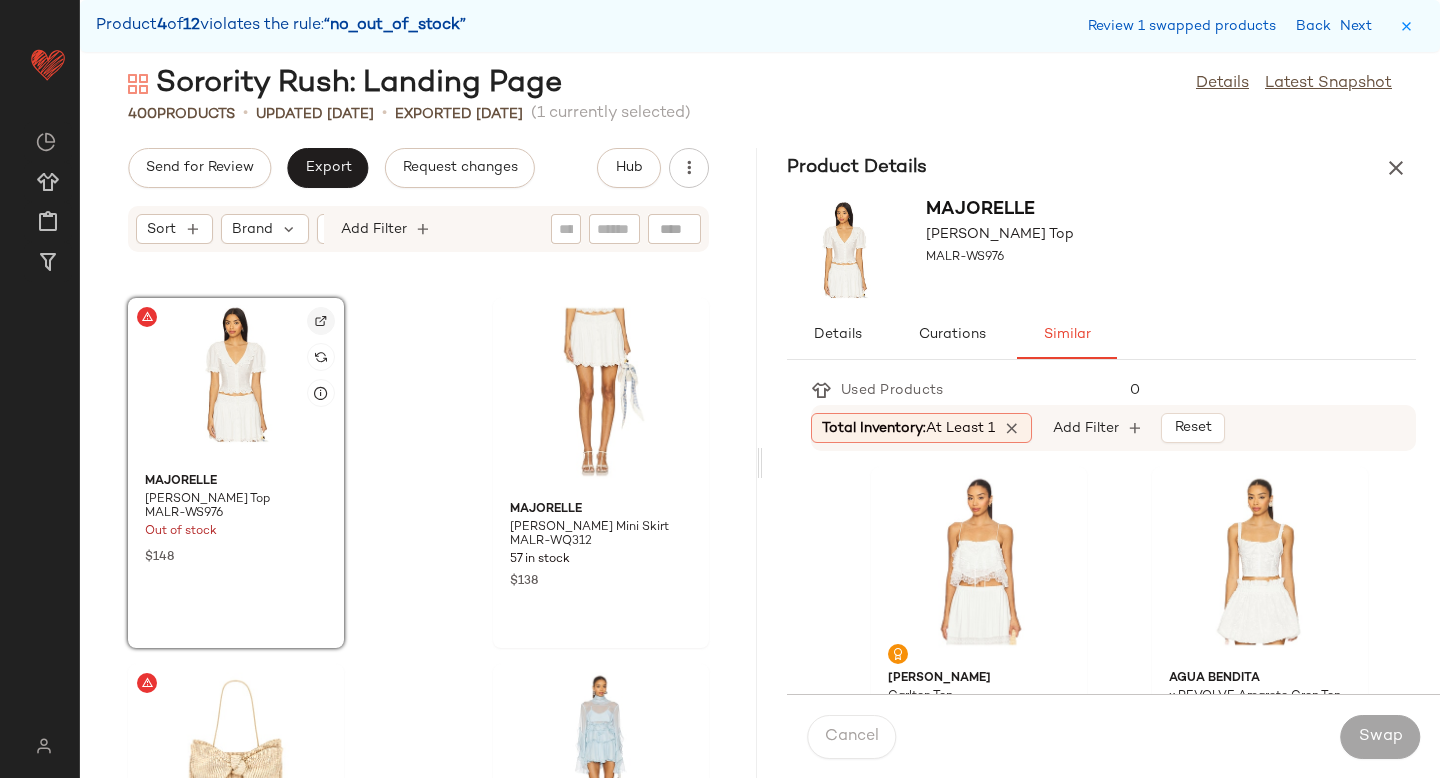 click 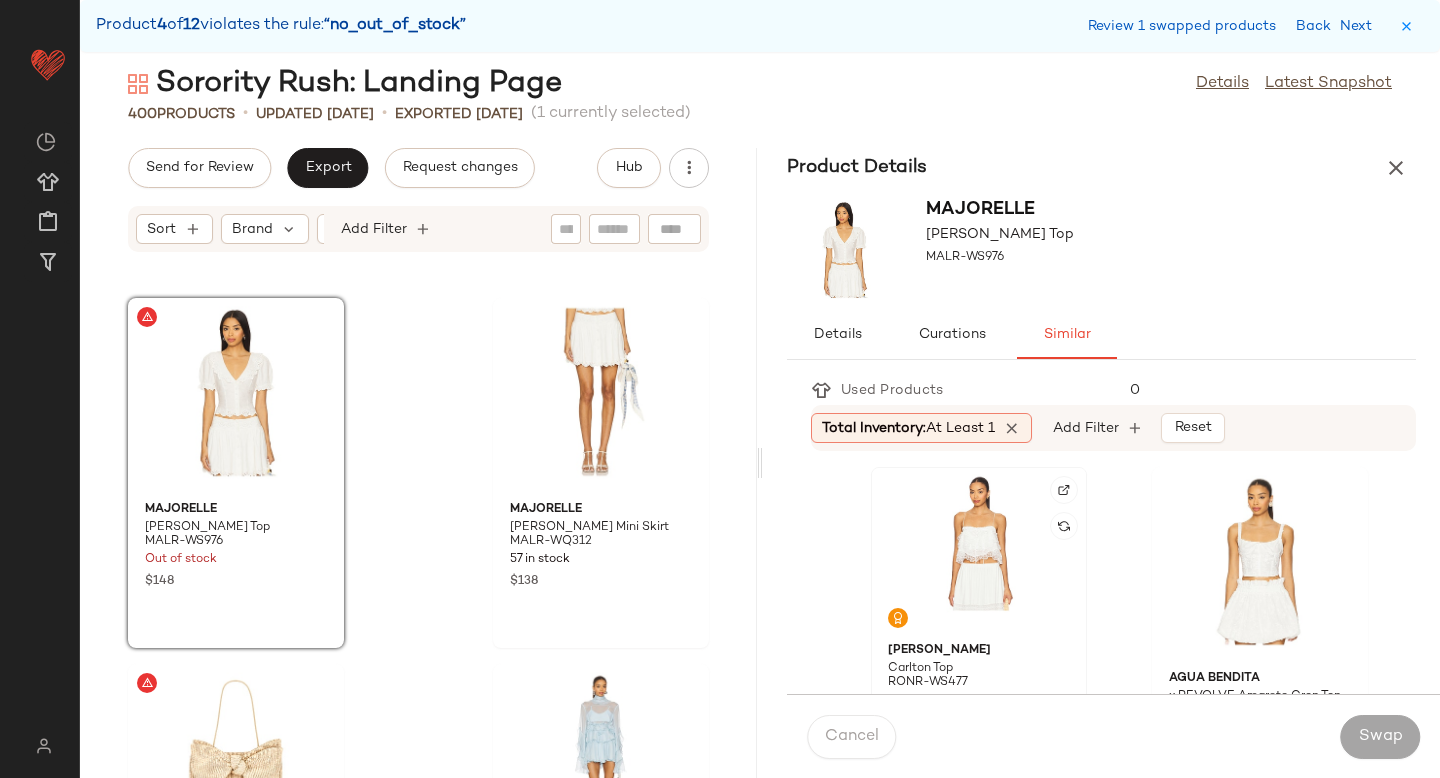 click 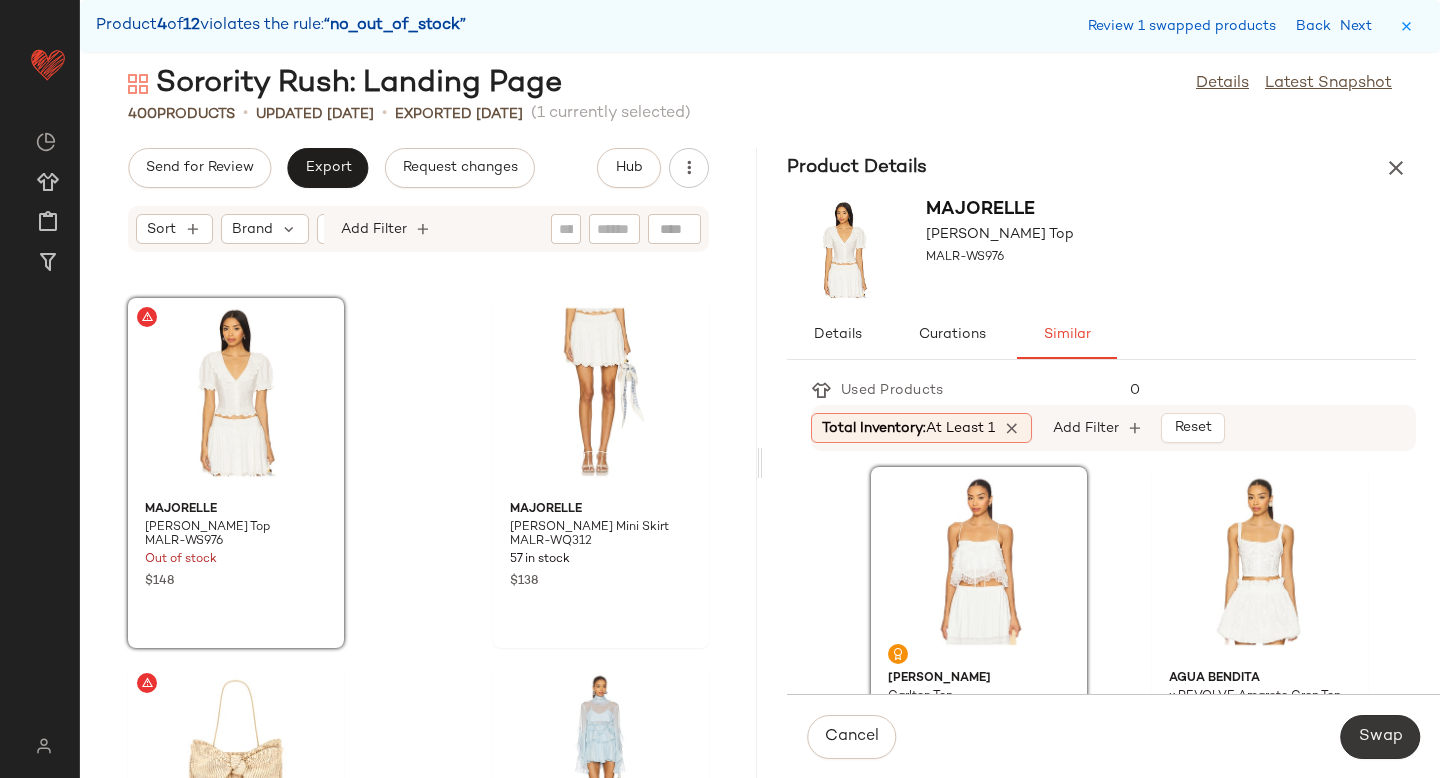click on "Swap" 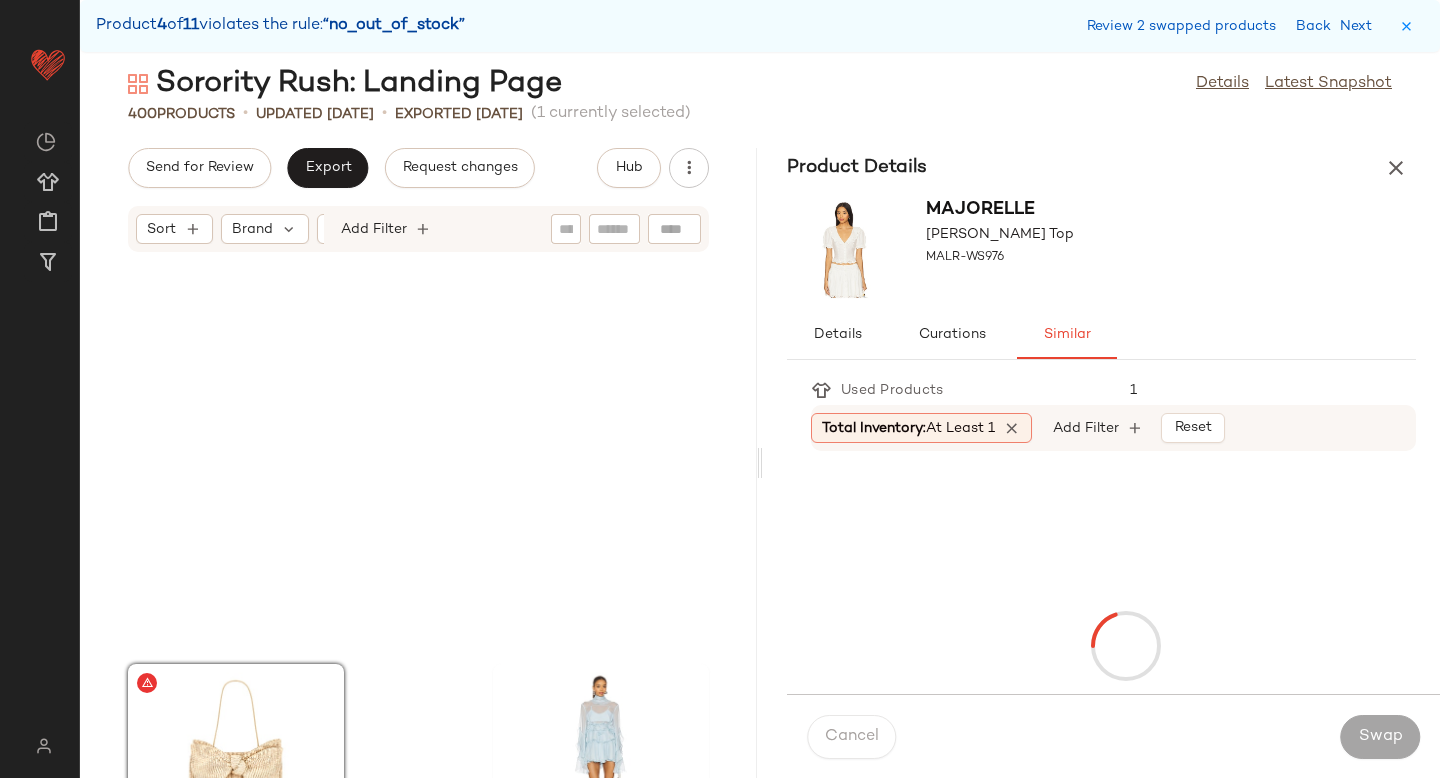 scroll, scrollTop: 20862, scrollLeft: 0, axis: vertical 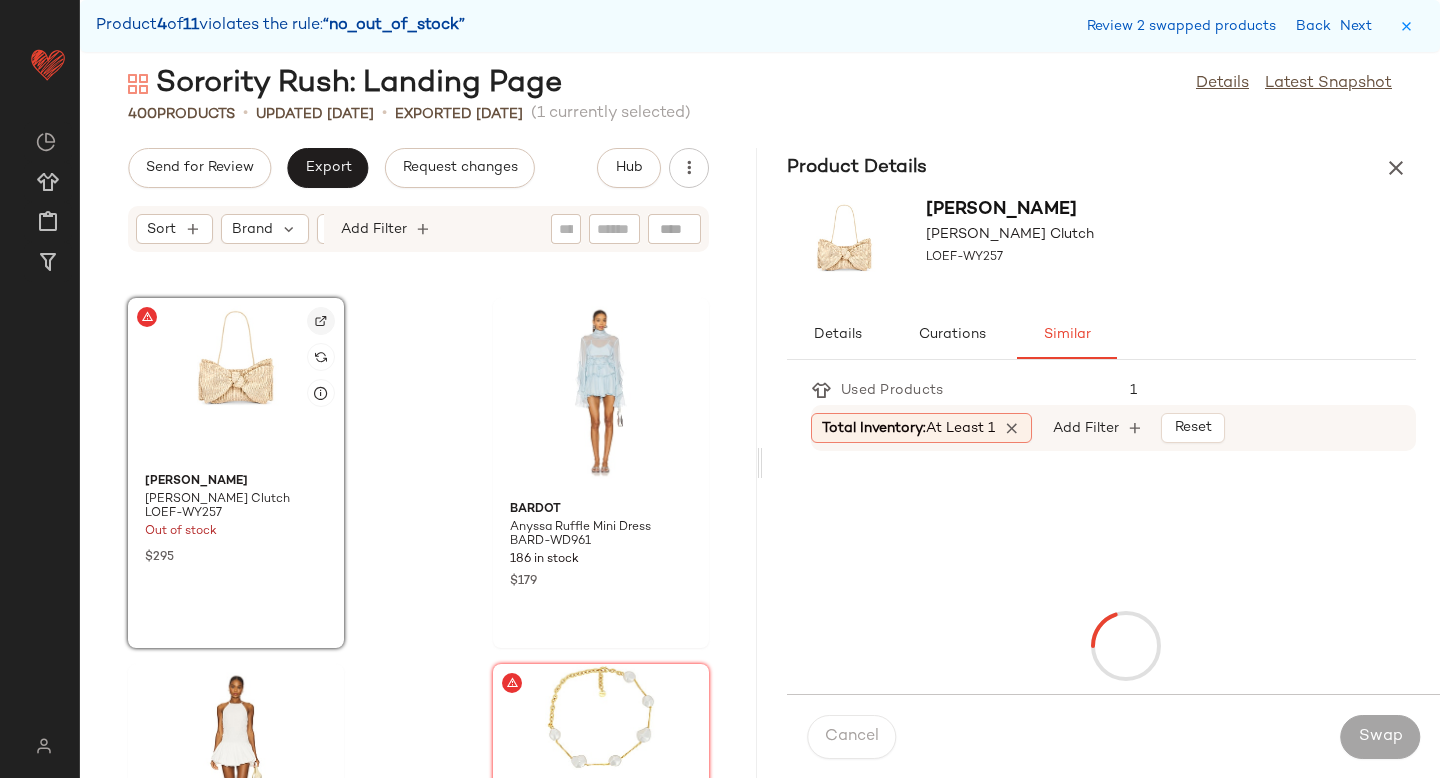 click at bounding box center (321, 321) 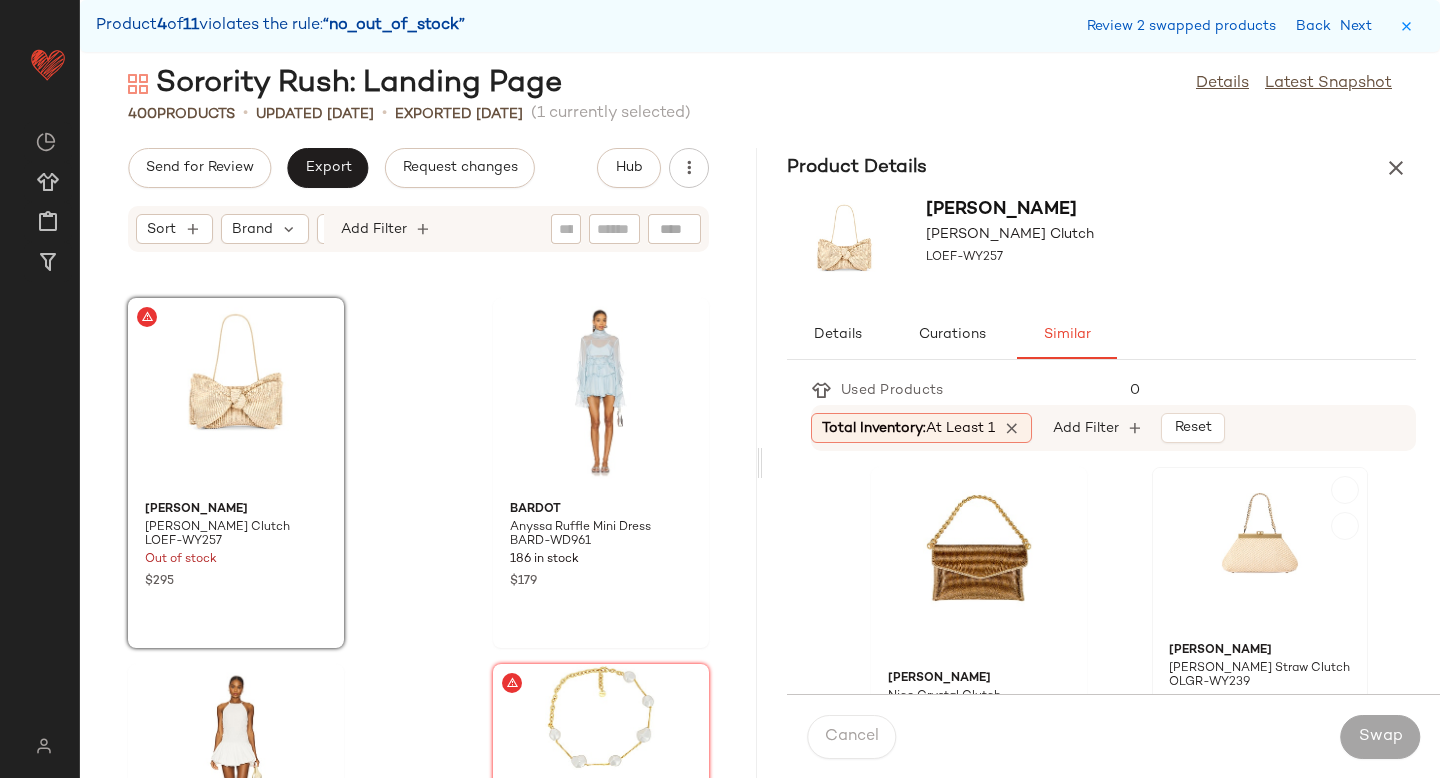 click 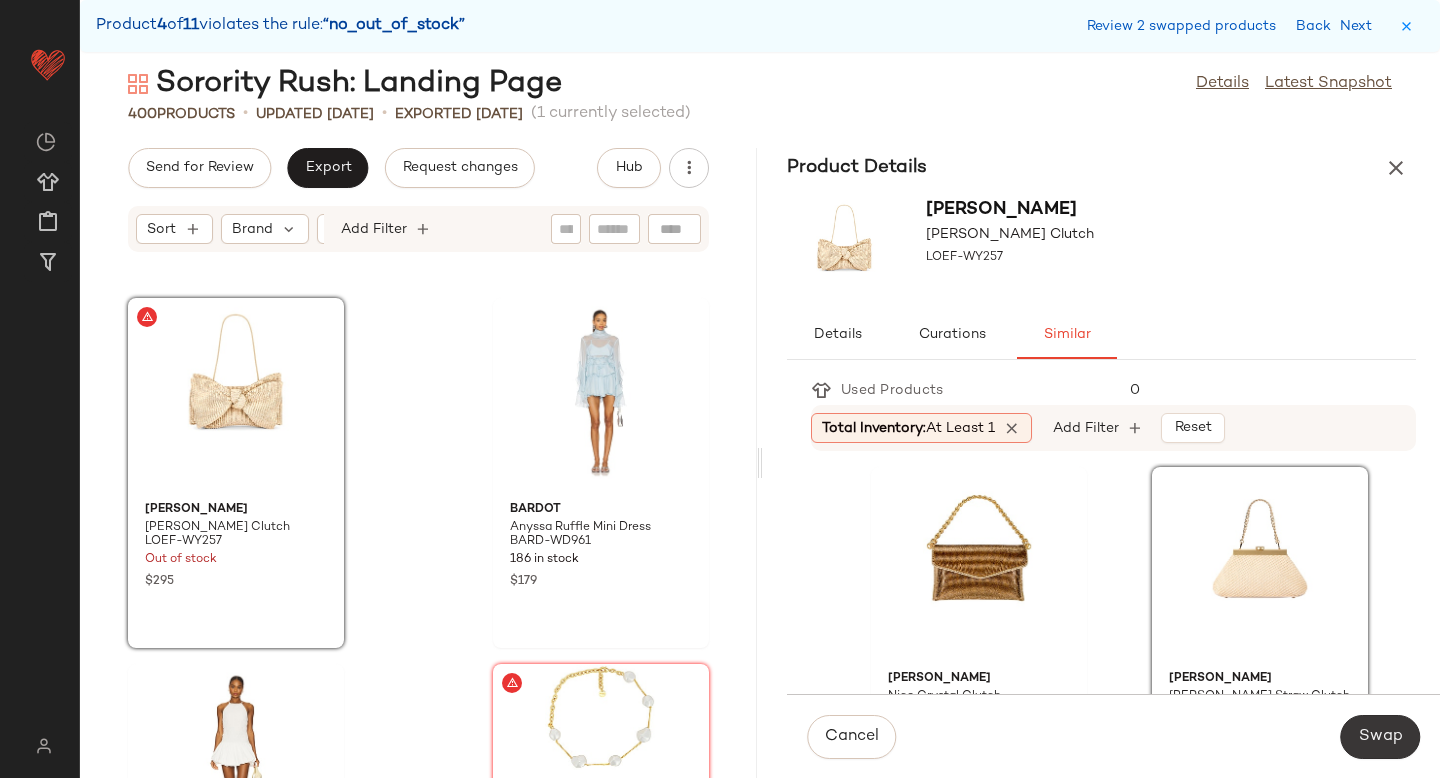 click on "Swap" 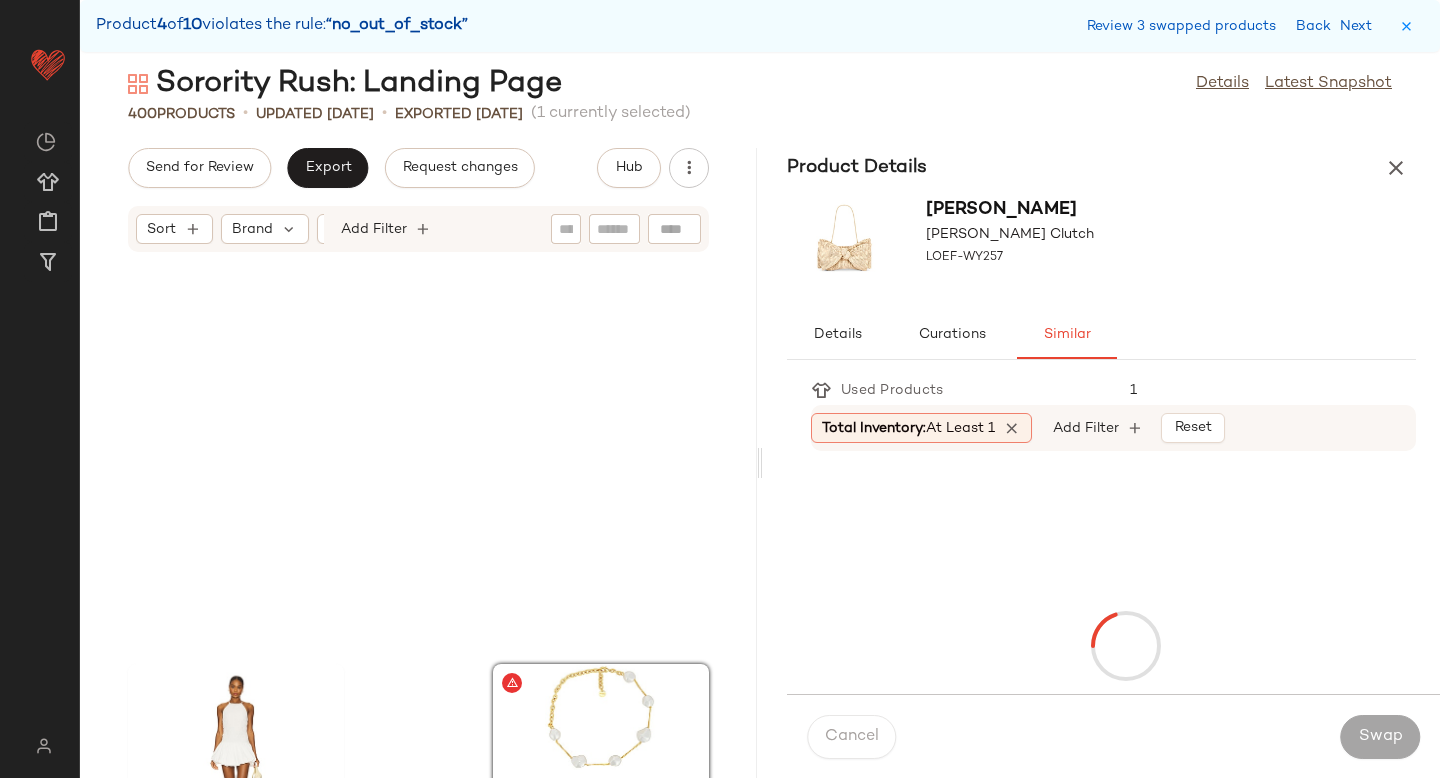 scroll, scrollTop: 21228, scrollLeft: 0, axis: vertical 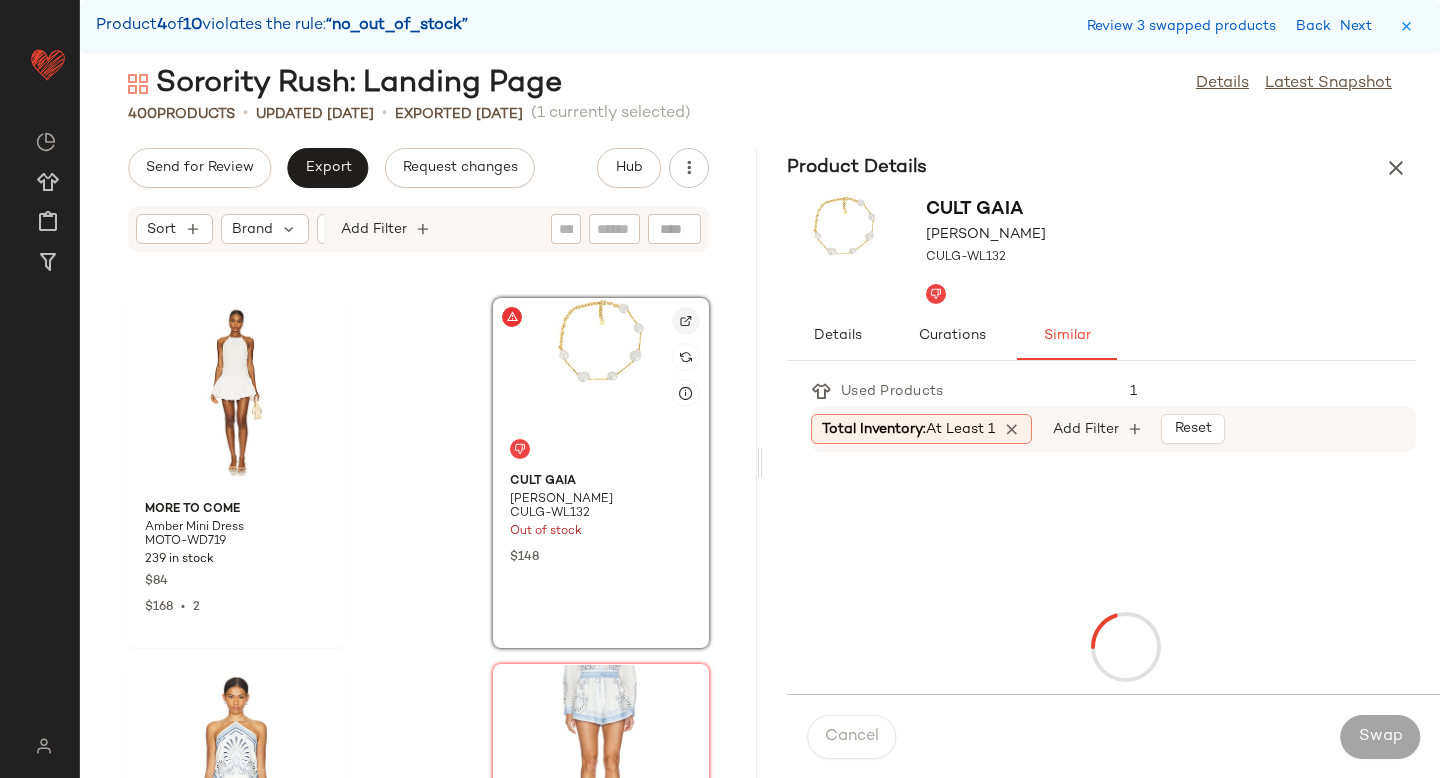 click 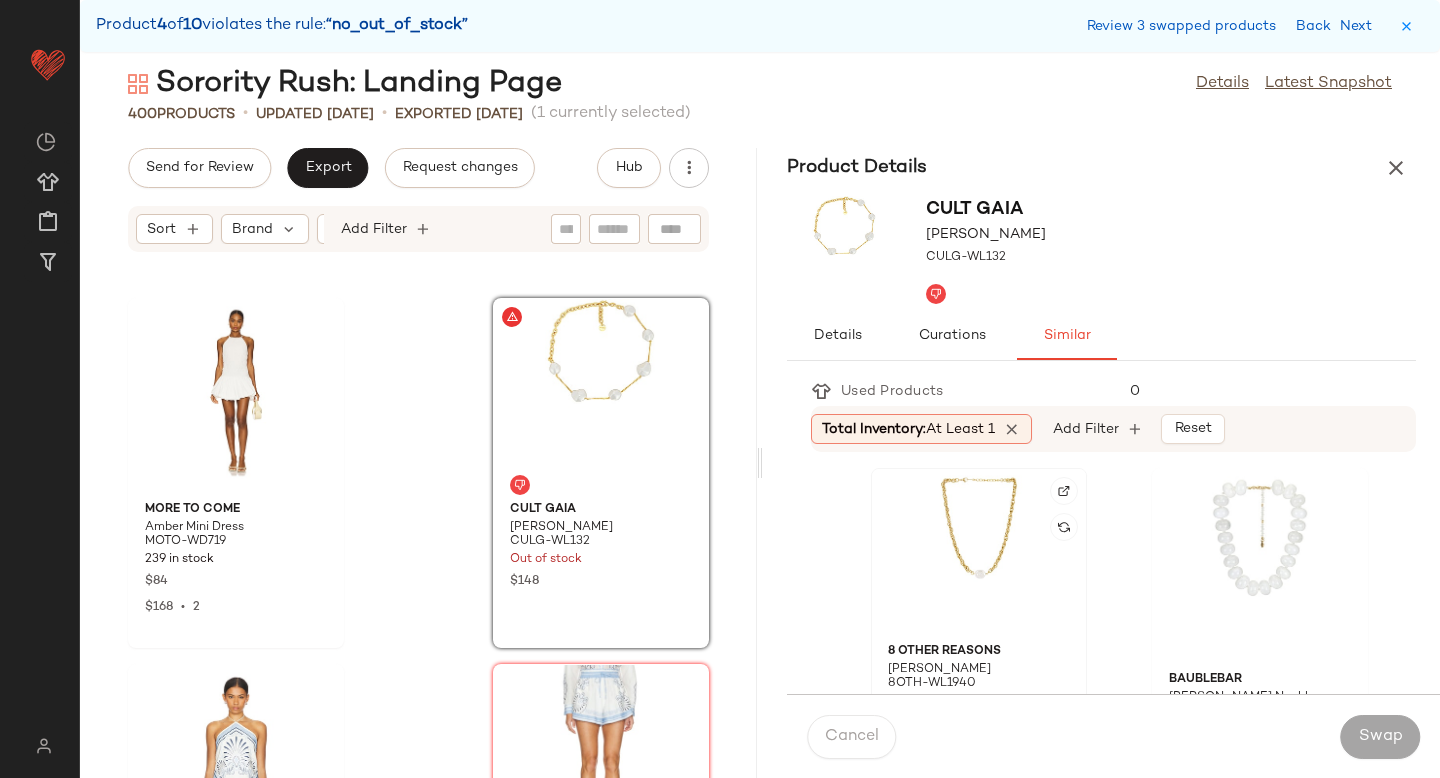 click 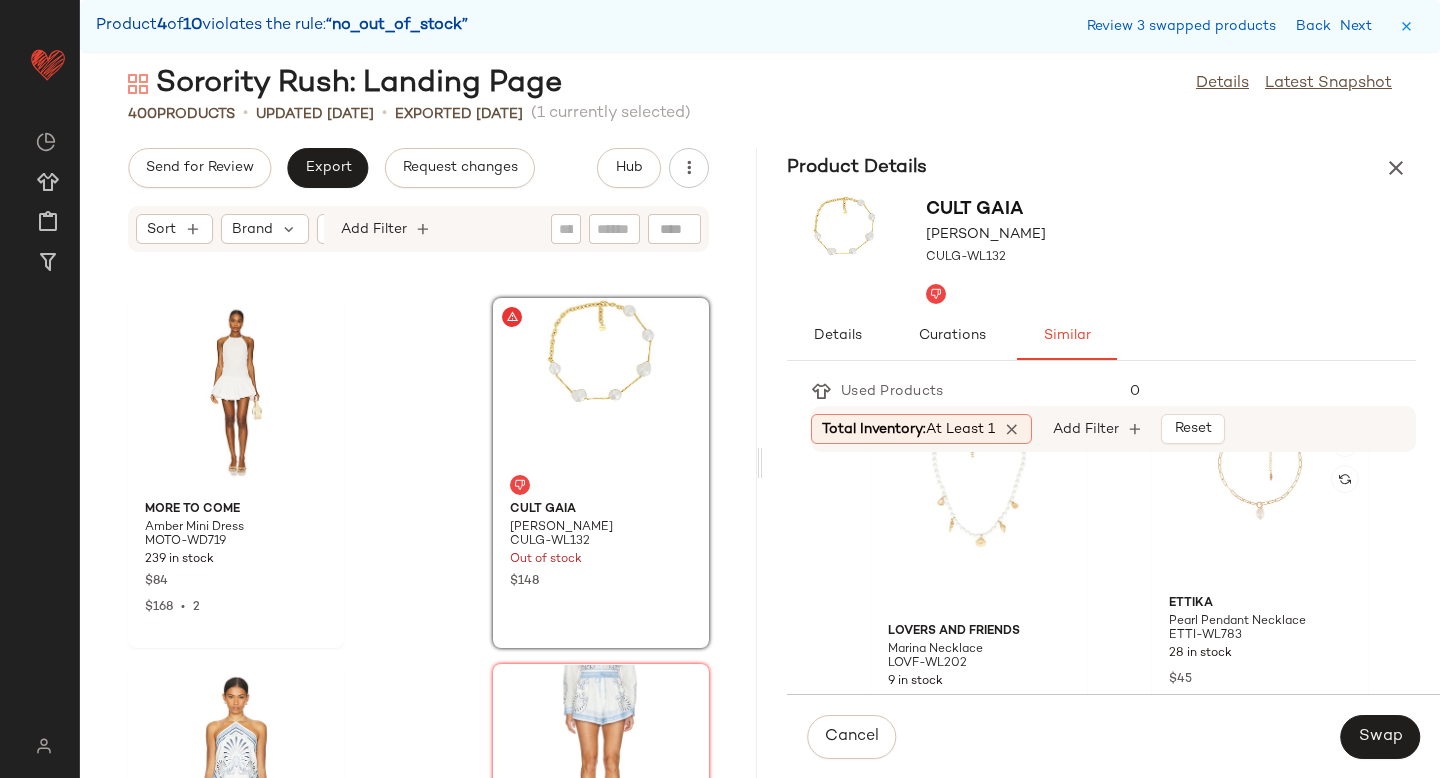 scroll, scrollTop: 2739, scrollLeft: 0, axis: vertical 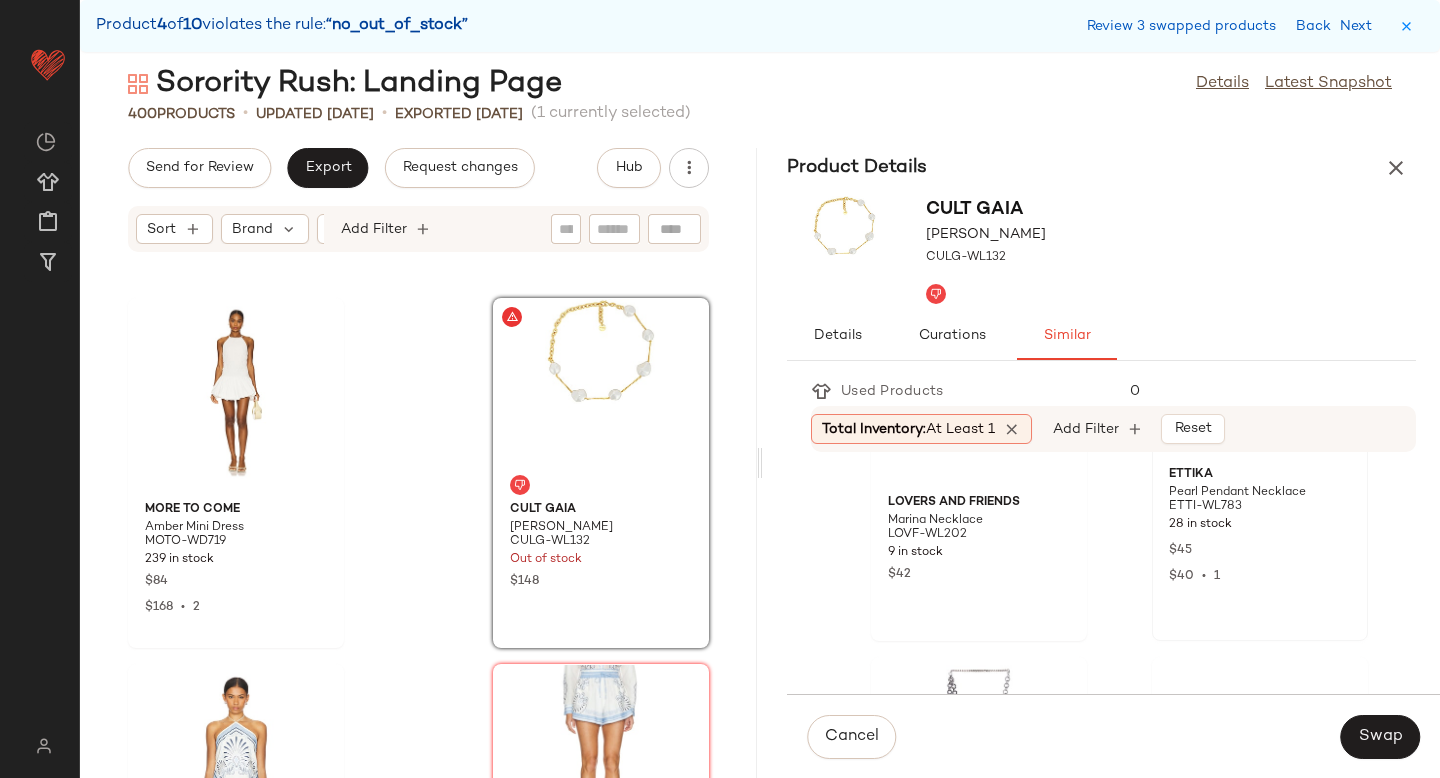 click on "Ettika Pearl Pendant Necklace ETTI-WL783 28 in stock $45 $40  •  1" 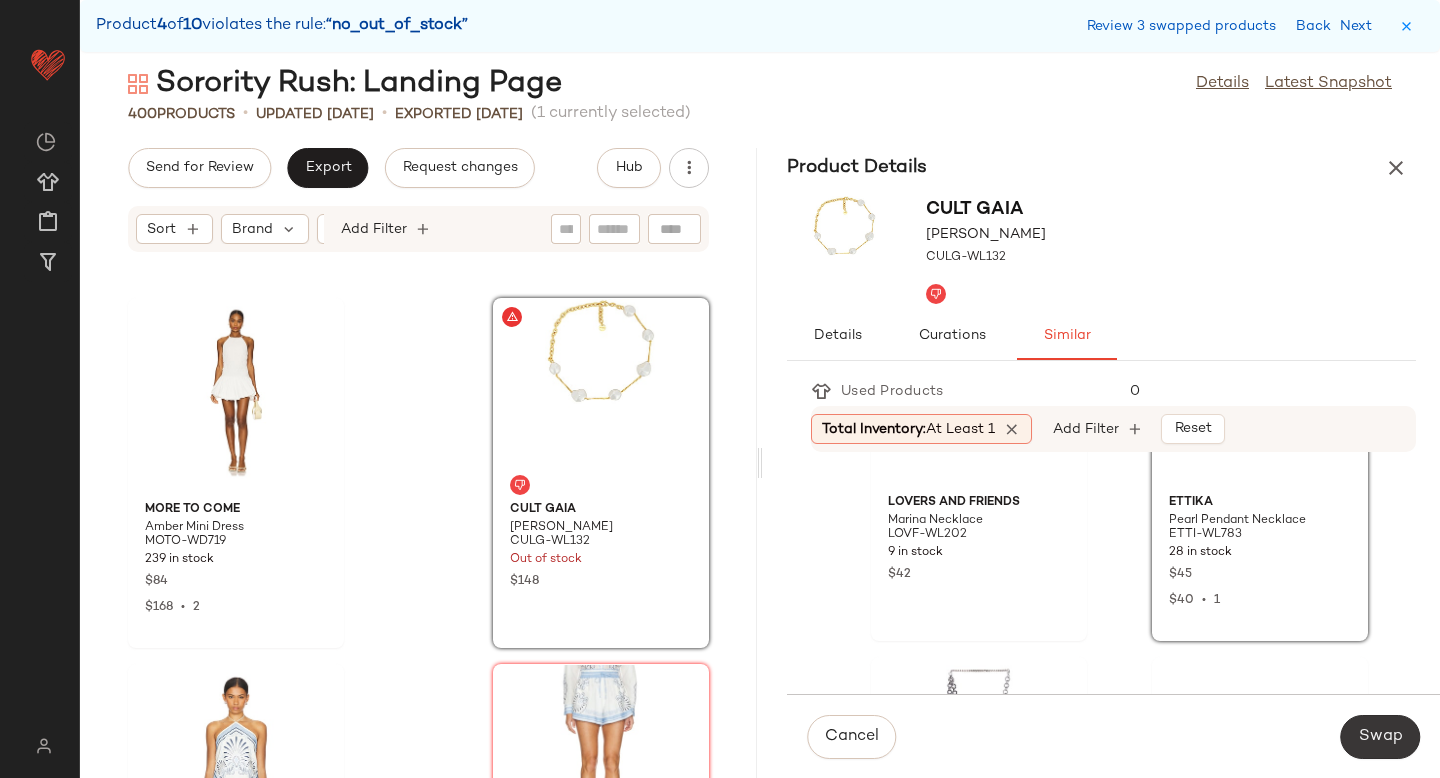 click on "Swap" 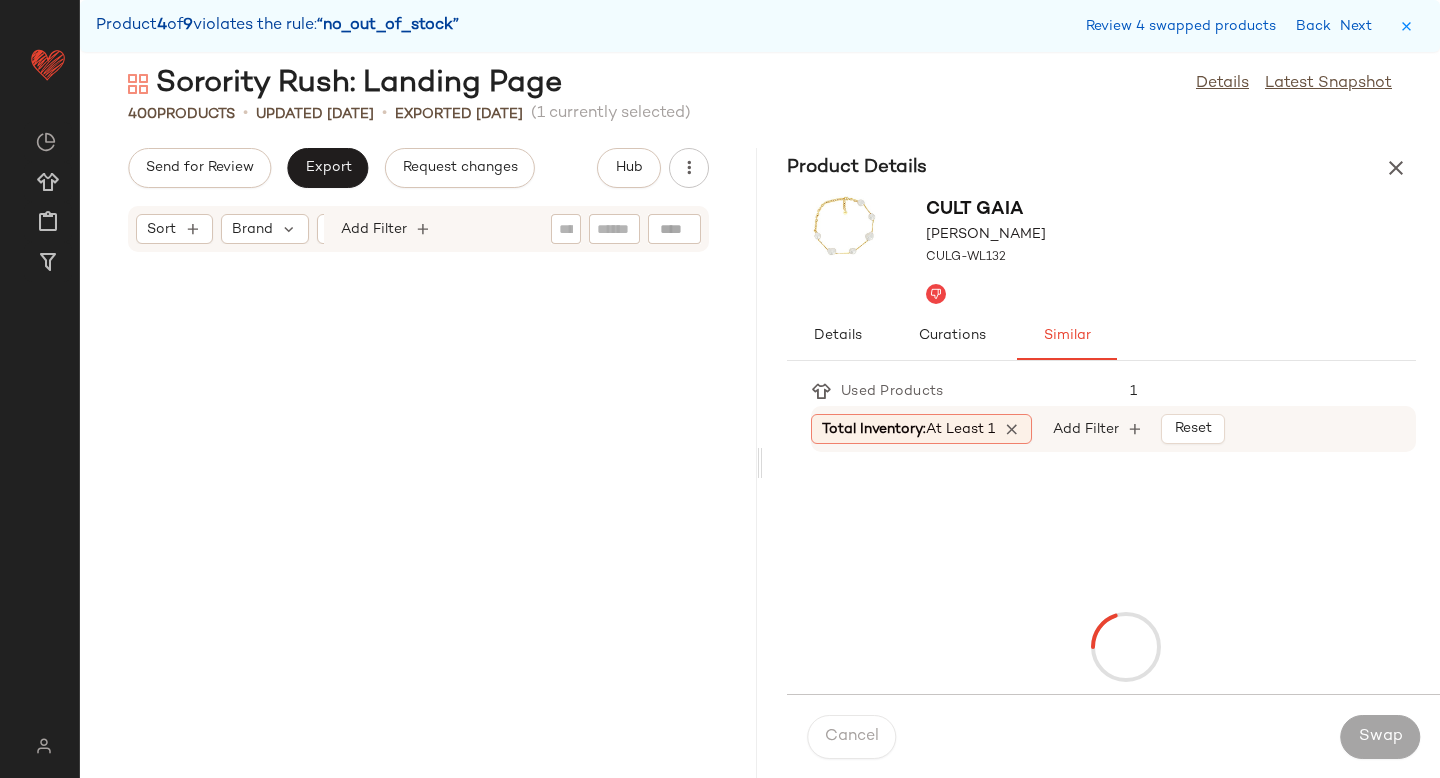 scroll, scrollTop: 34770, scrollLeft: 0, axis: vertical 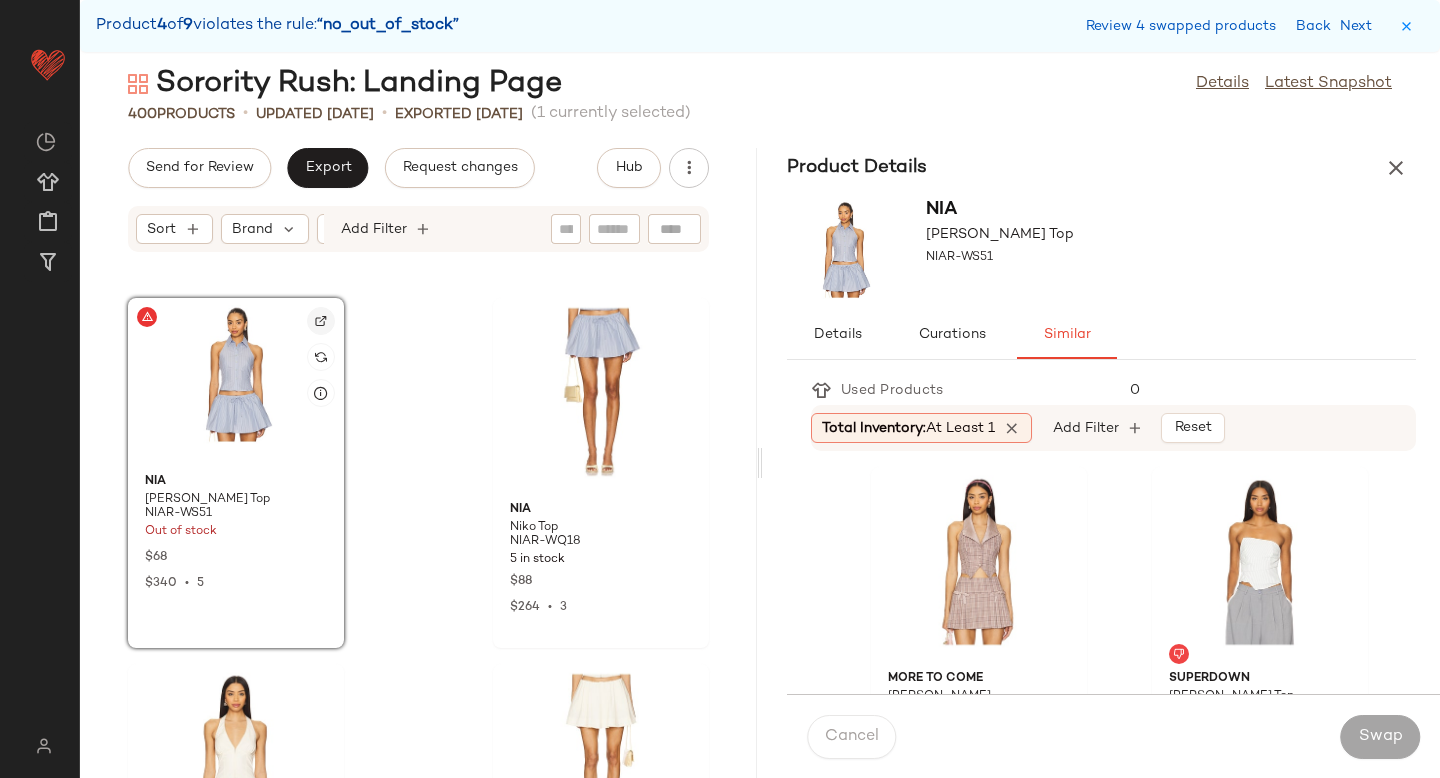 click 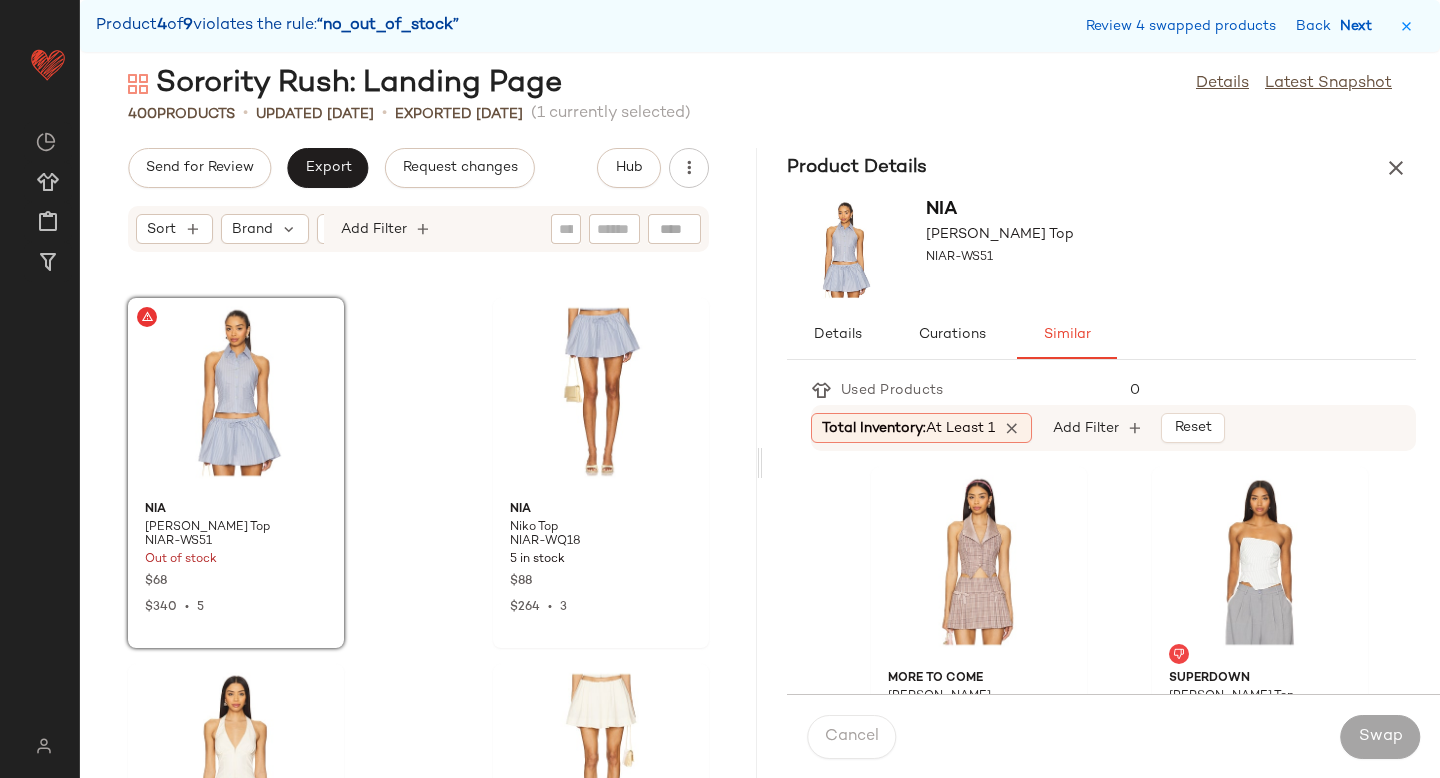 click on "Next" at bounding box center (1360, 26) 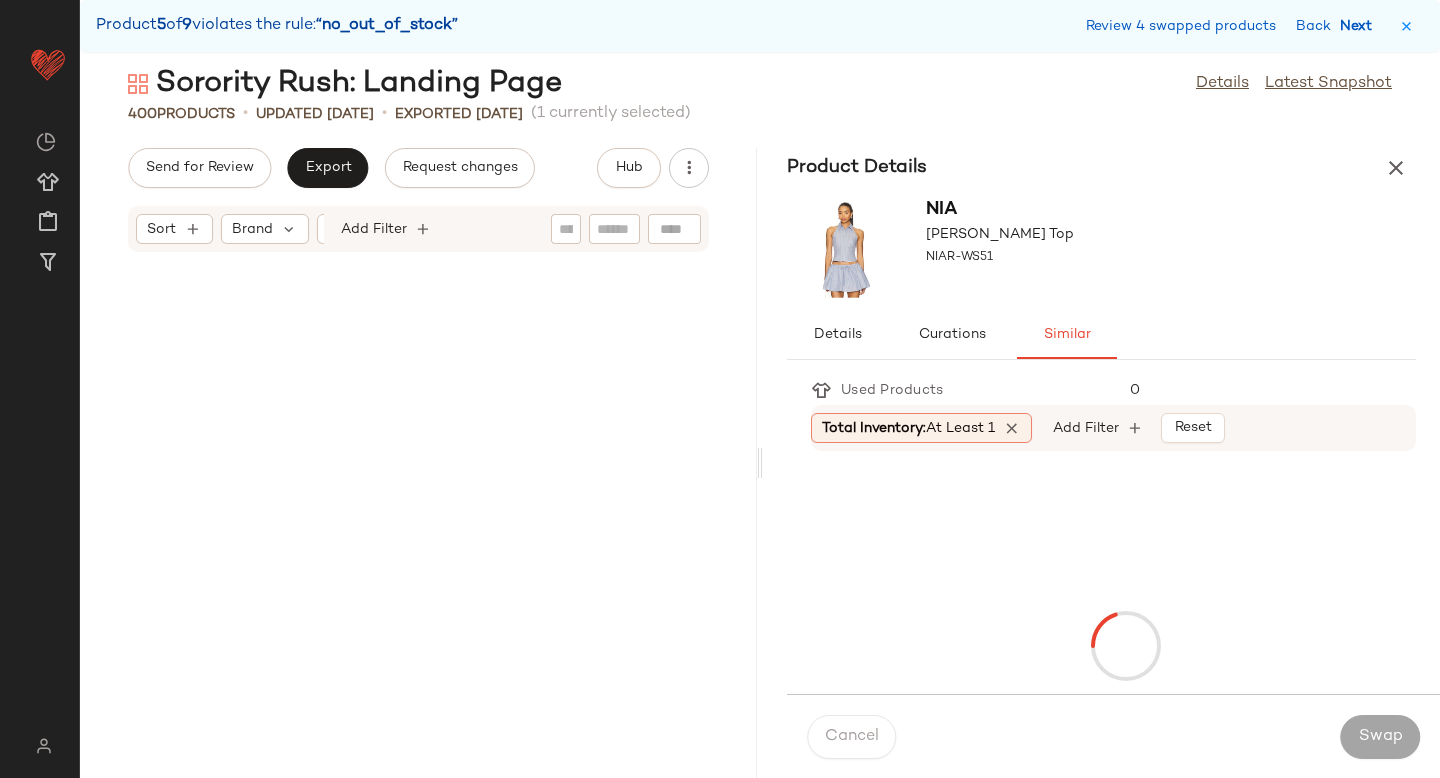 scroll, scrollTop: 50142, scrollLeft: 0, axis: vertical 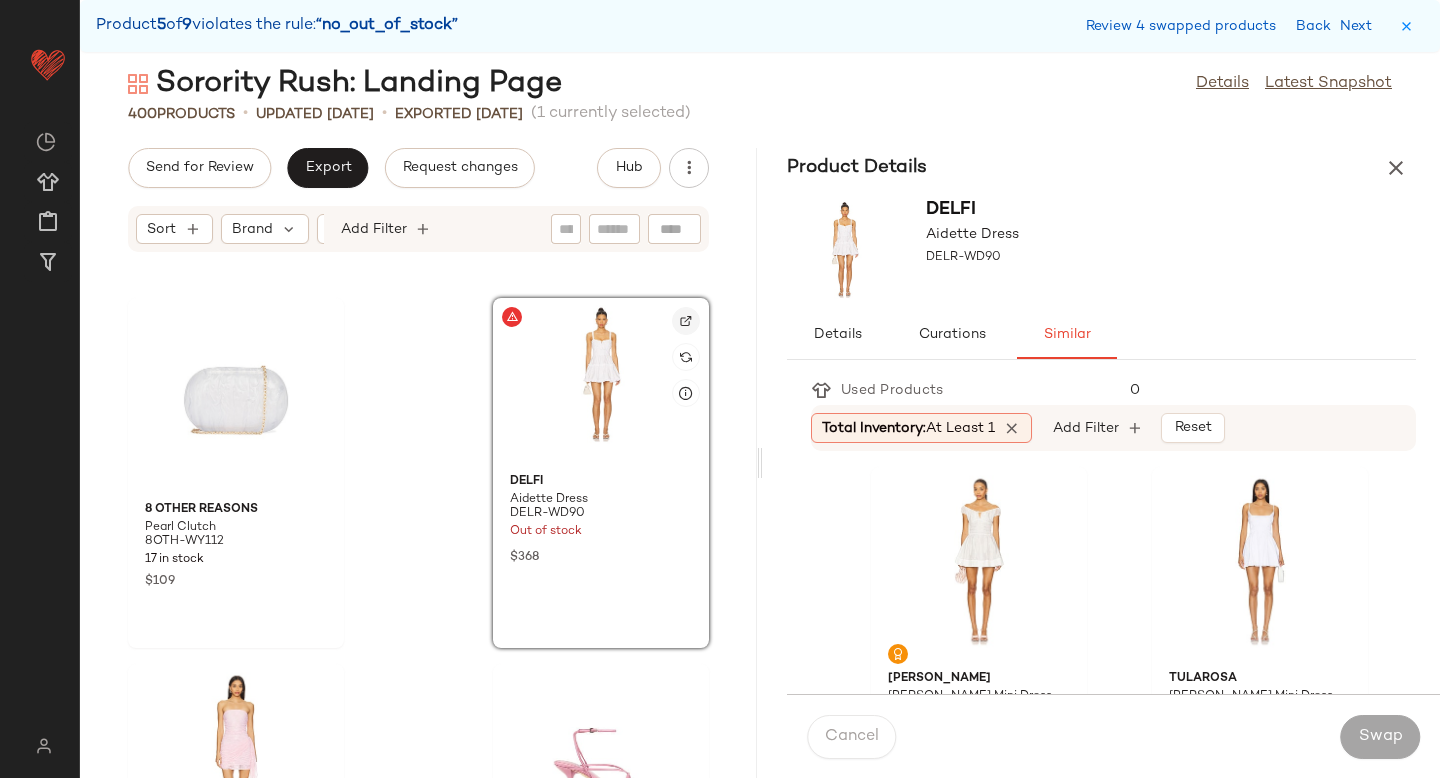 click 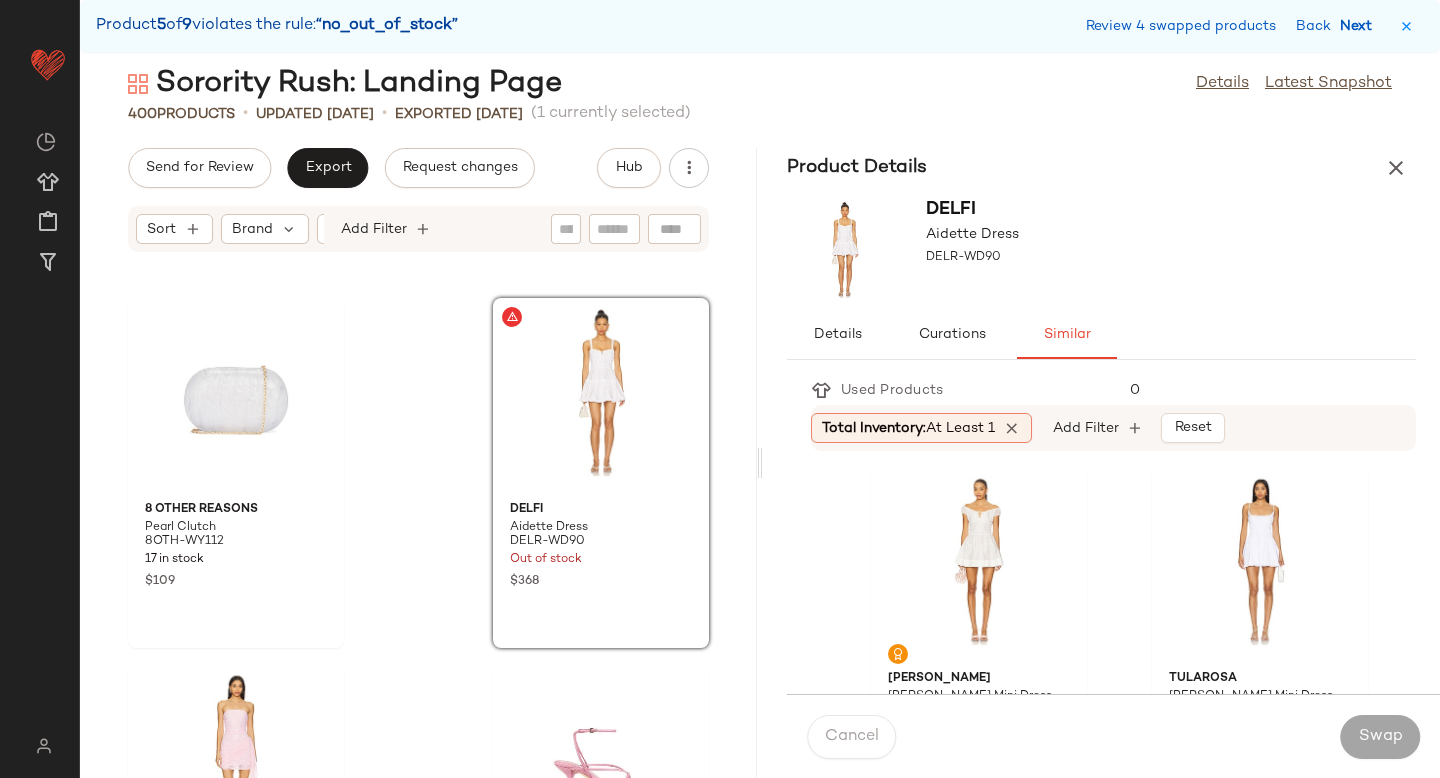 click on "Next" at bounding box center (1360, 26) 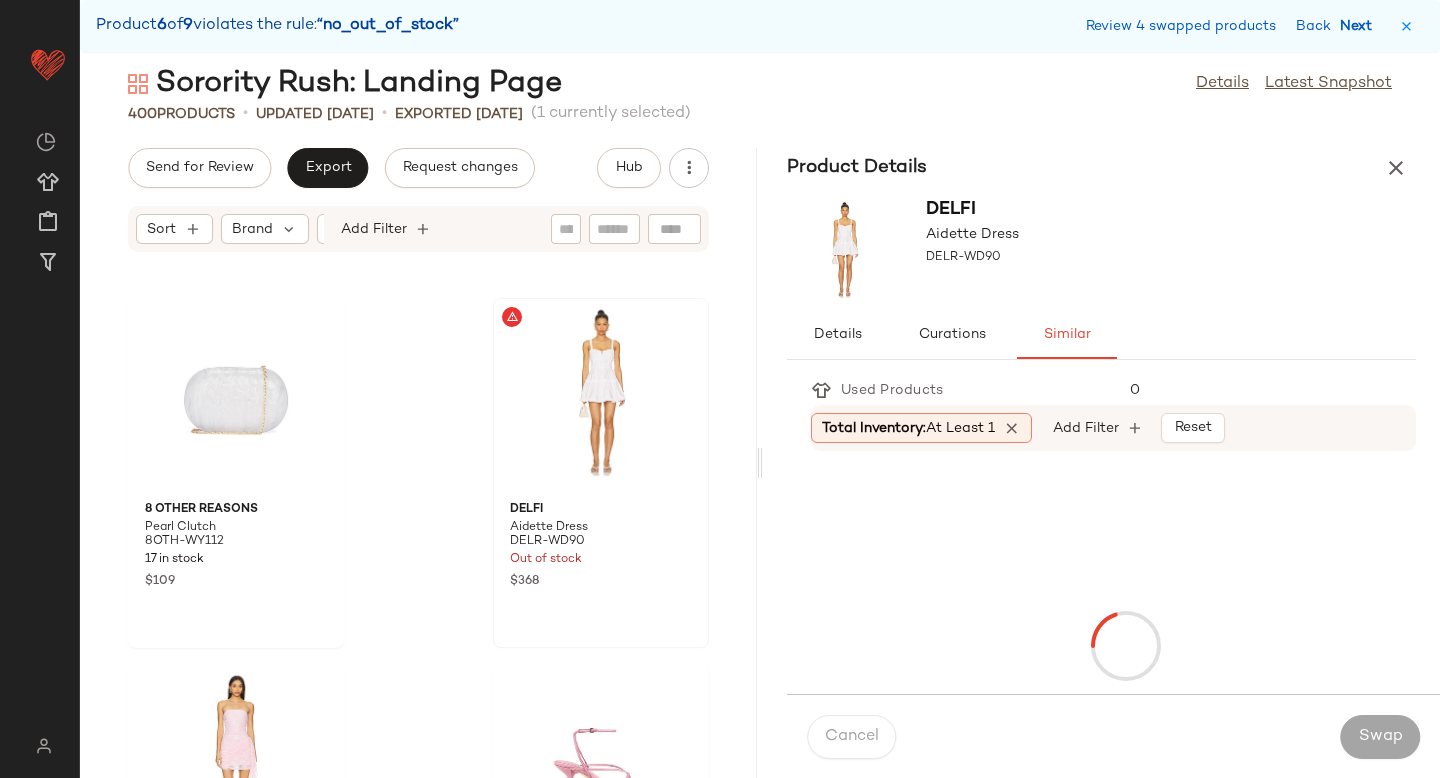 scroll, scrollTop: 53436, scrollLeft: 0, axis: vertical 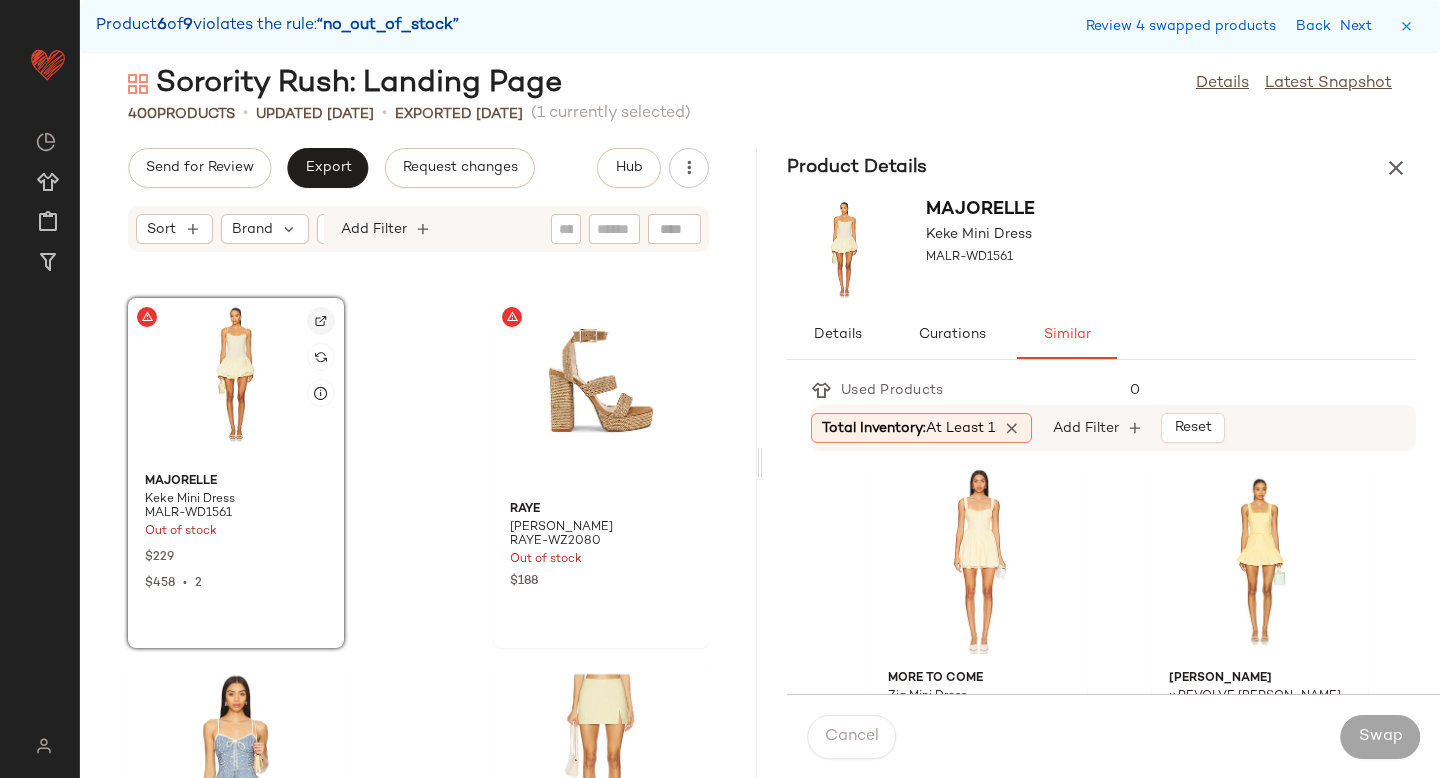 click 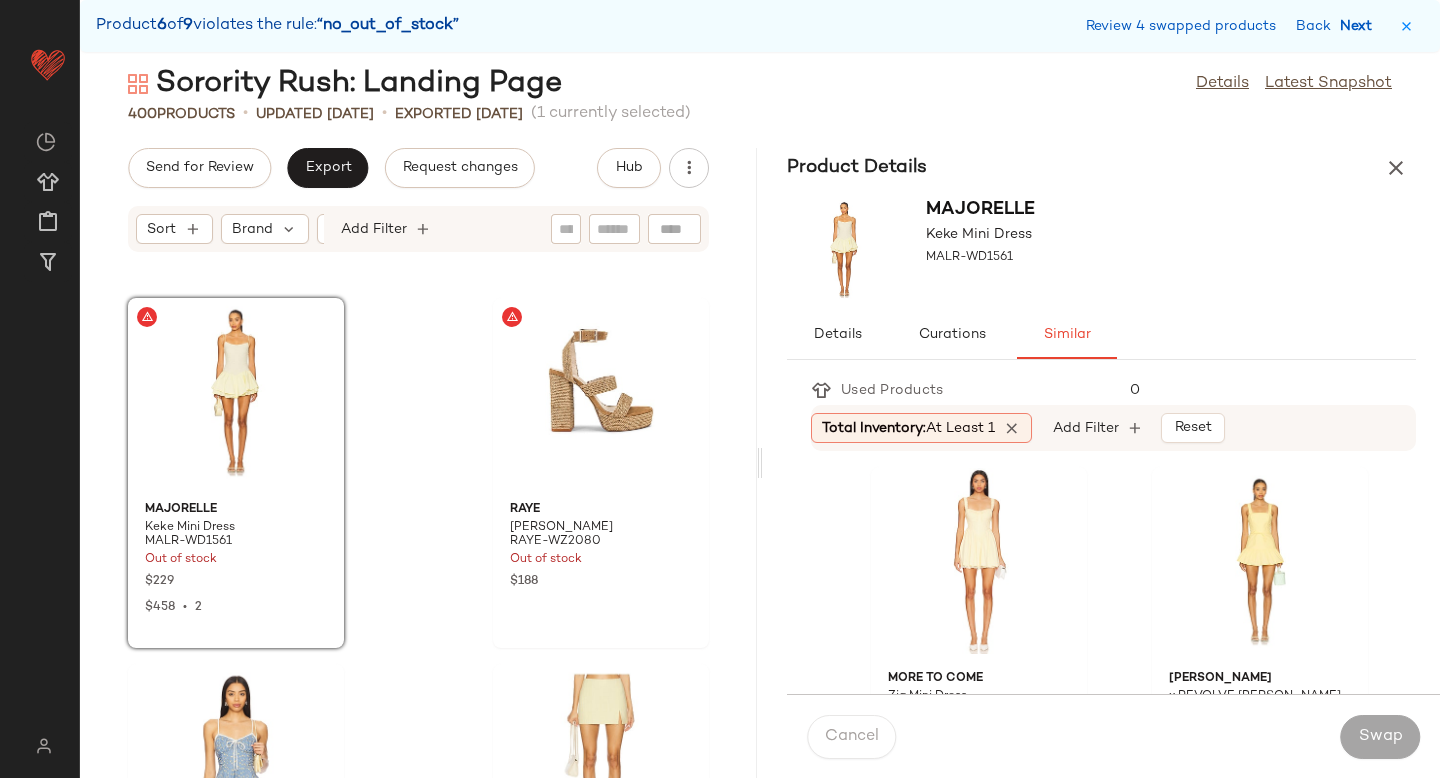 click on "Next" at bounding box center (1360, 26) 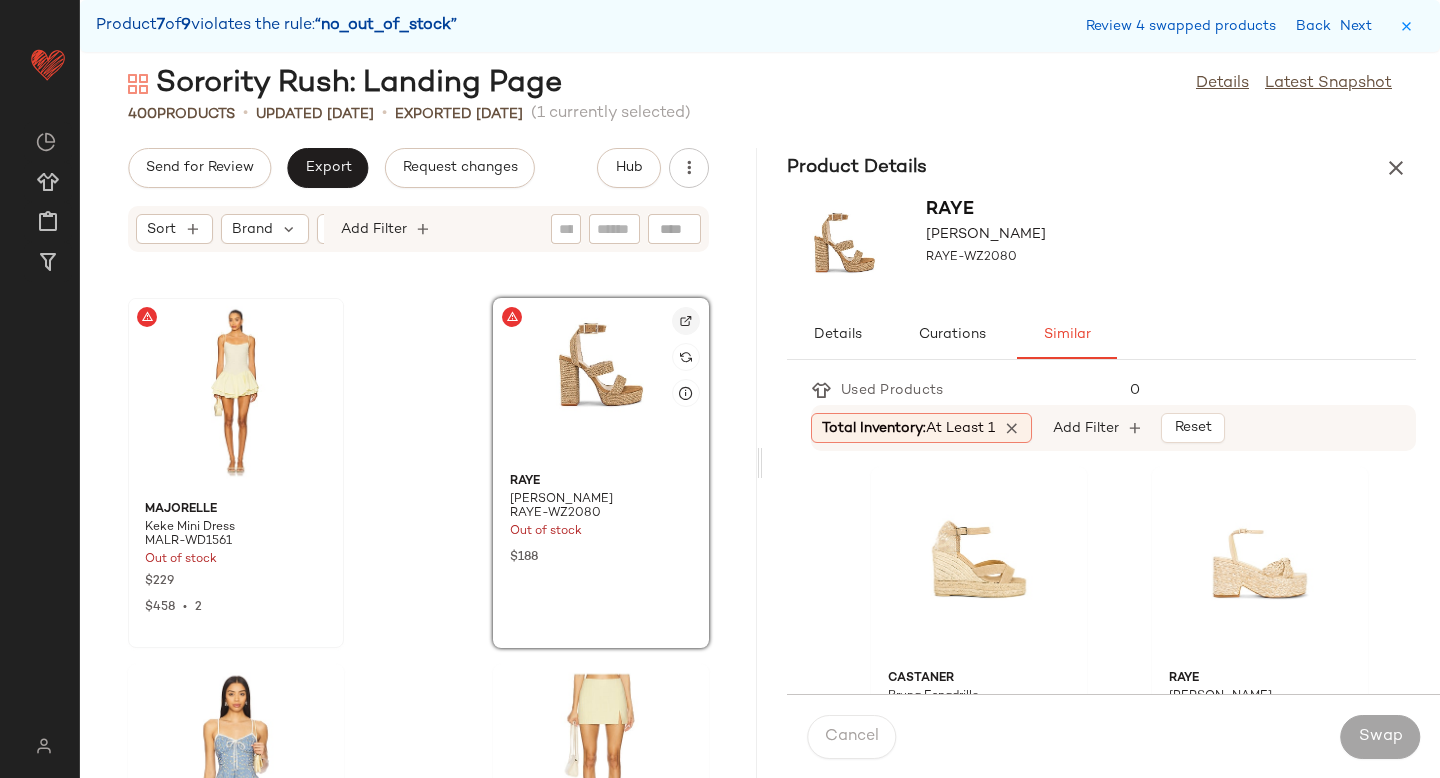 click at bounding box center (686, 321) 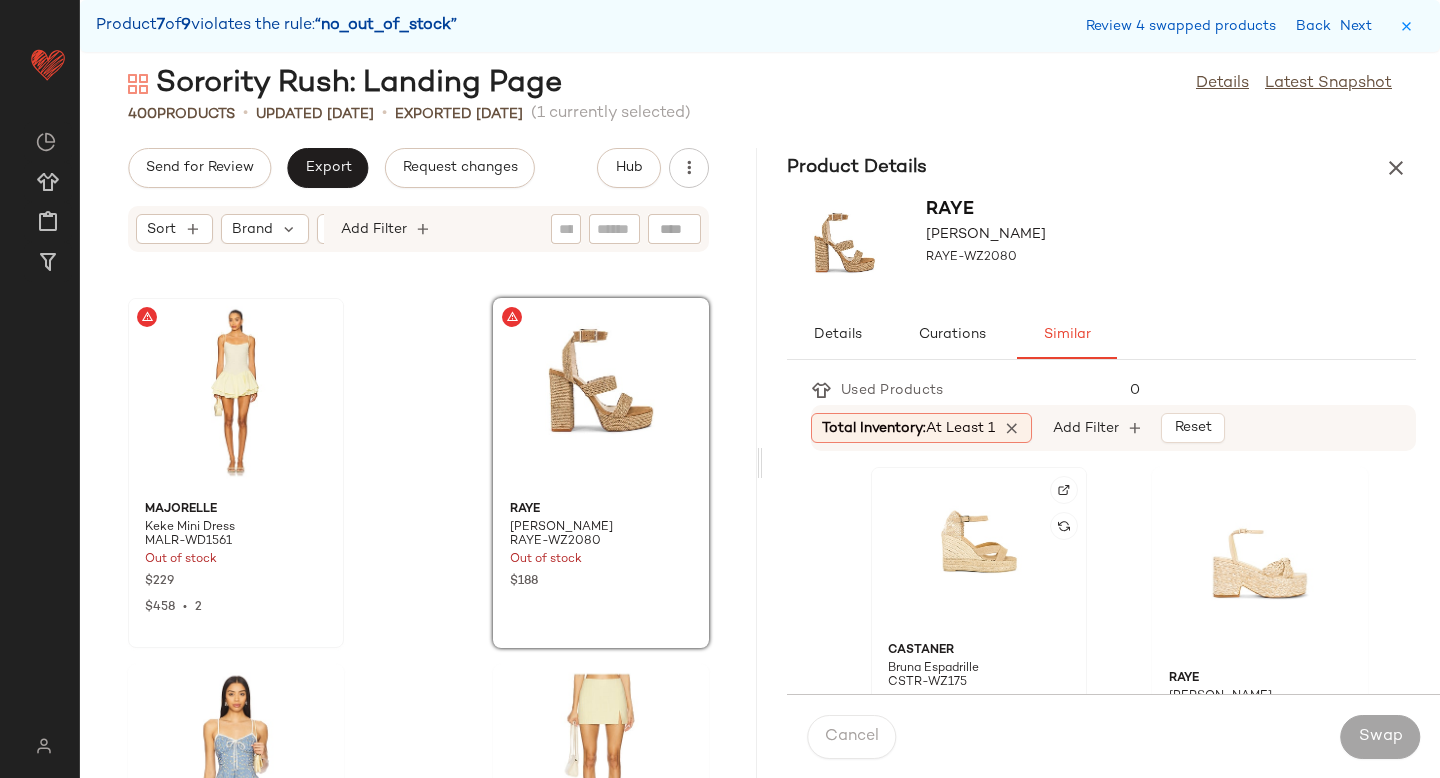 click 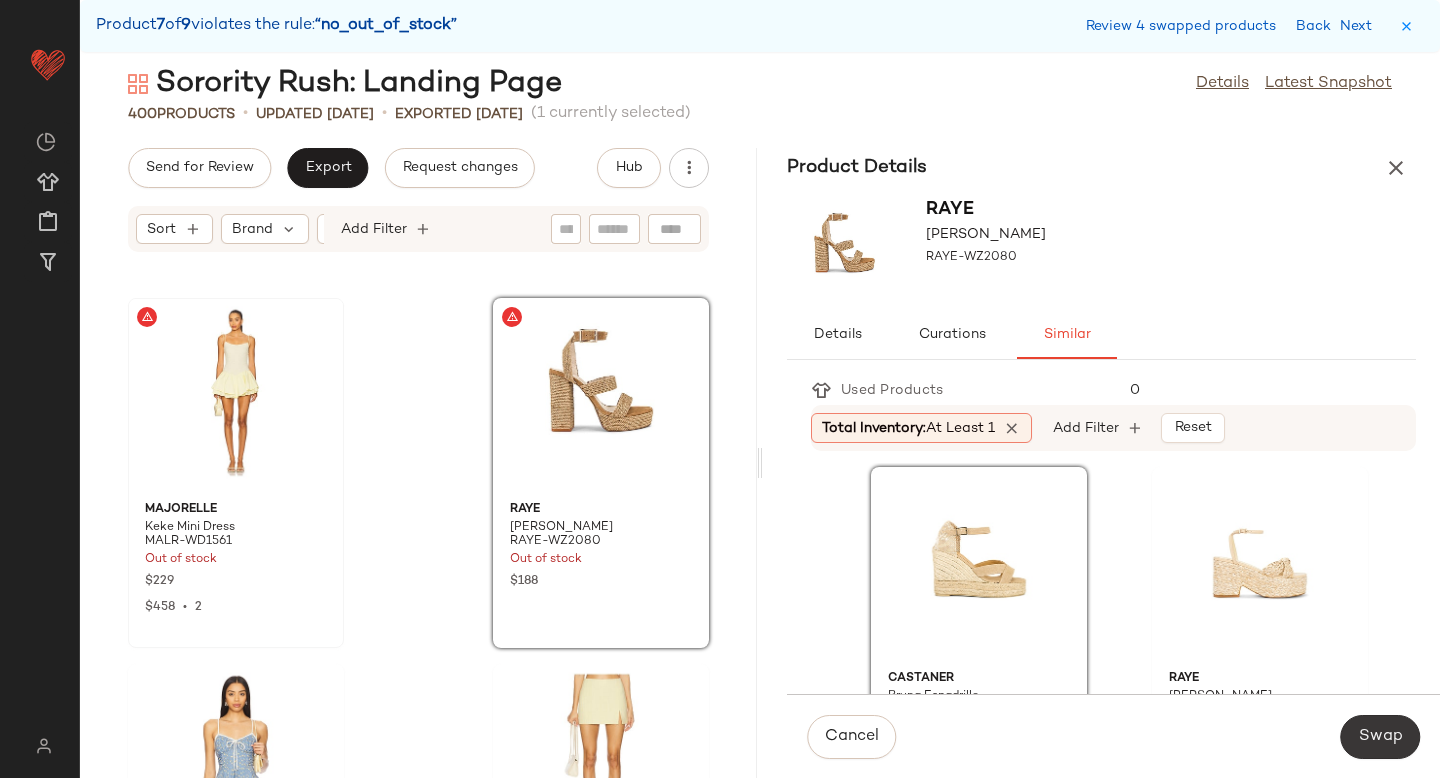 click on "Swap" 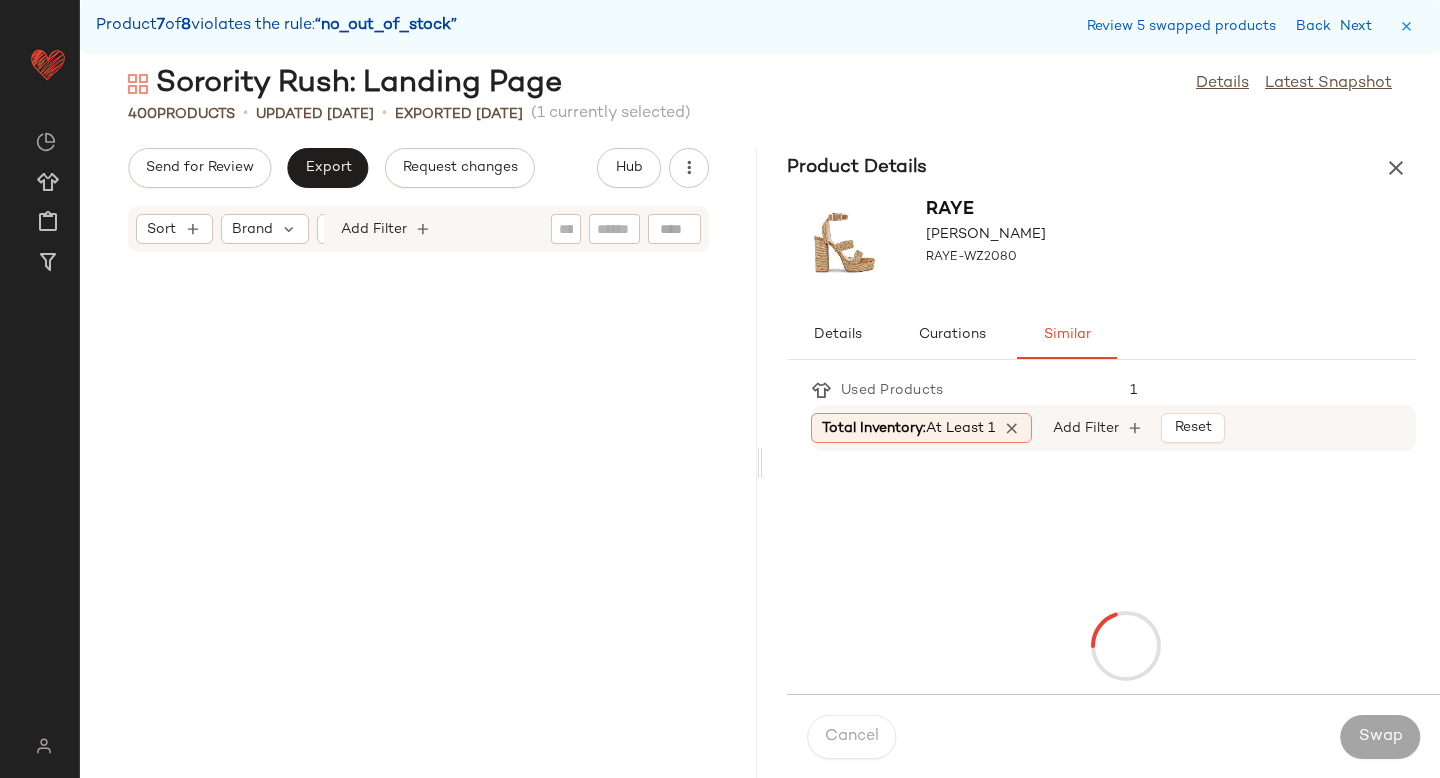 scroll, scrollTop: 65880, scrollLeft: 0, axis: vertical 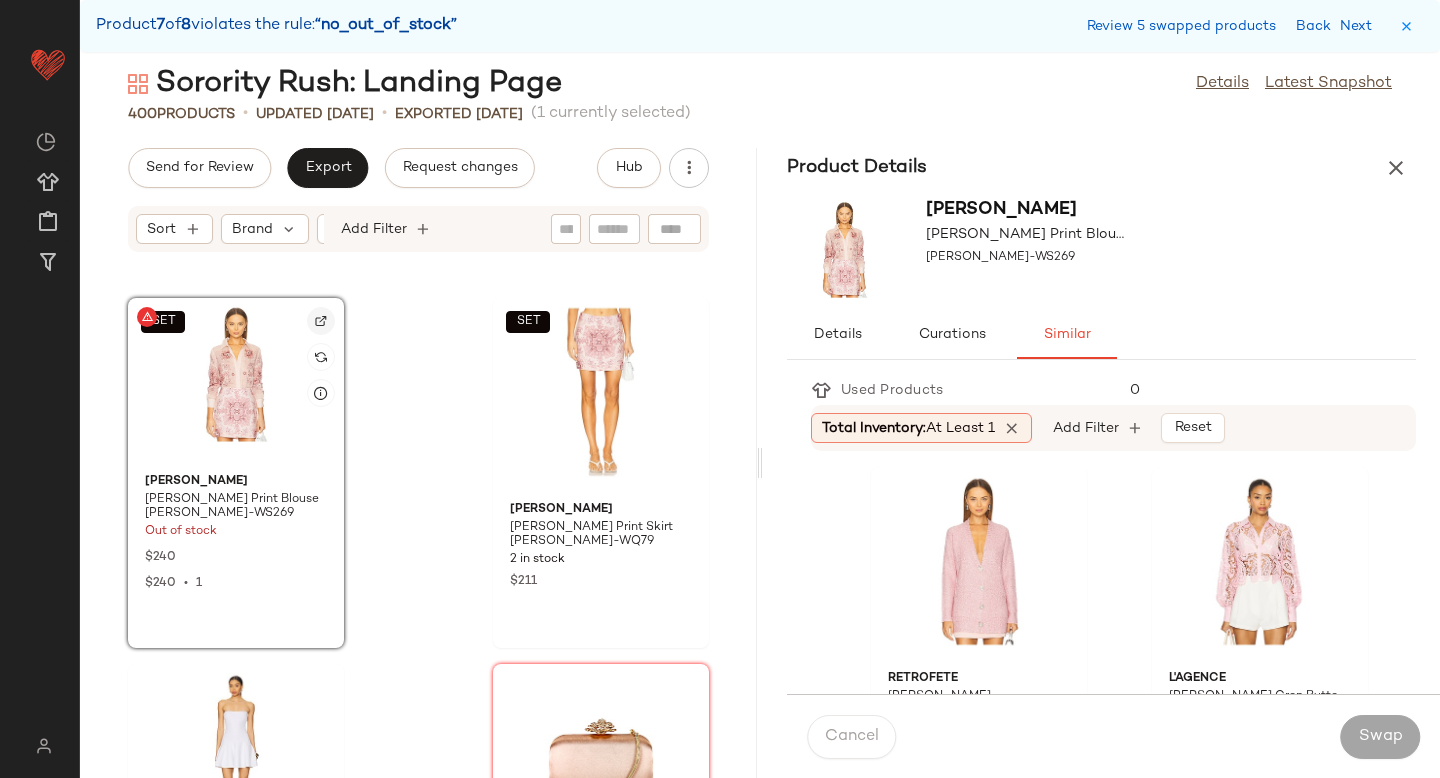 click at bounding box center (321, 321) 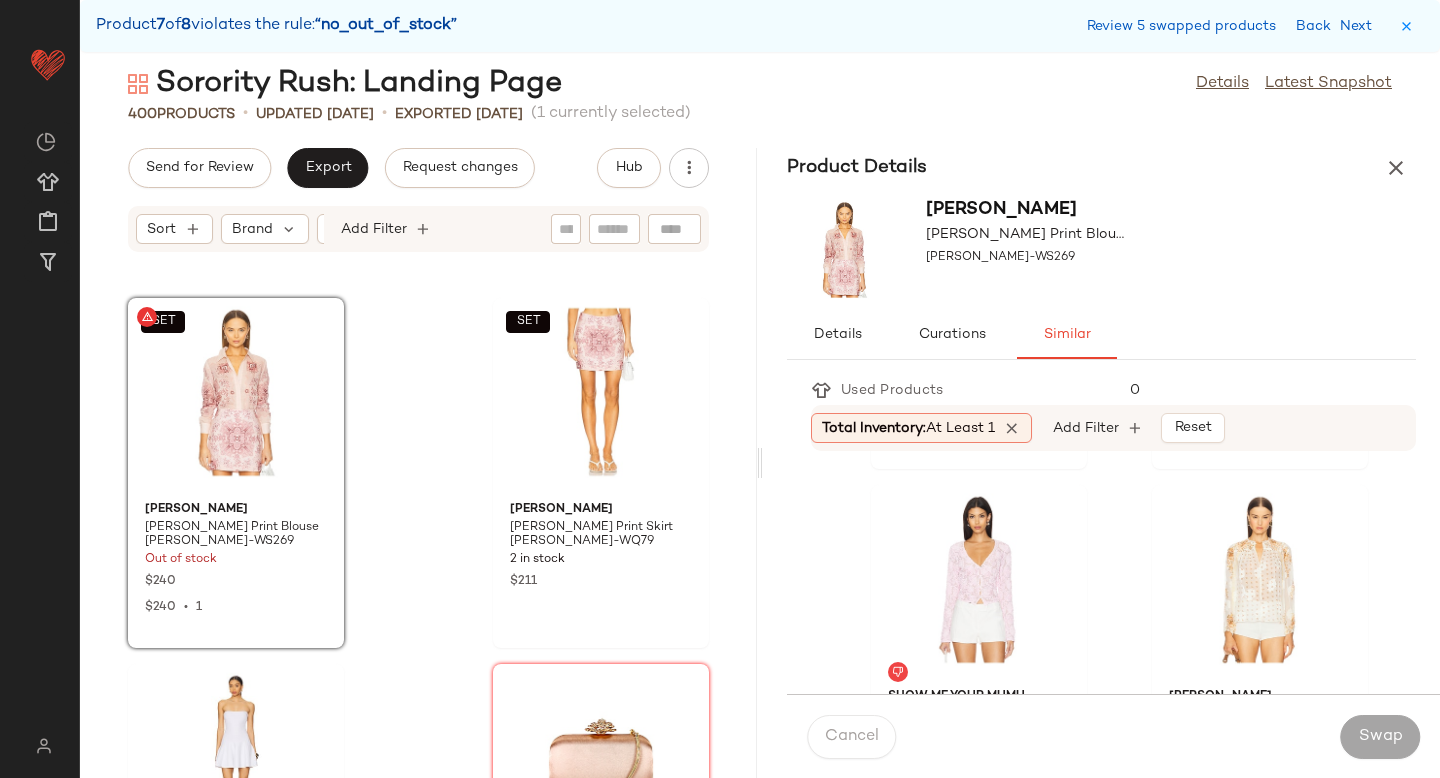 scroll, scrollTop: 0, scrollLeft: 0, axis: both 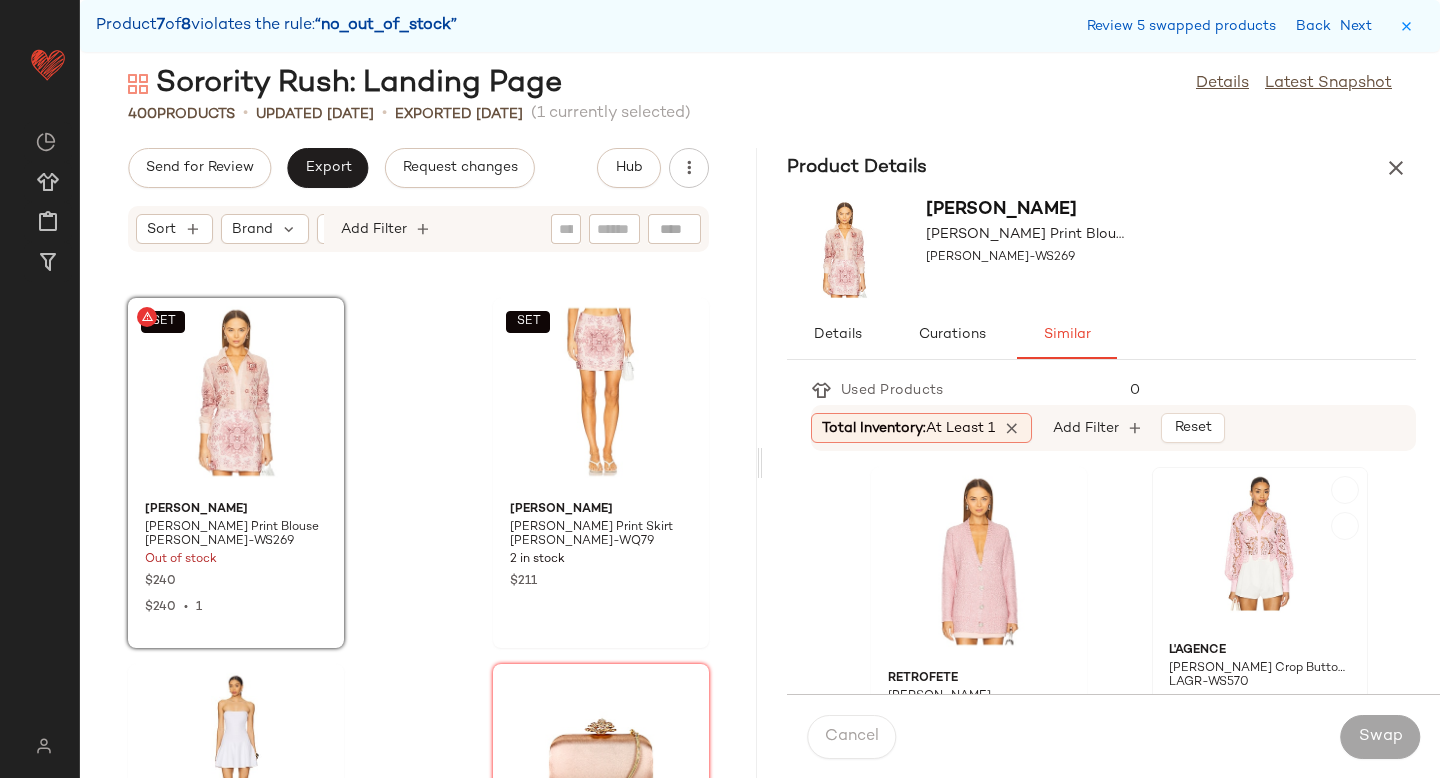 click 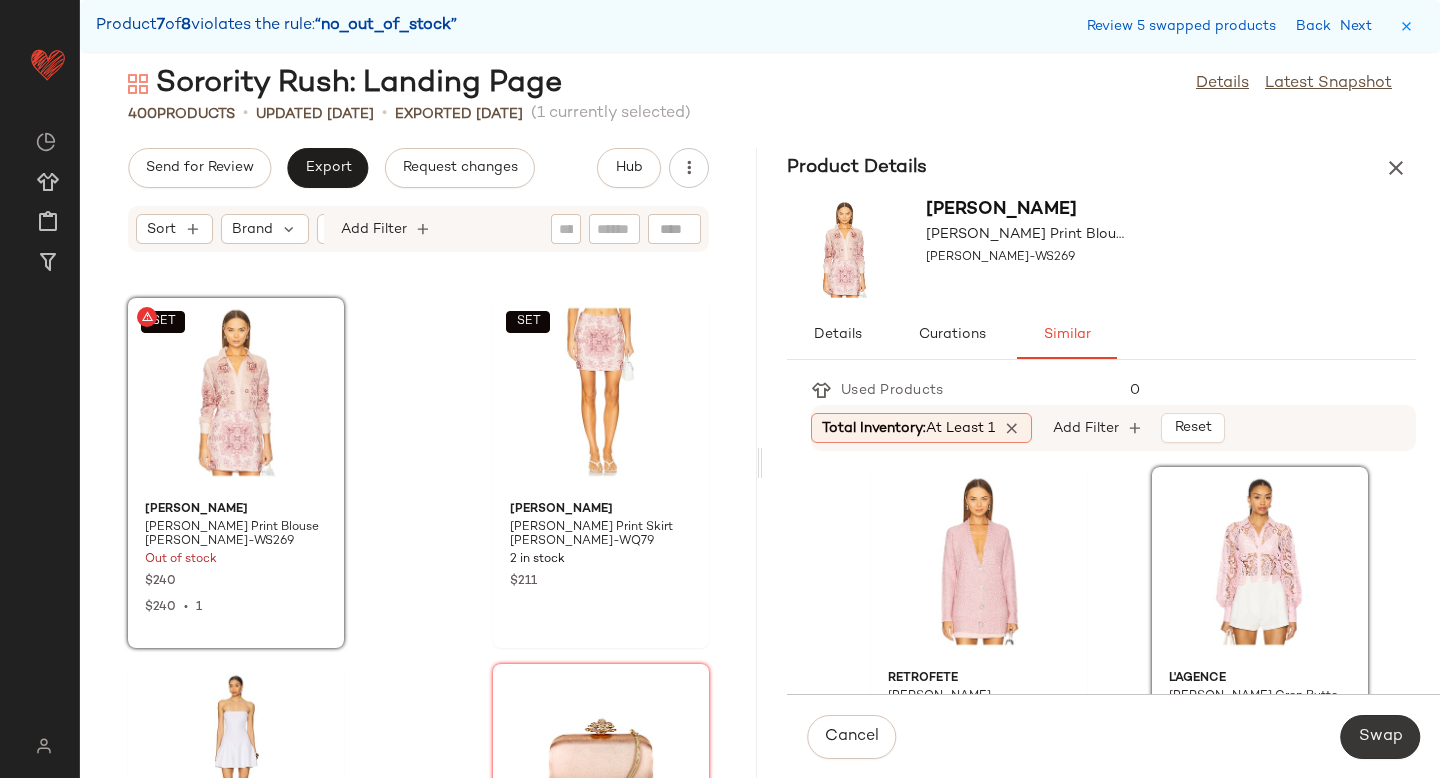 click on "Swap" at bounding box center [1380, 737] 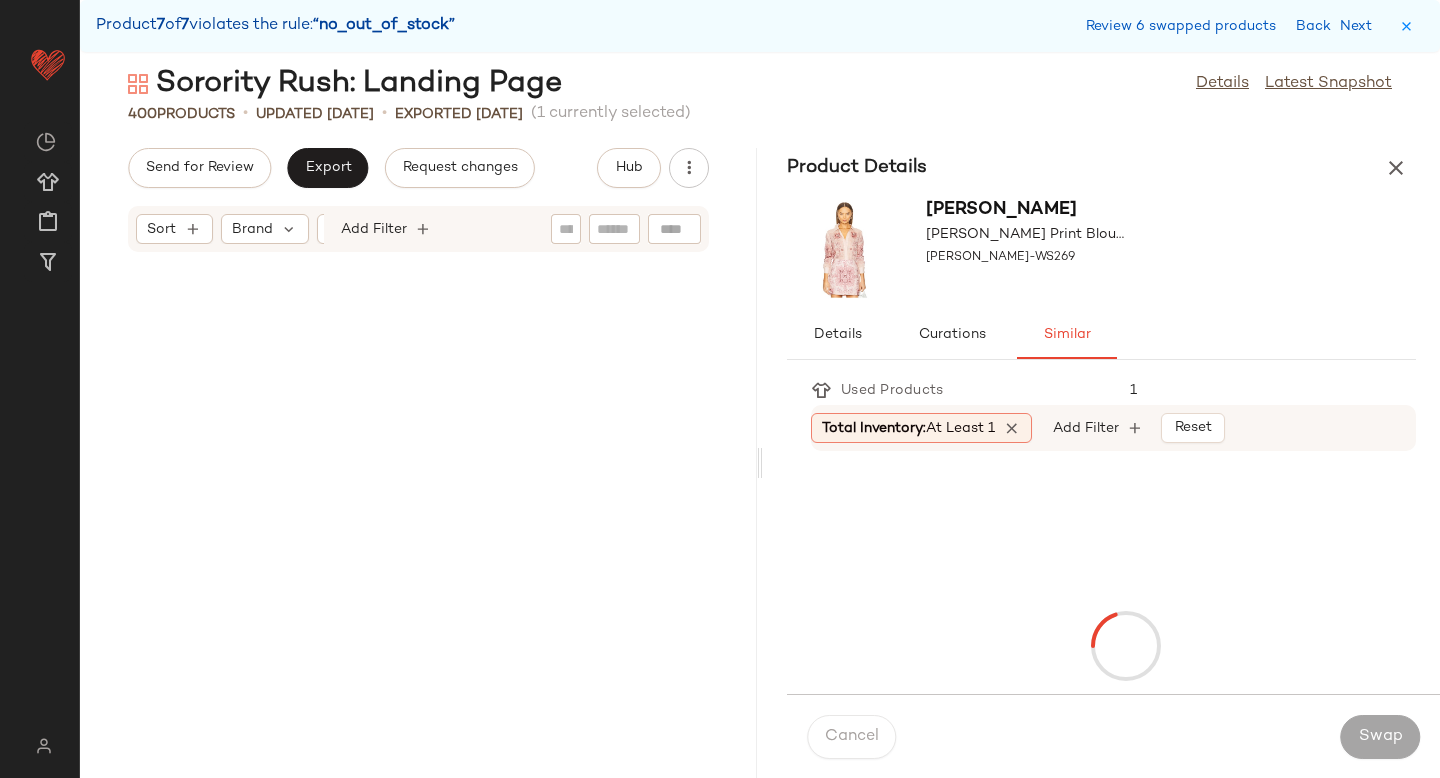 scroll, scrollTop: 71004, scrollLeft: 0, axis: vertical 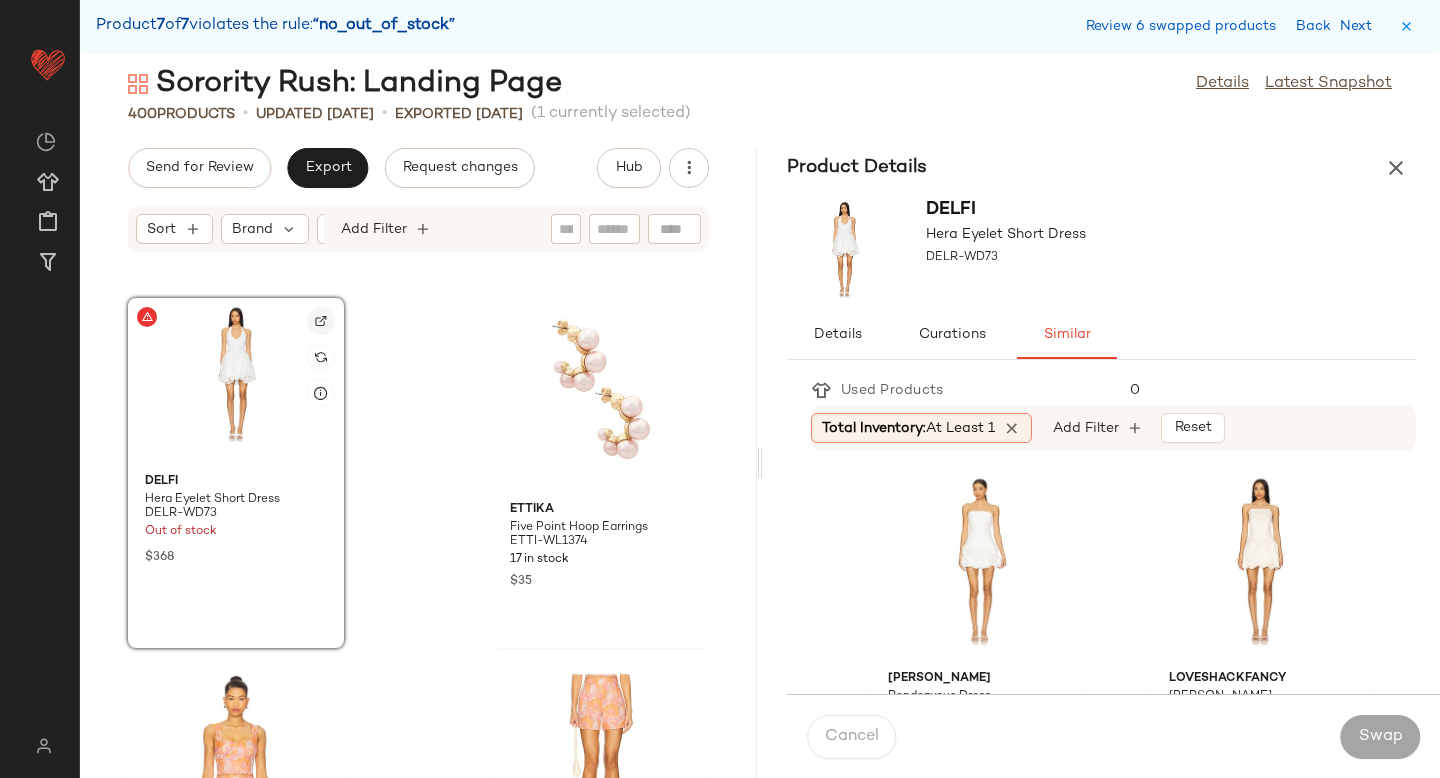 click 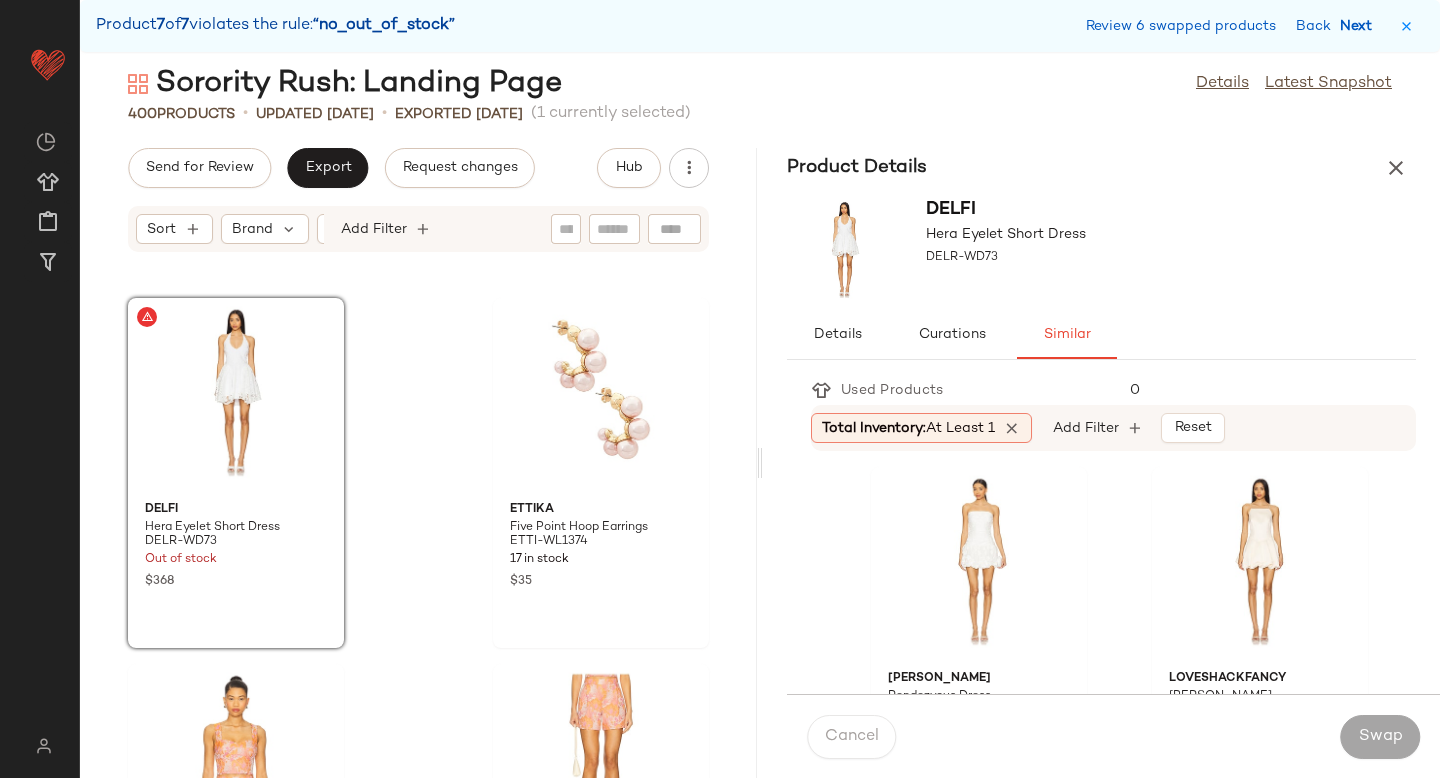 click on "Next" at bounding box center (1360, 26) 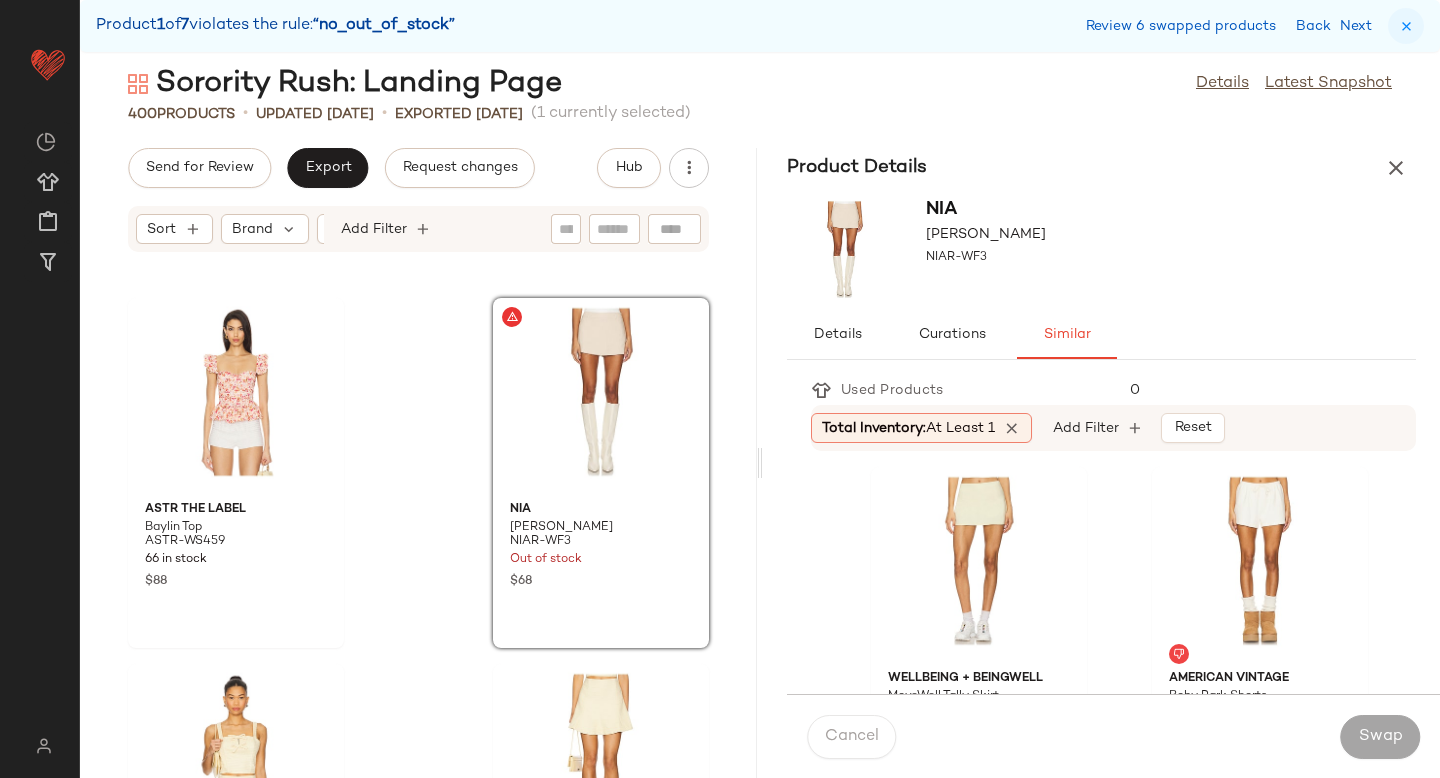 click at bounding box center (1406, 26) 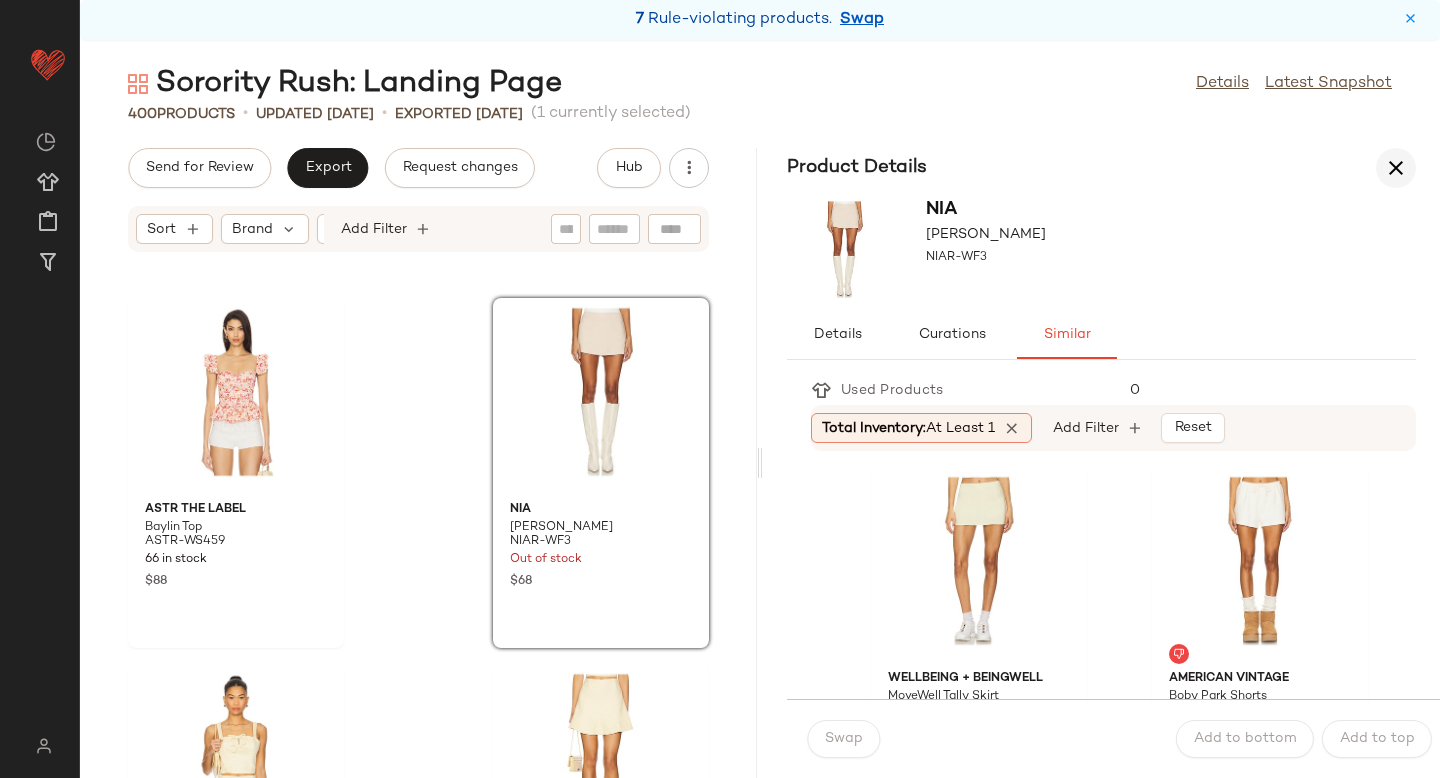 click at bounding box center [1396, 168] 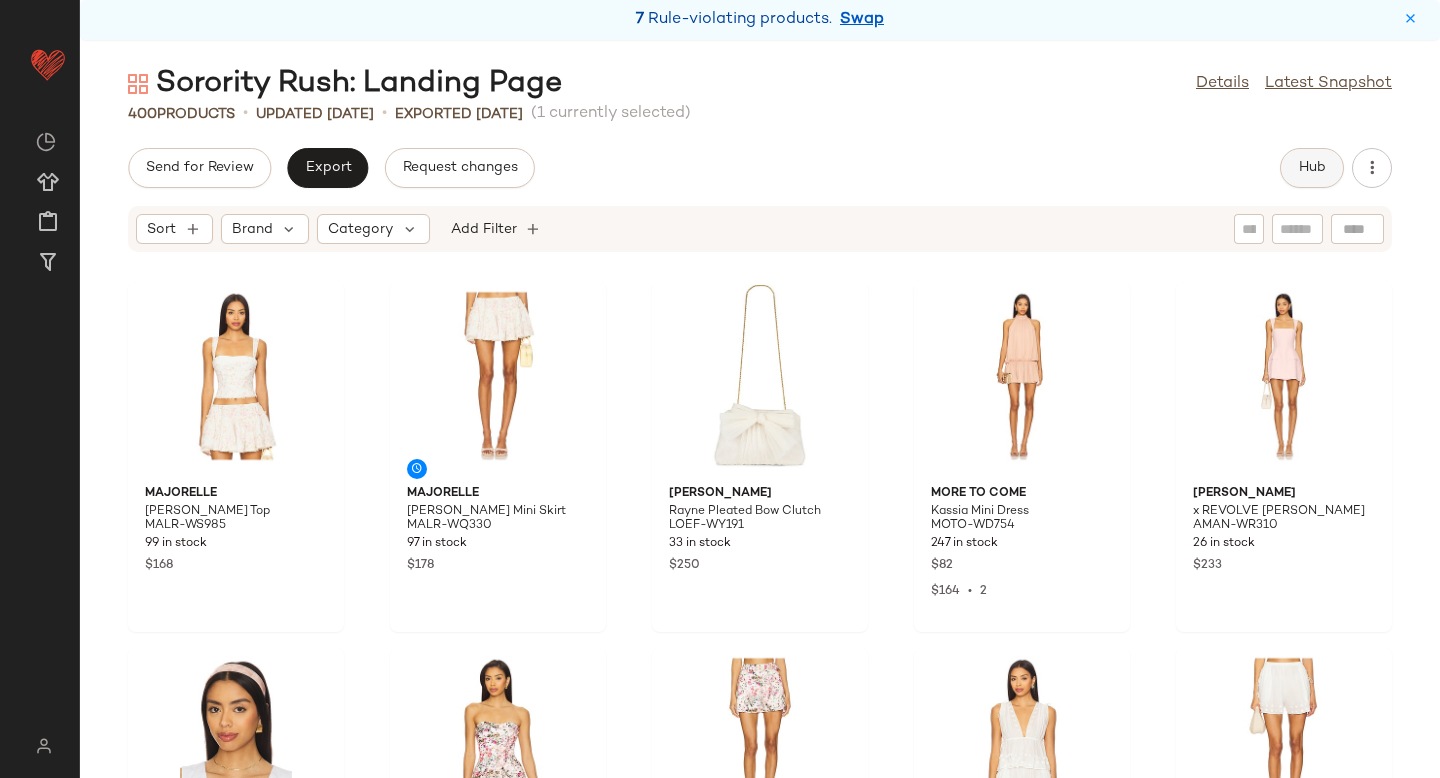 click on "Hub" 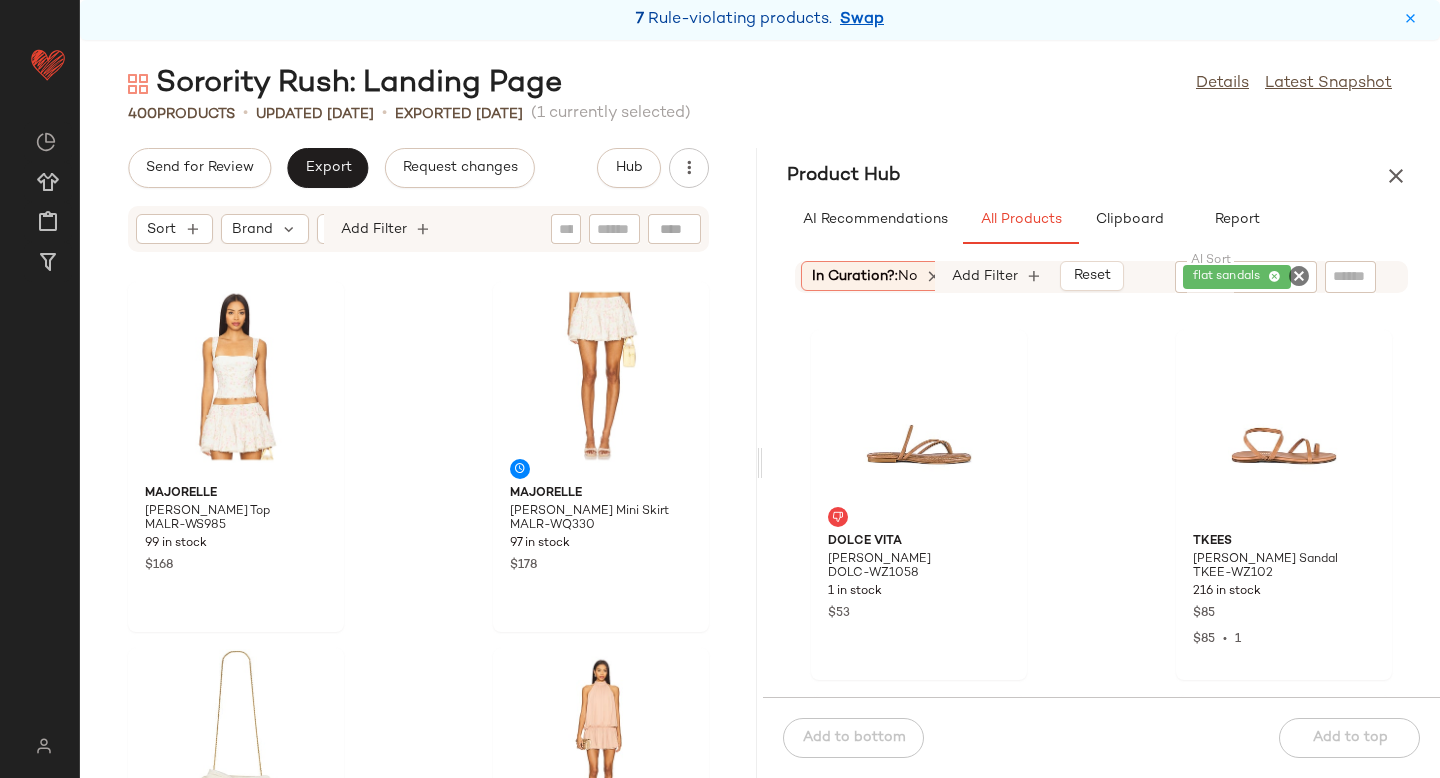 scroll, scrollTop: 0, scrollLeft: 239, axis: horizontal 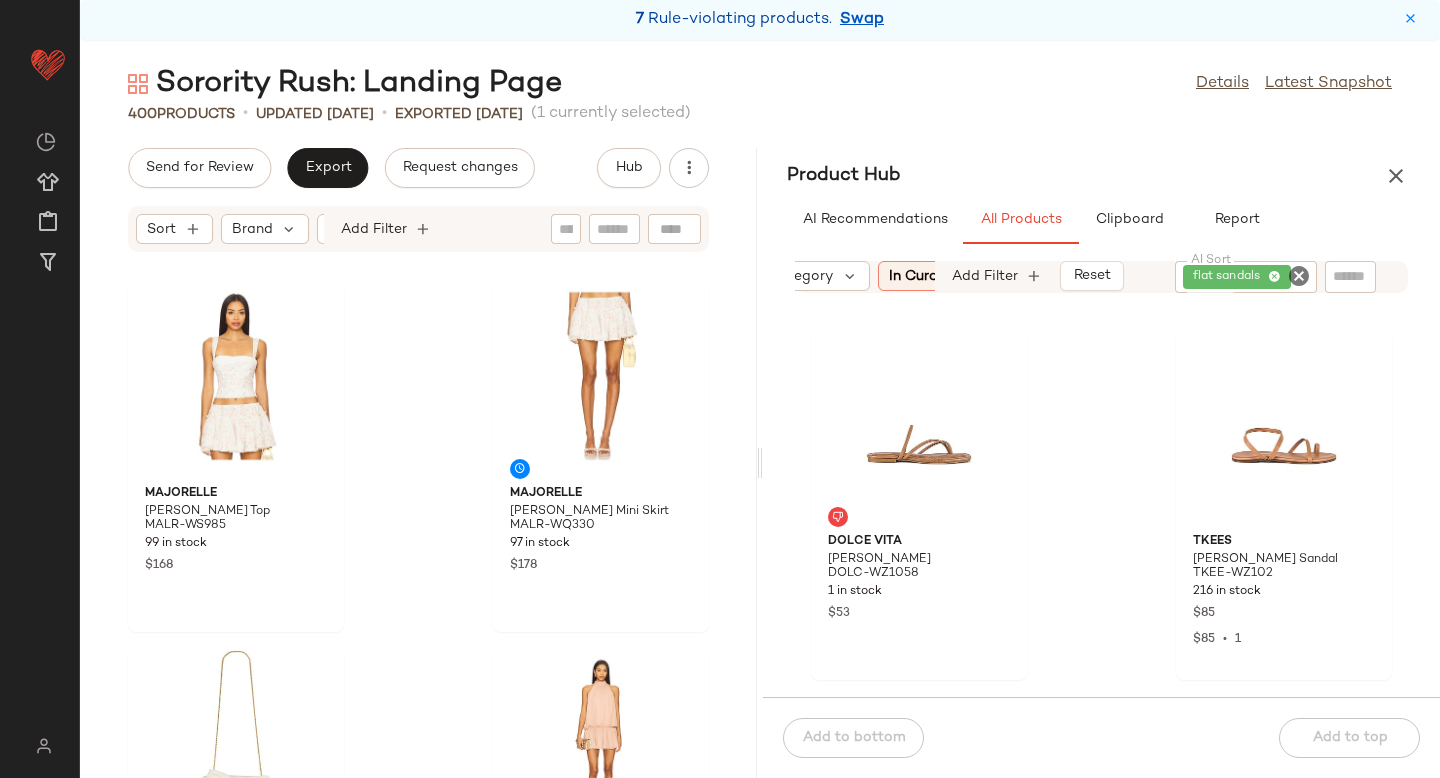 click 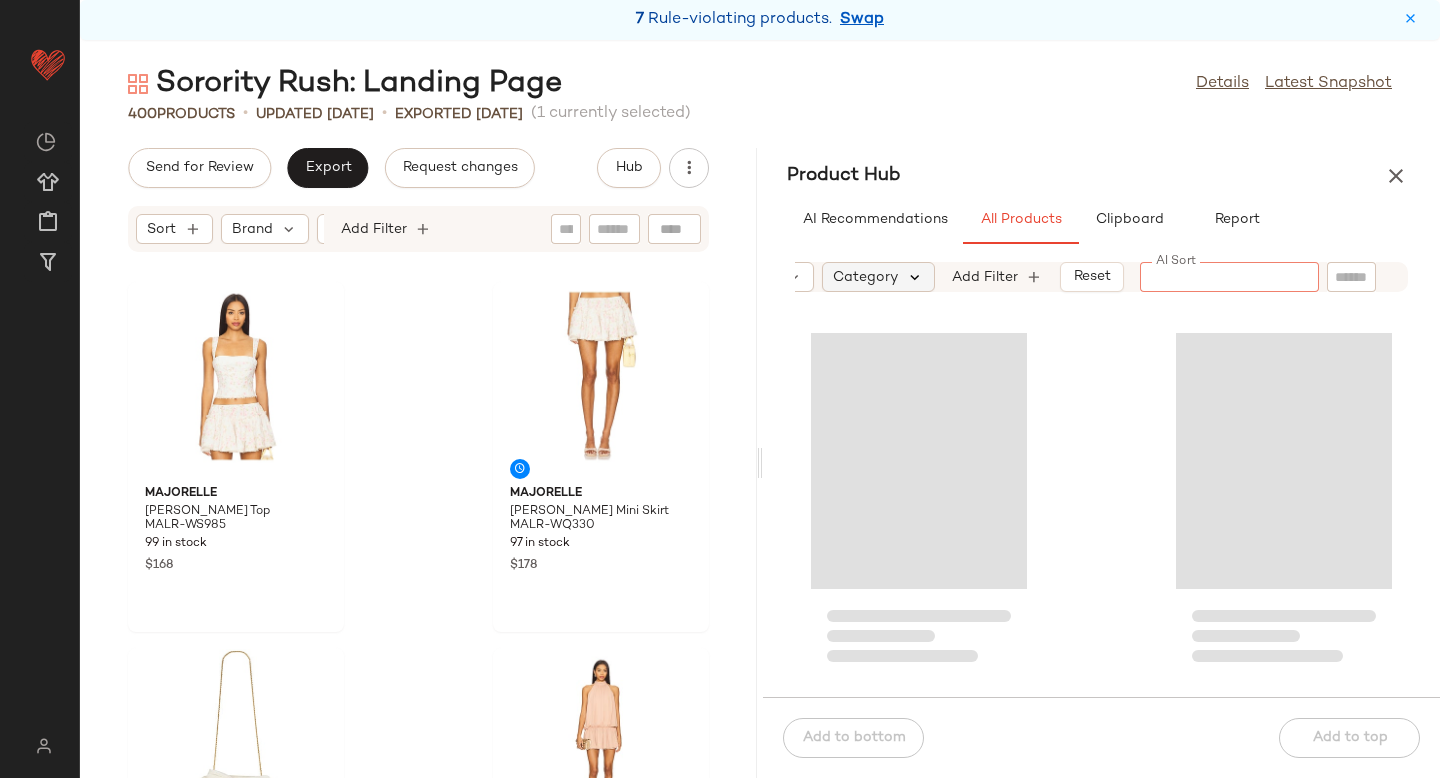 scroll, scrollTop: 0, scrollLeft: 186, axis: horizontal 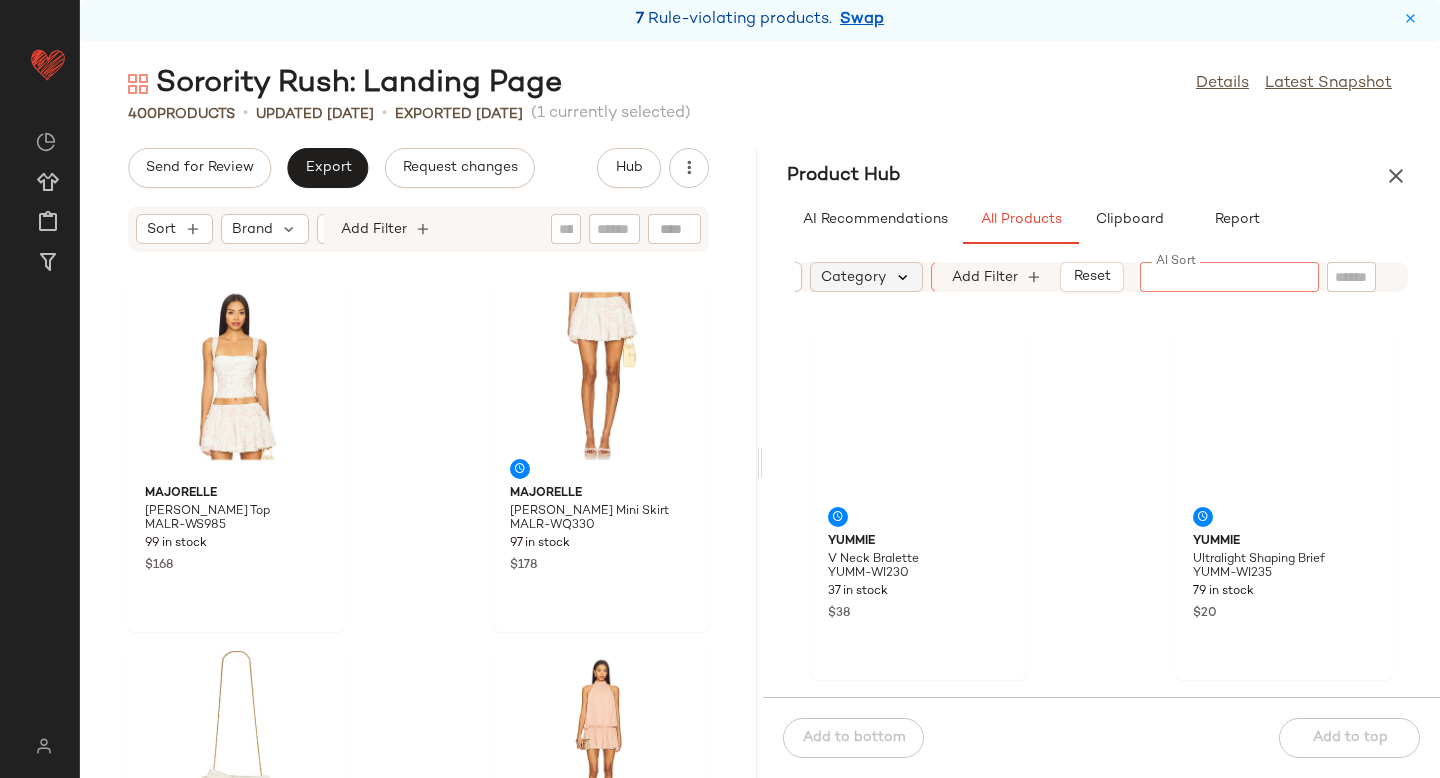 click on "Category" at bounding box center [853, 277] 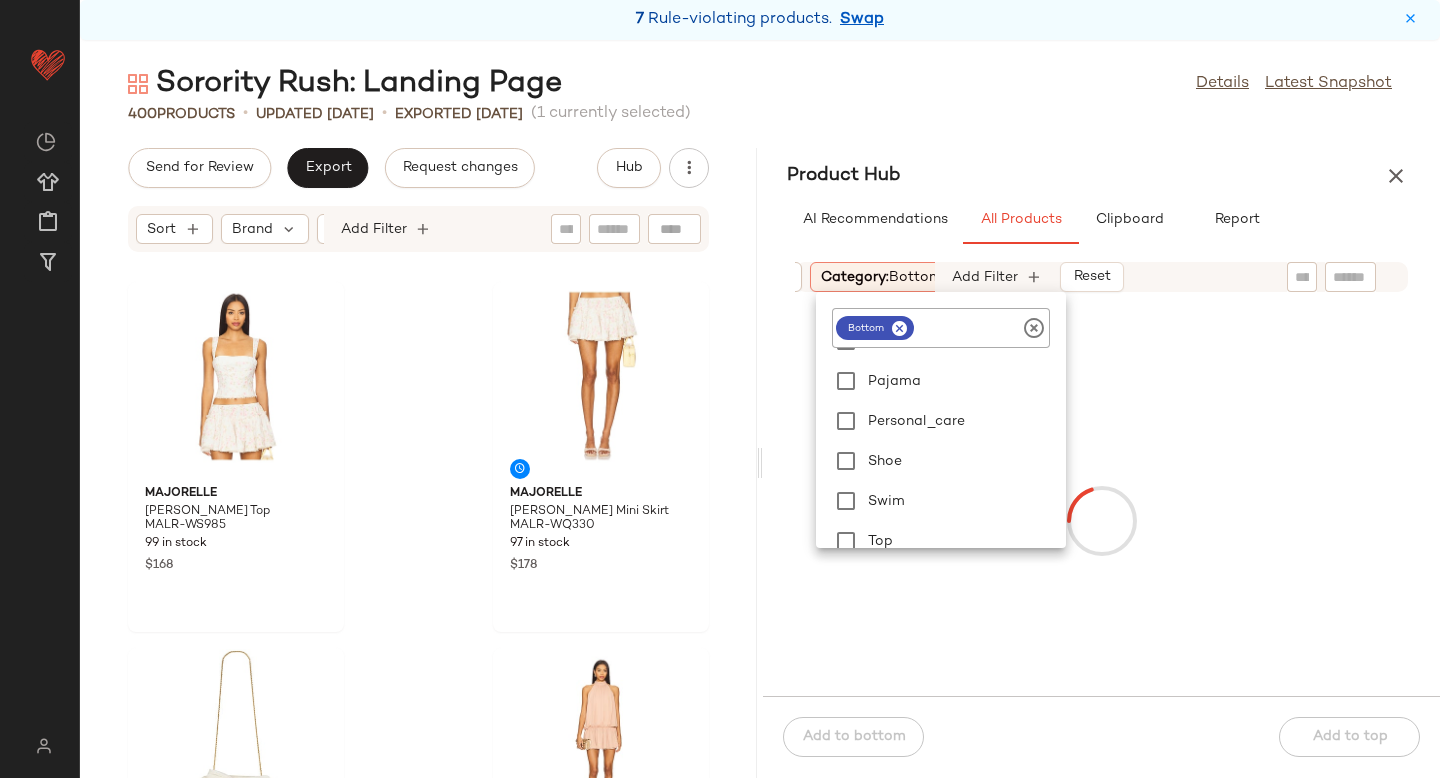scroll, scrollTop: 449, scrollLeft: 0, axis: vertical 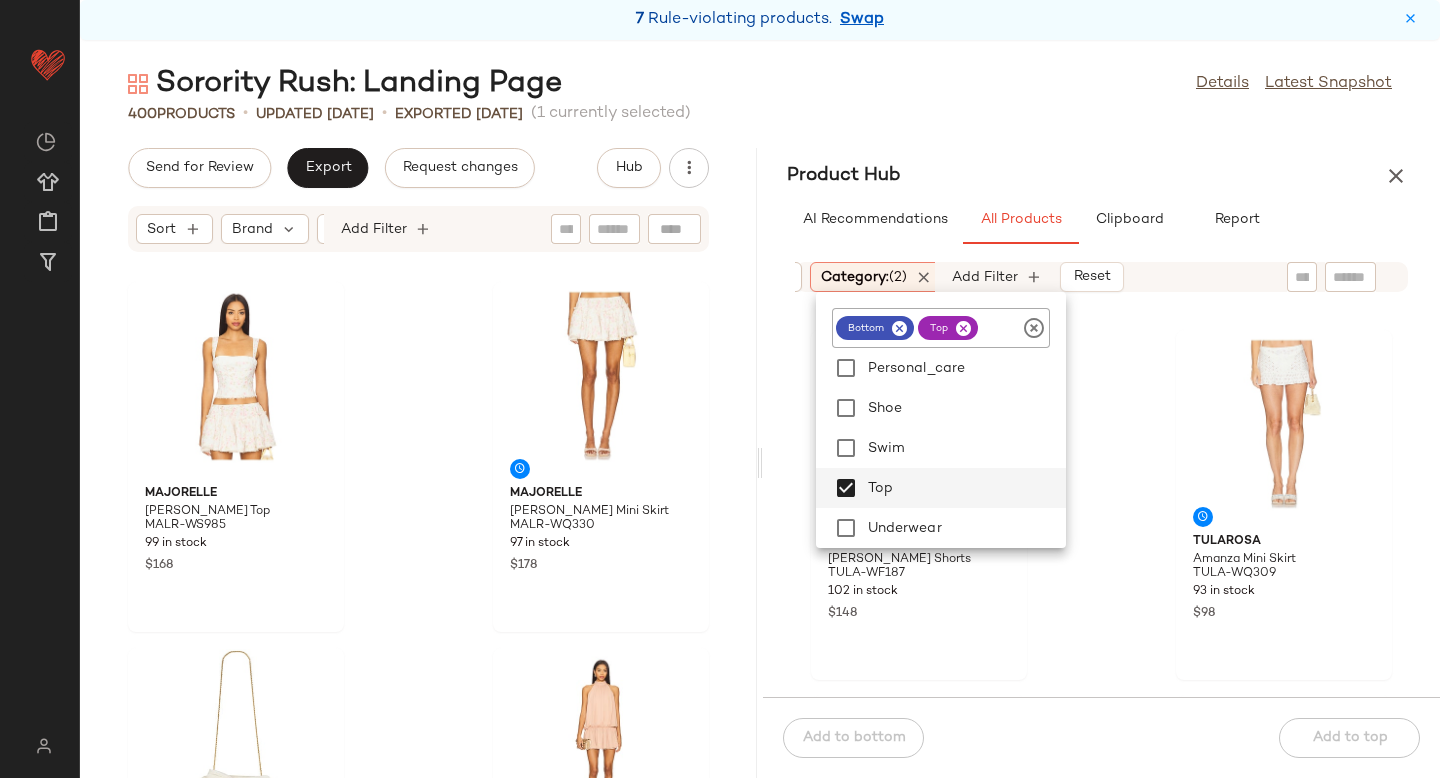 click on "Tularosa Sofiya Shorts TULA-WF187 102 in stock $148 Tularosa Amanza Mini Skirt TULA-WQ309 93 in stock $98 Theory High Waist Wide Leg Jean THEO-WJ2 22 in stock $275 Theory Capri Pant THEO-WP305 22 in stock $215 Show Me Your Mumu Lohan Mini Skort SHOW-WF158 159 in stock $128 SER.O.YA Messa Knit Short SERR-WF52 99 in stock $148 ROLLA'S Skort ROLS-WF86 58 in stock $119 ROLLA'S Gigi Barrel ROLS-WJ254 57 in stock $149" 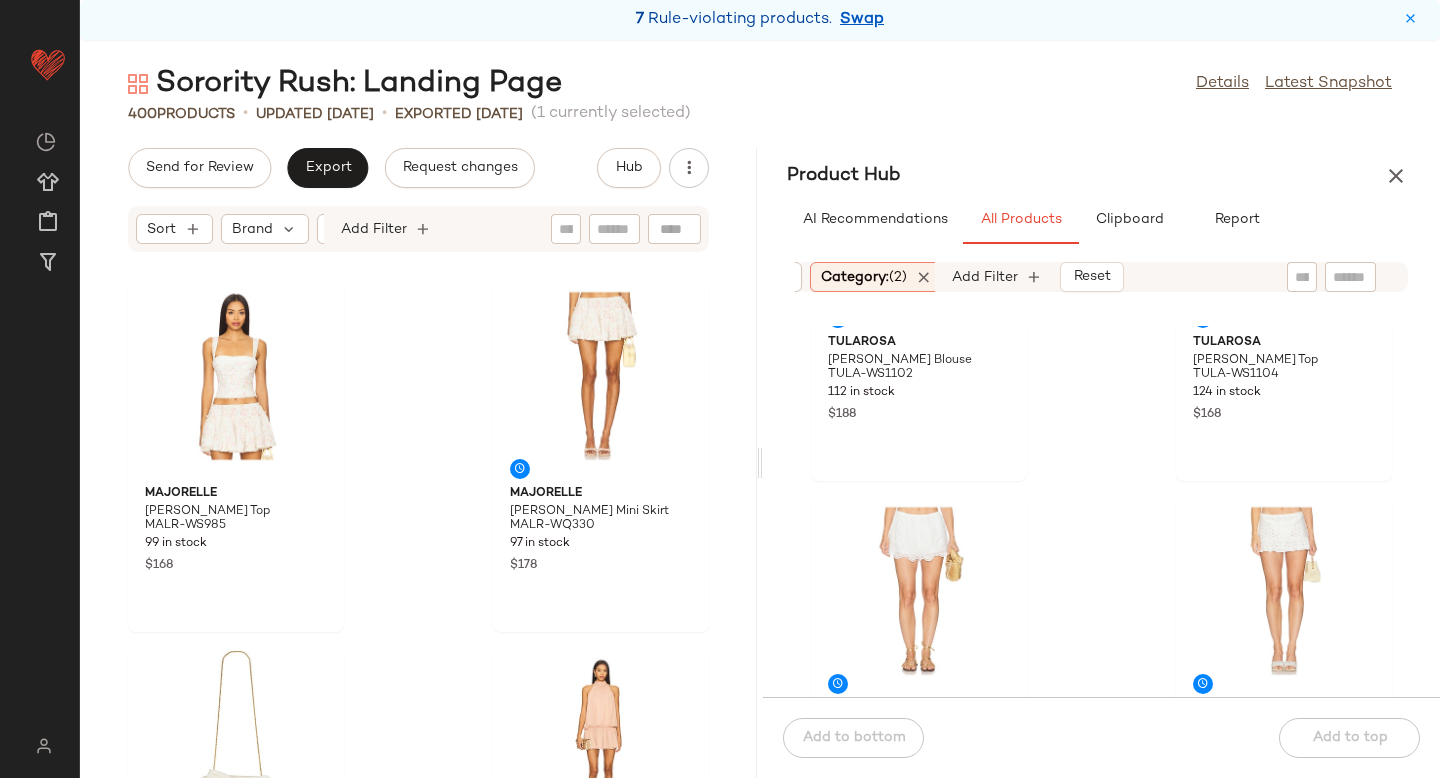 scroll, scrollTop: 0, scrollLeft: 0, axis: both 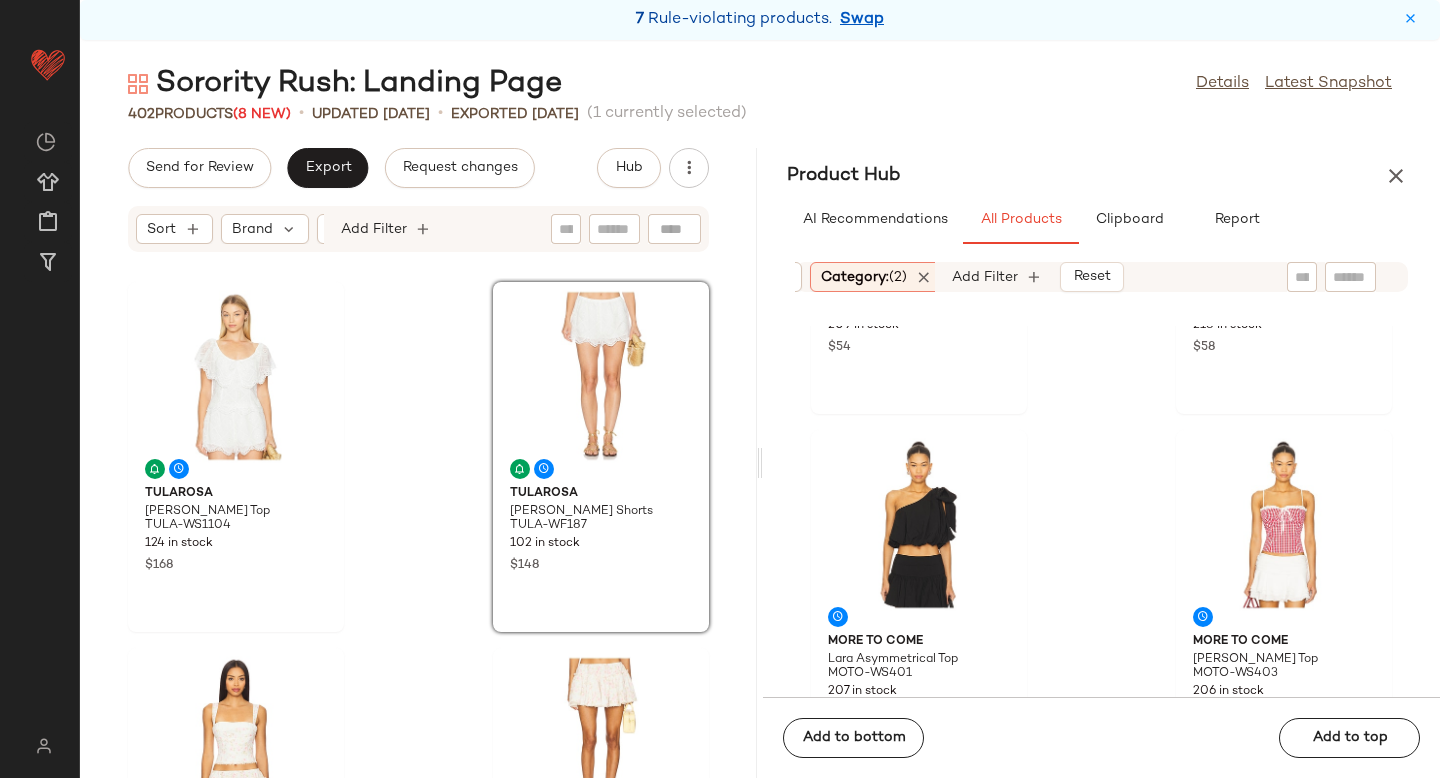click on "MORE TO COME Marina Mini Skirt MOTO-WQ123 209 in stock $54 MORE TO COME Annie Cami Top MOTO-WS400 218 in stock $58 MORE TO COME Lara Asymmetrical Top MOTO-WS401 207 in stock $70 MORE TO COME Beckie Top MOTO-WS403 206 in stock $58 Michael Stars Malani Tie Tank Top MICH-WS3885 49 in stock $98 Lovers and Friends Monroe Top LOVF-WS3244 109 in stock $159 Lovers and Friends Ashley Top LOVF-WS3254 152 in stock $138 Lovers and Friends Palmer Skort LOVF-WF611 141 in stock $168" 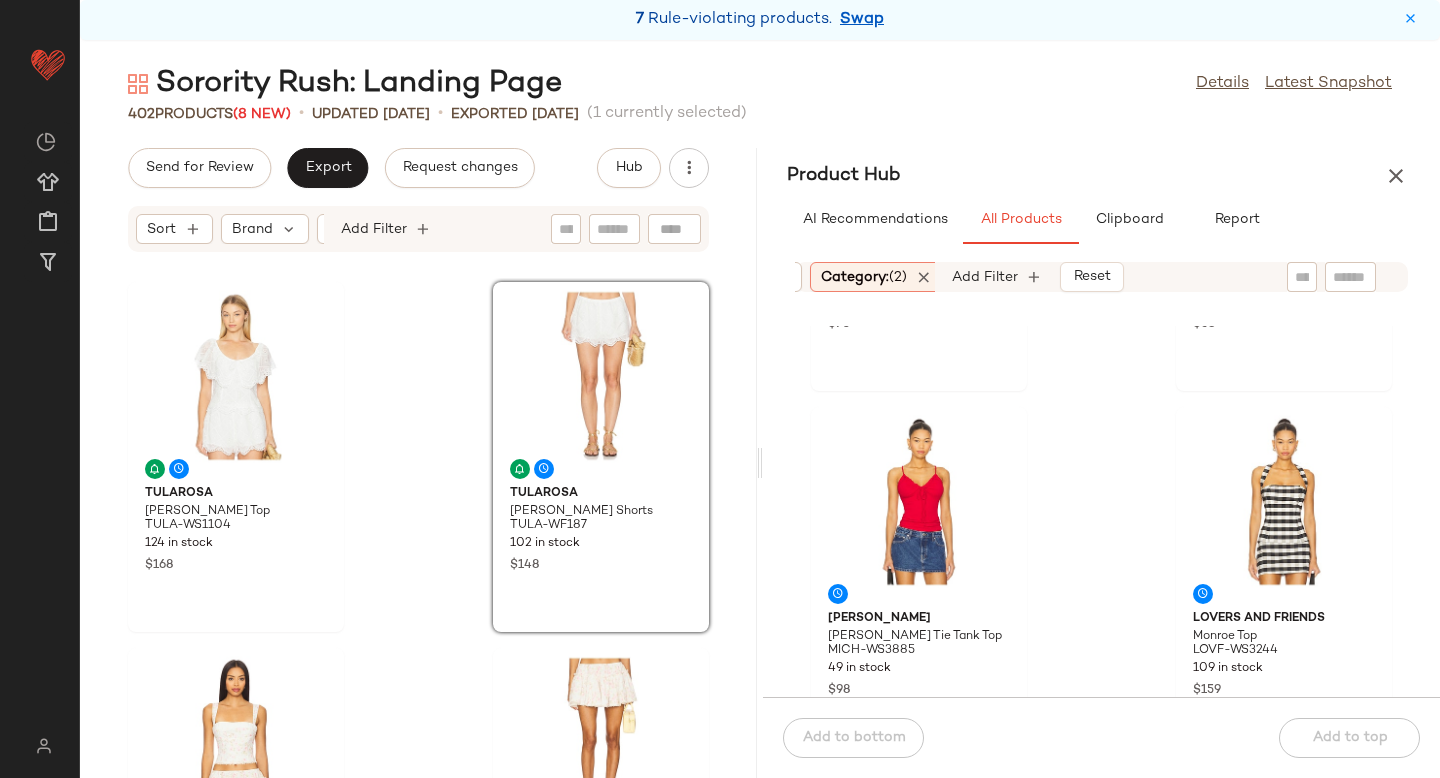 scroll, scrollTop: 2512, scrollLeft: 0, axis: vertical 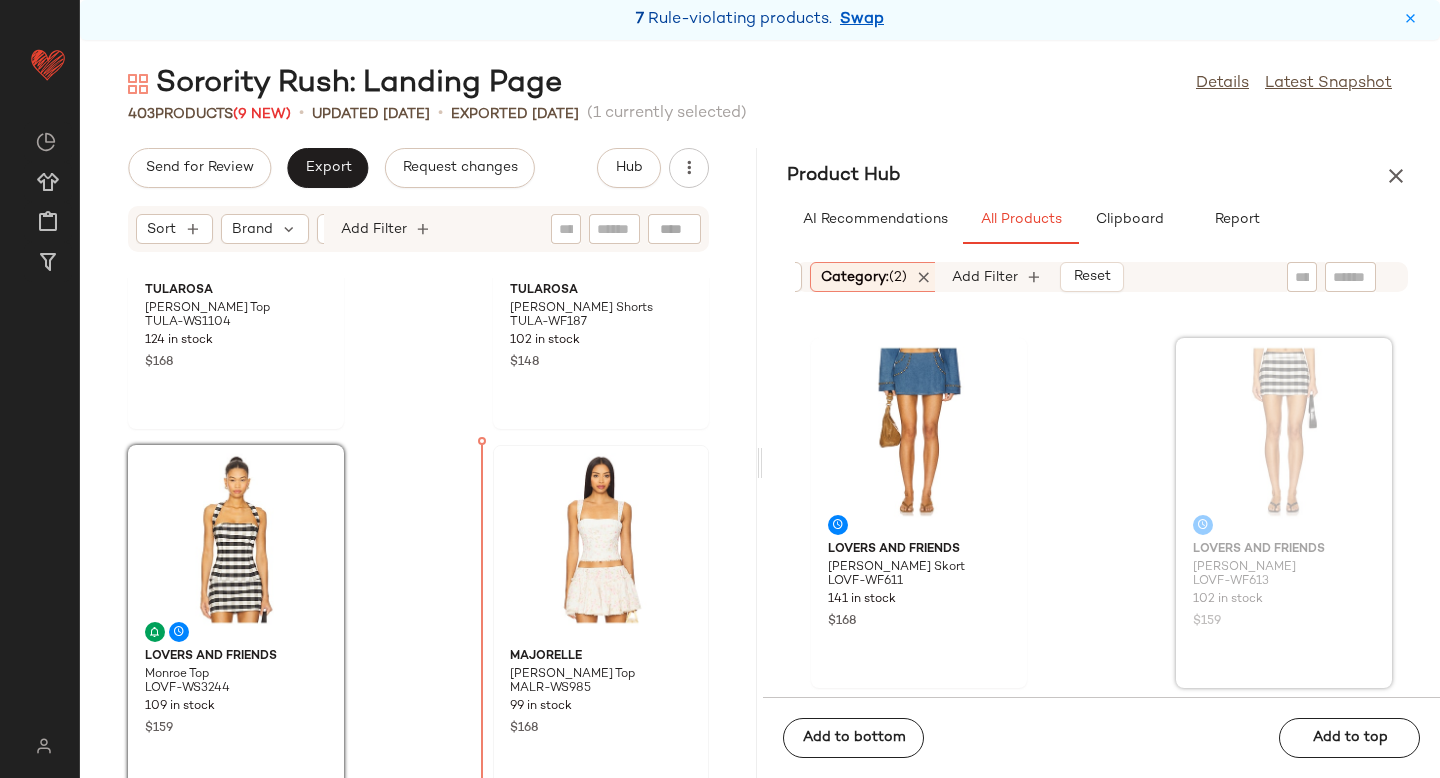 drag, startPoint x: 1282, startPoint y: 419, endPoint x: 511, endPoint y: 622, distance: 797.2766 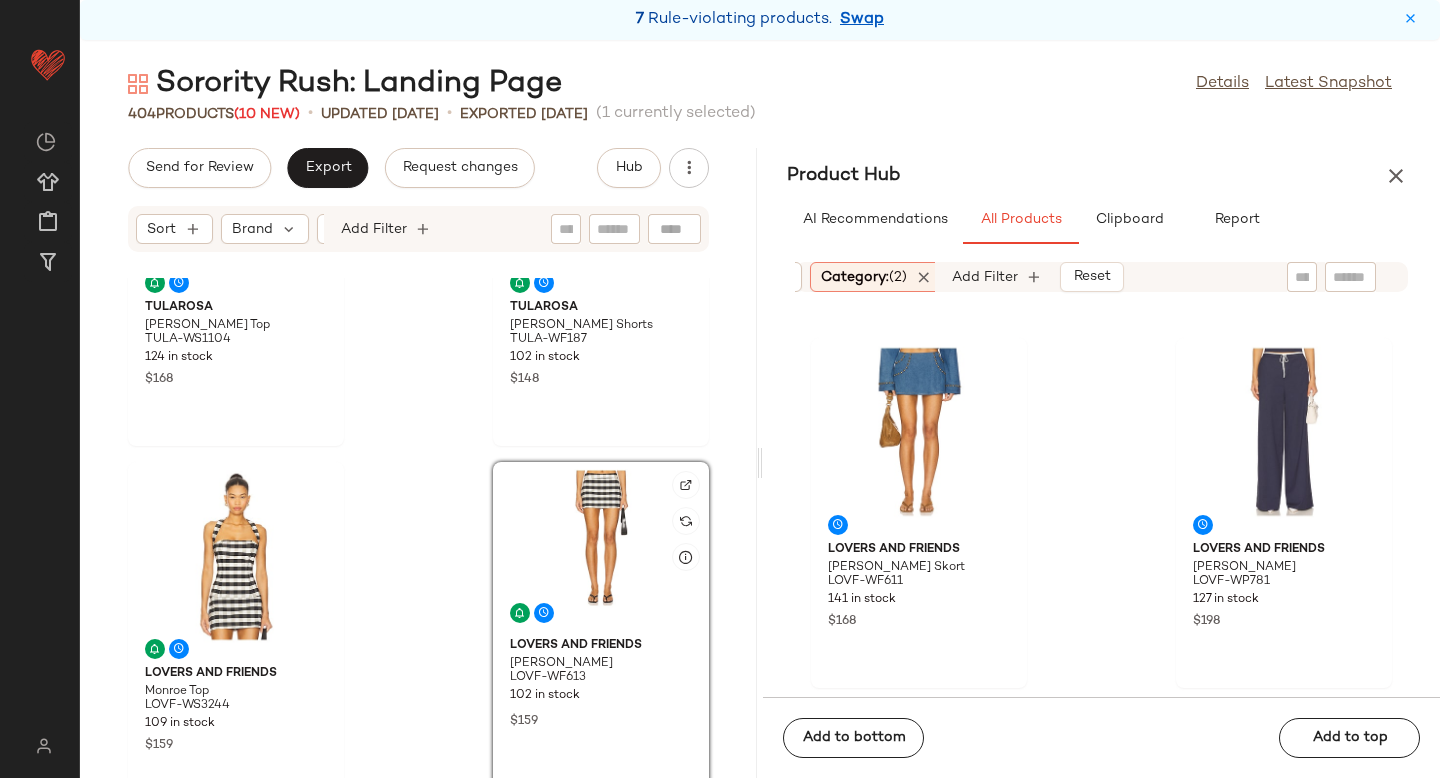 scroll, scrollTop: 205, scrollLeft: 0, axis: vertical 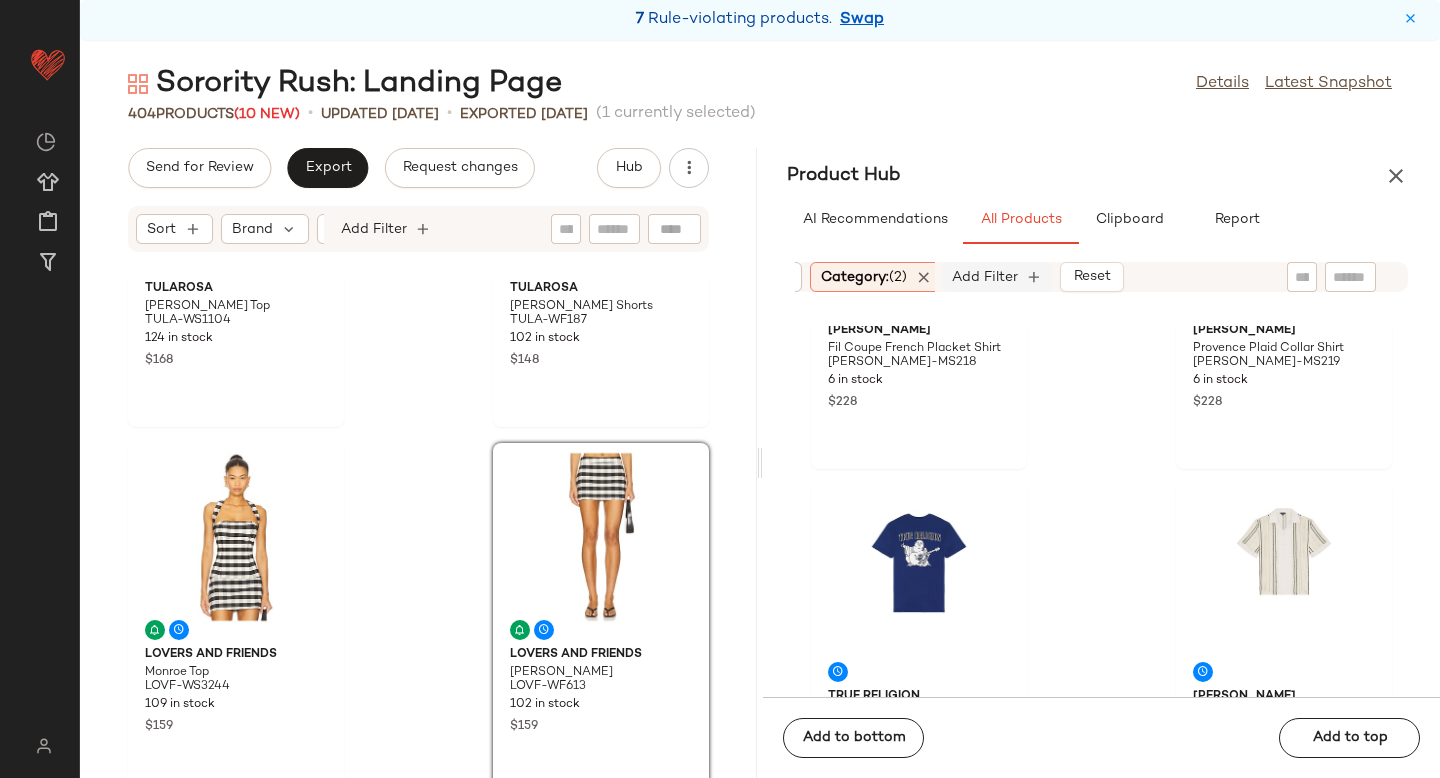 click on "Add Filter" 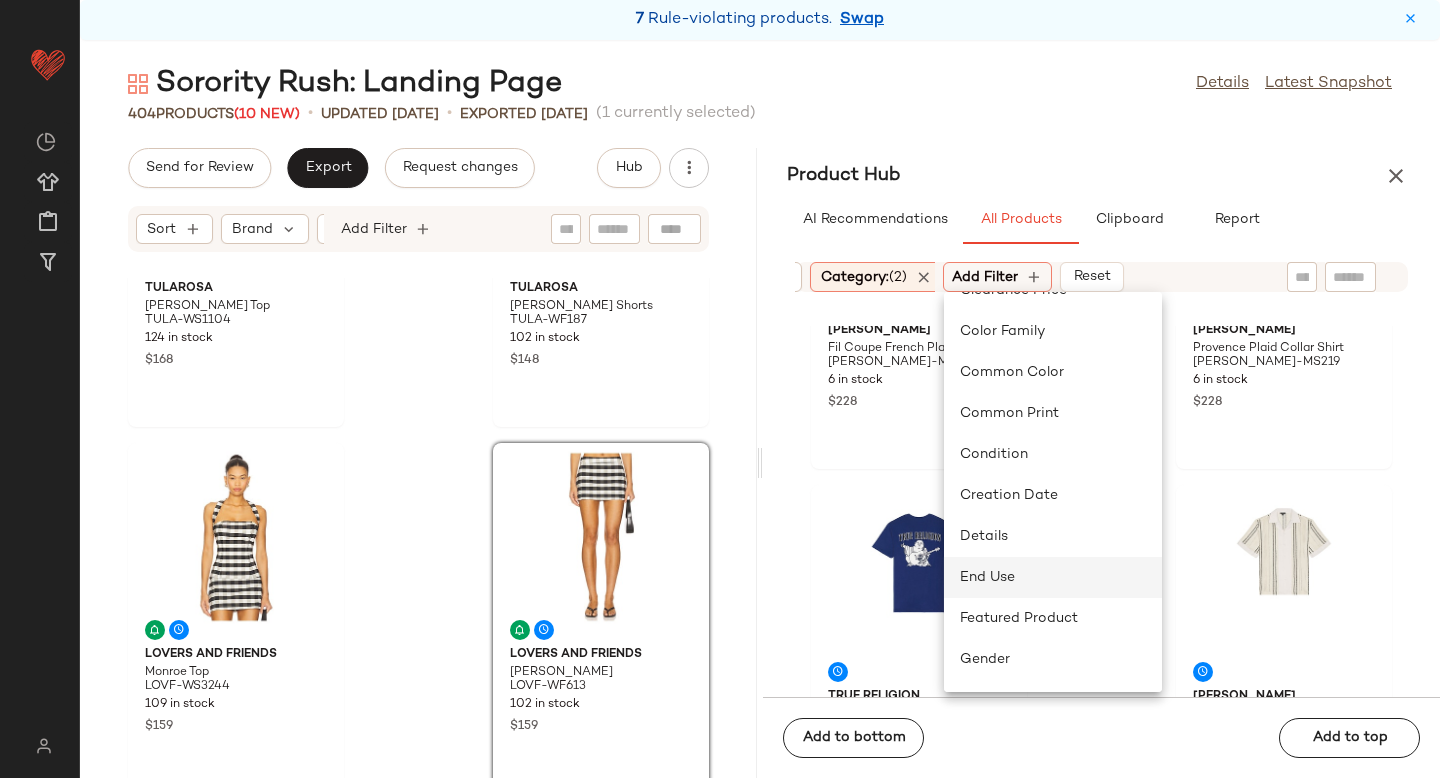 scroll, scrollTop: 271, scrollLeft: 0, axis: vertical 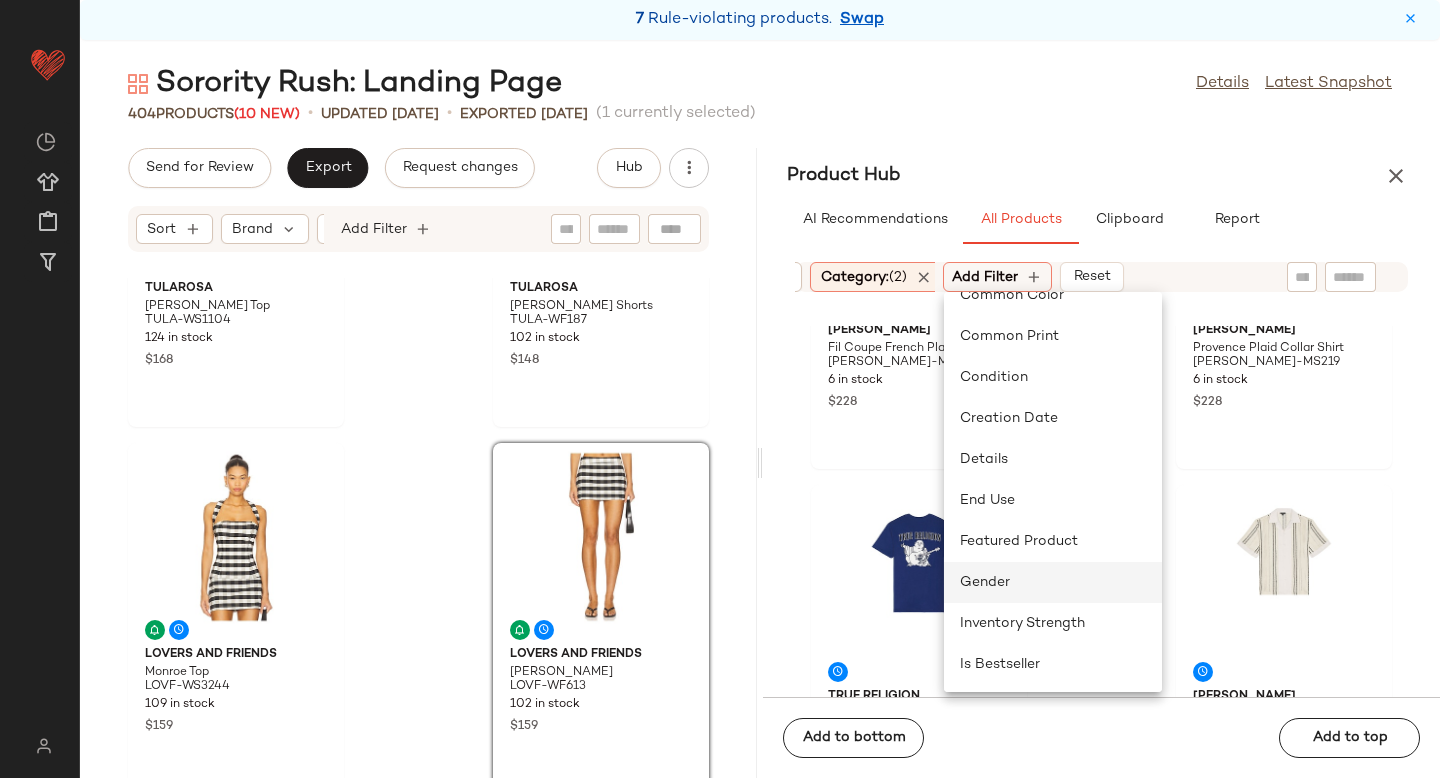 click on "Gender" 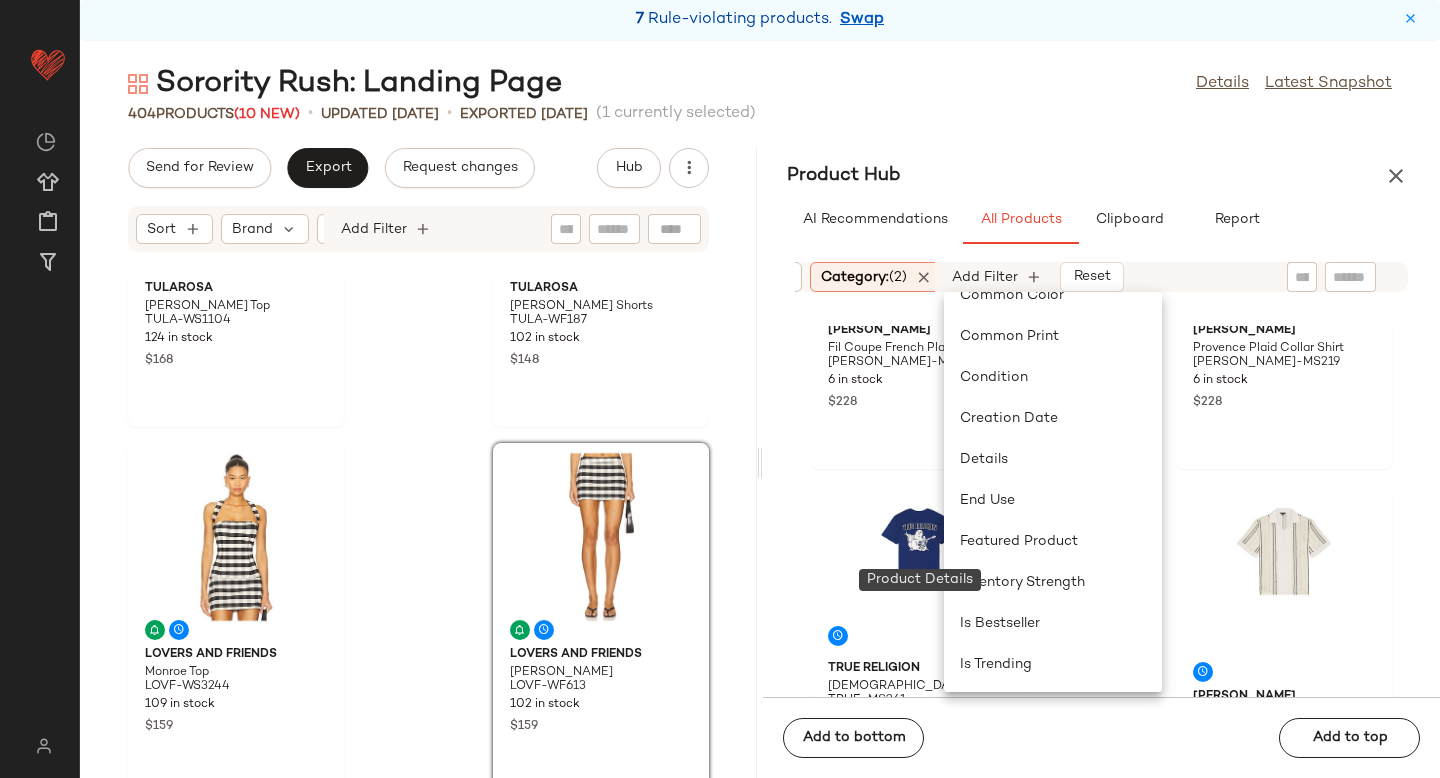 scroll, scrollTop: 0, scrollLeft: 628, axis: horizontal 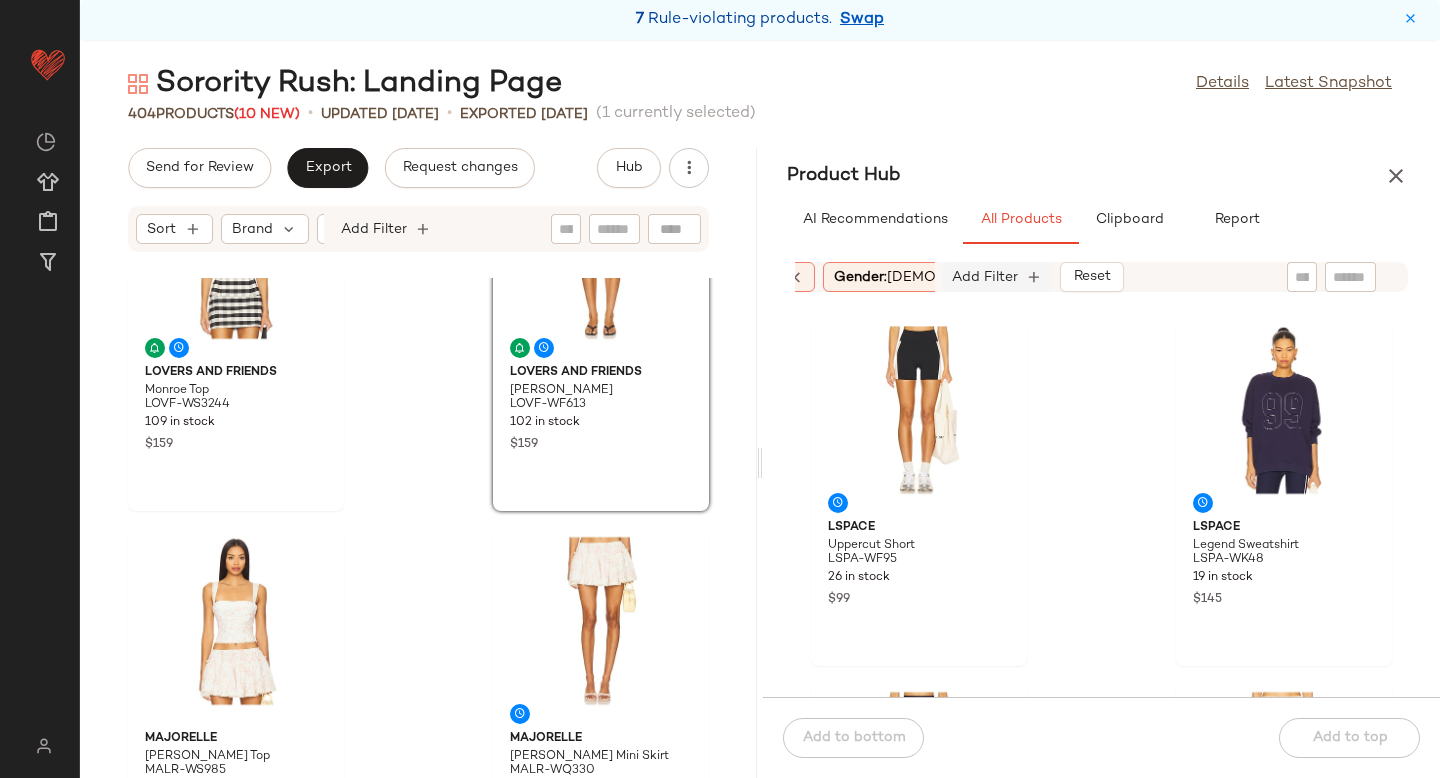 click on "Add Filter" 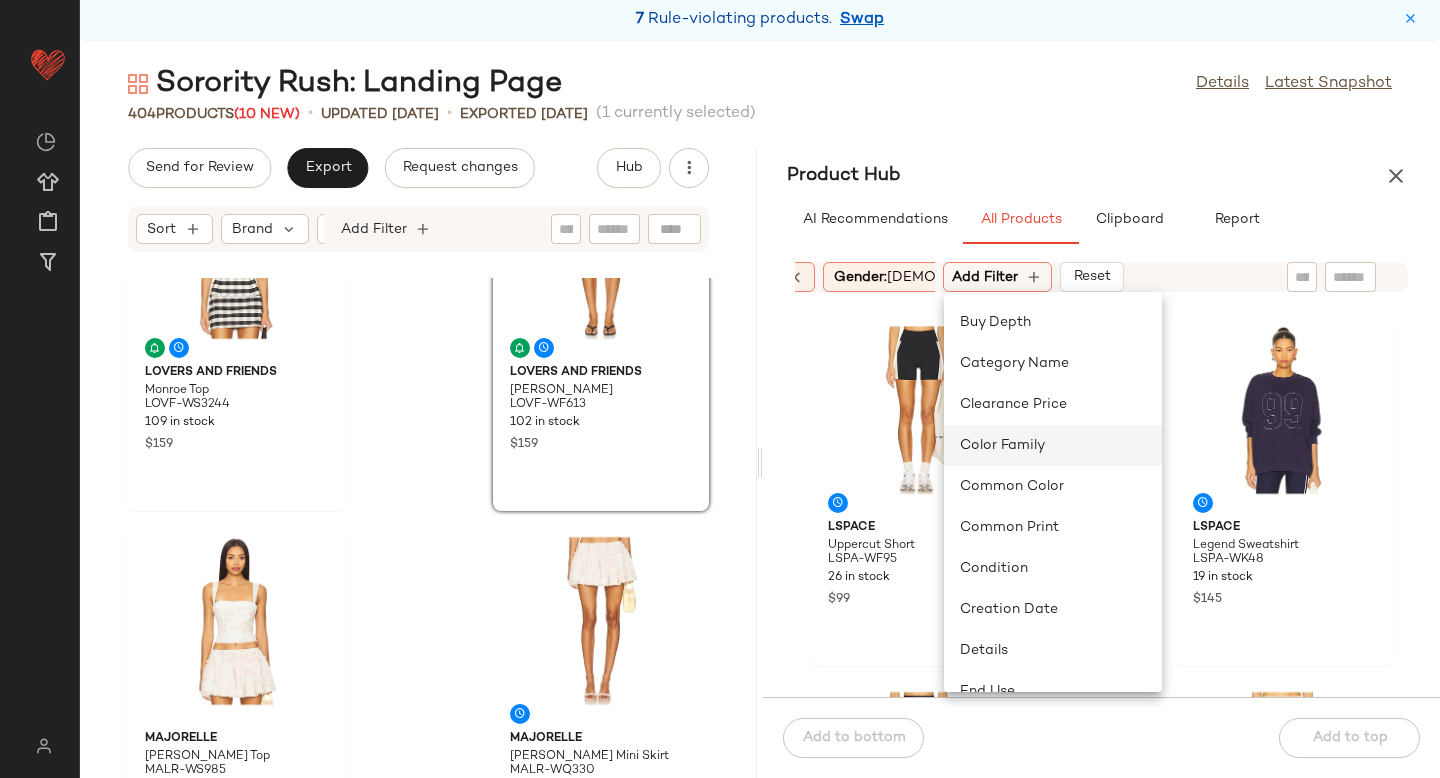 scroll, scrollTop: 78, scrollLeft: 0, axis: vertical 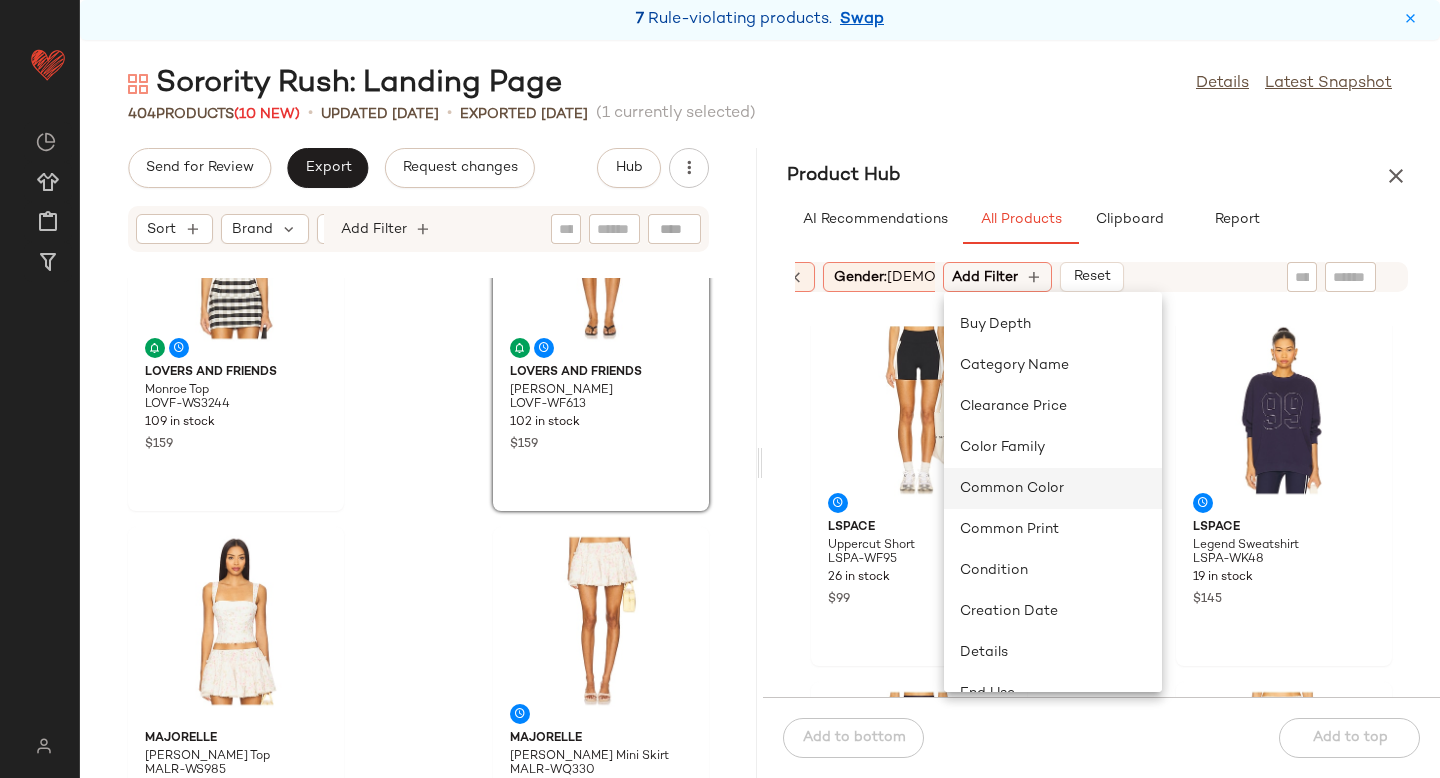 click on "Common Color" 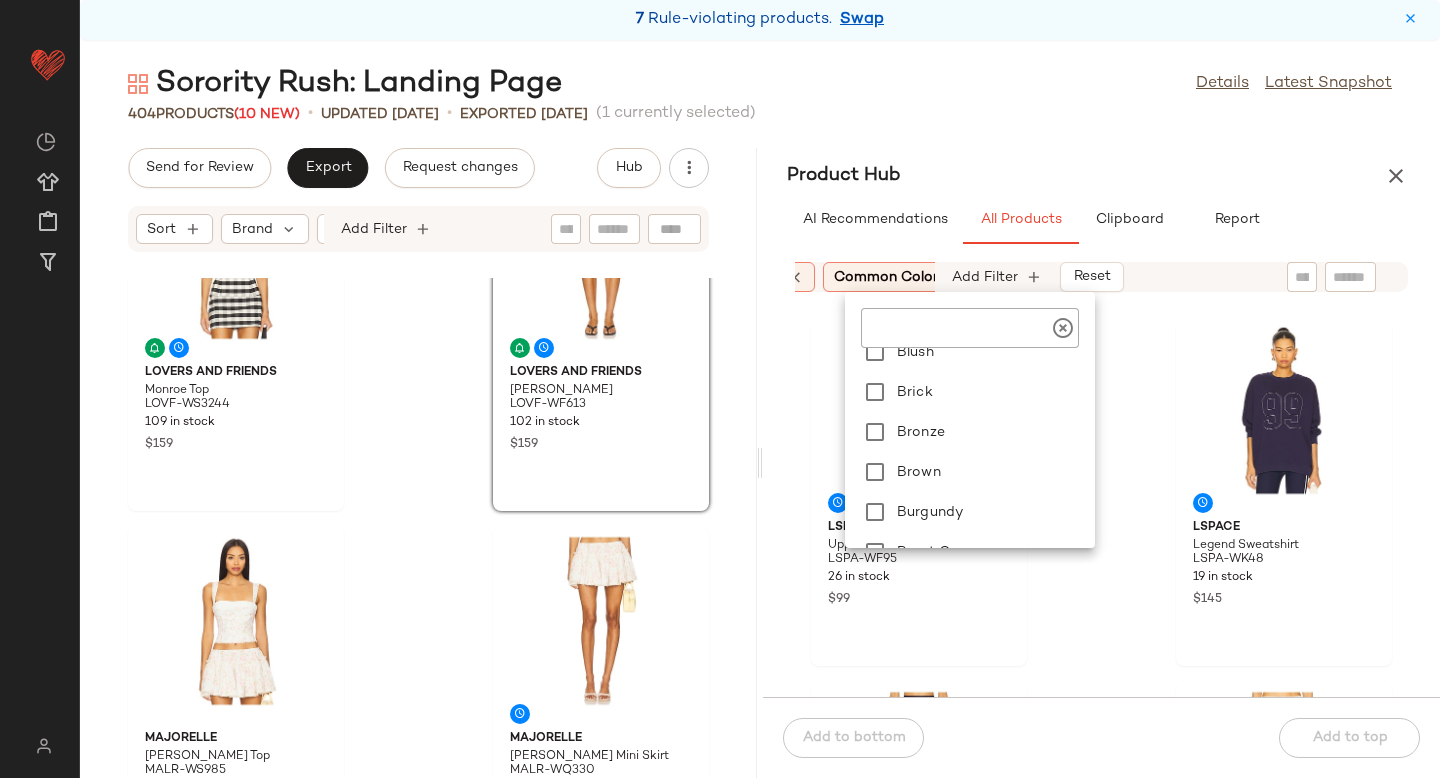 scroll, scrollTop: 409, scrollLeft: 0, axis: vertical 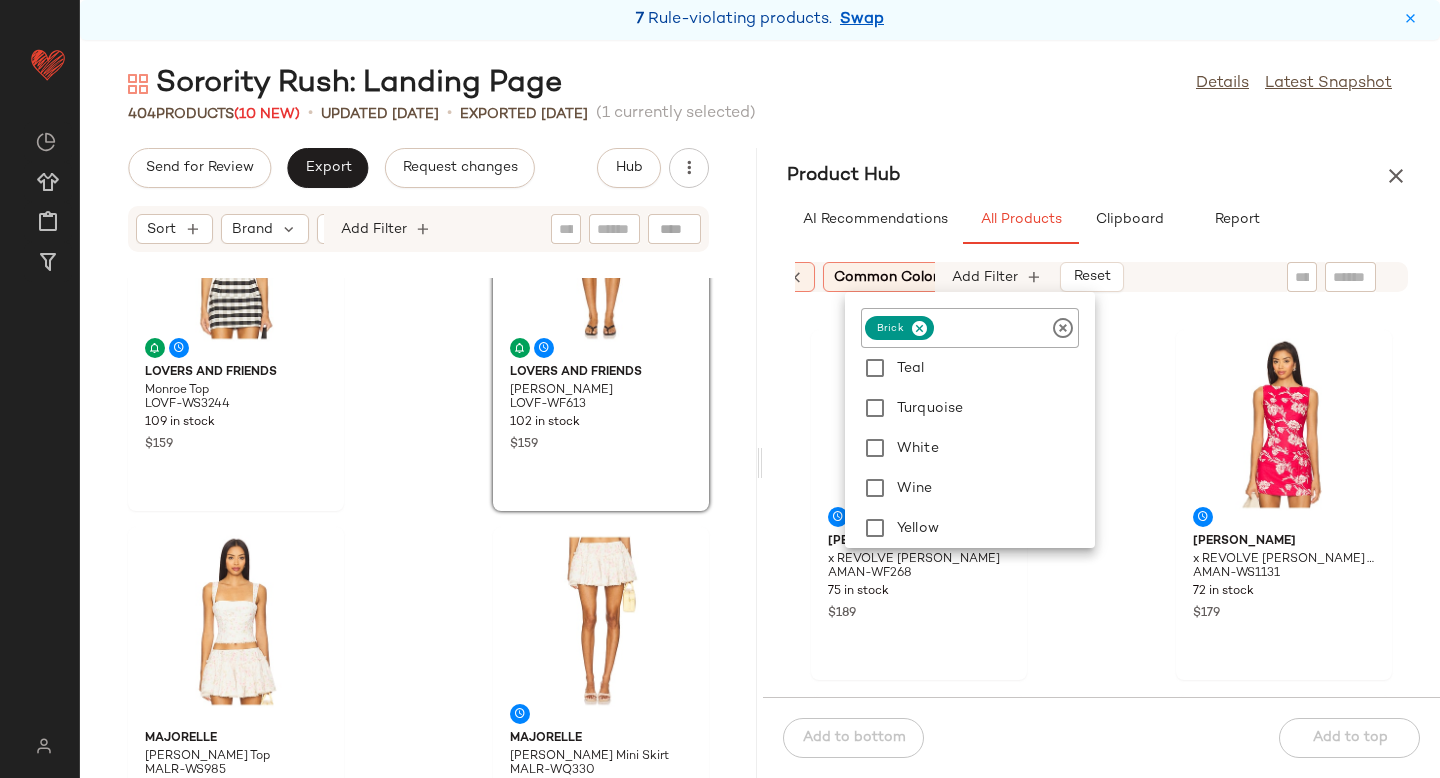 click on "Amanda Uprichard x REVOLVE Mila Skort AMAN-WF268 75 in stock $189 Amanda Uprichard x REVOLVE Ines Top AMAN-WS1131 72 in stock $179 LNA Steph Ribbed Skirt LNA-WQ37 52 in stock $128 $128  •  1 P.E Nation Signature Full Length Legging PENR-WP181 6 in stock $70 Free People x We The Free Good Luck Mid Rise Barrel Jeans FREE-WJ327 3 in stock $98 Commando Matte Metallic Legging CMAN-WP120 220 in stock $128" 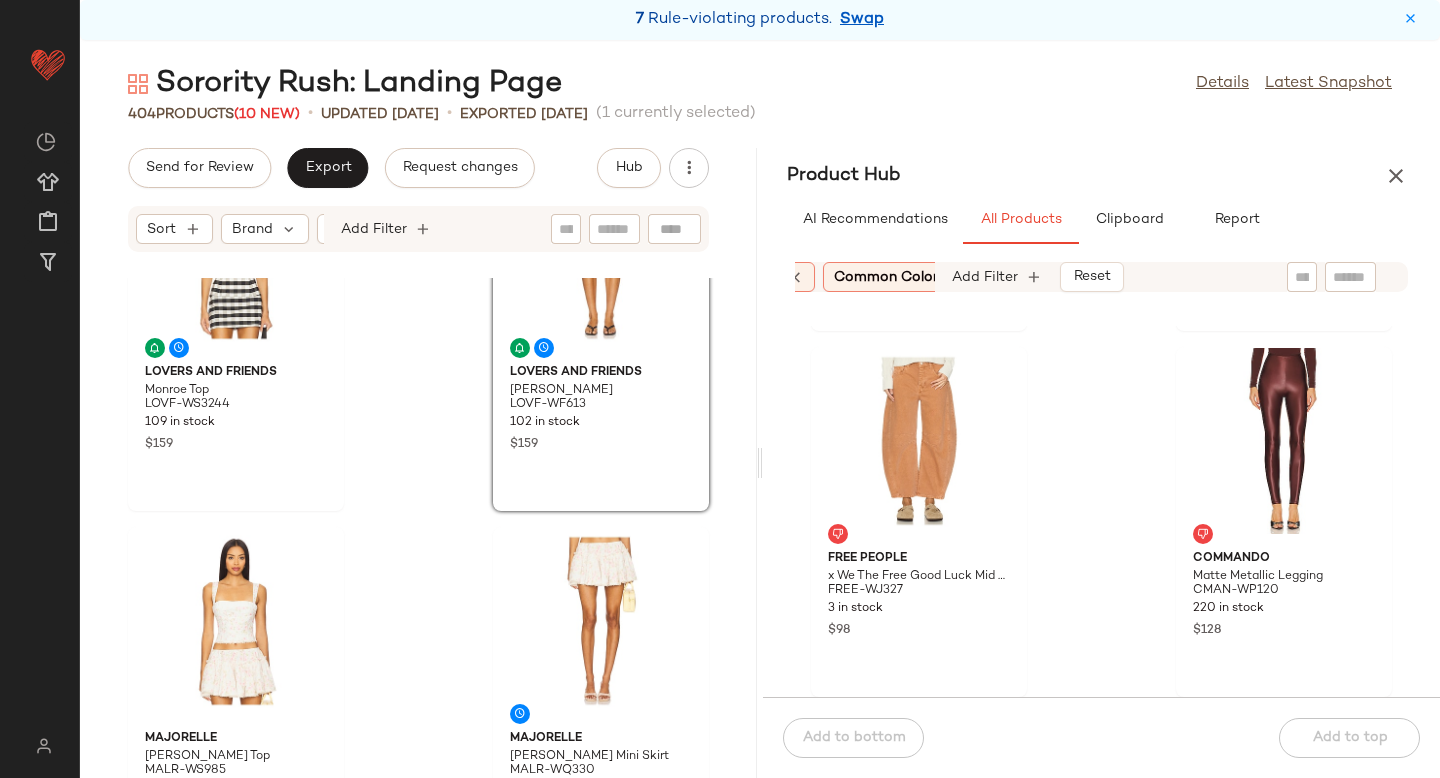 scroll, scrollTop: 0, scrollLeft: 0, axis: both 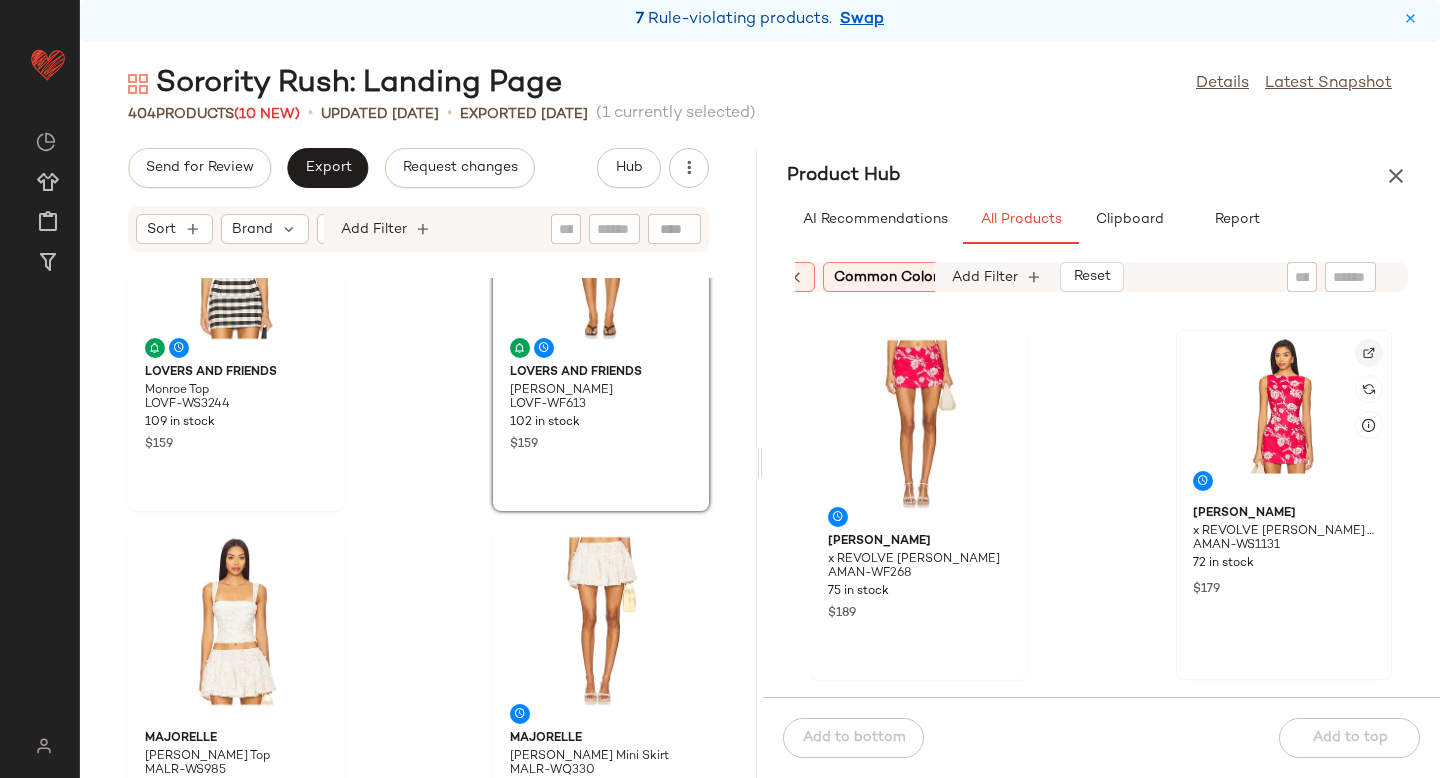click 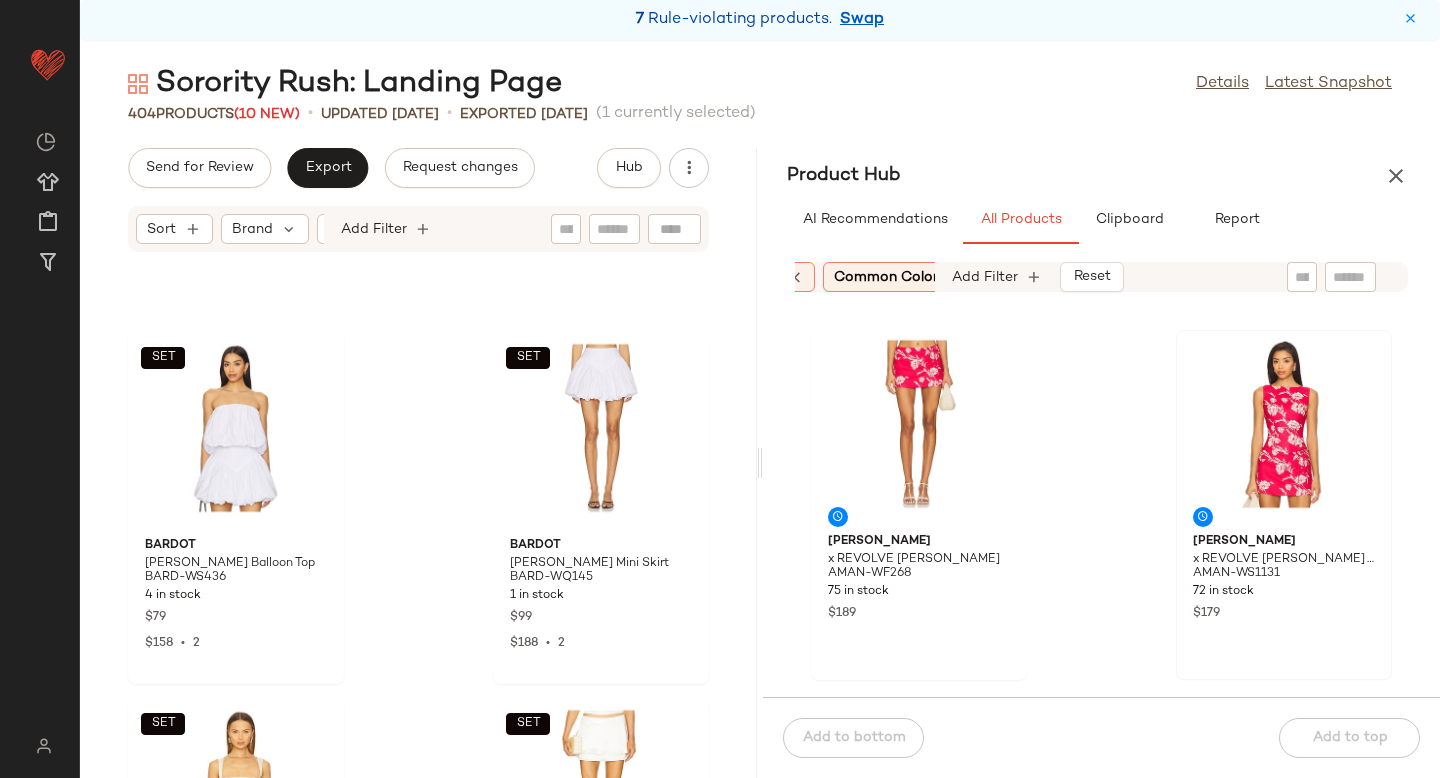 scroll, scrollTop: 9196, scrollLeft: 0, axis: vertical 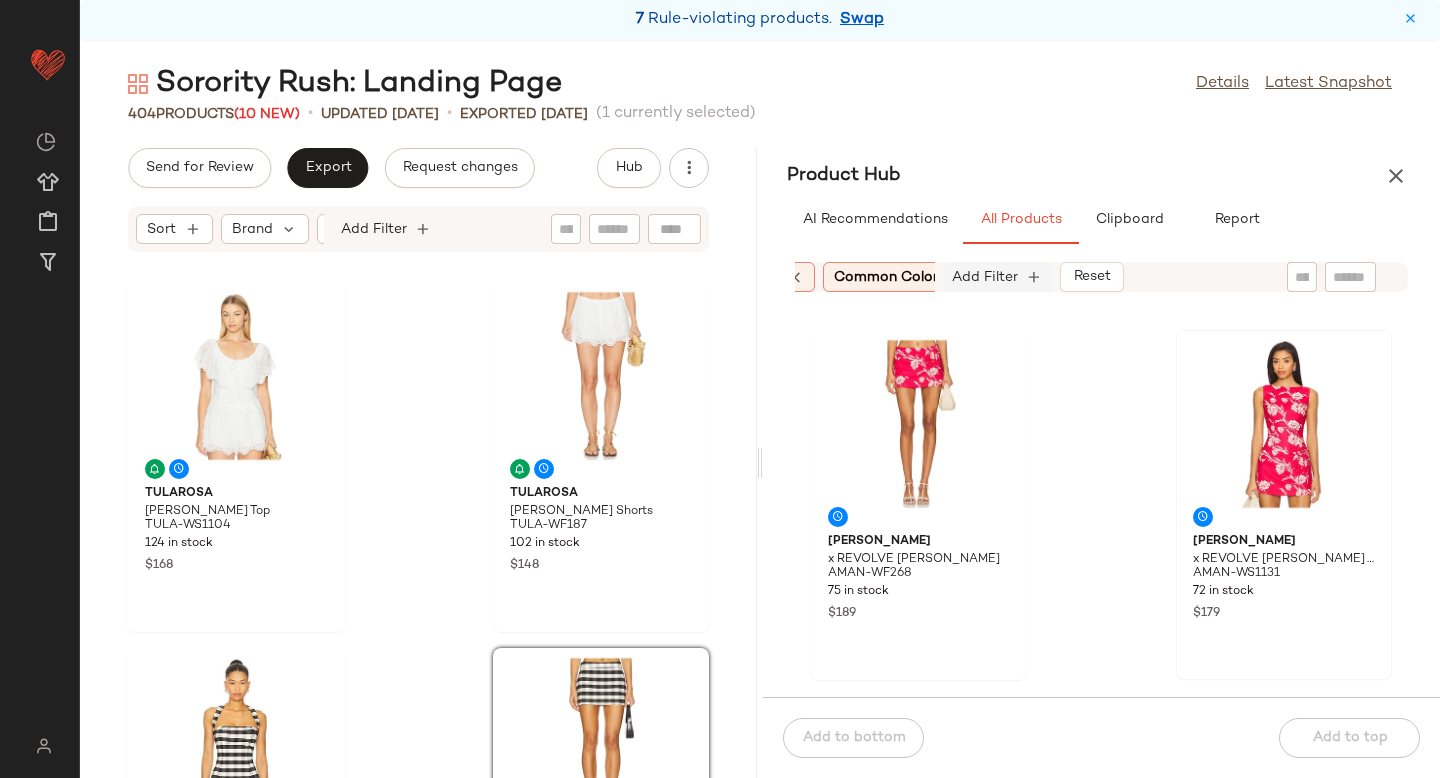 click on "Add Filter" at bounding box center (985, 277) 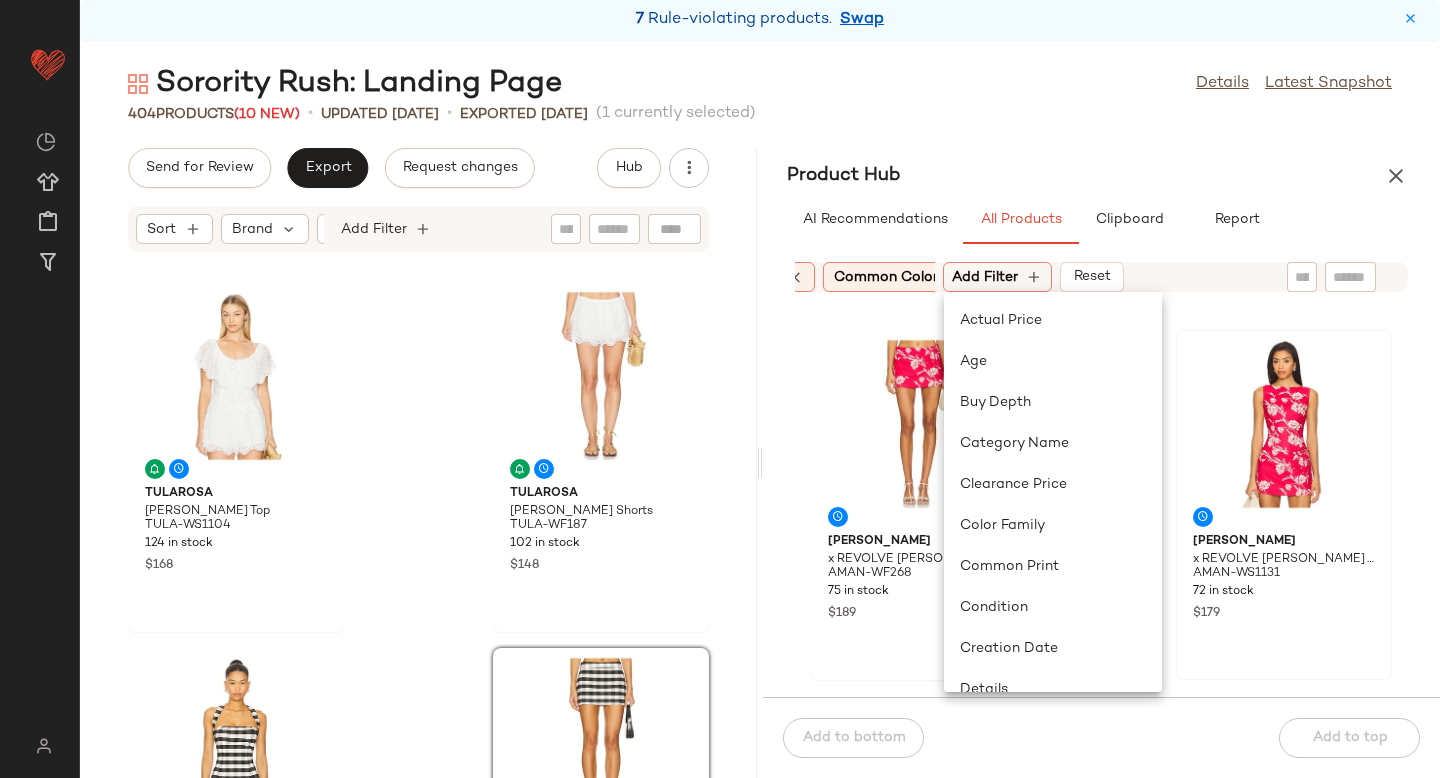 click on "Common Color:   Brick" at bounding box center (905, 277) 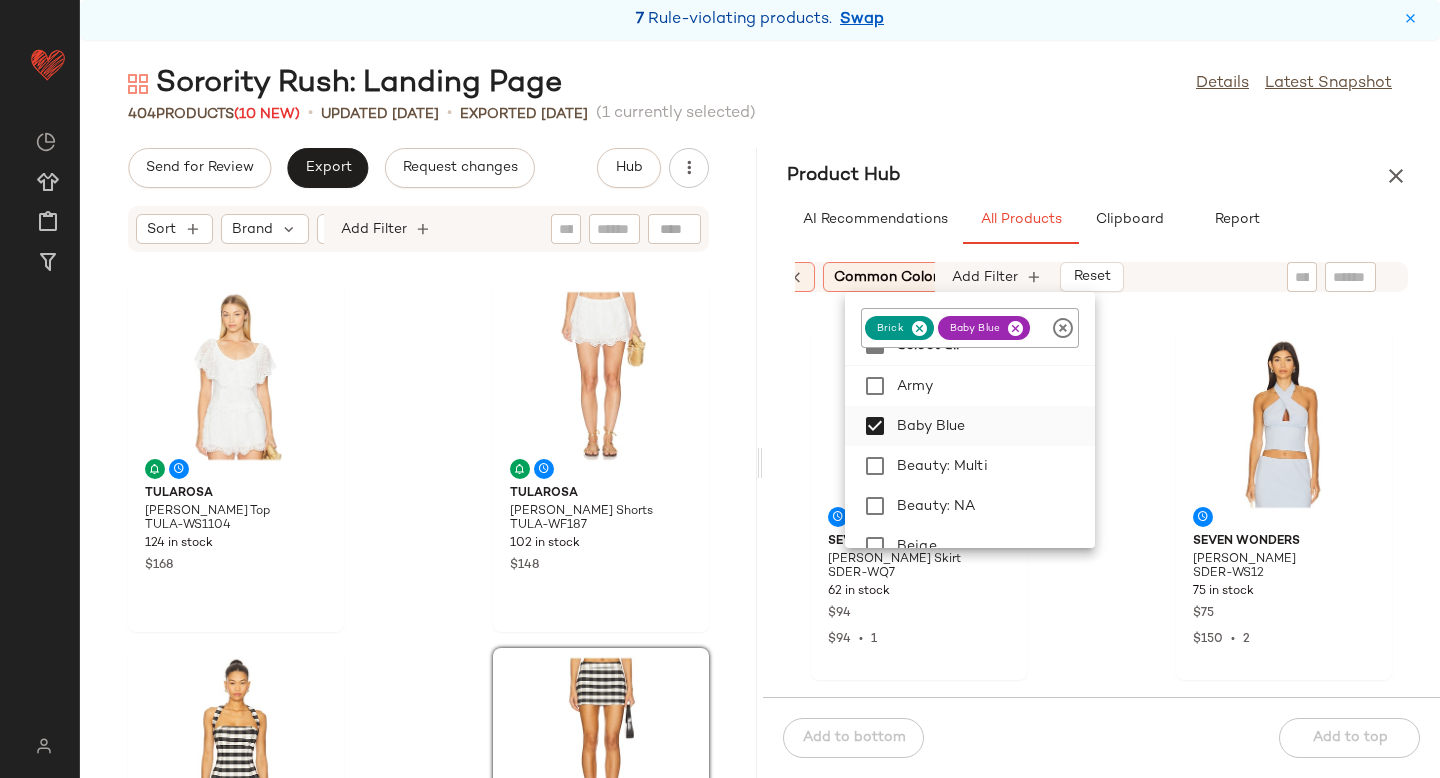 scroll, scrollTop: 38, scrollLeft: 0, axis: vertical 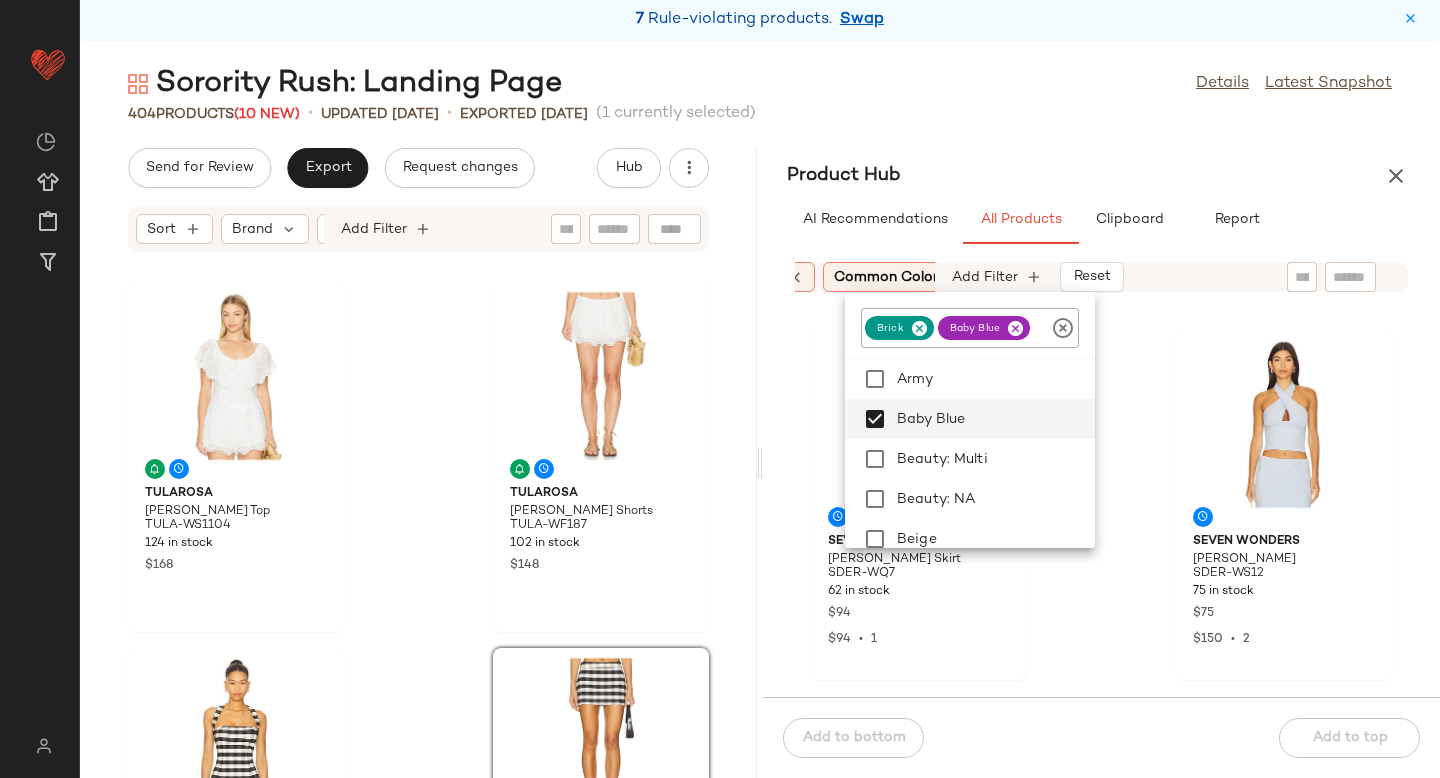 click on "SEVEN WONDERS Billie Maxi Skirt SDER-WQ7 62 in stock $94 $94  •  1 SEVEN WONDERS Billie Top SDER-WS12 75 in stock $75 $150  •  2 HEVRON Mira Short HEVR-WF5 16 in stock $265 HEVRON Sloan Vest HEVR-WS12 14 in stock $265 $265  •  1 Bardot Anyssa Ruffle Blouse BARD-WS440 191 in stock $149 Amanda Uprichard x REVOLVE Mila Skort AMAN-WF268 75 in stock $189 Amanda Uprichard x REVOLVE Ines Top AMAN-WS1131 72 in stock $179 SUNDRY Mesh Wide Leg Pant SDRY-WP402 17 in stock $158 $316  •  2" 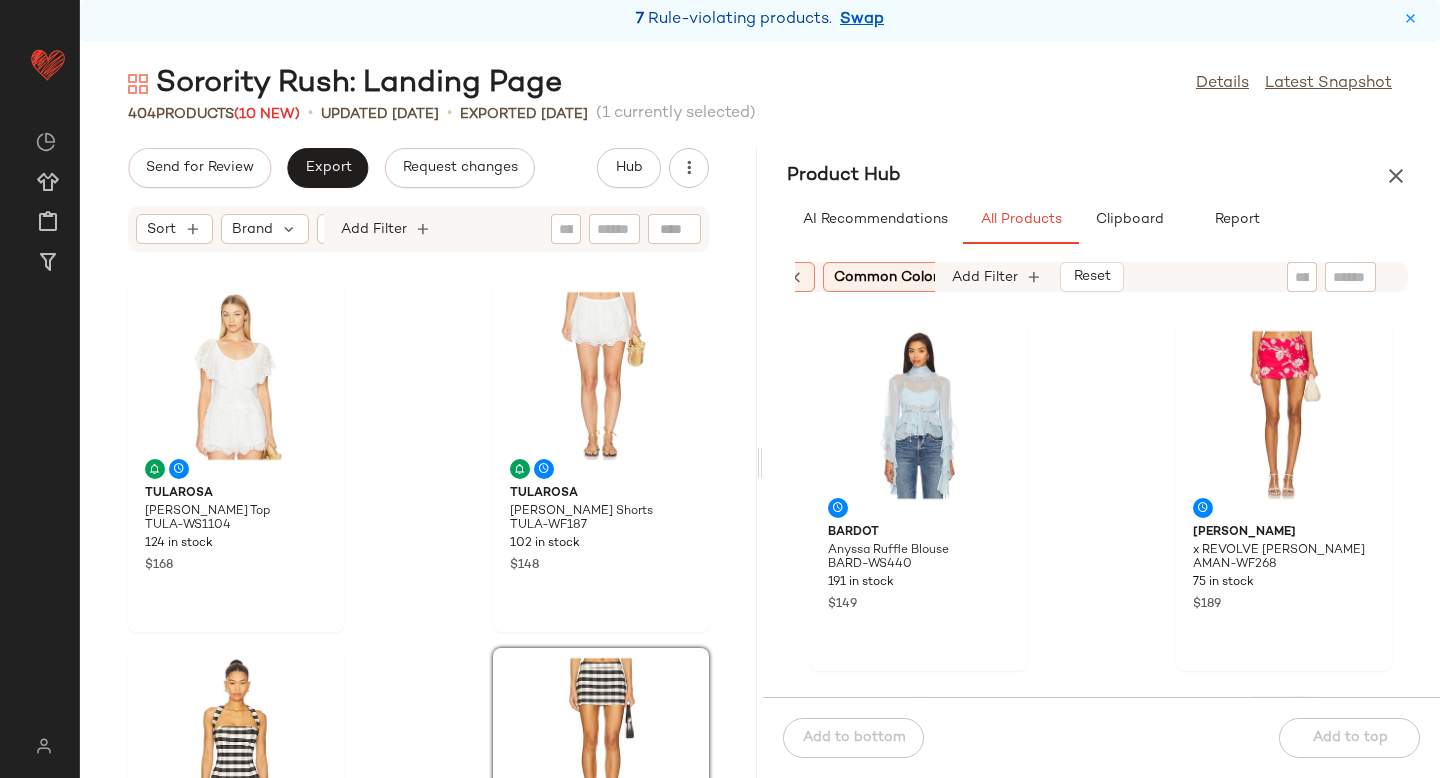 scroll, scrollTop: 770, scrollLeft: 0, axis: vertical 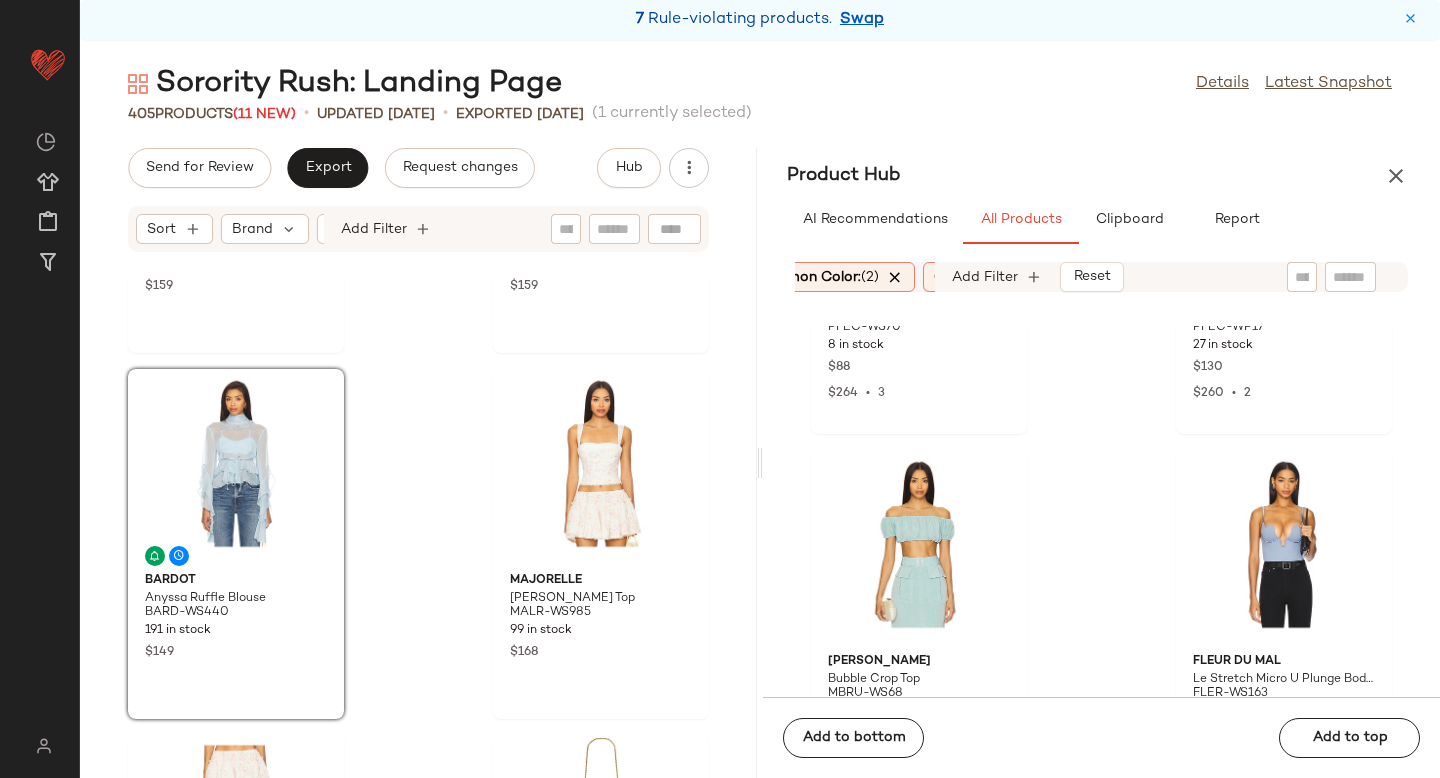 click at bounding box center [896, 277] 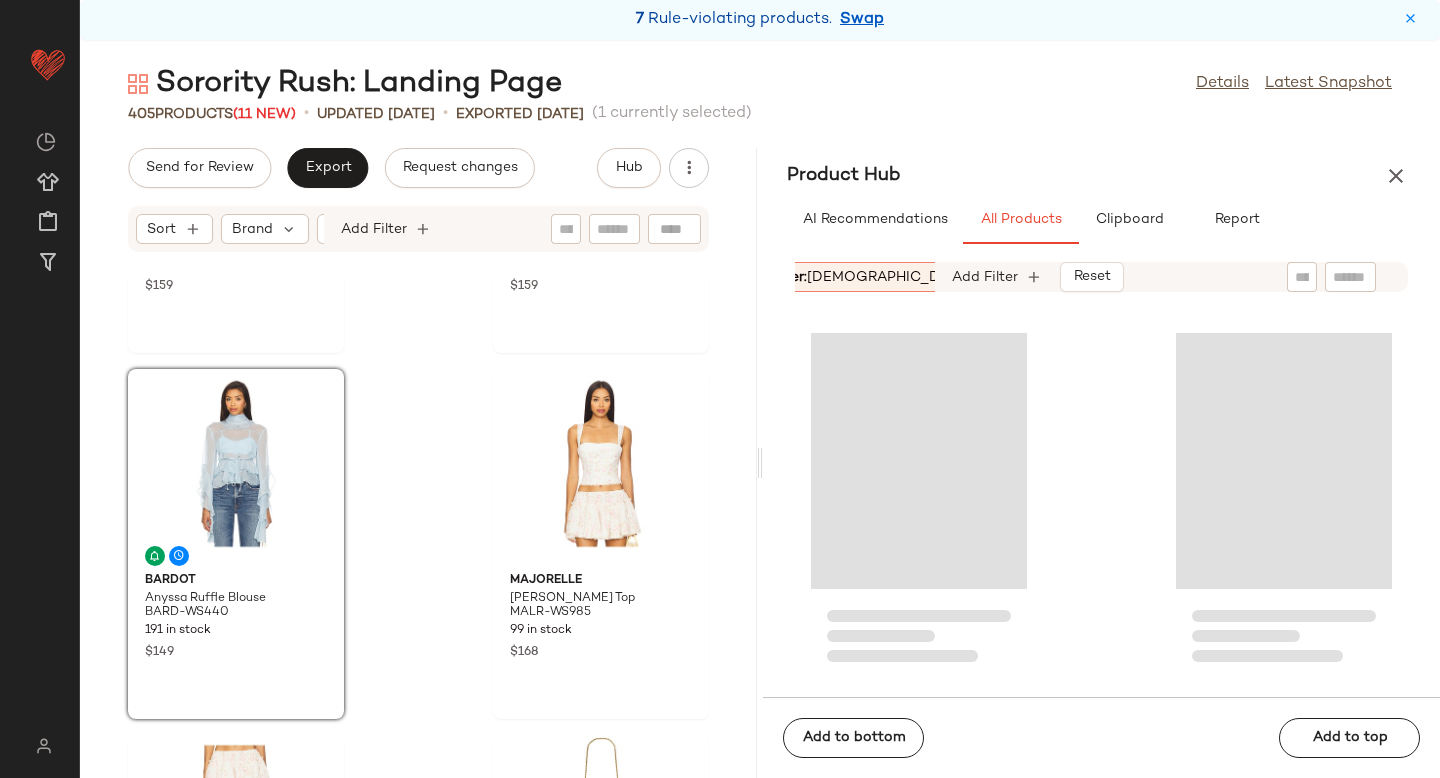 click 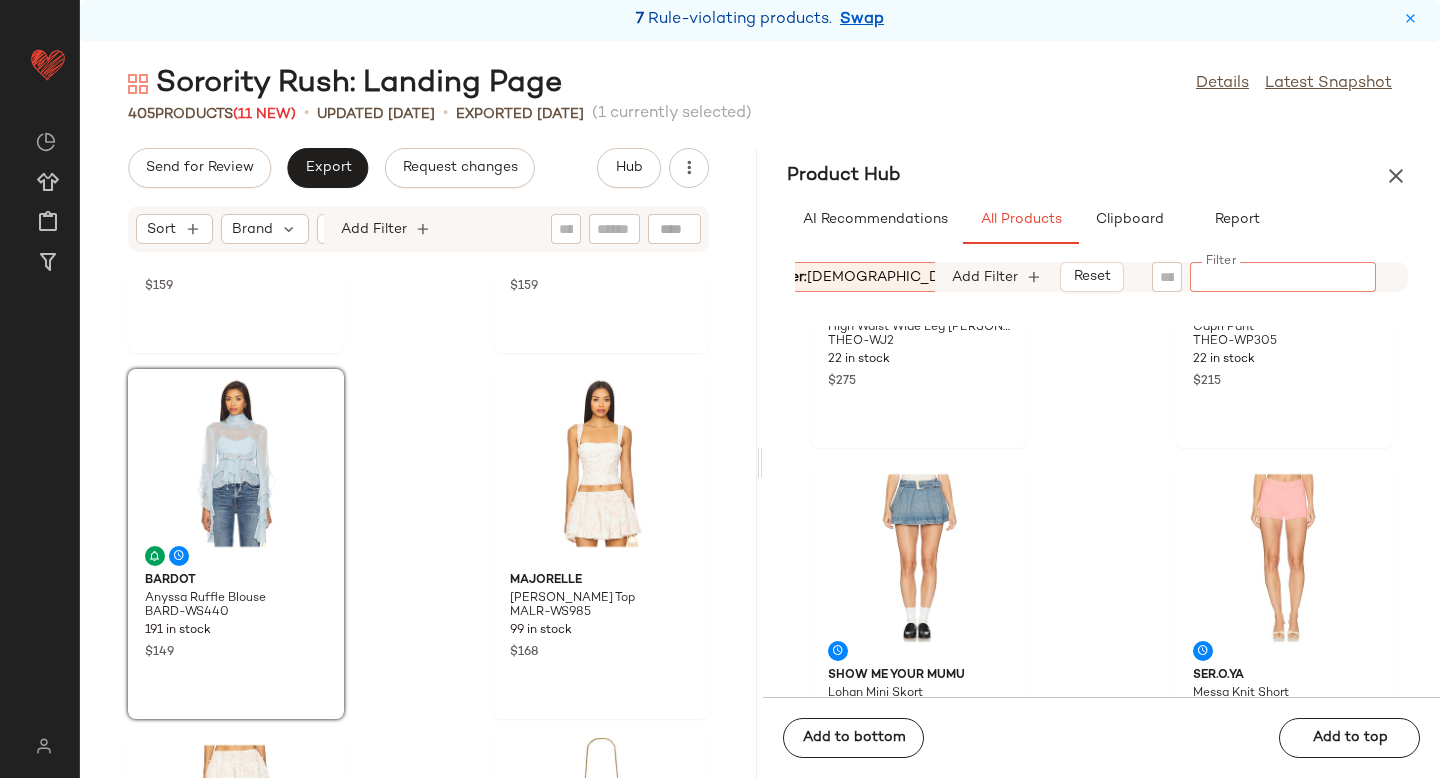 scroll, scrollTop: 1107, scrollLeft: 0, axis: vertical 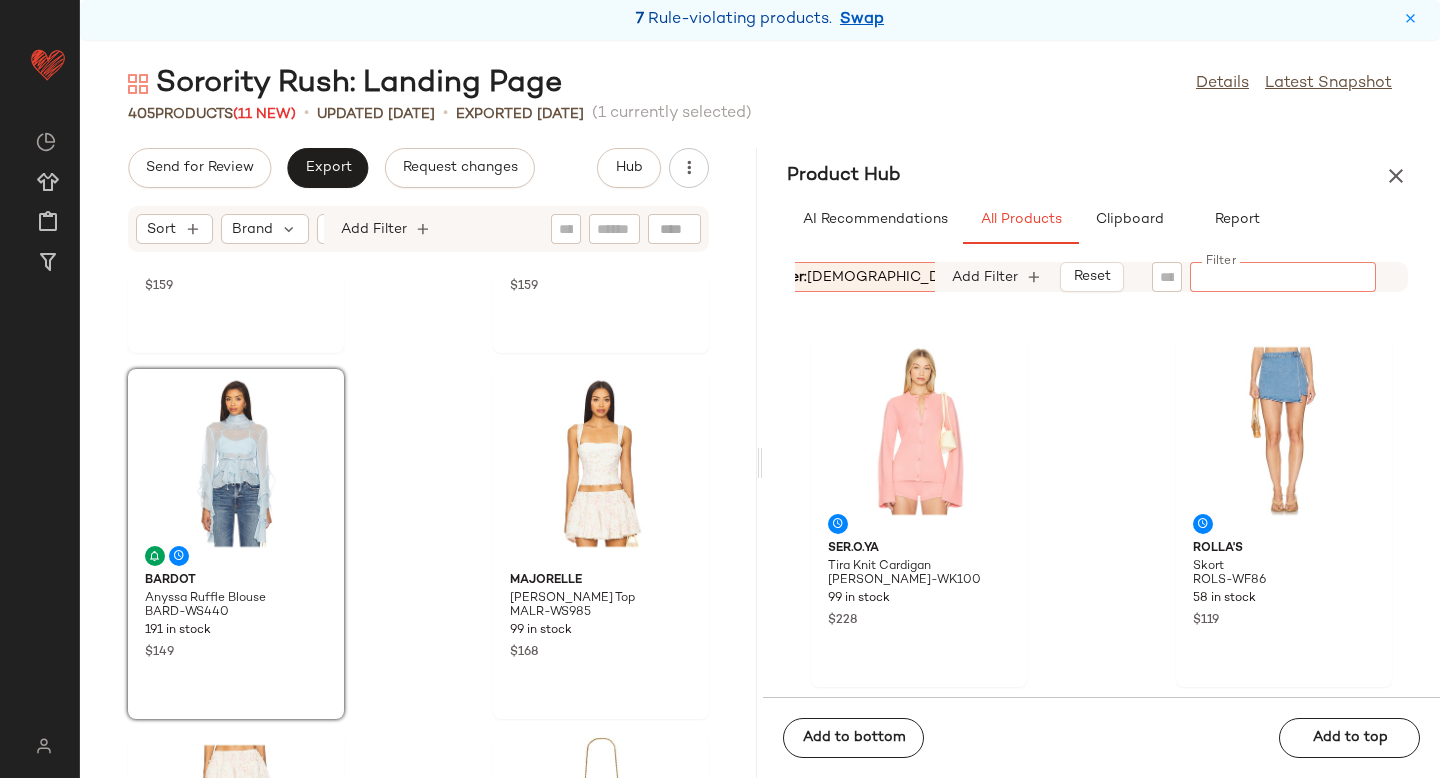 click 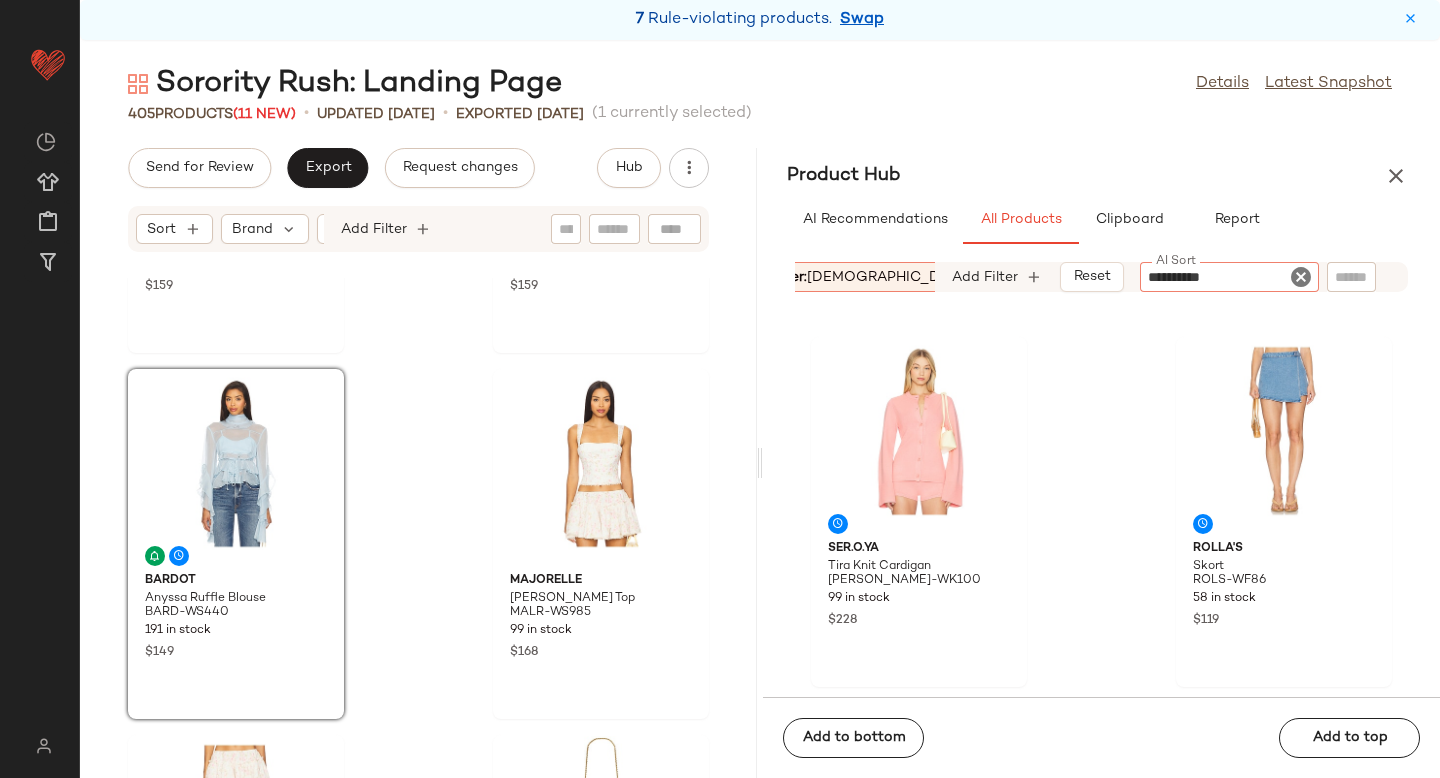 type on "**********" 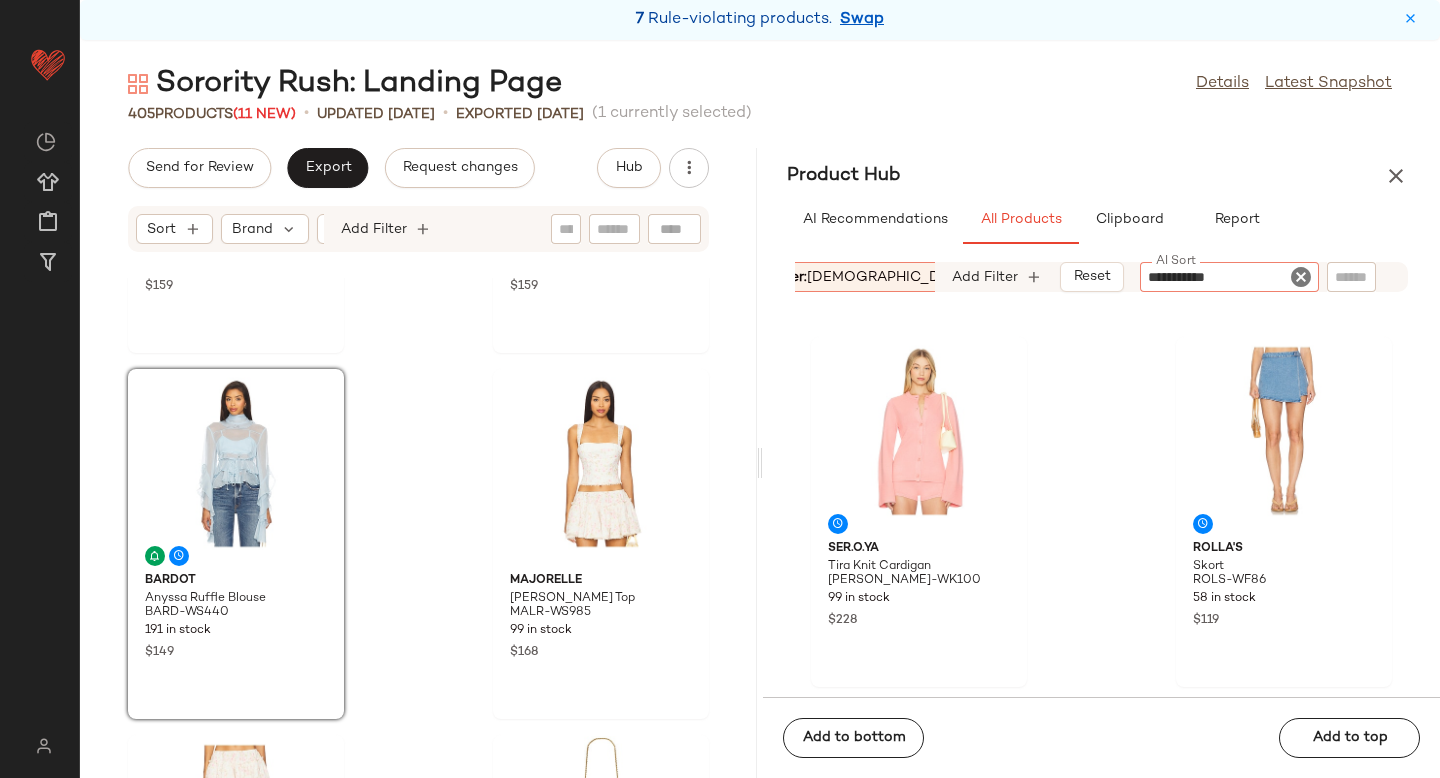 type 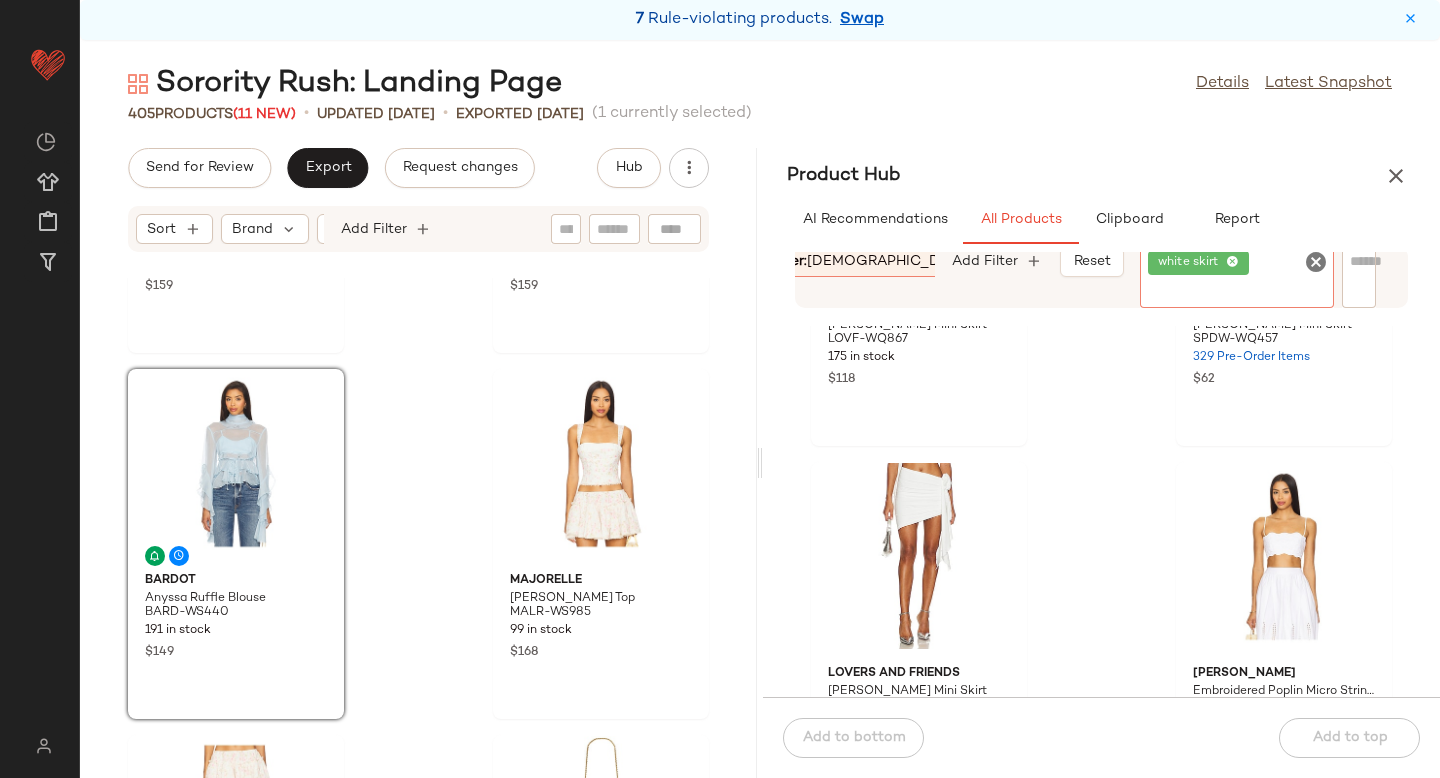 scroll, scrollTop: 979, scrollLeft: 0, axis: vertical 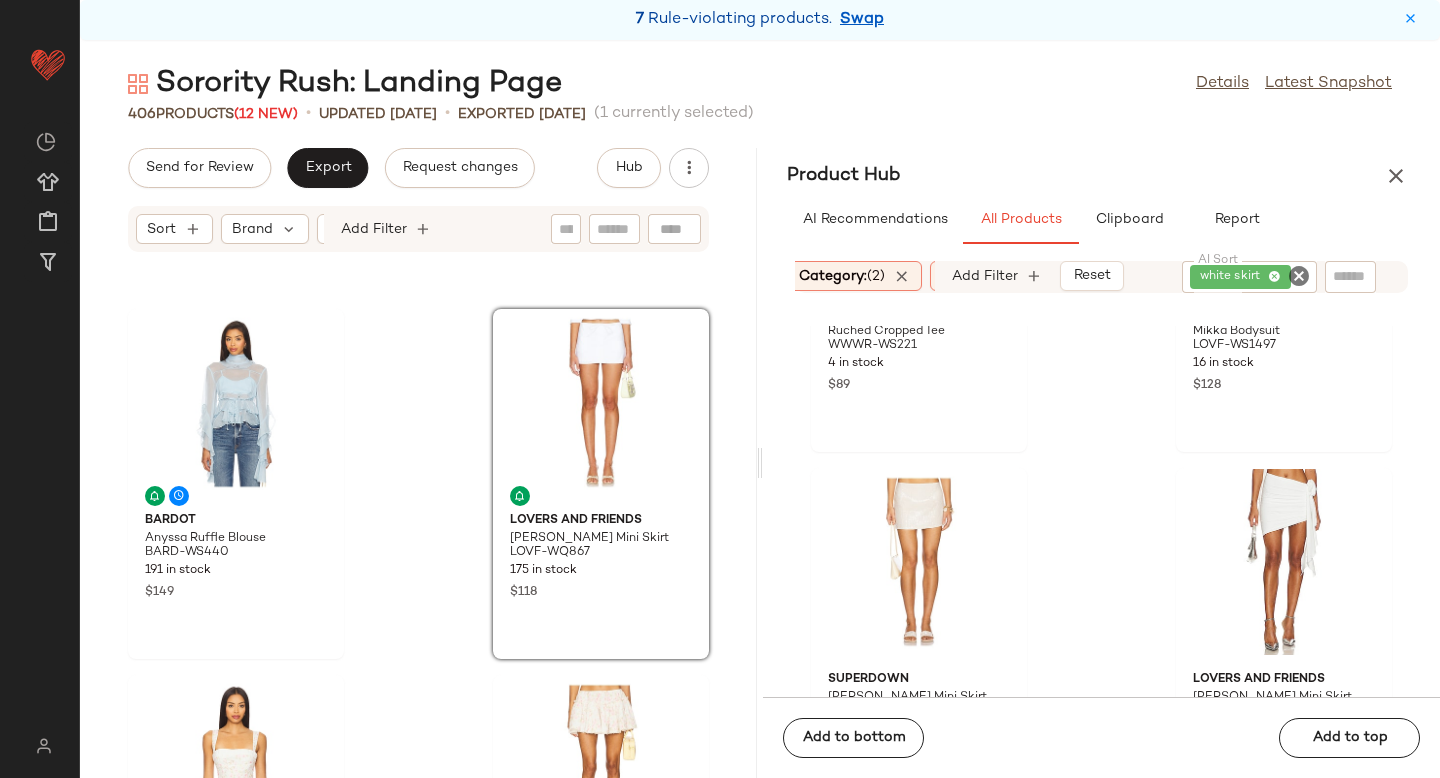 click on "Category:   (2)" at bounding box center [842, 276] 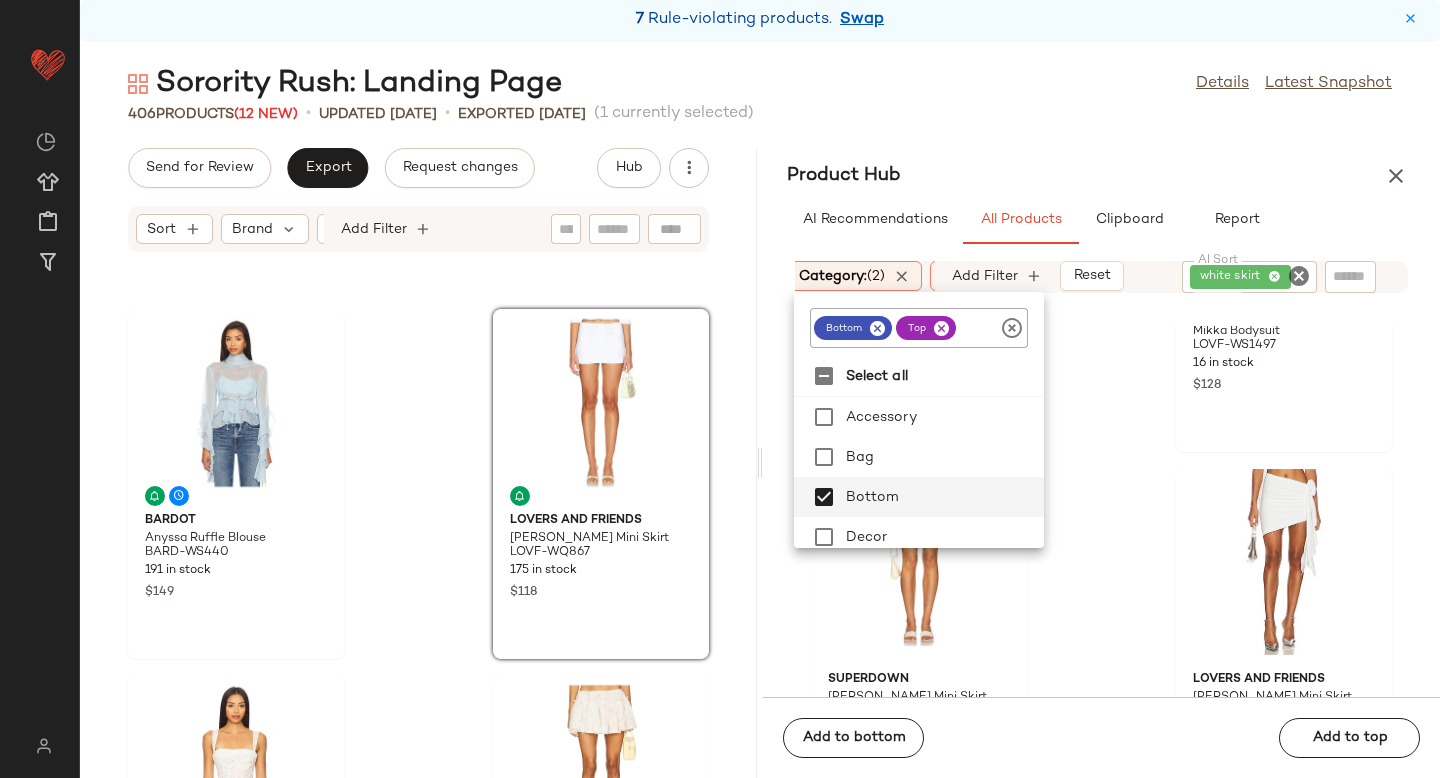 click 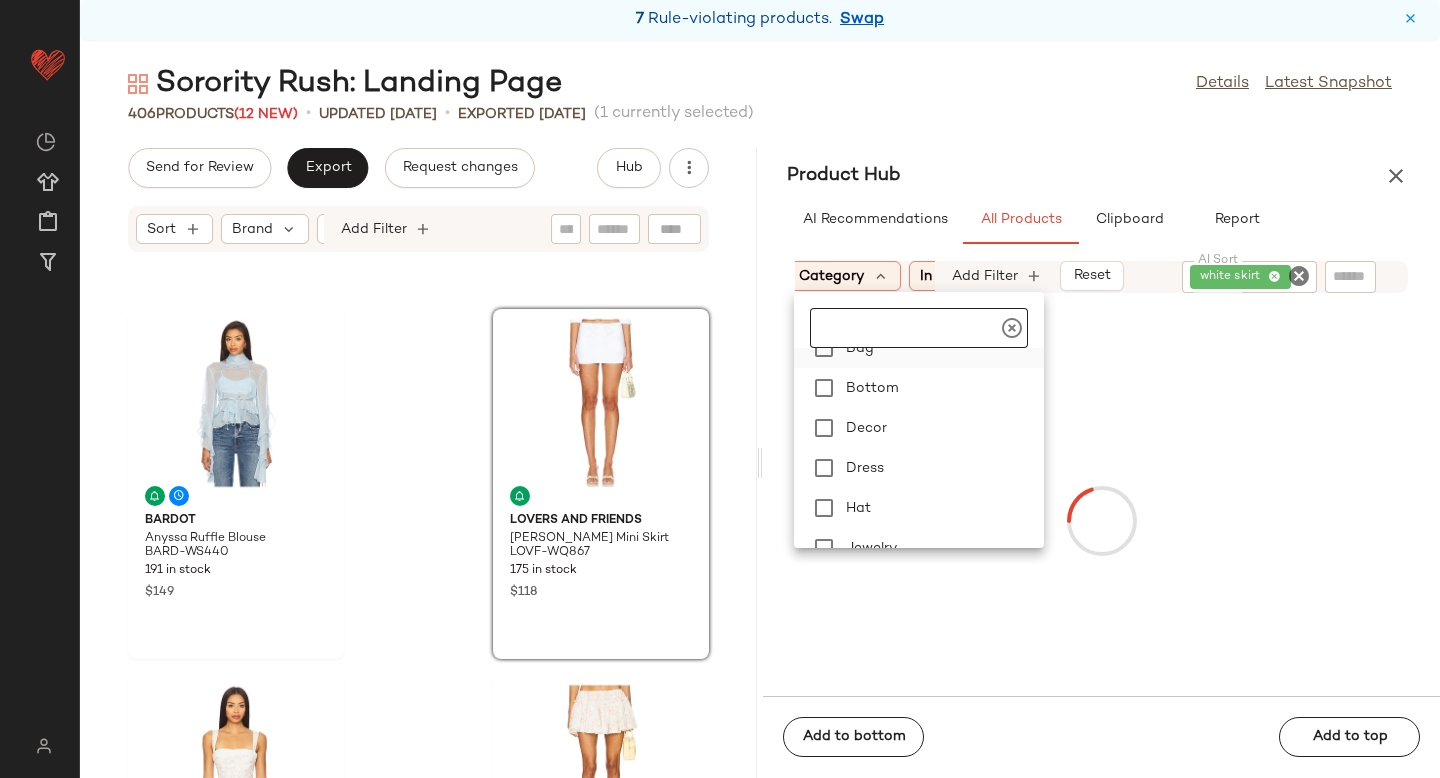scroll, scrollTop: 141, scrollLeft: 0, axis: vertical 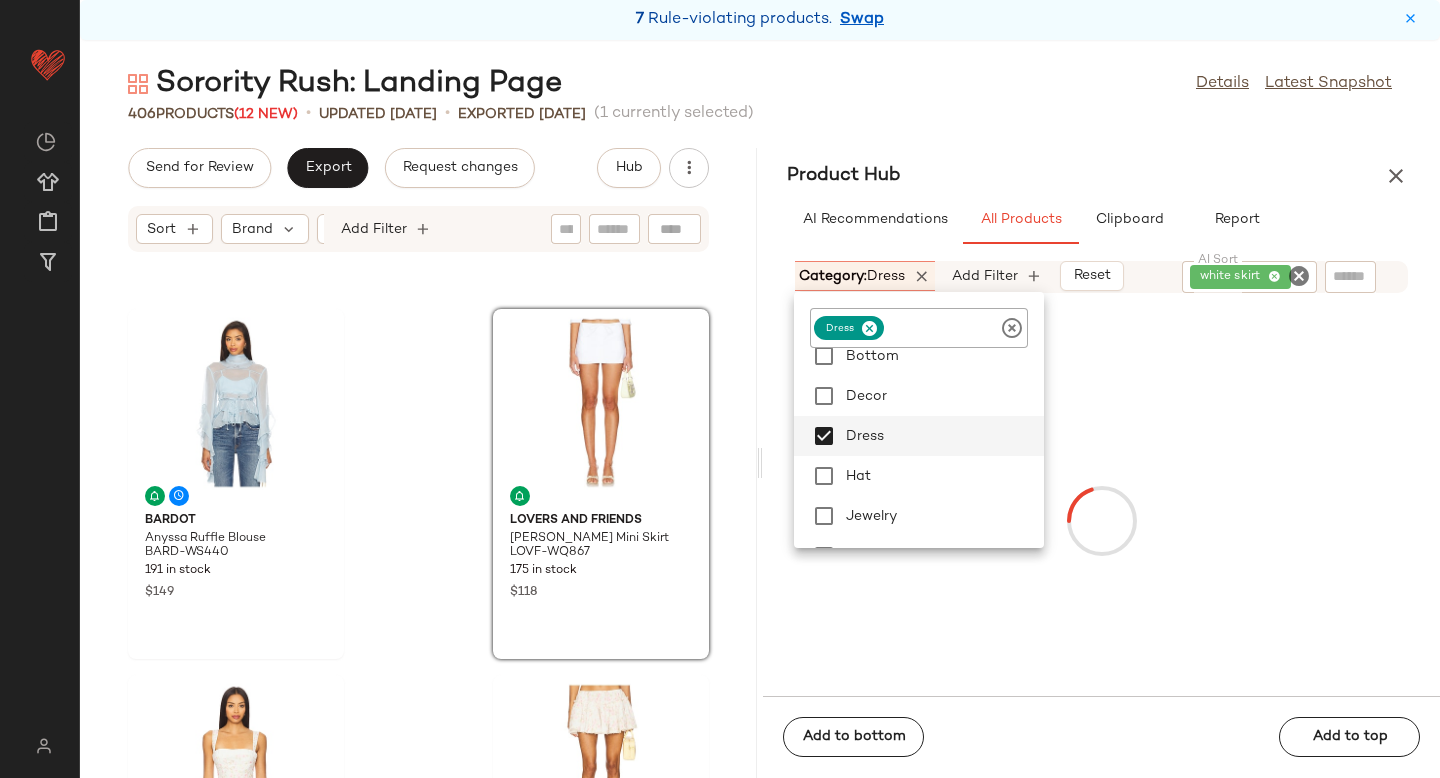 click 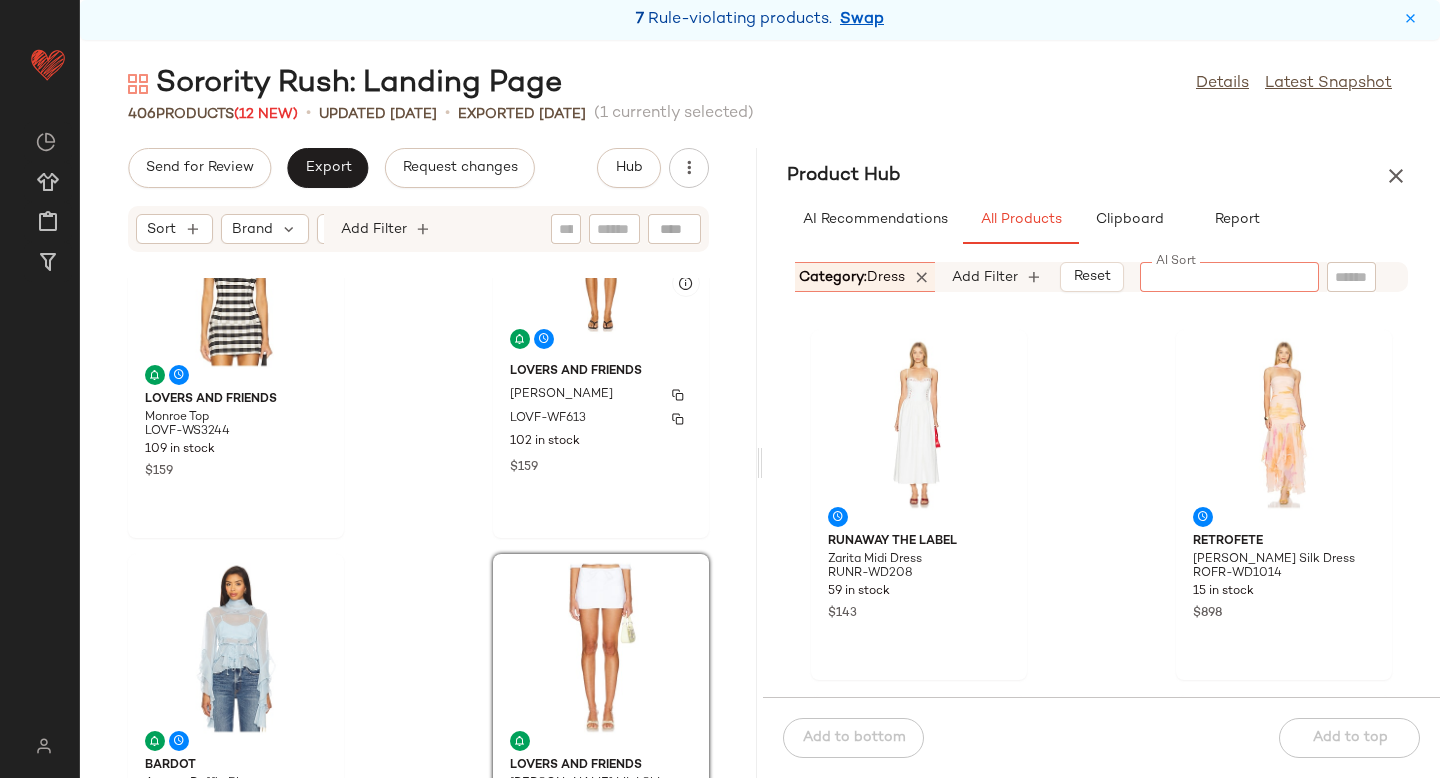 scroll, scrollTop: 470, scrollLeft: 0, axis: vertical 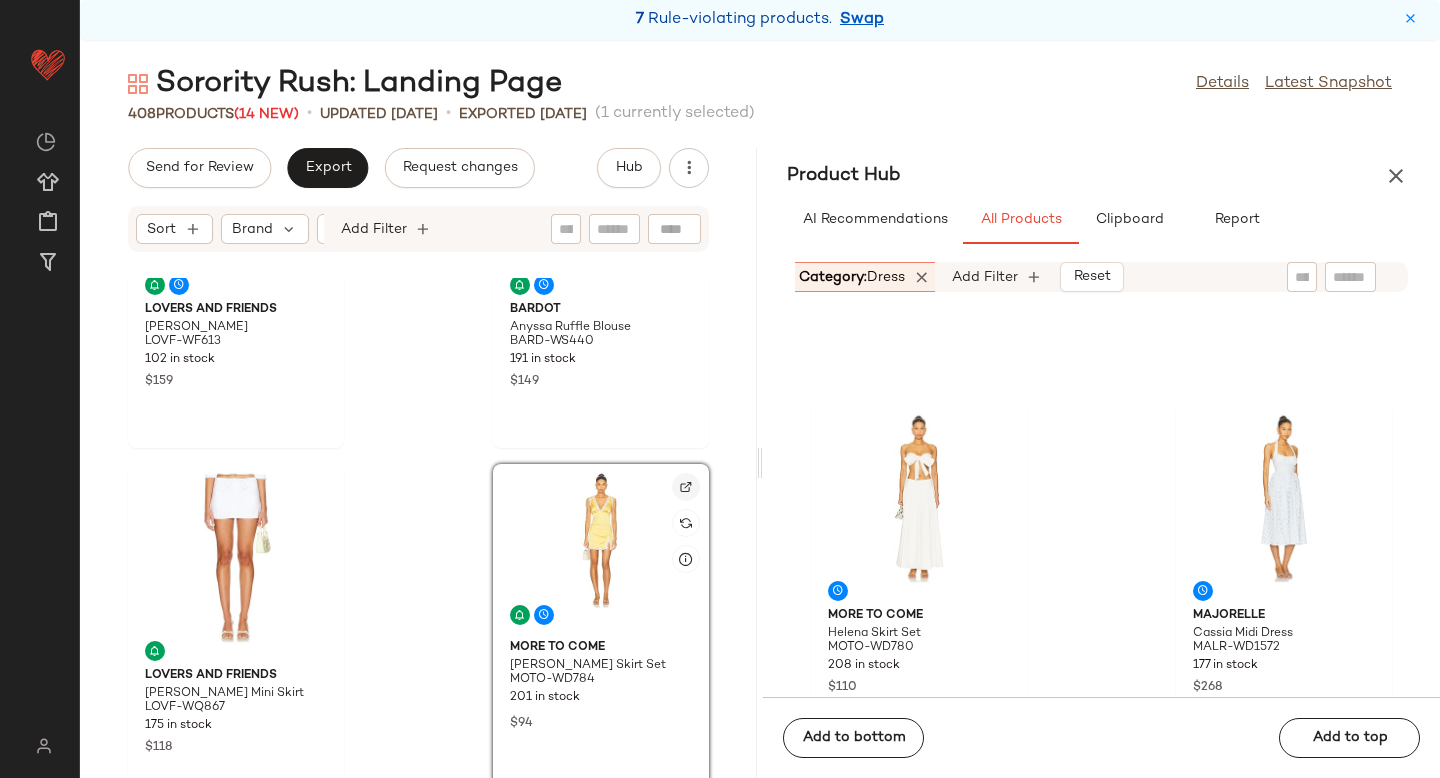 click at bounding box center (686, 487) 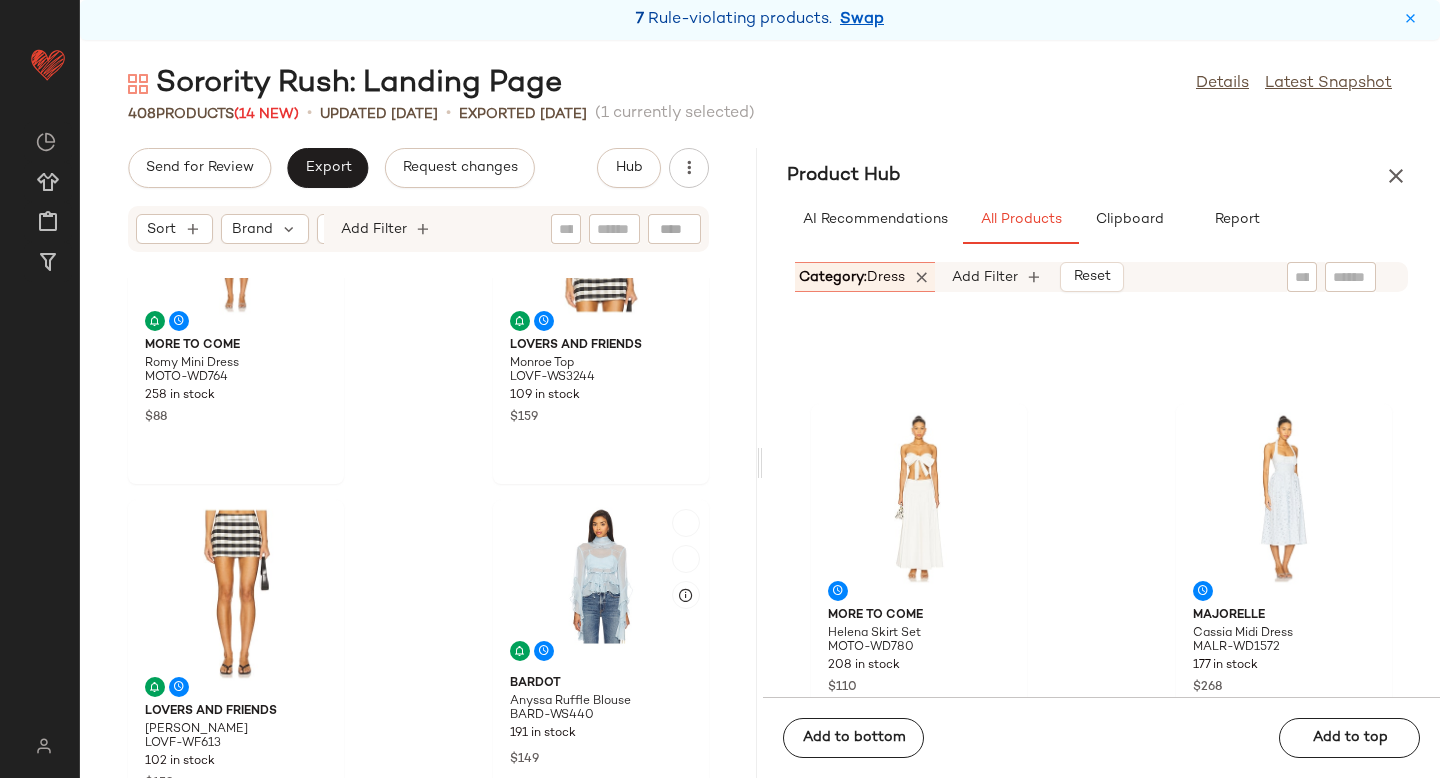 scroll, scrollTop: 544, scrollLeft: 0, axis: vertical 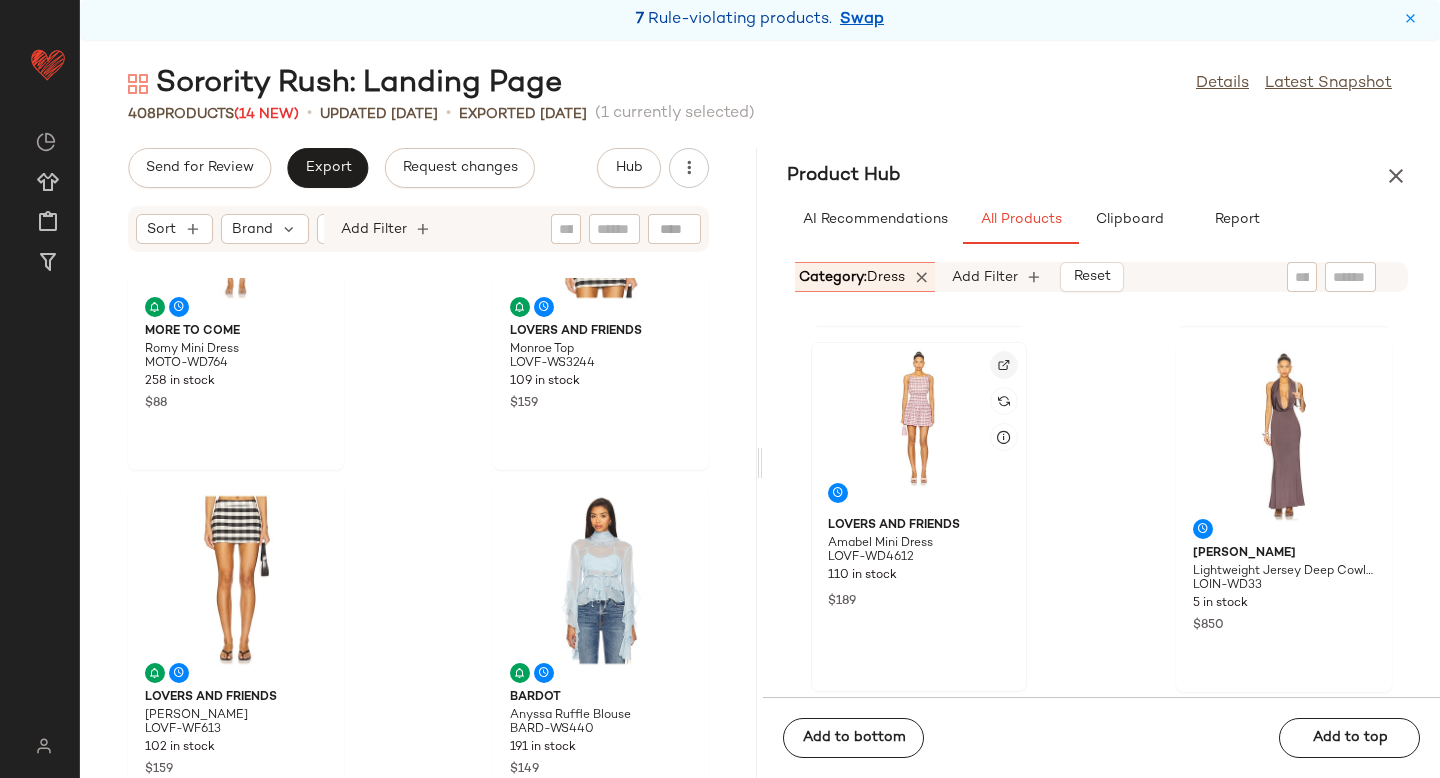 click at bounding box center (1004, 365) 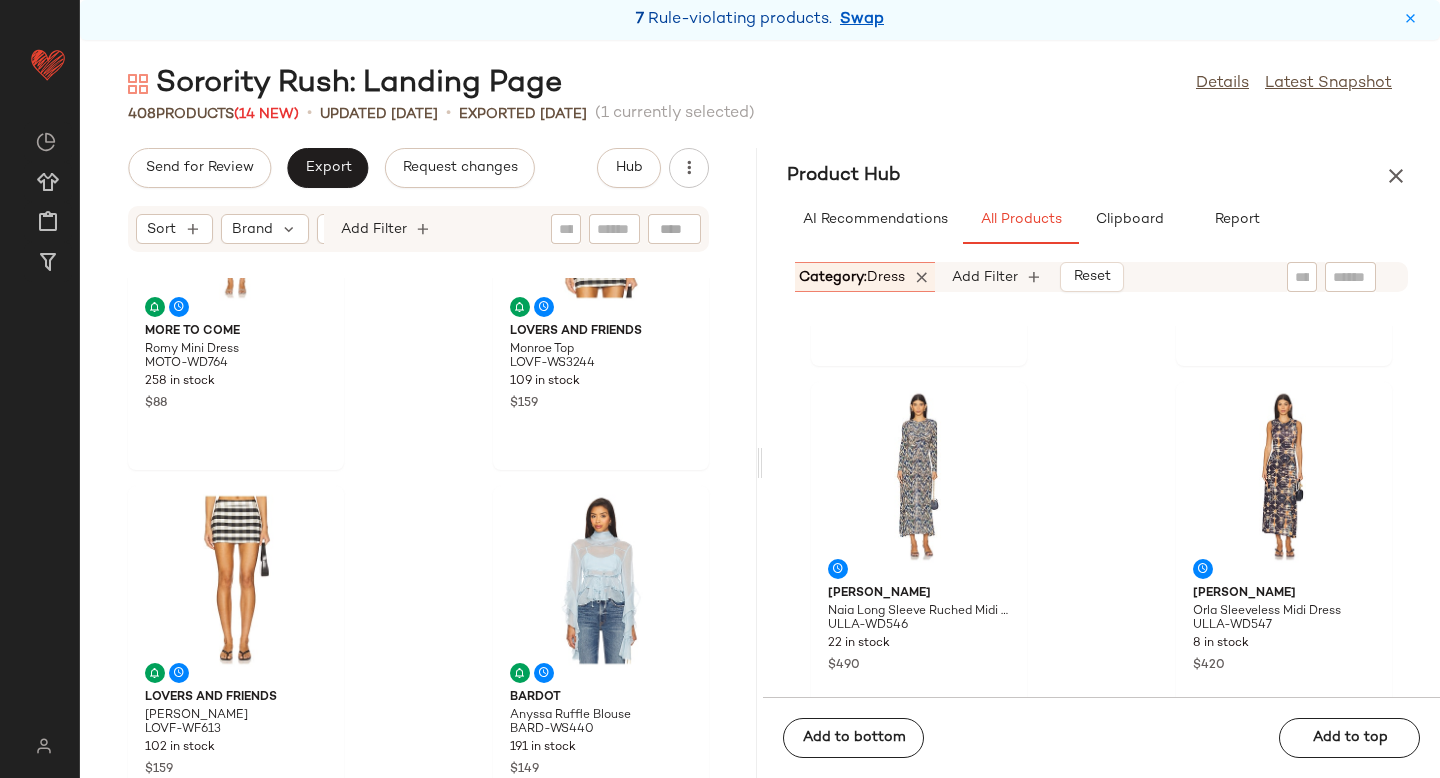 scroll, scrollTop: 12454, scrollLeft: 0, axis: vertical 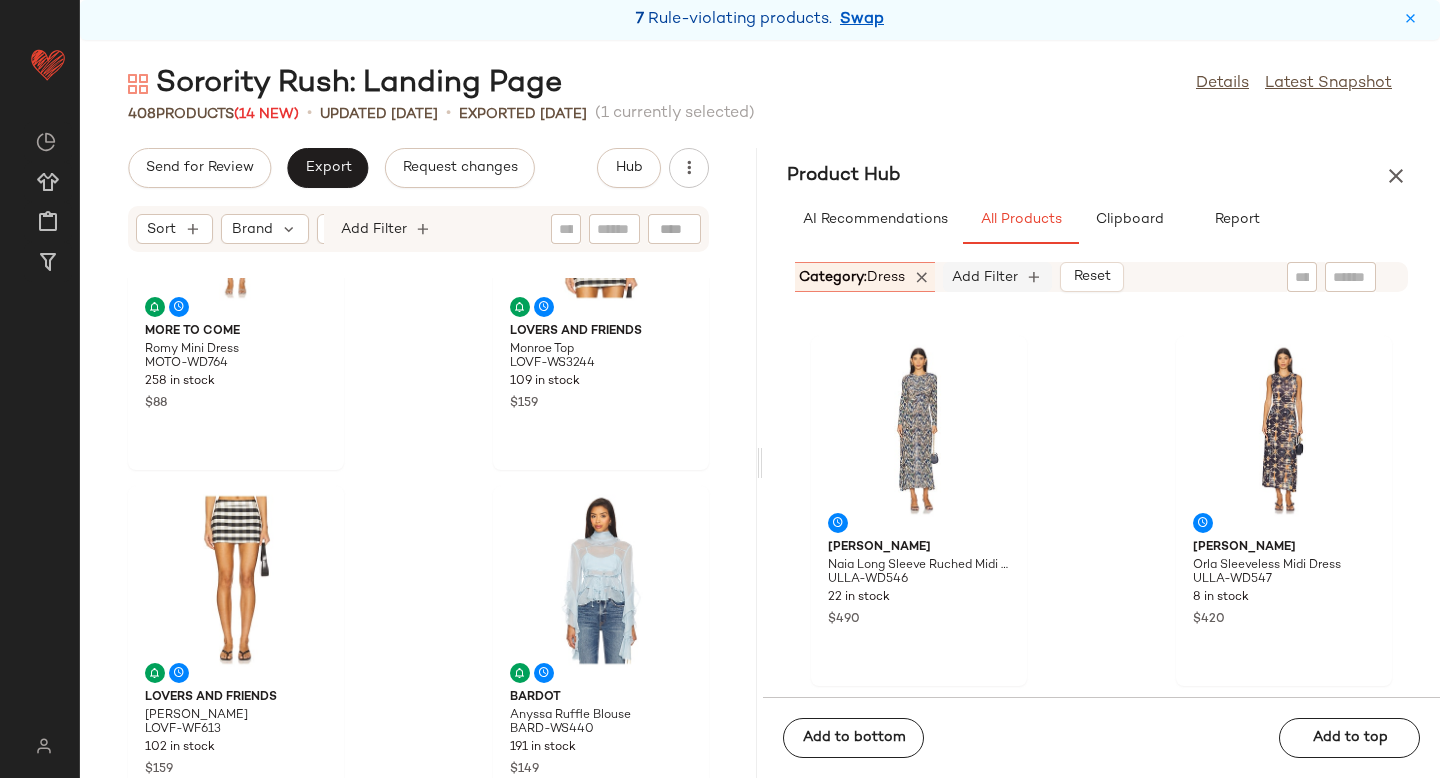 click on "Add Filter" 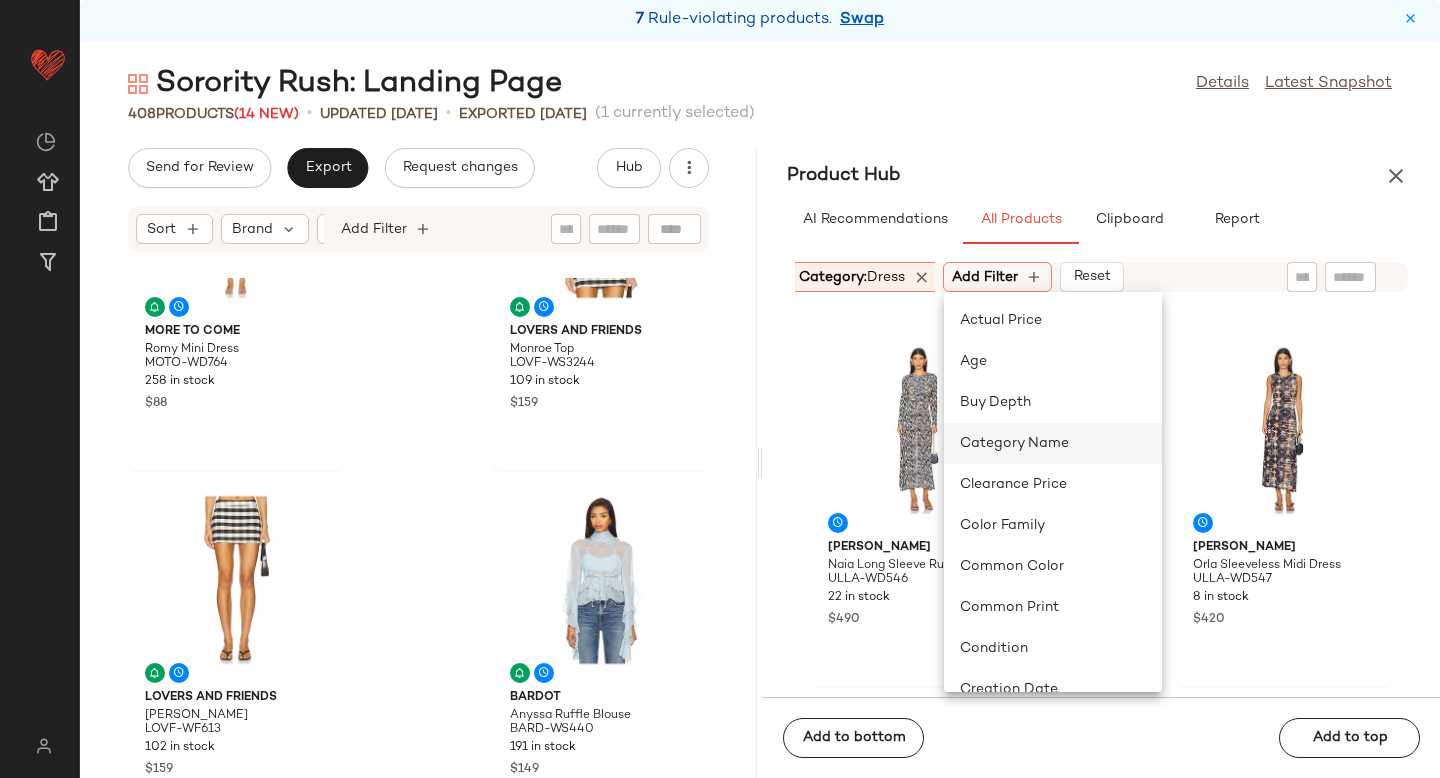 scroll, scrollTop: 41, scrollLeft: 0, axis: vertical 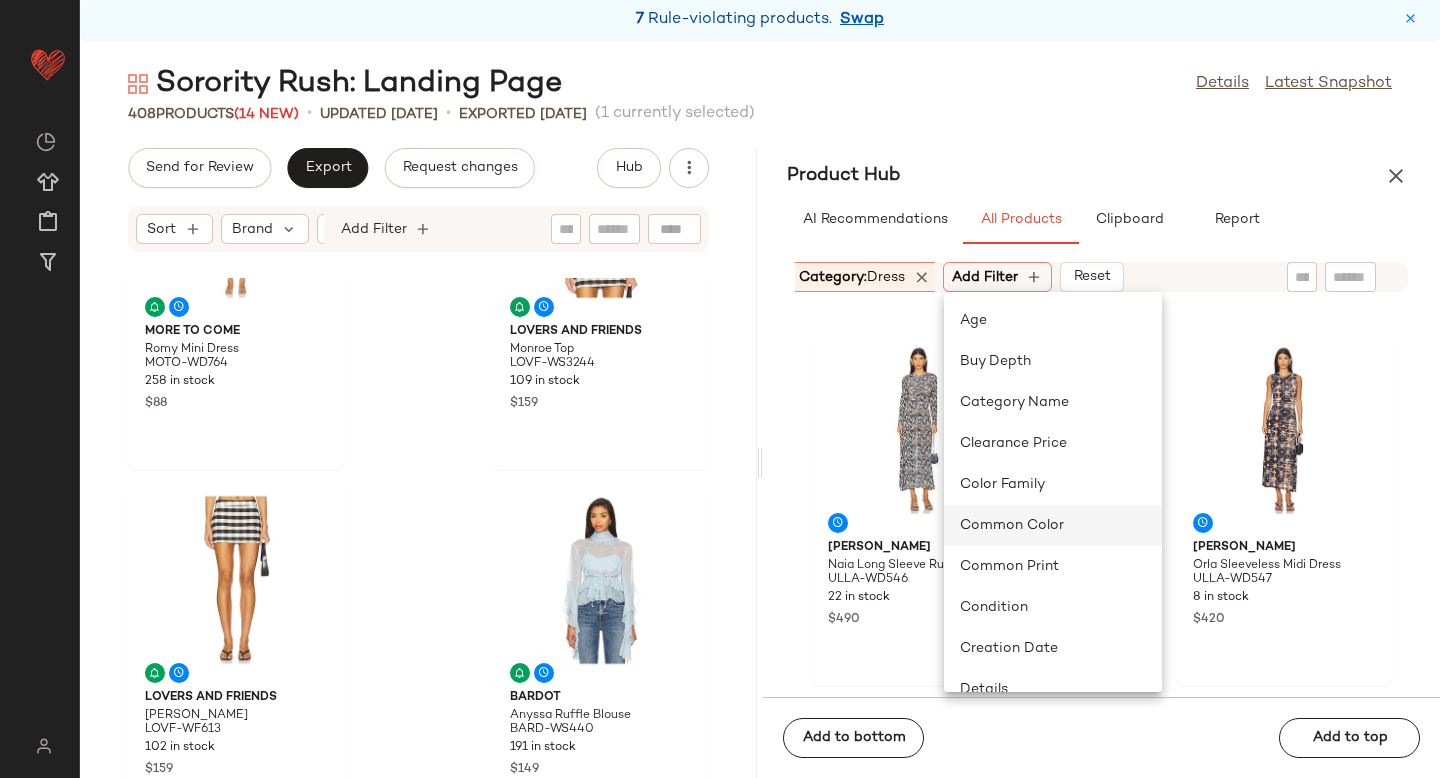 click on "Common Color" 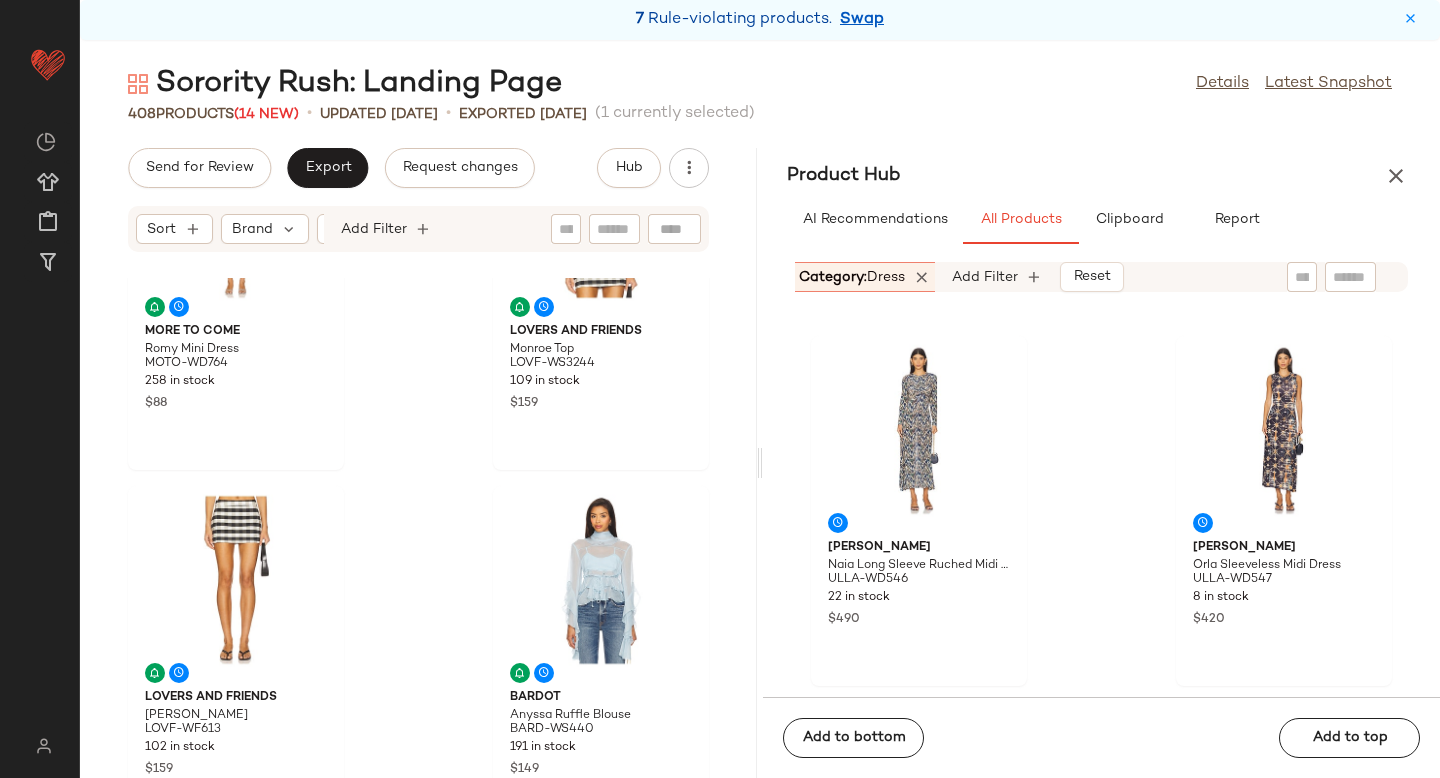 scroll, scrollTop: 0, scrollLeft: 648, axis: horizontal 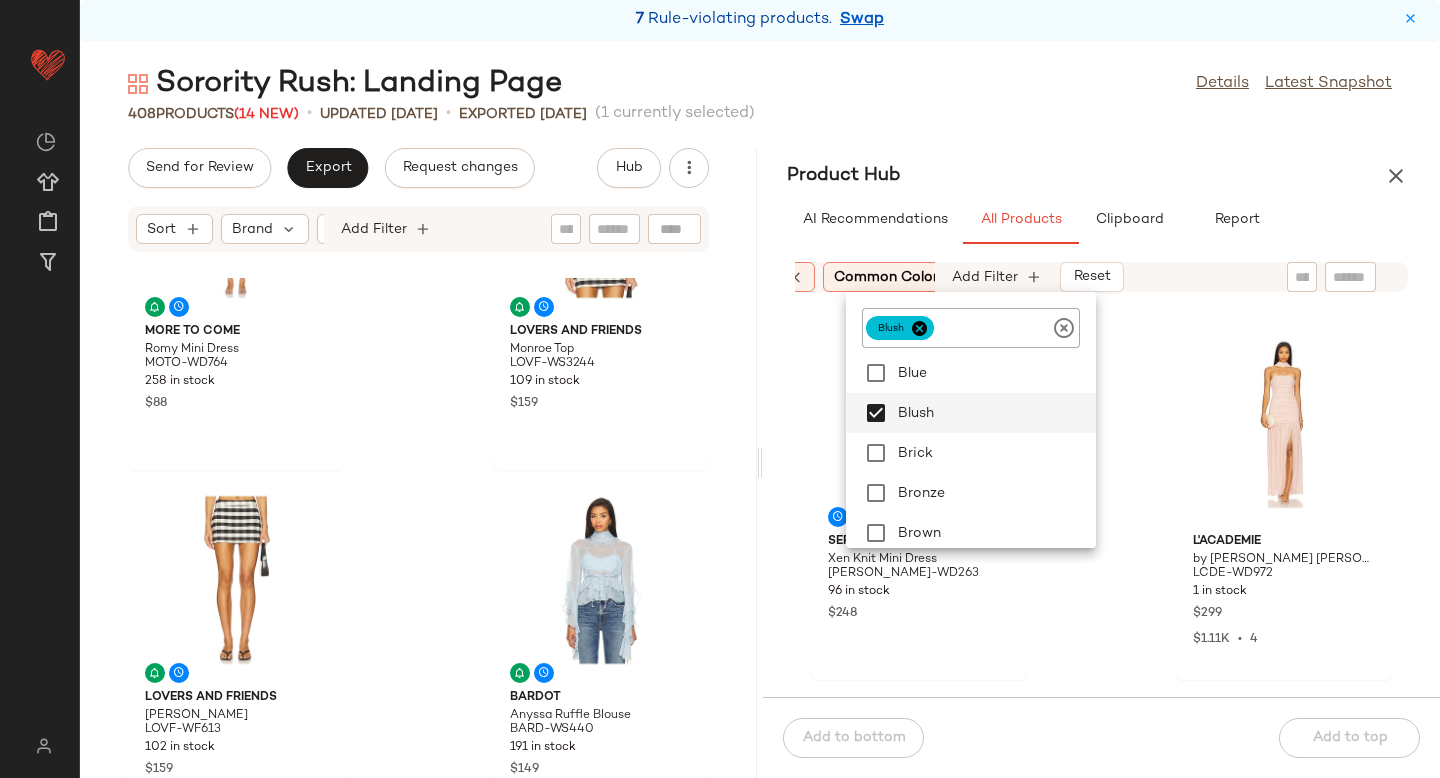 click on "SER.O.YA Xen Knit Mini Dress SERR-WD263 96 in stock $248 L'Academie by Marianna Tia Gown LCDE-WD972 1 in stock $299 $1.11K  •  4 Bronx and Banco Dahlia Strapless Maxi Dress BROR-WD824 44 in stock $880 SER.O.YA Kylie Midi Dress SERR-WD249 63 in stock $388 L'AGENCE Akiya Tank Dress LAGR-WD249 5 in stock $325 ELLIATT Coralie Maxi Dress ELLI-WD912 25 in stock $238 $476  •  2 Rangel Hailey Dress RGER-WD5 8 in stock $580 MORE TO COME Talisa Mini Skirt Set MOTO-WD665 132 in stock $92 $92  •  1" 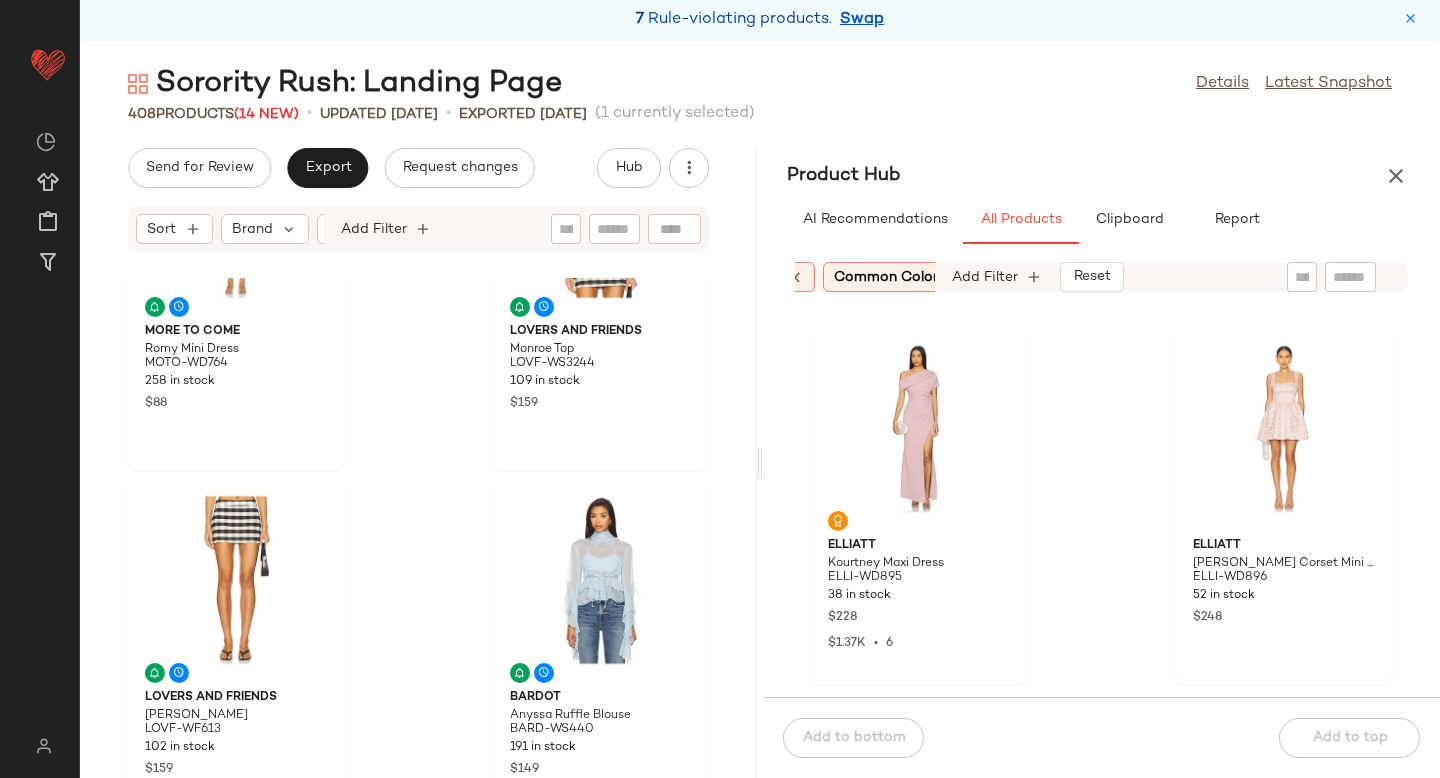 scroll, scrollTop: 1468, scrollLeft: 0, axis: vertical 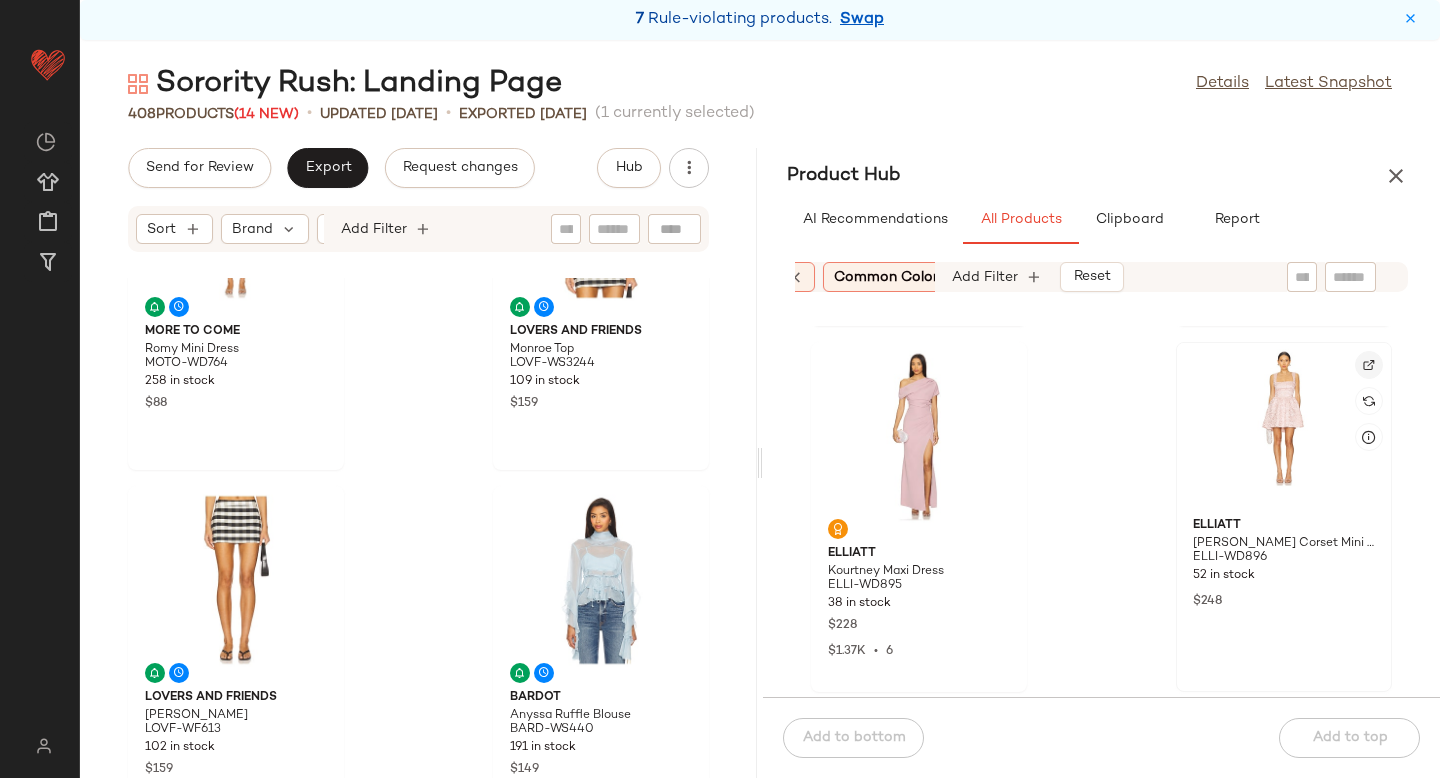 click 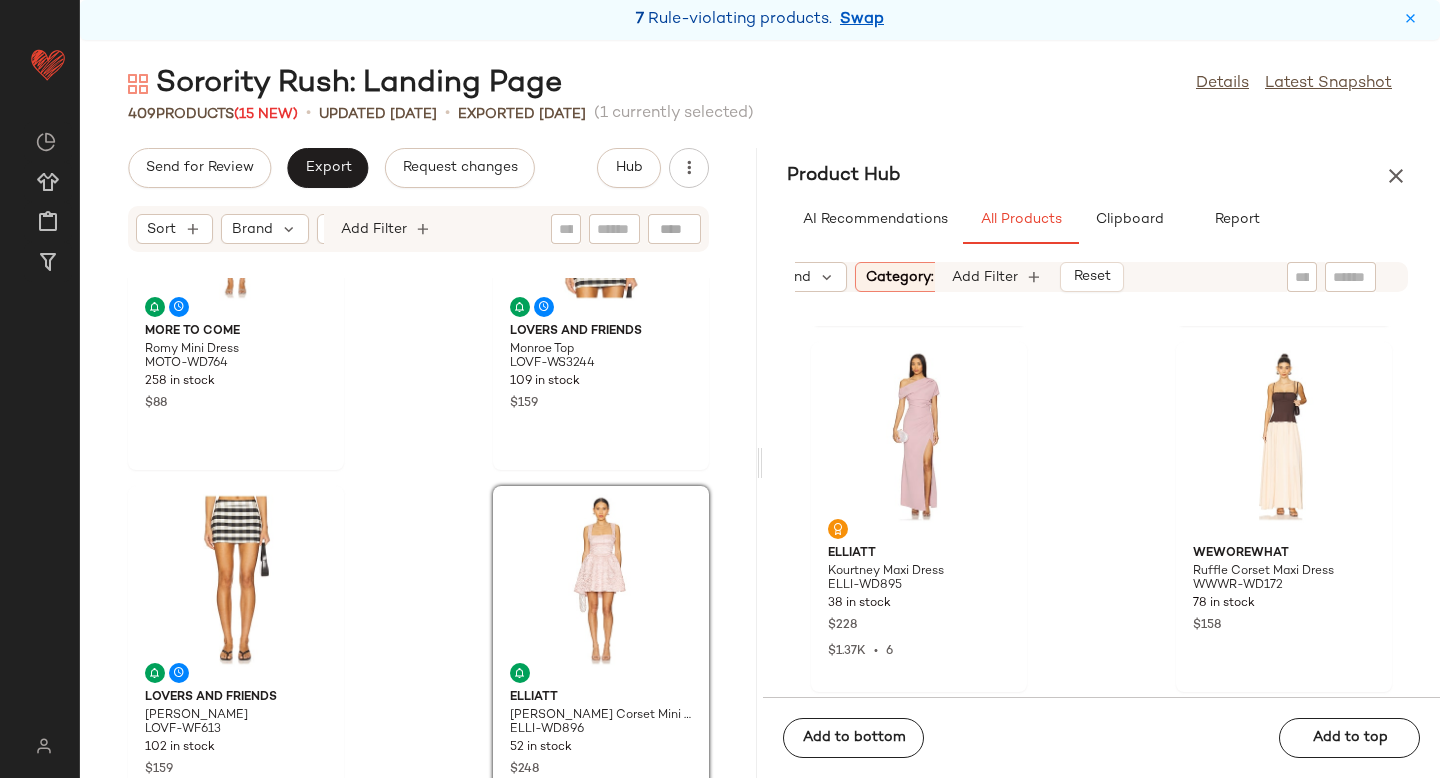 scroll, scrollTop: 0, scrollLeft: 197, axis: horizontal 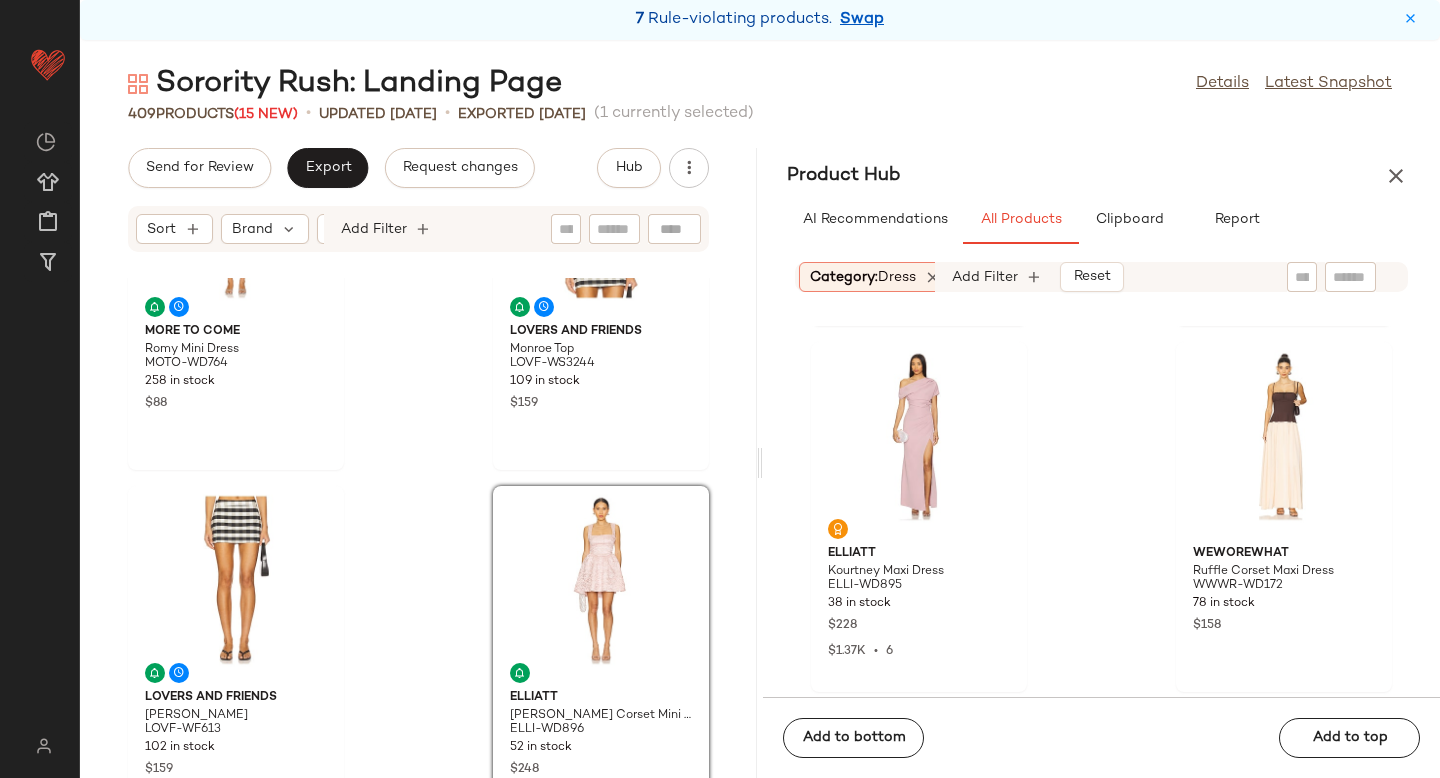 click on "Category:   dress" at bounding box center (863, 277) 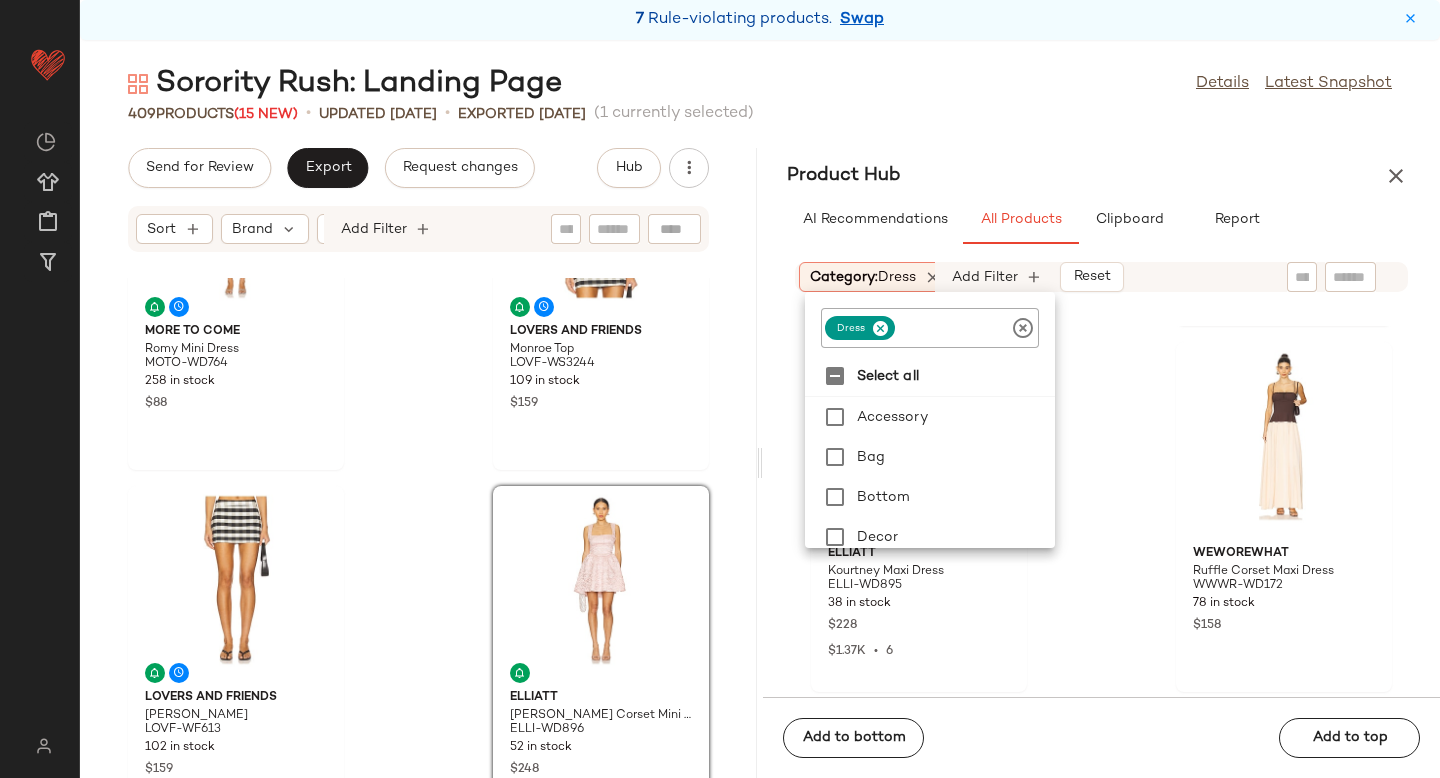 click 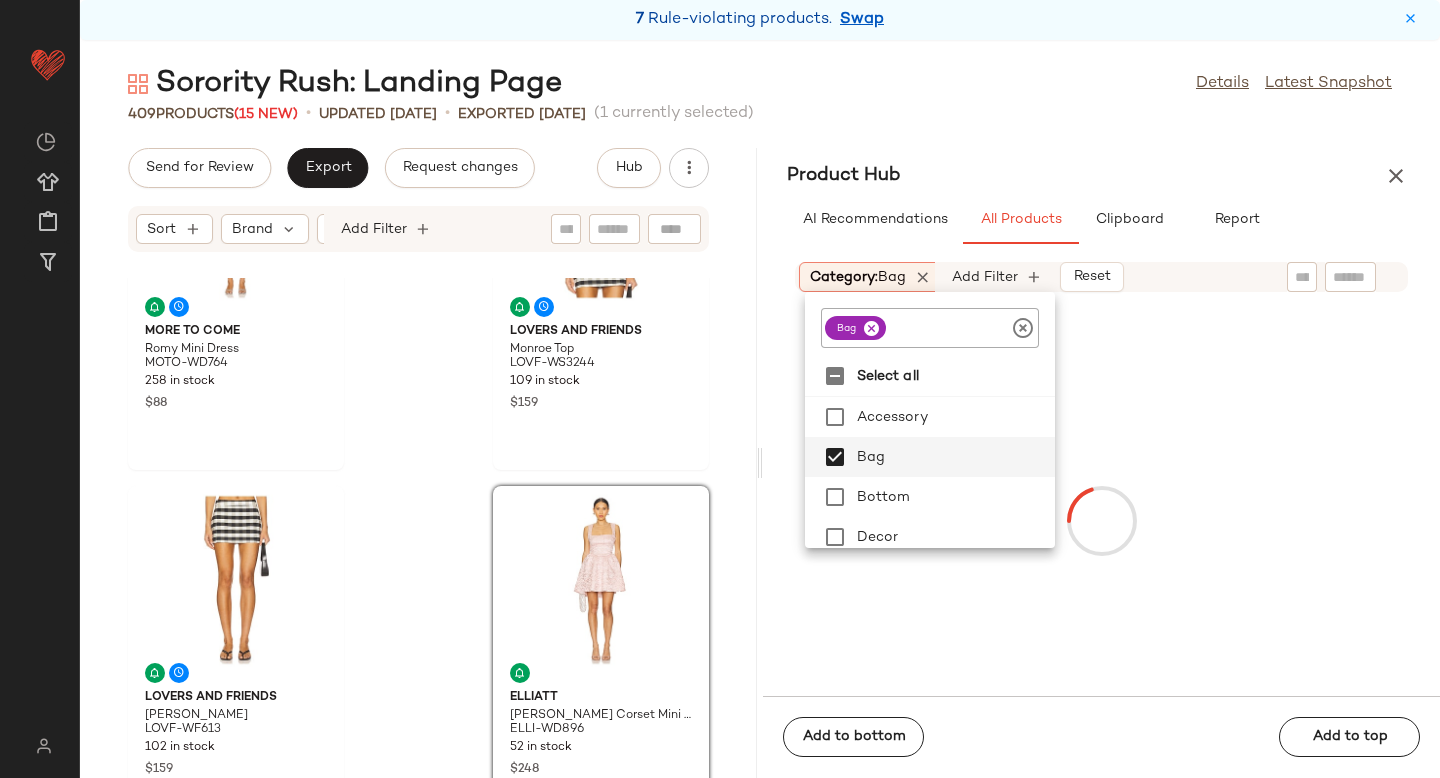 click at bounding box center [1101, 520] 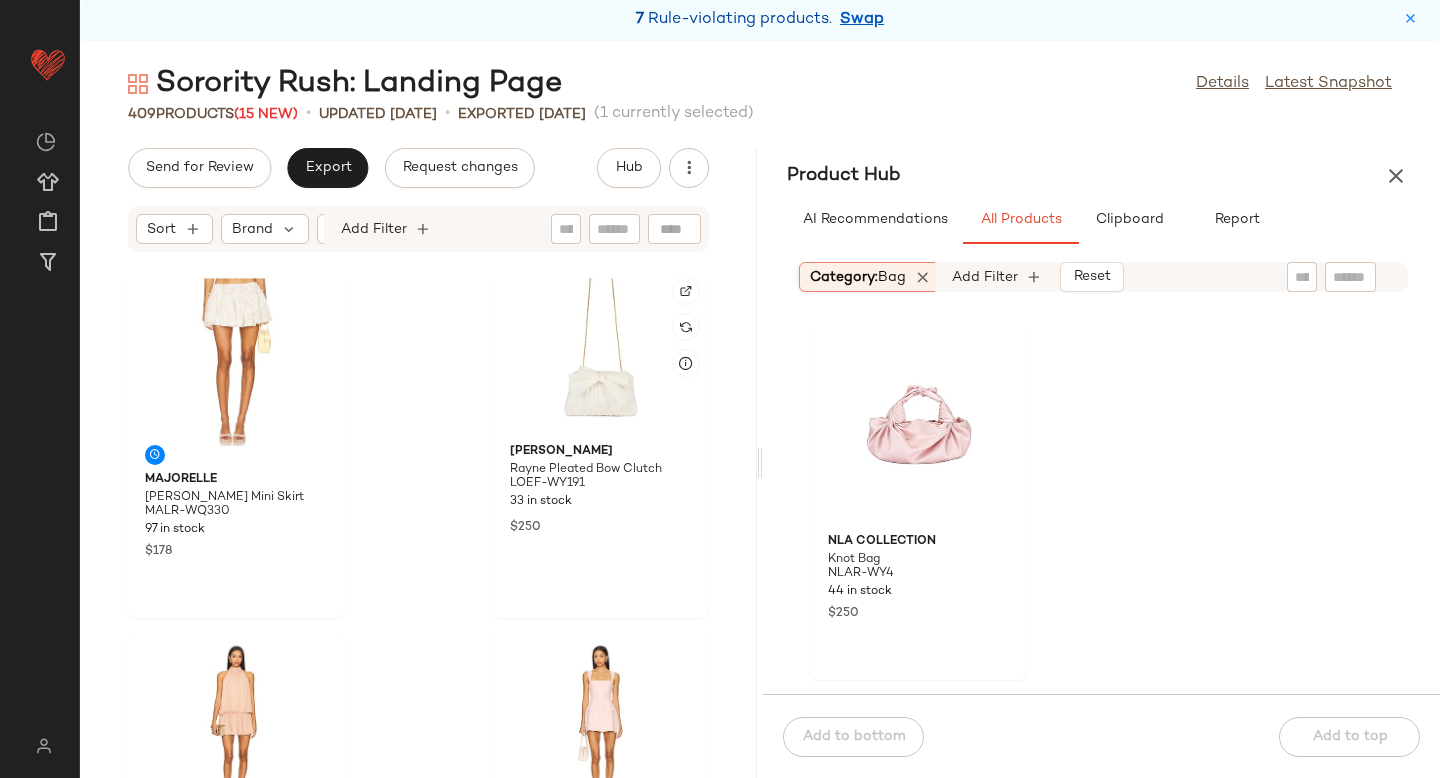 scroll, scrollTop: 1858, scrollLeft: 0, axis: vertical 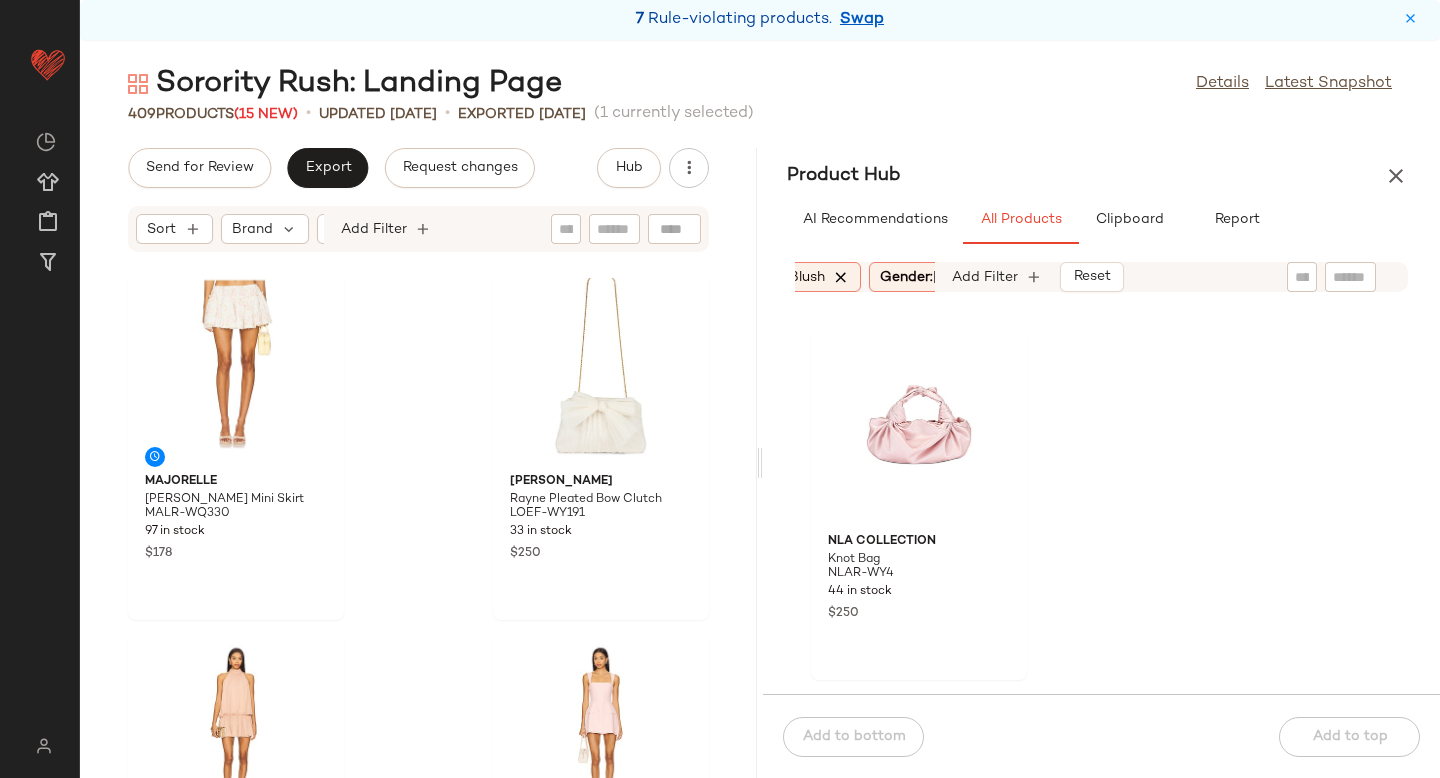 click at bounding box center [842, 277] 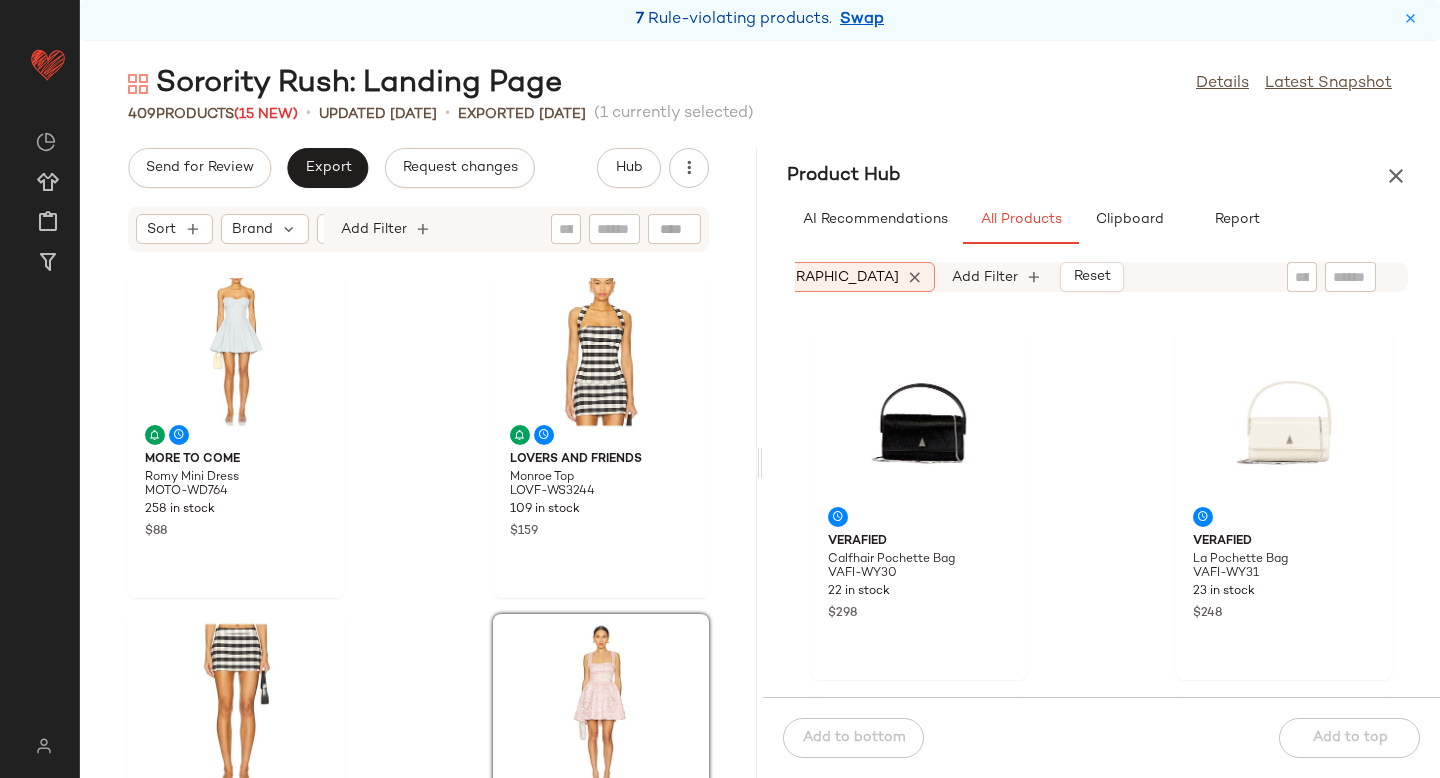 scroll, scrollTop: 0, scrollLeft: 0, axis: both 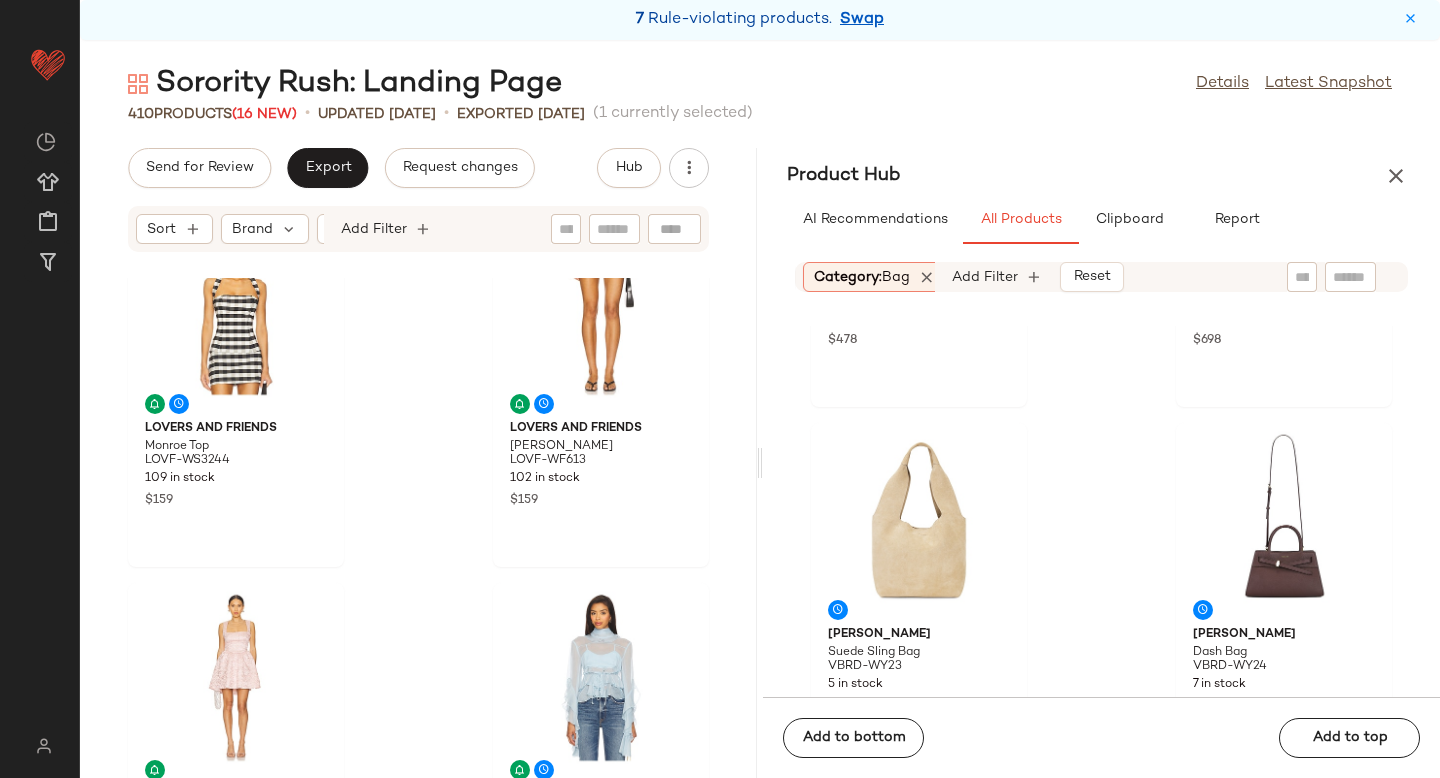 click on "Category:   bag" at bounding box center (862, 277) 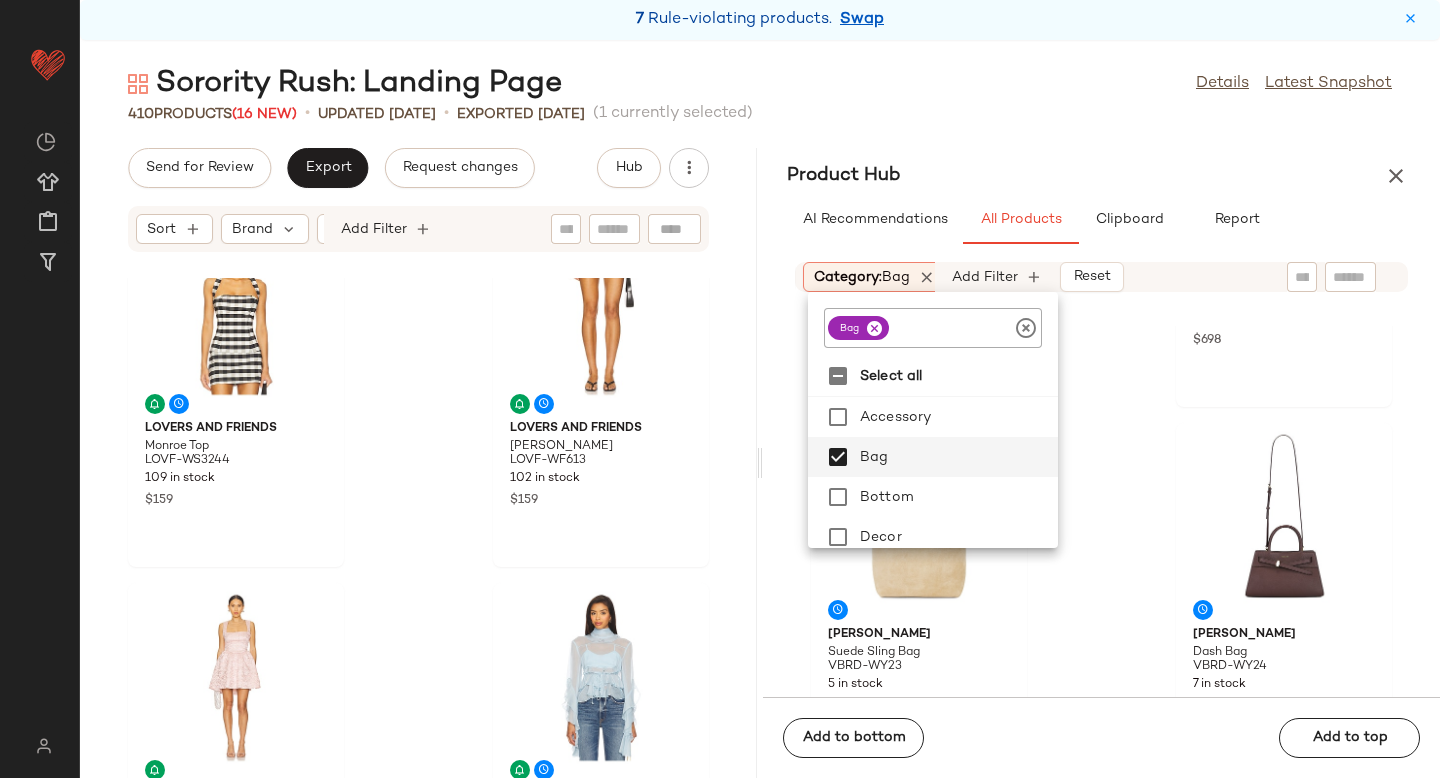 click 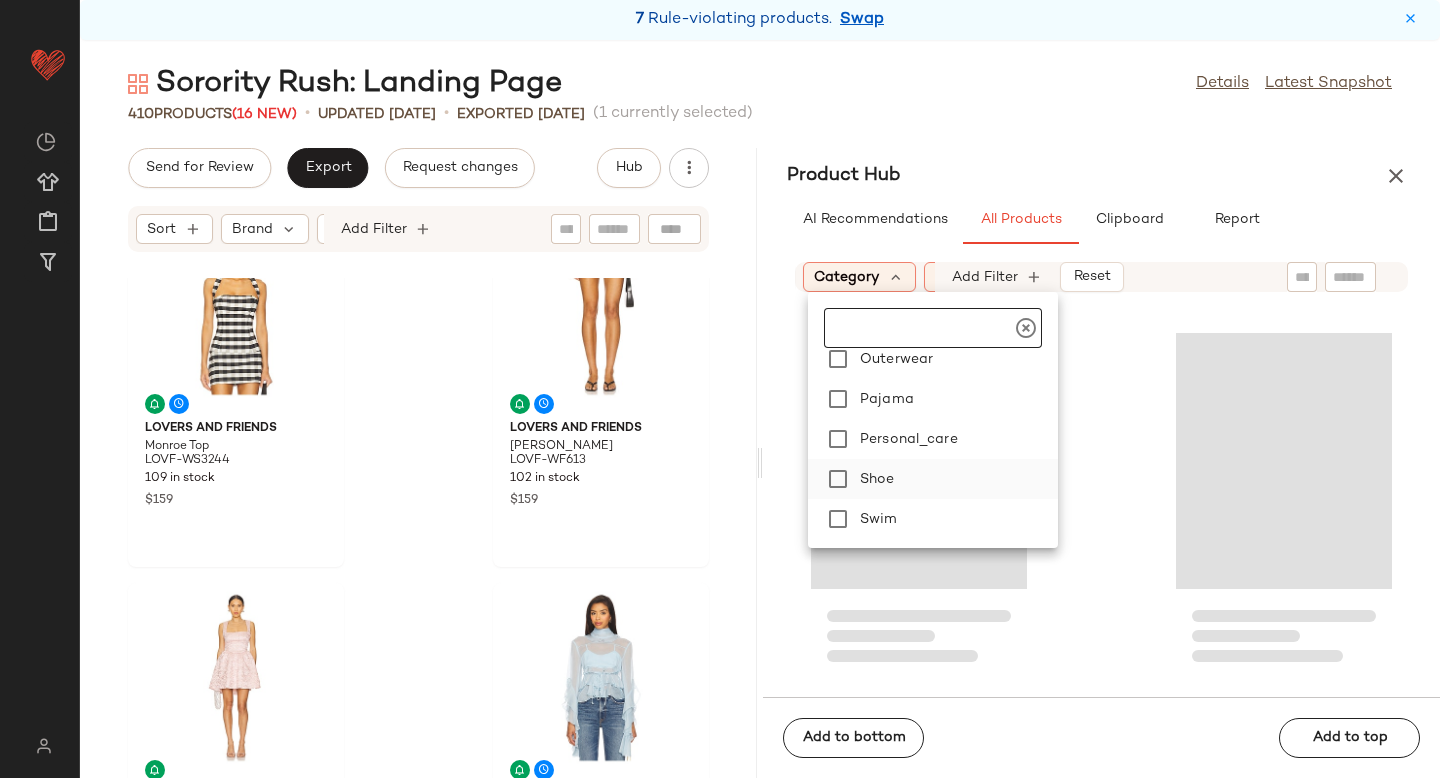 scroll, scrollTop: 377, scrollLeft: 0, axis: vertical 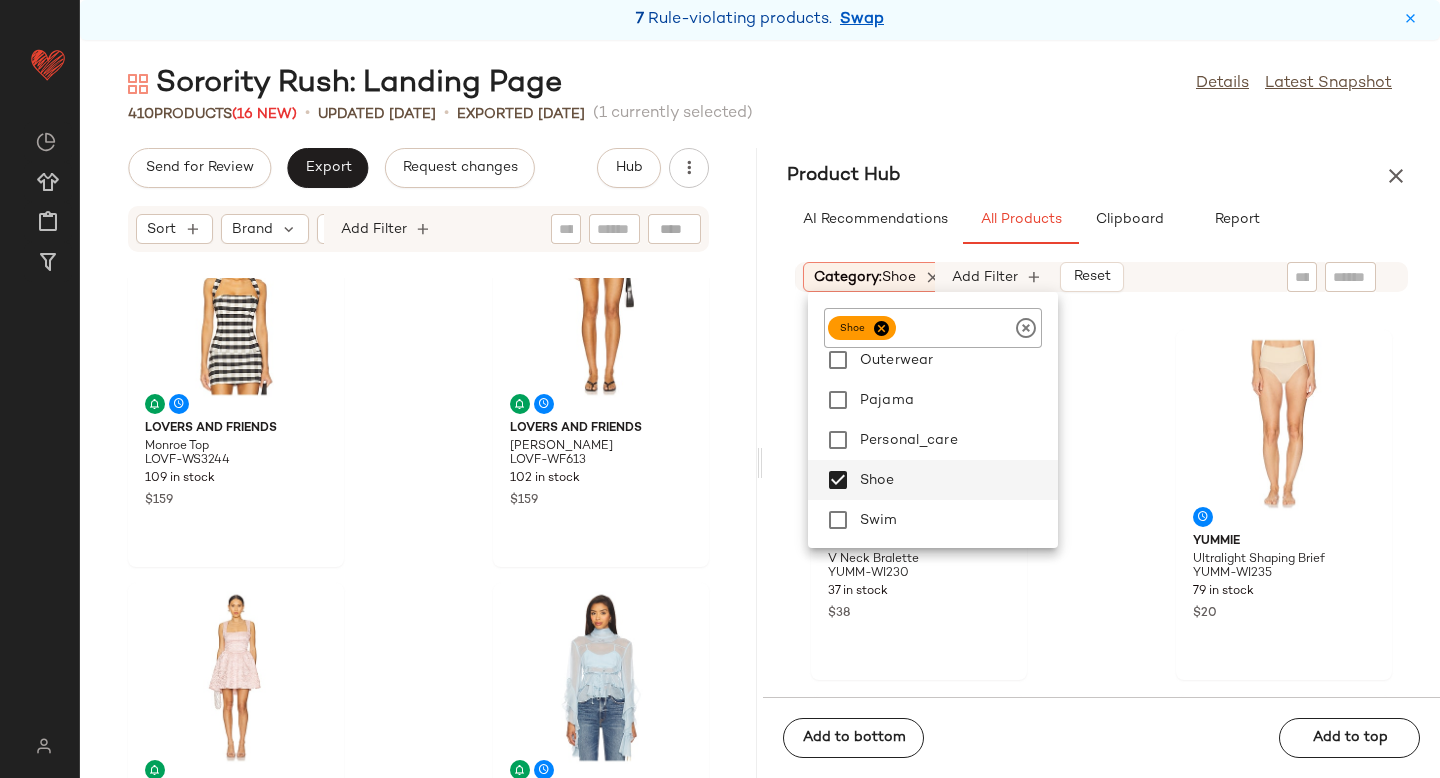 click on "Yummie V Neck Bralette YUMM-WI230 37 in stock $38 Yummie Ultralight Shaping Brief YUMM-WI235 79 in stock $20 Yummie Ava Shaping Thong YUMM-WI253 79 in stock $20 Yummie Mia Shaping Brief YUMM-WI255 79 in stock $20 Yummie Mona Shaping Short YUMM-WI258 79 in stock $20 Vix Swimwear Knit Tie Side Full Bikini Bottom VIXS-WX1361 49 in stock $101 Vix Swimwear Knit Triangle Bikini Top VIXS-WX1362 50 in stock $117 Vyrao Love Eight Fragrance Set VYRF-WU19 24 in stock $65" 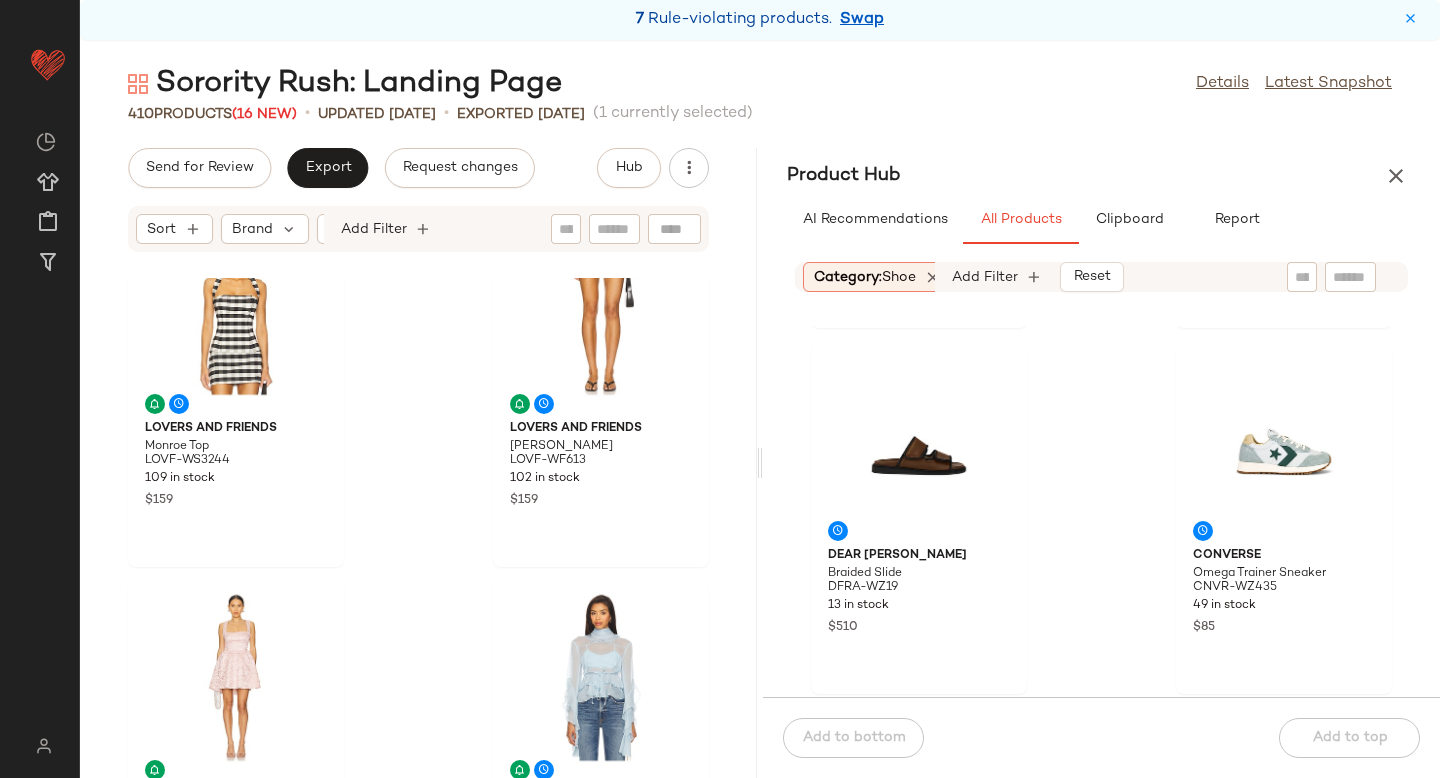 scroll, scrollTop: 1544, scrollLeft: 0, axis: vertical 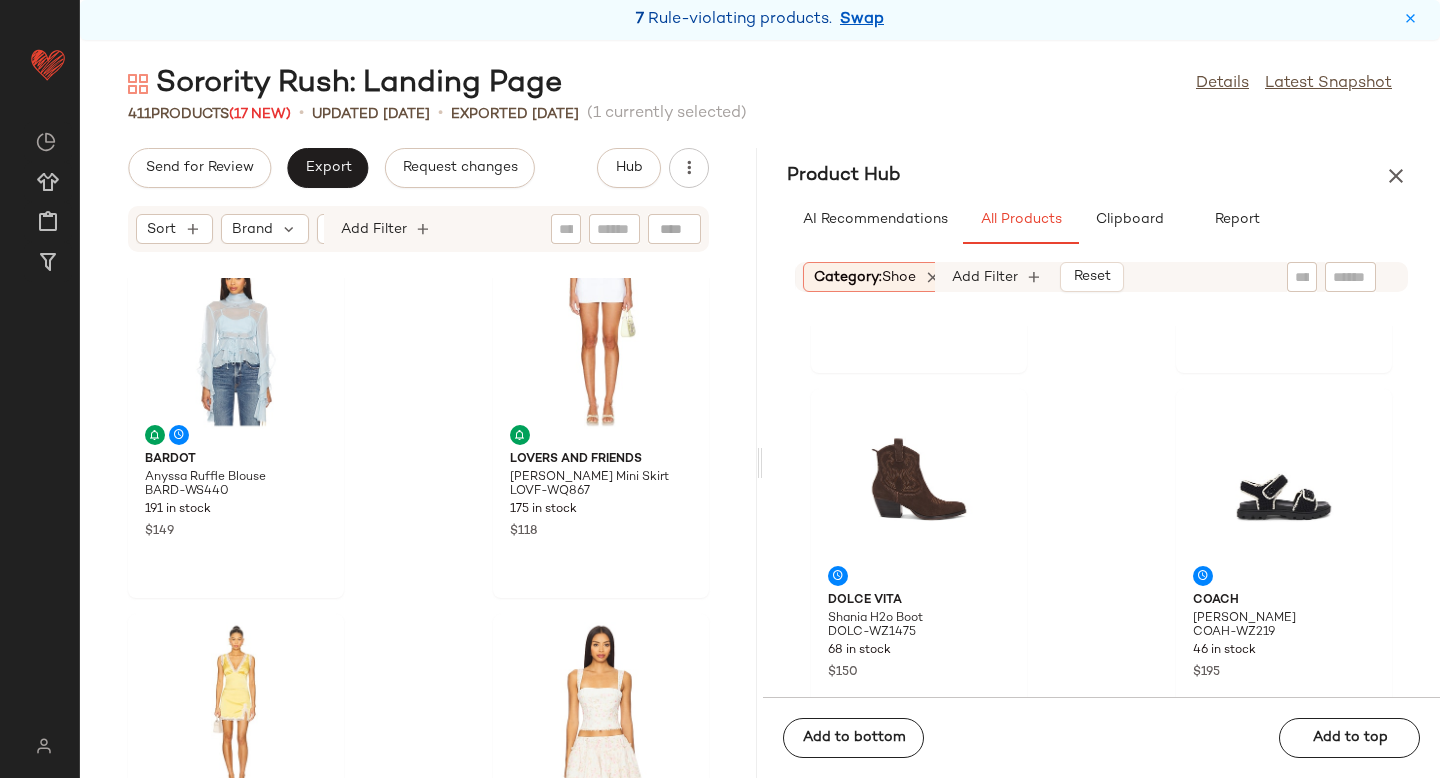 click on "Category:   shoe" at bounding box center [865, 277] 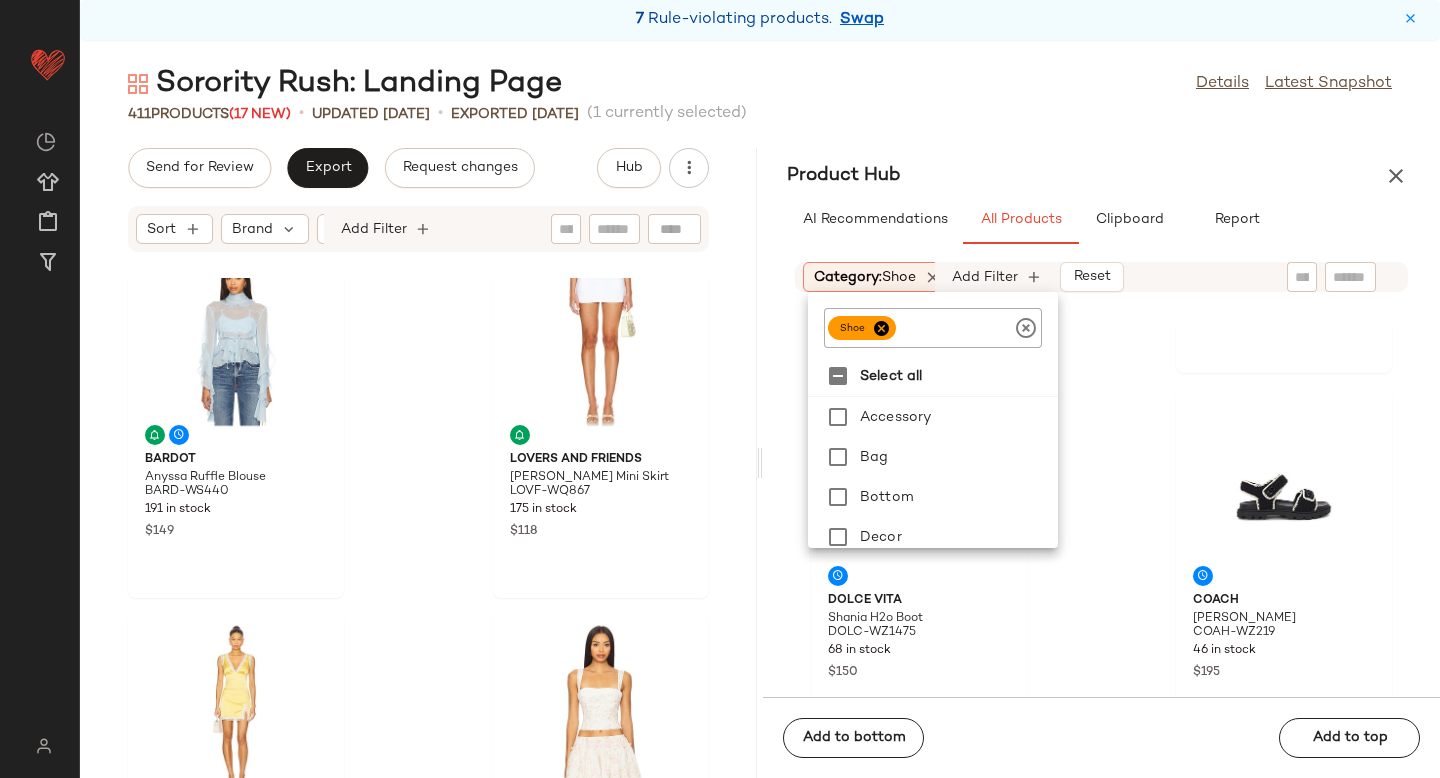 click 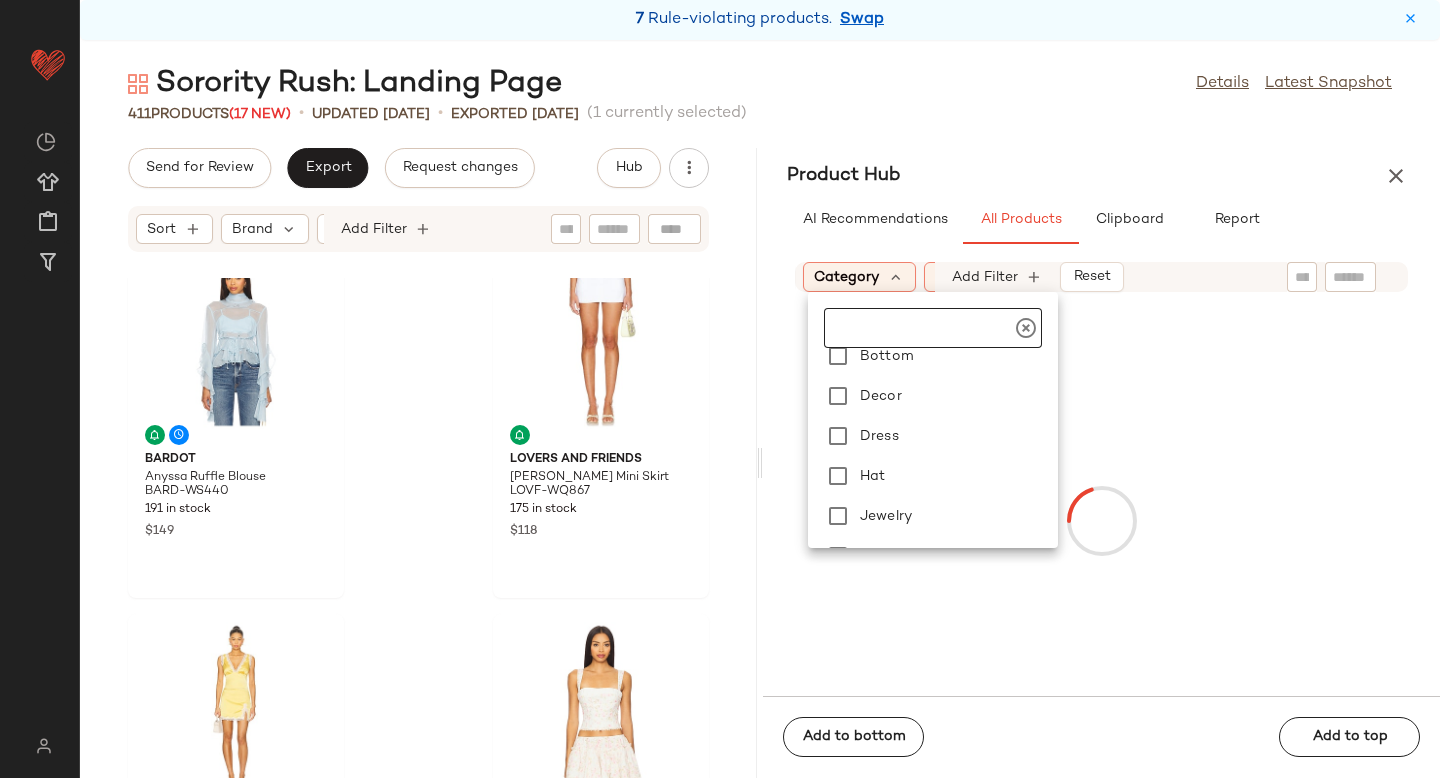 scroll, scrollTop: 187, scrollLeft: 0, axis: vertical 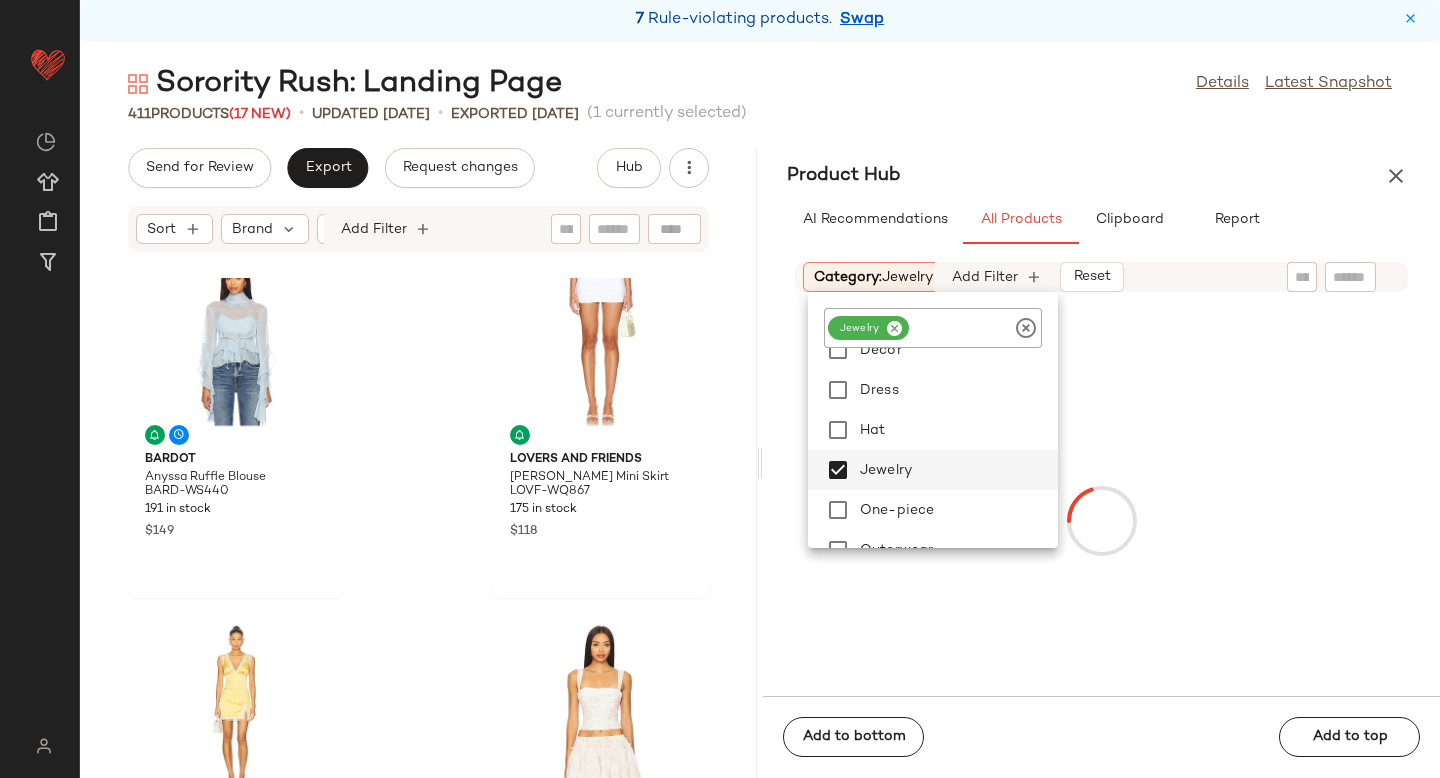 click at bounding box center (1101, 520) 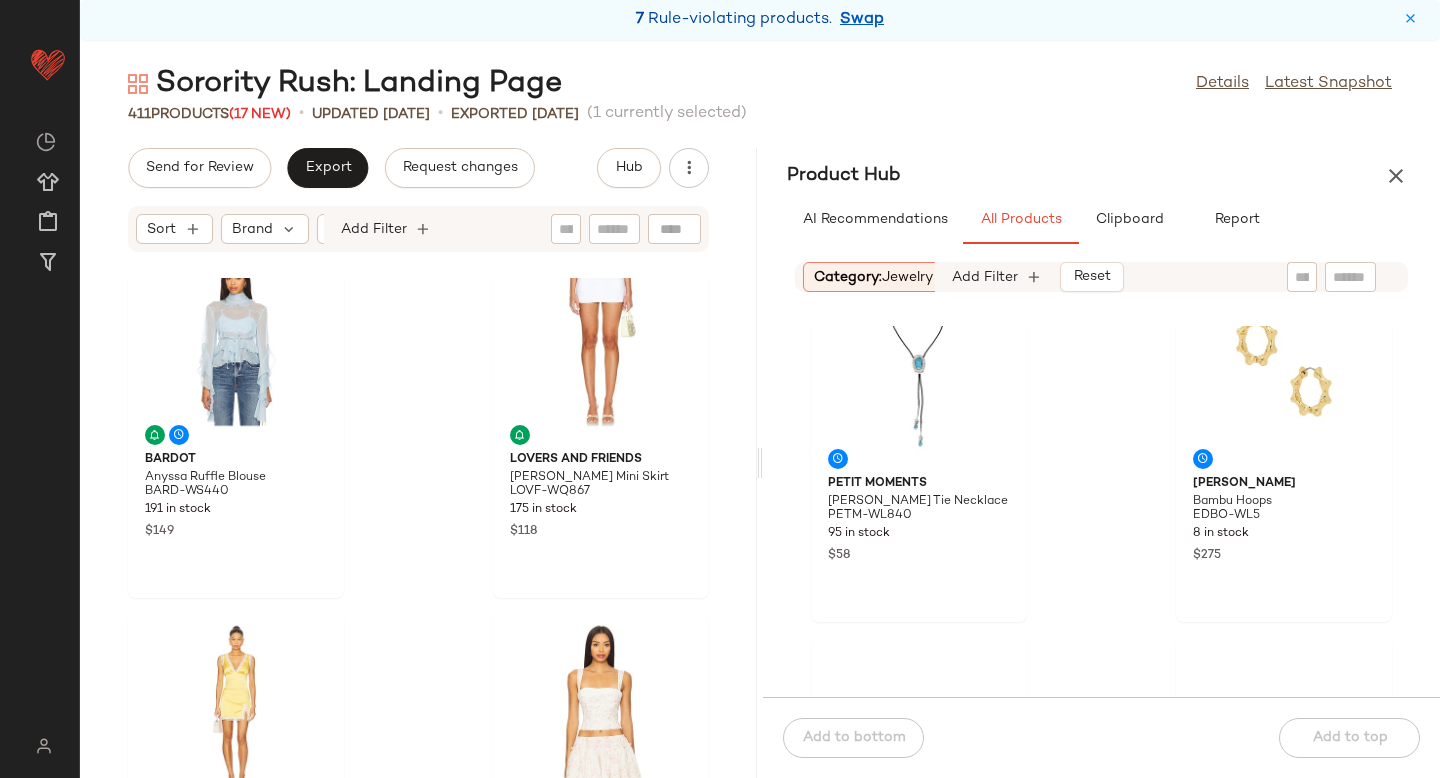 scroll, scrollTop: 1124, scrollLeft: 0, axis: vertical 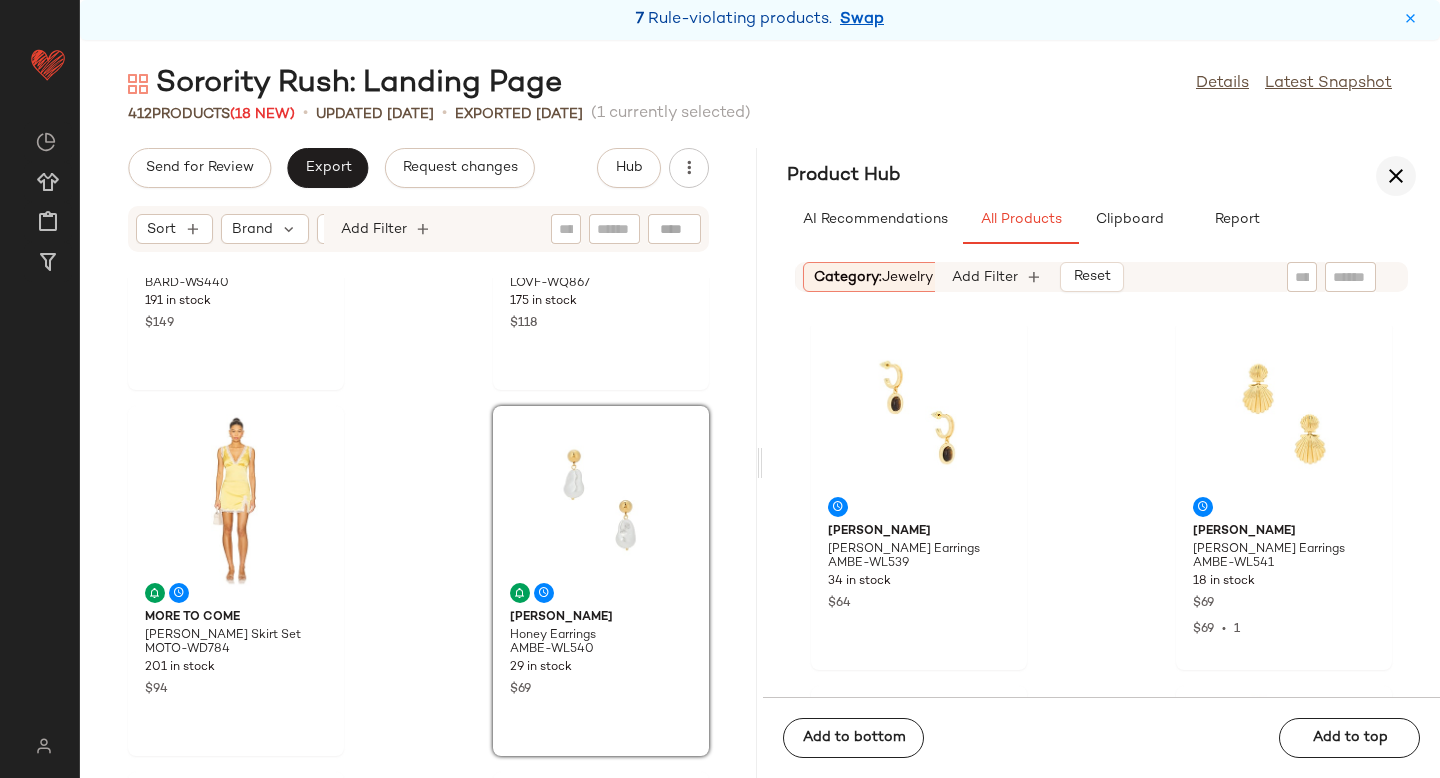 click at bounding box center (1396, 176) 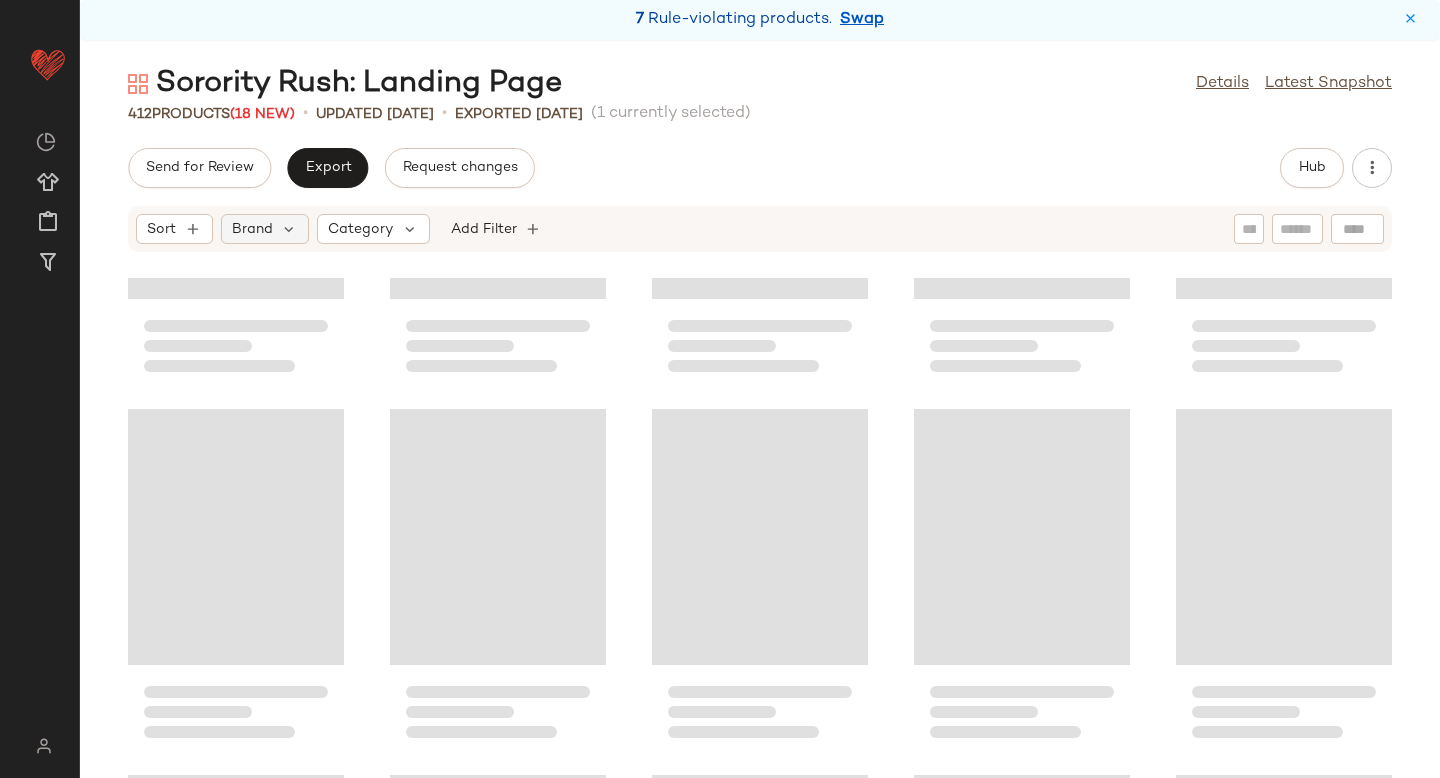 scroll, scrollTop: 624, scrollLeft: 0, axis: vertical 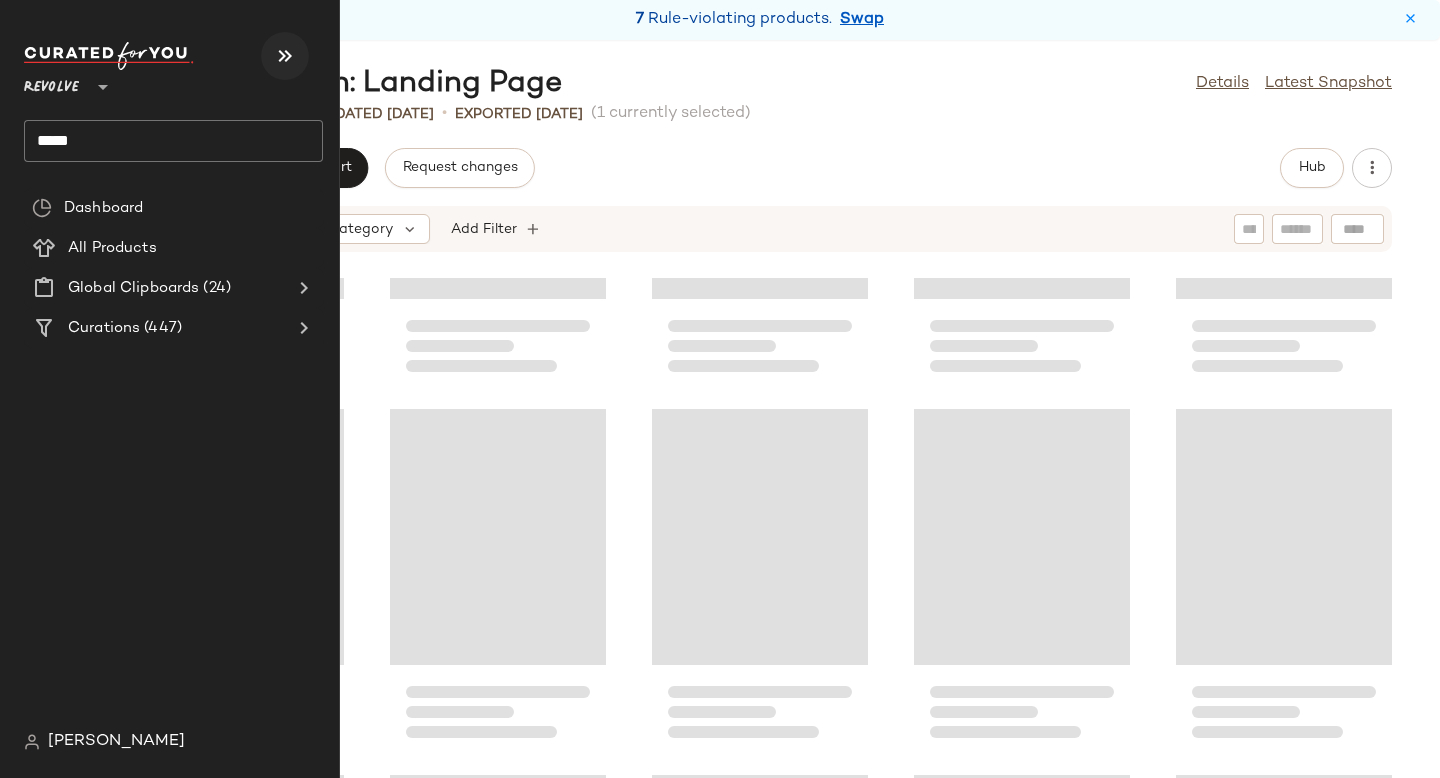 click at bounding box center (285, 56) 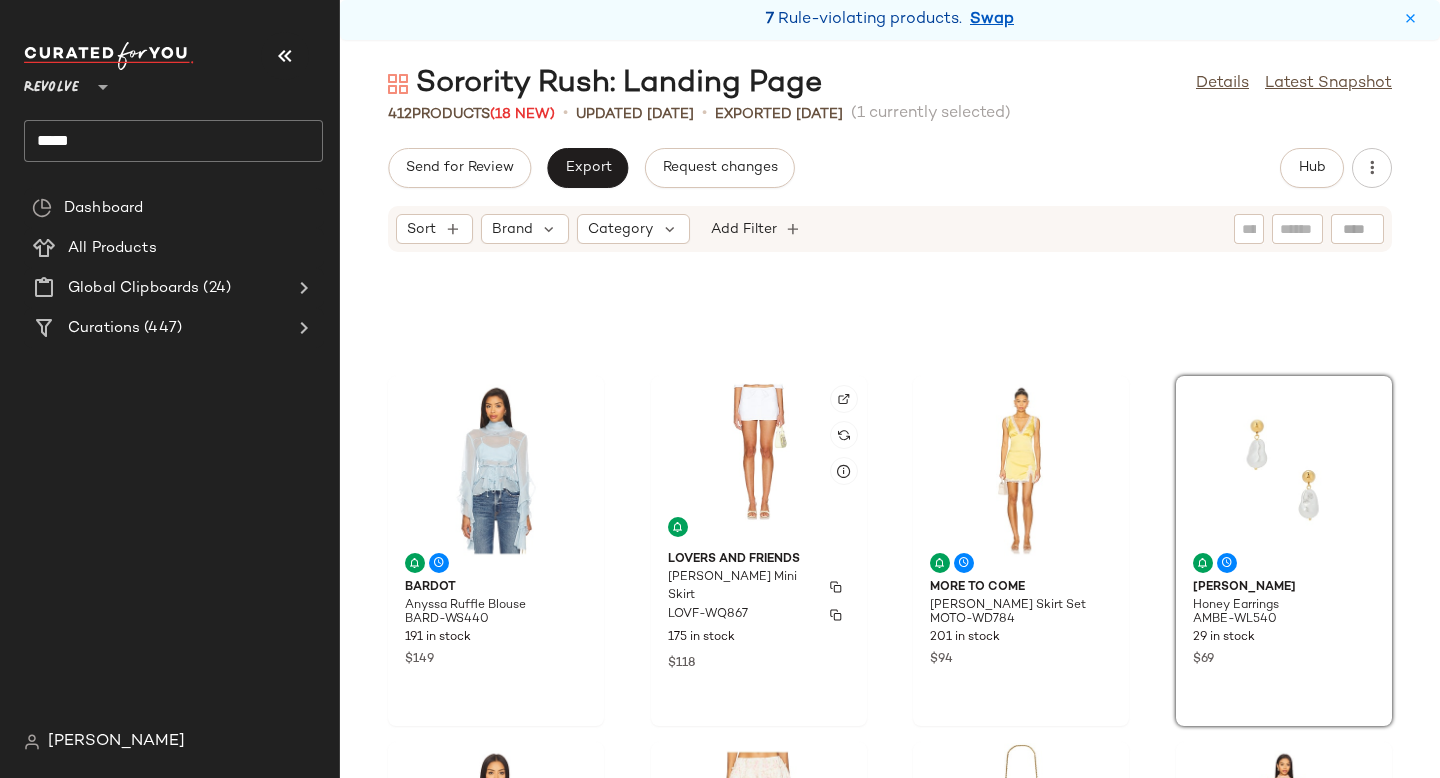 scroll, scrollTop: 565, scrollLeft: 0, axis: vertical 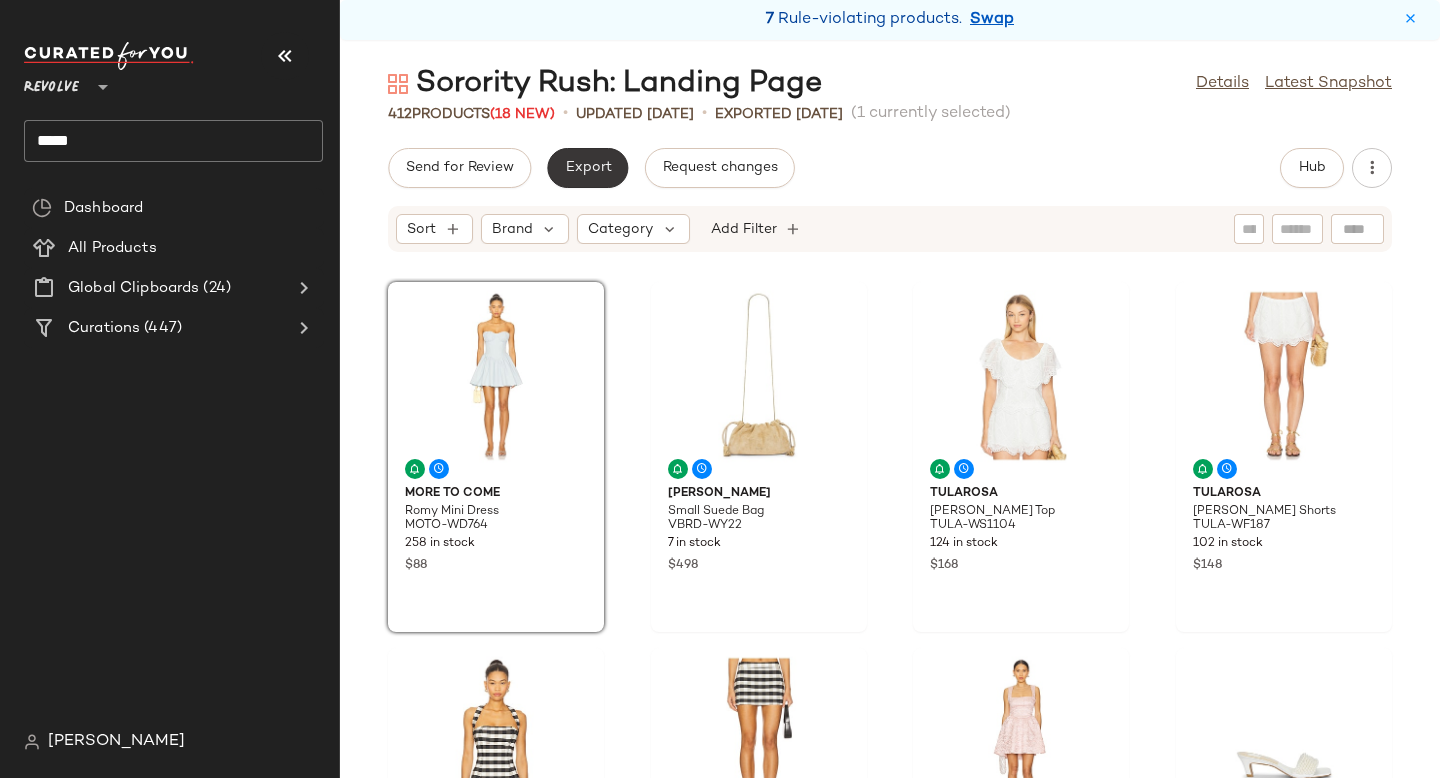 click on "Export" at bounding box center [587, 168] 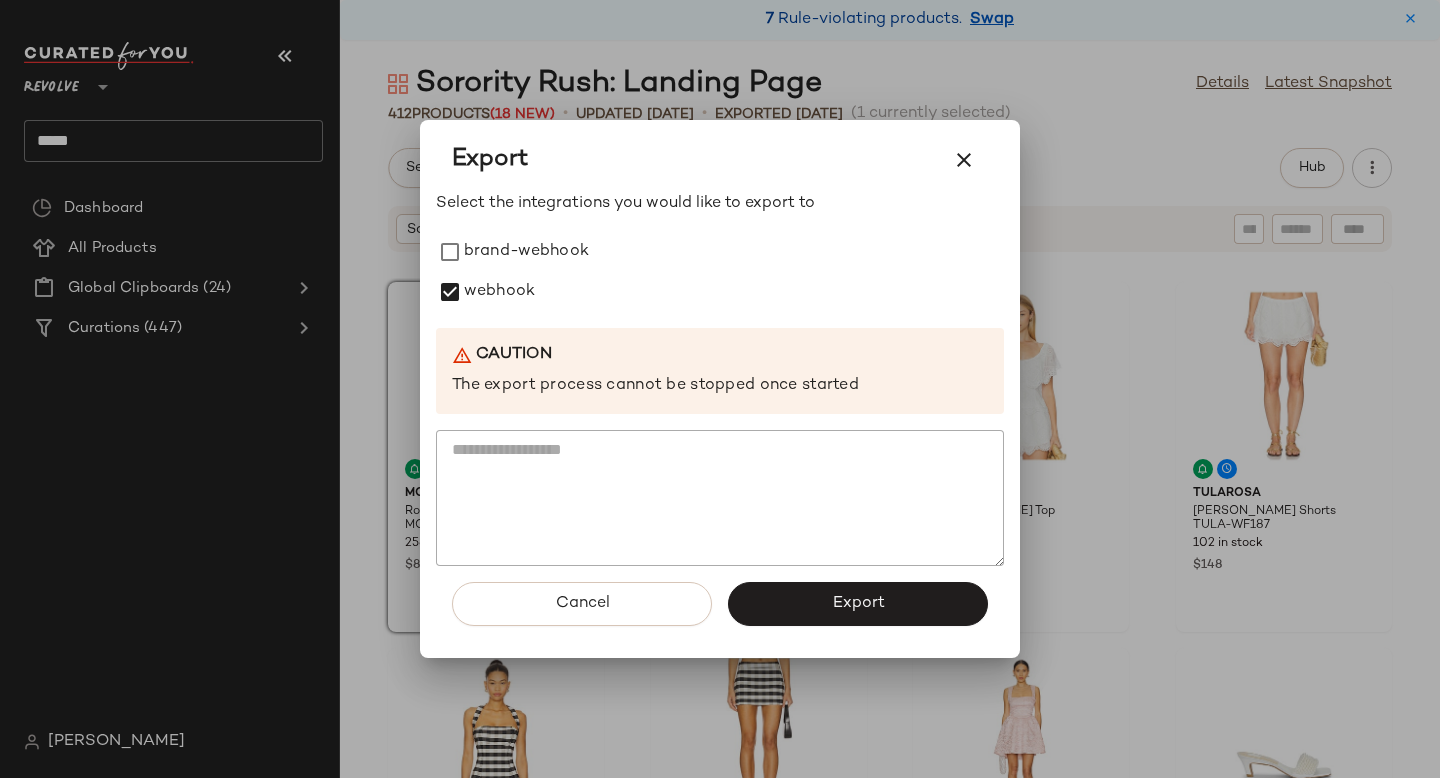 scroll, scrollTop: 0, scrollLeft: 0, axis: both 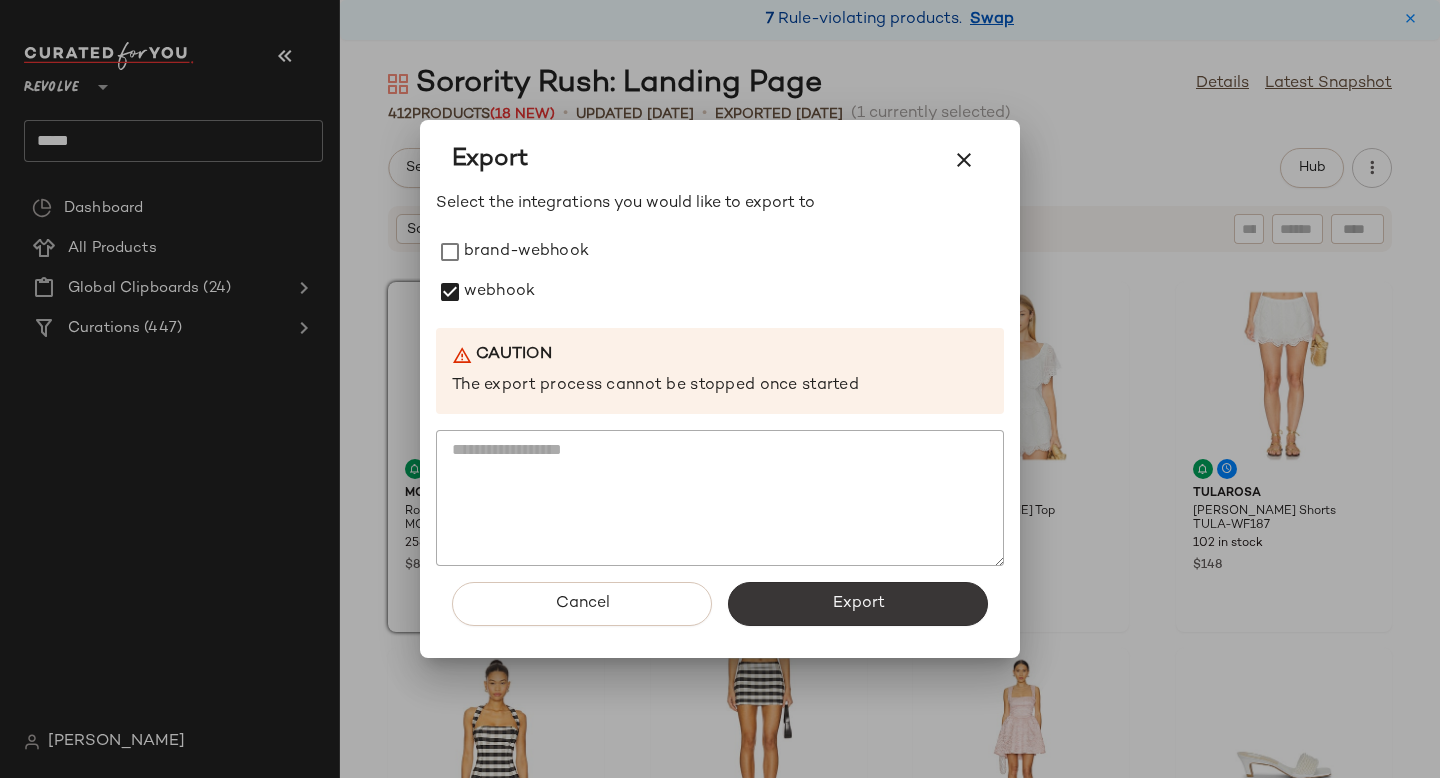 click on "Export" 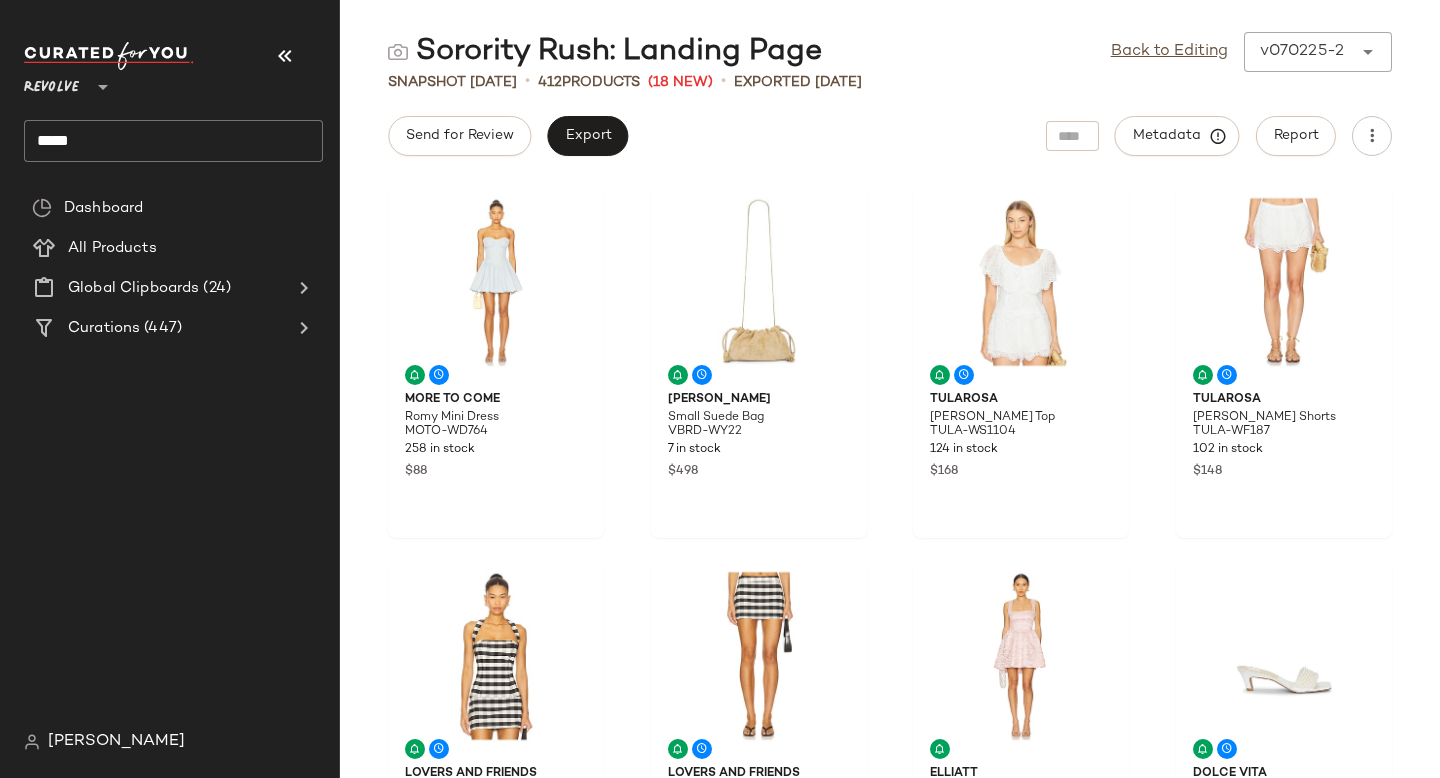 click on "*****" 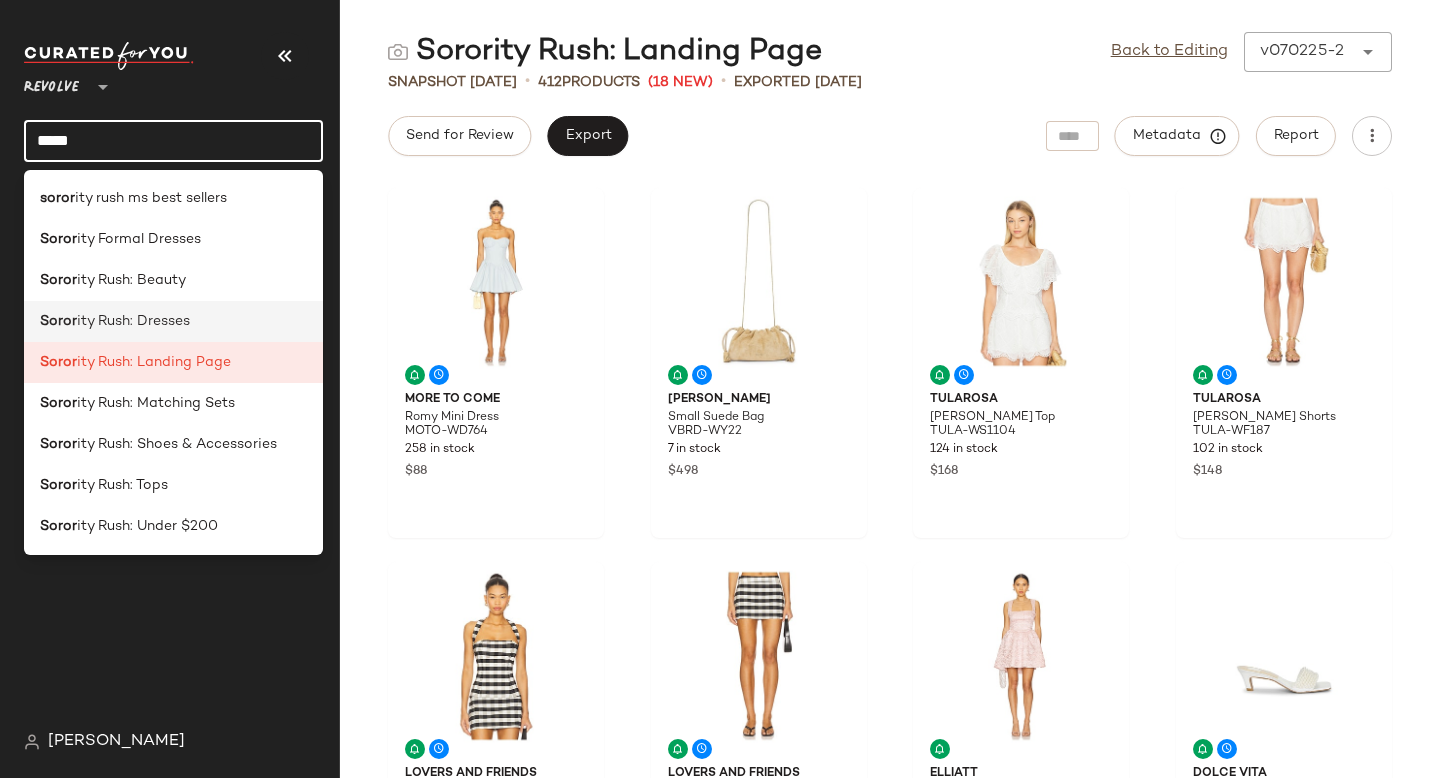 click on "ity Rush: Dresses" at bounding box center (133, 321) 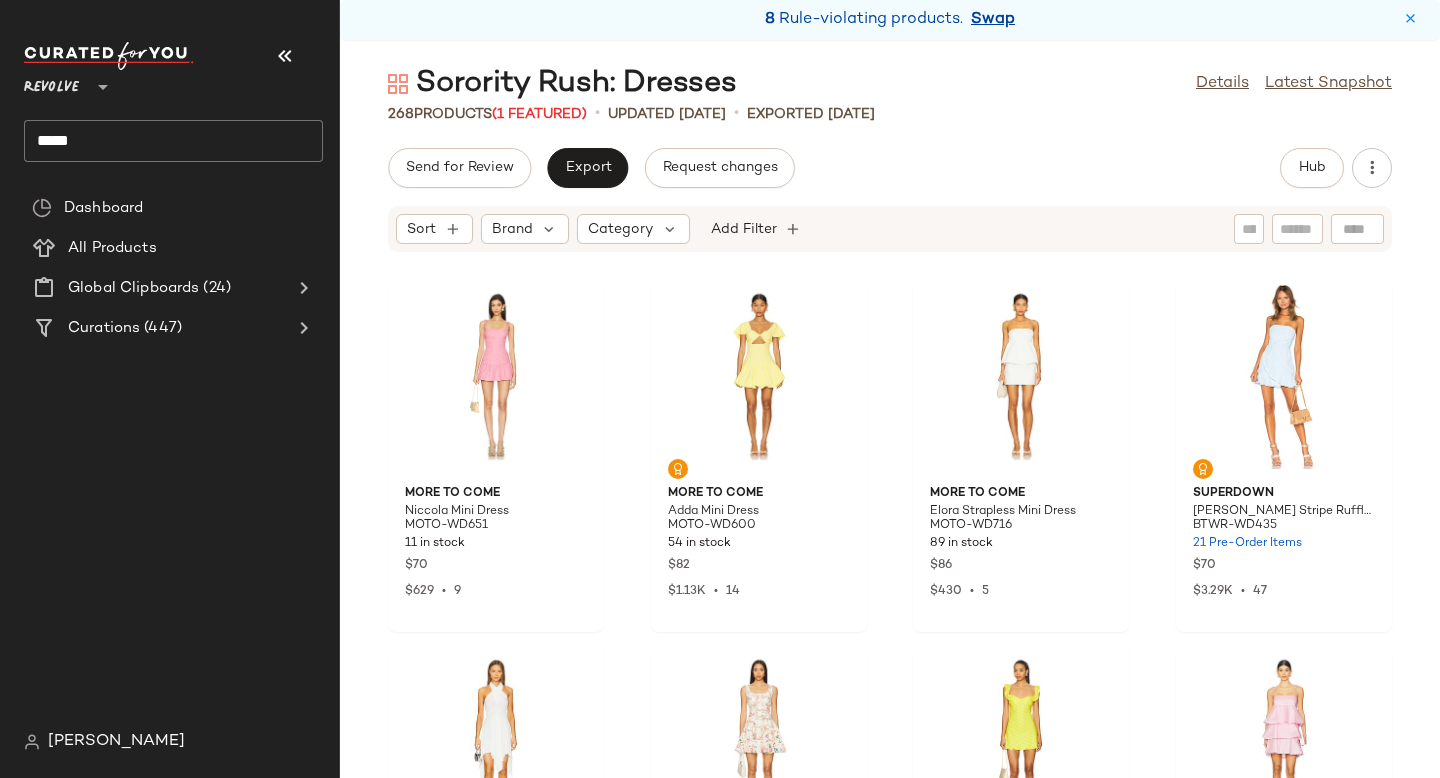 click on "Swap" at bounding box center (993, 20) 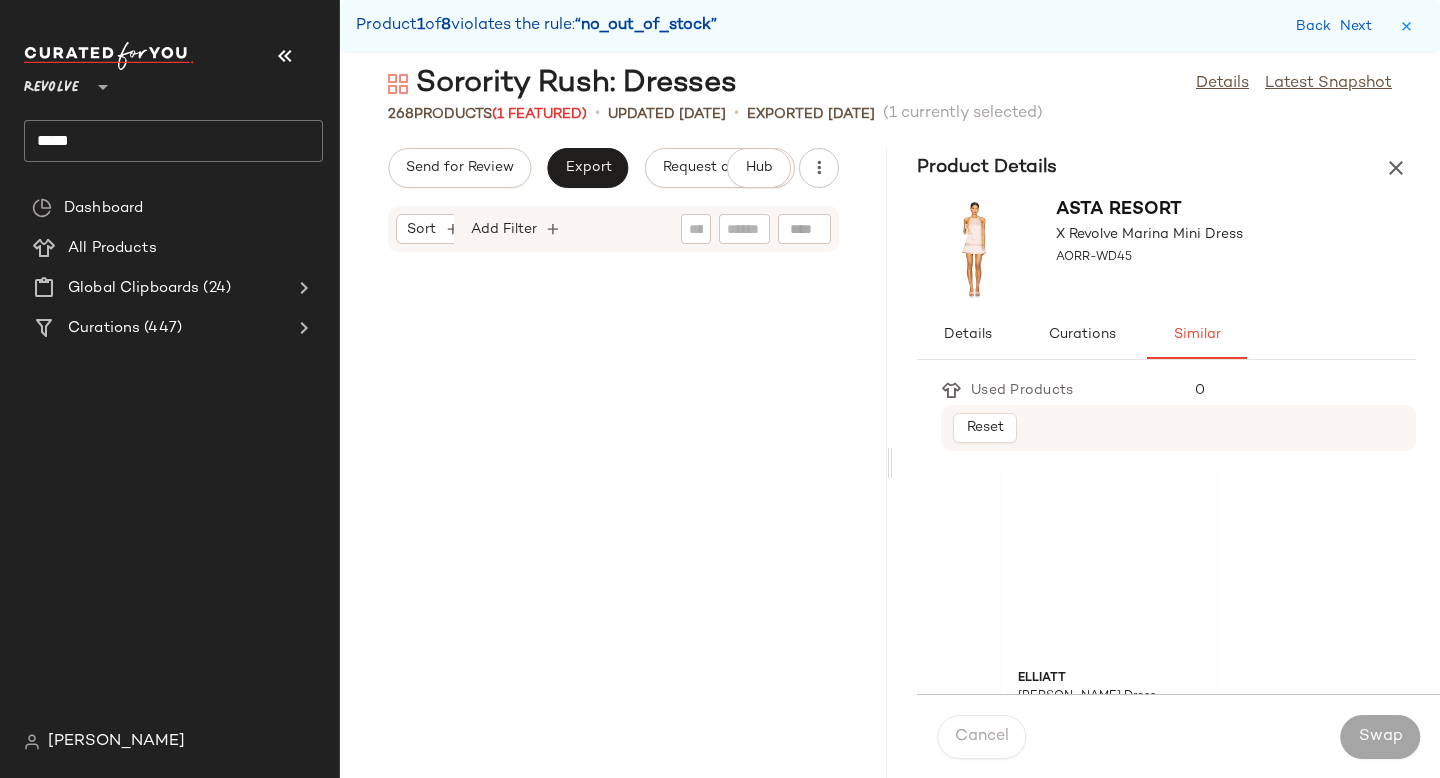 scroll, scrollTop: 17202, scrollLeft: 0, axis: vertical 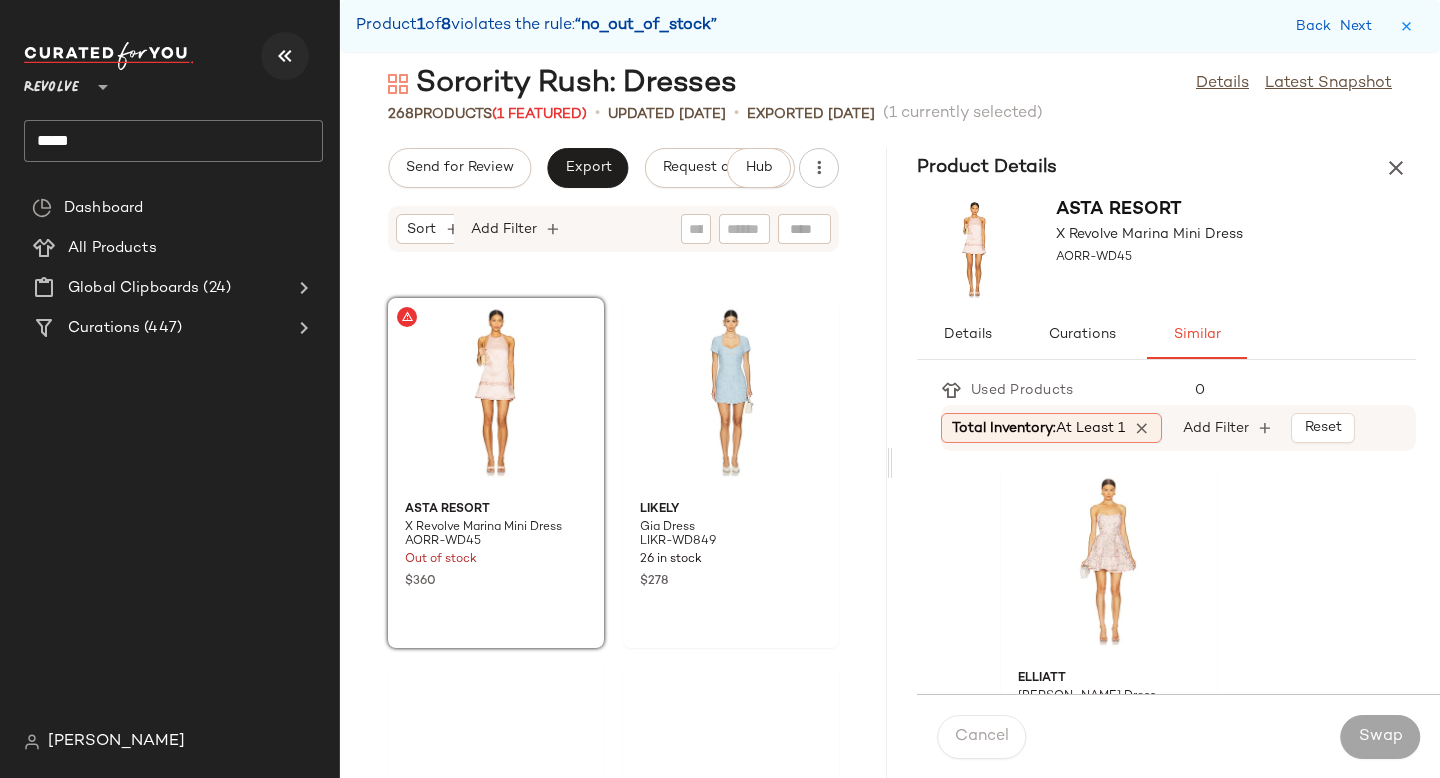 click at bounding box center [285, 56] 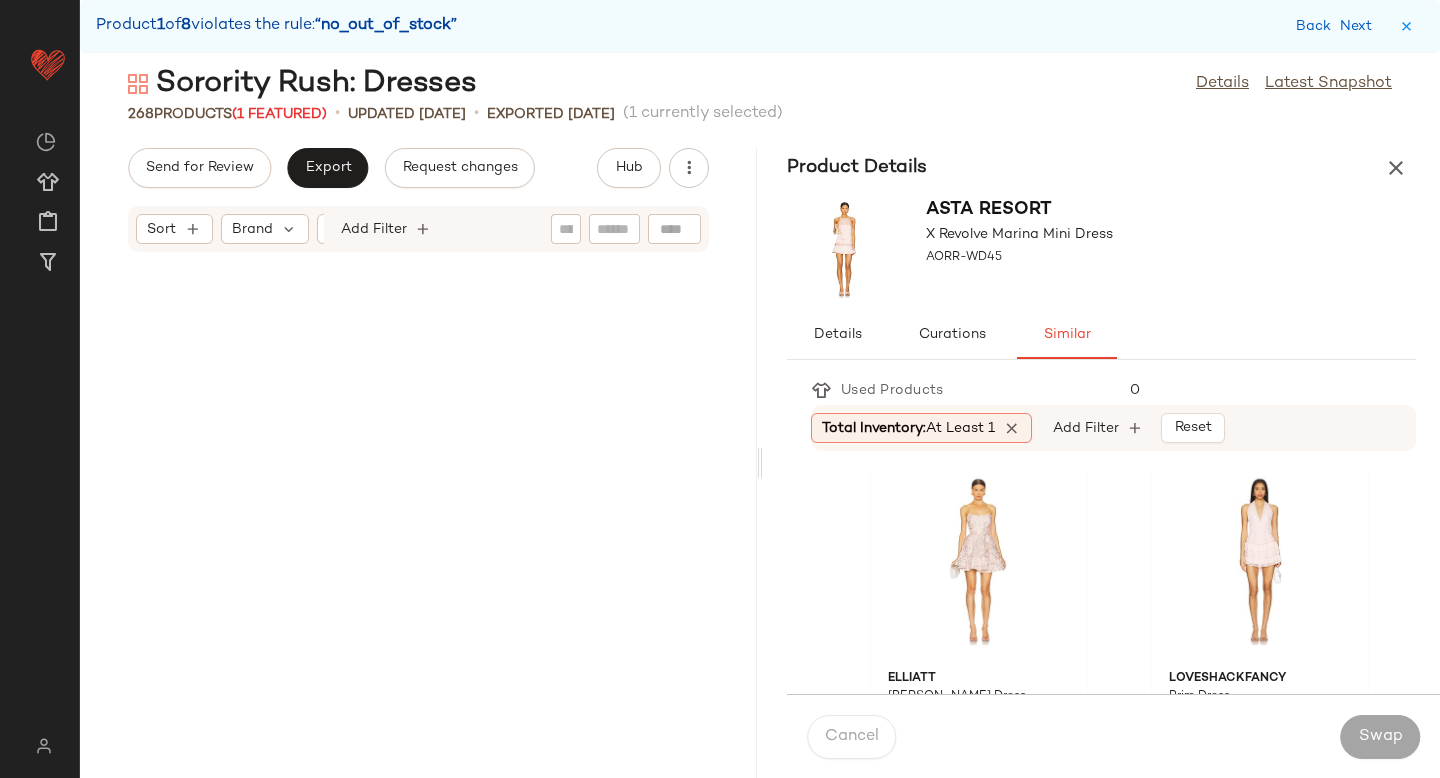 scroll, scrollTop: 8418, scrollLeft: 0, axis: vertical 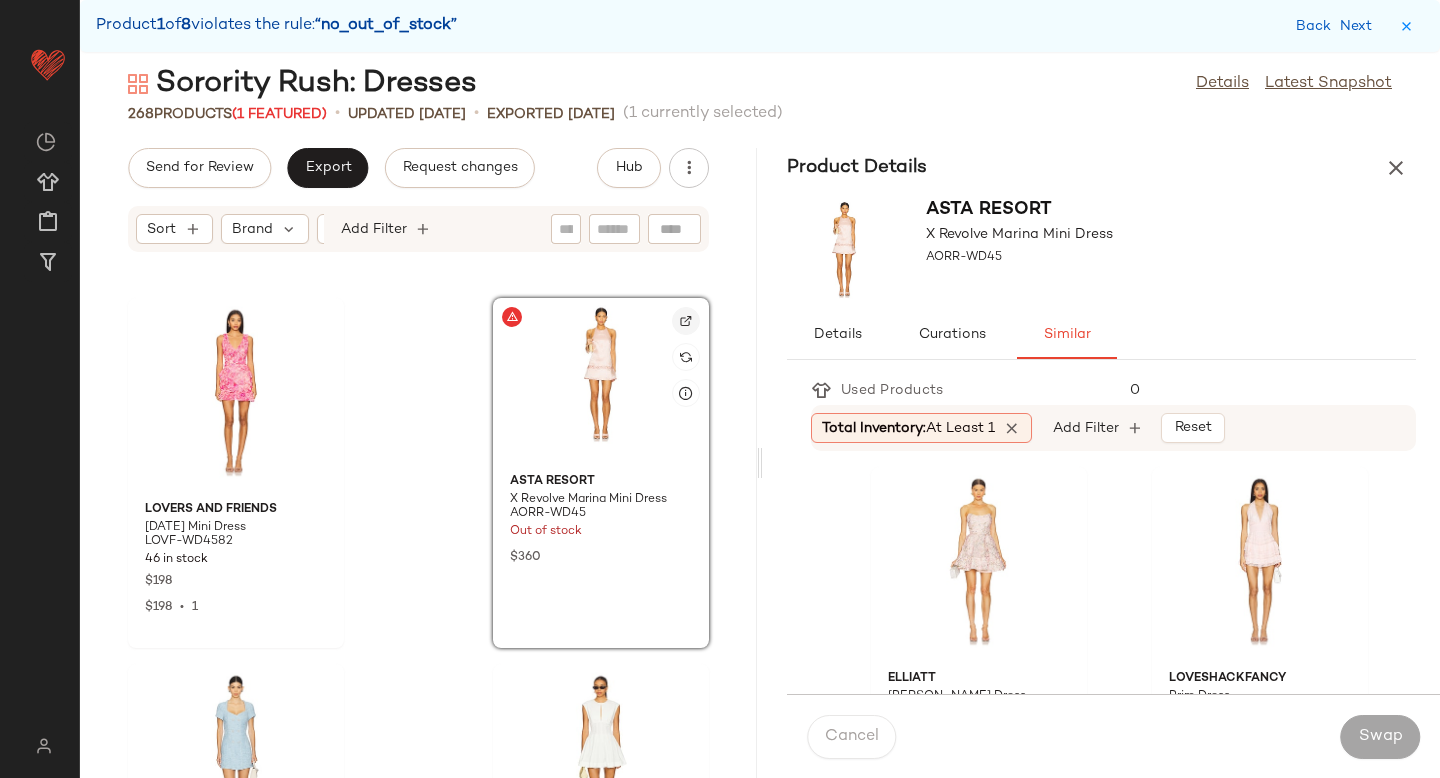 click 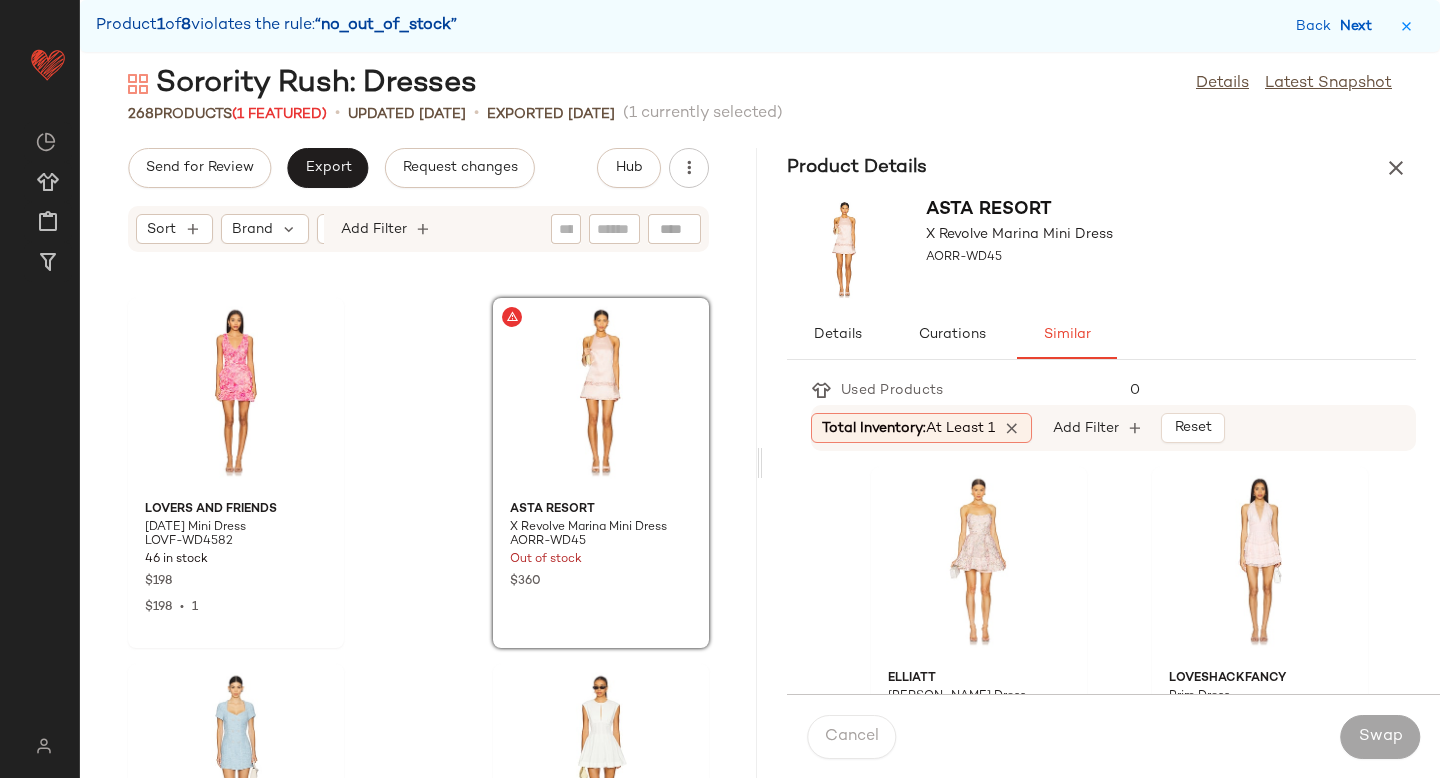 click on "Next" at bounding box center [1360, 26] 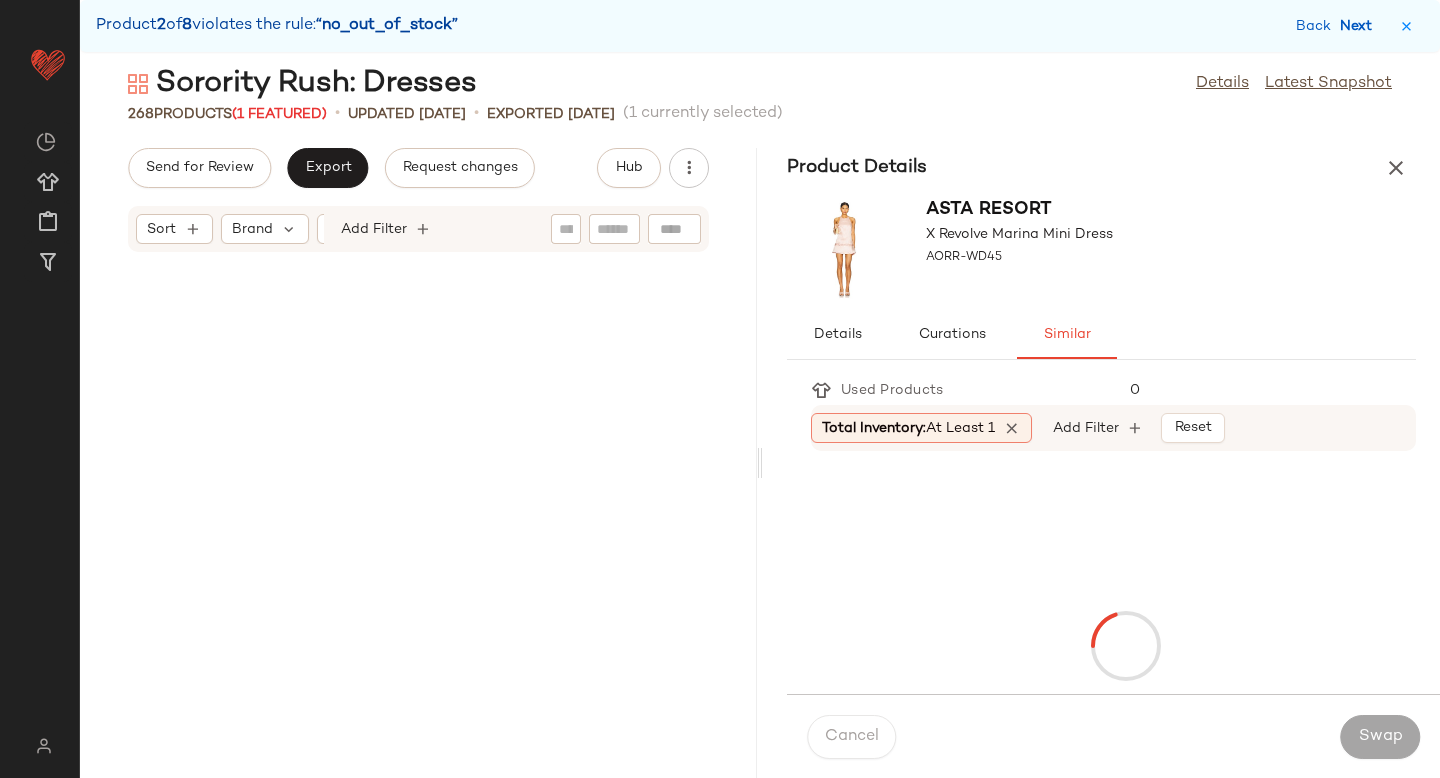 scroll, scrollTop: 12810, scrollLeft: 0, axis: vertical 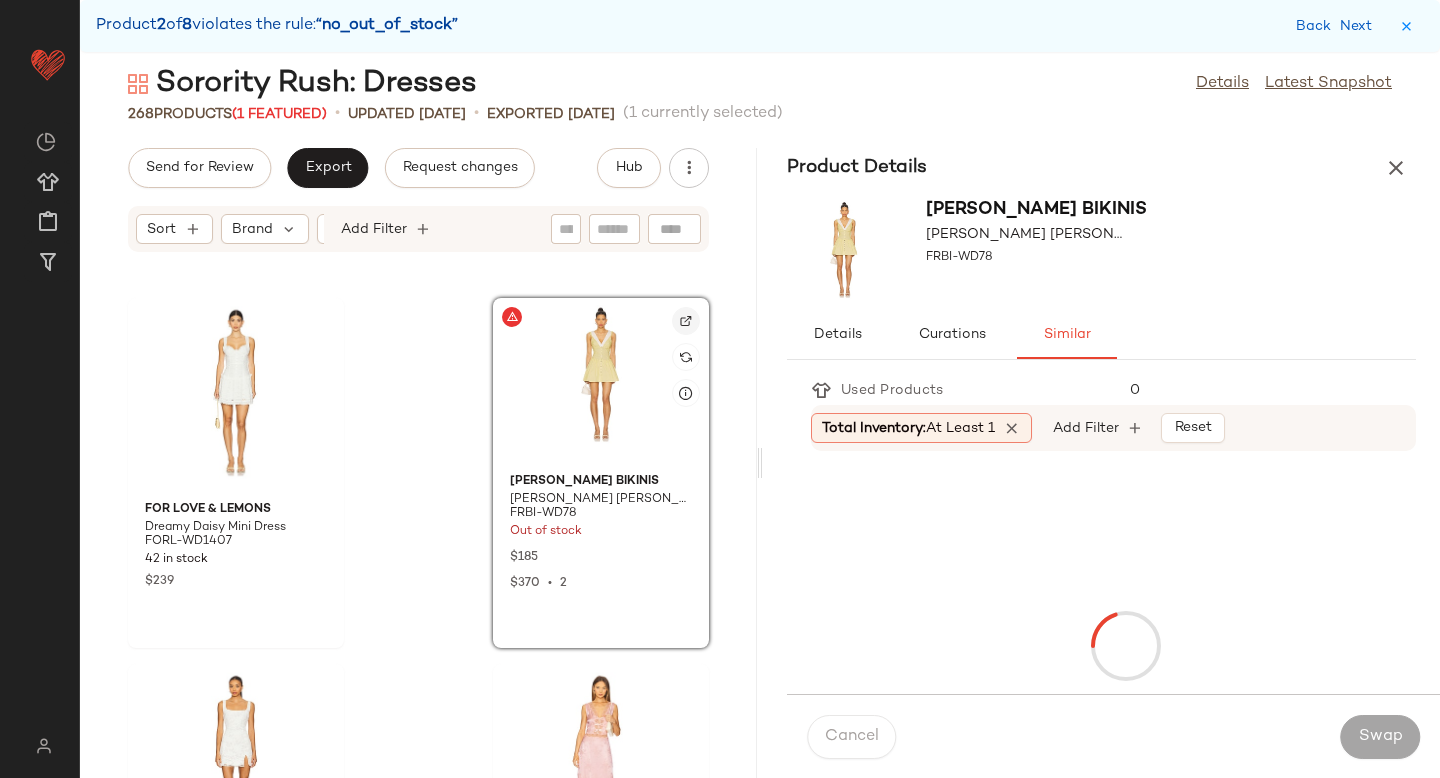 click 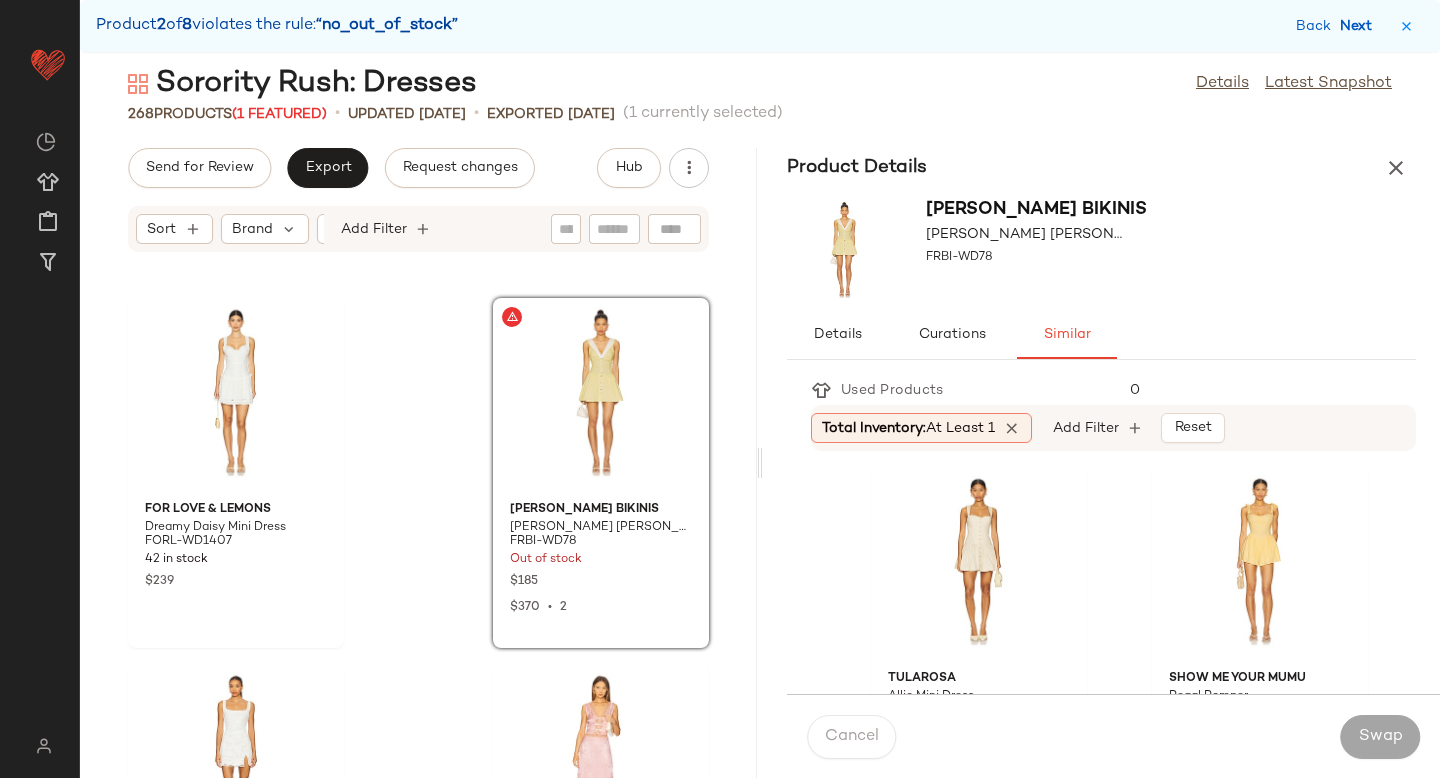 click on "Next" at bounding box center [1360, 26] 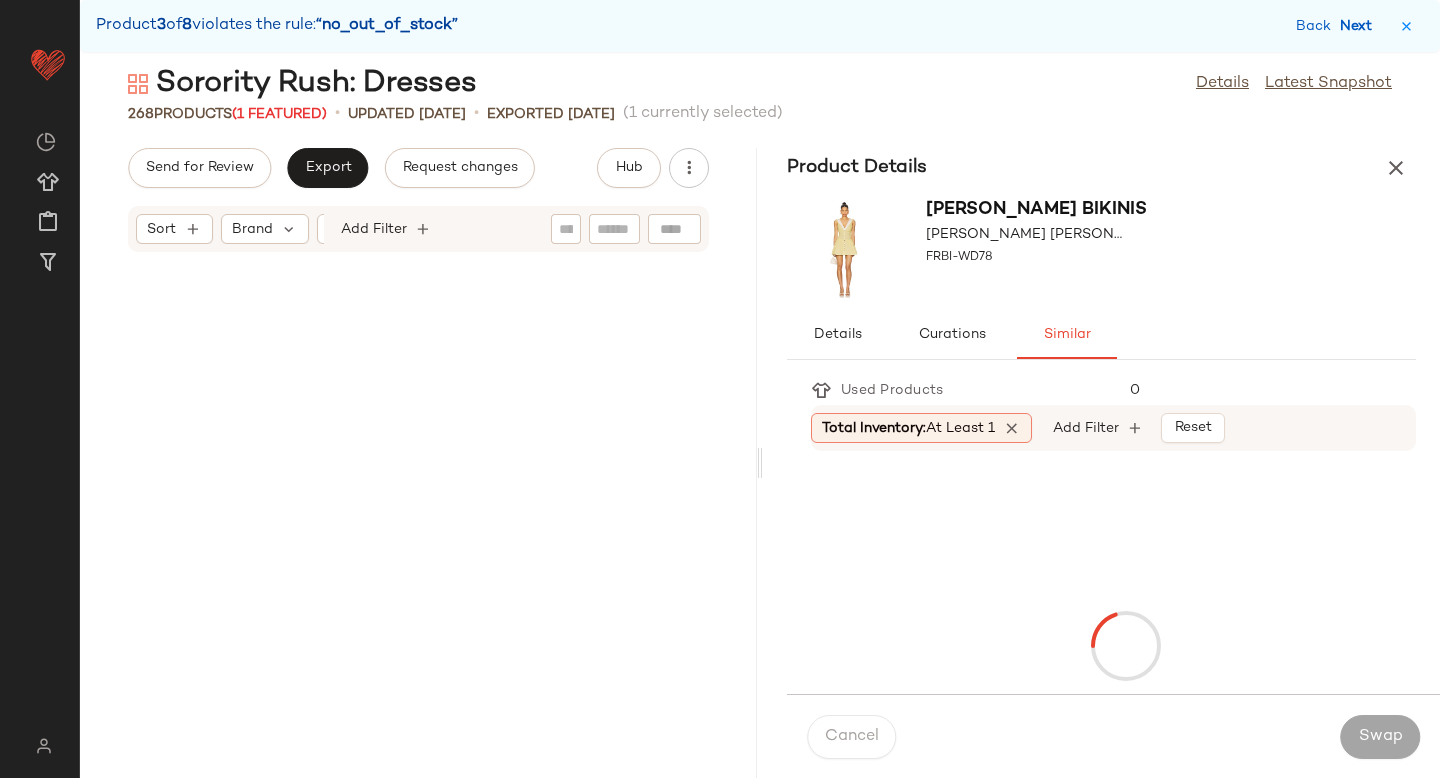 scroll, scrollTop: 14640, scrollLeft: 0, axis: vertical 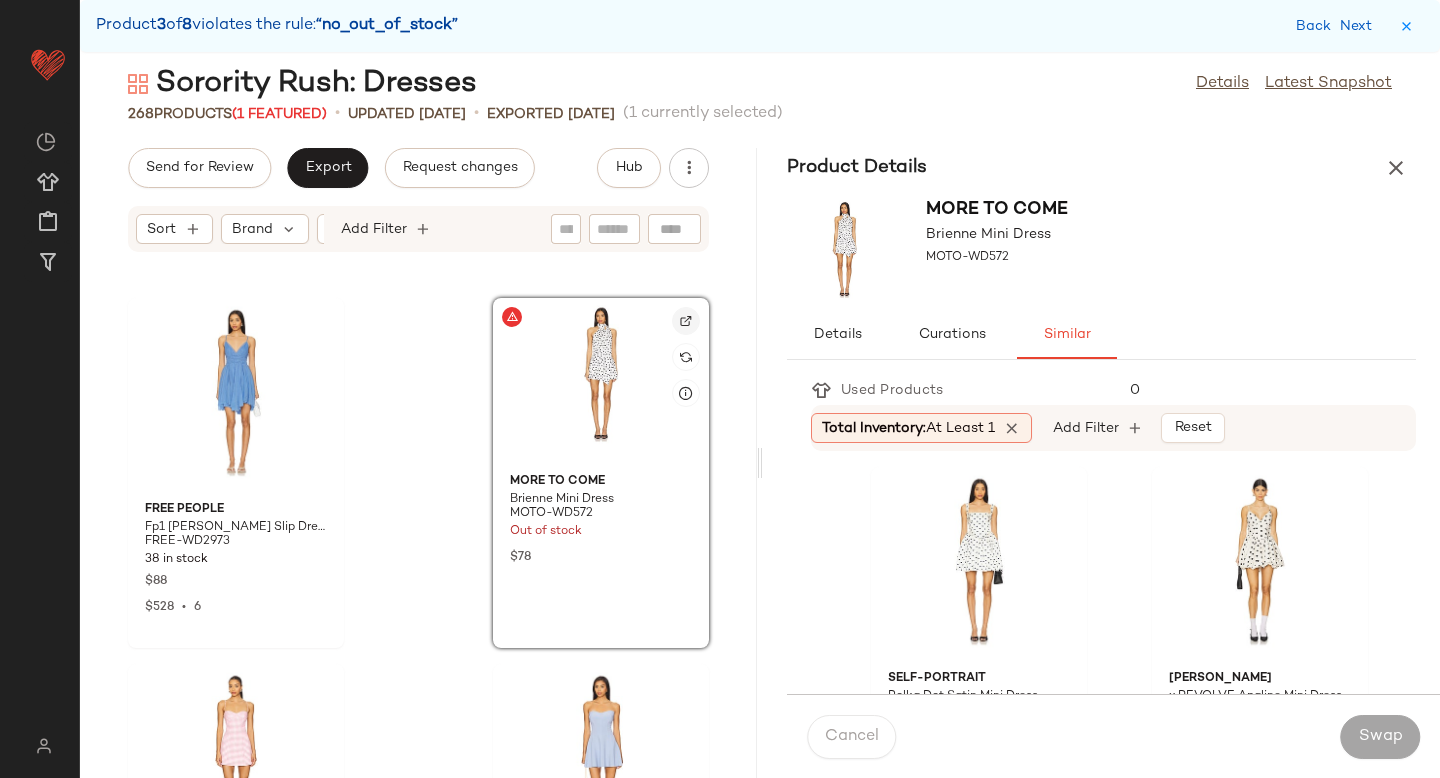 click 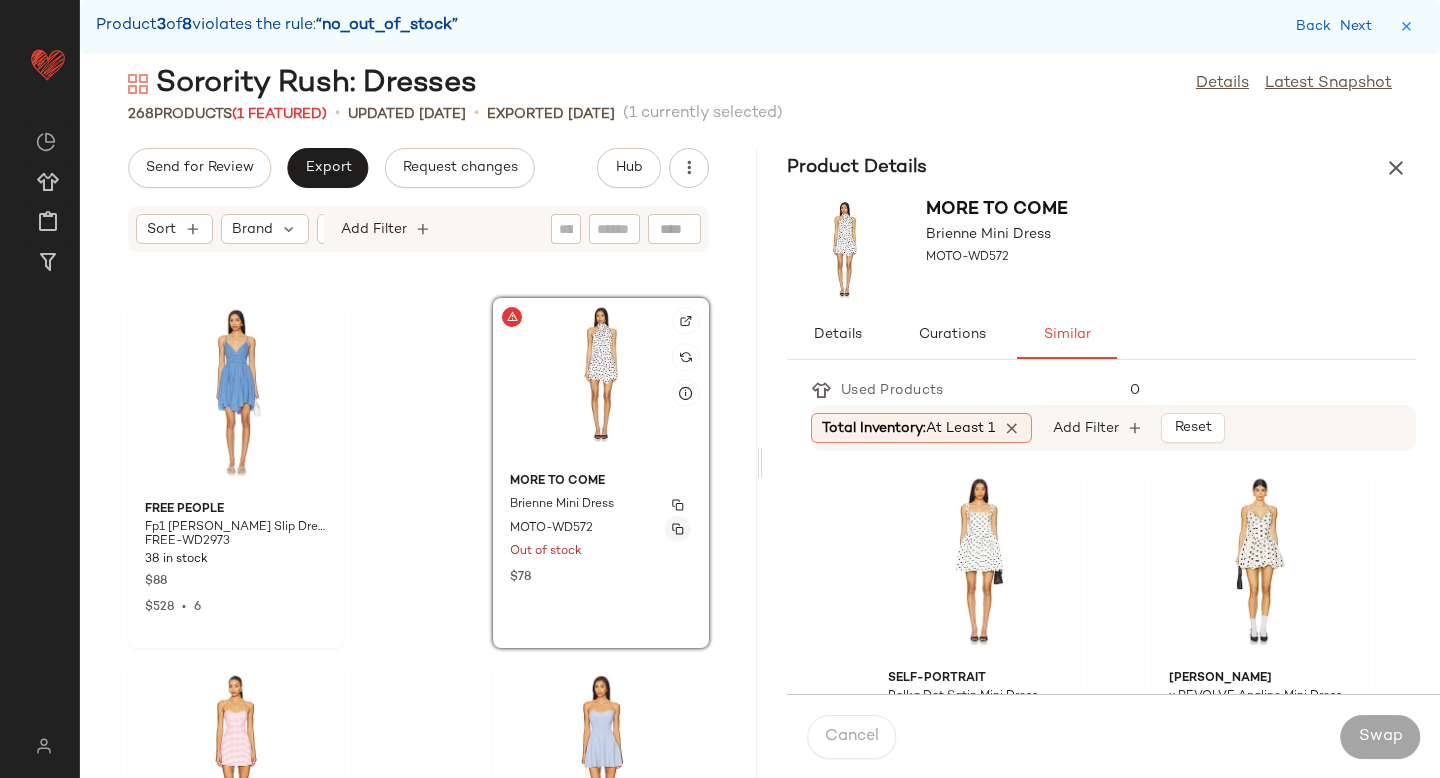 click 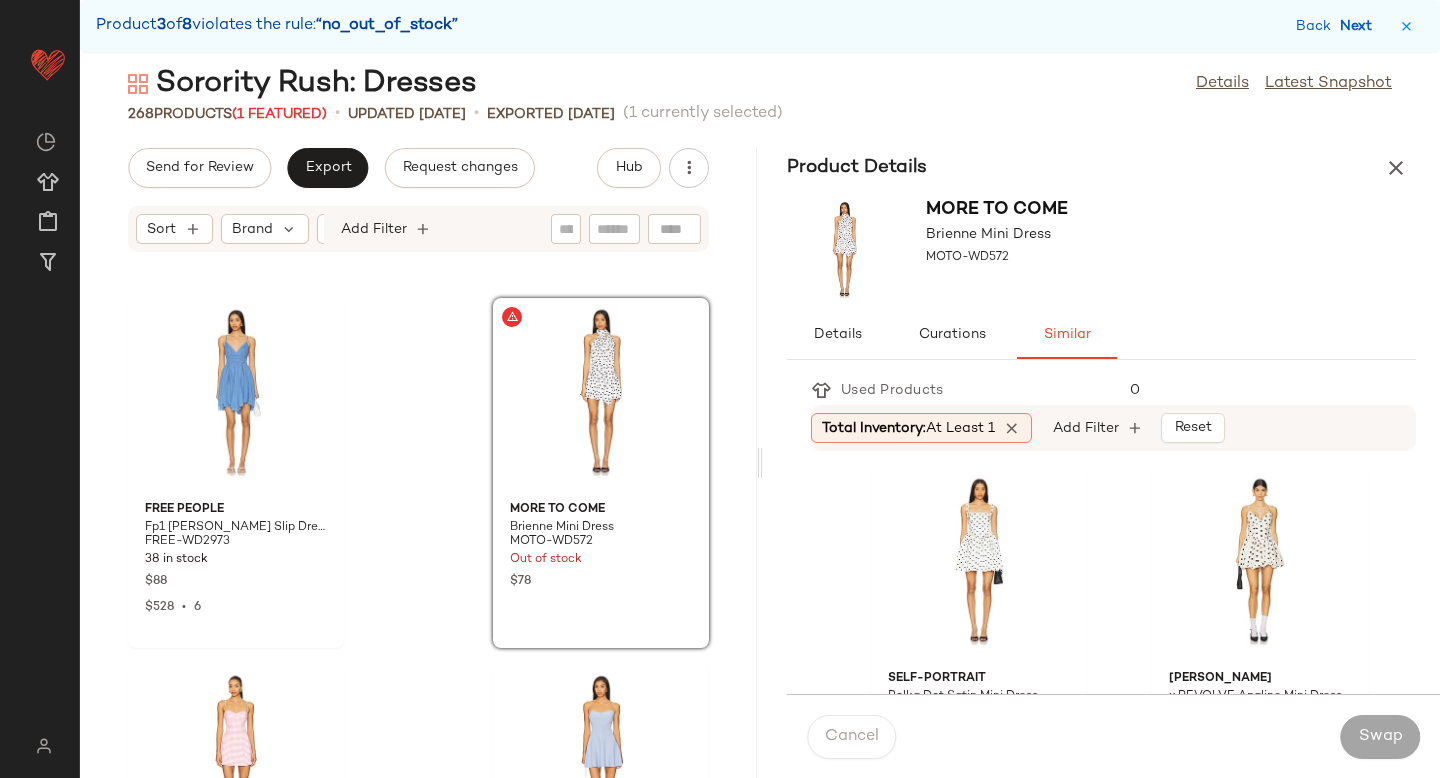 click on "Next" at bounding box center (1360, 26) 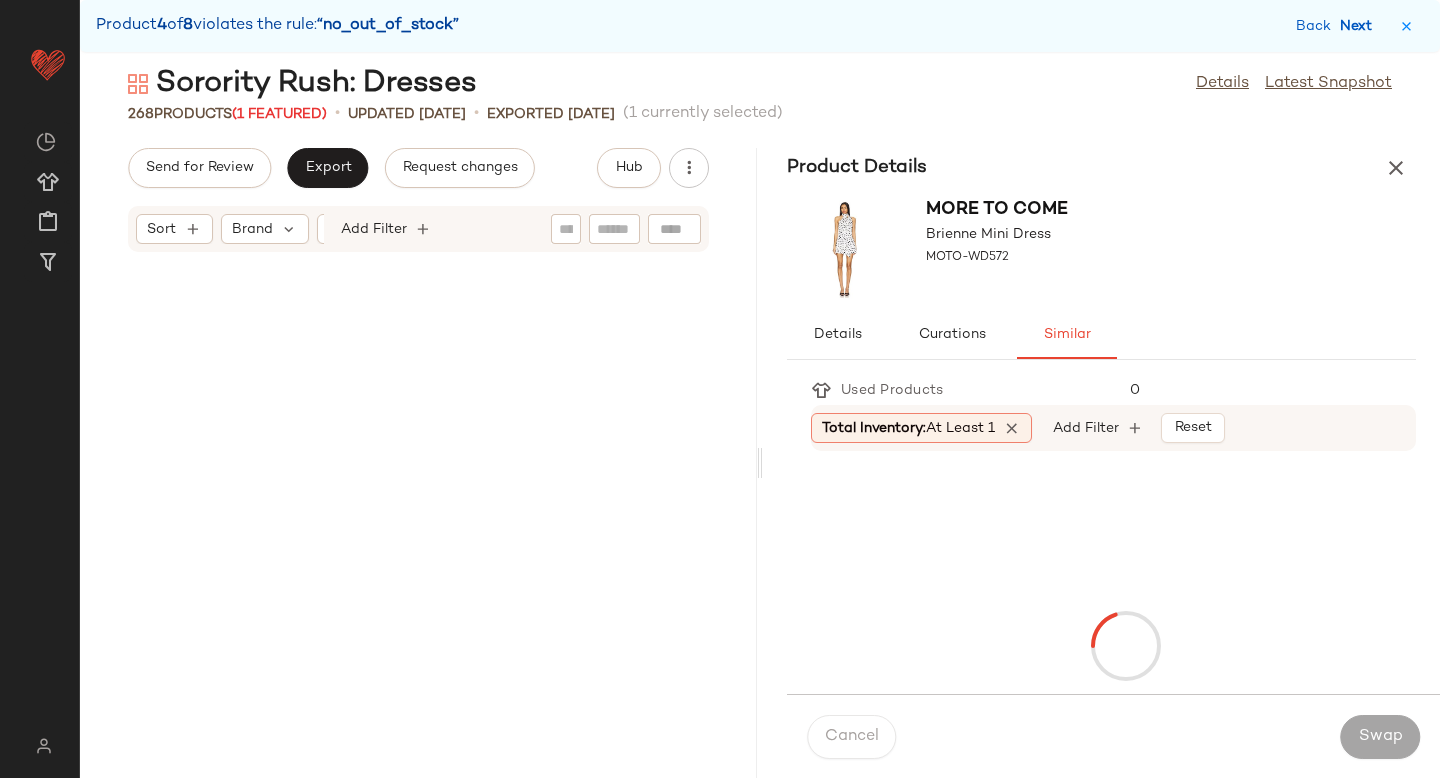 scroll, scrollTop: 27450, scrollLeft: 0, axis: vertical 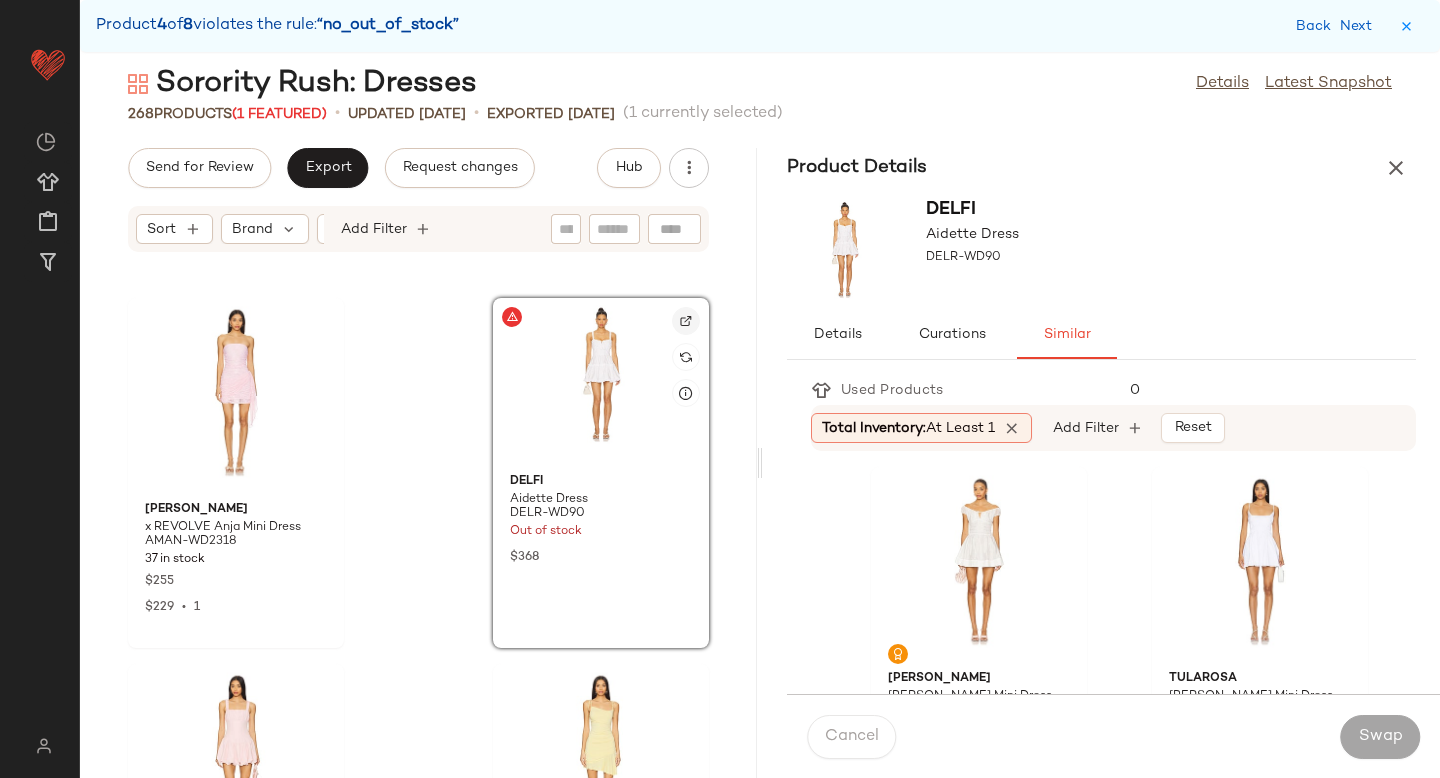 click at bounding box center (686, 321) 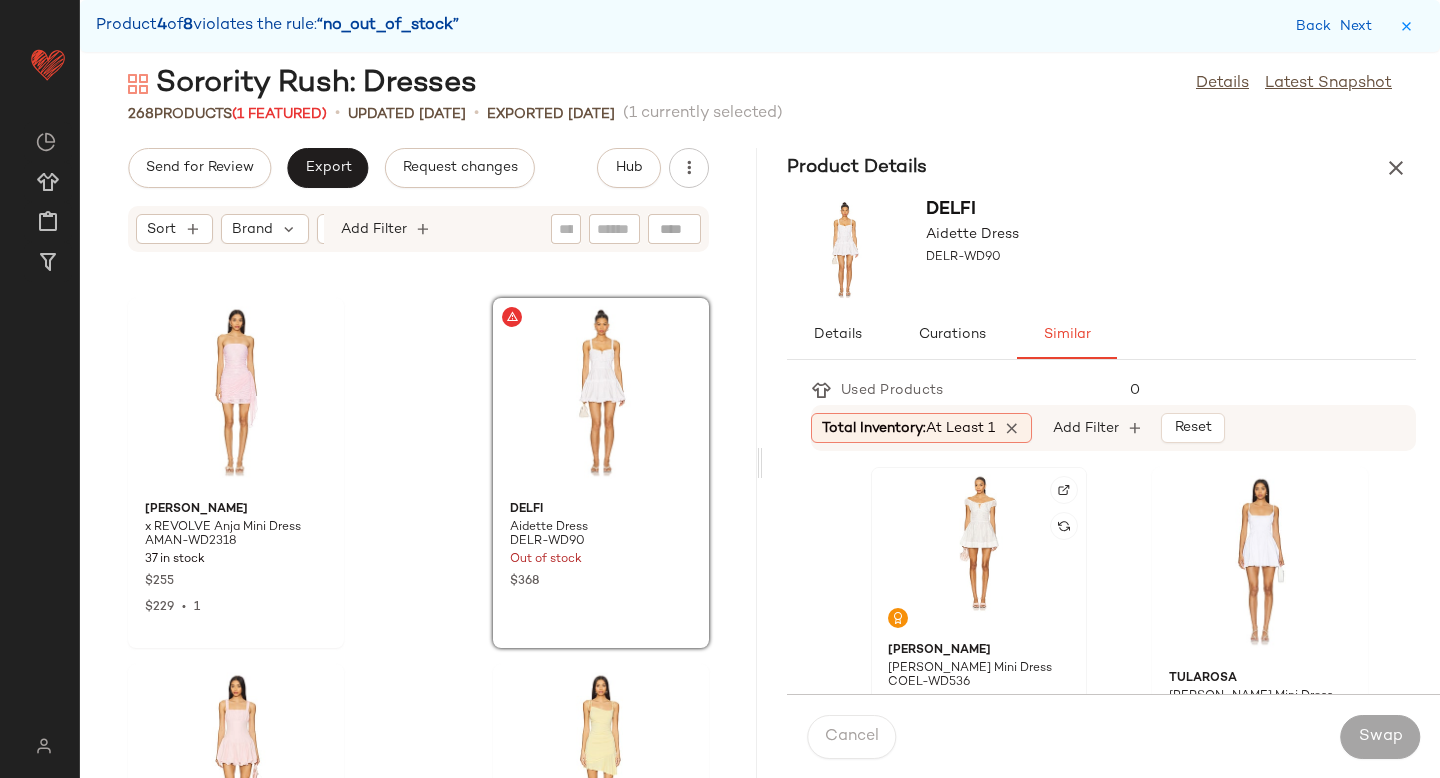 click 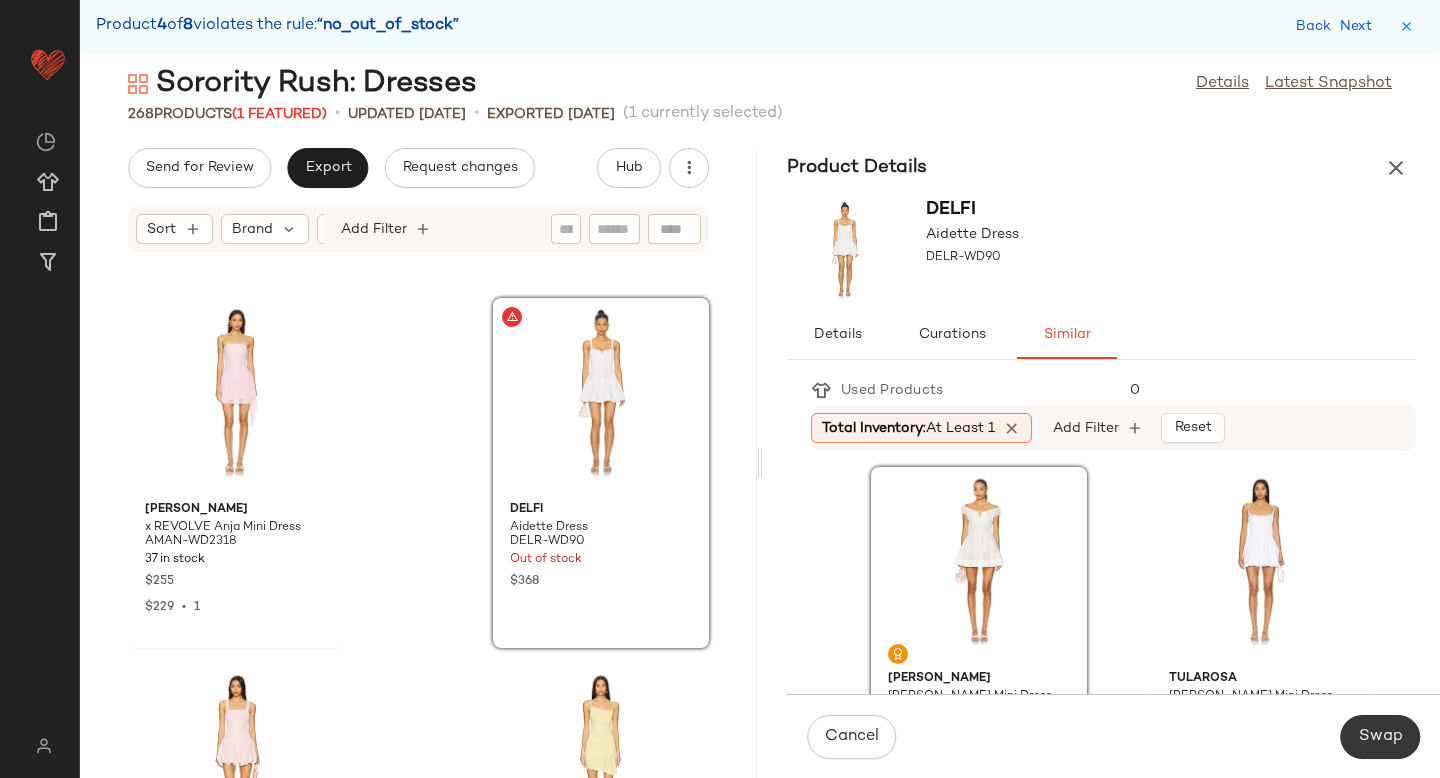 click on "Swap" at bounding box center (1380, 737) 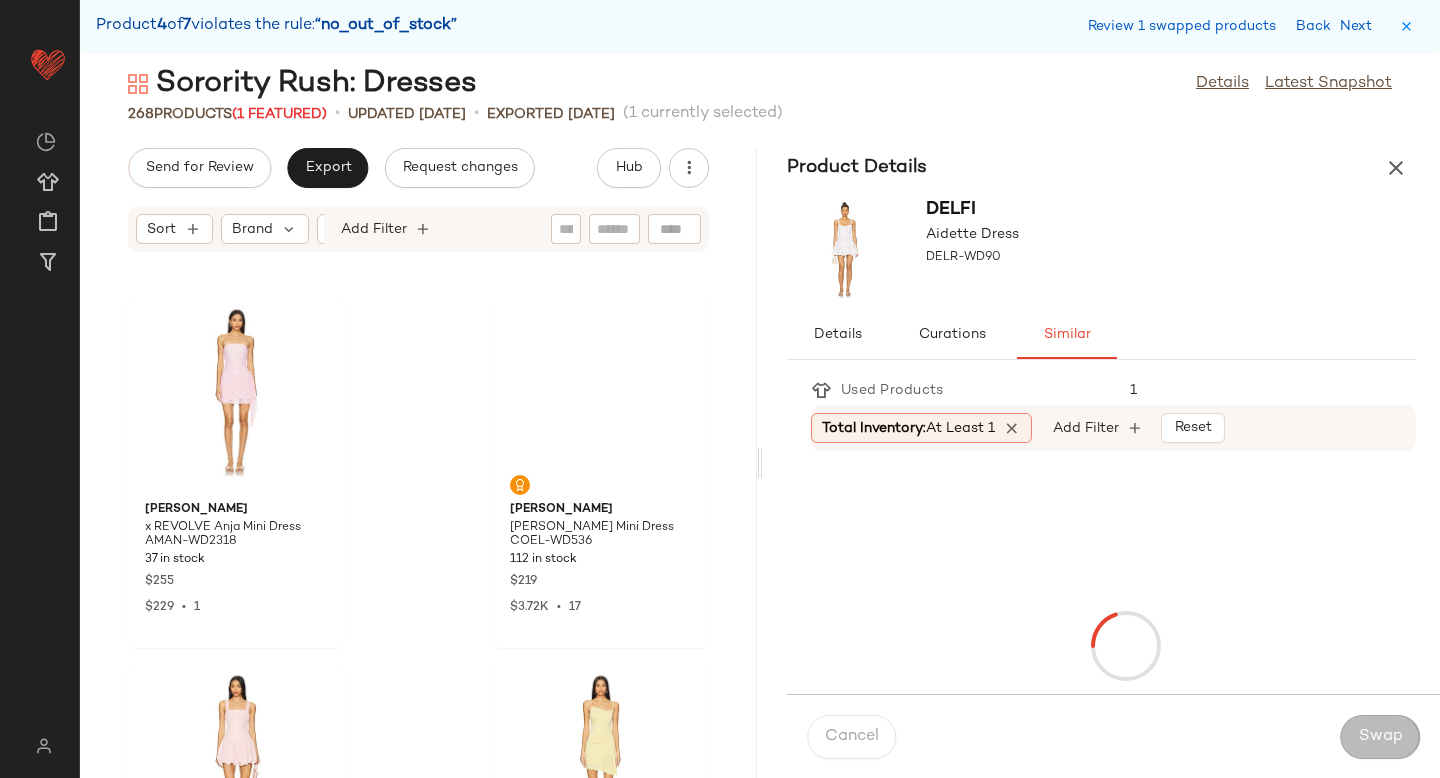 scroll, scrollTop: 35136, scrollLeft: 0, axis: vertical 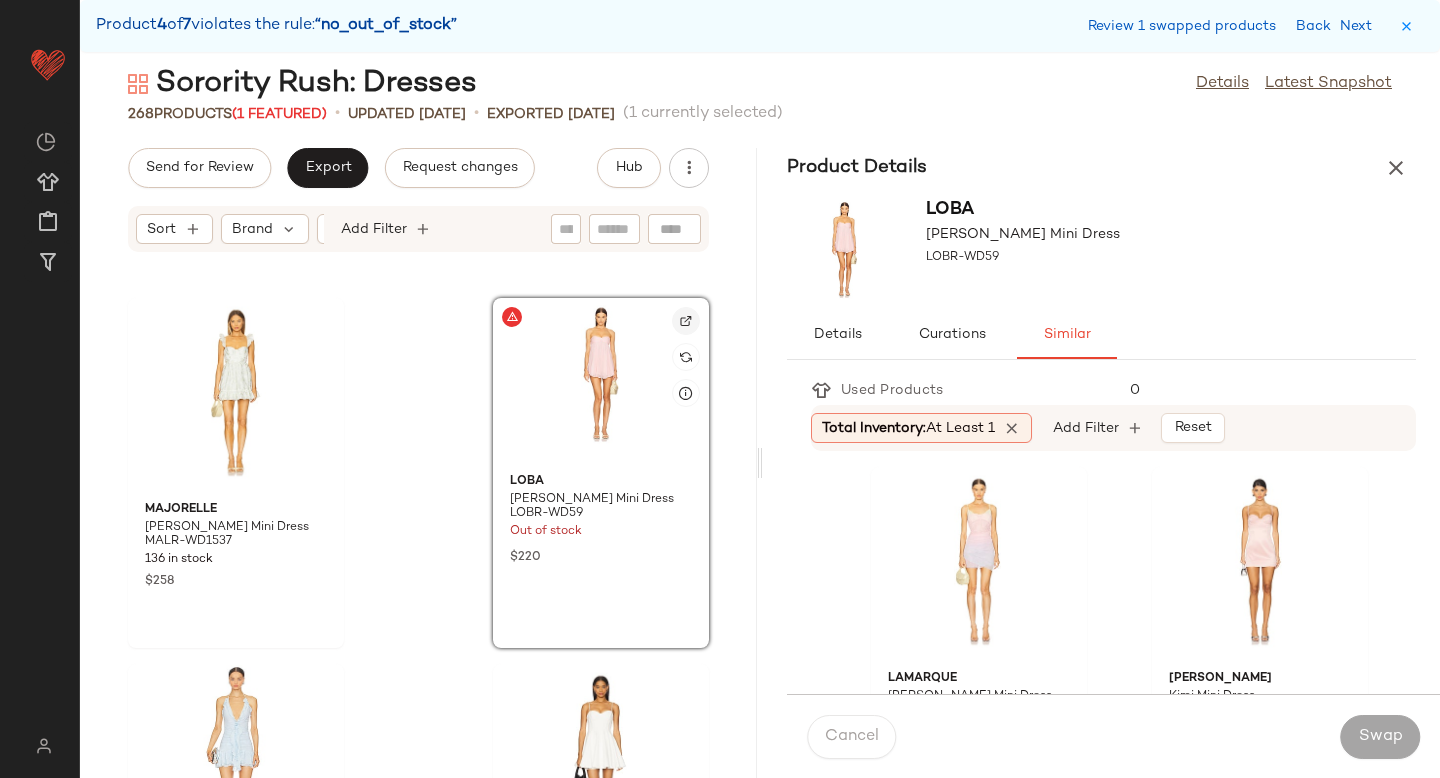 click 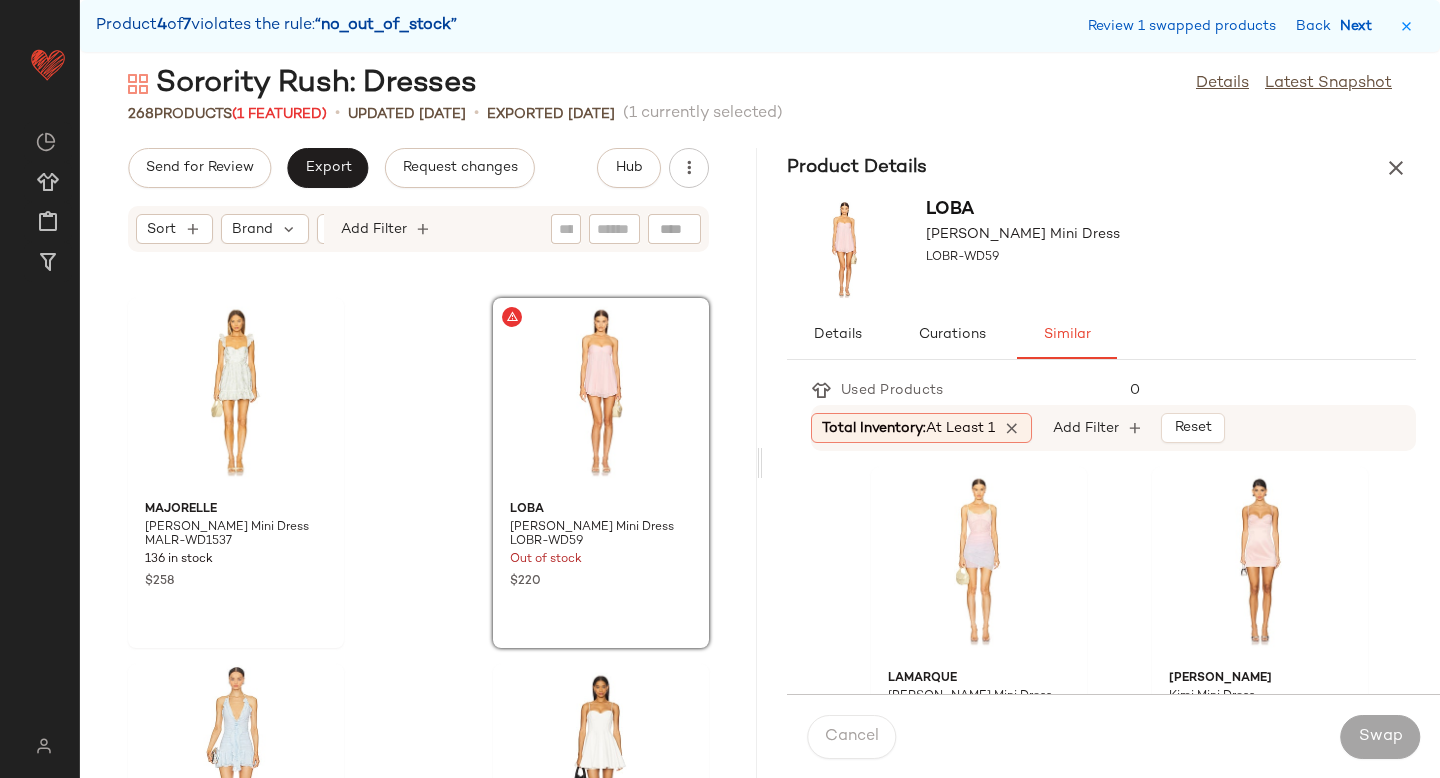 click on "Next" at bounding box center [1360, 26] 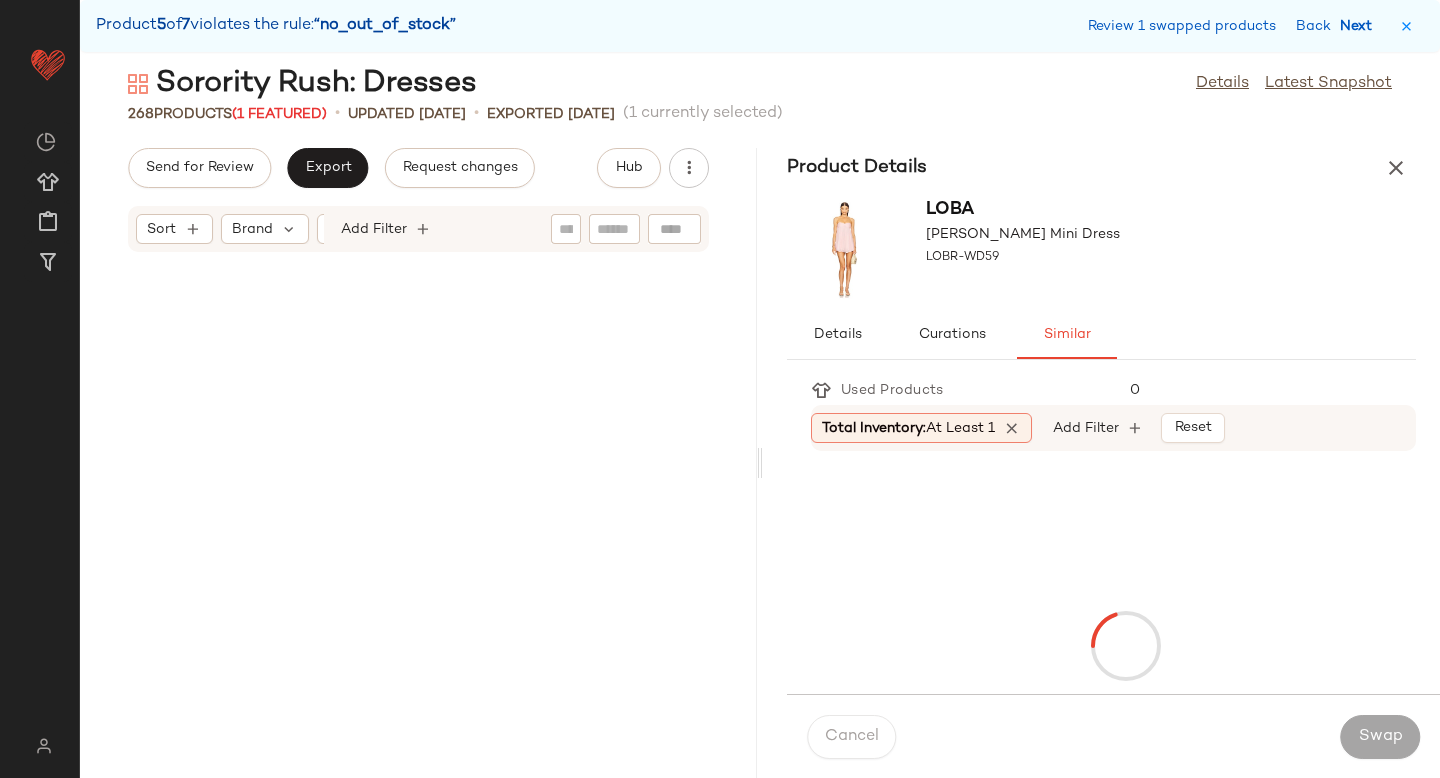 scroll, scrollTop: 40260, scrollLeft: 0, axis: vertical 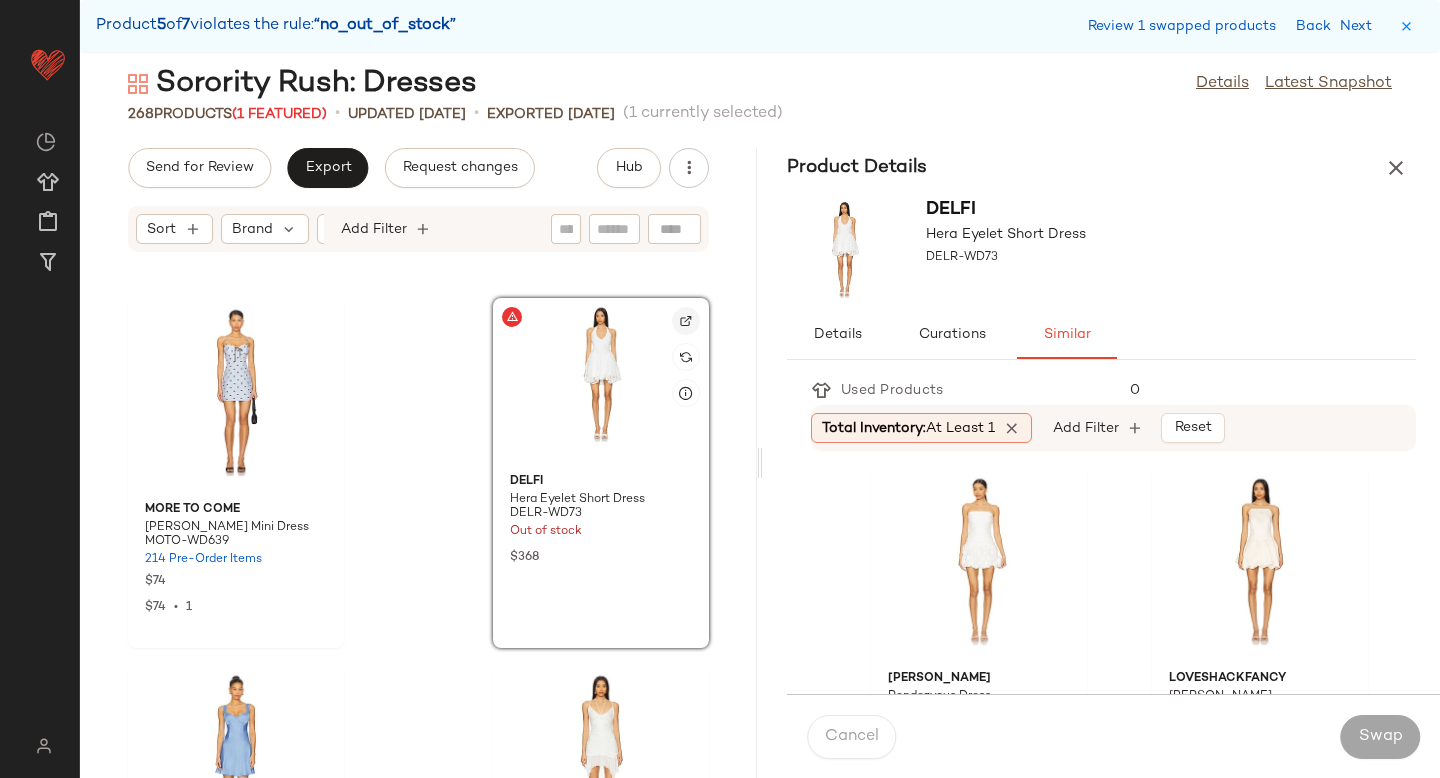 click 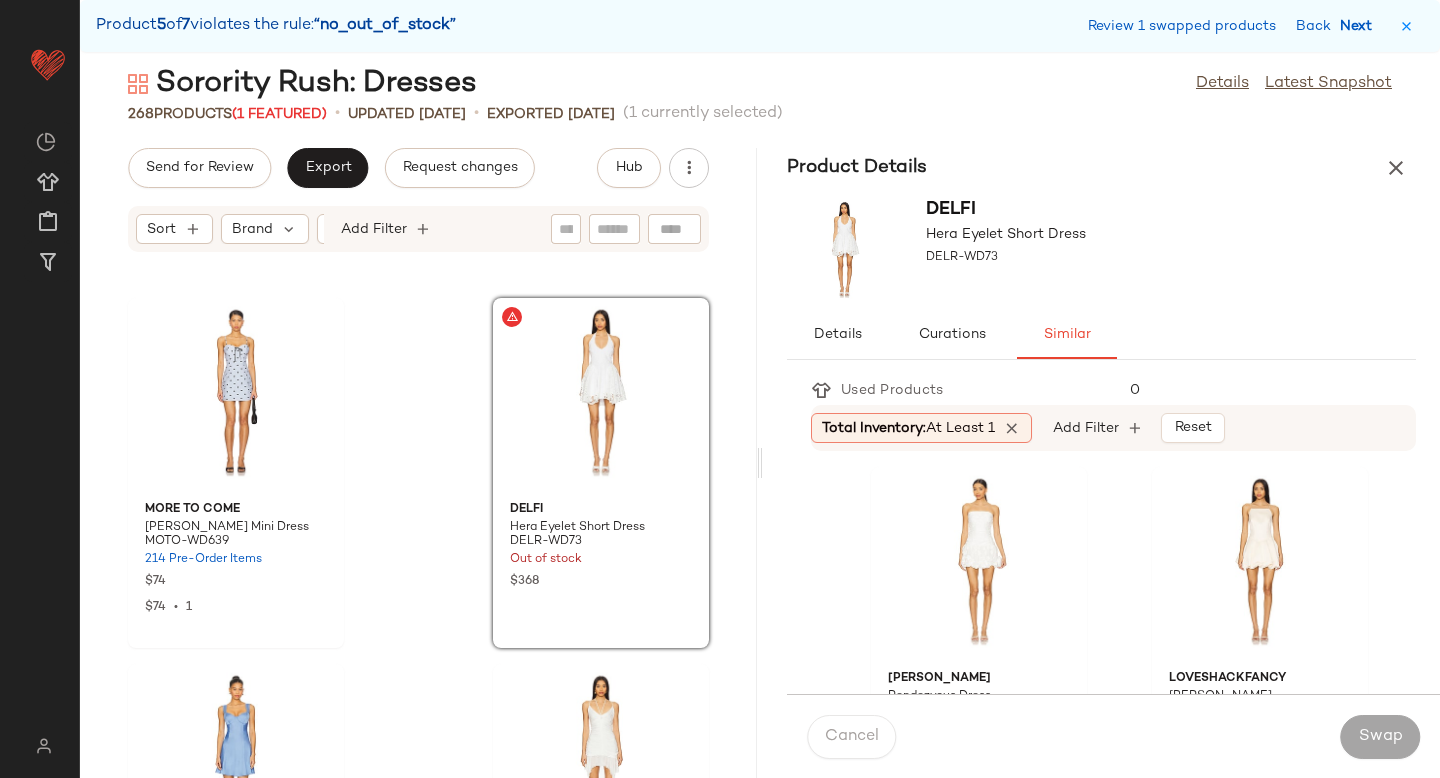 click on "Next" at bounding box center (1360, 26) 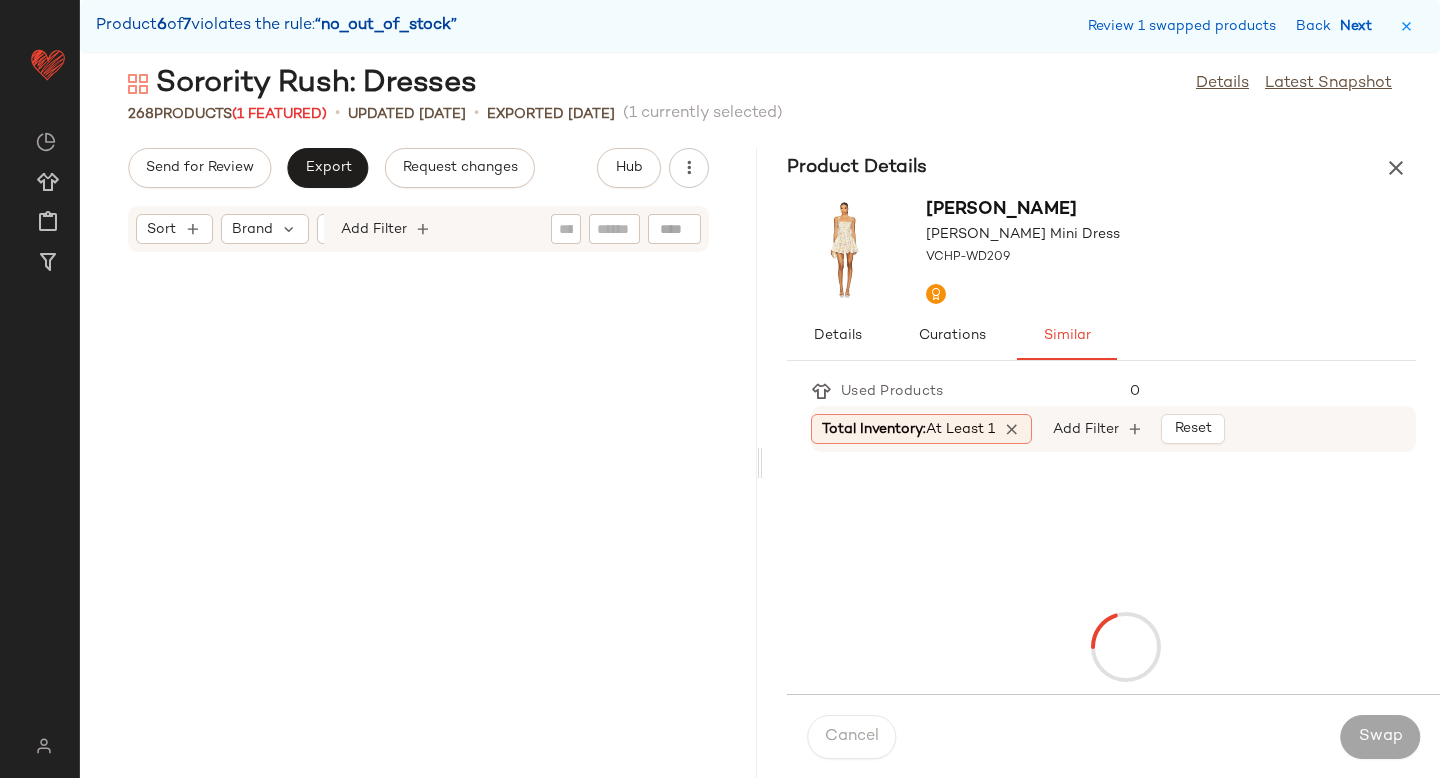 scroll, scrollTop: 43188, scrollLeft: 0, axis: vertical 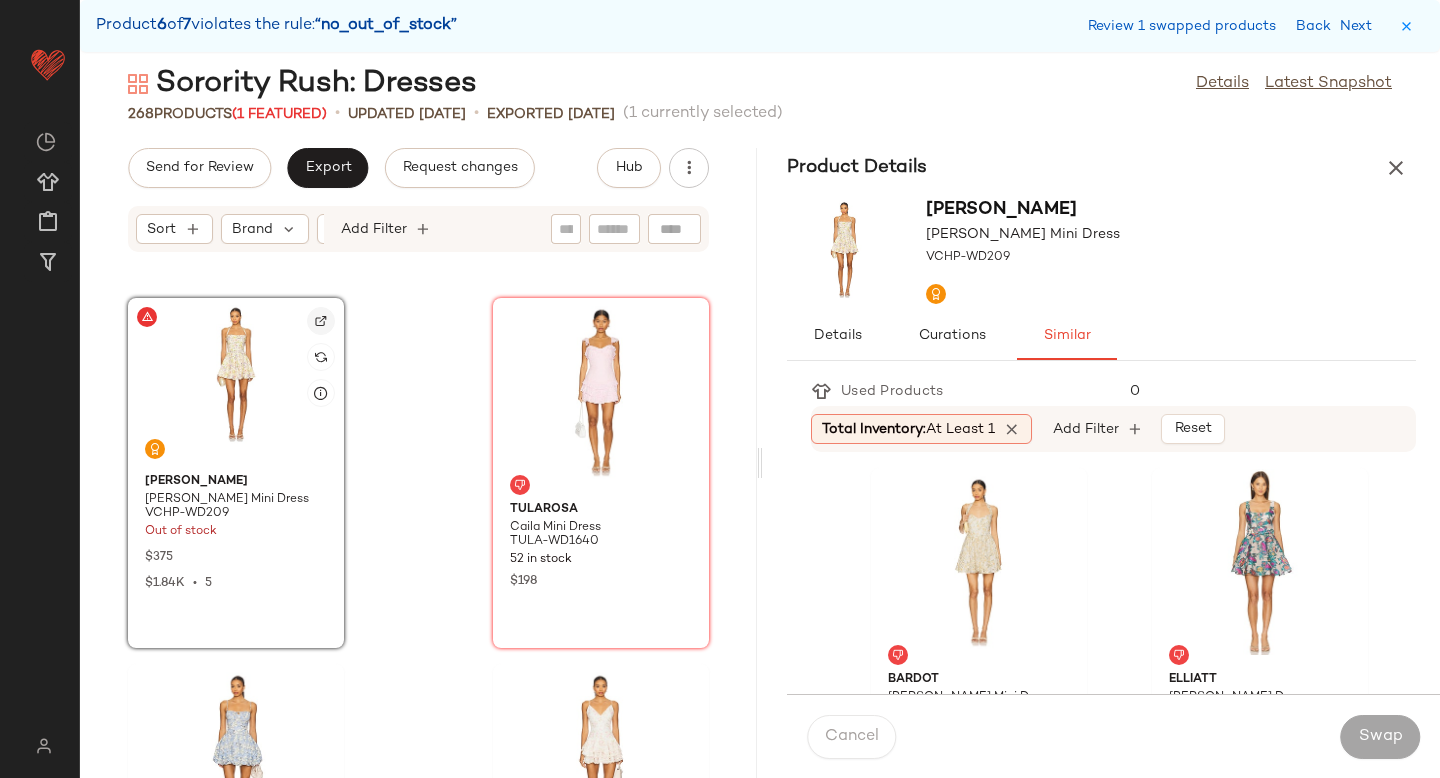 click at bounding box center [321, 321] 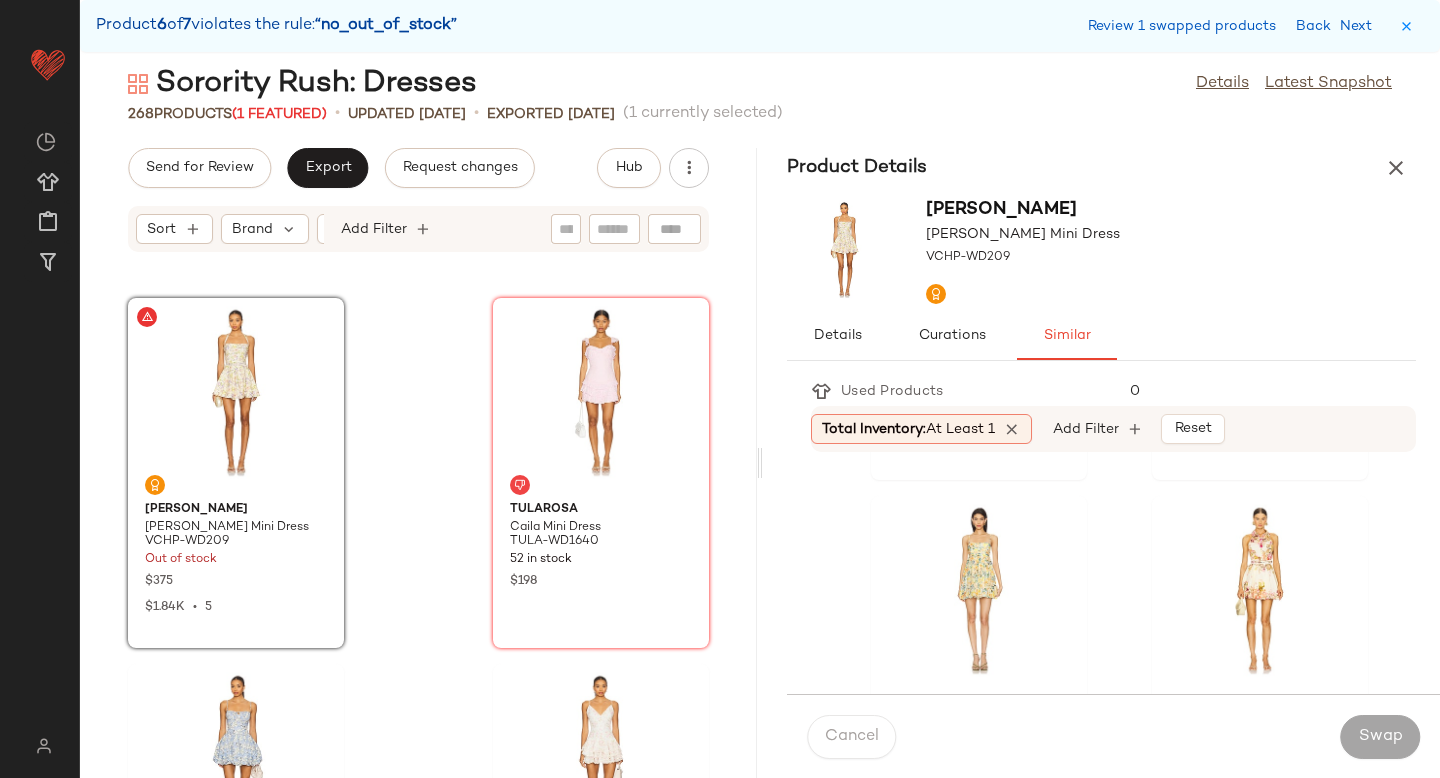 scroll, scrollTop: 349, scrollLeft: 0, axis: vertical 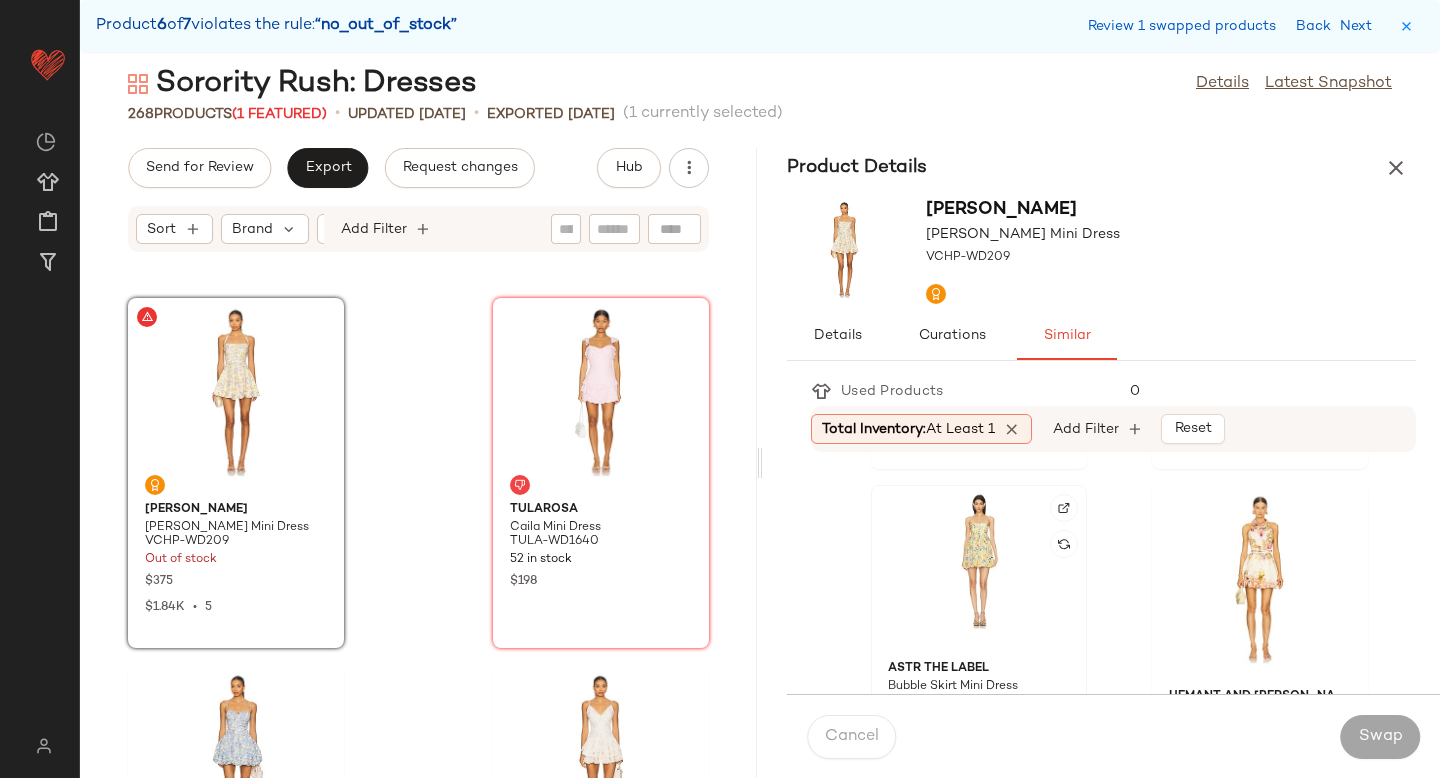 click 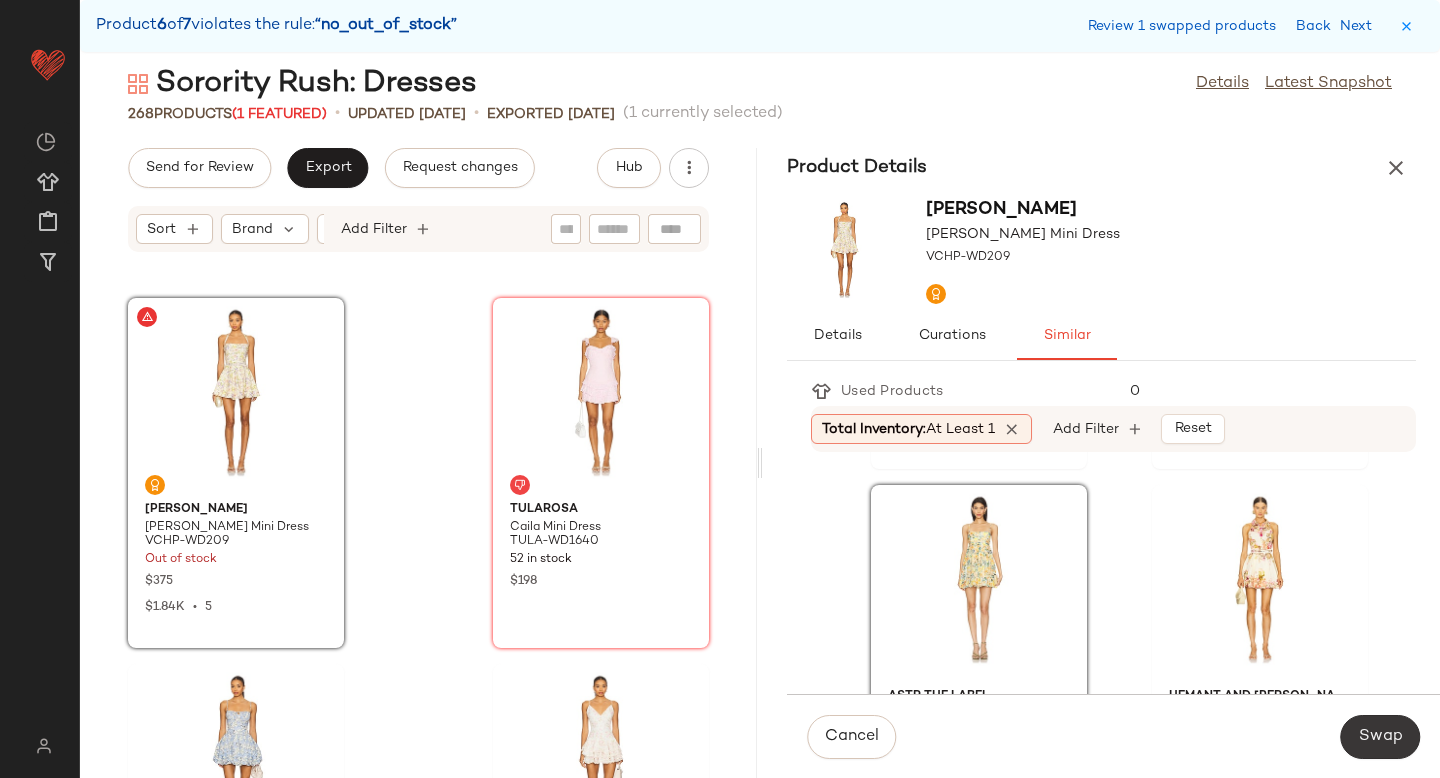 click on "Swap" 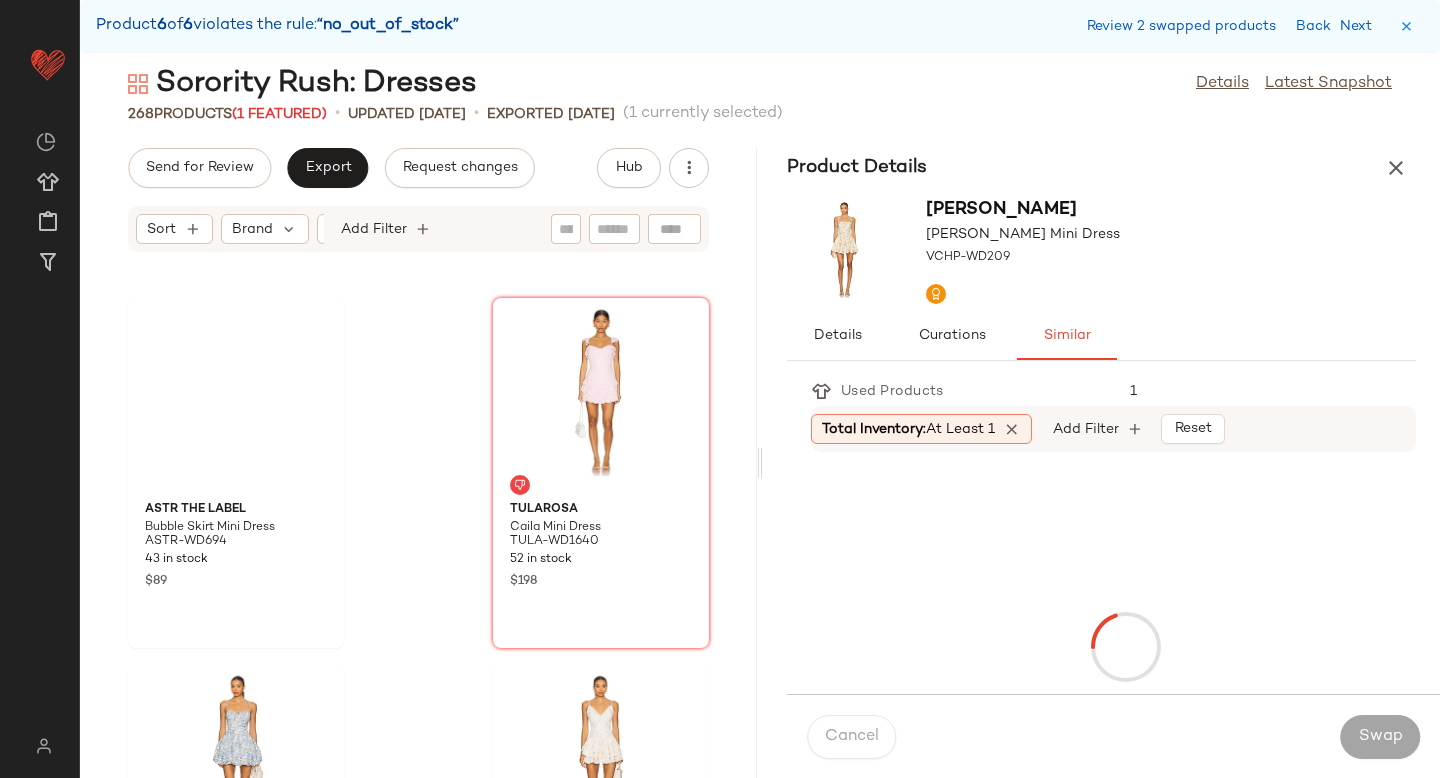 scroll, scrollTop: 47214, scrollLeft: 0, axis: vertical 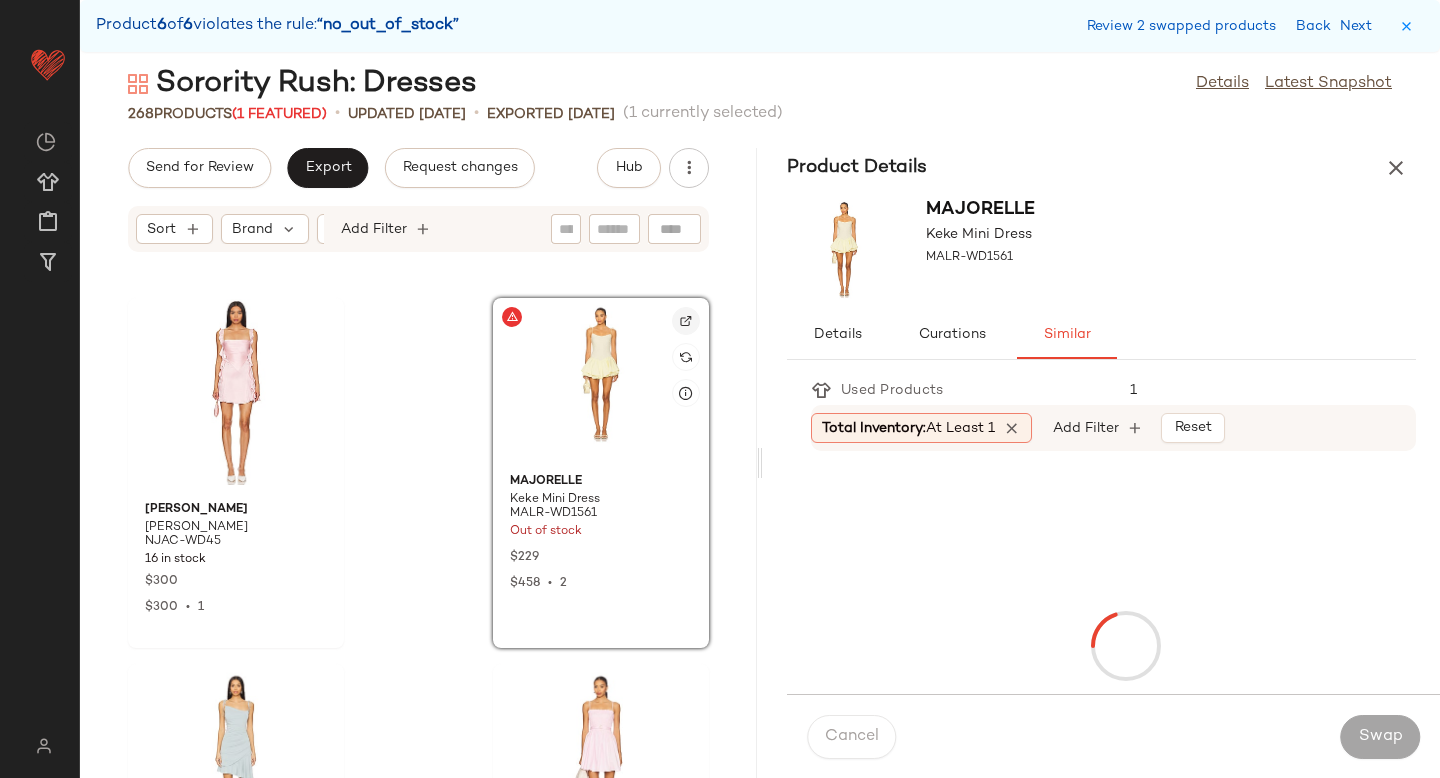 click at bounding box center [686, 321] 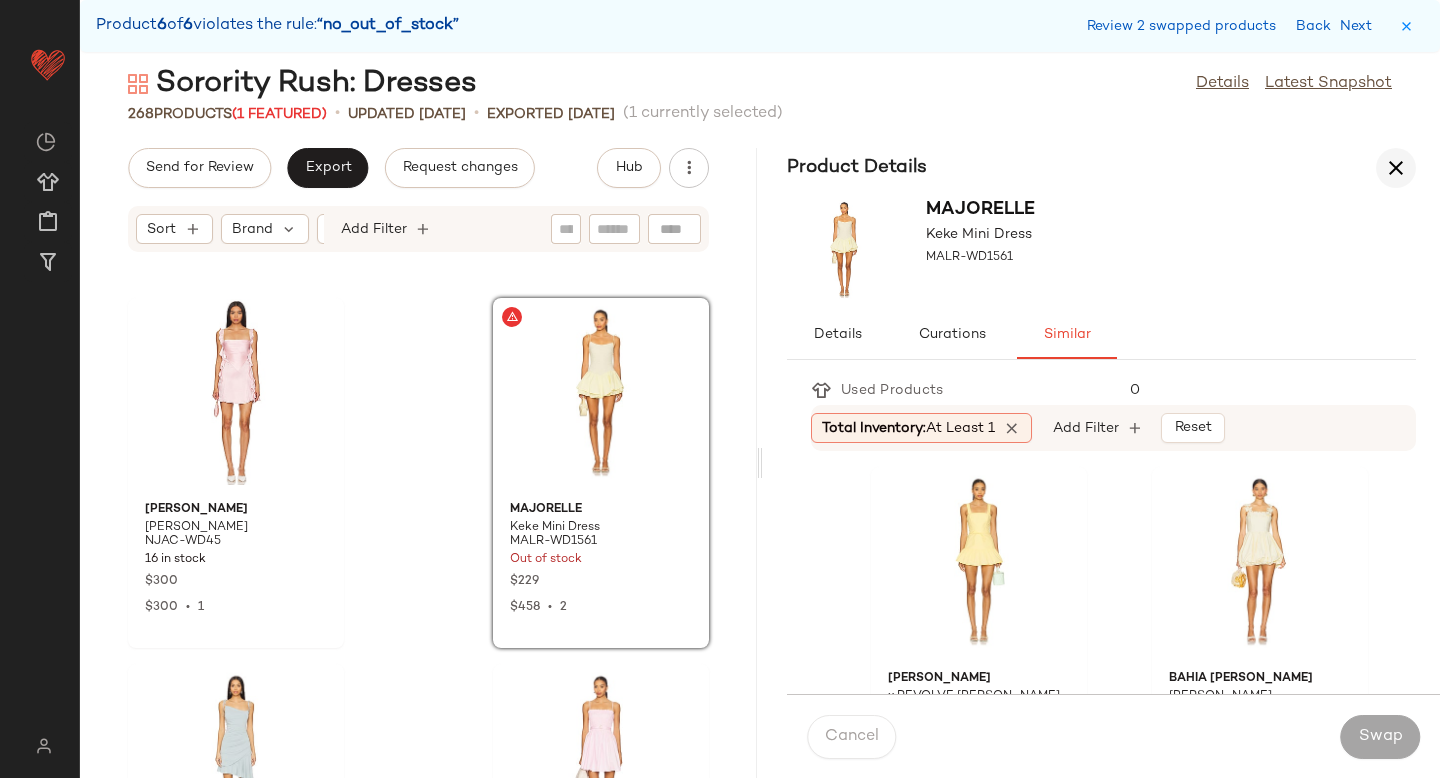 click at bounding box center [1396, 168] 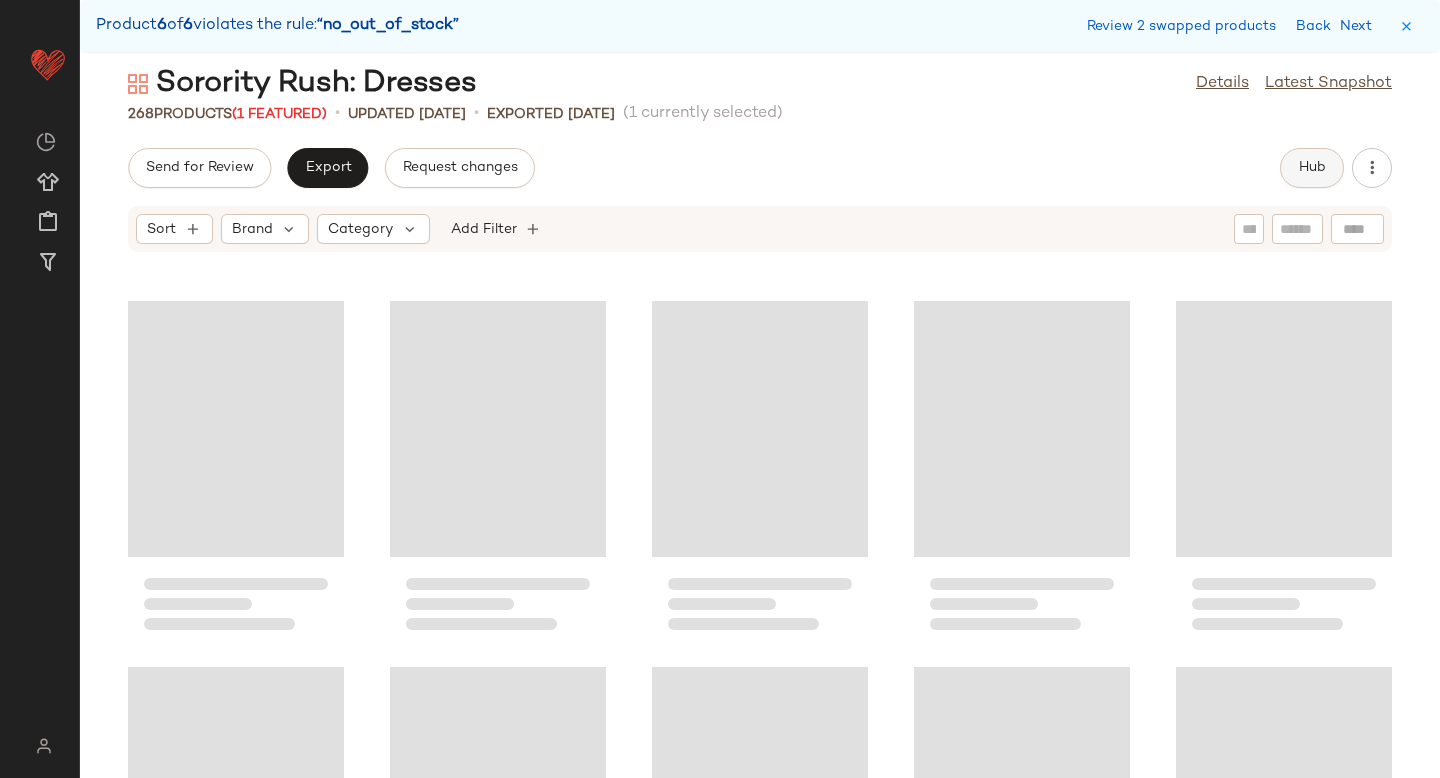 click on "Hub" 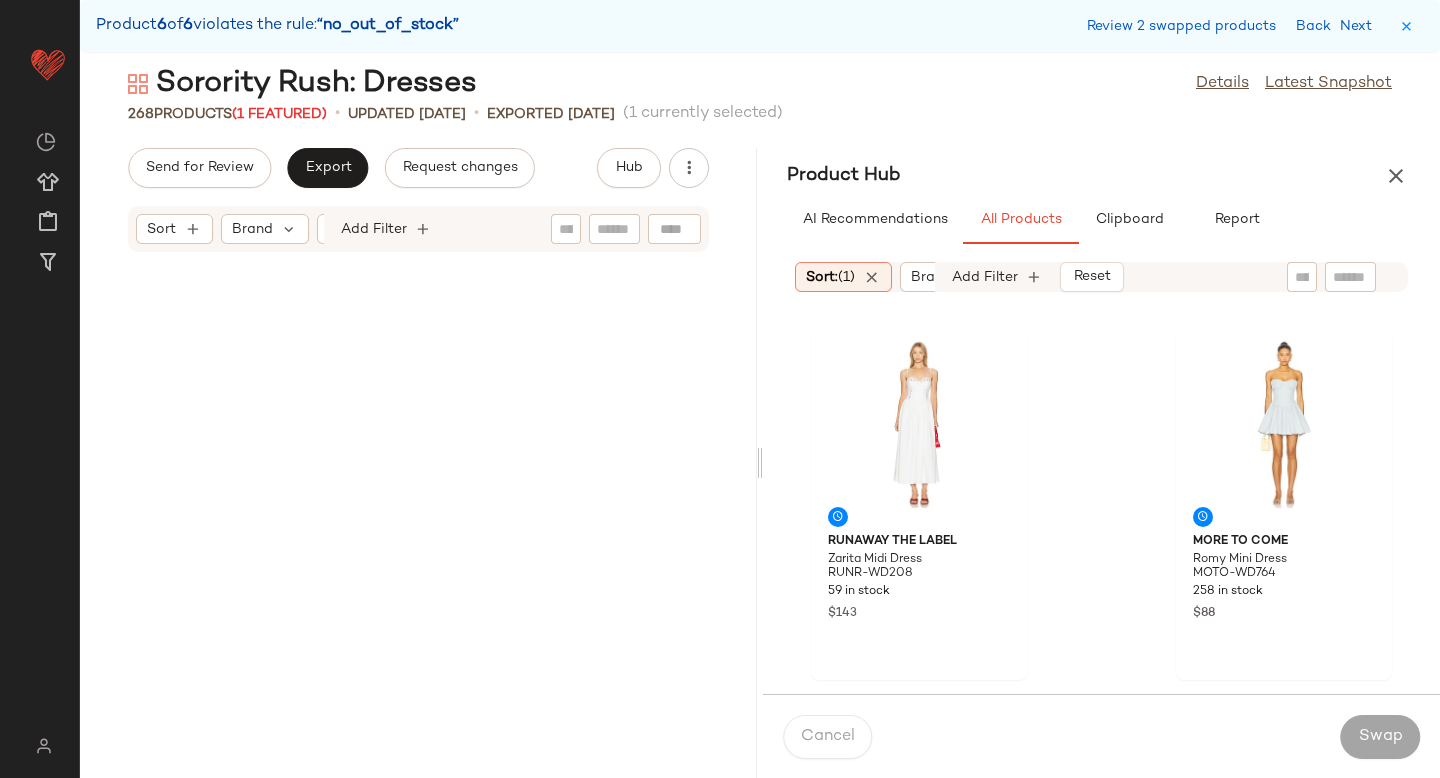 scroll, scrollTop: 41677, scrollLeft: 0, axis: vertical 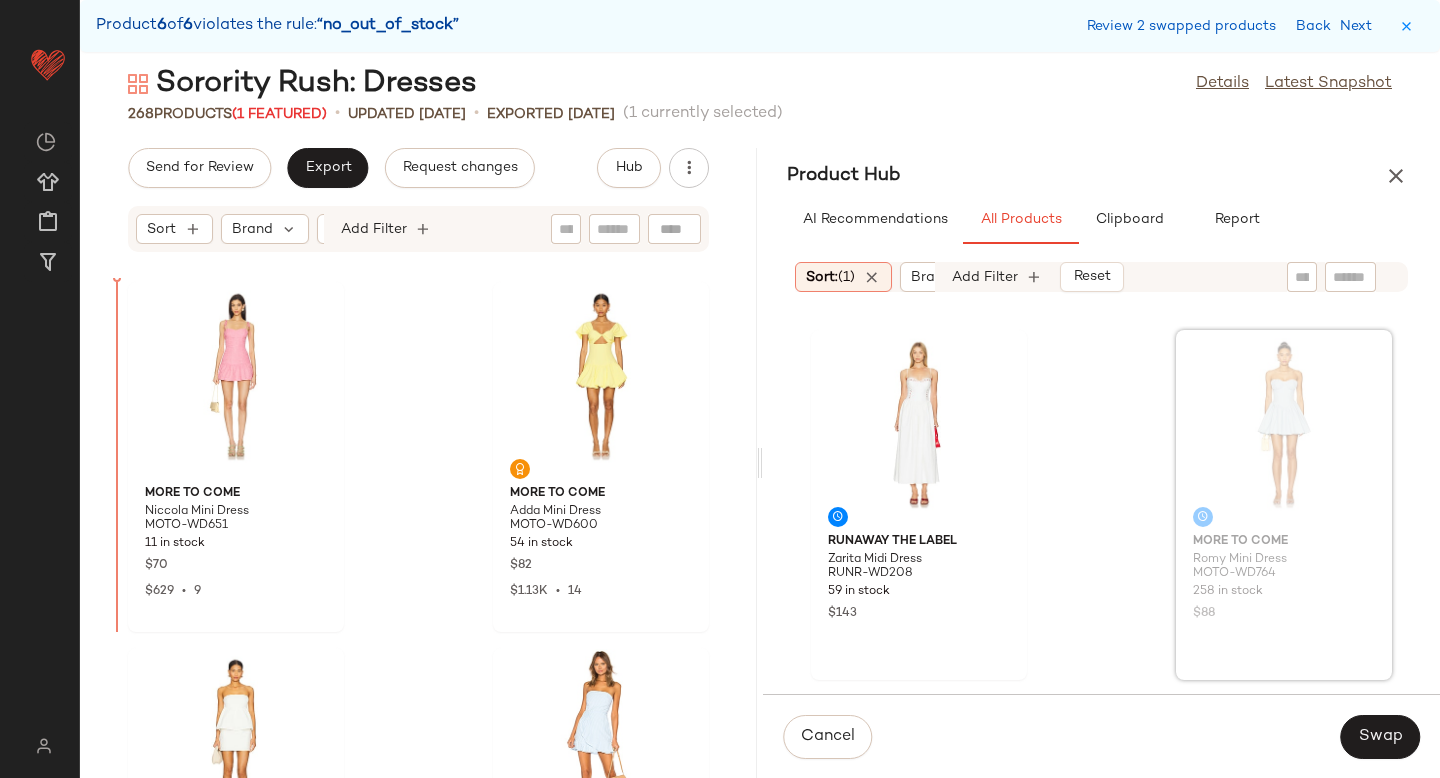 drag, startPoint x: 1245, startPoint y: 425, endPoint x: 1230, endPoint y: 427, distance: 15.132746 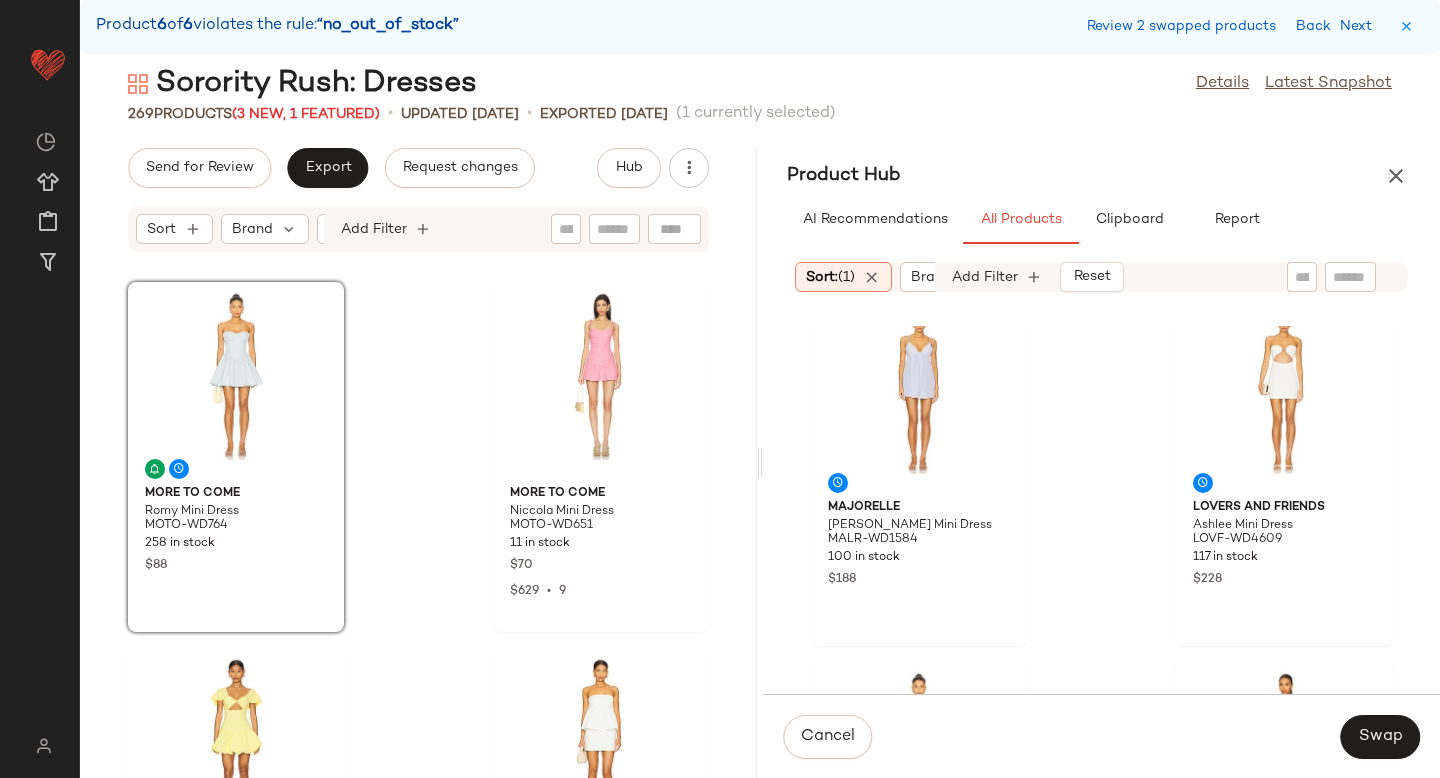 scroll, scrollTop: 1438, scrollLeft: 0, axis: vertical 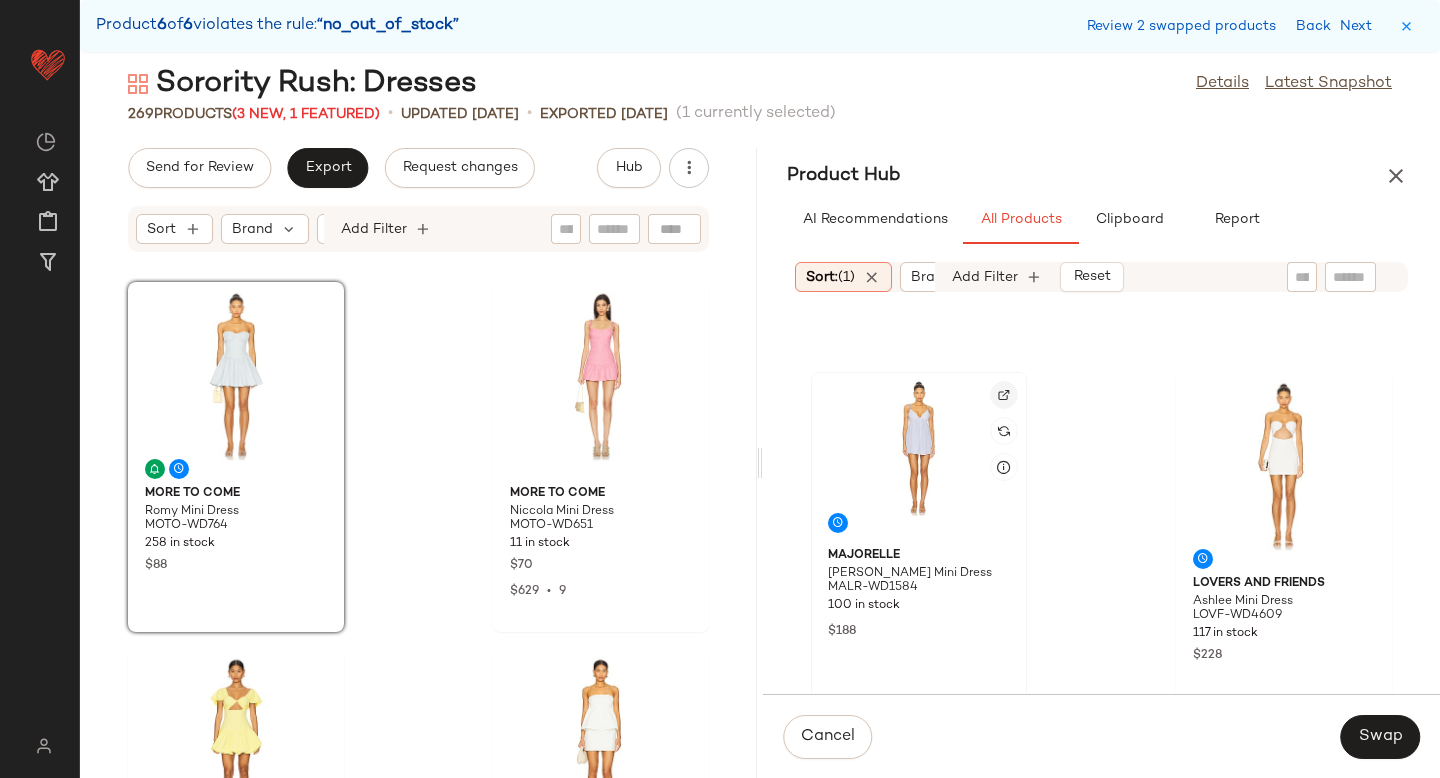 click 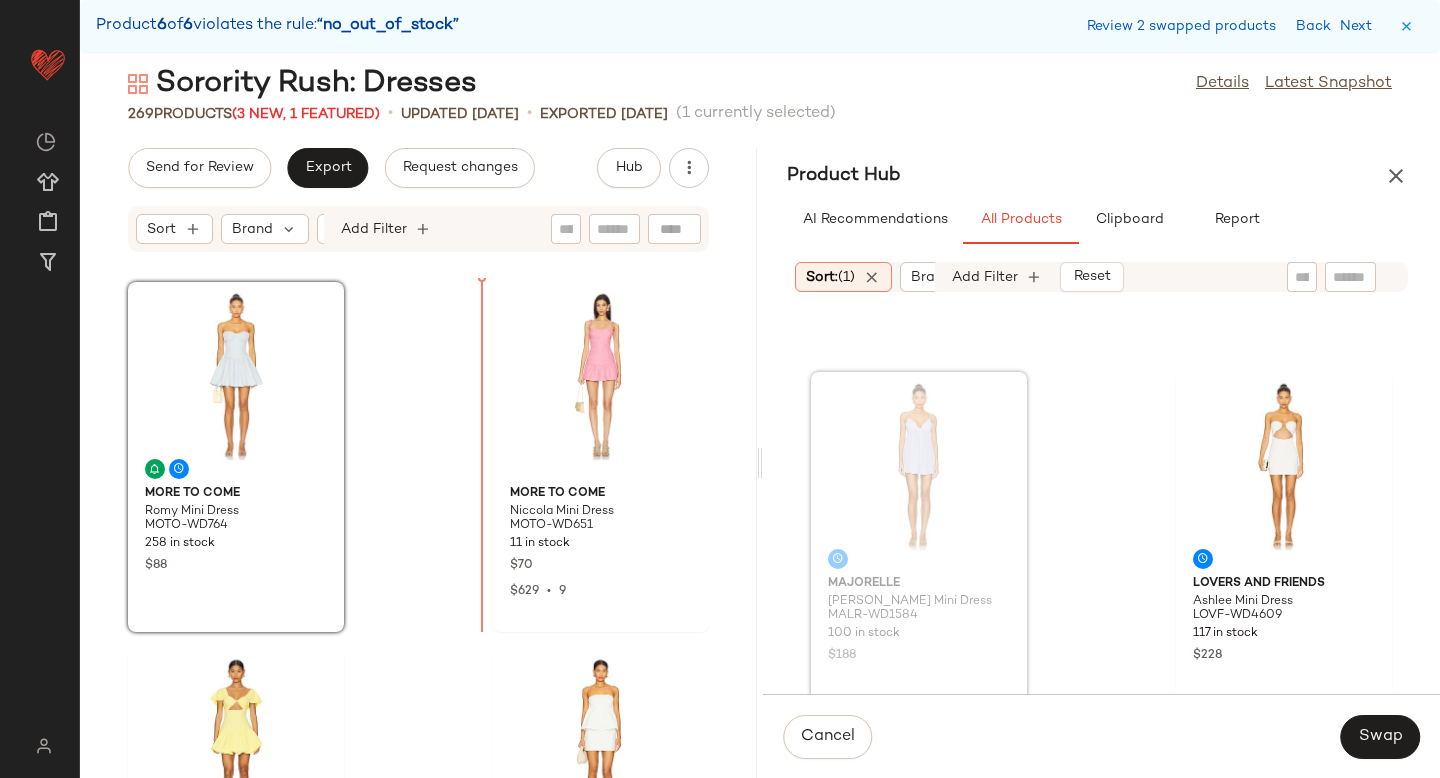 drag, startPoint x: 915, startPoint y: 448, endPoint x: 466, endPoint y: 505, distance: 452.60358 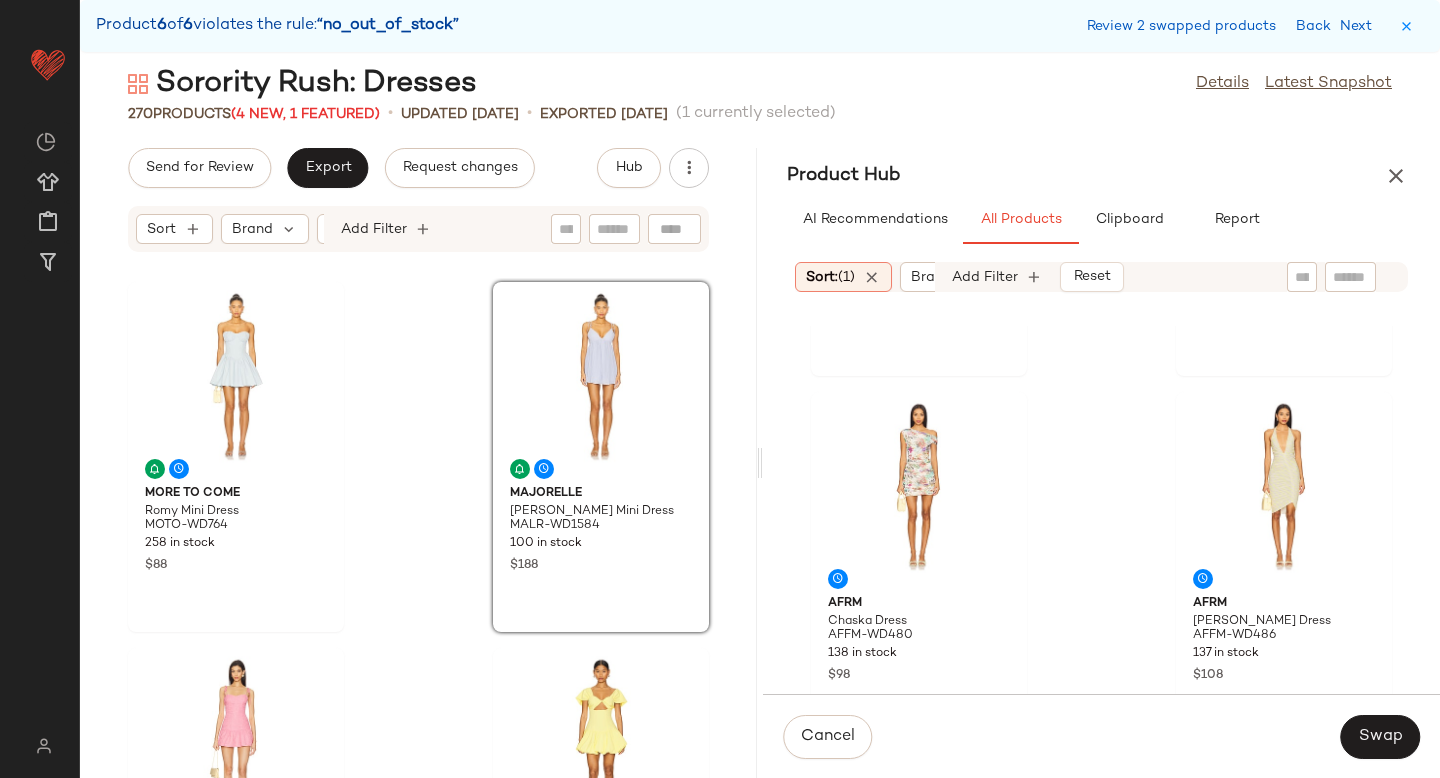 scroll, scrollTop: 3560, scrollLeft: 0, axis: vertical 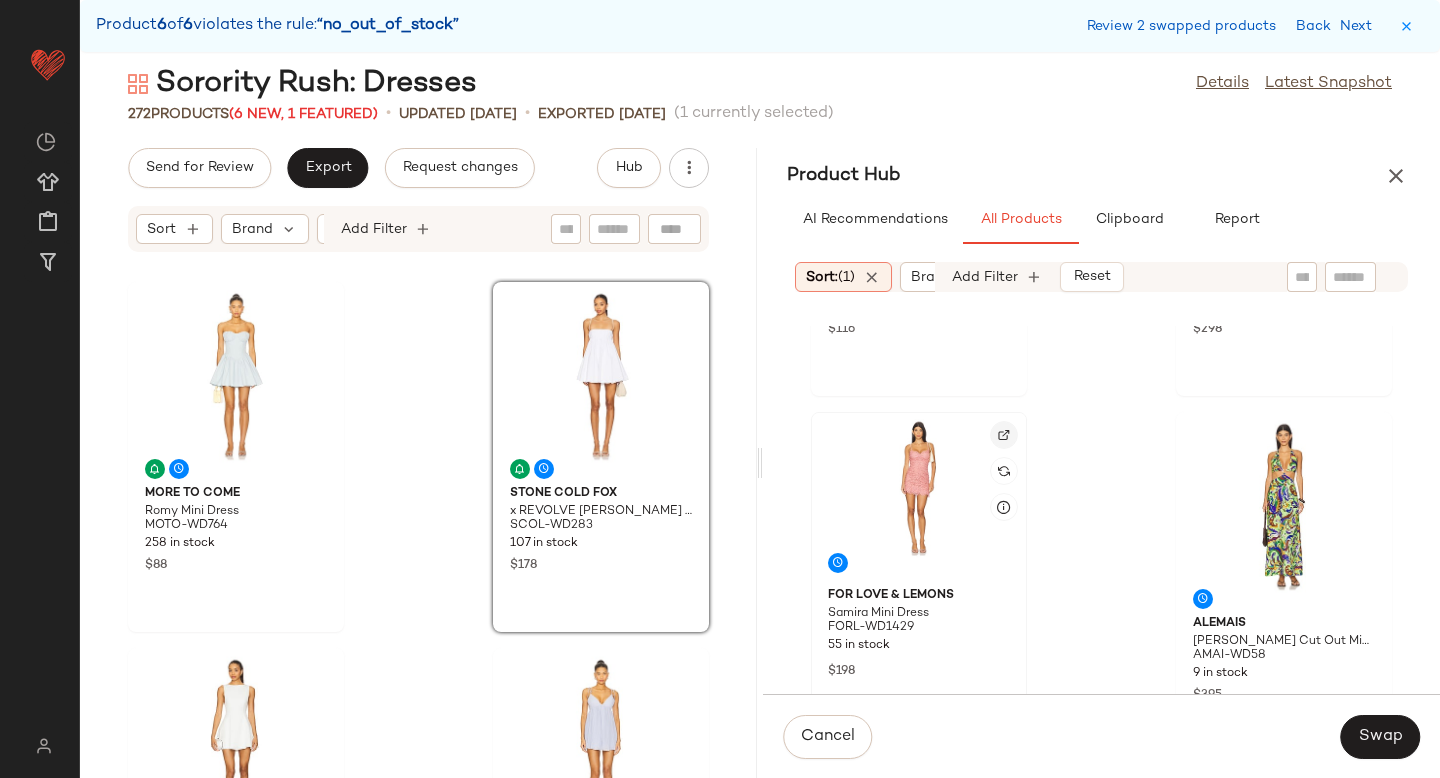 click 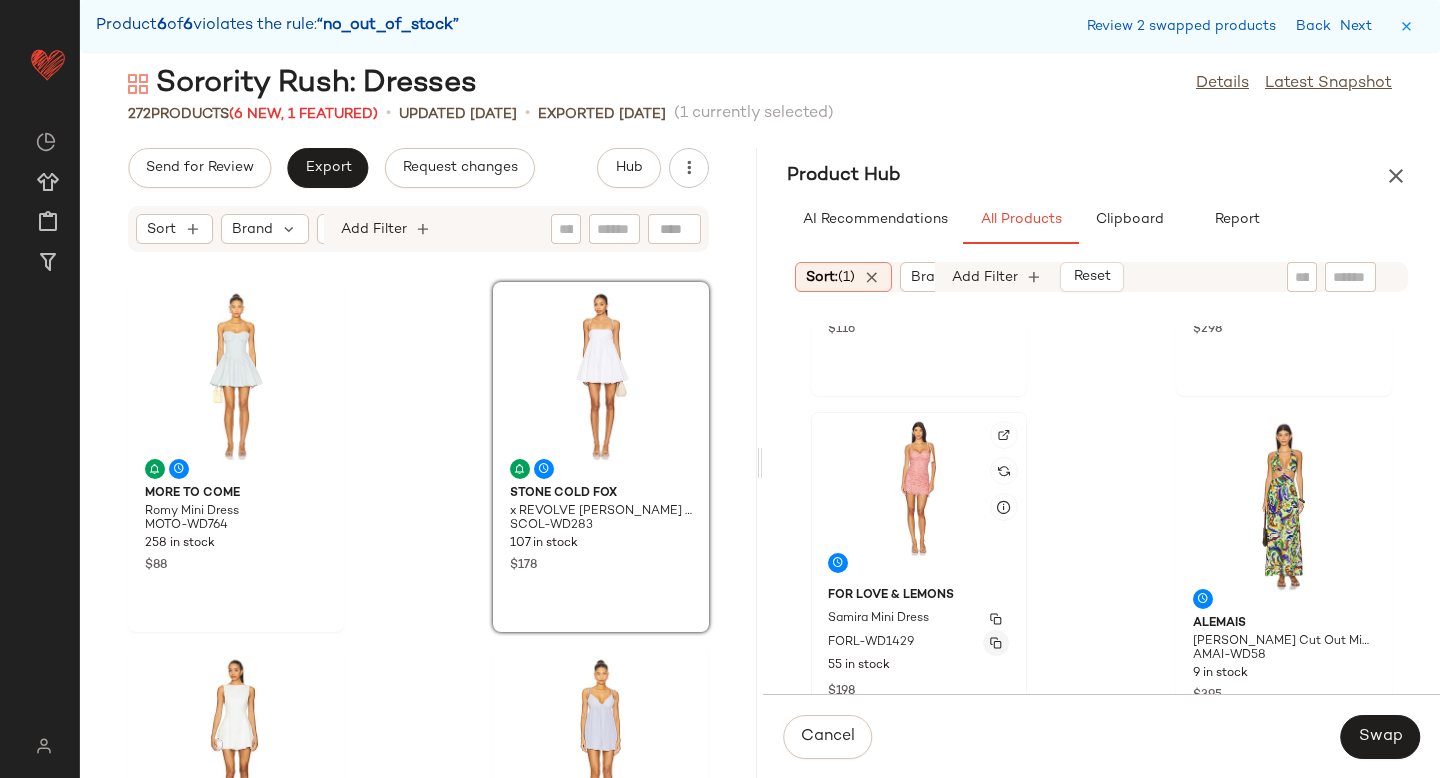 click 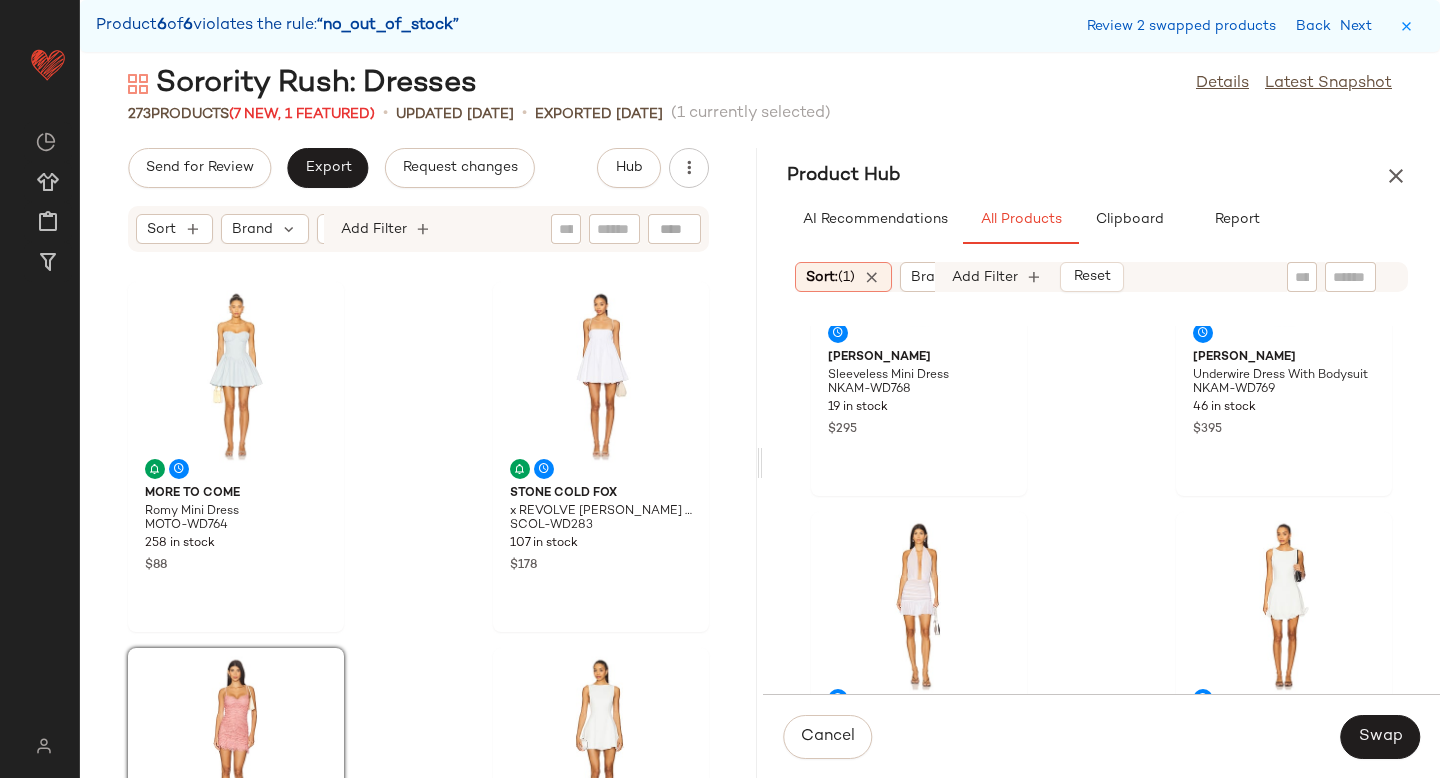 scroll, scrollTop: 6221, scrollLeft: 0, axis: vertical 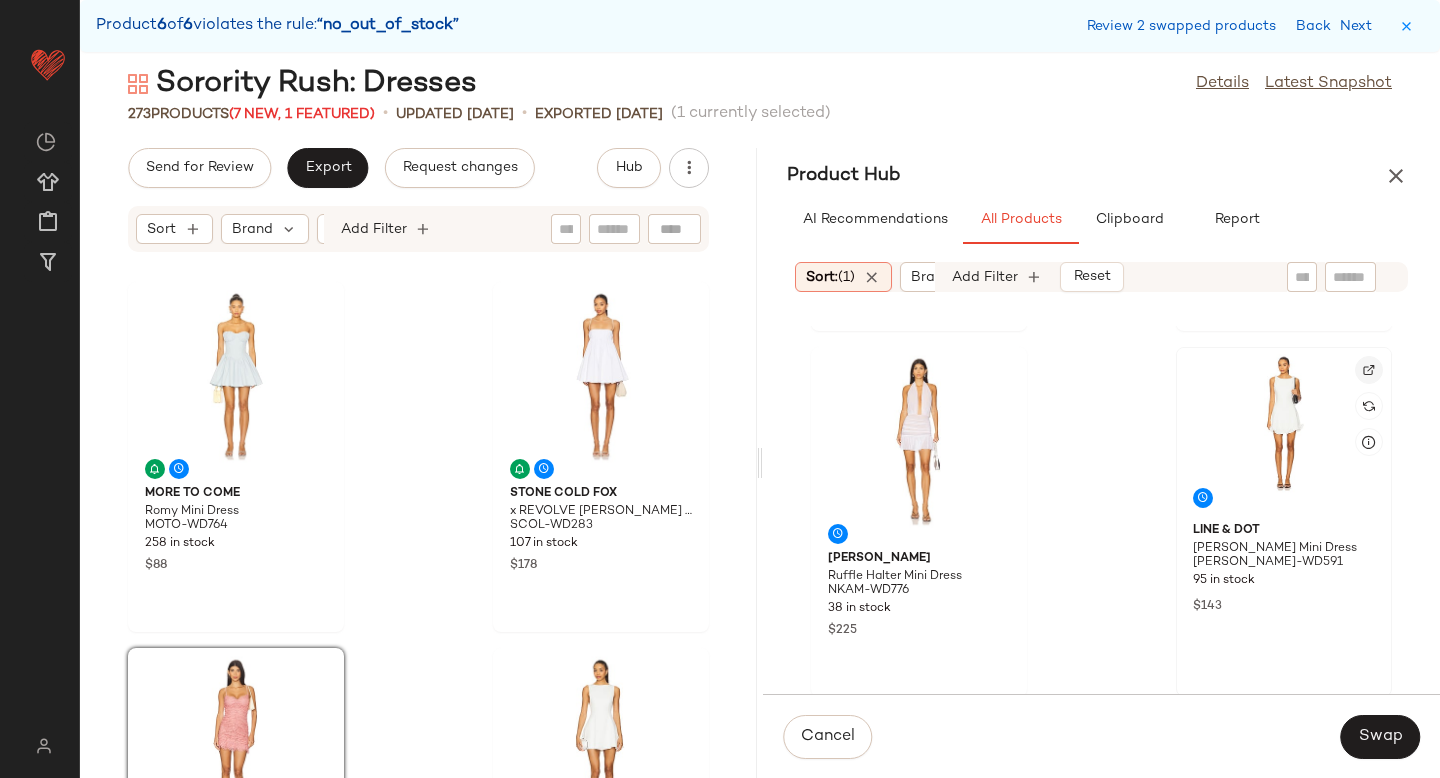 click 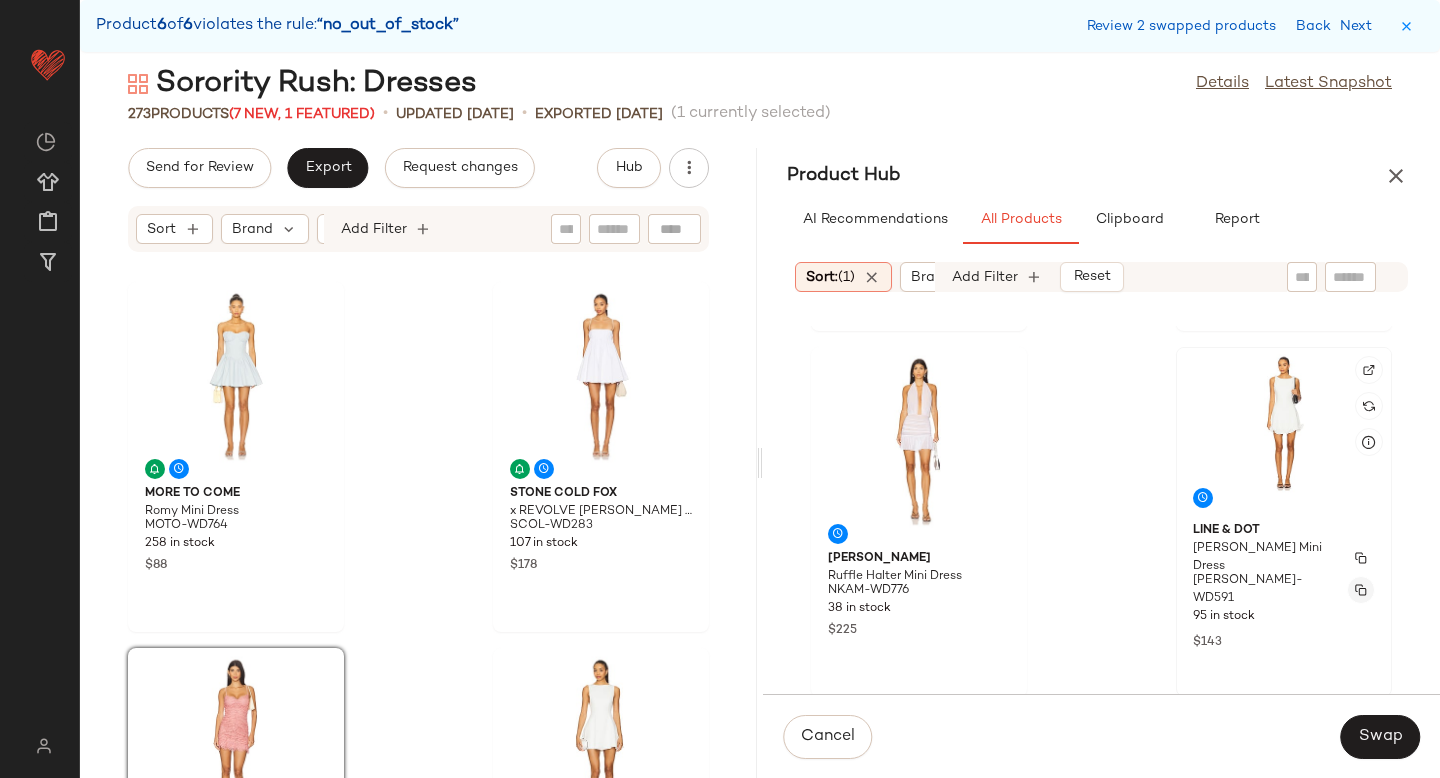 click 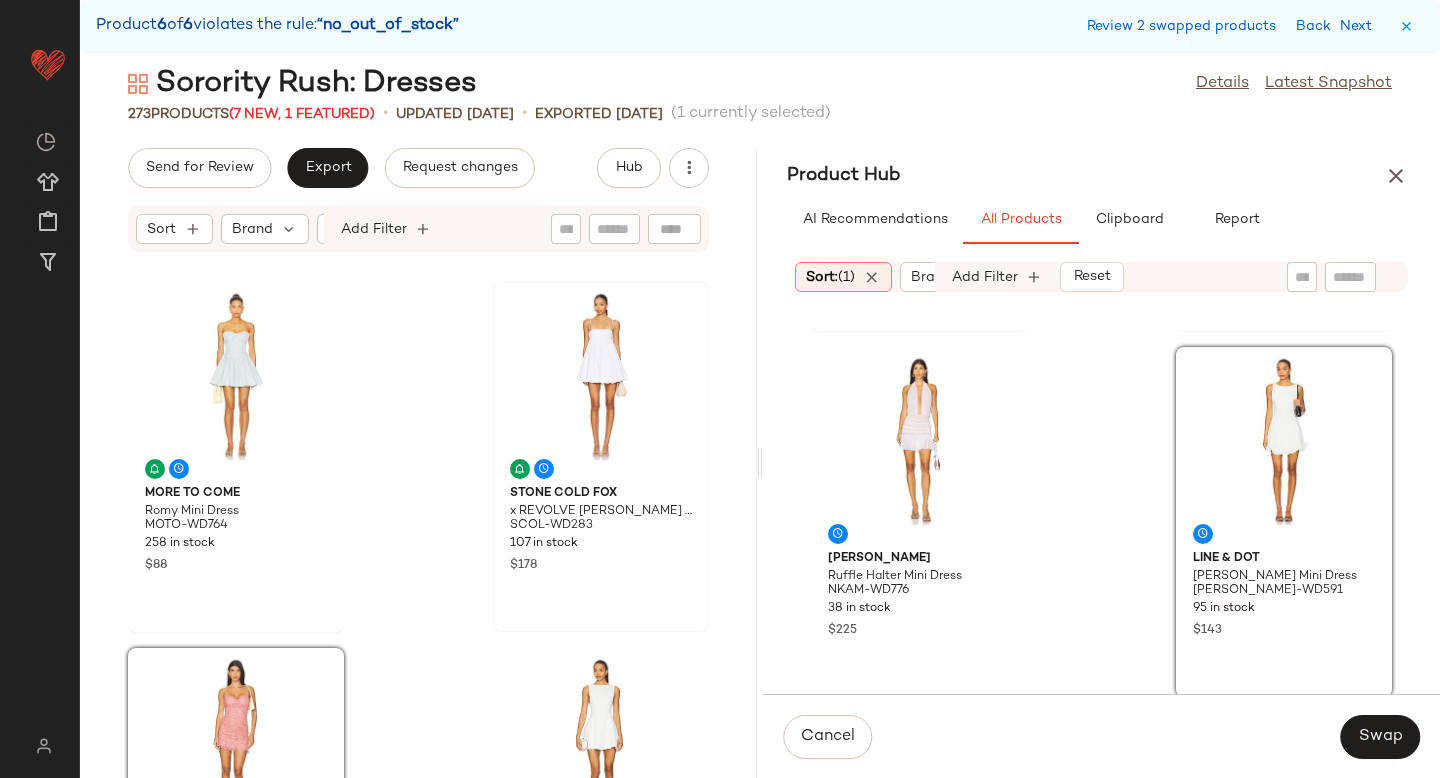 drag, startPoint x: 1277, startPoint y: 444, endPoint x: 485, endPoint y: 550, distance: 799.06195 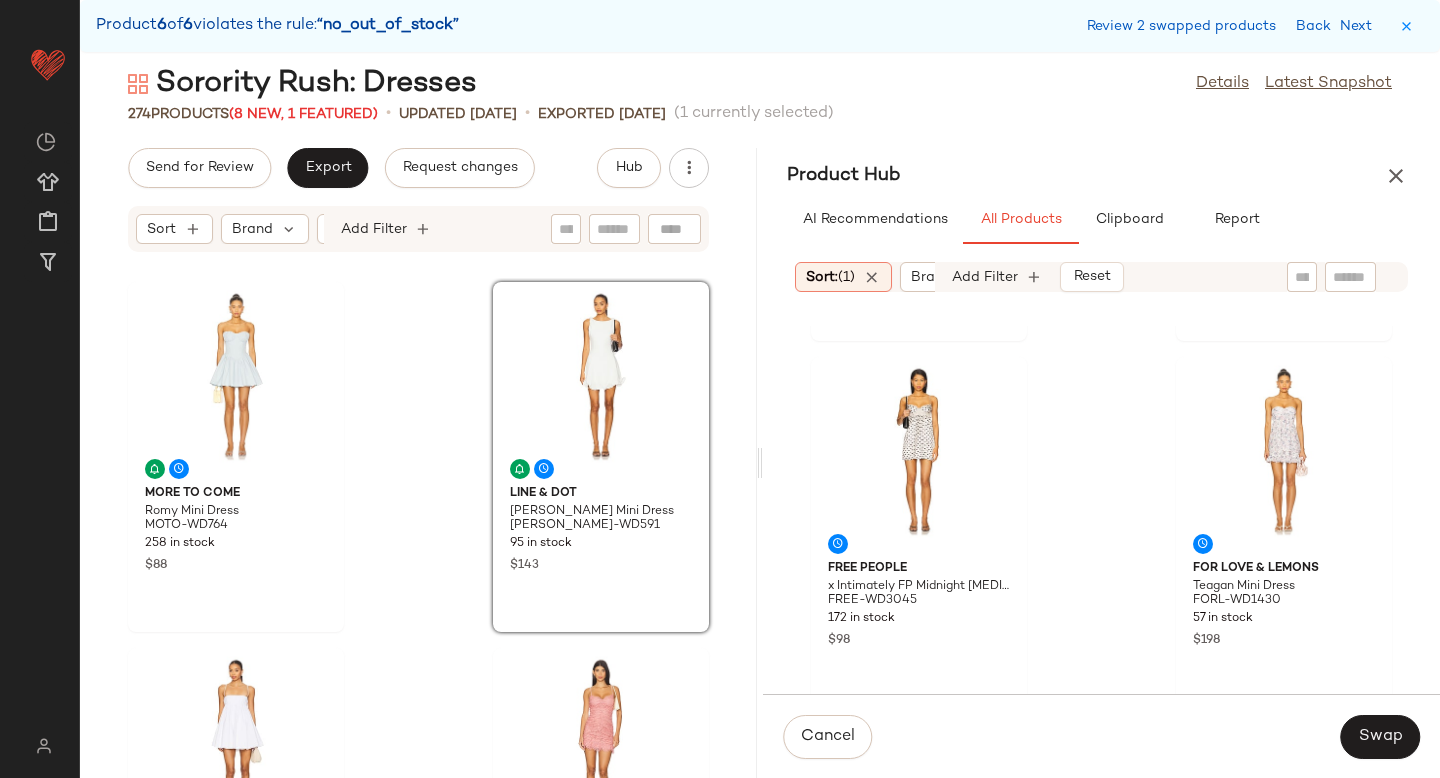 scroll, scrollTop: 6588, scrollLeft: 0, axis: vertical 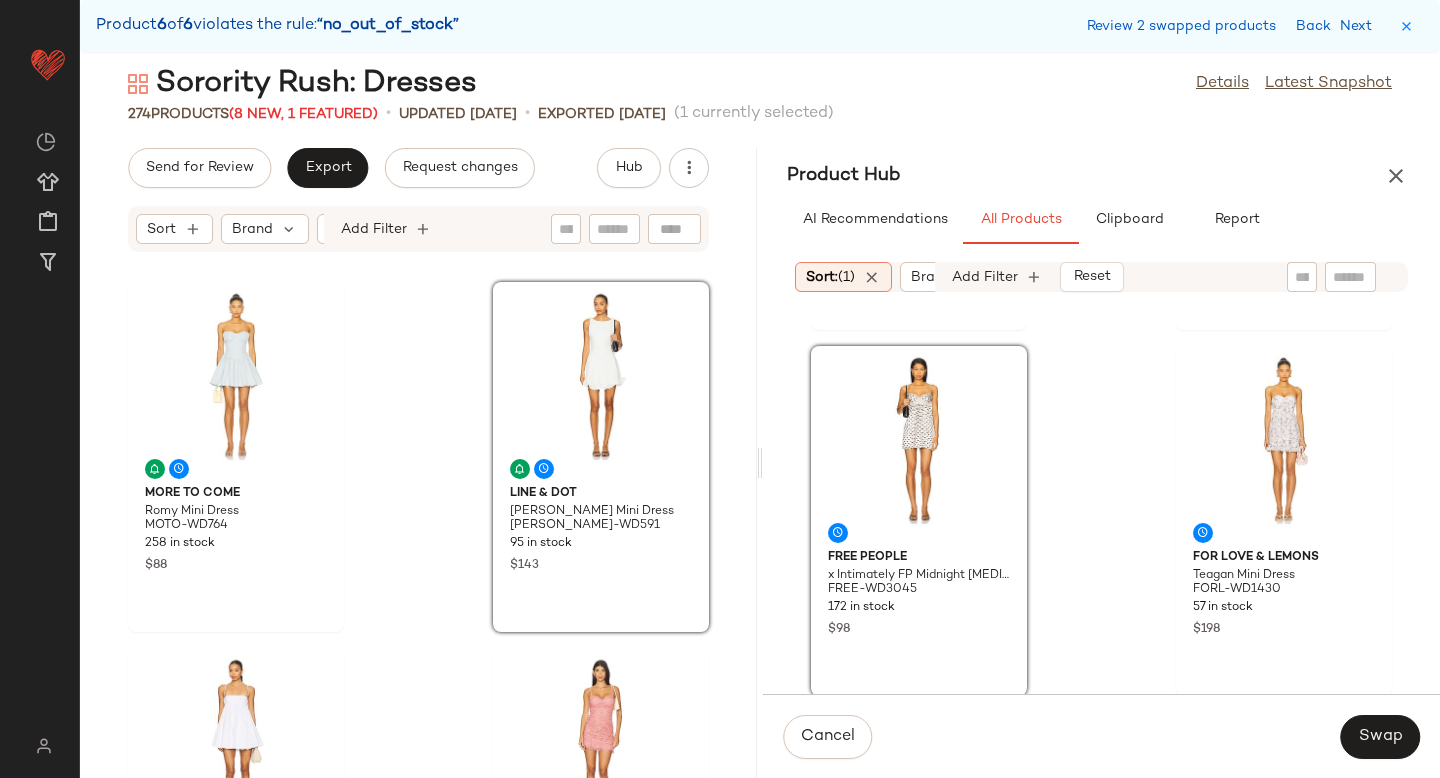 drag, startPoint x: 948, startPoint y: 476, endPoint x: 929, endPoint y: 477, distance: 19.026299 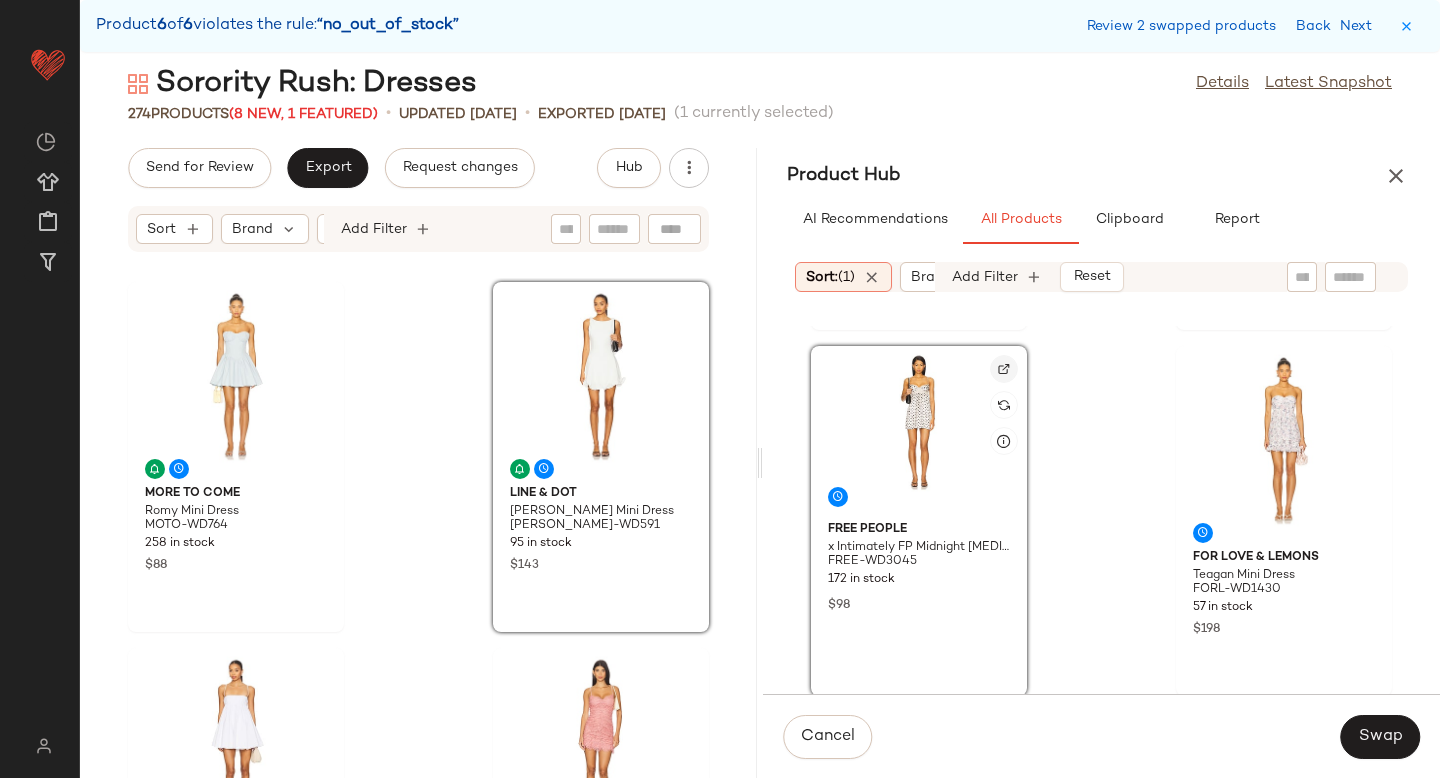 click at bounding box center [1004, 369] 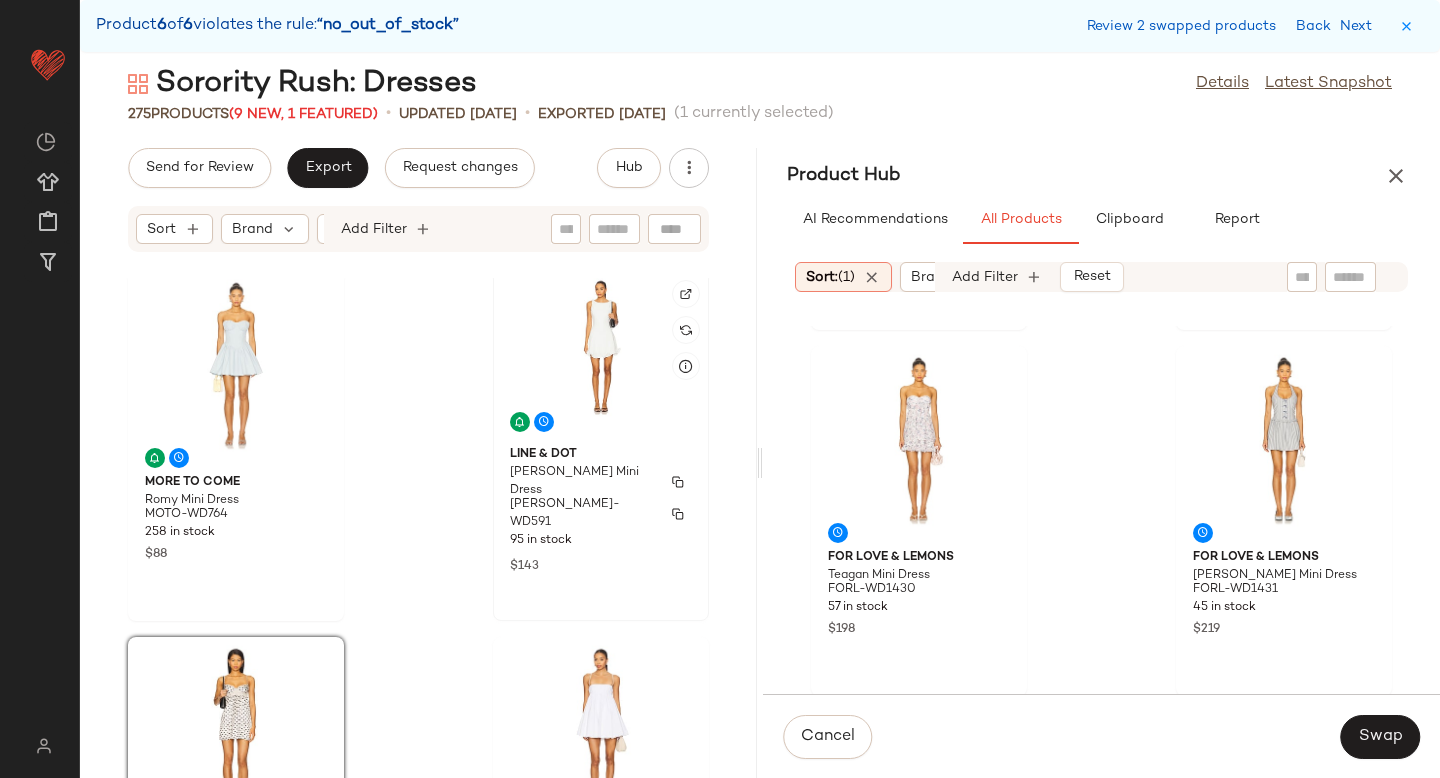 scroll, scrollTop: 0, scrollLeft: 0, axis: both 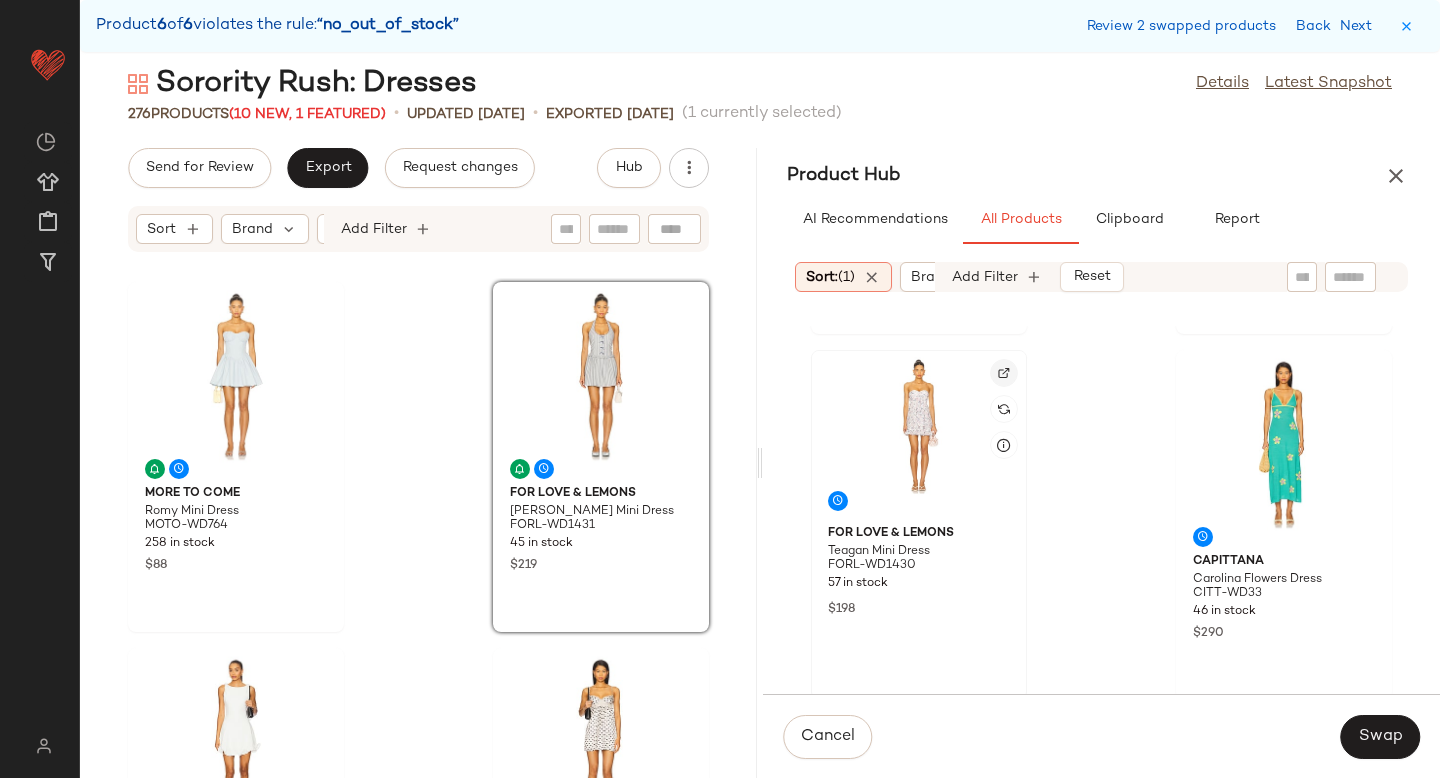 click 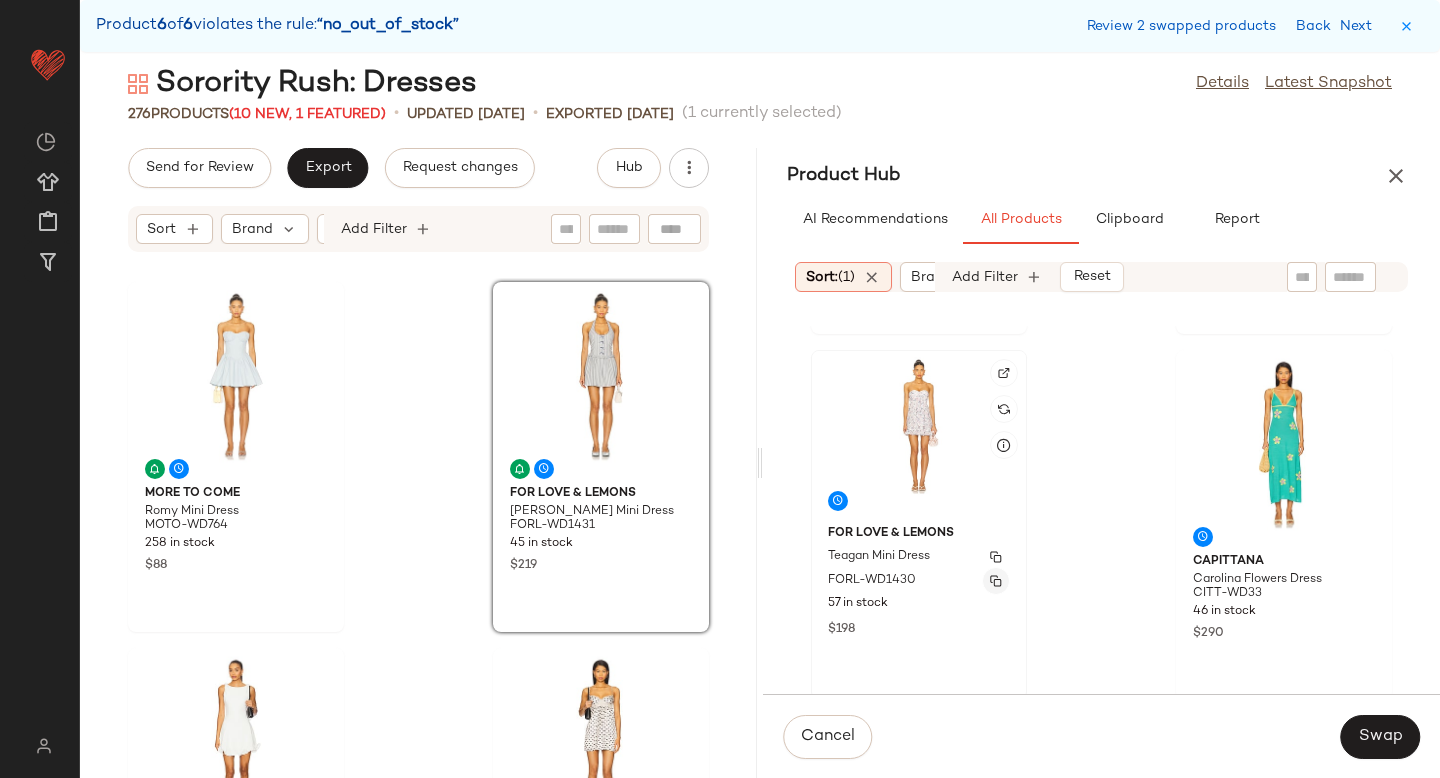 click 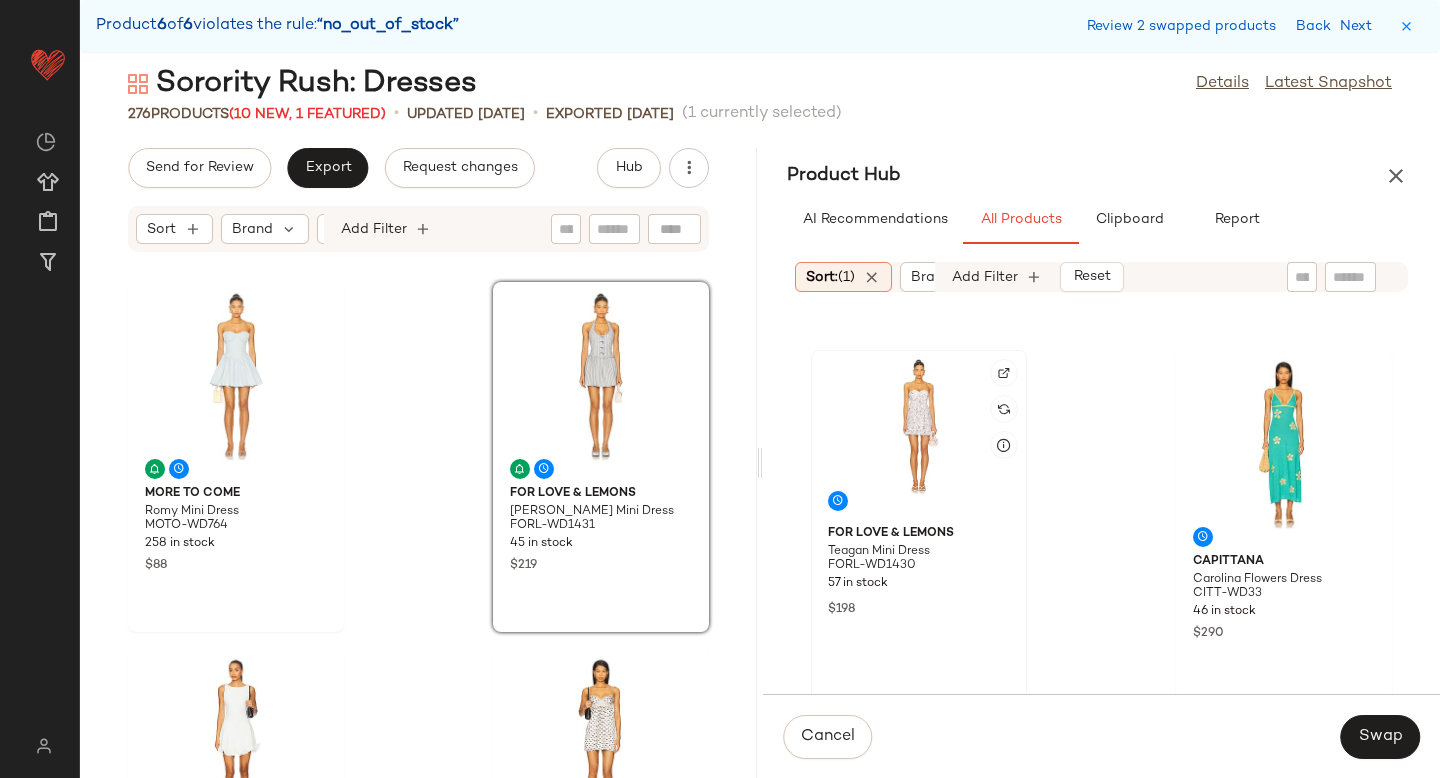 scroll, scrollTop: 6865, scrollLeft: 0, axis: vertical 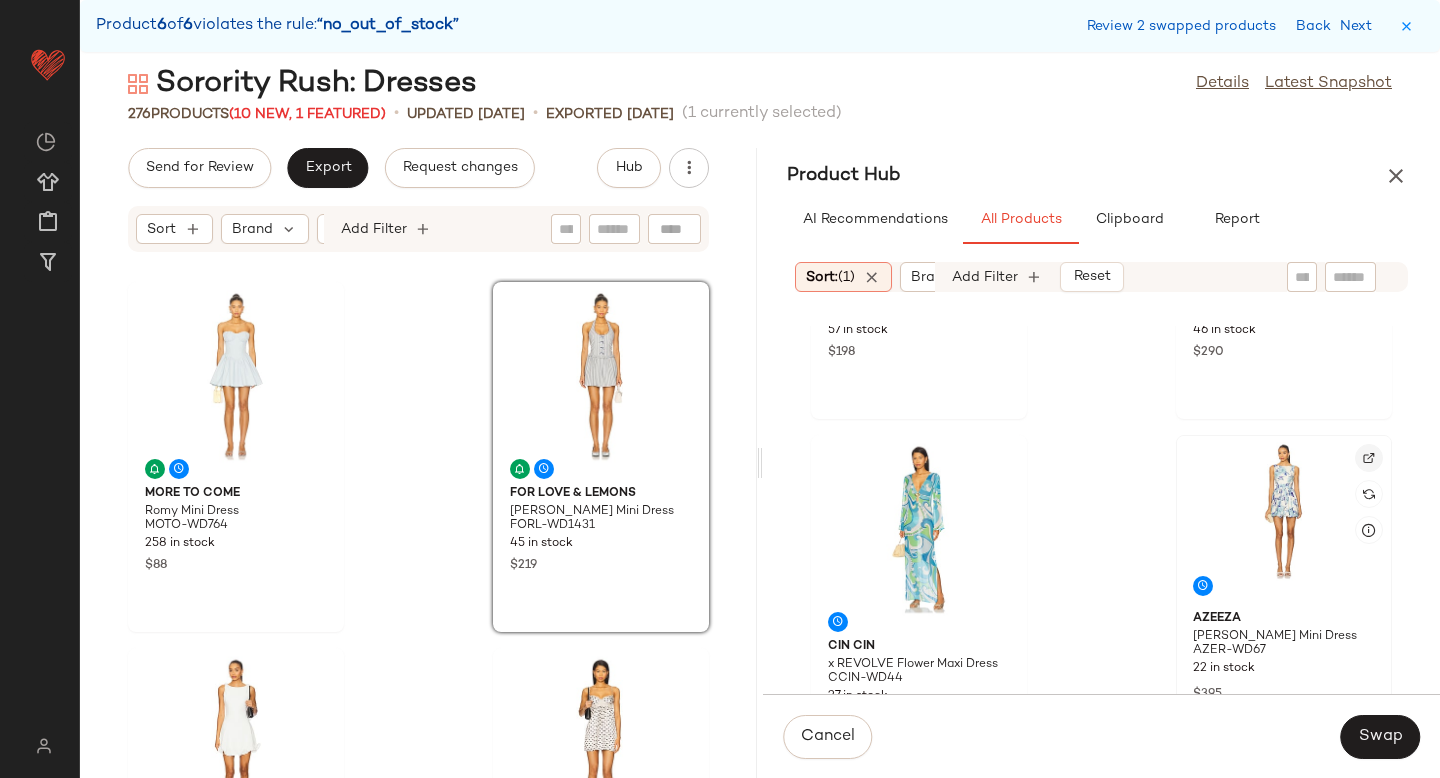 click at bounding box center (1369, 458) 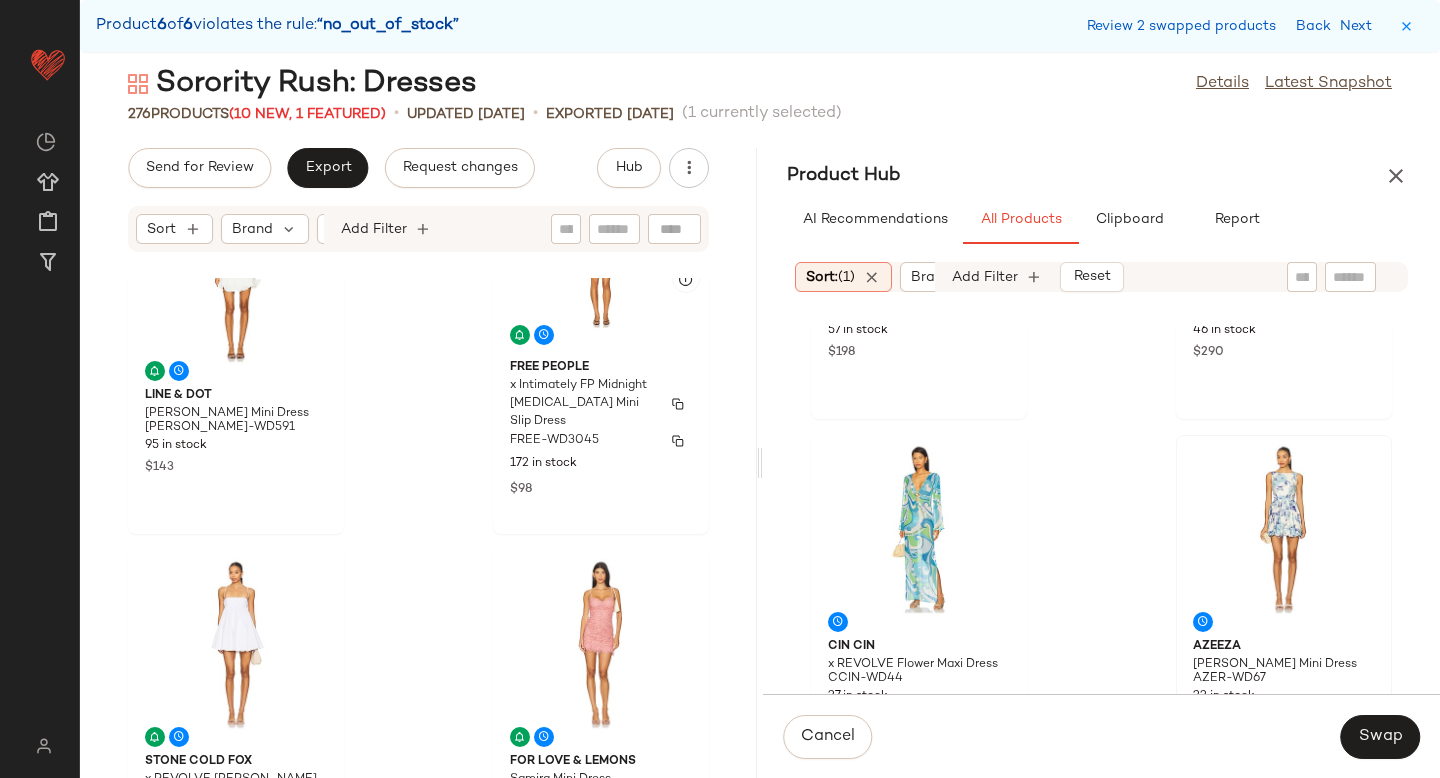 scroll, scrollTop: 499, scrollLeft: 0, axis: vertical 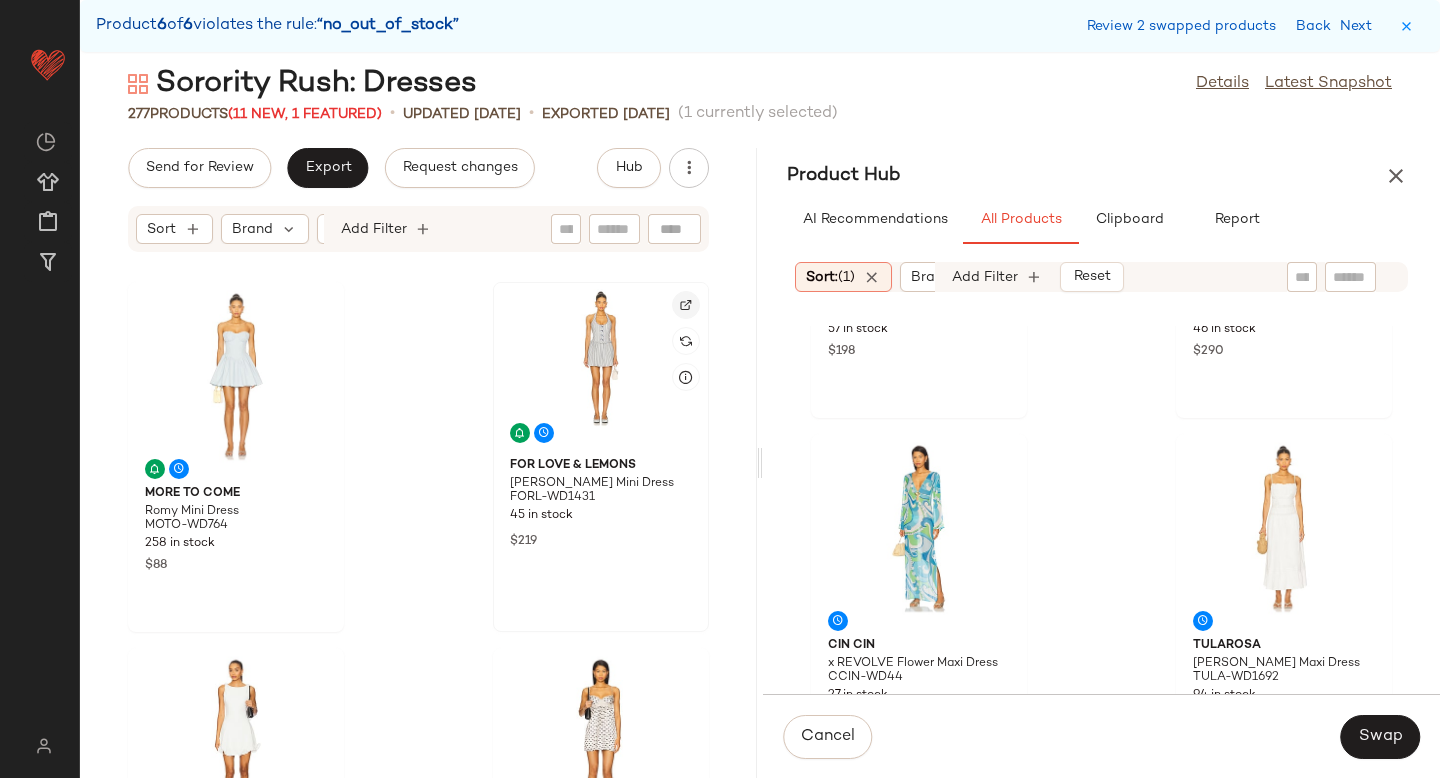 click 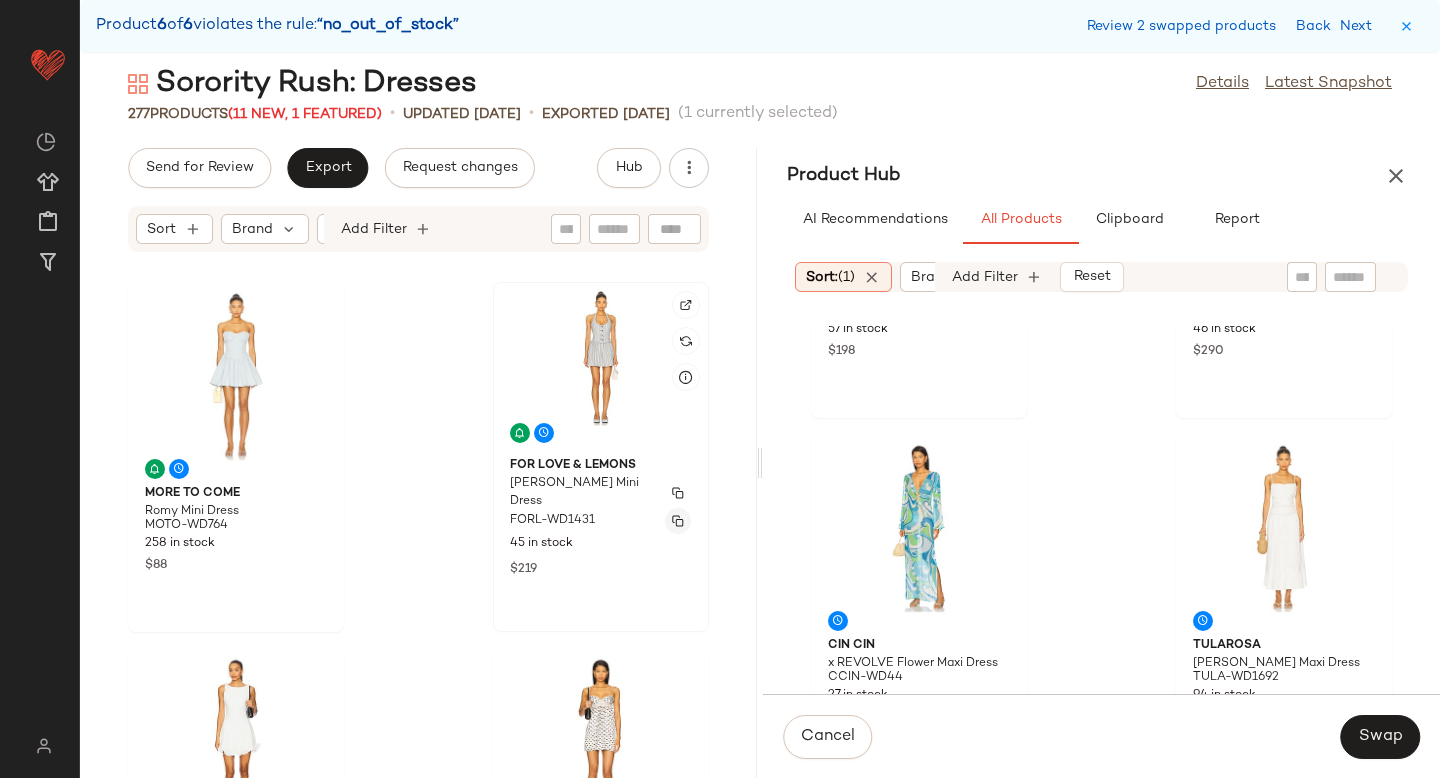 click 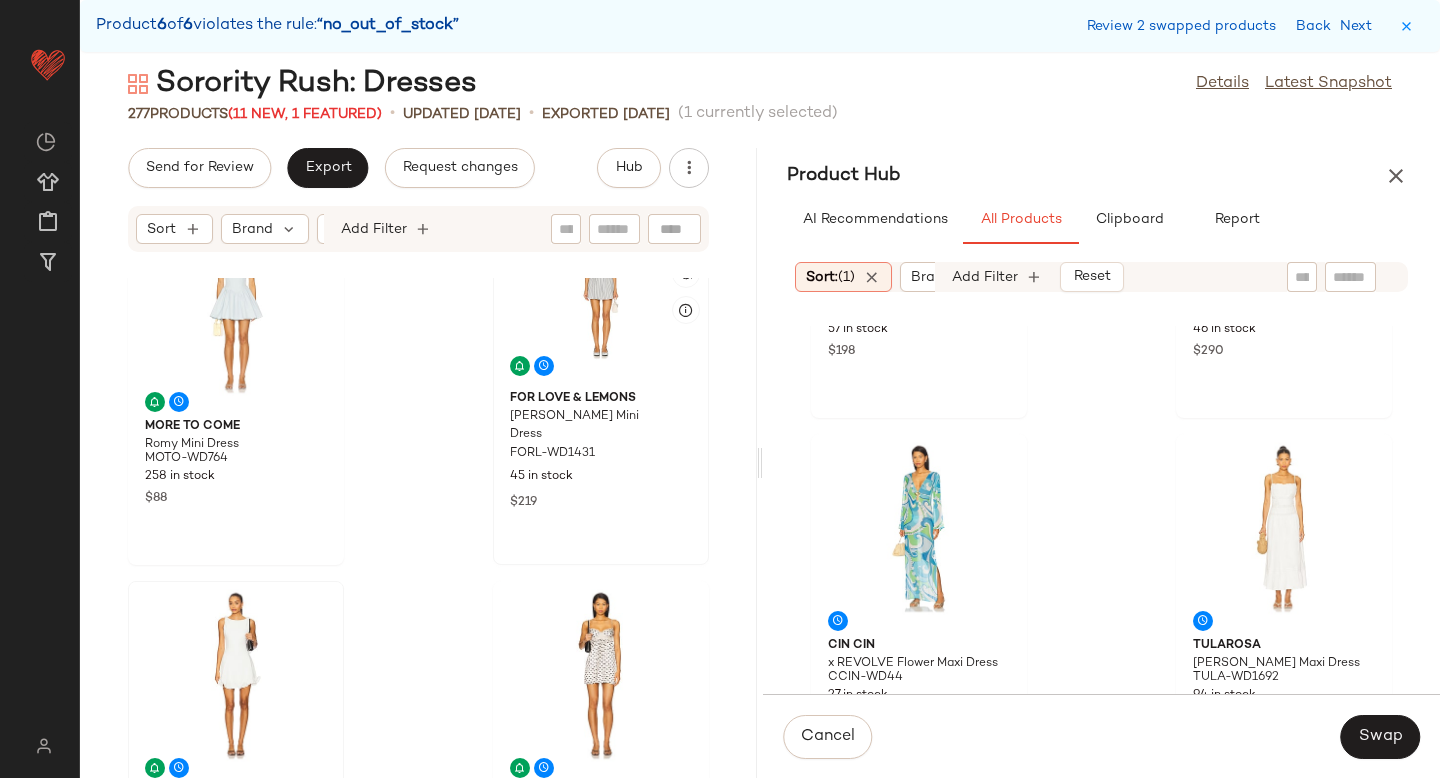 scroll, scrollTop: 64, scrollLeft: 0, axis: vertical 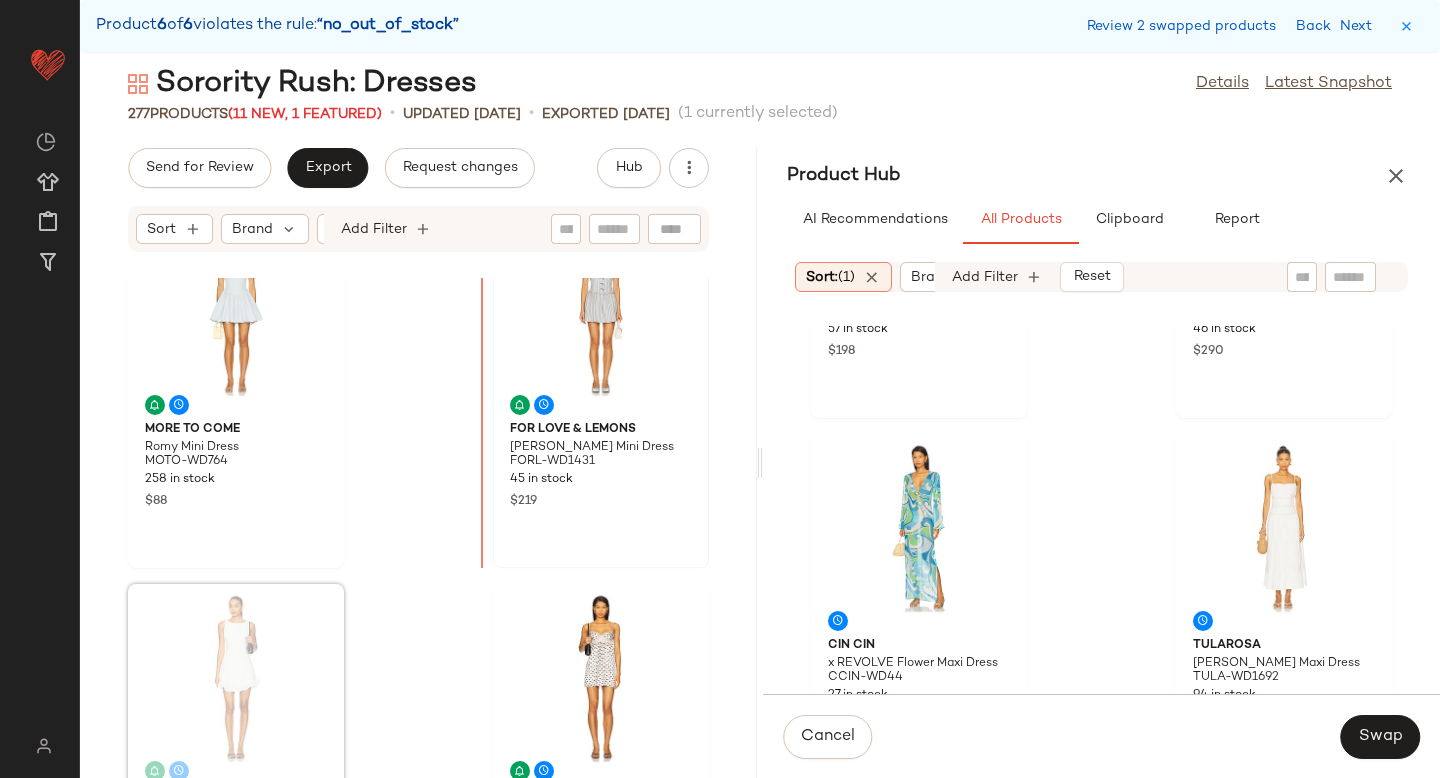 drag, startPoint x: 255, startPoint y: 669, endPoint x: 309, endPoint y: 636, distance: 63.28507 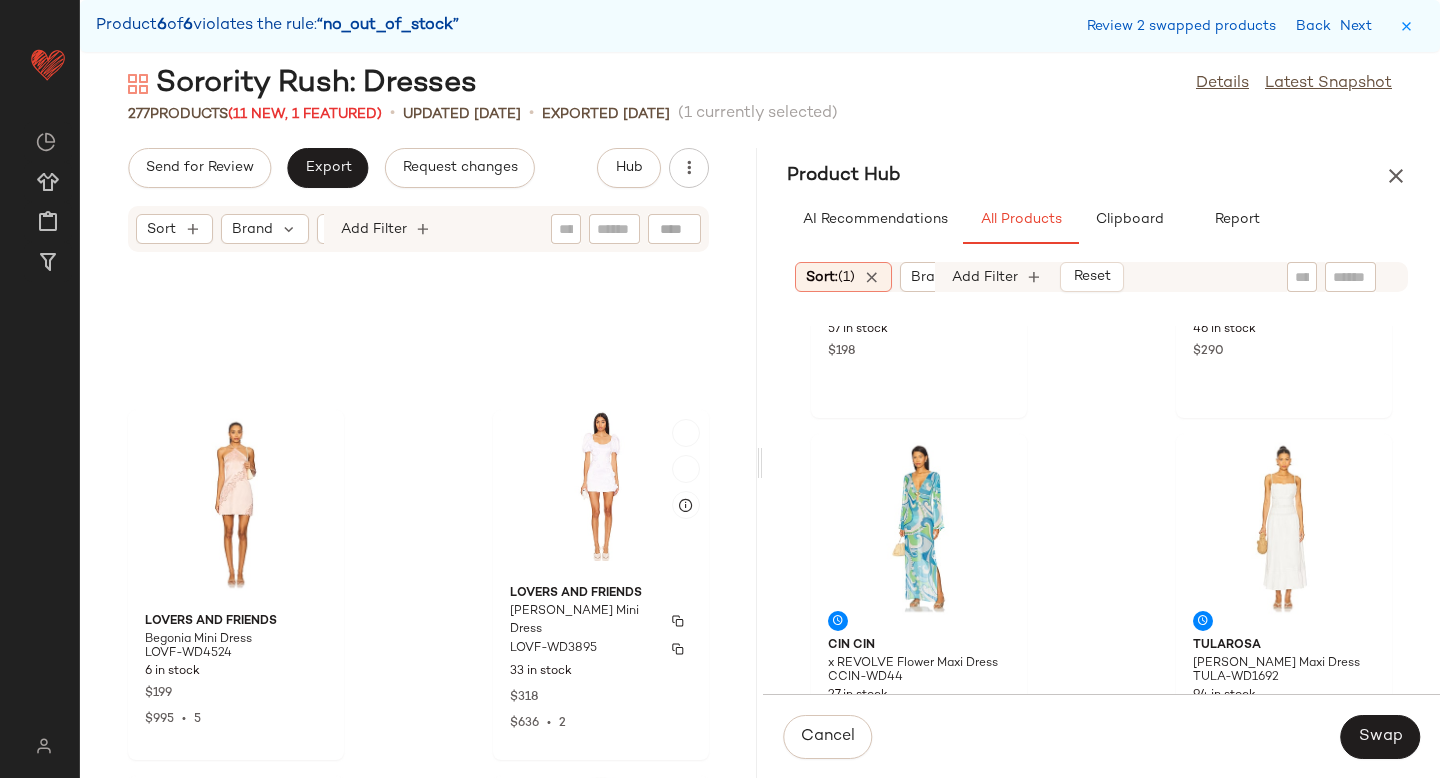 scroll, scrollTop: 48054, scrollLeft: 0, axis: vertical 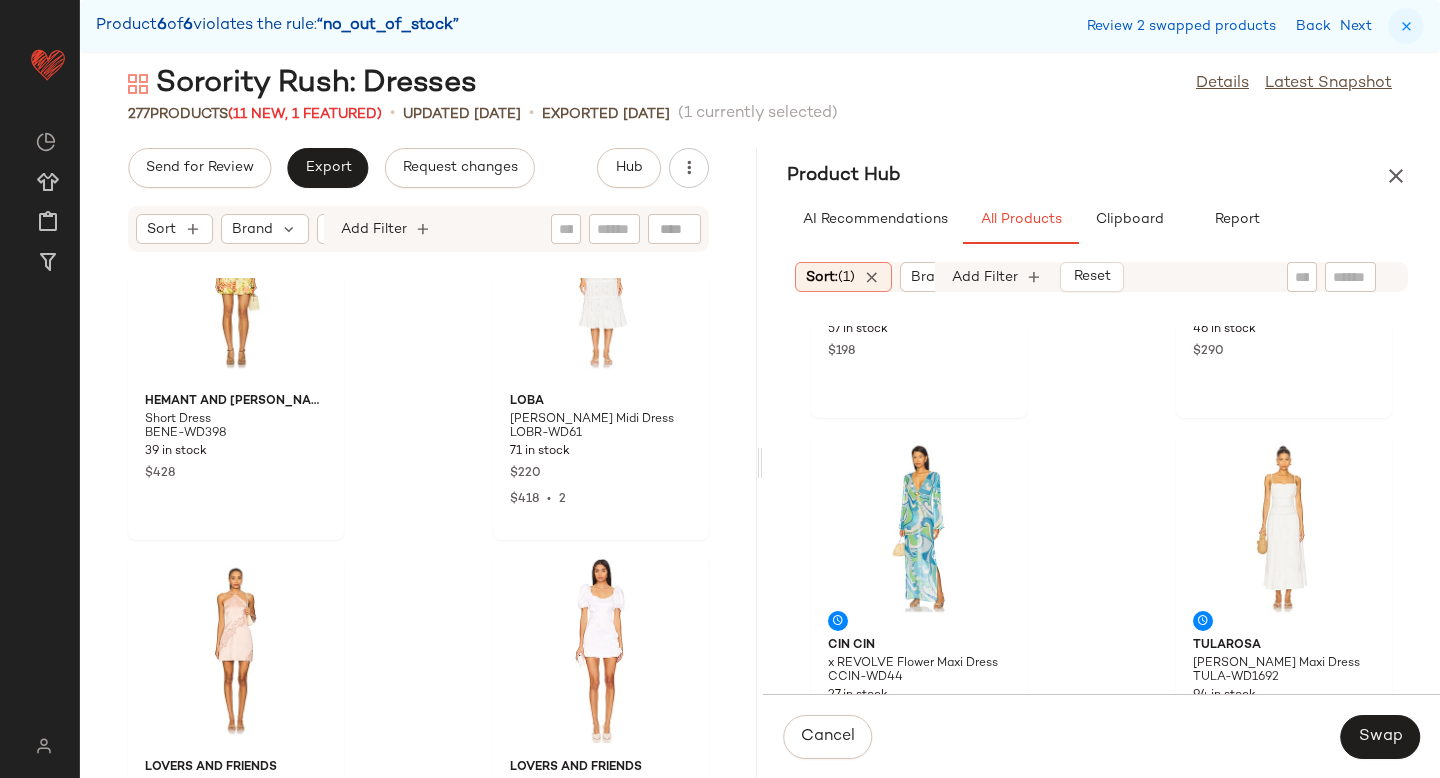 click at bounding box center [1406, 26] 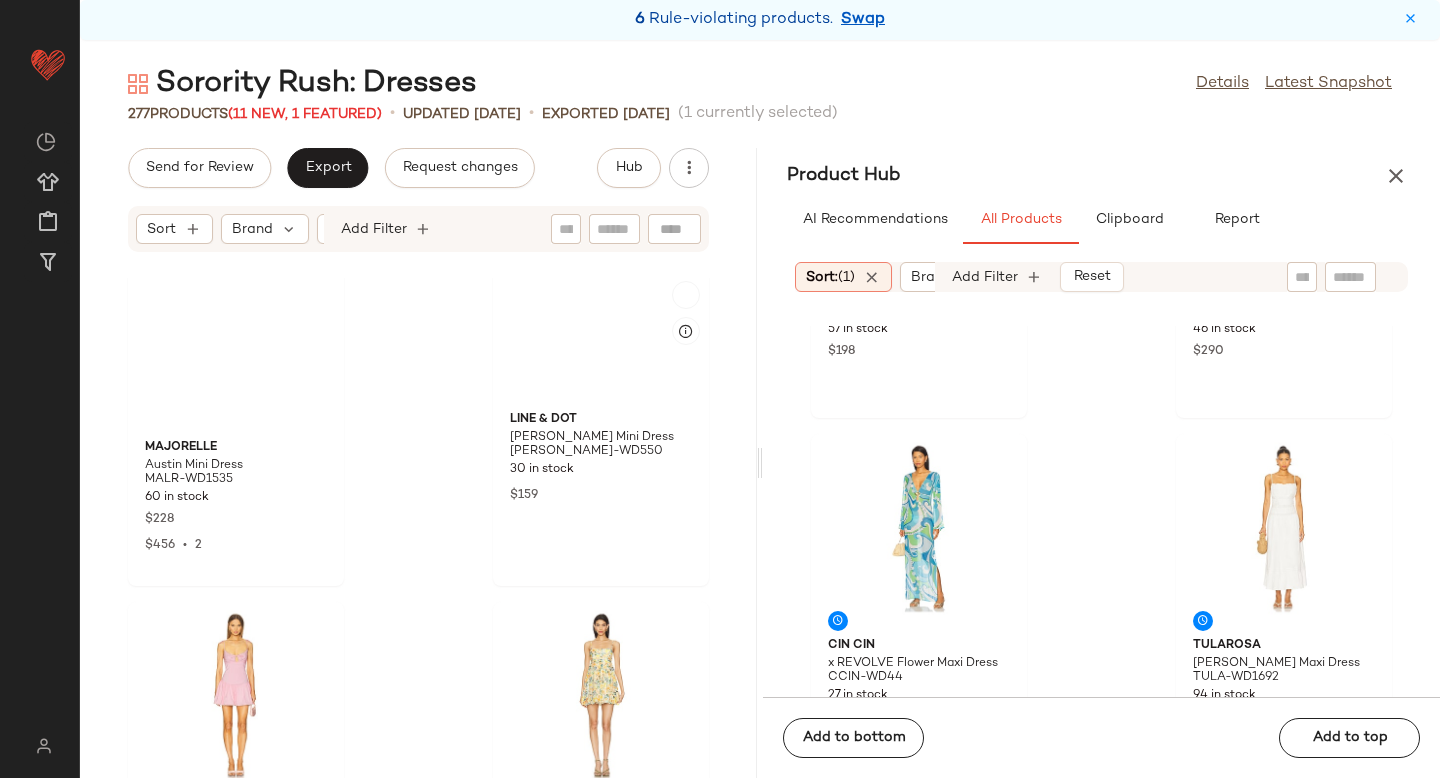 scroll, scrollTop: 43810, scrollLeft: 0, axis: vertical 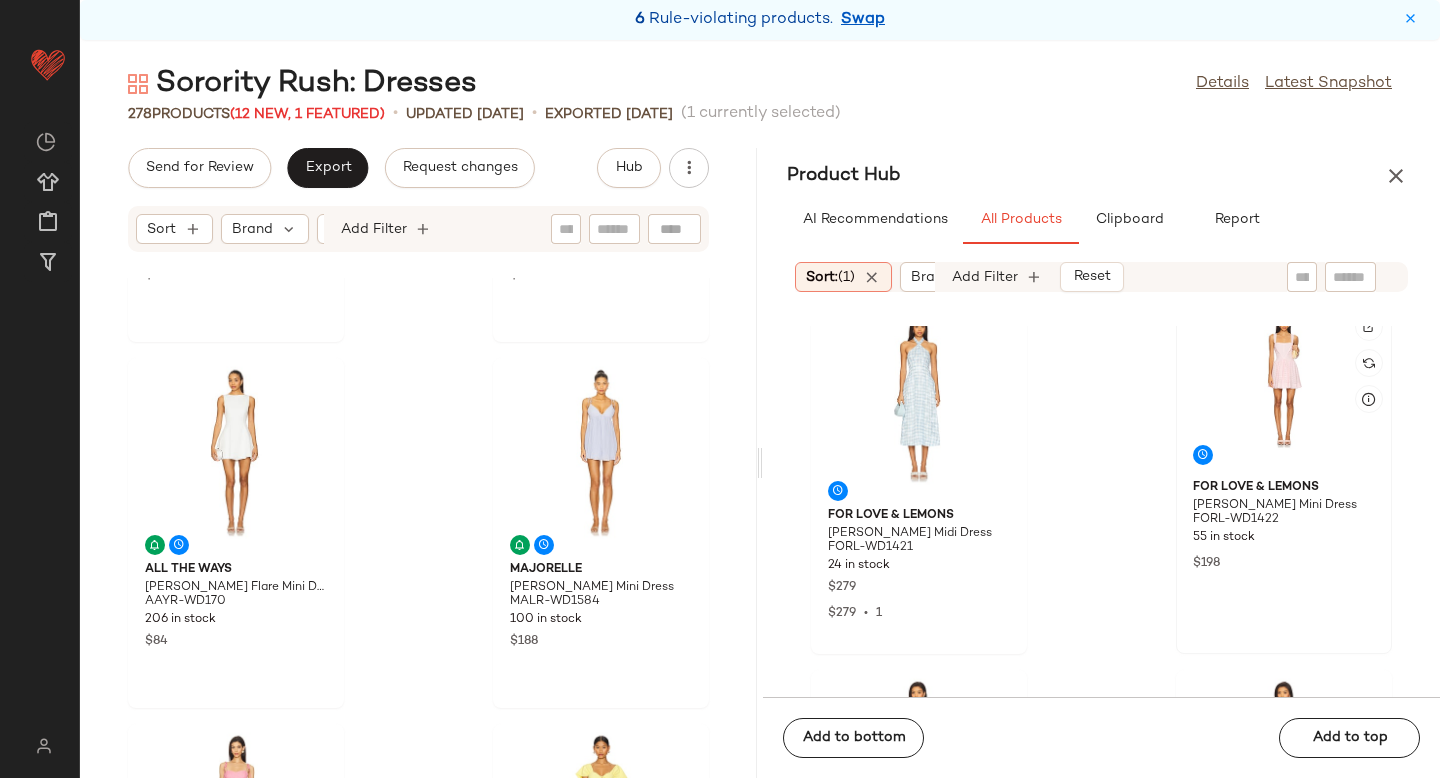 click 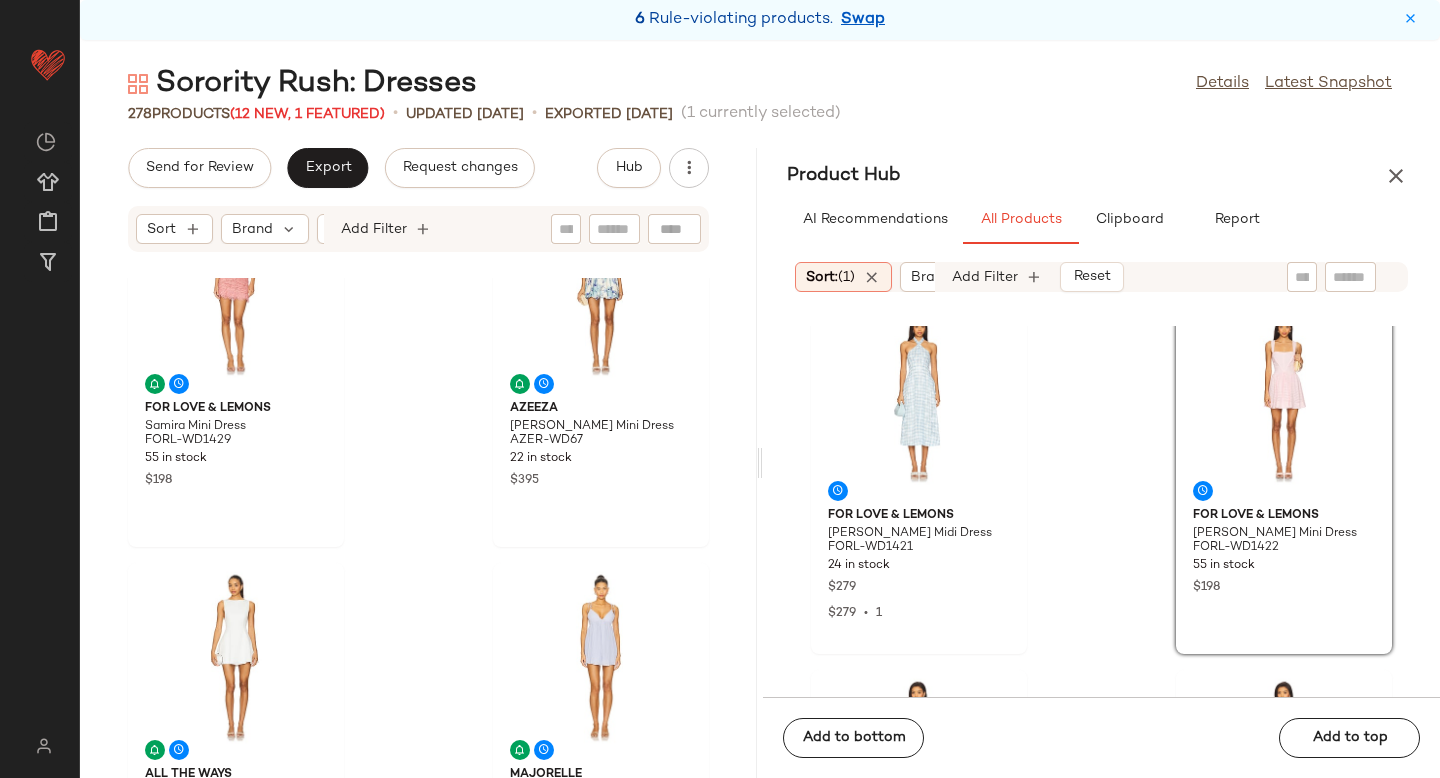 scroll, scrollTop: 1288, scrollLeft: 0, axis: vertical 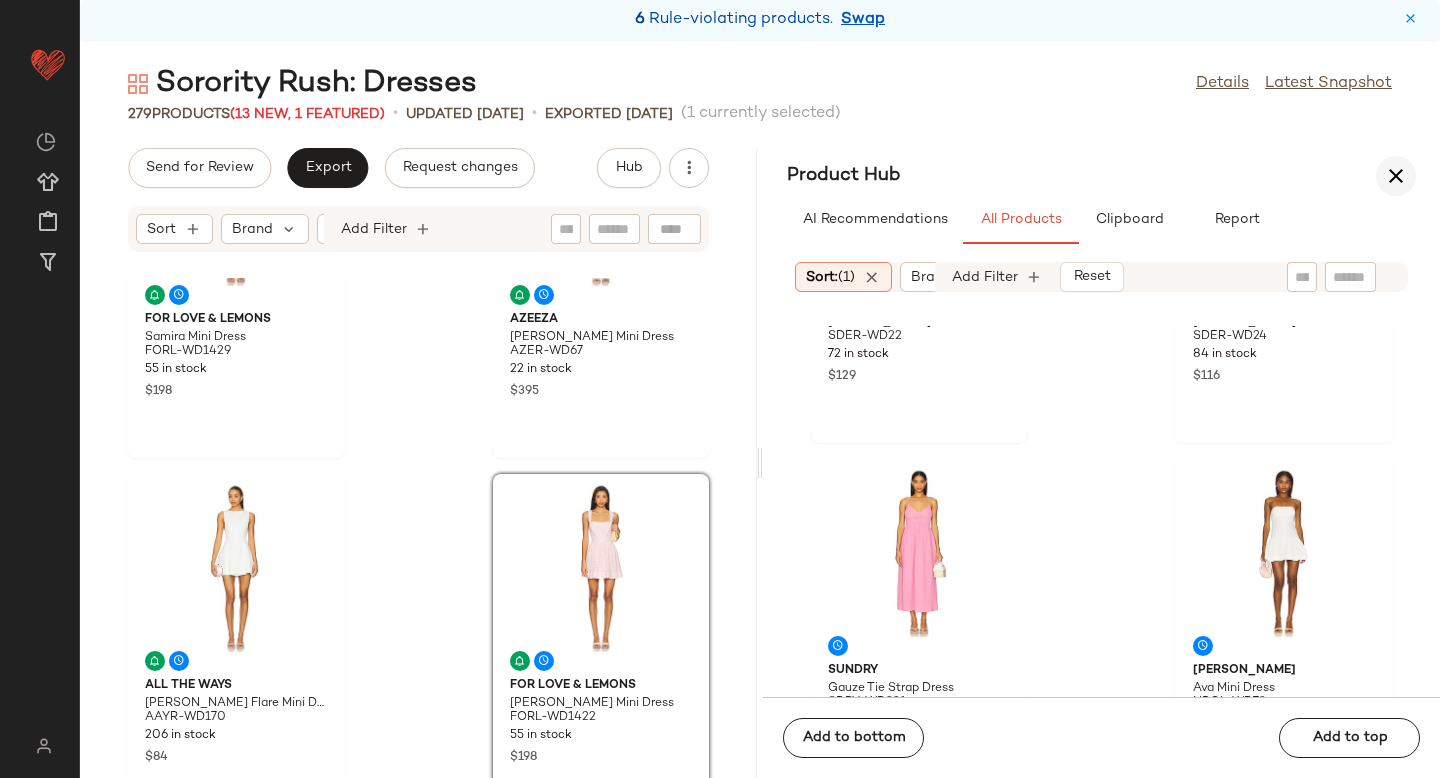click at bounding box center (1396, 176) 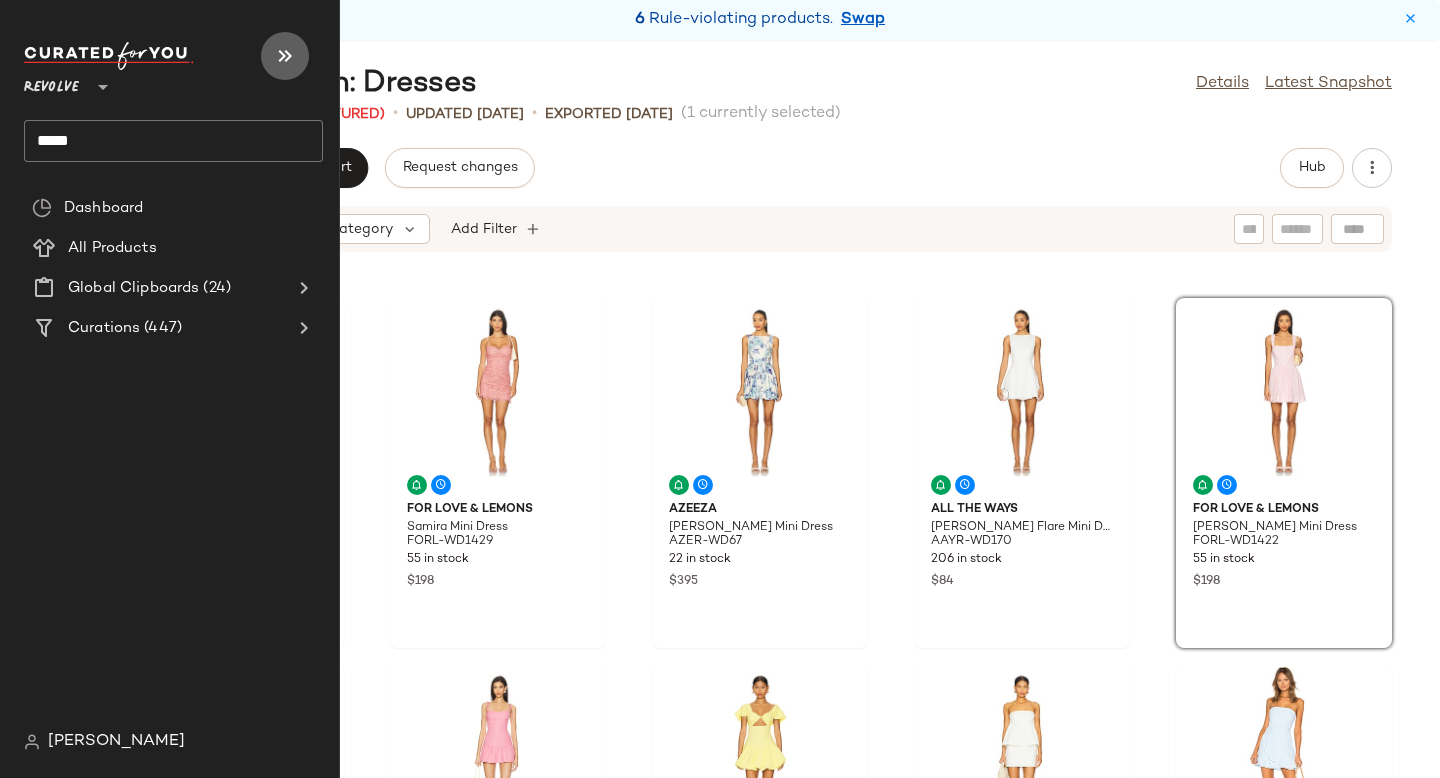 click at bounding box center (285, 56) 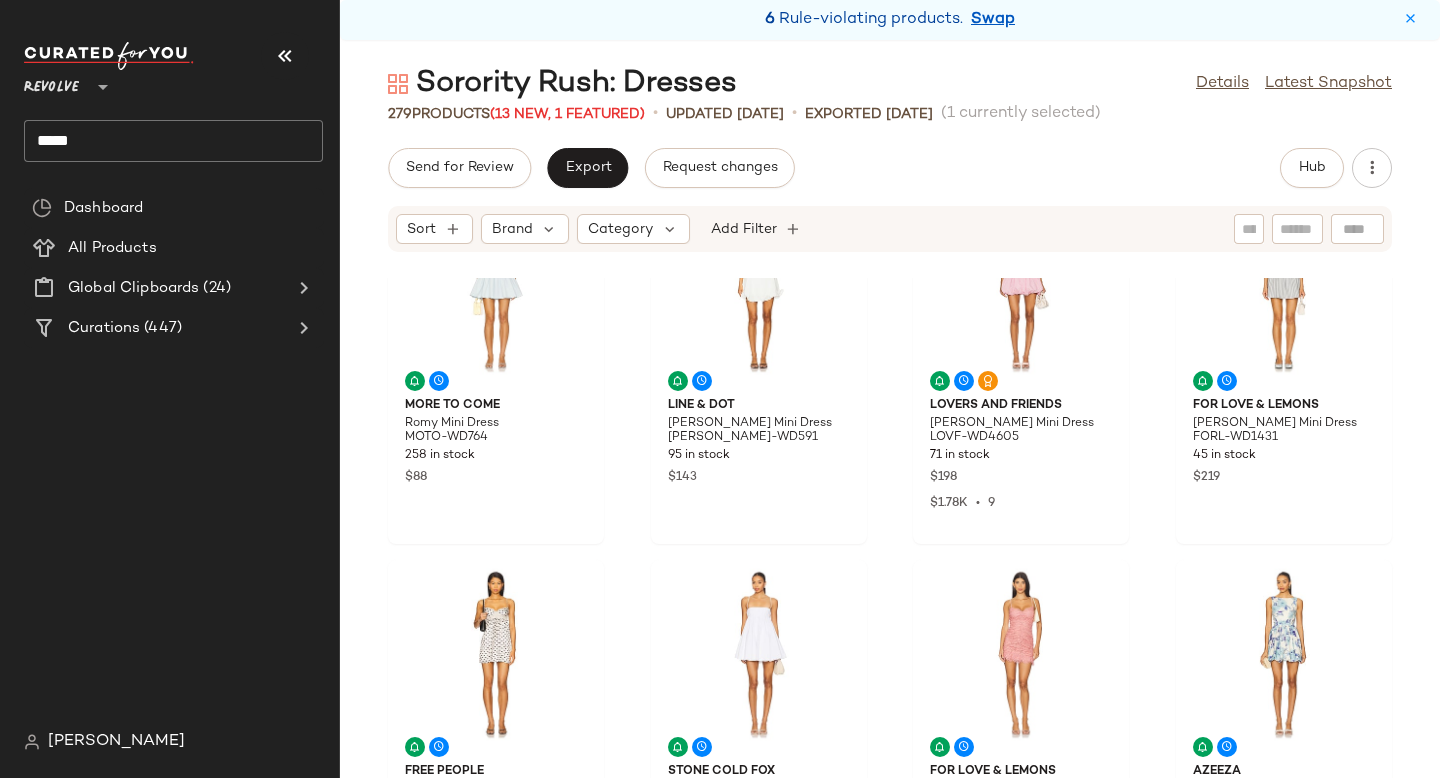 scroll, scrollTop: 176, scrollLeft: 0, axis: vertical 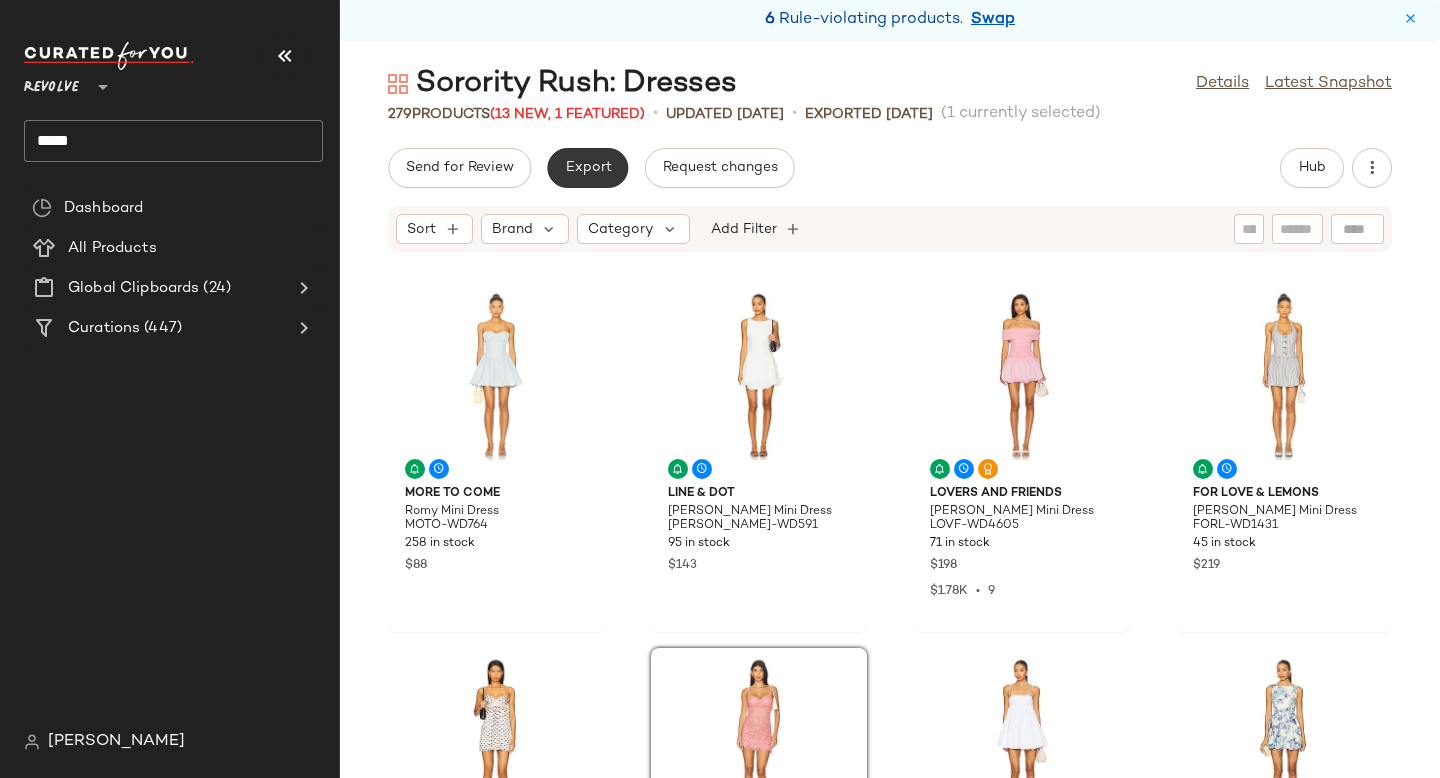 click on "Export" 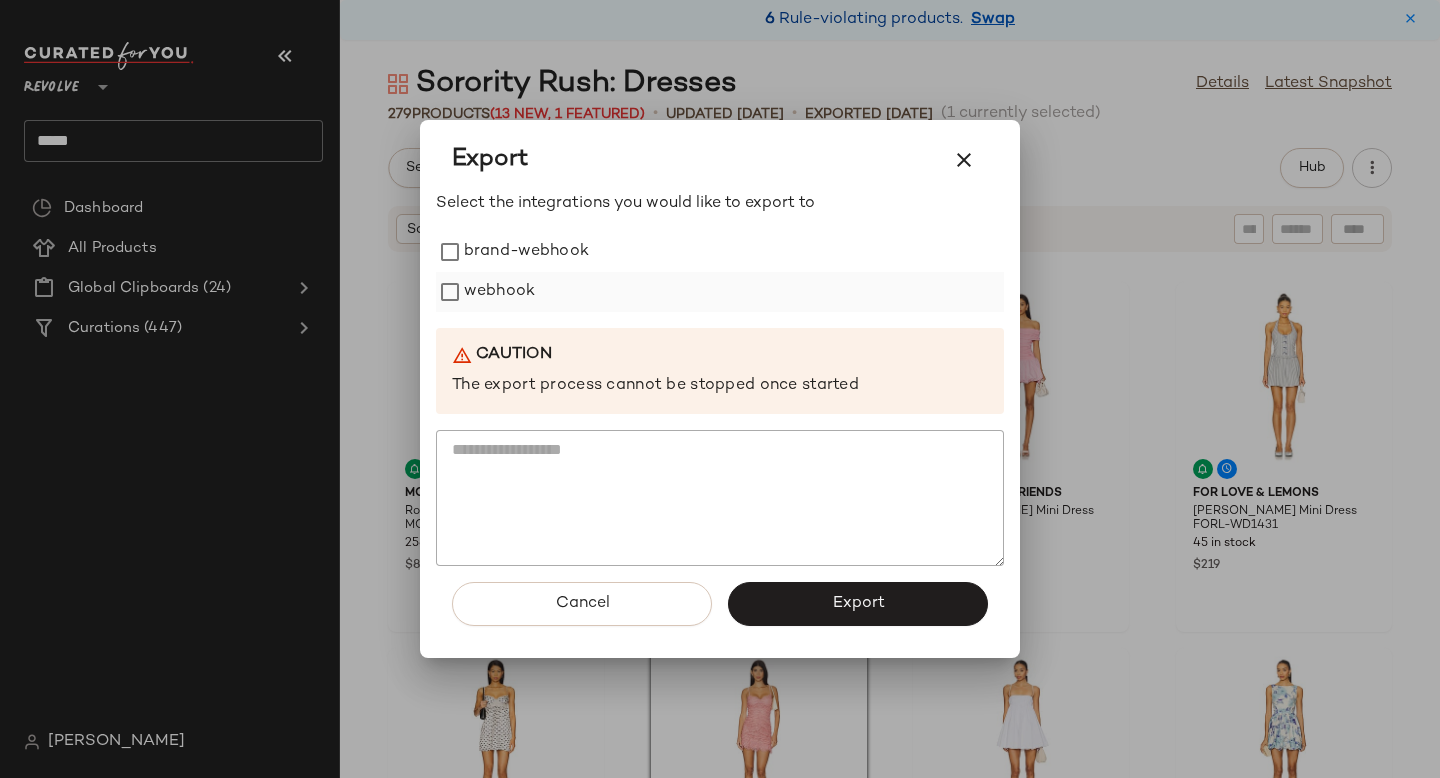 click on "webhook" at bounding box center [499, 292] 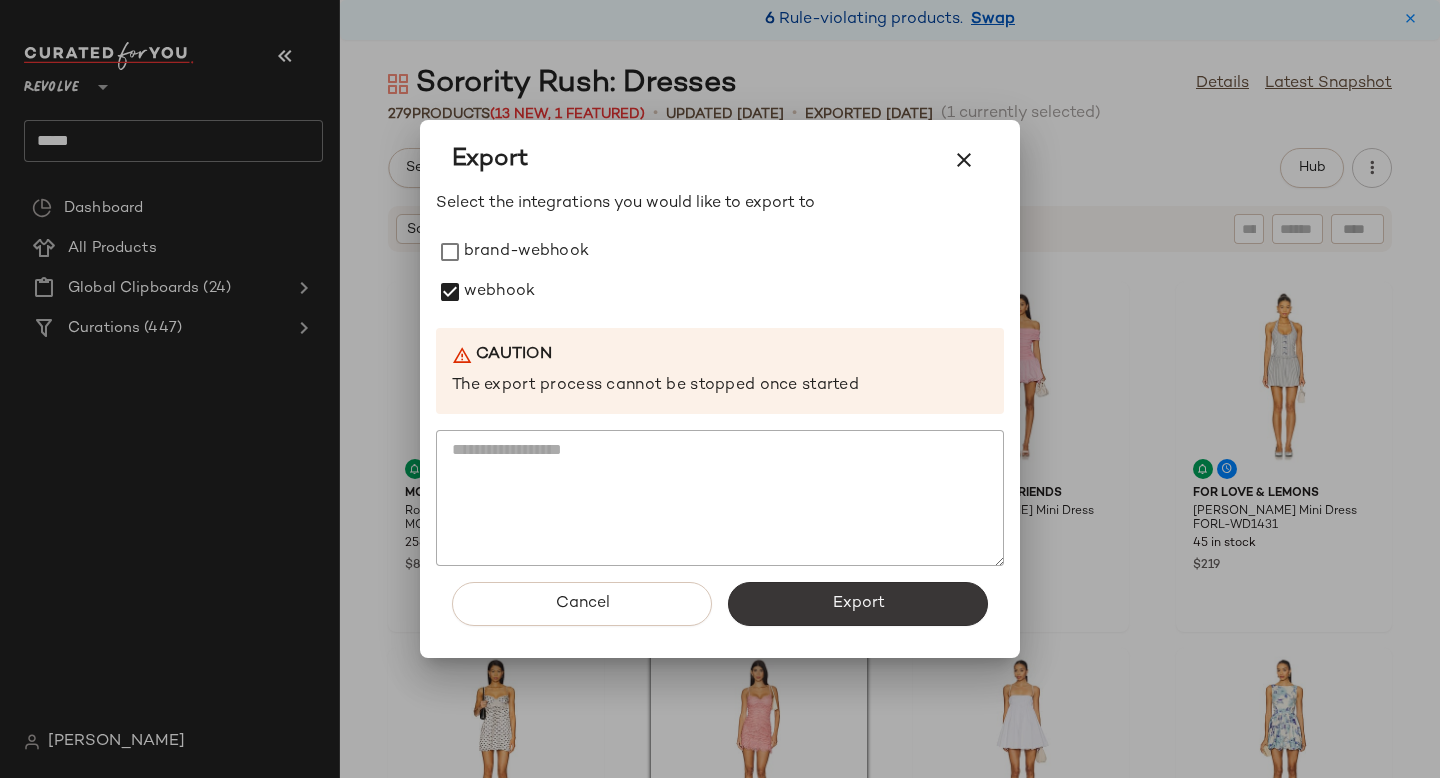 click on "Export" at bounding box center [858, 604] 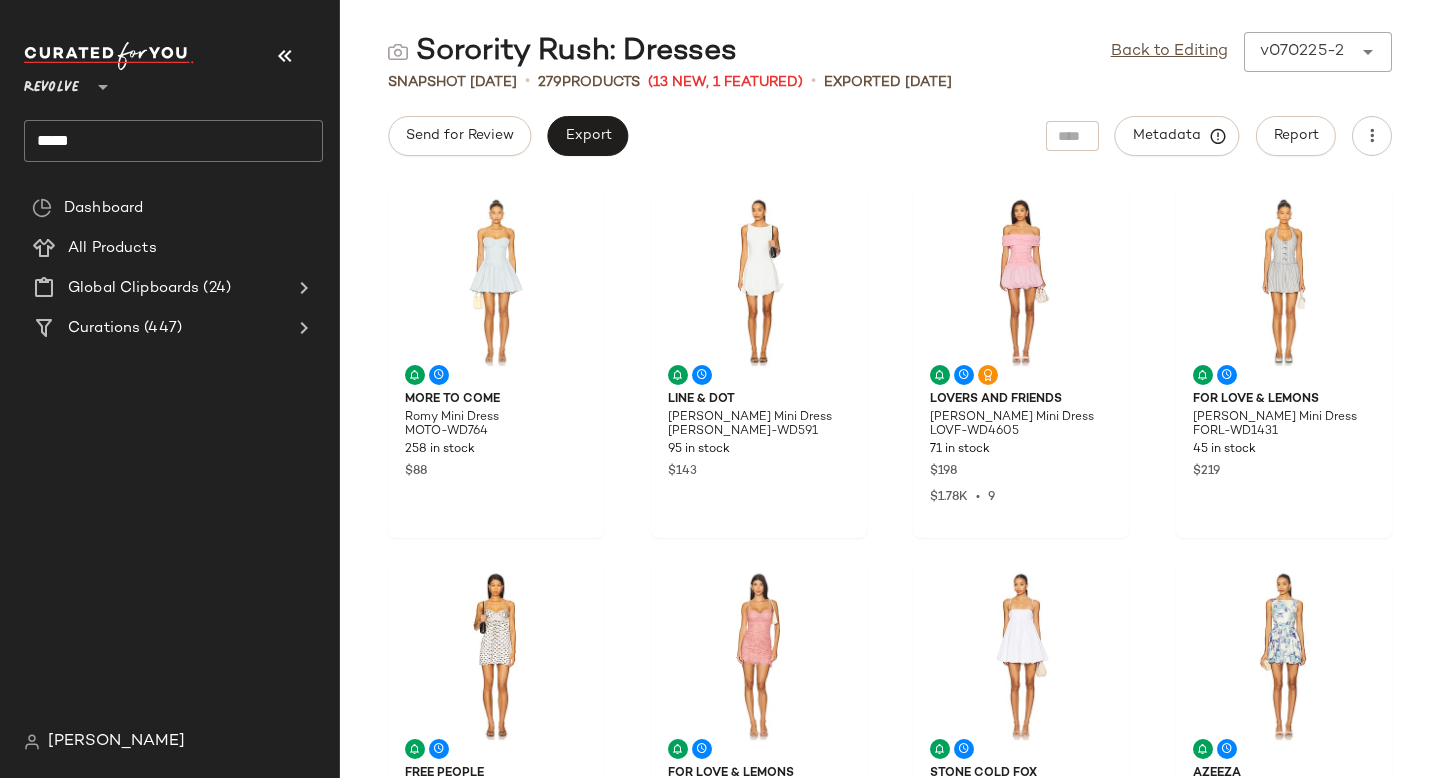 click on "*****" 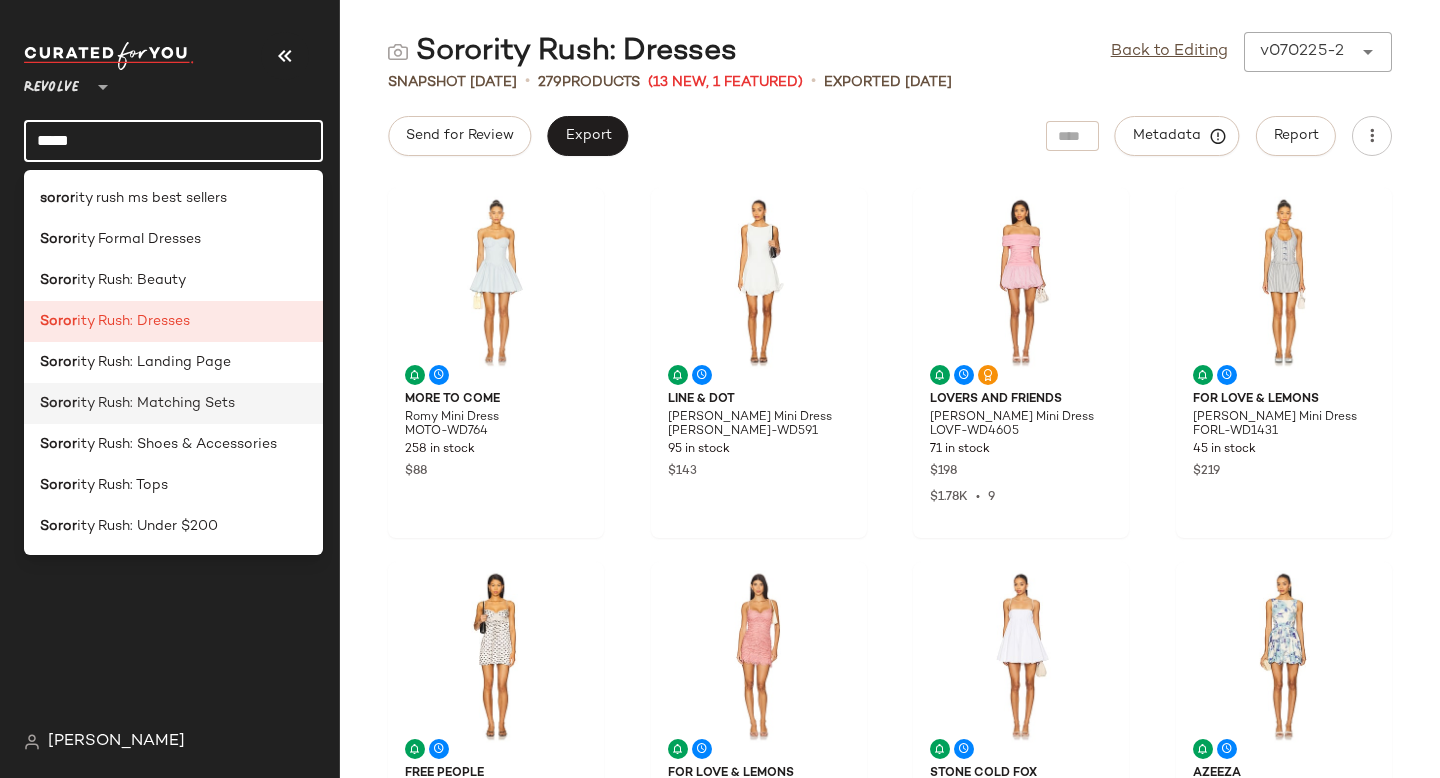 click on "ity Rush: Matching Sets" at bounding box center [156, 403] 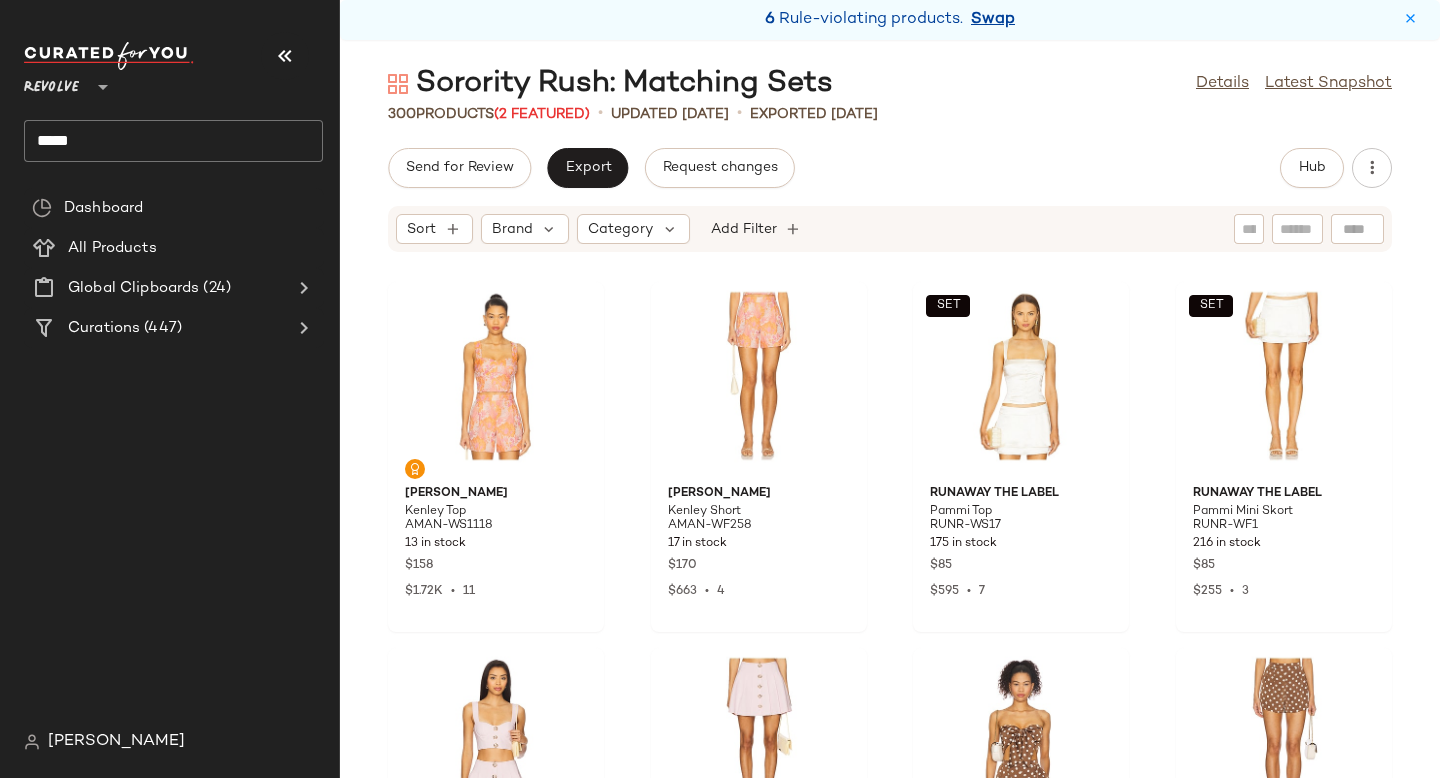 click on "Swap" at bounding box center (993, 20) 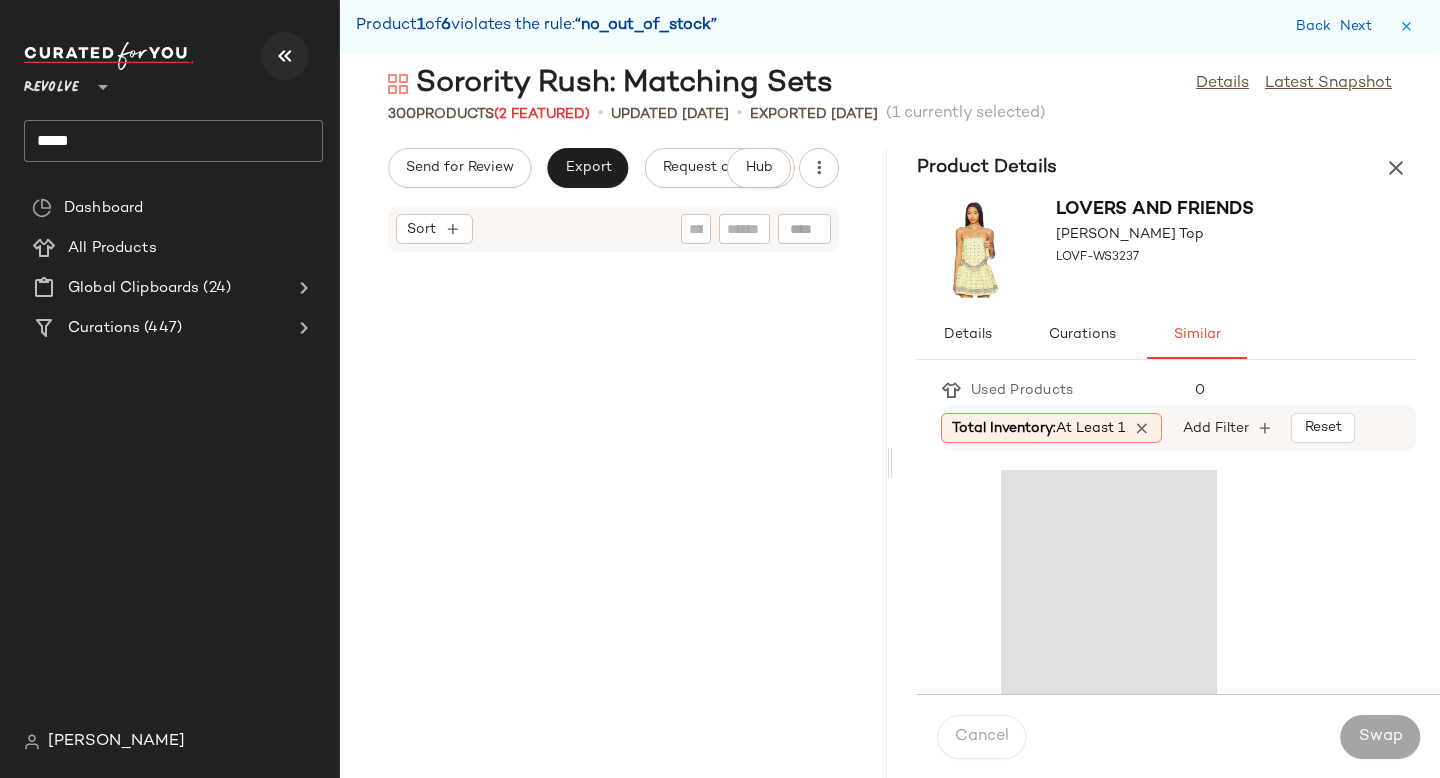 scroll, scrollTop: 10248, scrollLeft: 0, axis: vertical 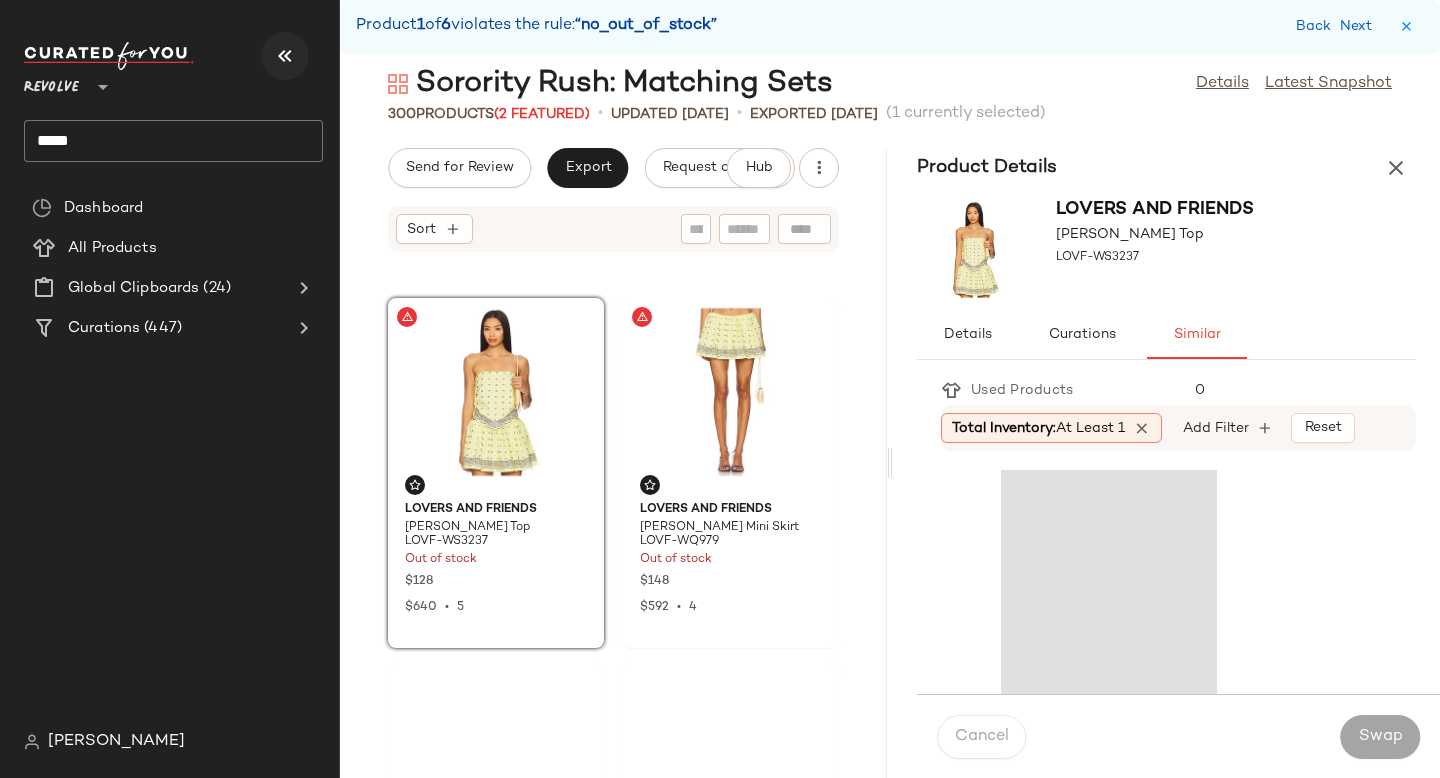 click at bounding box center [285, 56] 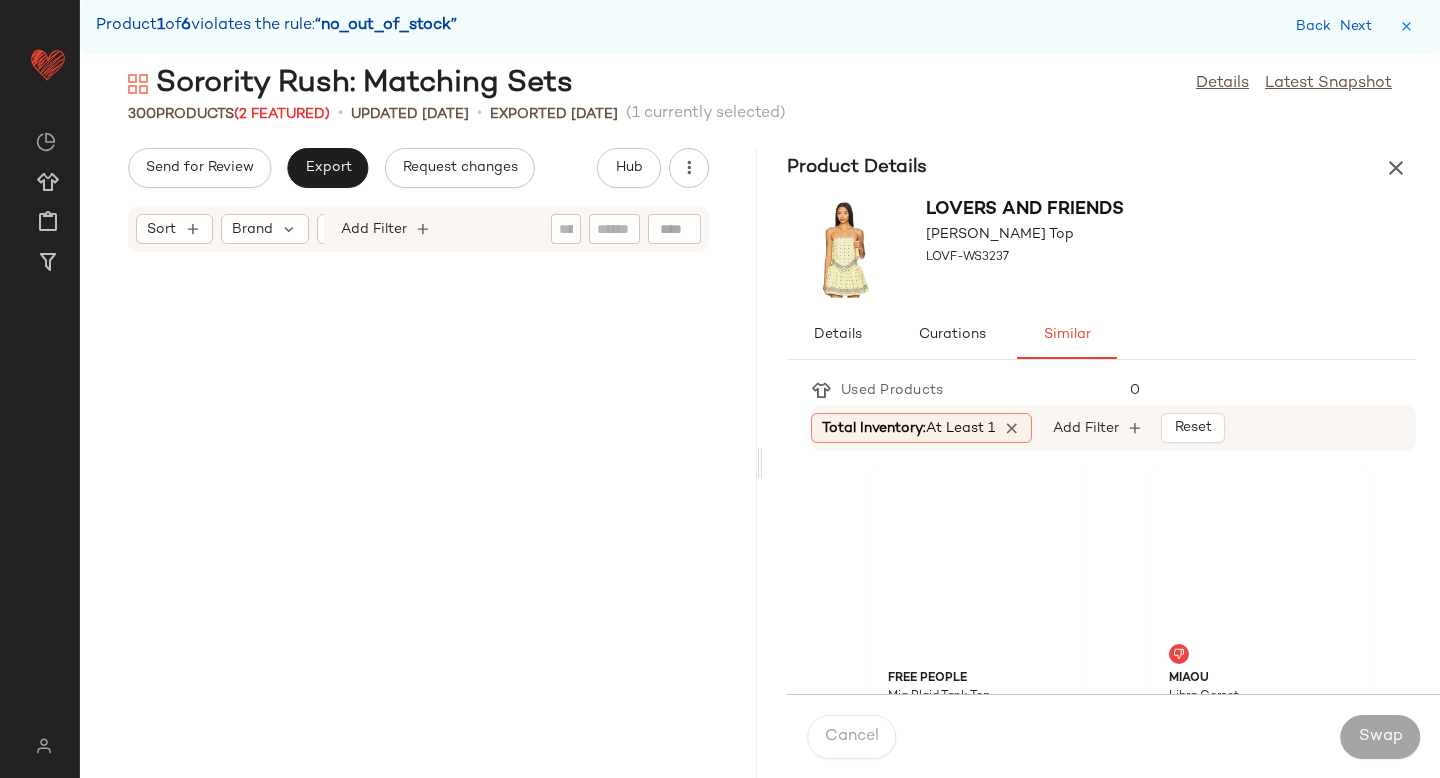 scroll, scrollTop: 5124, scrollLeft: 0, axis: vertical 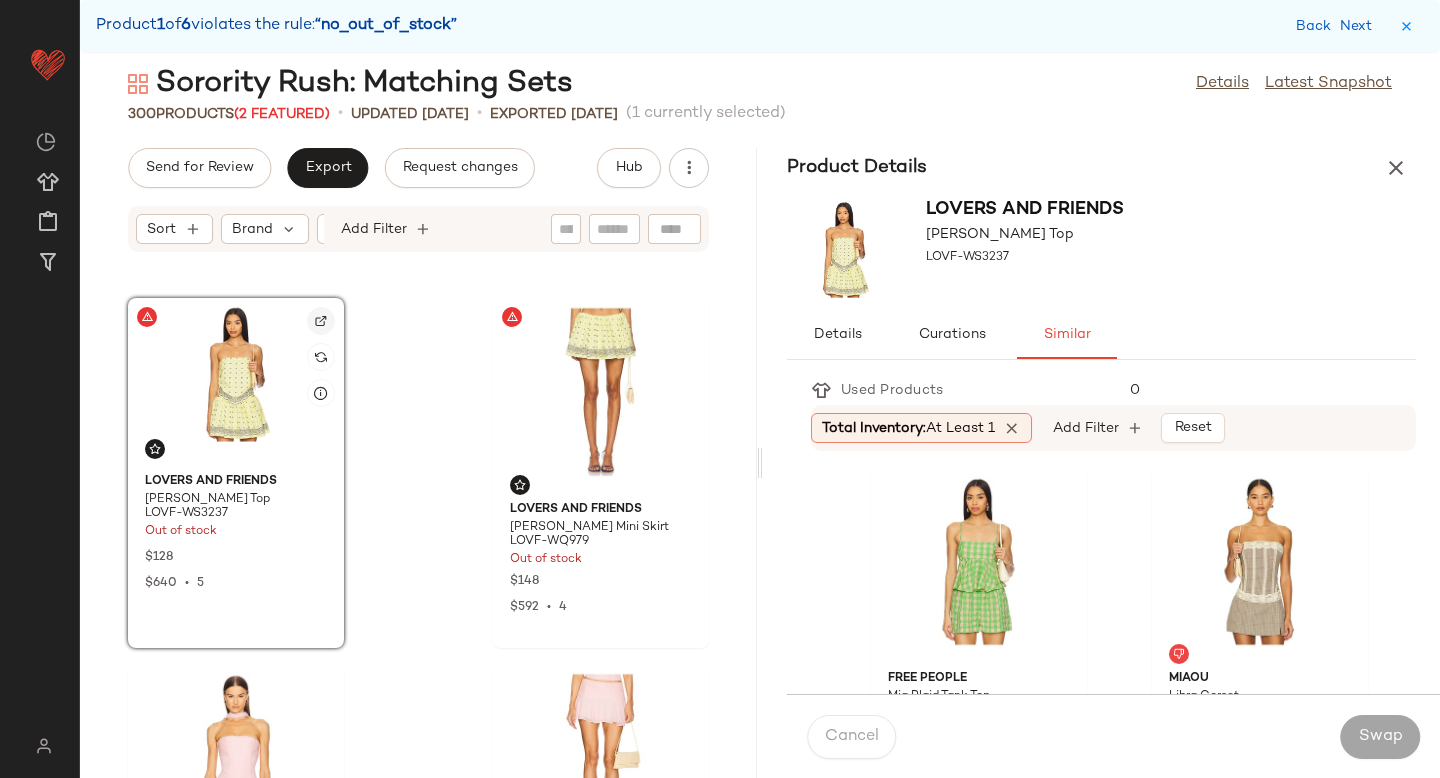 click 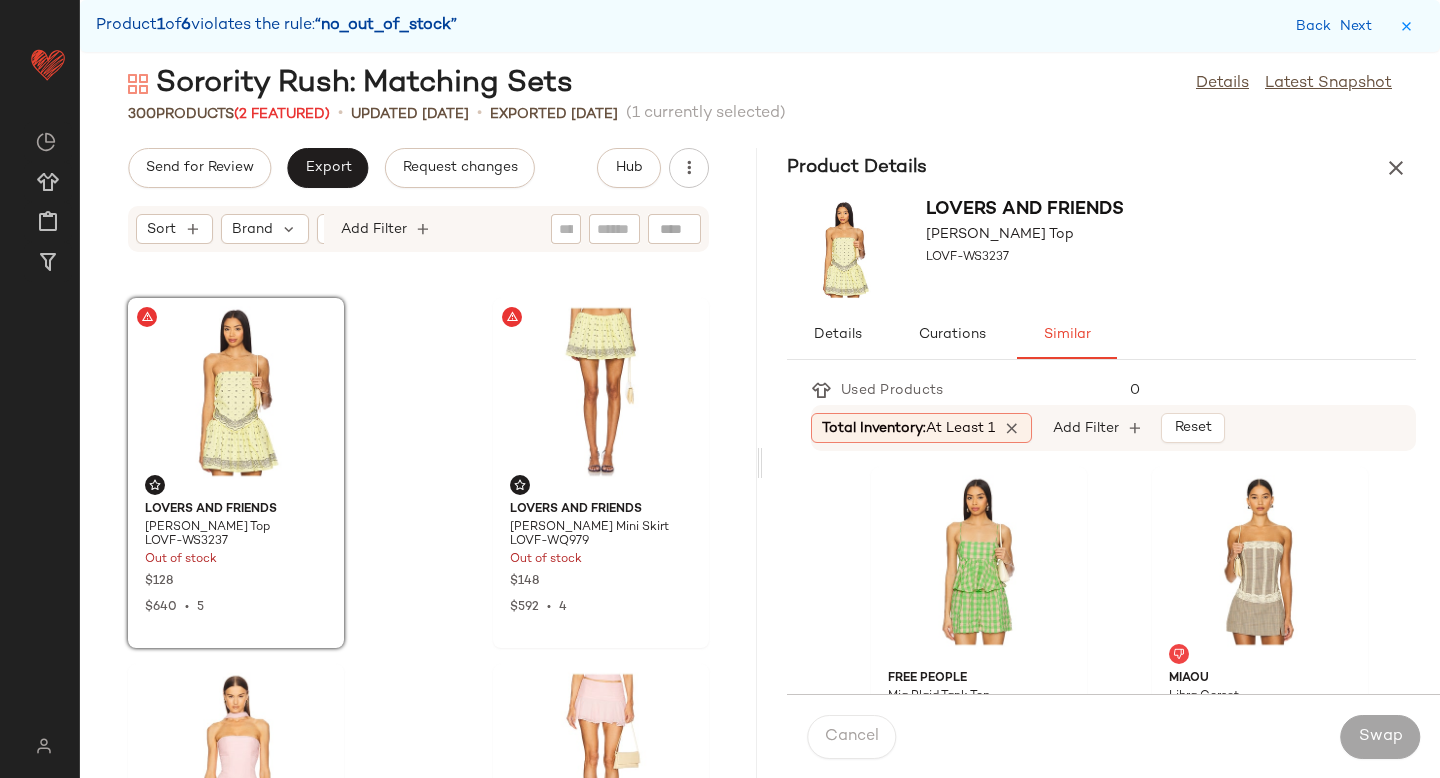 click on "Back Next" at bounding box center [1338, 26] 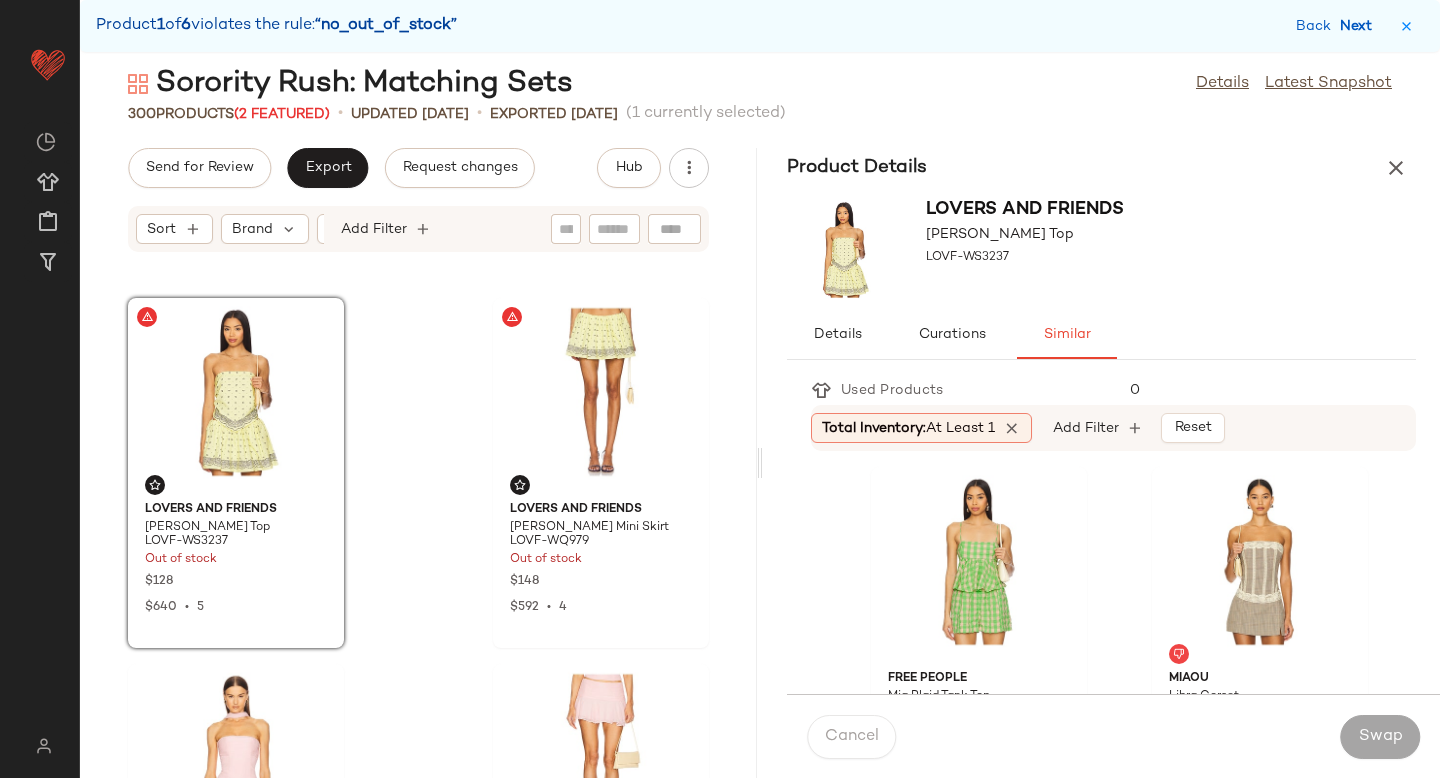 click on "Next" at bounding box center (1360, 26) 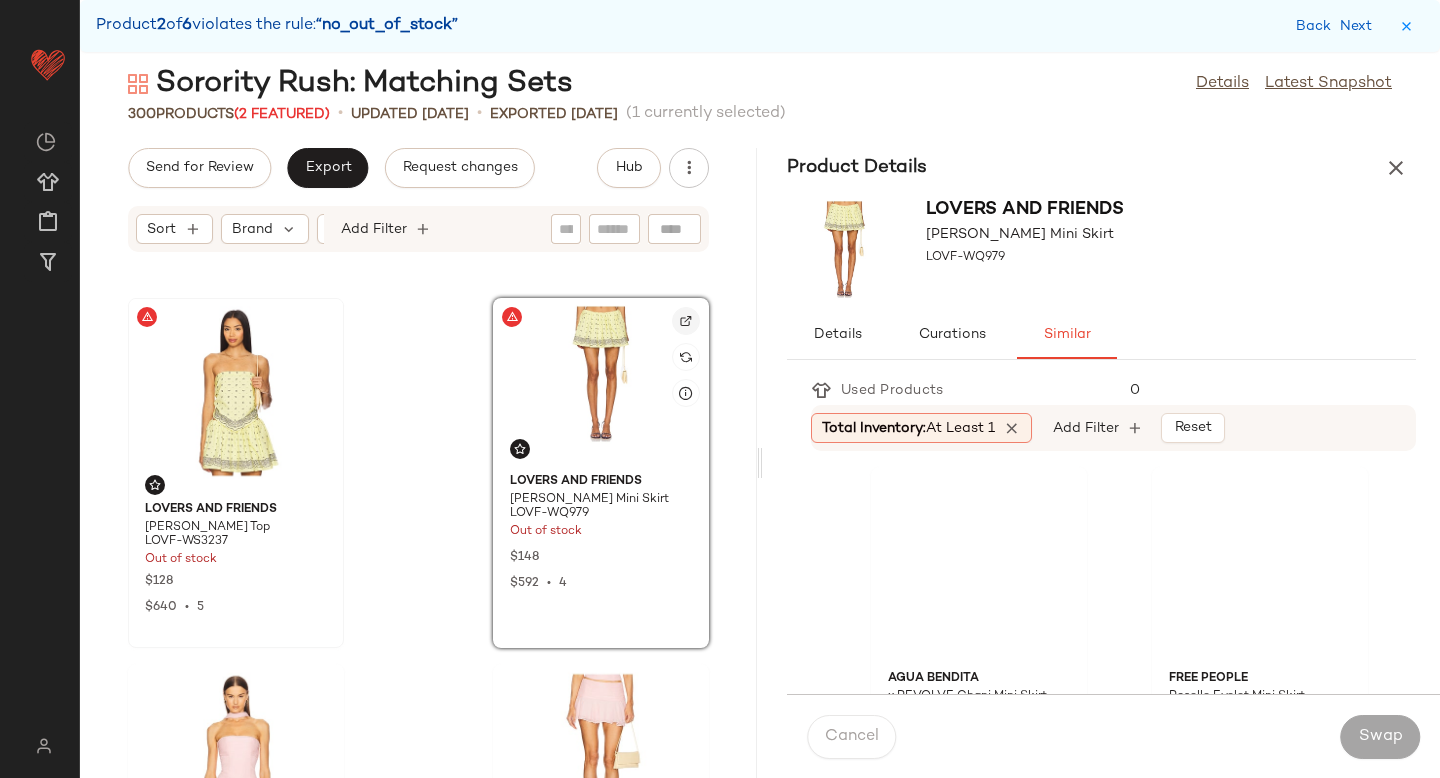 click 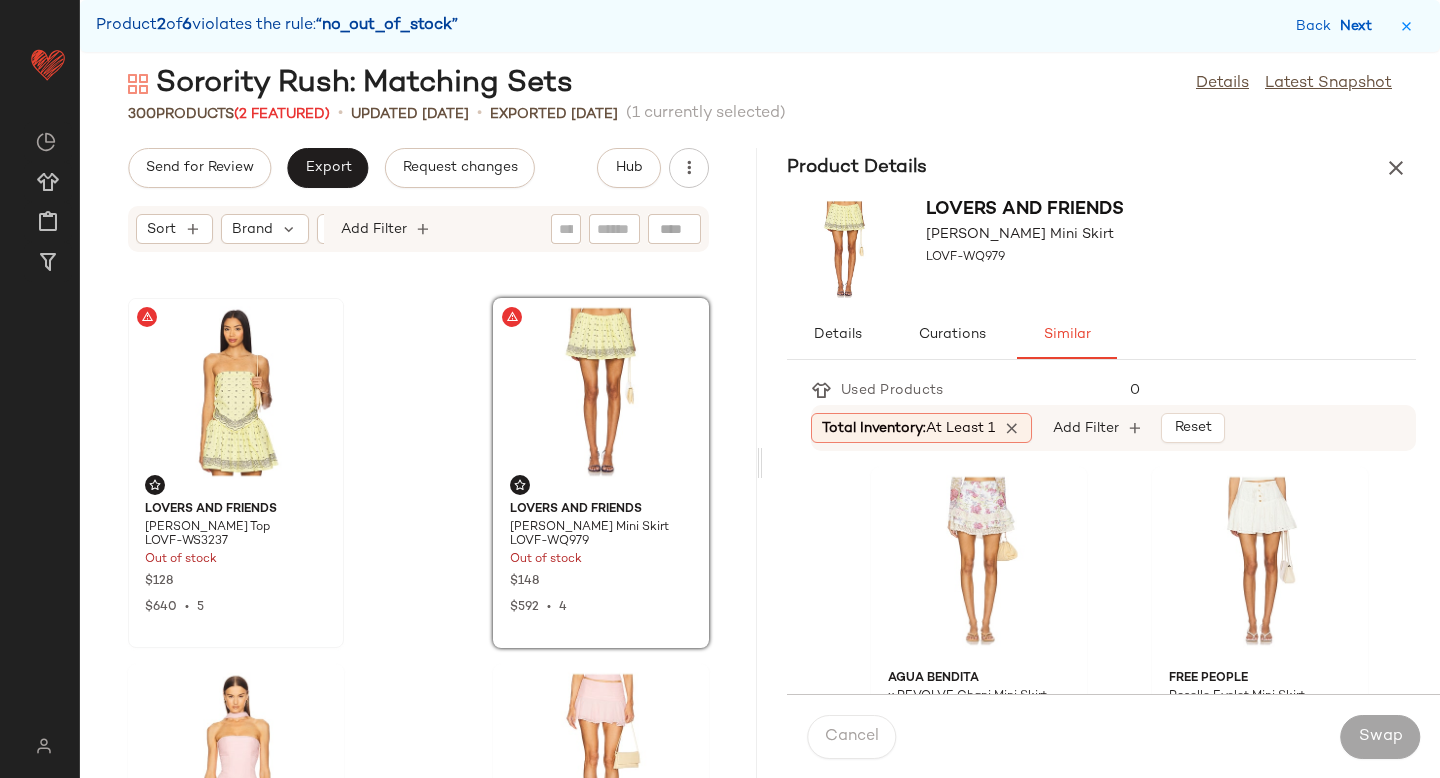click on "Next" at bounding box center [1360, 26] 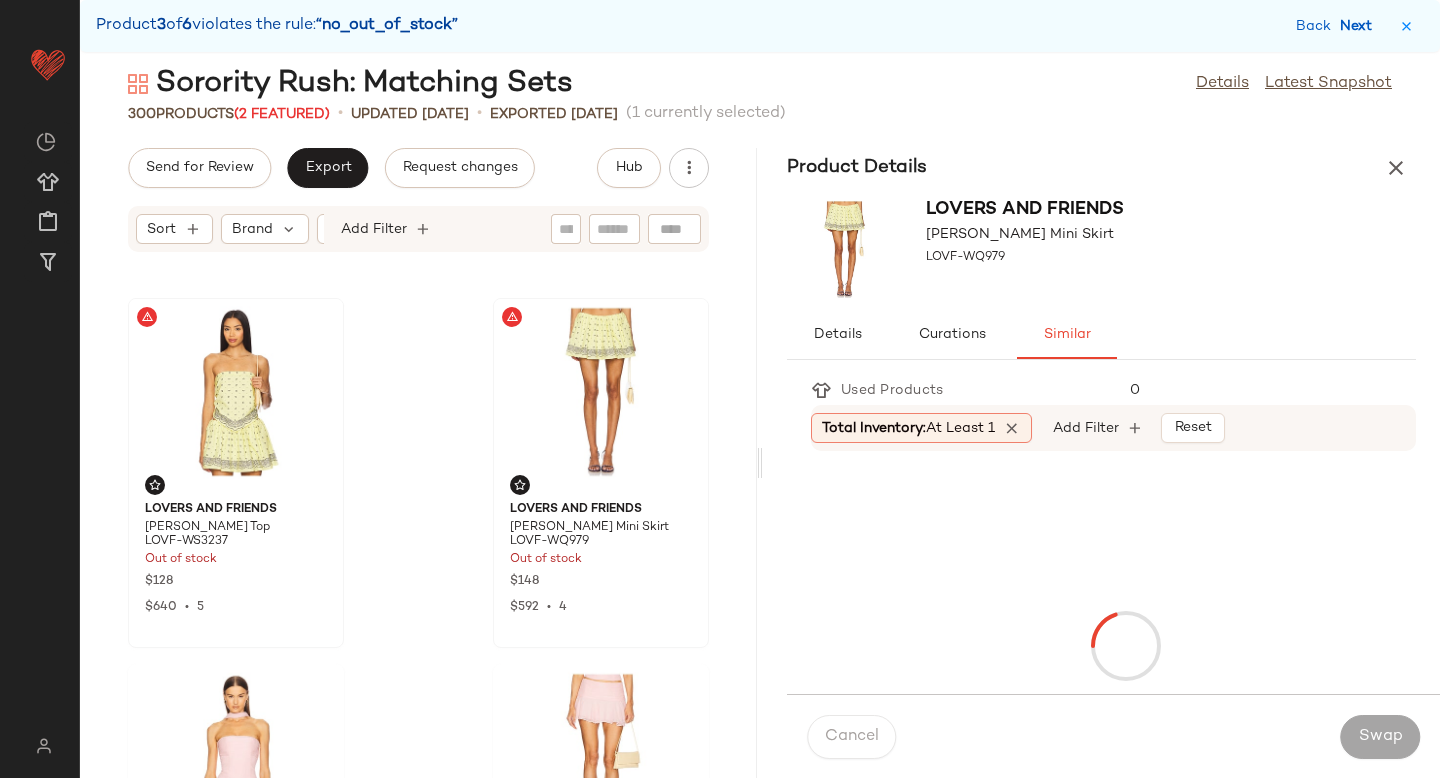 scroll, scrollTop: 16104, scrollLeft: 0, axis: vertical 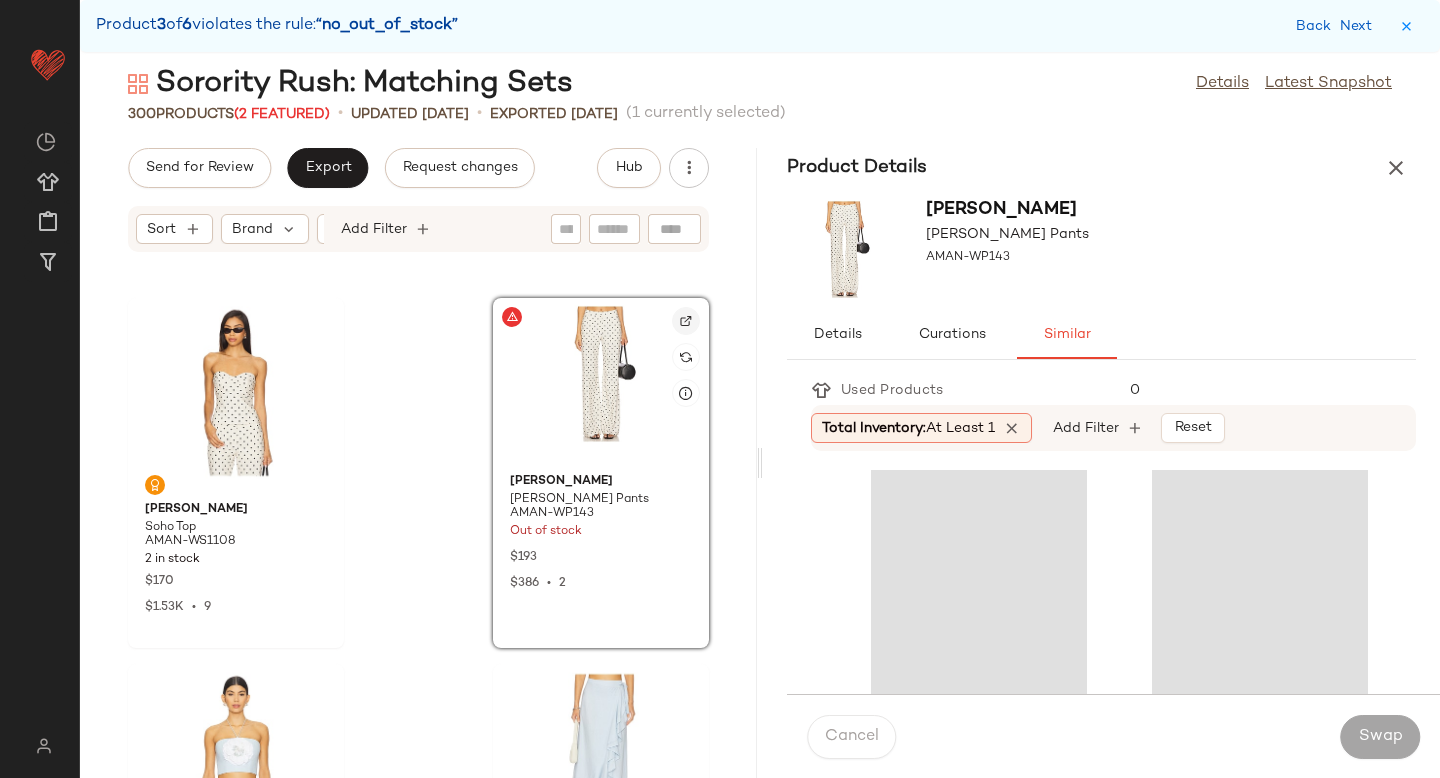 click 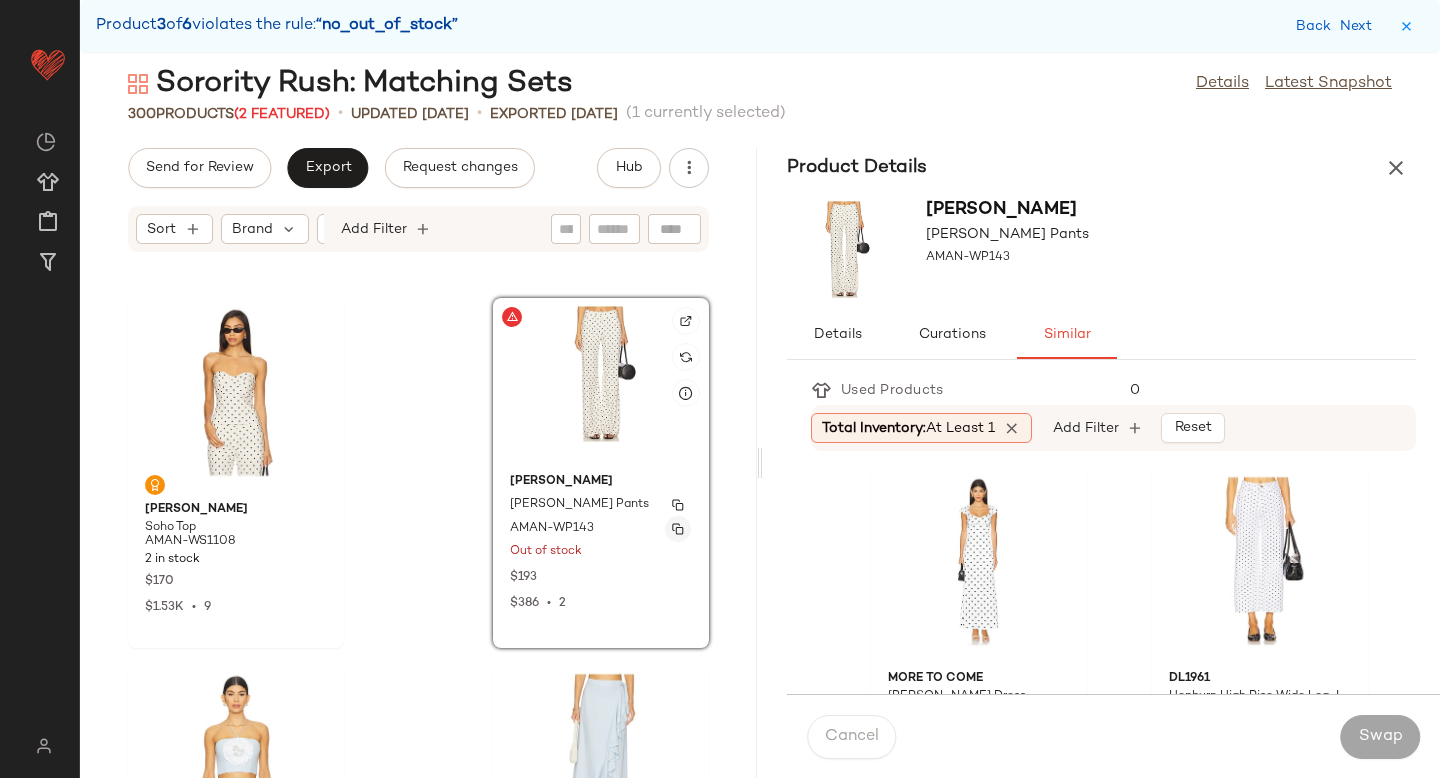 click at bounding box center (678, 529) 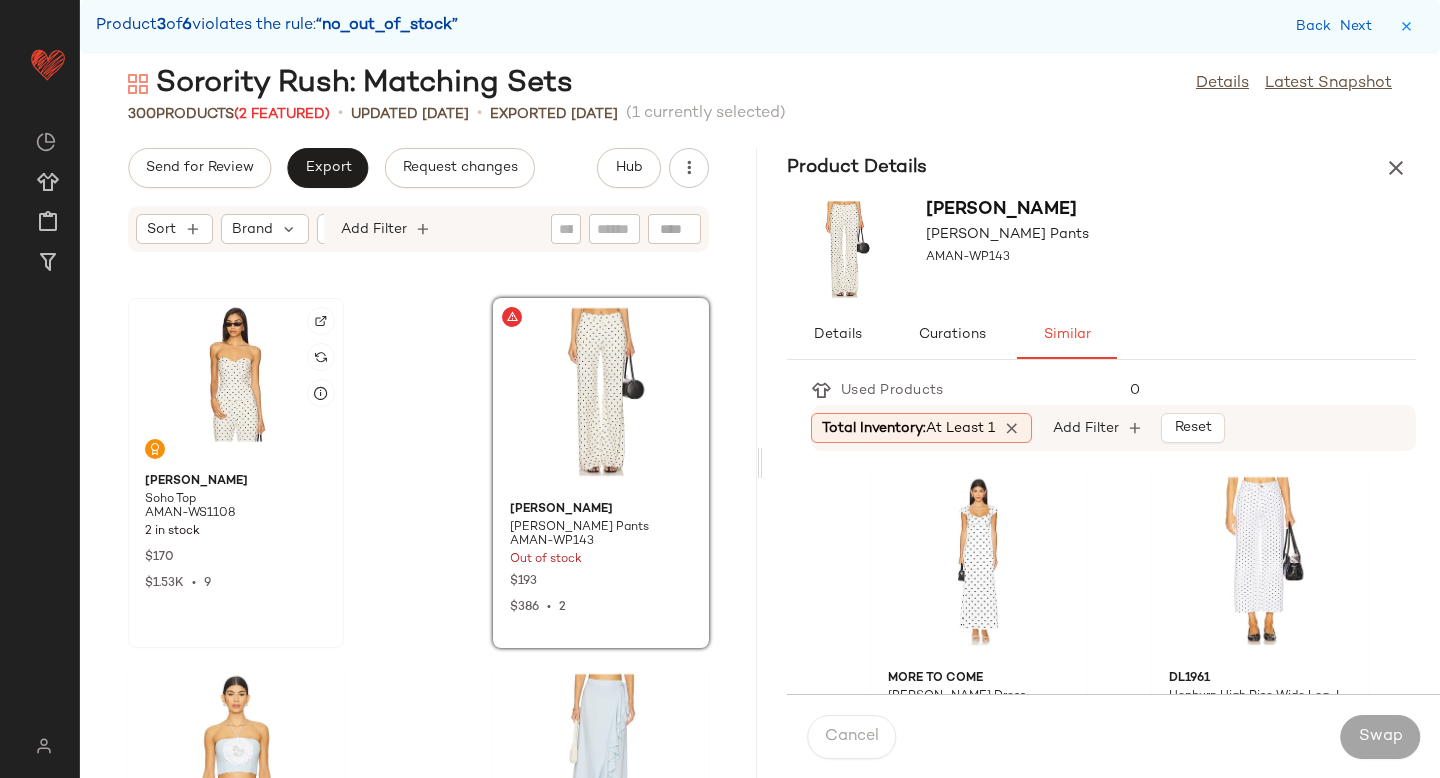 click 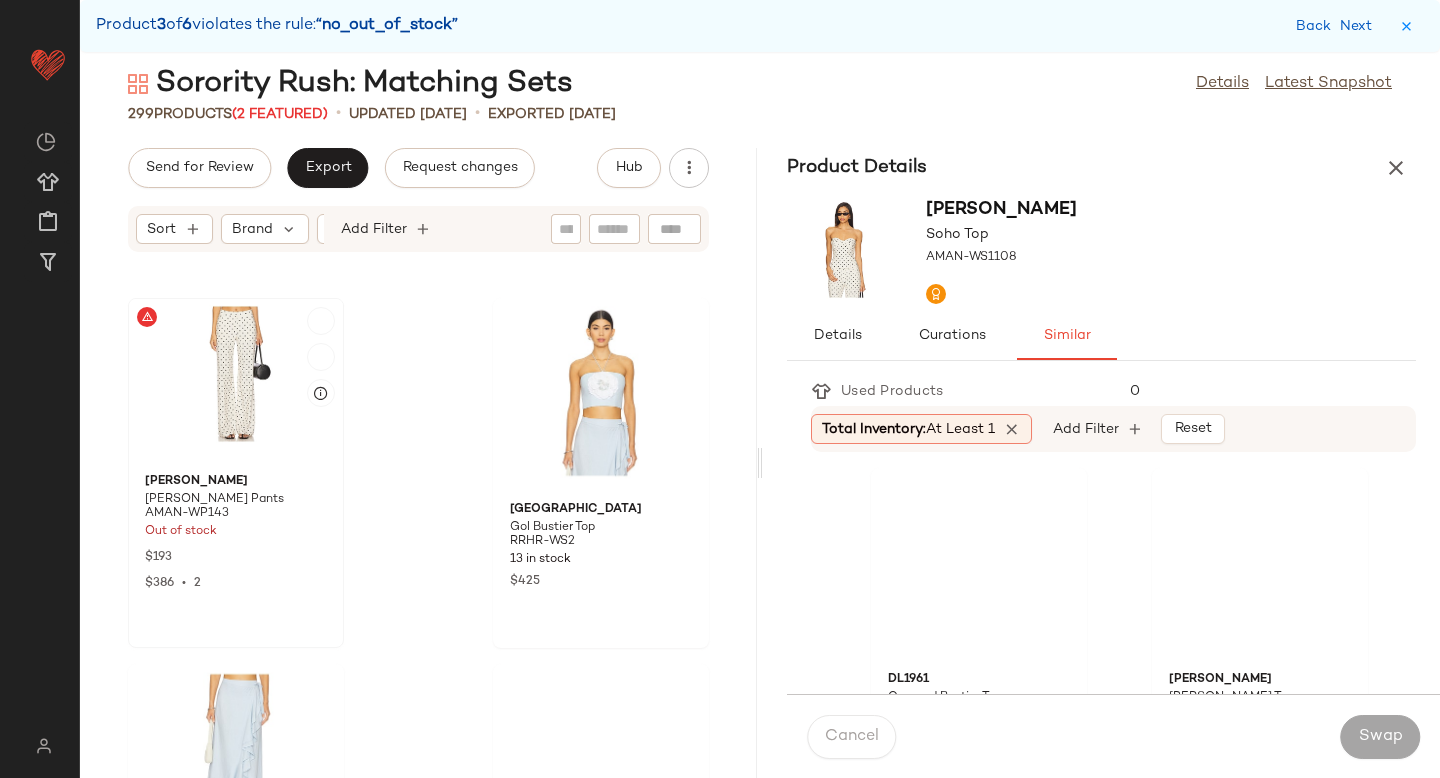 click 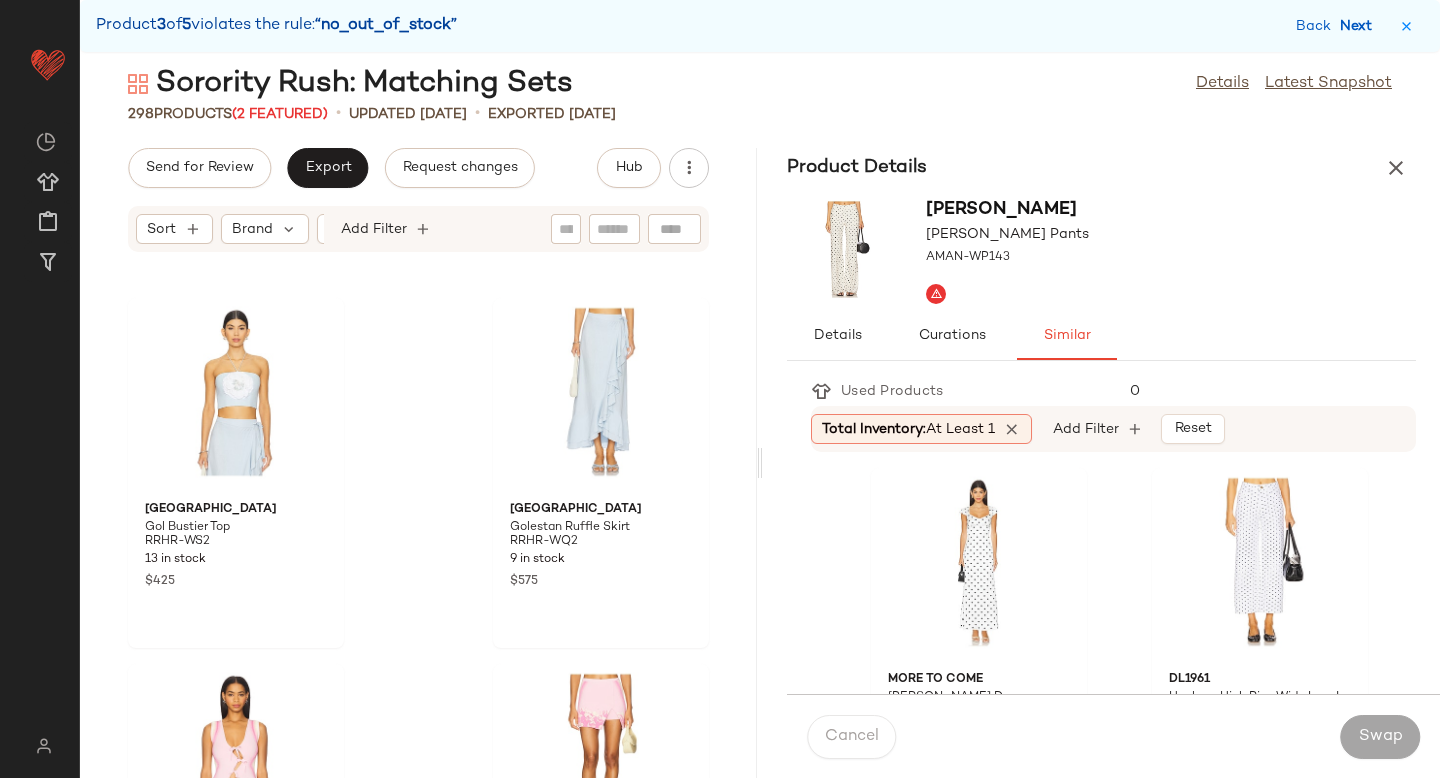 click on "Next" at bounding box center (1360, 26) 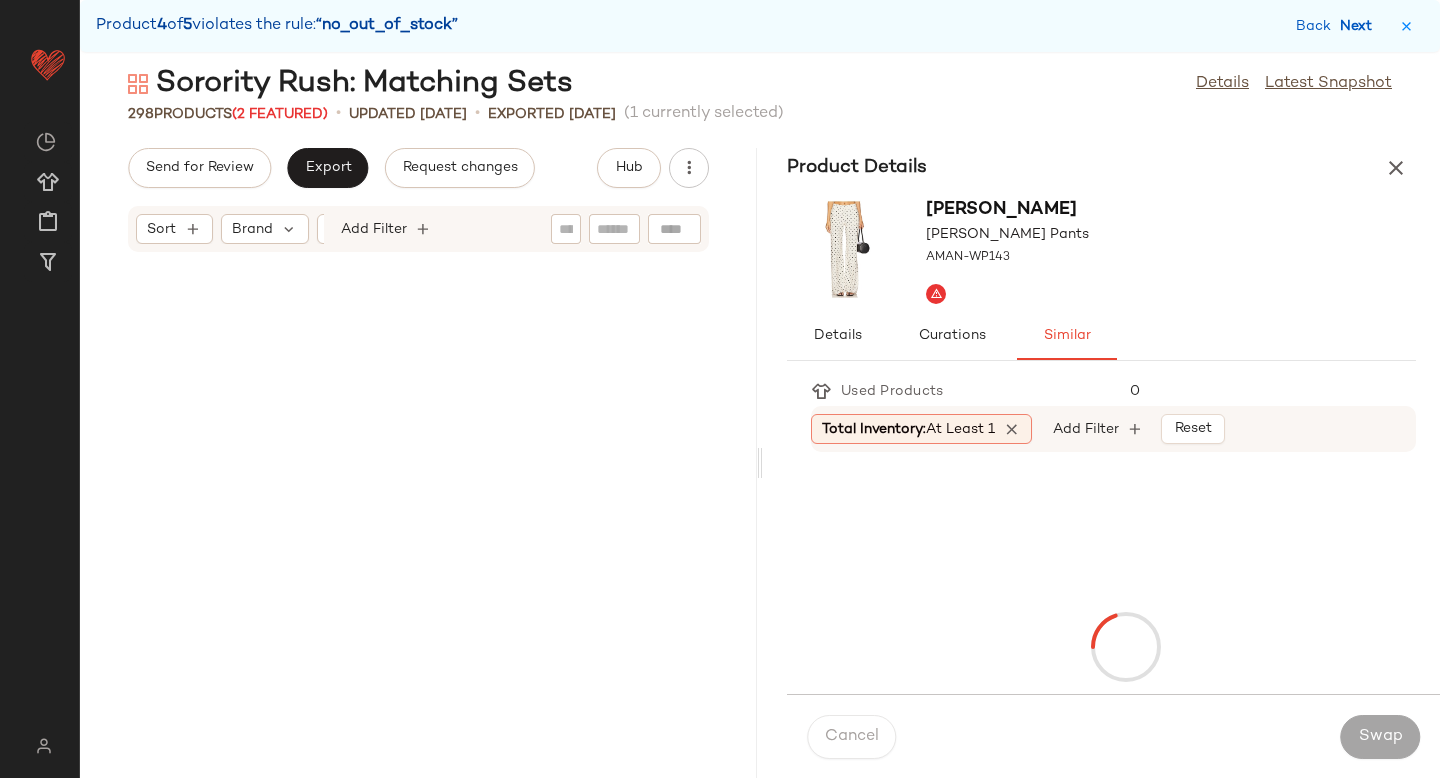 scroll, scrollTop: 35502, scrollLeft: 0, axis: vertical 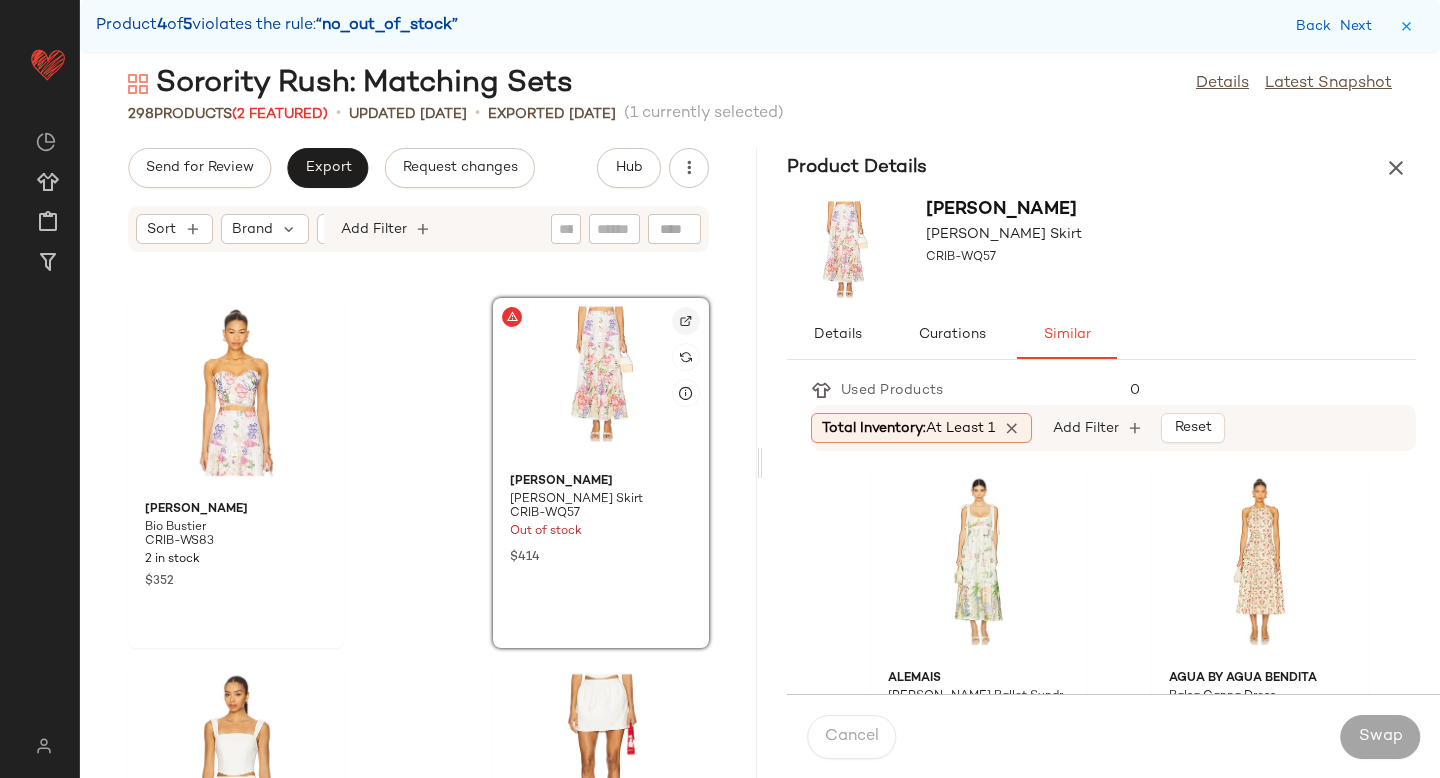 click 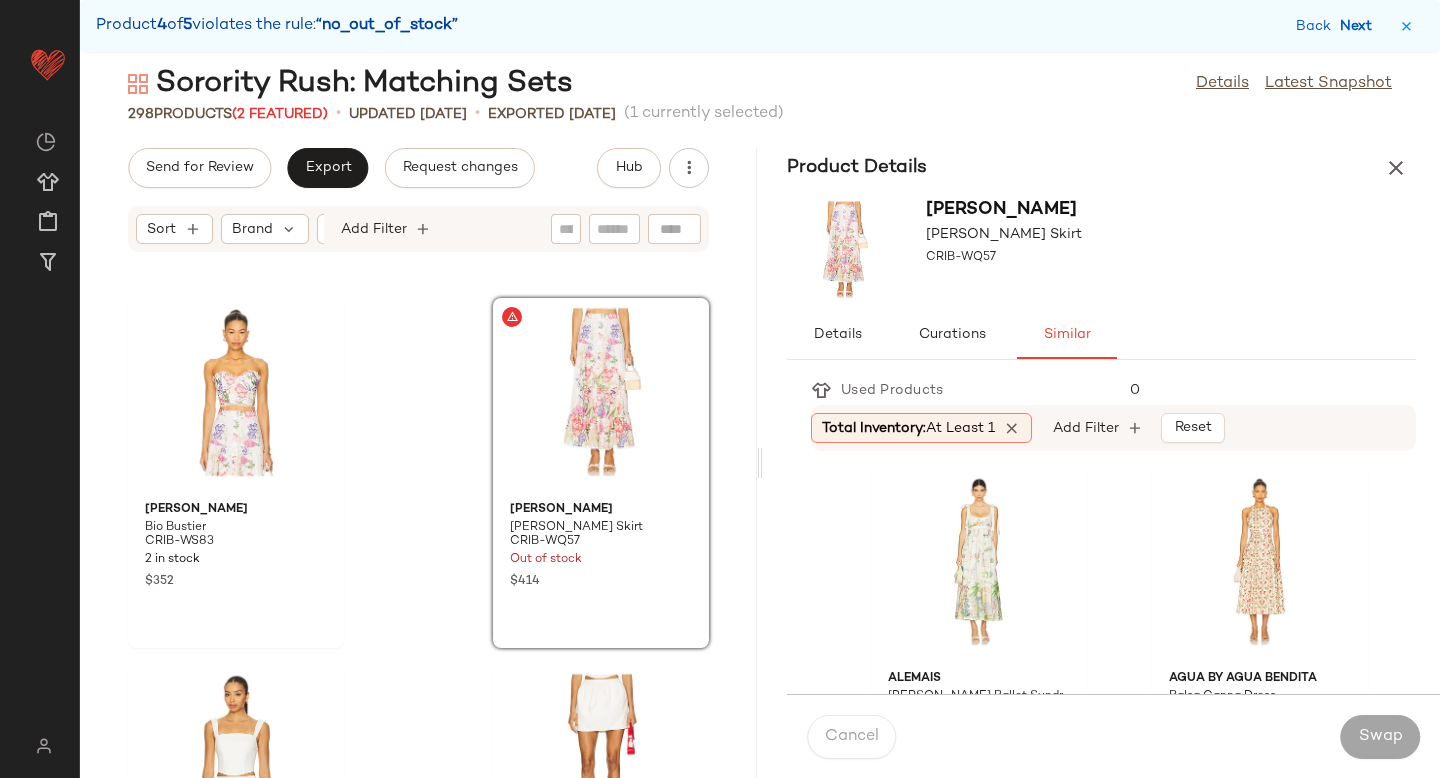 click on "Next" at bounding box center (1360, 26) 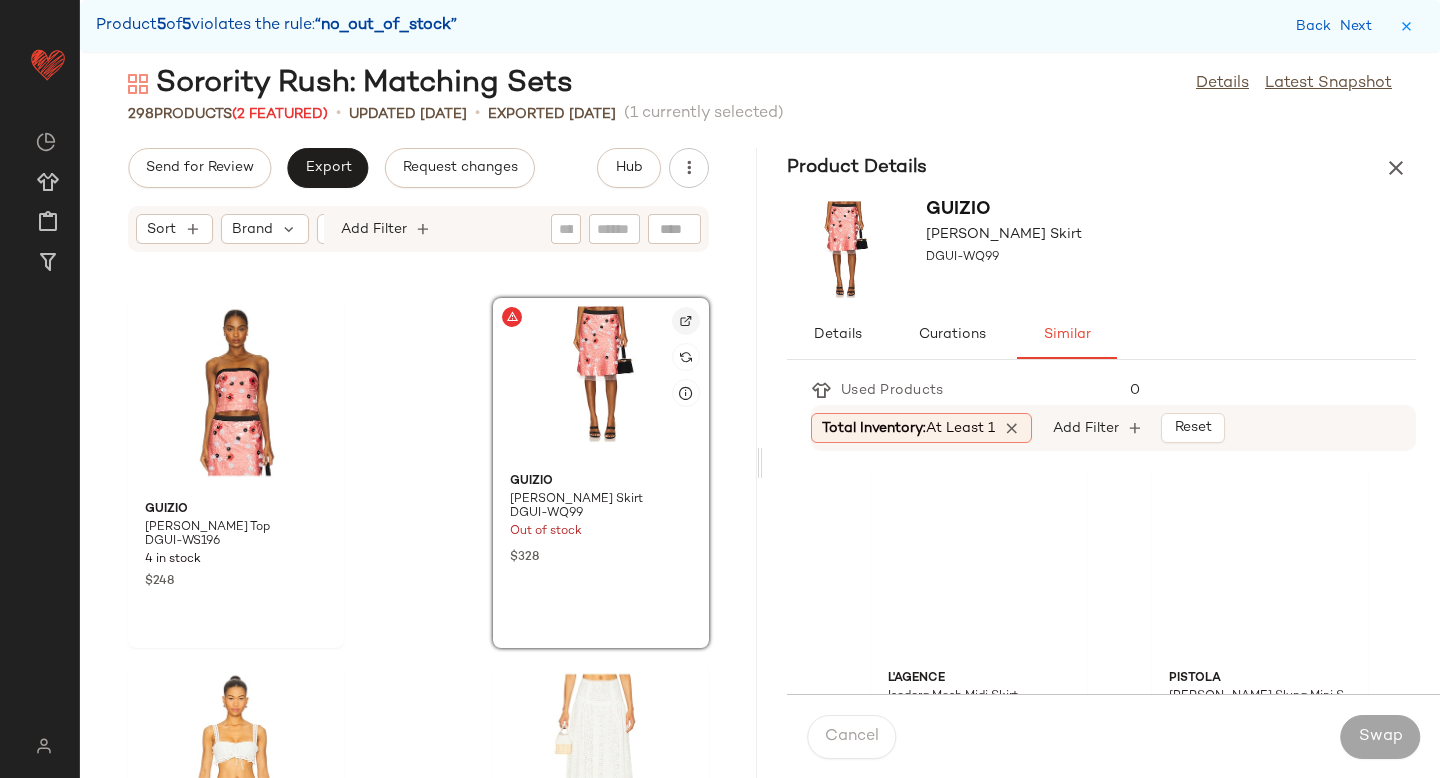 click 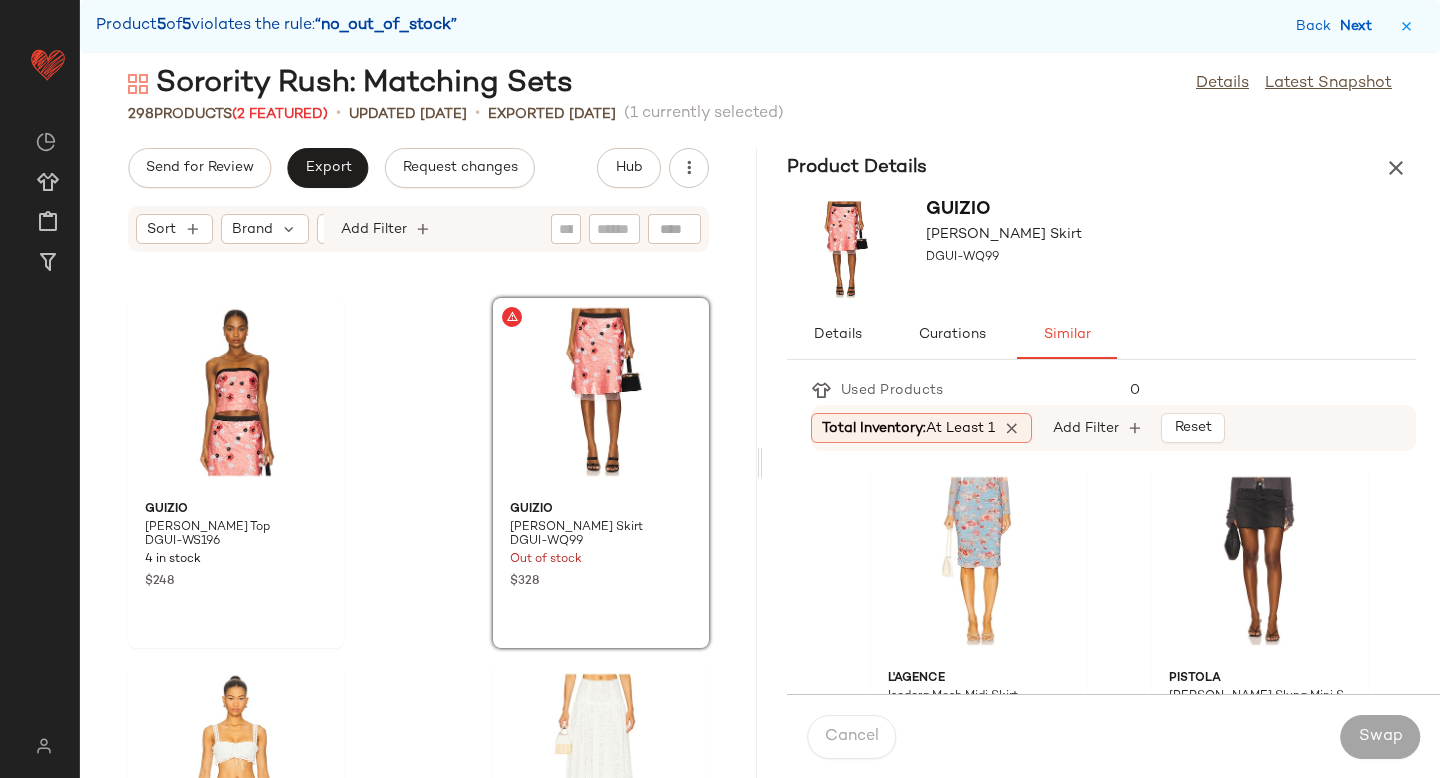 click on "Next" at bounding box center (1360, 26) 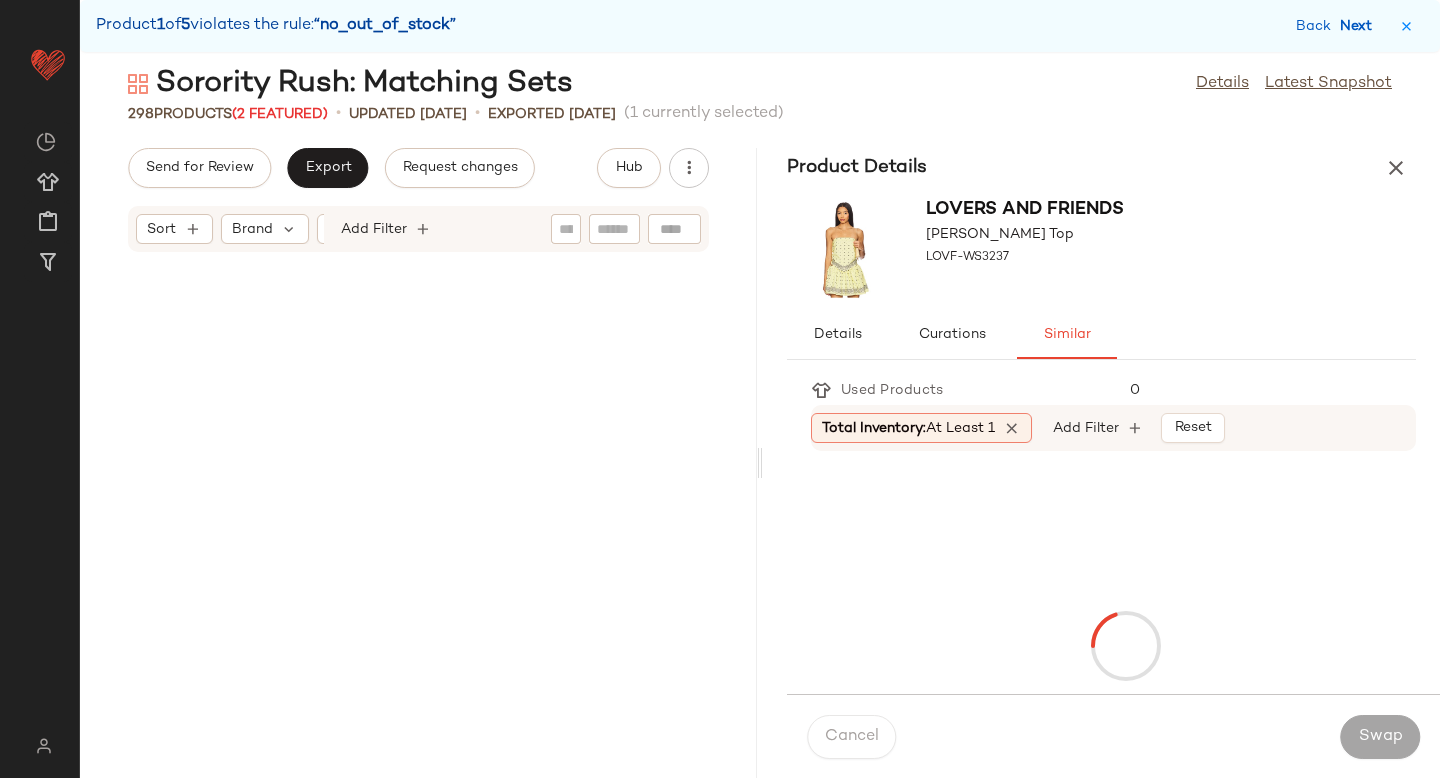 scroll, scrollTop: 5124, scrollLeft: 0, axis: vertical 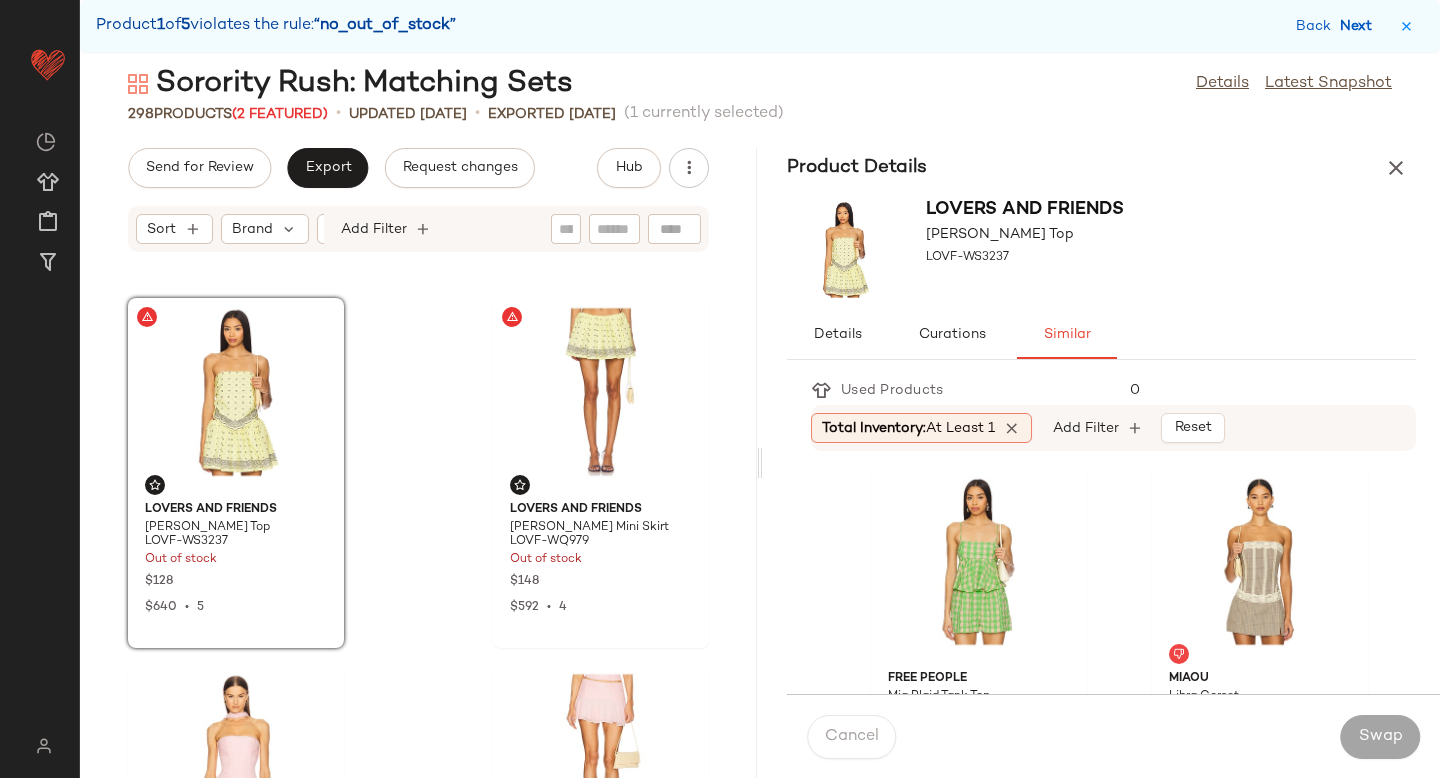click on "Next" at bounding box center [1360, 26] 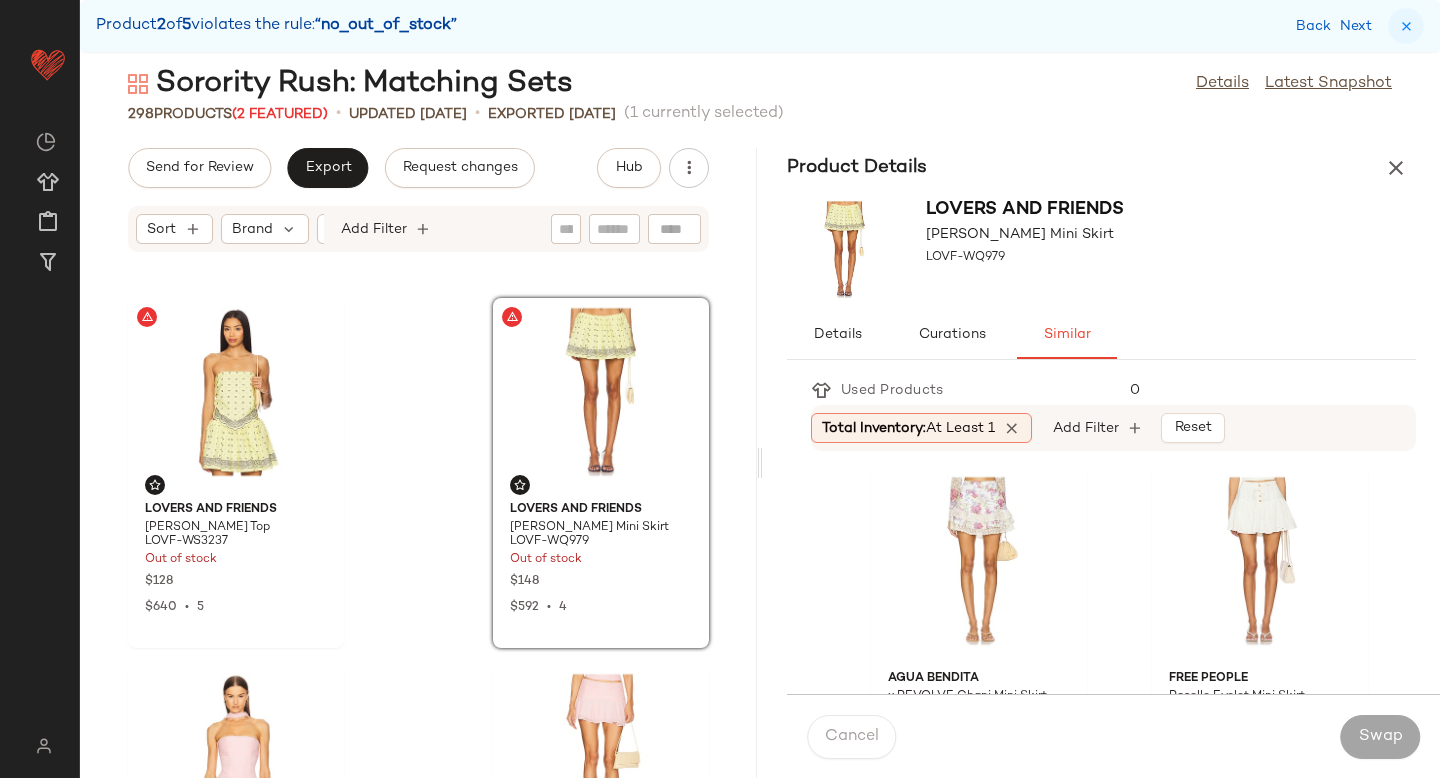 click at bounding box center [1406, 26] 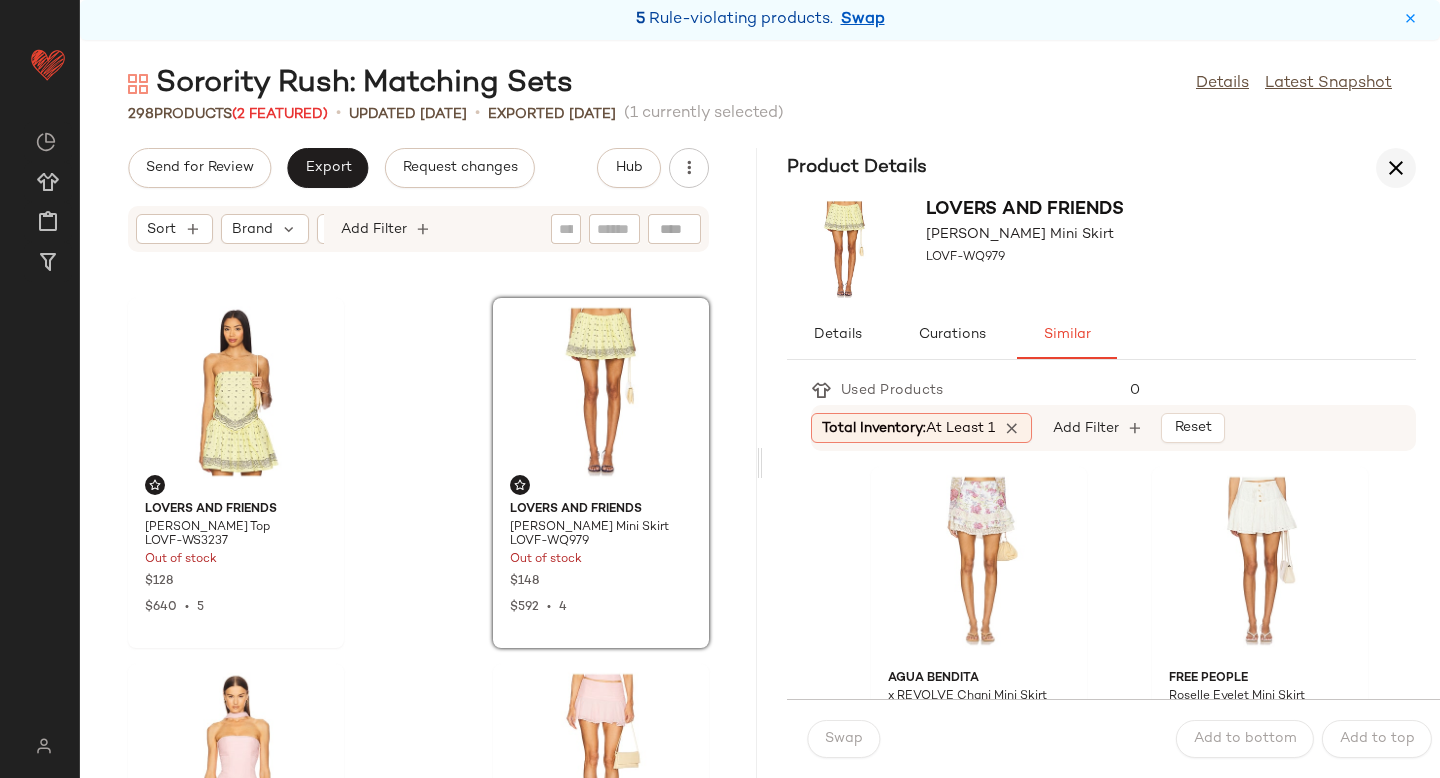 click at bounding box center (1396, 168) 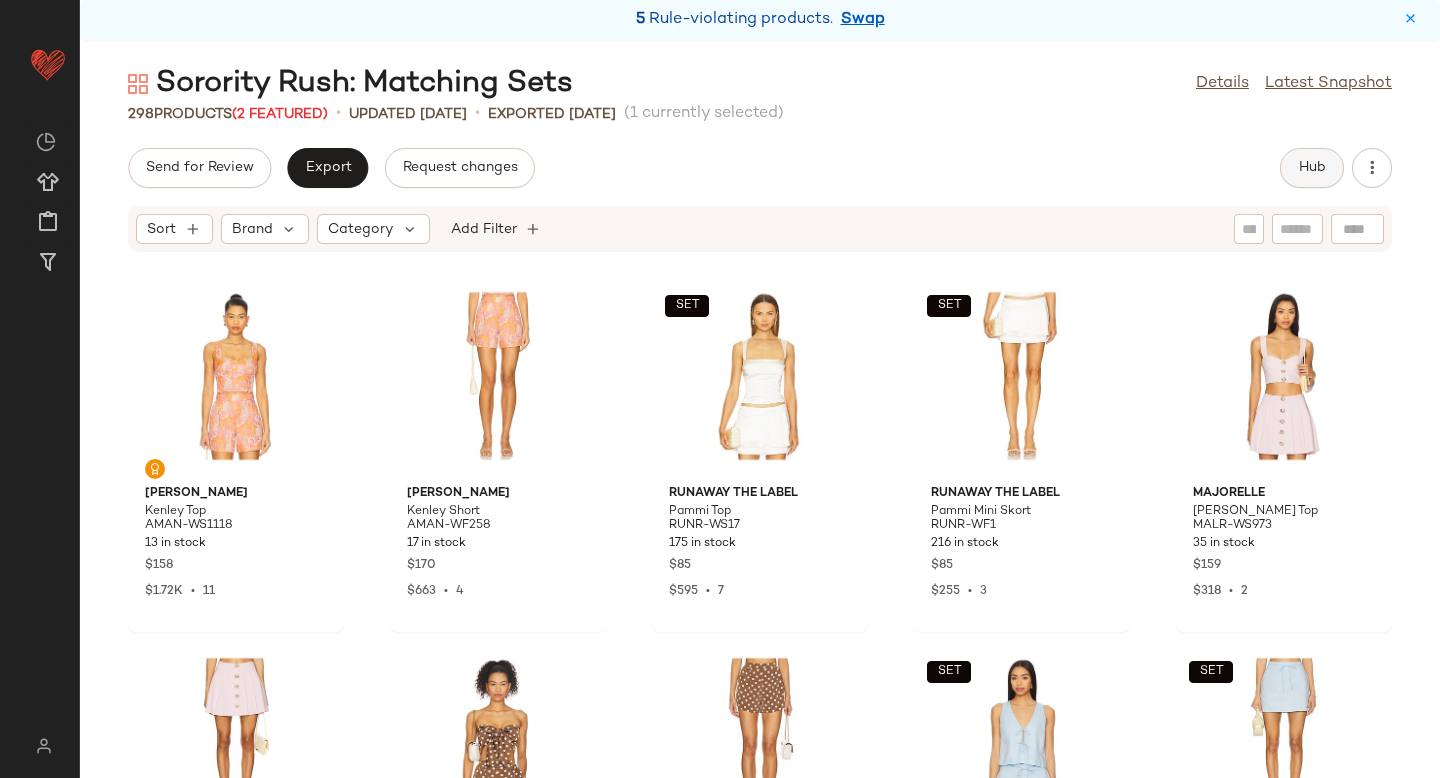 click on "Hub" at bounding box center (1312, 168) 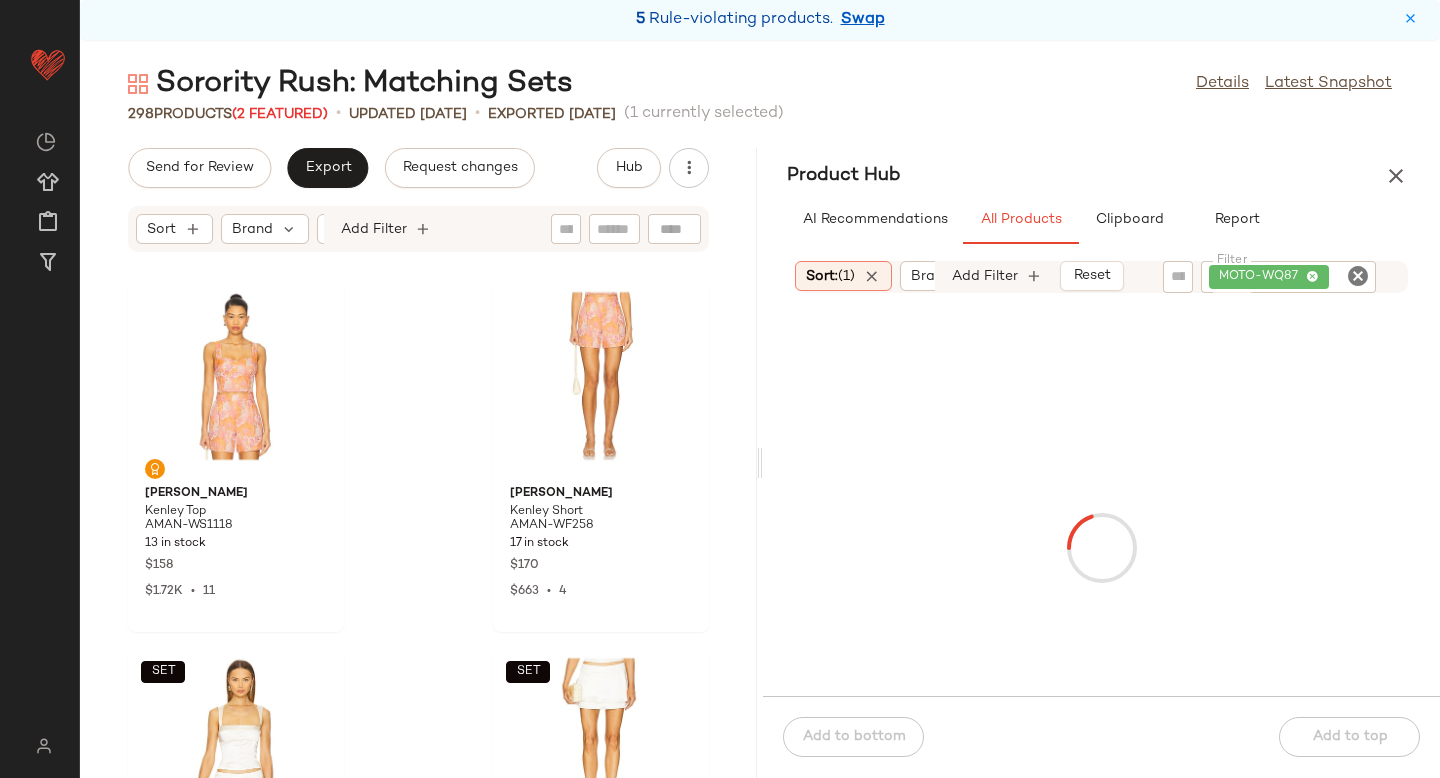scroll, scrollTop: 0, scrollLeft: 160, axis: horizontal 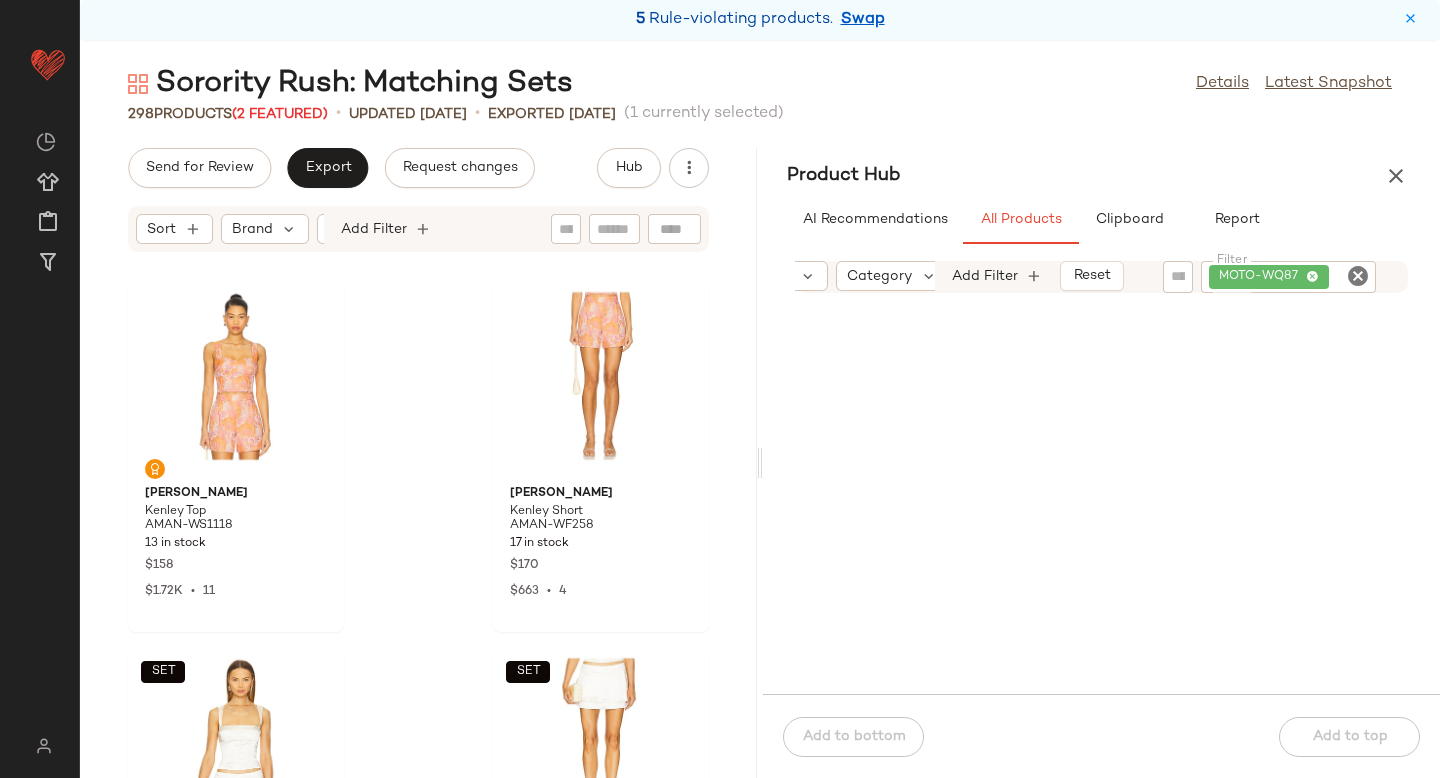 click 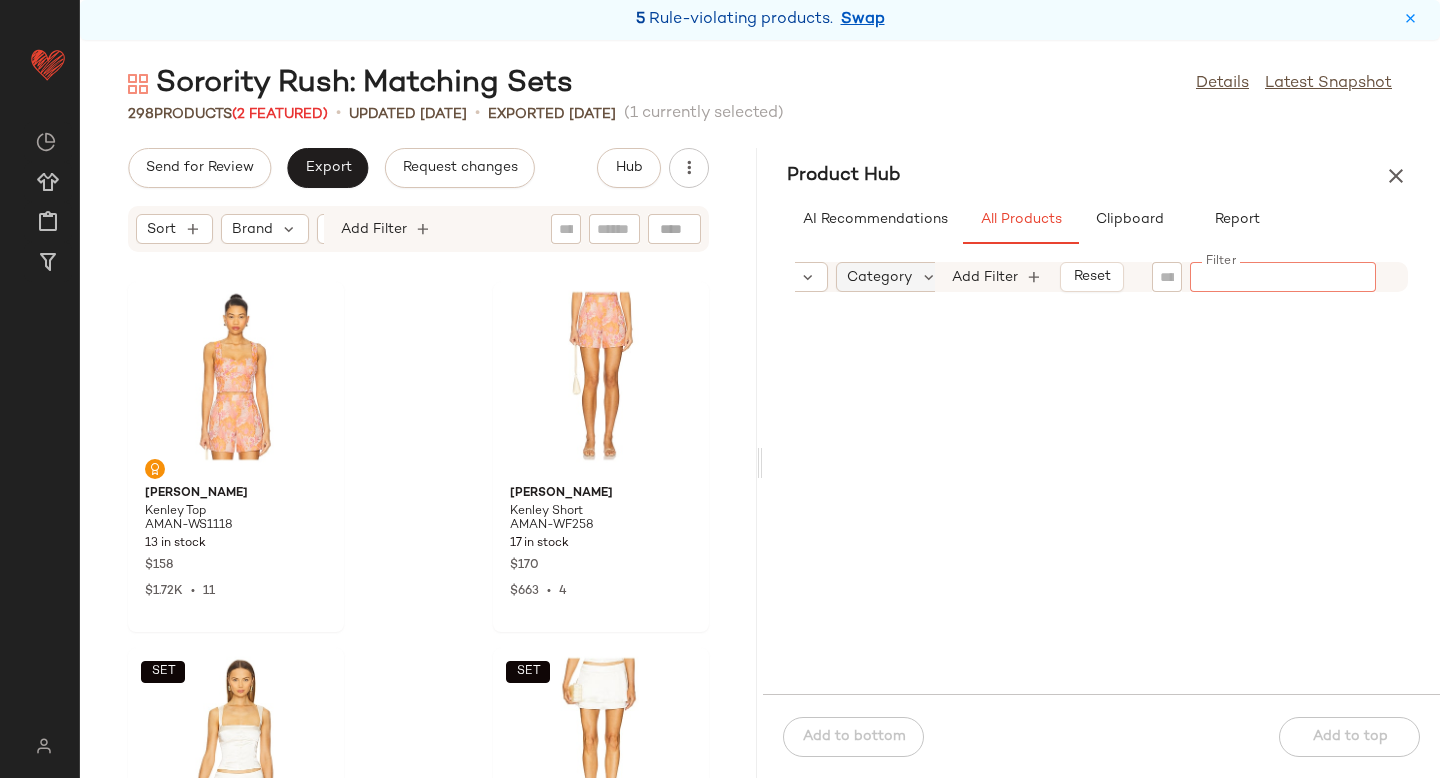 click on "Category" 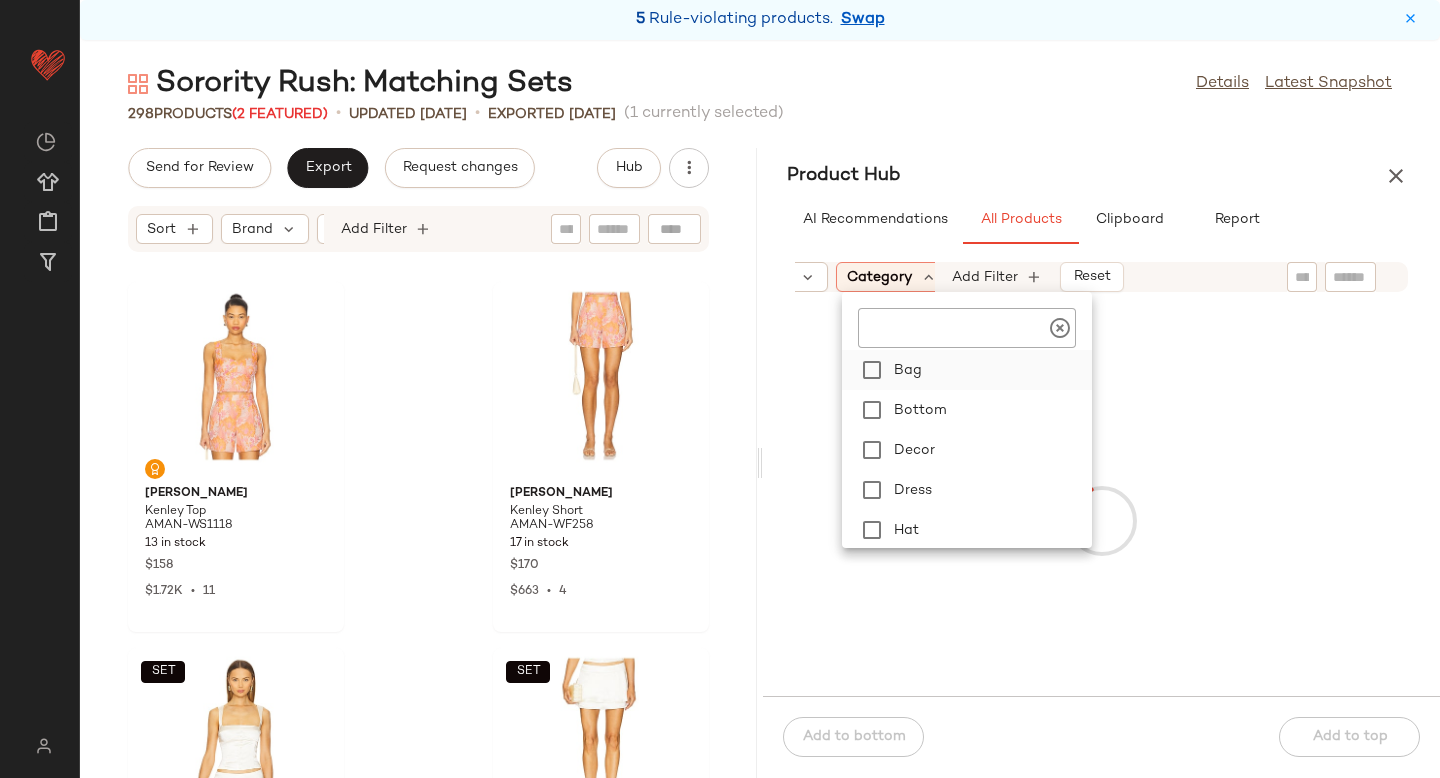 scroll, scrollTop: 120, scrollLeft: 0, axis: vertical 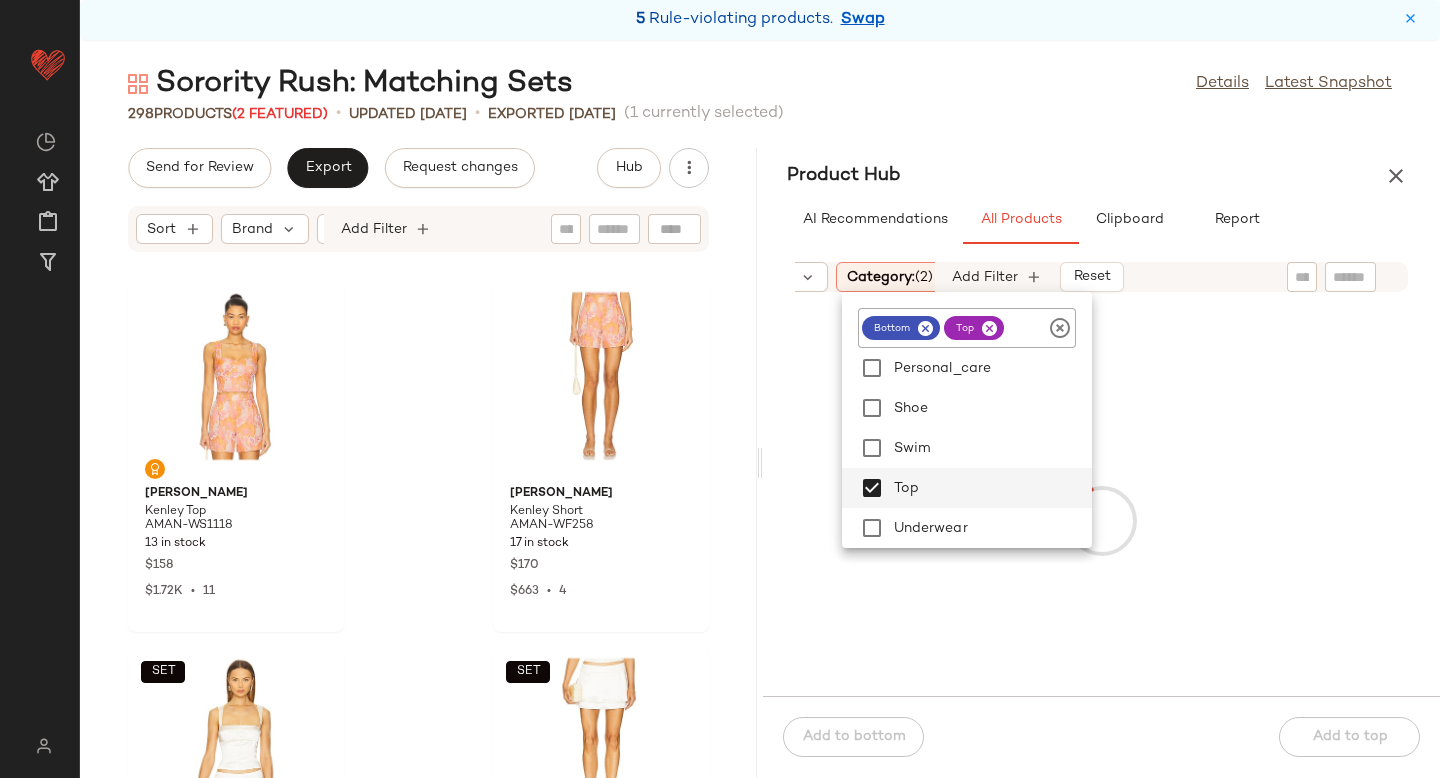 click at bounding box center (1101, 520) 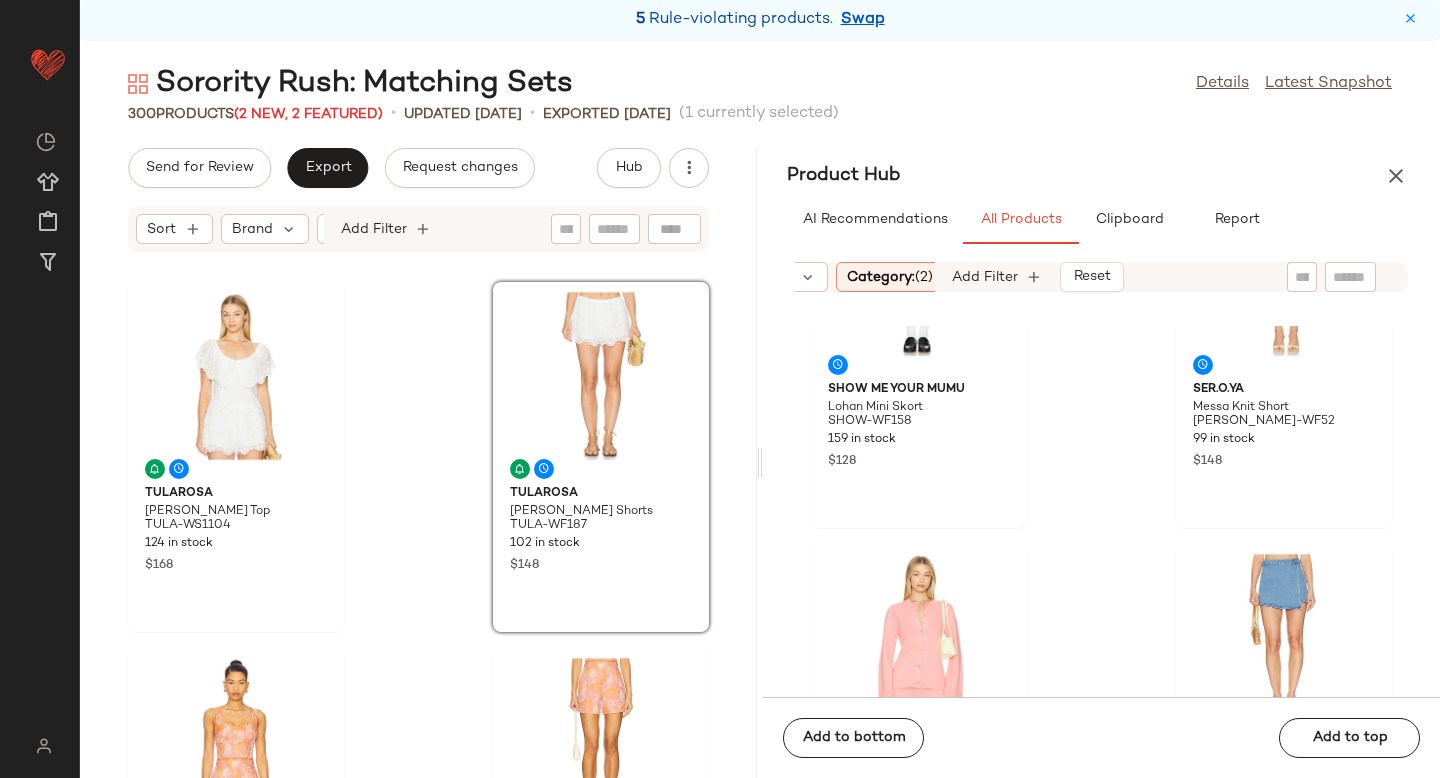 scroll, scrollTop: 907, scrollLeft: 0, axis: vertical 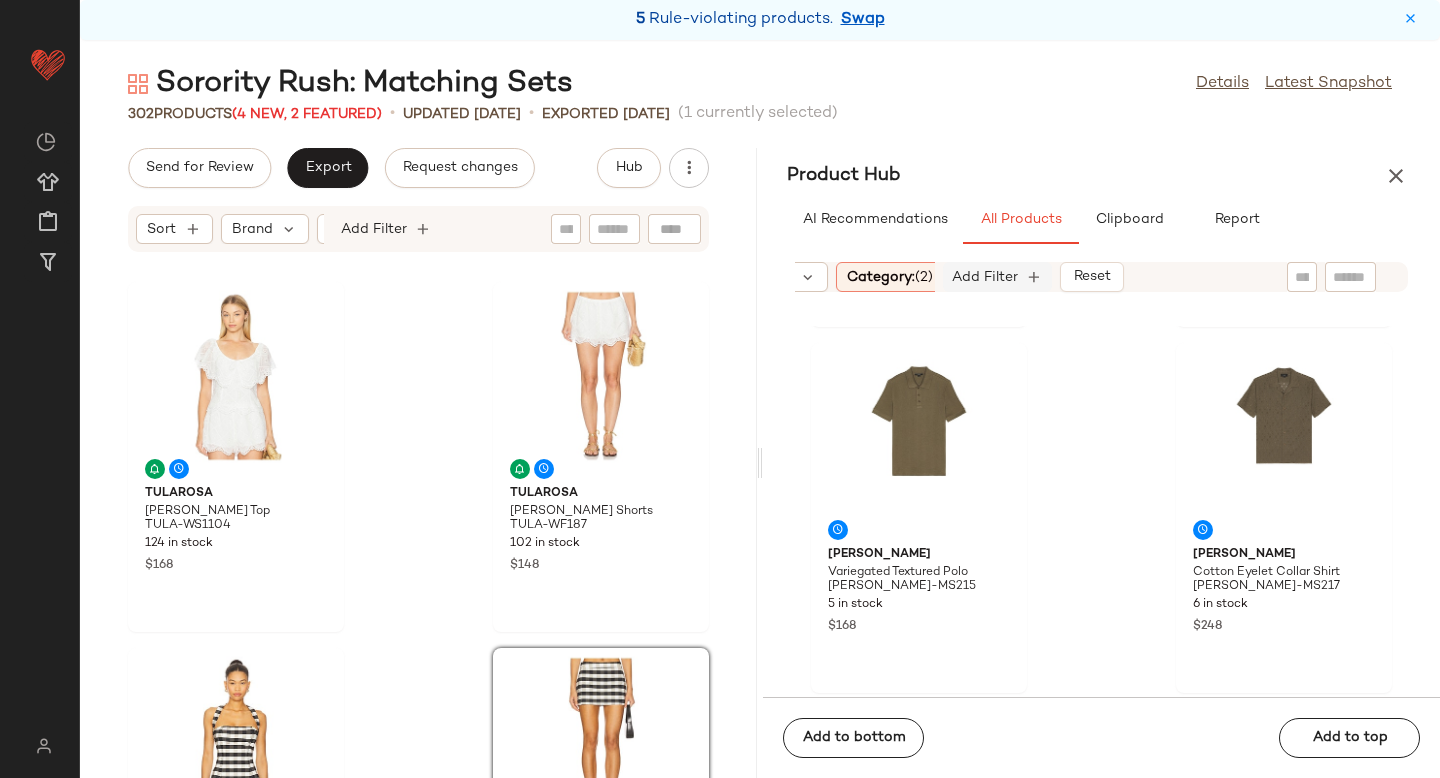 click on "Add Filter" 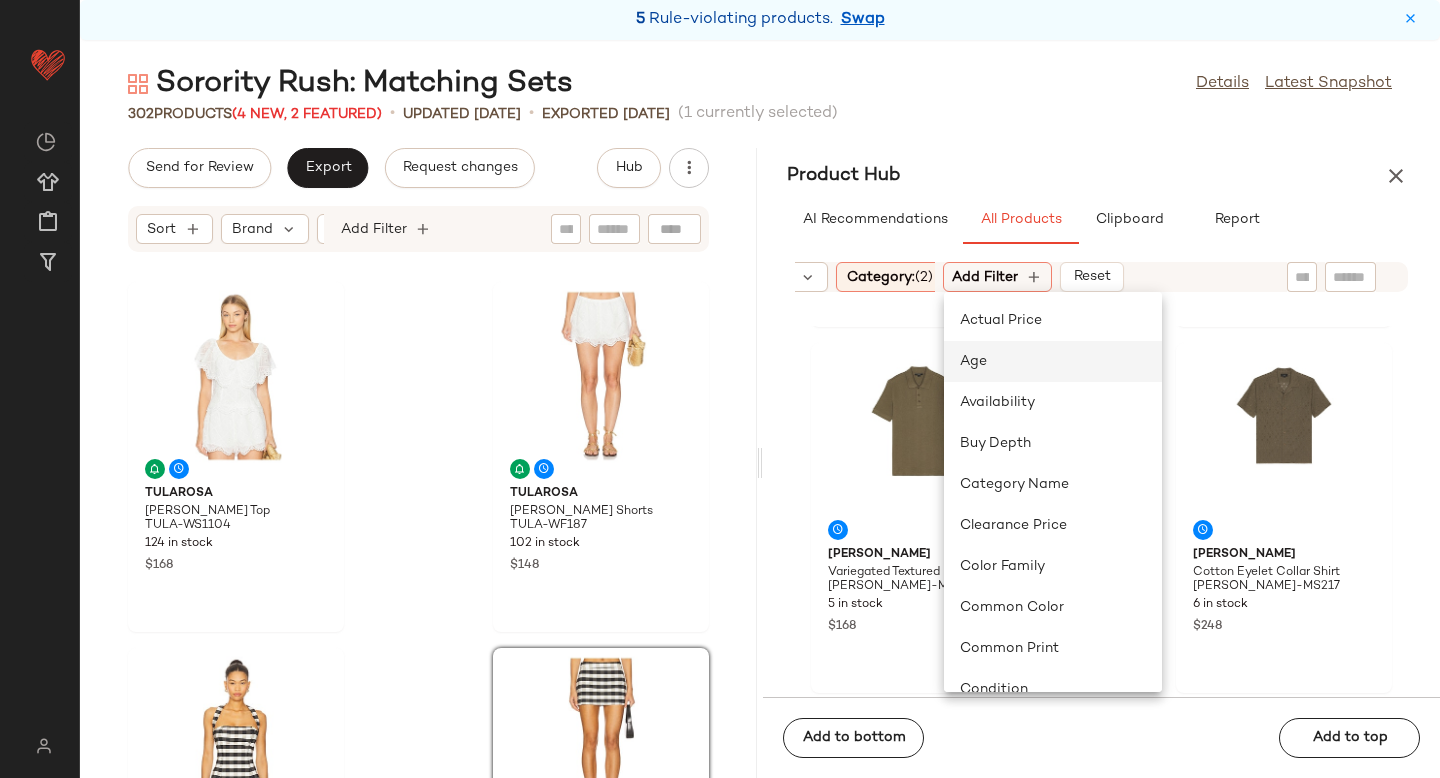 click on "Age" 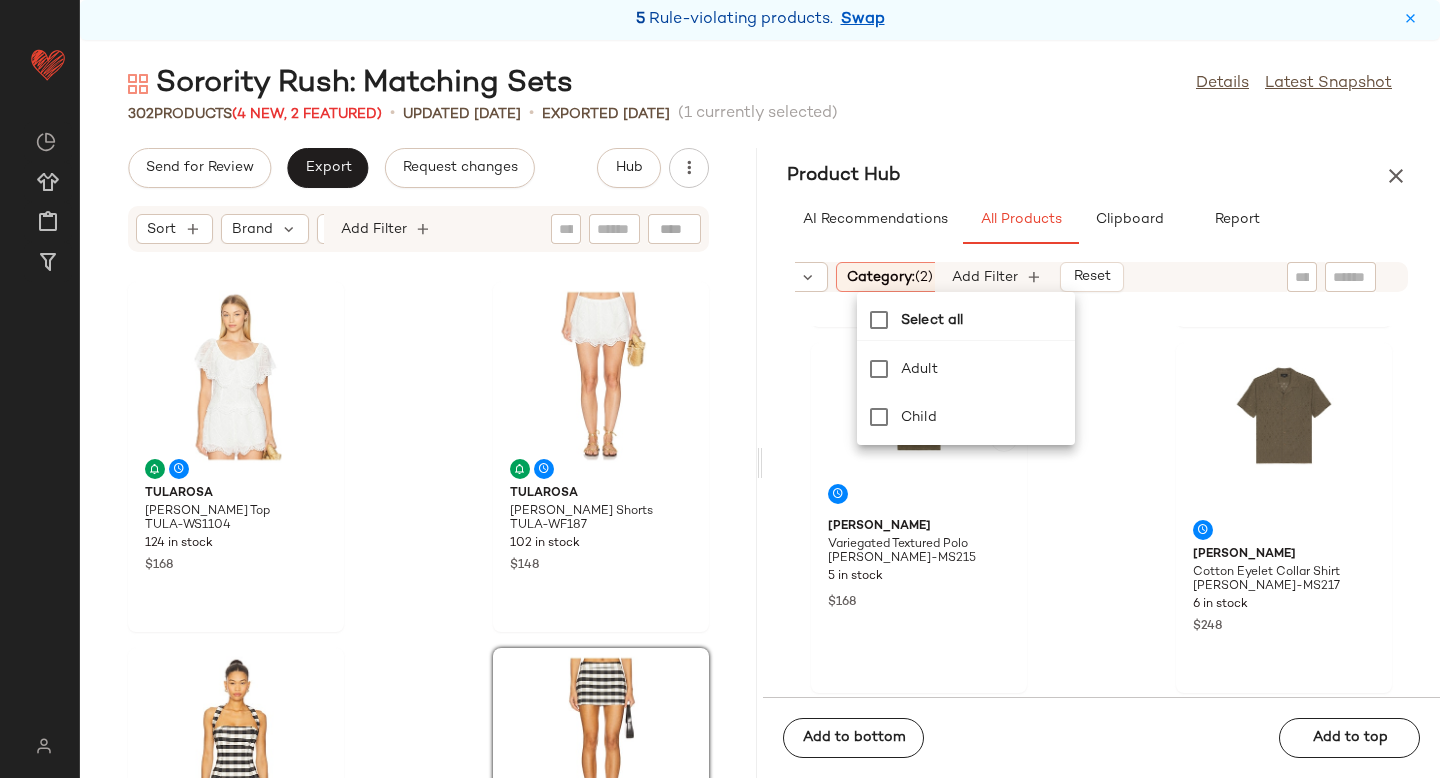 scroll, scrollTop: 0, scrollLeft: 458, axis: horizontal 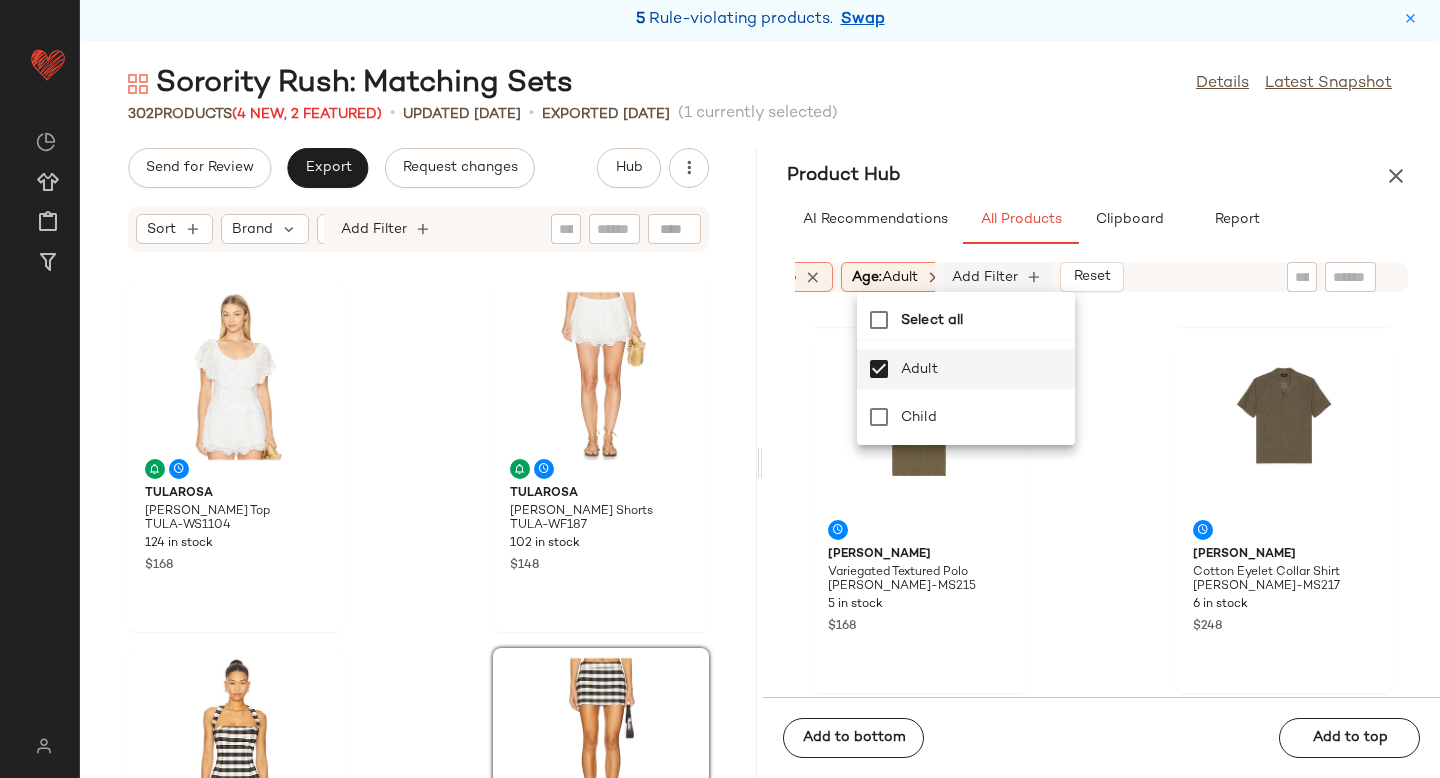 click on "Add Filter" at bounding box center (985, 277) 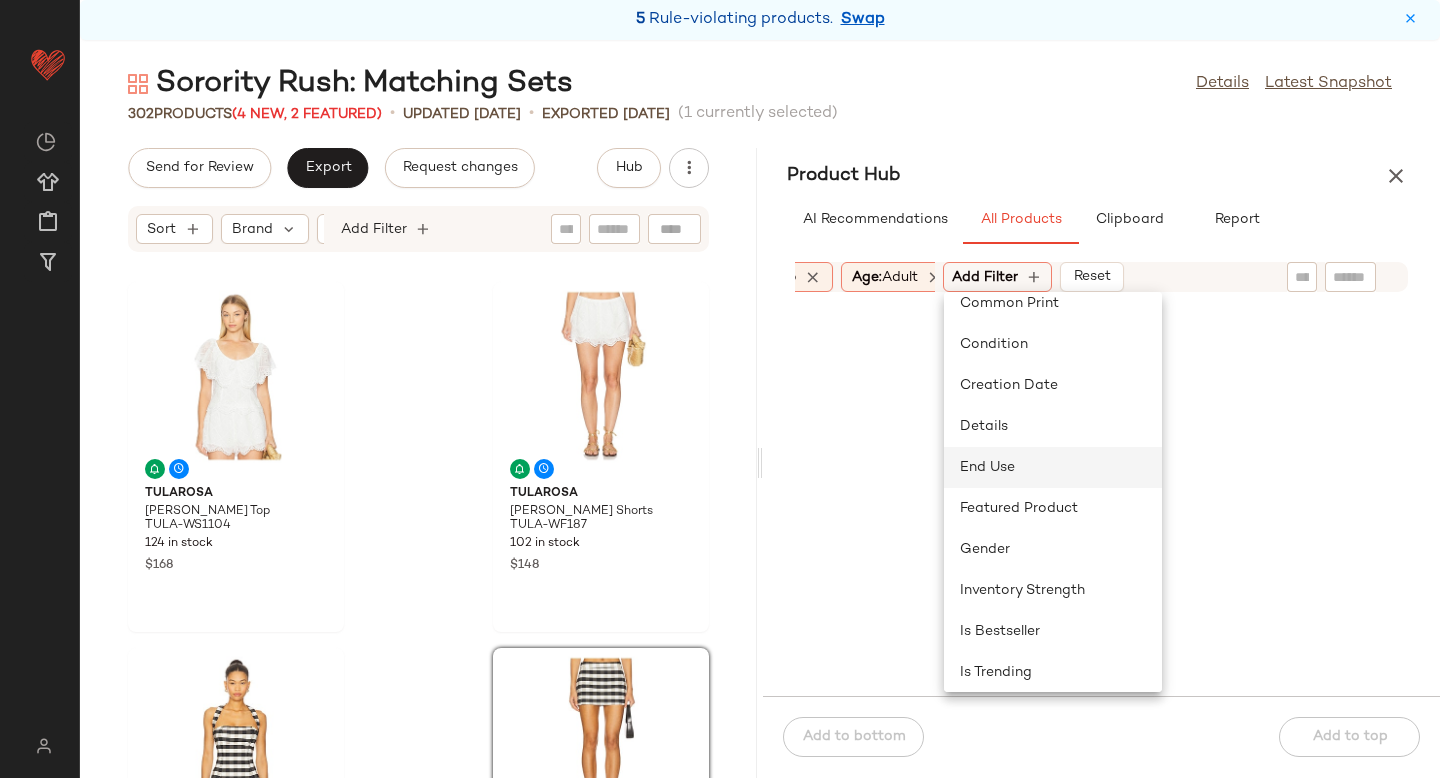 scroll, scrollTop: 305, scrollLeft: 0, axis: vertical 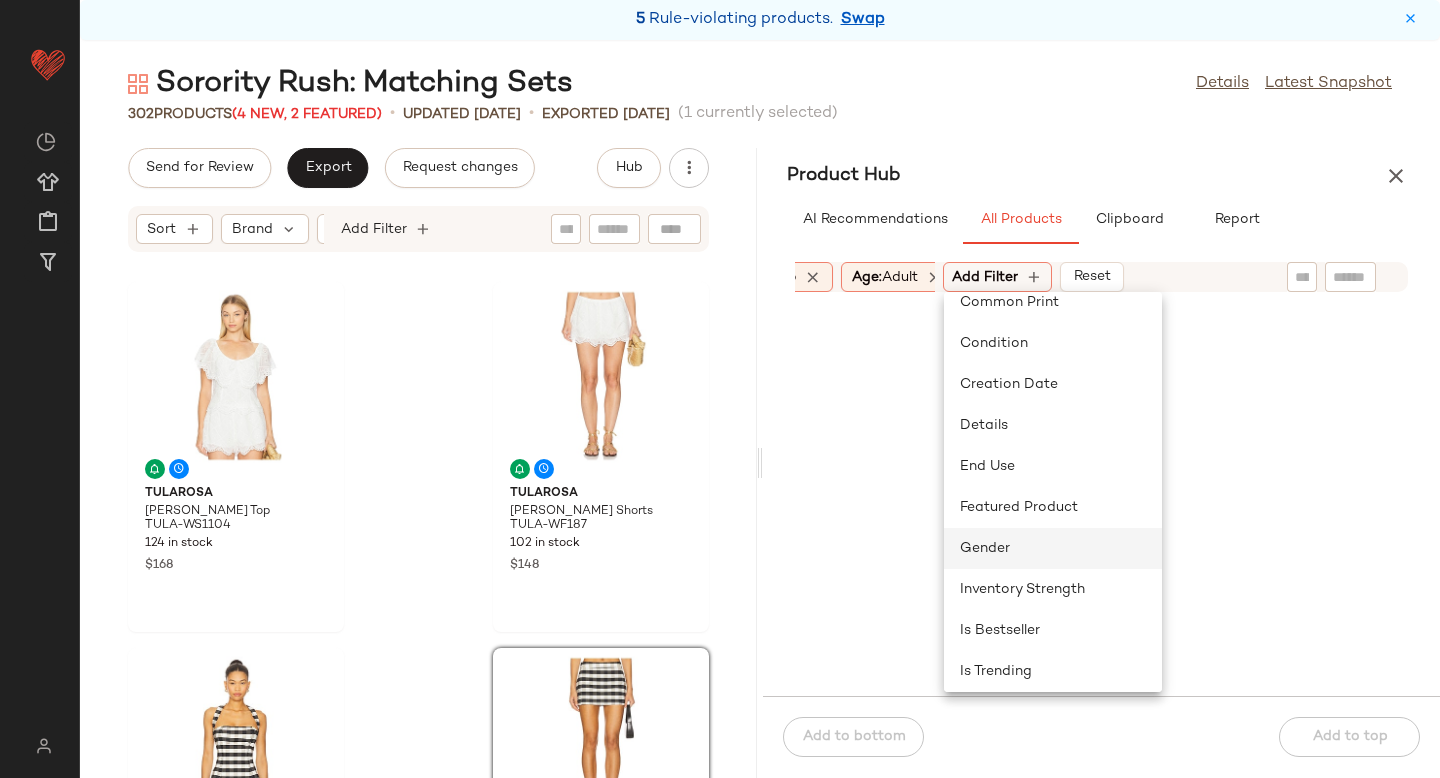 click on "Gender" 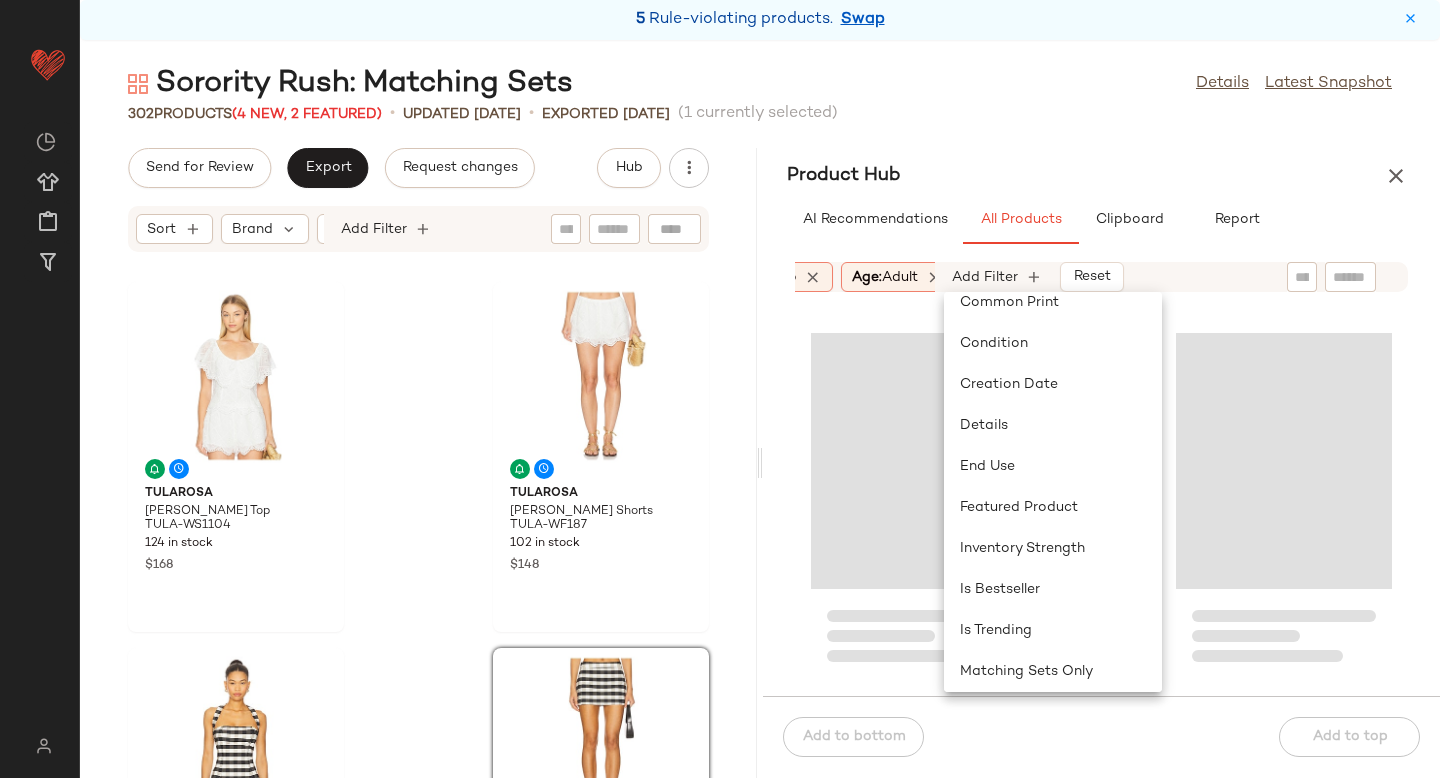 scroll, scrollTop: 0, scrollLeft: 599, axis: horizontal 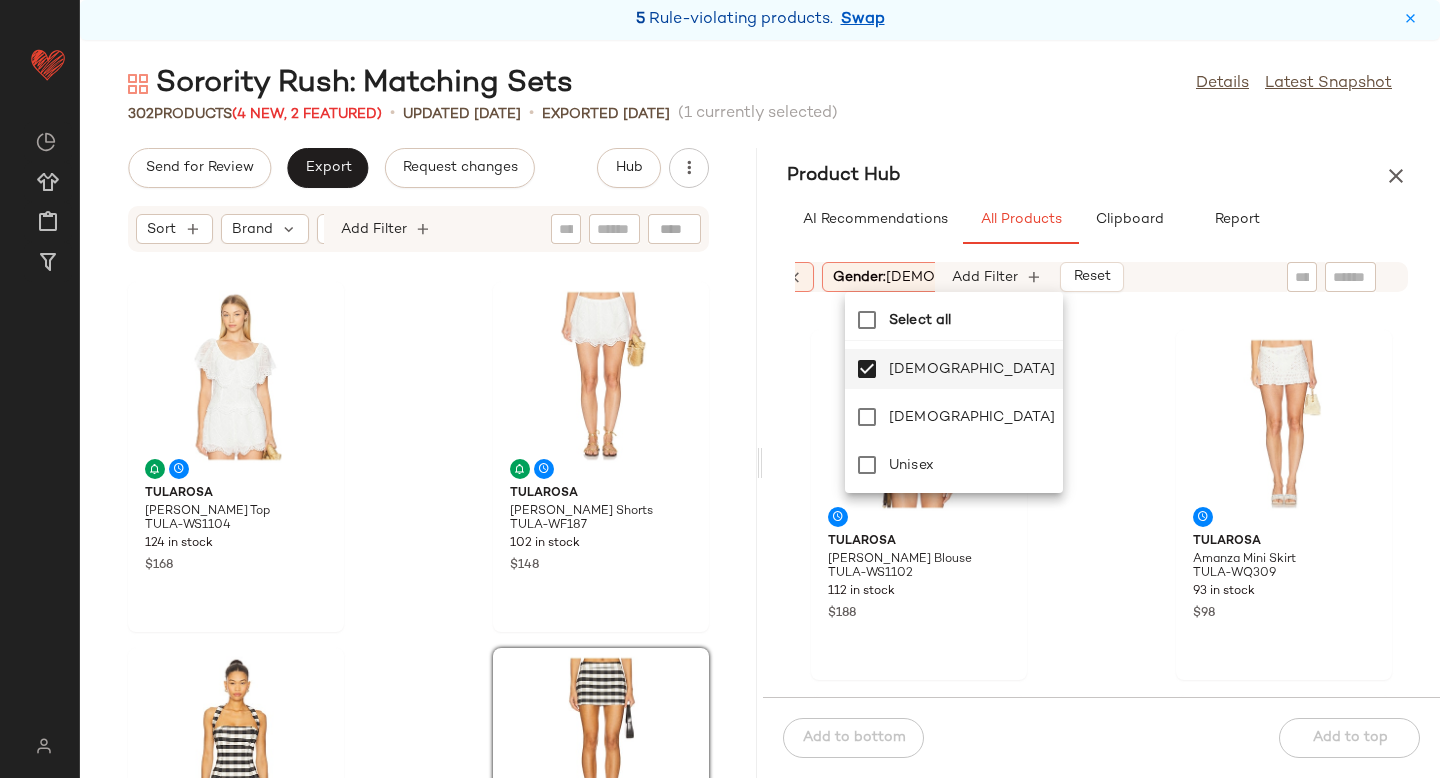 click on "Tularosa Remley Blouse TULA-WS1102 112 in stock $188 Tularosa Amanza Mini Skirt TULA-WQ309 93 in stock $98 Theory High Waist Wide Leg Jean THEO-WJ2 22 in stock $275 Theory Capri Pant THEO-WP305 22 in stock $215 Show Me Your Mumu Lohan Mini Skort SHOW-WF158 159 in stock $128 SER.O.YA Messa Knit Short SERR-WF52 99 in stock $148 SER.O.YA Tira Knit Cardigan SERR-WK100 99 in stock $228 ROLLA'S Skort ROLS-WF86 58 in stock $119" 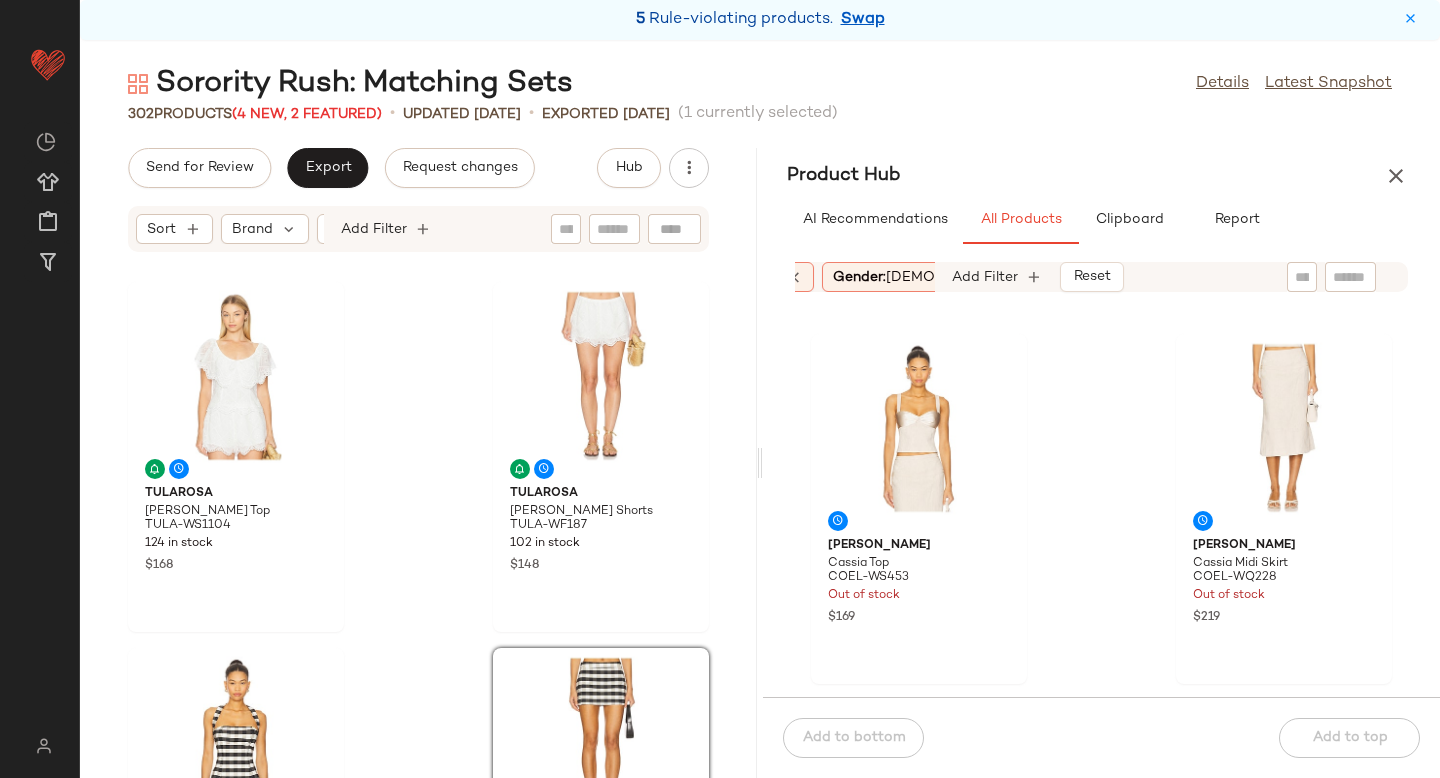 scroll, scrollTop: 12447, scrollLeft: 0, axis: vertical 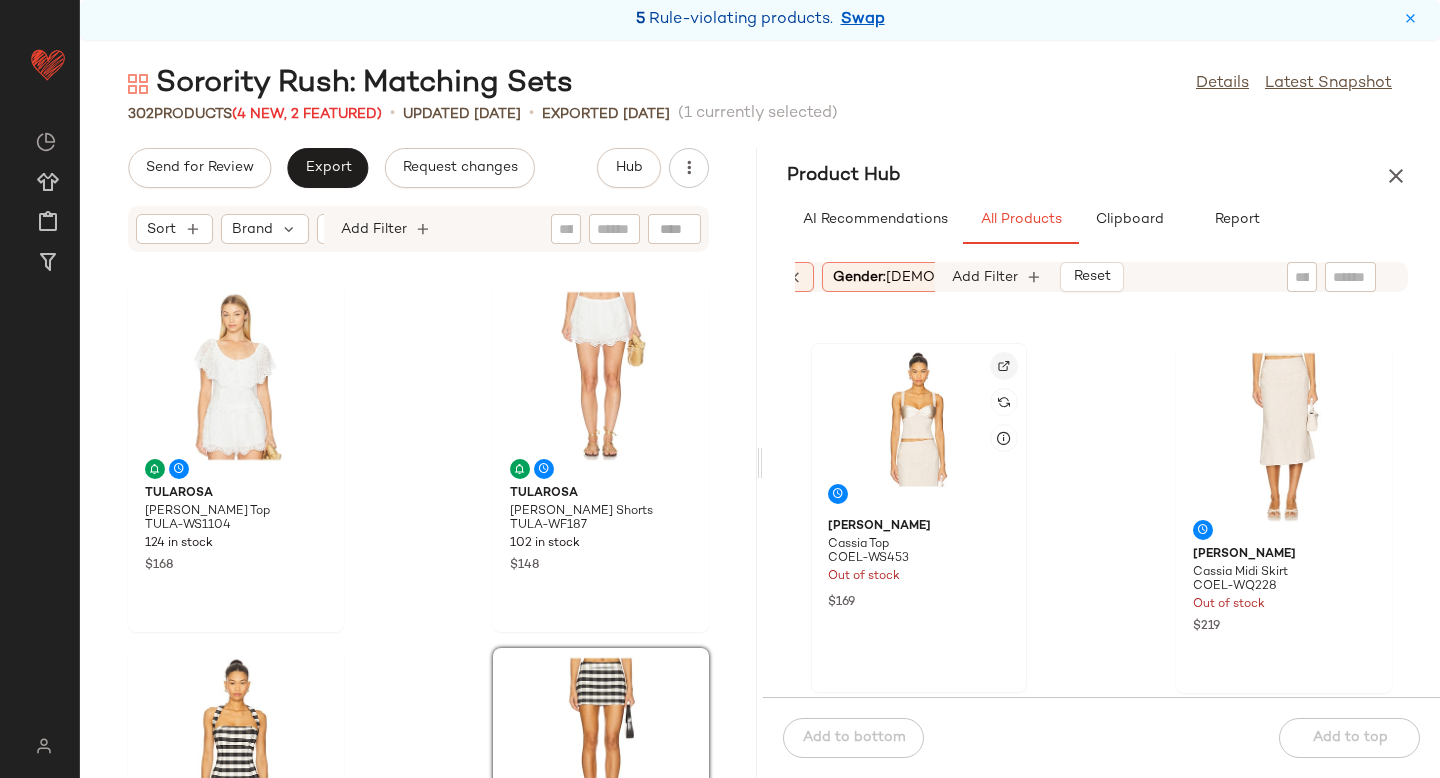 click at bounding box center (1004, 366) 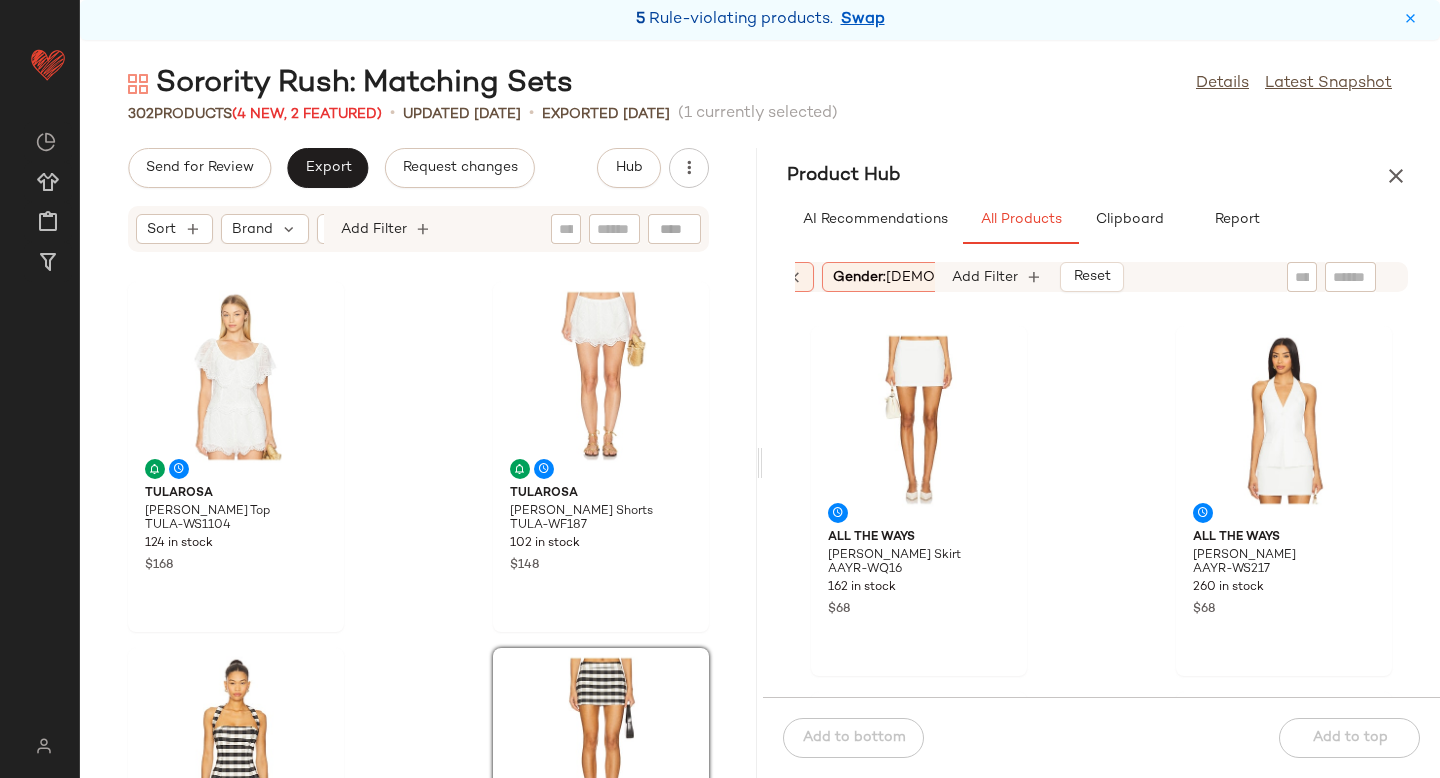 scroll, scrollTop: 19779, scrollLeft: 0, axis: vertical 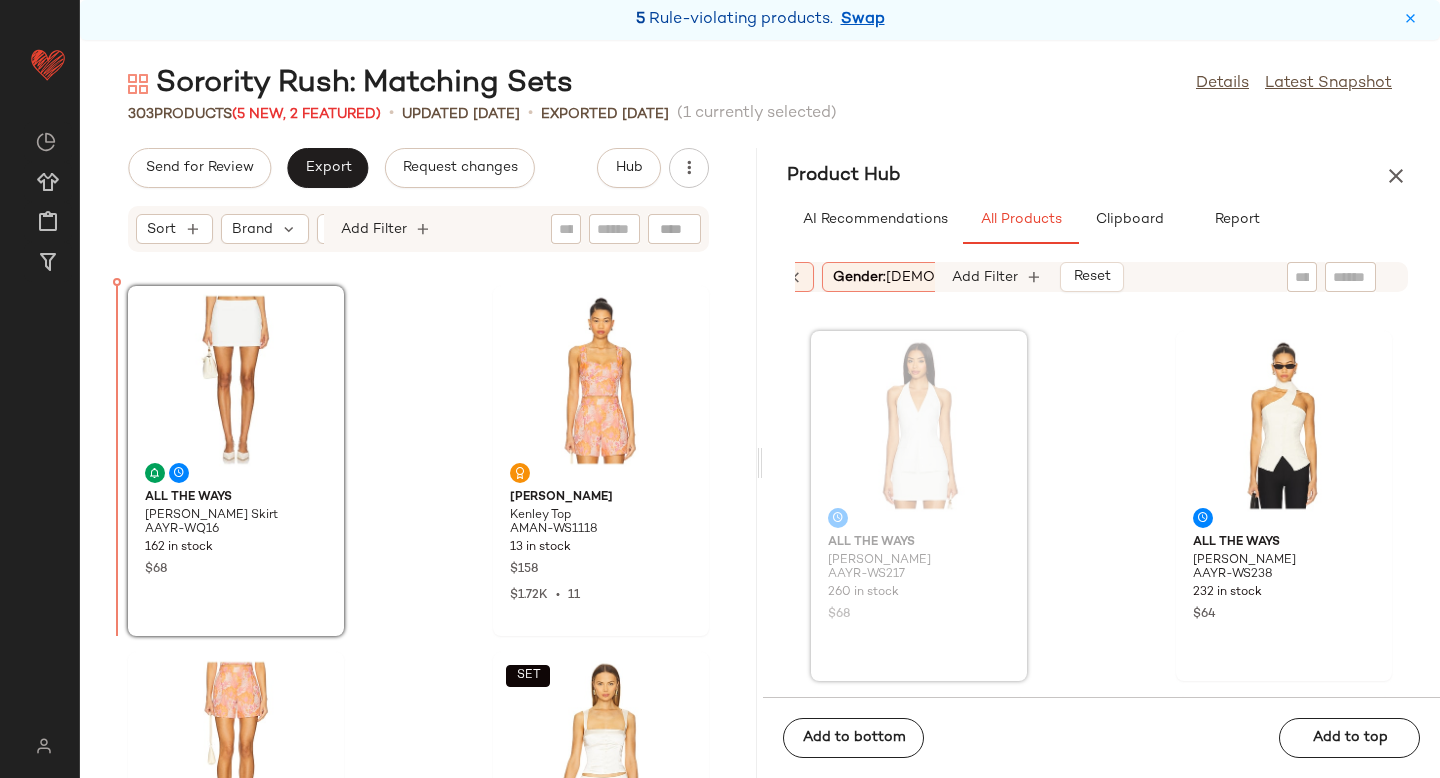 drag, startPoint x: 968, startPoint y: 463, endPoint x: 952, endPoint y: 465, distance: 16.124516 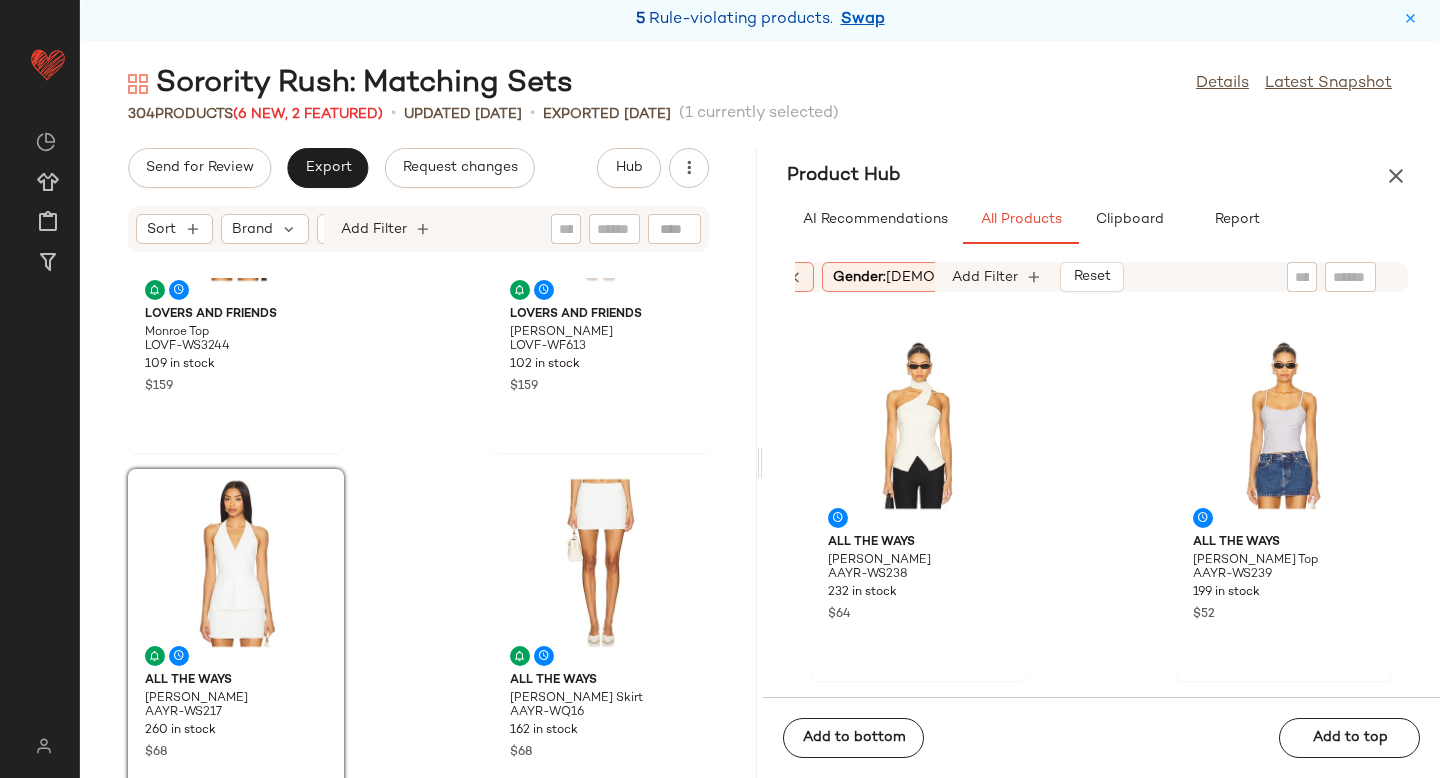 scroll, scrollTop: 570, scrollLeft: 0, axis: vertical 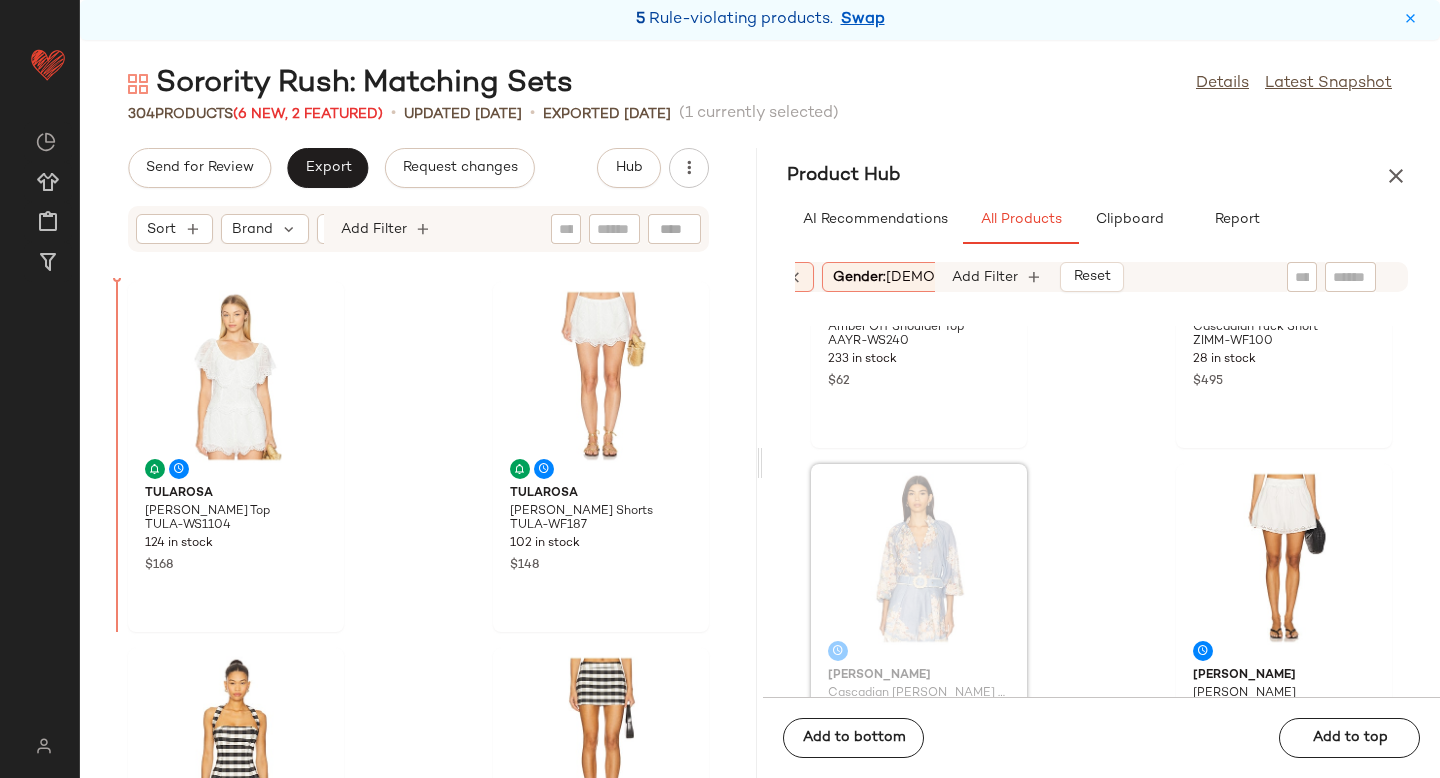 drag, startPoint x: 951, startPoint y: 542, endPoint x: 940, endPoint y: 542, distance: 11 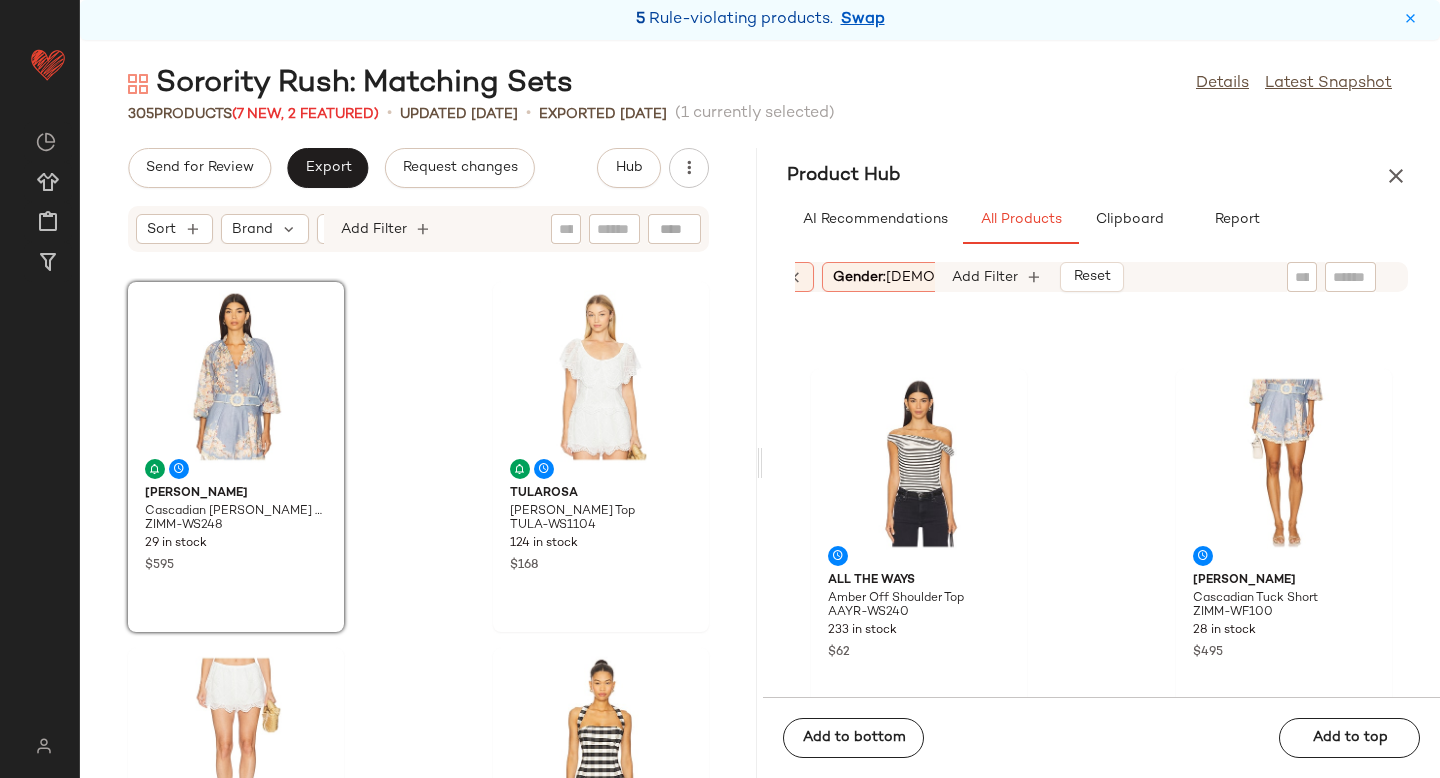 scroll, scrollTop: 29611, scrollLeft: 0, axis: vertical 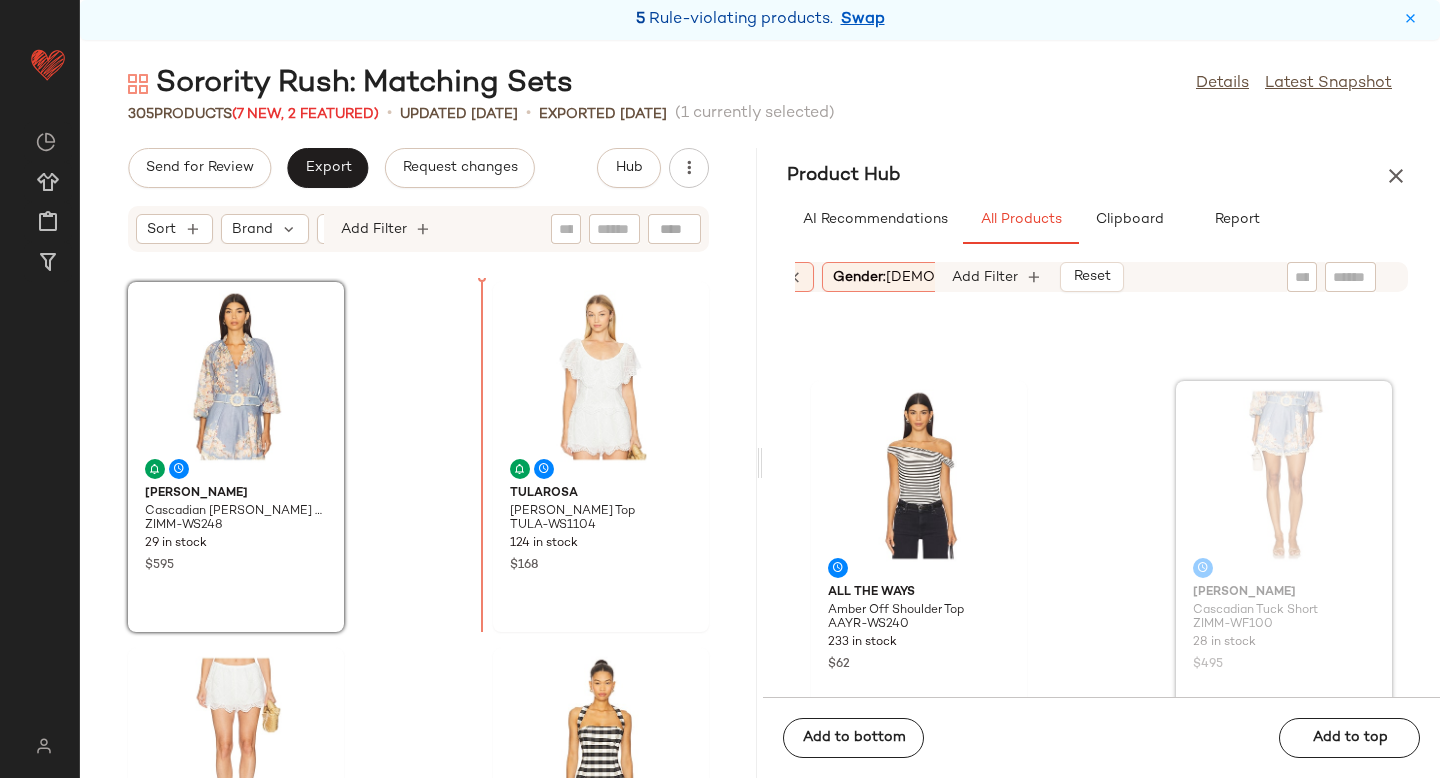 drag, startPoint x: 1175, startPoint y: 488, endPoint x: 1164, endPoint y: 490, distance: 11.18034 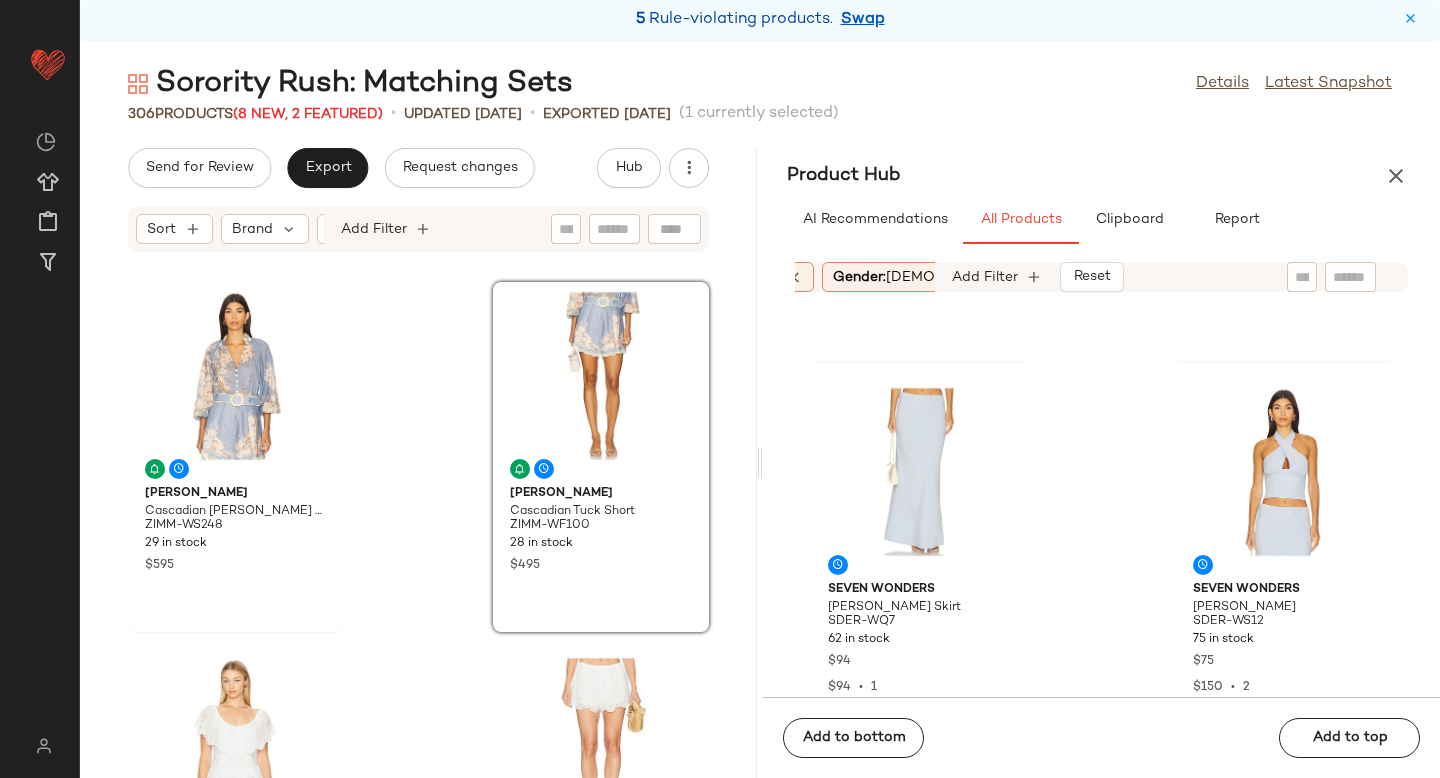 scroll, scrollTop: 32166, scrollLeft: 0, axis: vertical 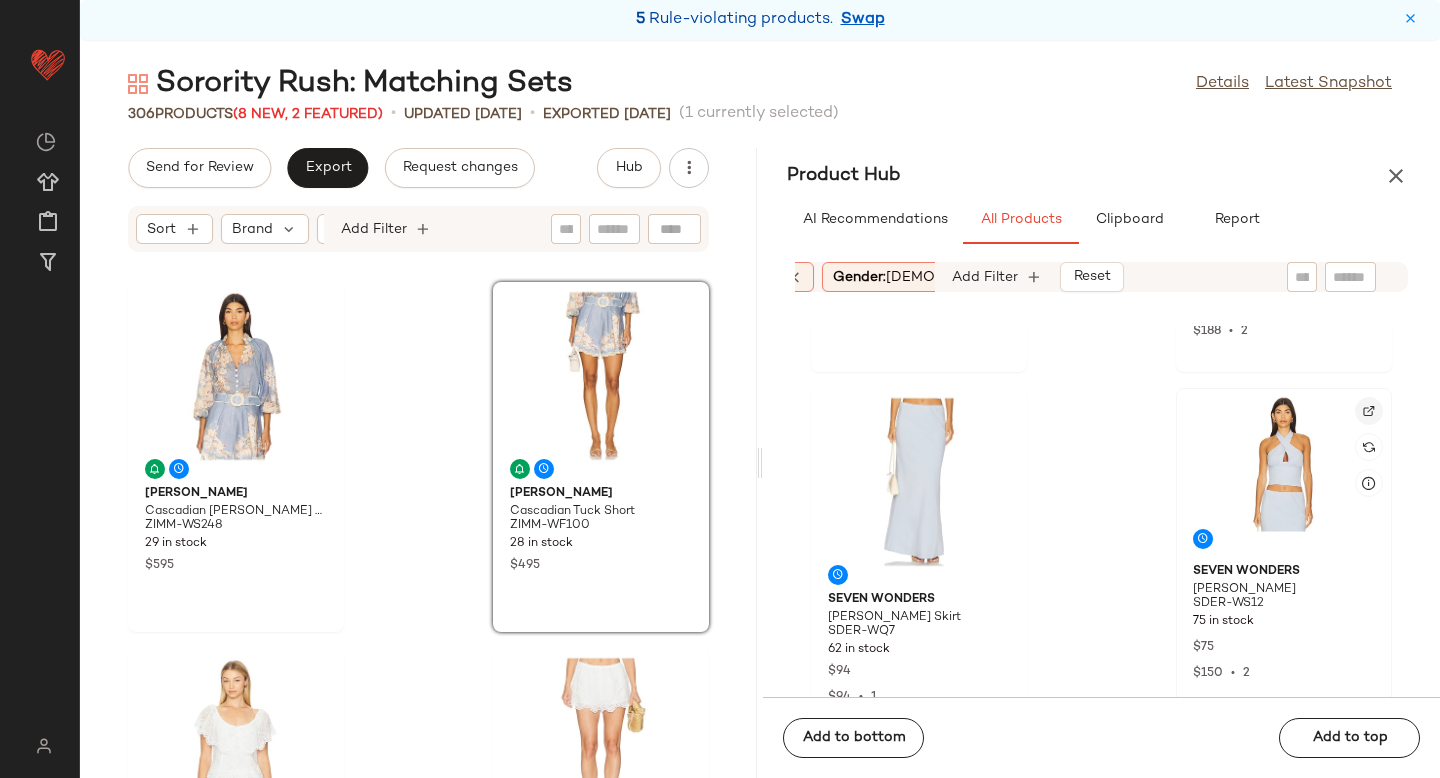 click at bounding box center (1369, 411) 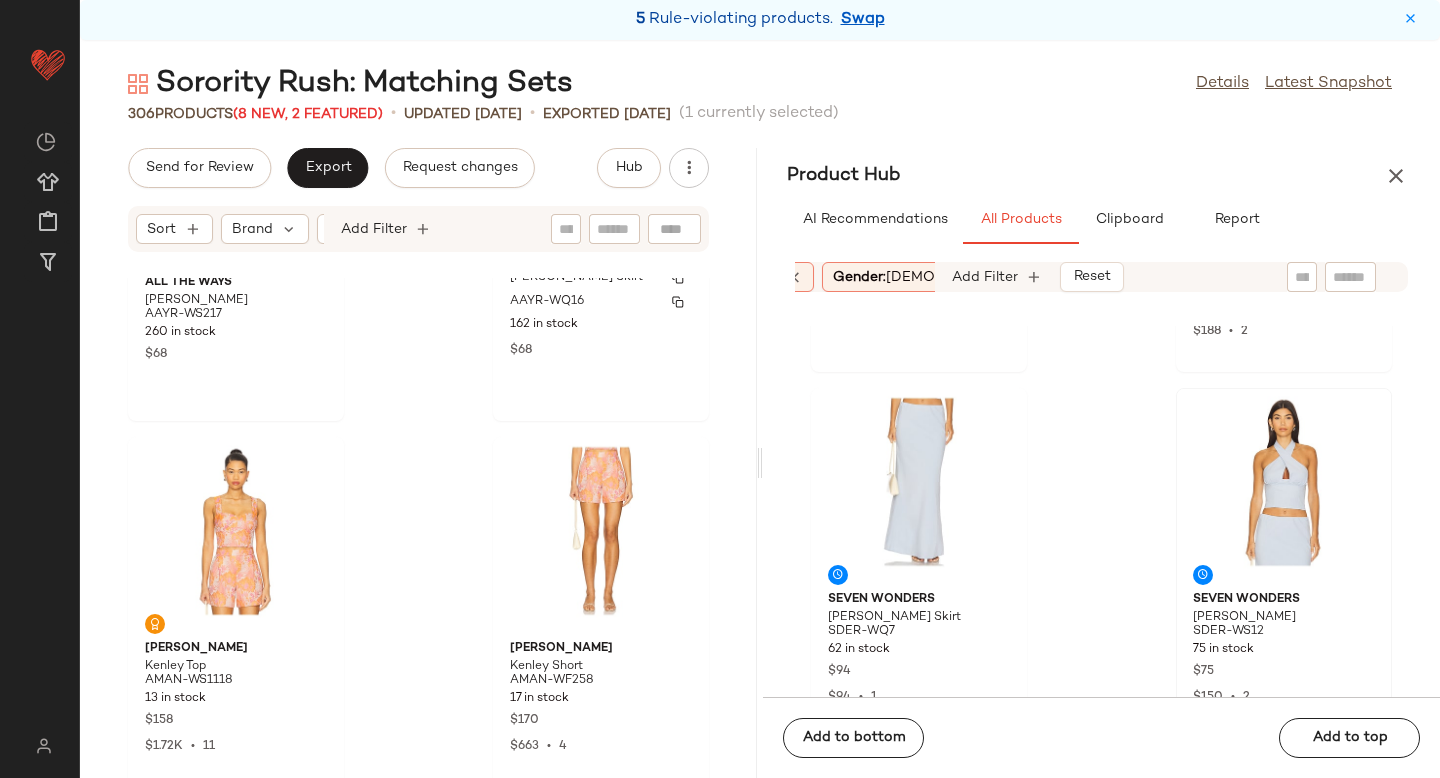 scroll, scrollTop: 1328, scrollLeft: 0, axis: vertical 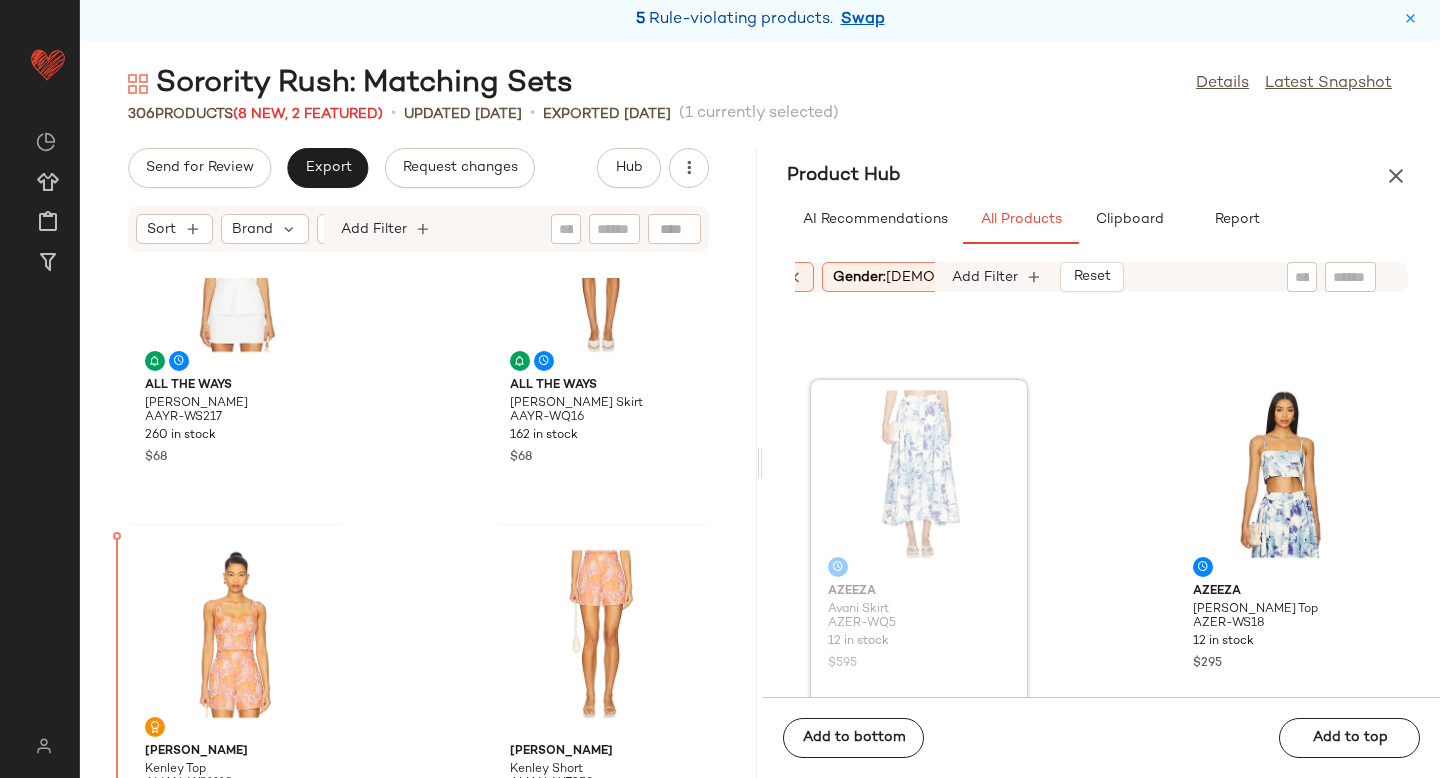drag, startPoint x: 872, startPoint y: 465, endPoint x: 859, endPoint y: 466, distance: 13.038404 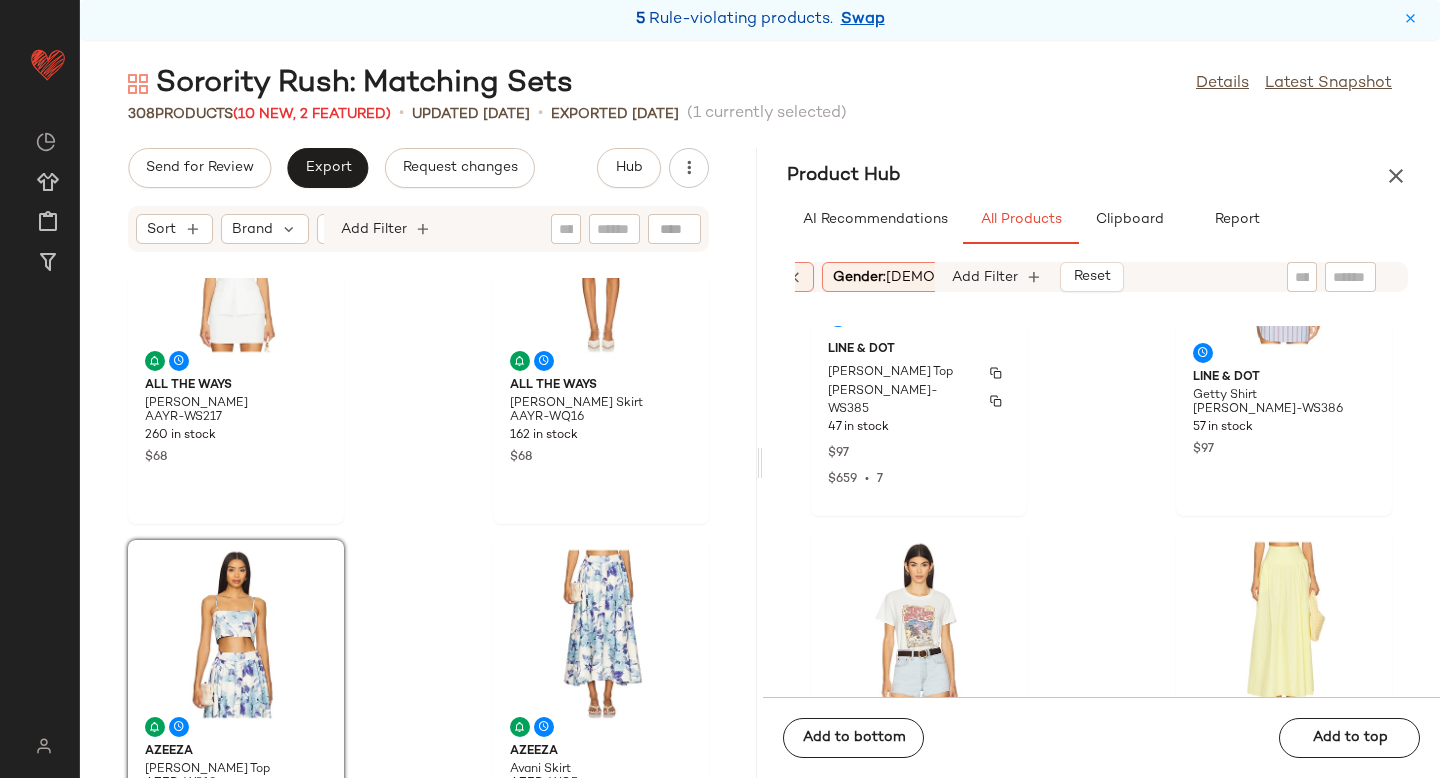 scroll, scrollTop: 54742, scrollLeft: 0, axis: vertical 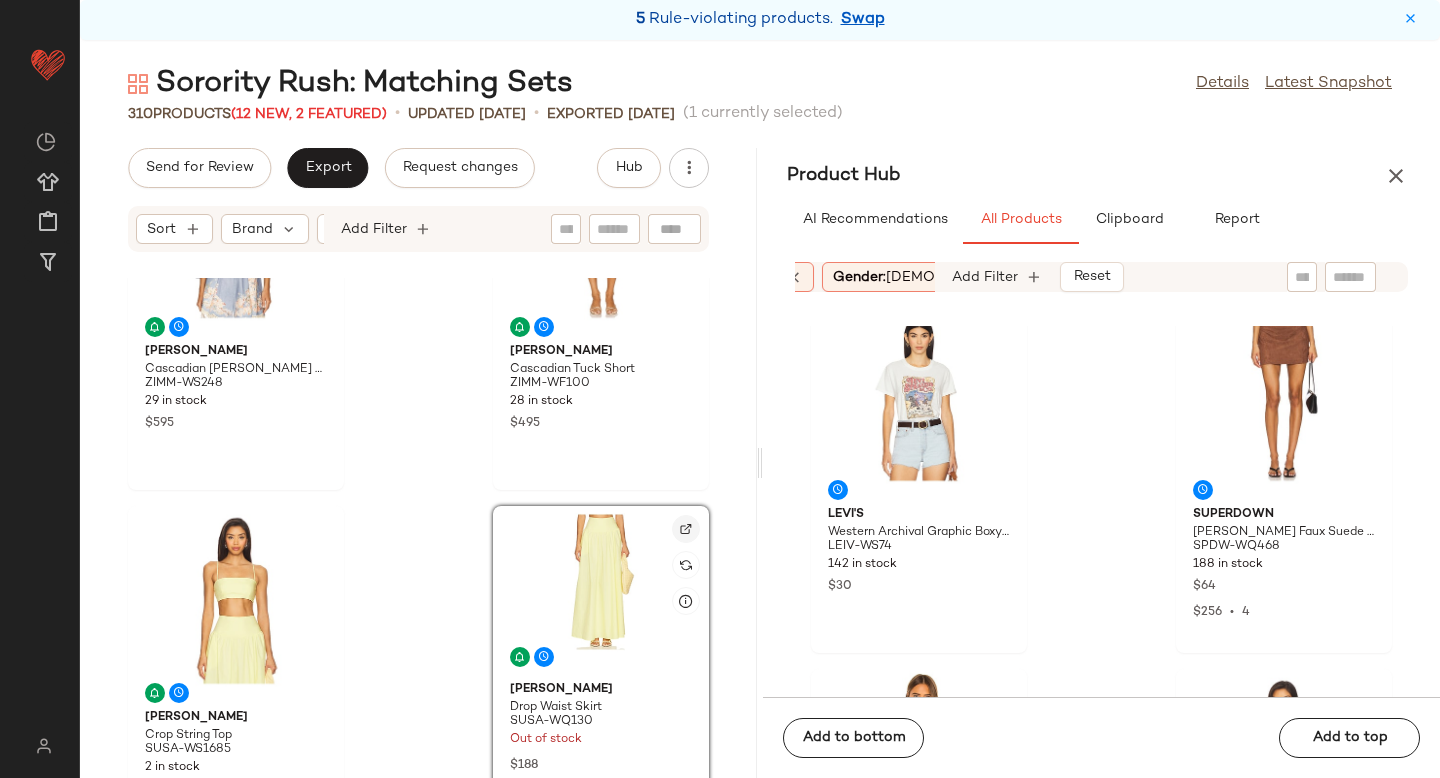 click 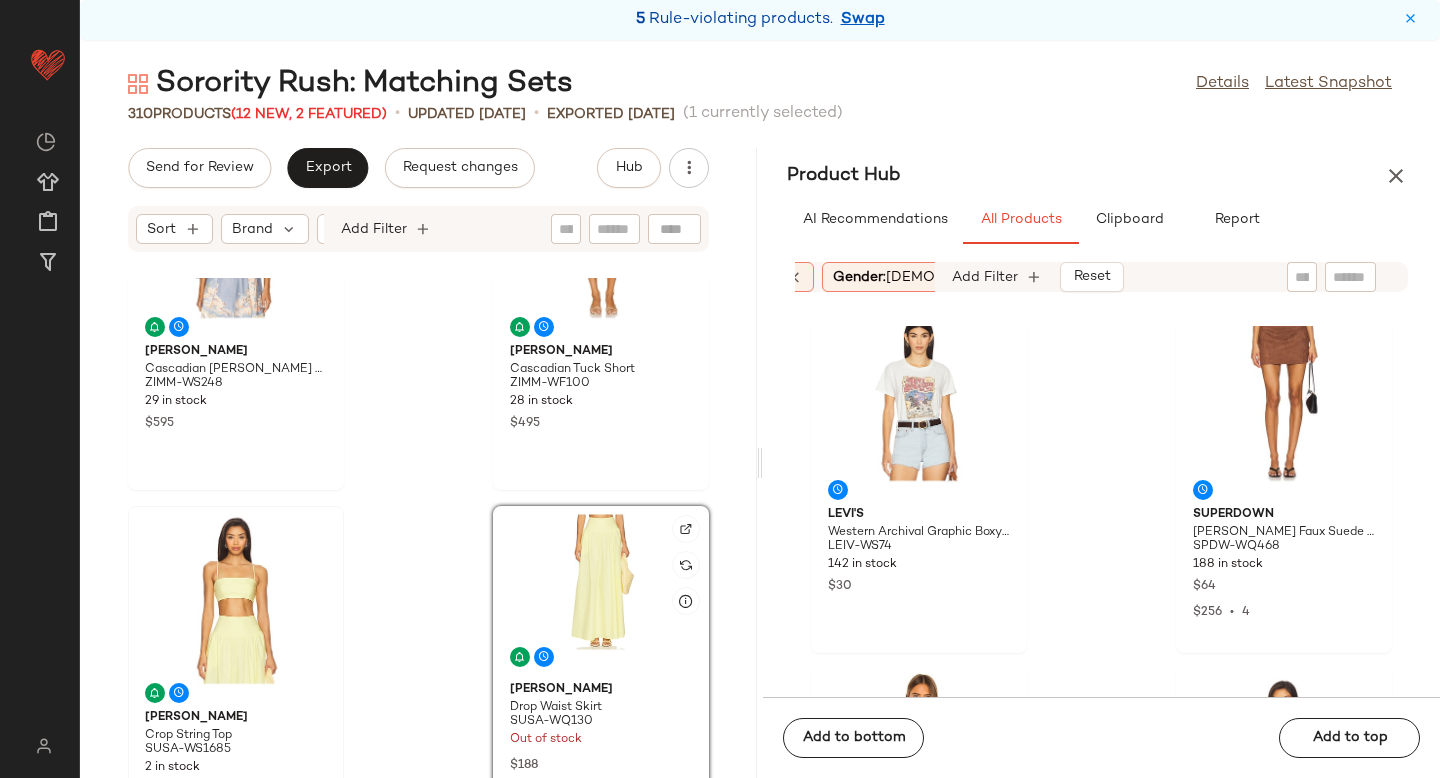 click 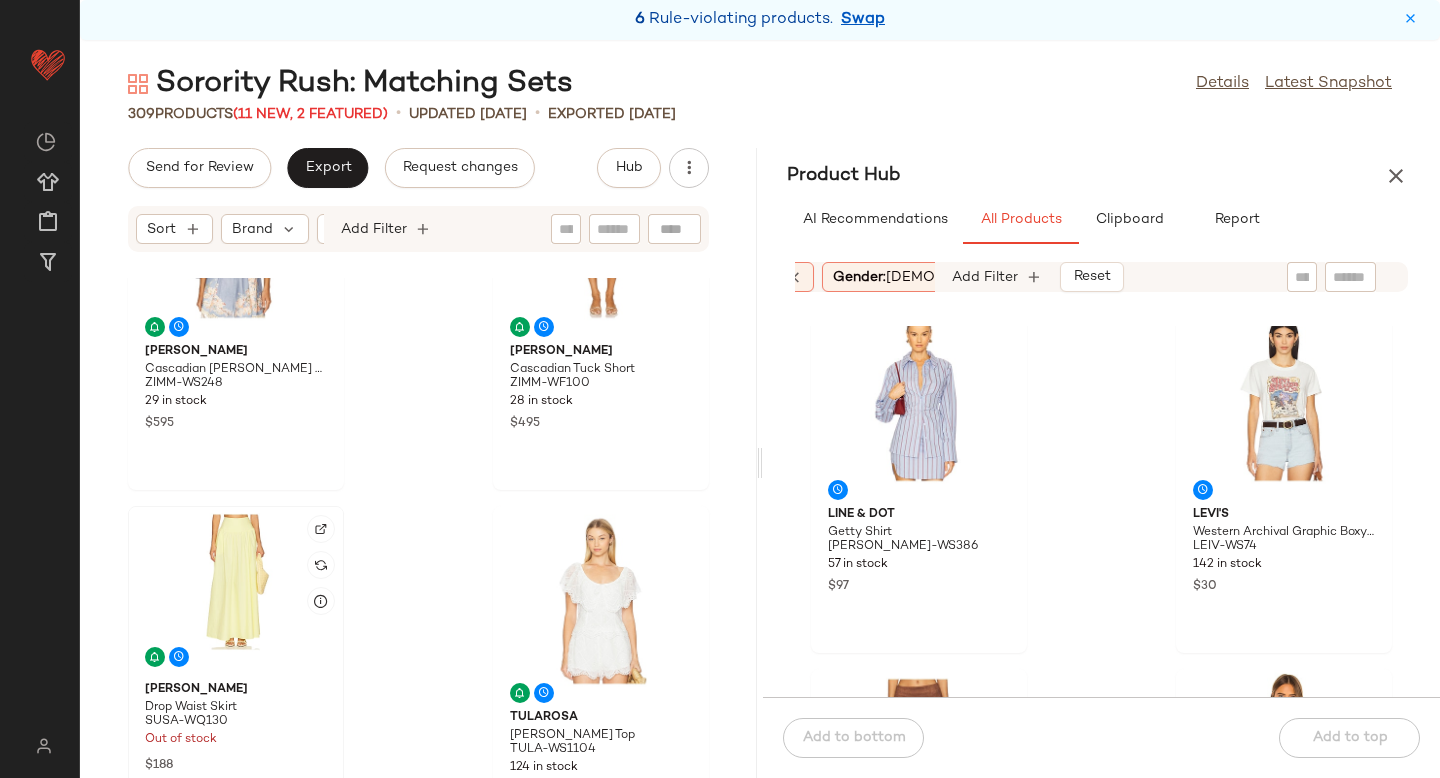 click 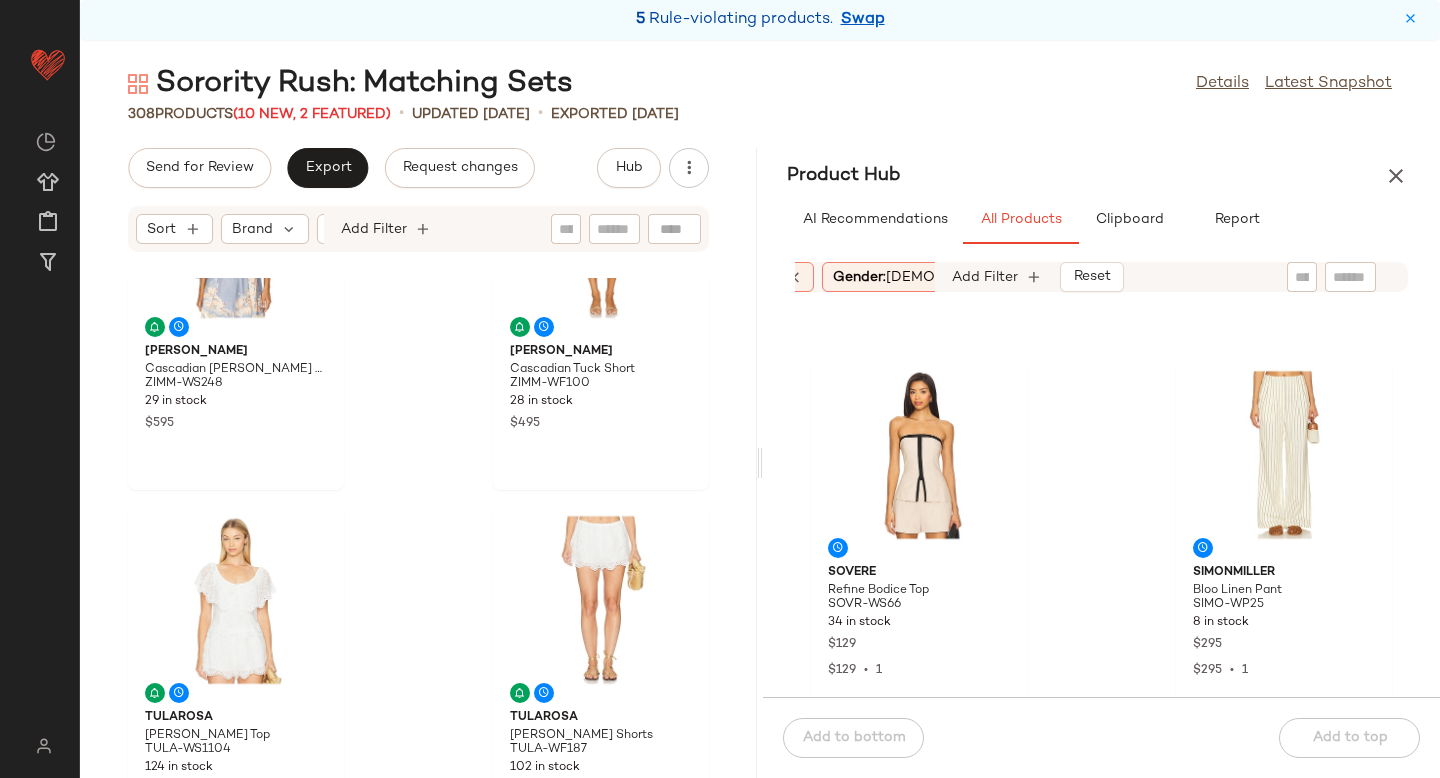 scroll, scrollTop: 56330, scrollLeft: 0, axis: vertical 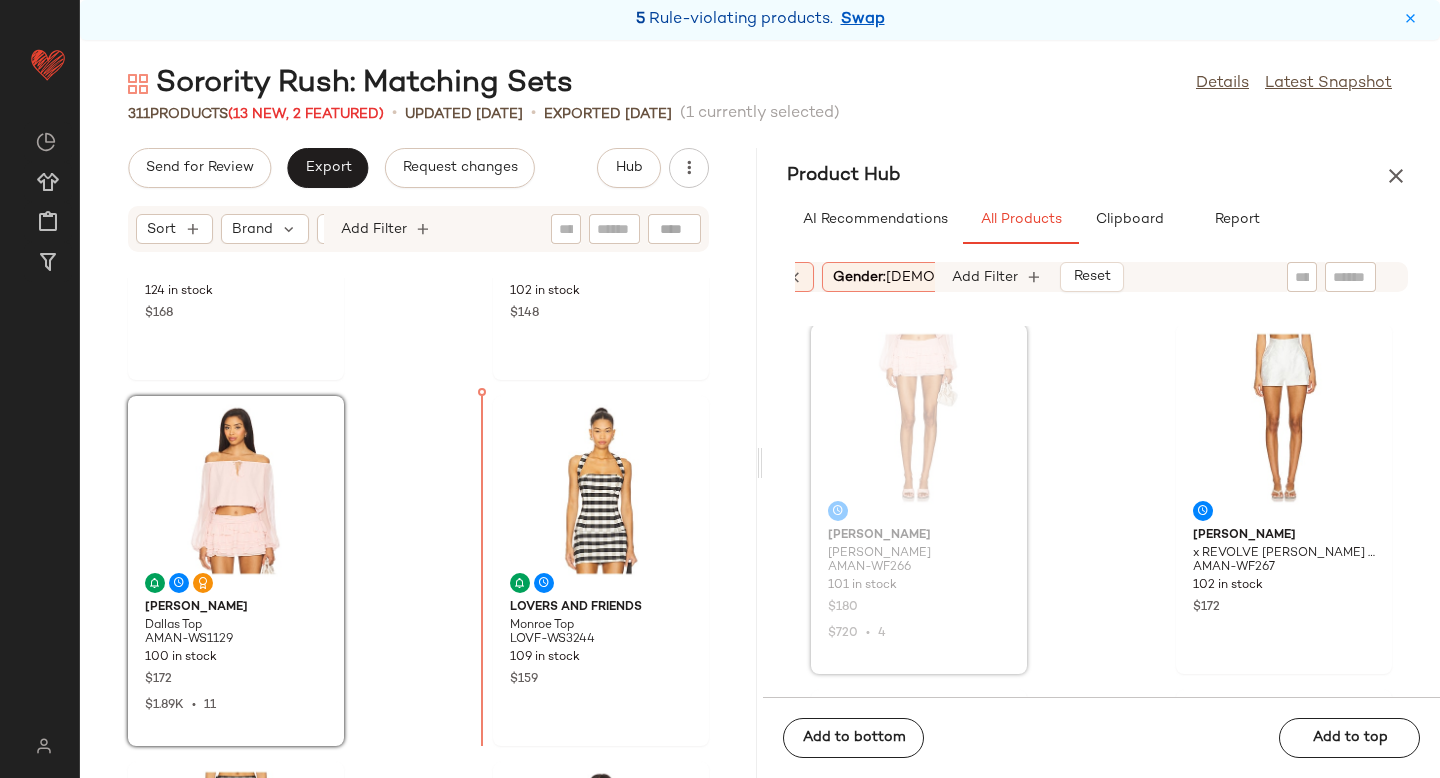 drag, startPoint x: 888, startPoint y: 428, endPoint x: 849, endPoint y: 434, distance: 39.45884 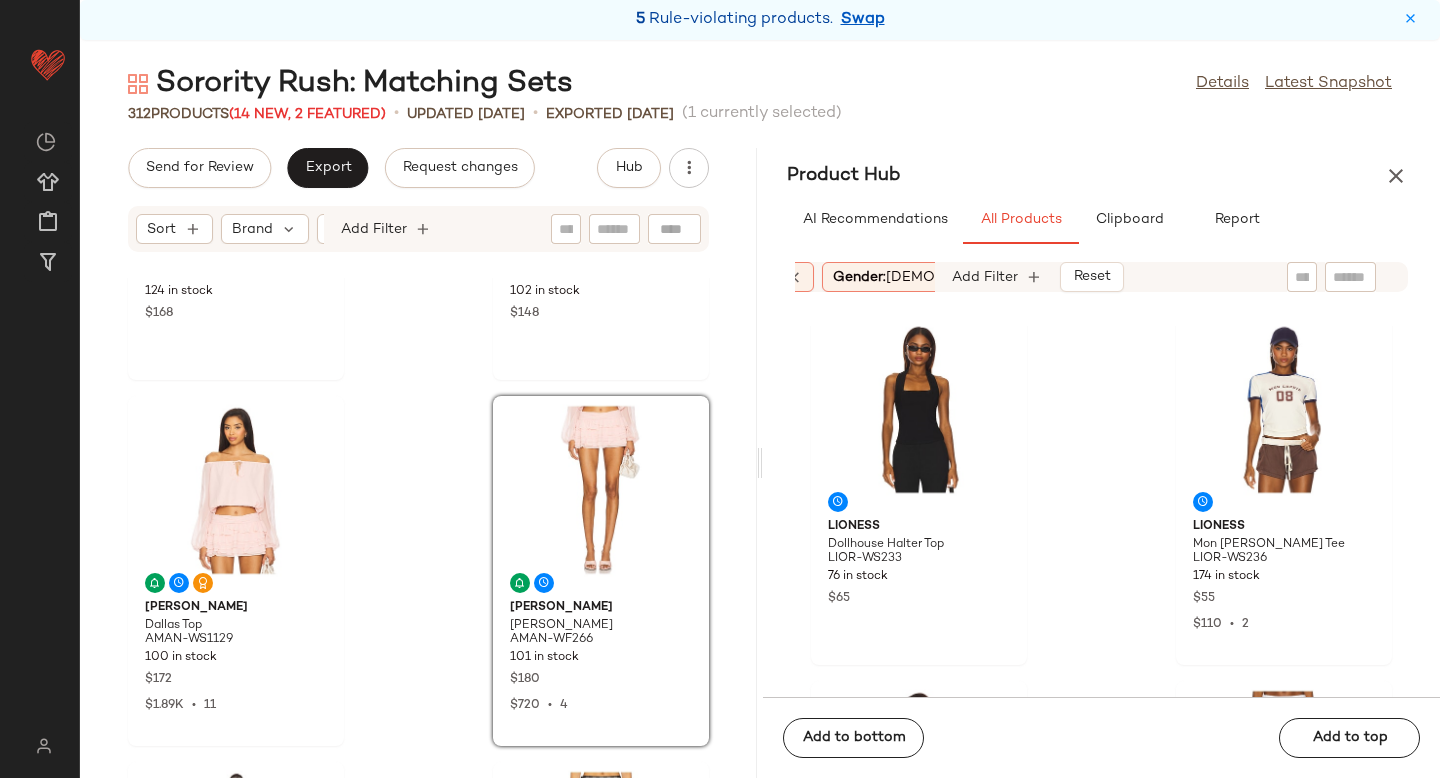scroll, scrollTop: 75271, scrollLeft: 0, axis: vertical 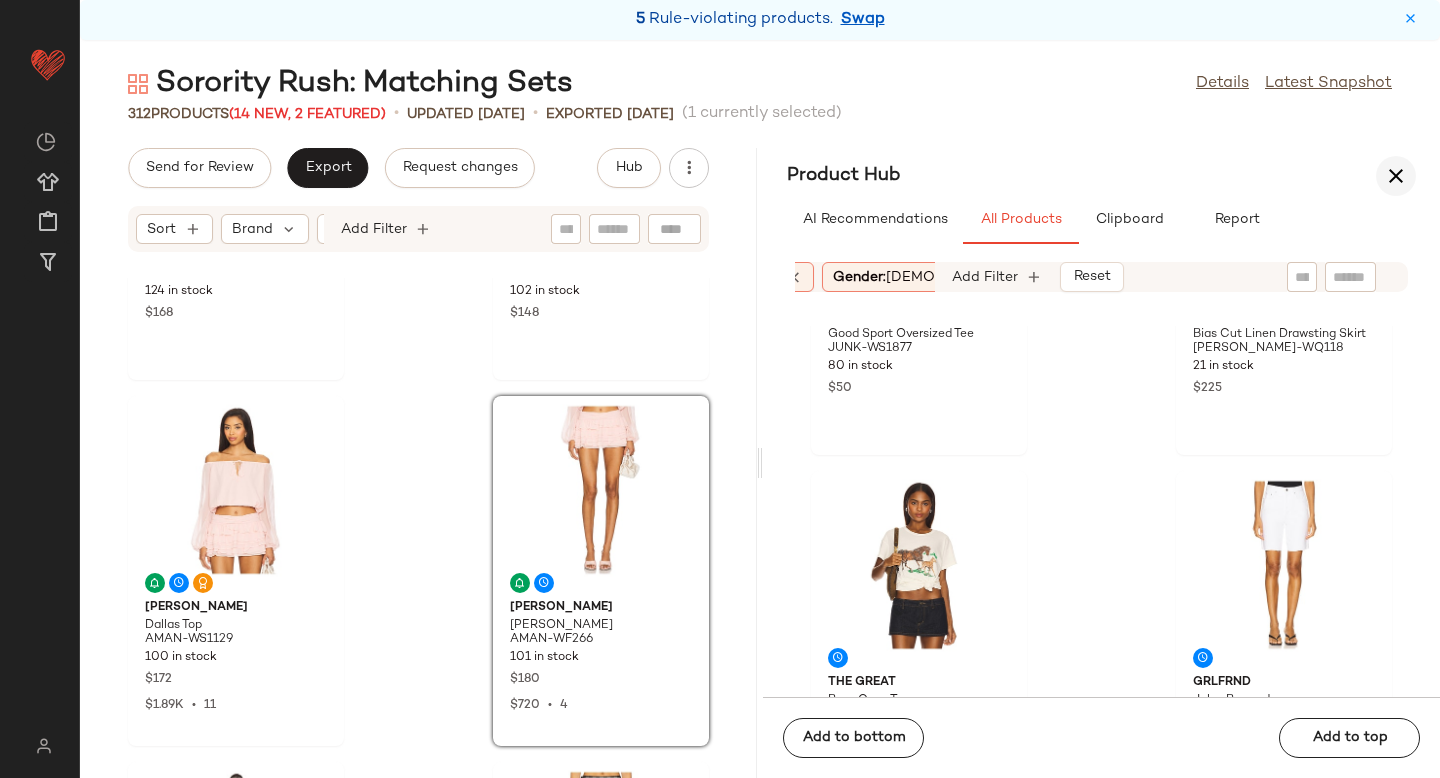 click at bounding box center [1396, 176] 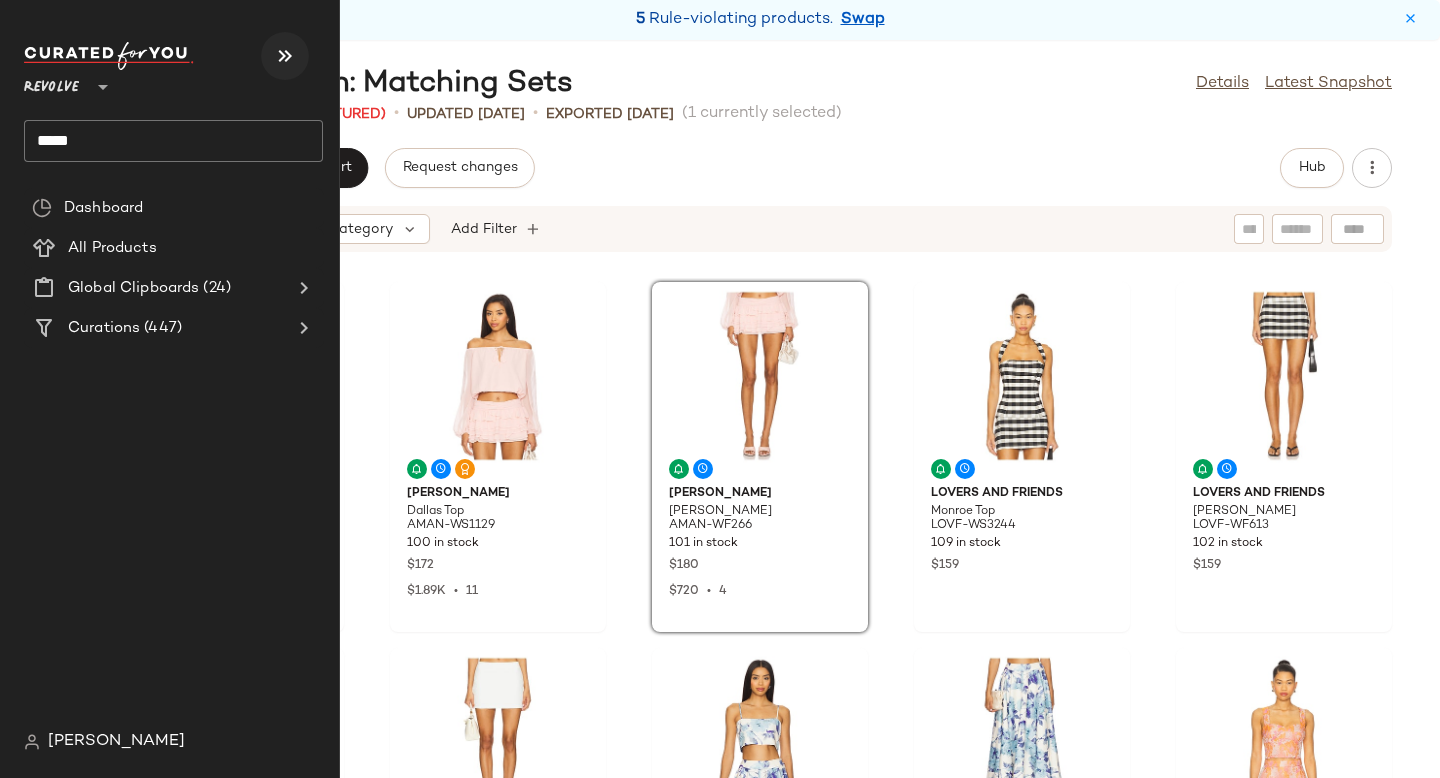 click at bounding box center [285, 56] 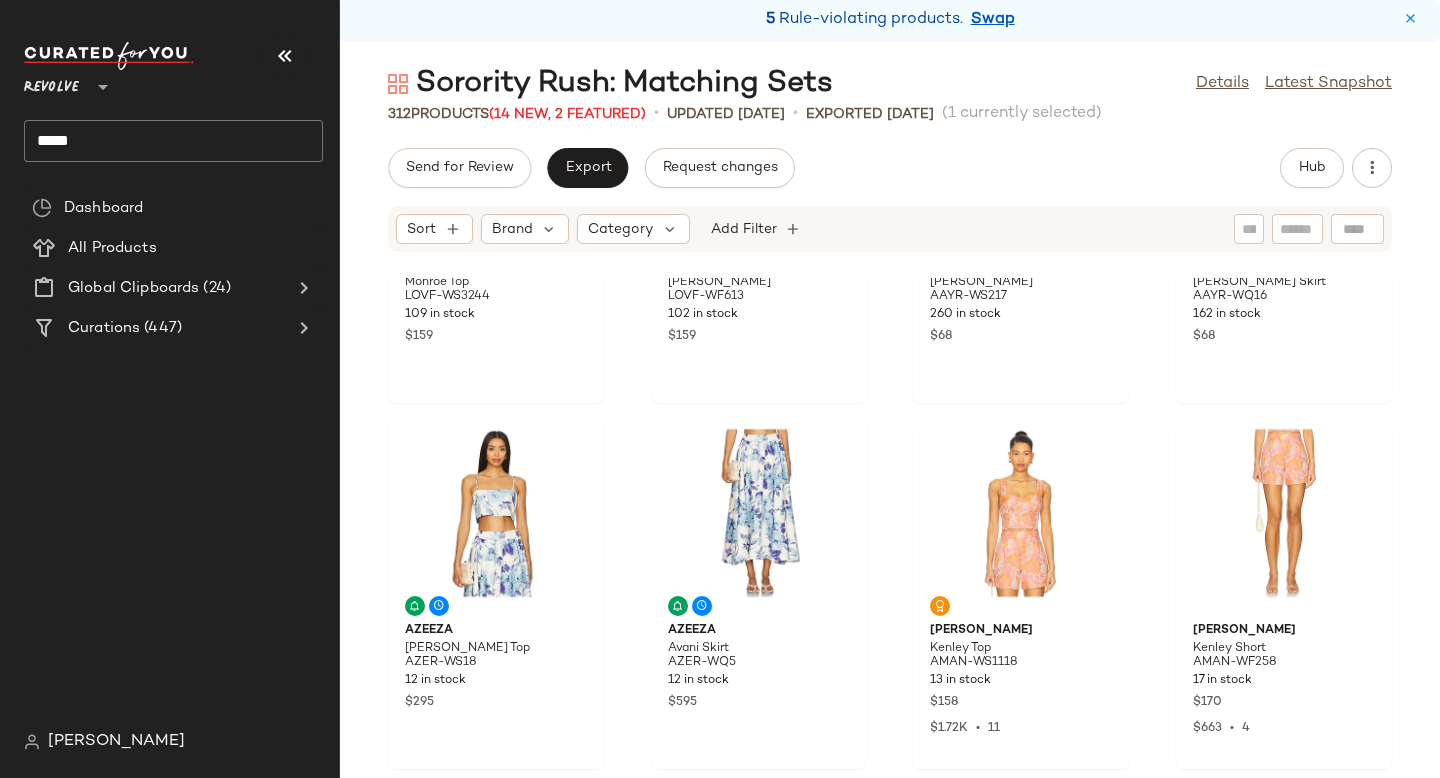 scroll, scrollTop: 0, scrollLeft: 0, axis: both 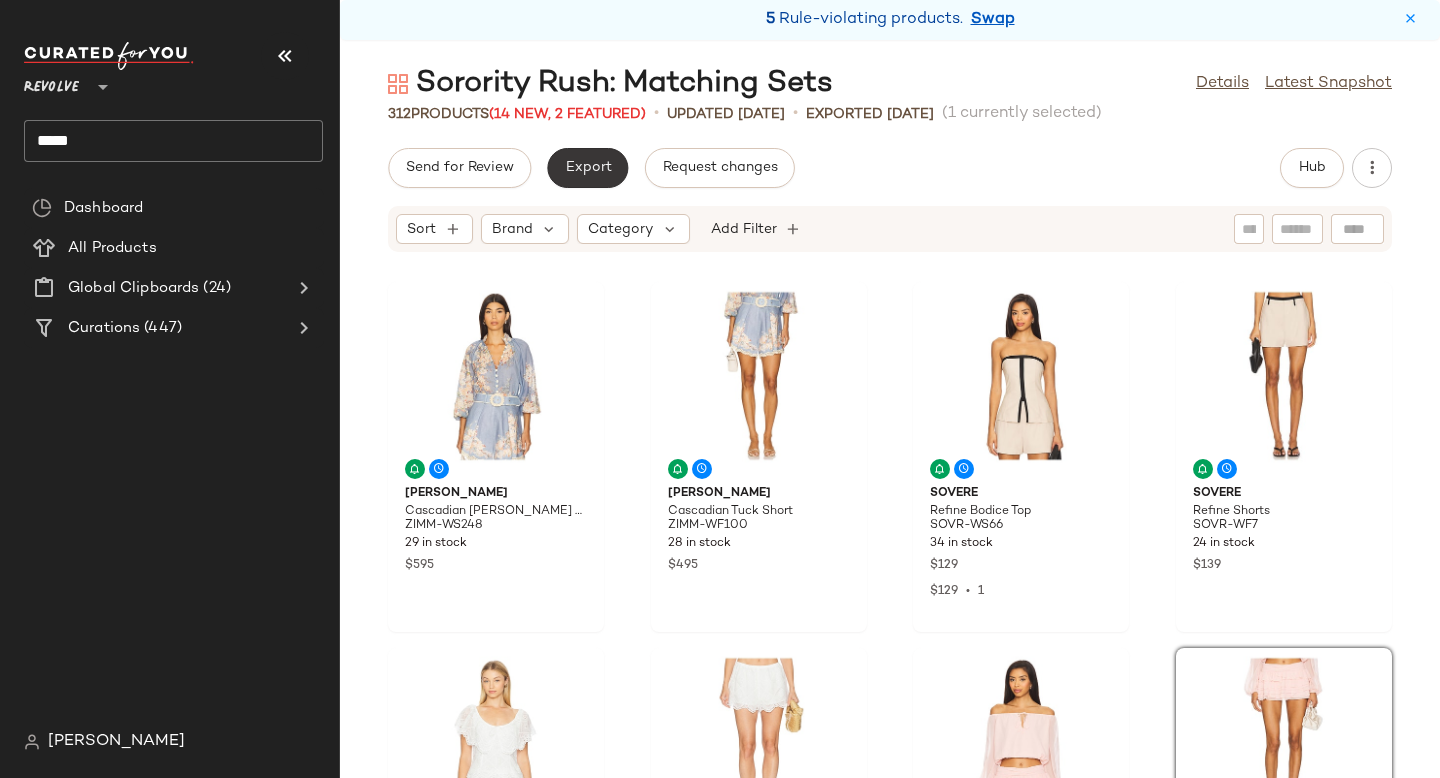 click on "Export" at bounding box center [587, 168] 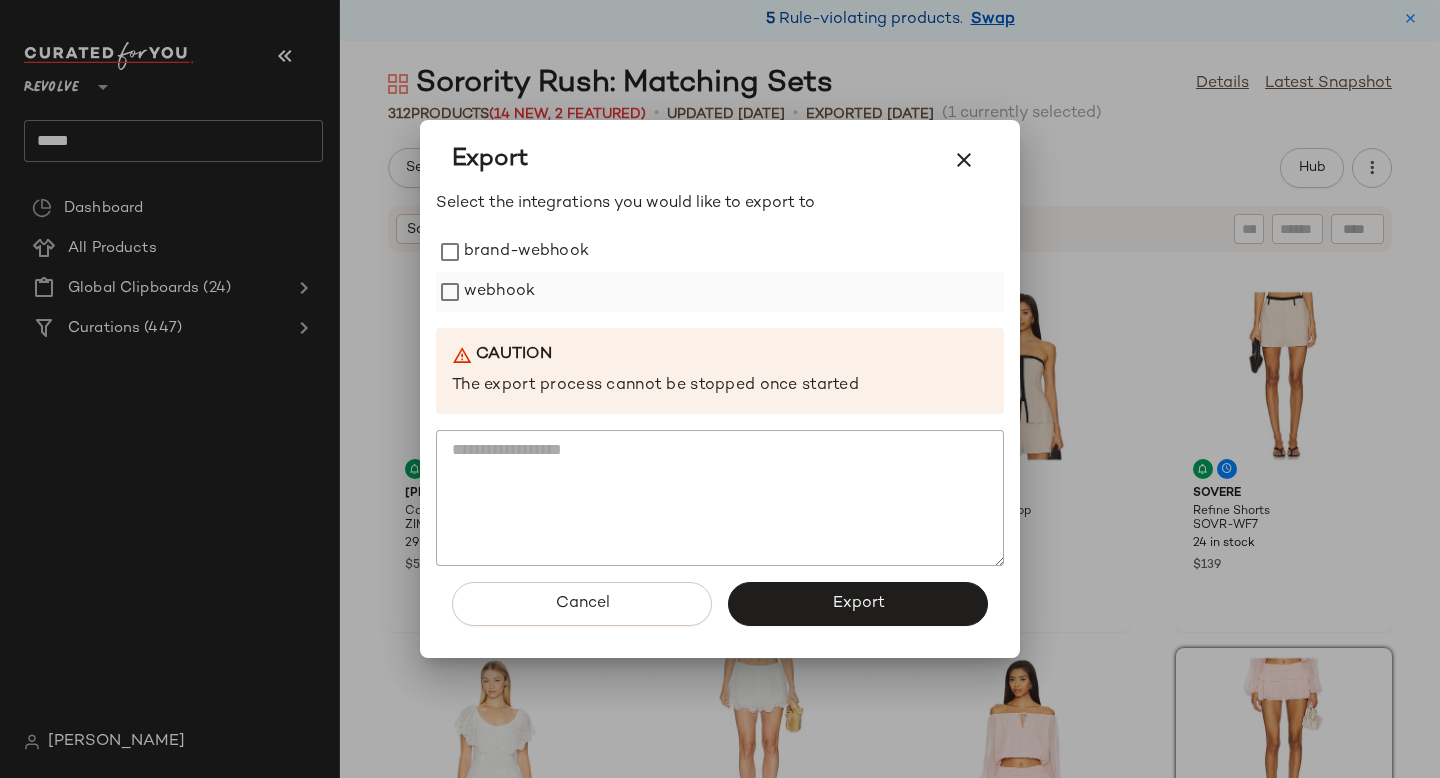 scroll, scrollTop: 0, scrollLeft: 0, axis: both 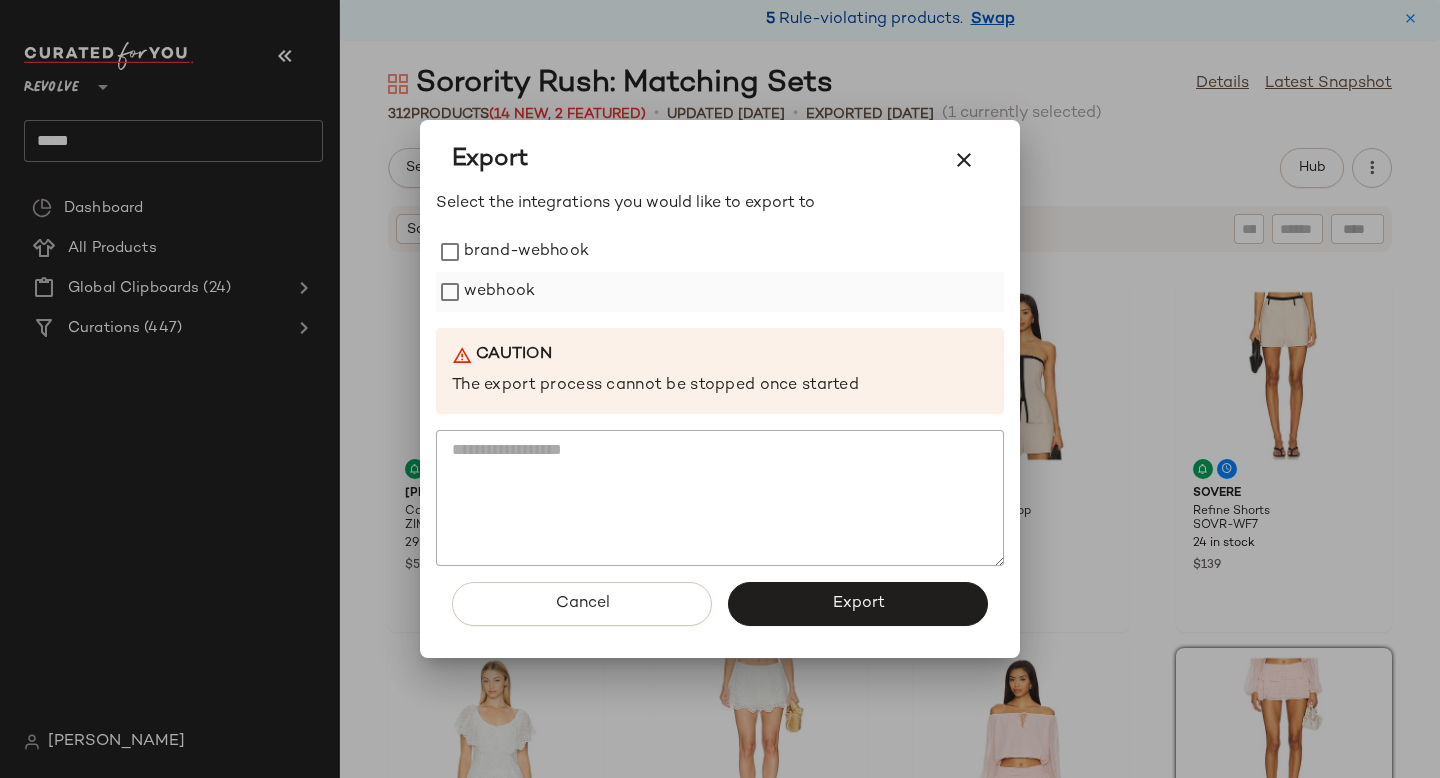 click on "webhook" at bounding box center (499, 292) 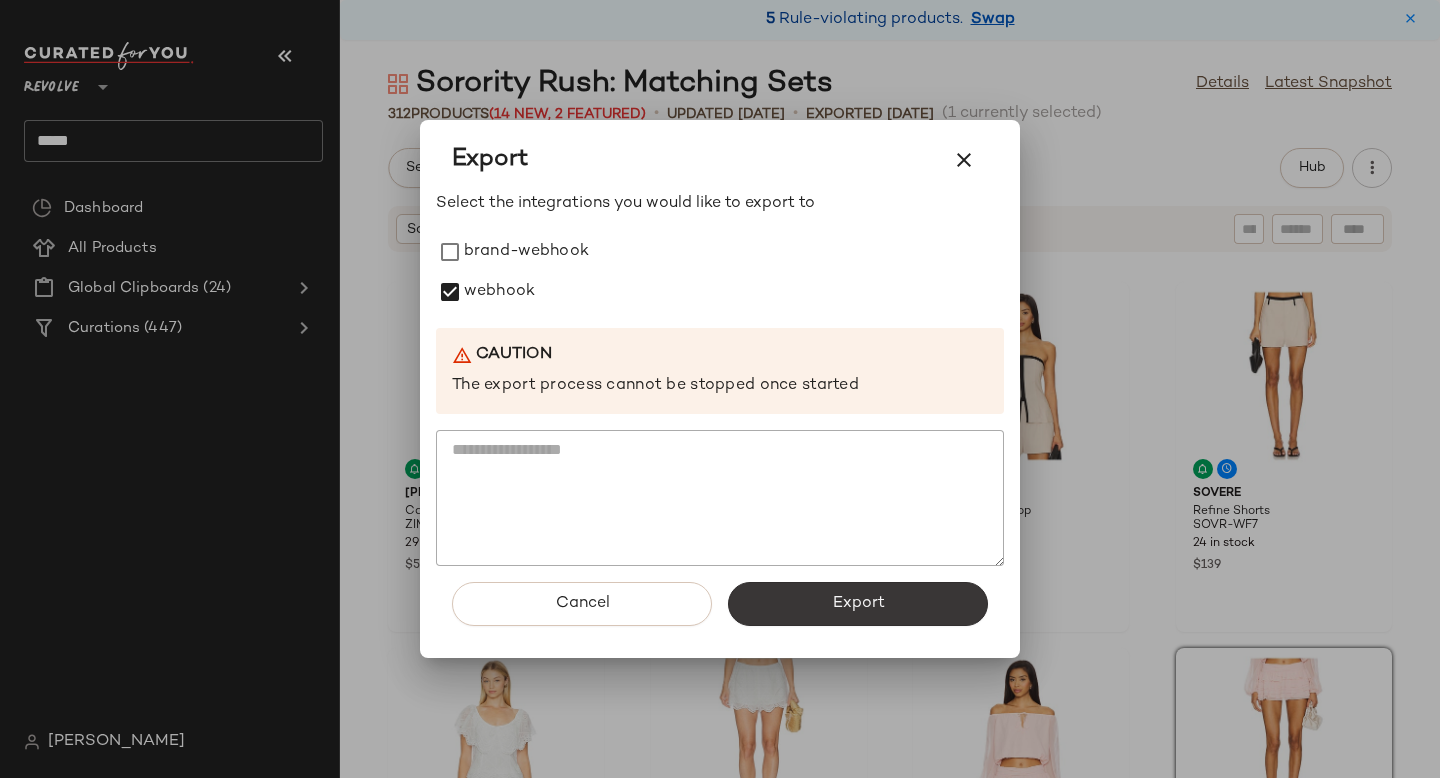 click on "Export" at bounding box center (858, 604) 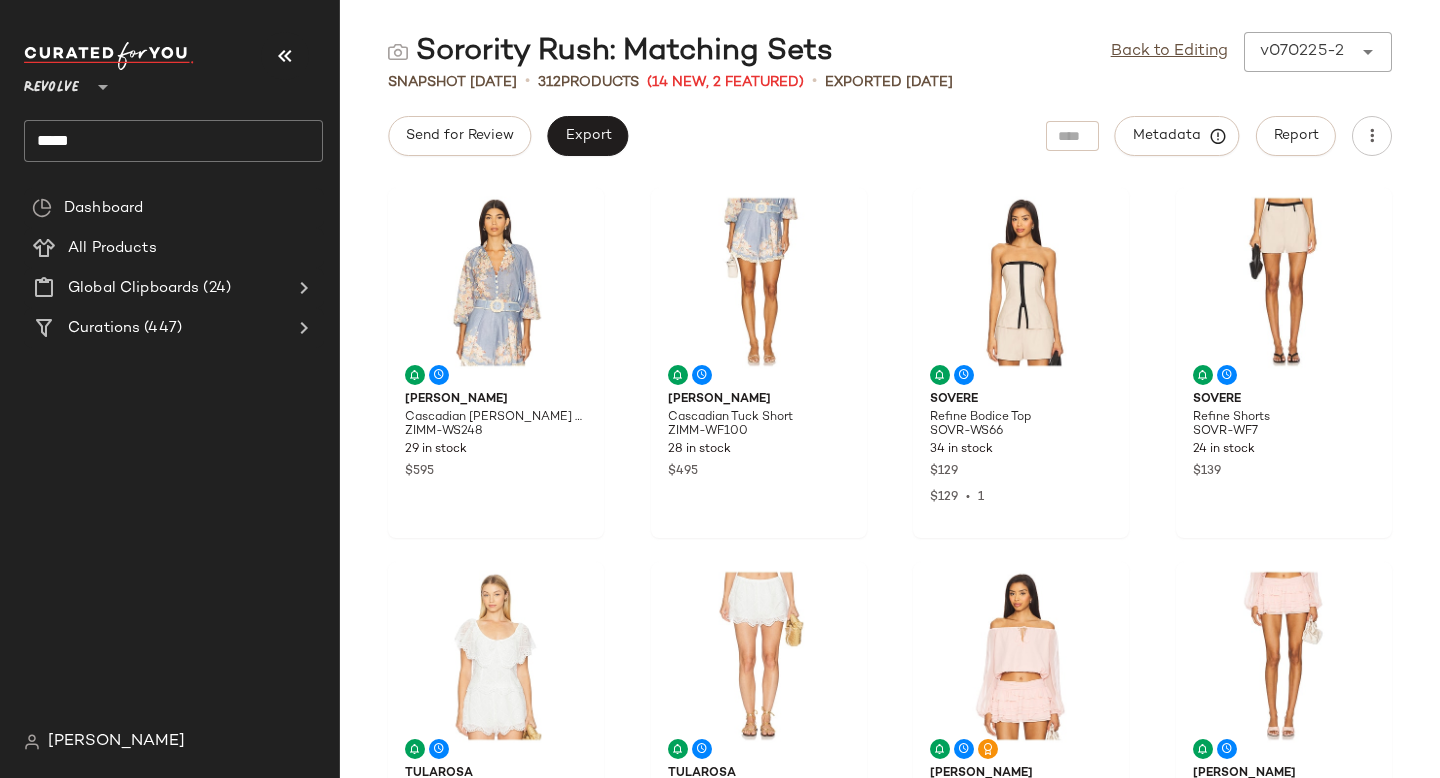 click on "*****" 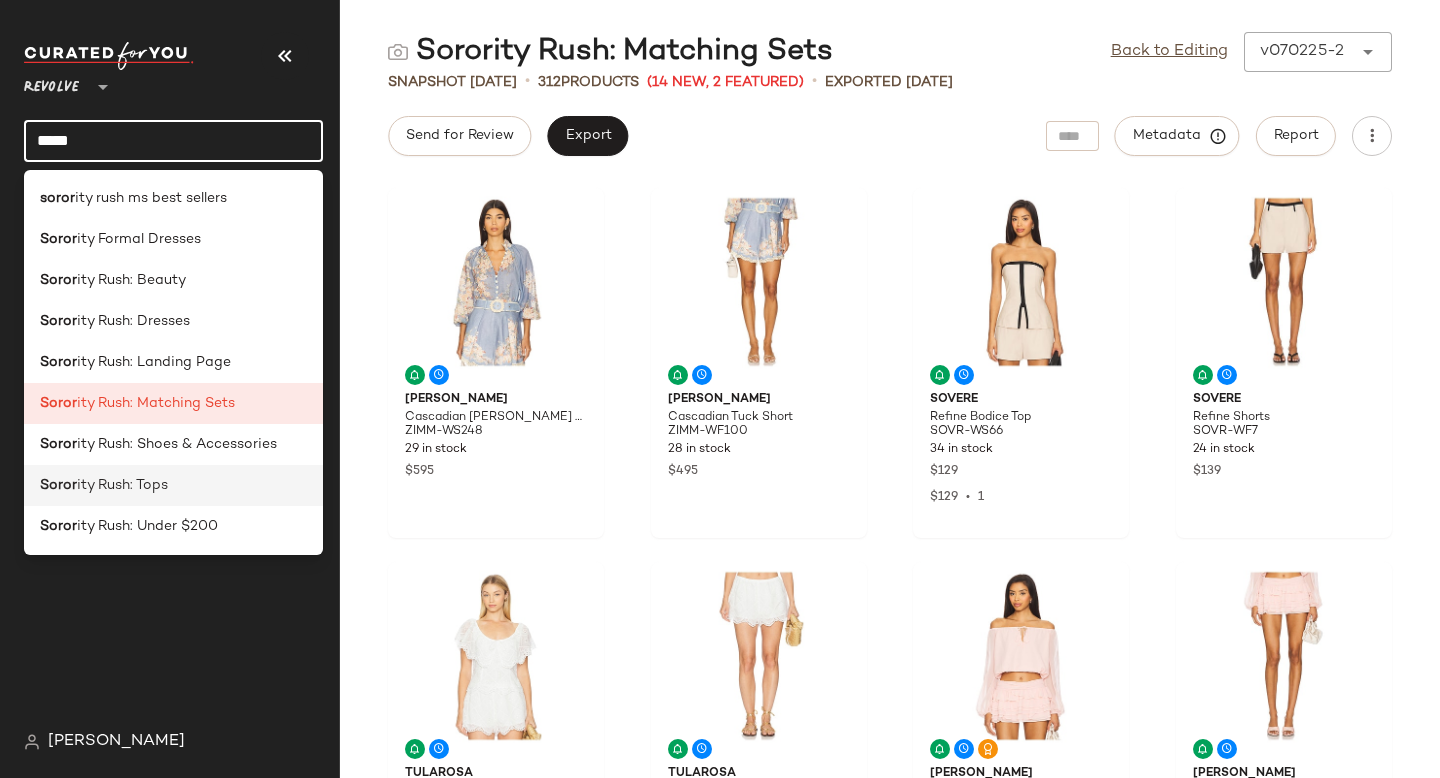 click on "ity Rush: Tops" at bounding box center [122, 485] 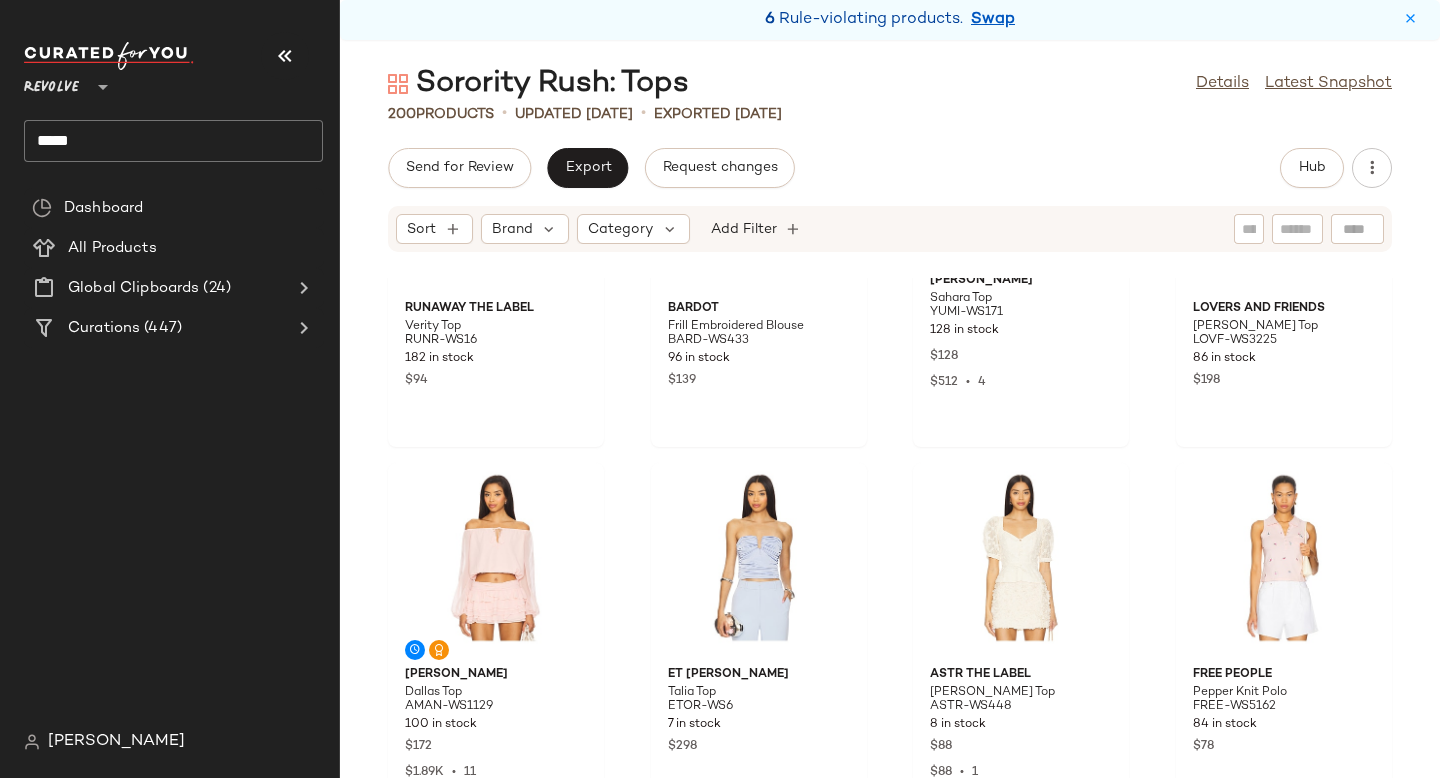 scroll, scrollTop: 0, scrollLeft: 0, axis: both 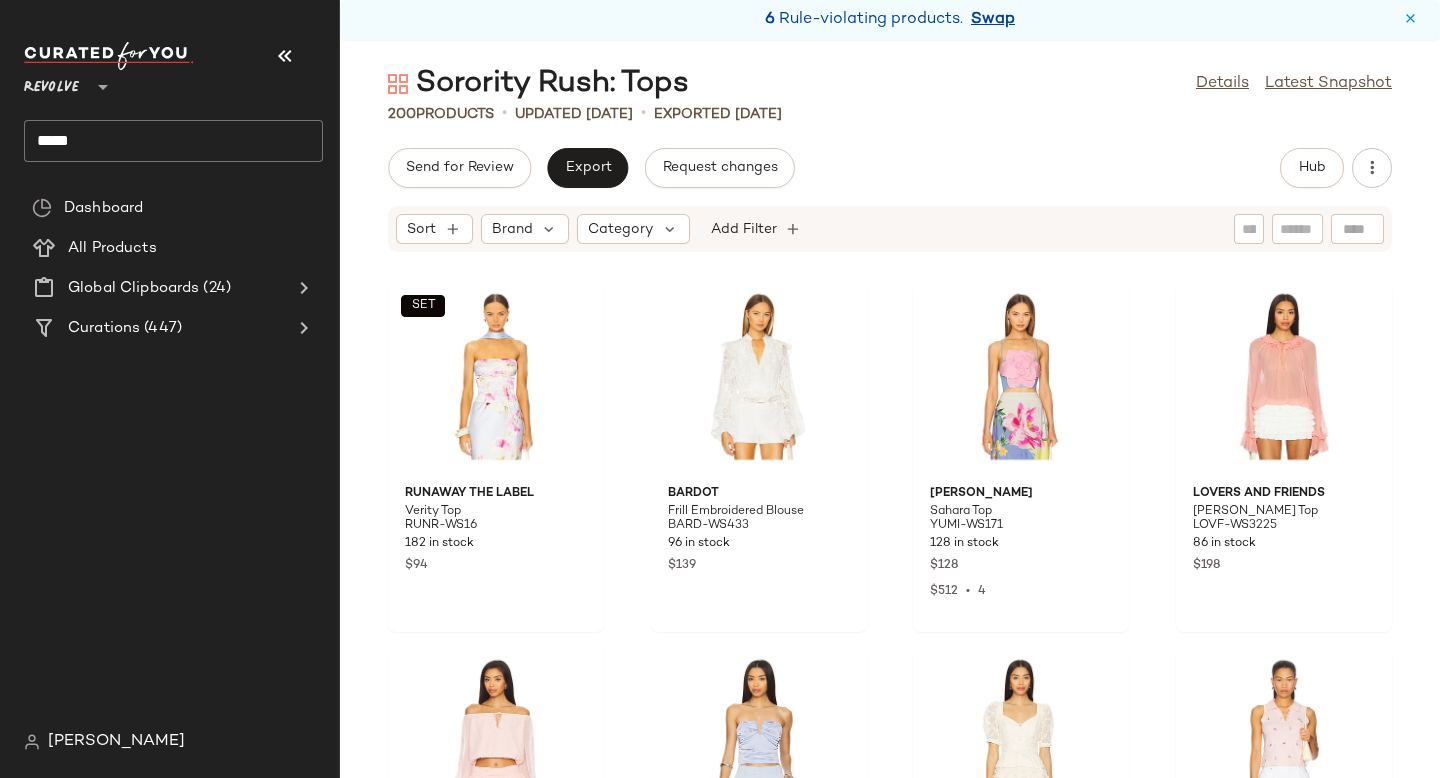 click on "Swap" at bounding box center [993, 20] 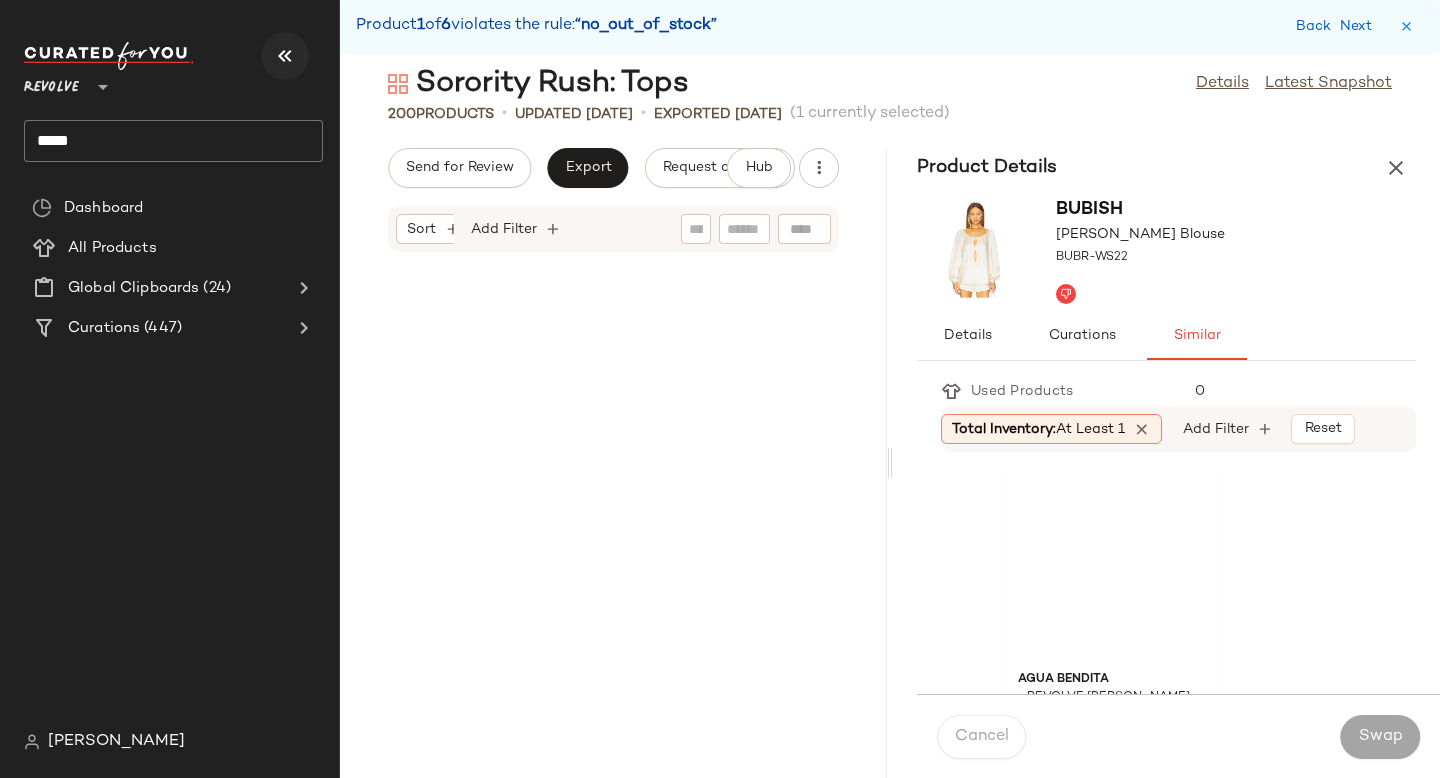 scroll, scrollTop: 3294, scrollLeft: 0, axis: vertical 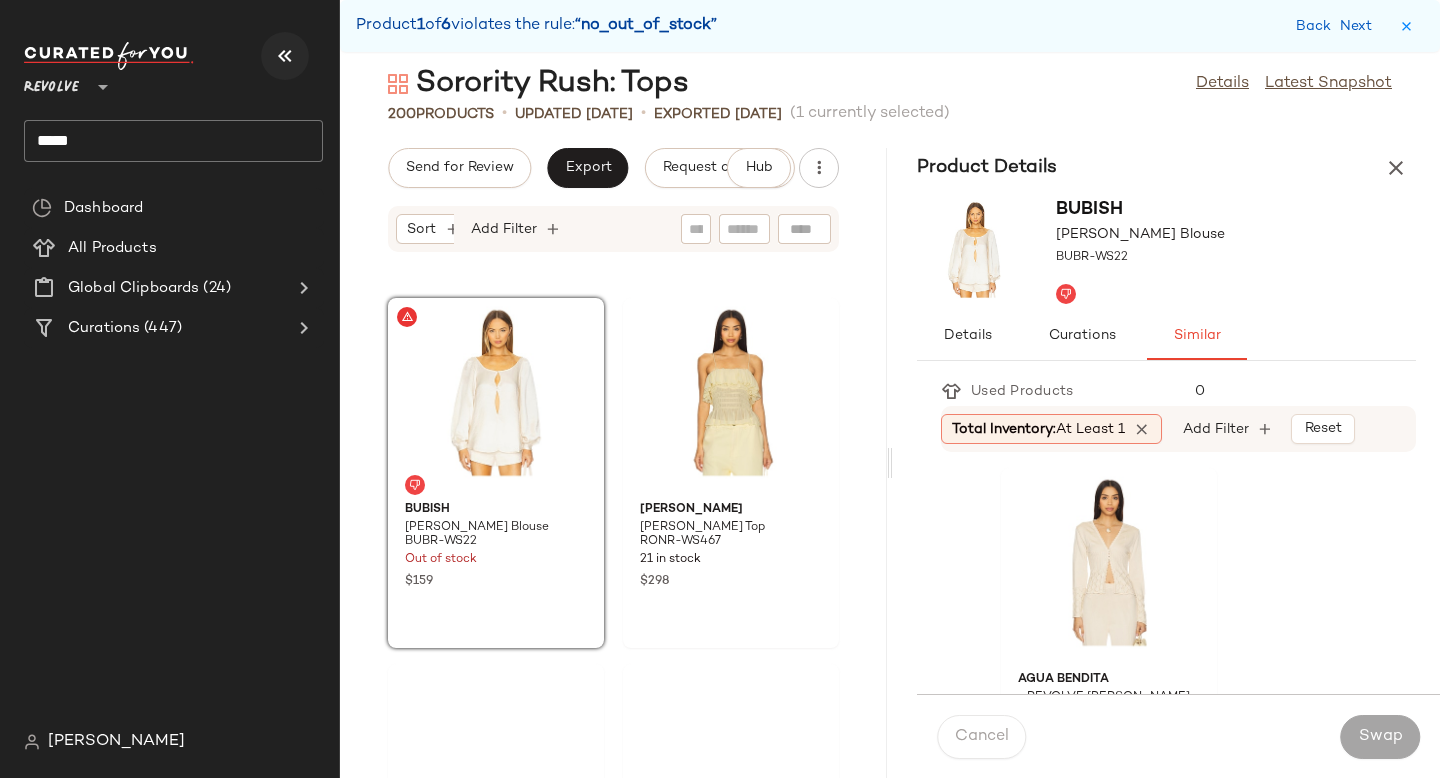 click at bounding box center (285, 56) 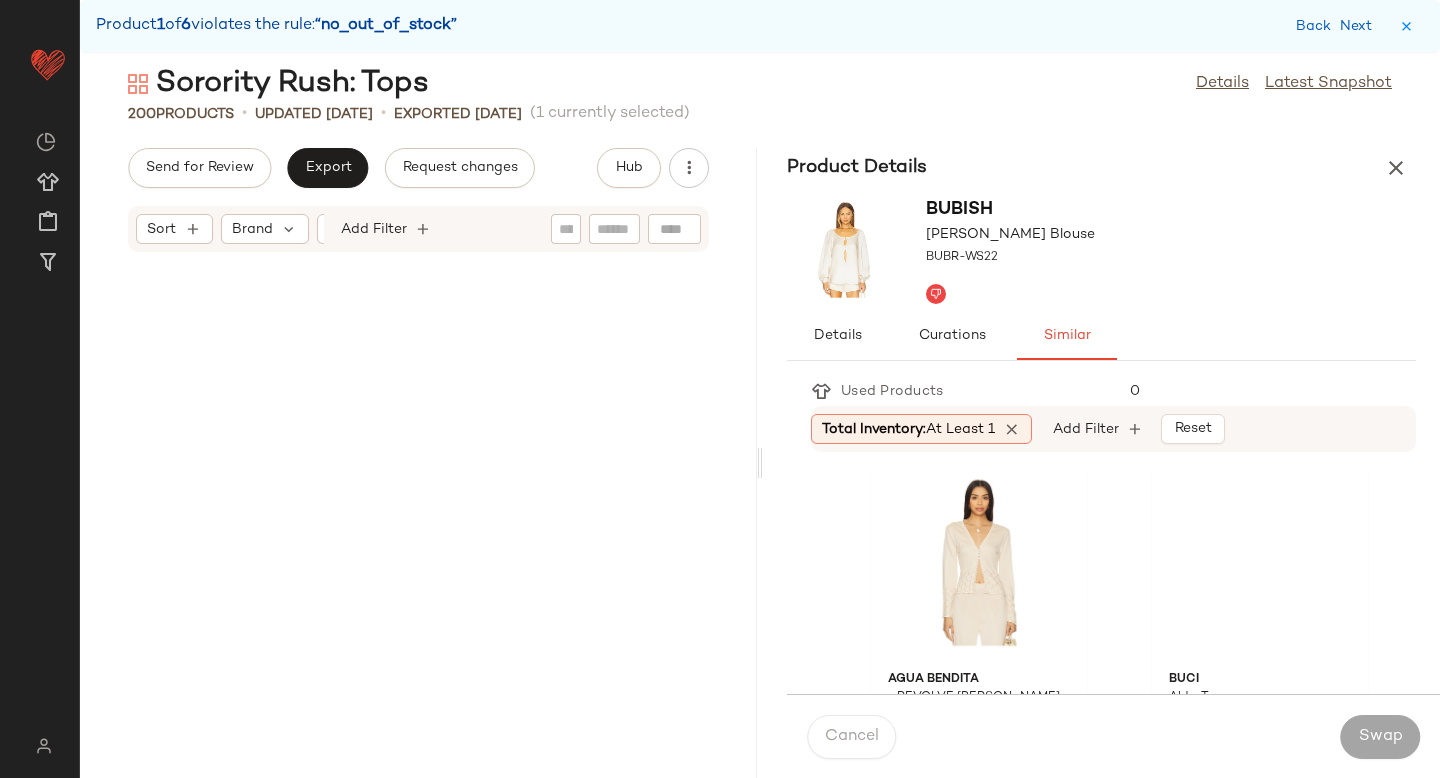 scroll, scrollTop: 1464, scrollLeft: 0, axis: vertical 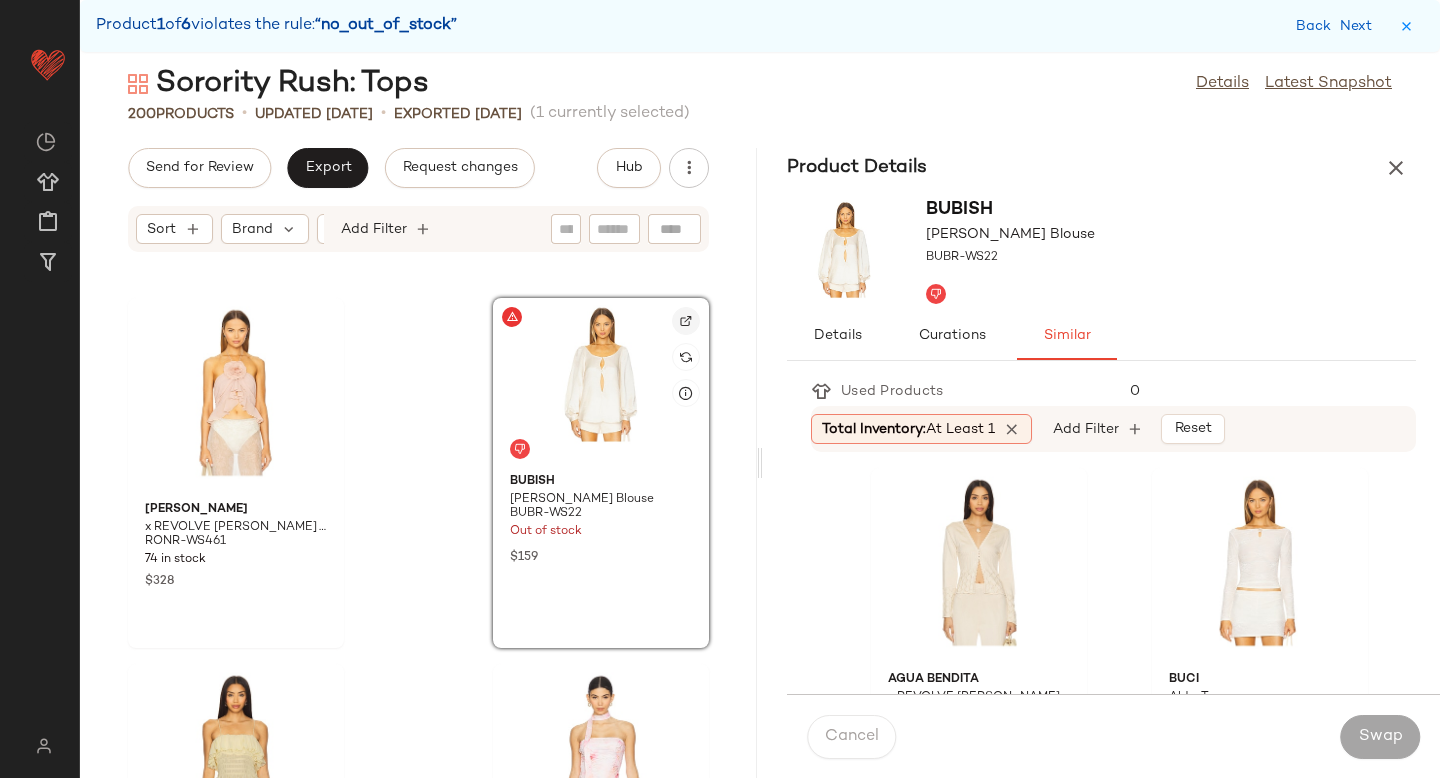 click 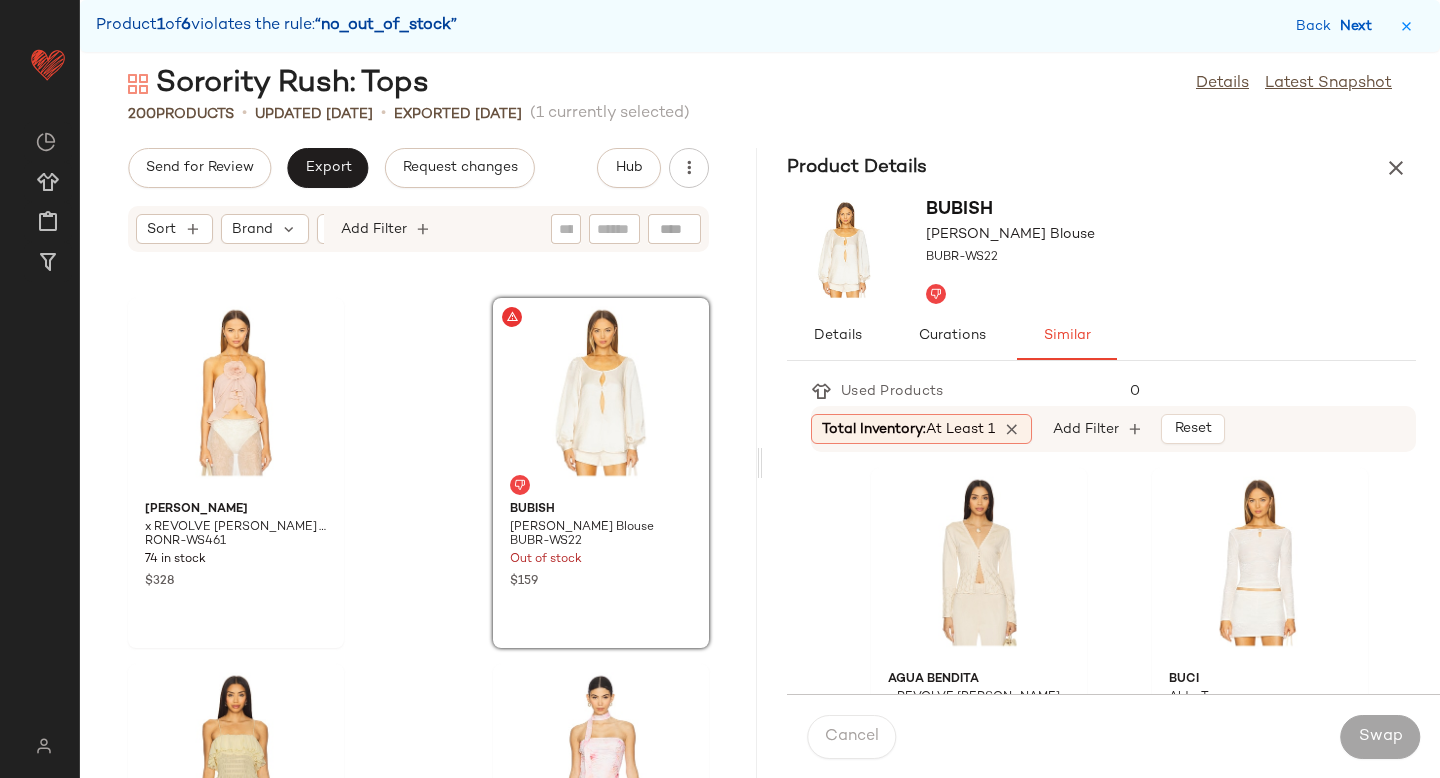 click on "Next" at bounding box center (1360, 26) 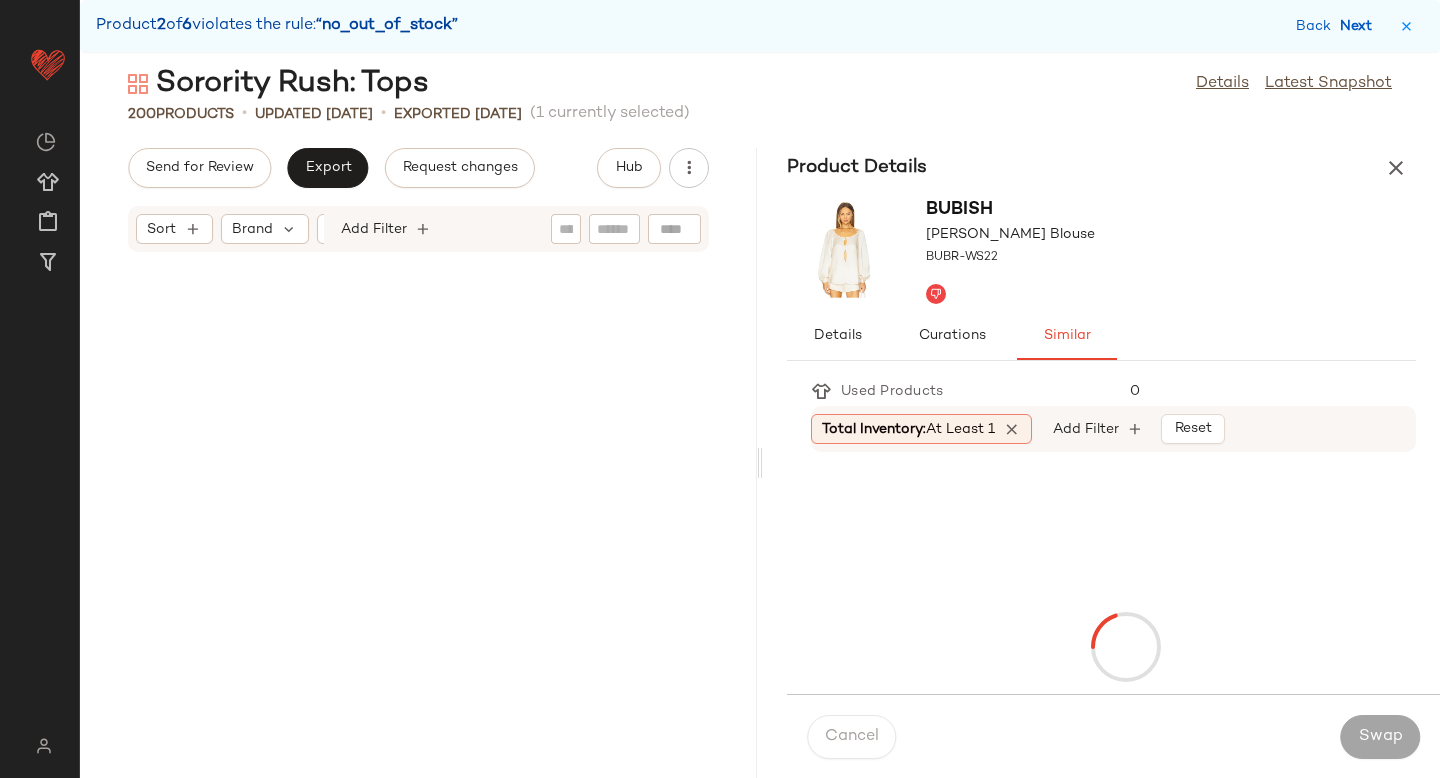 scroll, scrollTop: 3294, scrollLeft: 0, axis: vertical 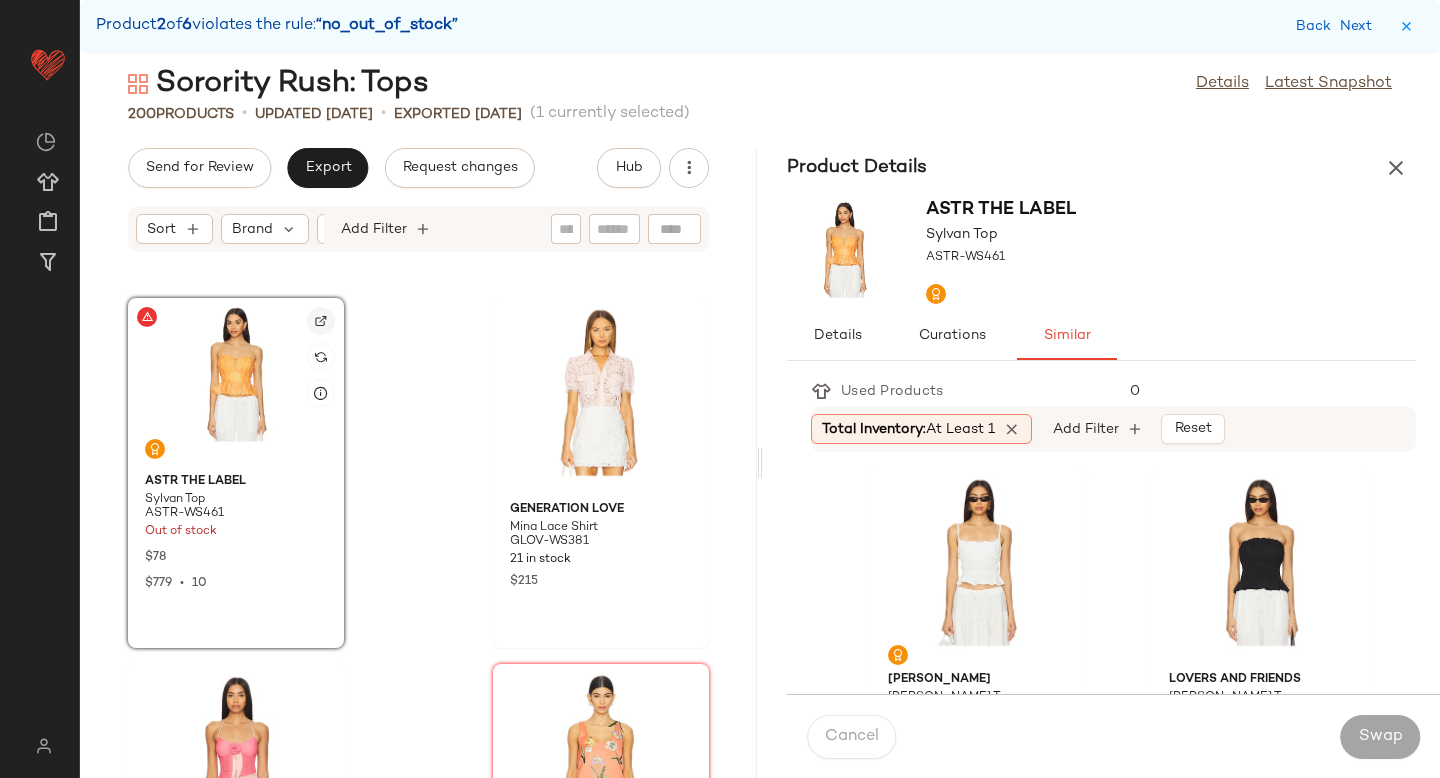 click 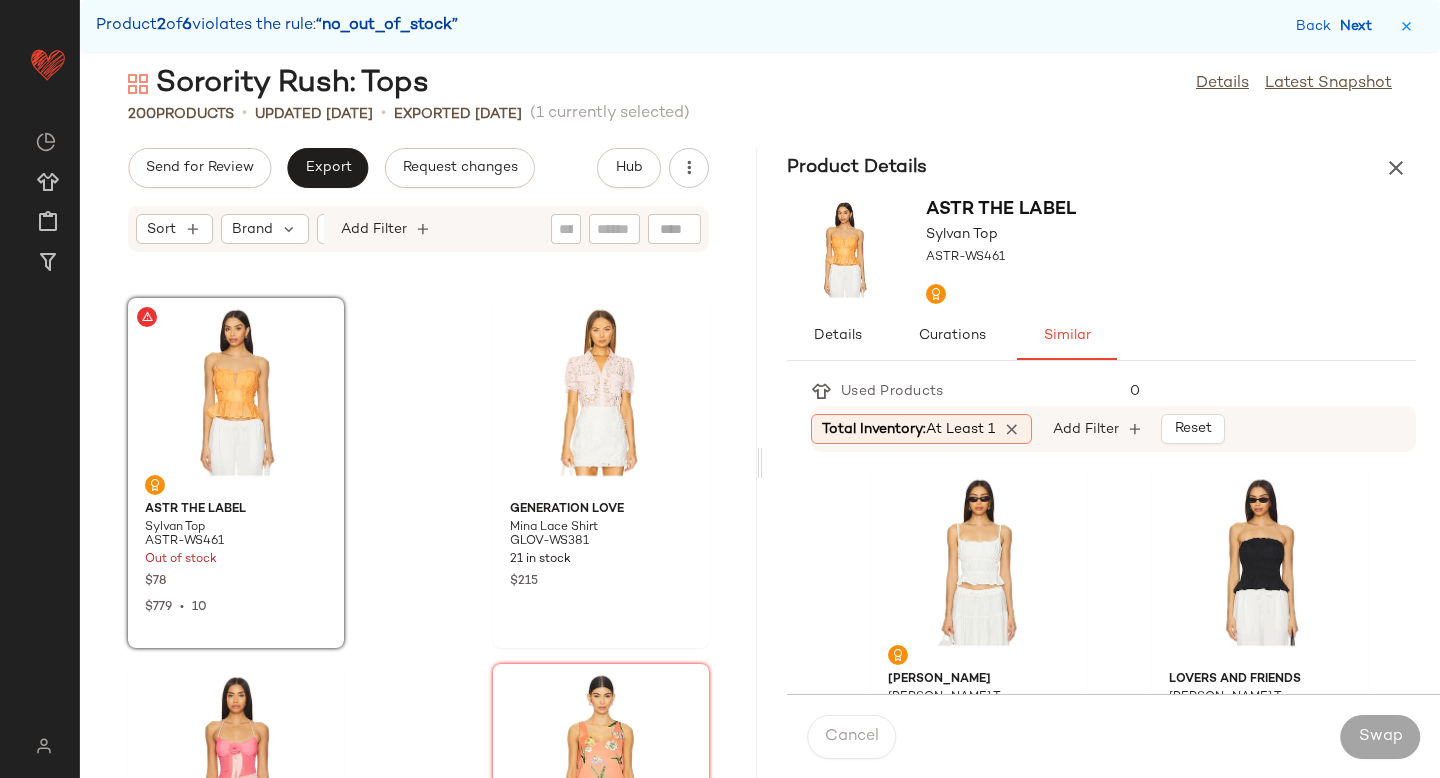 click on "Next" at bounding box center [1360, 26] 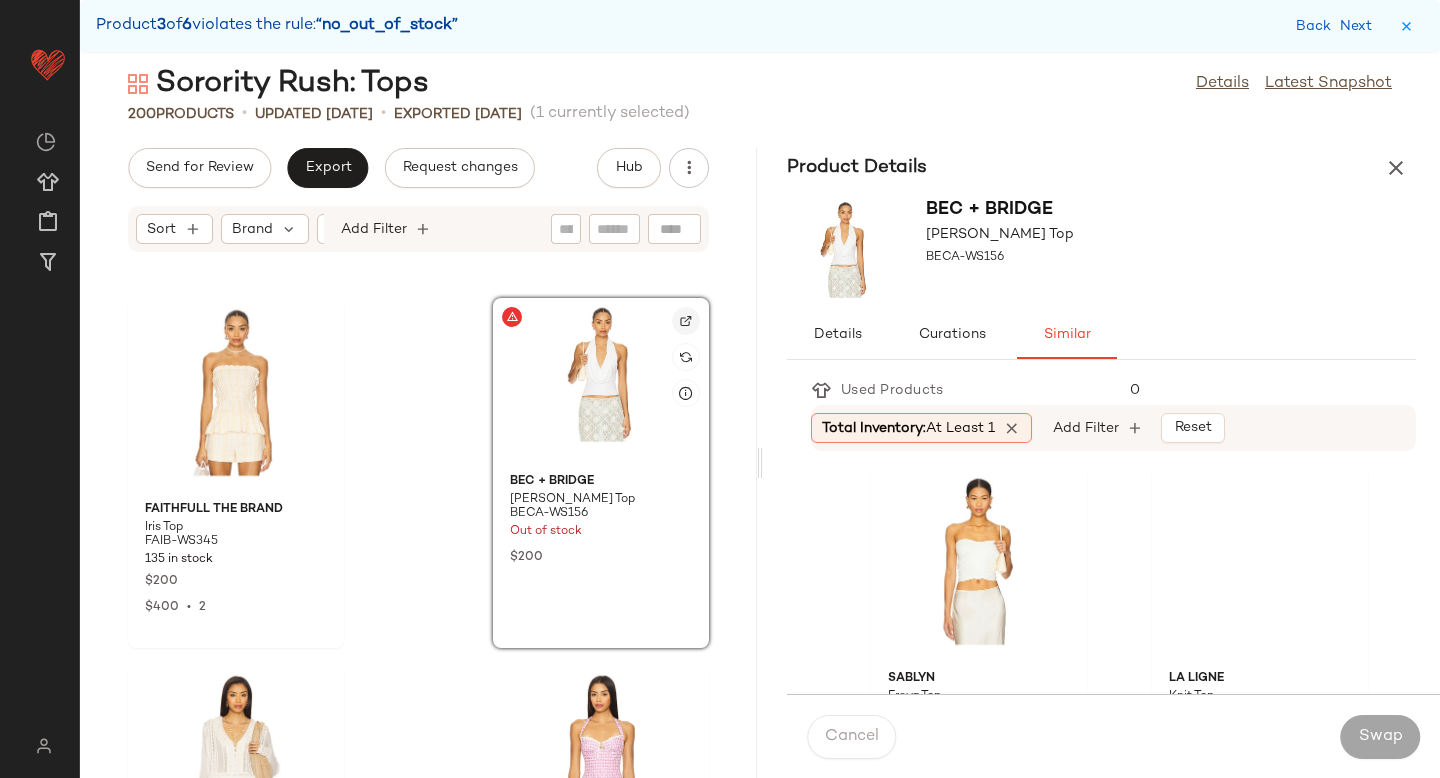 click at bounding box center [686, 321] 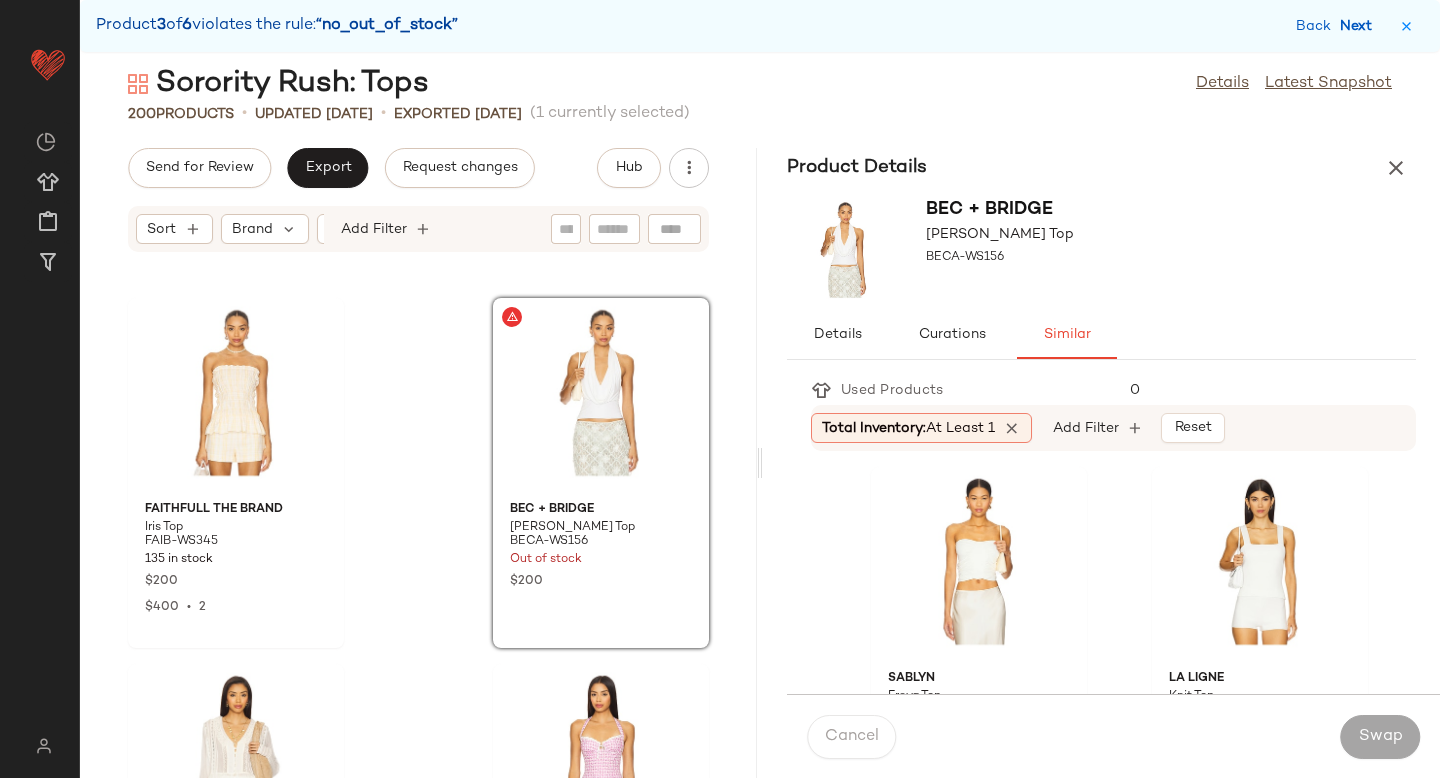 click on "Next" at bounding box center (1360, 26) 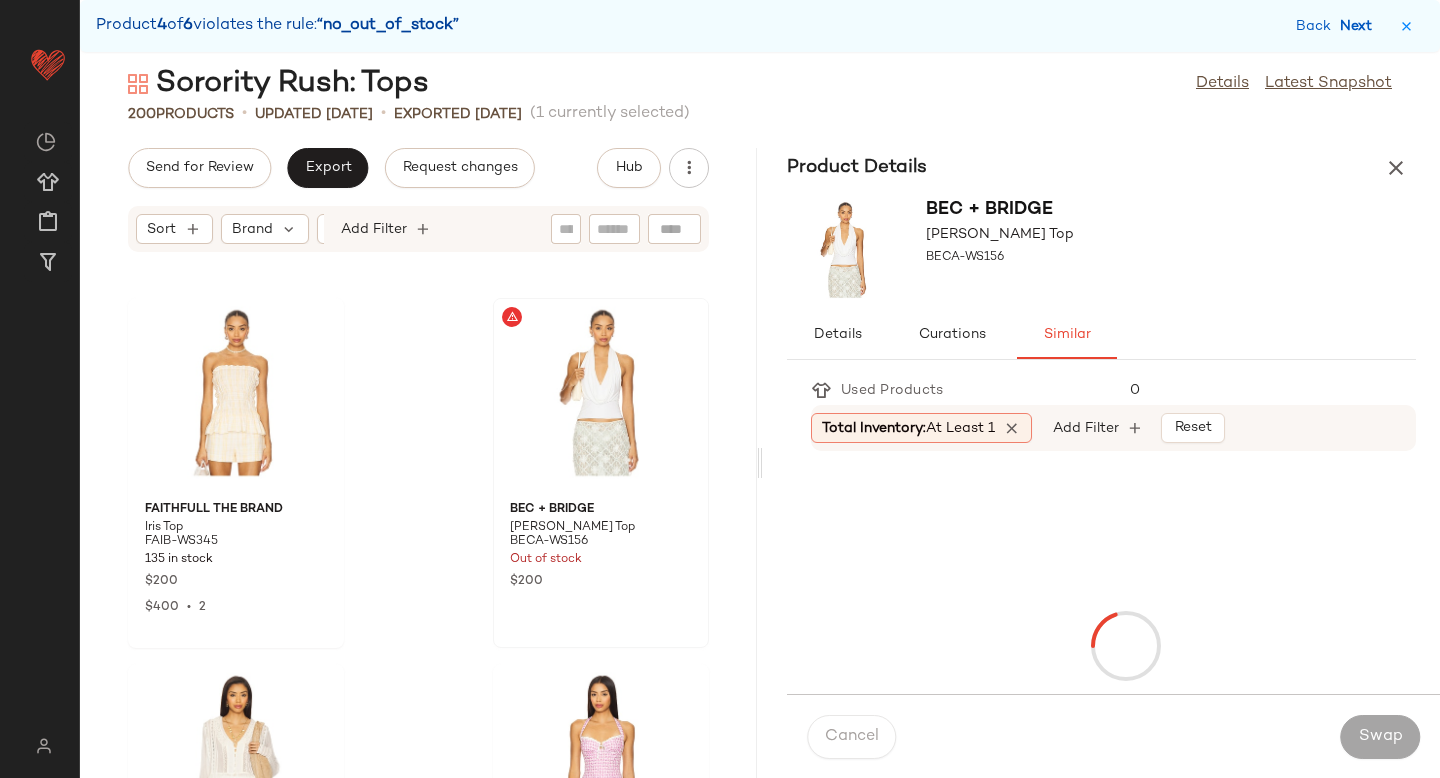 scroll, scrollTop: 14274, scrollLeft: 0, axis: vertical 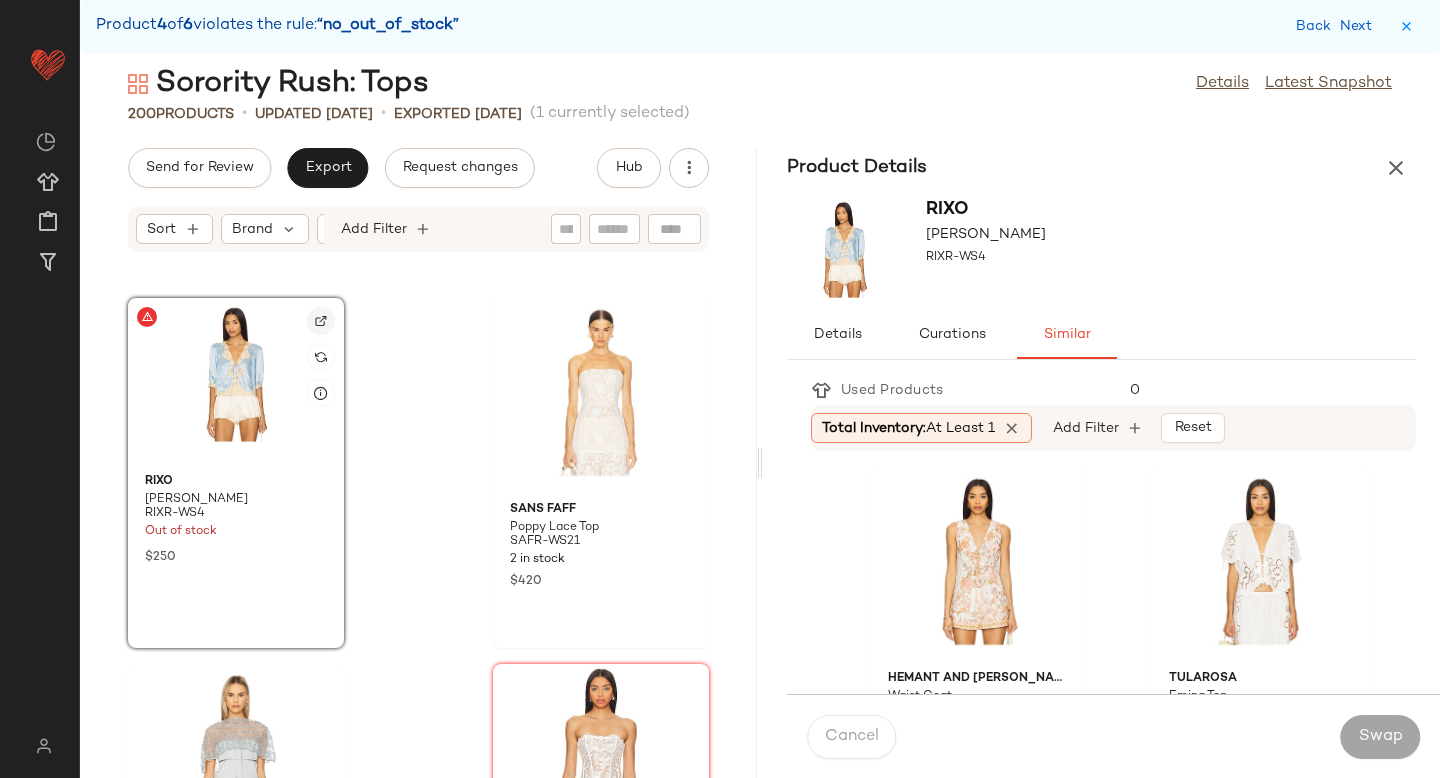 click 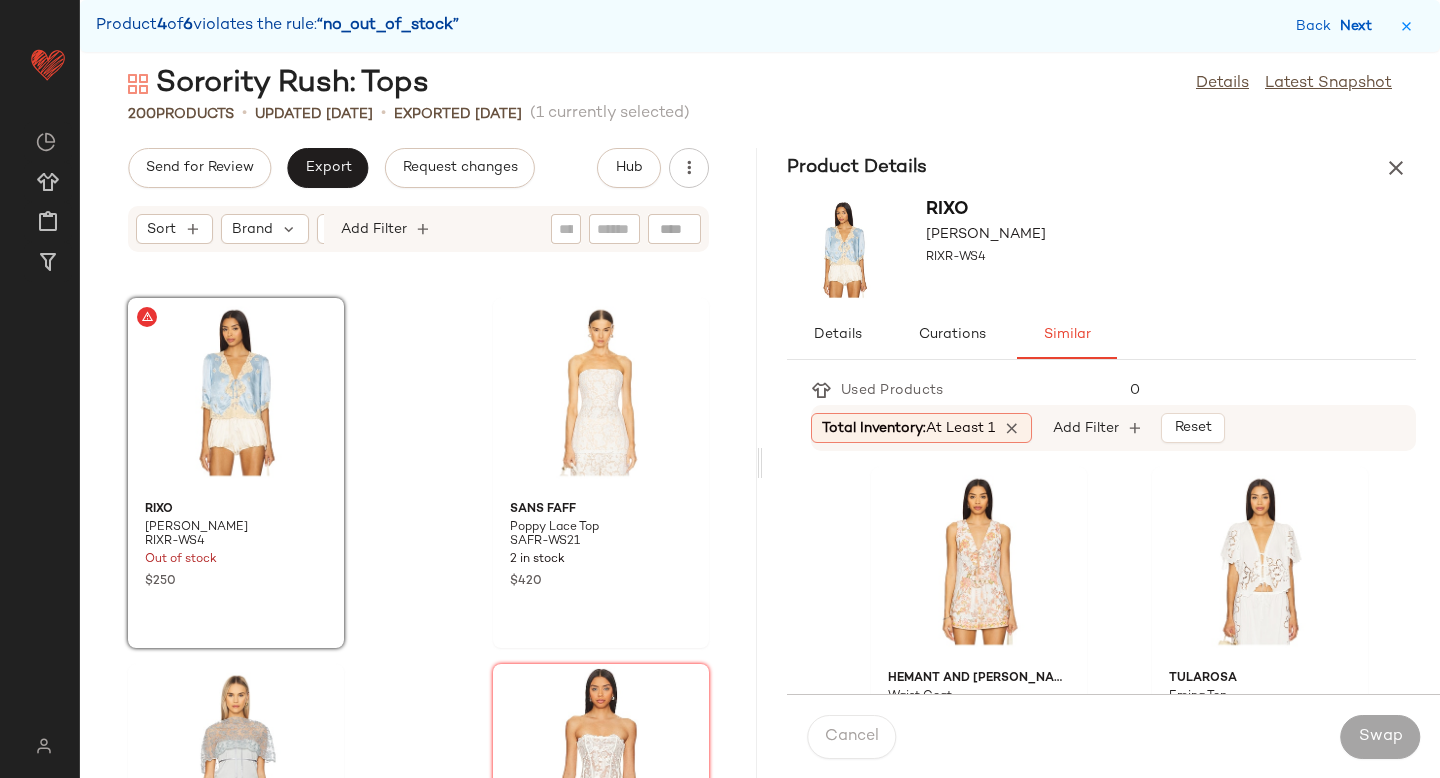 click on "Next" at bounding box center [1360, 26] 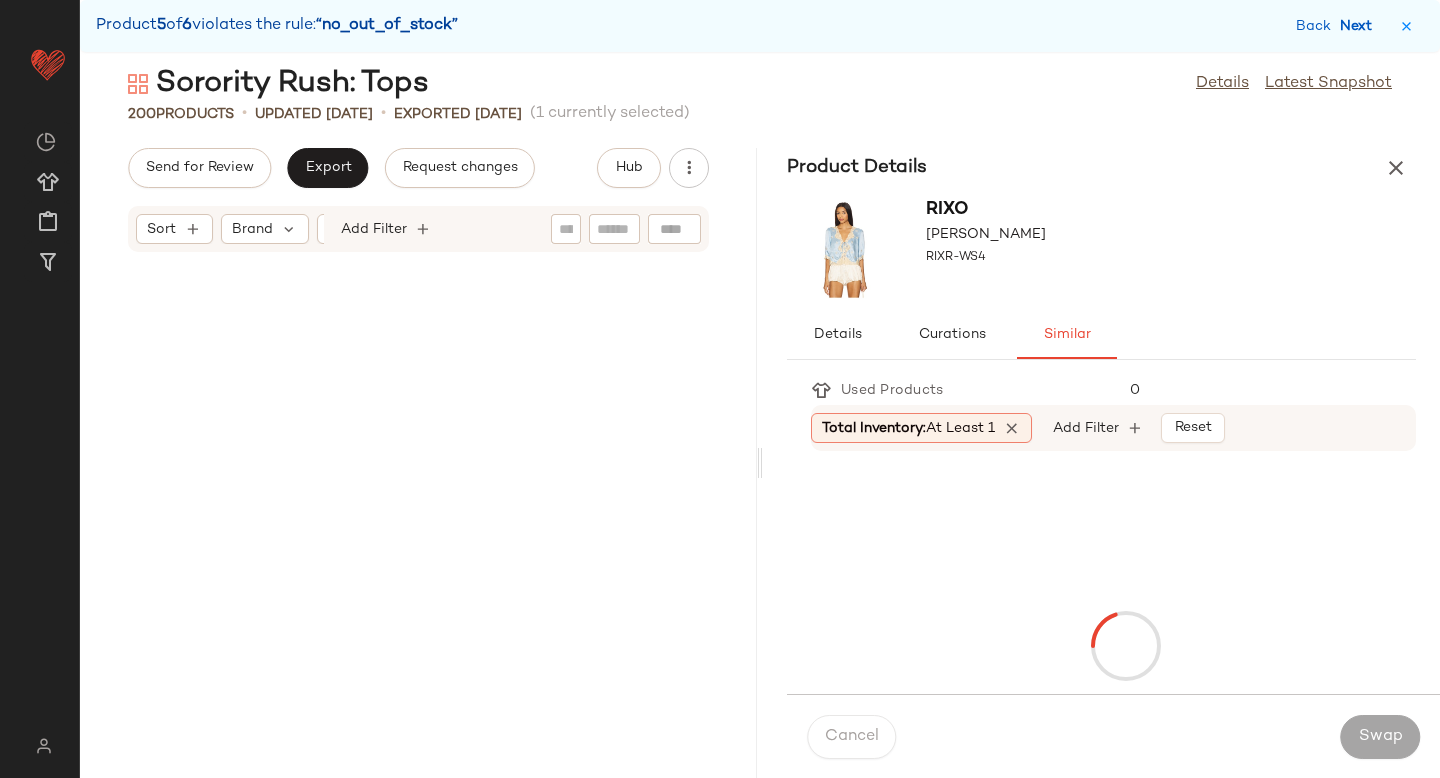 scroll, scrollTop: 19032, scrollLeft: 0, axis: vertical 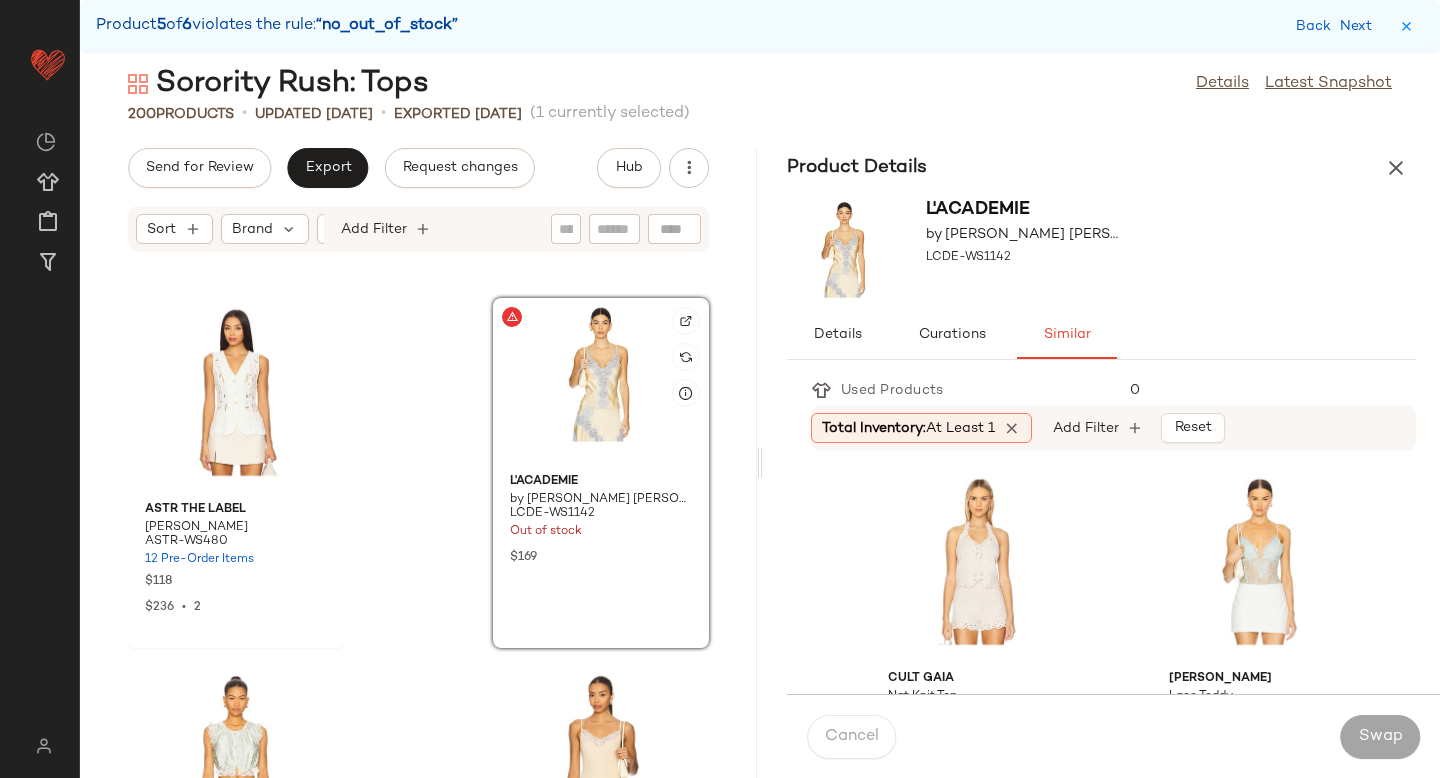 click 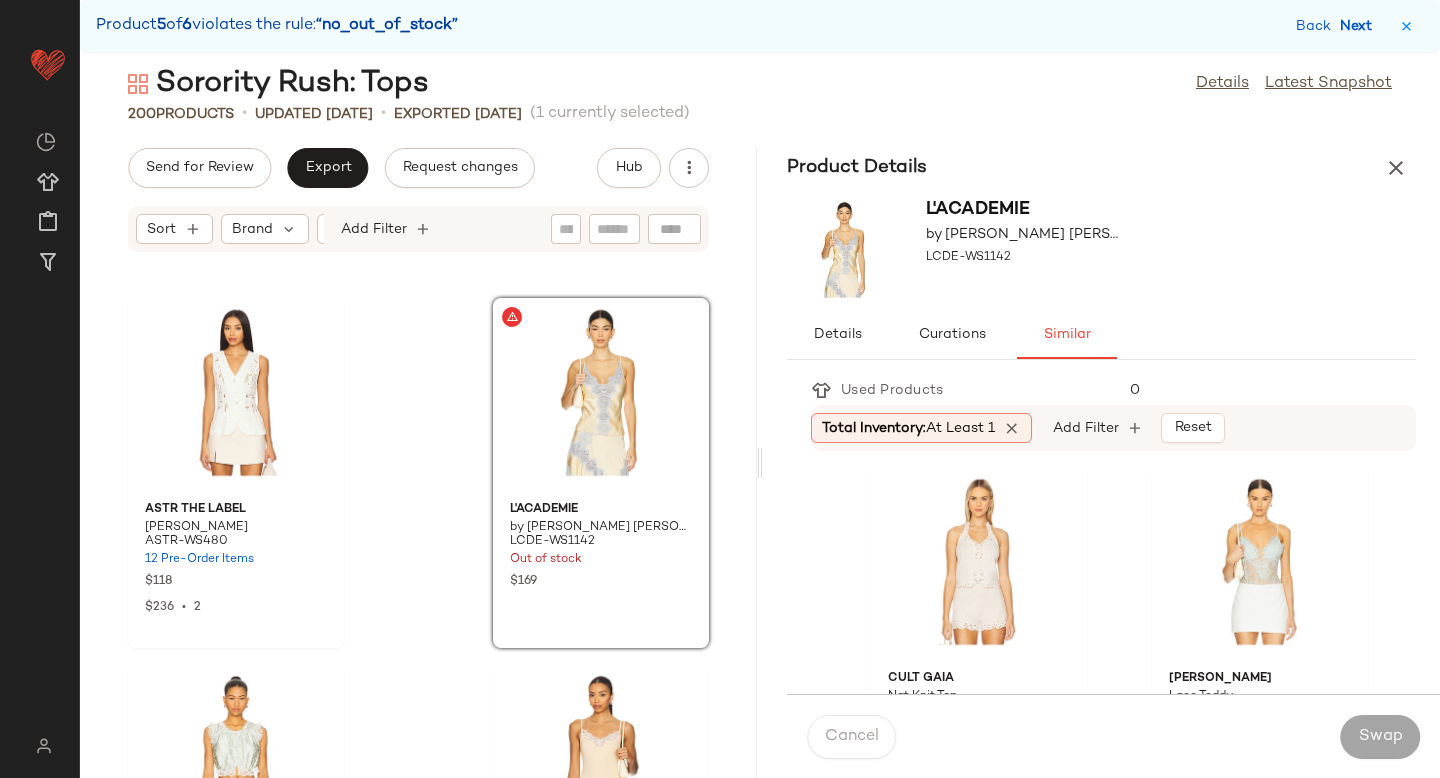 click on "Next" at bounding box center (1360, 26) 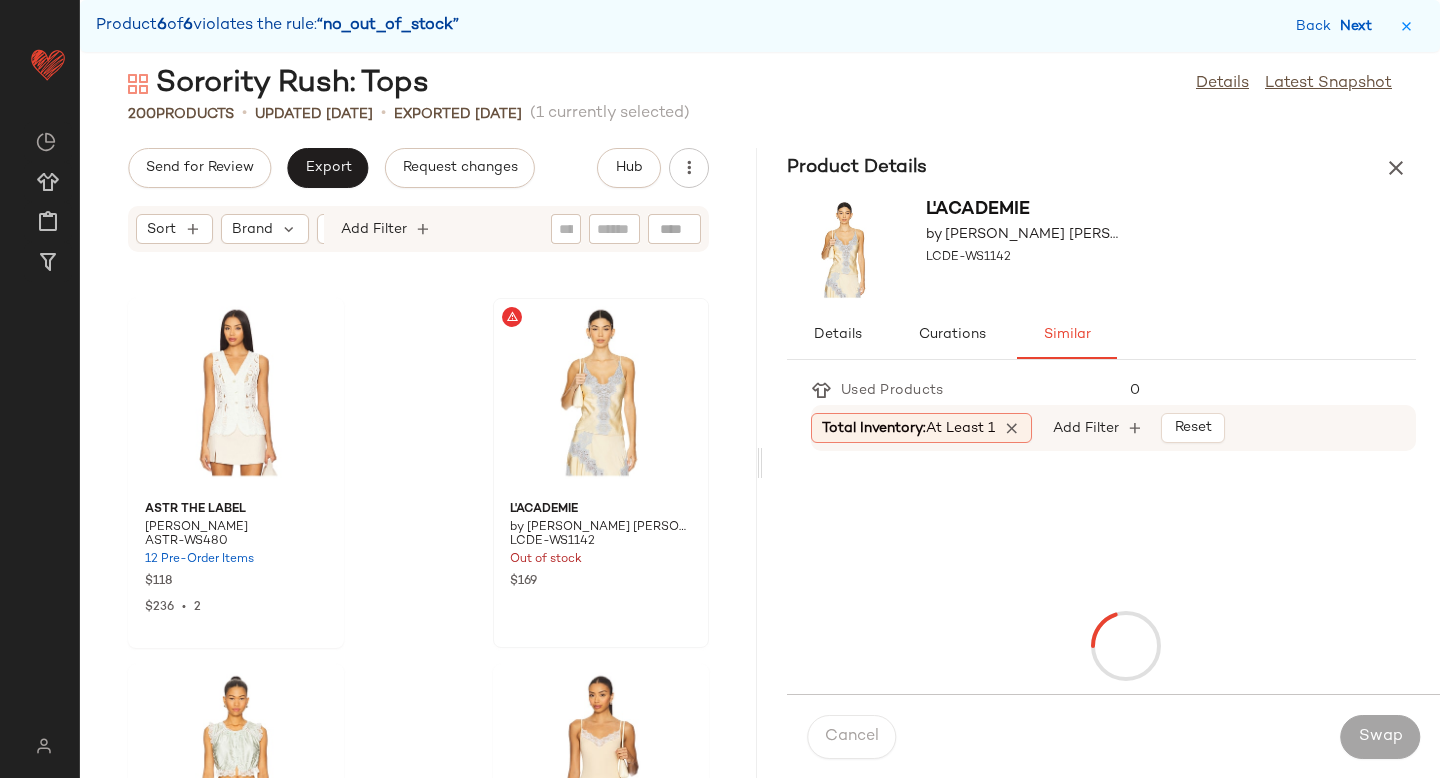 scroll, scrollTop: 21228, scrollLeft: 0, axis: vertical 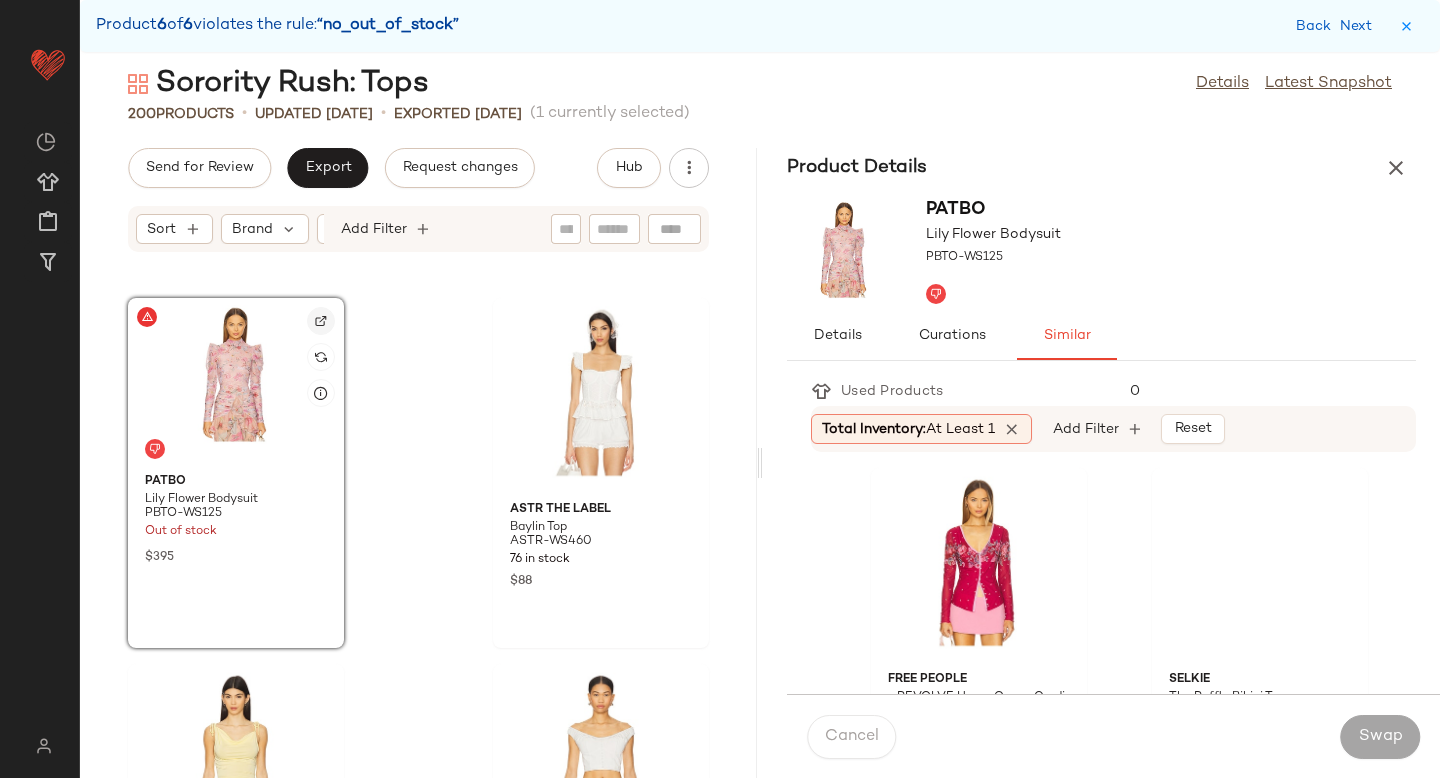 click 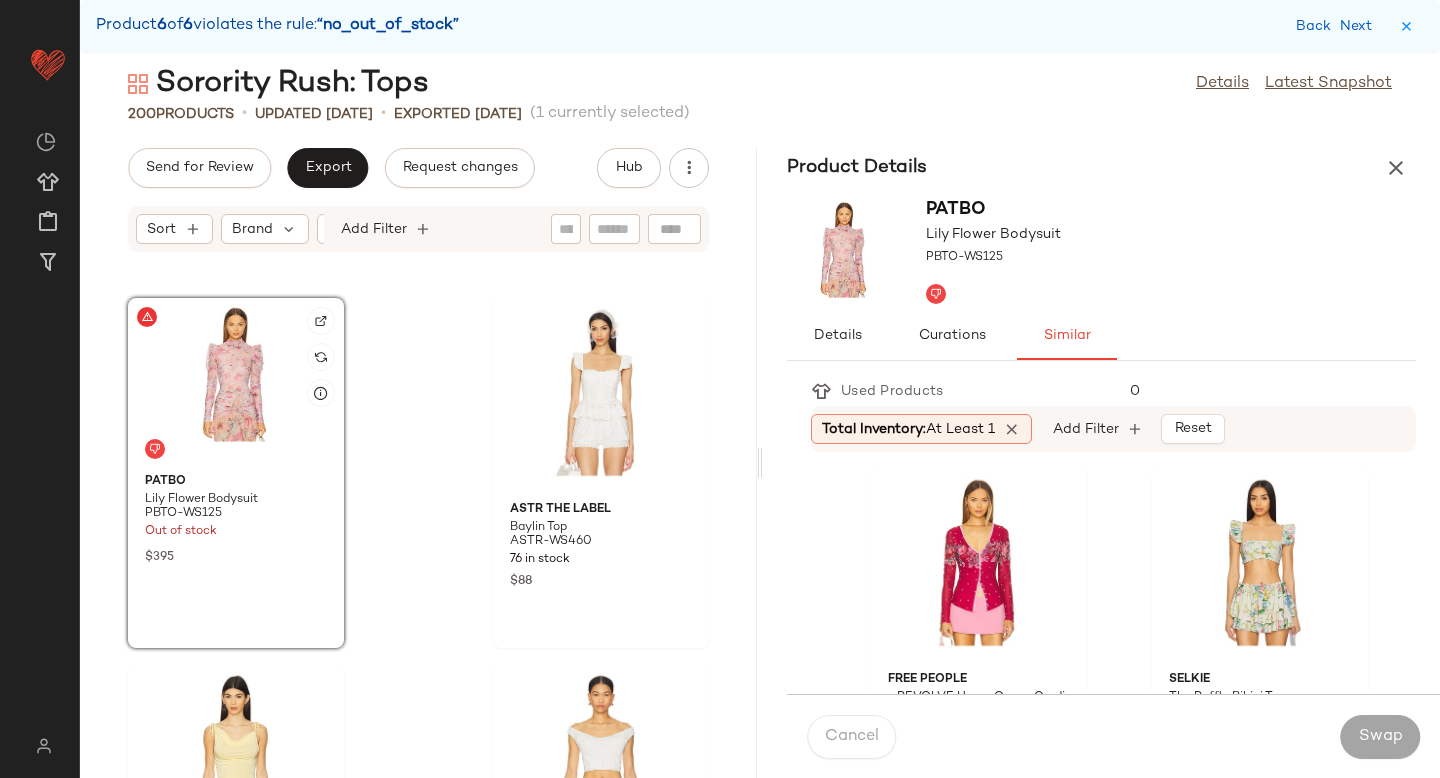 click 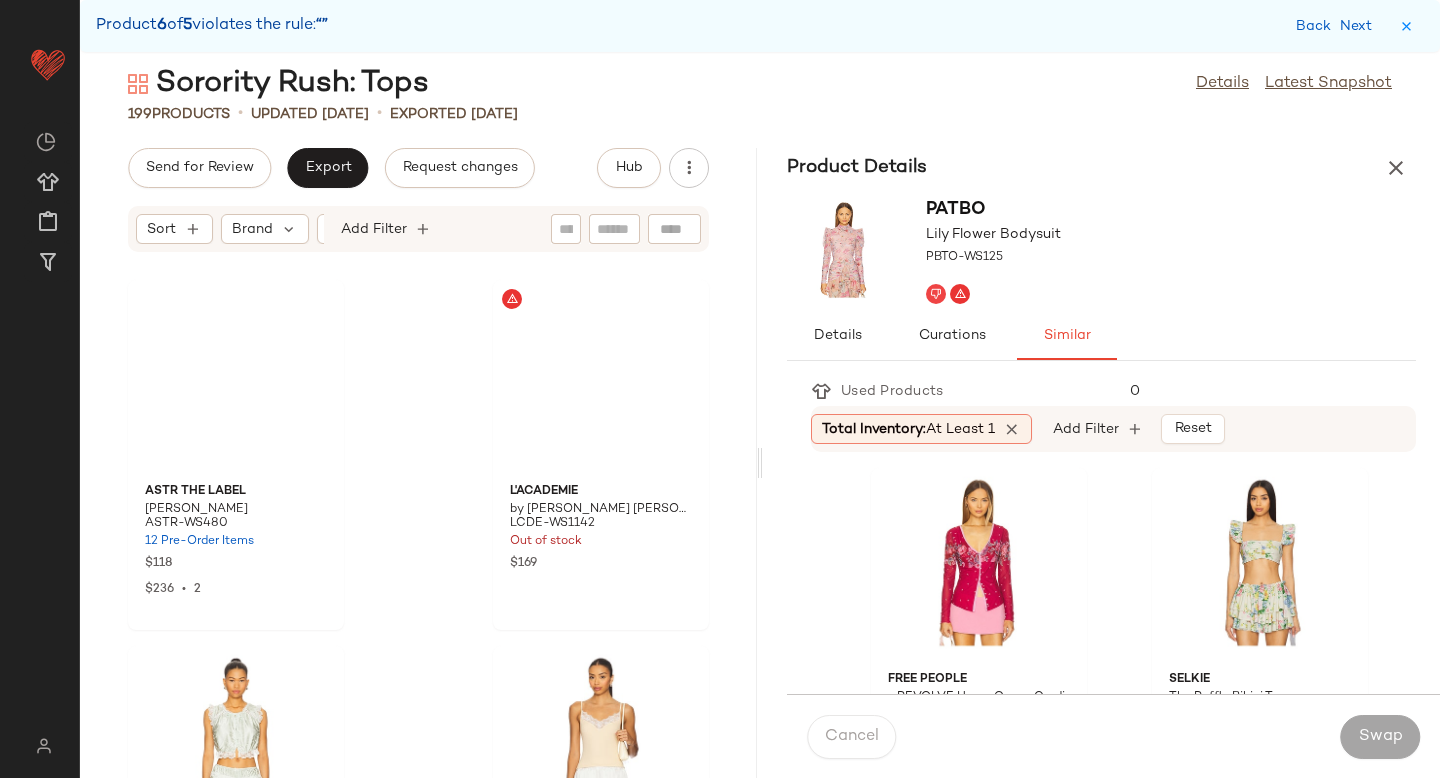 scroll, scrollTop: 18890, scrollLeft: 0, axis: vertical 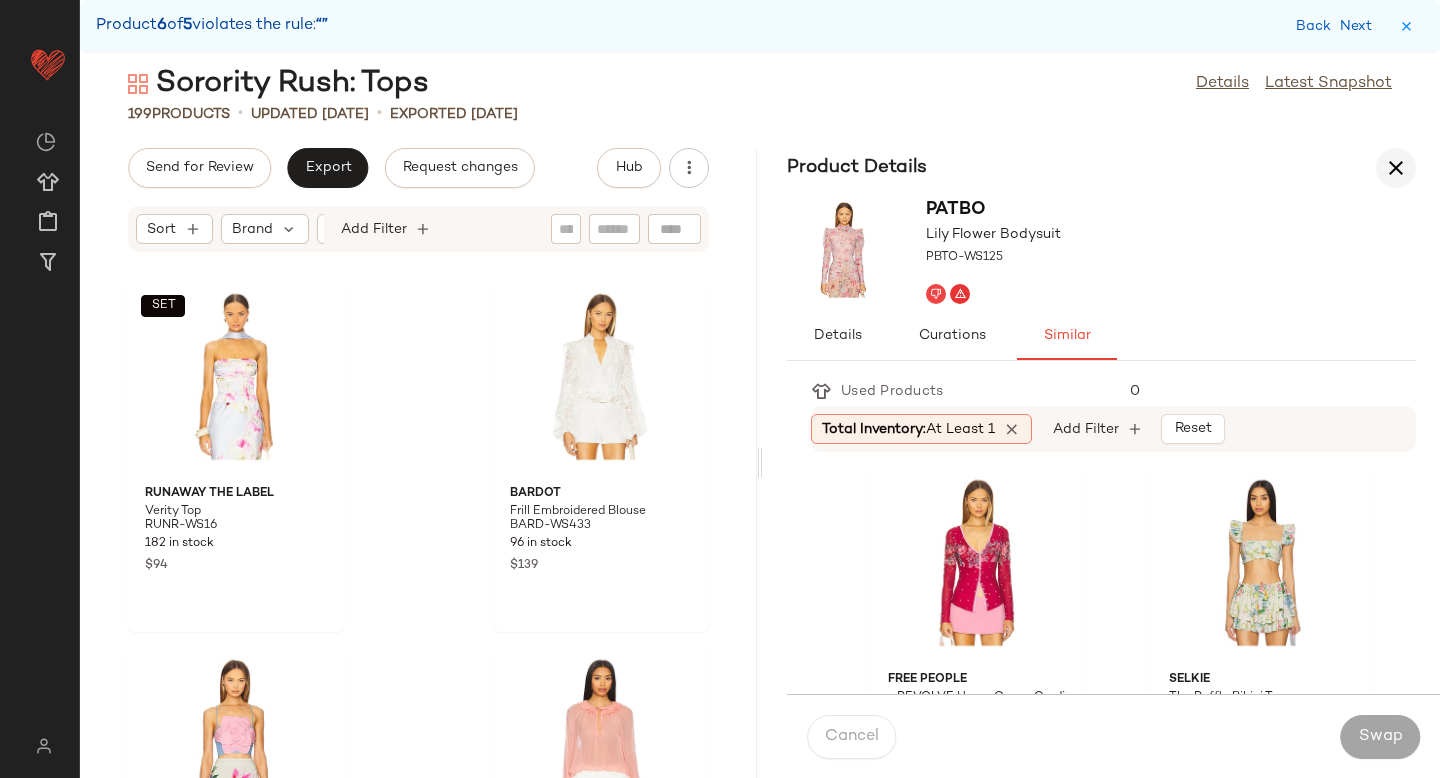 click at bounding box center (1396, 168) 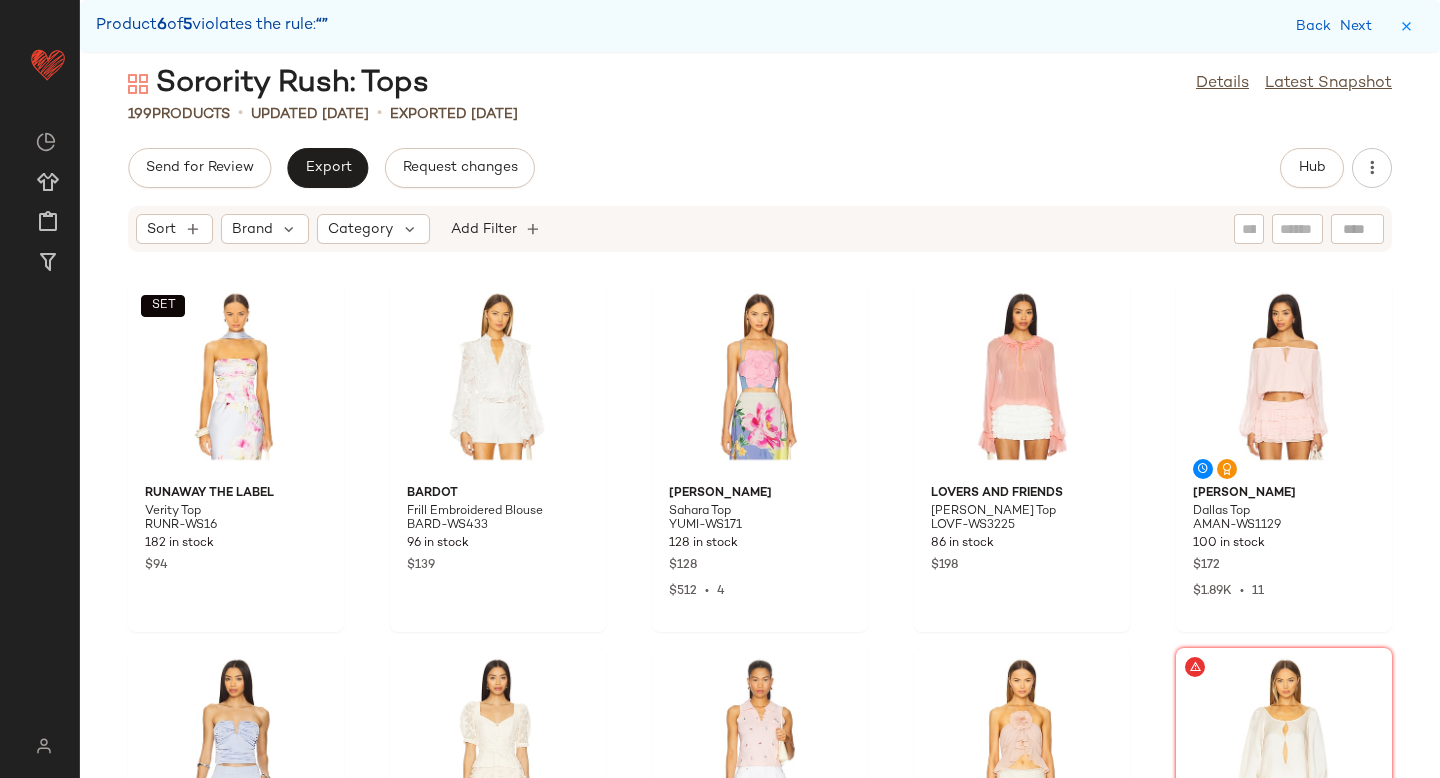 click on "Send for Review   Export   Request changes   Hub" 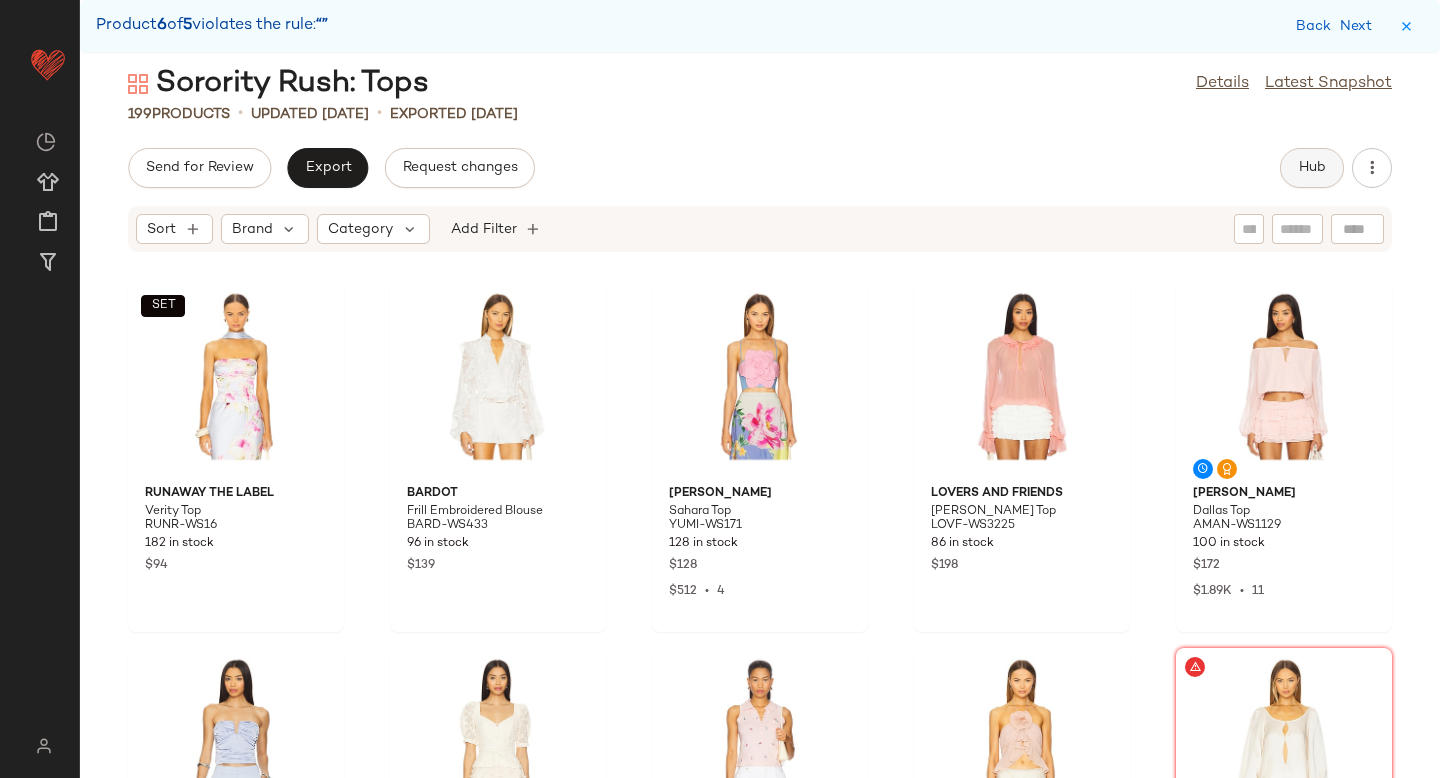 click on "Hub" 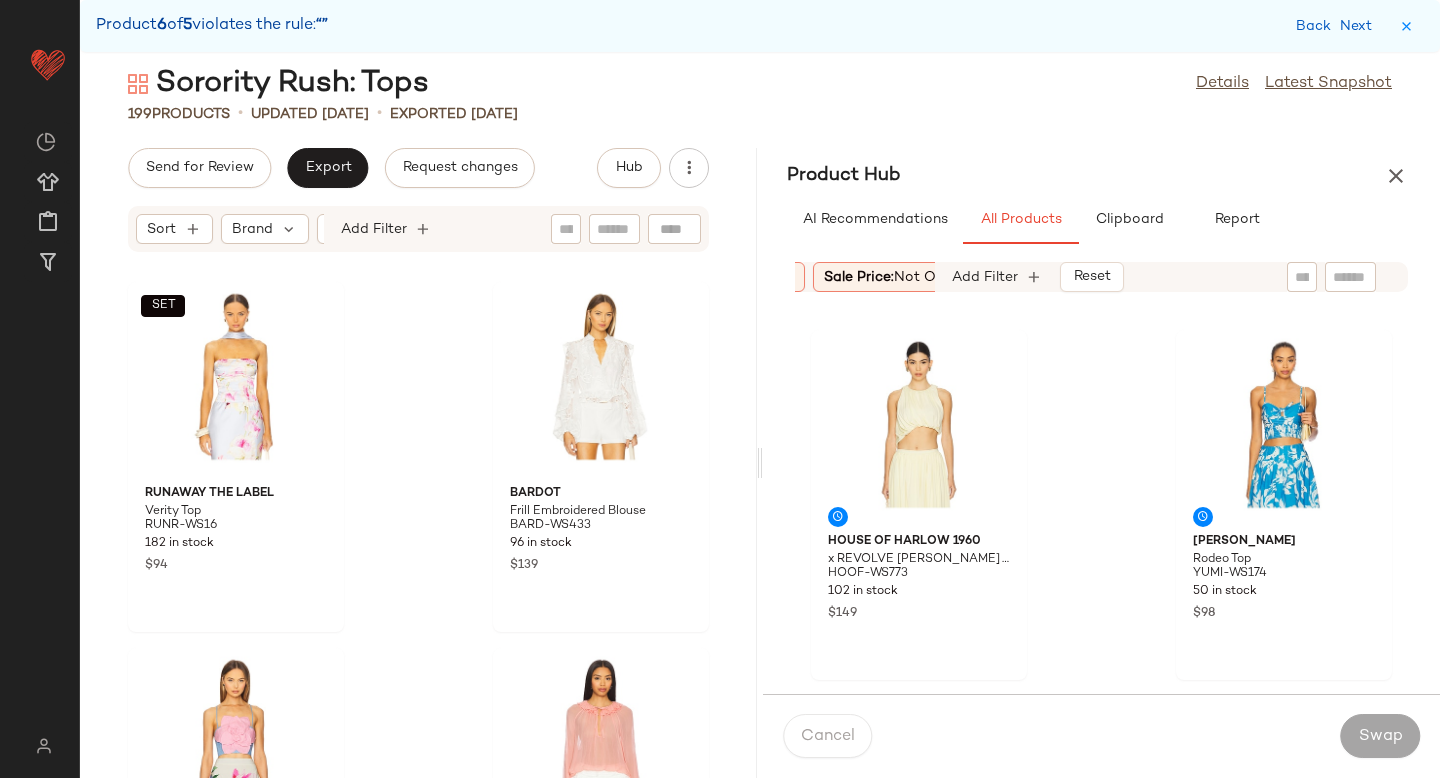 scroll, scrollTop: 0, scrollLeft: 1243, axis: horizontal 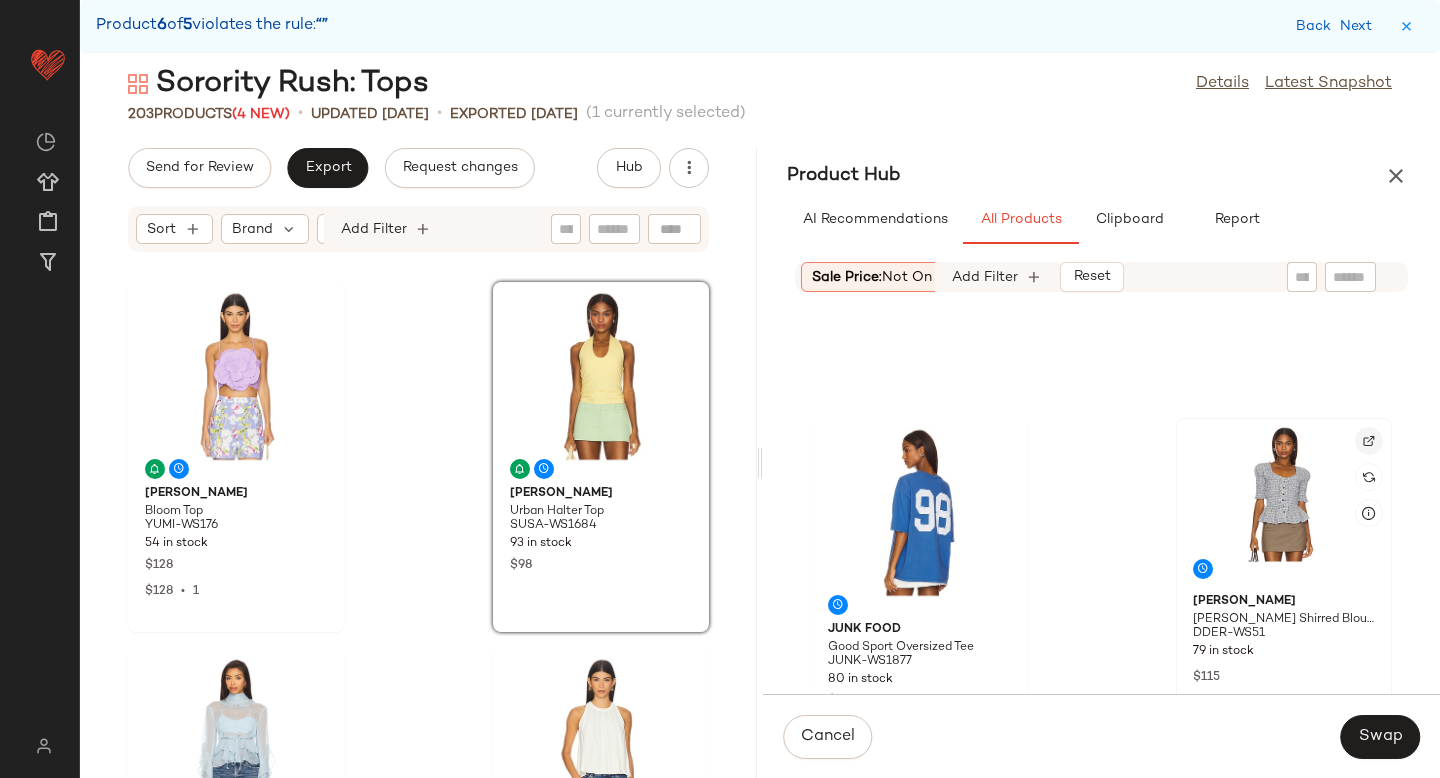 click 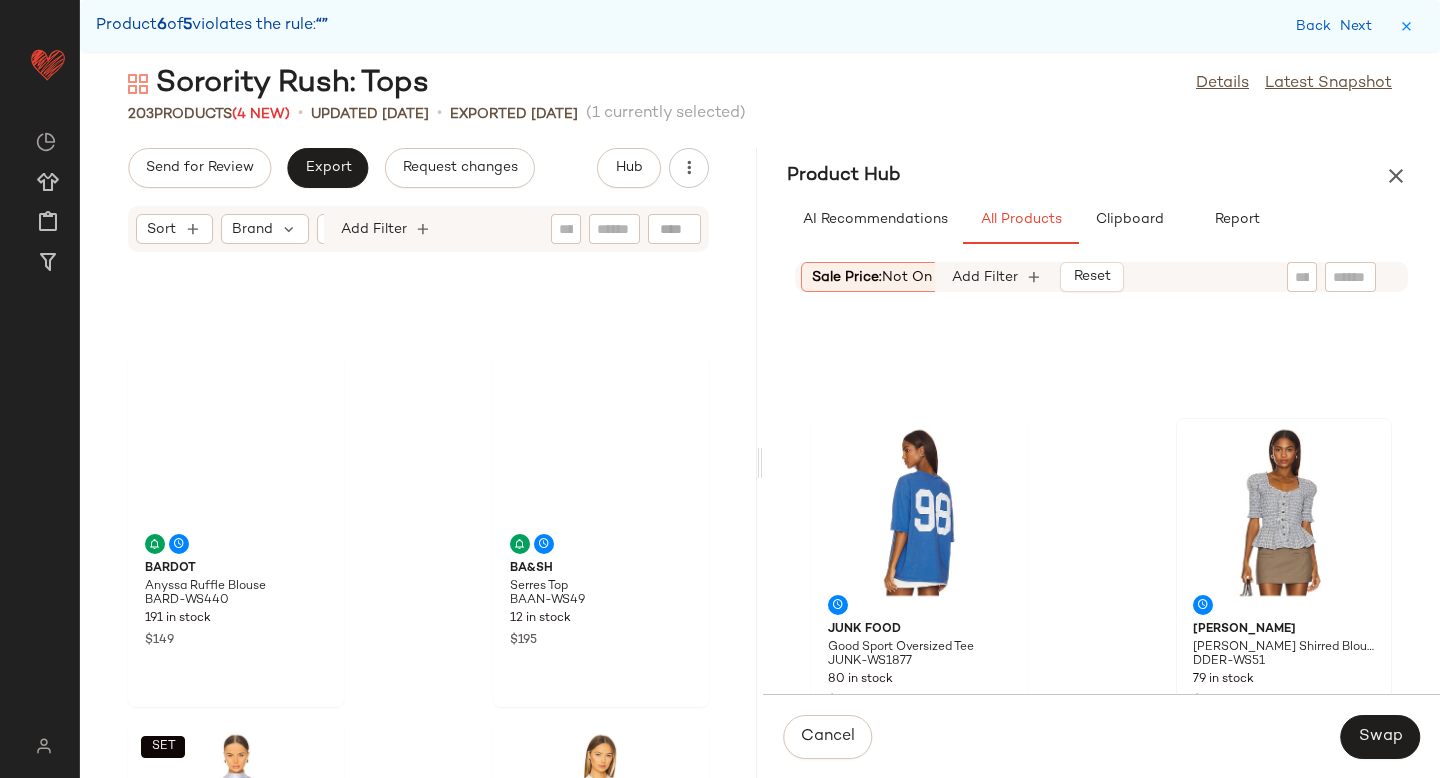 scroll, scrollTop: 0, scrollLeft: 0, axis: both 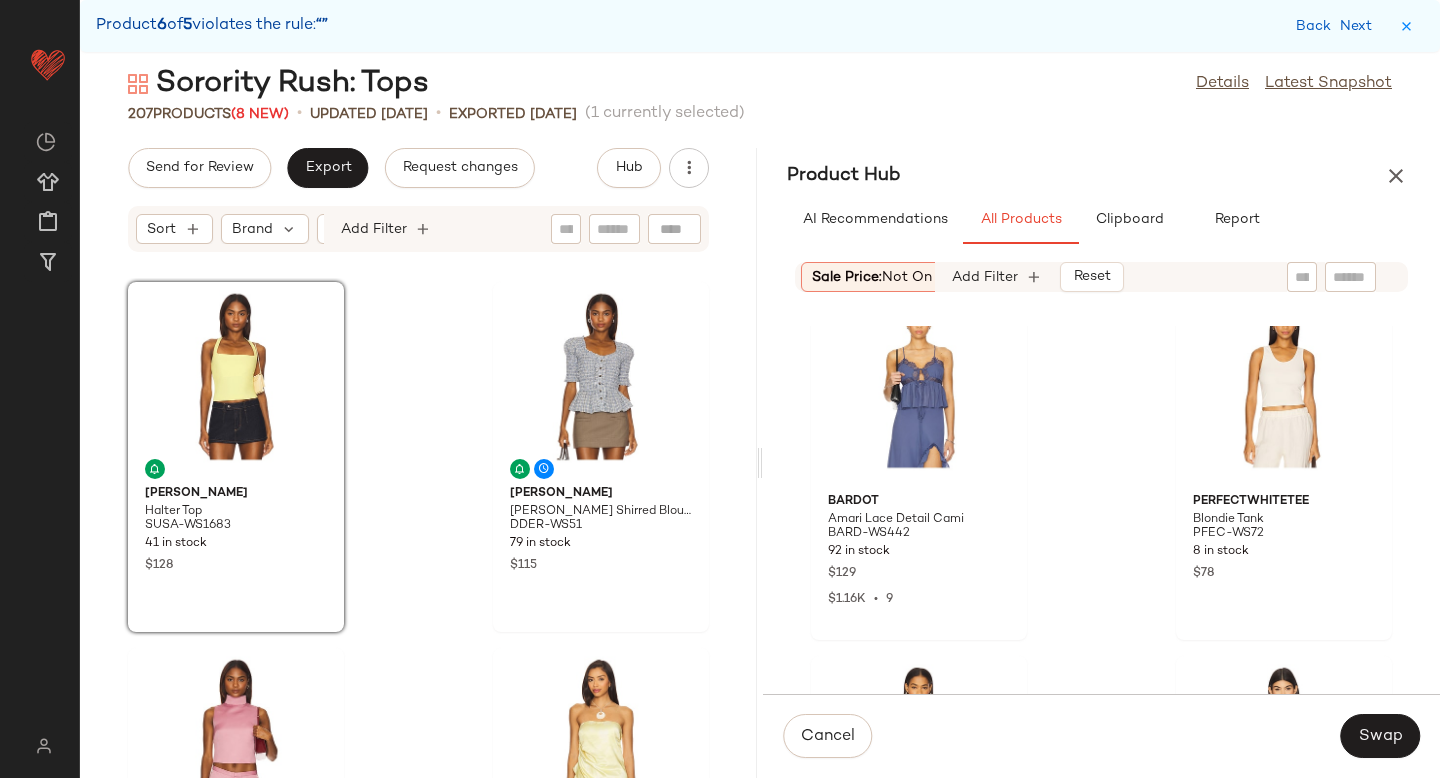 drag, startPoint x: 773, startPoint y: 441, endPoint x: 787, endPoint y: 438, distance: 14.3178215 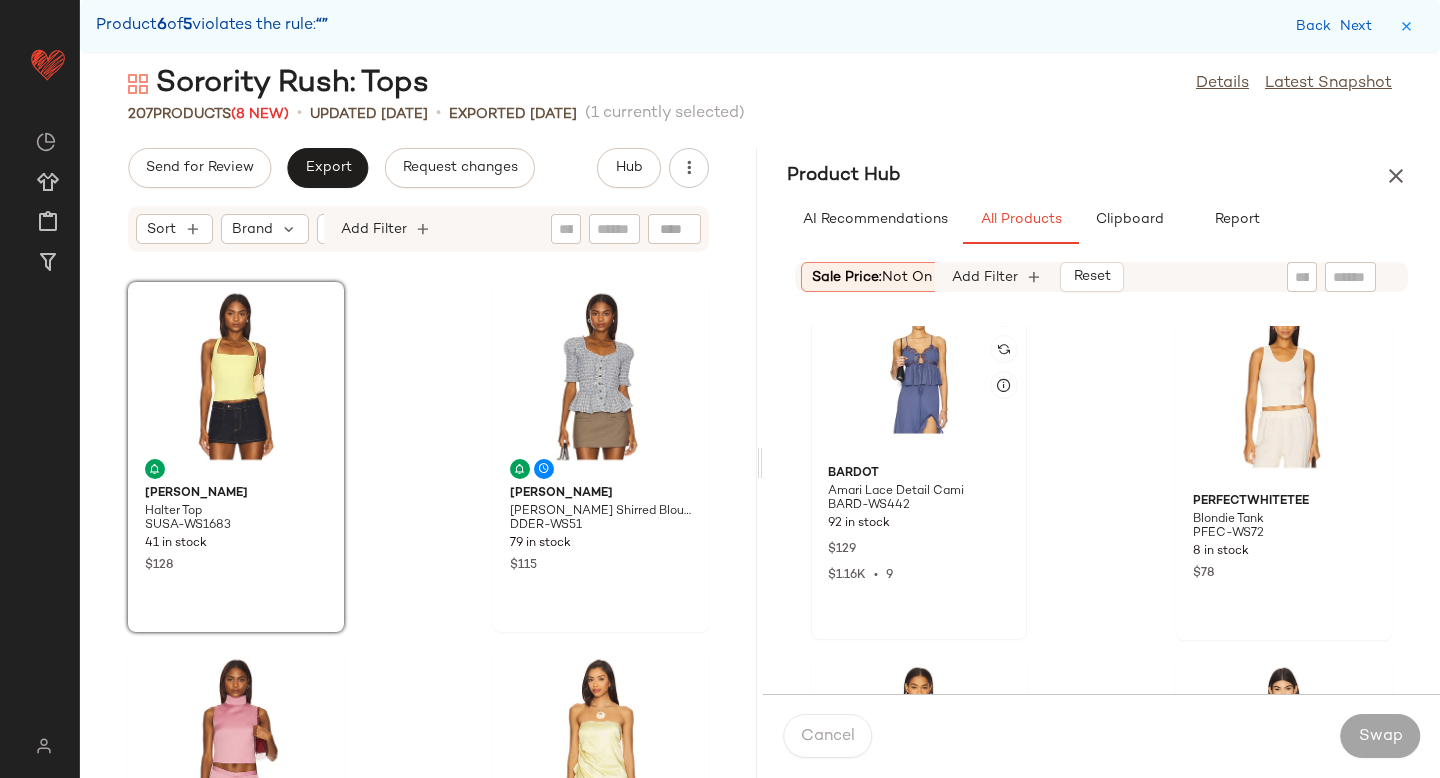 scroll, scrollTop: 8838, scrollLeft: 0, axis: vertical 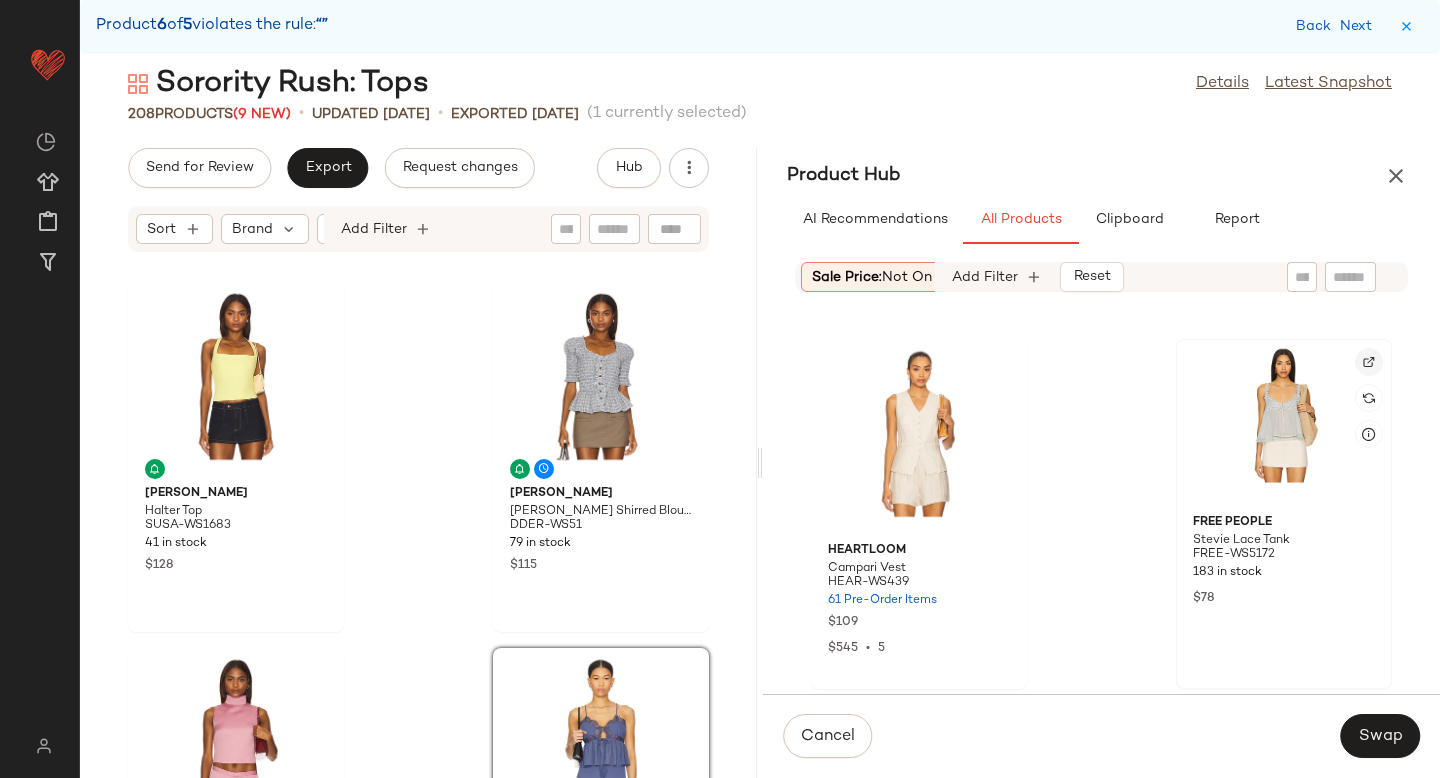 click 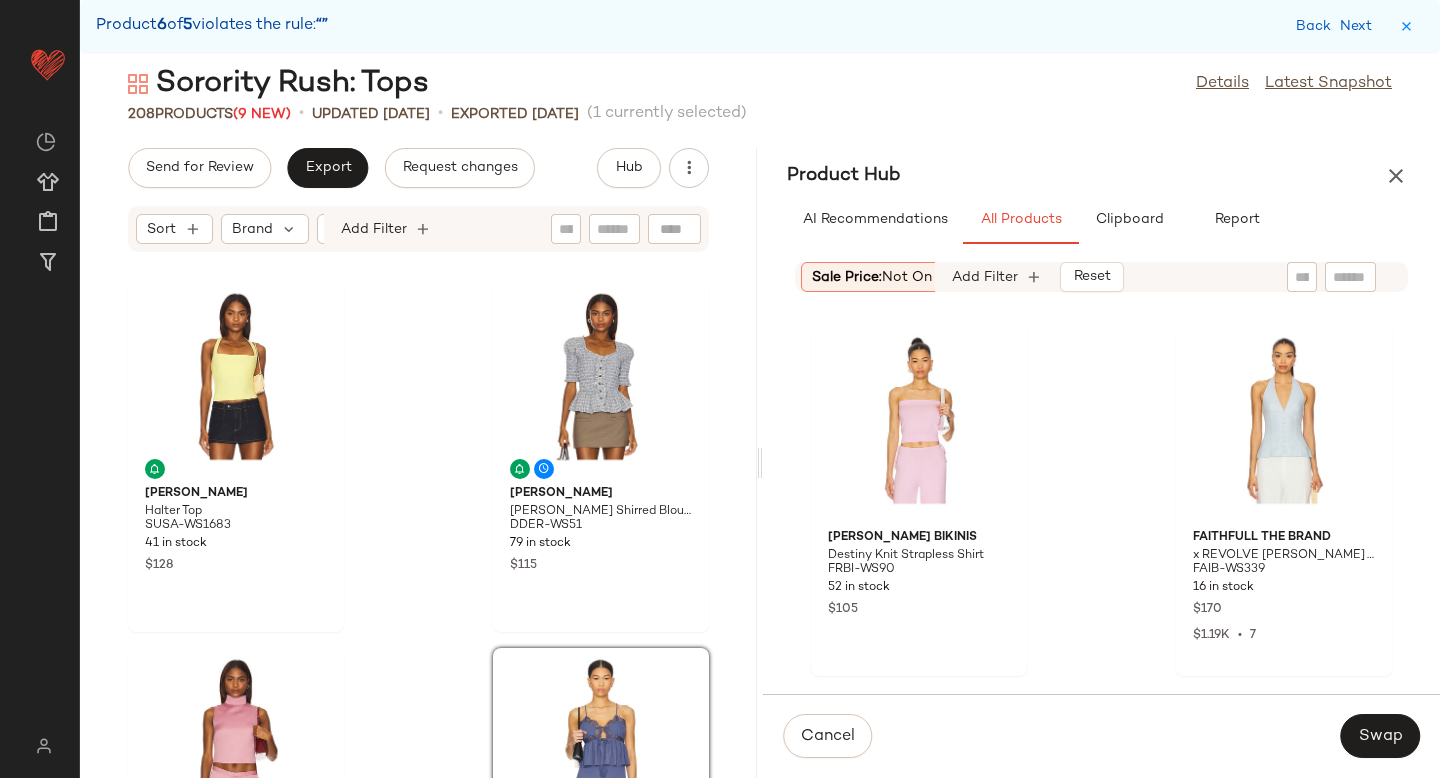 scroll, scrollTop: 14295, scrollLeft: 0, axis: vertical 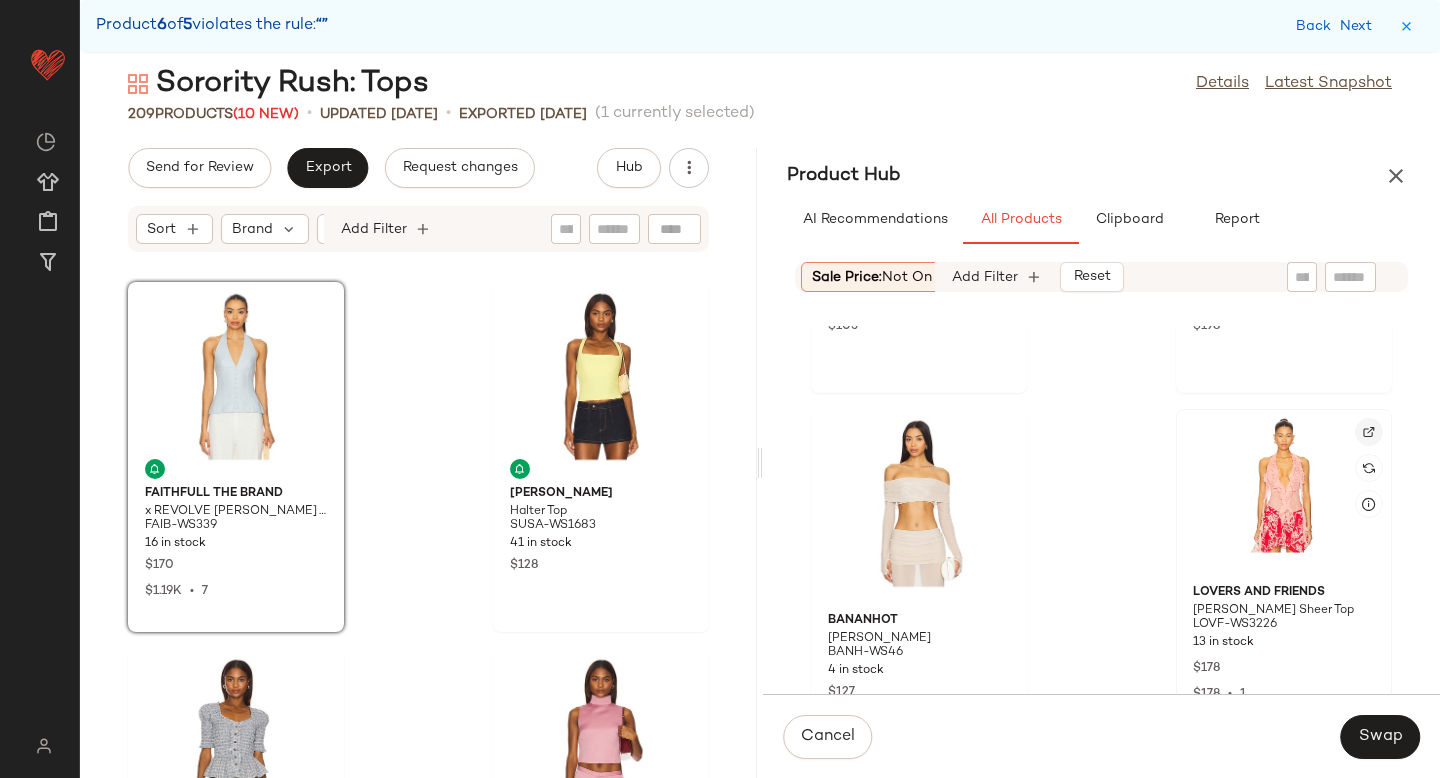 click 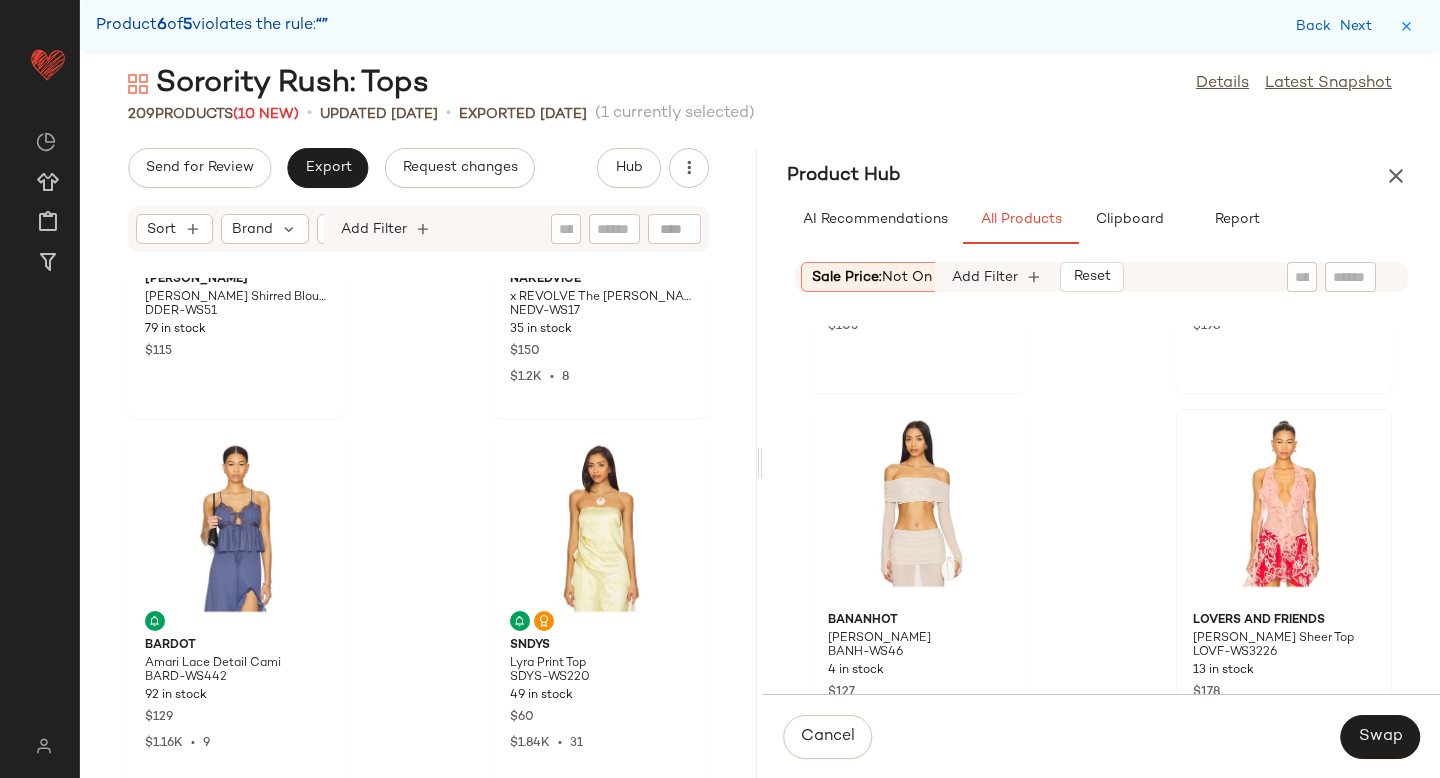 scroll, scrollTop: 0, scrollLeft: 0, axis: both 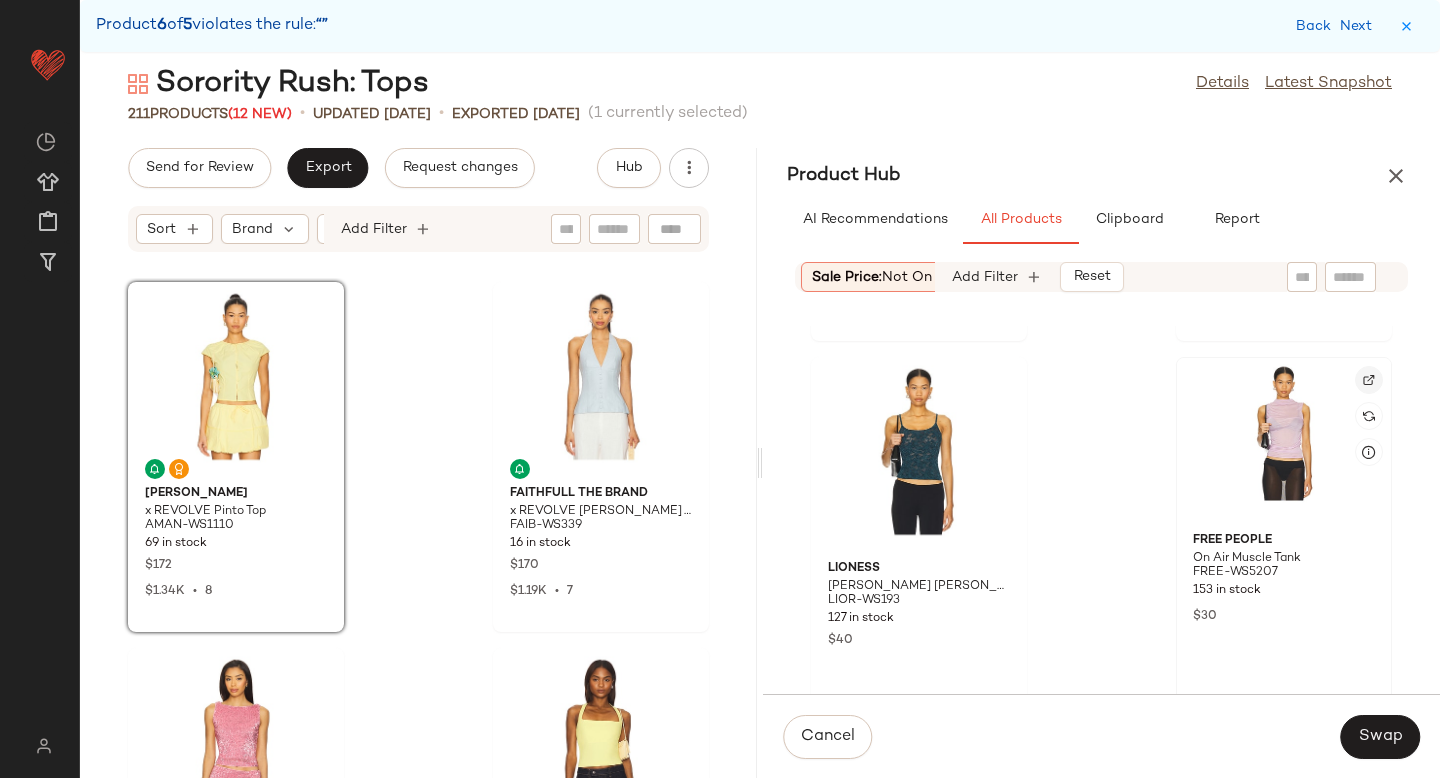 click at bounding box center [1369, 380] 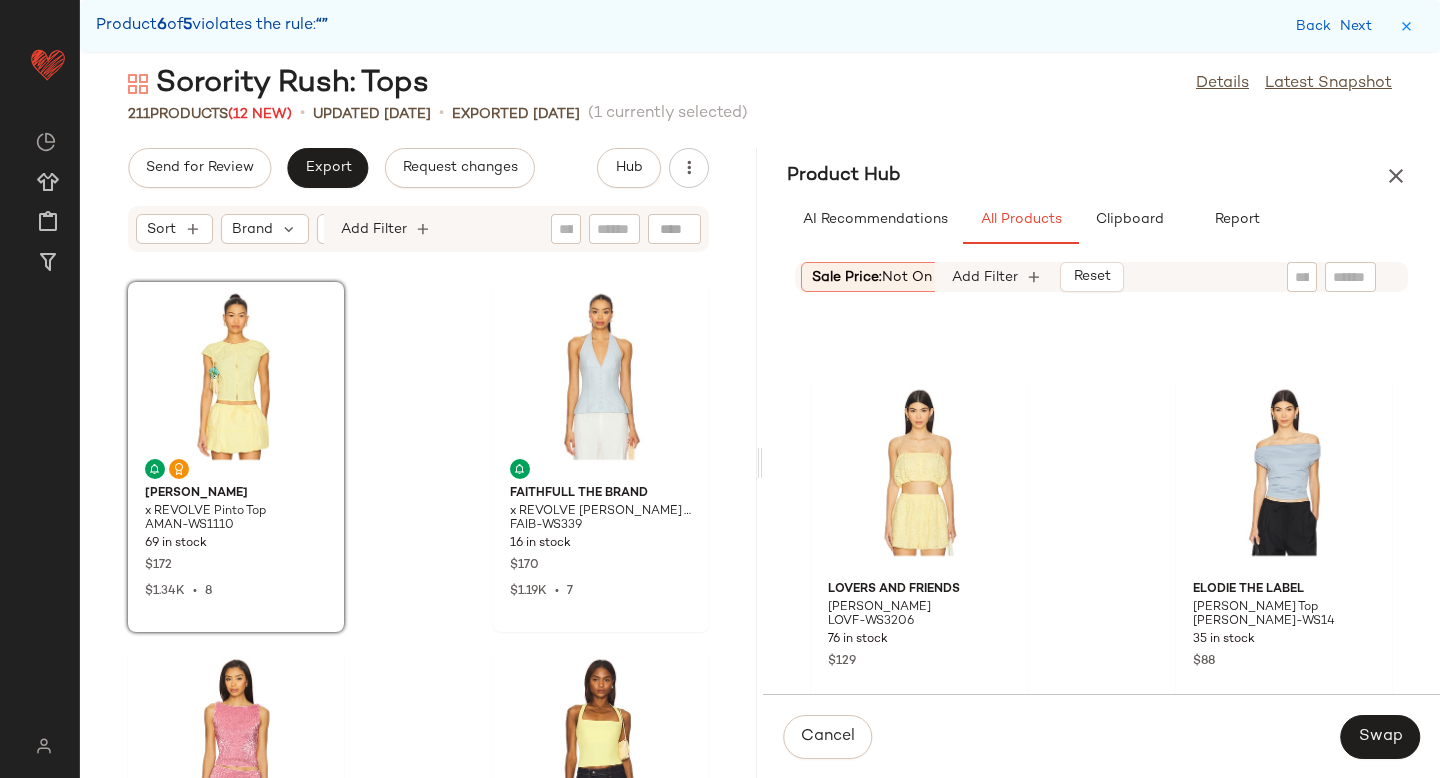 scroll, scrollTop: 30343, scrollLeft: 0, axis: vertical 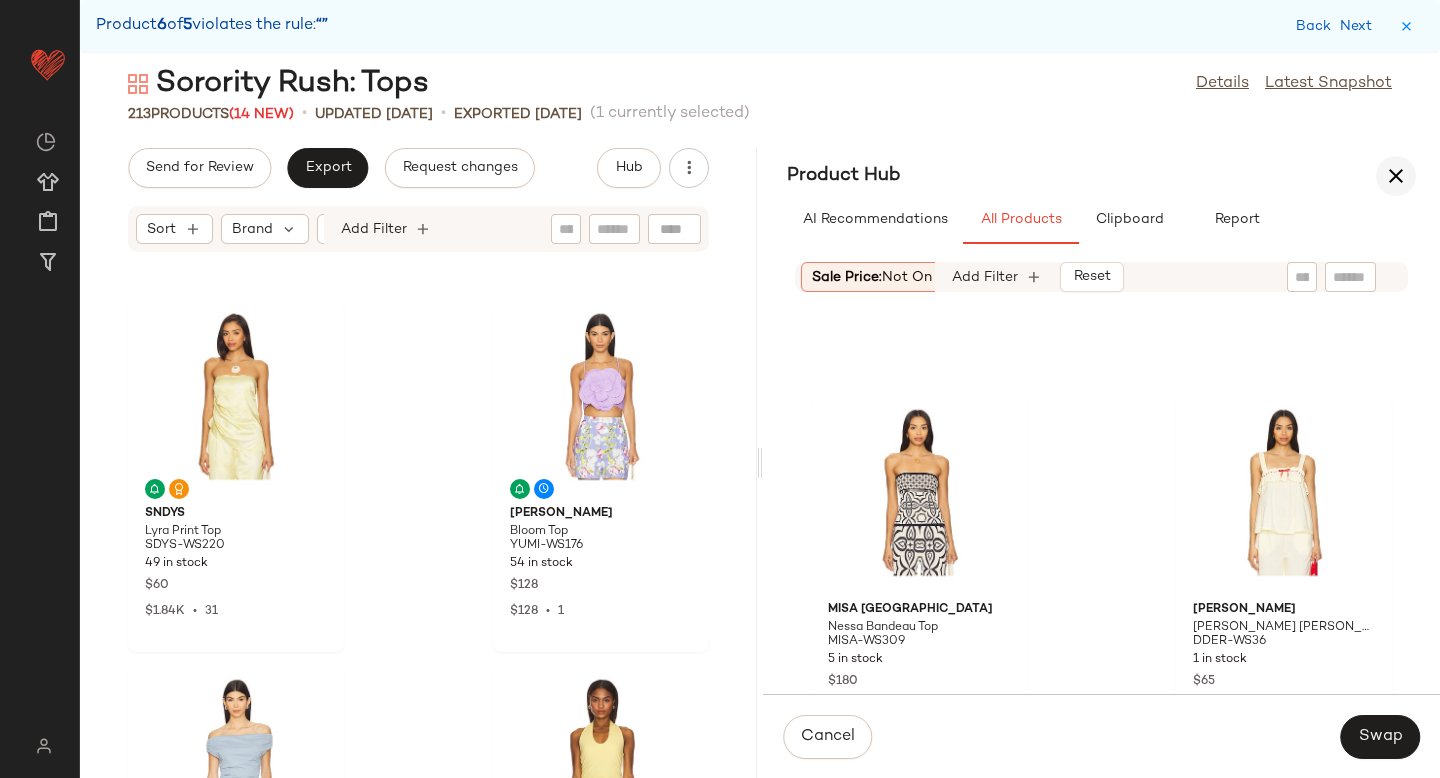 click at bounding box center [1396, 176] 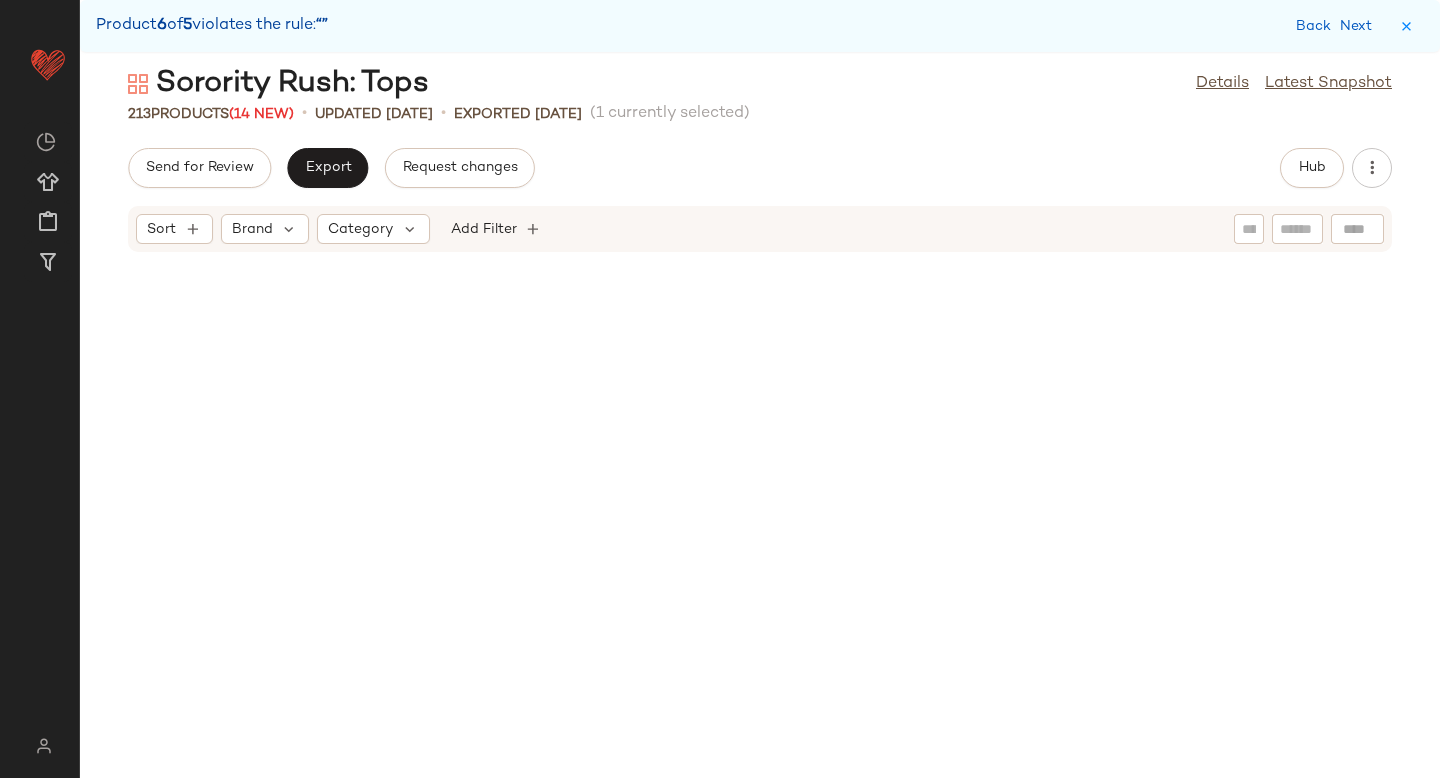scroll, scrollTop: 346, scrollLeft: 0, axis: vertical 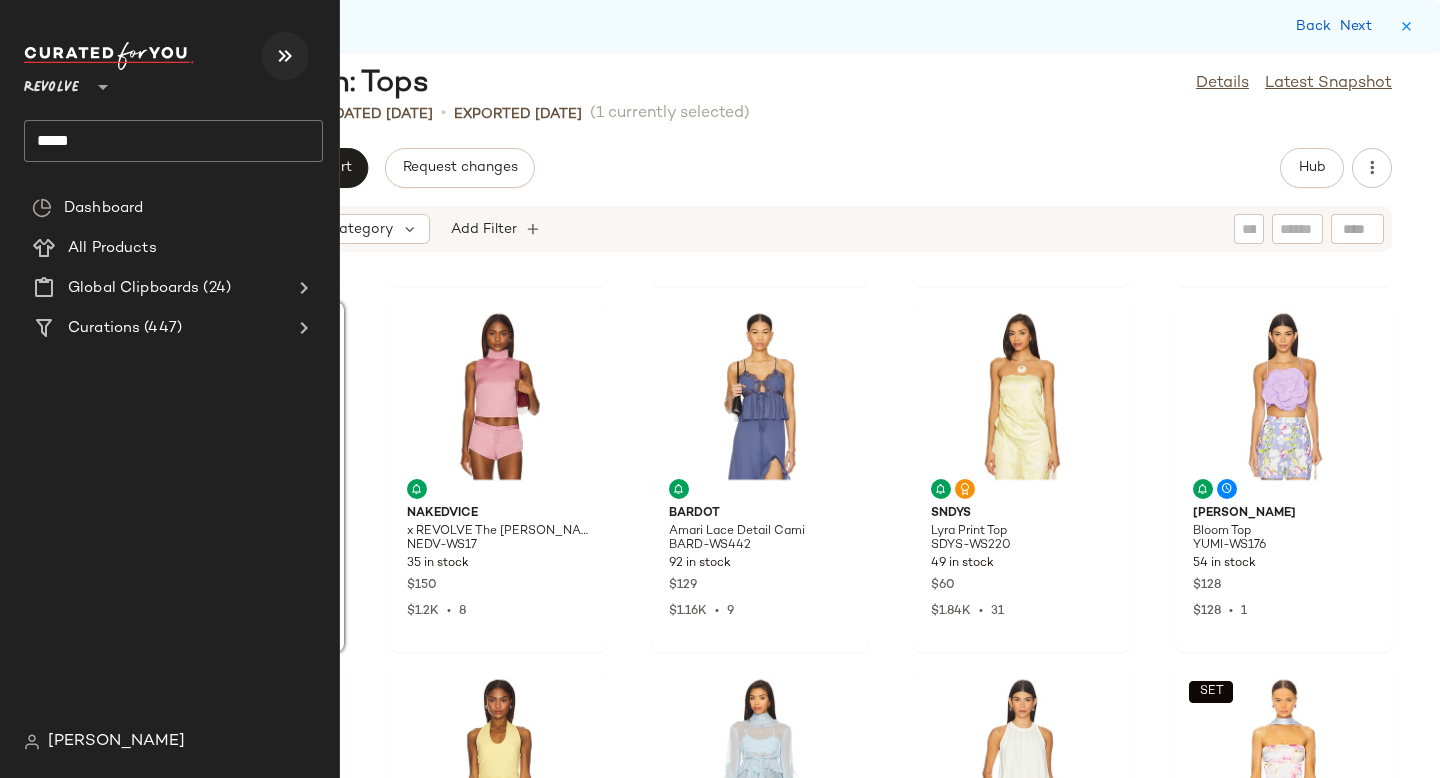 click at bounding box center (285, 56) 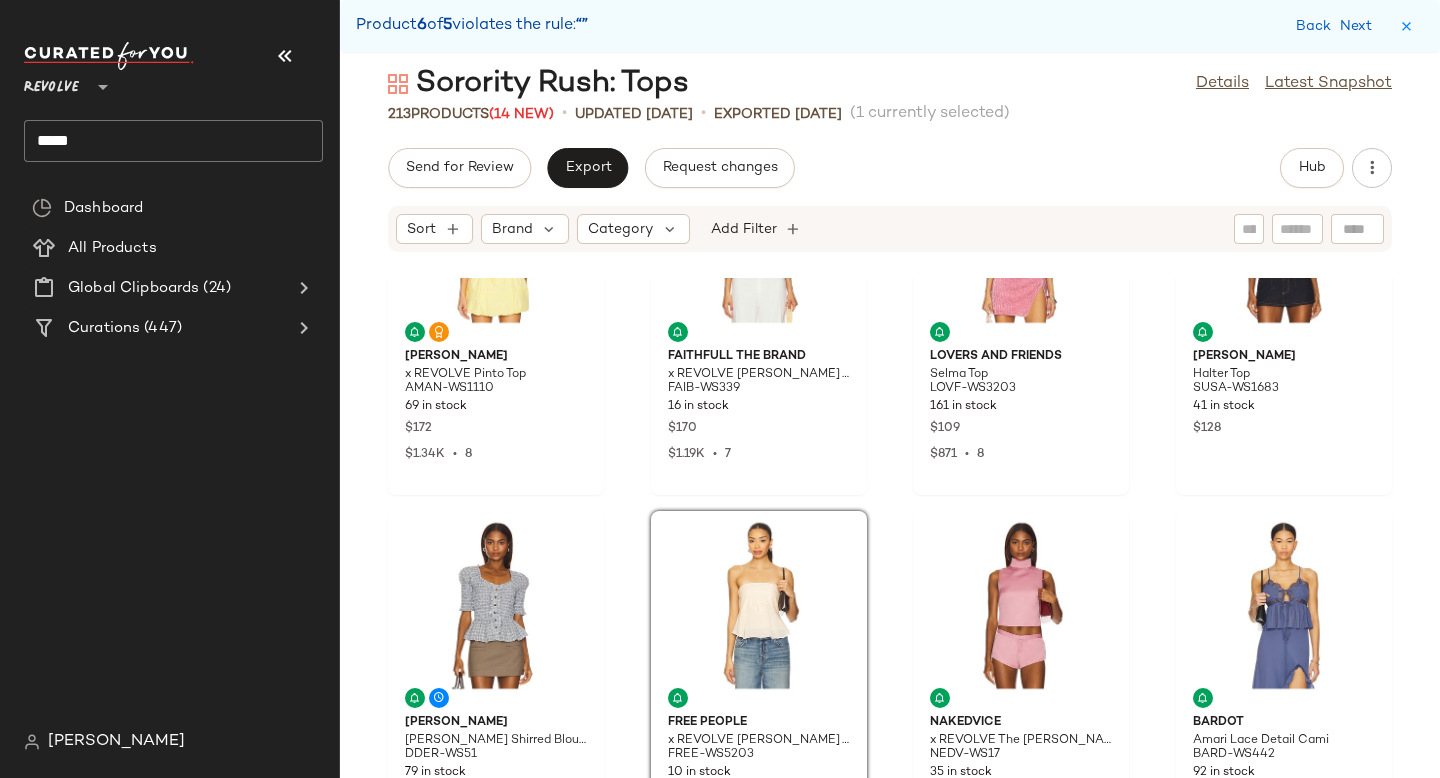 scroll, scrollTop: 152, scrollLeft: 0, axis: vertical 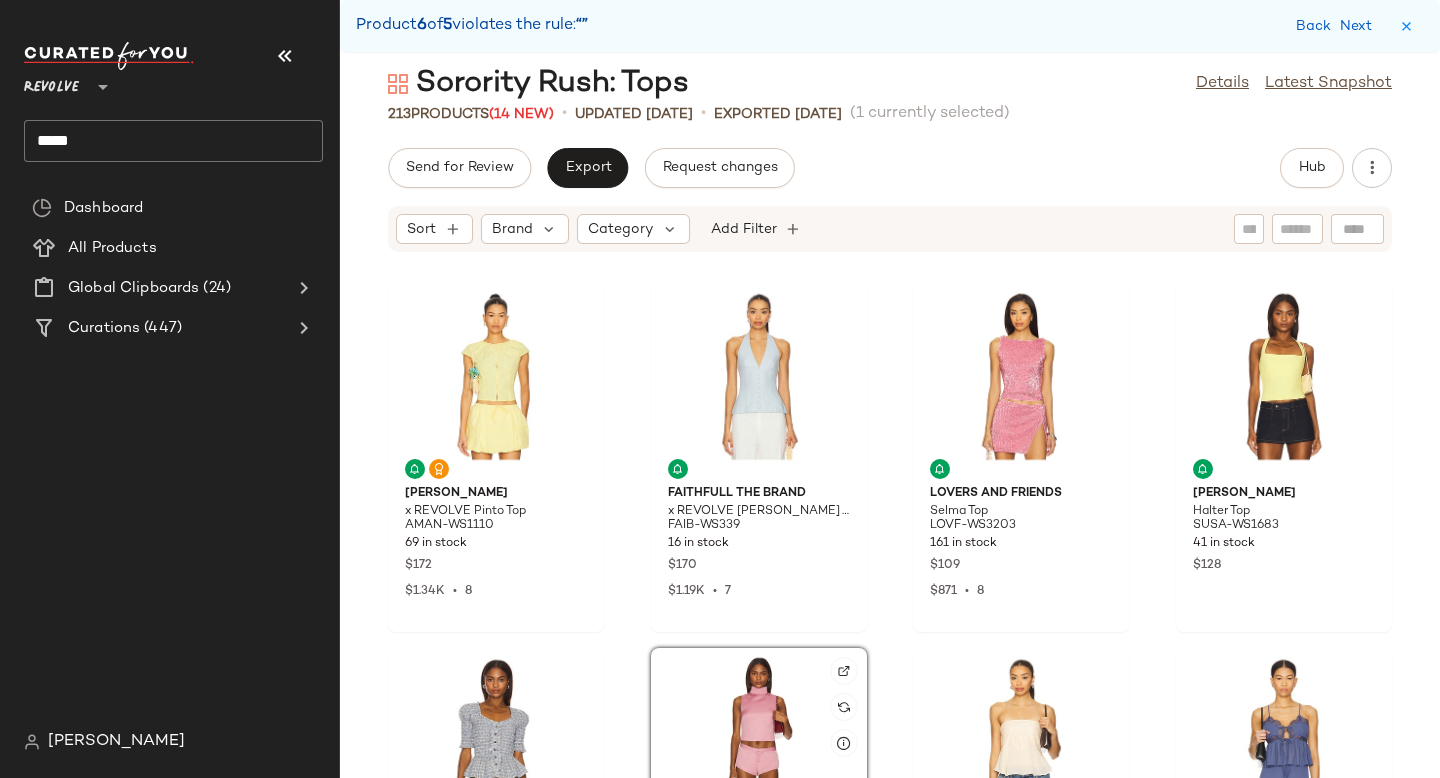 click 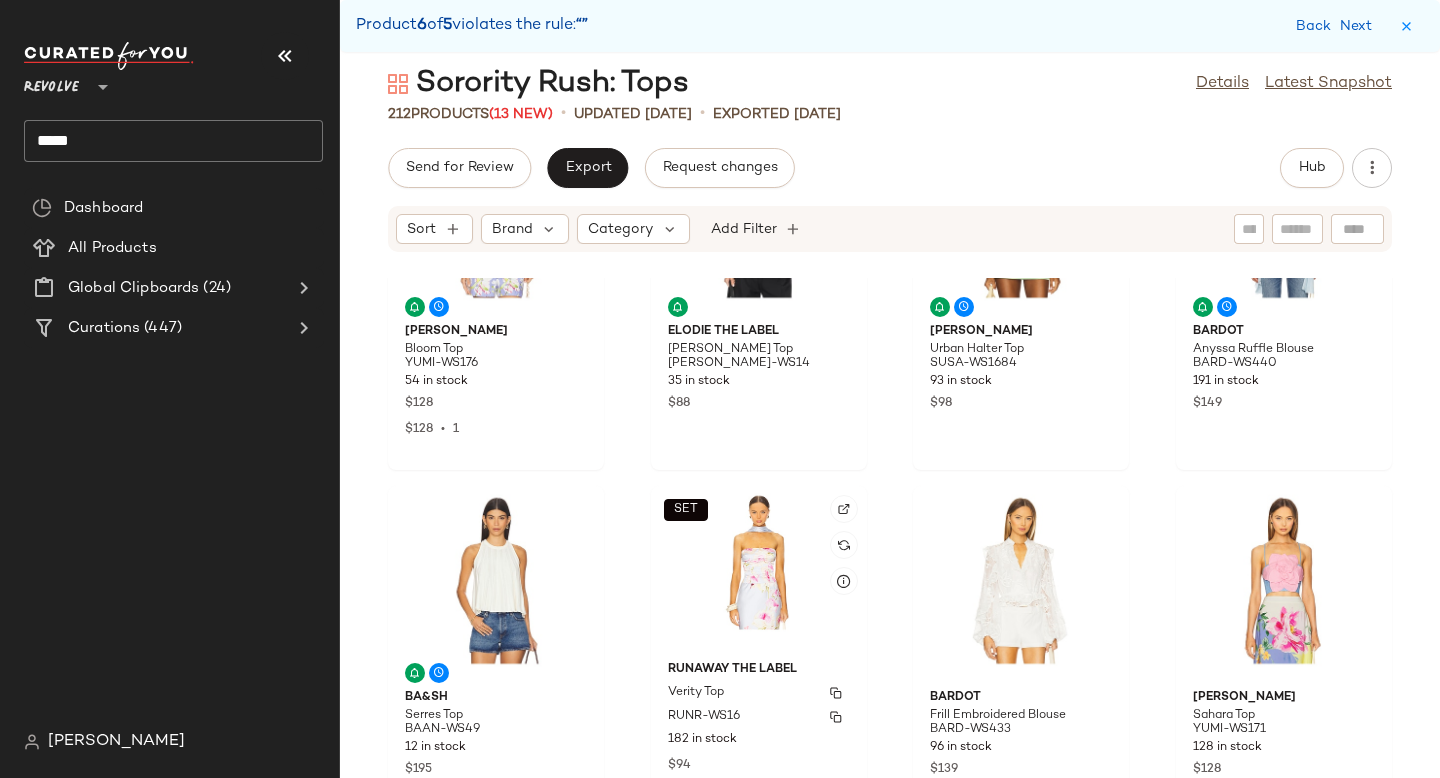 scroll, scrollTop: 908, scrollLeft: 0, axis: vertical 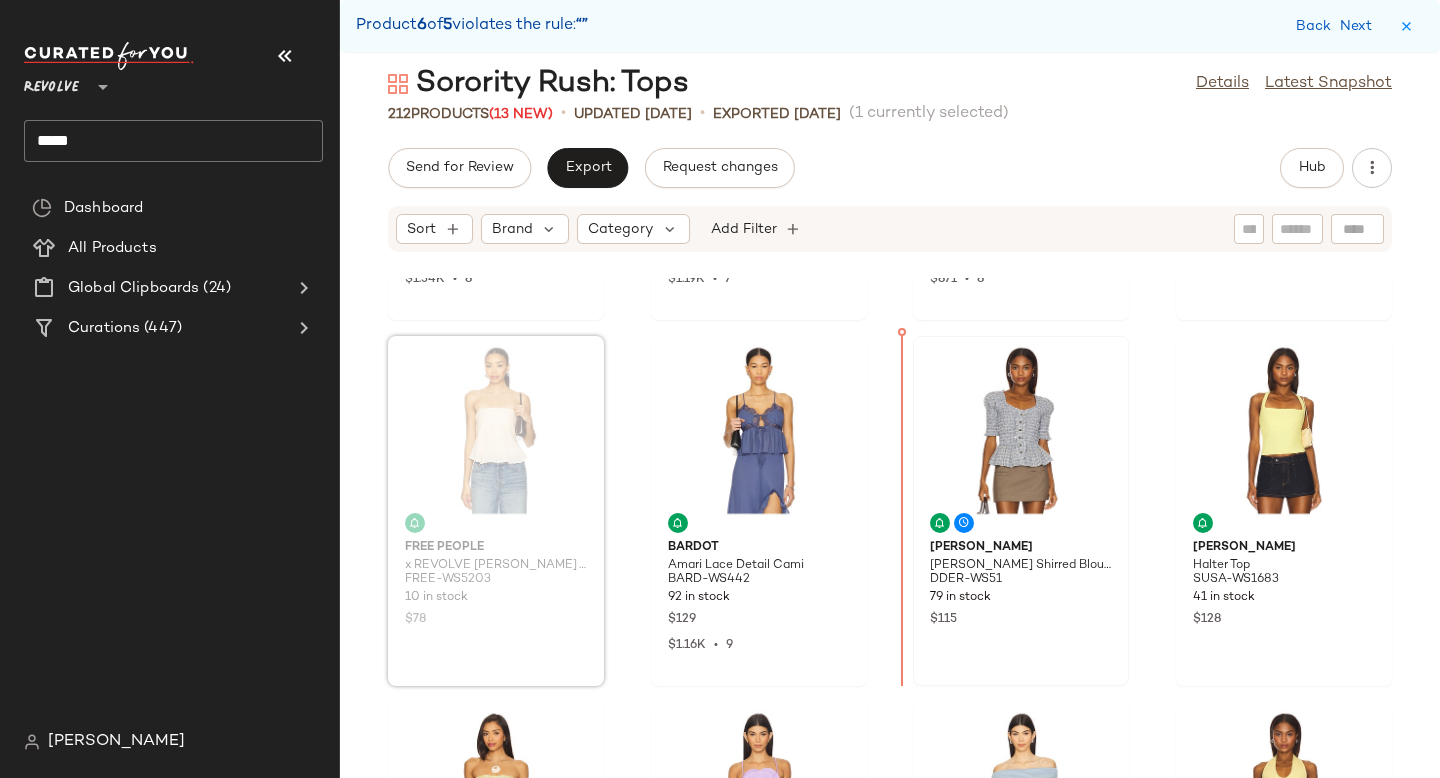 drag, startPoint x: 499, startPoint y: 445, endPoint x: 961, endPoint y: 444, distance: 462.00107 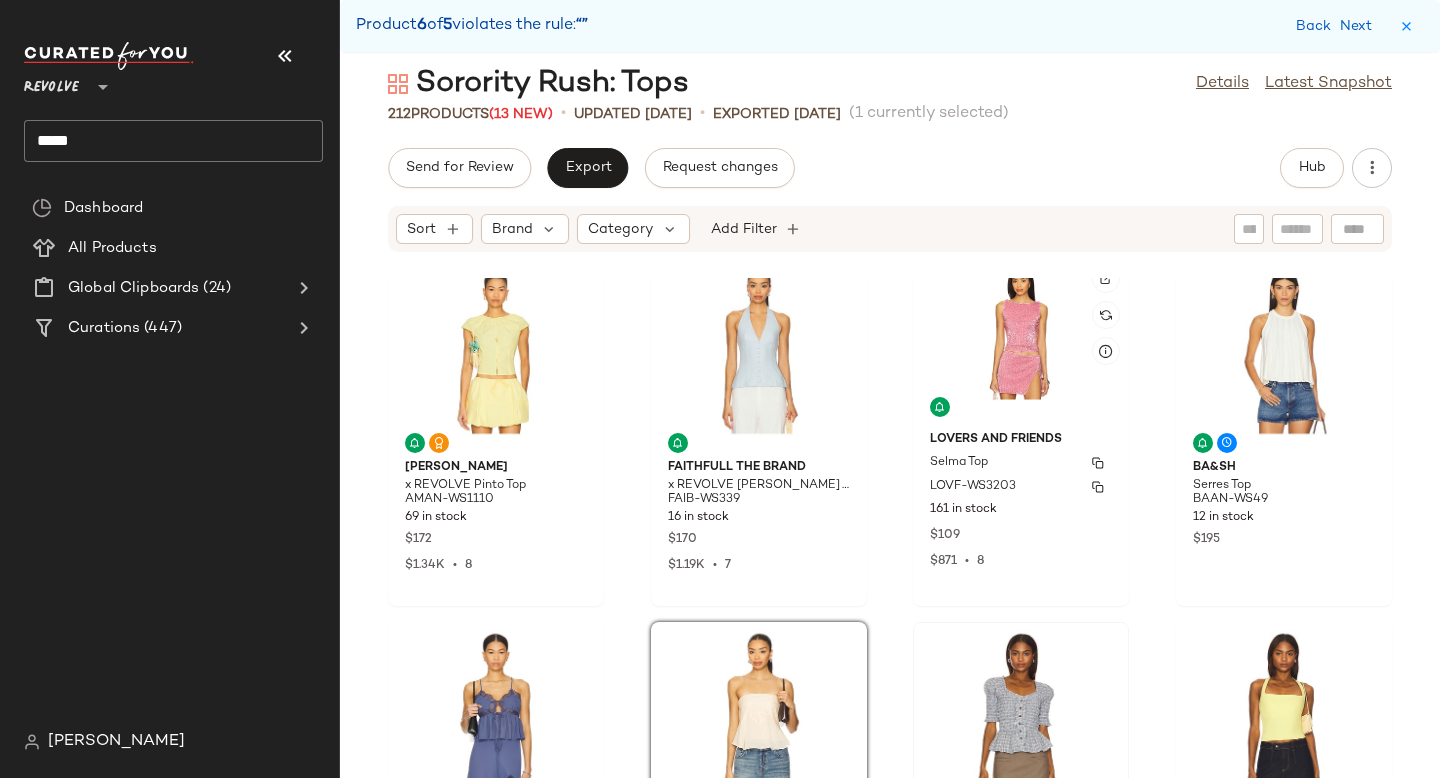 scroll, scrollTop: 27, scrollLeft: 0, axis: vertical 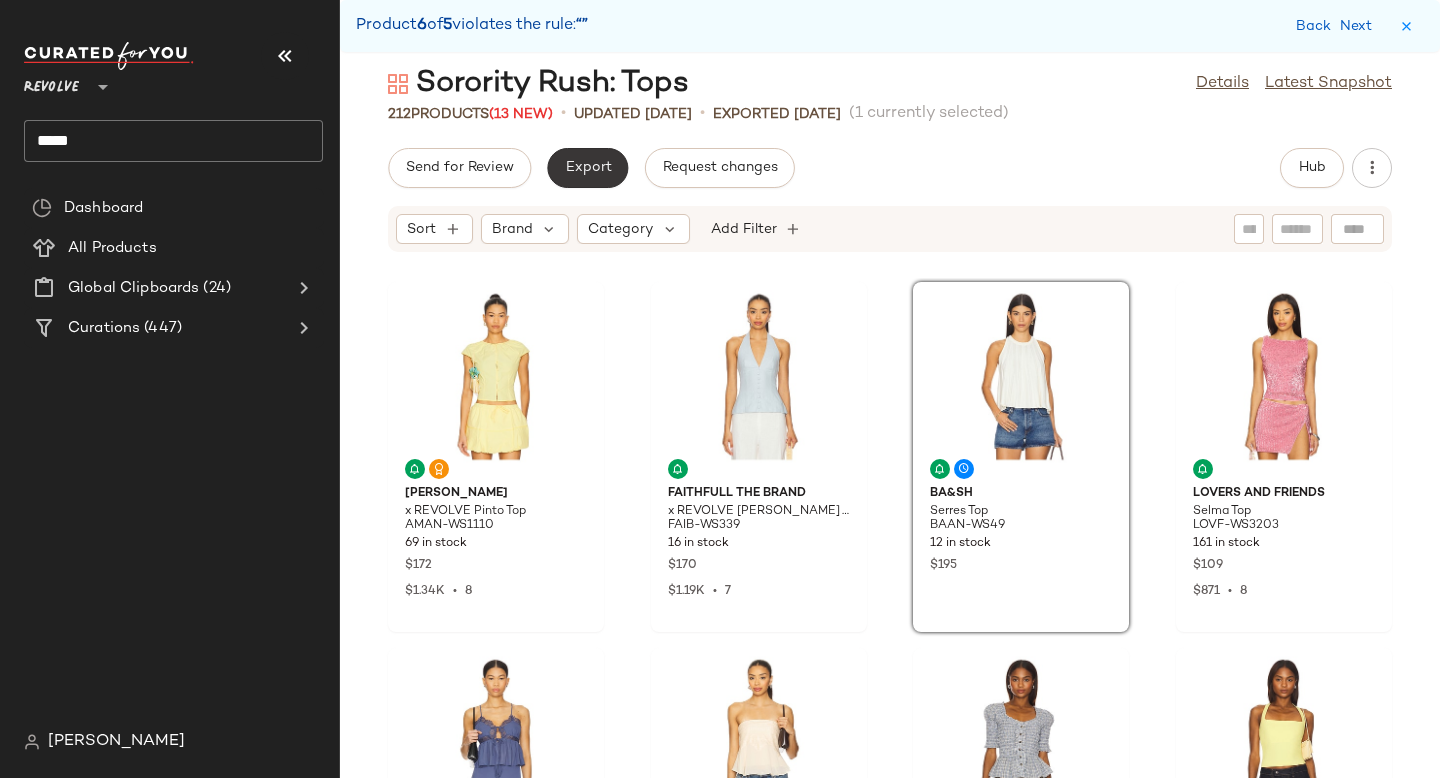 click on "Export" 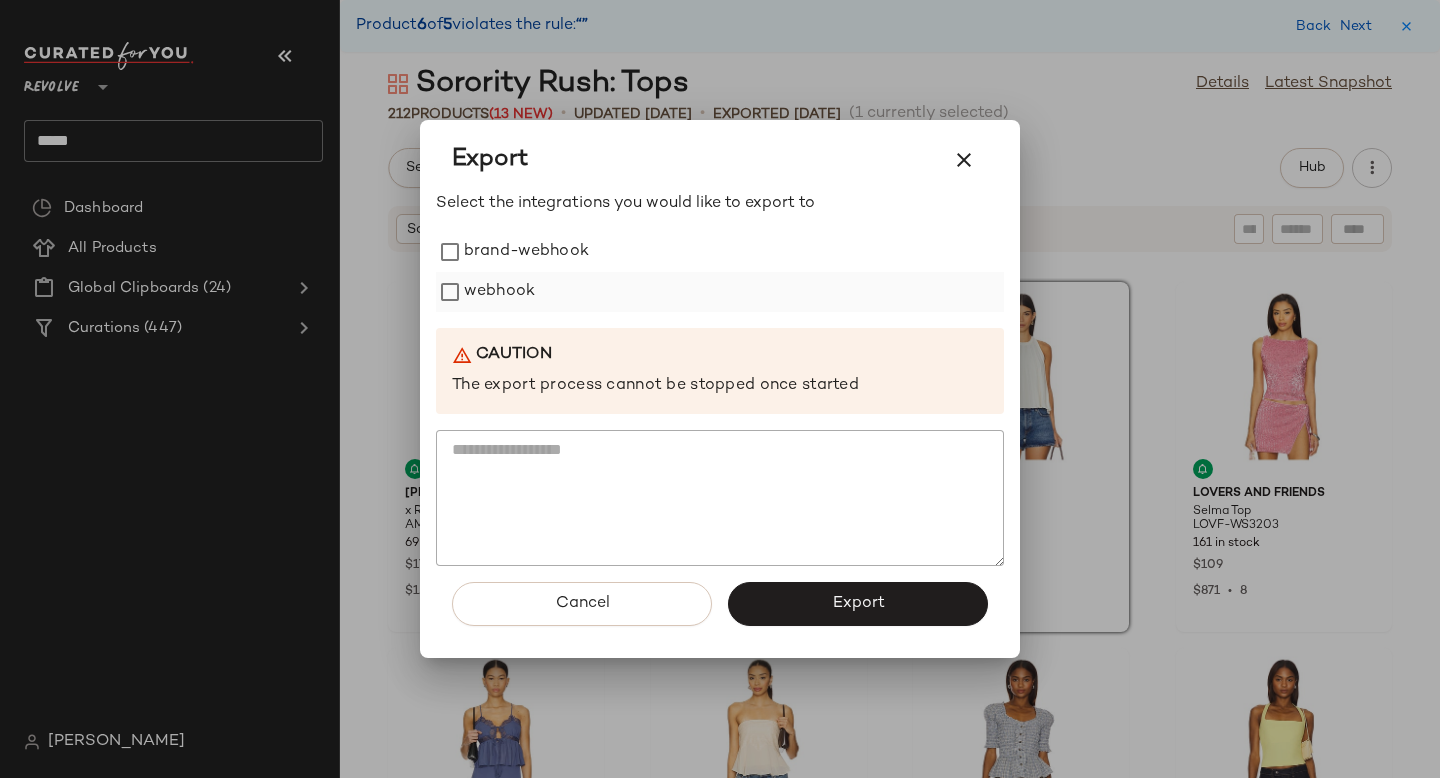 click on "webhook" at bounding box center (499, 292) 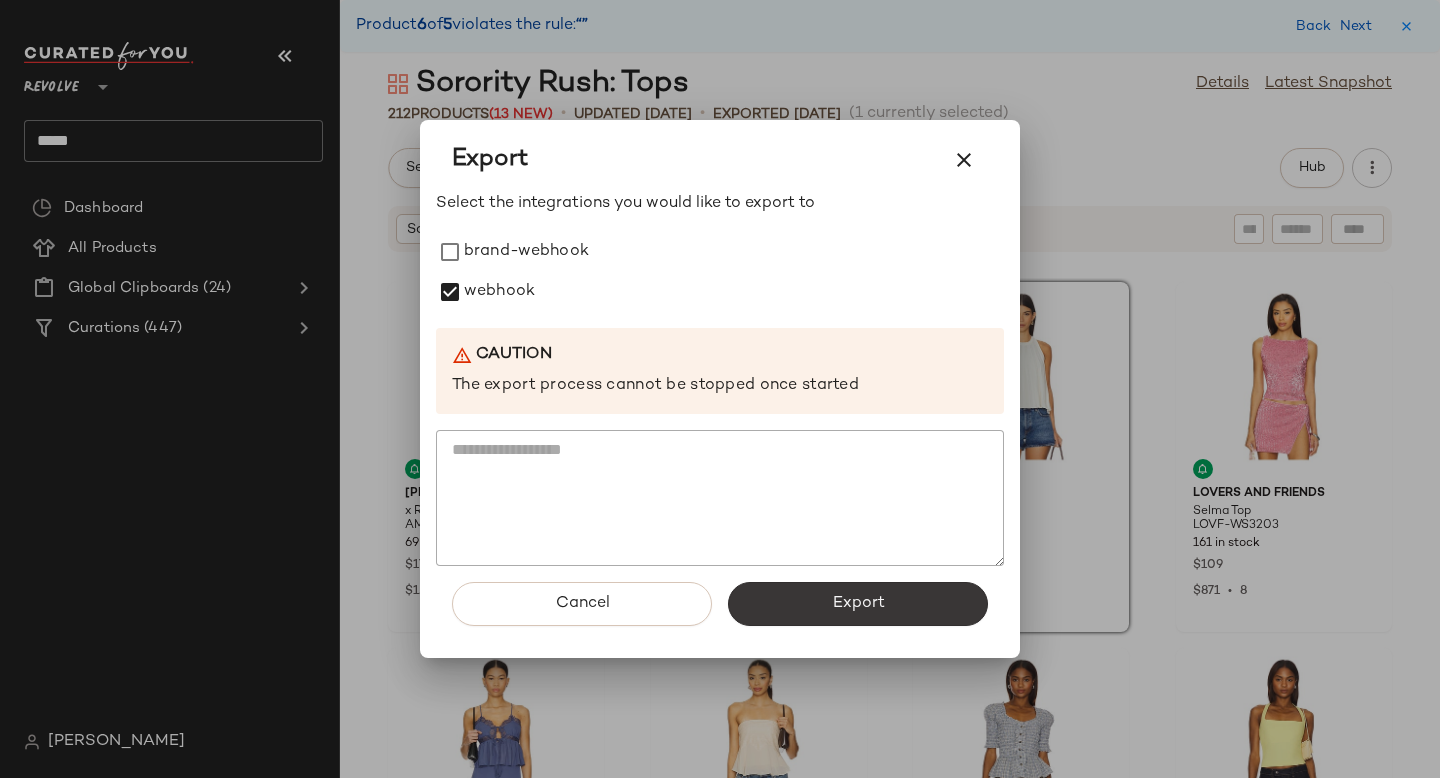 click on "Export" at bounding box center [858, 604] 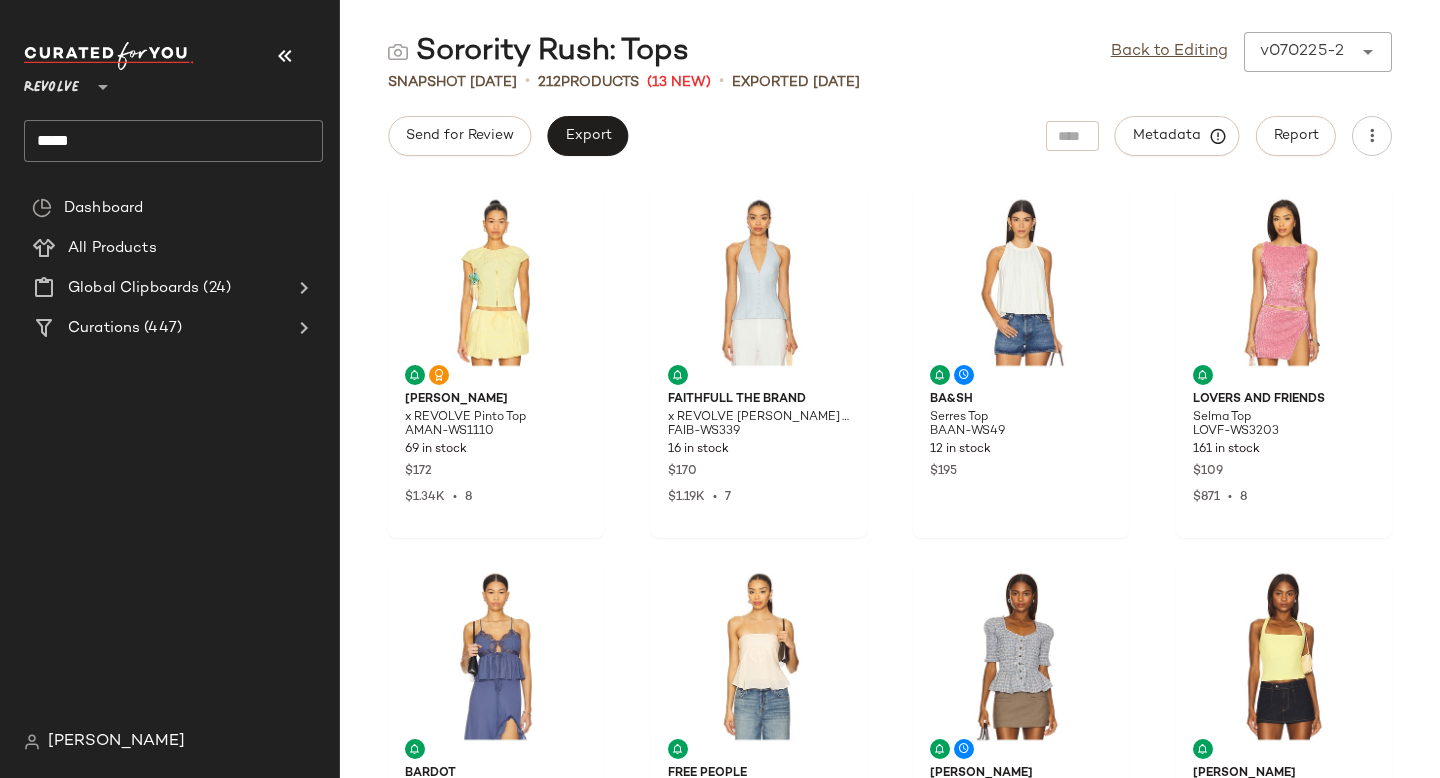 click on "*****" 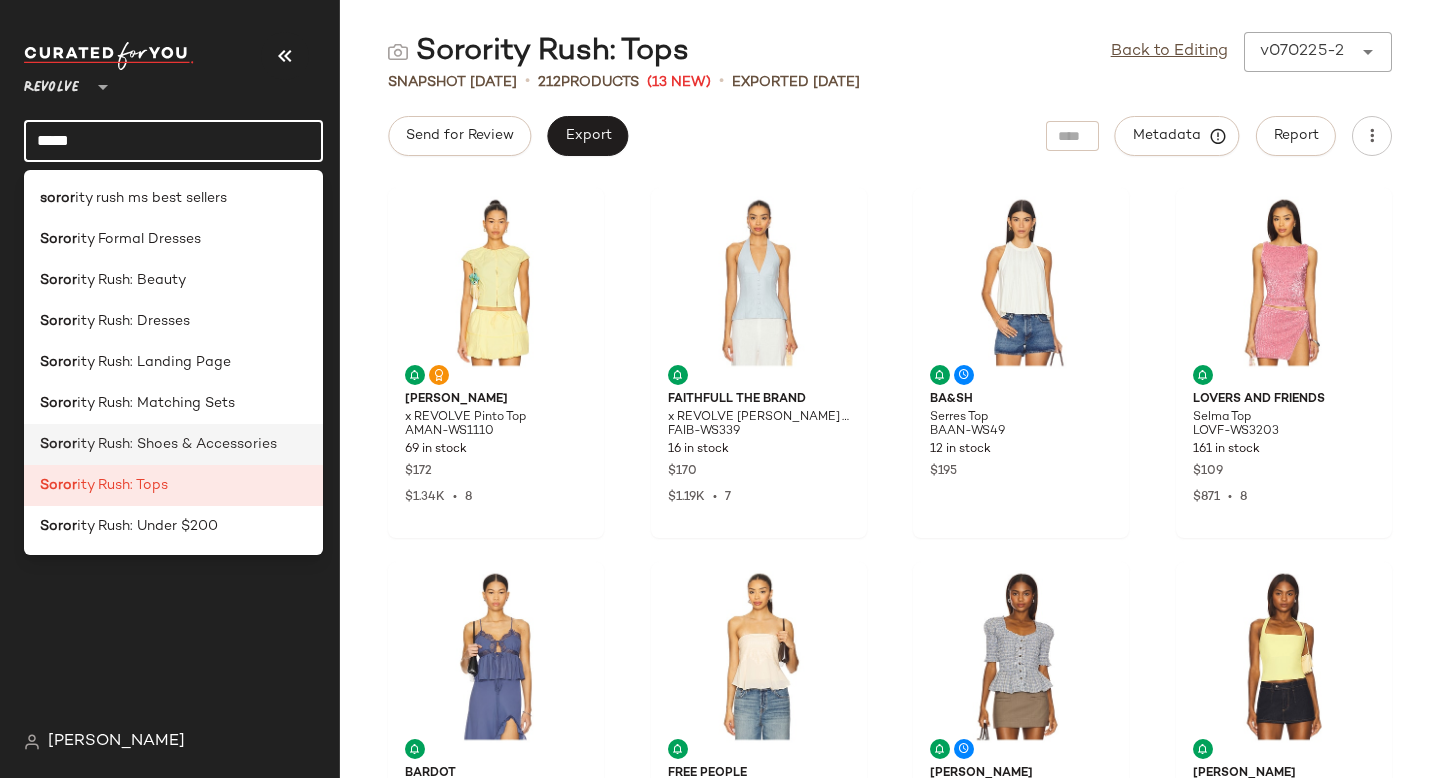 click on "ity Rush: Shoes & Accessories" at bounding box center (177, 444) 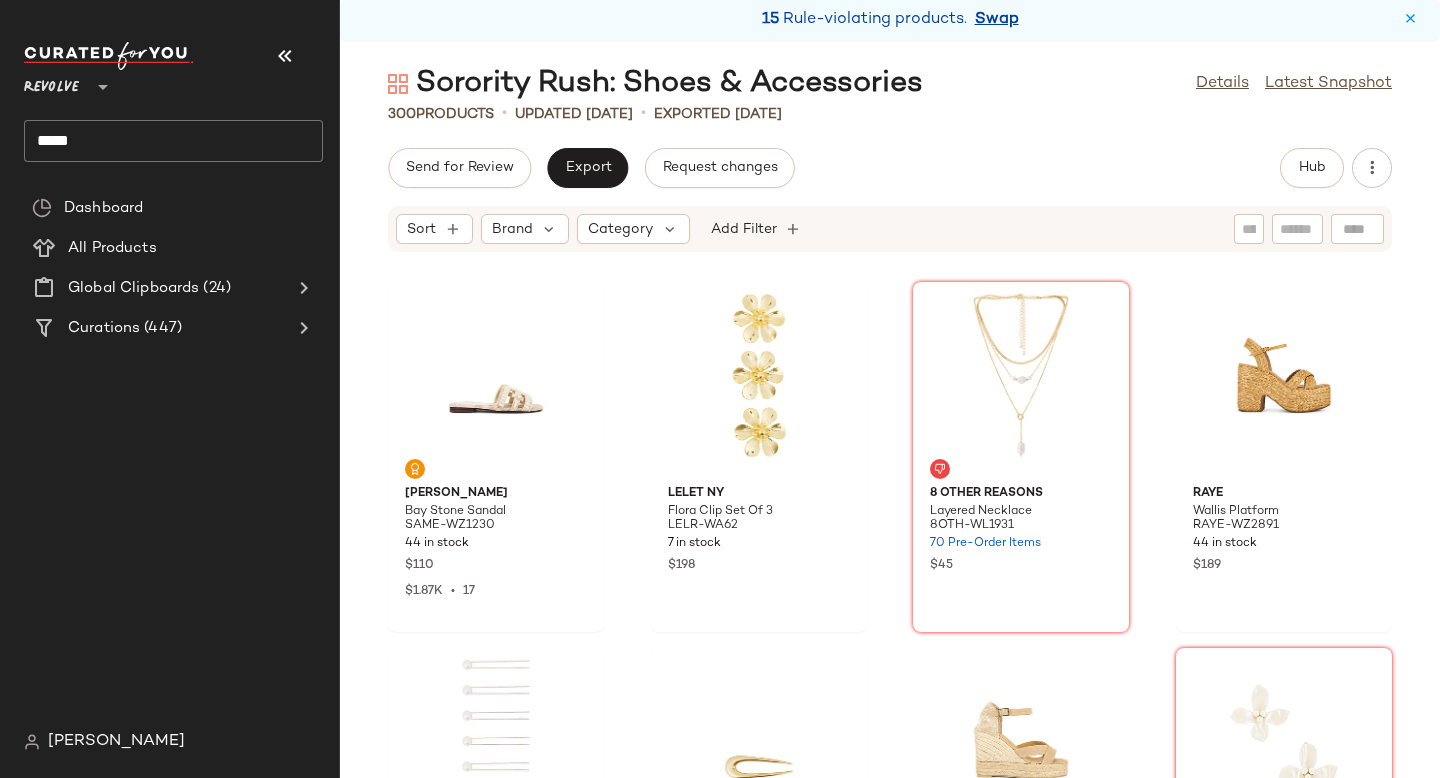 click on "Swap" at bounding box center [997, 20] 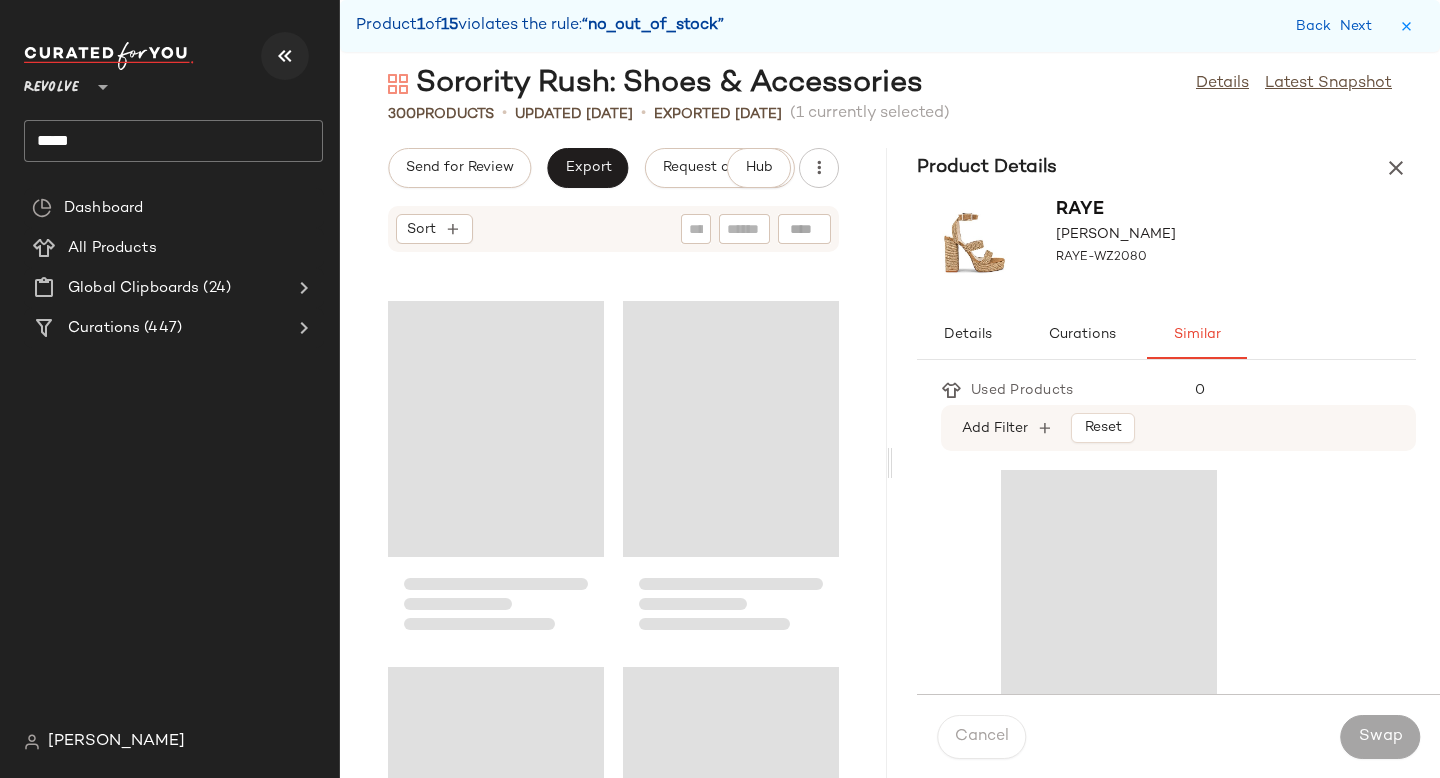scroll, scrollTop: 10614, scrollLeft: 0, axis: vertical 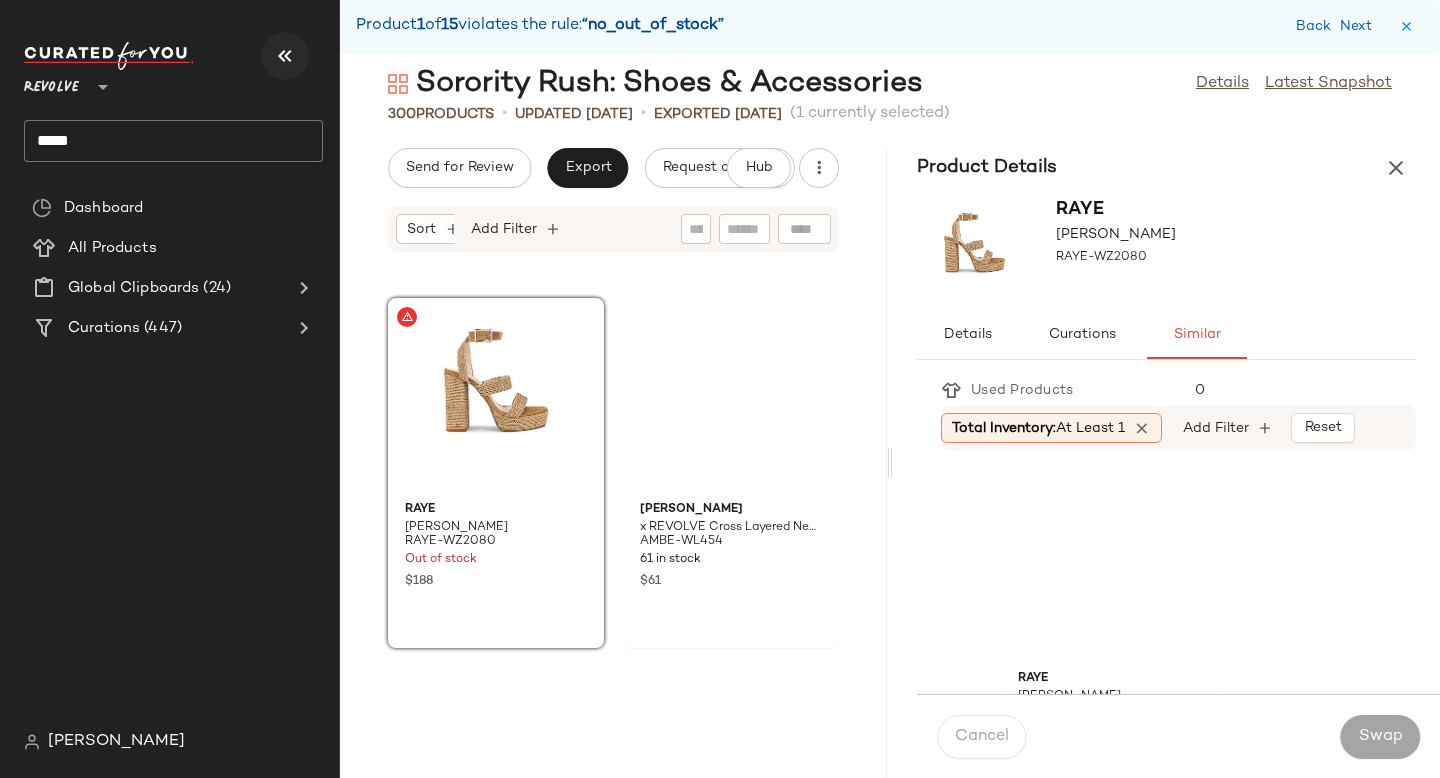 click at bounding box center [285, 56] 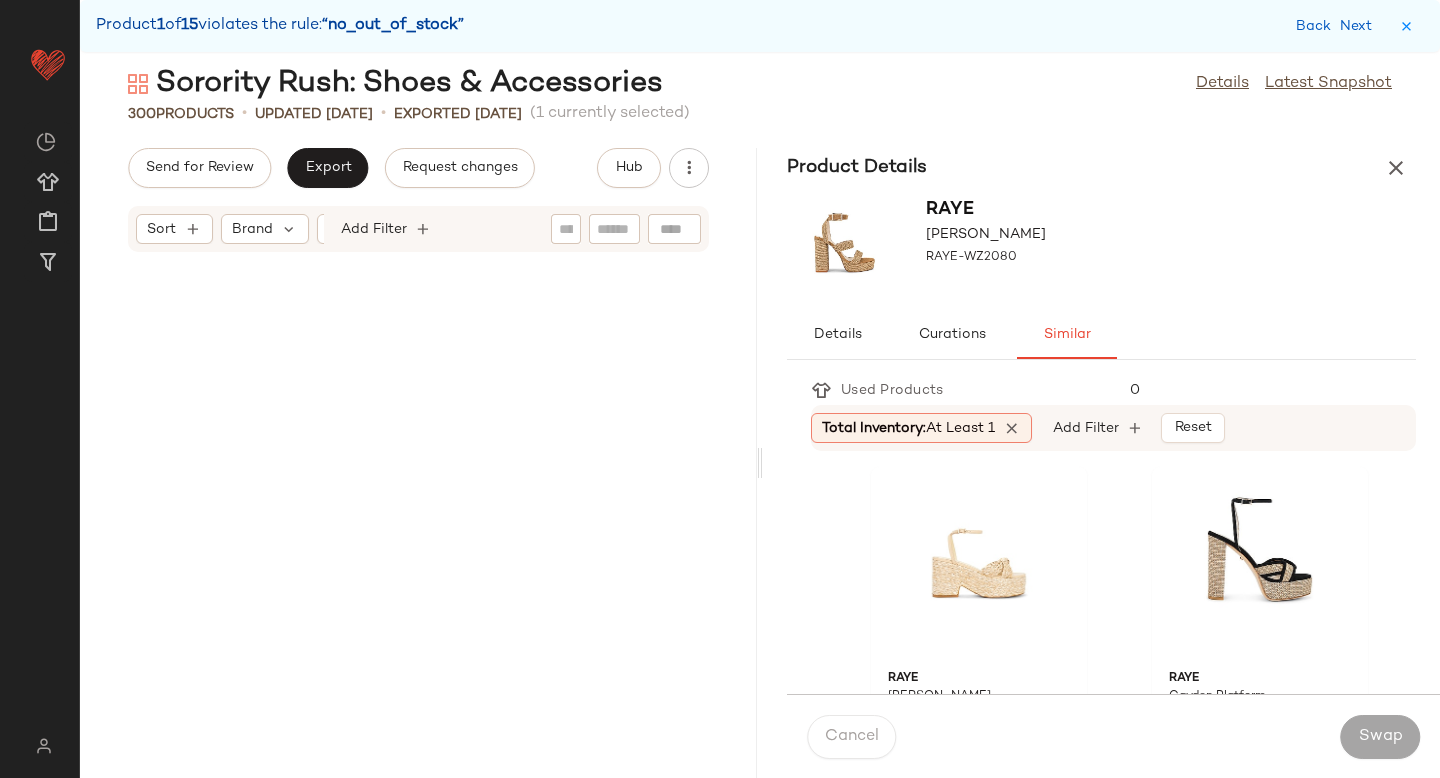 scroll, scrollTop: 5124, scrollLeft: 0, axis: vertical 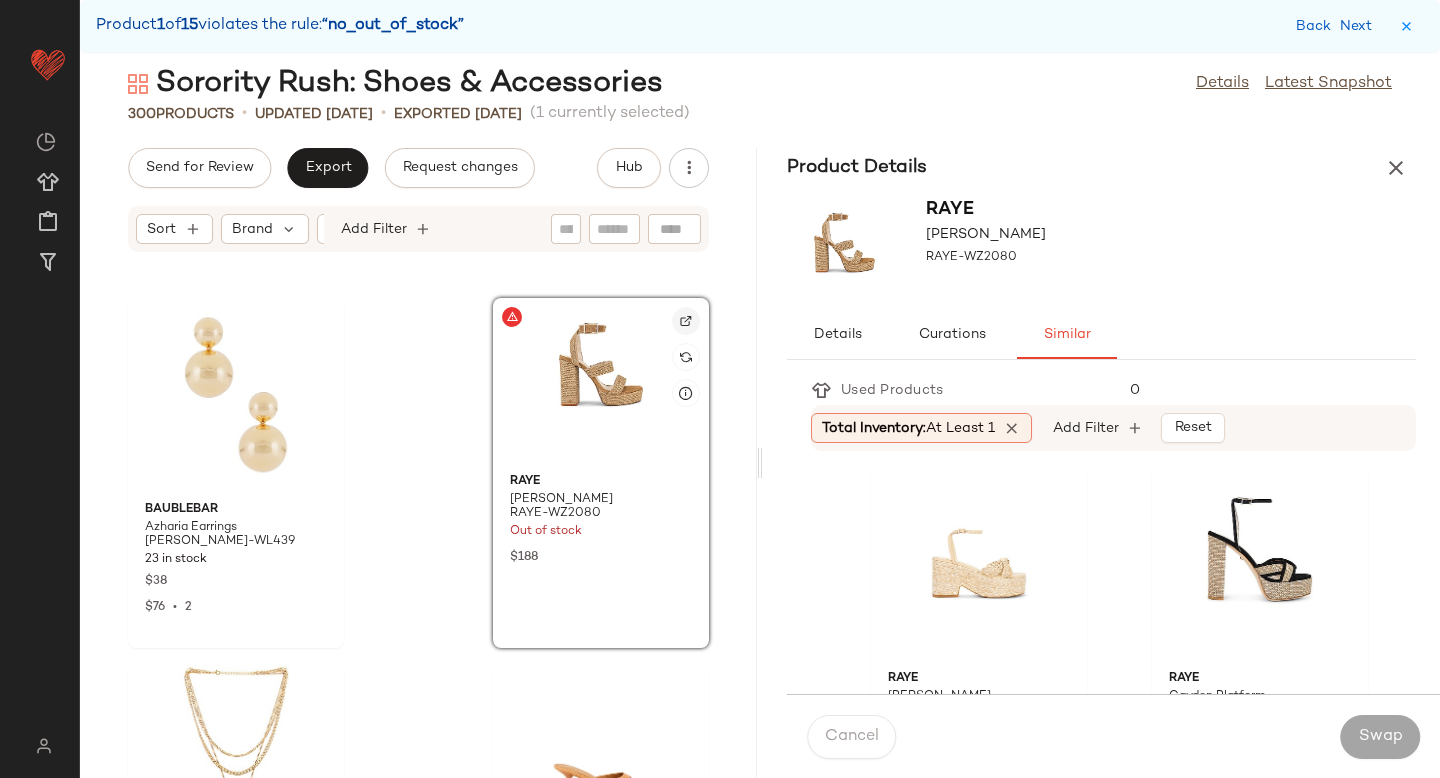 click 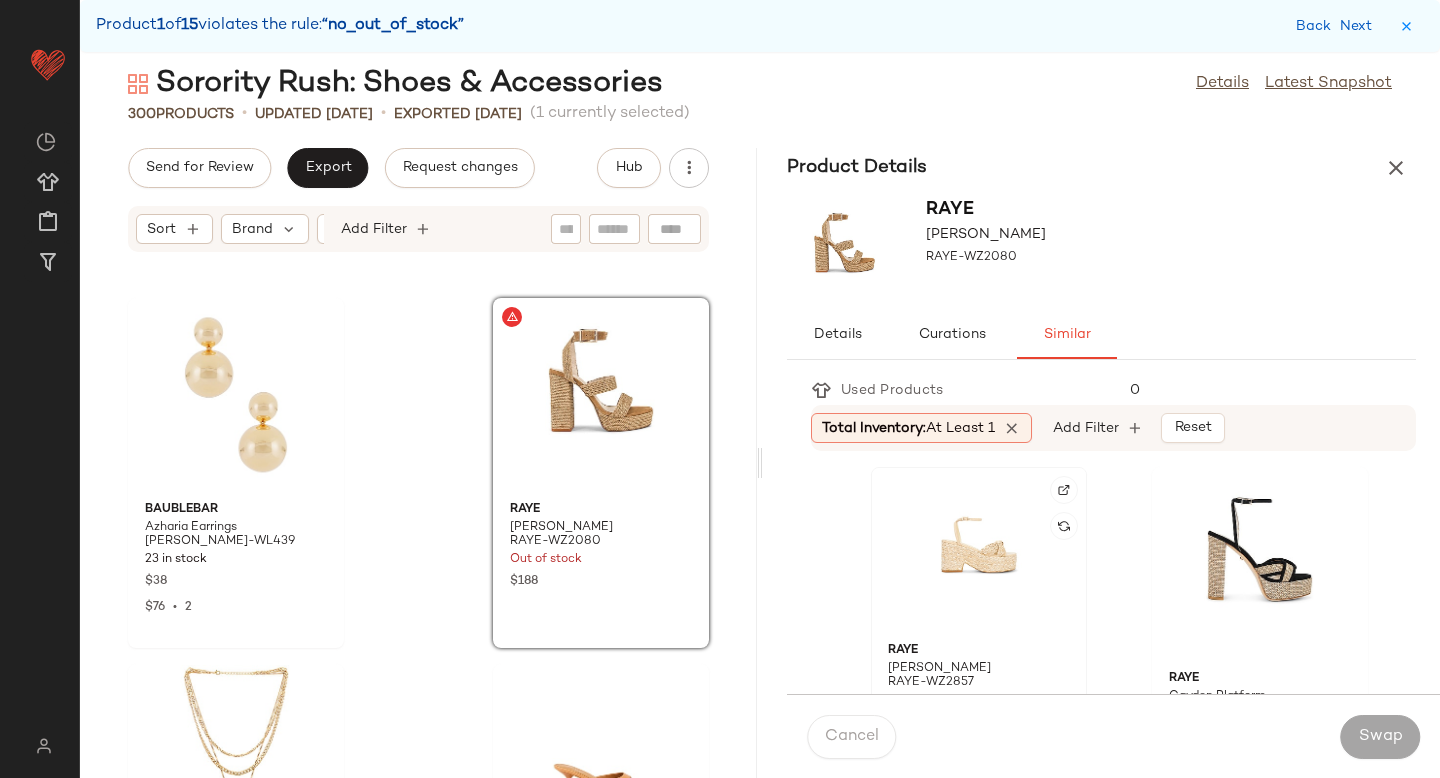 click 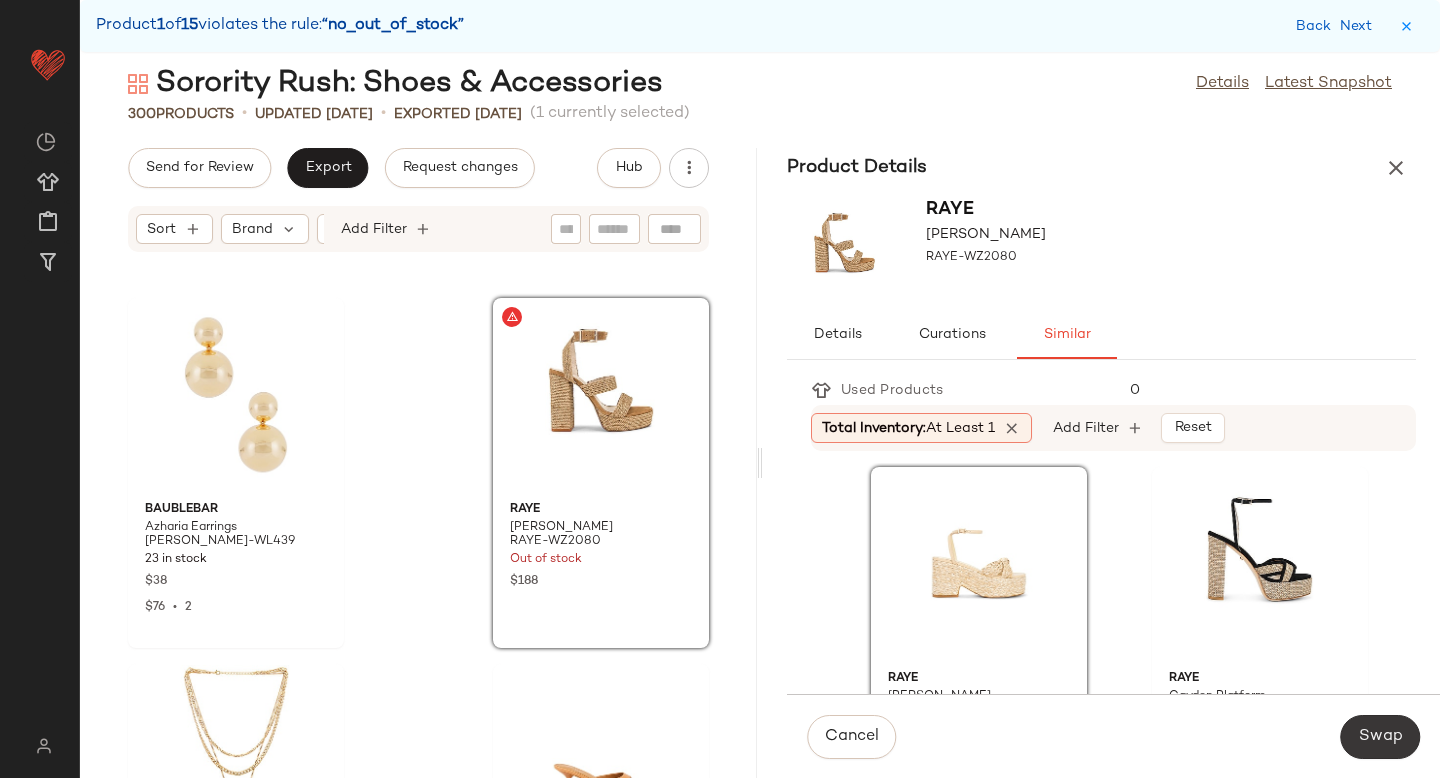 click on "Swap" at bounding box center (1380, 737) 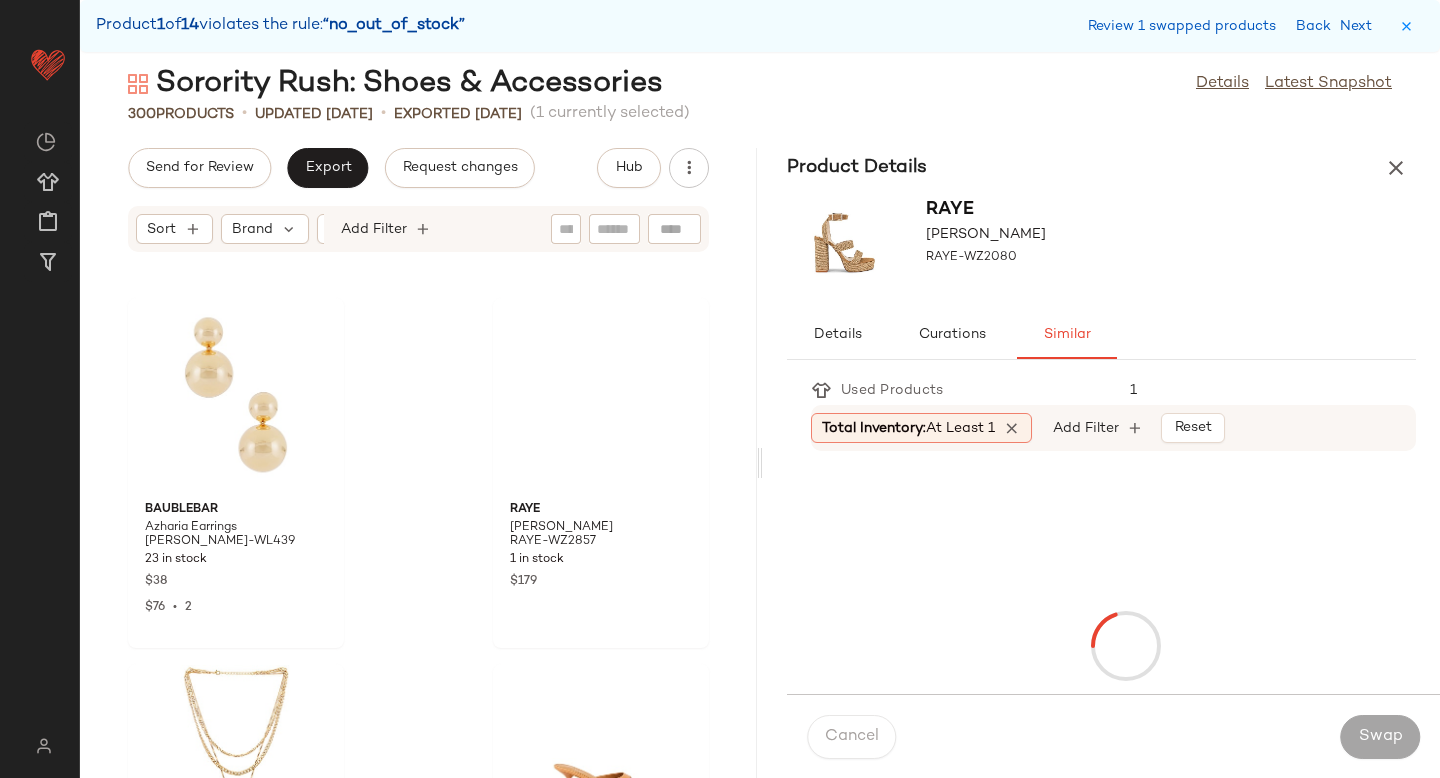 scroll, scrollTop: 13908, scrollLeft: 0, axis: vertical 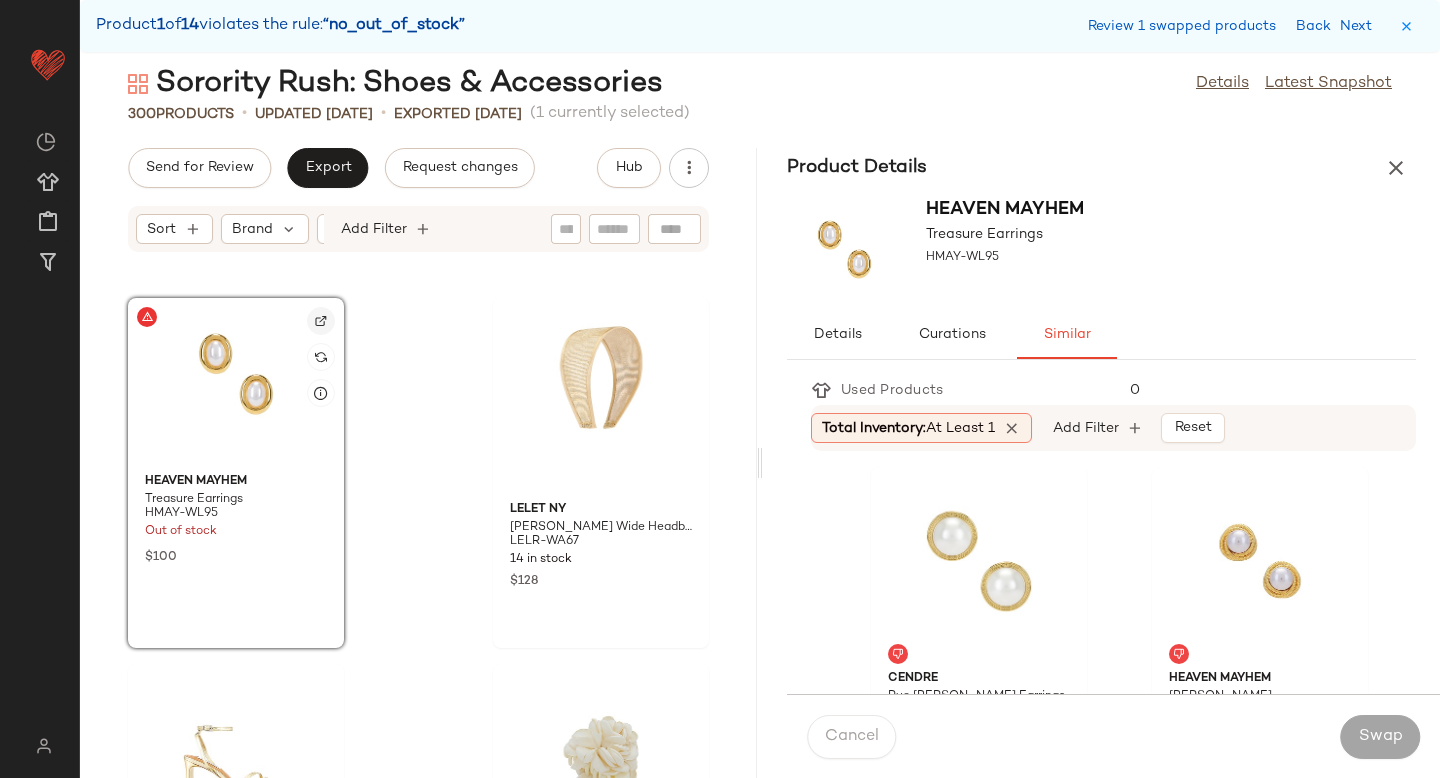 click at bounding box center [321, 321] 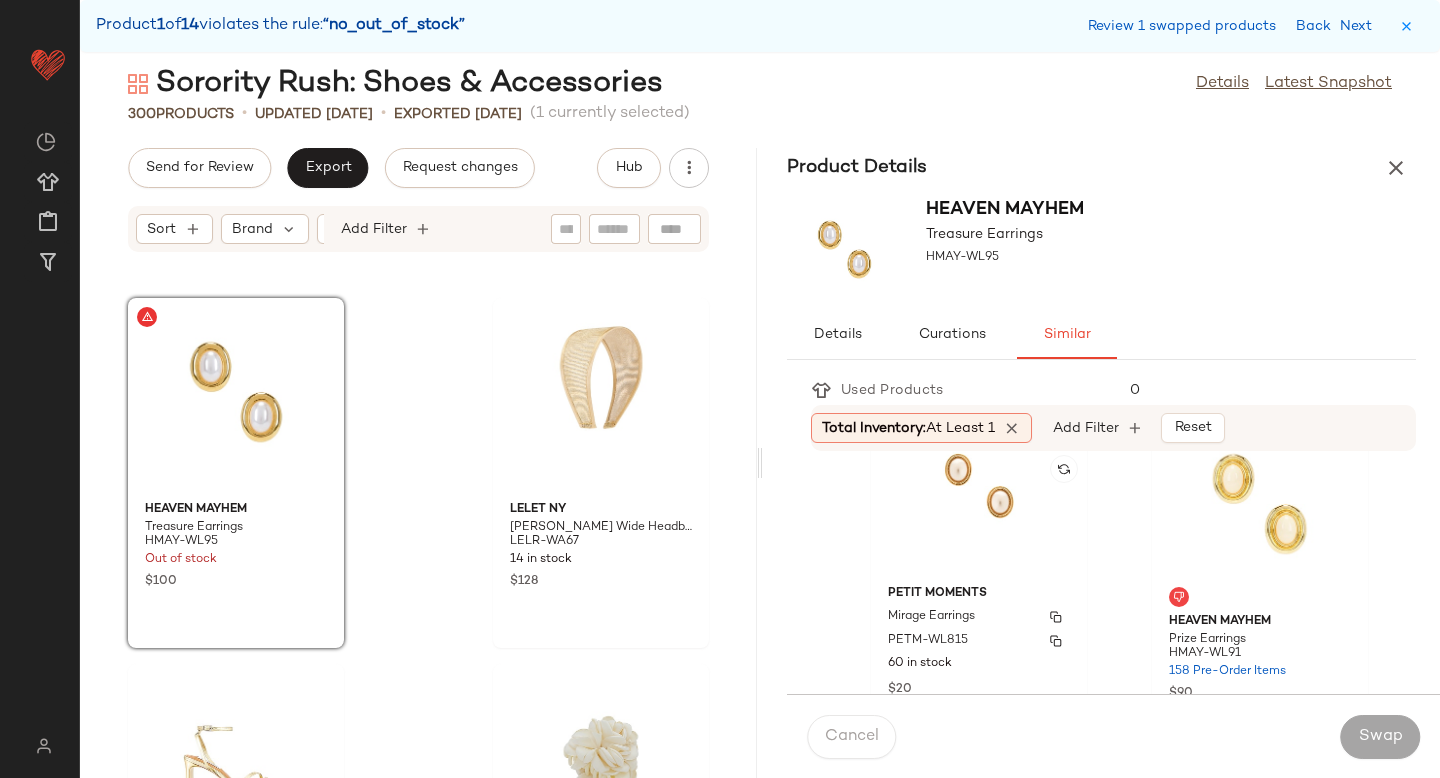 scroll, scrollTop: 428, scrollLeft: 0, axis: vertical 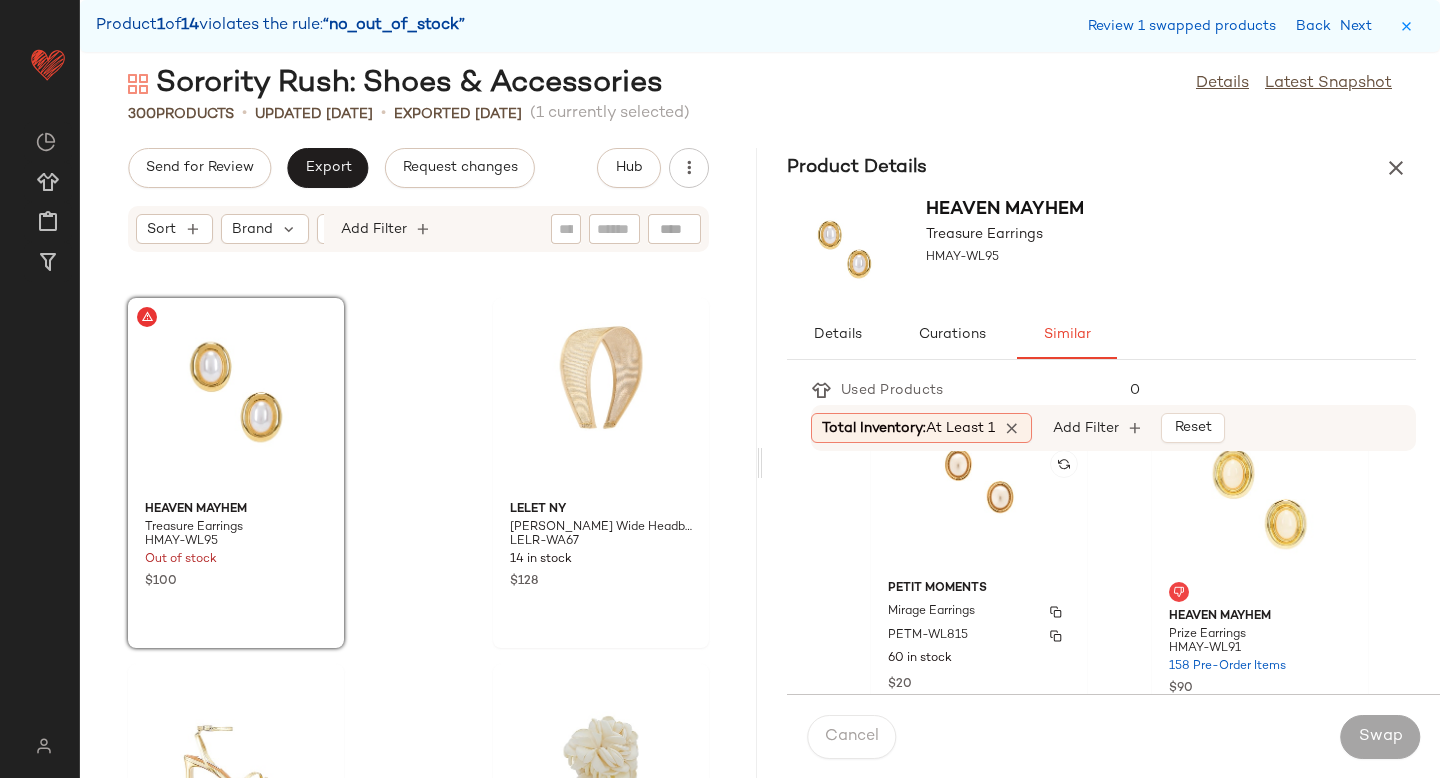 click on "Mirage Earrings" at bounding box center [979, 612] 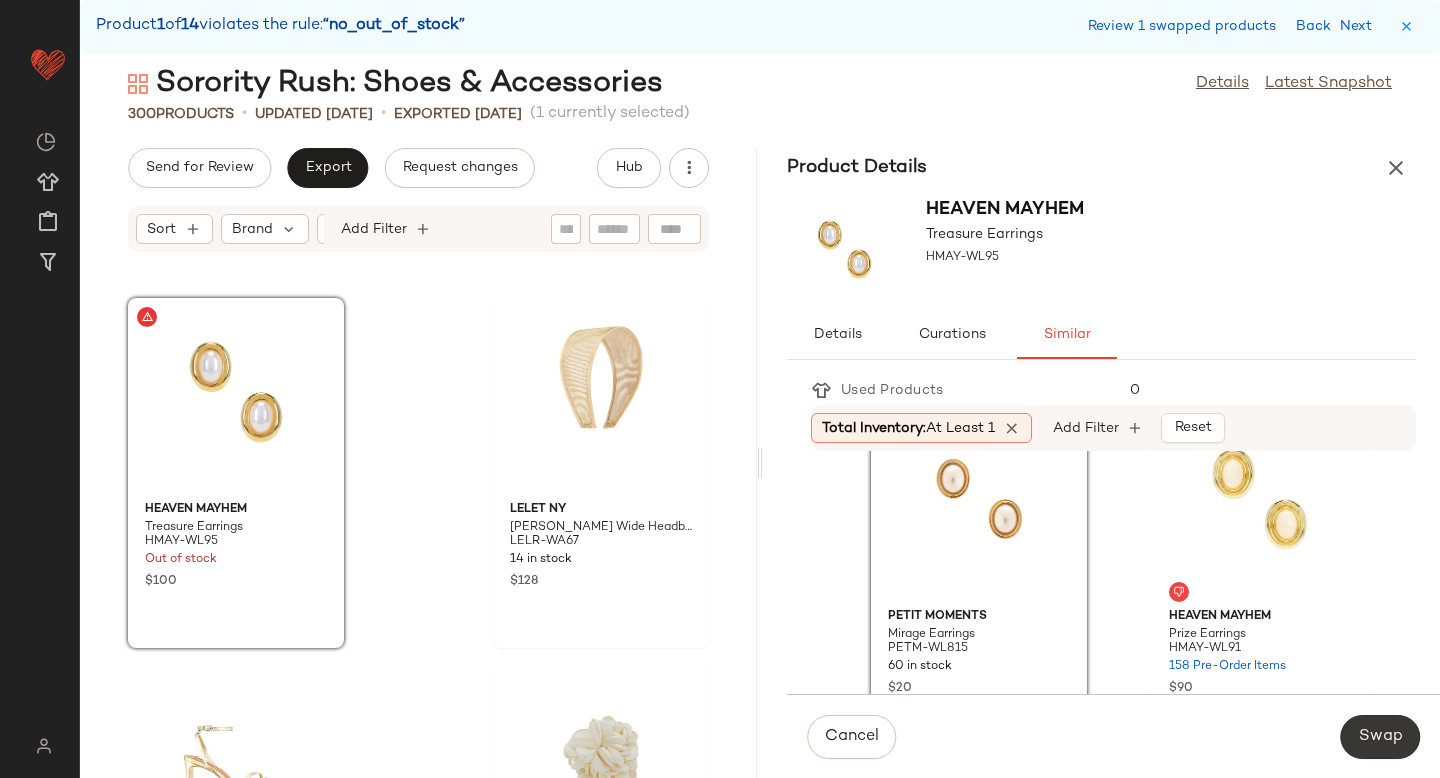 click on "Swap" at bounding box center (1380, 737) 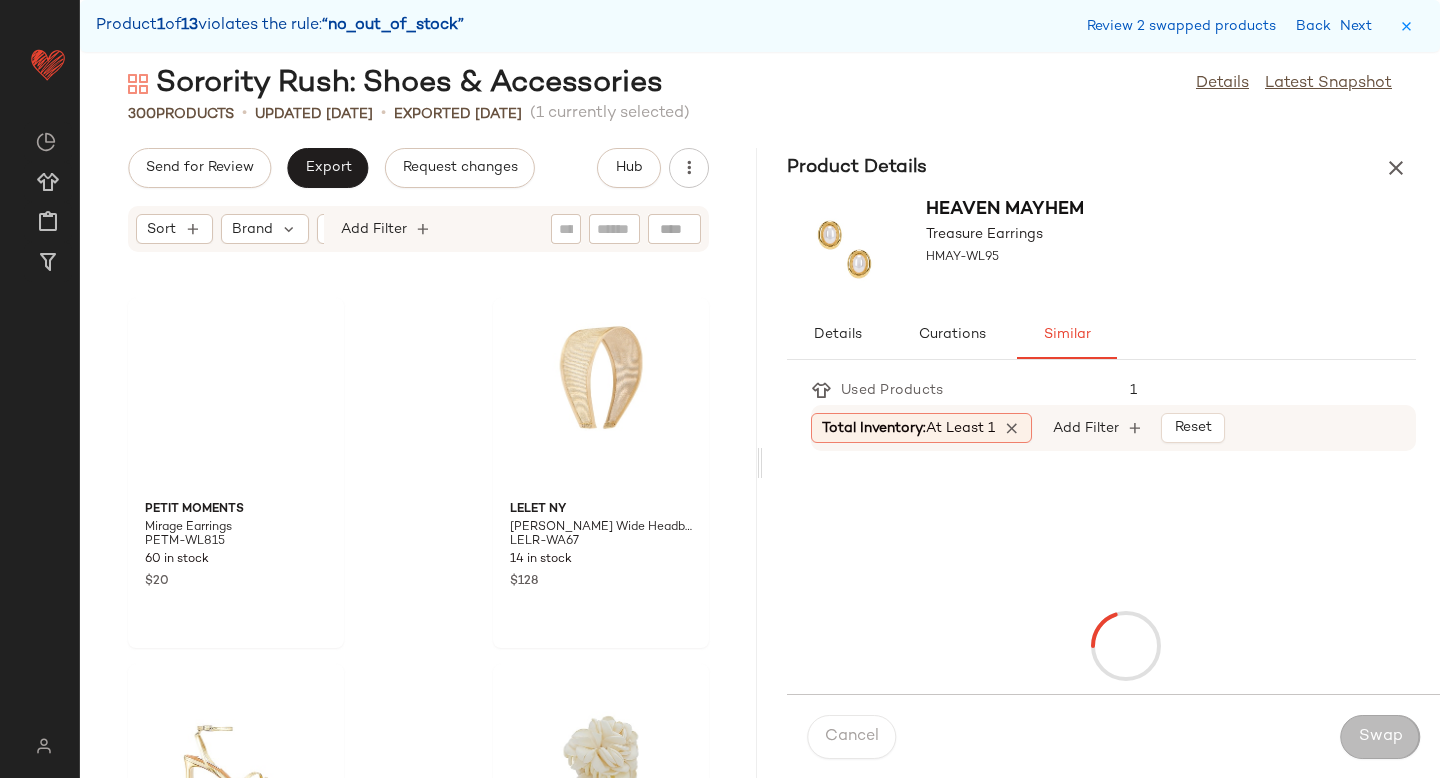 scroll, scrollTop: 15738, scrollLeft: 0, axis: vertical 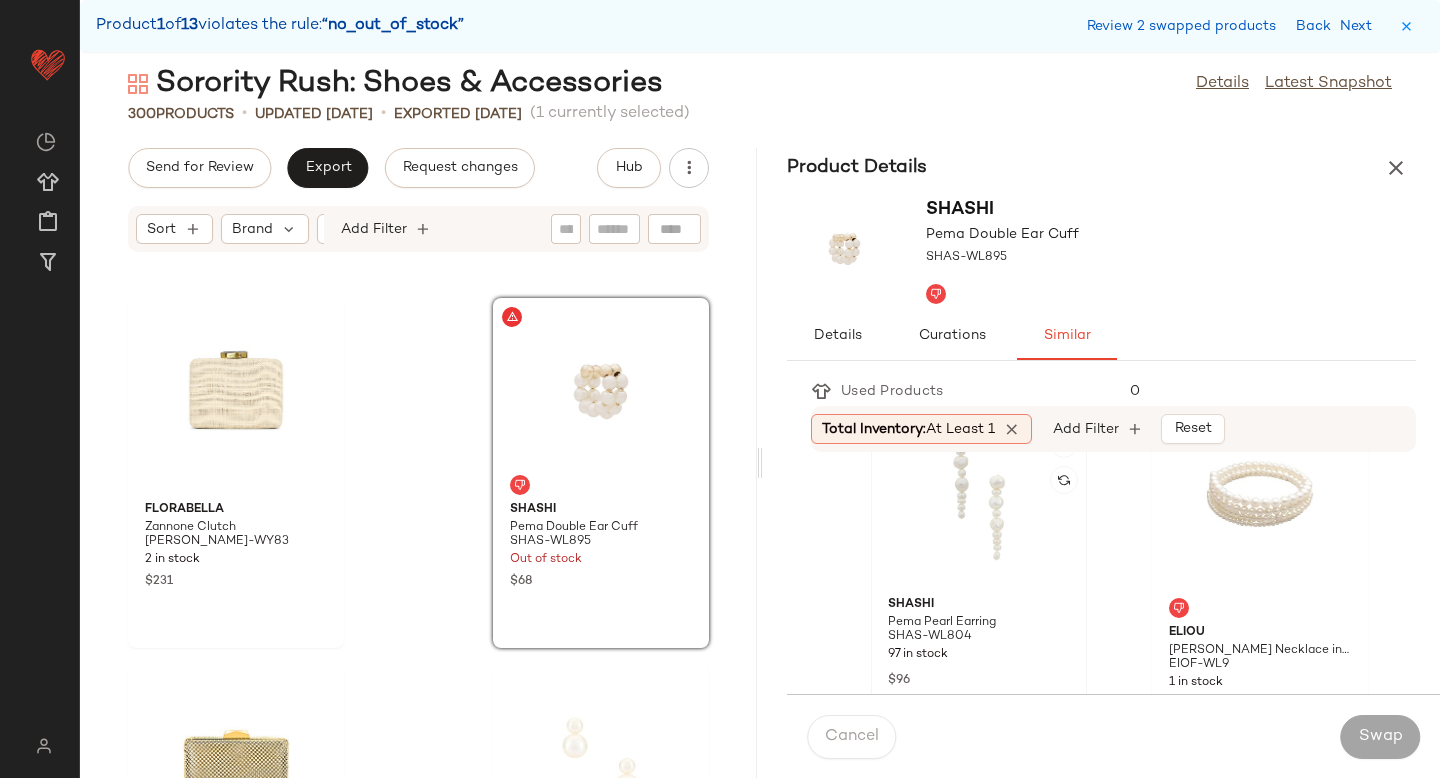 click 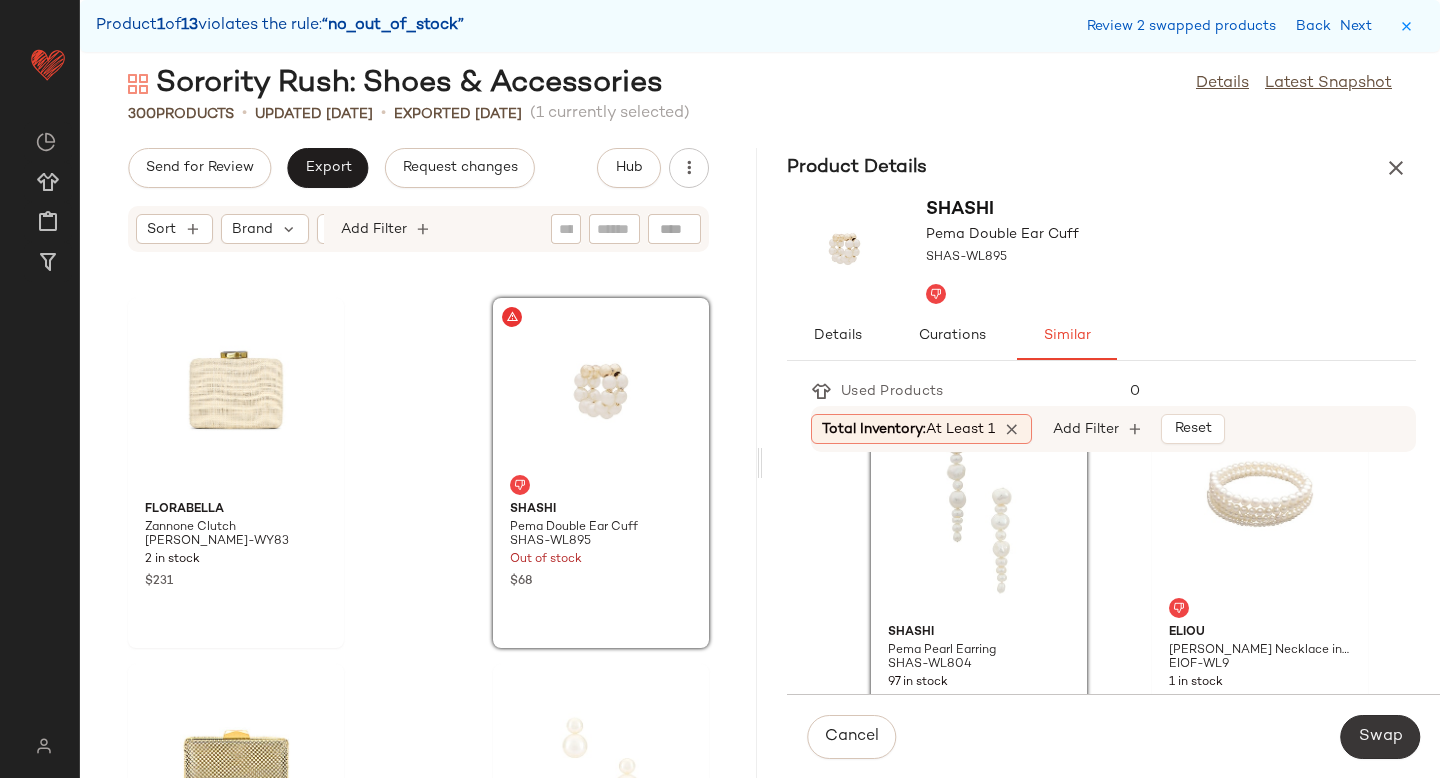 click on "Swap" at bounding box center [1380, 737] 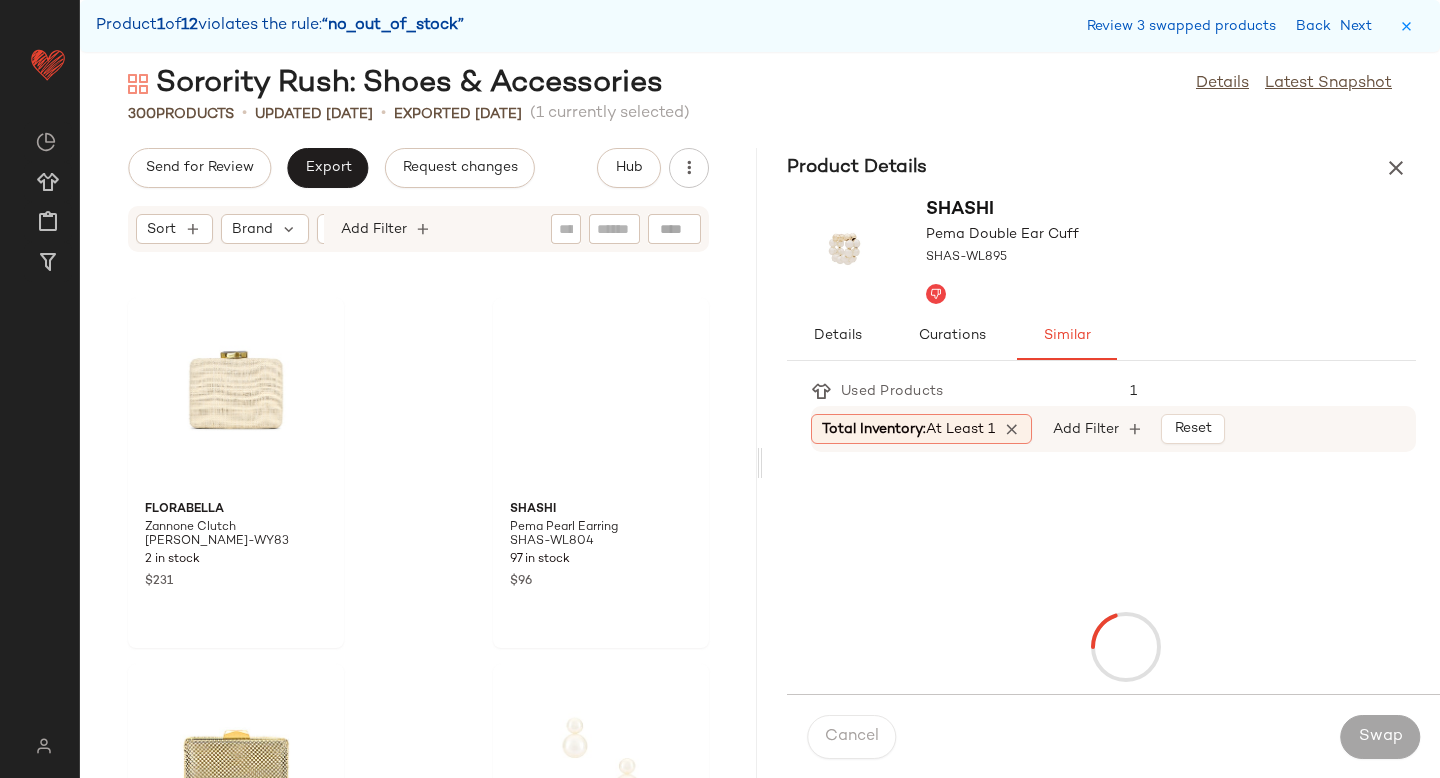 scroll, scrollTop: 17202, scrollLeft: 0, axis: vertical 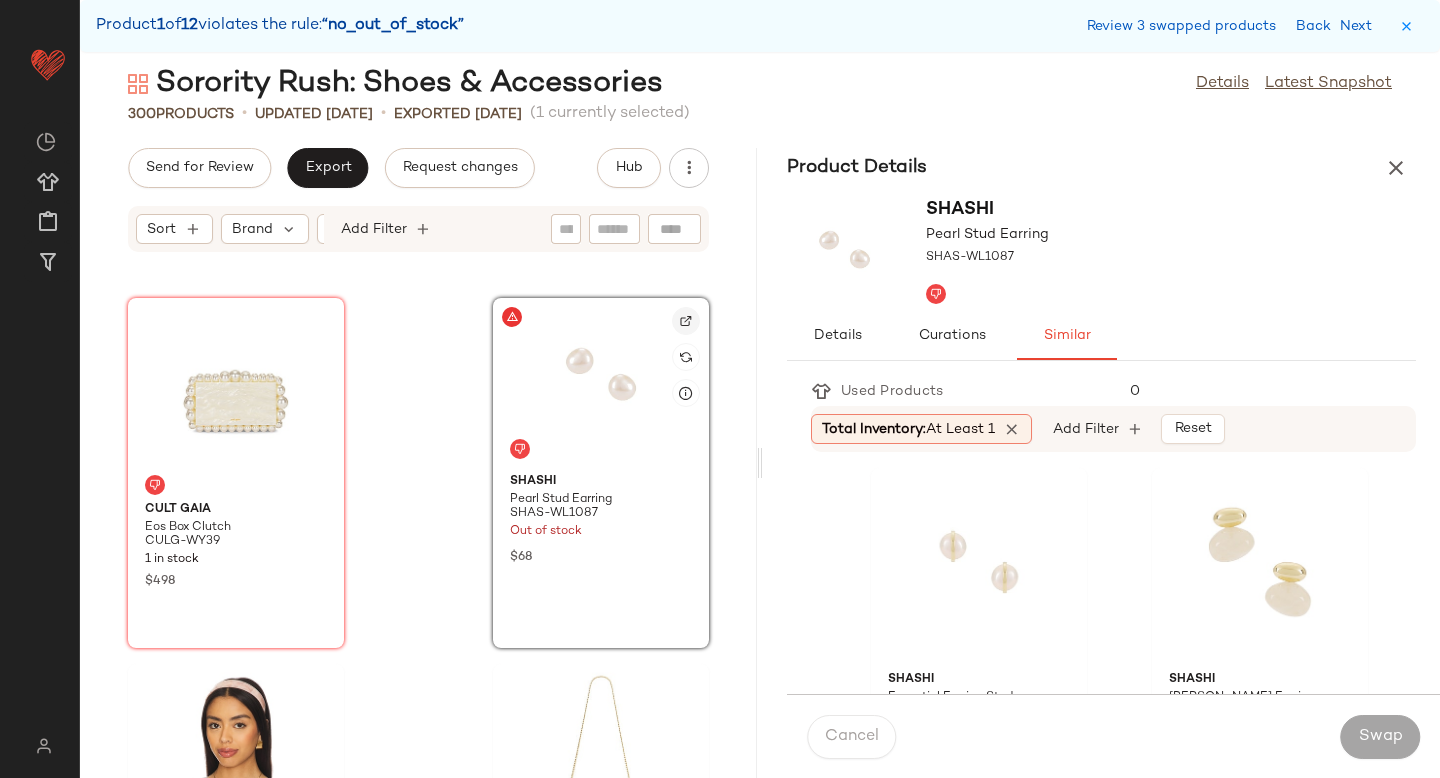 click 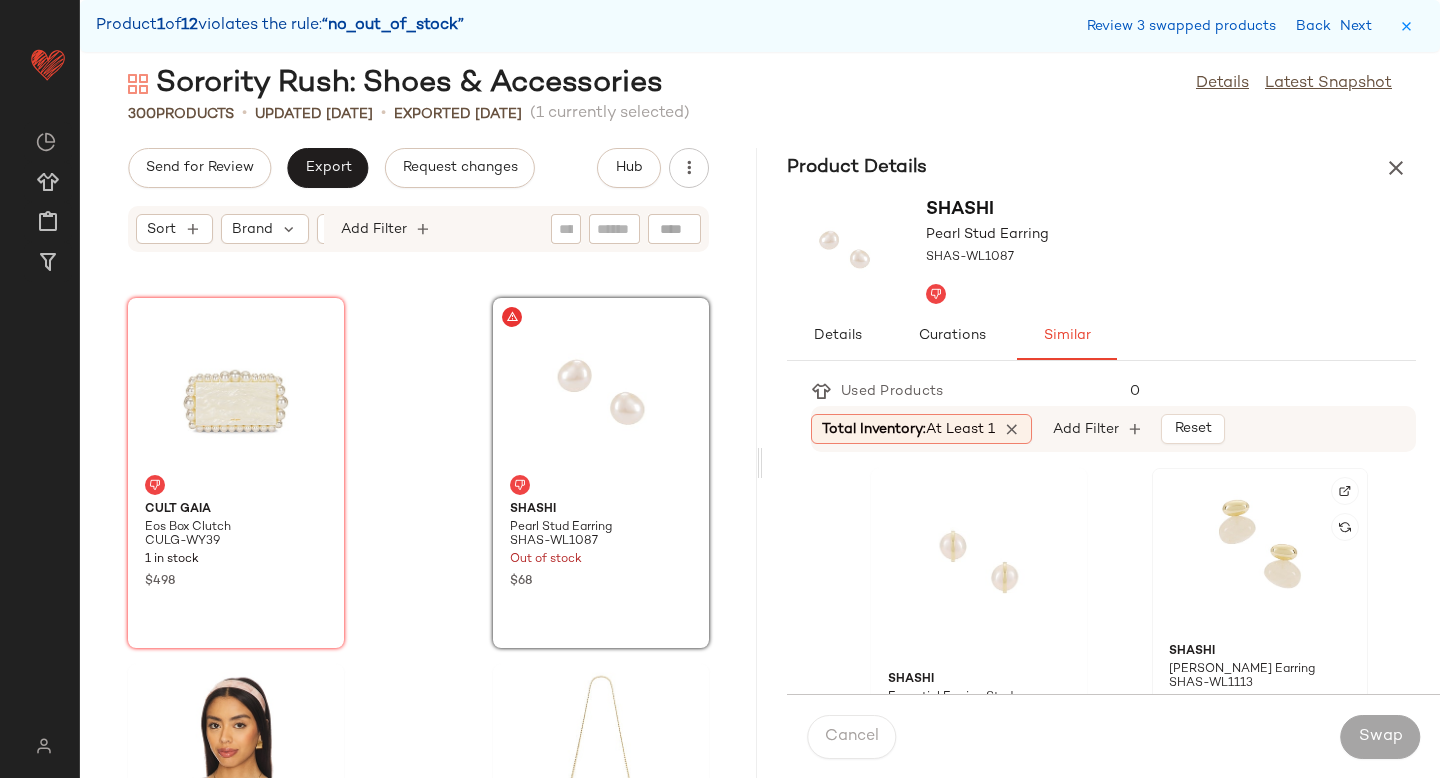 click 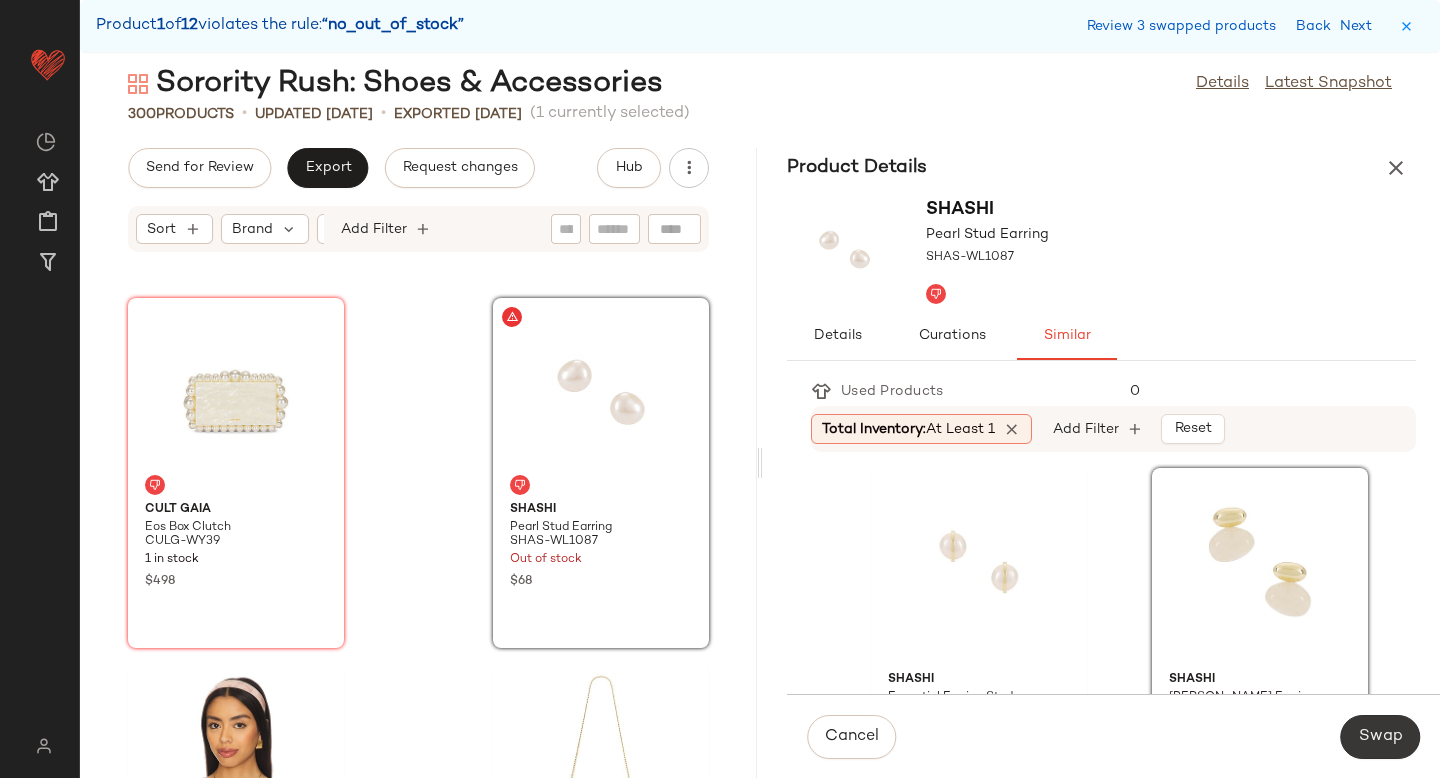 click on "Swap" at bounding box center (1380, 737) 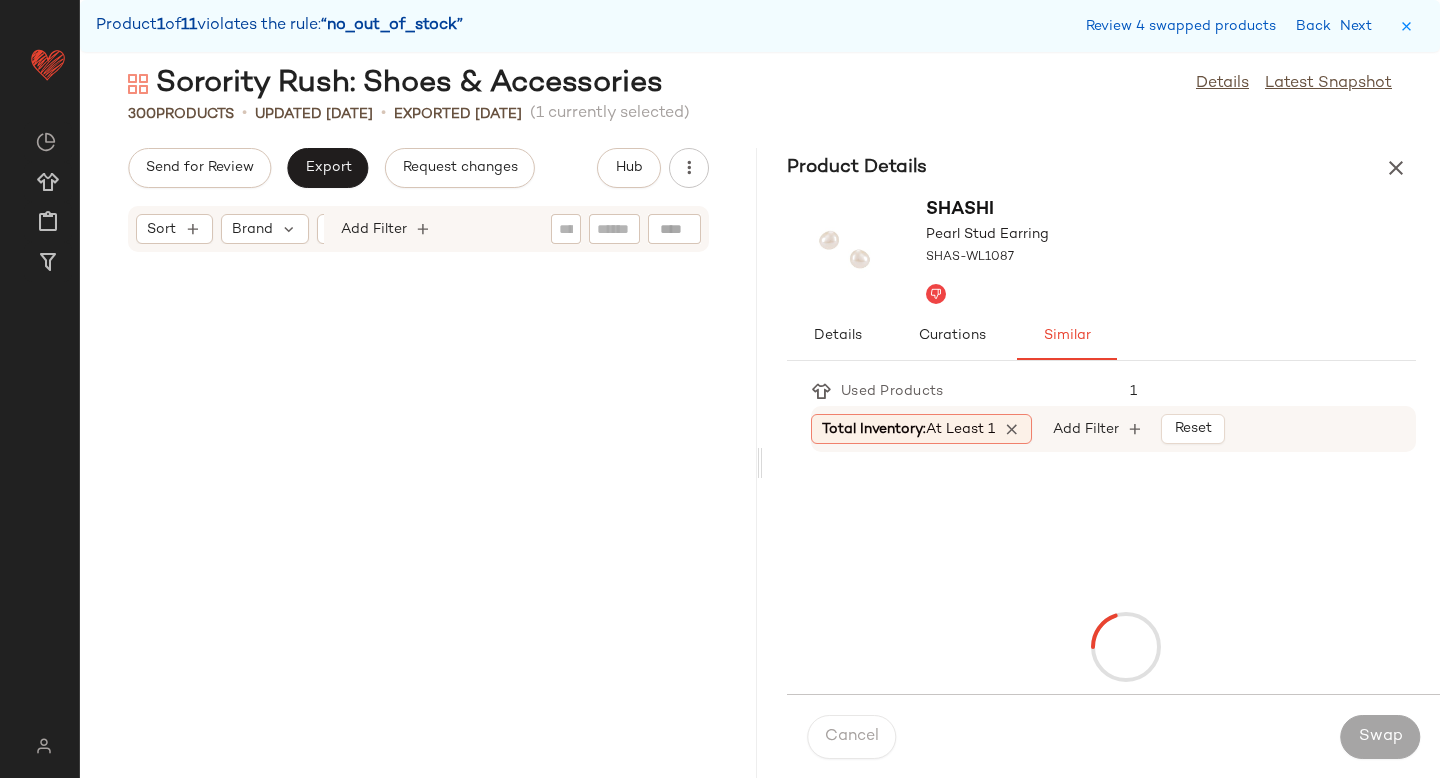 scroll, scrollTop: 19032, scrollLeft: 0, axis: vertical 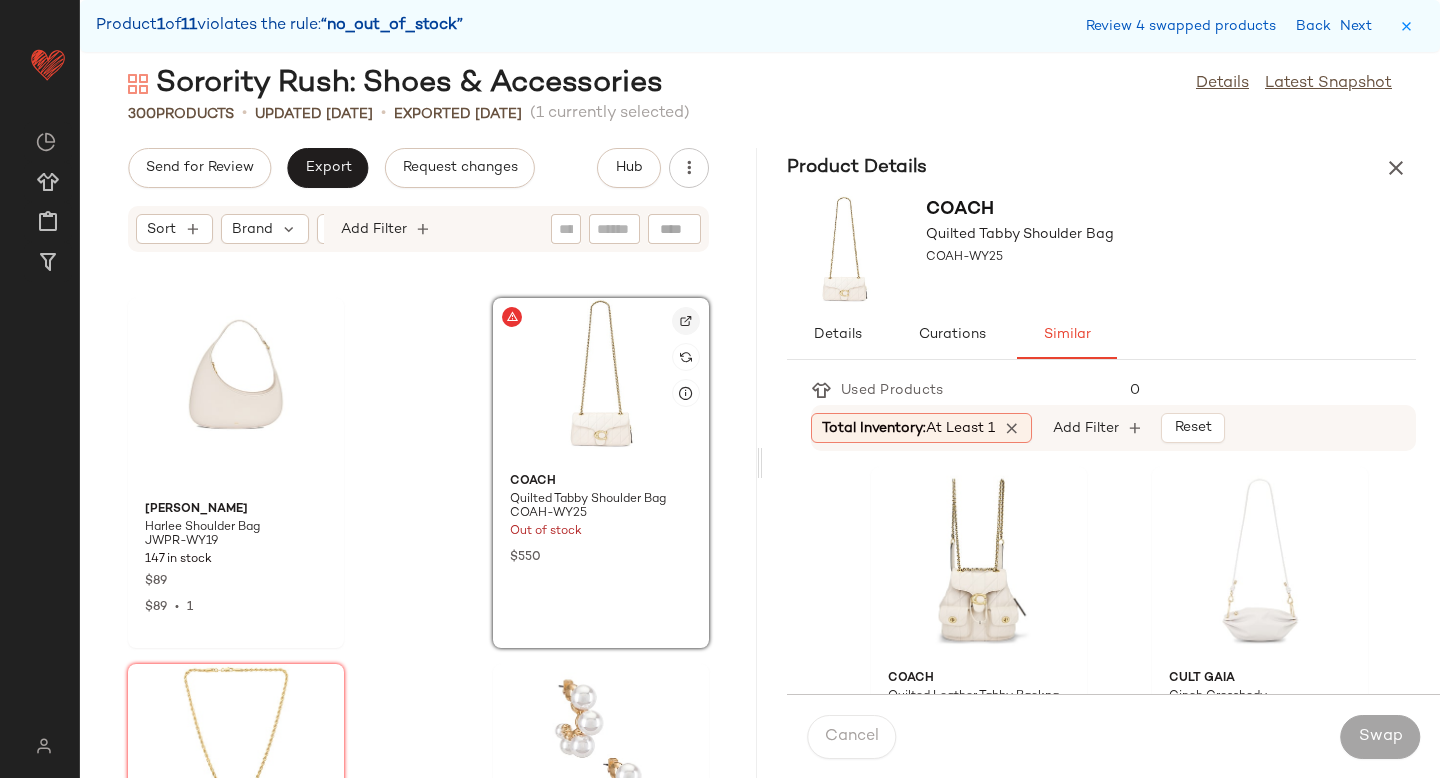 click 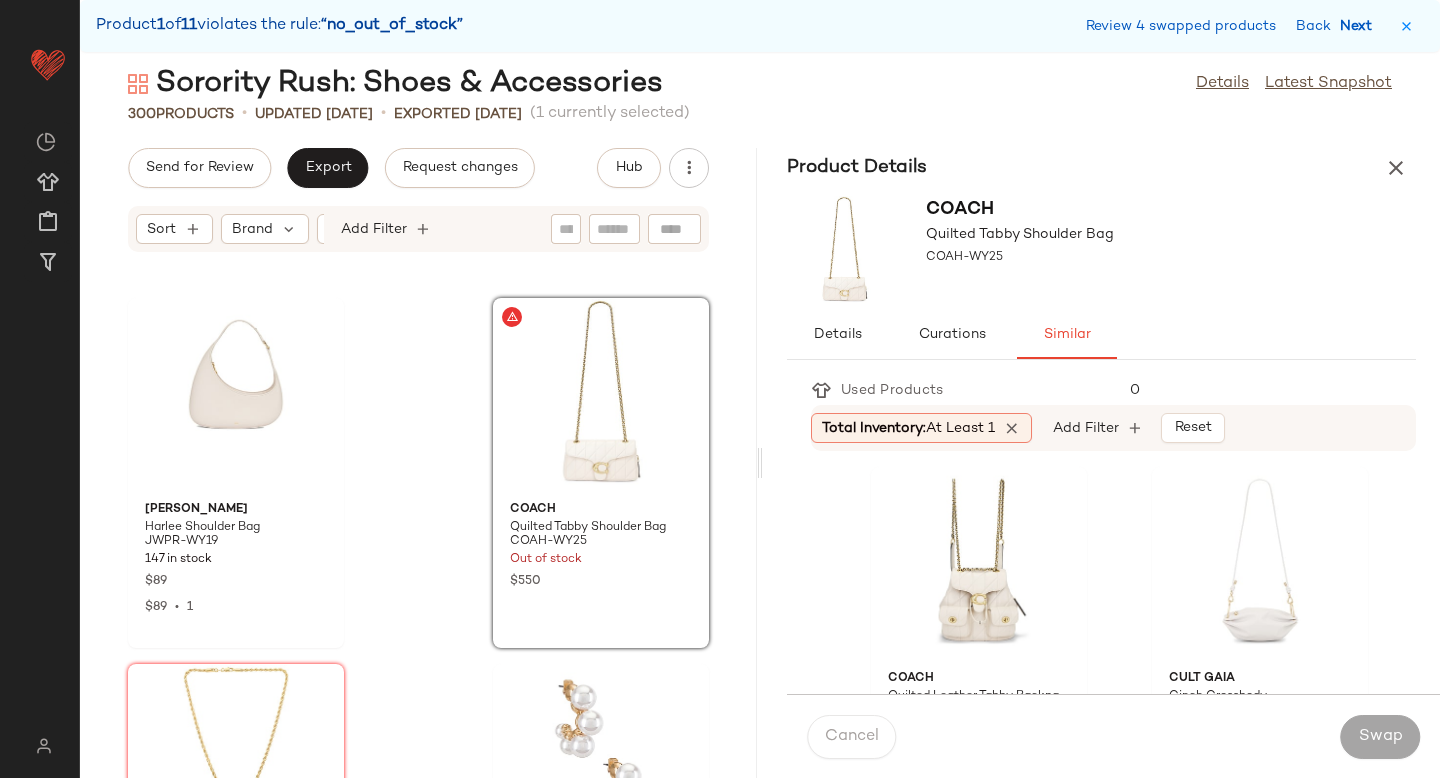 click on "Next" at bounding box center (1360, 26) 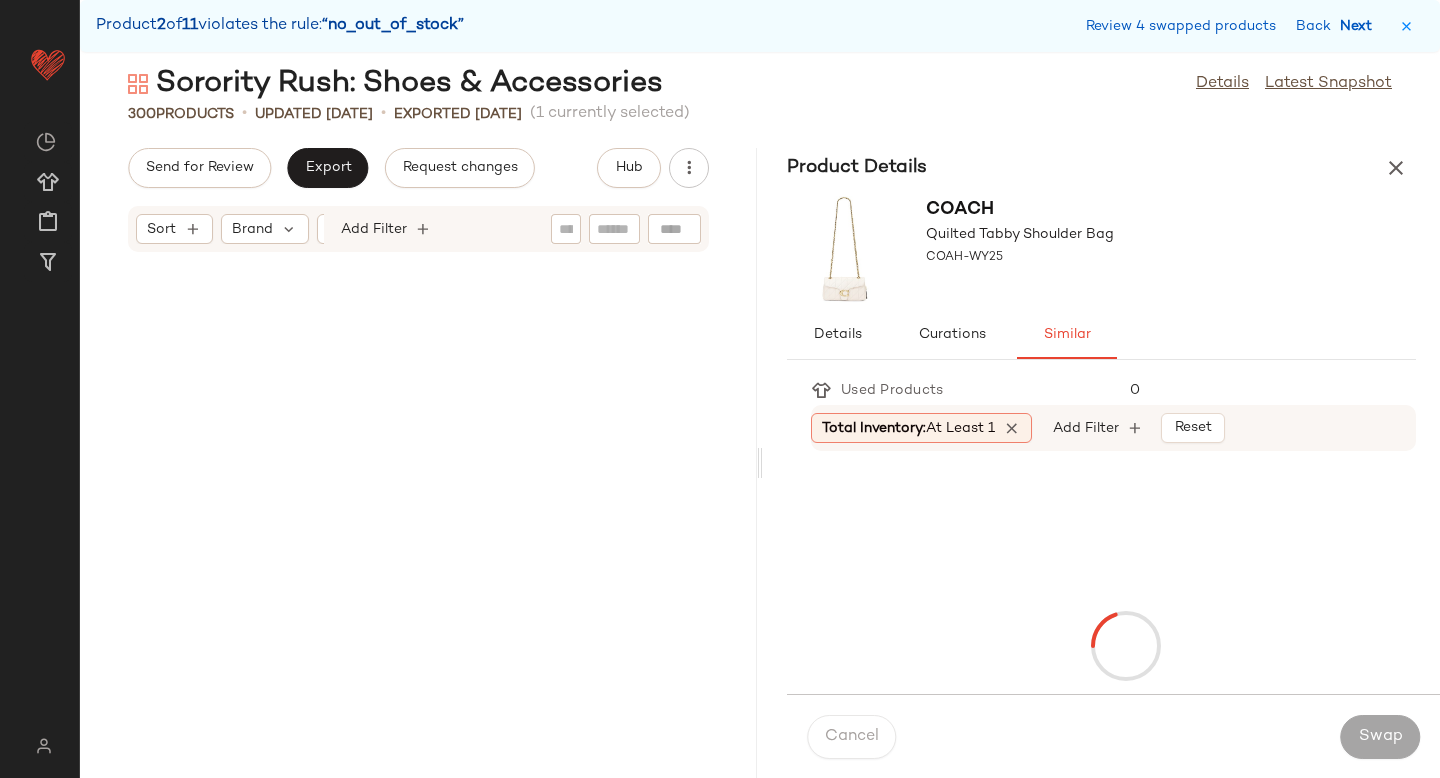 scroll, scrollTop: 20130, scrollLeft: 0, axis: vertical 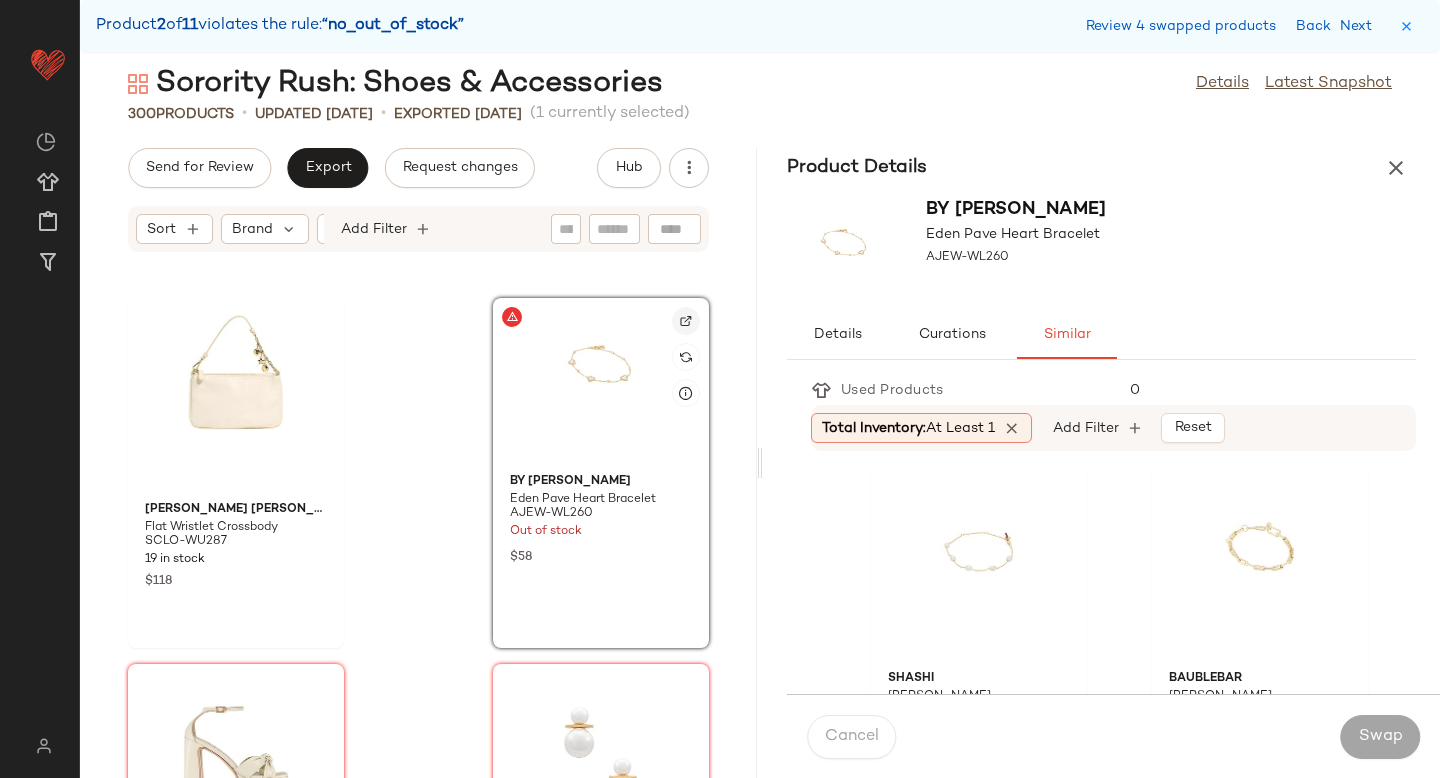 click 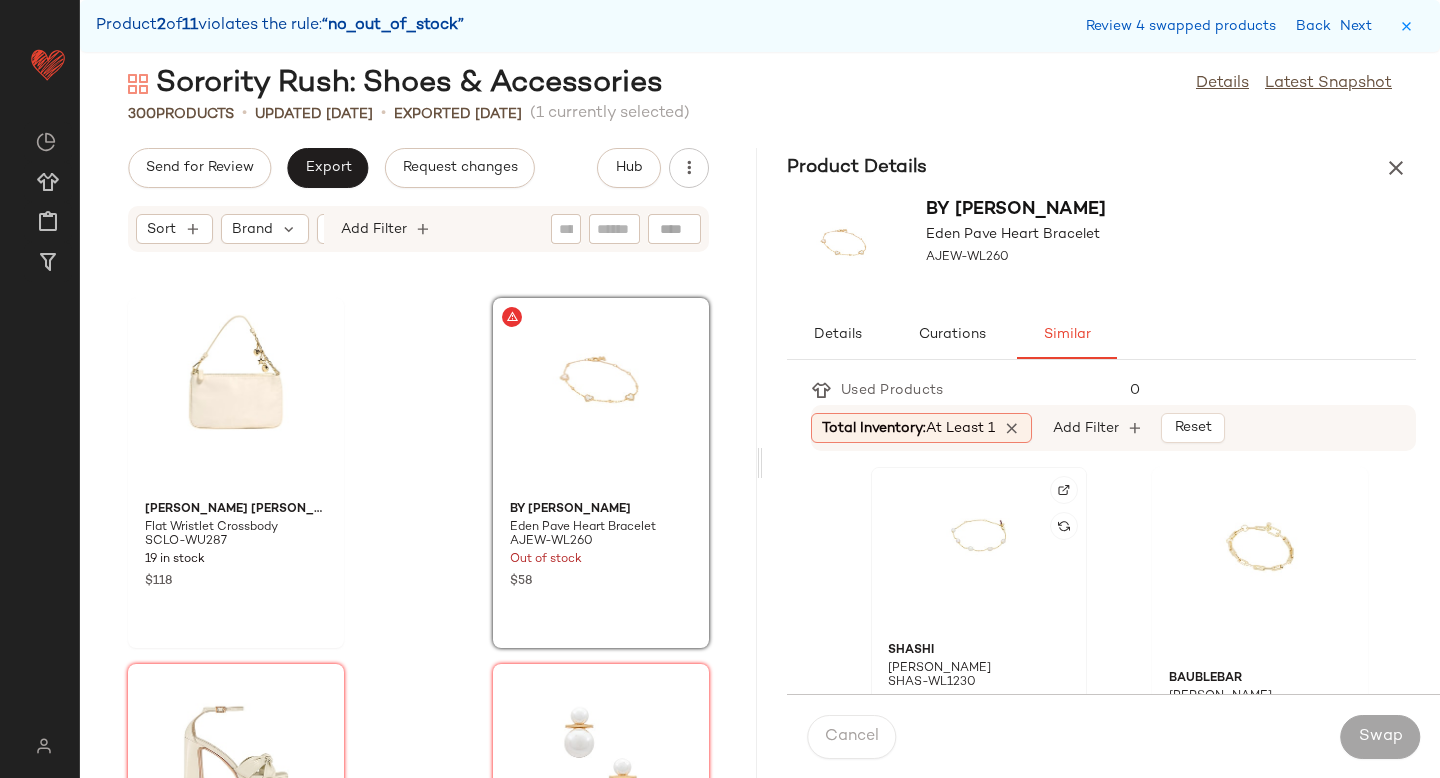 click 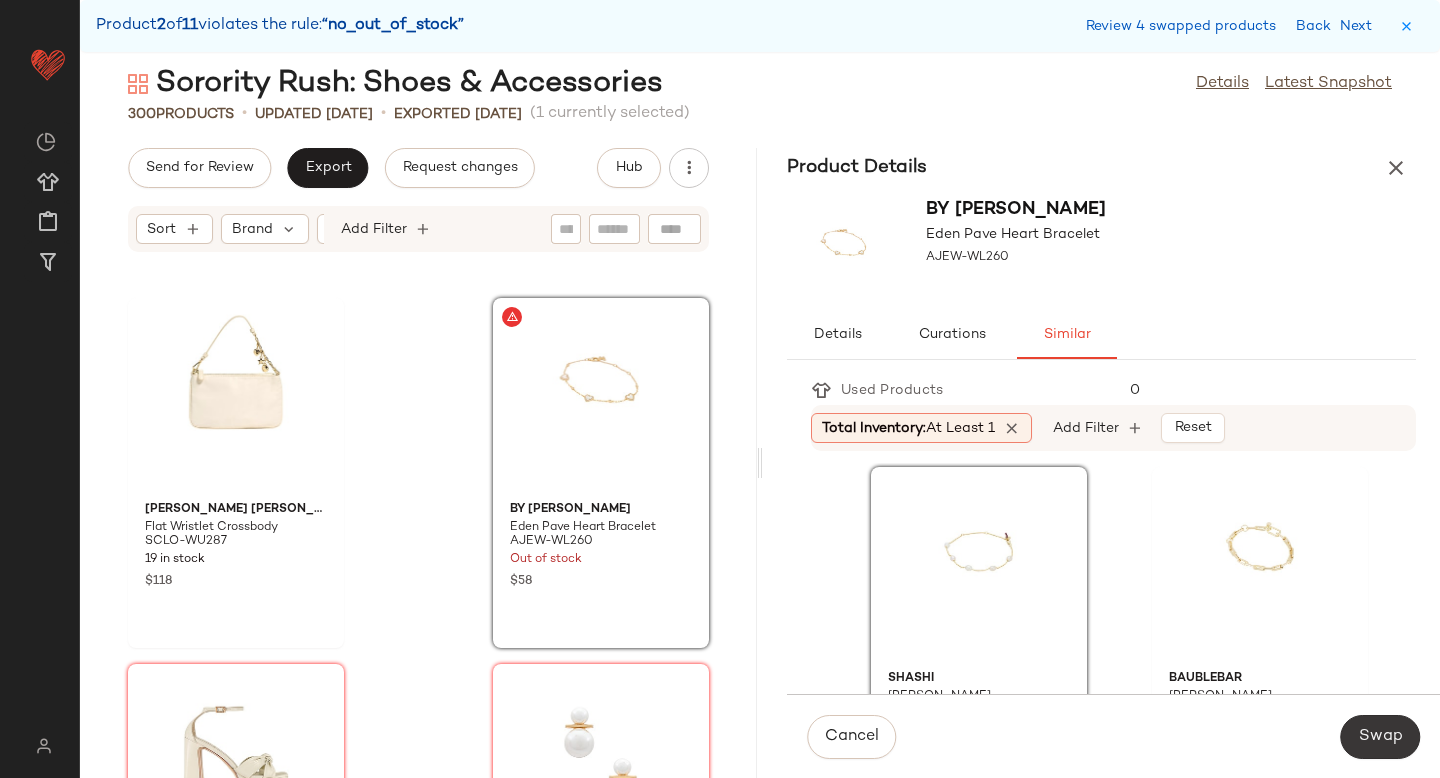 click on "Swap" 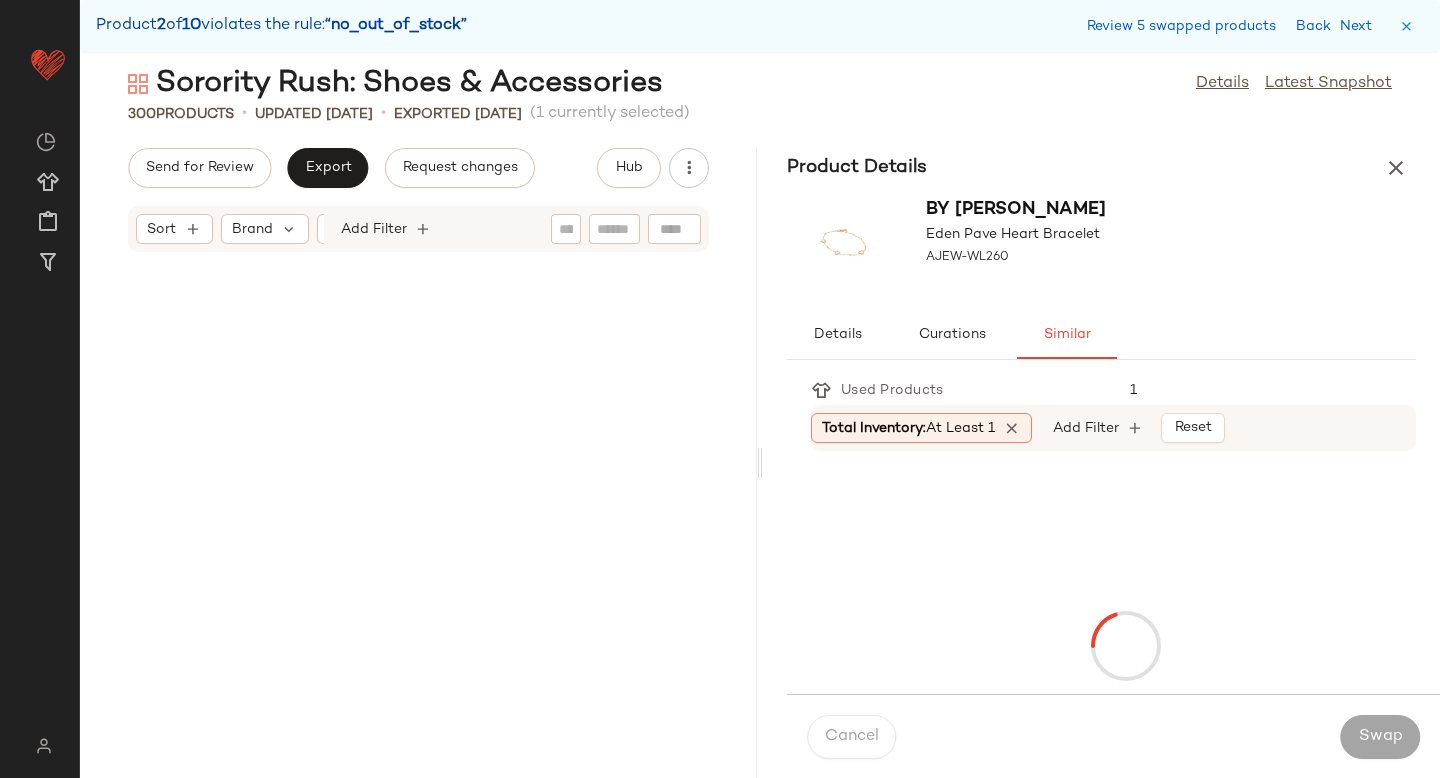 scroll, scrollTop: 21594, scrollLeft: 0, axis: vertical 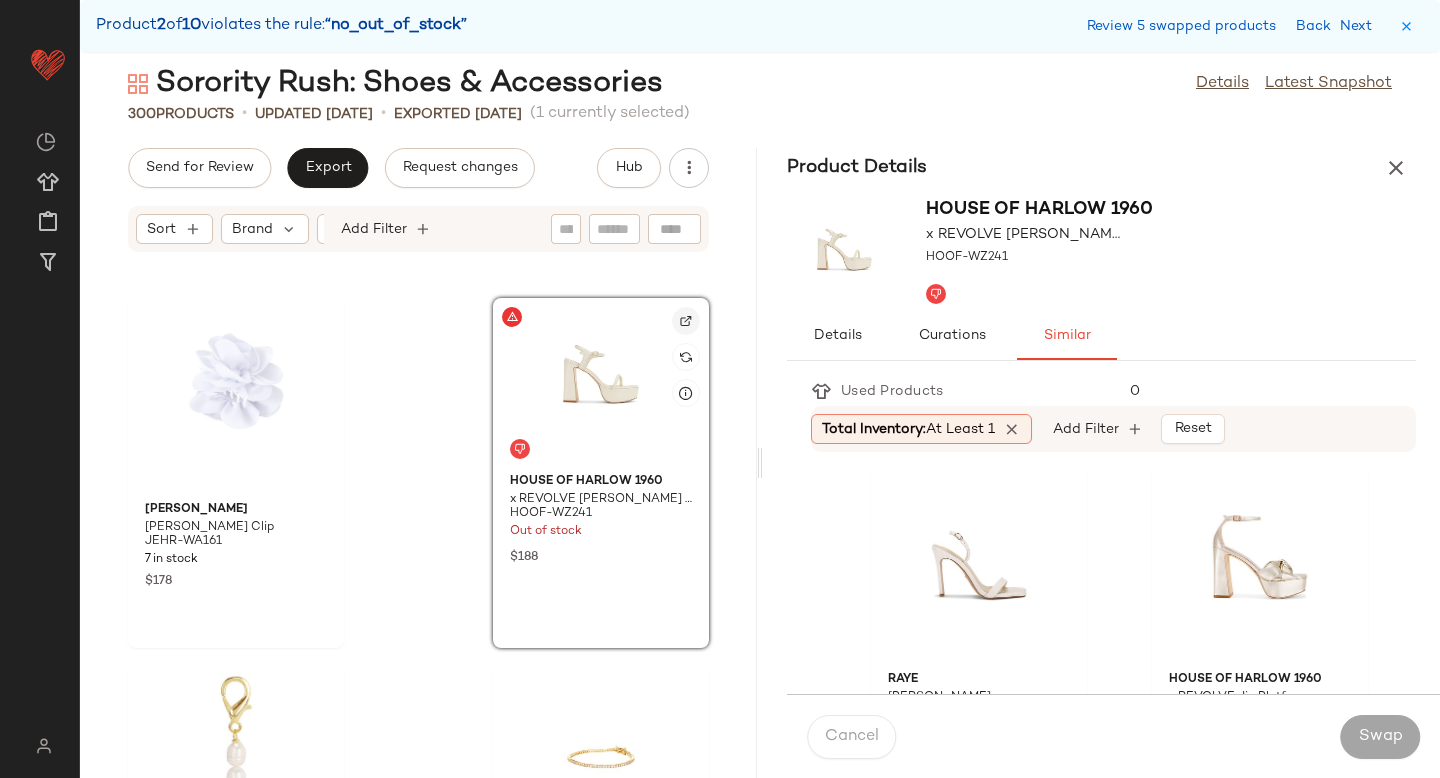 click 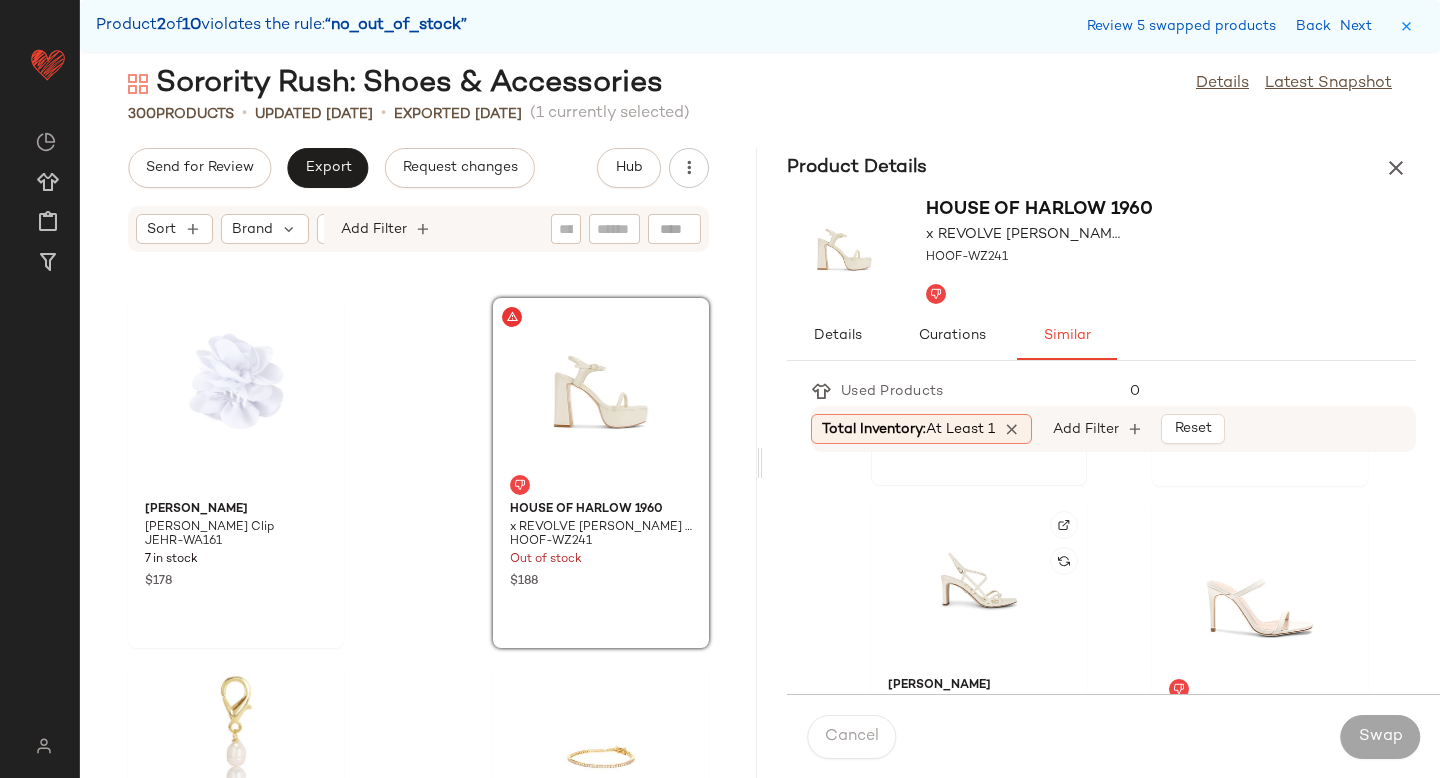 scroll, scrollTop: 339, scrollLeft: 0, axis: vertical 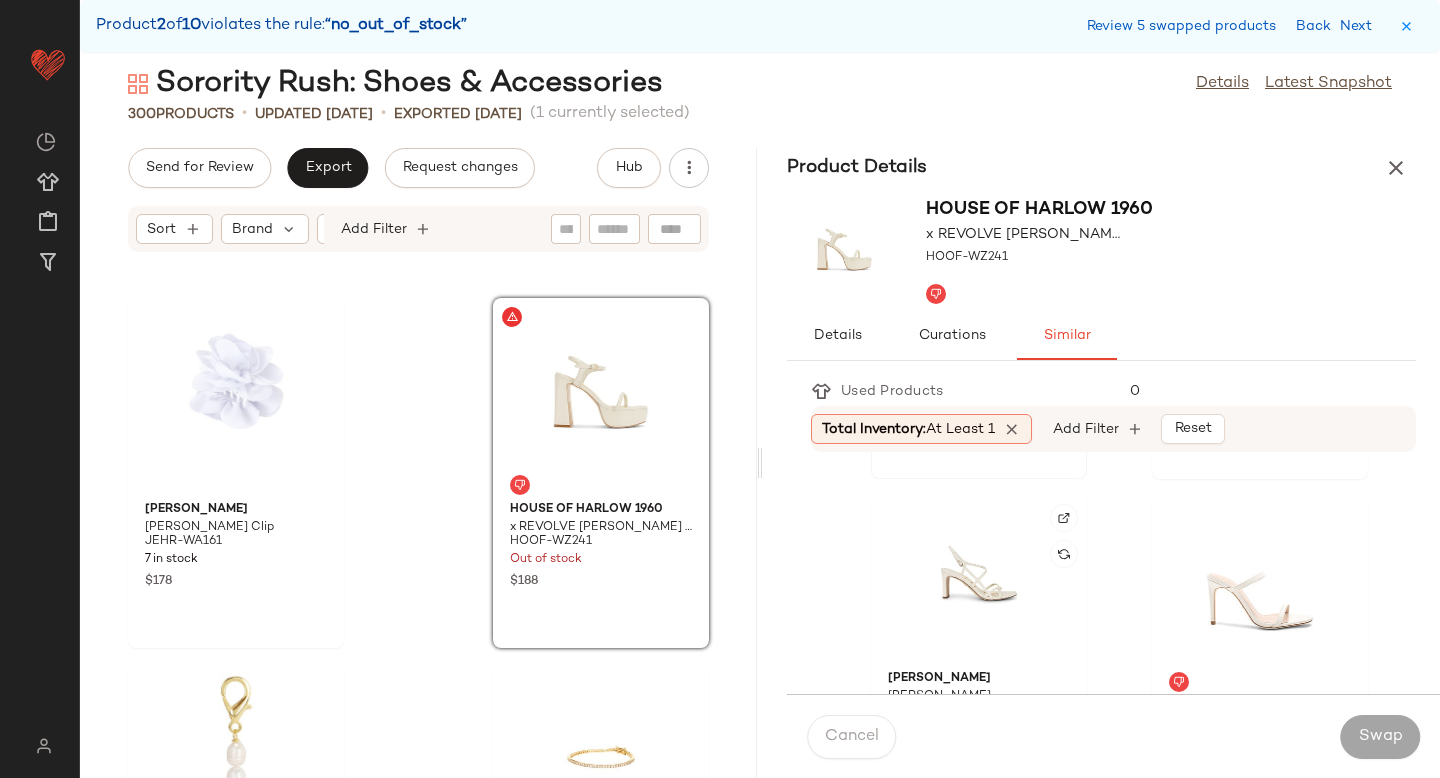 click 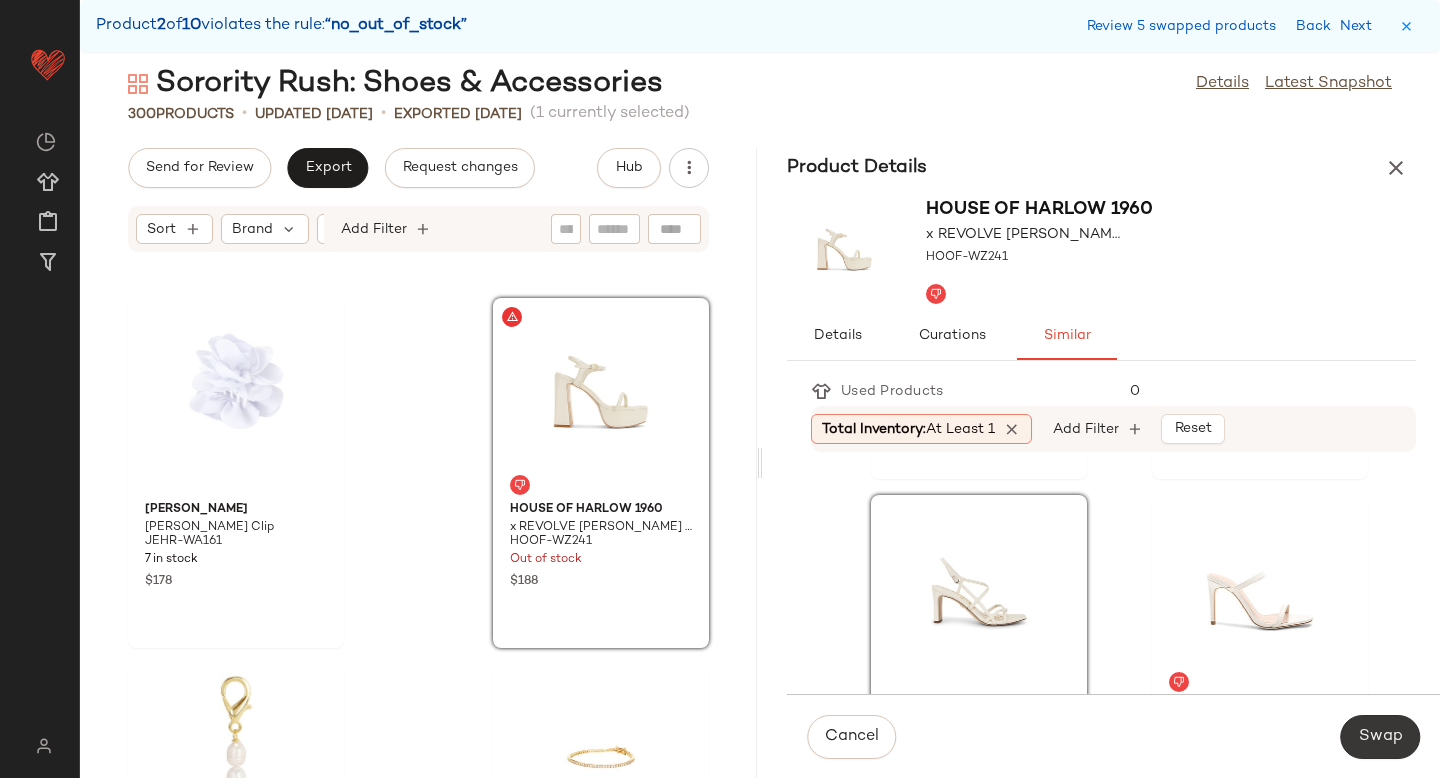click on "Swap" at bounding box center [1380, 737] 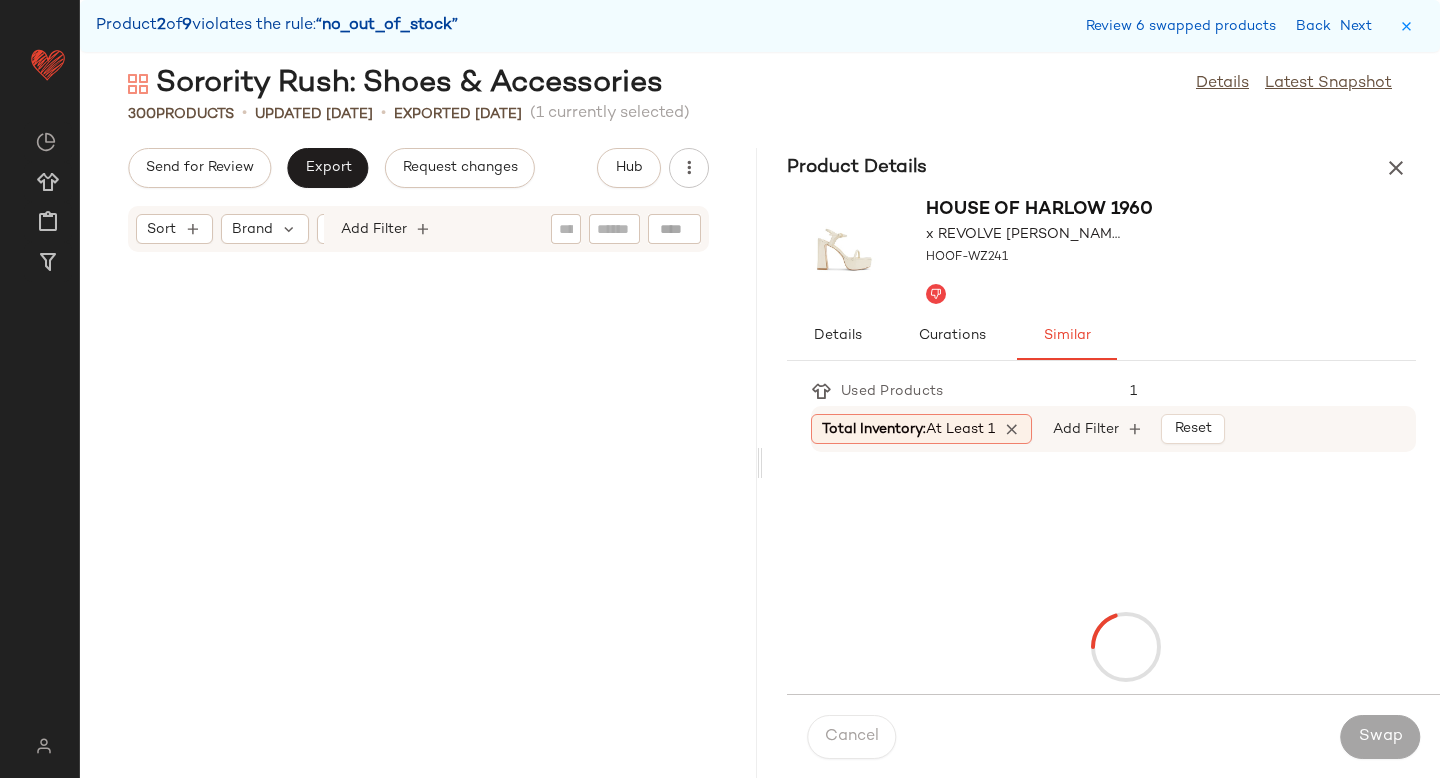 scroll, scrollTop: 26352, scrollLeft: 0, axis: vertical 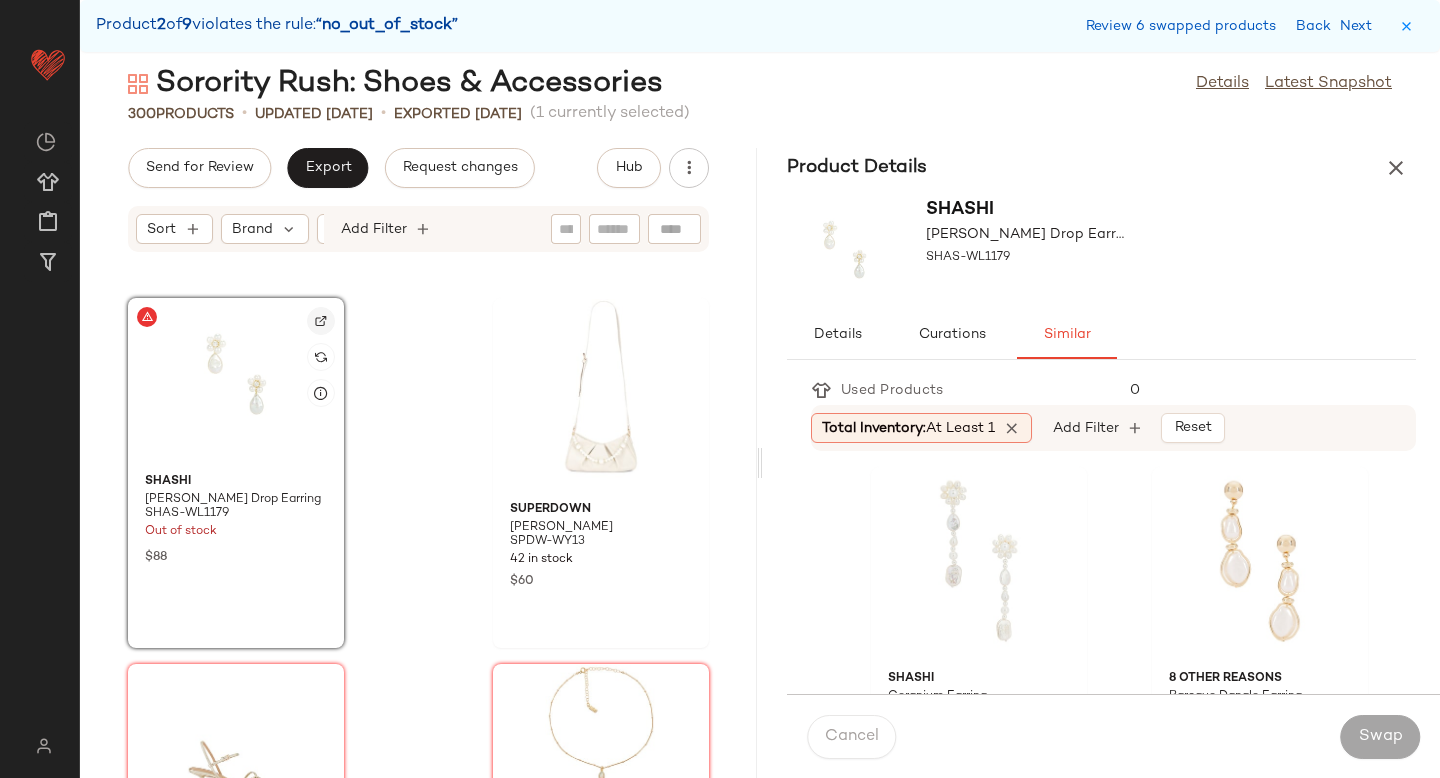 click 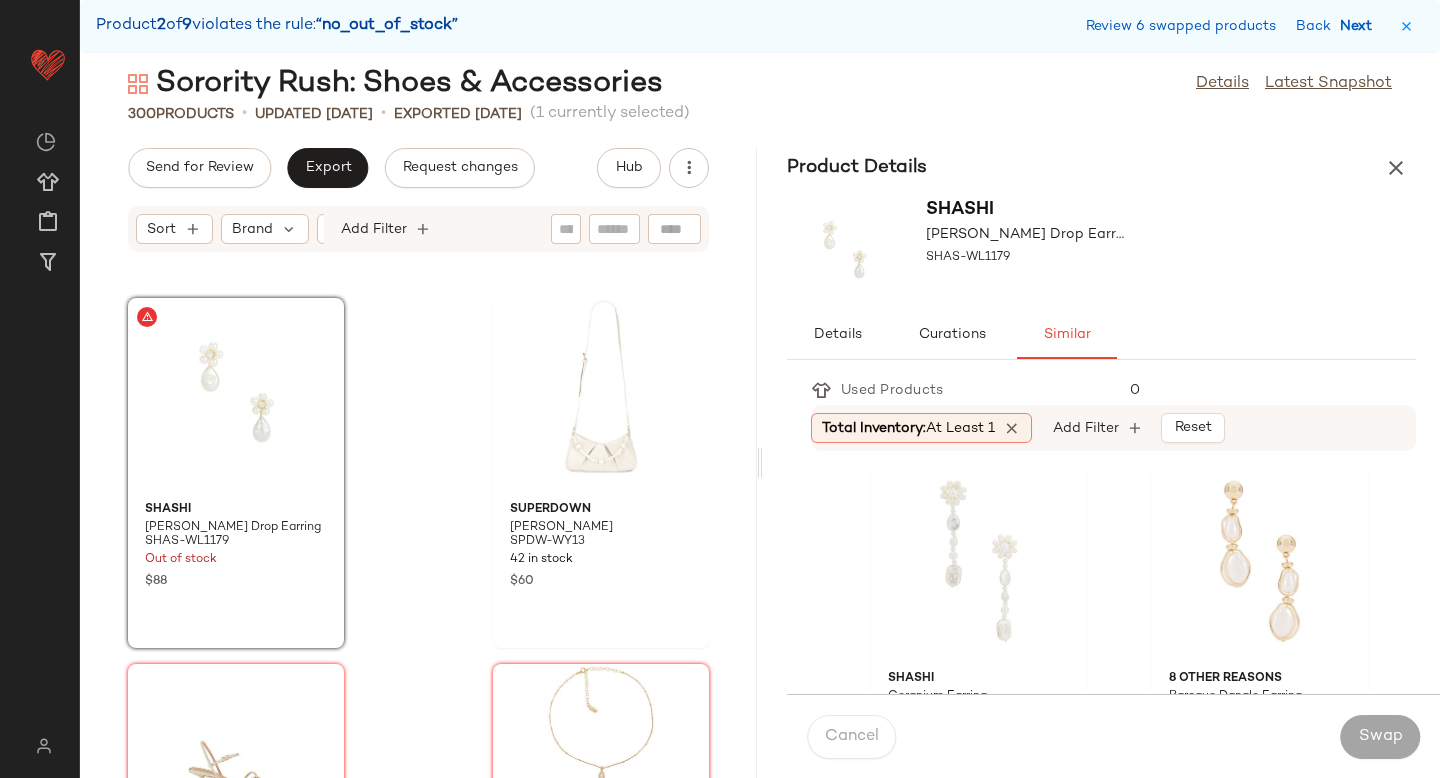 click on "Next" at bounding box center (1360, 26) 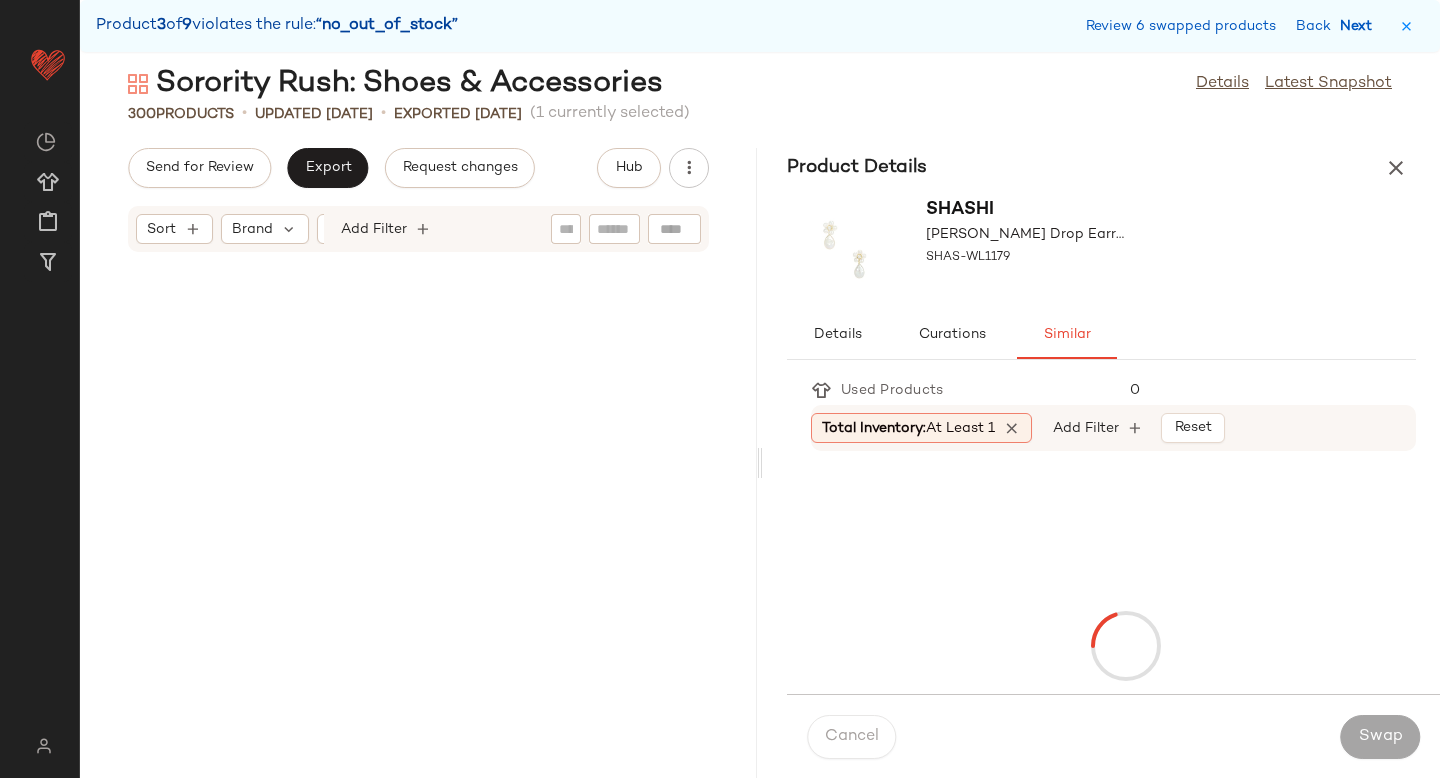 scroll, scrollTop: 27816, scrollLeft: 0, axis: vertical 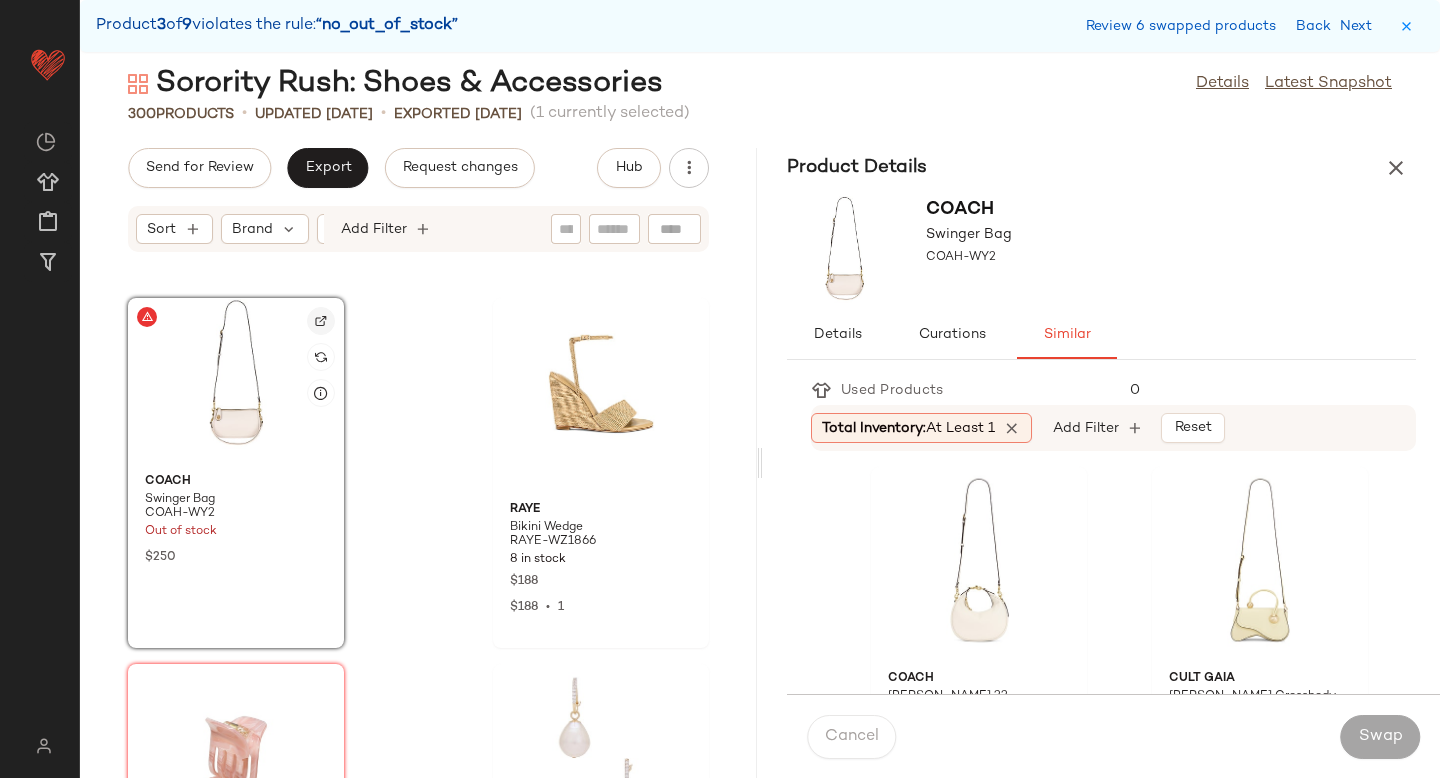 click at bounding box center (321, 321) 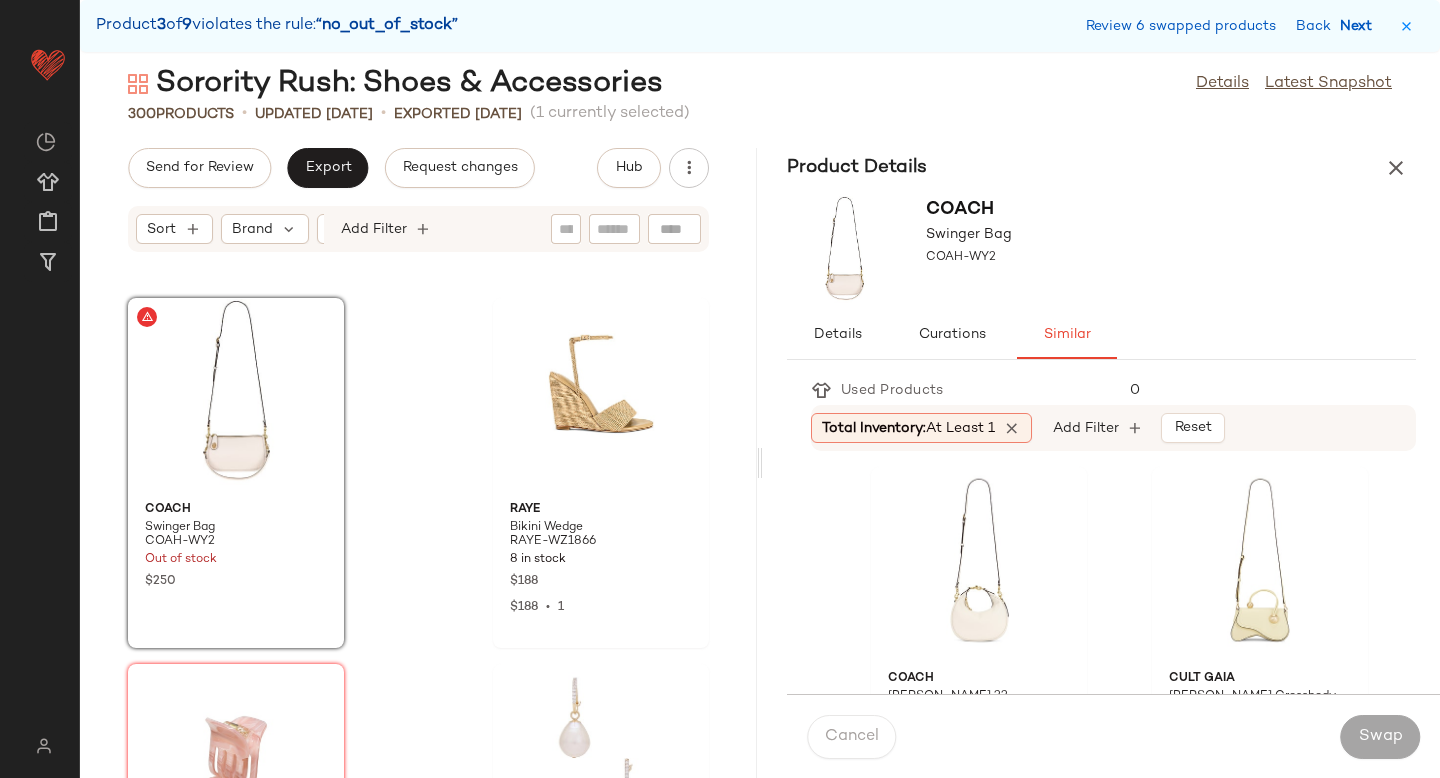 click on "Next" at bounding box center [1360, 26] 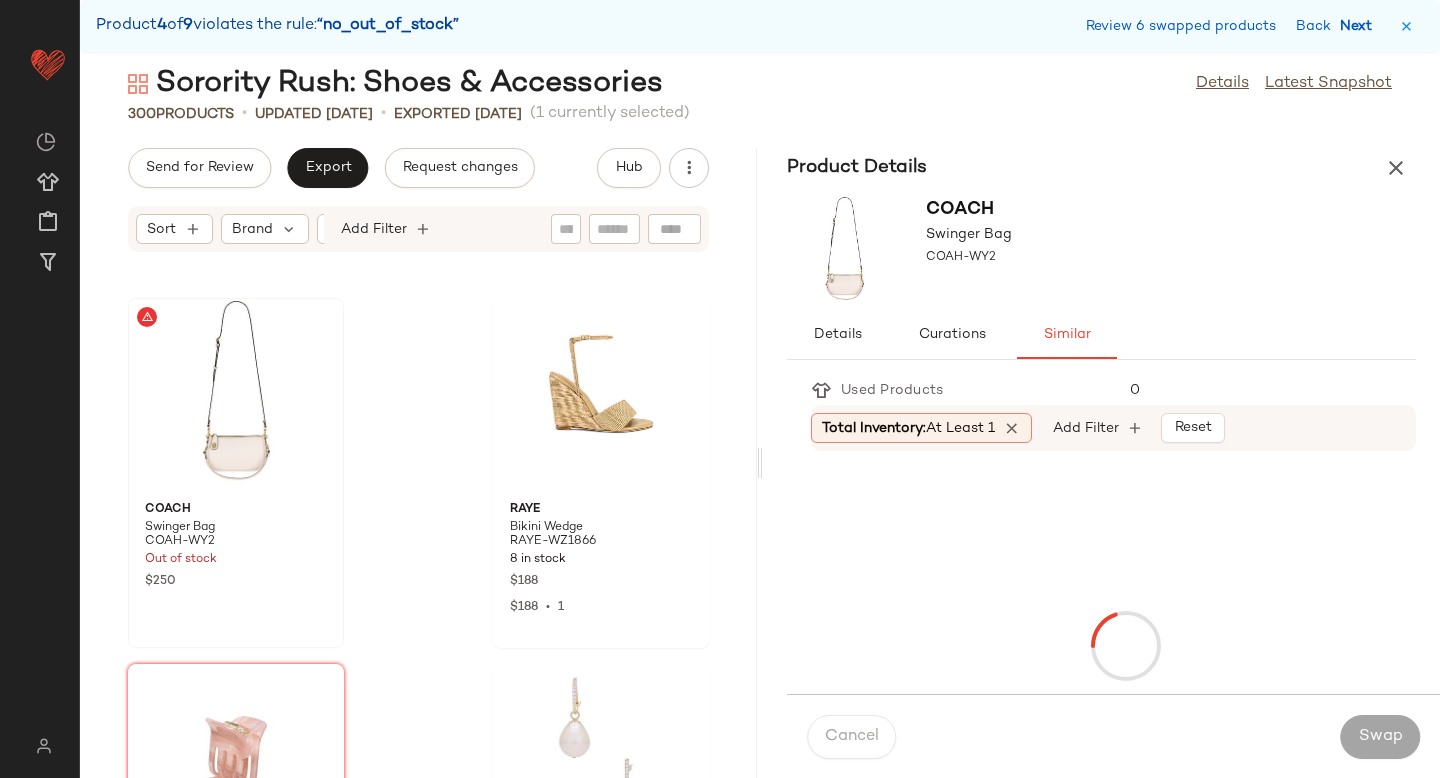 scroll, scrollTop: 29646, scrollLeft: 0, axis: vertical 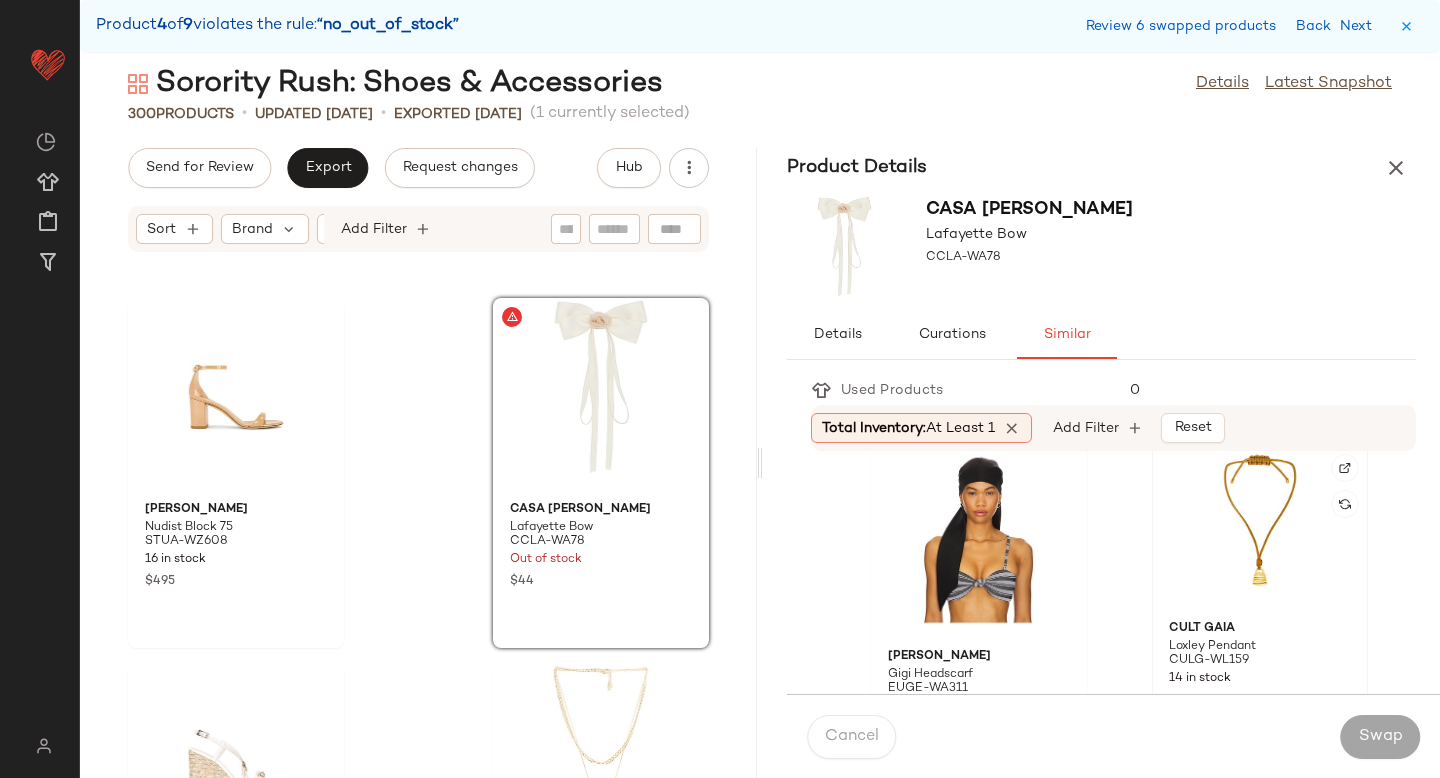 click 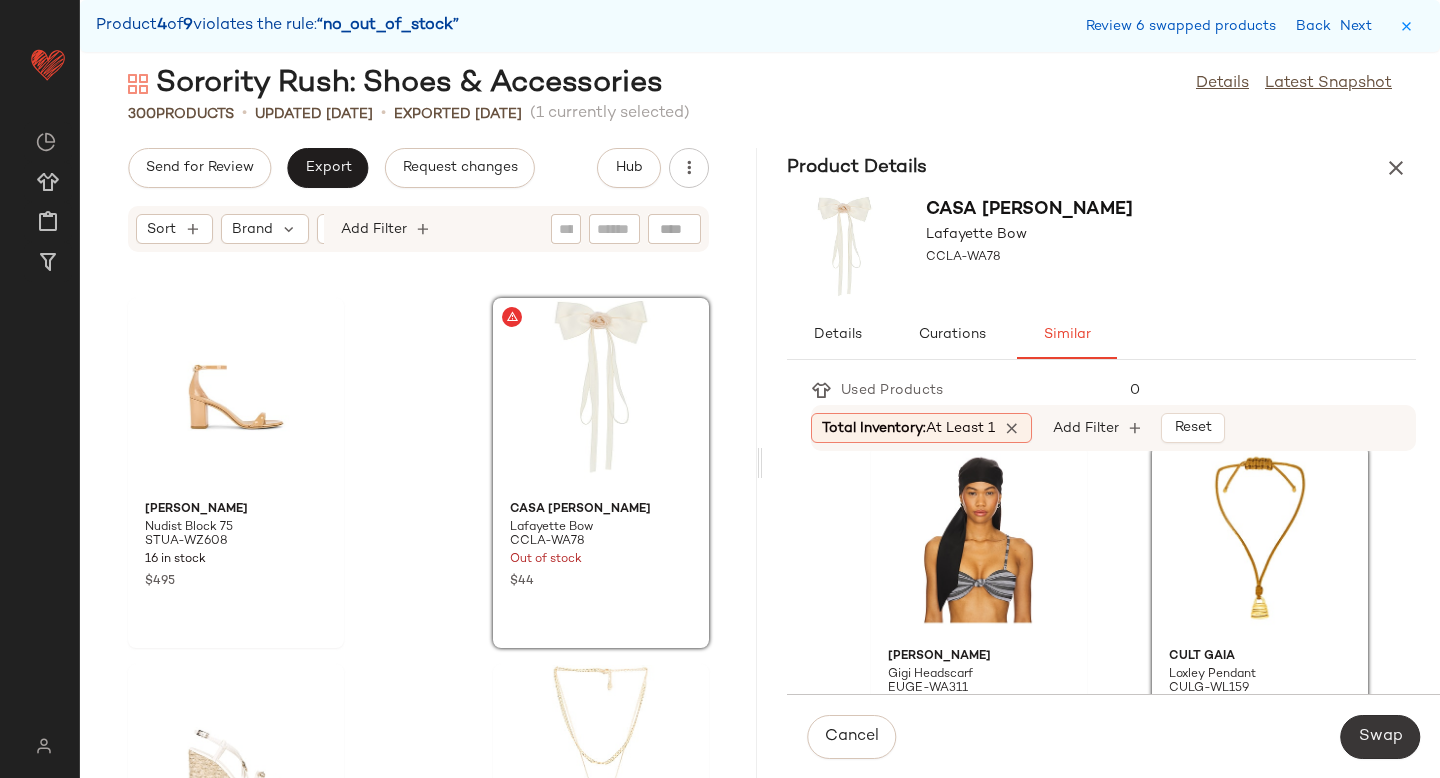 click on "Swap" at bounding box center [1380, 737] 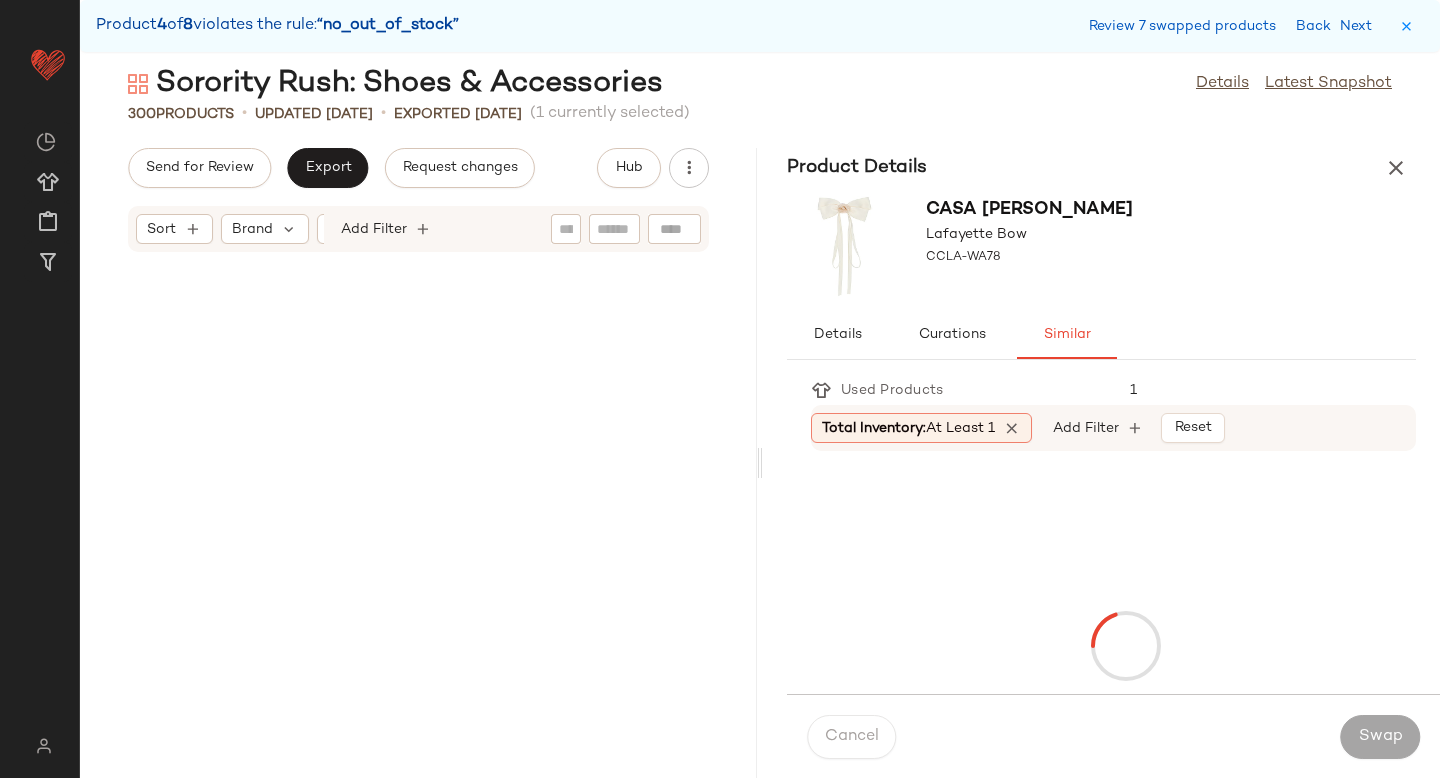 scroll, scrollTop: 41358, scrollLeft: 0, axis: vertical 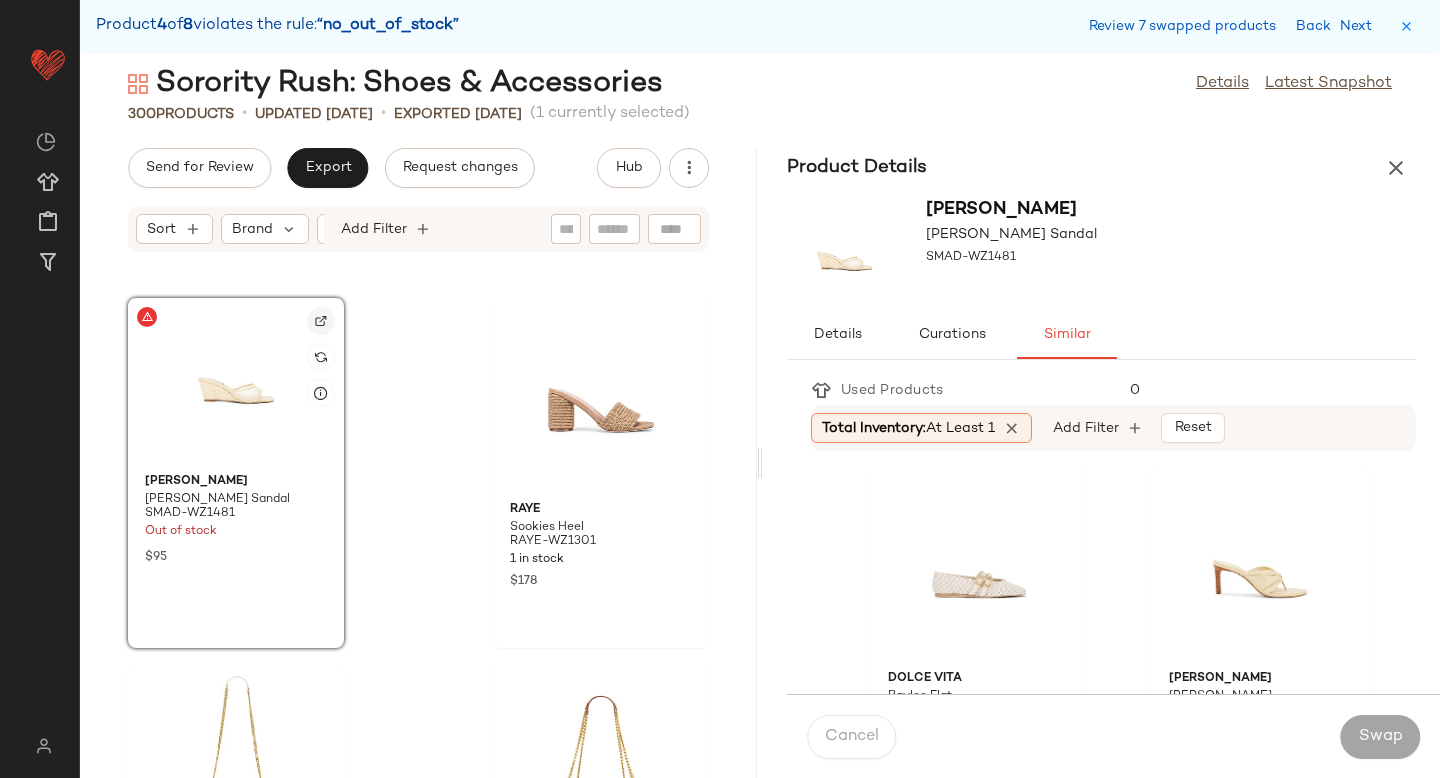 click 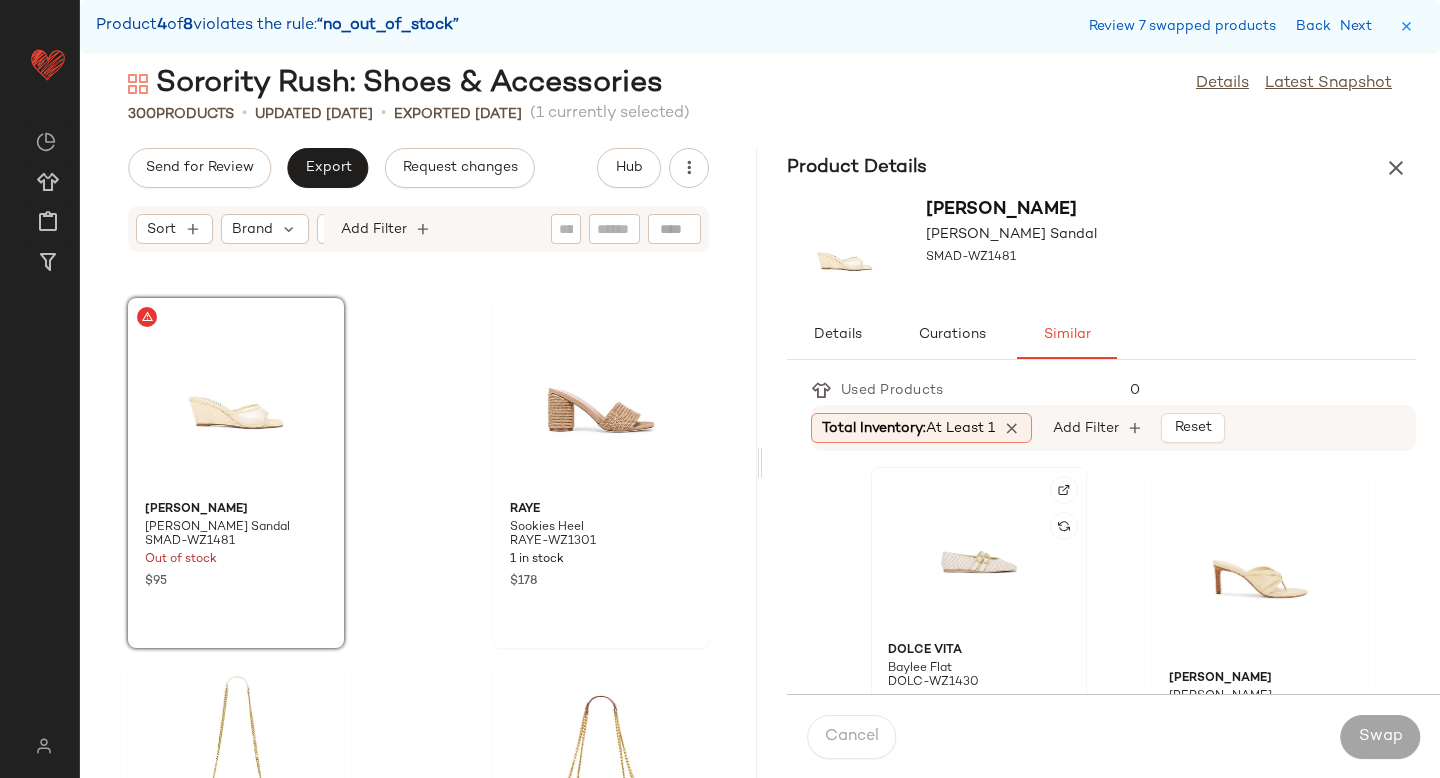 click 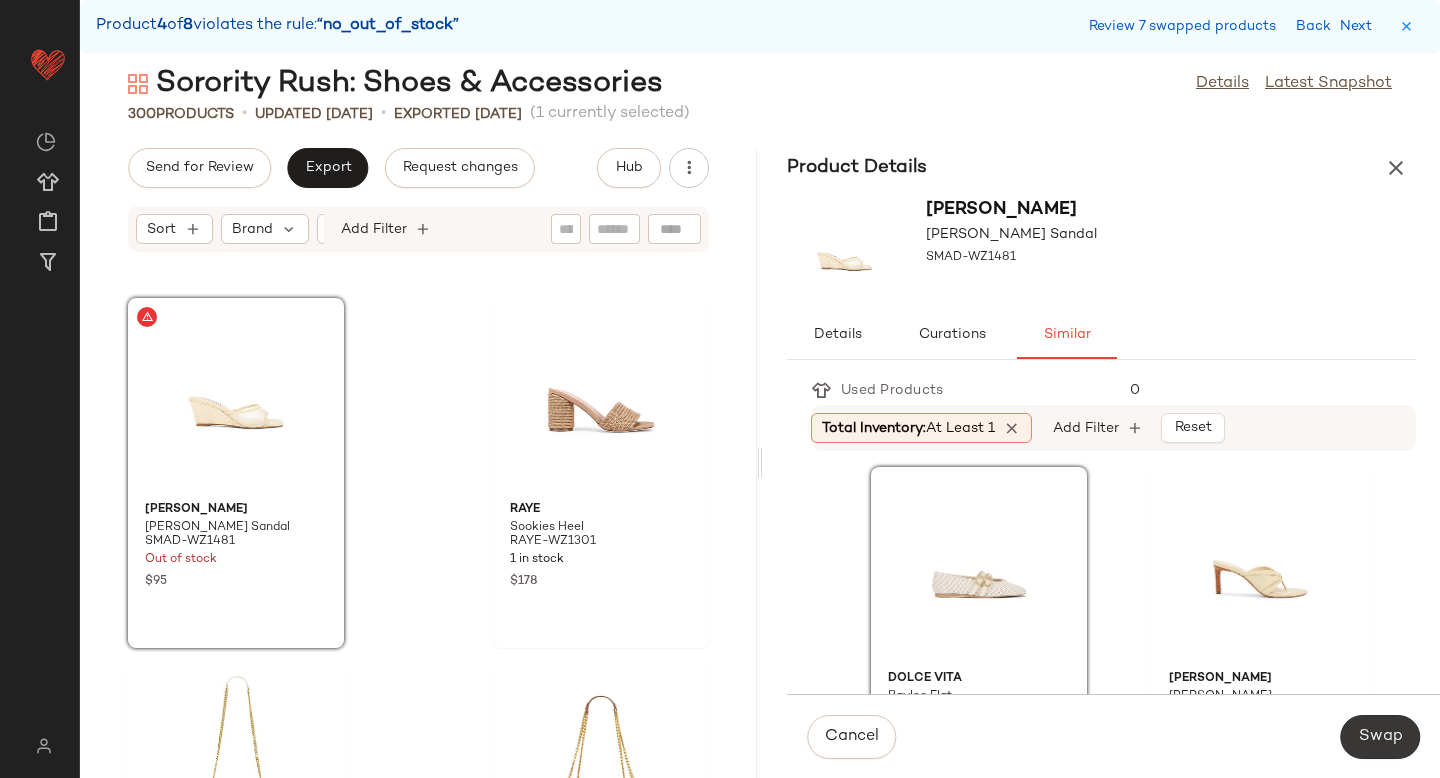 click on "Swap" at bounding box center (1380, 737) 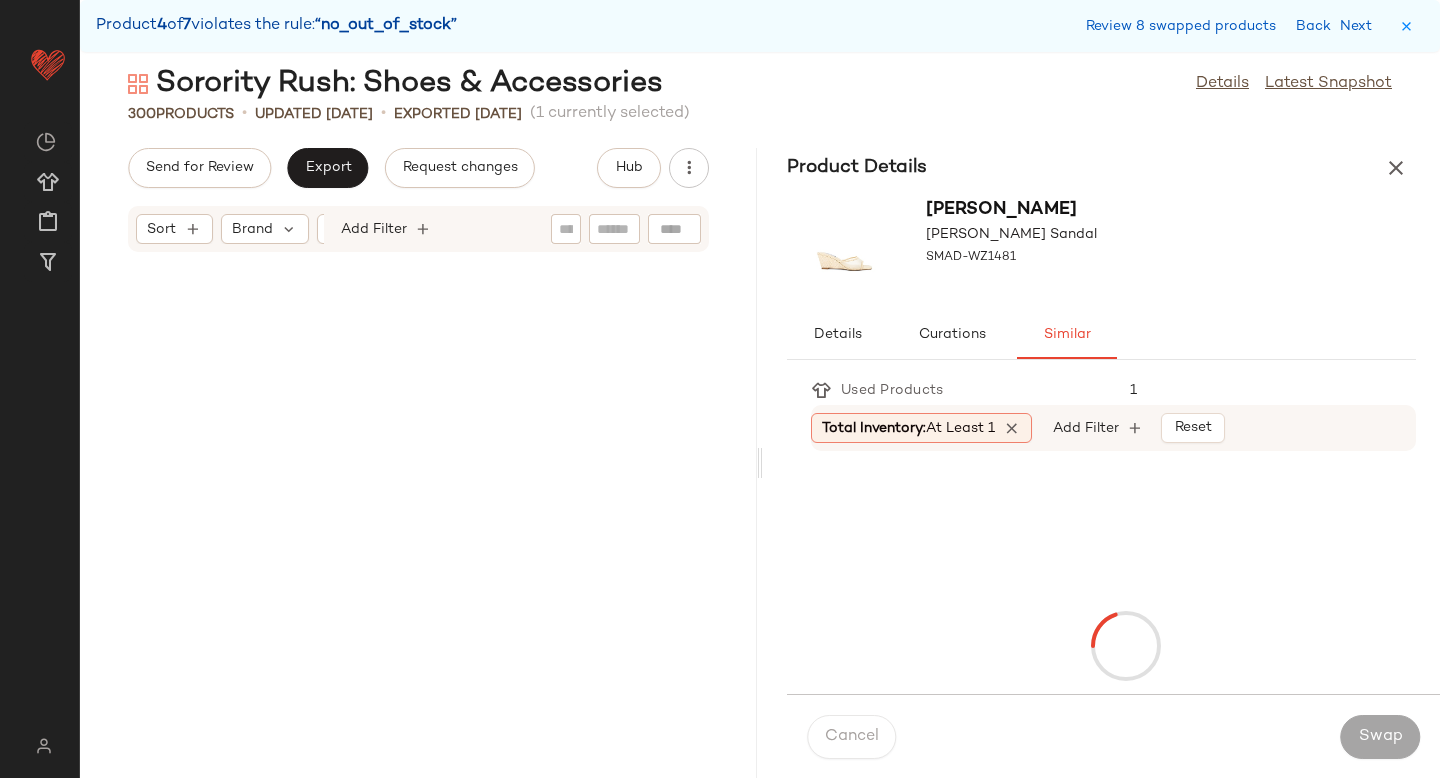 scroll, scrollTop: 44652, scrollLeft: 0, axis: vertical 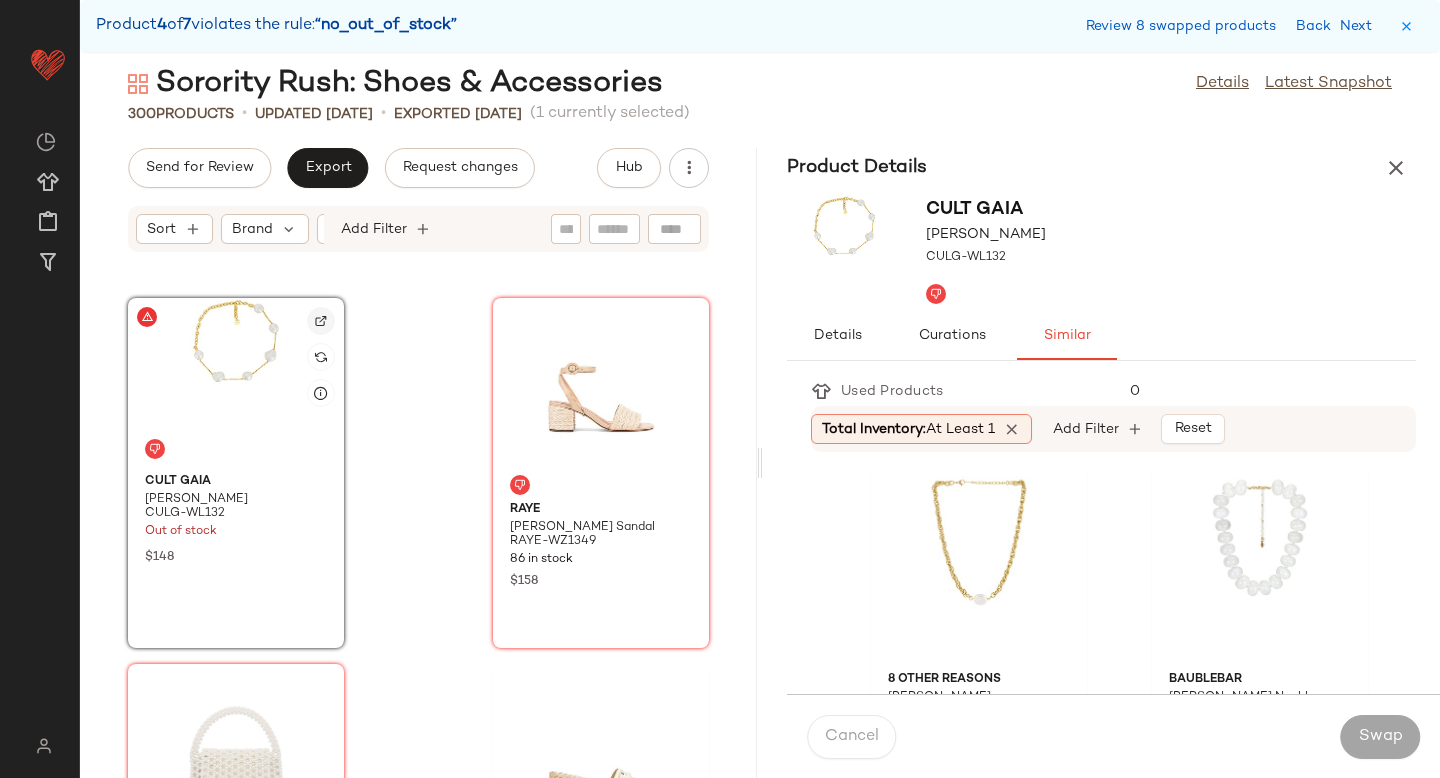 click 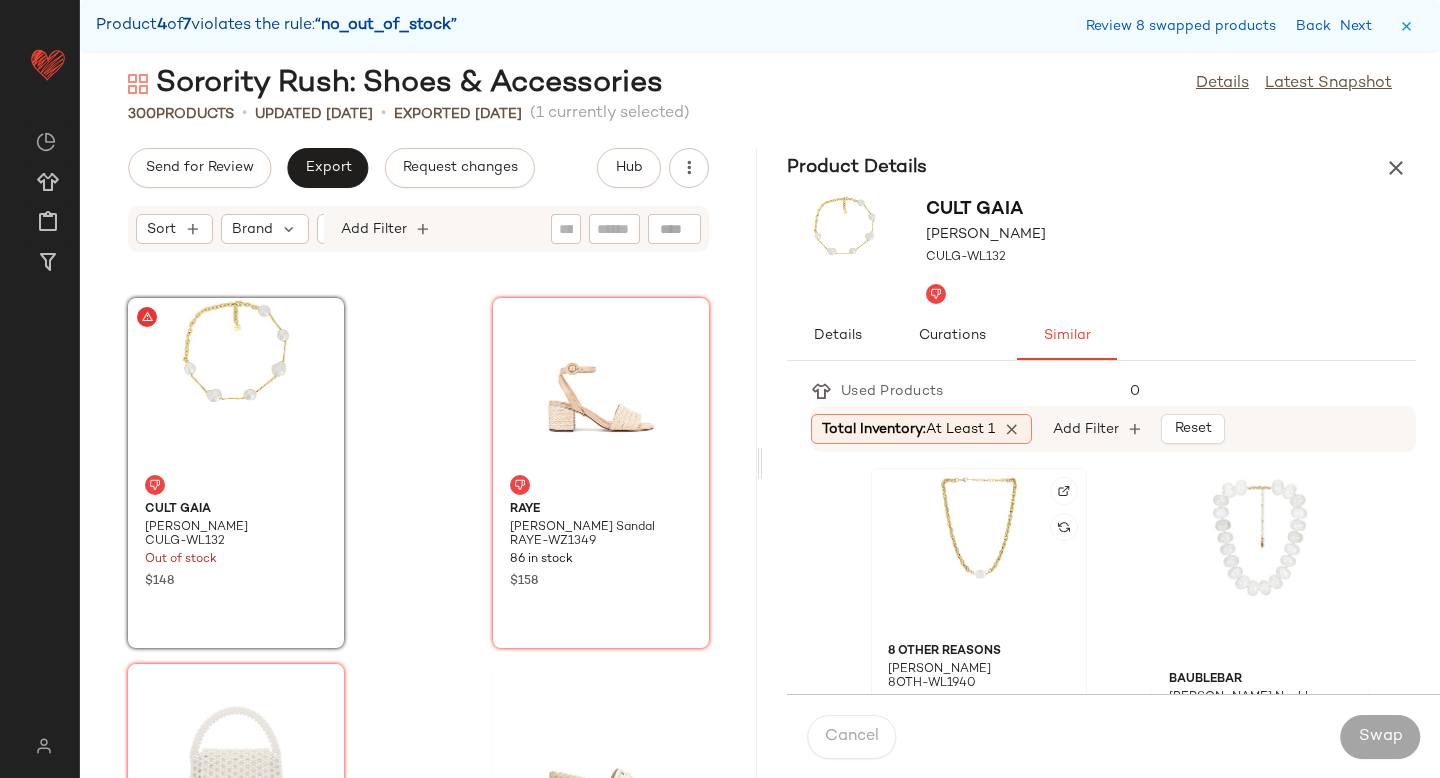 click 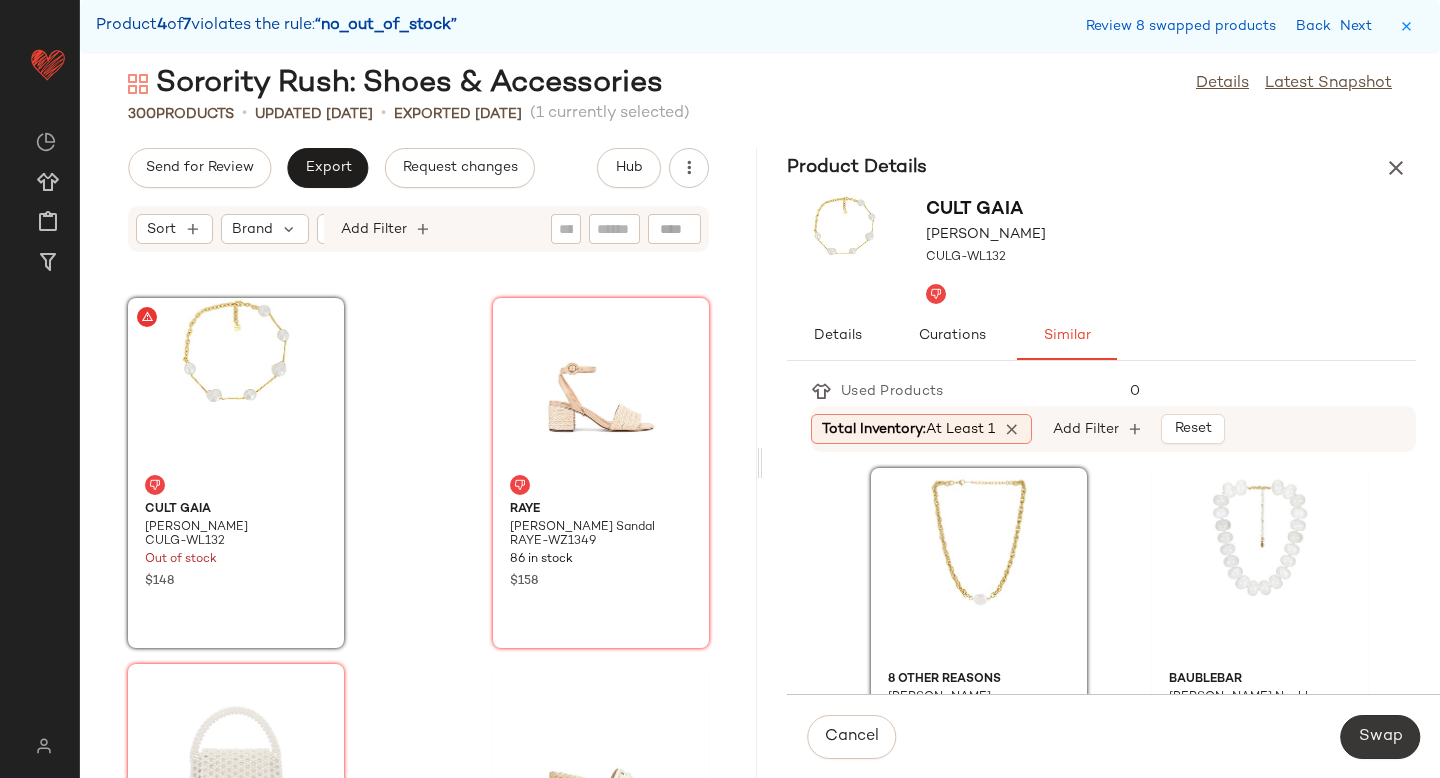 click on "Swap" at bounding box center [1380, 737] 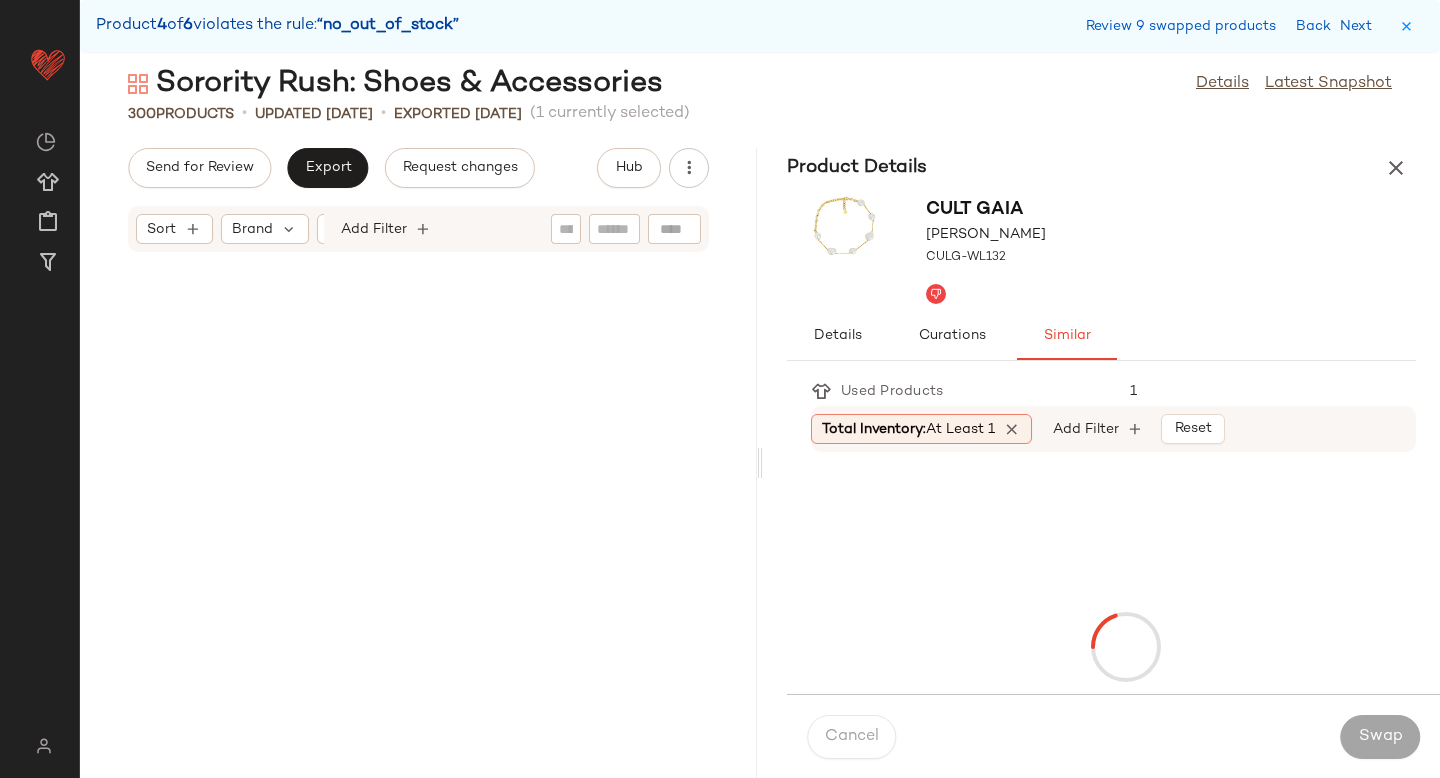 scroll, scrollTop: 45384, scrollLeft: 0, axis: vertical 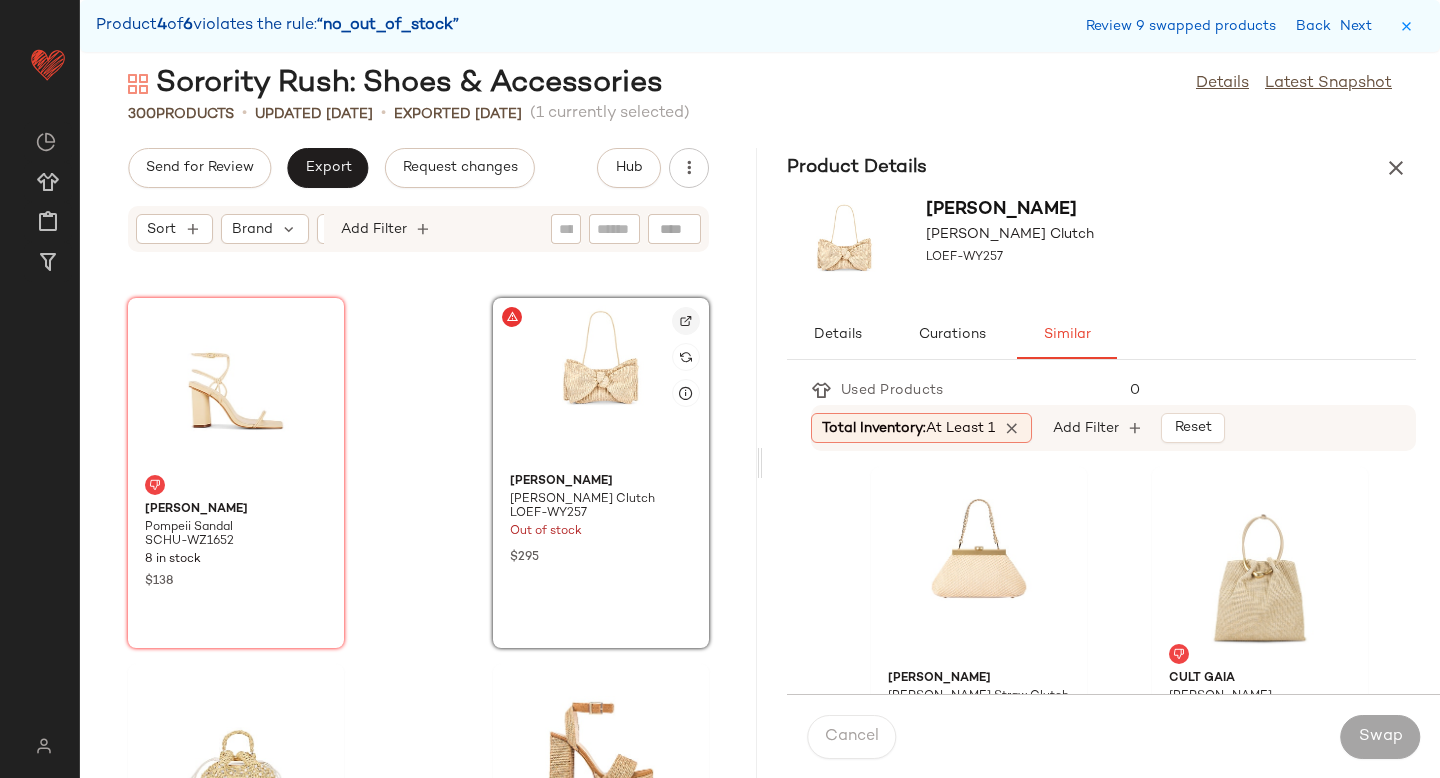 click 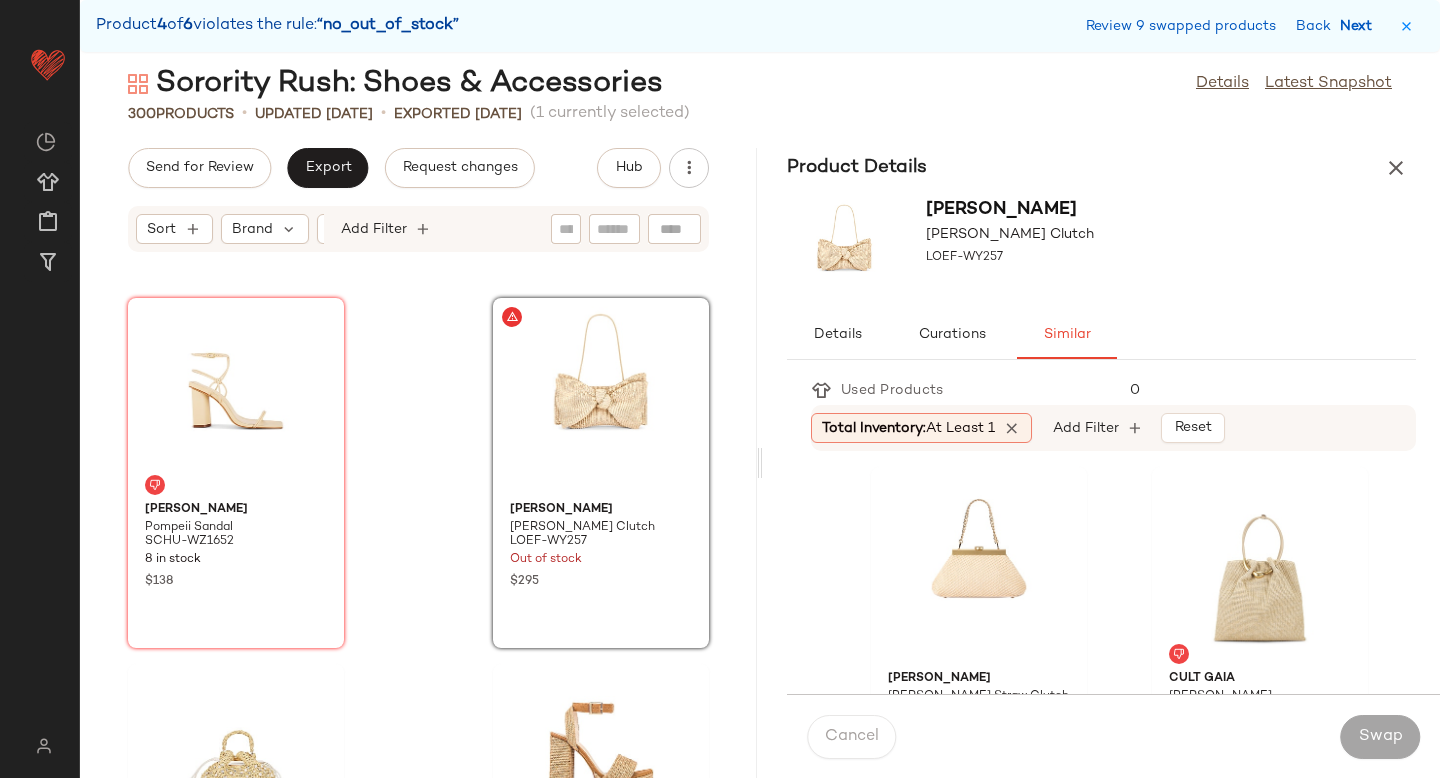click on "Next" at bounding box center [1360, 26] 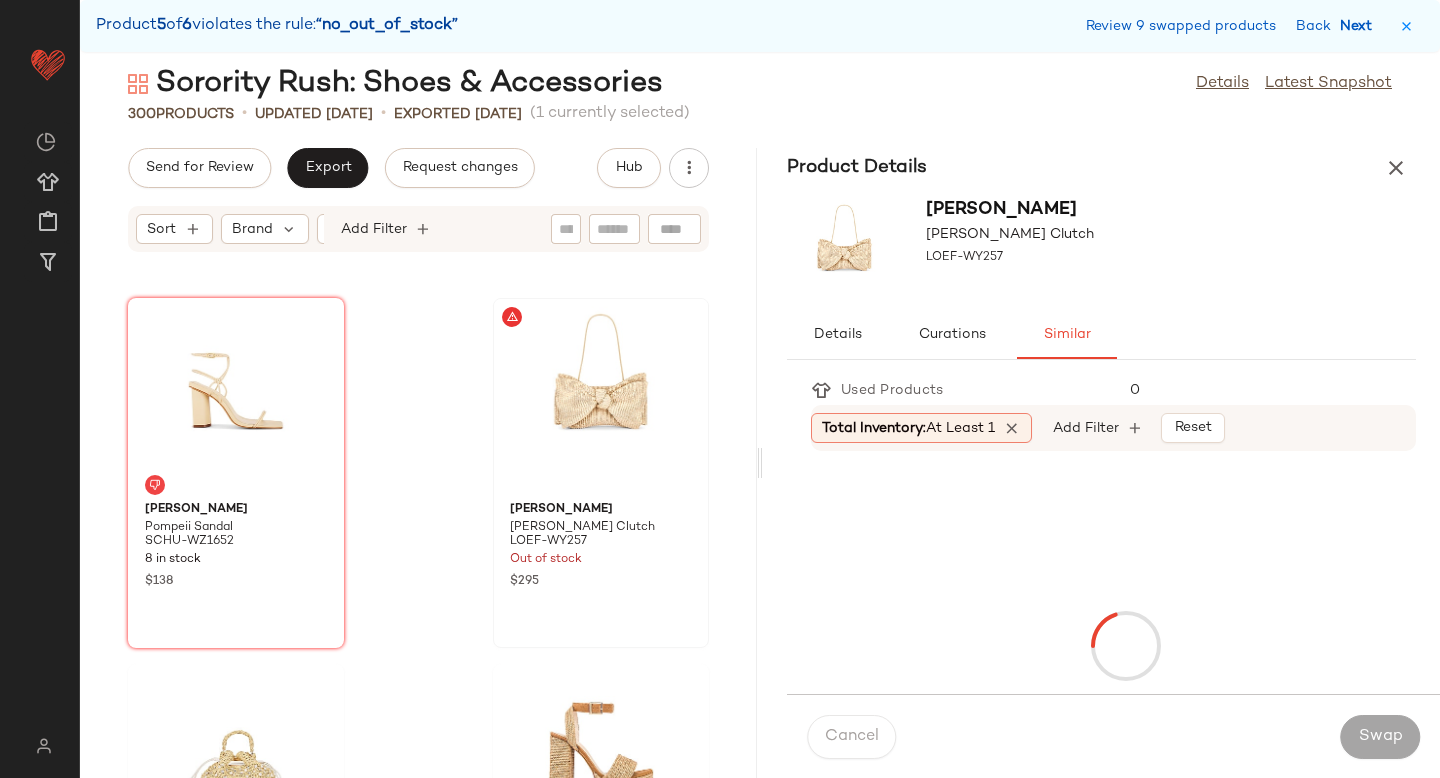 scroll, scrollTop: 46116, scrollLeft: 0, axis: vertical 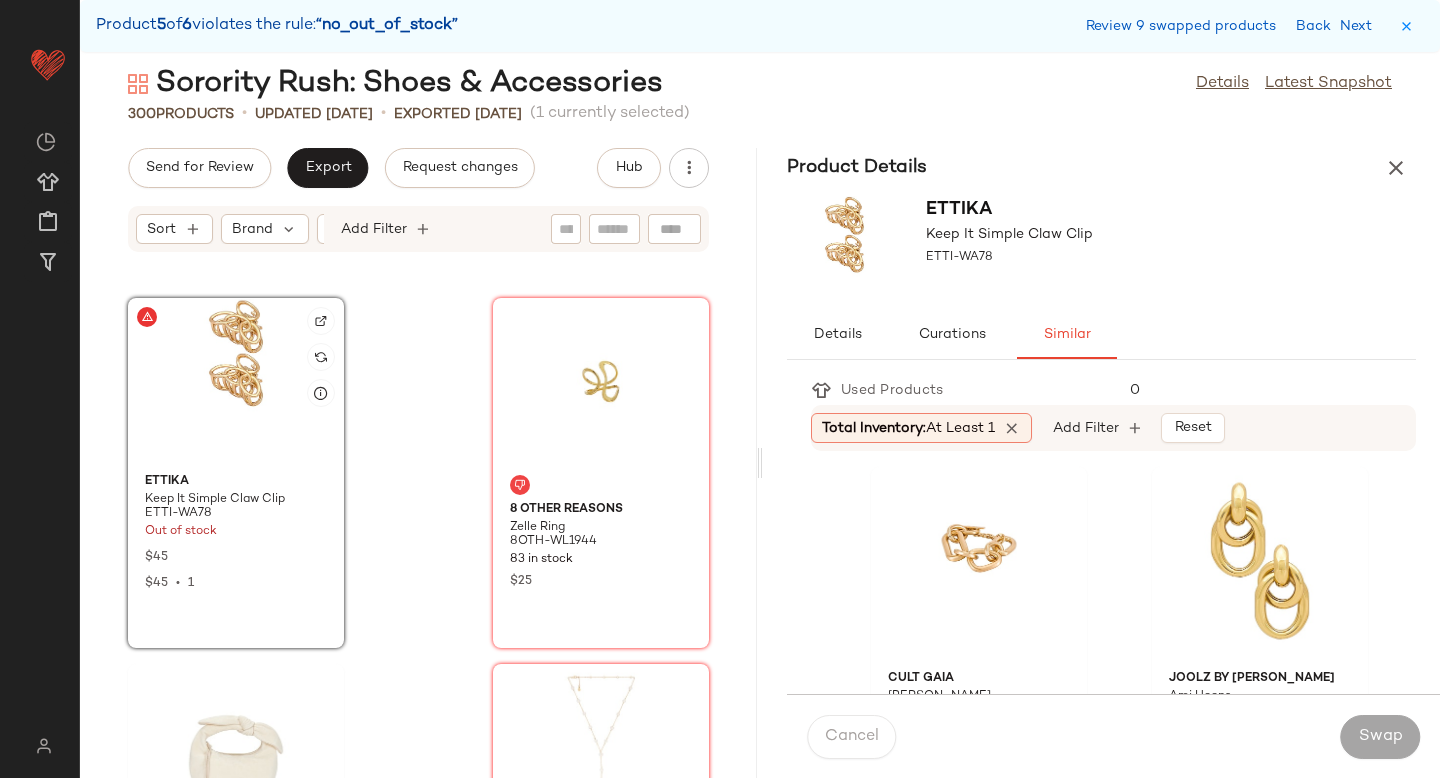 click at bounding box center [321, 321] 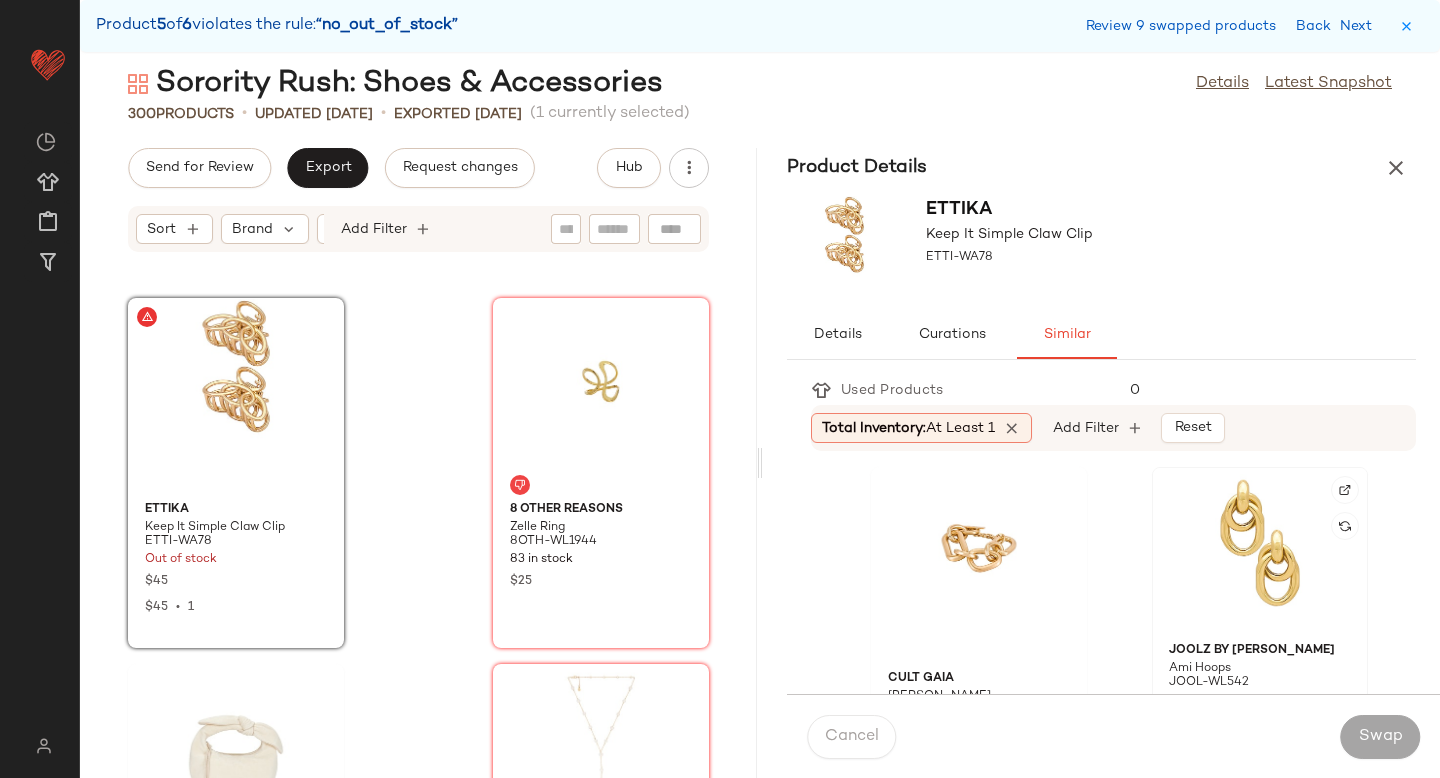 click 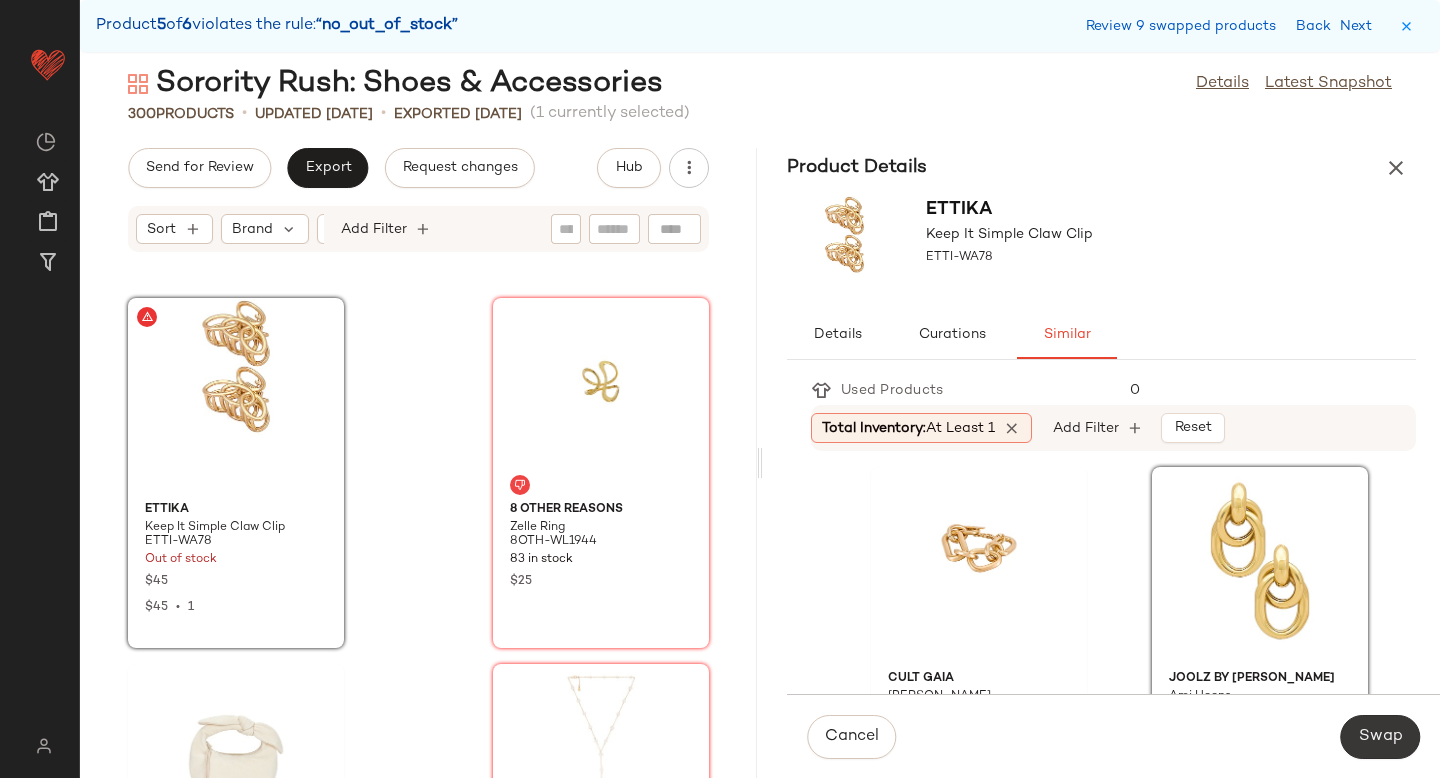 click on "Swap" at bounding box center (1380, 737) 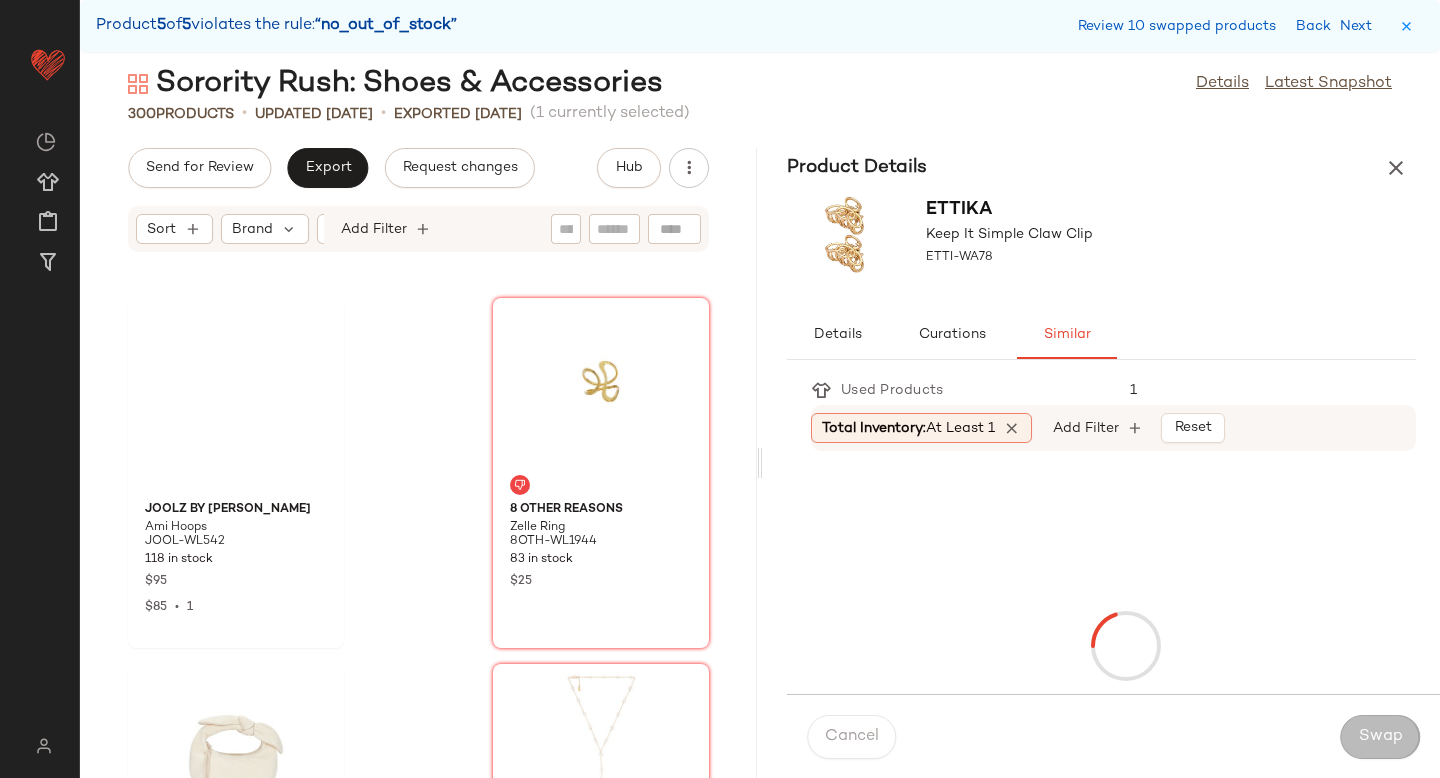 scroll, scrollTop: 51606, scrollLeft: 0, axis: vertical 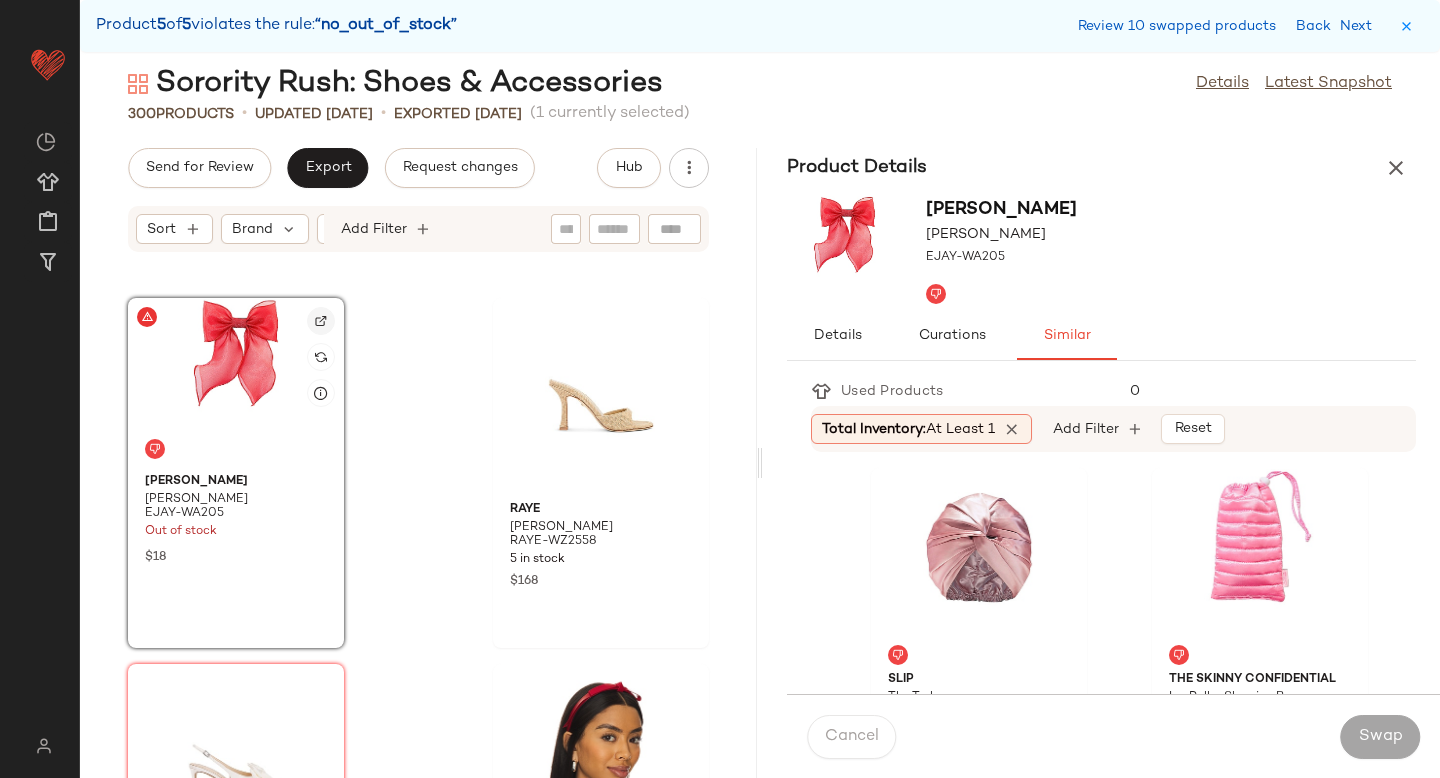 click 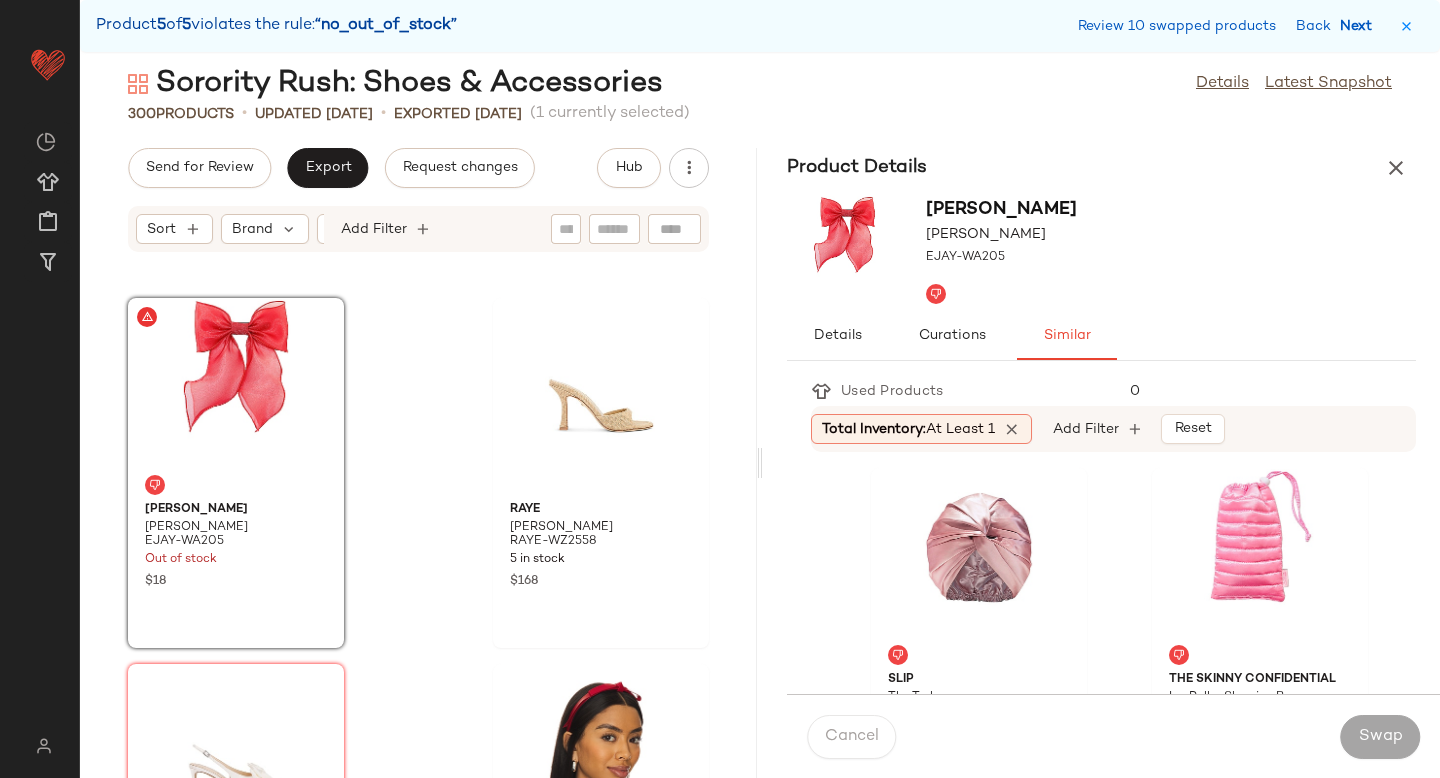 click on "Next" at bounding box center (1360, 26) 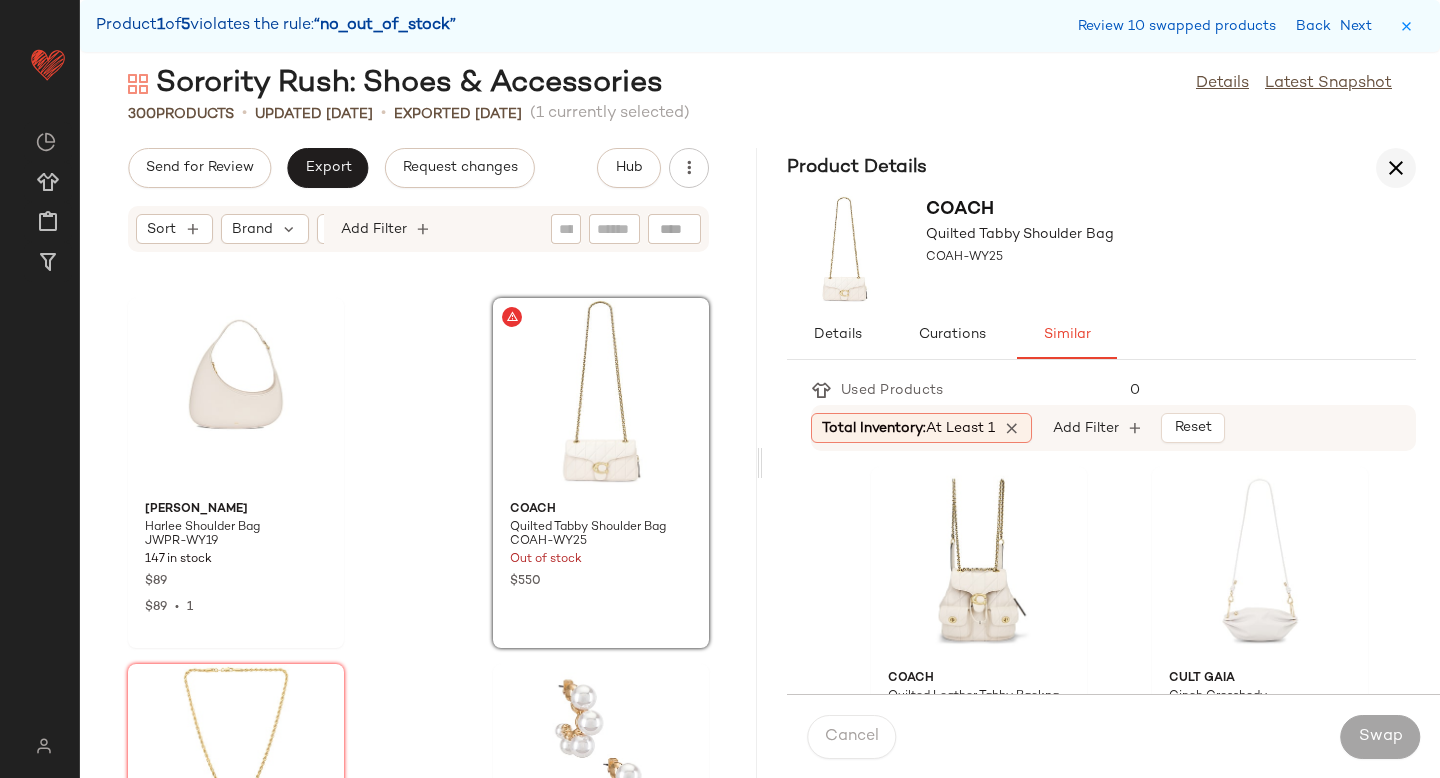 click at bounding box center (1396, 168) 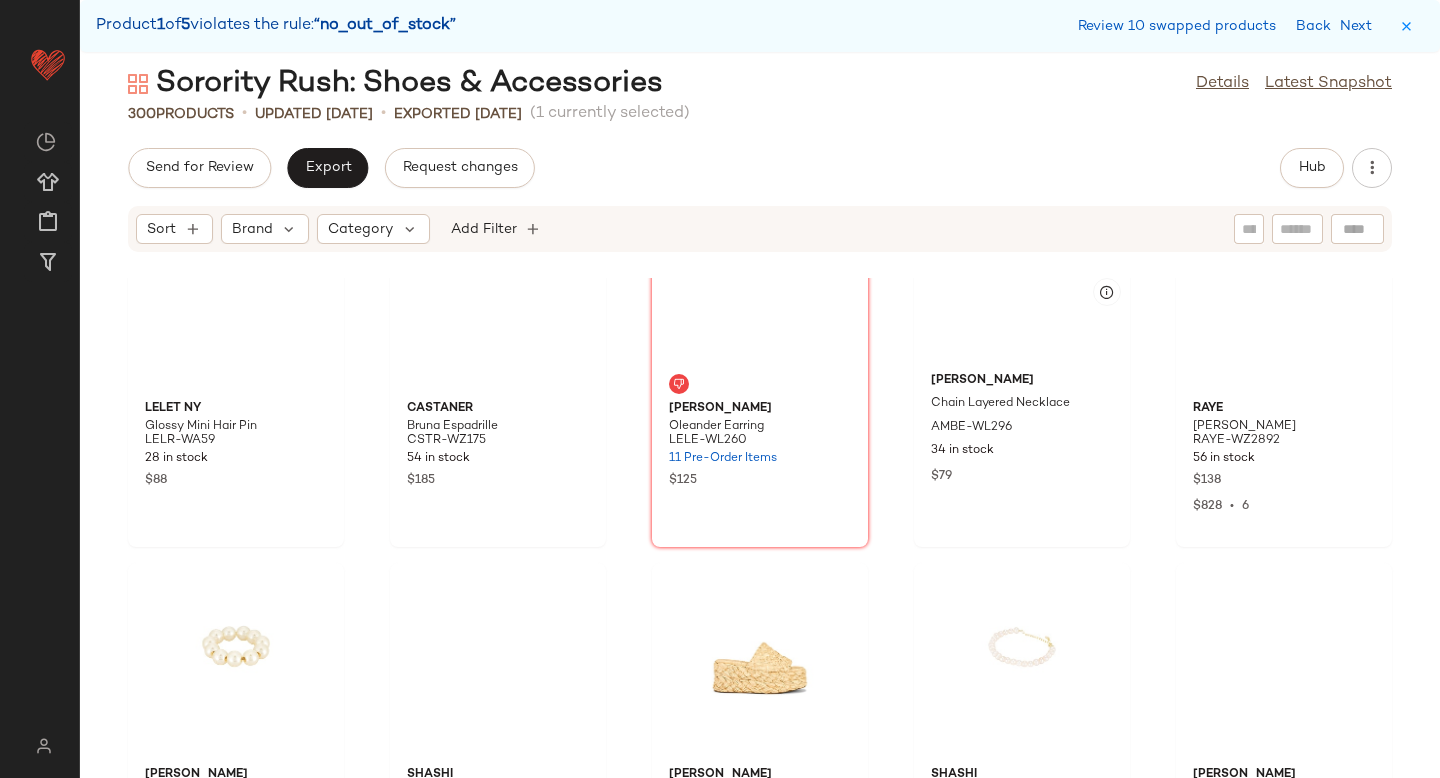scroll, scrollTop: 0, scrollLeft: 0, axis: both 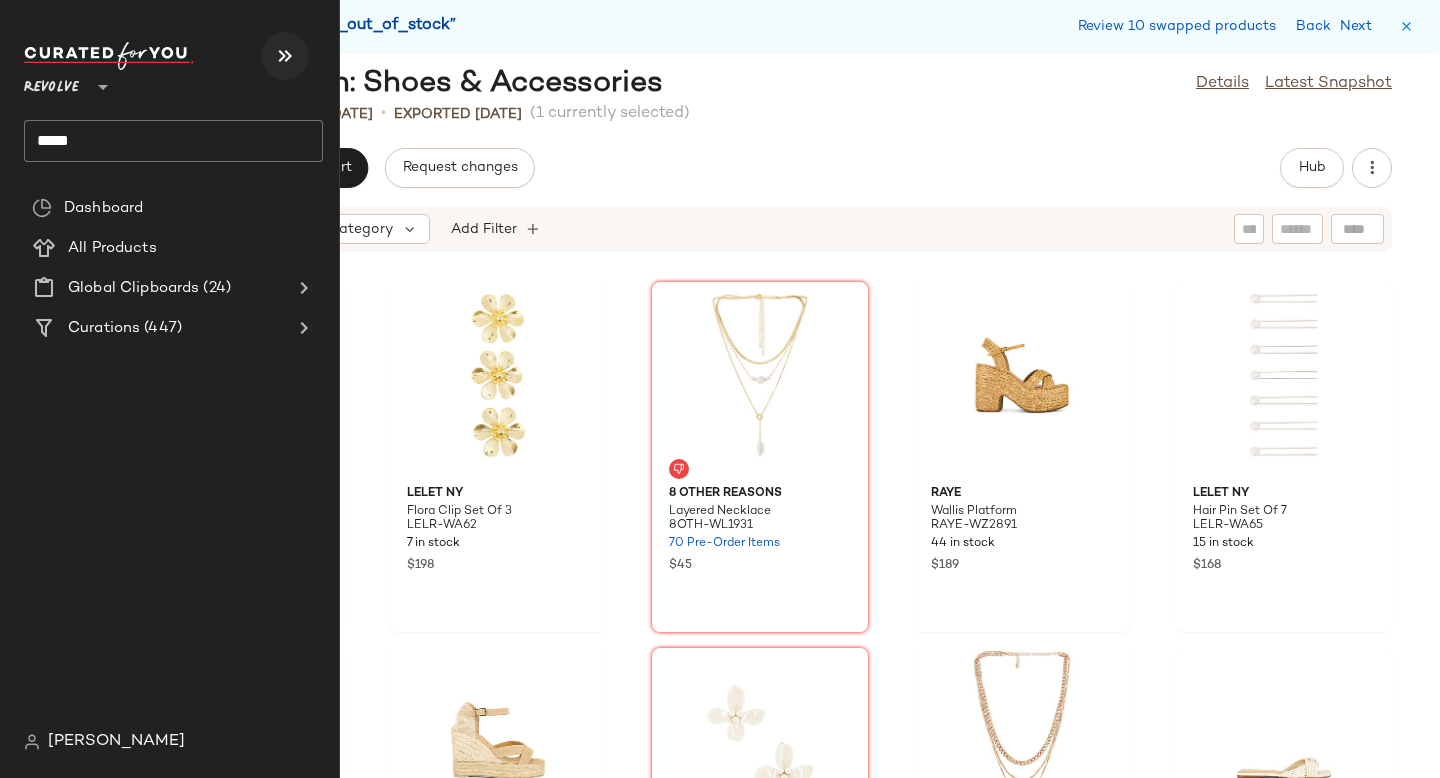 click at bounding box center (285, 56) 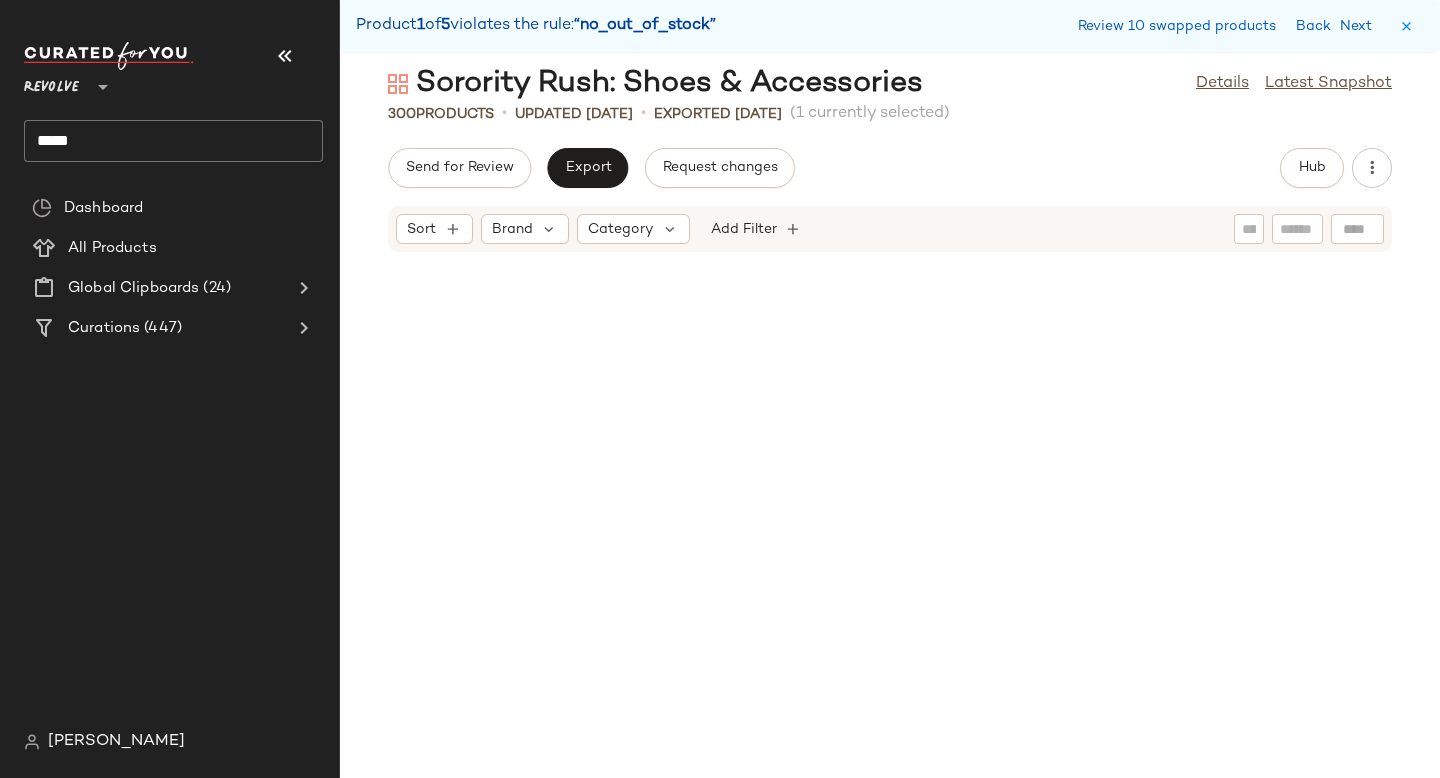 scroll, scrollTop: 4834, scrollLeft: 0, axis: vertical 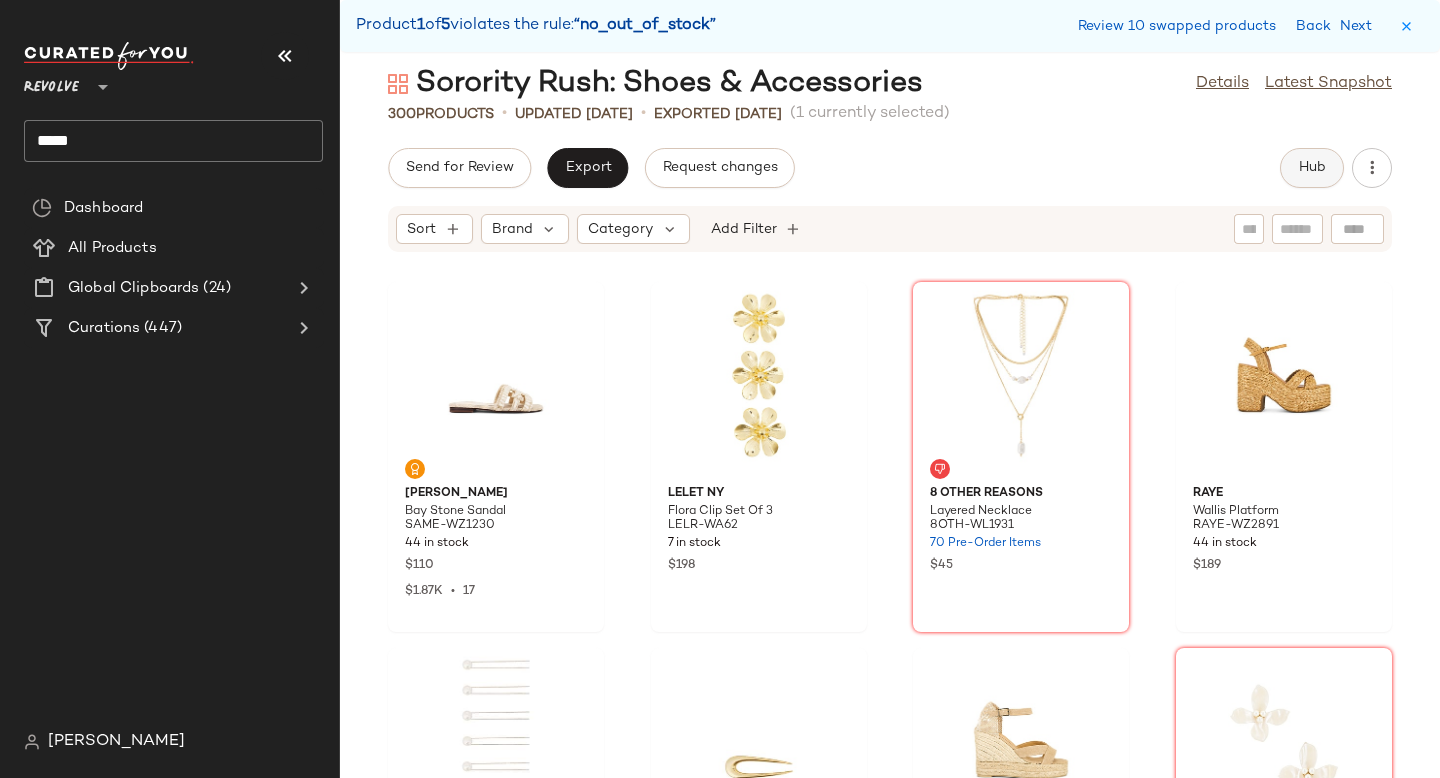 click on "Hub" at bounding box center (1312, 168) 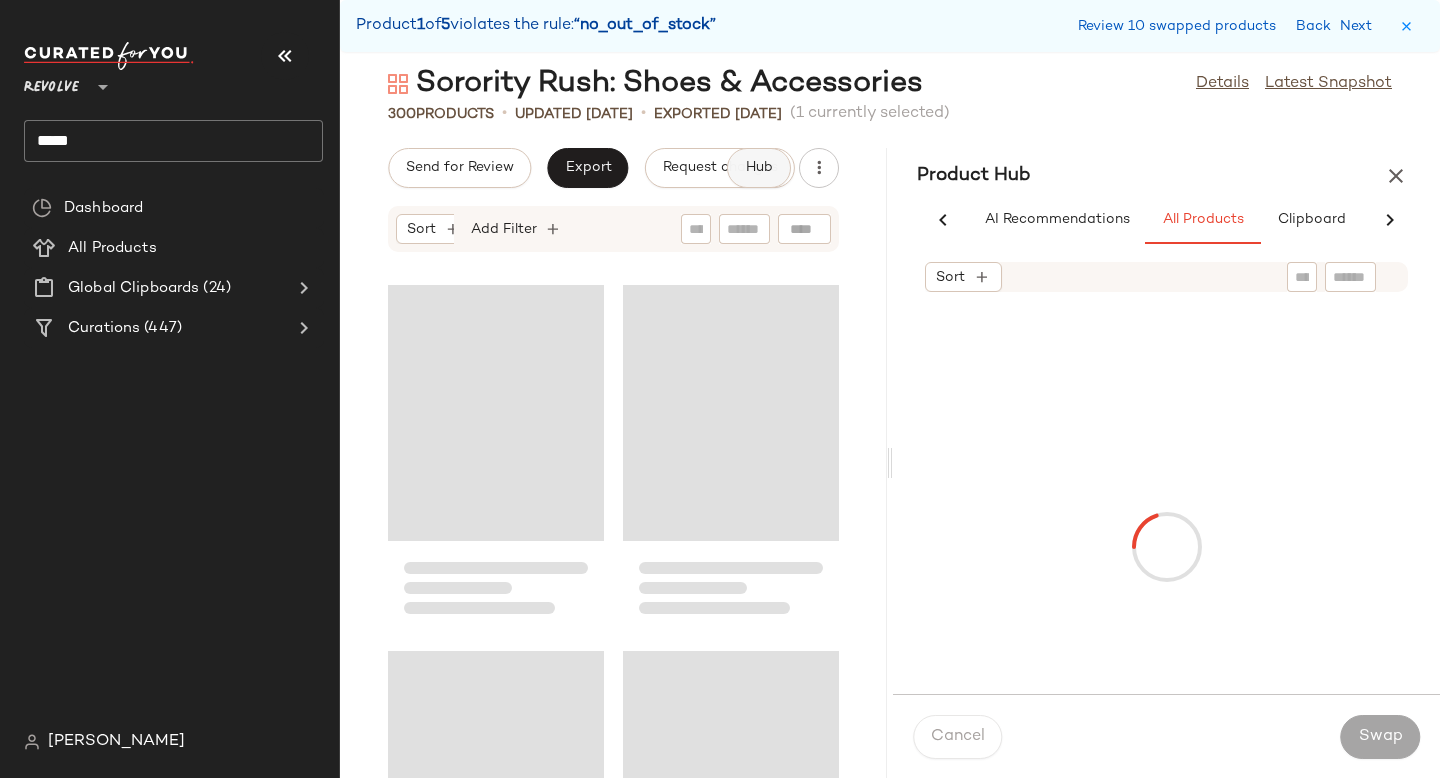 scroll, scrollTop: 0, scrollLeft: 92, axis: horizontal 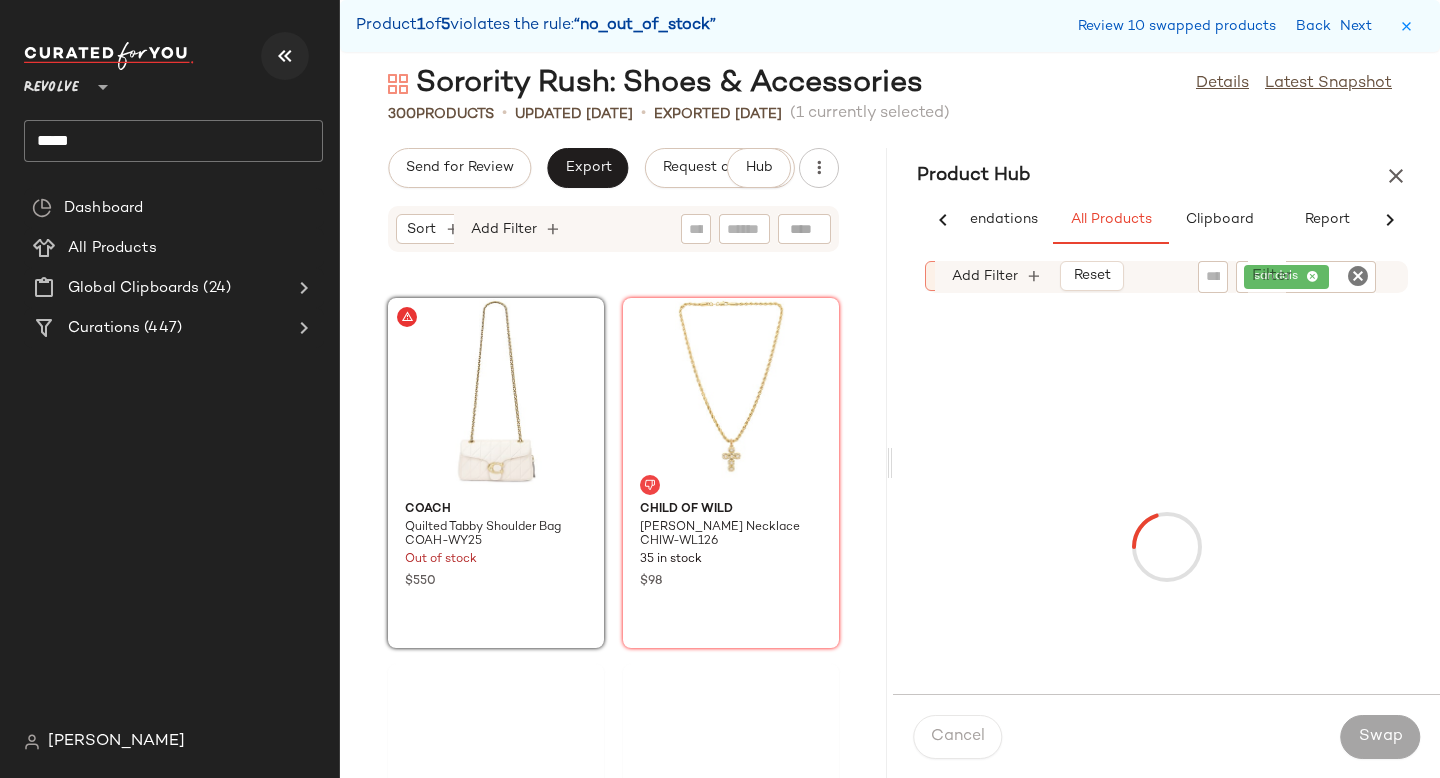 click at bounding box center (285, 56) 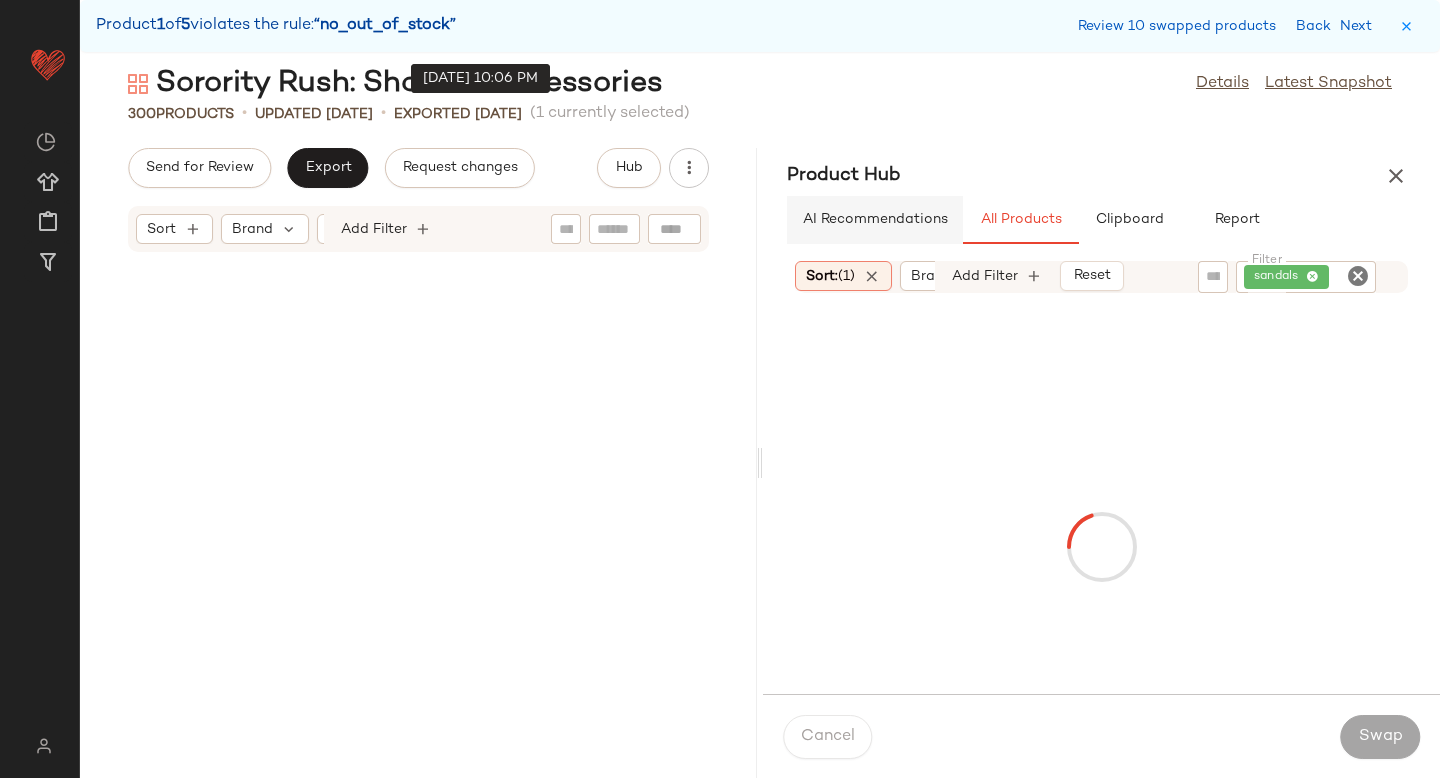 scroll, scrollTop: 19032, scrollLeft: 0, axis: vertical 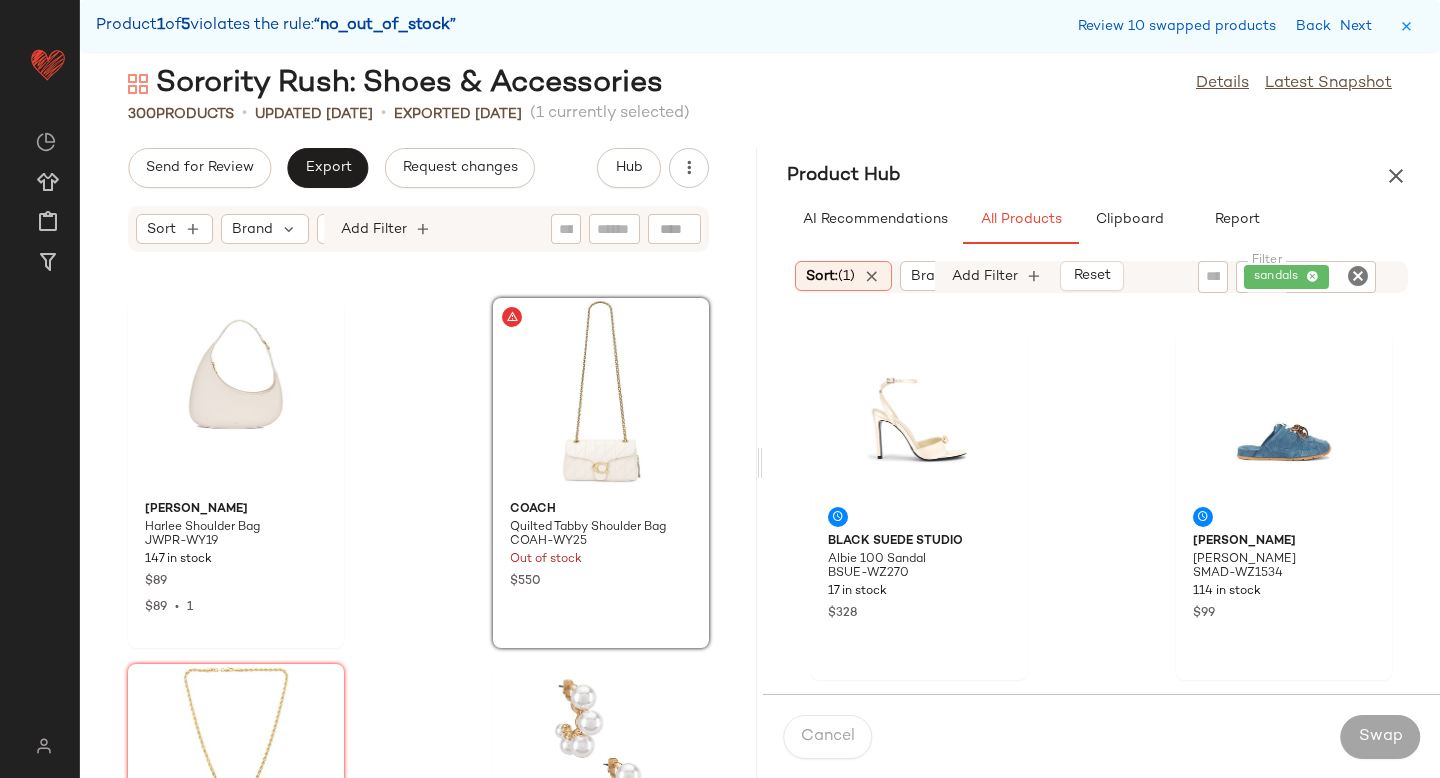 click 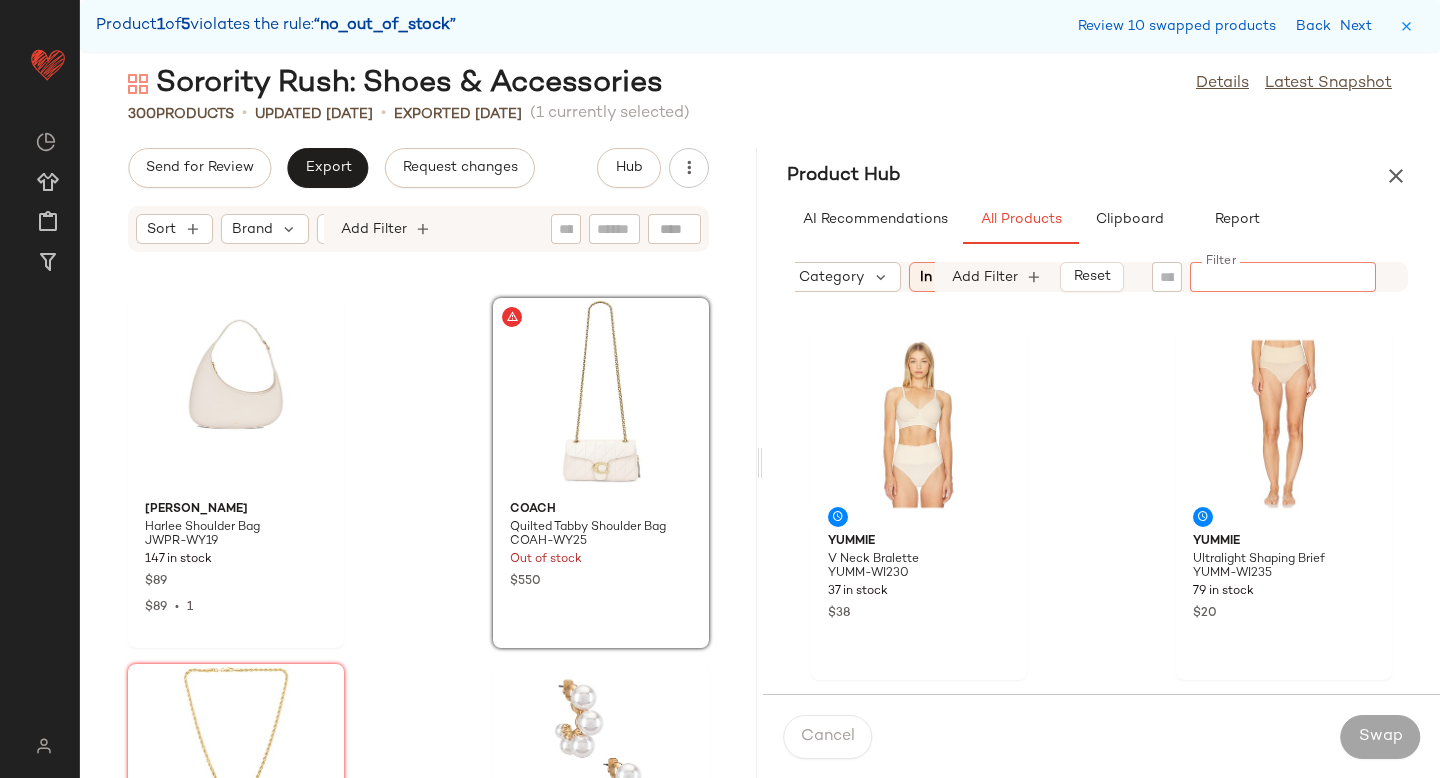 scroll, scrollTop: 0, scrollLeft: 207, axis: horizontal 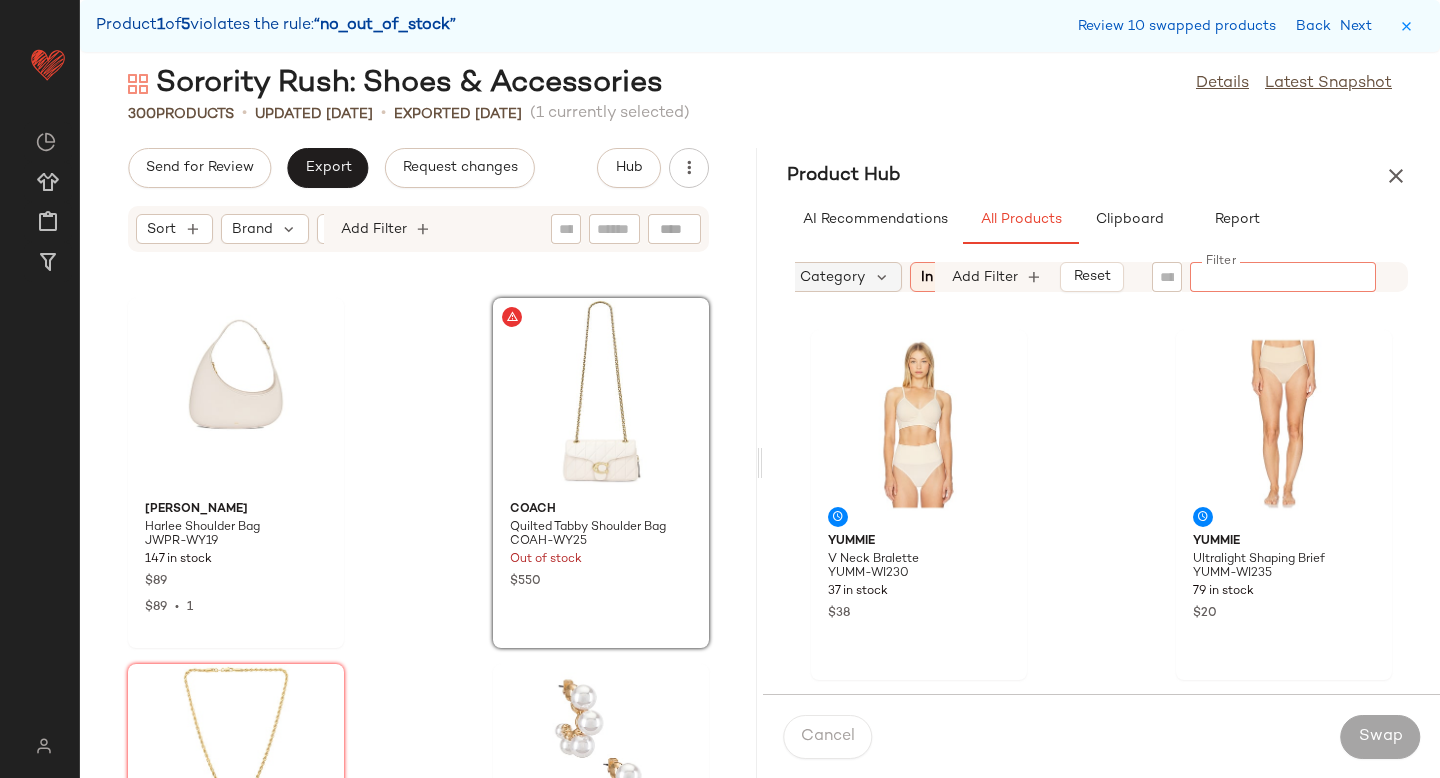 click on "Category" at bounding box center [832, 277] 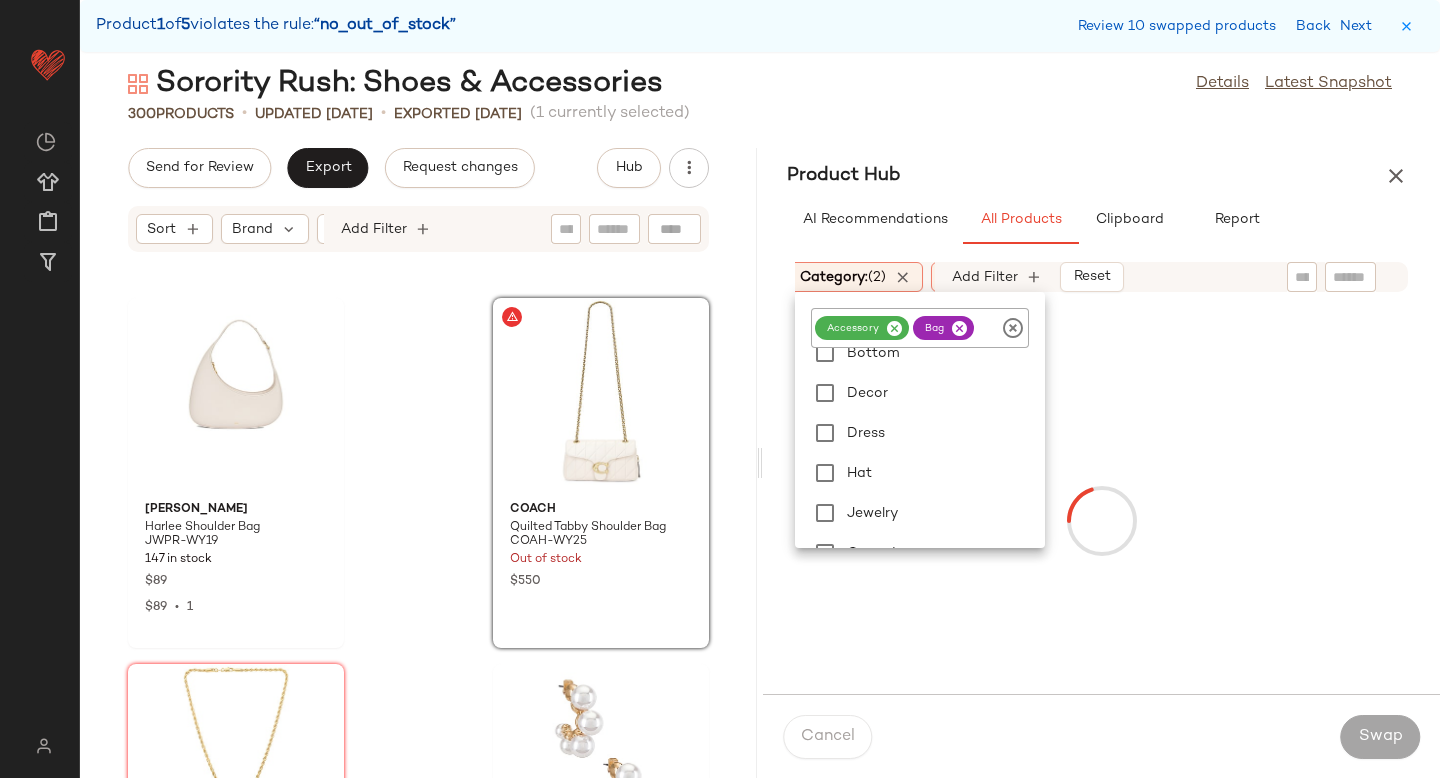 scroll, scrollTop: 180, scrollLeft: 0, axis: vertical 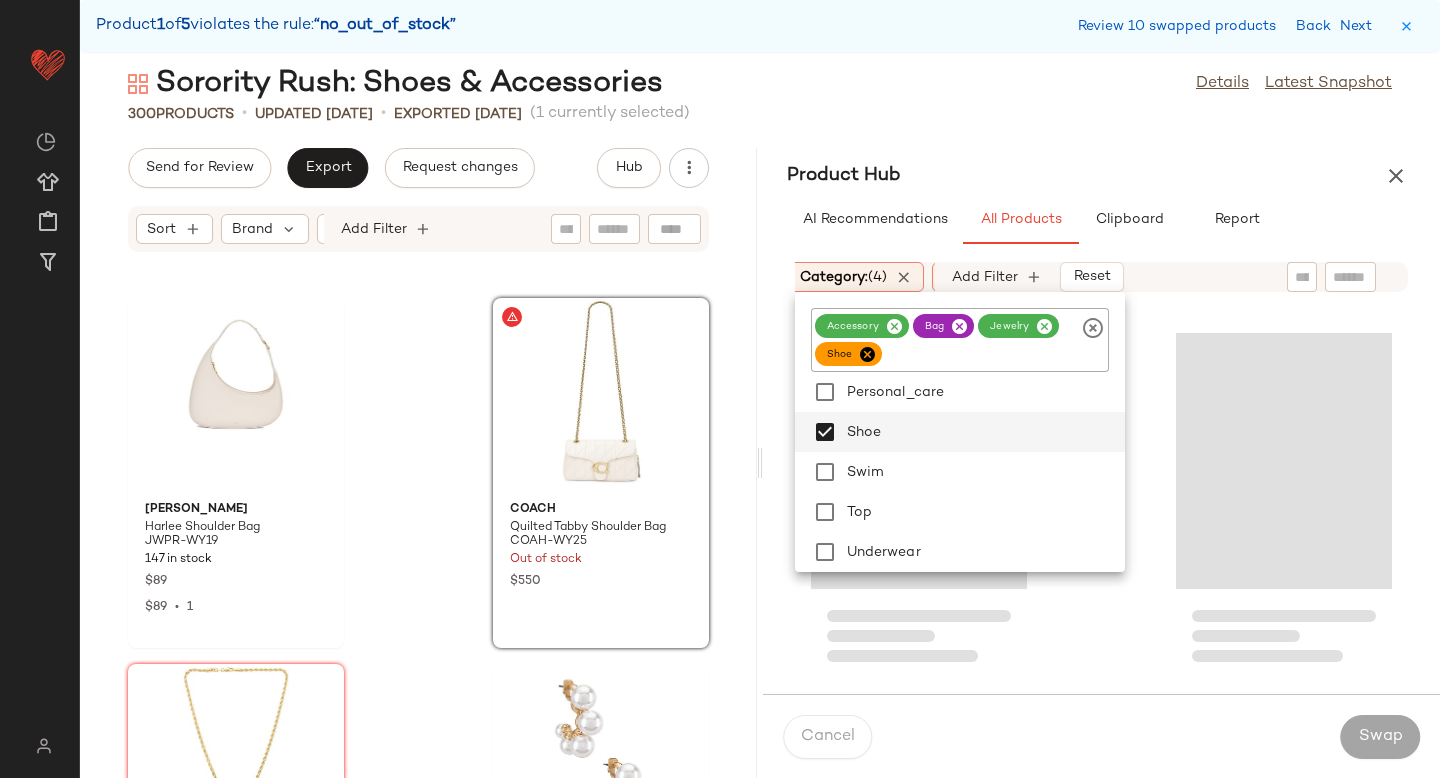 click 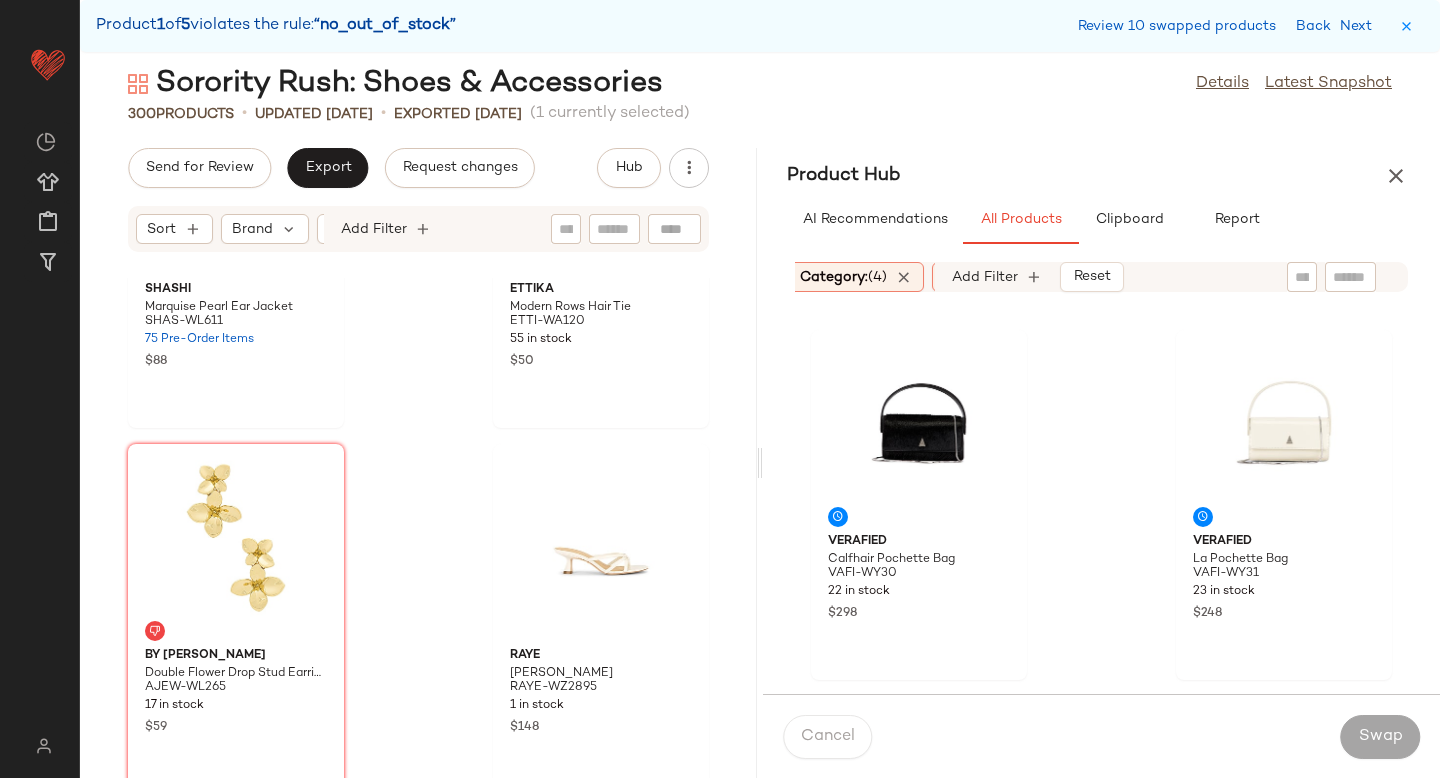 scroll, scrollTop: 0, scrollLeft: 0, axis: both 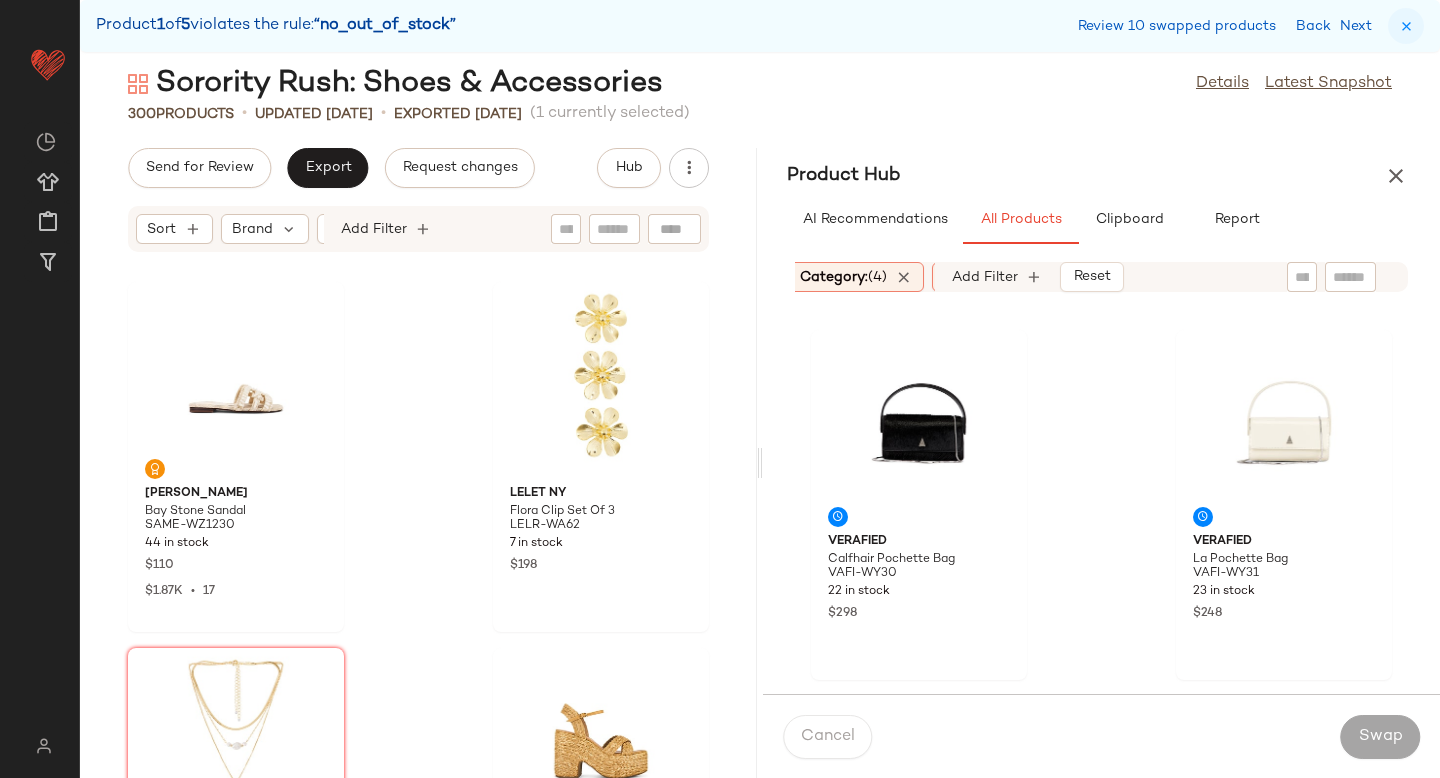 click at bounding box center [1406, 26] 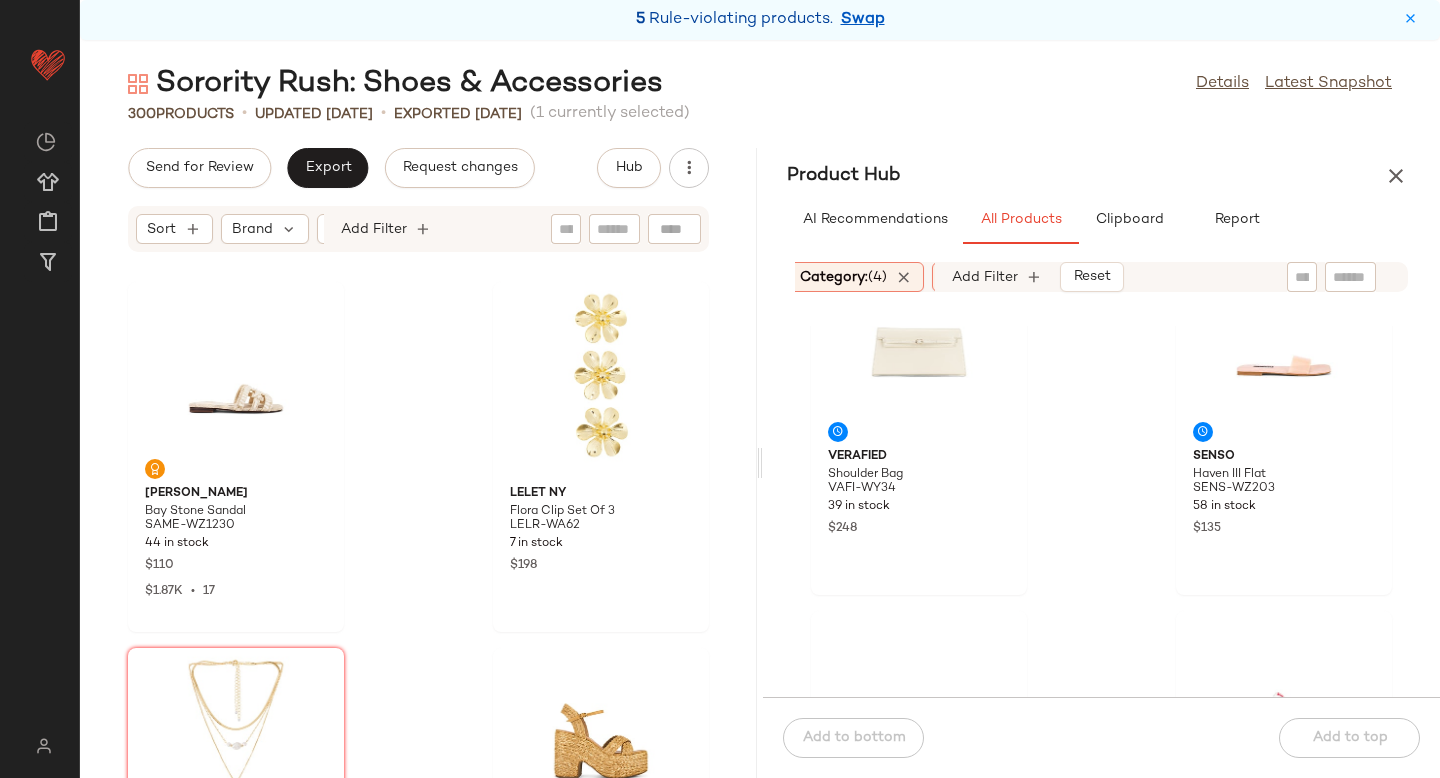 scroll, scrollTop: 810, scrollLeft: 0, axis: vertical 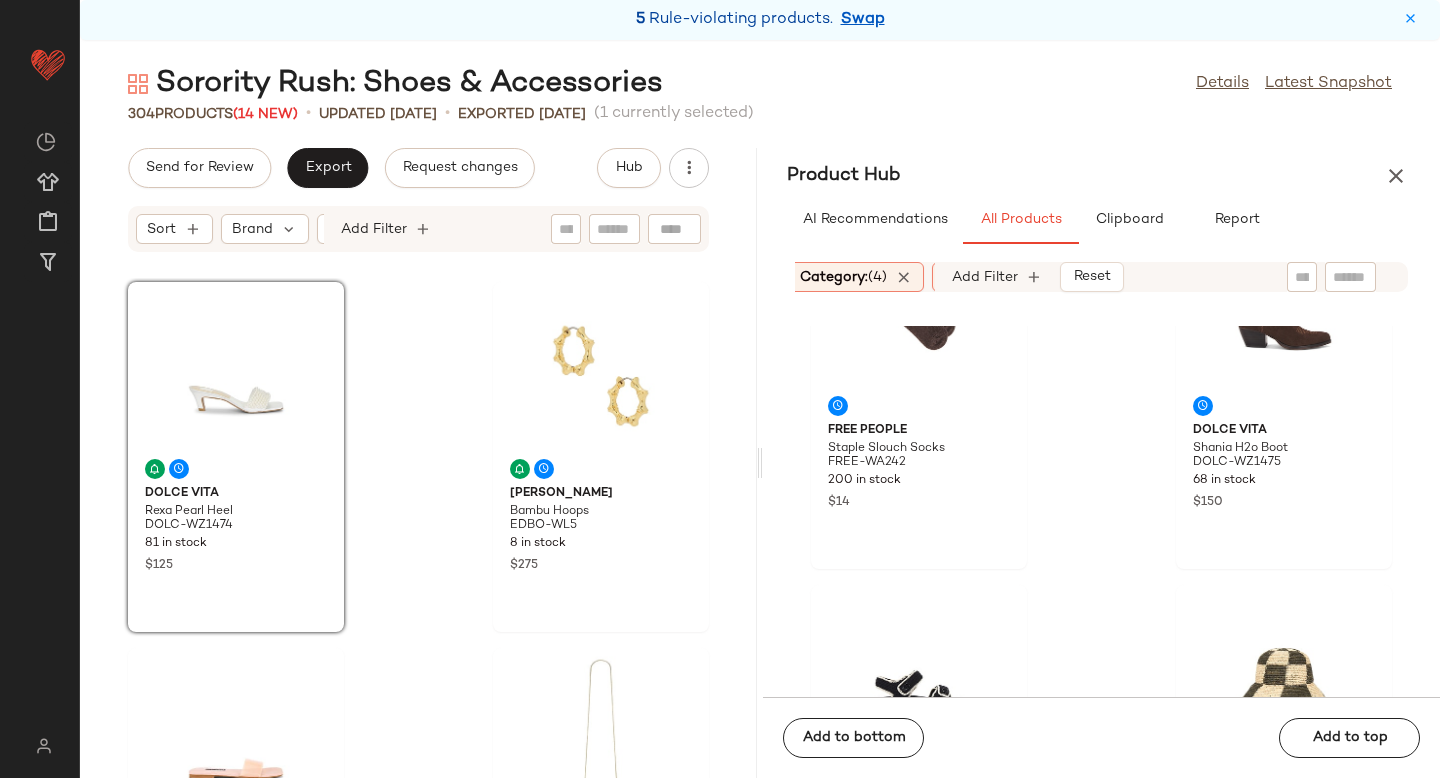 click on "Category:   (4)" 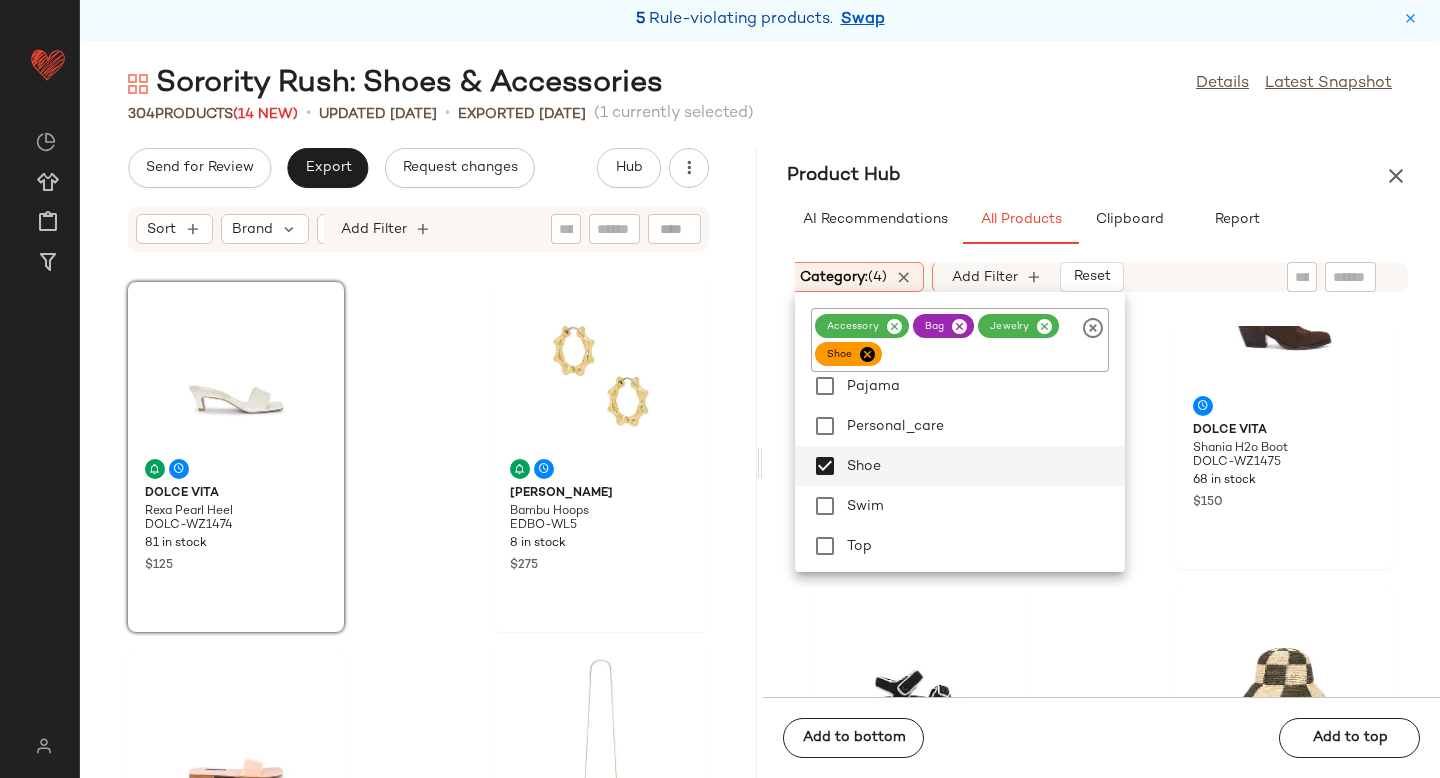 scroll, scrollTop: 449, scrollLeft: 0, axis: vertical 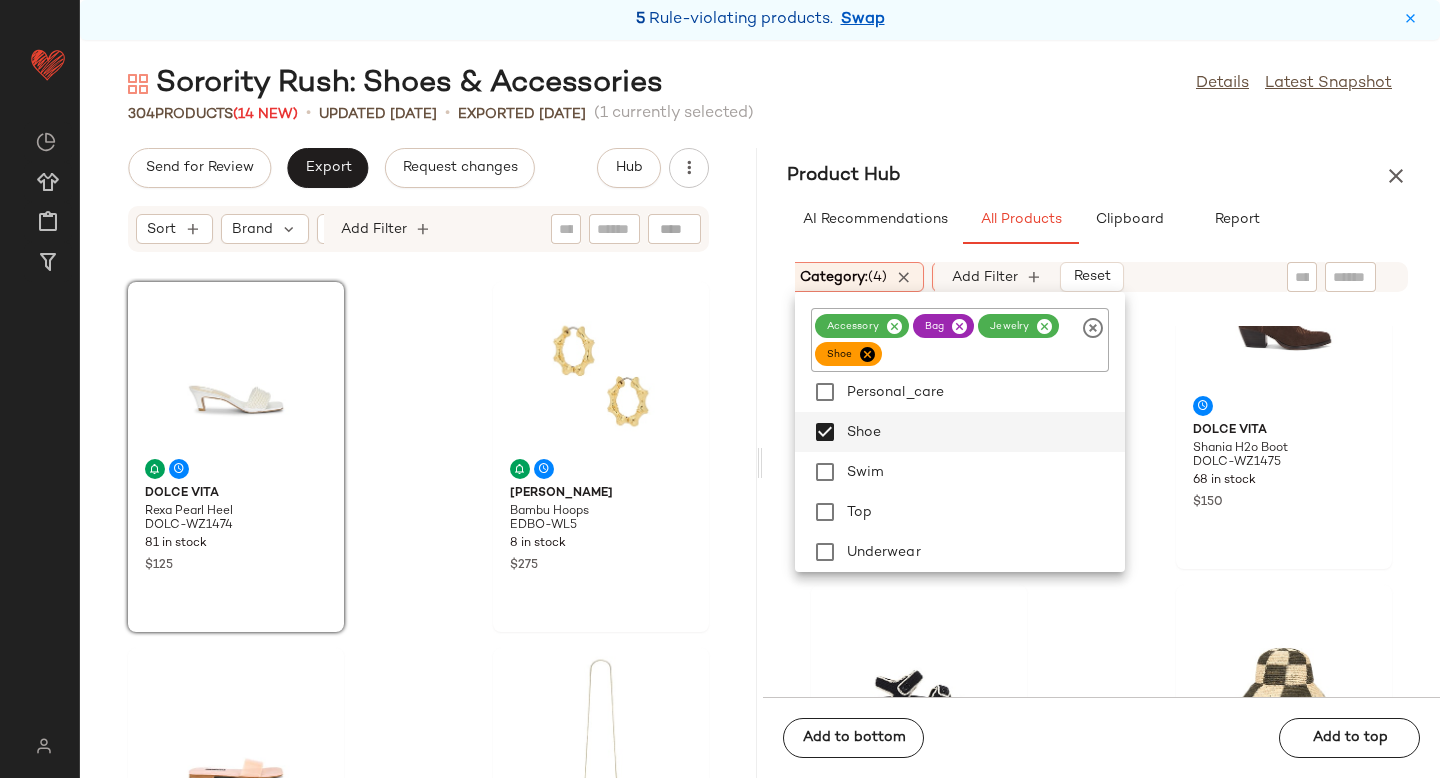 click on "Sort:   (1) Brand  Category:   (4) In Curation?:   No Age:   adult Availability:   (2) Gender:   female Sale Price:   Not on sale Add Filter   Reset" at bounding box center (1101, 277) 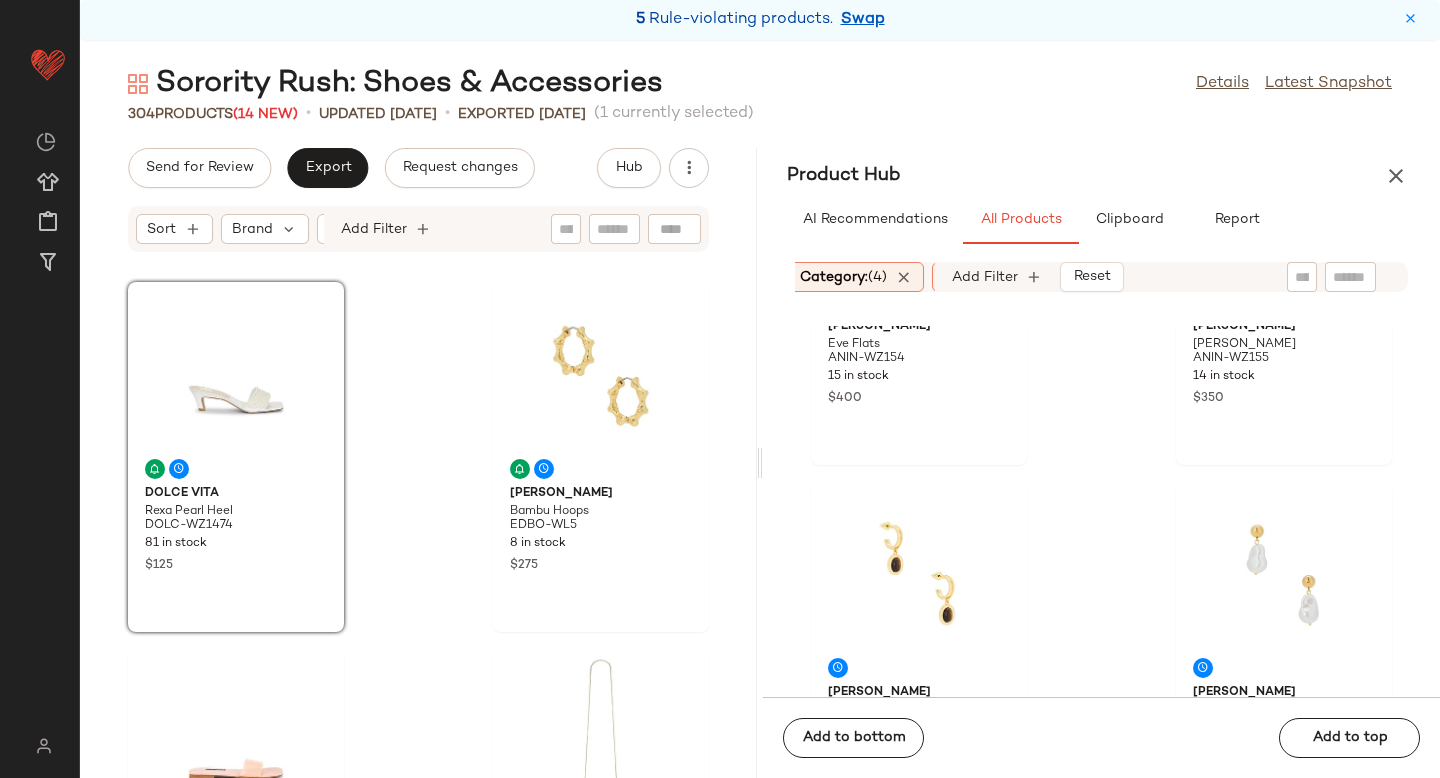 scroll, scrollTop: 16067, scrollLeft: 0, axis: vertical 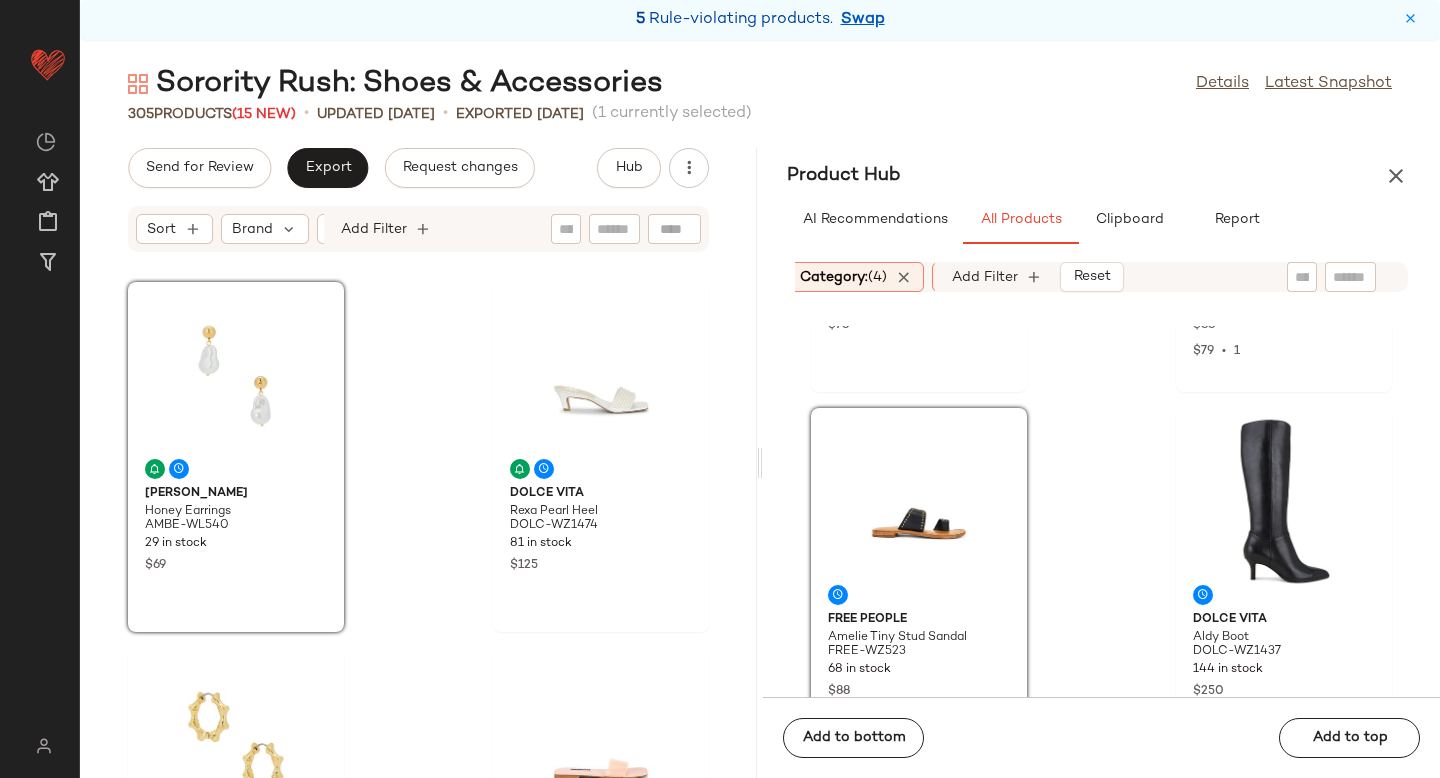 click on "Amber Sceats Honey Earrings AMBE-WL540 29 in stock $69 Dolce Vita Rexa Pearl Heel DOLC-WZ1474 81 in stock $125 Eddie Borgo Bambu Hoops EDBO-WL5 8 in stock $275 SENSO Haven III Flat SENS-WZ203 58 in stock $135 Veronica Beard Small Suede Bag VBRD-WY22 7 in stock $498 Sam Edelman Bay Stone Sandal SAME-WZ1230 44 in stock $110 $1.87K  •  17 LELET NY Flora Clip Set Of 3 LELR-WA62 7 in stock $198 8 Other Reasons Layered Necklace 8OTH-WL1931 70 Pre-Order Items $45" 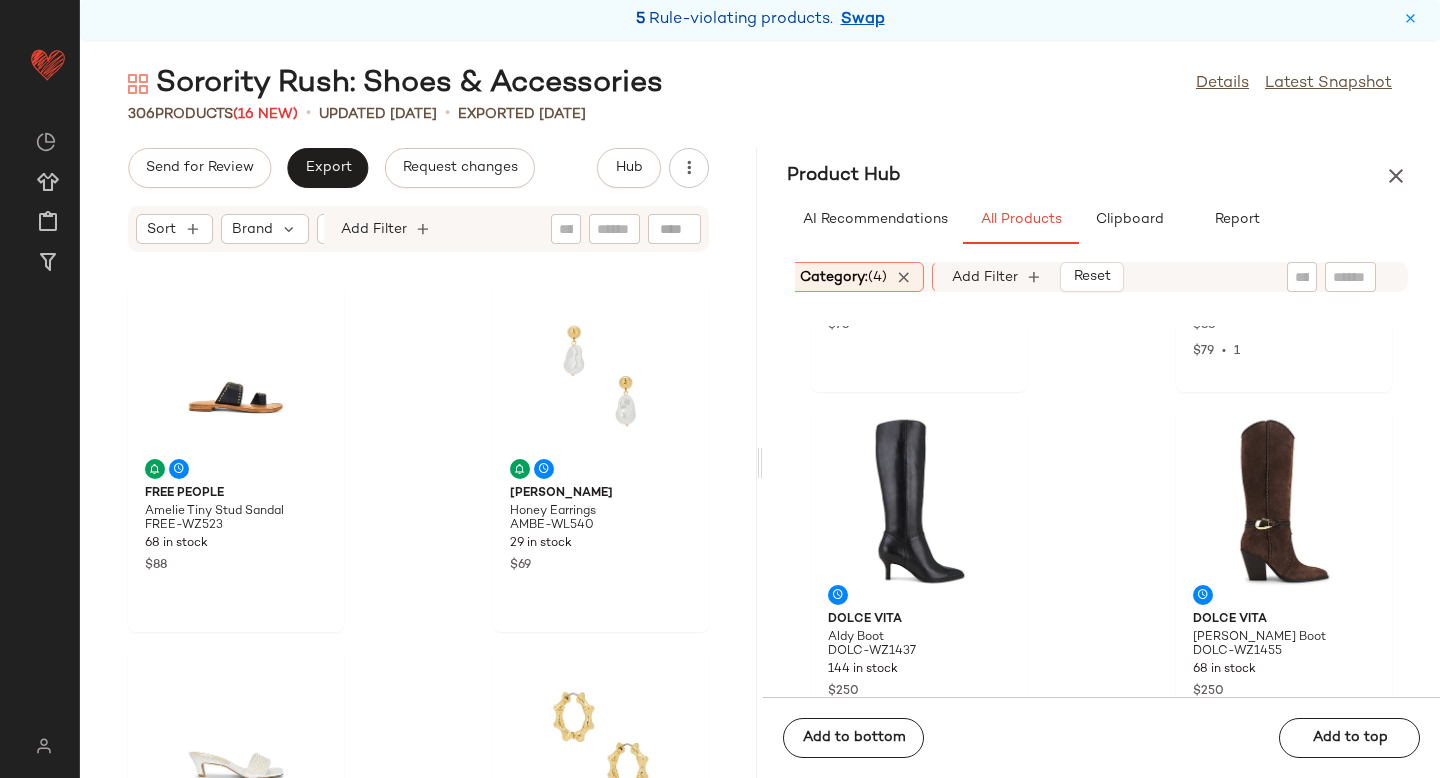 click 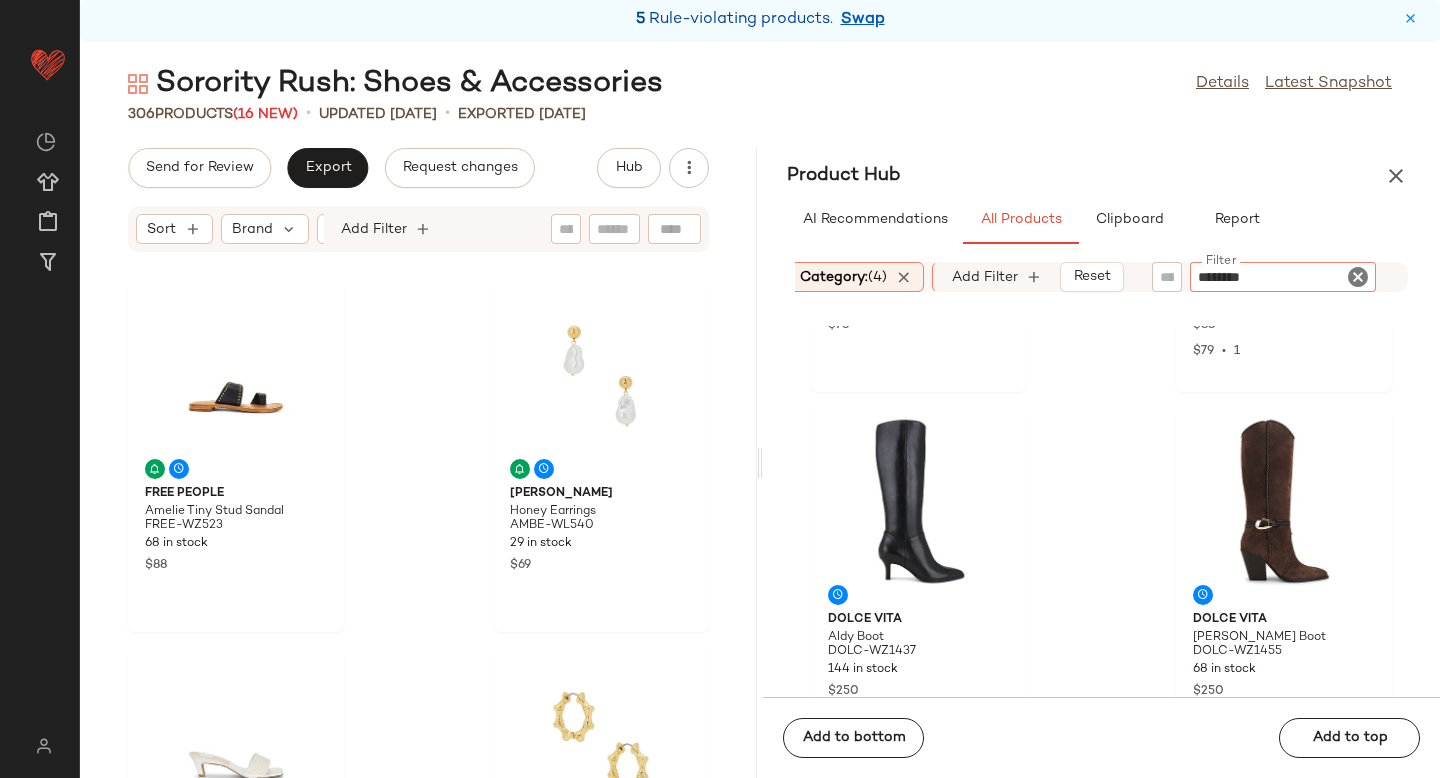 type on "*********" 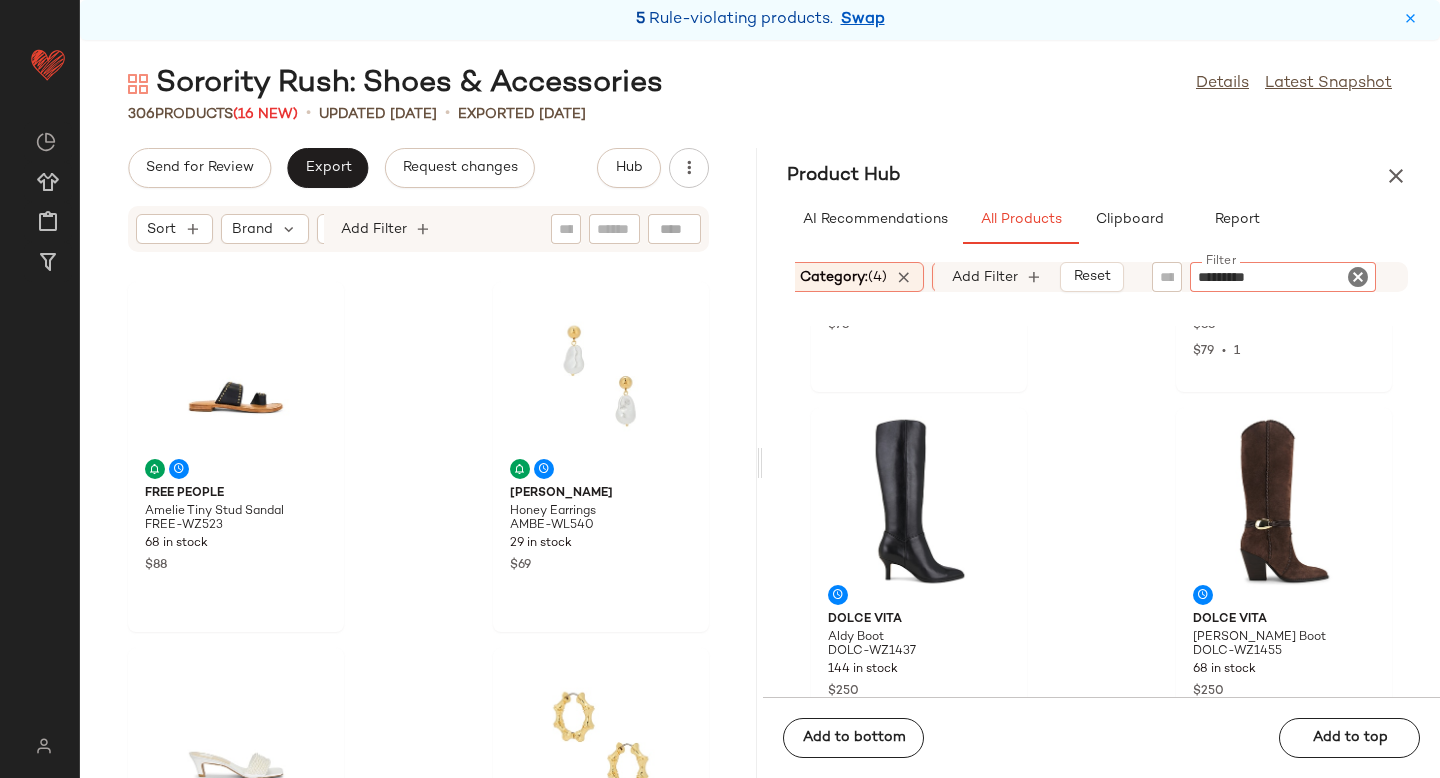 type 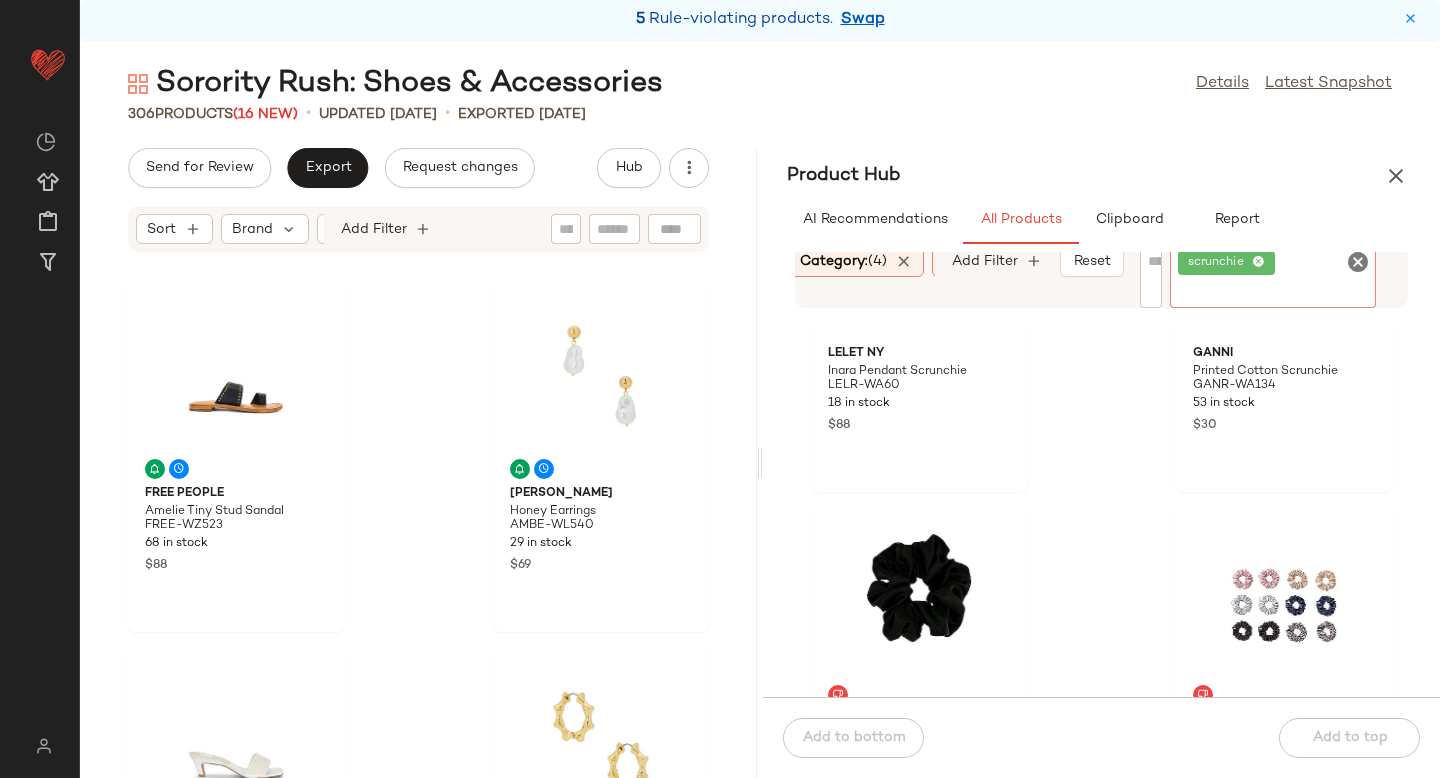 scroll, scrollTop: 0, scrollLeft: 0, axis: both 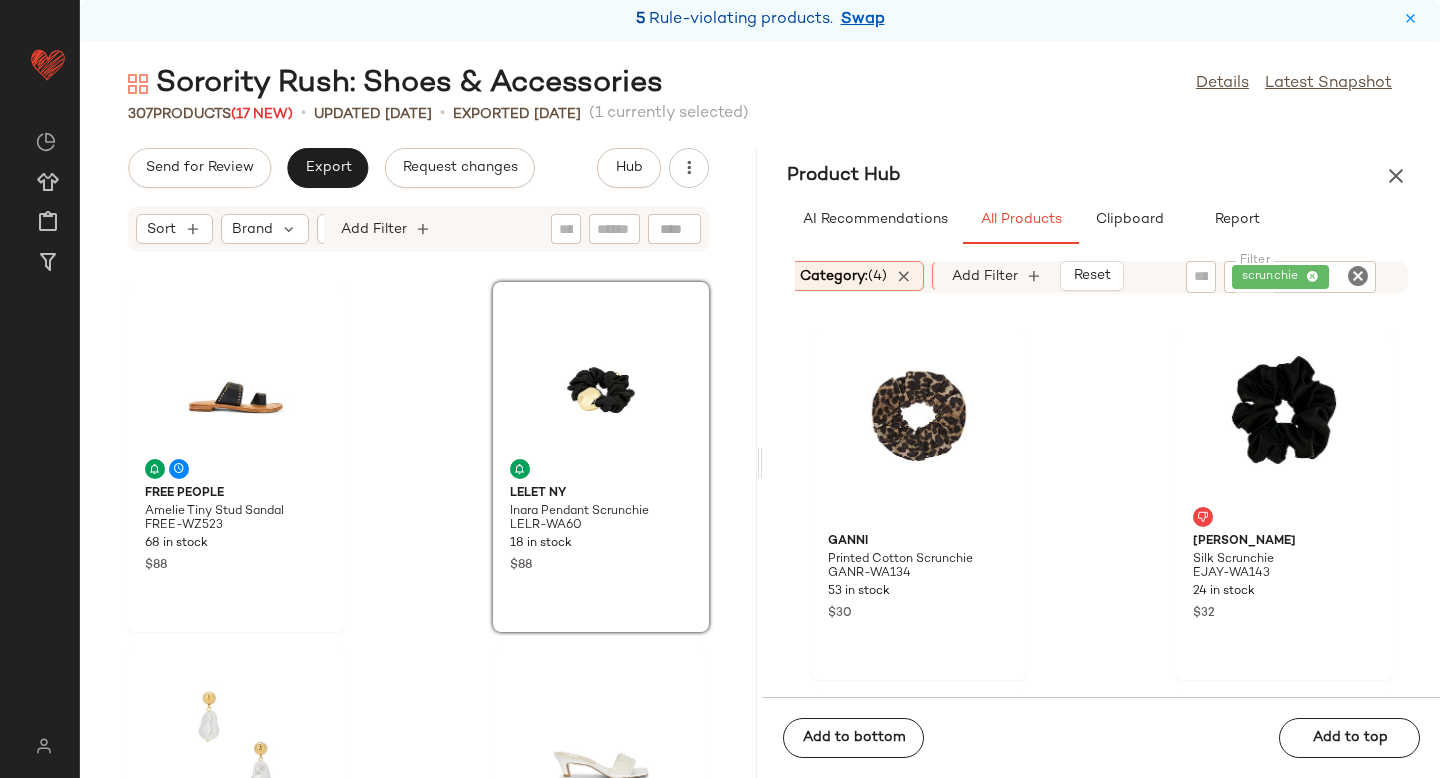 click 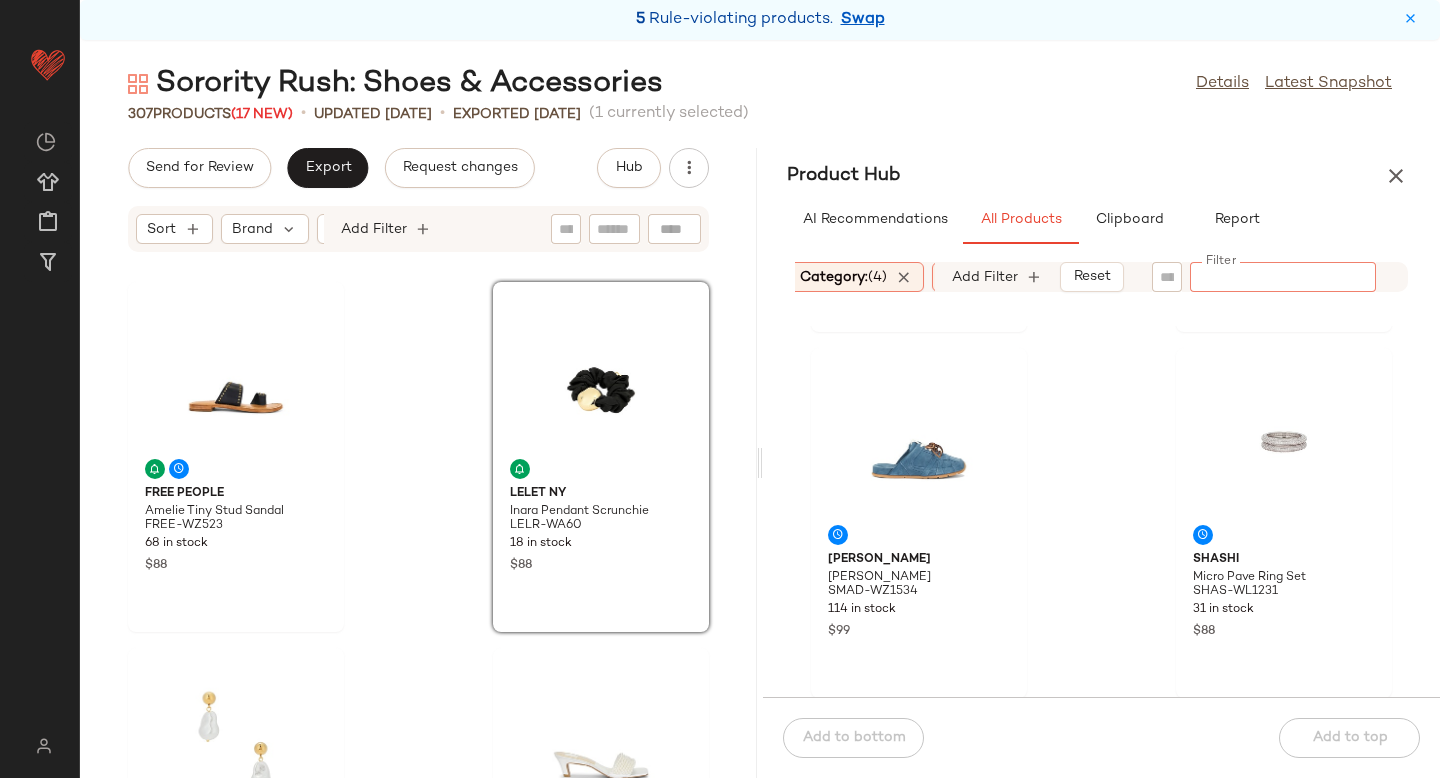scroll, scrollTop: 7047, scrollLeft: 0, axis: vertical 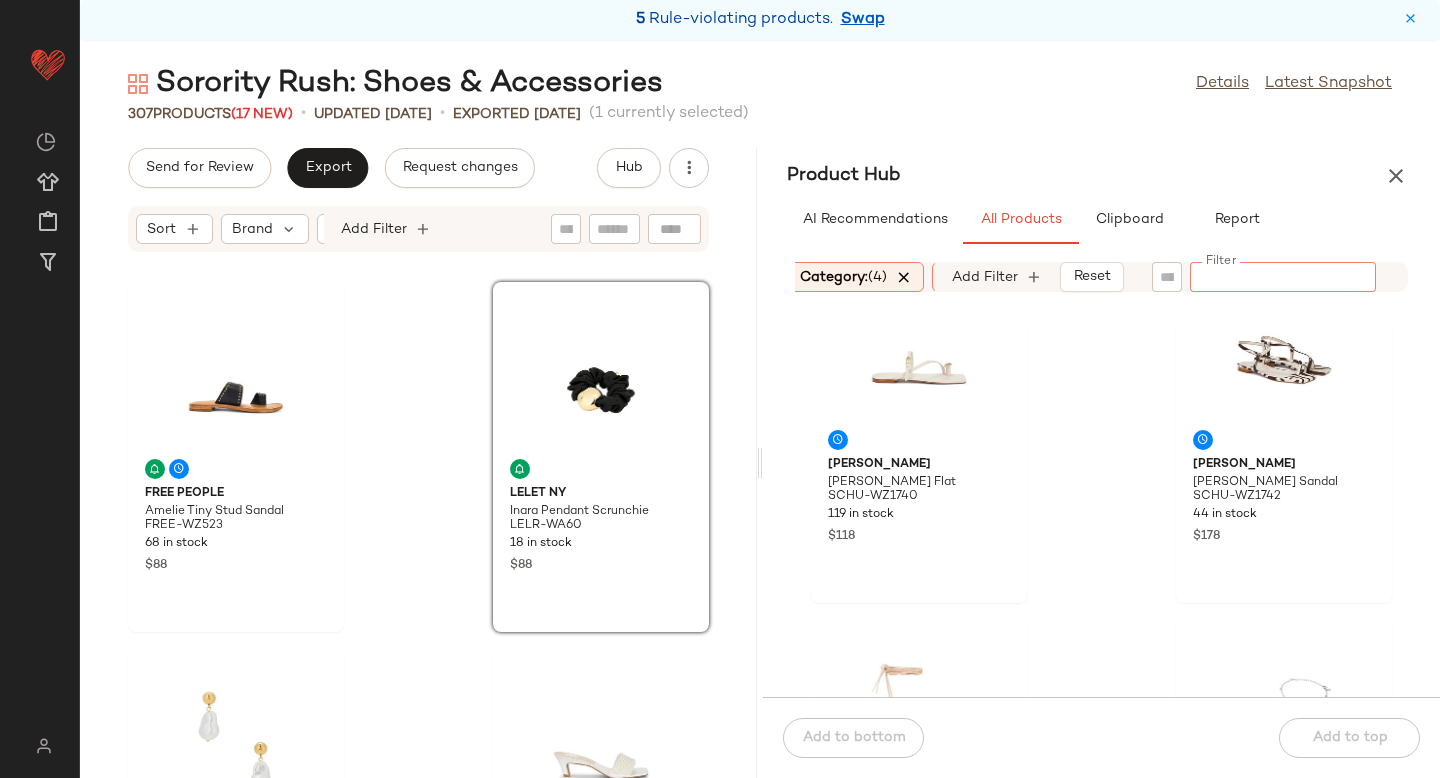 click at bounding box center [904, 277] 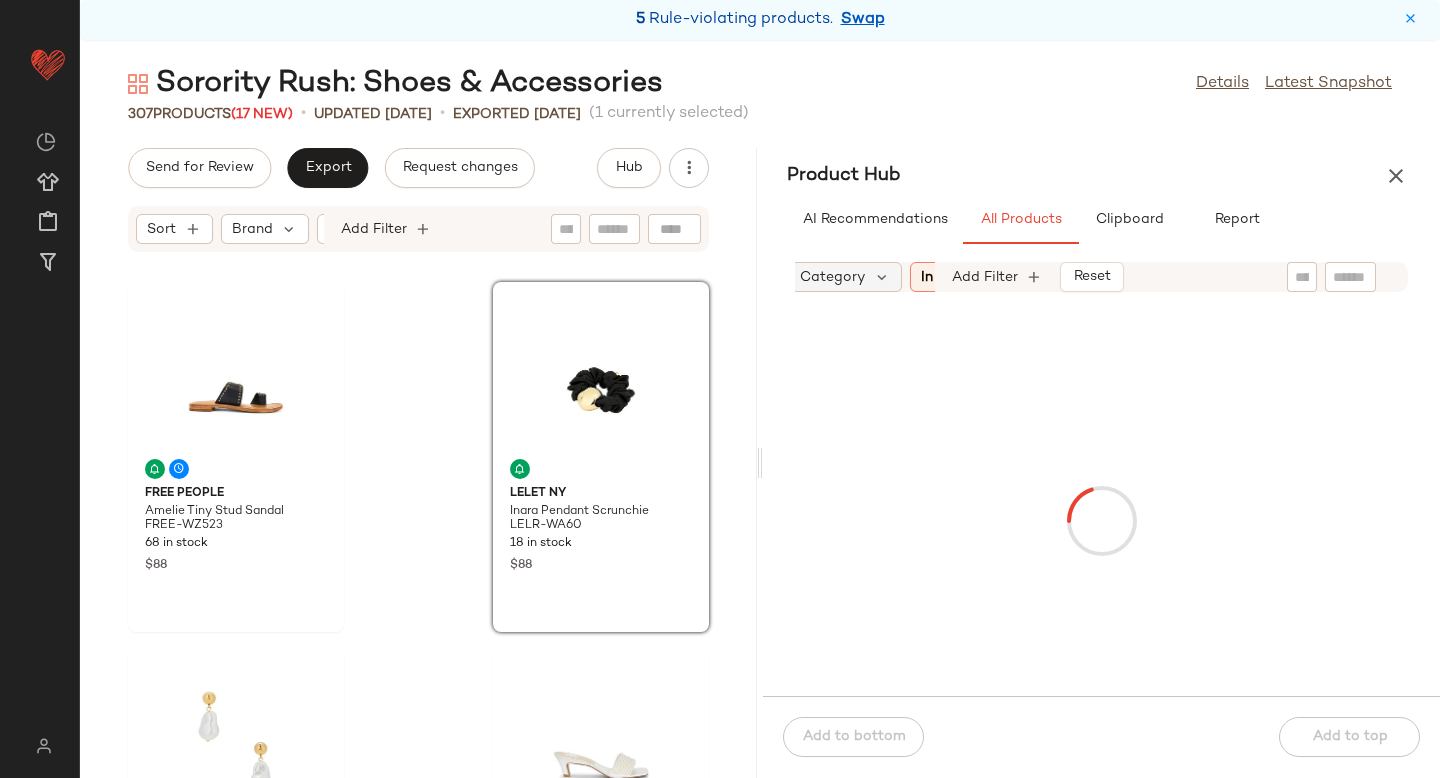 scroll, scrollTop: 0, scrollLeft: 240, axis: horizontal 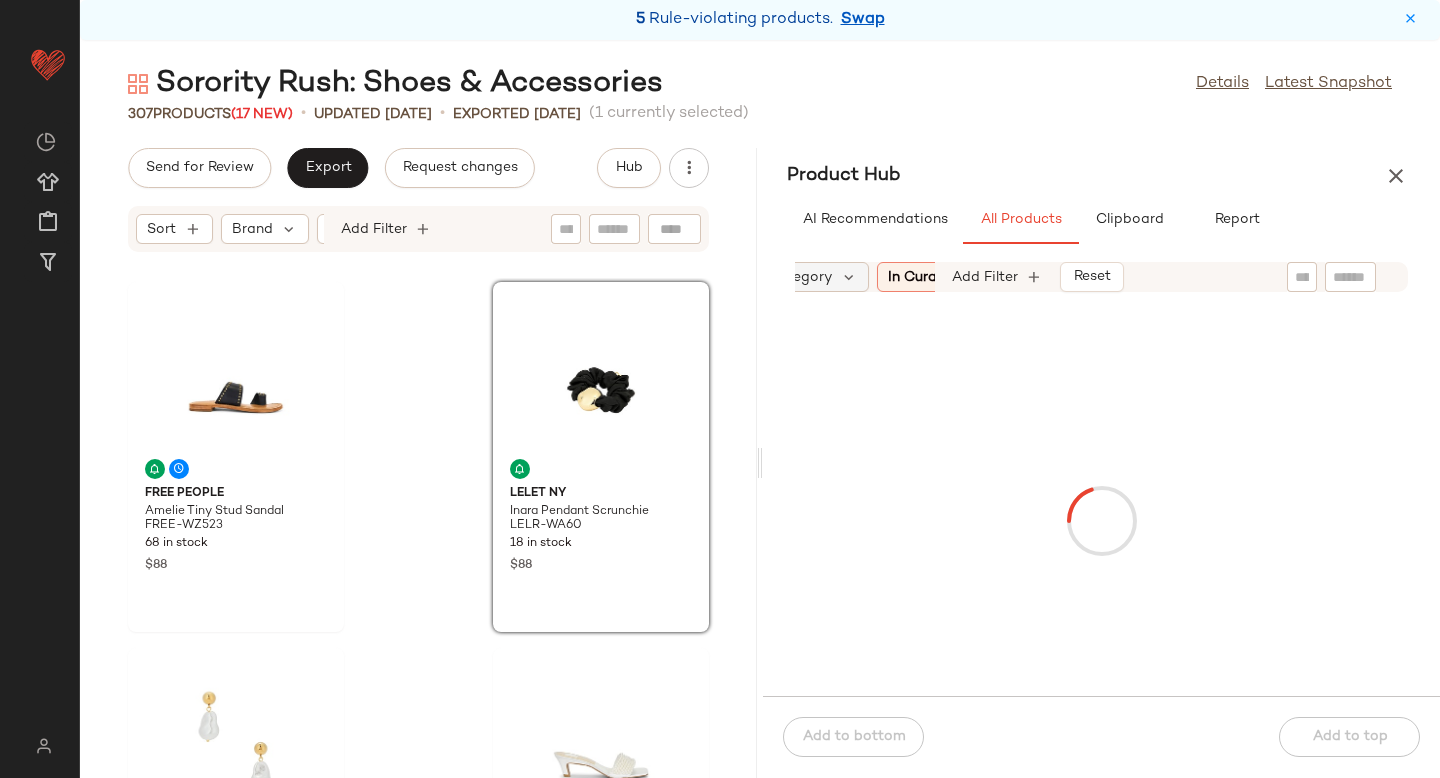 click on "Category" 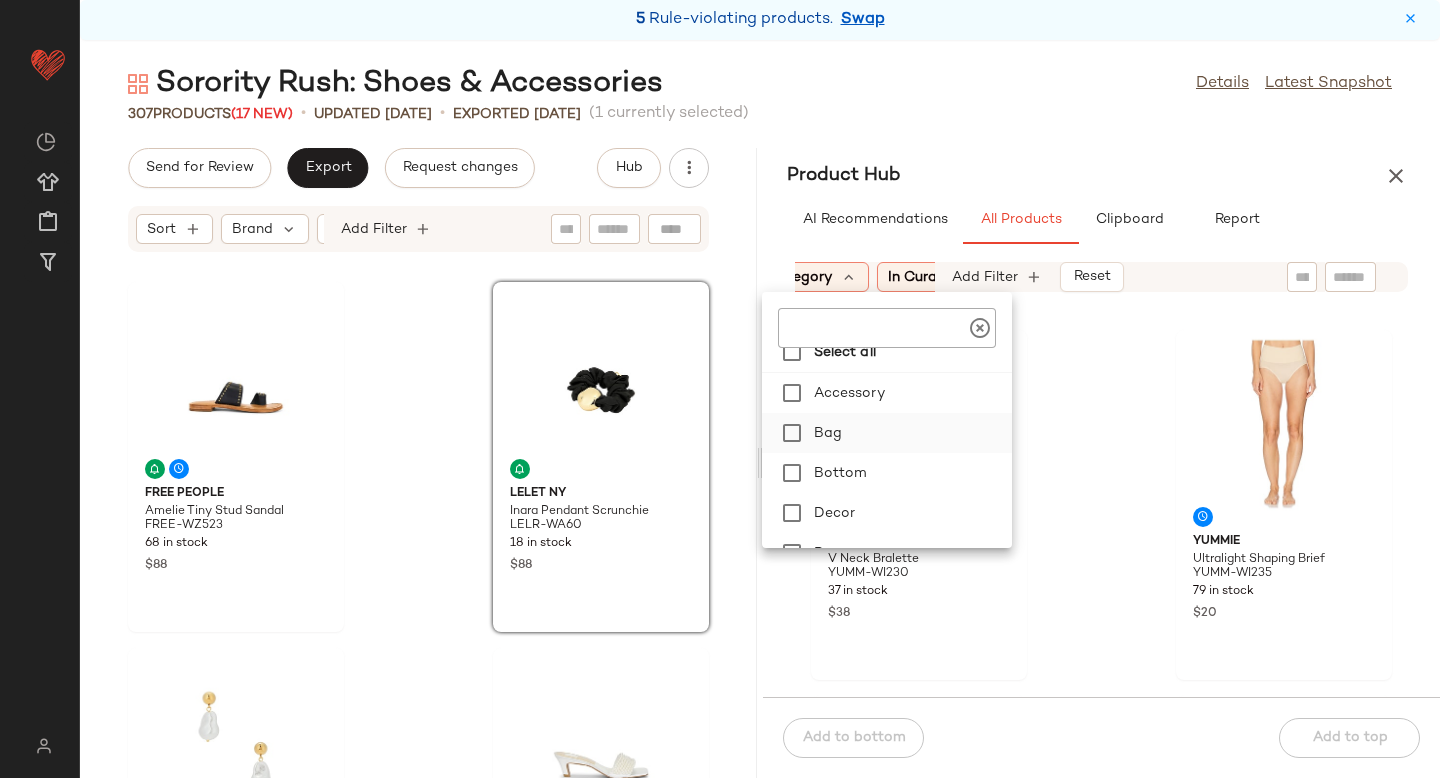 scroll, scrollTop: 34, scrollLeft: 0, axis: vertical 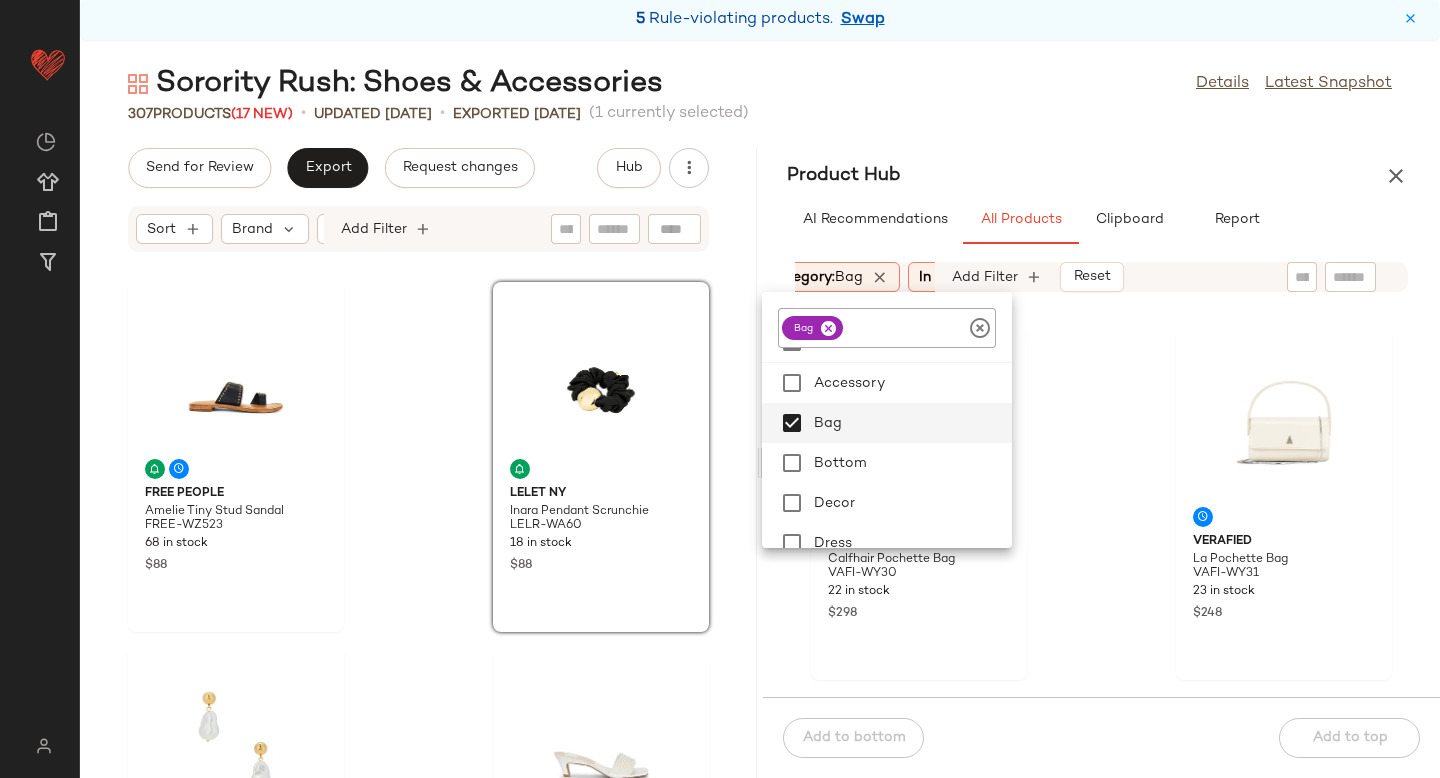 click on "VERAFIED Calfhair Pochette Bag VAFI-WY30 22 in stock $298 VERAFIED La Pochette Bag VAFI-WY31 23 in stock $248 VERAFIED Clutch Shoulder Bag VAFI-WY32 22 in stock $368 VERAFIED Small Belted Tote Bag VAFI-WY33 17 in stock $328 VERAFIED Shoulder Bag VAFI-WY34 39 in stock $248 Lele Sadoughi Pearl Basket Tote Bag LELE-WY28 27 in stock $165 FWRD Renew Fendi Zucchino Handbag FNEF-WY6017 1 in stock $450 8 Other Reasons Cold Shoulder Bag 8OTH-WY225 15 in stock $389" 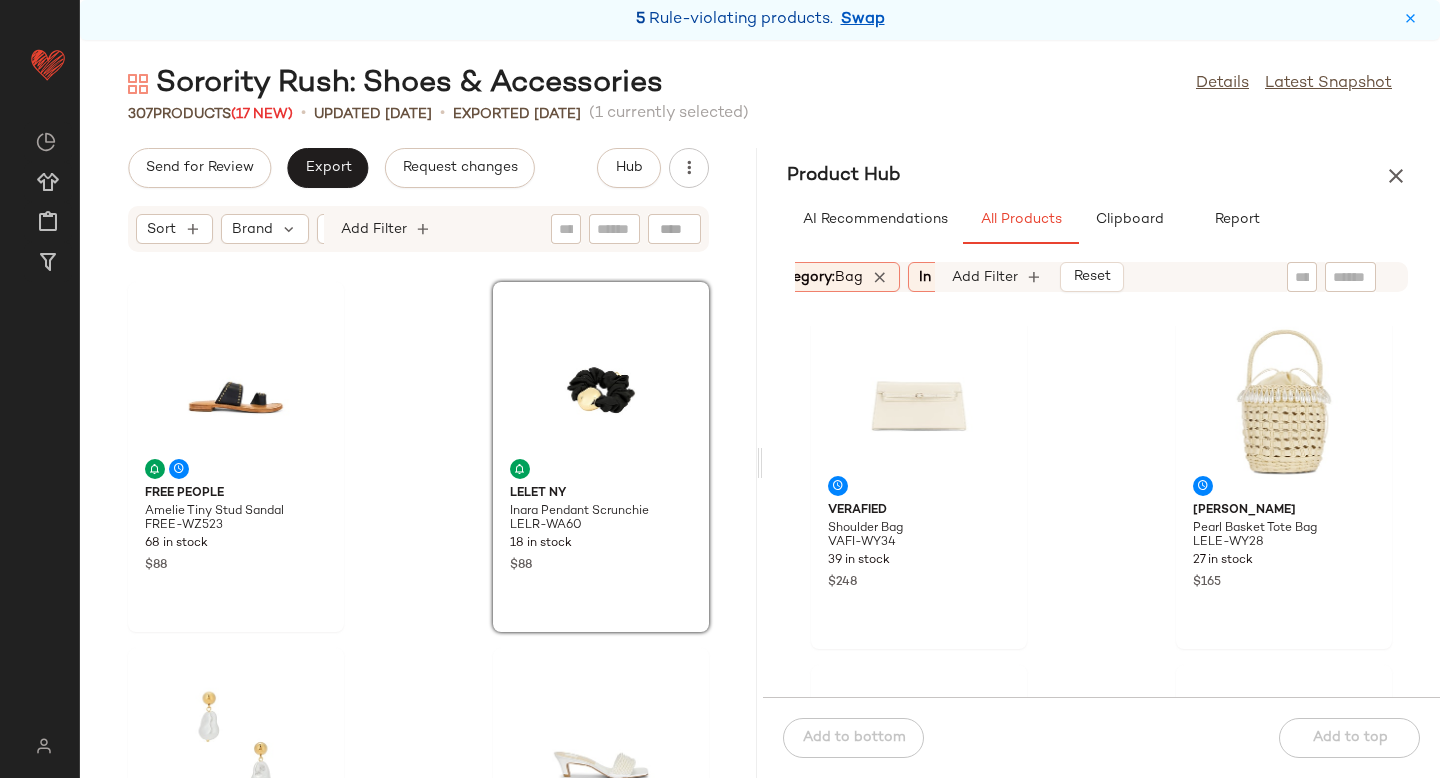 scroll, scrollTop: 0, scrollLeft: 0, axis: both 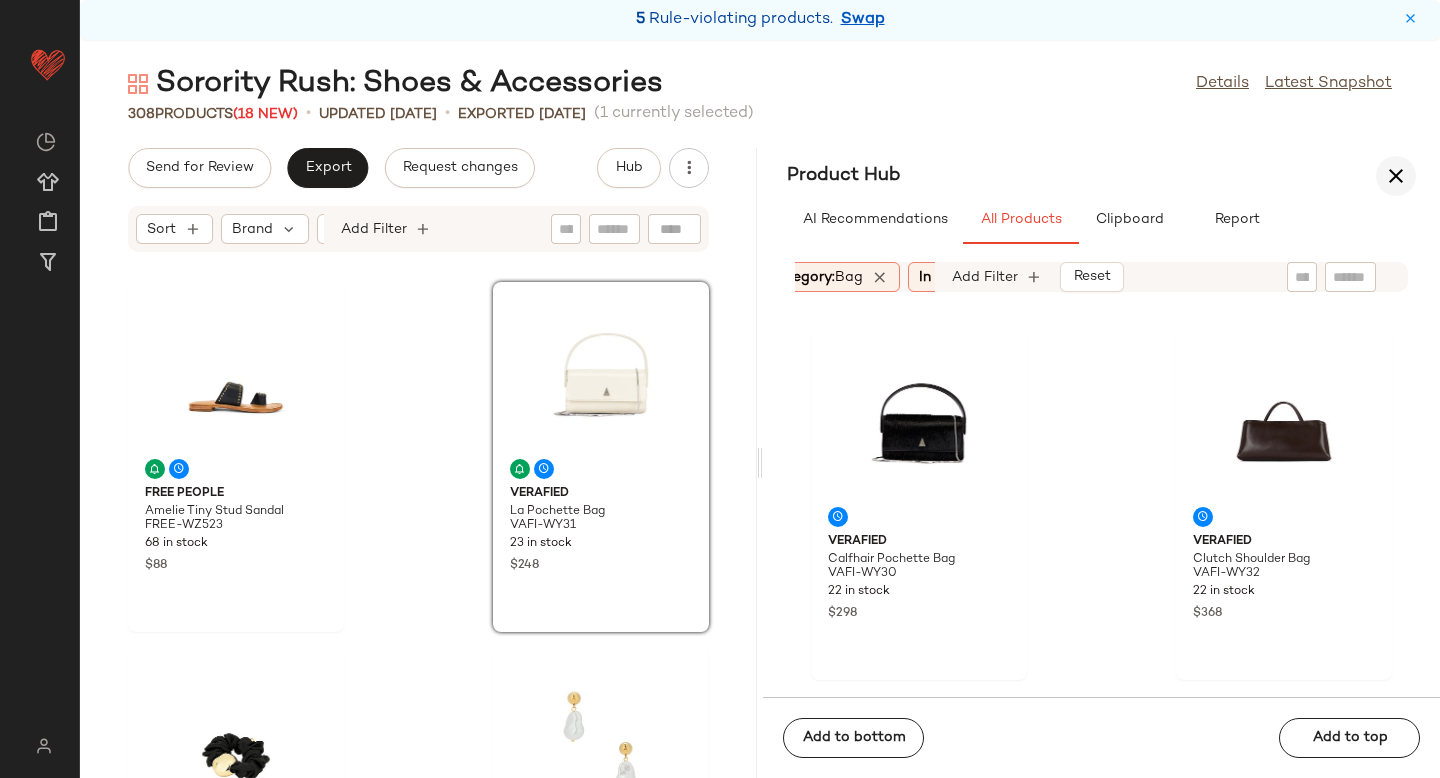 click at bounding box center (1396, 176) 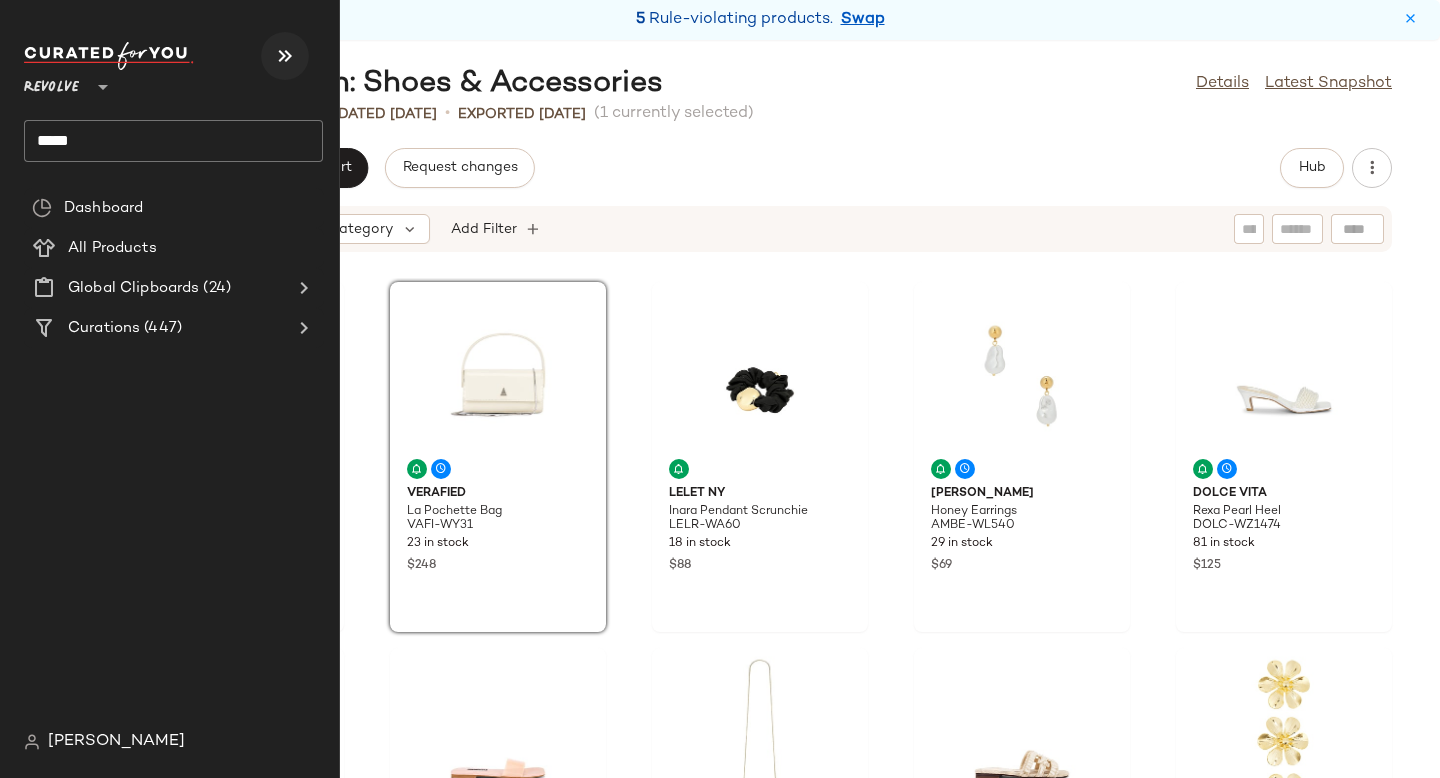 click at bounding box center [285, 56] 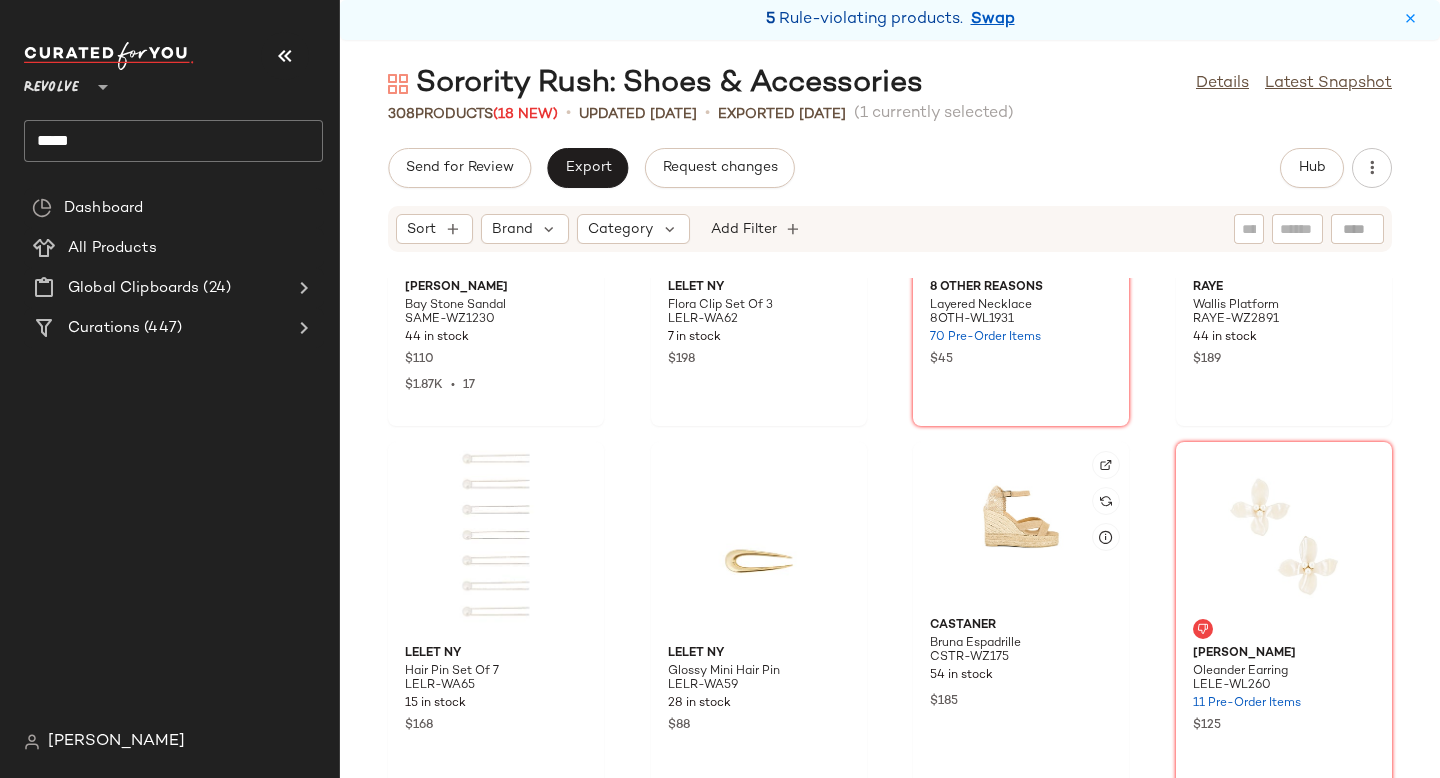 scroll, scrollTop: 0, scrollLeft: 0, axis: both 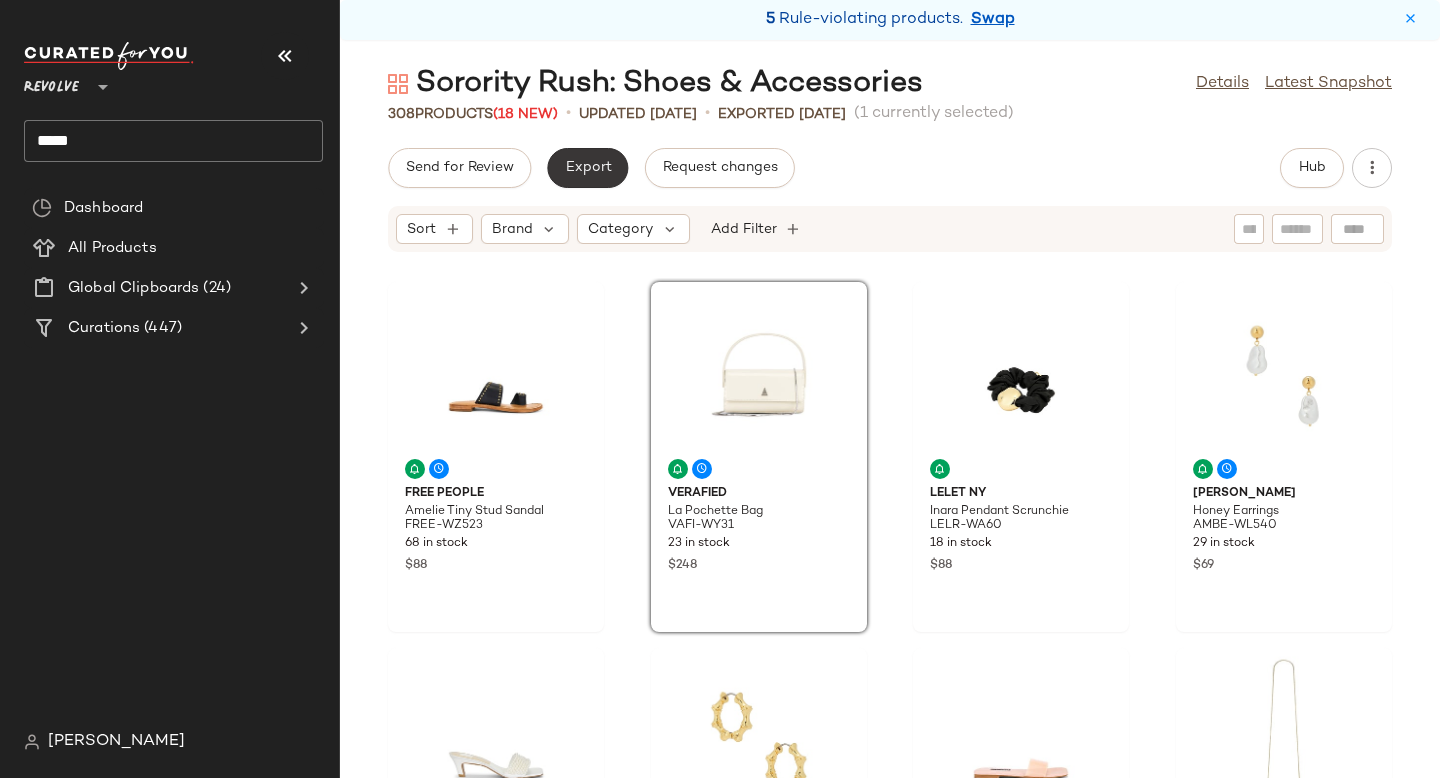click on "Export" 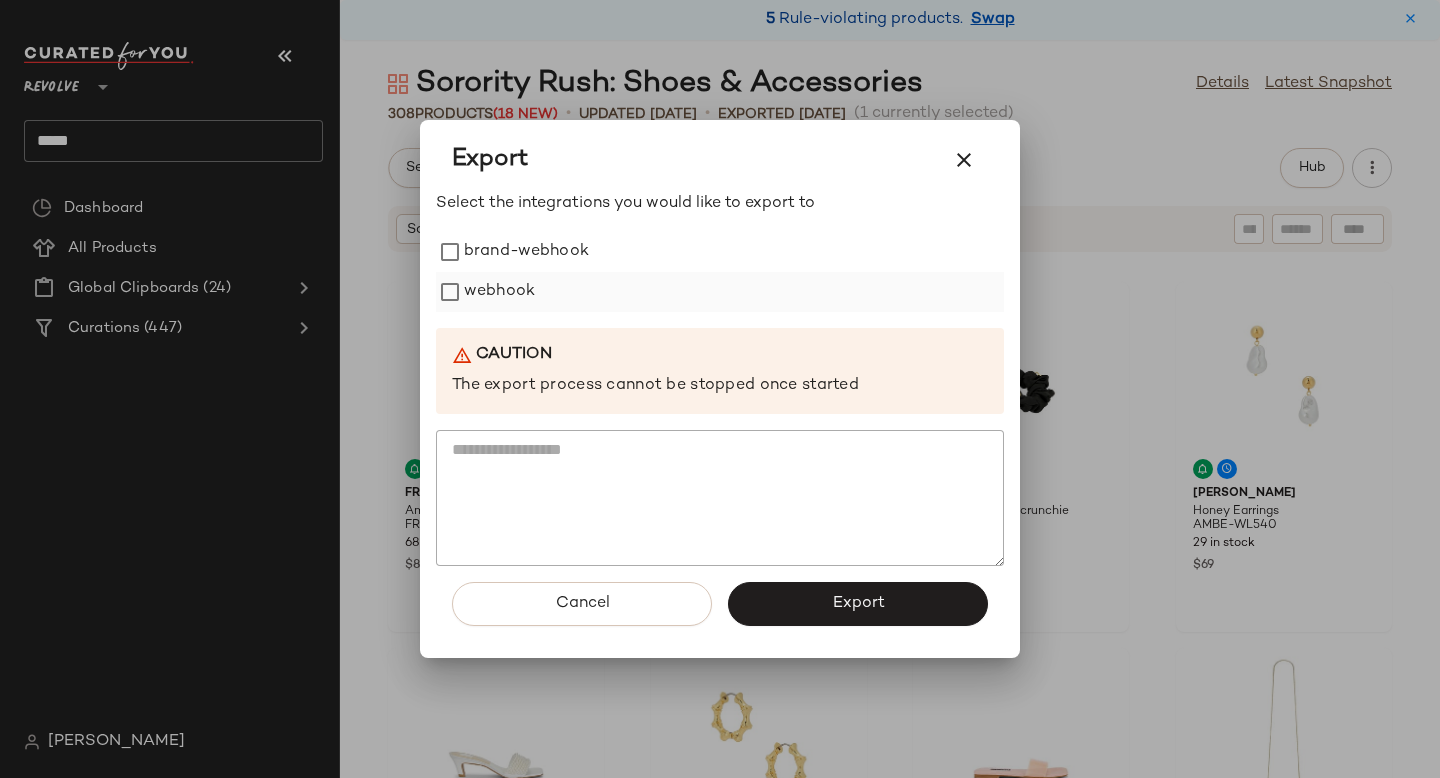 click on "webhook" at bounding box center (499, 292) 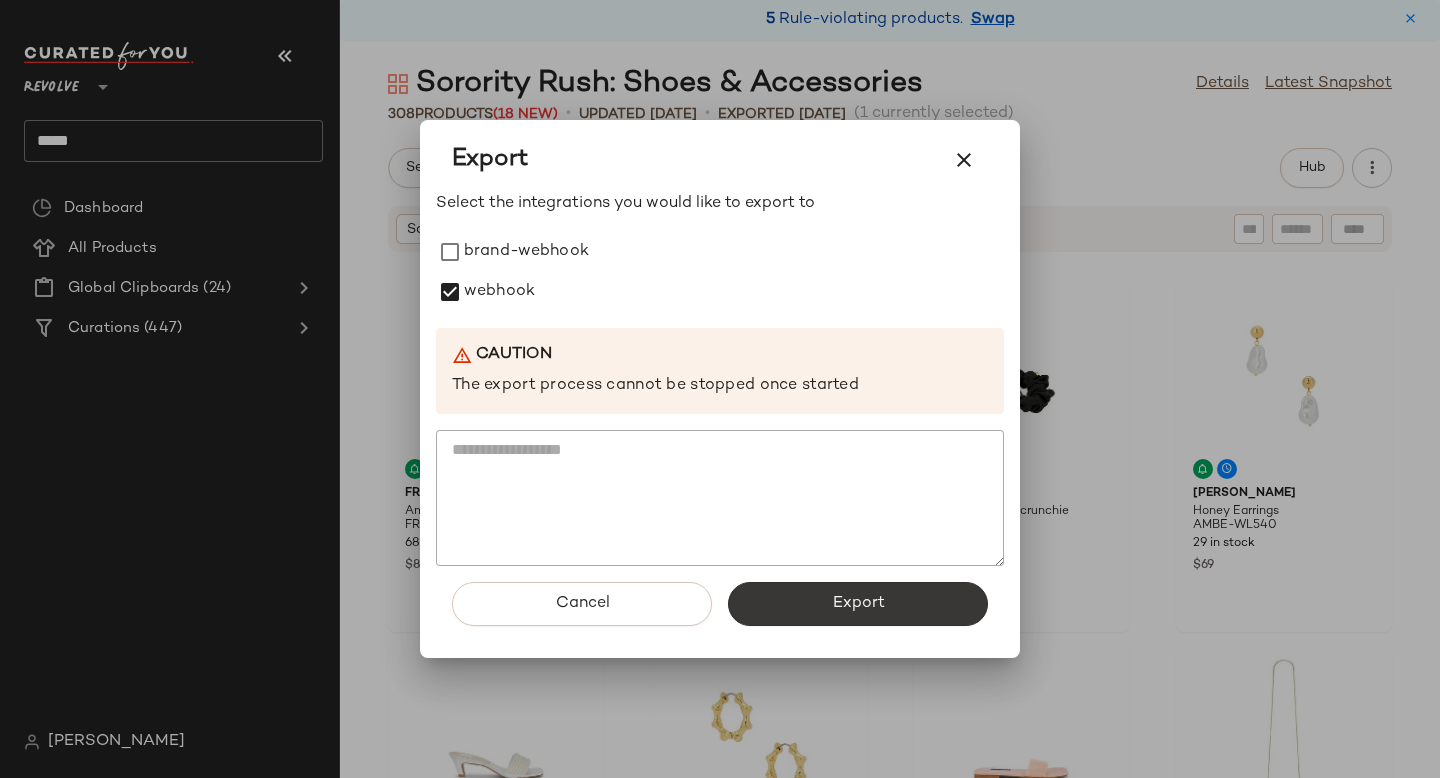 click on "Export" at bounding box center (858, 604) 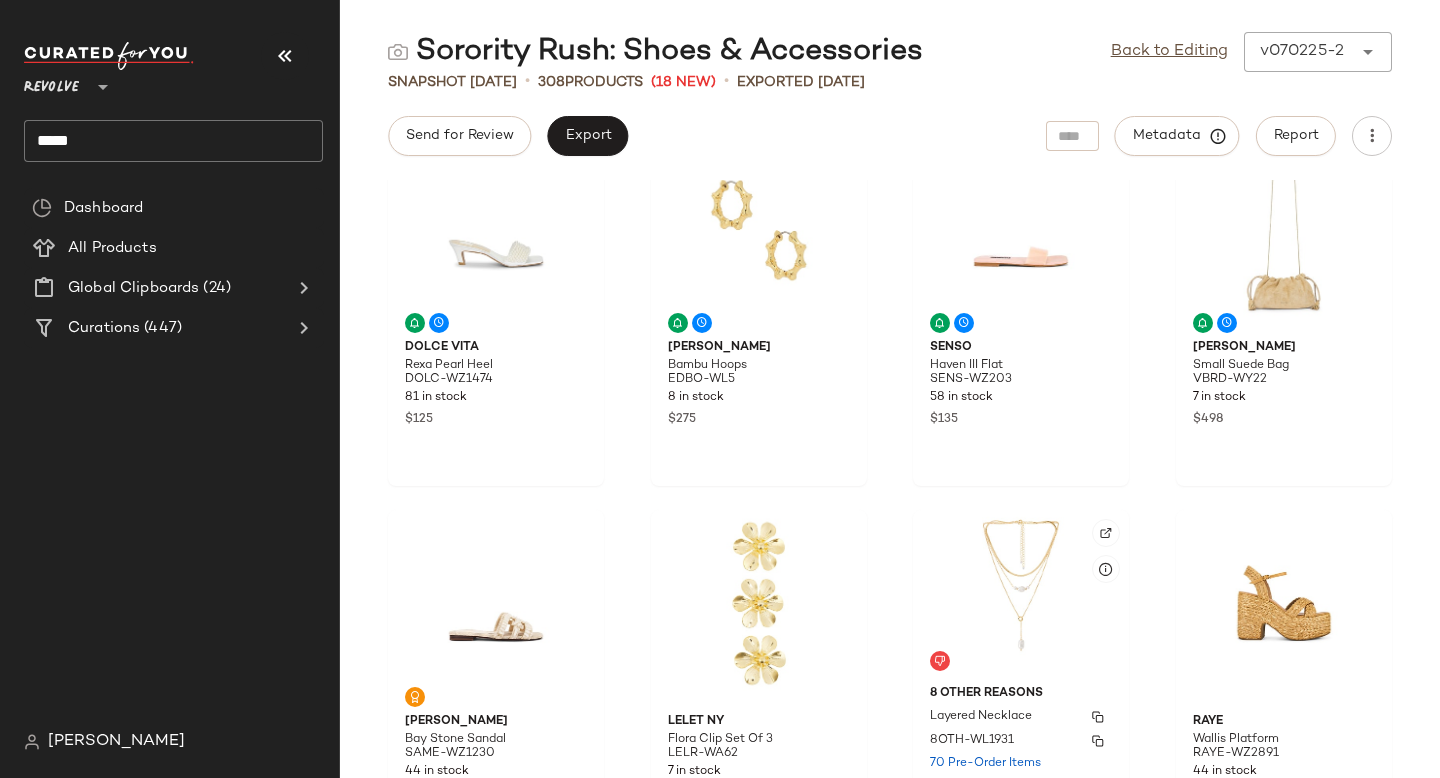 scroll, scrollTop: 0, scrollLeft: 0, axis: both 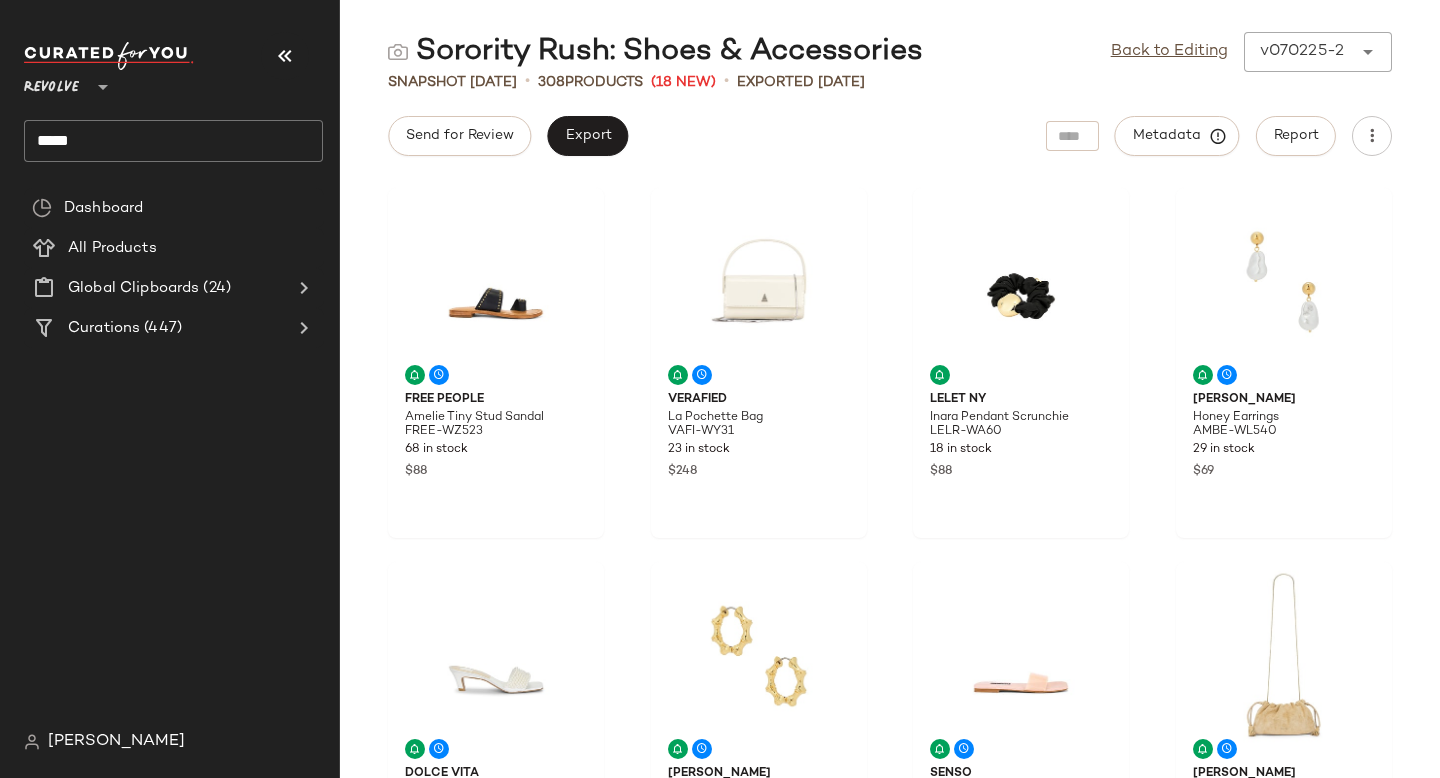click on "*****" 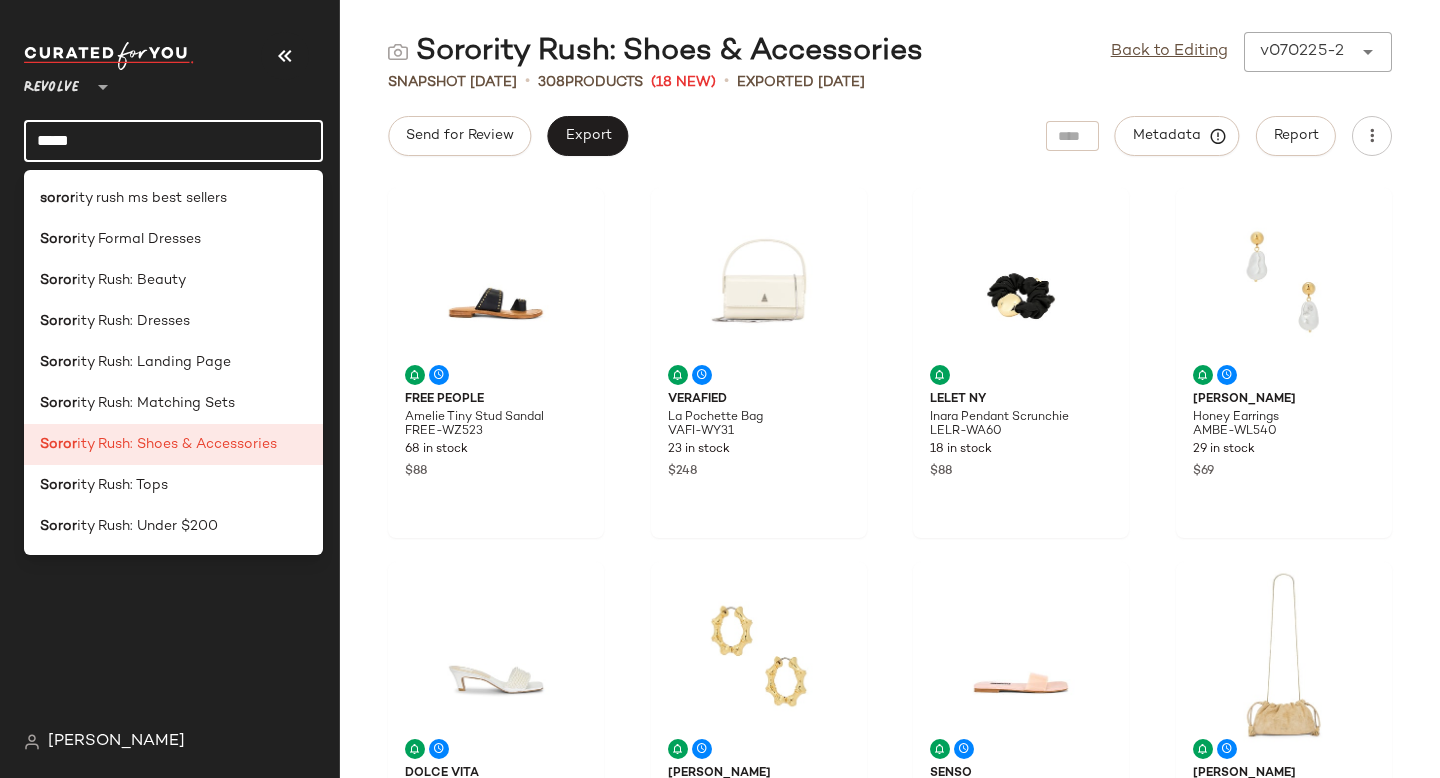 click on "*****" 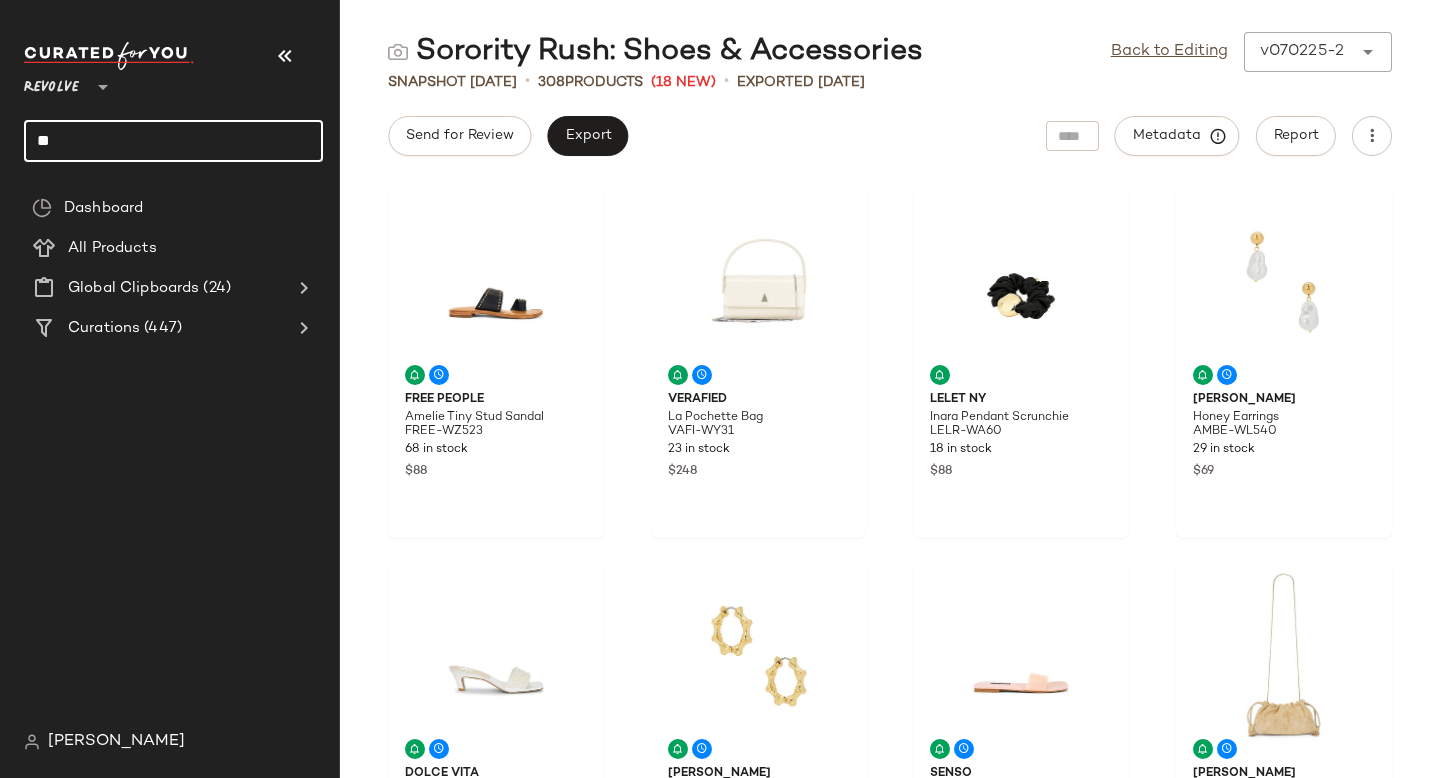 type on "*" 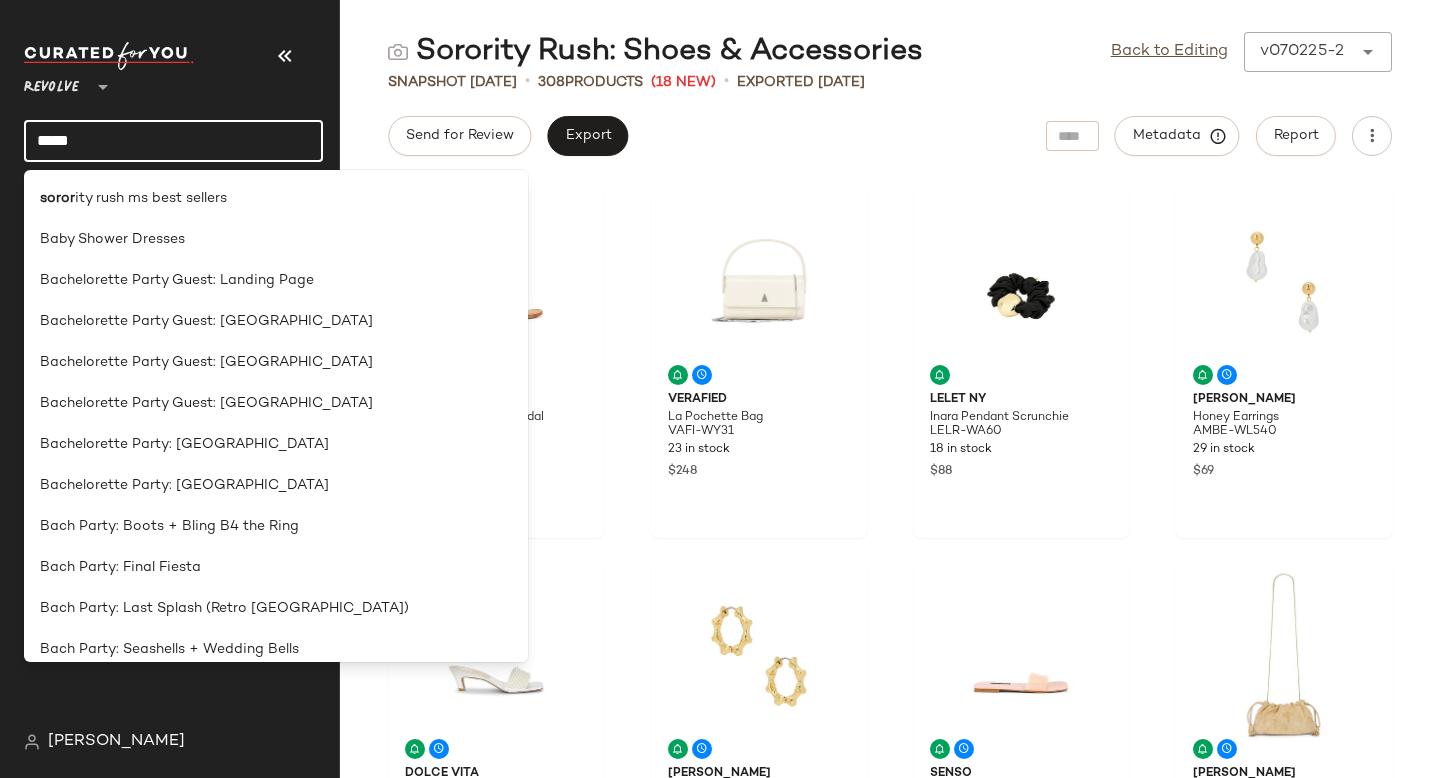 click on "*****" 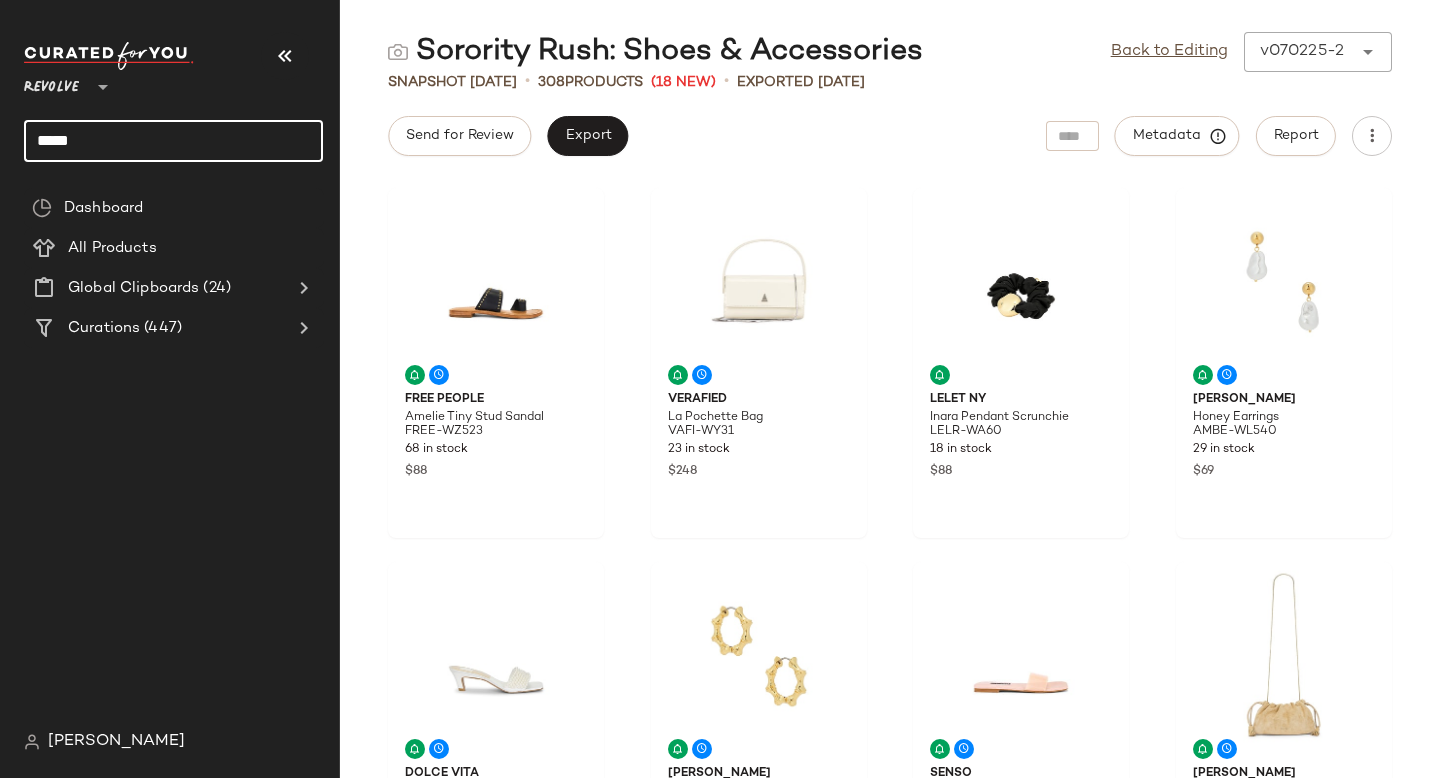 click on "*****" 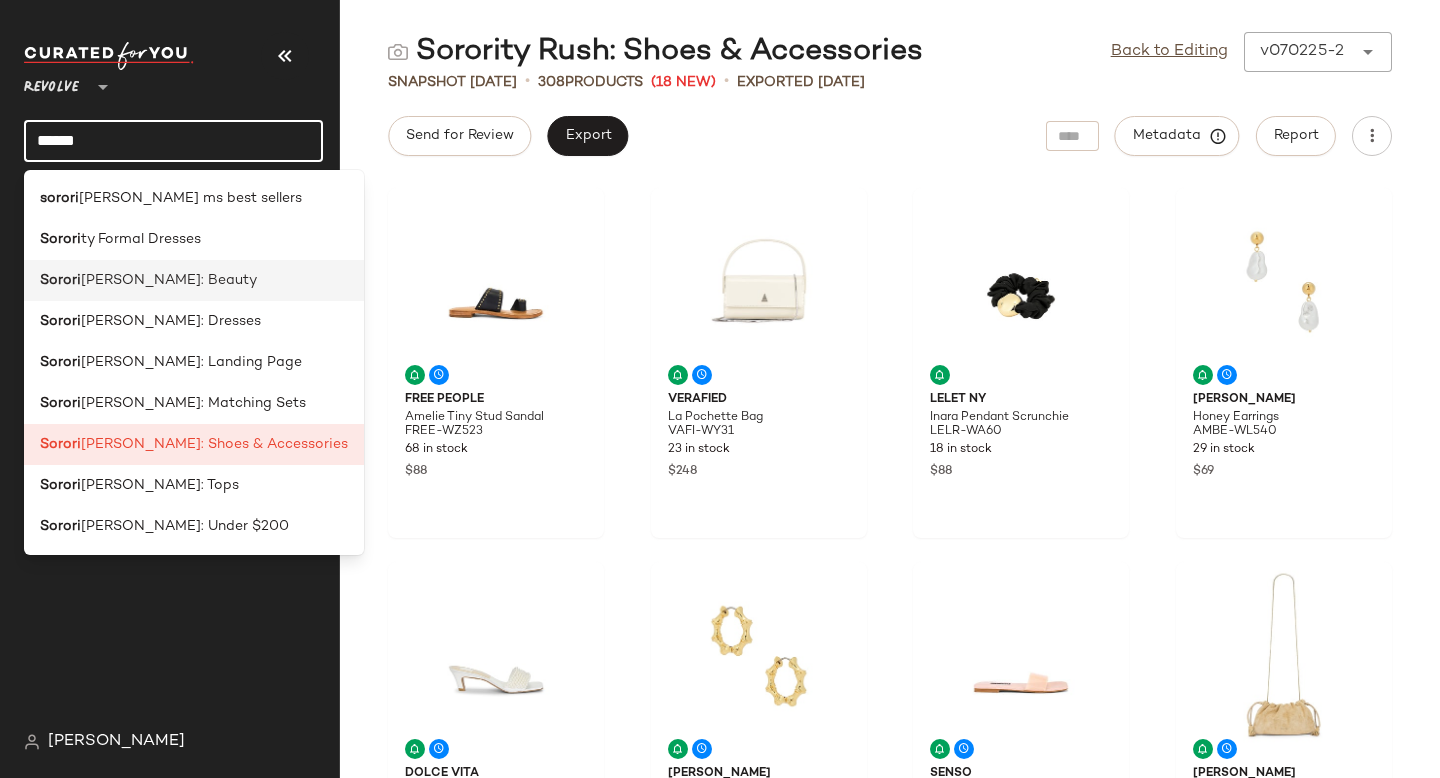type on "******" 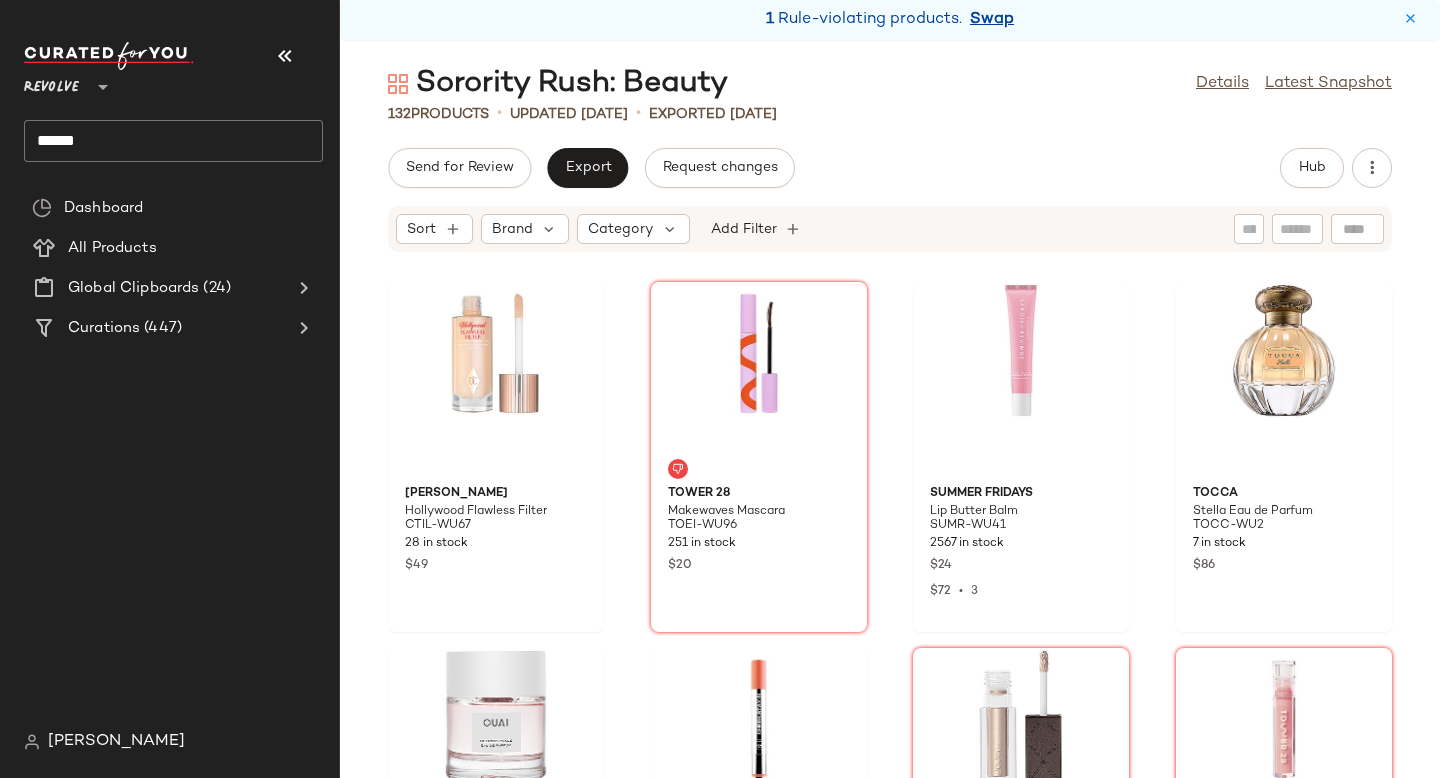 click on "Swap" at bounding box center (992, 20) 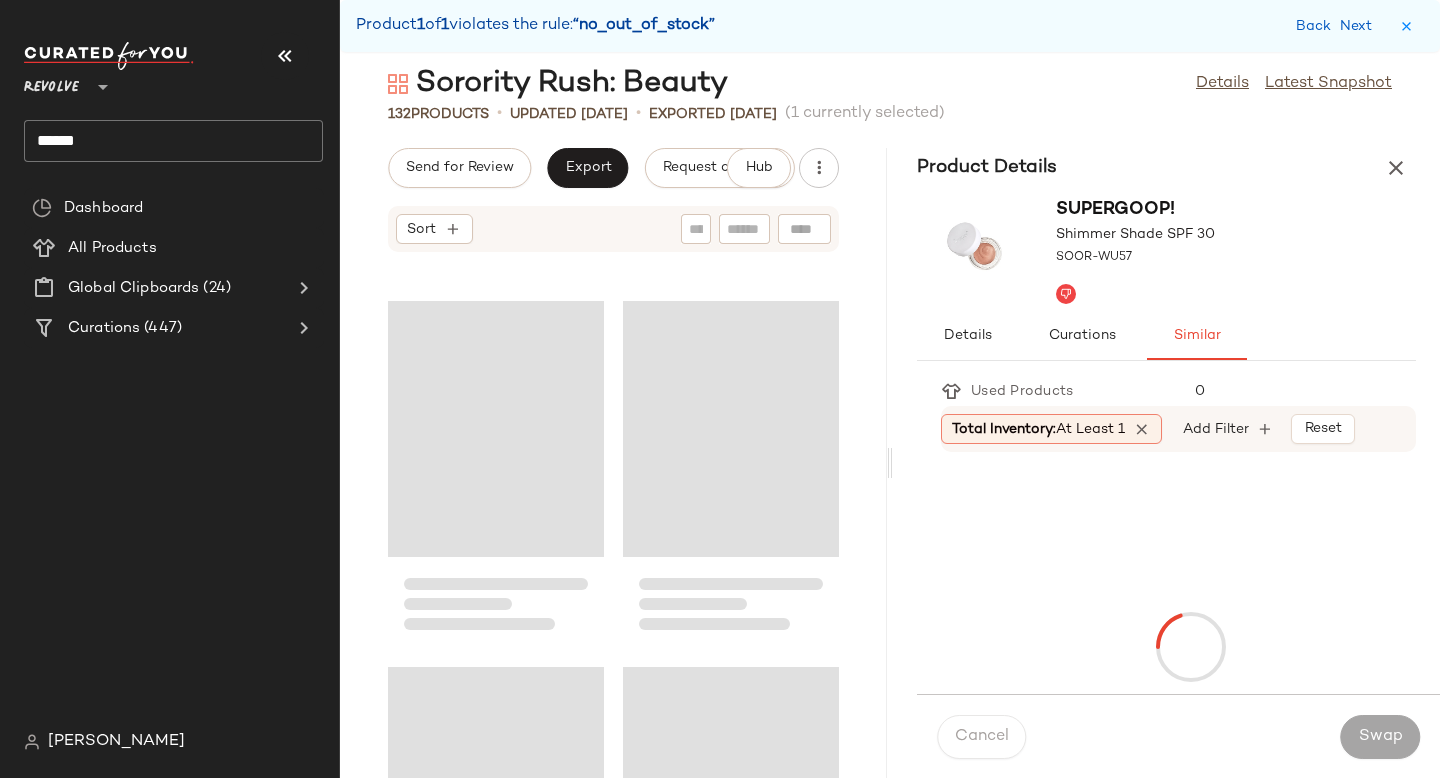 scroll, scrollTop: 19764, scrollLeft: 0, axis: vertical 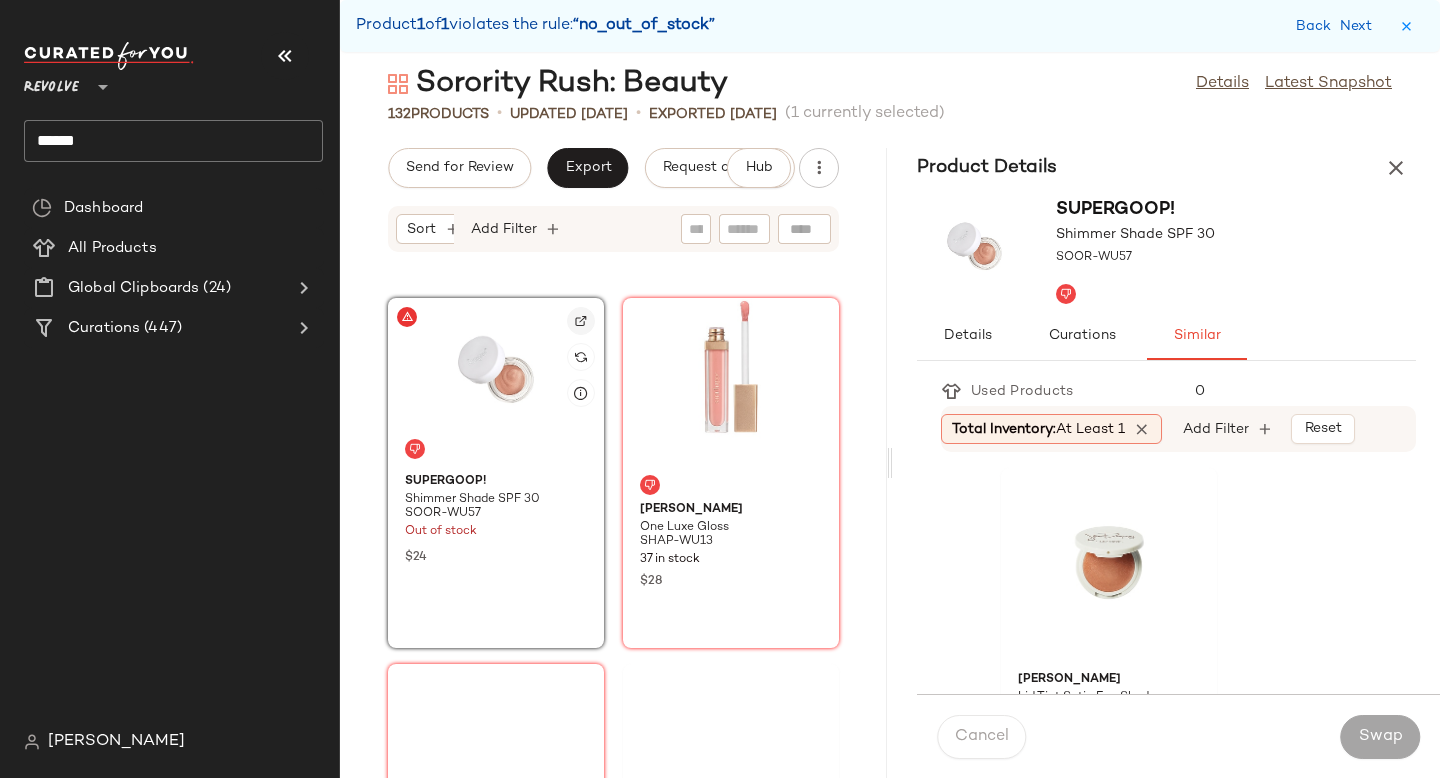click at bounding box center [581, 321] 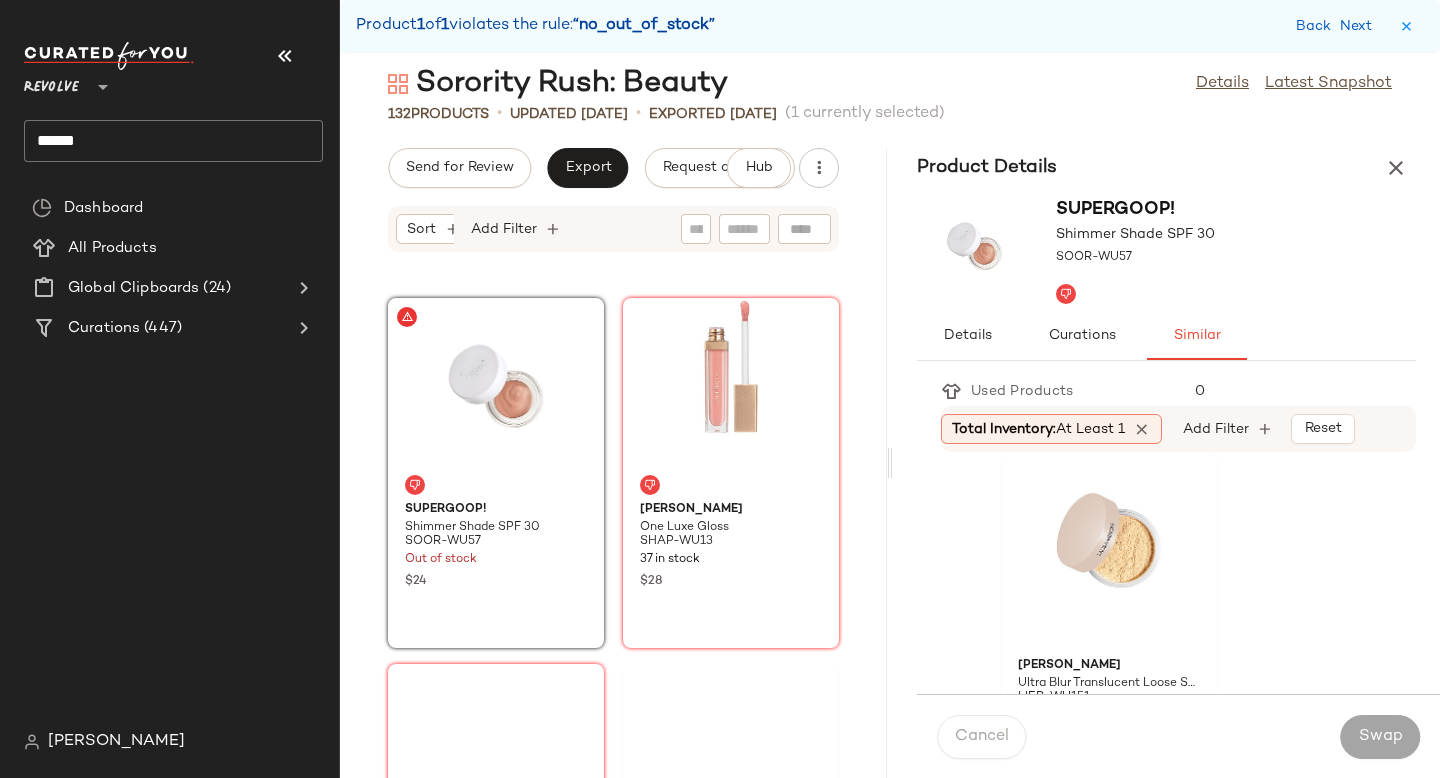 scroll, scrollTop: 388, scrollLeft: 0, axis: vertical 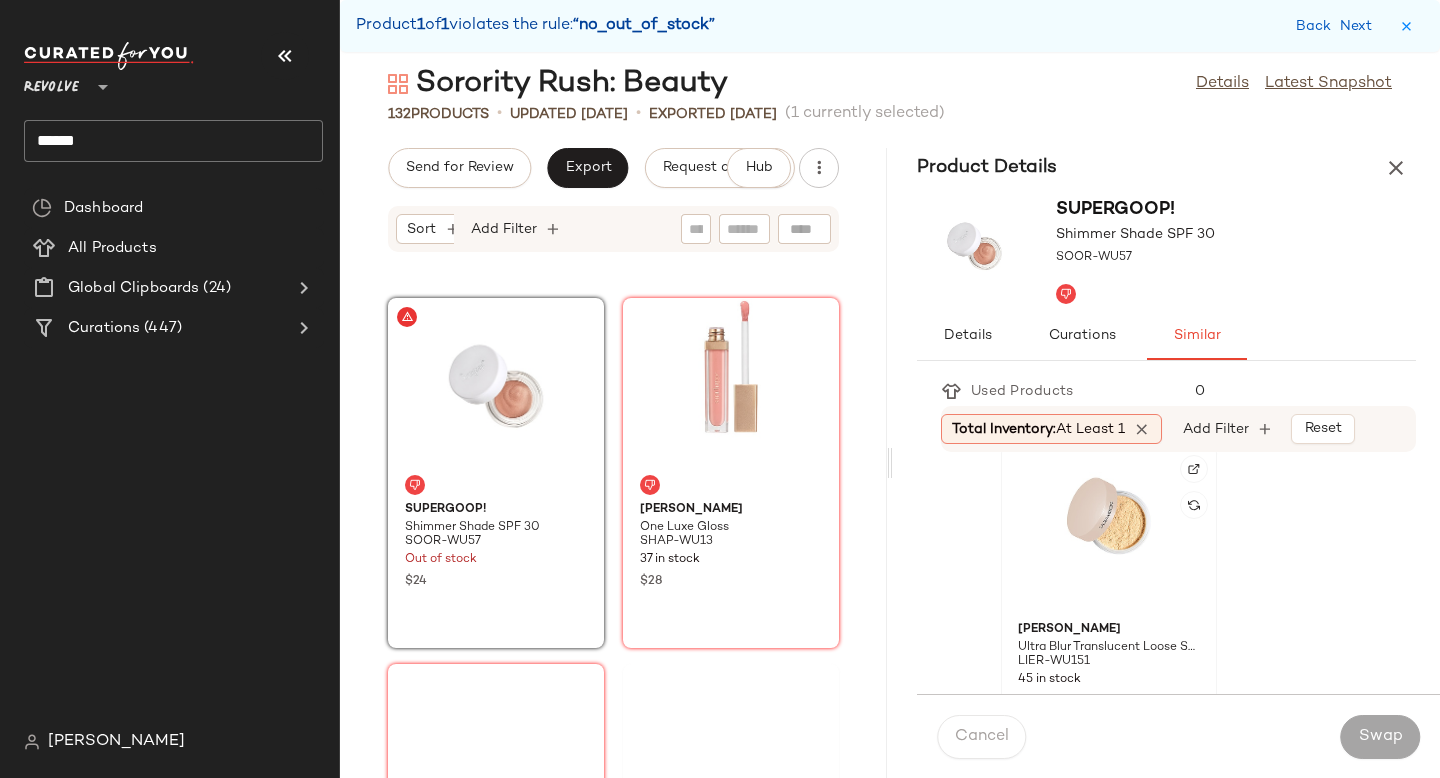 click 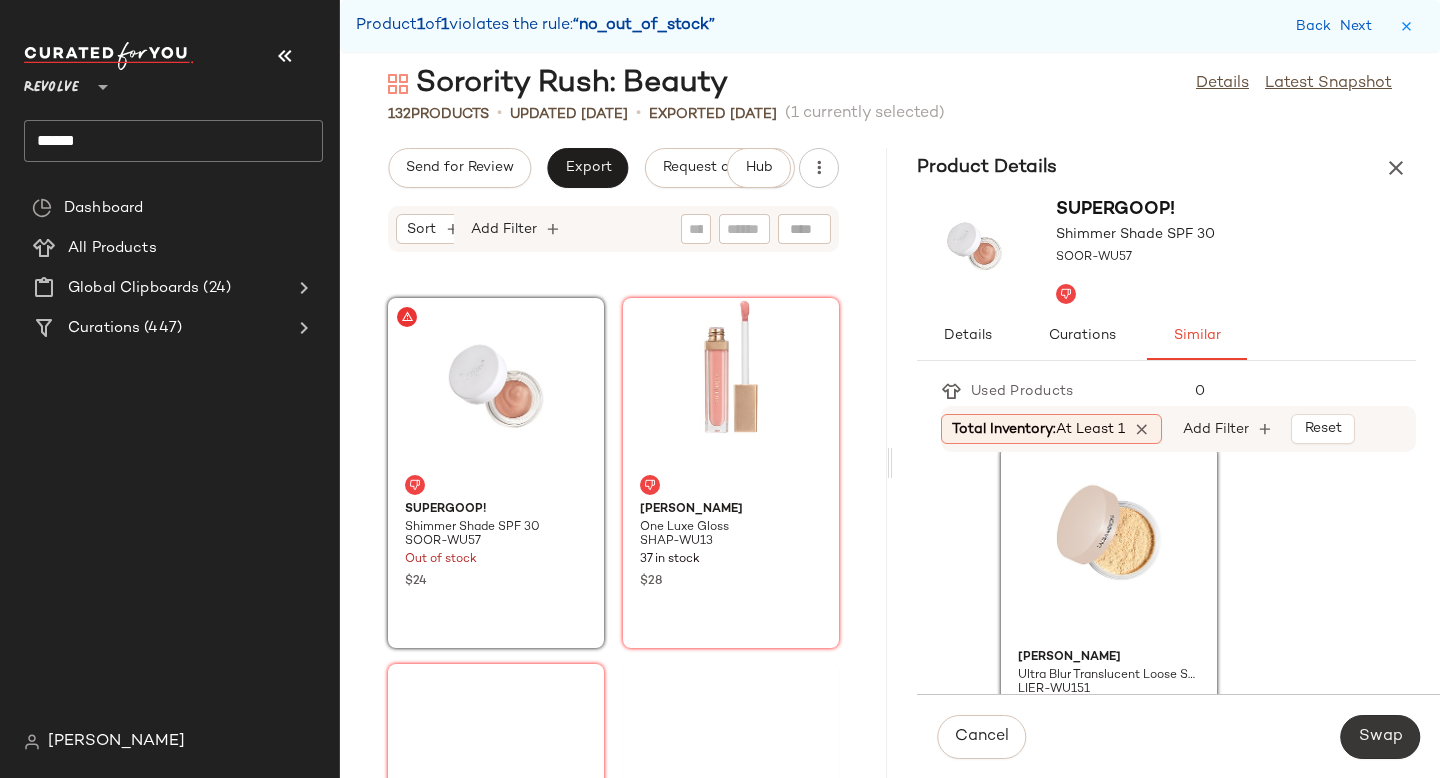 click on "Swap" 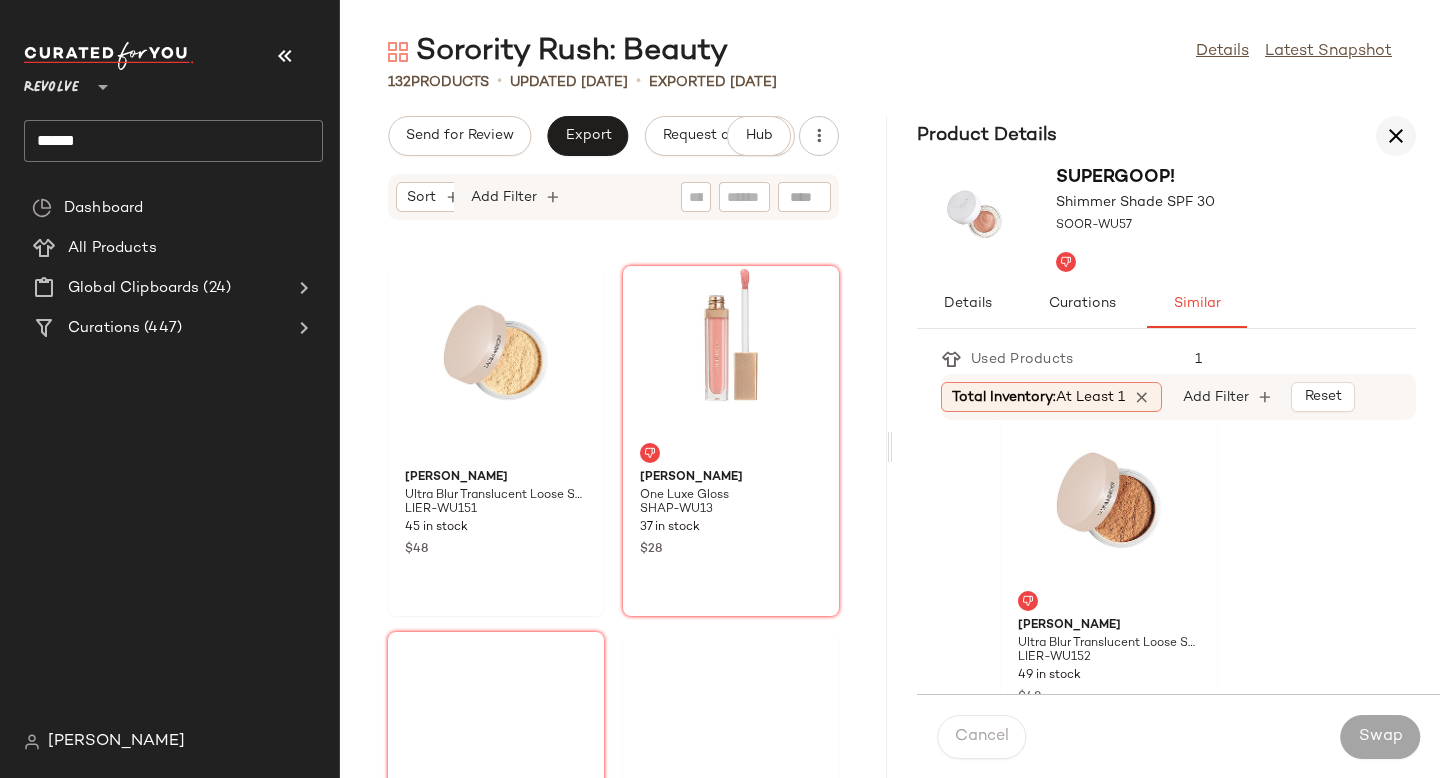 click at bounding box center (1396, 136) 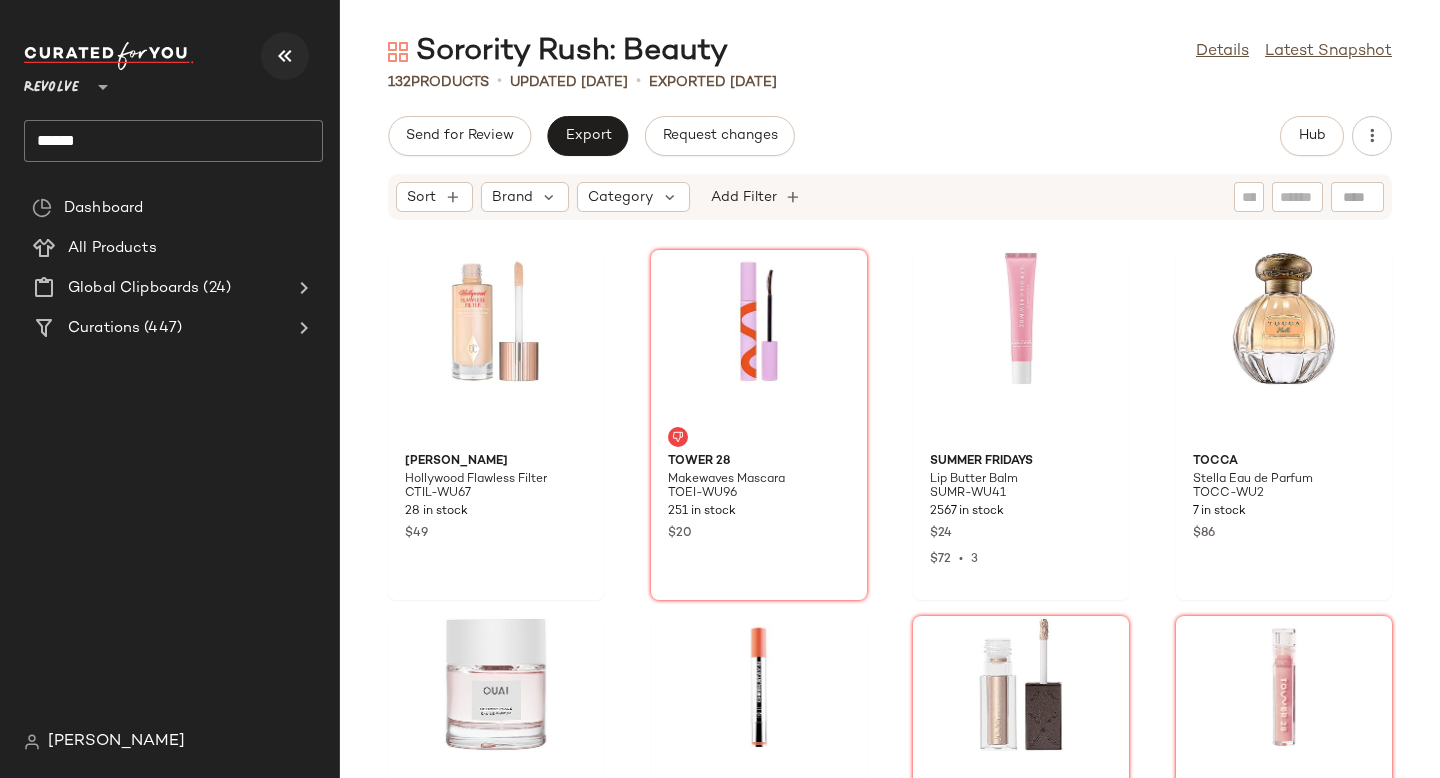 click at bounding box center (285, 56) 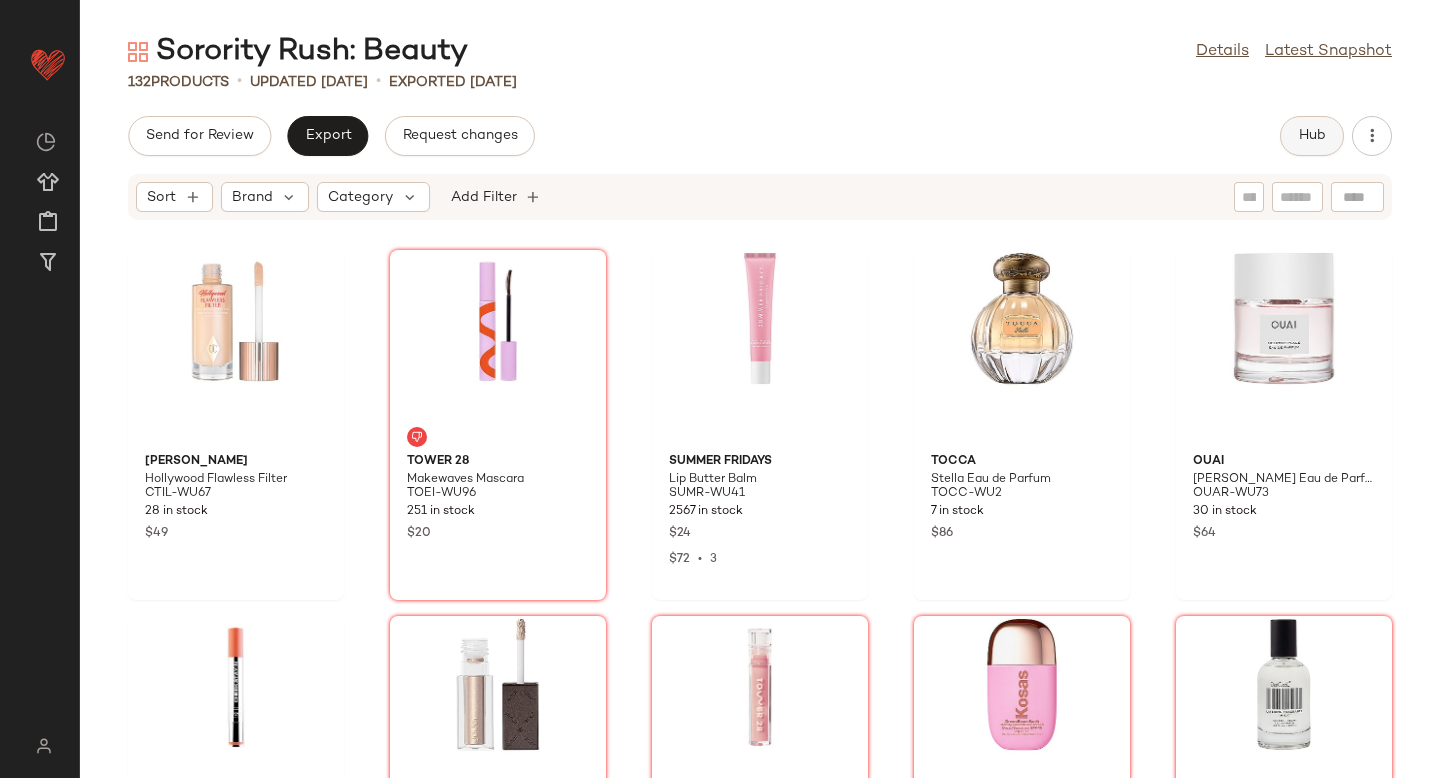 click on "Hub" at bounding box center [1312, 136] 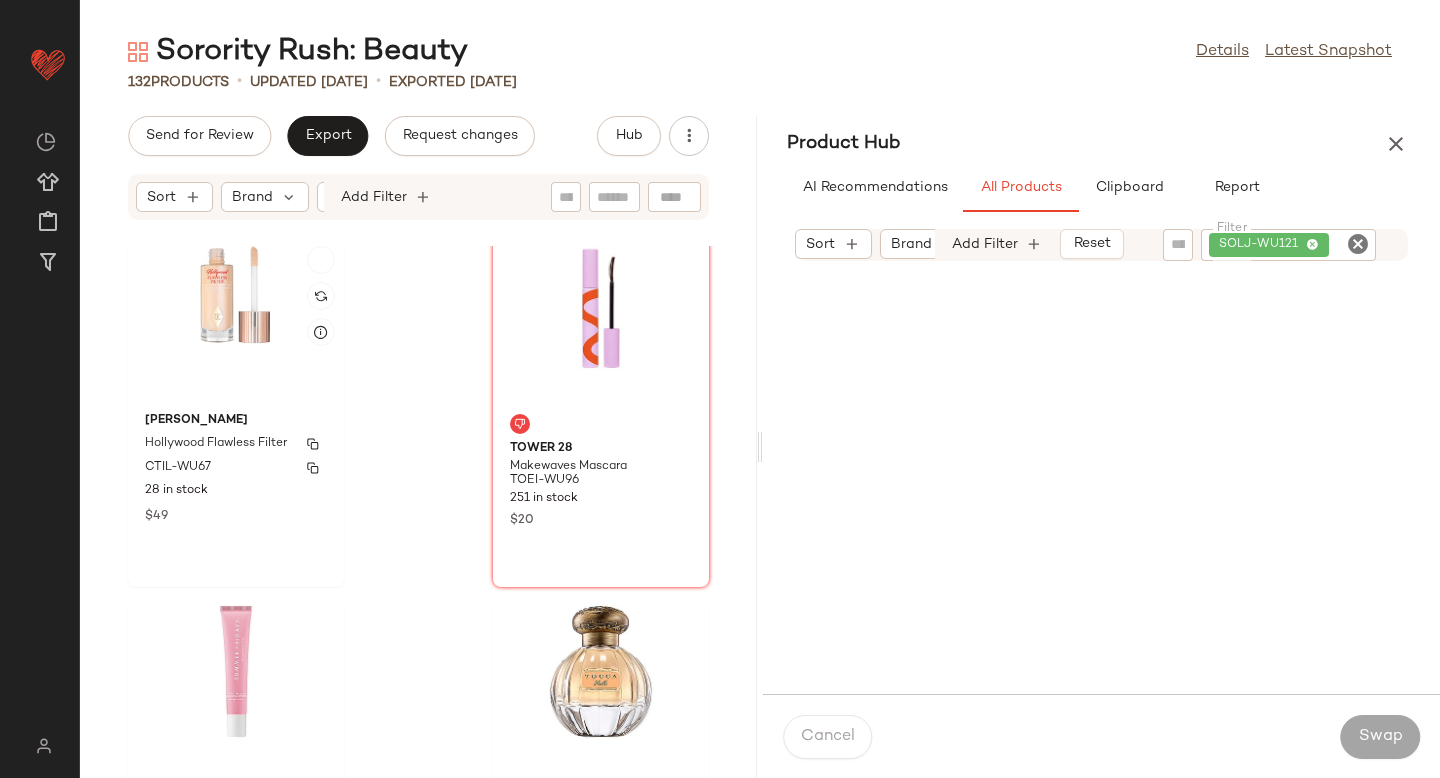 scroll, scrollTop: 0, scrollLeft: 0, axis: both 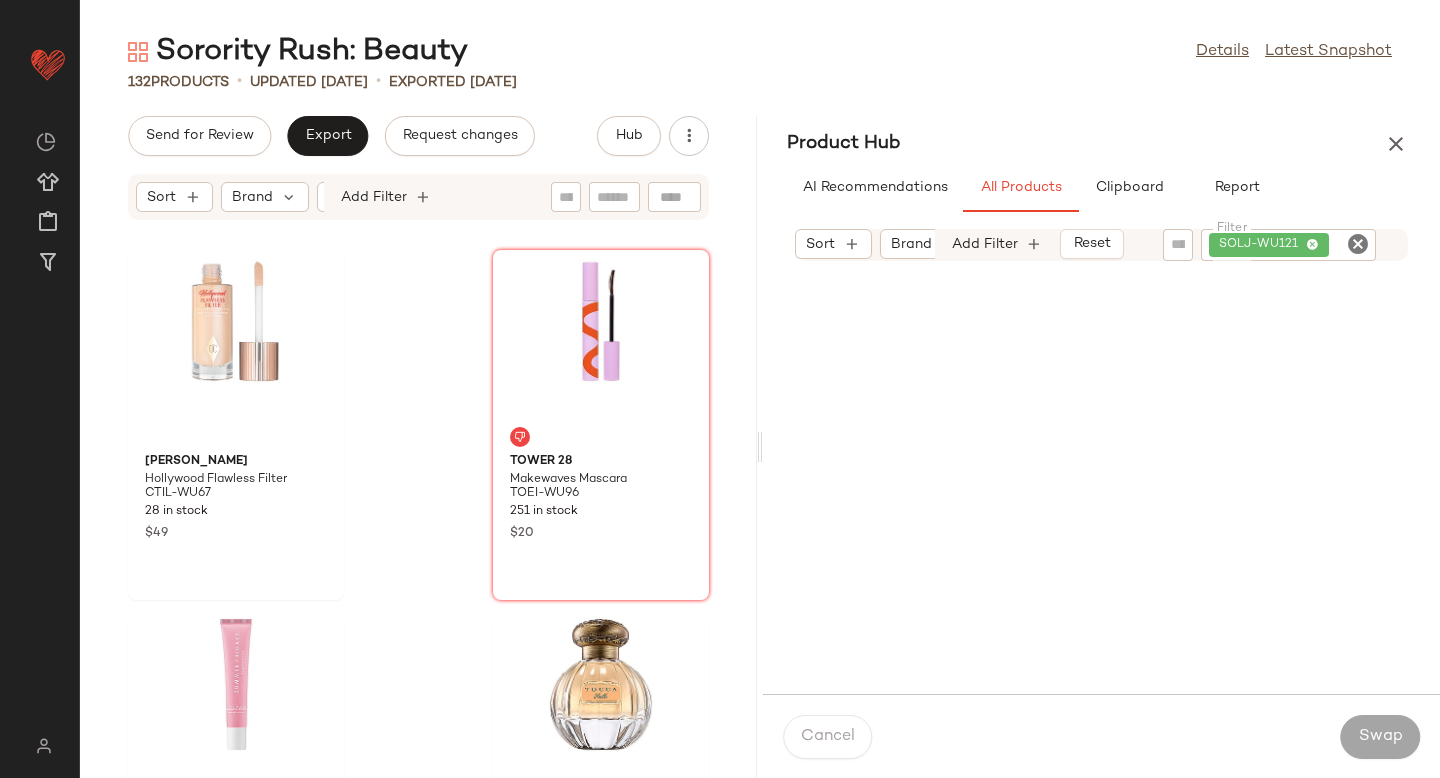 click 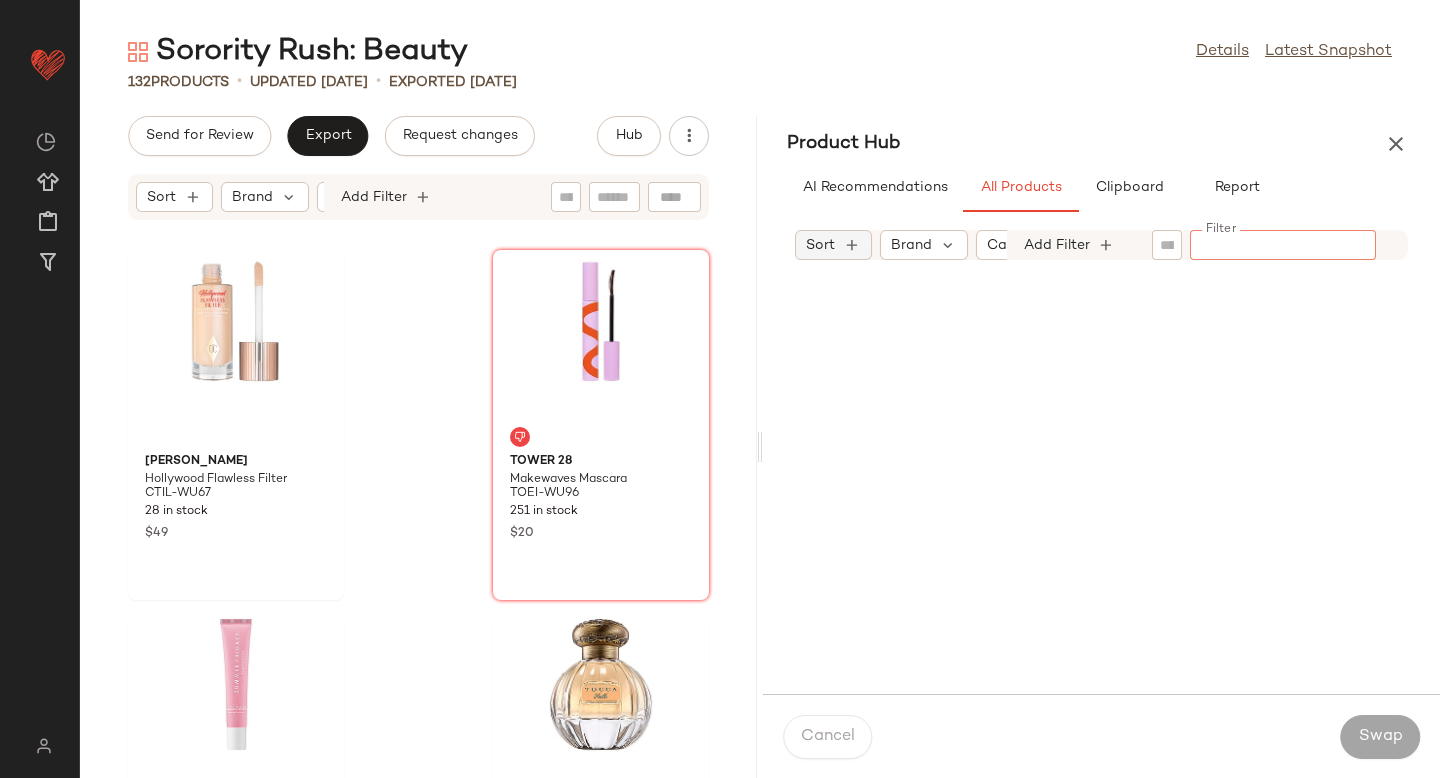 click on "Sort" at bounding box center [820, 245] 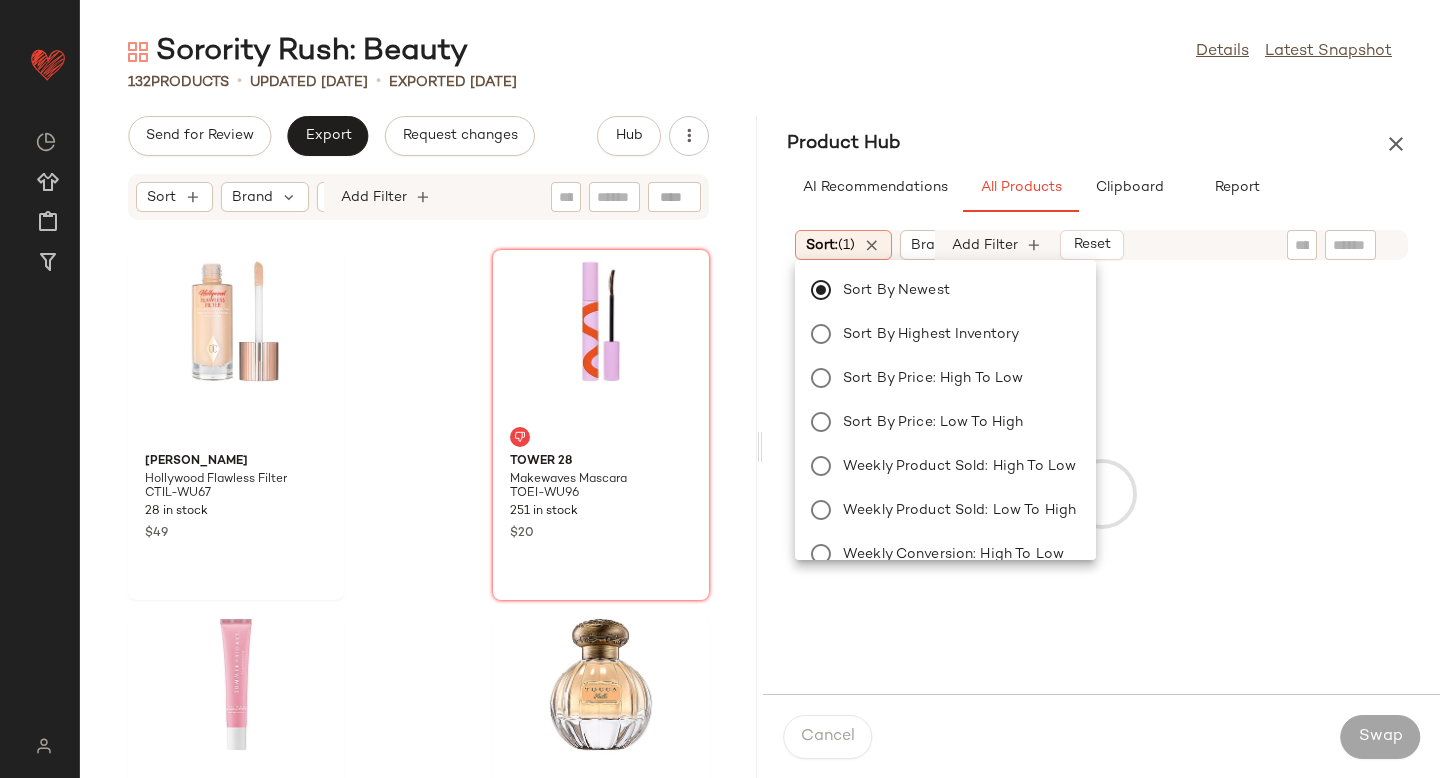 click 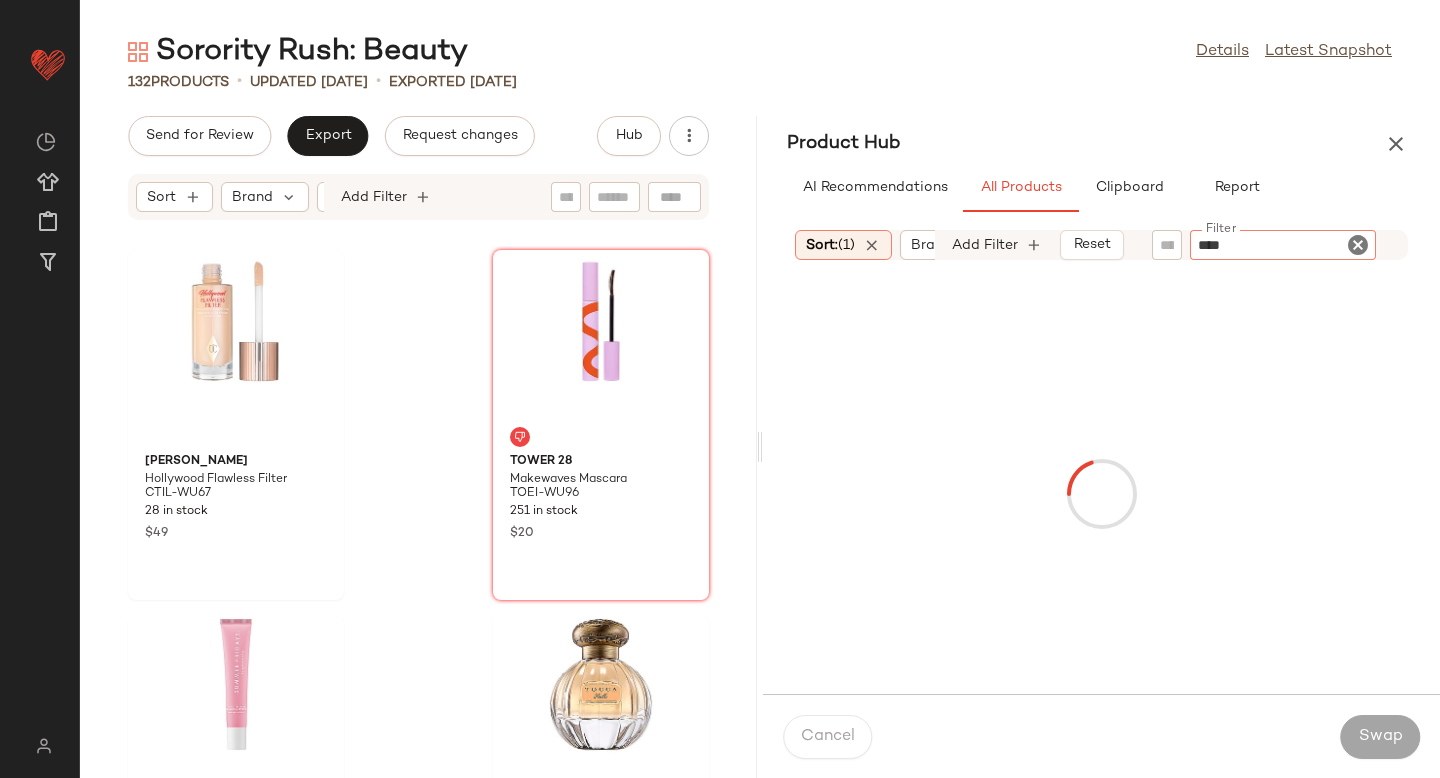 type on "*****" 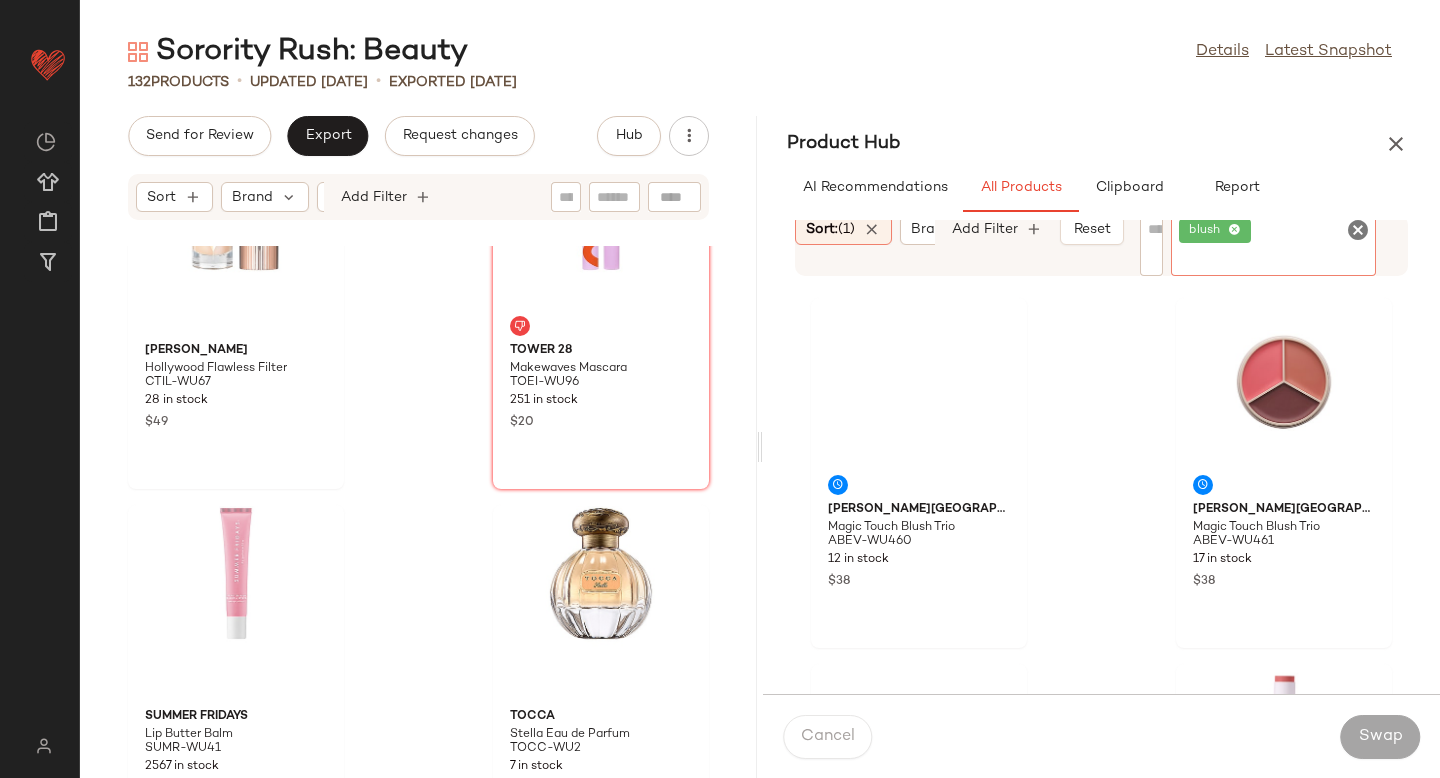 scroll, scrollTop: 0, scrollLeft: 0, axis: both 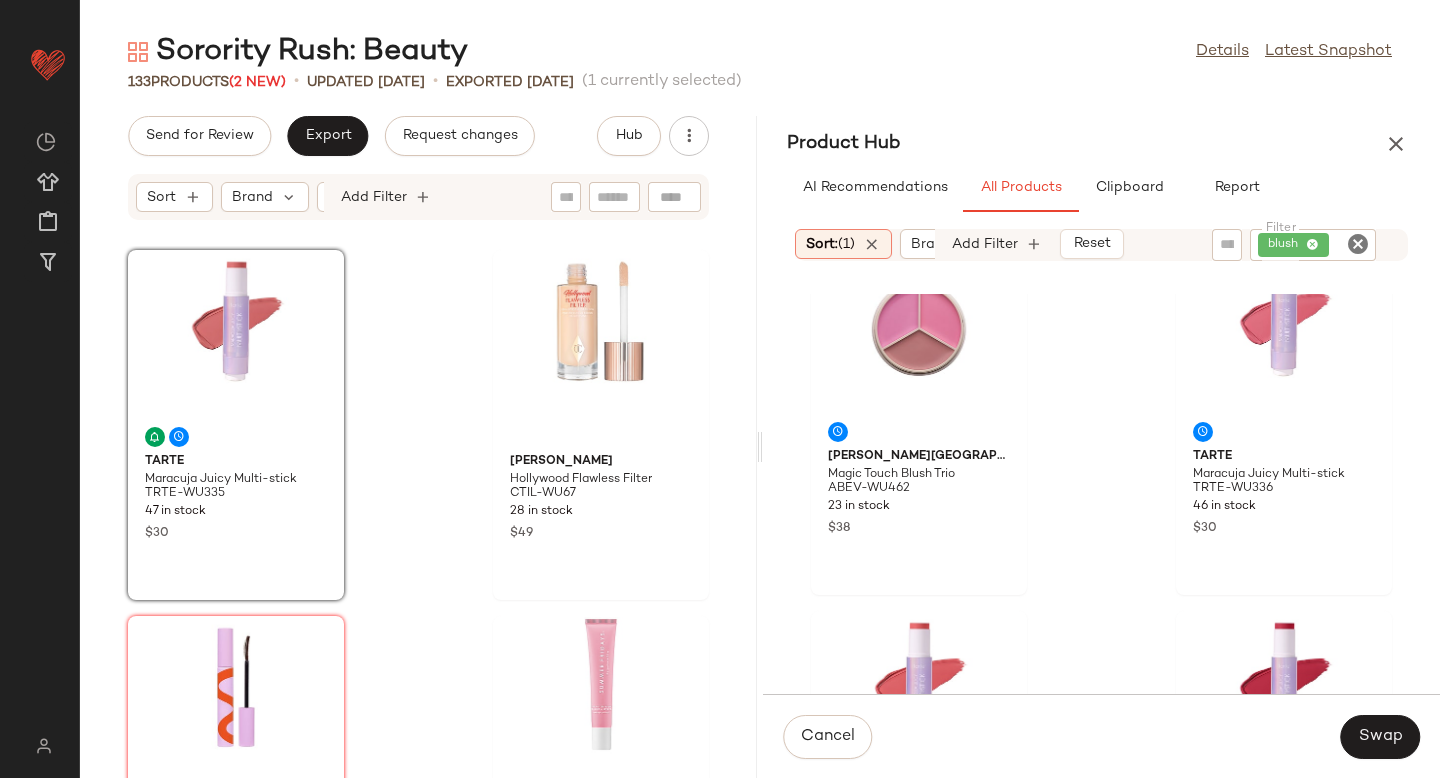 click 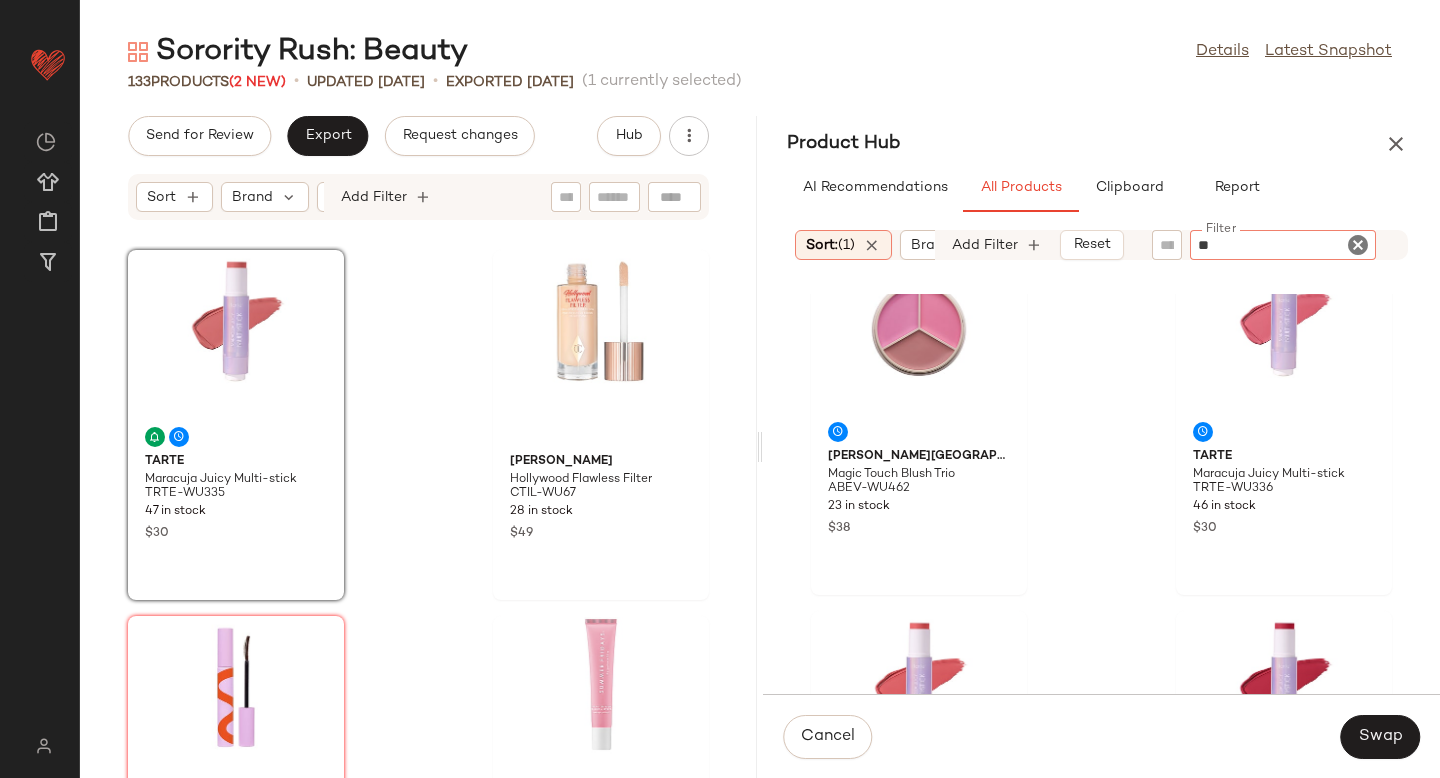 type on "***" 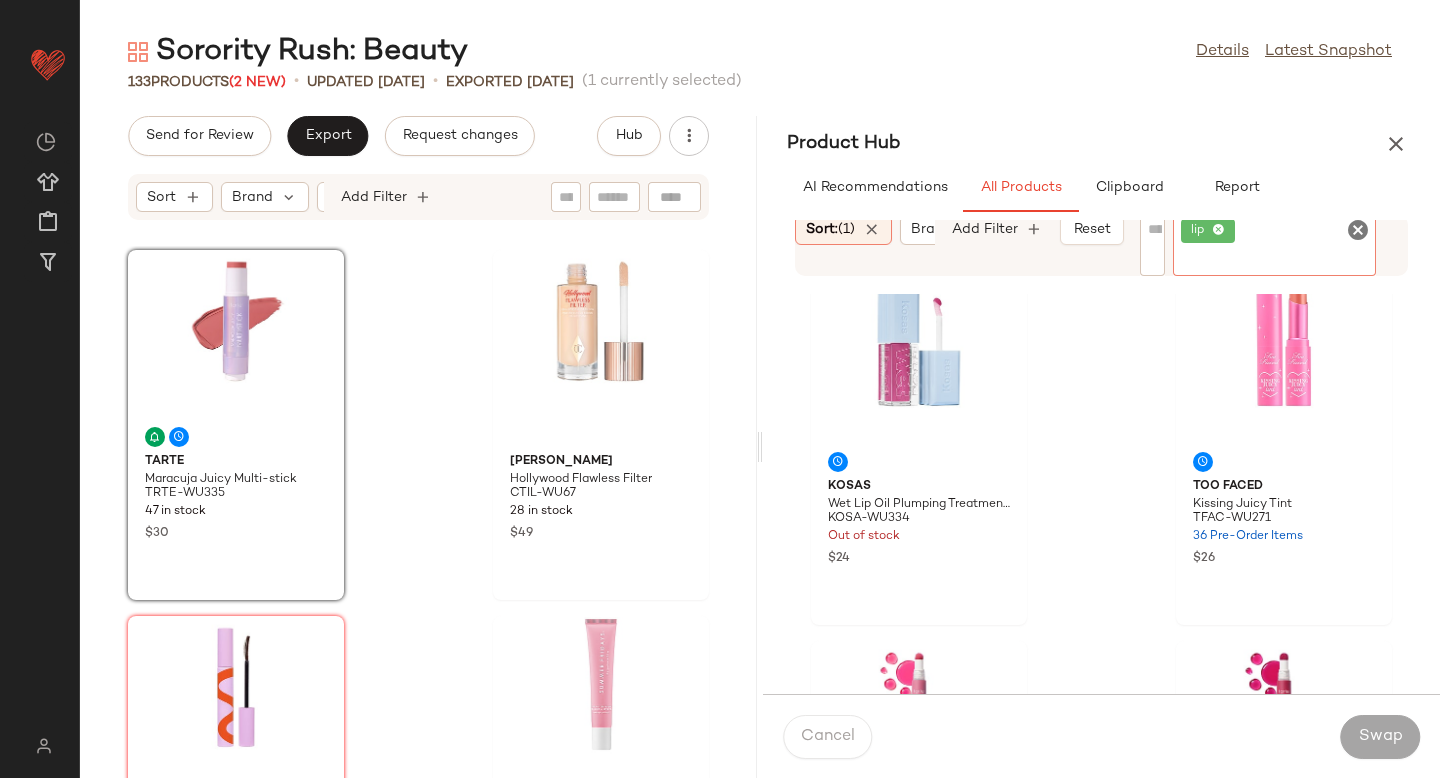 scroll, scrollTop: 311, scrollLeft: 0, axis: vertical 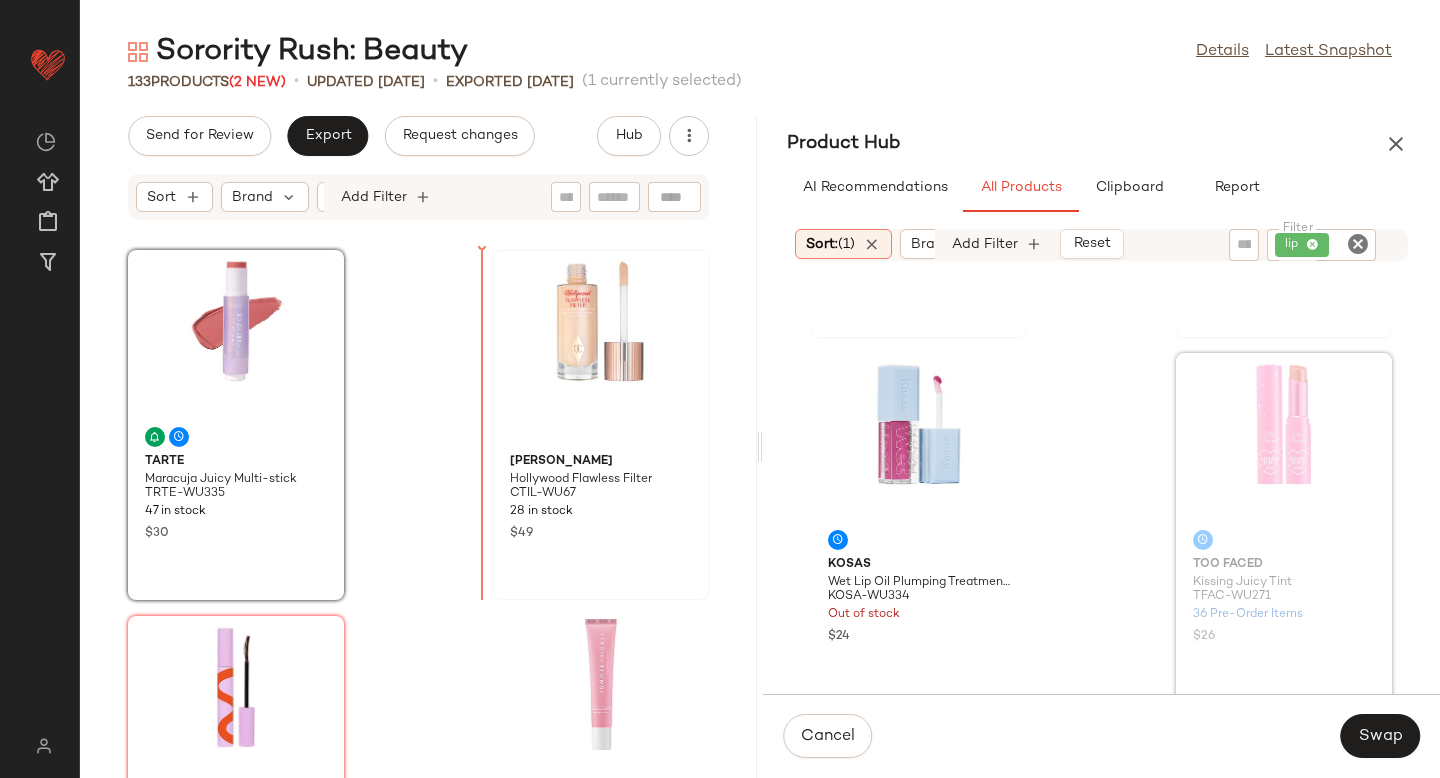 drag, startPoint x: 1288, startPoint y: 407, endPoint x: 487, endPoint y: 449, distance: 802.10034 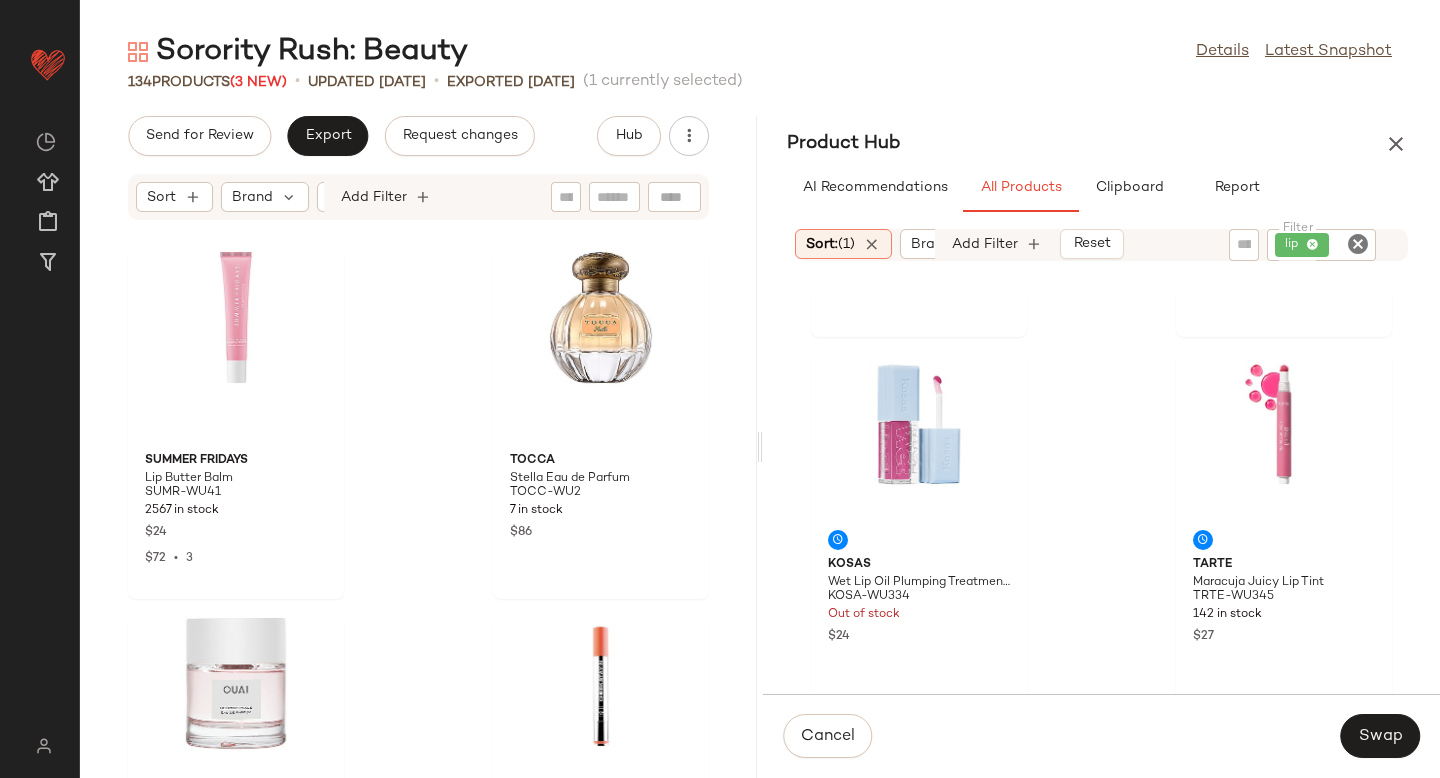 scroll, scrollTop: 859, scrollLeft: 0, axis: vertical 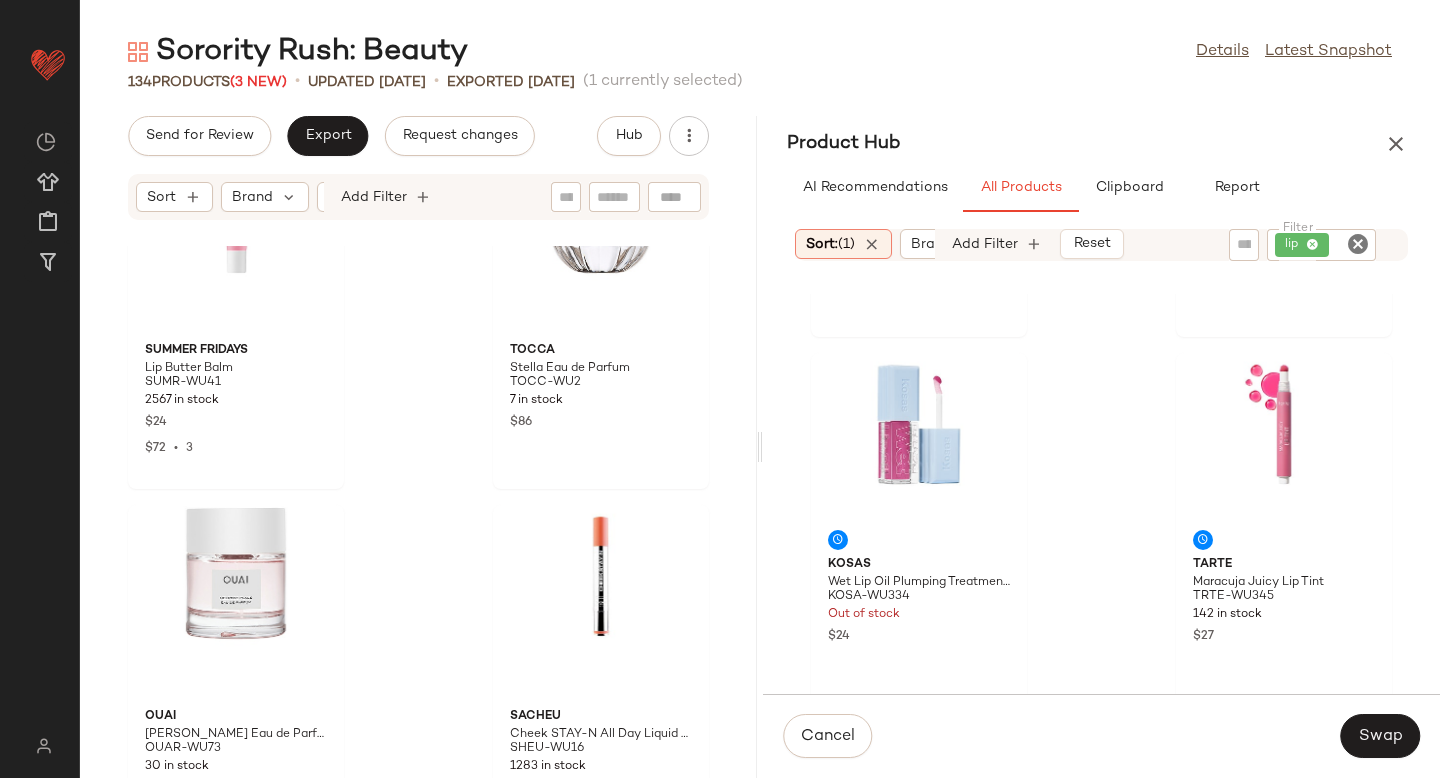 click 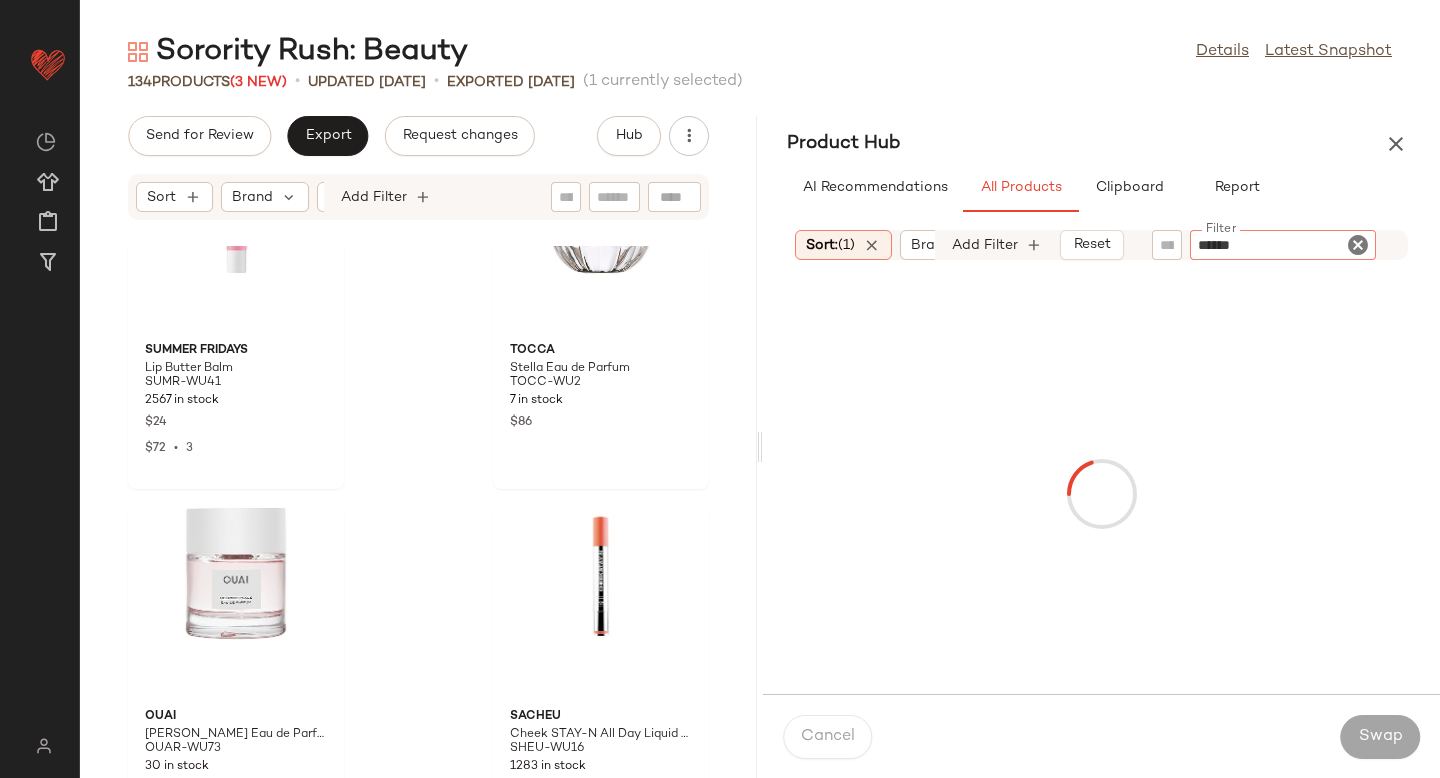 type on "*******" 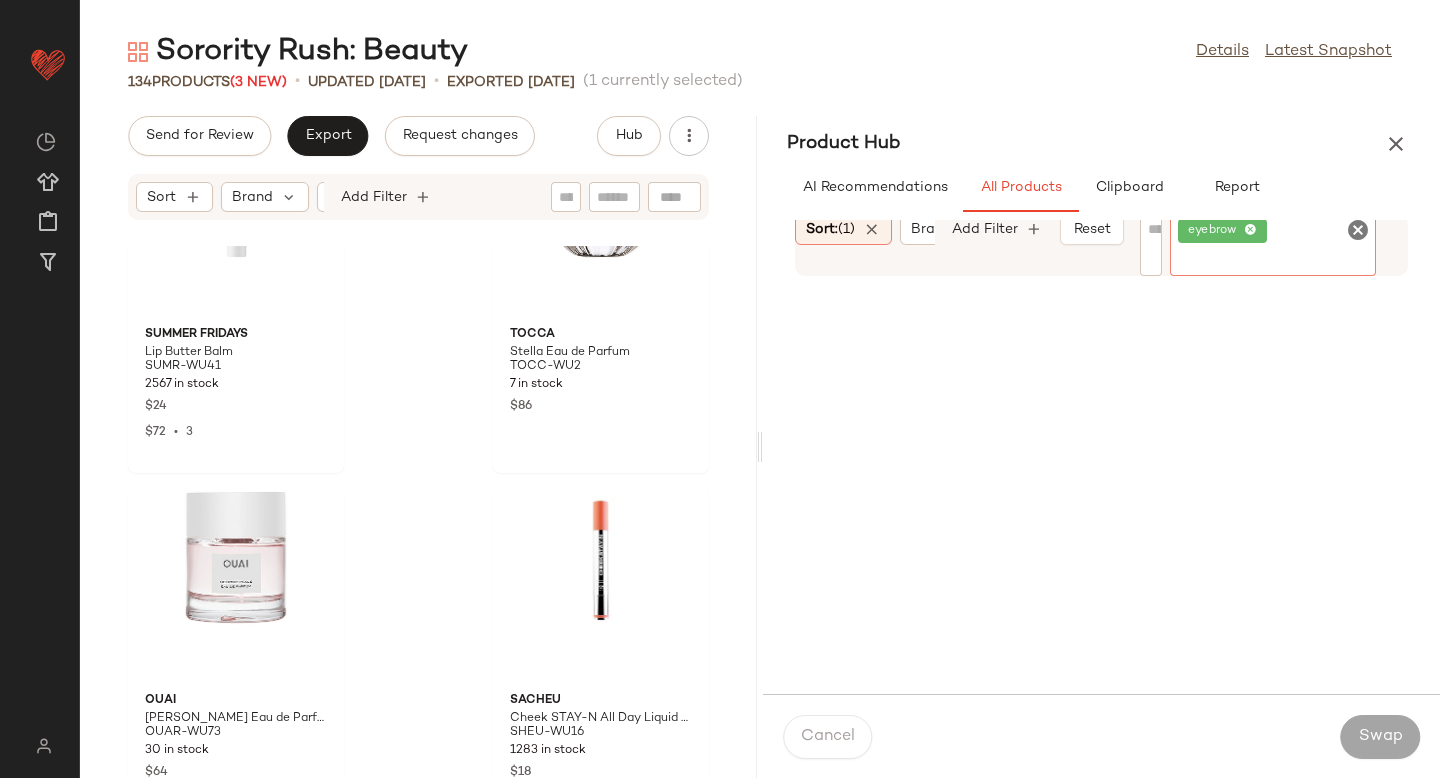 scroll, scrollTop: 0, scrollLeft: 0, axis: both 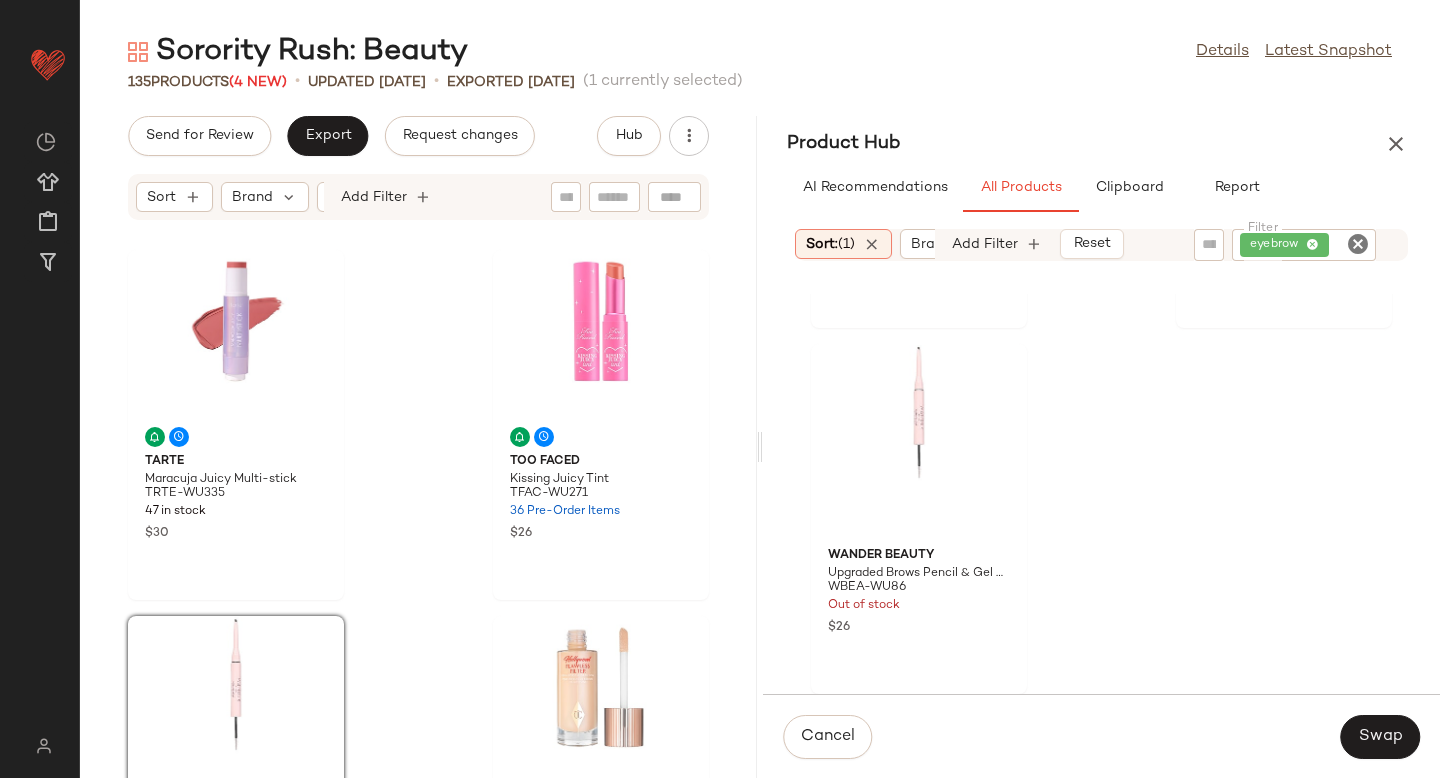 click 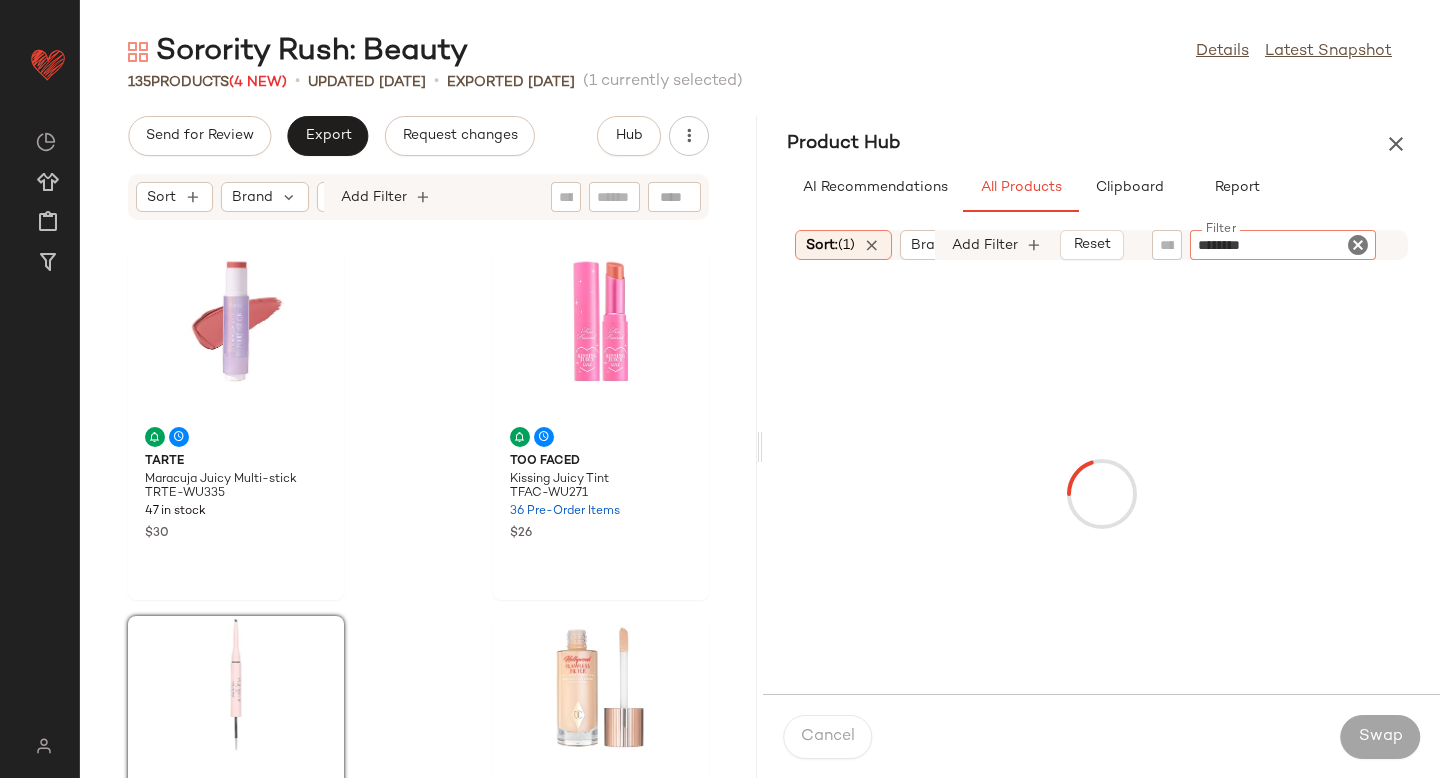 type on "*********" 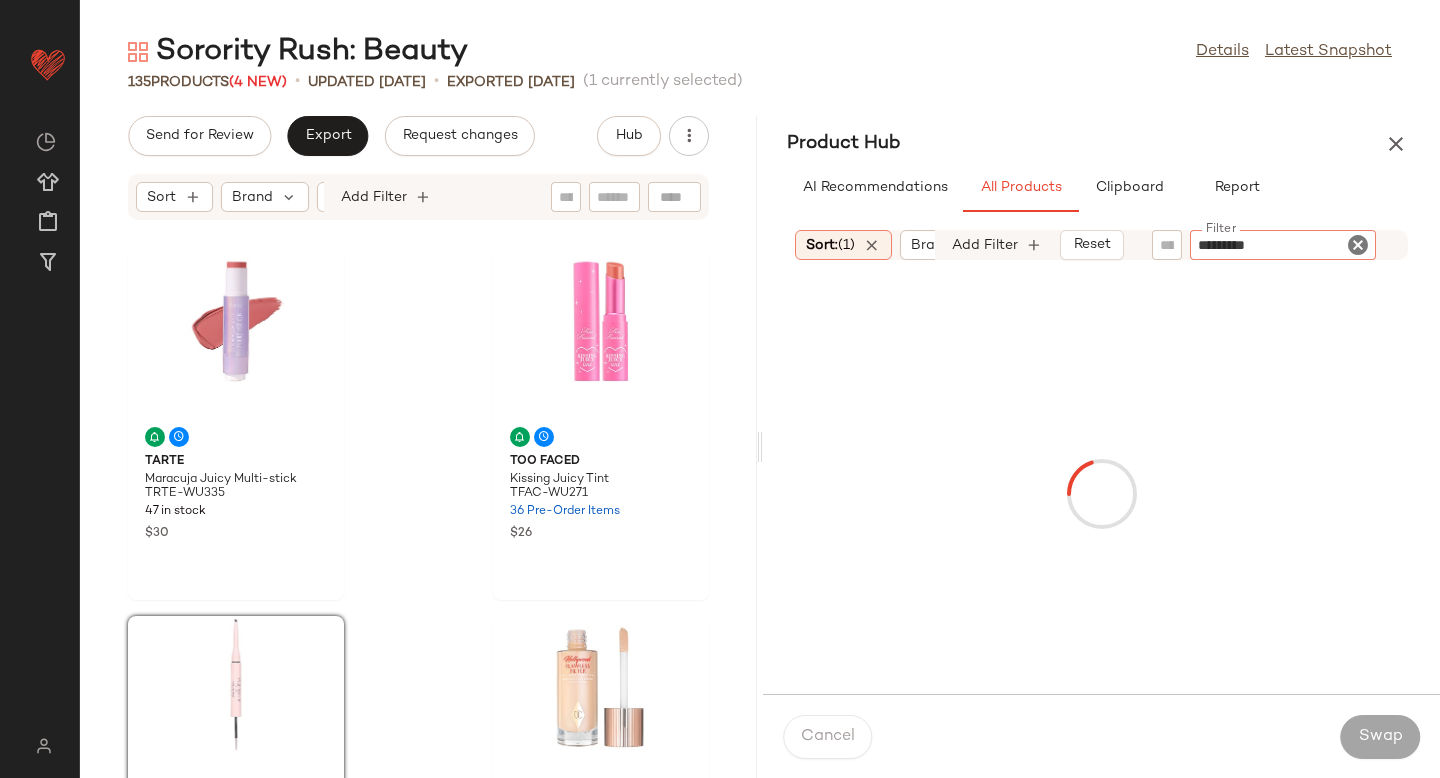 type 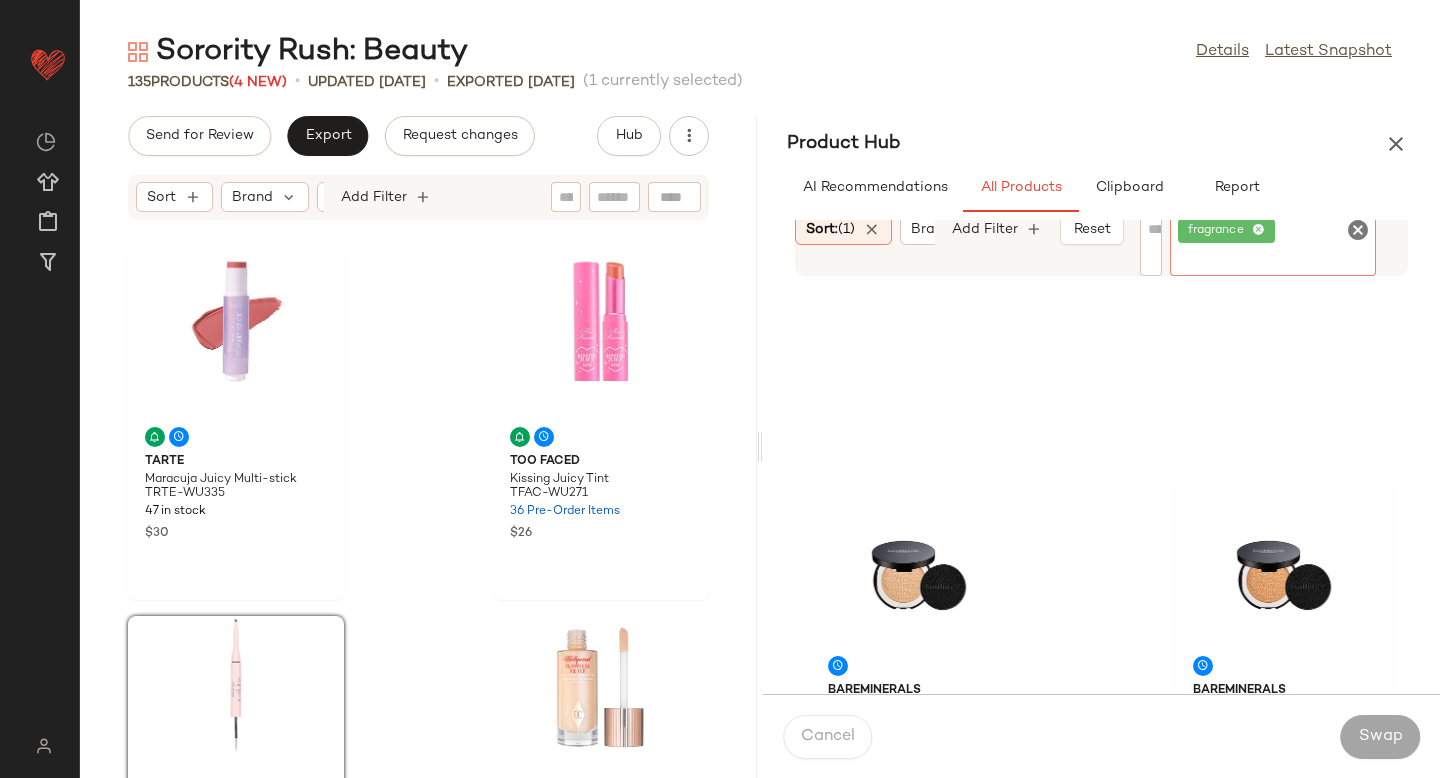 scroll, scrollTop: 3140, scrollLeft: 0, axis: vertical 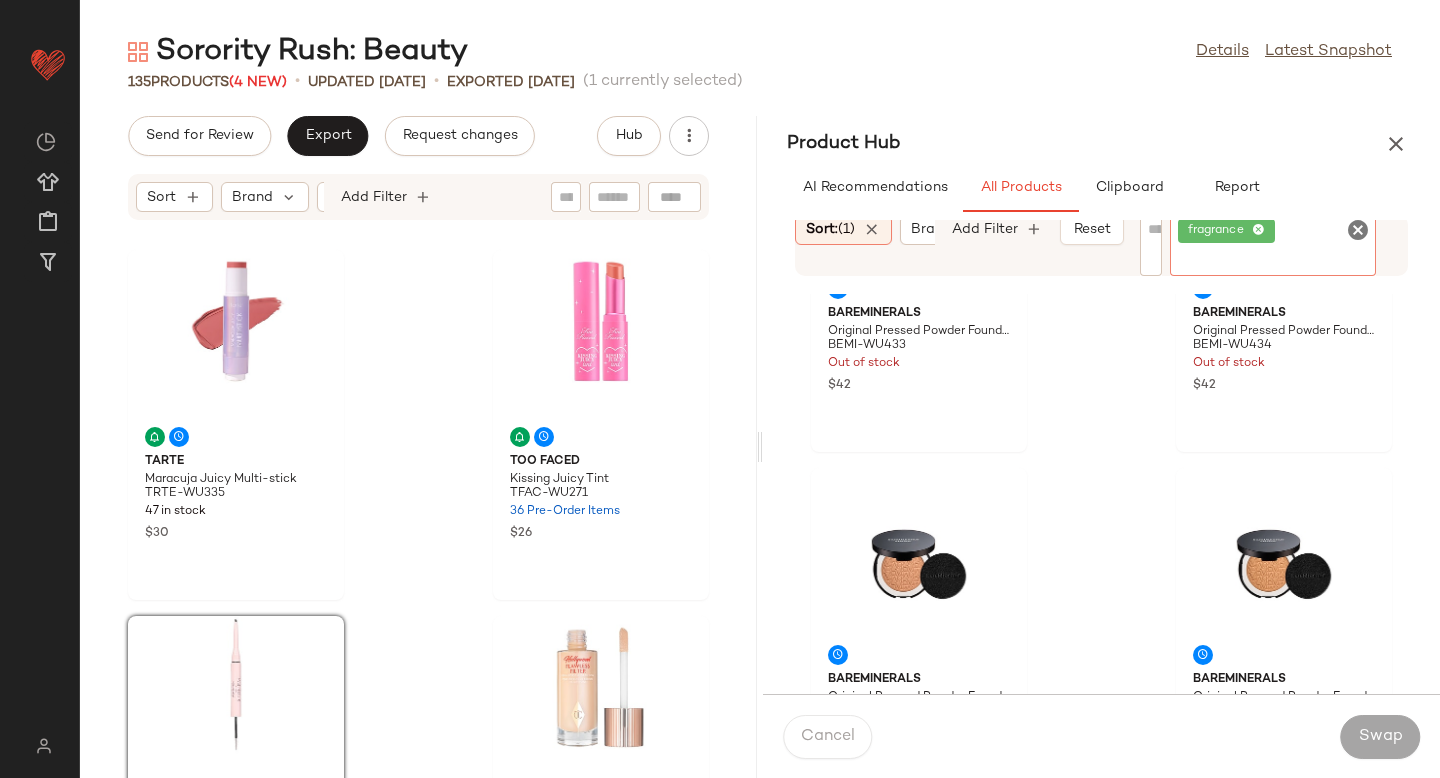 click 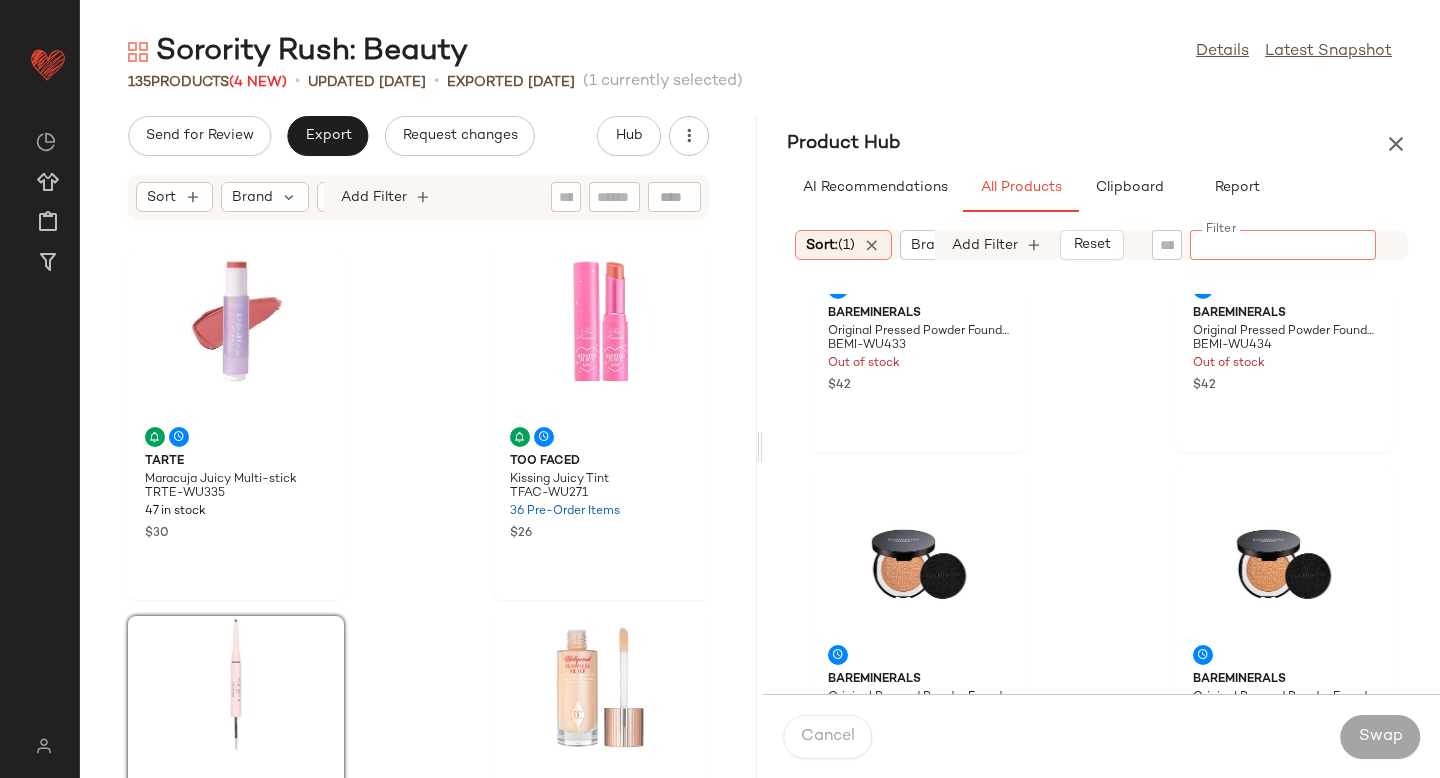 click 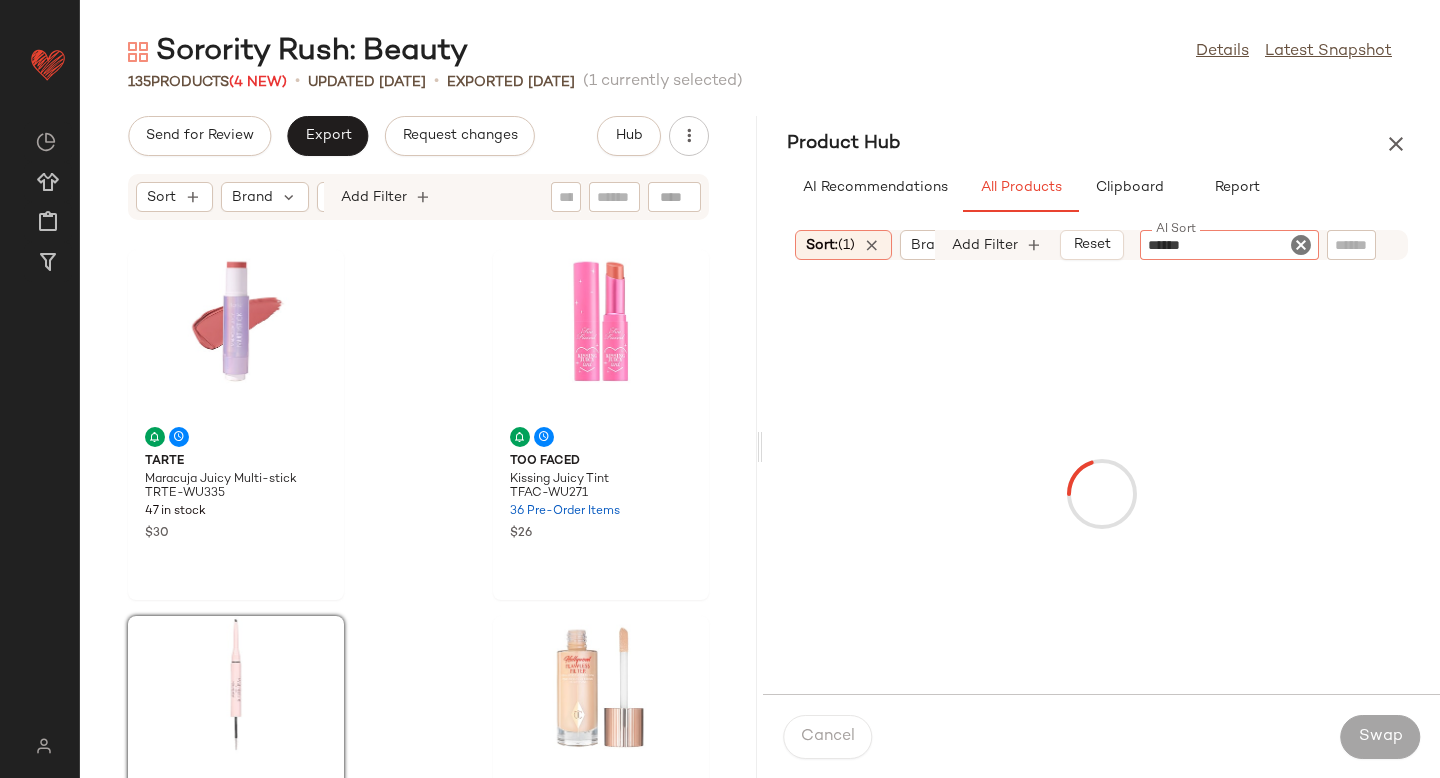type on "*******" 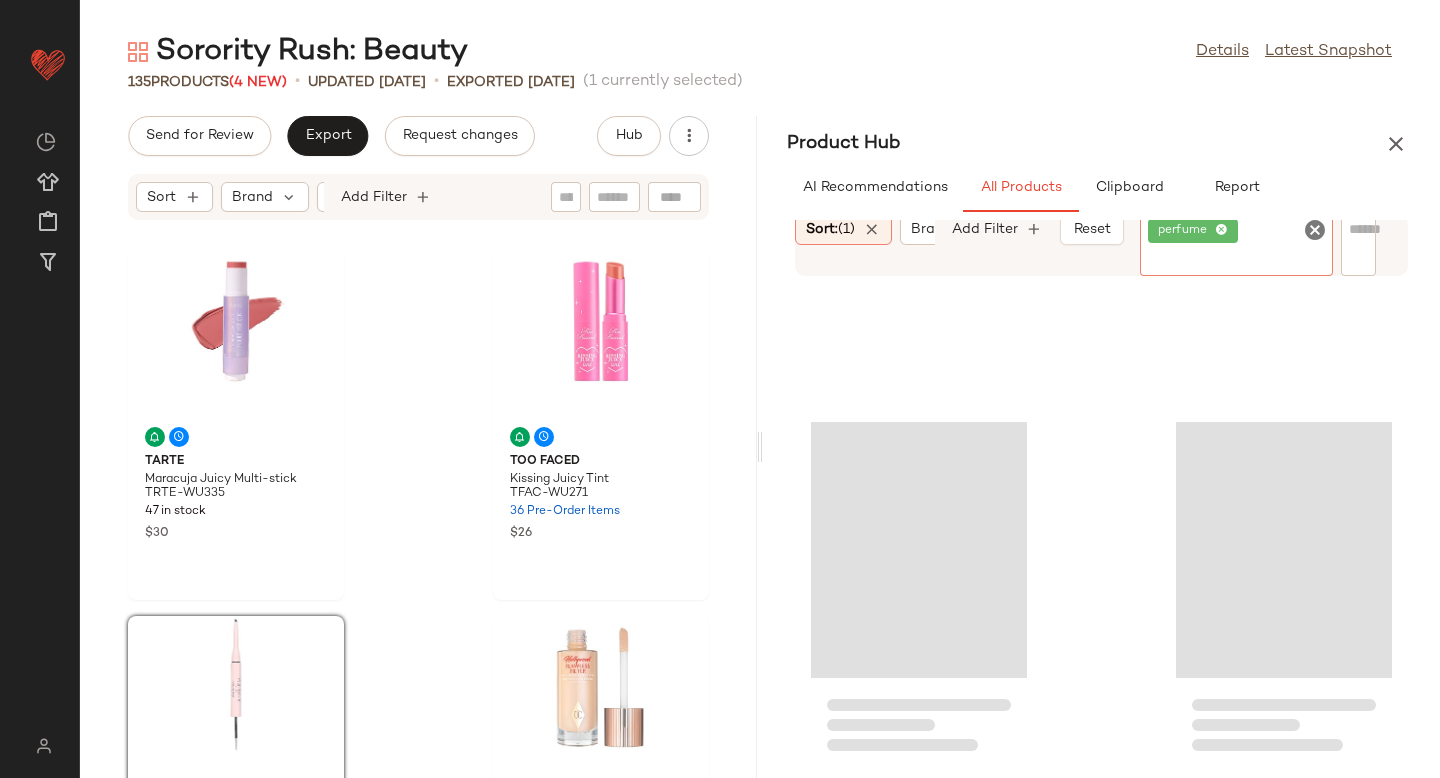scroll, scrollTop: 16725690, scrollLeft: 0, axis: vertical 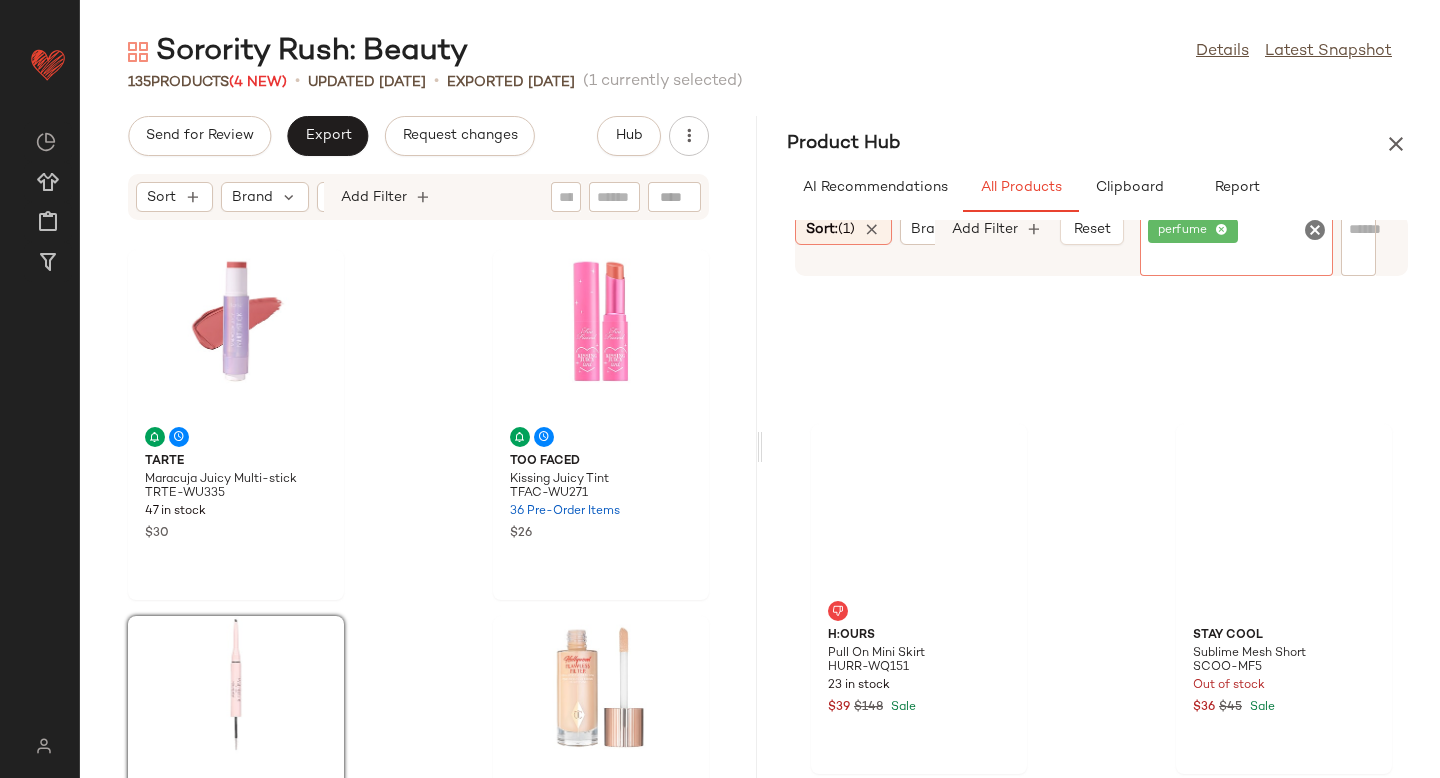 click 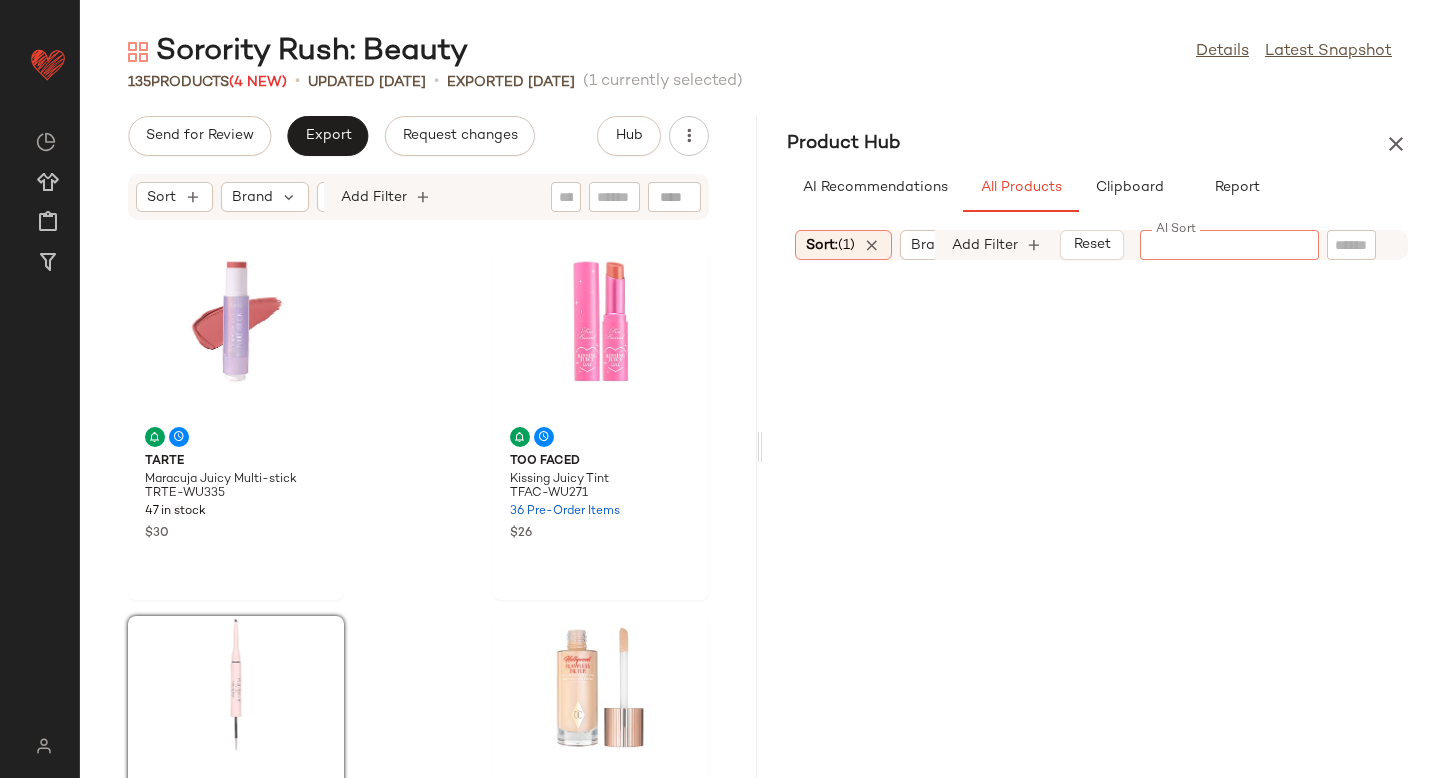 scroll, scrollTop: 16776636, scrollLeft: 0, axis: vertical 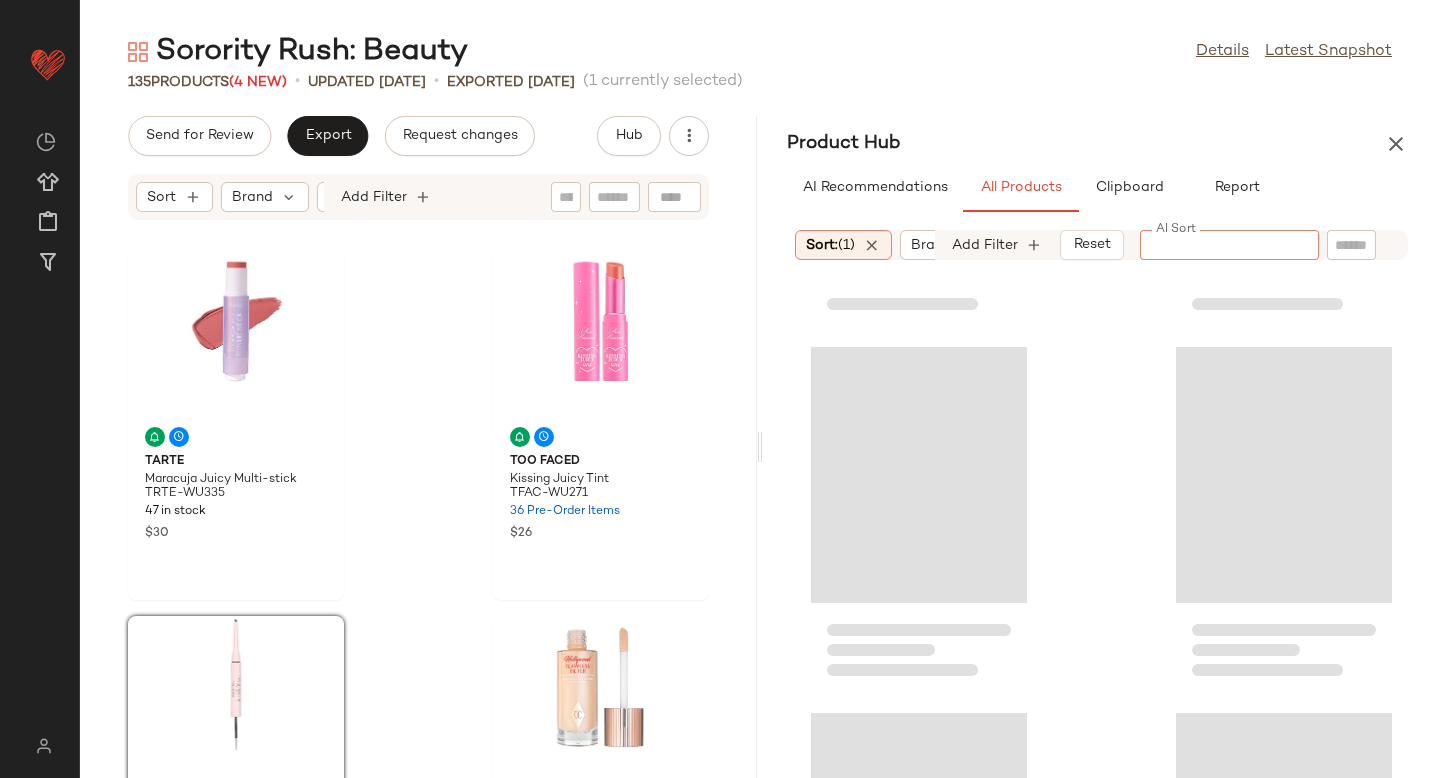 click on "AI Sort" 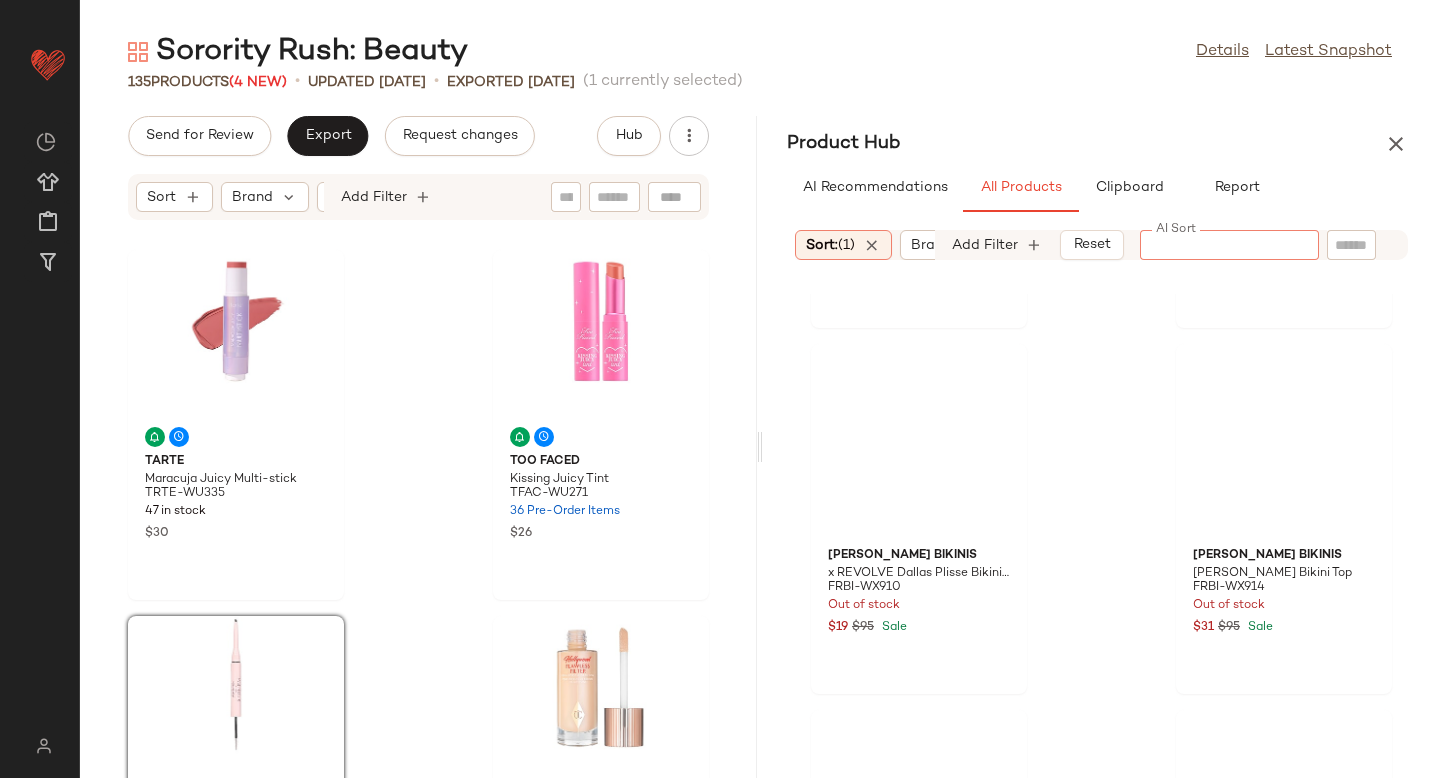 type on "********" 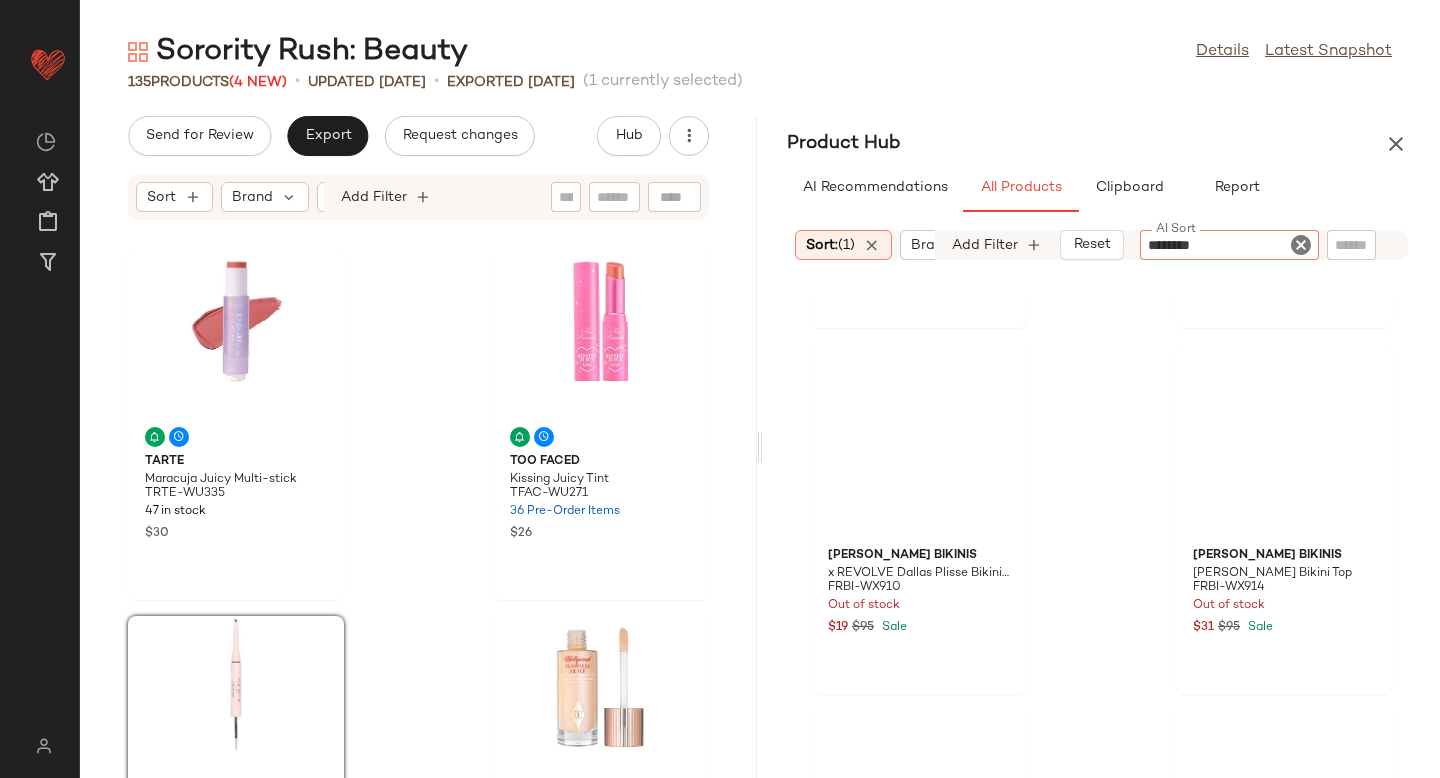 type 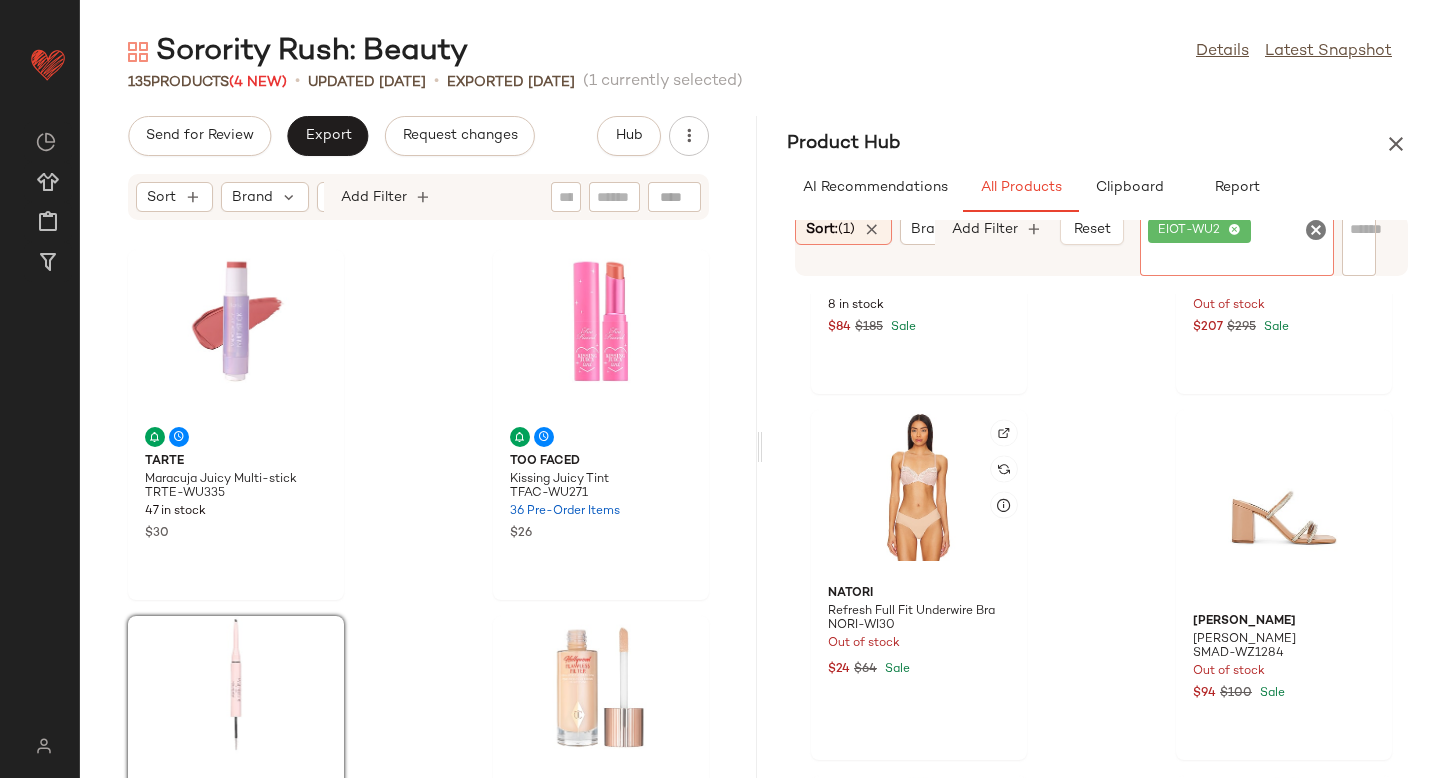 scroll, scrollTop: 16775605, scrollLeft: 0, axis: vertical 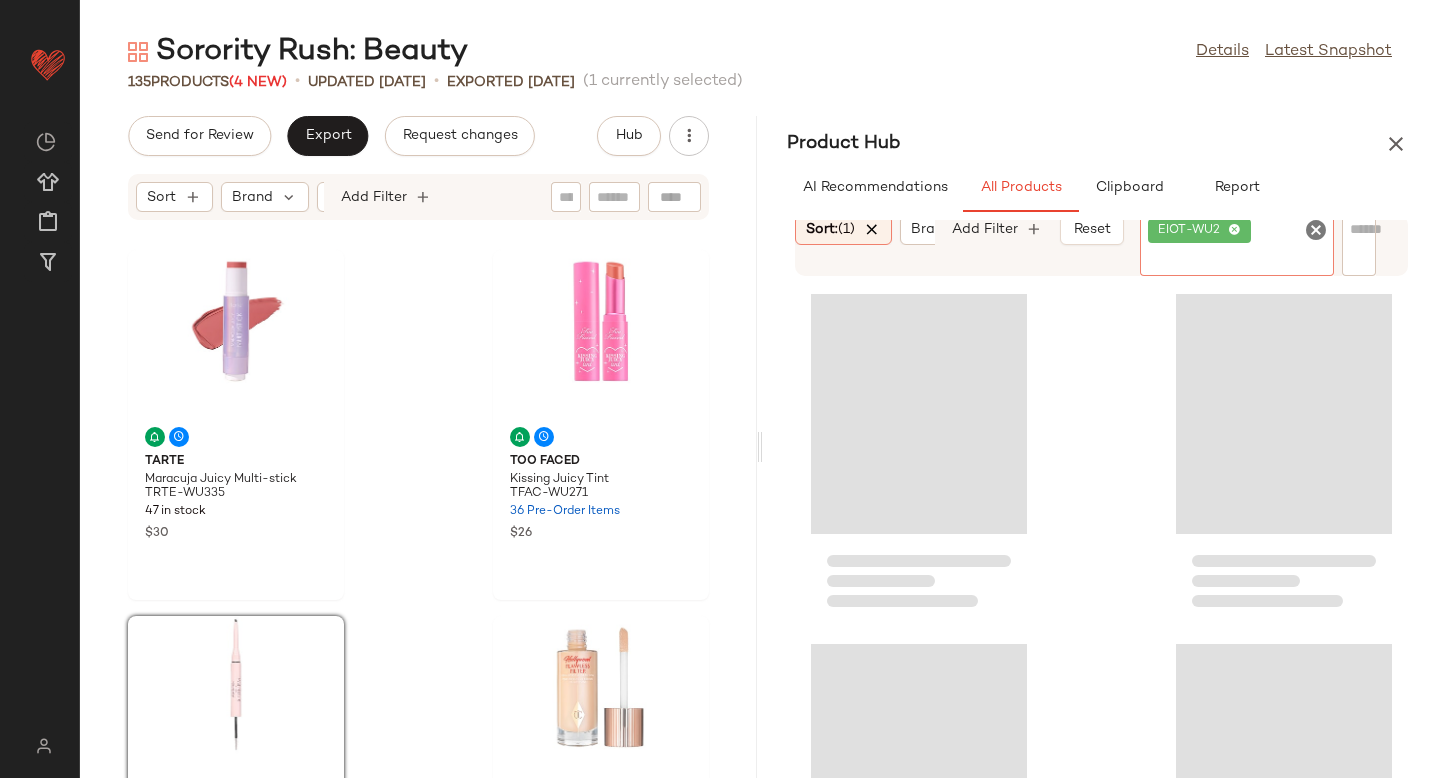 click on "Sort:   (1) Brand  Category  In Curation?:   No" at bounding box center (865, 230) 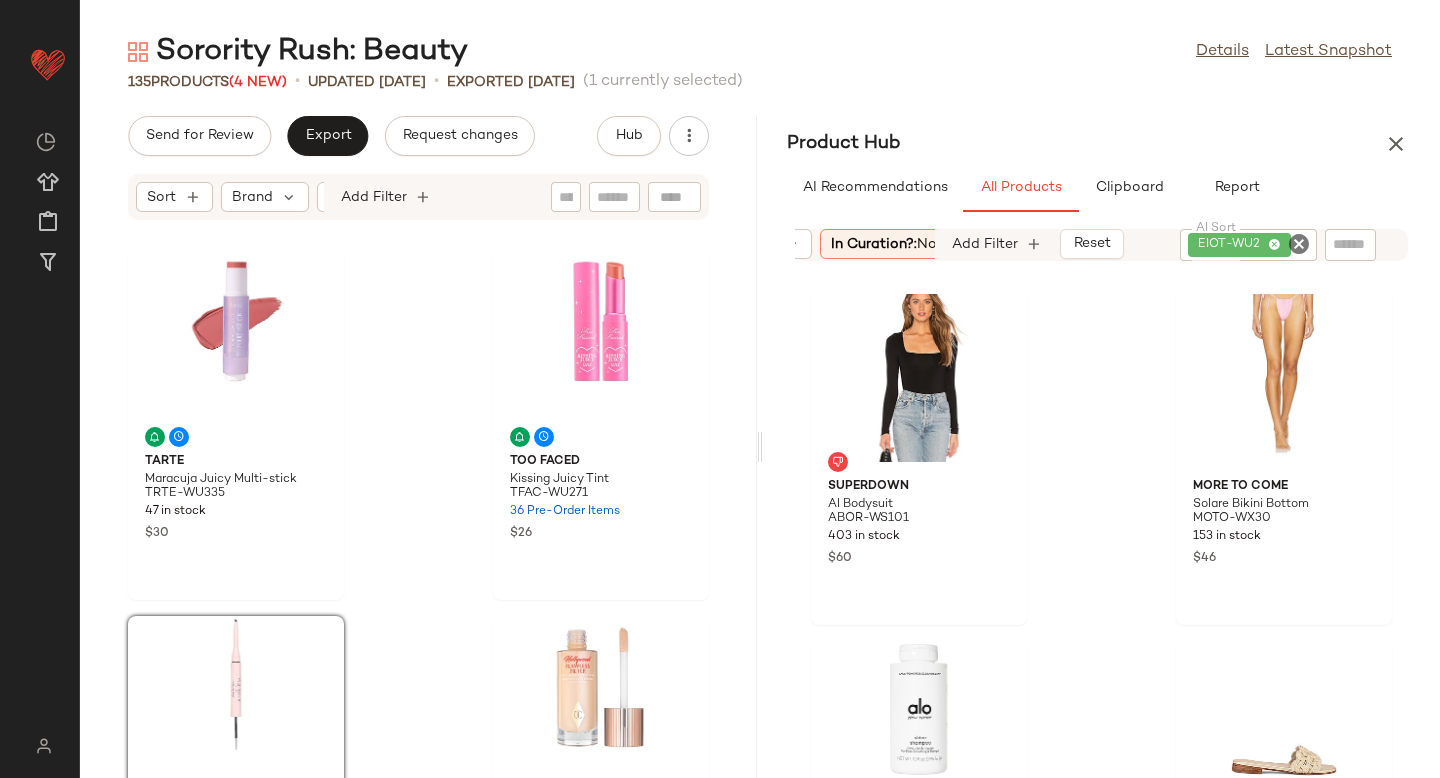 scroll, scrollTop: 0, scrollLeft: 0, axis: both 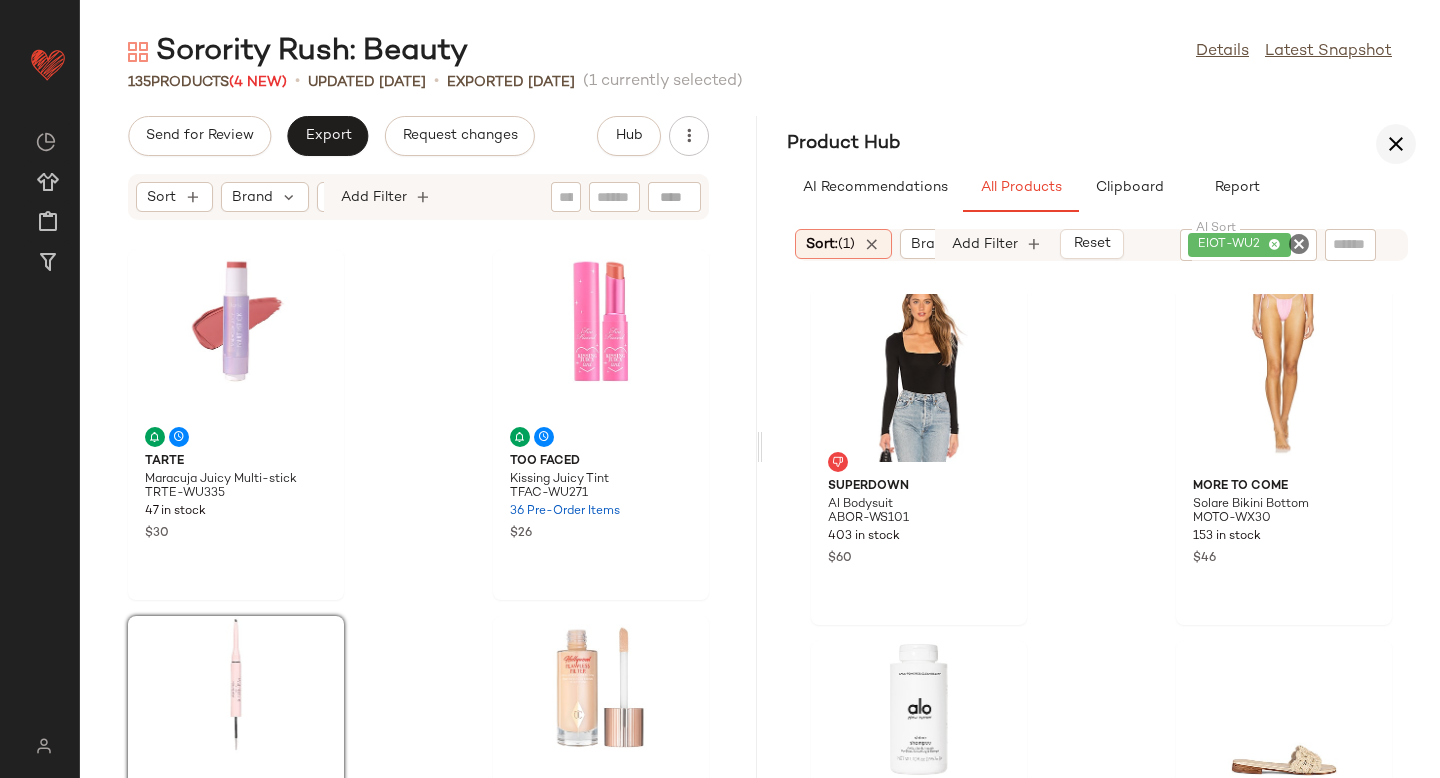 click at bounding box center (1396, 144) 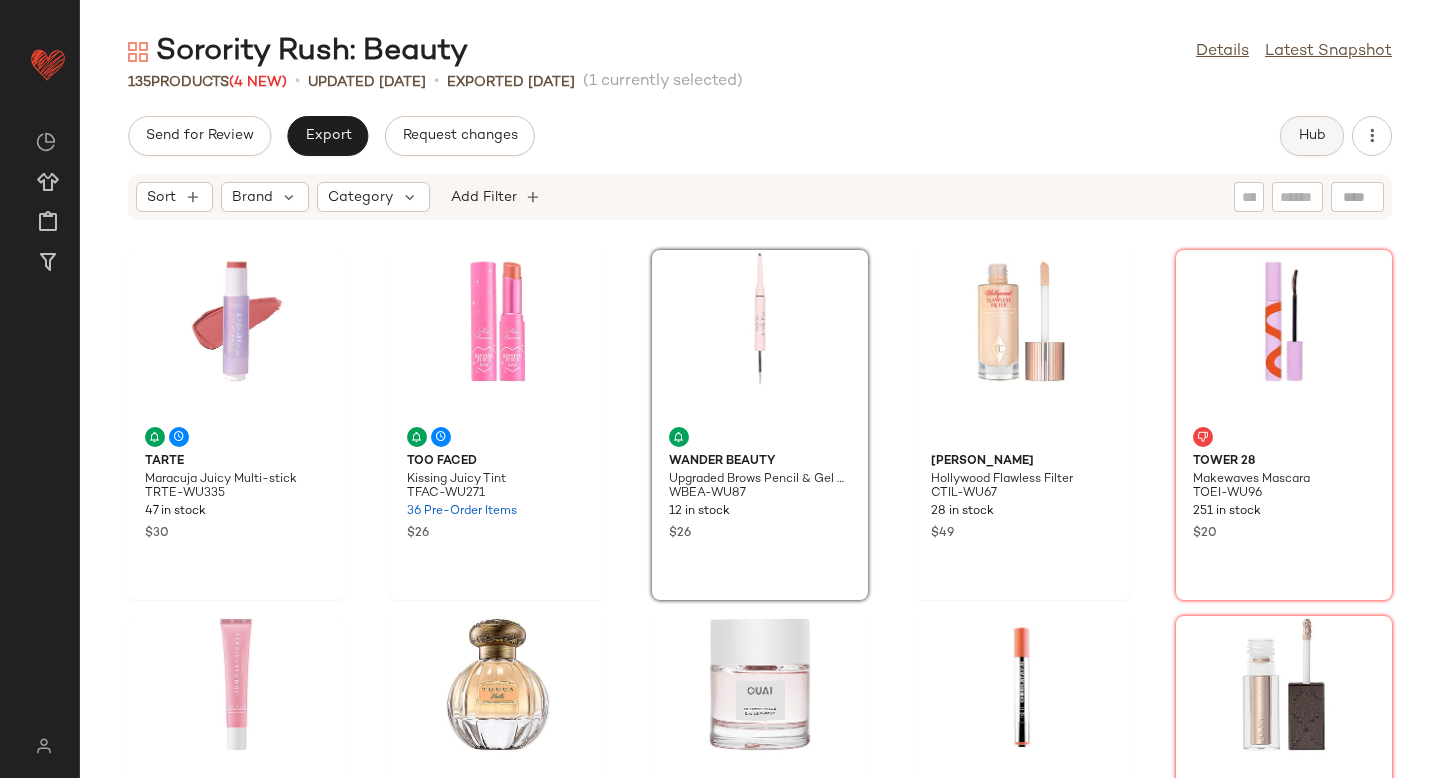 click on "Hub" at bounding box center [1312, 136] 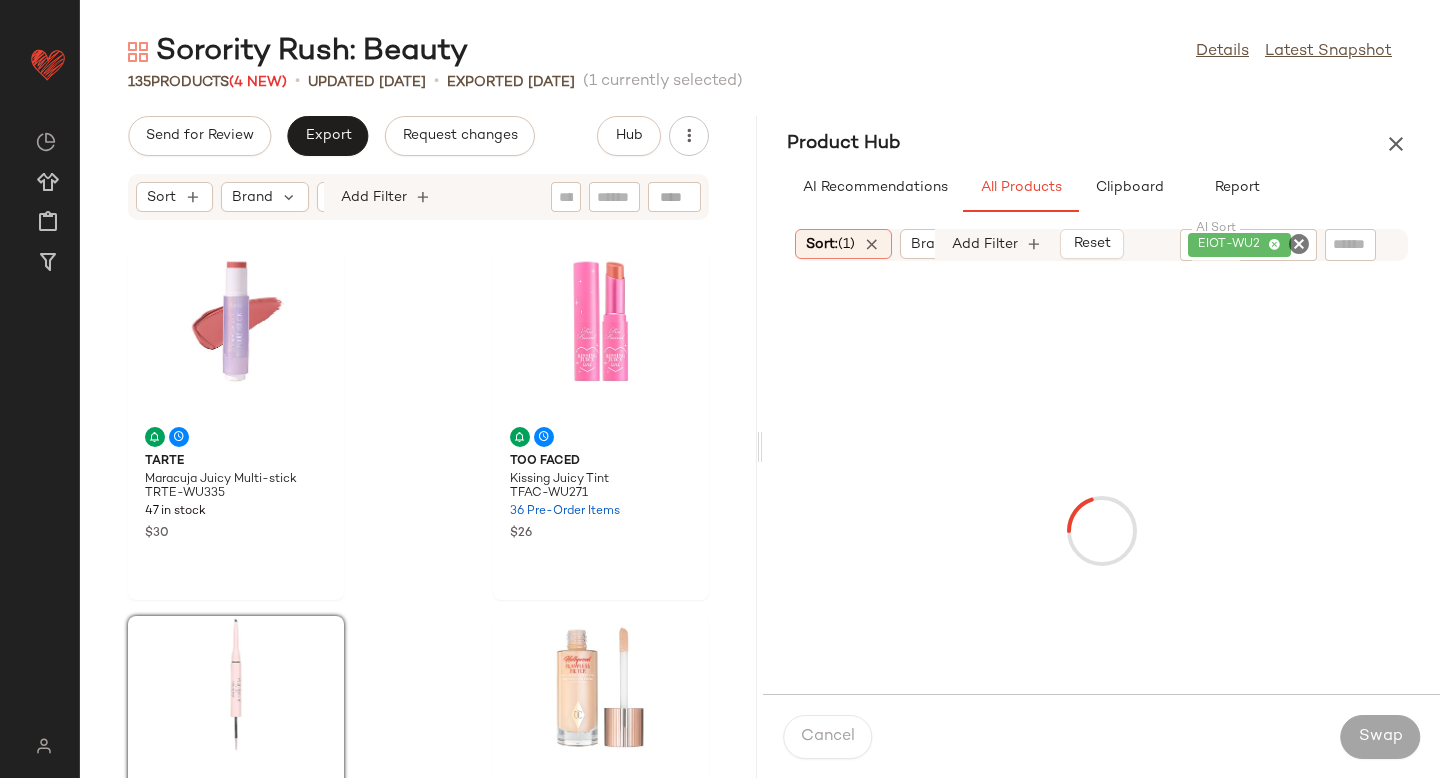 click 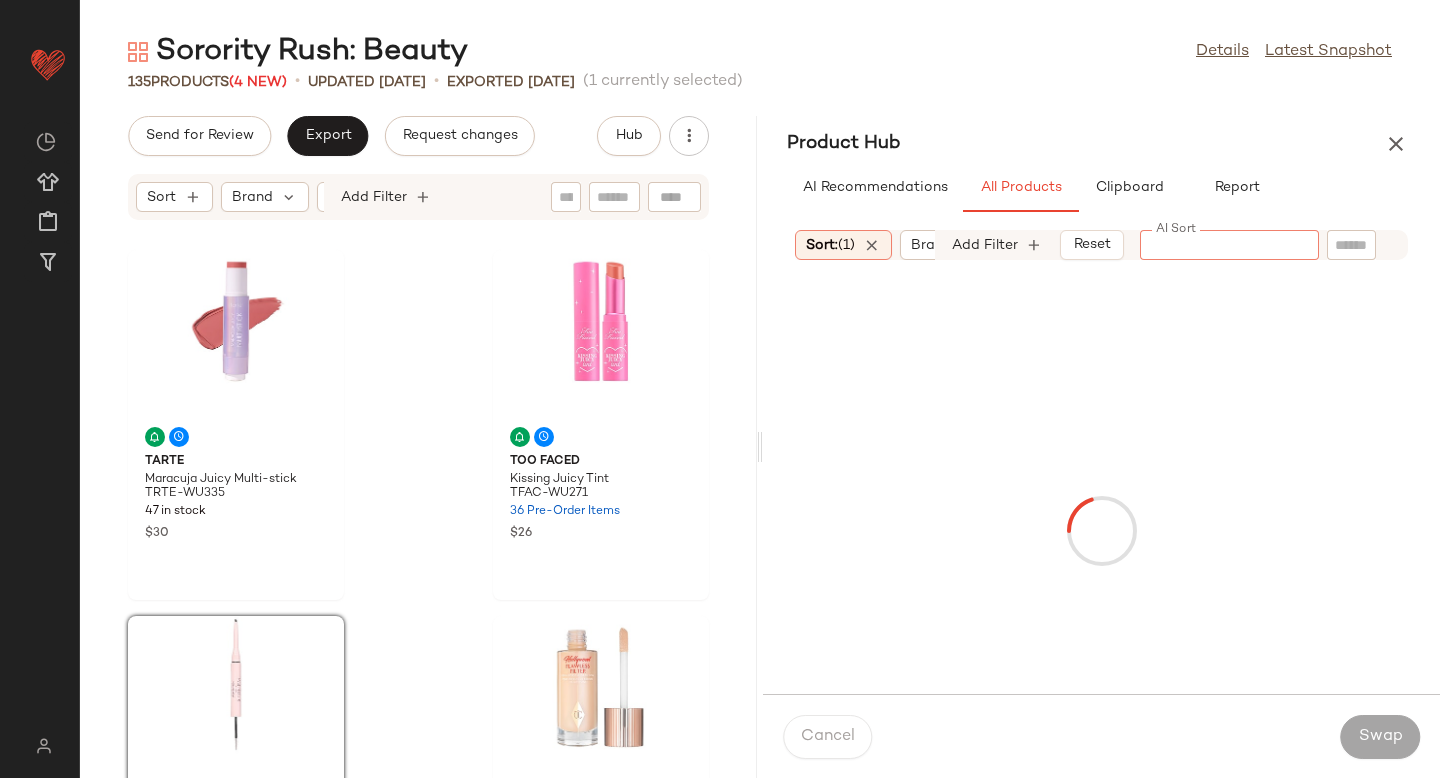 click 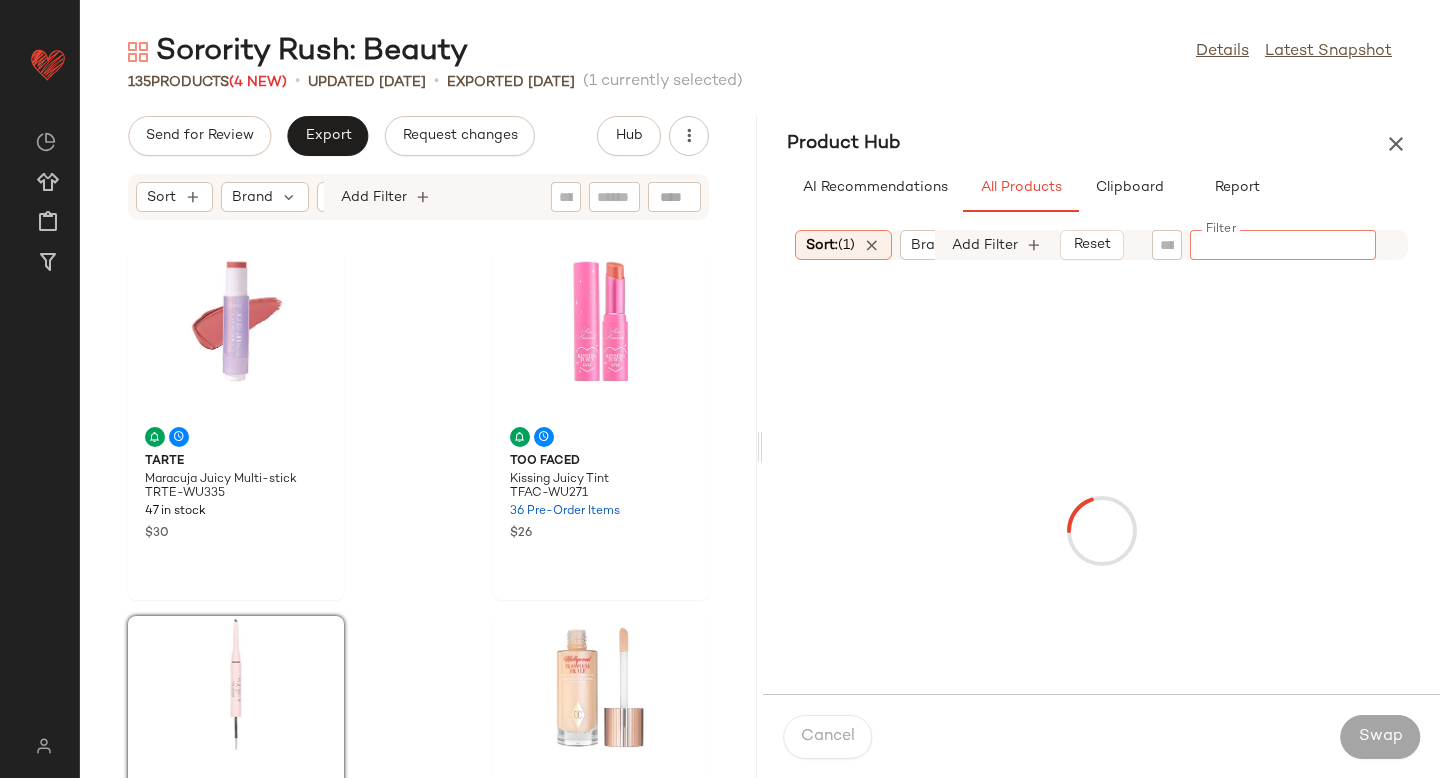 paste on "********" 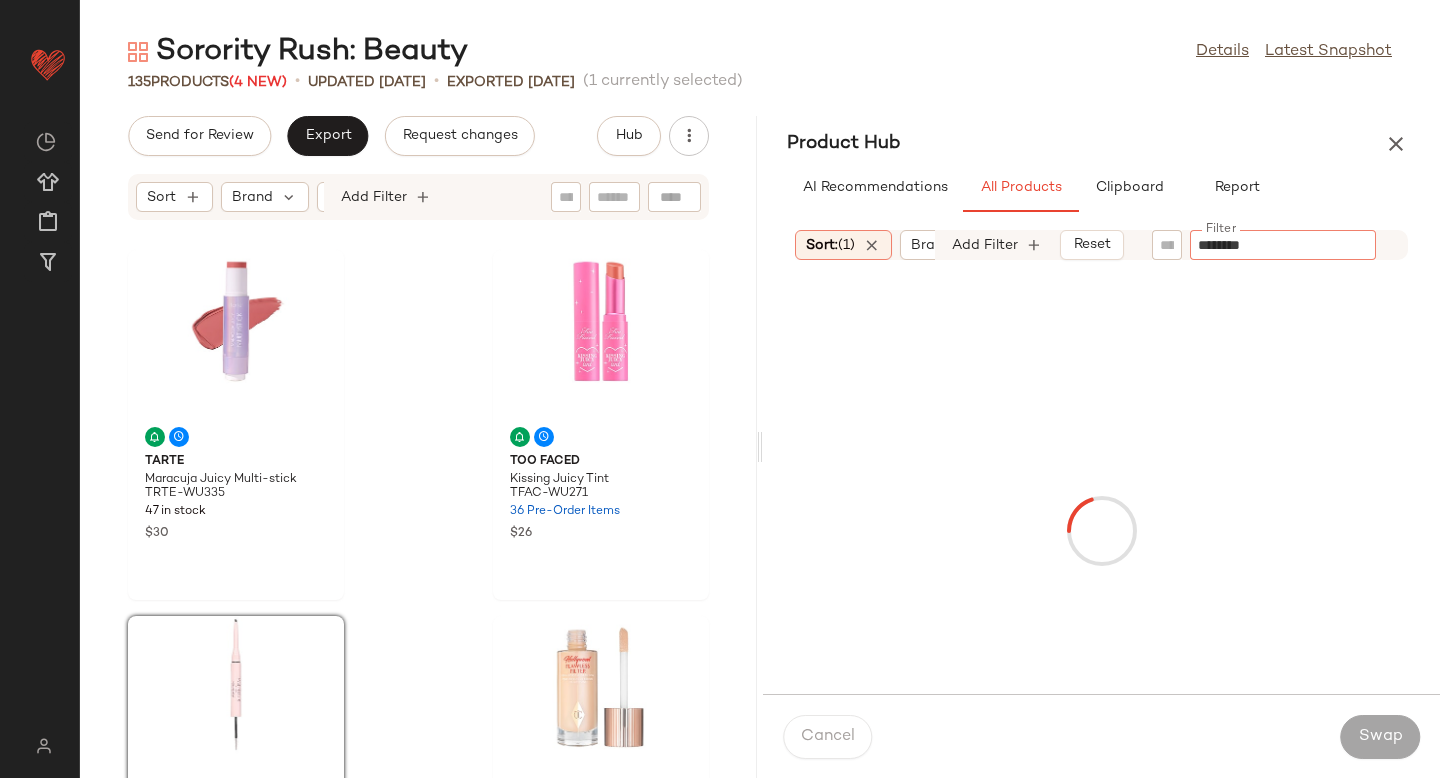 type 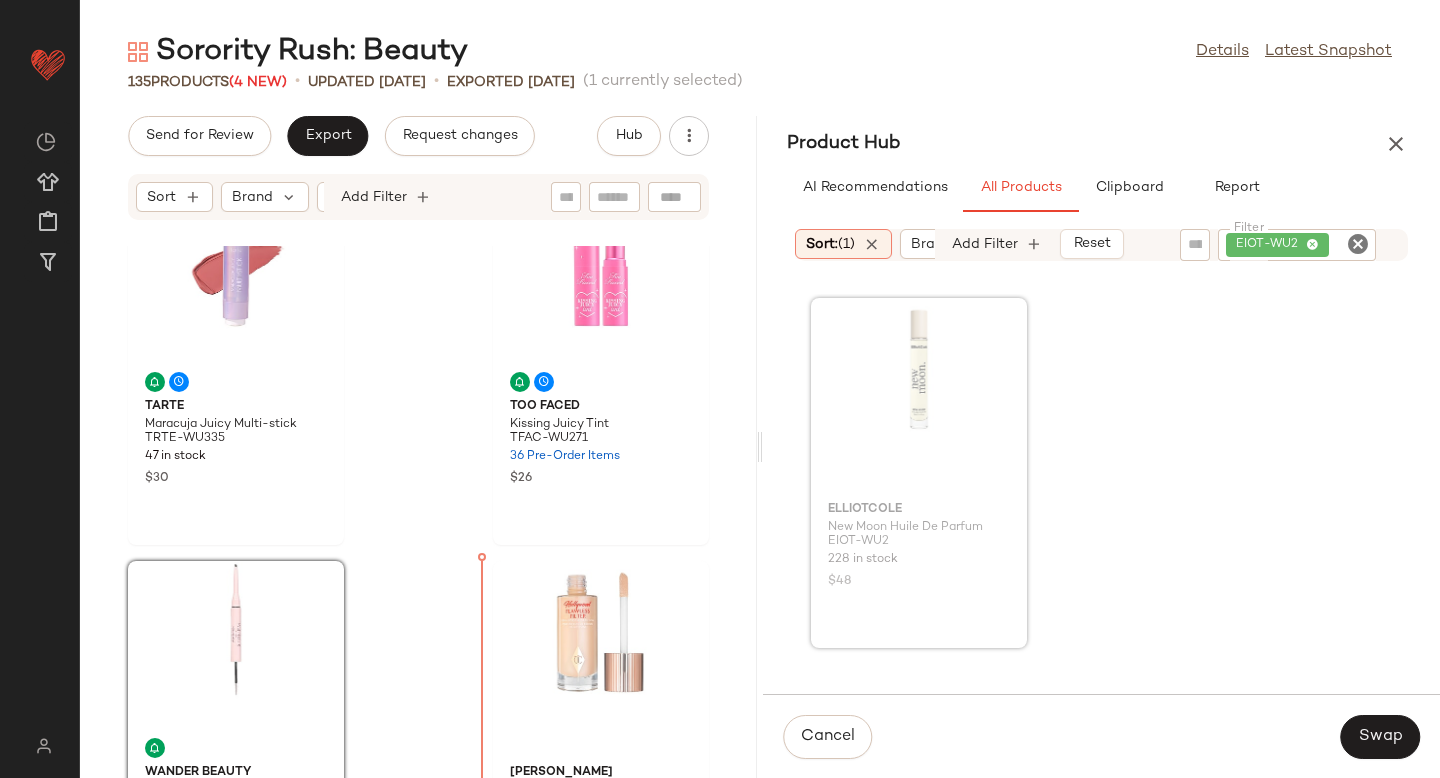 scroll, scrollTop: 73, scrollLeft: 0, axis: vertical 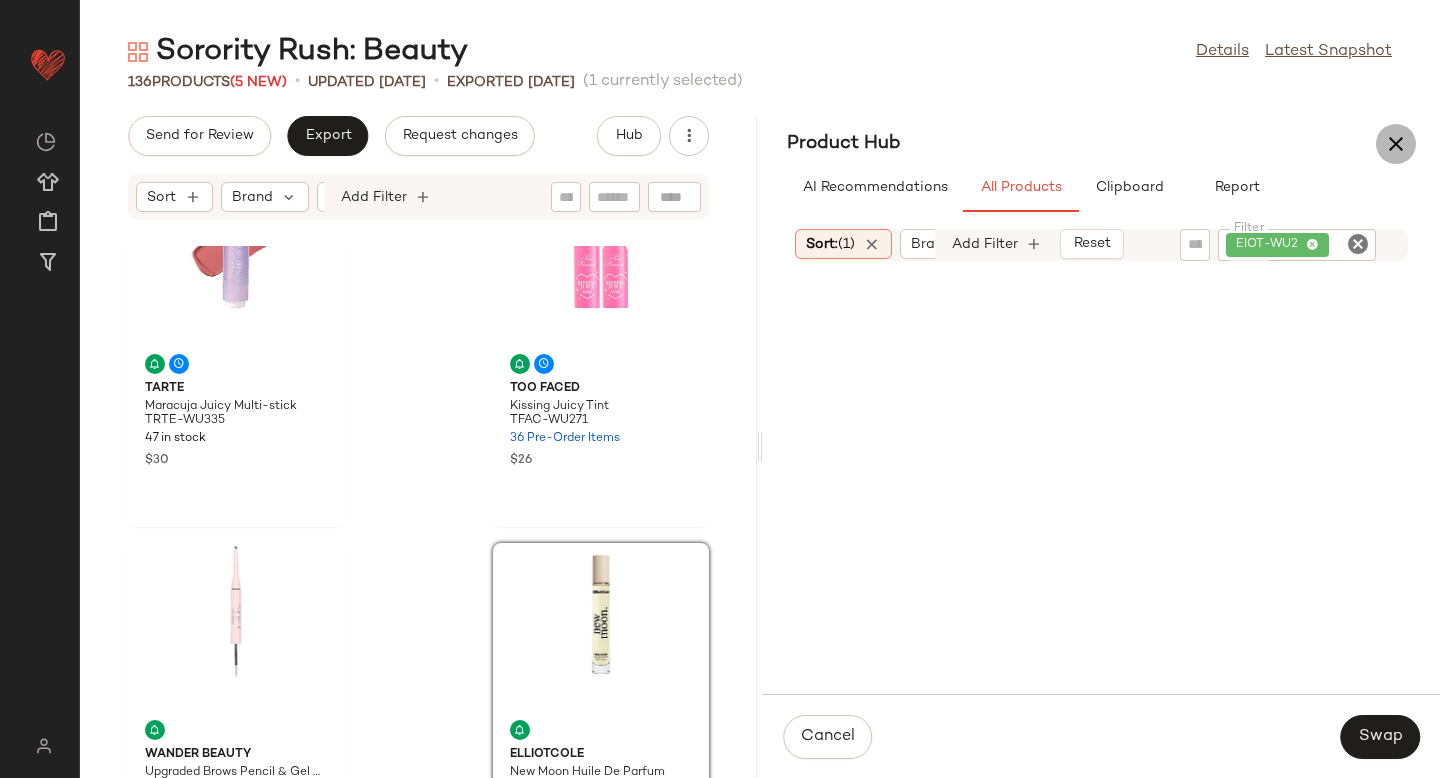 click at bounding box center (1396, 144) 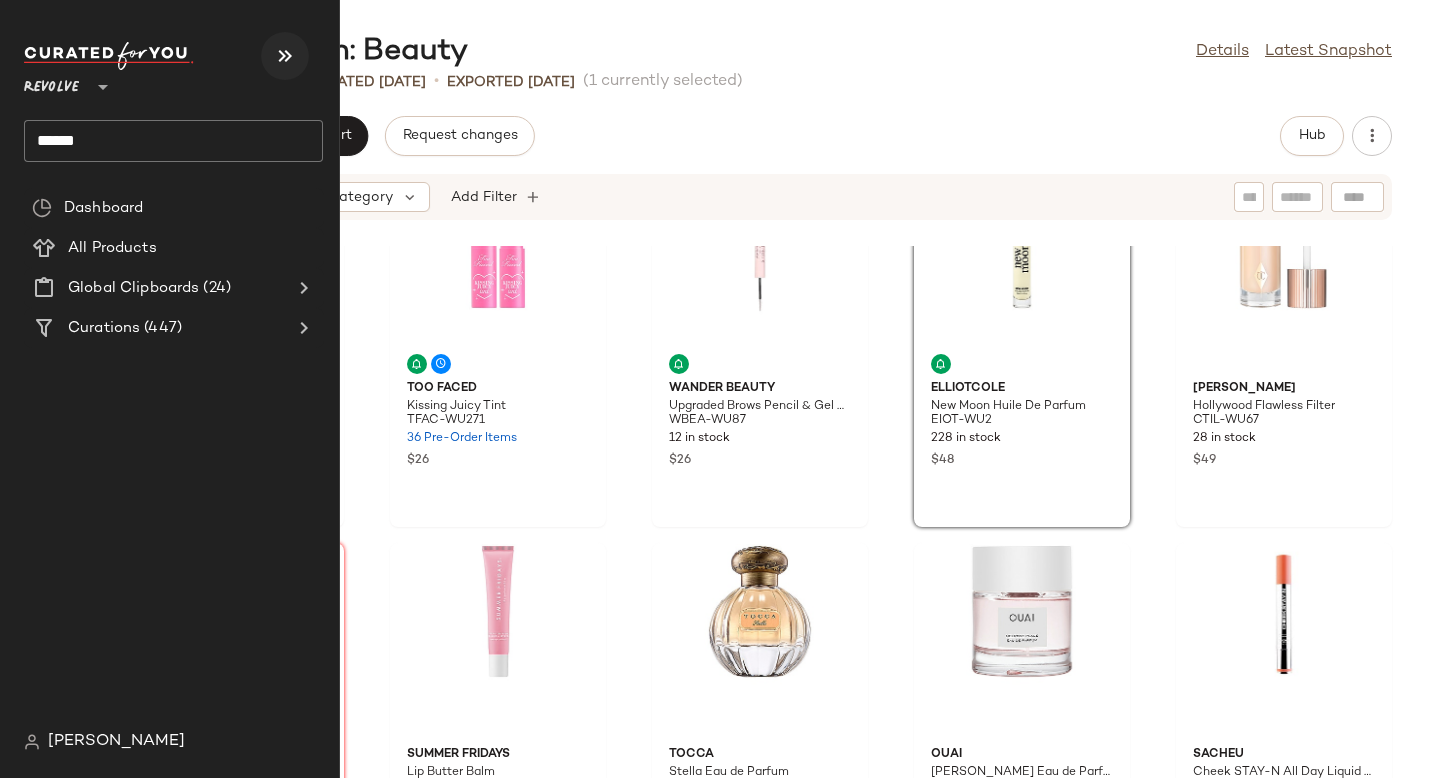 click at bounding box center (285, 56) 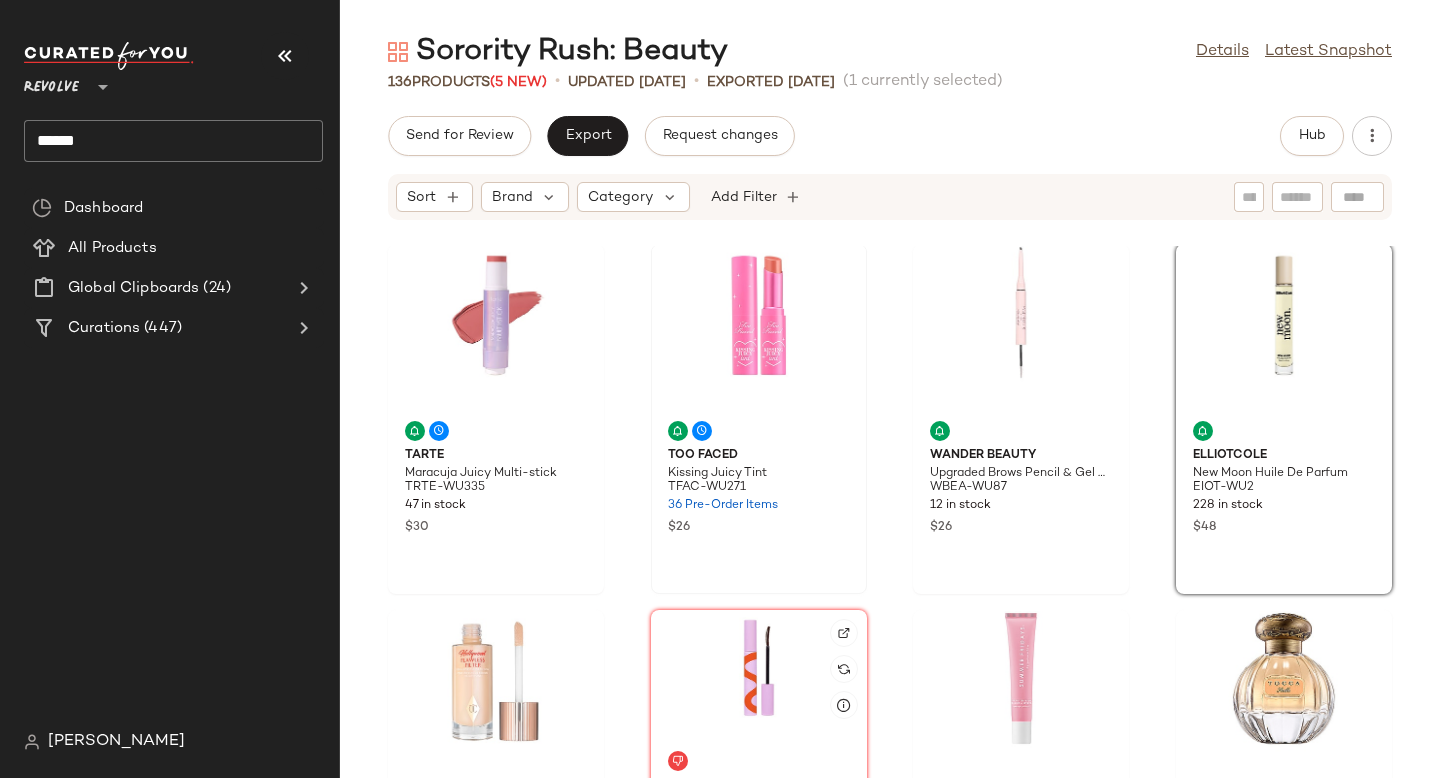 scroll, scrollTop: 0, scrollLeft: 0, axis: both 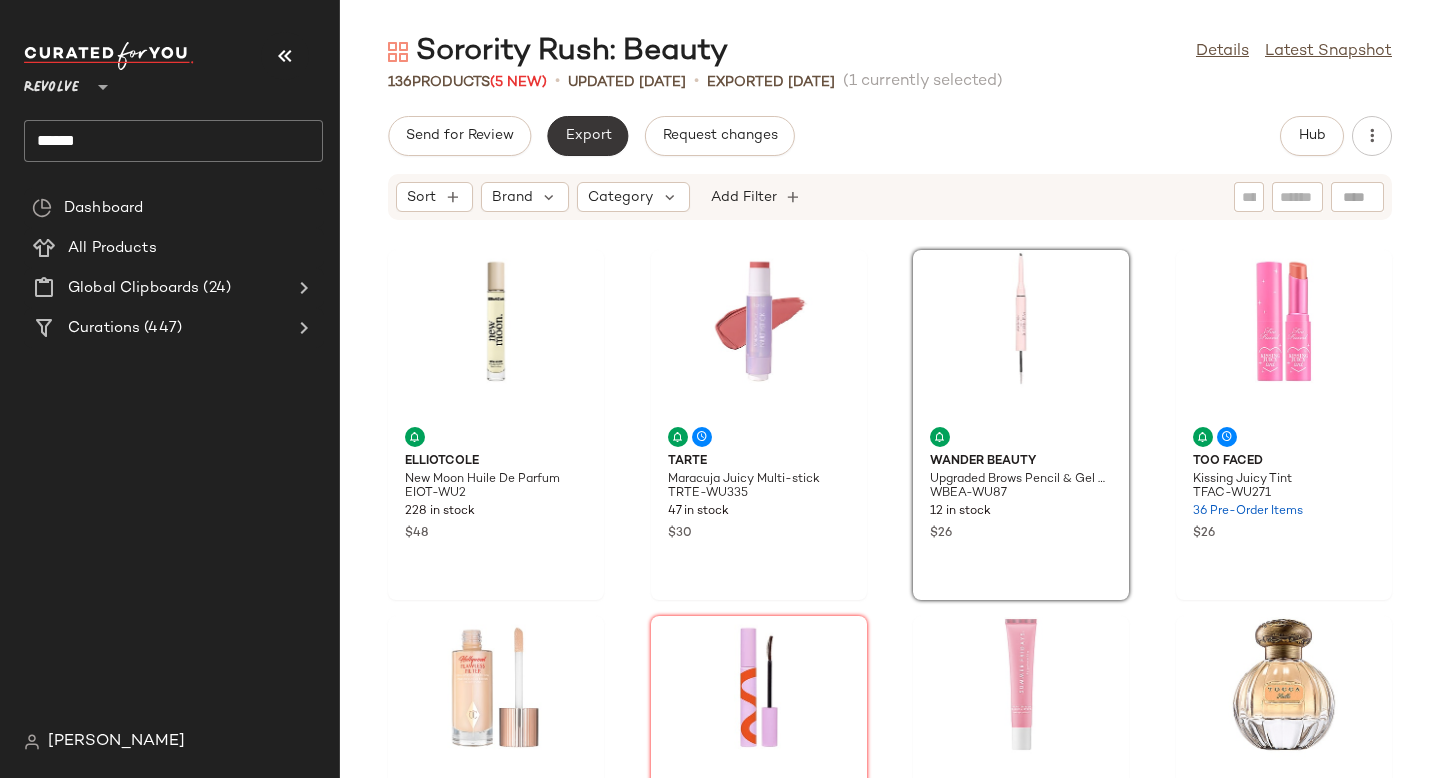 click on "Export" 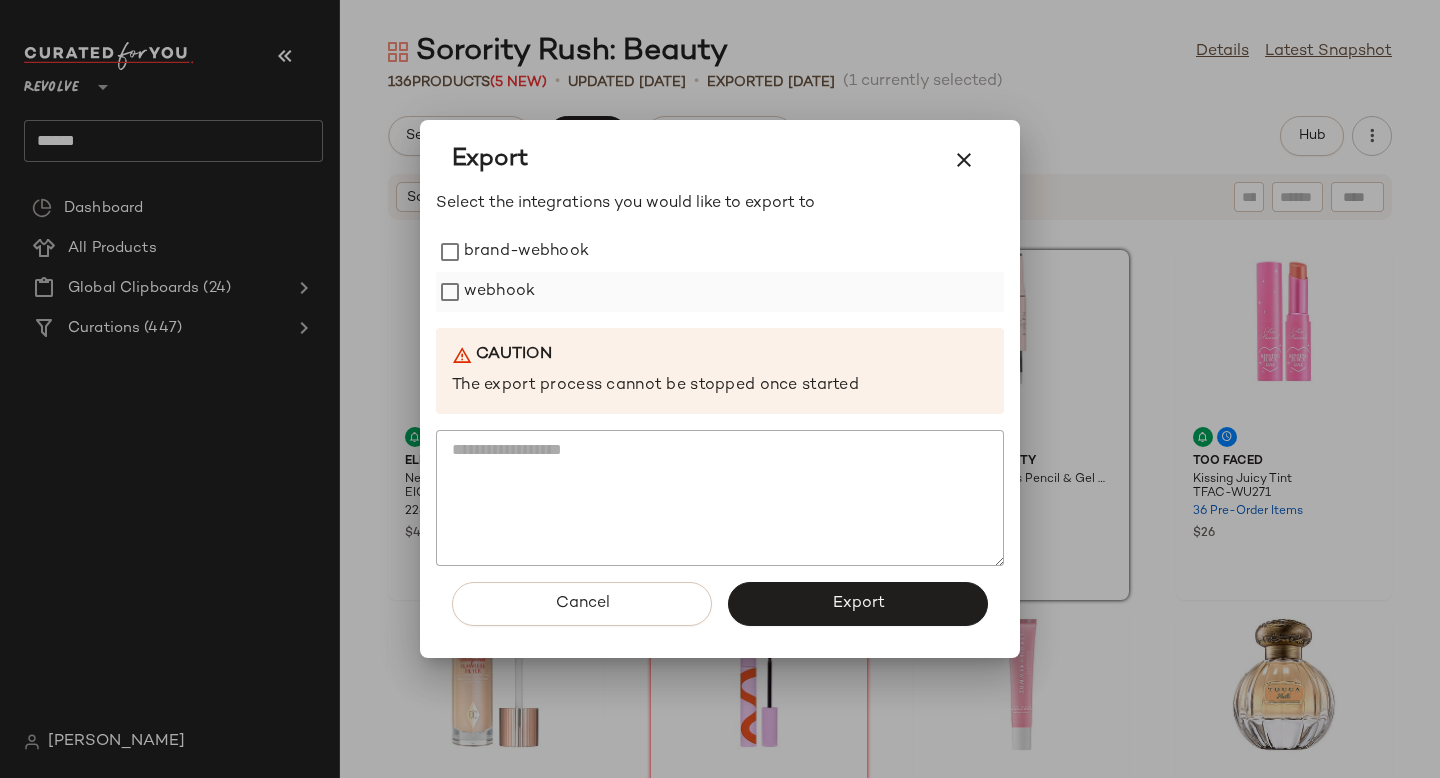 click on "webhook" at bounding box center (499, 292) 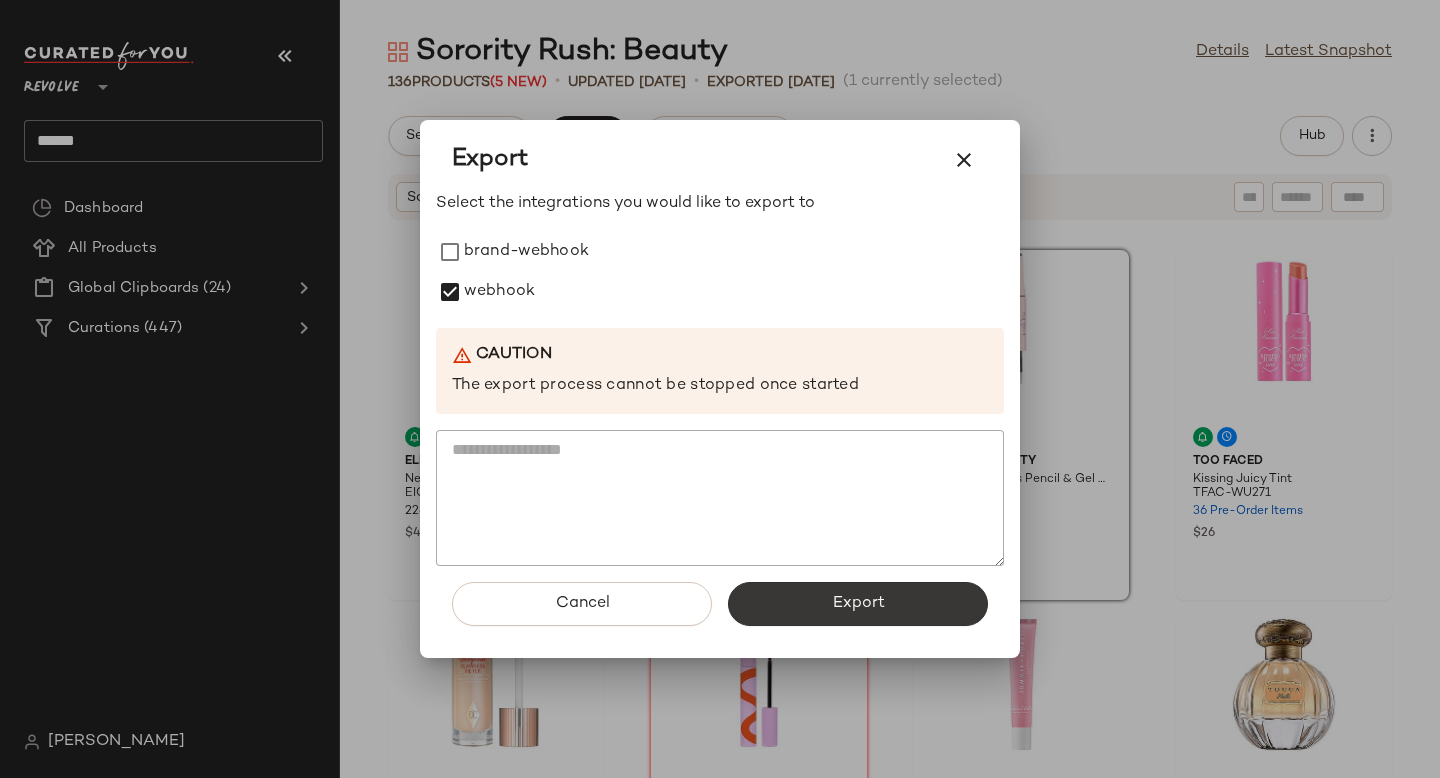 click on "Export" 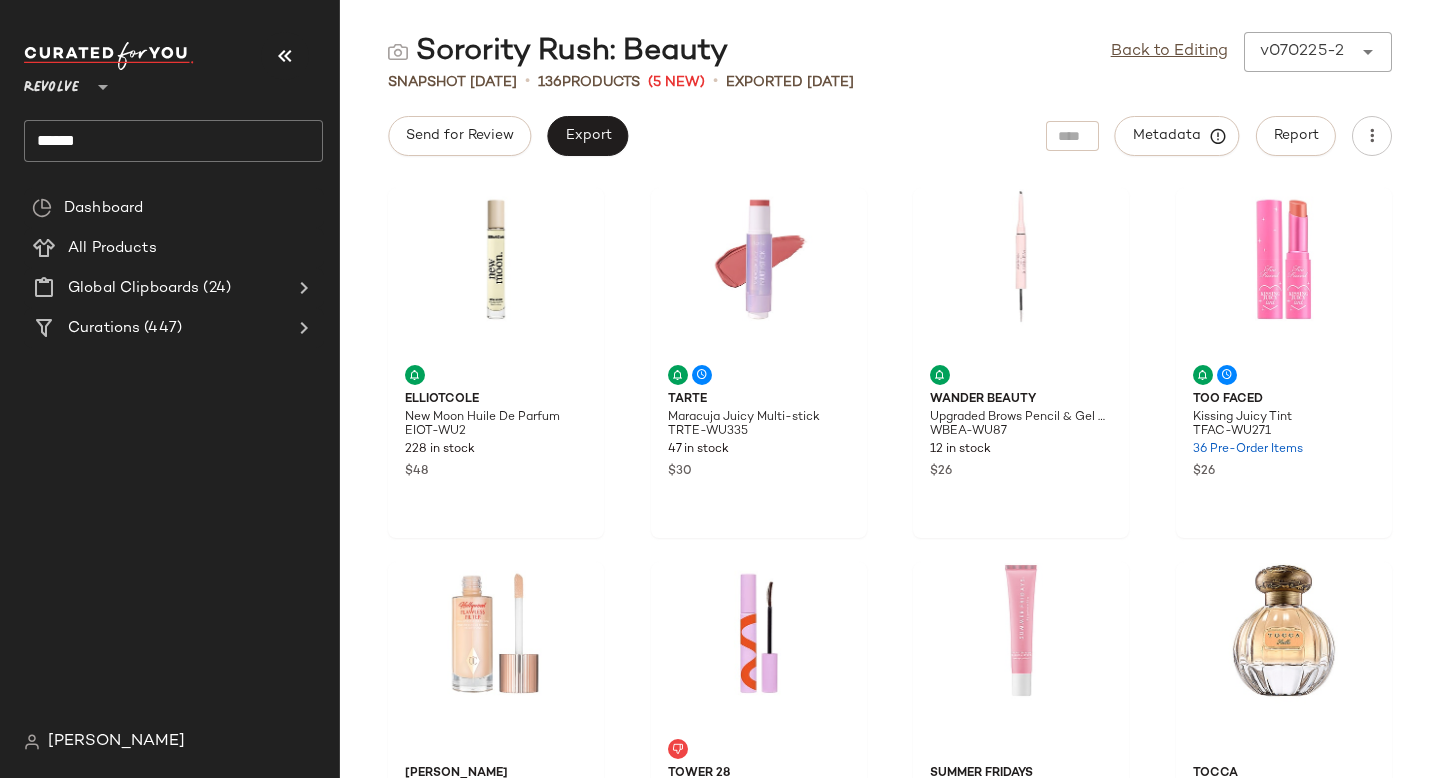 click on "******" 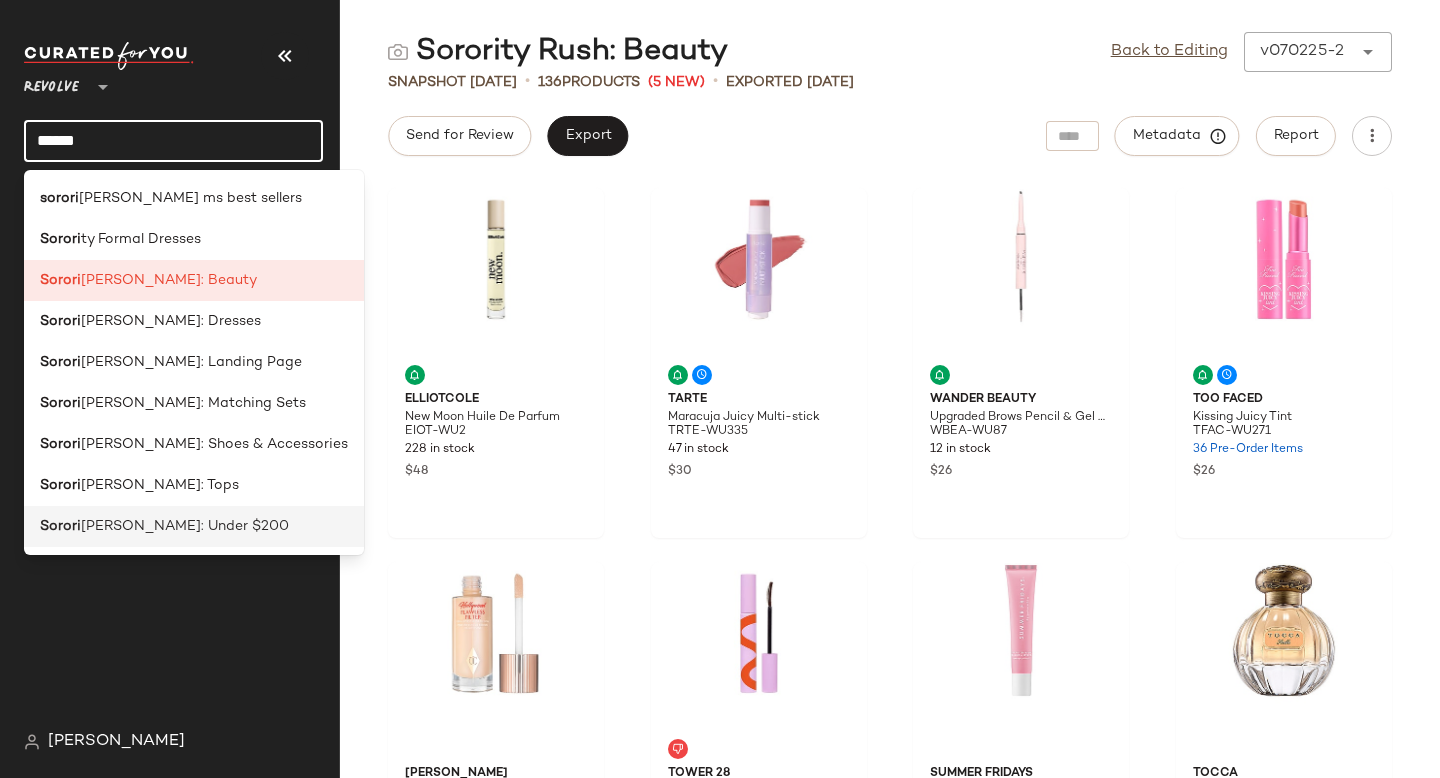 click on "ty Rush: Under $200" at bounding box center [185, 526] 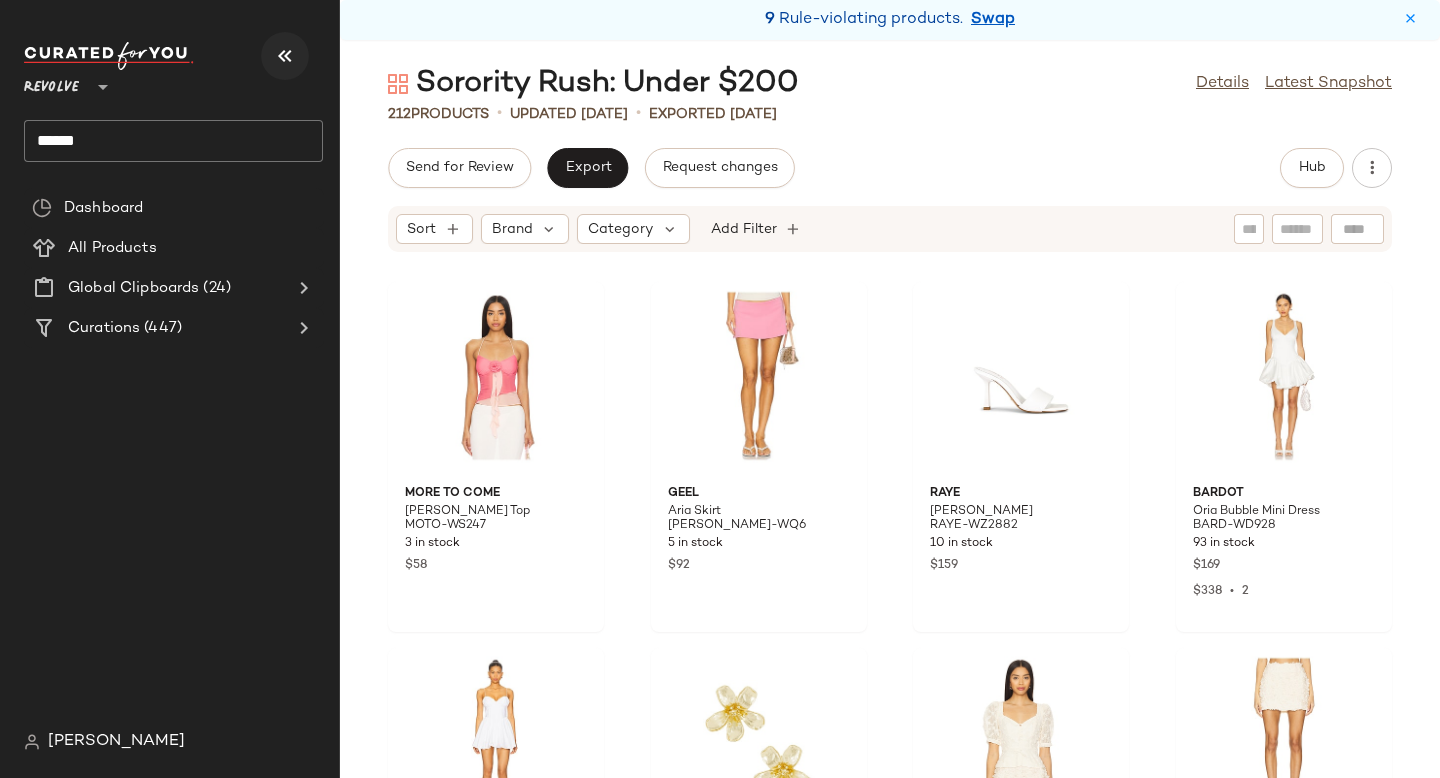 click at bounding box center (285, 56) 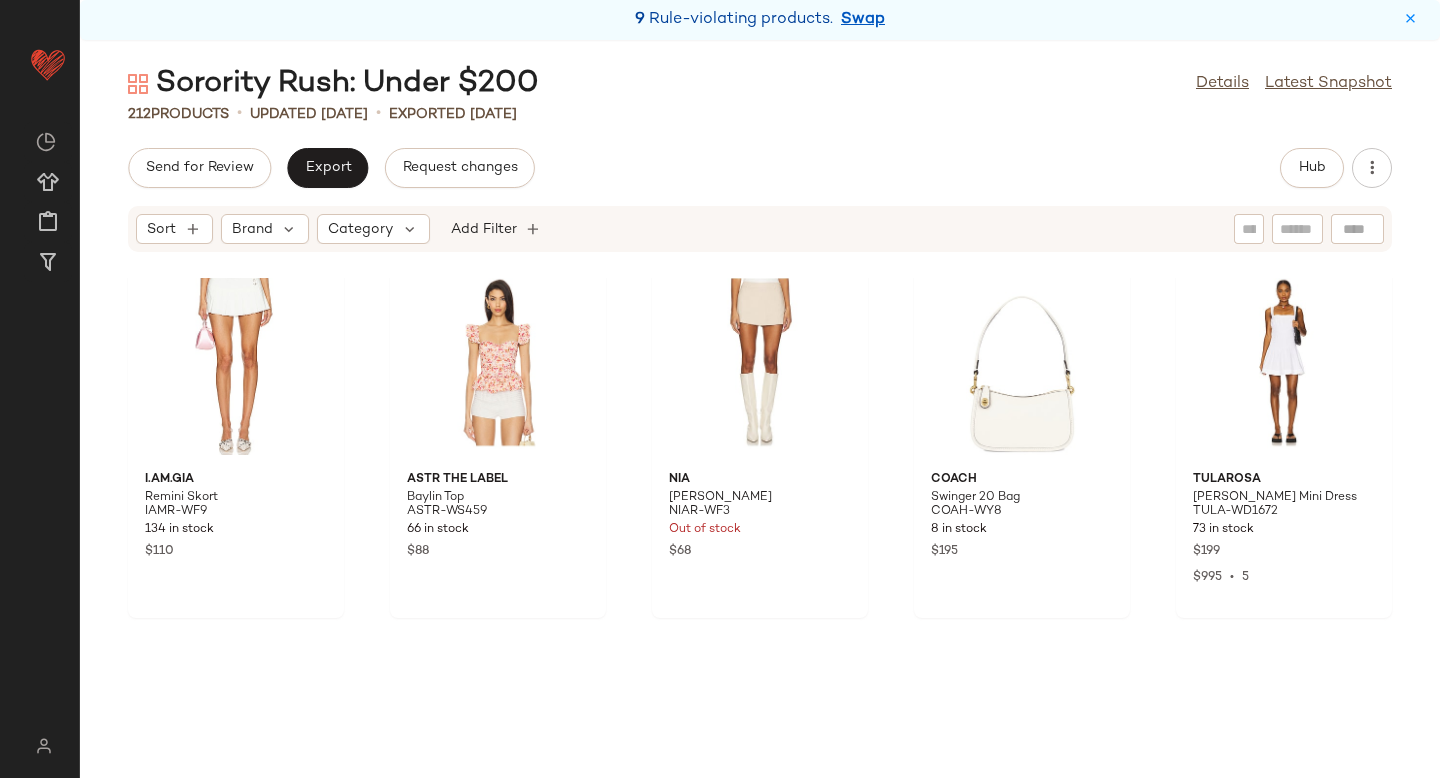 scroll, scrollTop: 0, scrollLeft: 0, axis: both 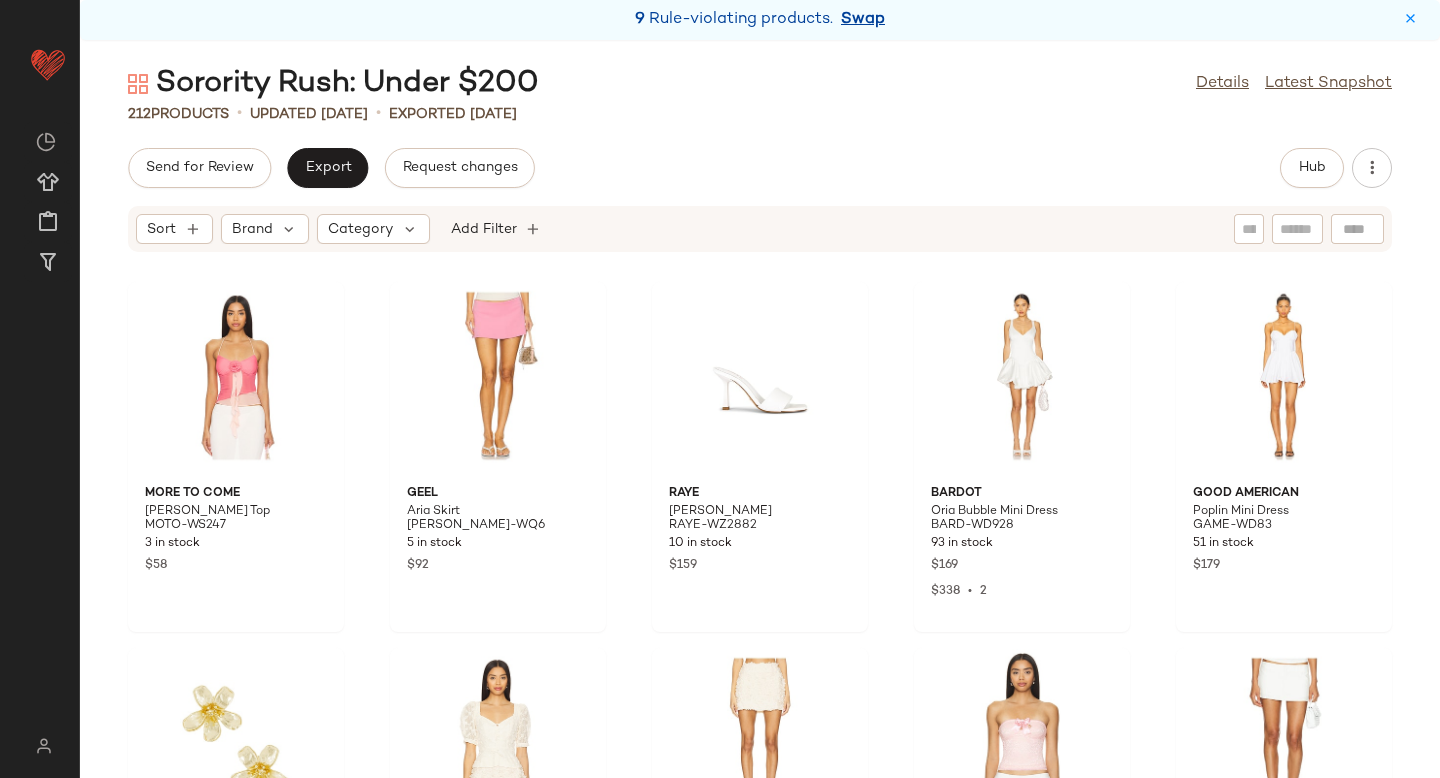 click on "Swap" at bounding box center (863, 20) 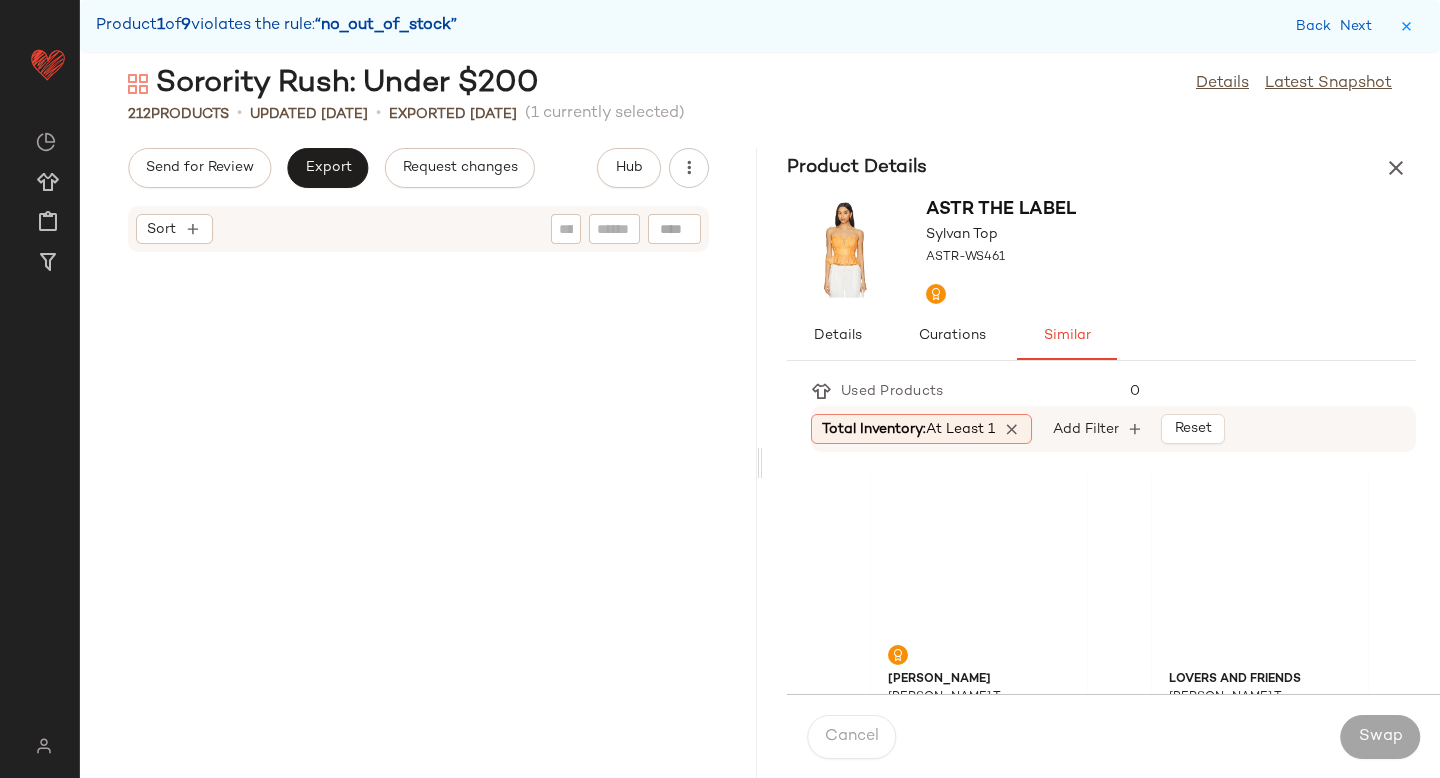 scroll, scrollTop: 2562, scrollLeft: 0, axis: vertical 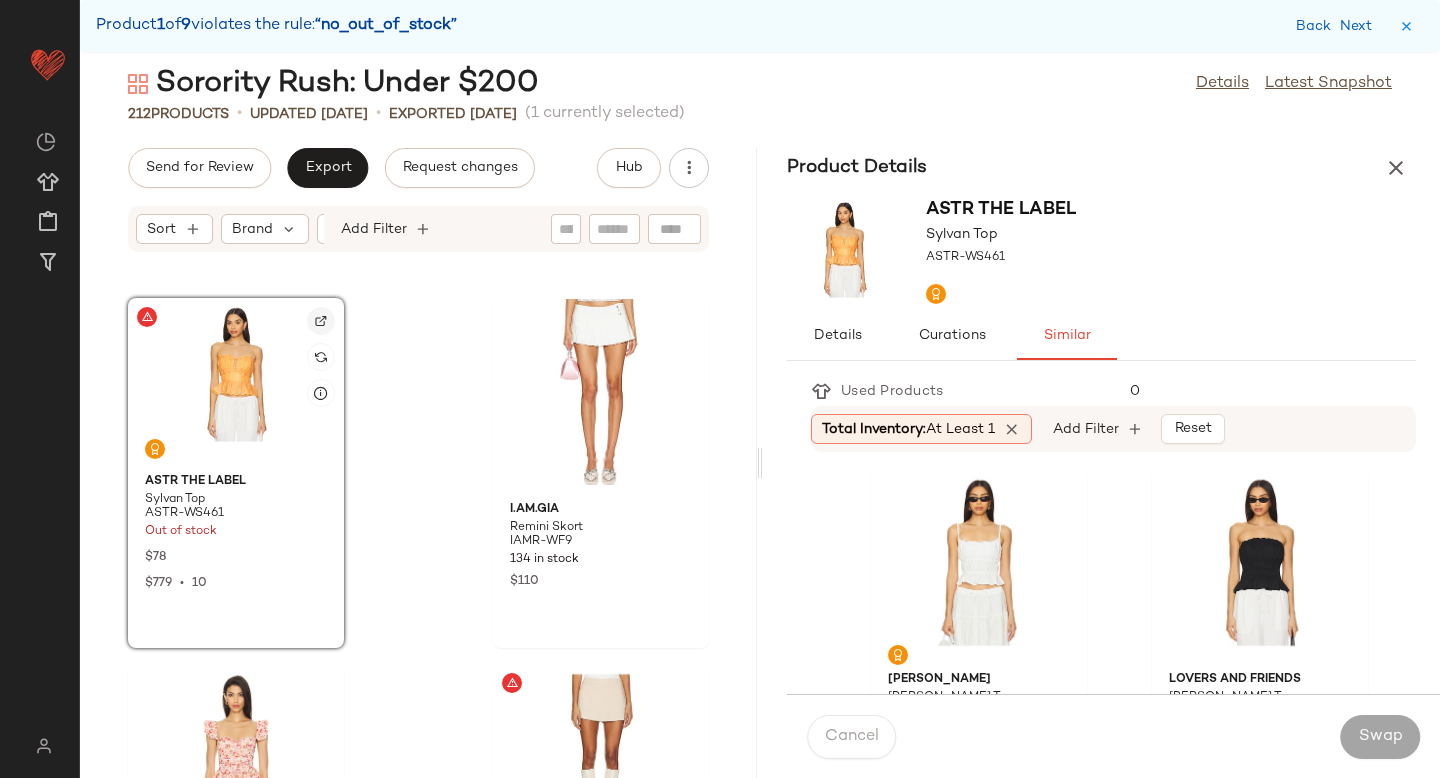 click 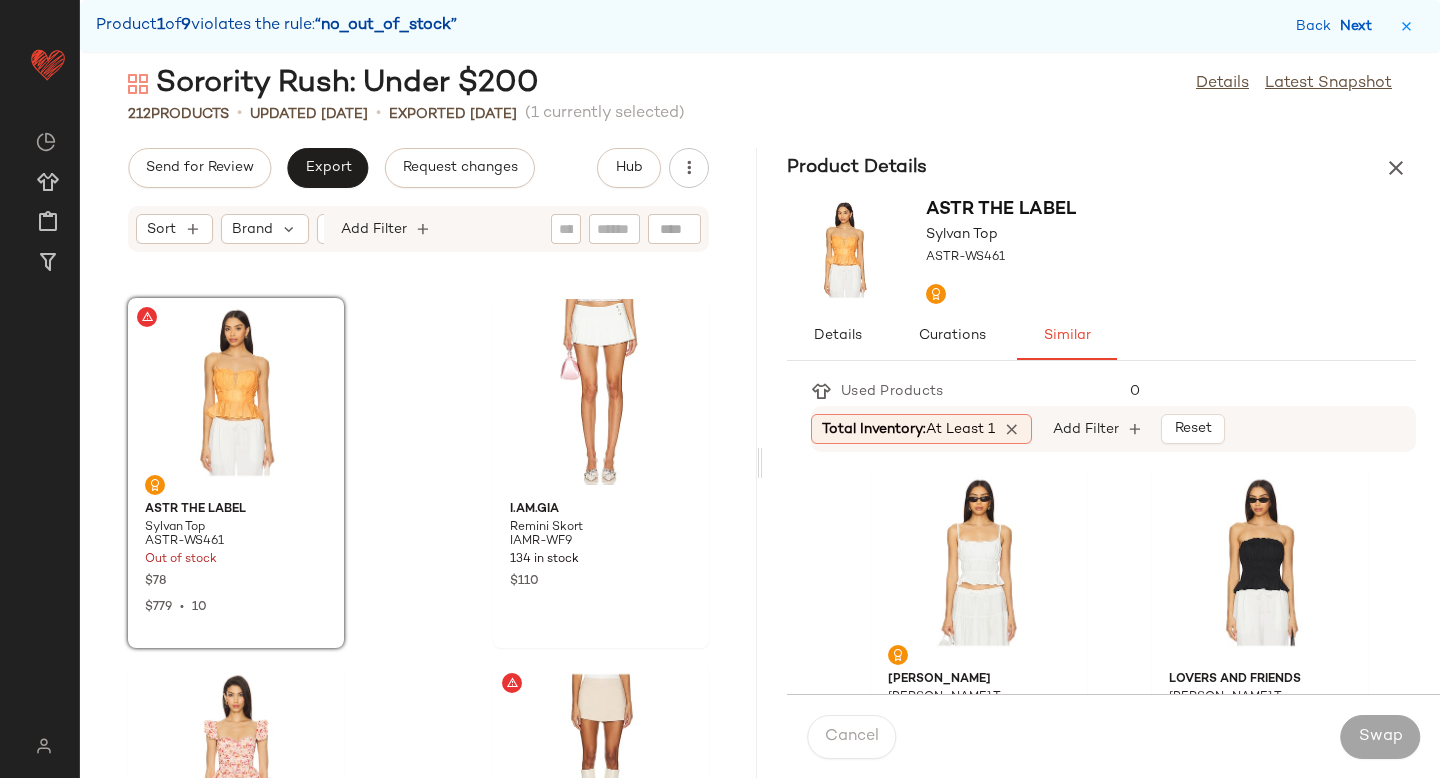 click on "Next" at bounding box center (1360, 26) 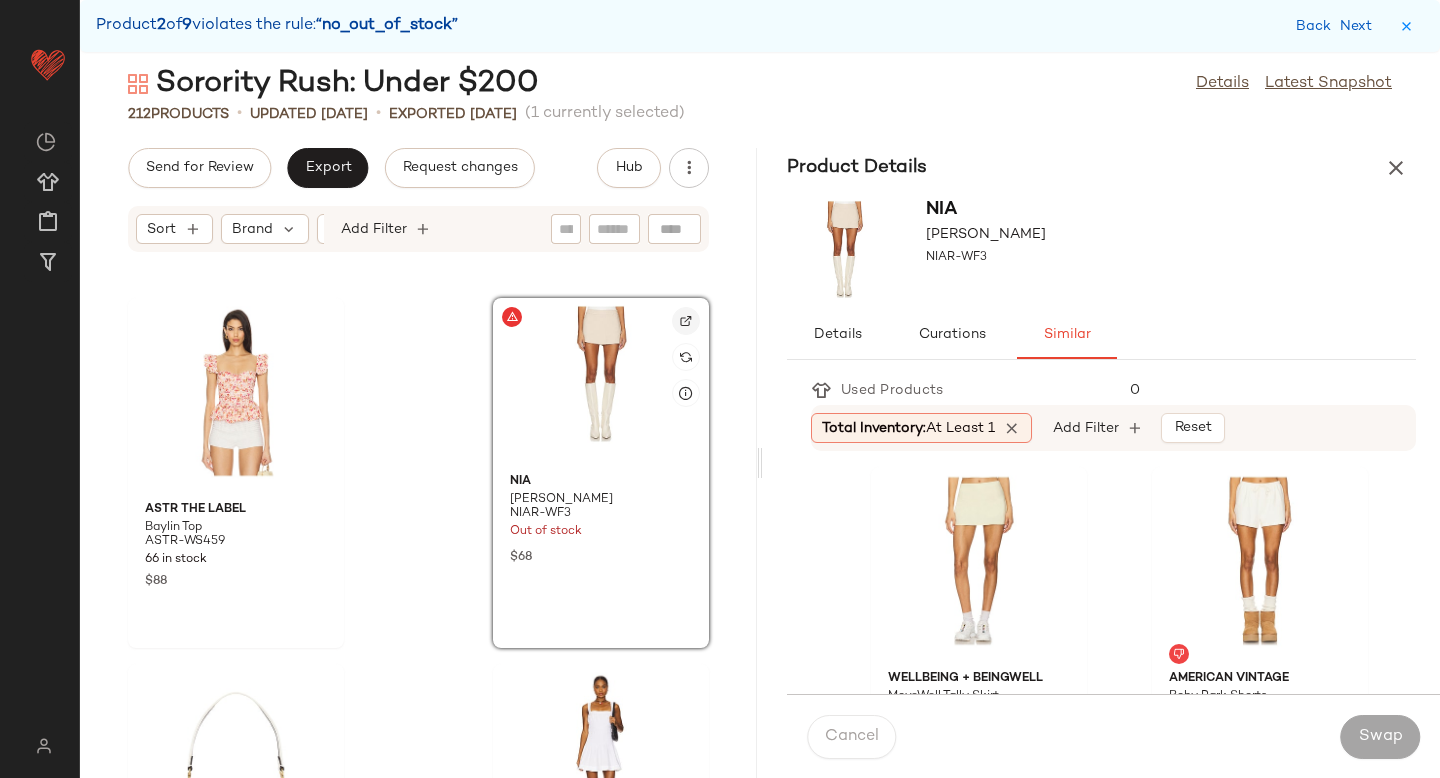 click 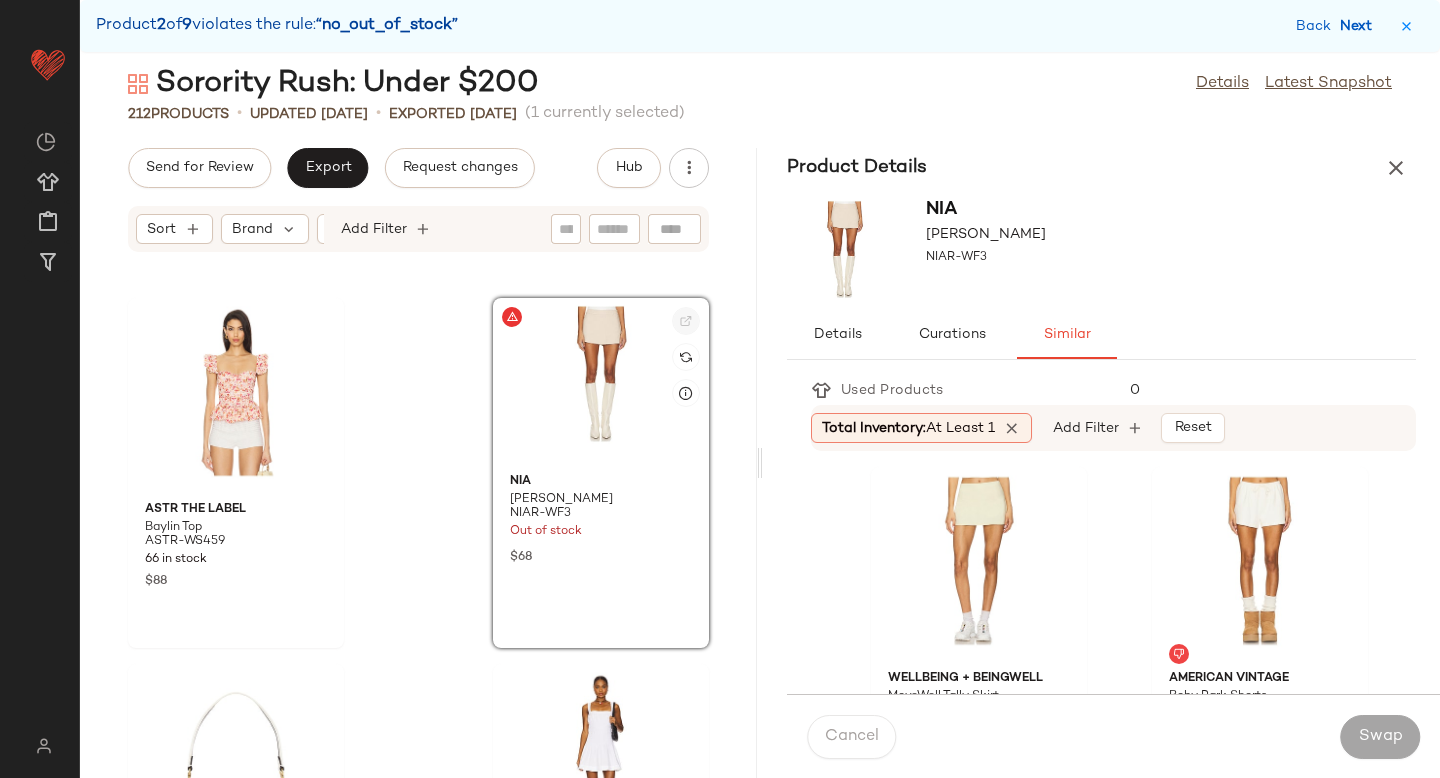 click on "Next" at bounding box center (1360, 26) 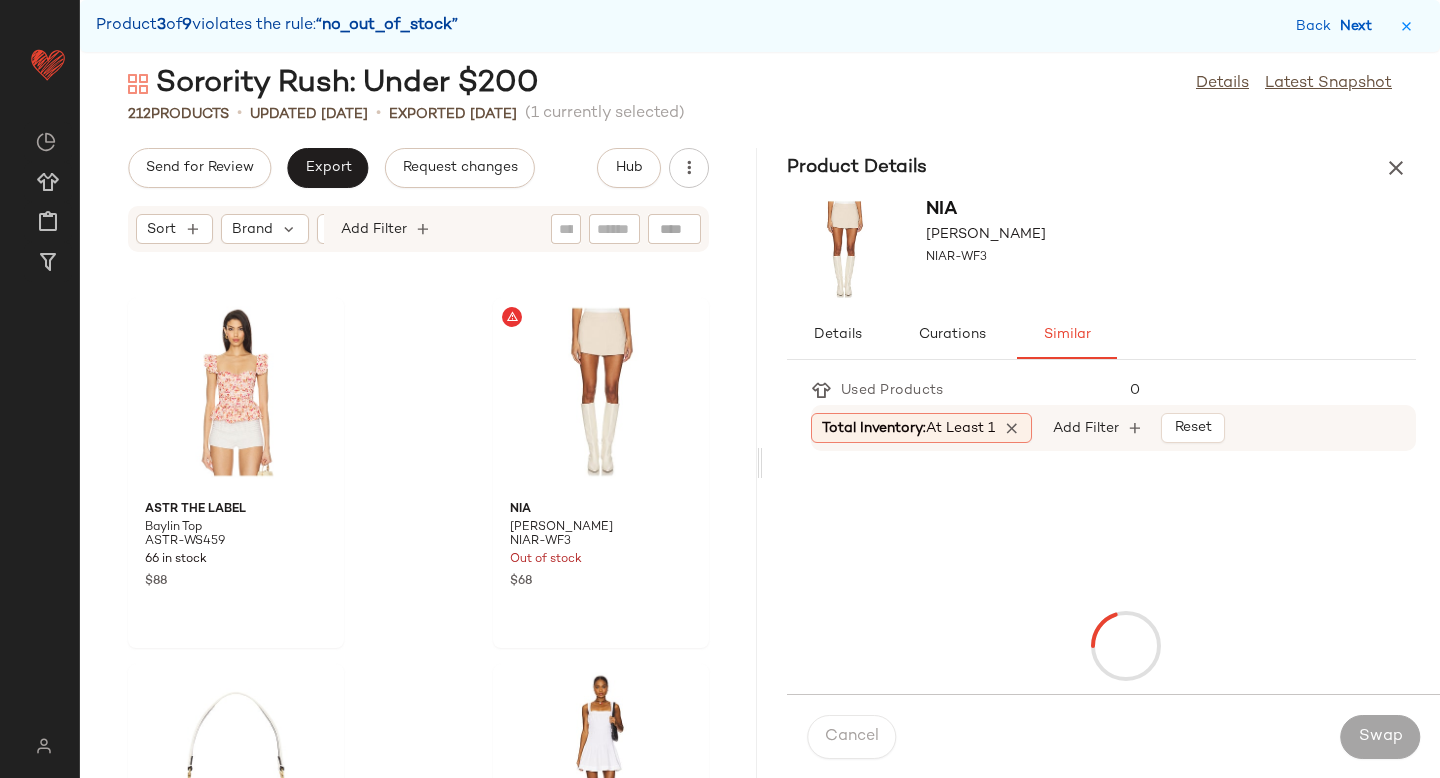 scroll, scrollTop: 10614, scrollLeft: 0, axis: vertical 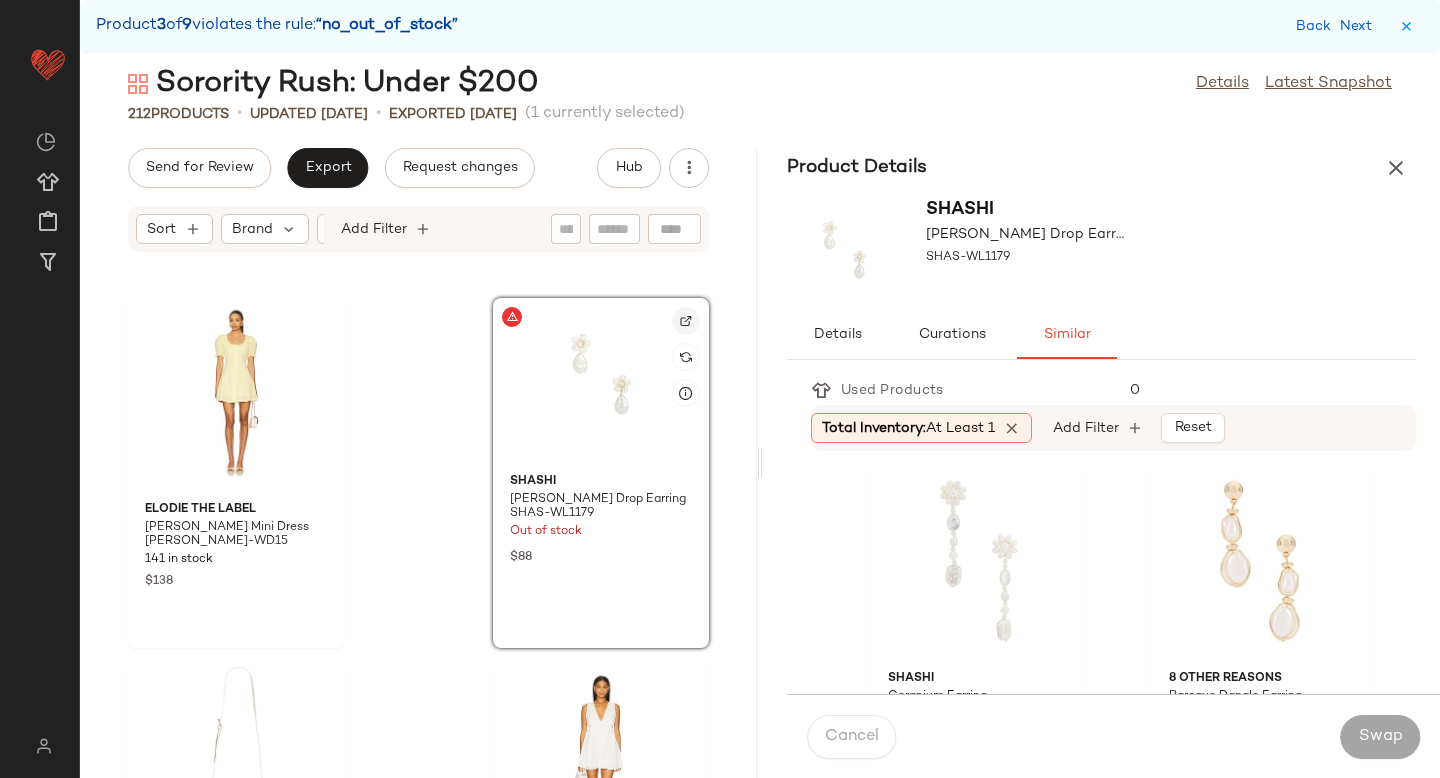 click at bounding box center (686, 321) 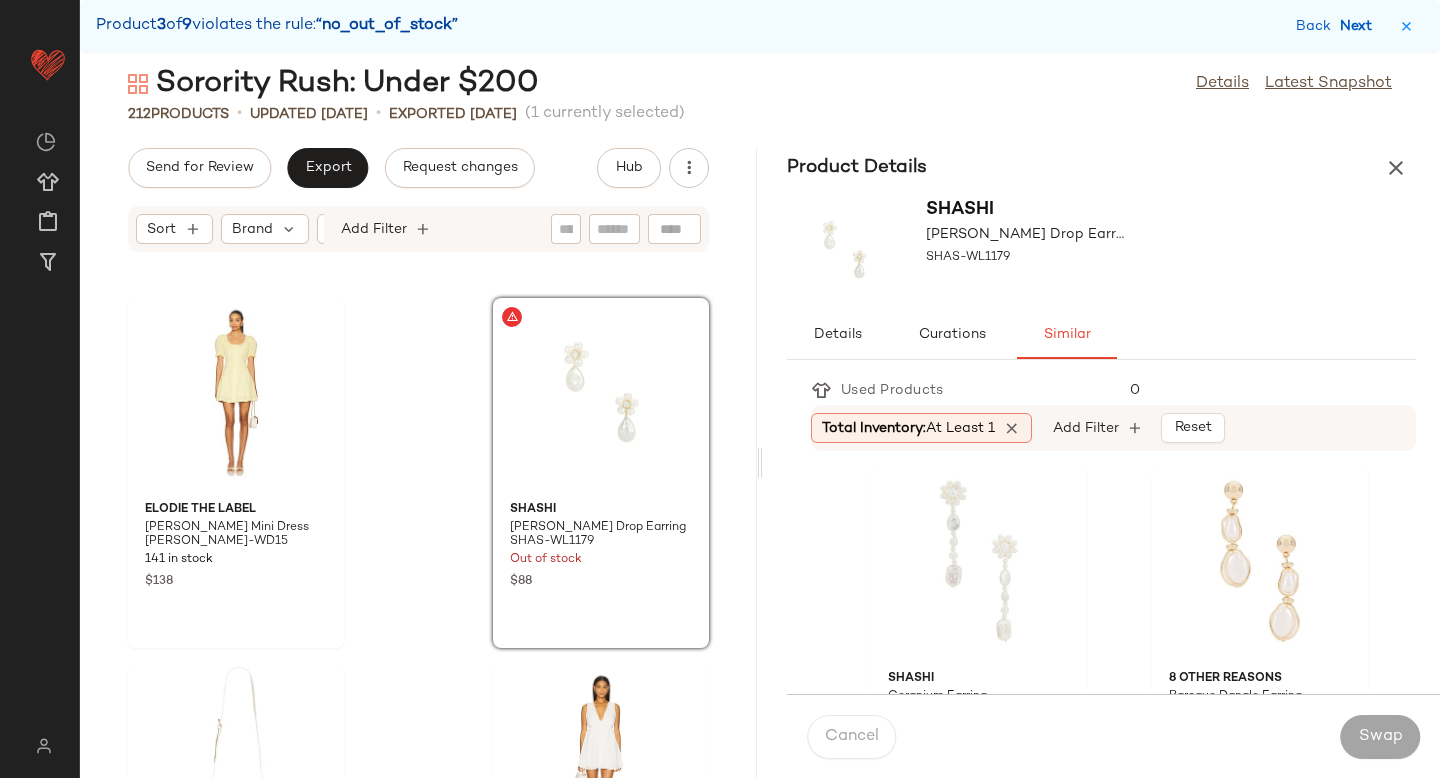 click on "Next" at bounding box center [1360, 26] 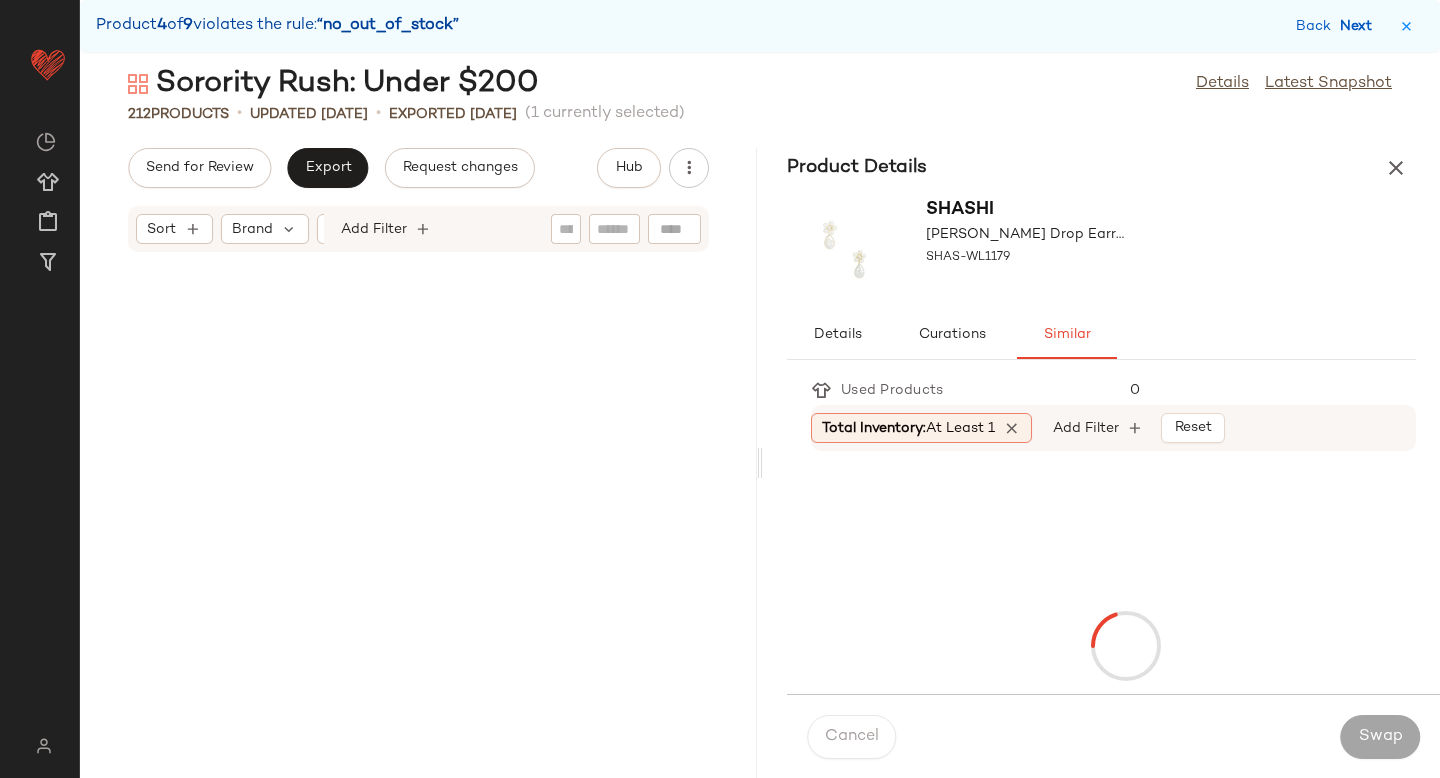 scroll, scrollTop: 12078, scrollLeft: 0, axis: vertical 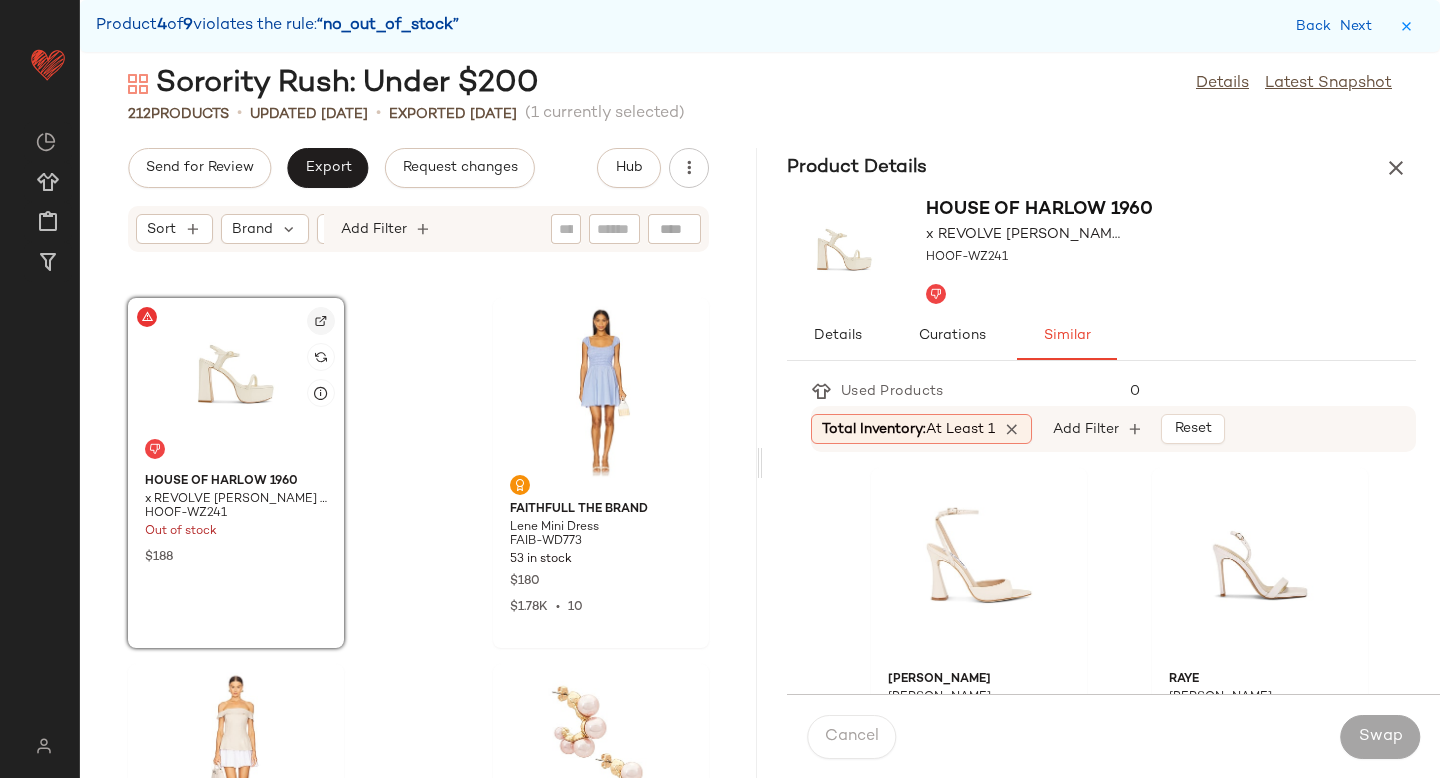 click 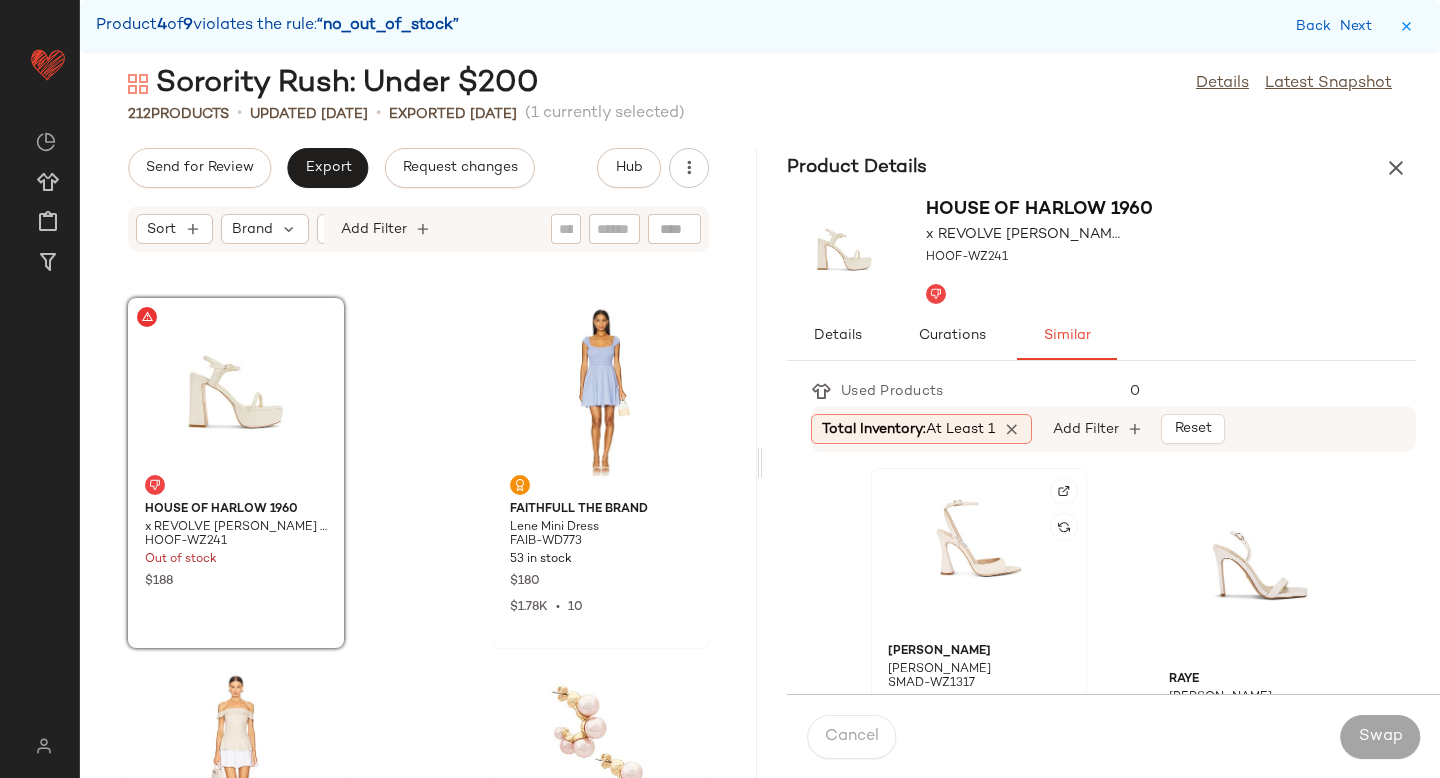 click 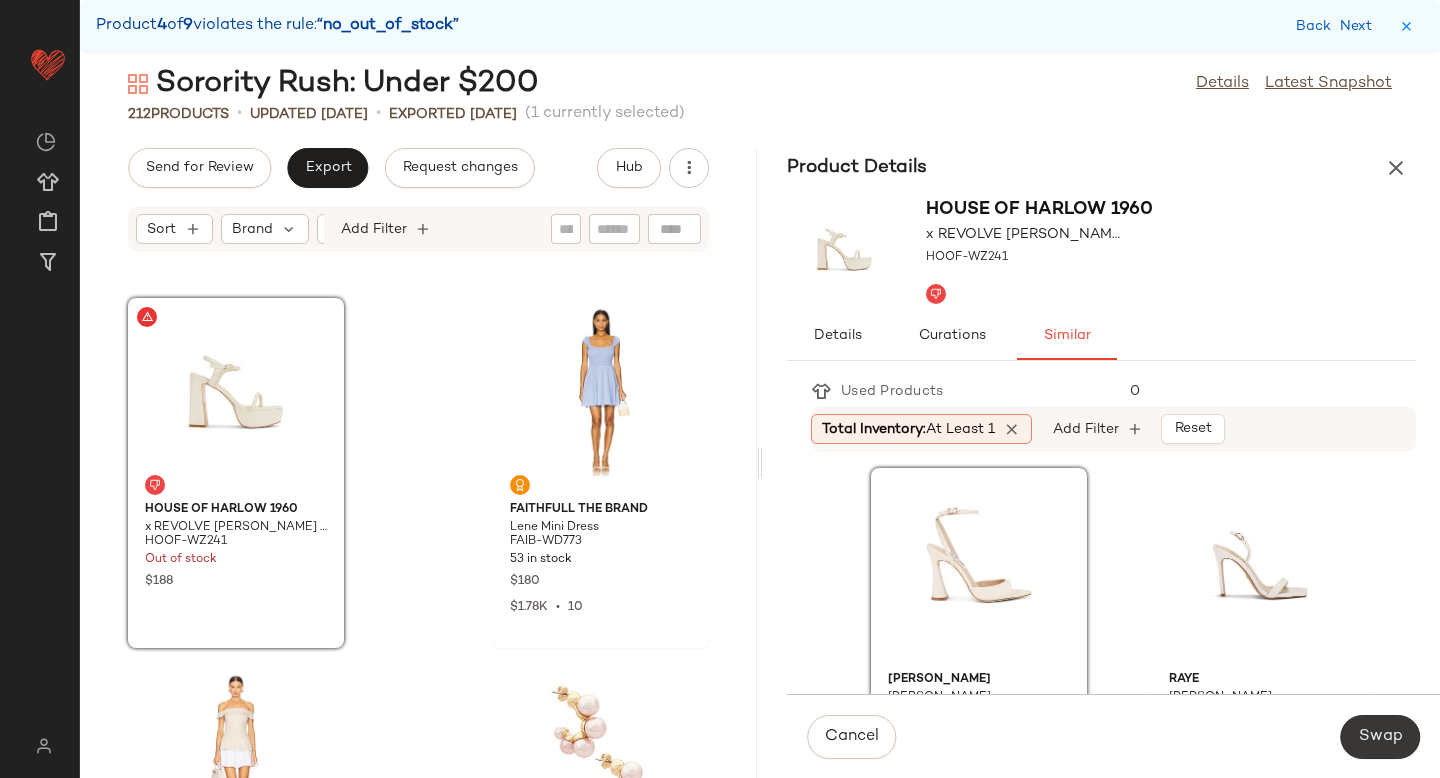 click on "Swap" 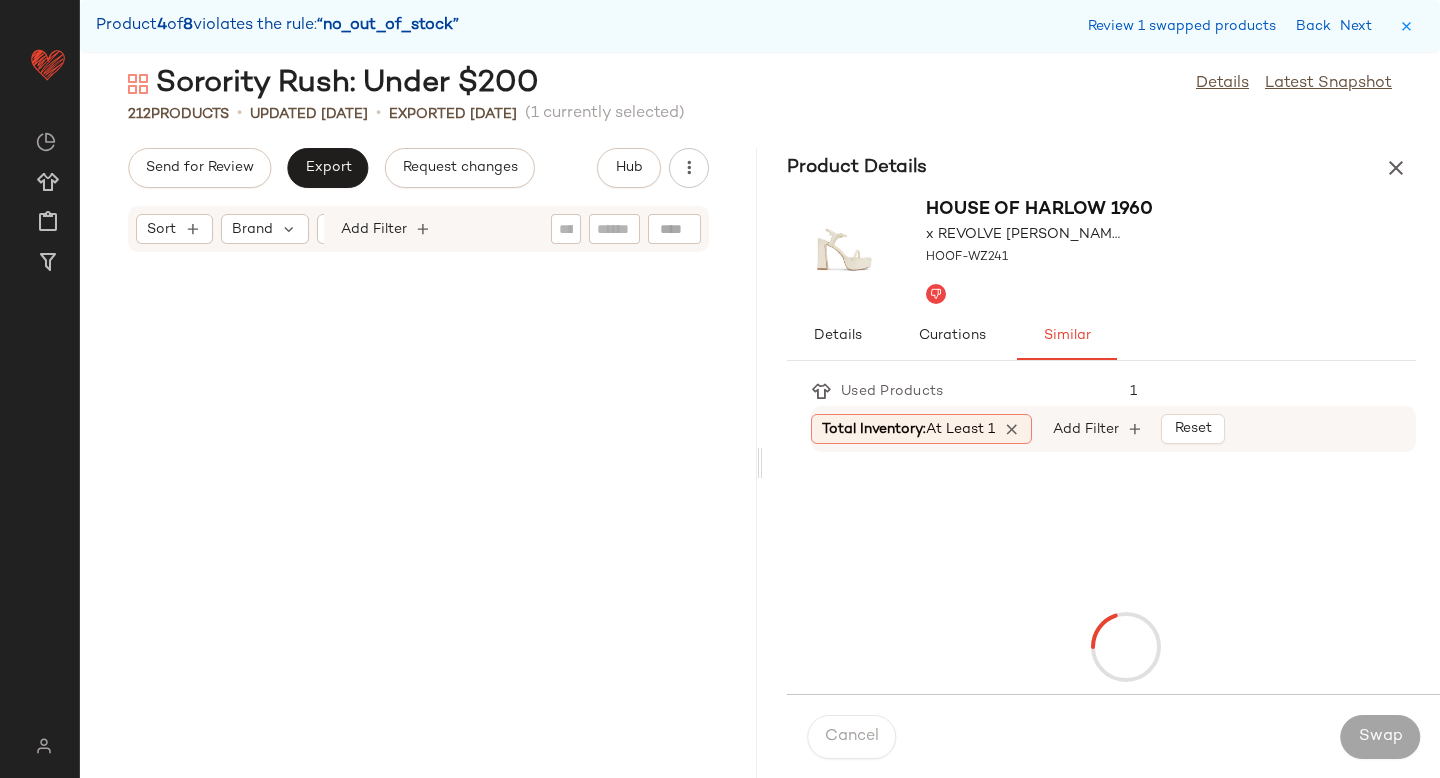scroll, scrollTop: 16836, scrollLeft: 0, axis: vertical 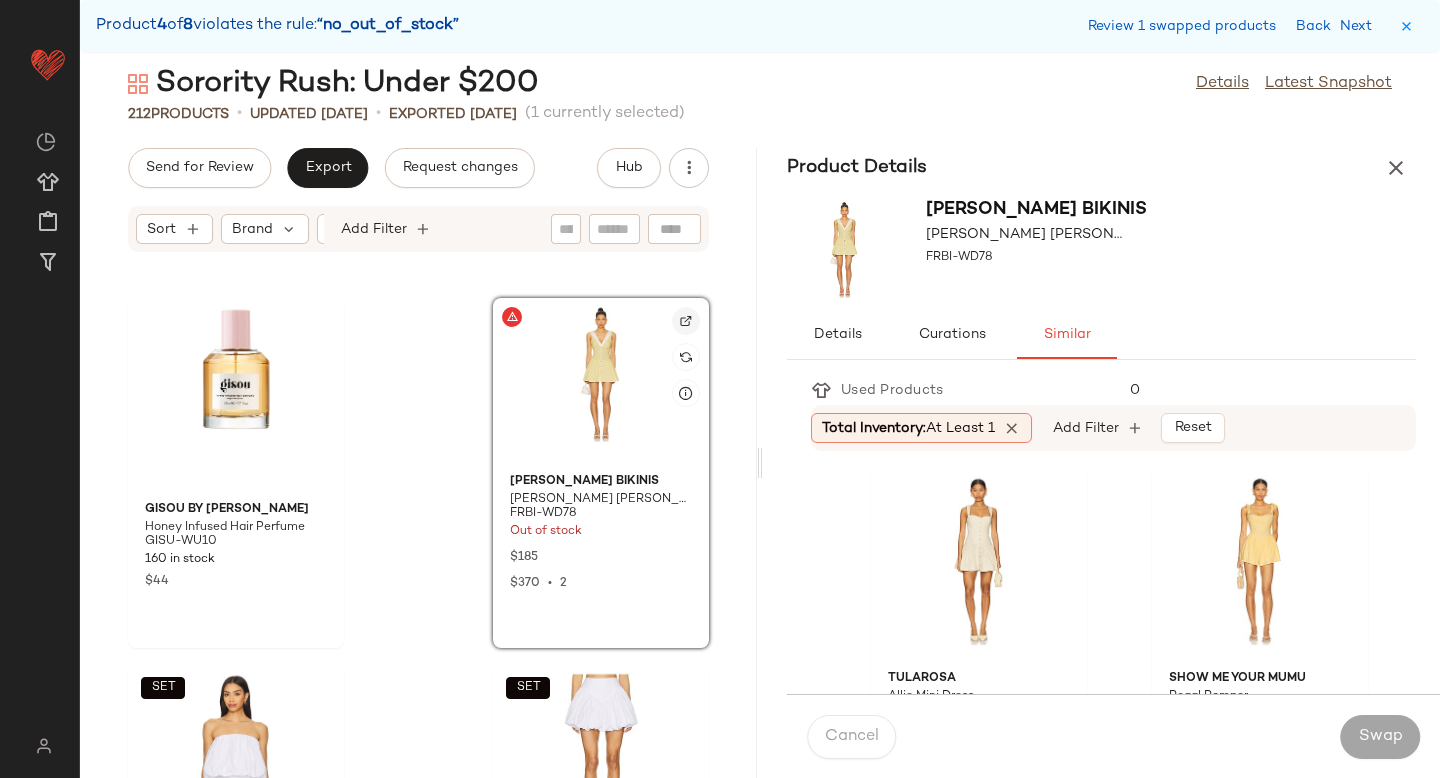 click 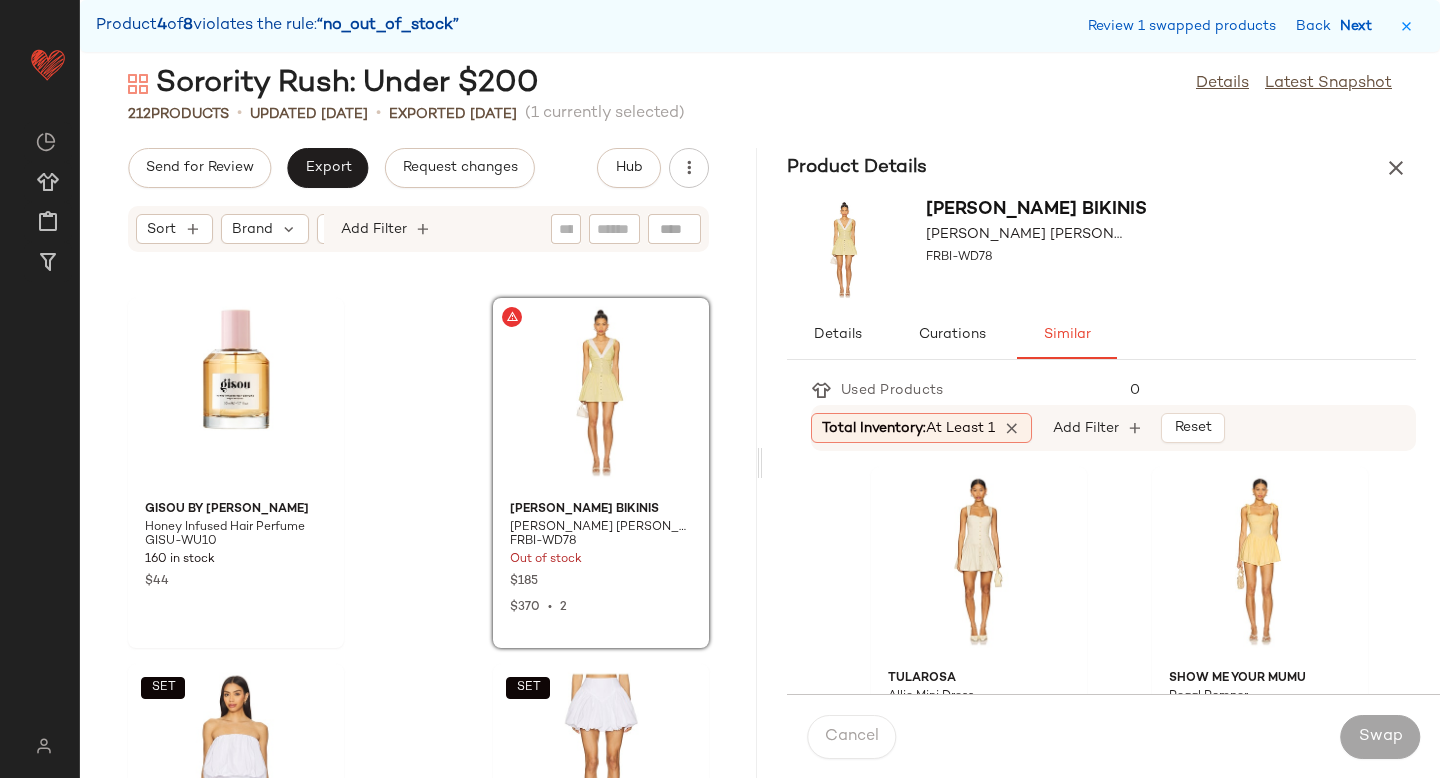 click on "Next" at bounding box center (1360, 26) 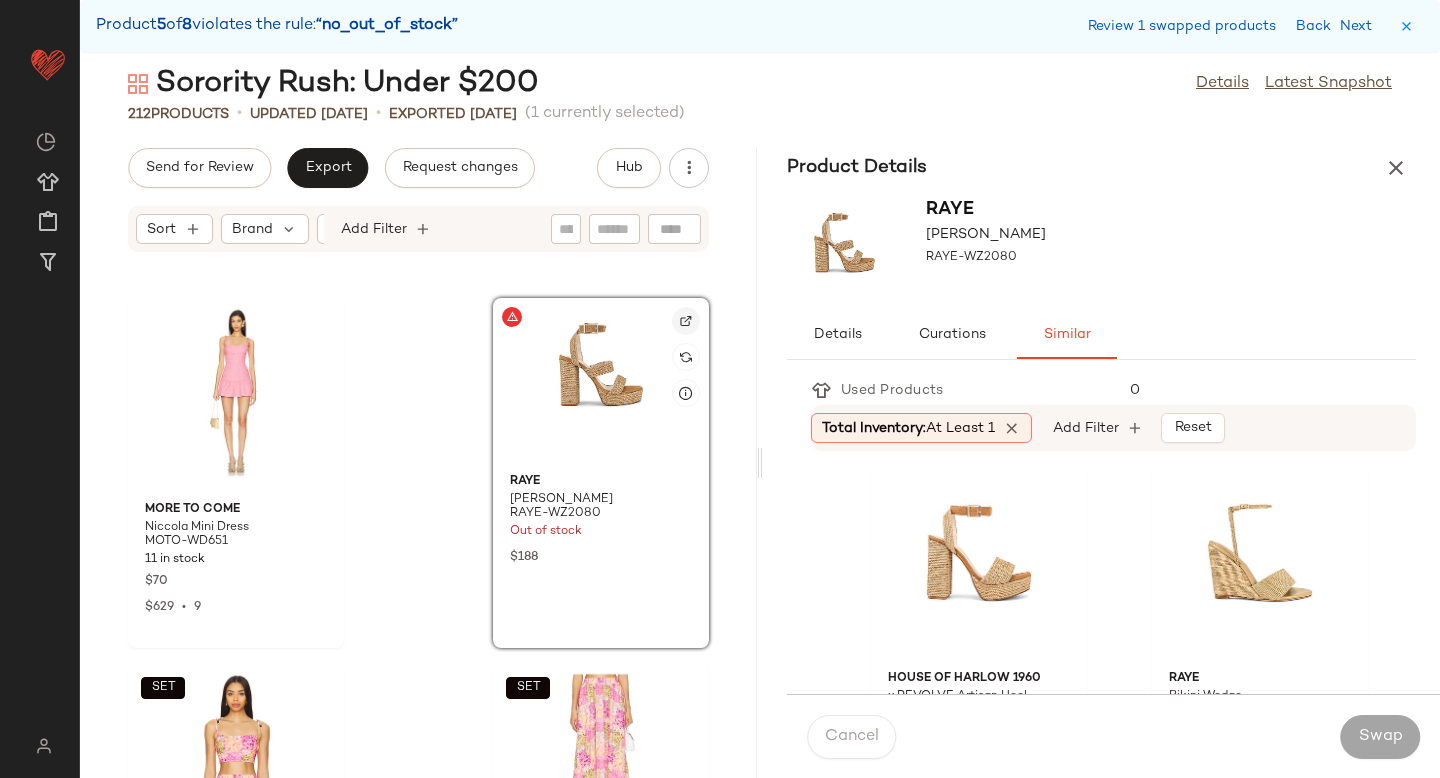 click 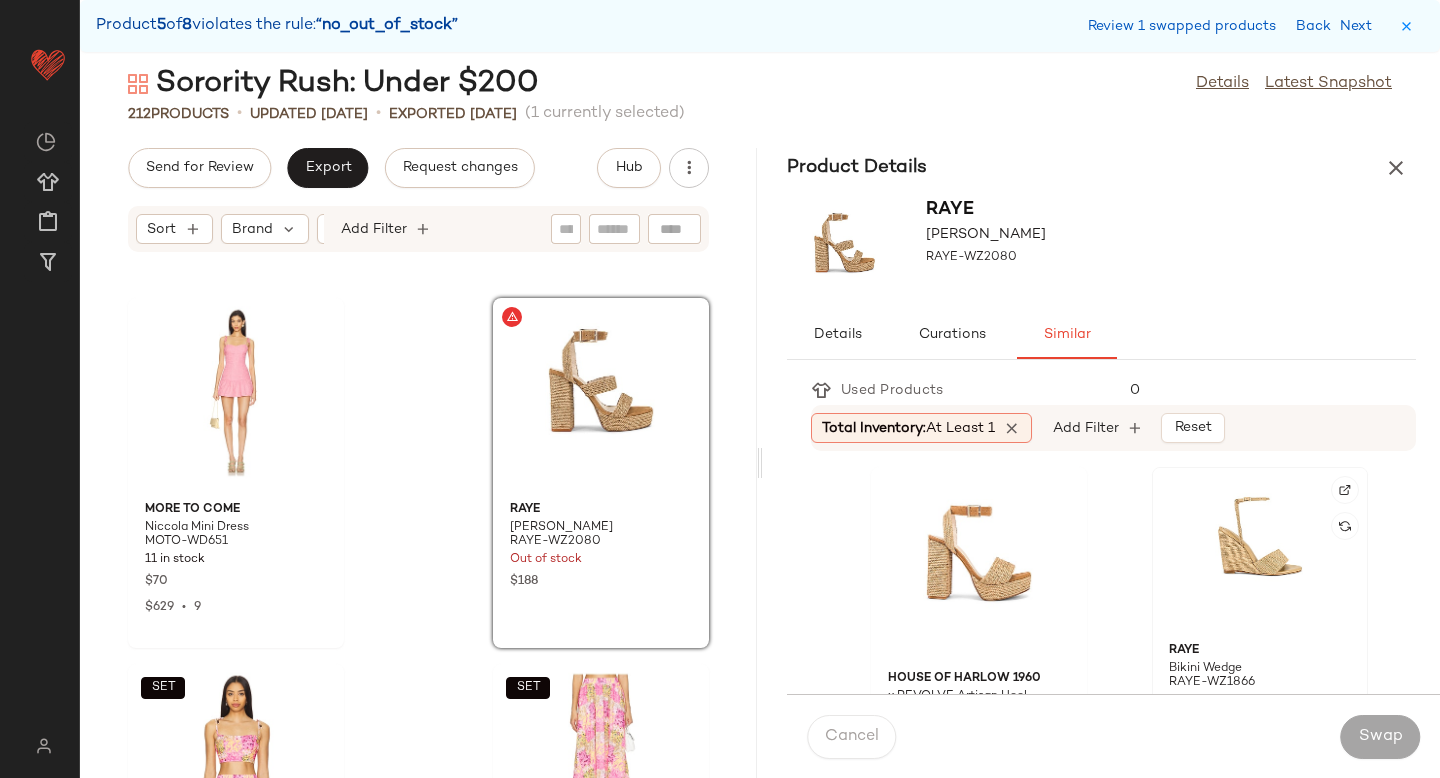 click 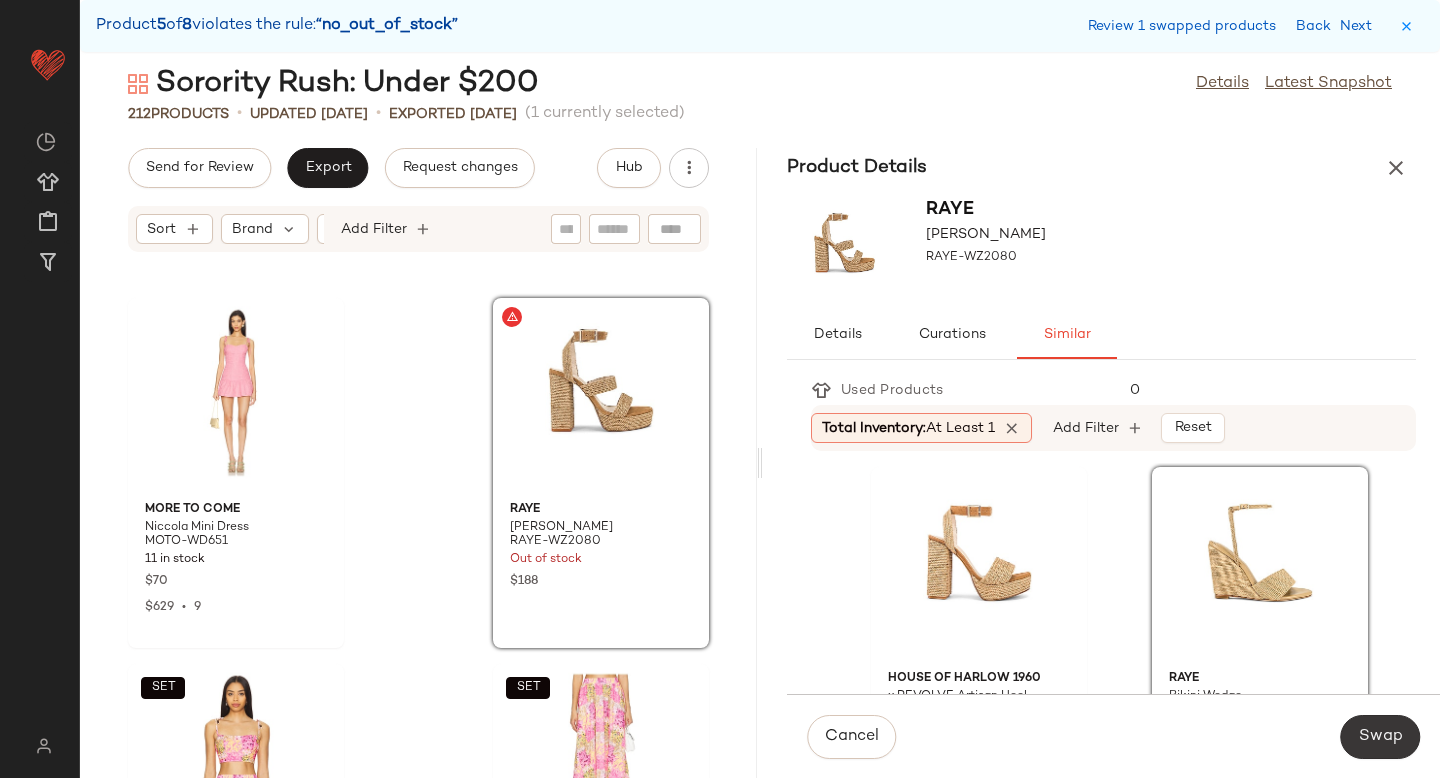 click on "Swap" 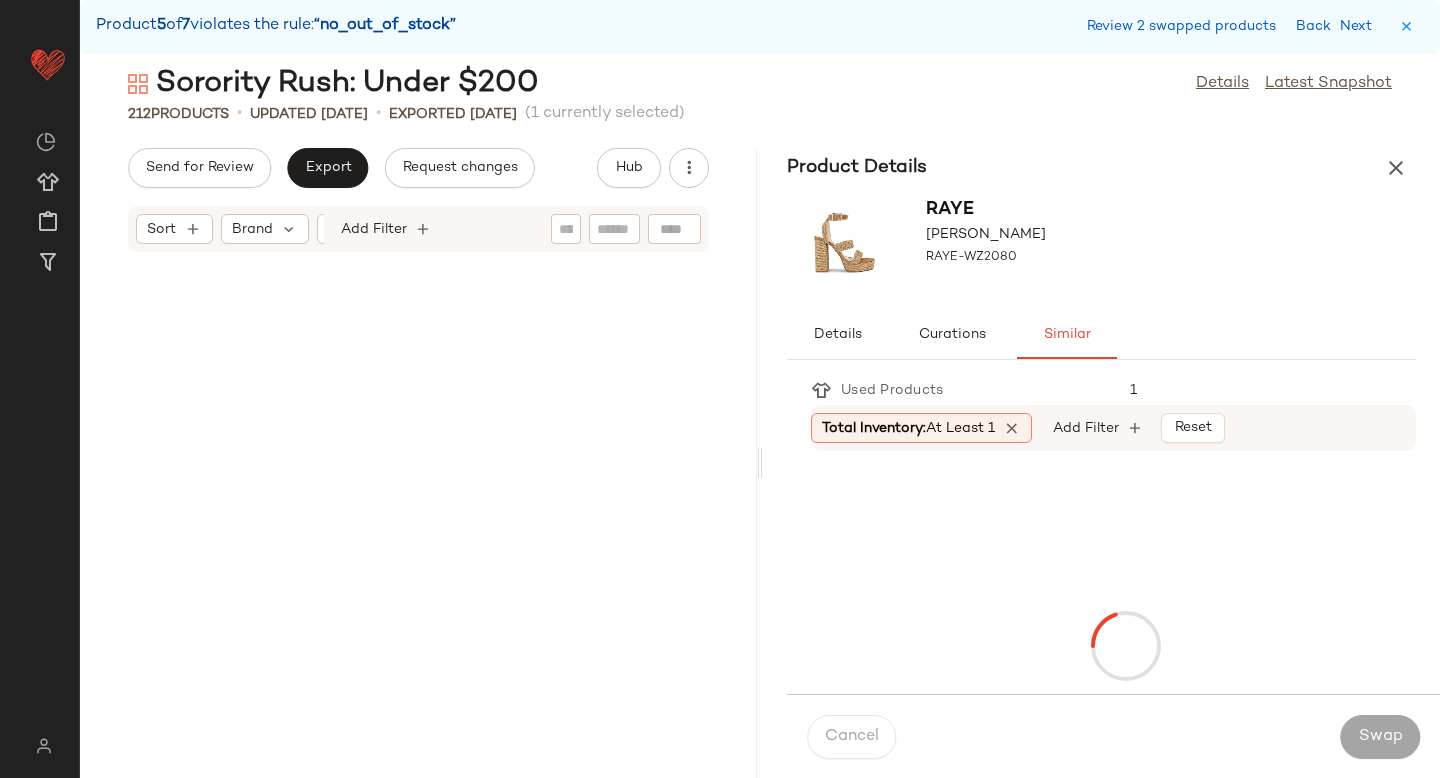 scroll, scrollTop: 26352, scrollLeft: 0, axis: vertical 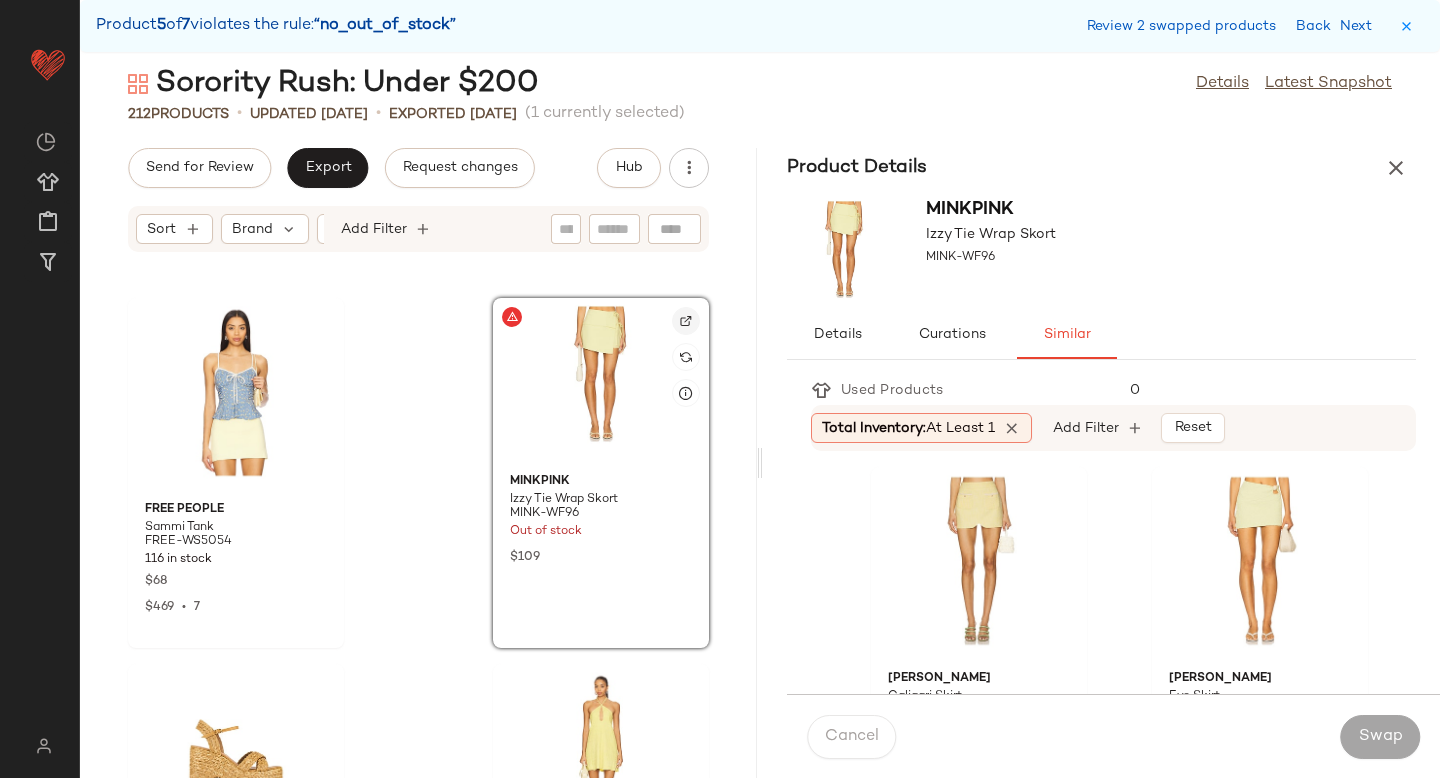 click at bounding box center [686, 321] 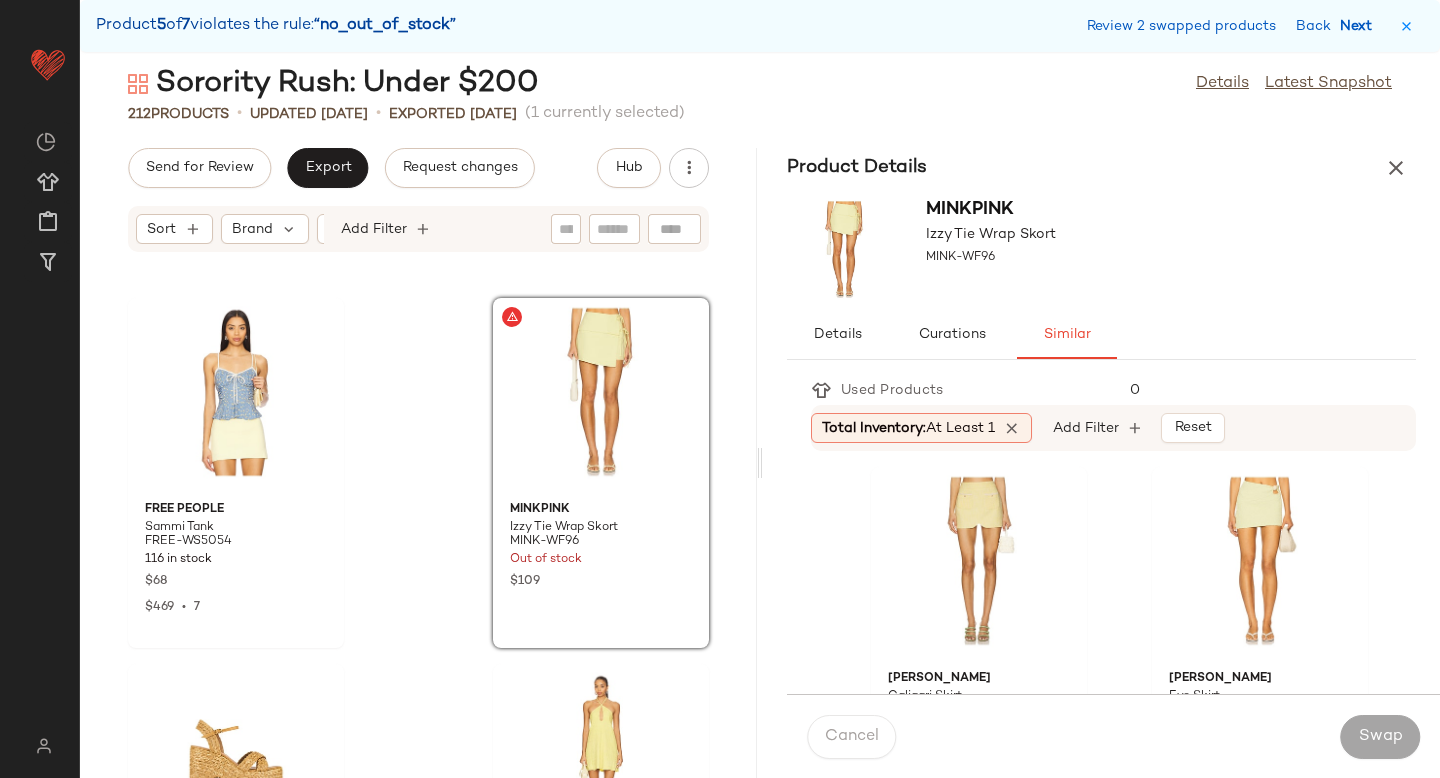 click on "Next" at bounding box center (1360, 26) 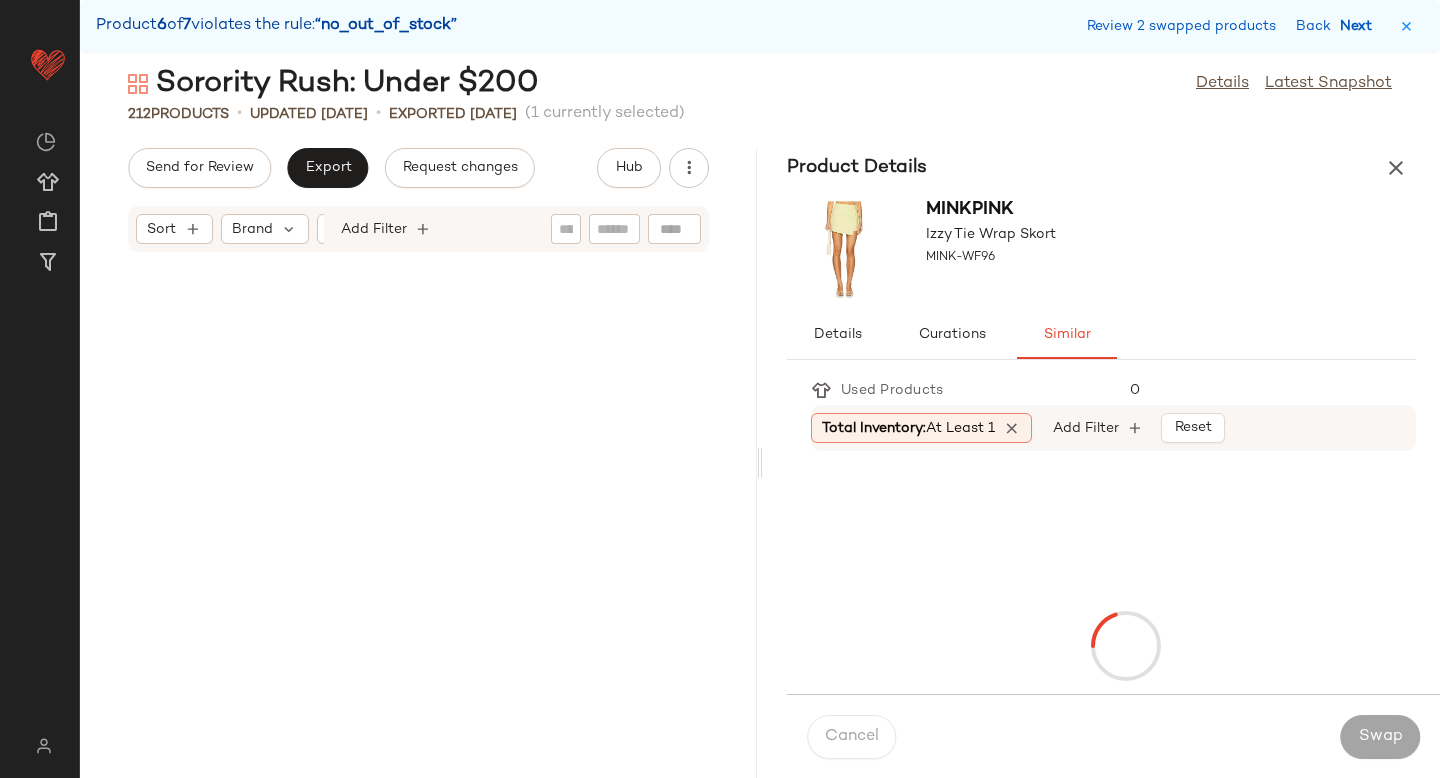 scroll, scrollTop: 31110, scrollLeft: 0, axis: vertical 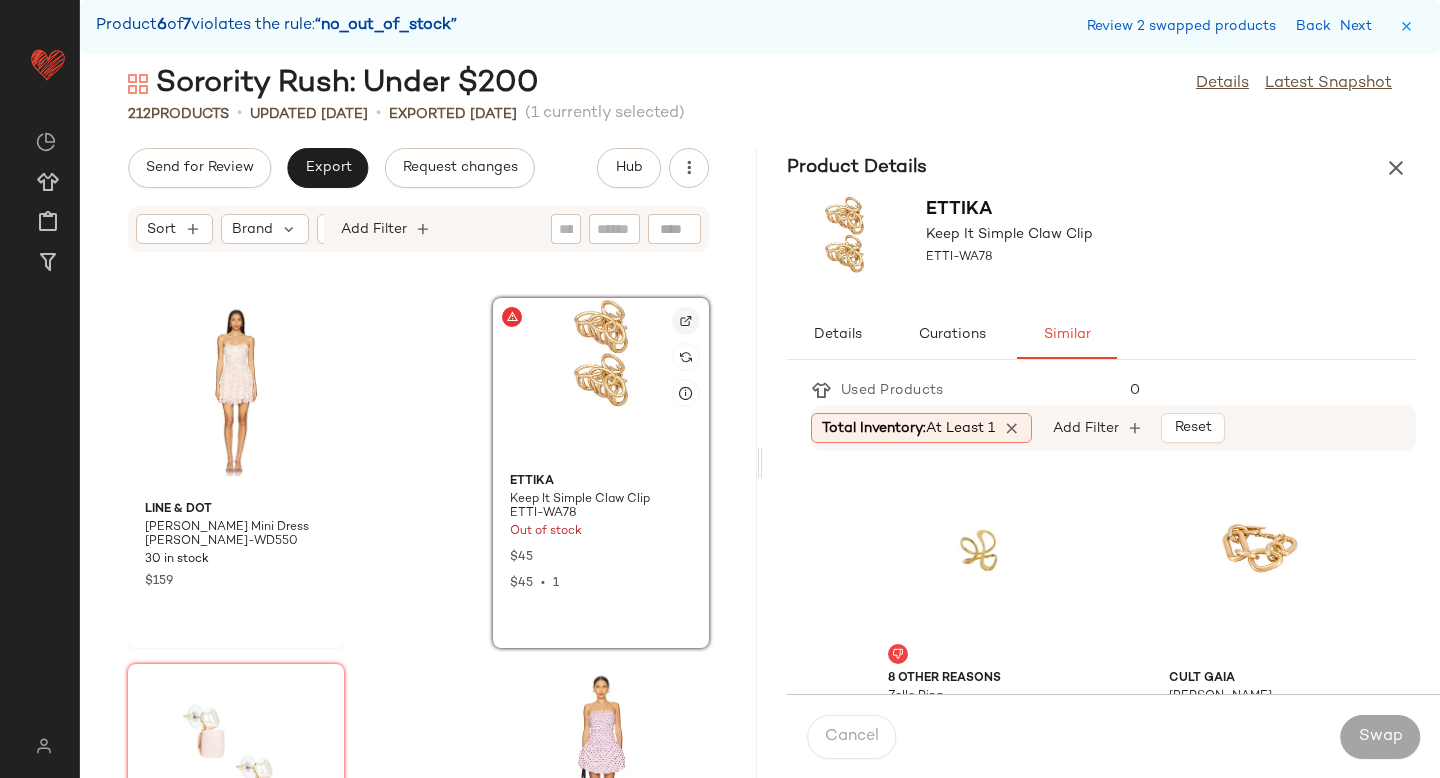 click 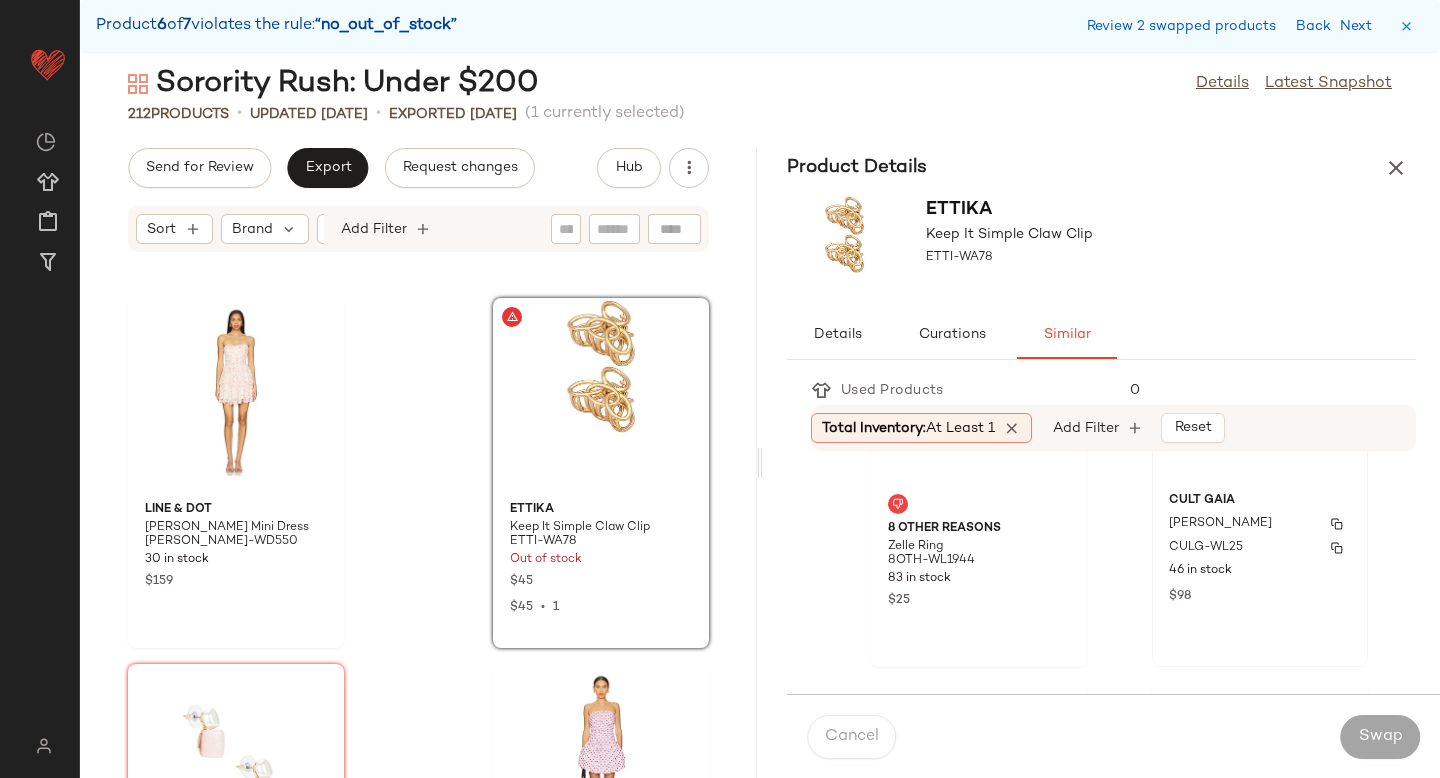scroll, scrollTop: 158, scrollLeft: 0, axis: vertical 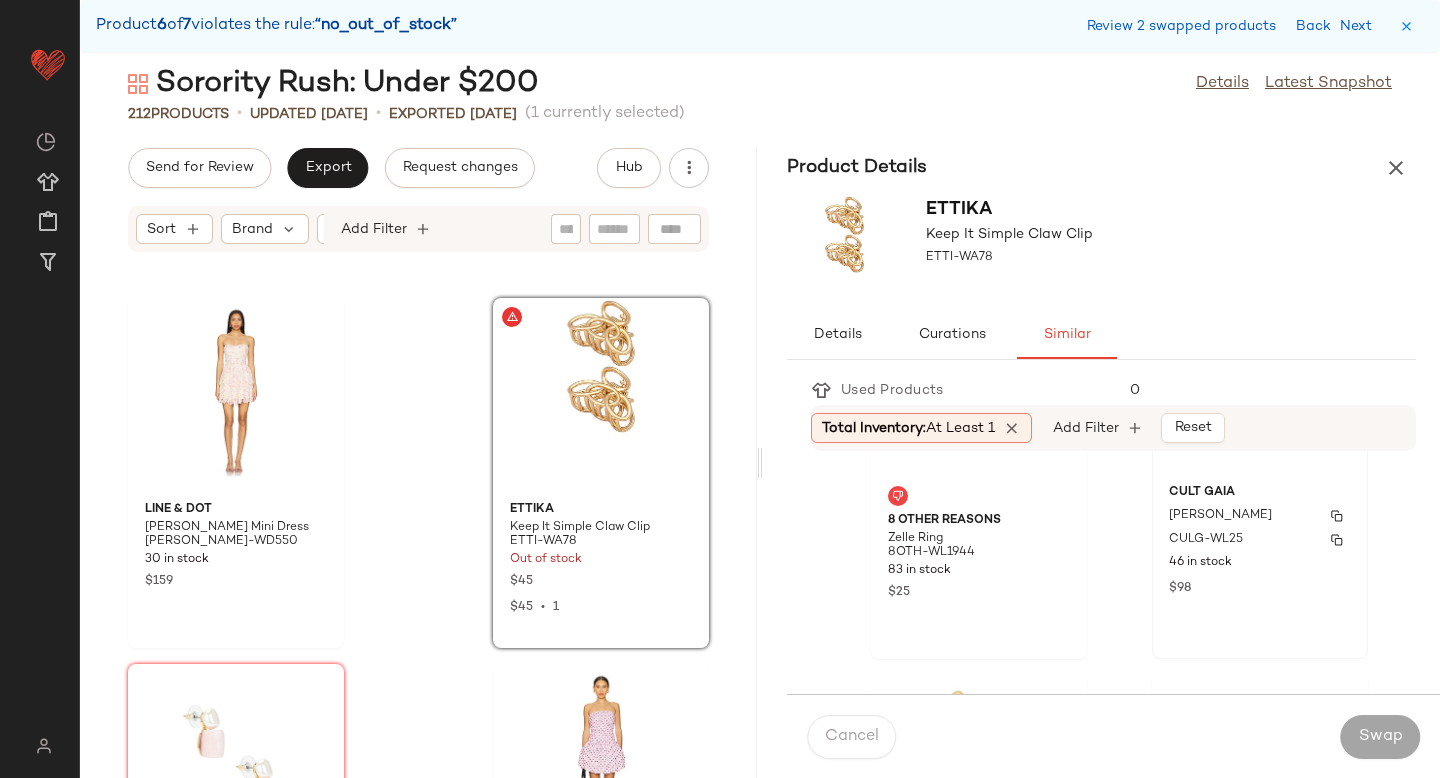 click on "$98" at bounding box center [1260, 587] 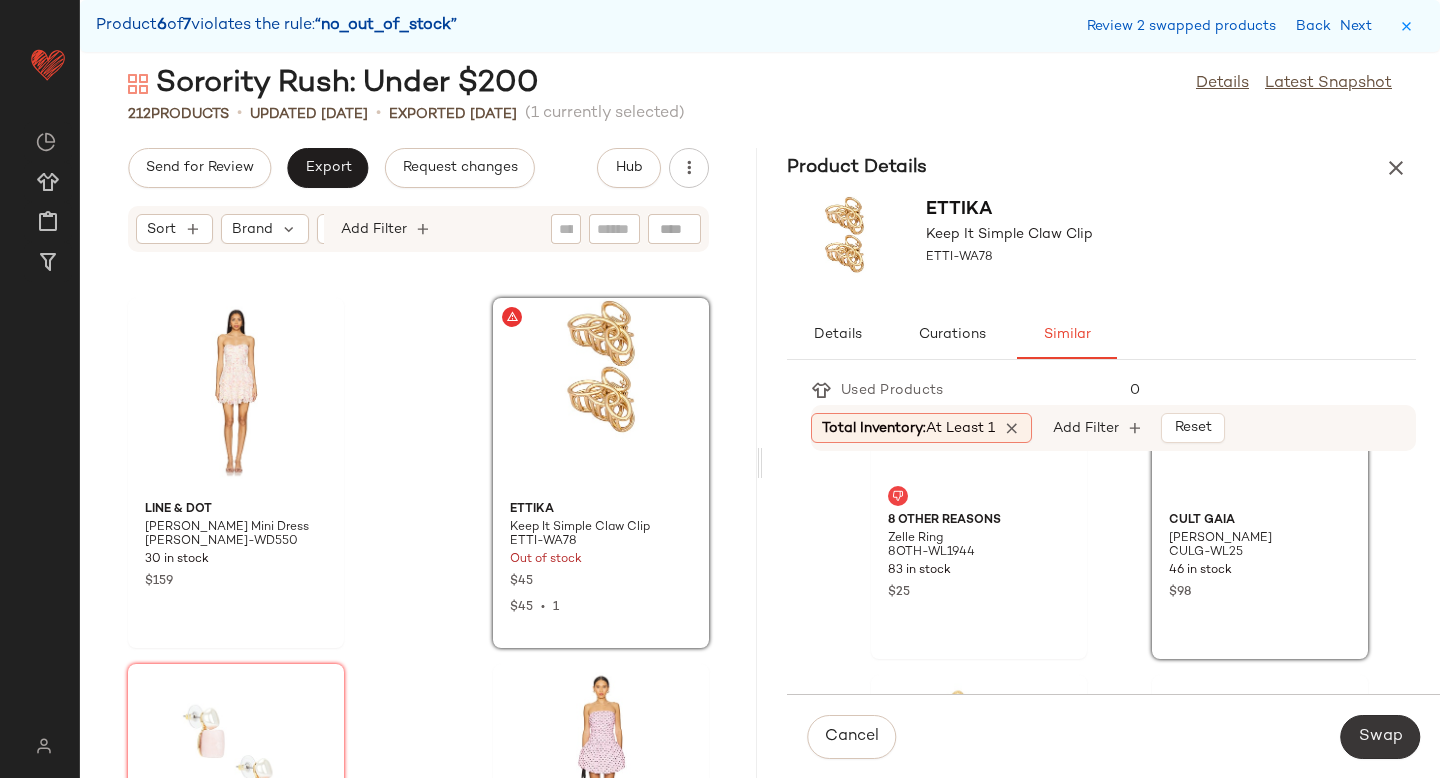 click on "Swap" at bounding box center (1380, 737) 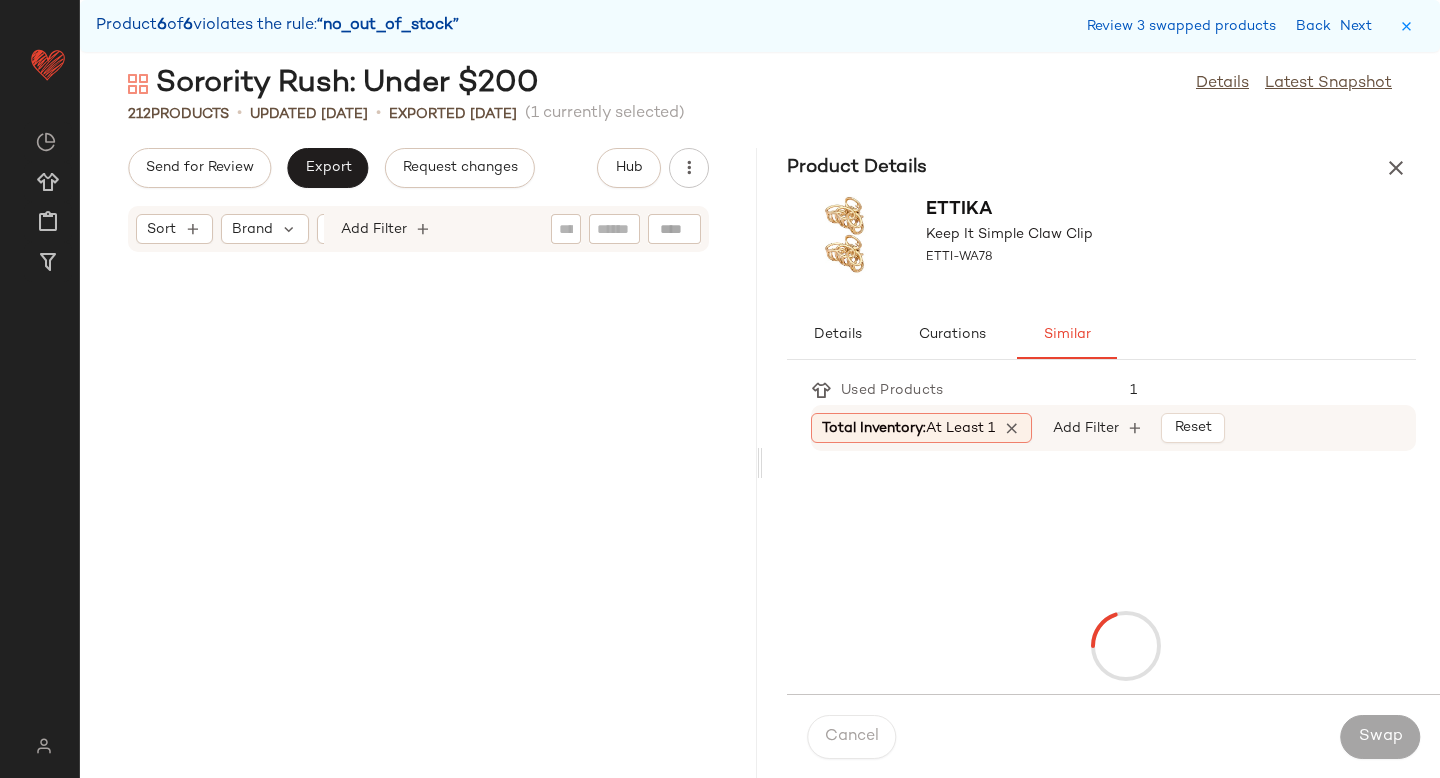 scroll, scrollTop: 35868, scrollLeft: 0, axis: vertical 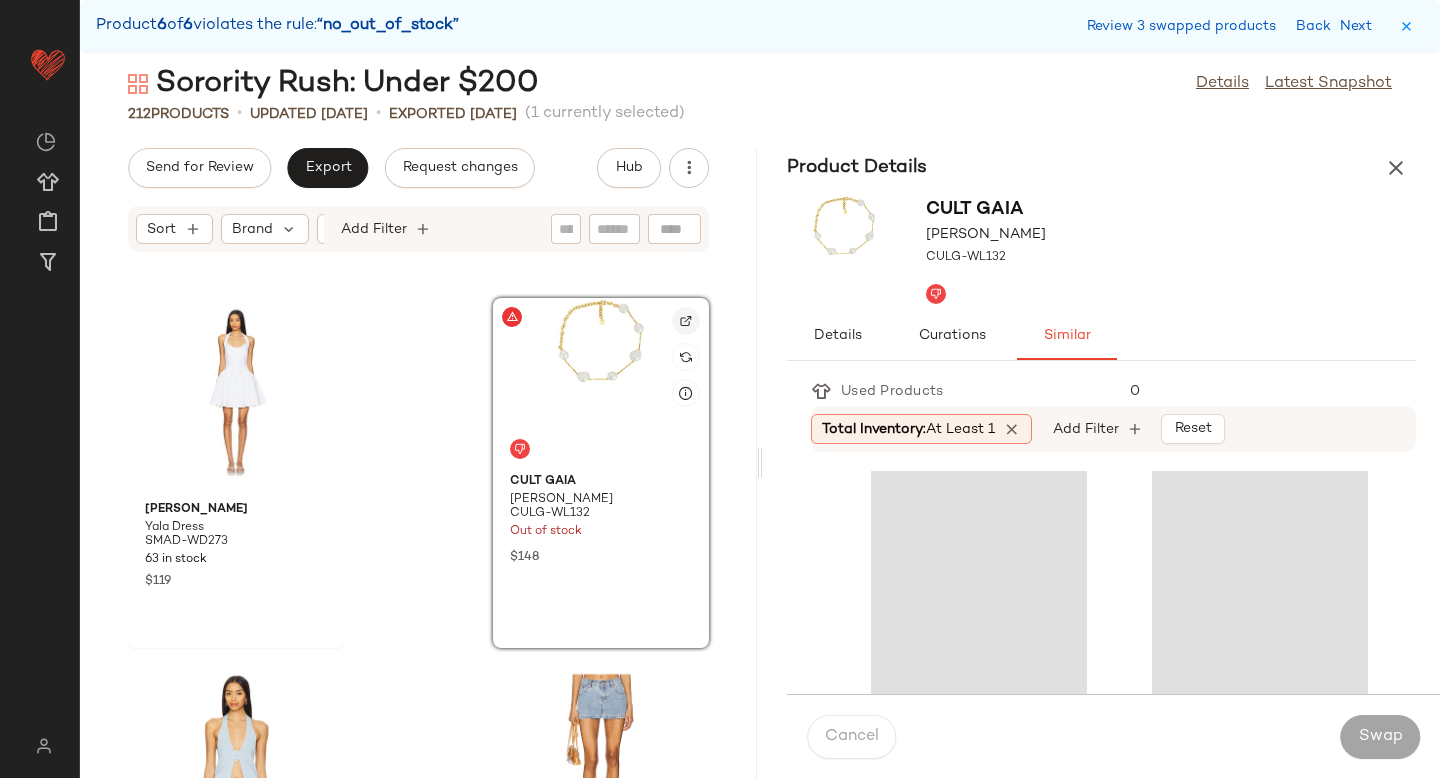 click 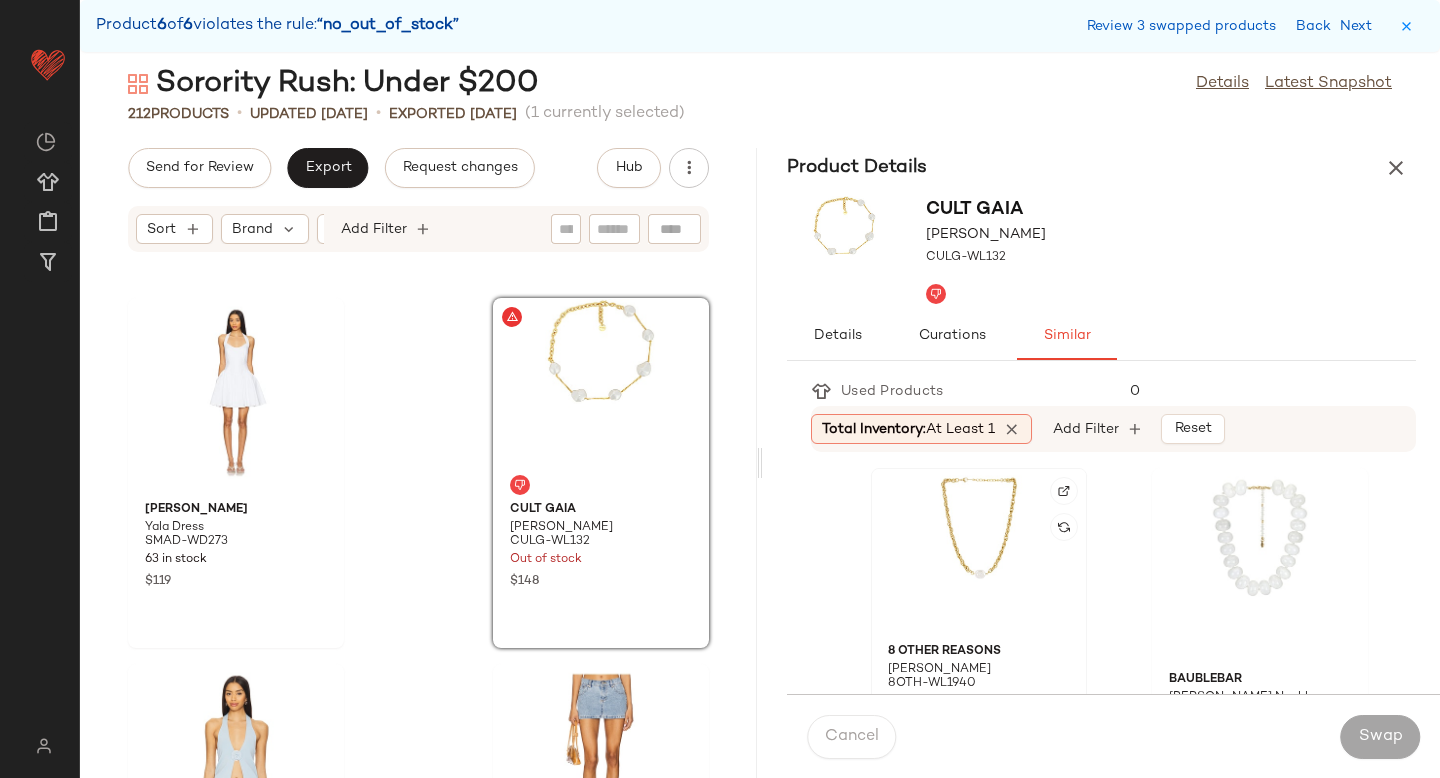 click 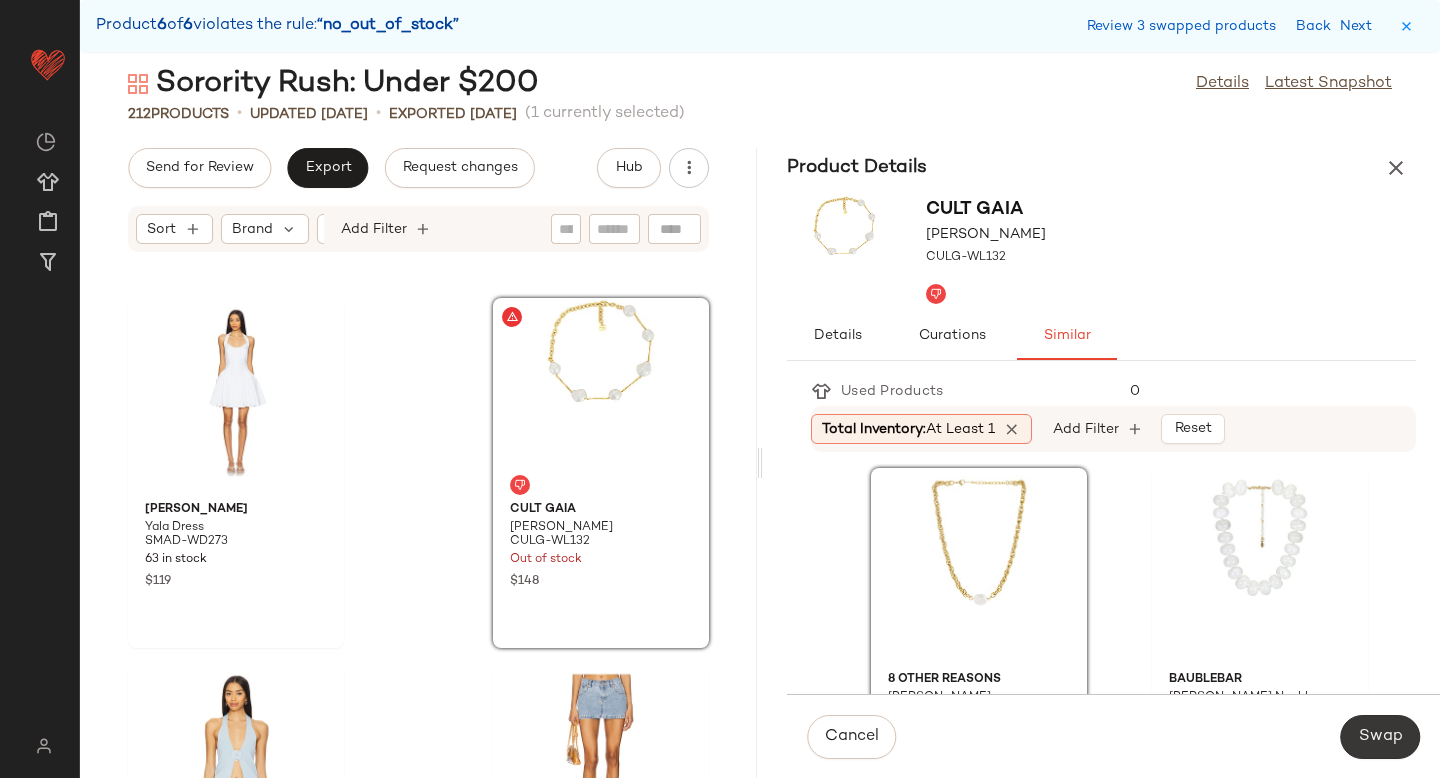 click on "Swap" at bounding box center (1380, 737) 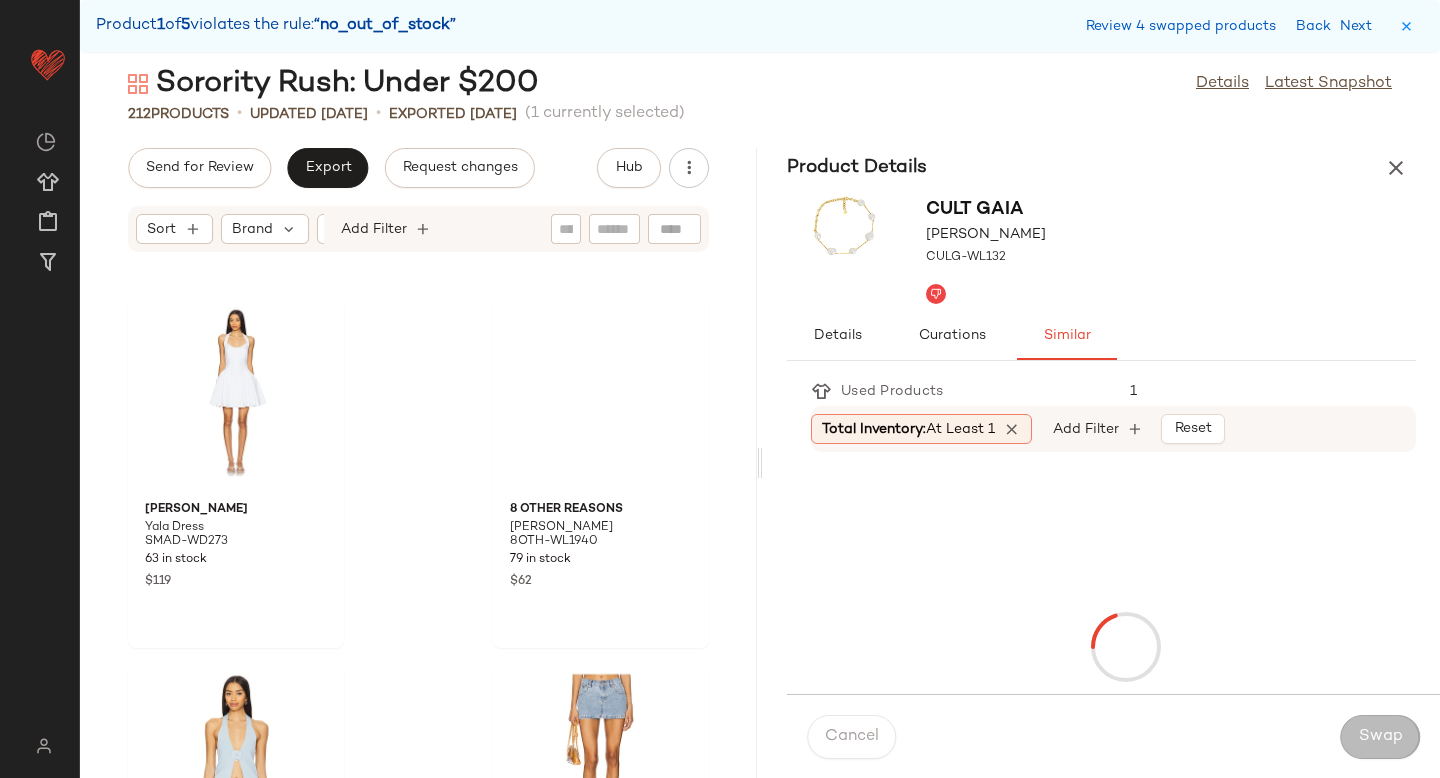 scroll, scrollTop: 2562, scrollLeft: 0, axis: vertical 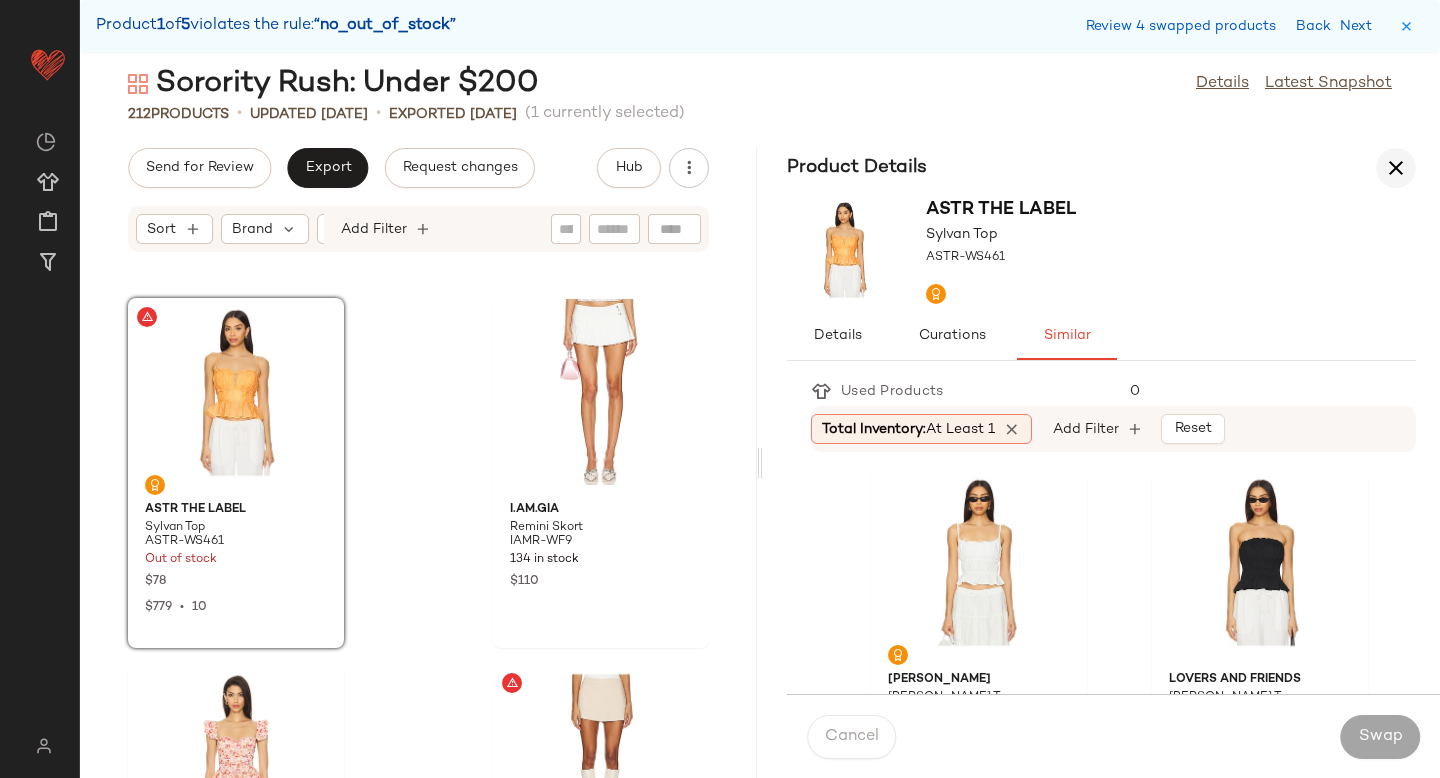 click at bounding box center (1396, 168) 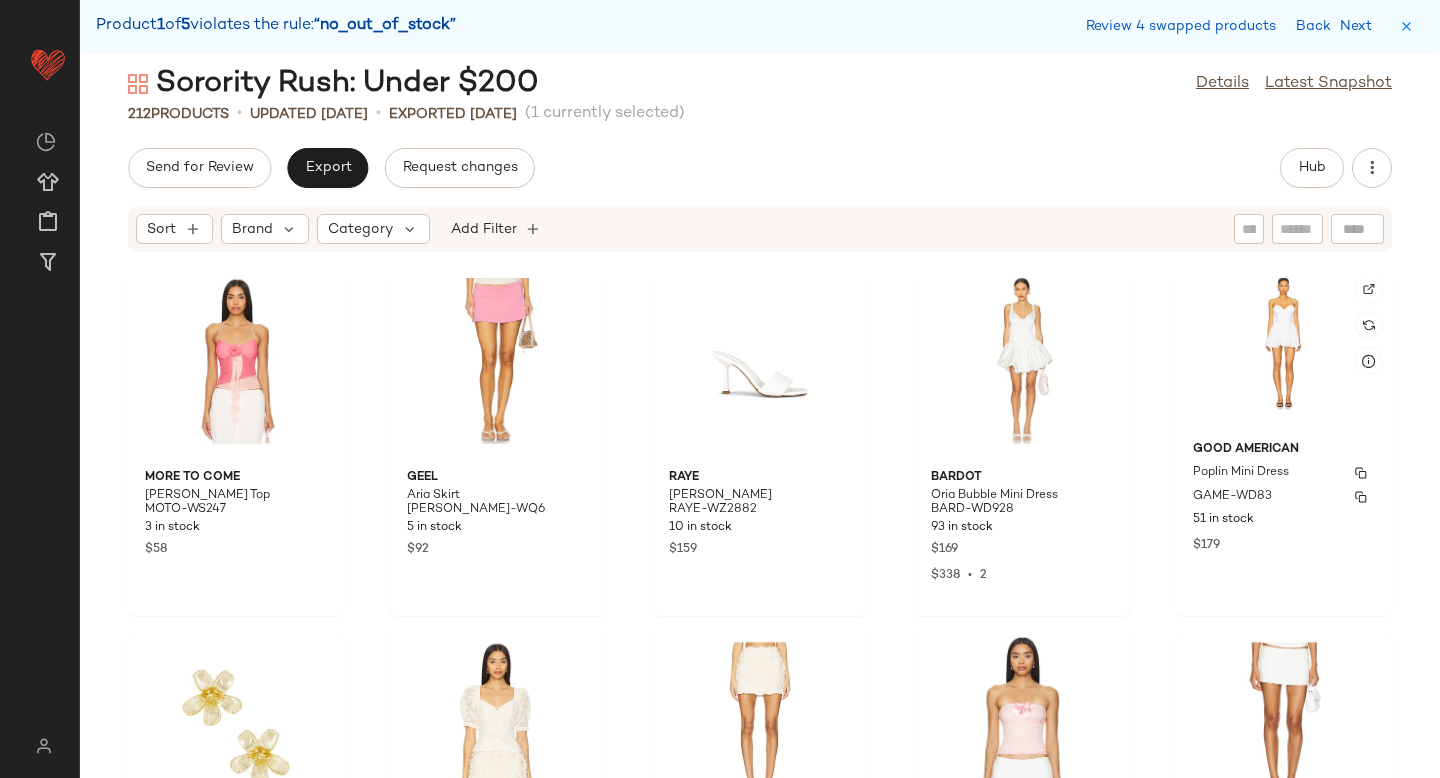 scroll, scrollTop: 0, scrollLeft: 0, axis: both 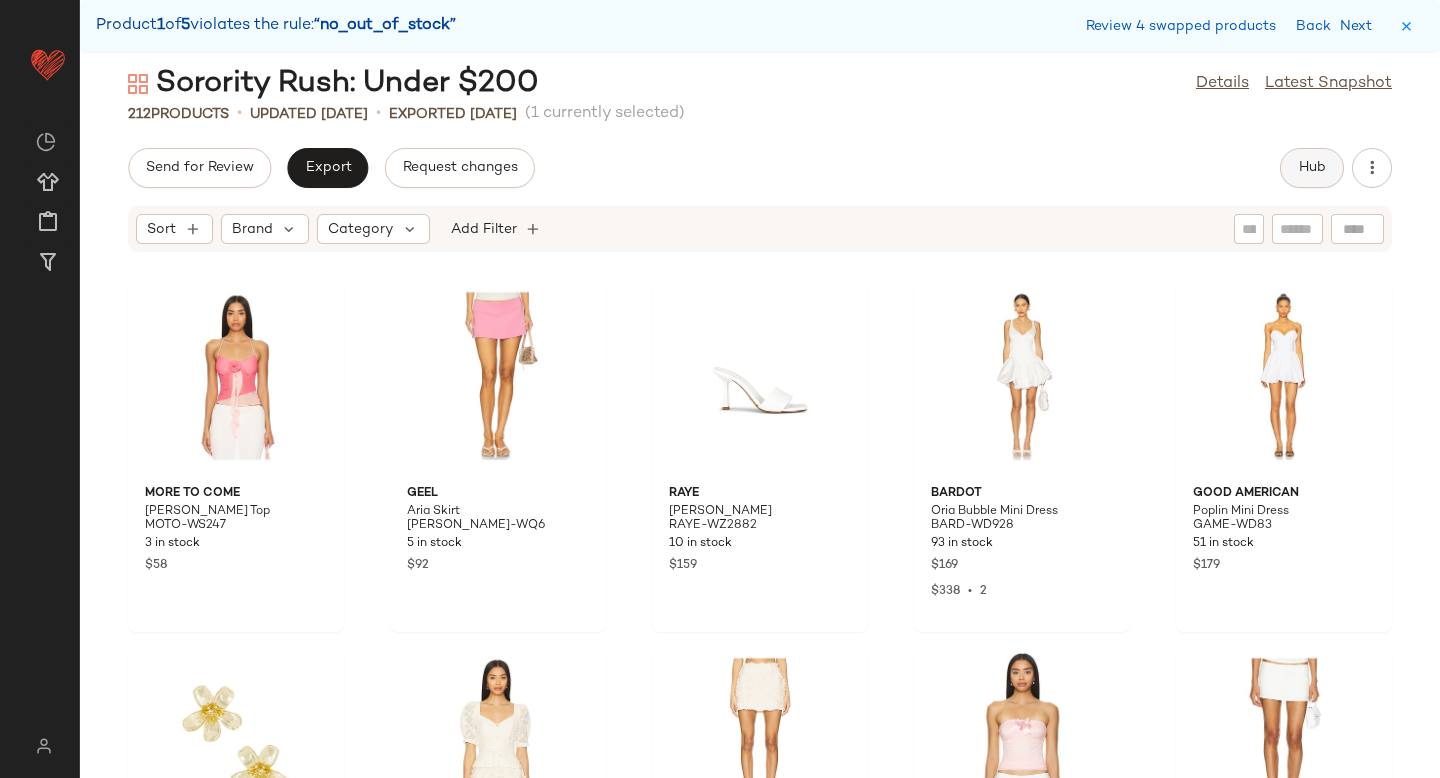 click on "Hub" at bounding box center (1312, 168) 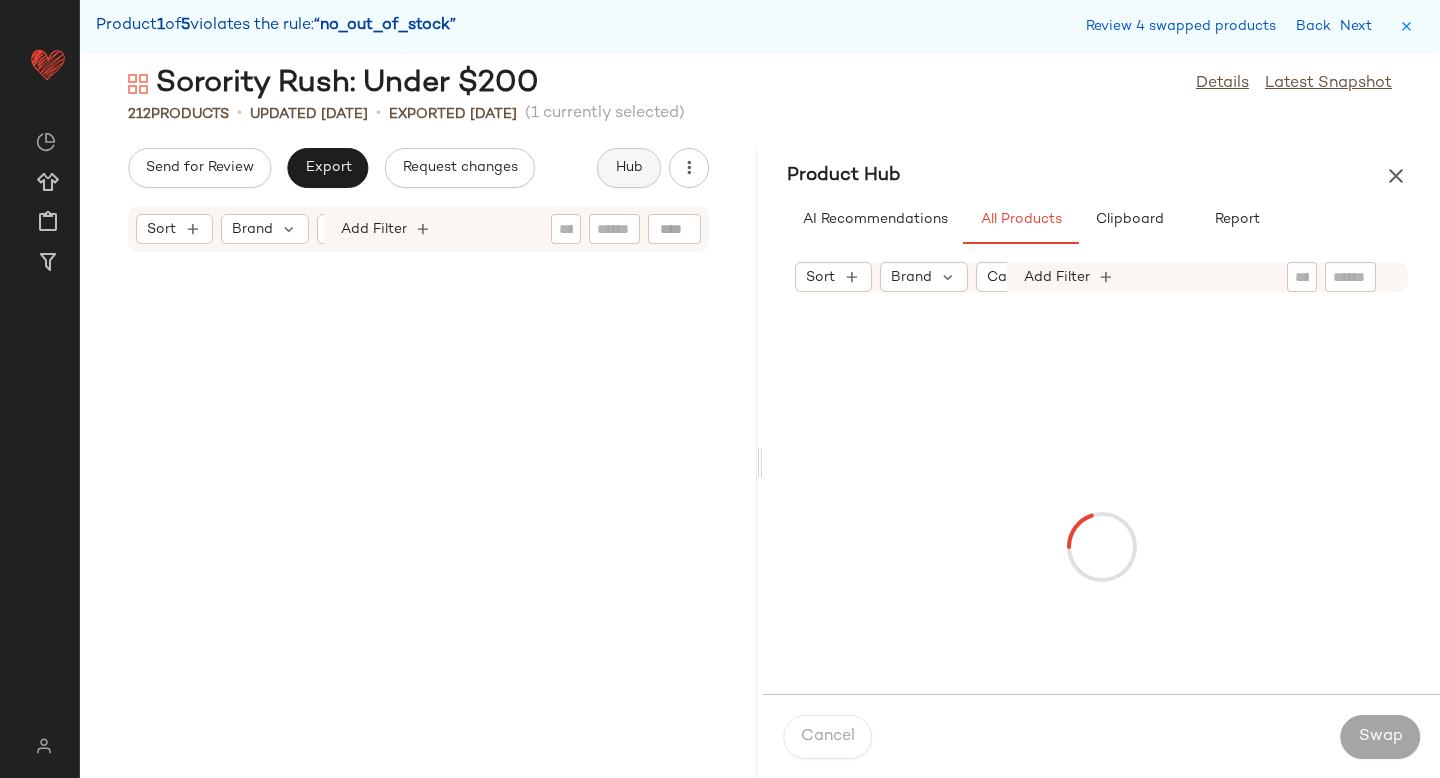 scroll, scrollTop: 2562, scrollLeft: 0, axis: vertical 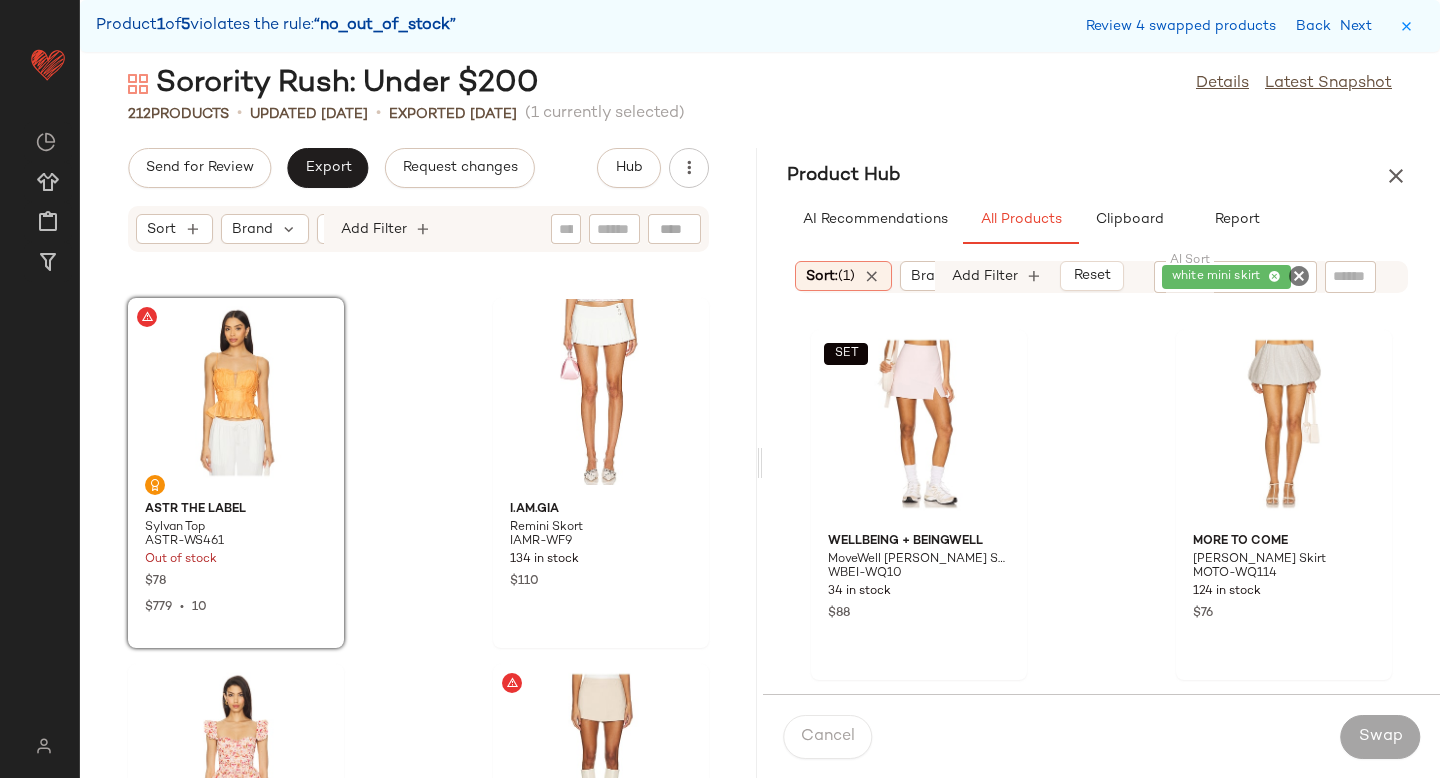 click 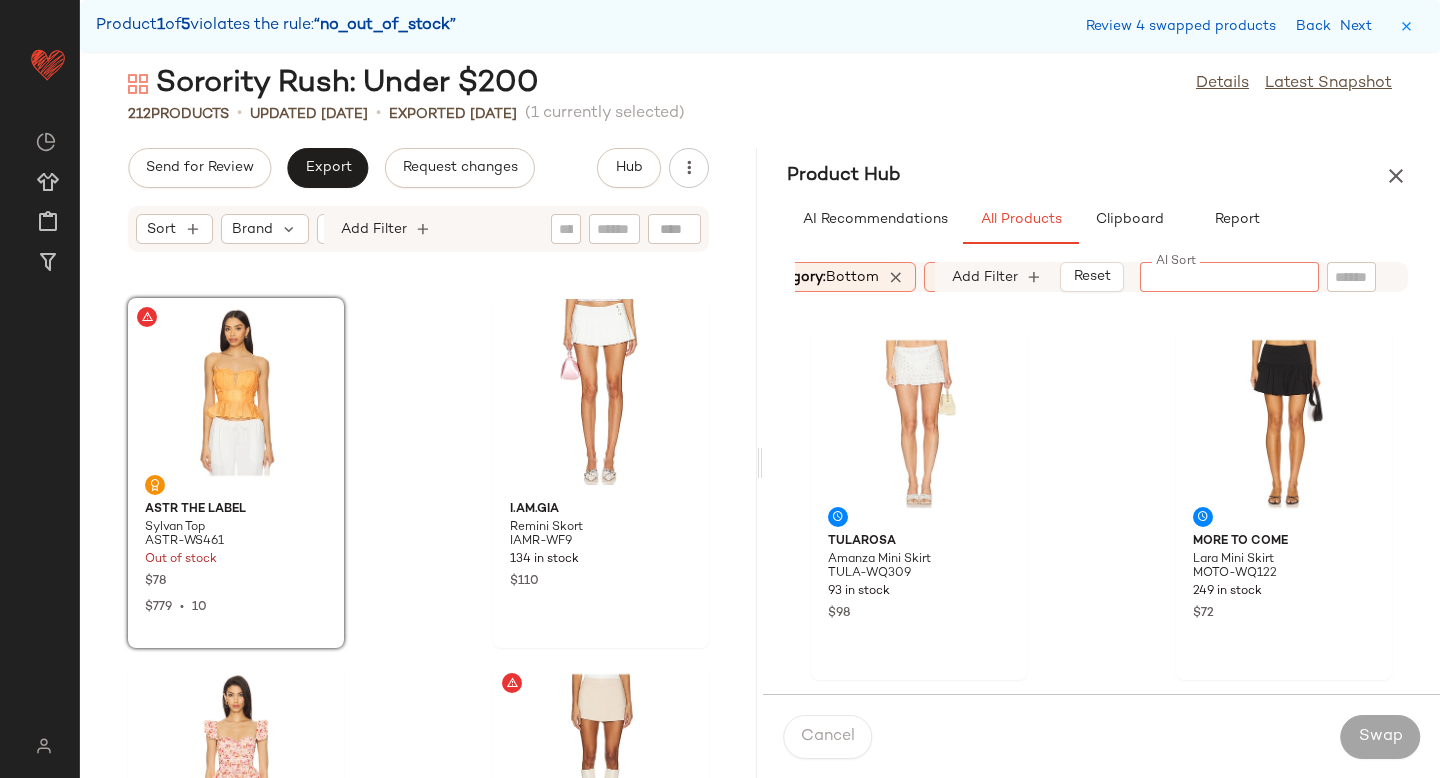 scroll, scrollTop: 0, scrollLeft: 255, axis: horizontal 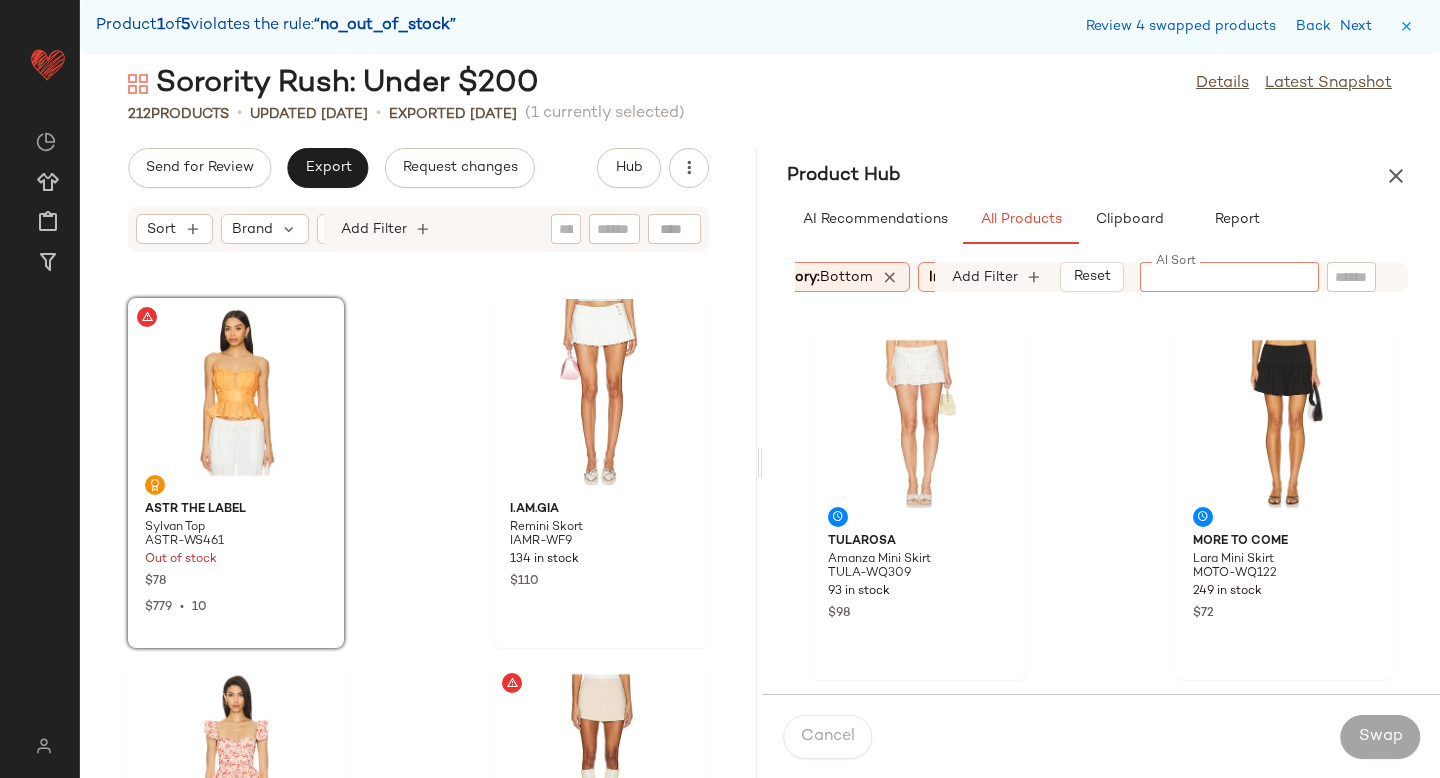 click on "bottom" at bounding box center [846, 277] 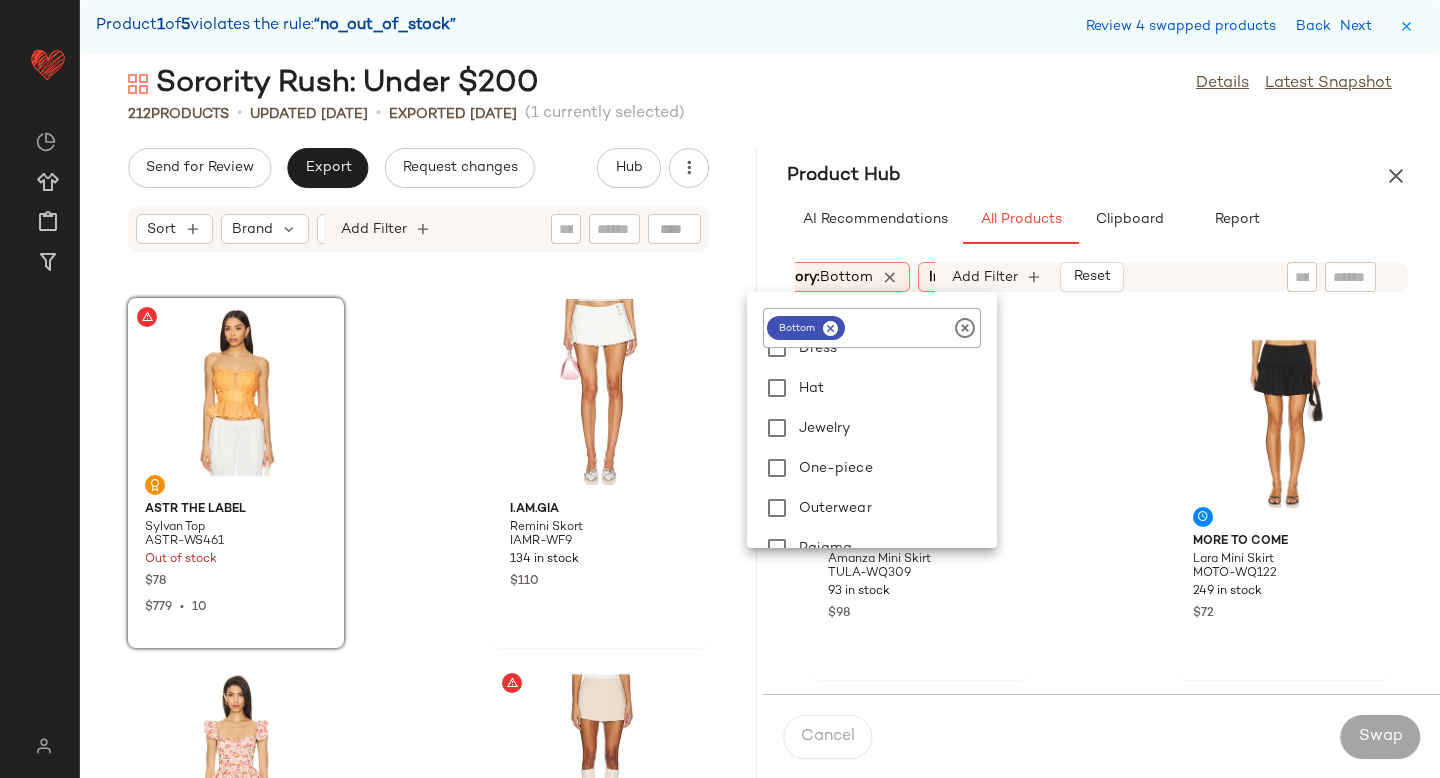 scroll, scrollTop: 449, scrollLeft: 0, axis: vertical 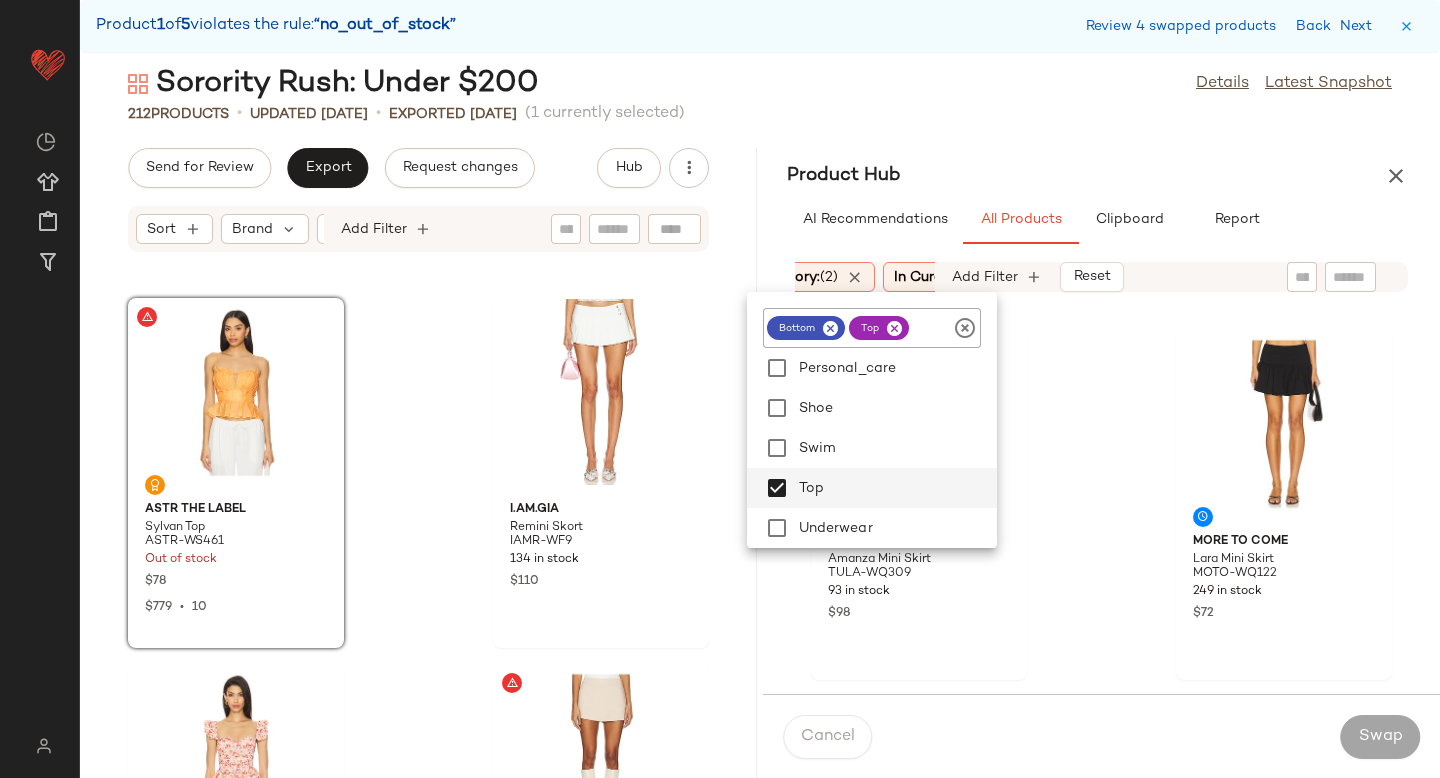 click on "Tularosa Amanza Mini Skirt TULA-WQ309 93 in stock $98 MORE TO COME Lara Mini Skirt MOTO-WQ122 249 in stock $72 MORE TO COME Marina Mini Skirt MOTO-WQ123 209 in stock $54 MORE TO COME Annie Cami Top MOTO-WS400 218 in stock $58 MORE TO COME Lara Asymmetrical Top MOTO-WS401 207 in stock $70 MORE TO COME Beckie Top MOTO-WS403 206 in stock $58 Michael Stars Malani Tie Tank Top MICH-WS3885 49 in stock $98 Kule The Short KULR-WF8 22 in stock $78" 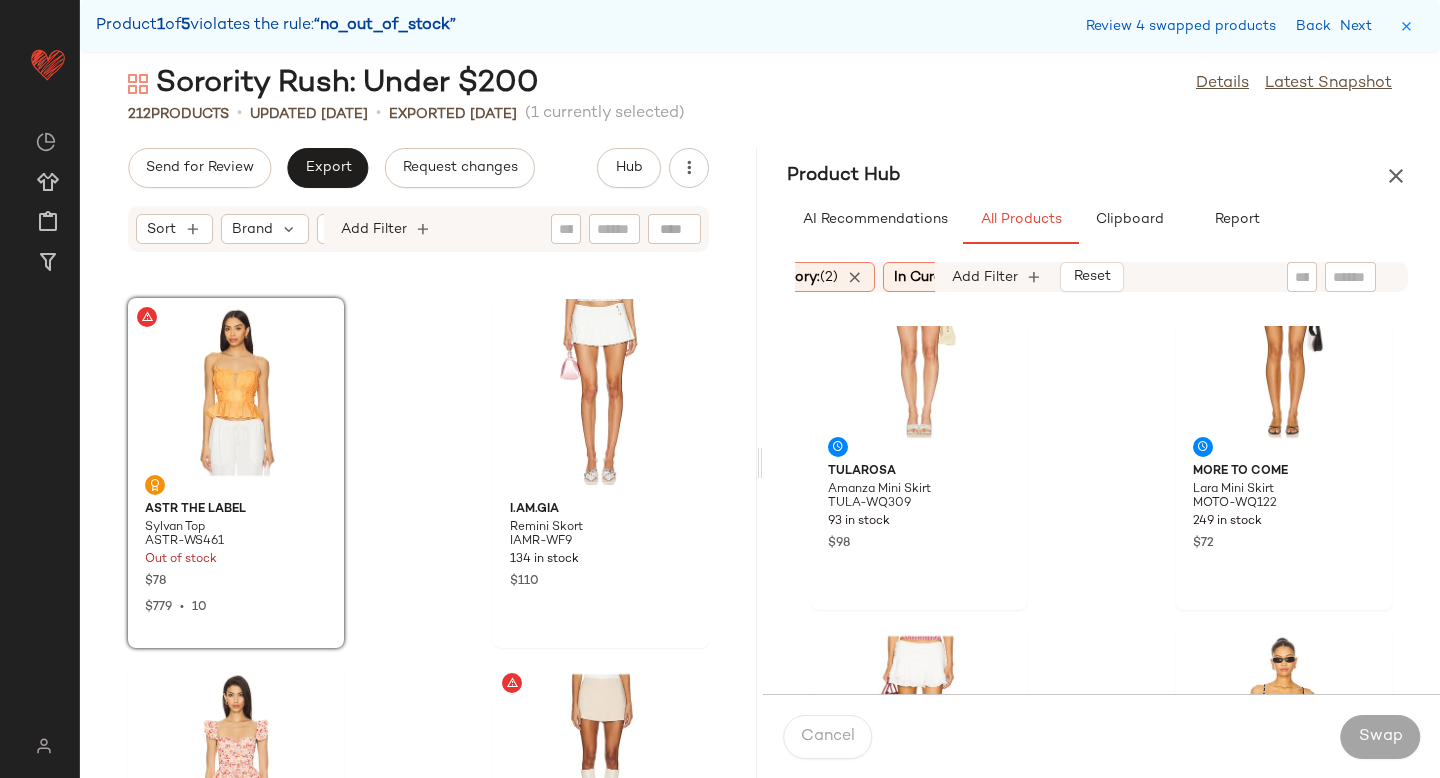 scroll, scrollTop: 0, scrollLeft: 0, axis: both 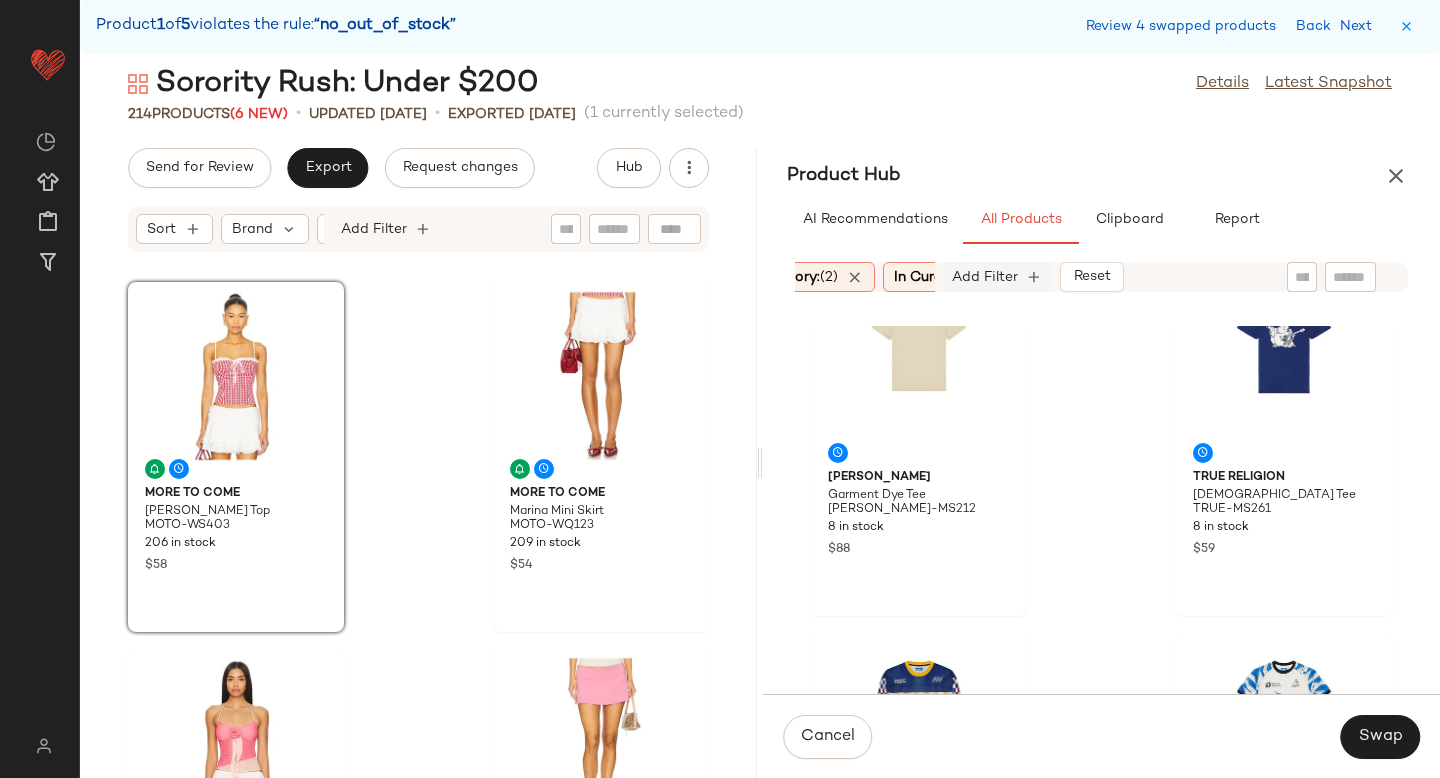 click on "Add Filter" at bounding box center (985, 277) 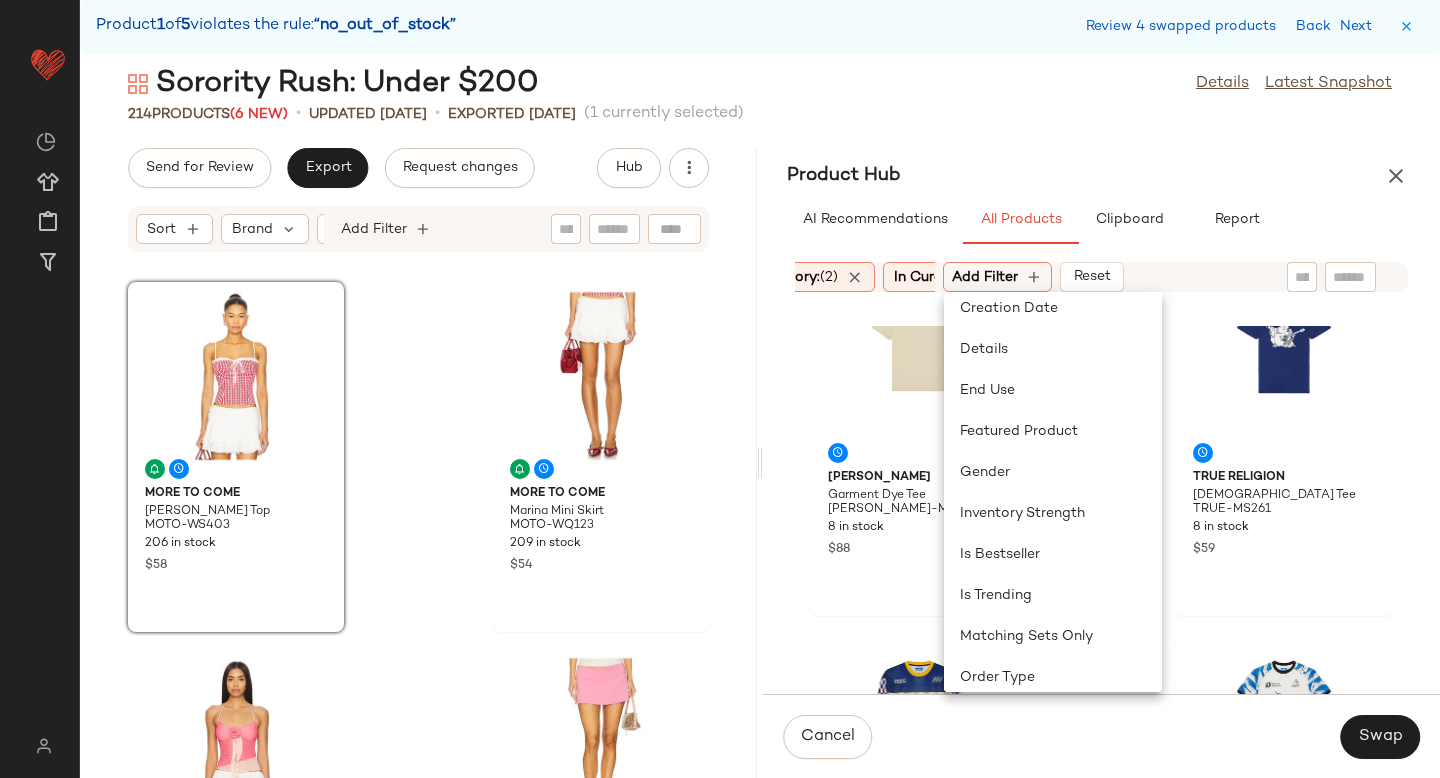 scroll, scrollTop: 336, scrollLeft: 0, axis: vertical 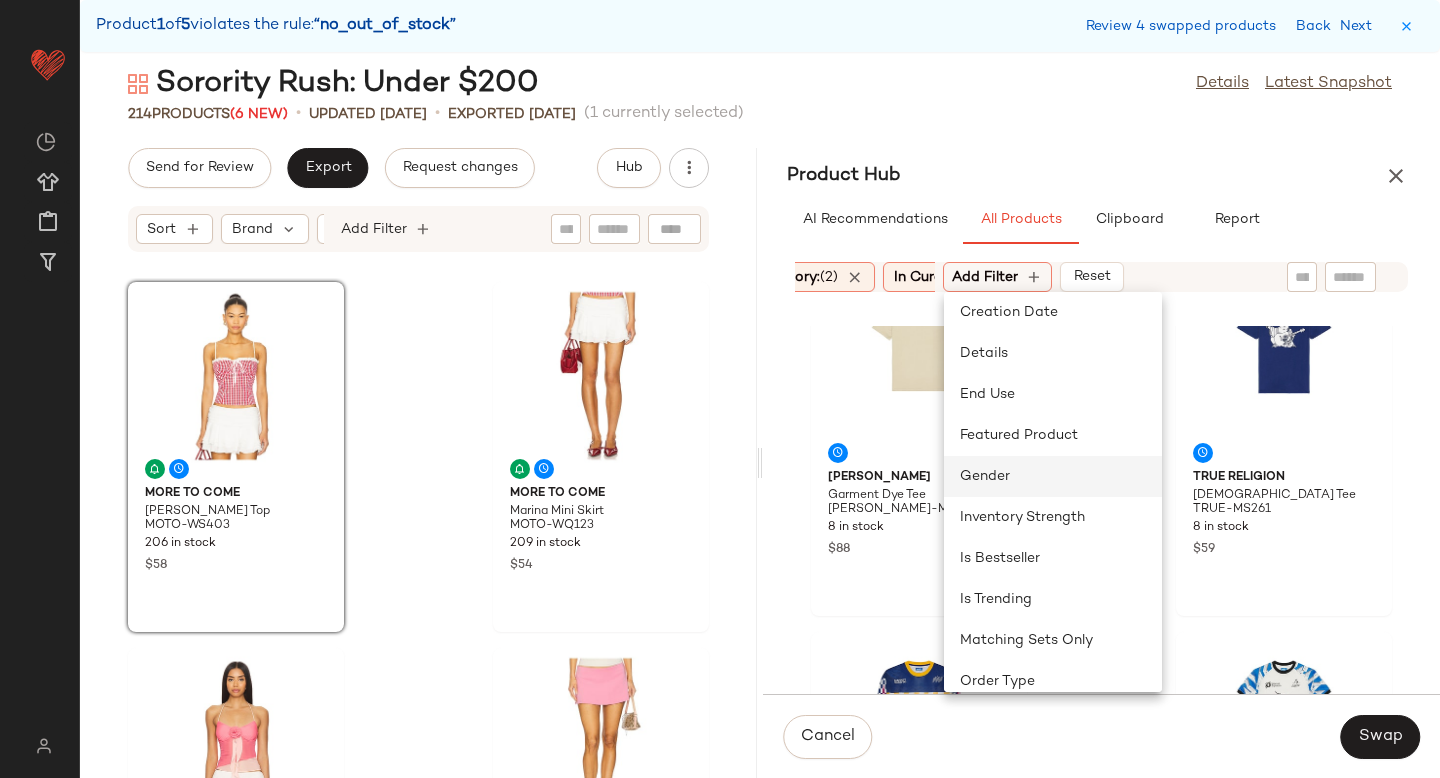 click on "Gender" 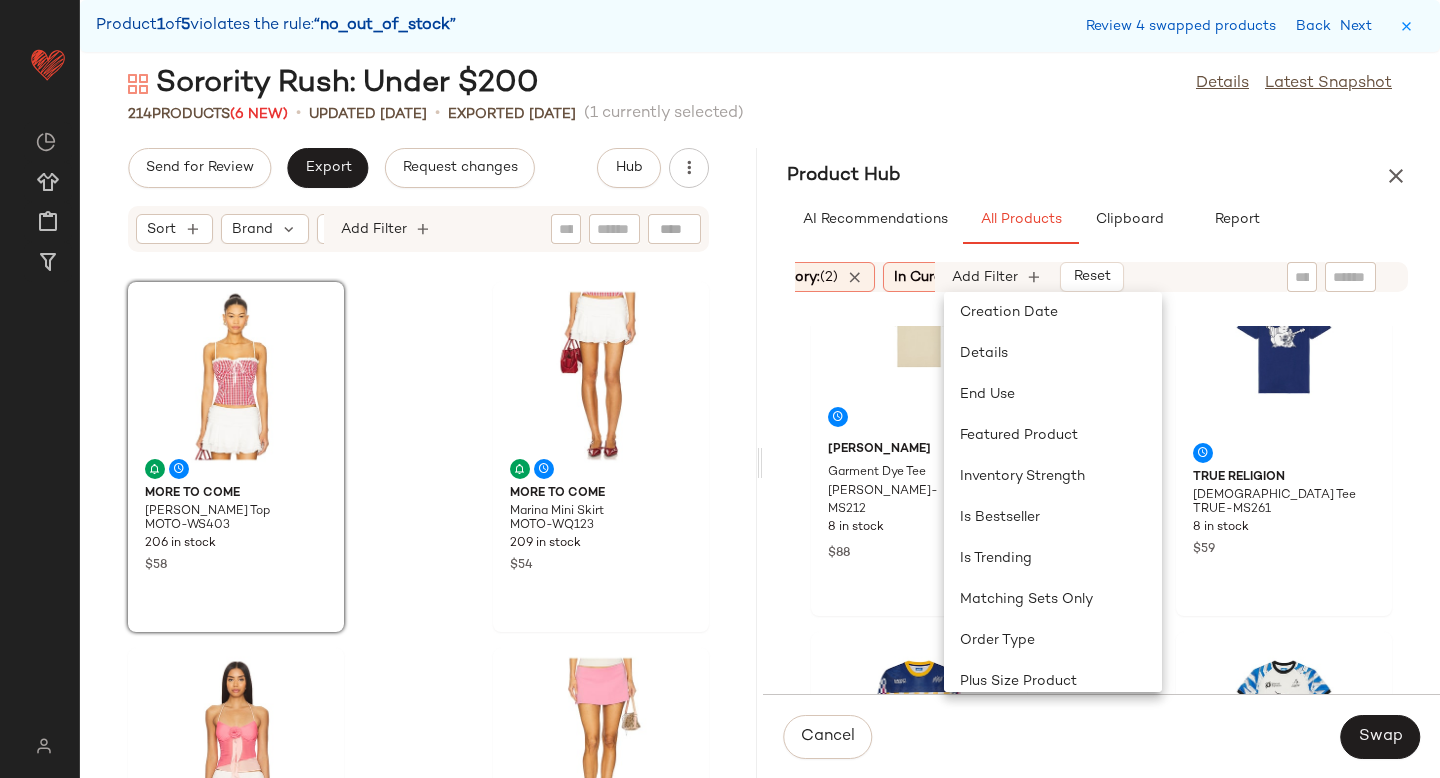 scroll, scrollTop: 0, scrollLeft: 747, axis: horizontal 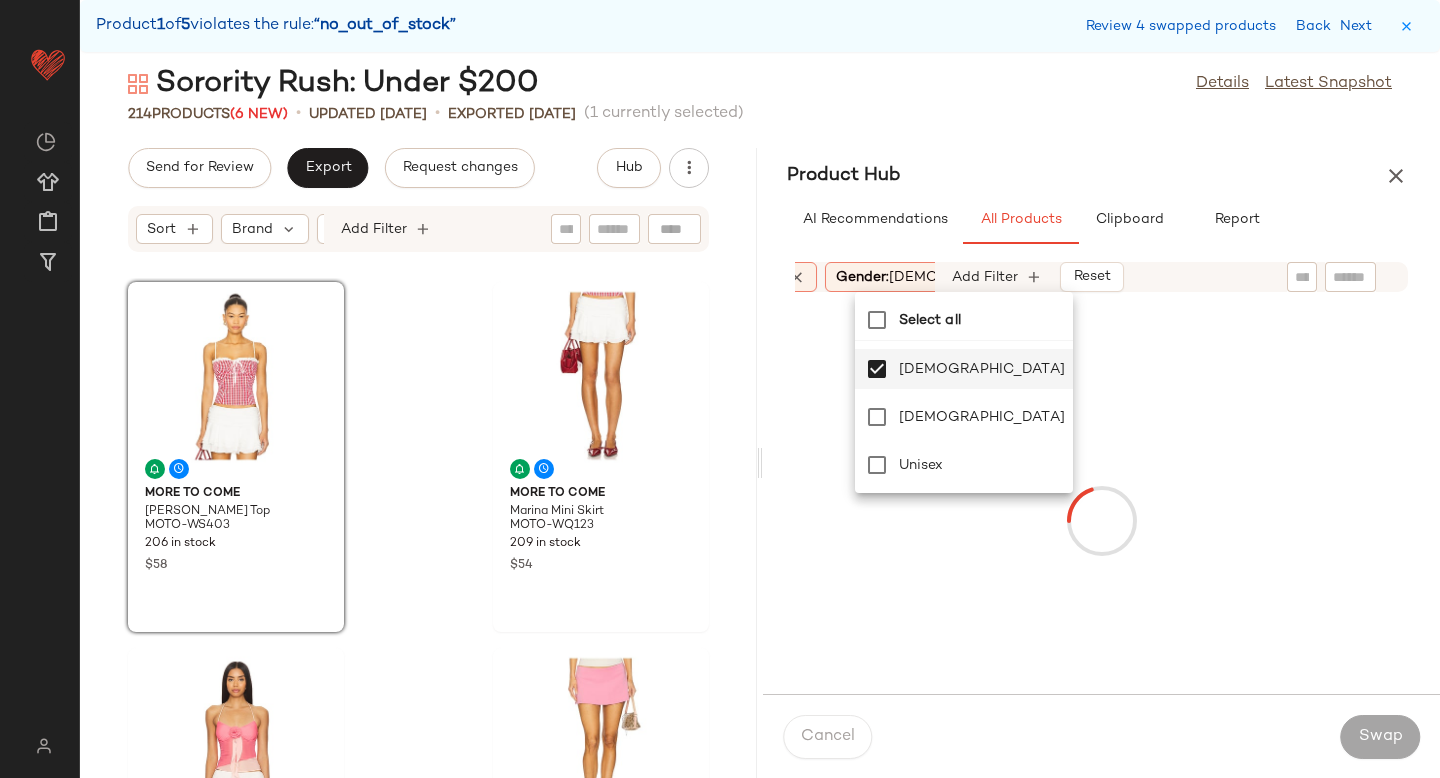 click at bounding box center [1101, 520] 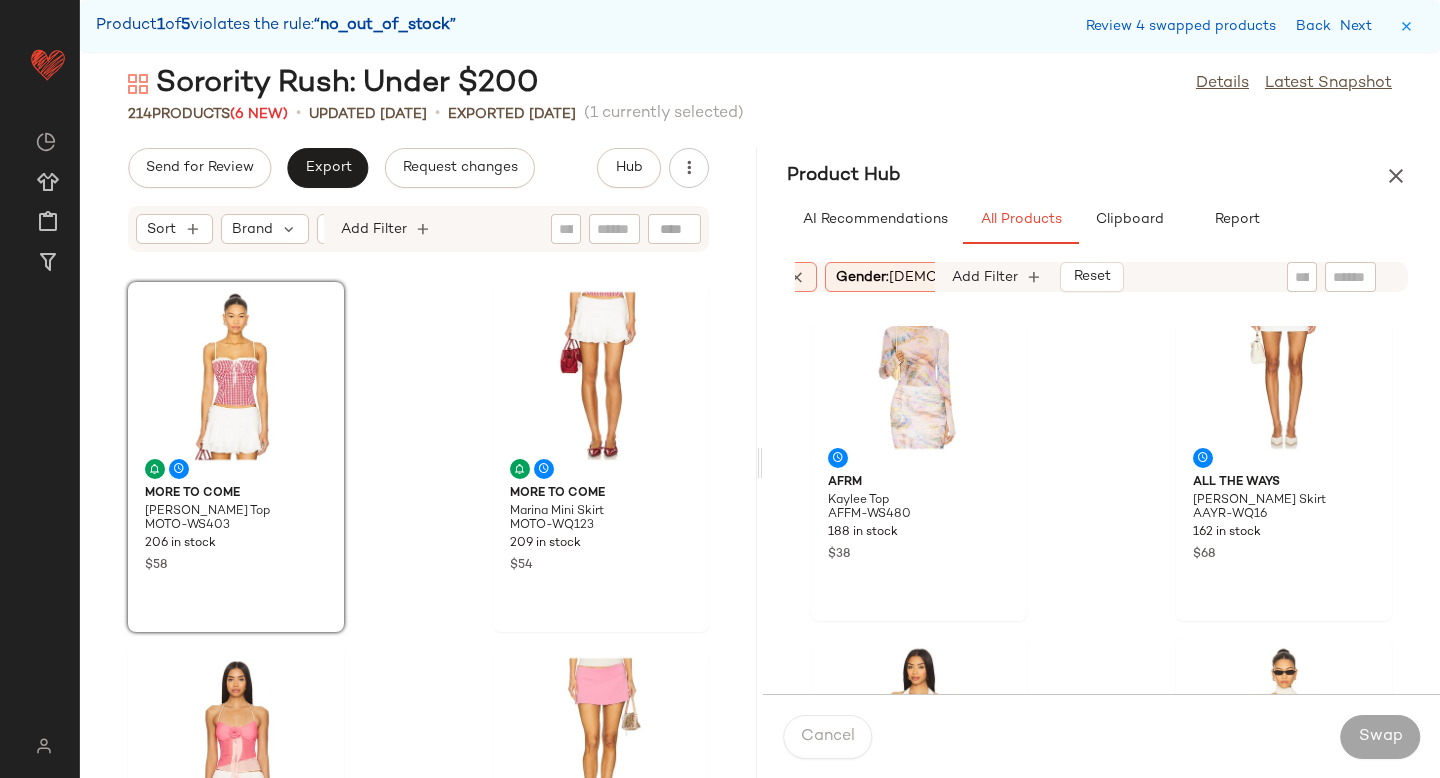 scroll, scrollTop: 4306, scrollLeft: 0, axis: vertical 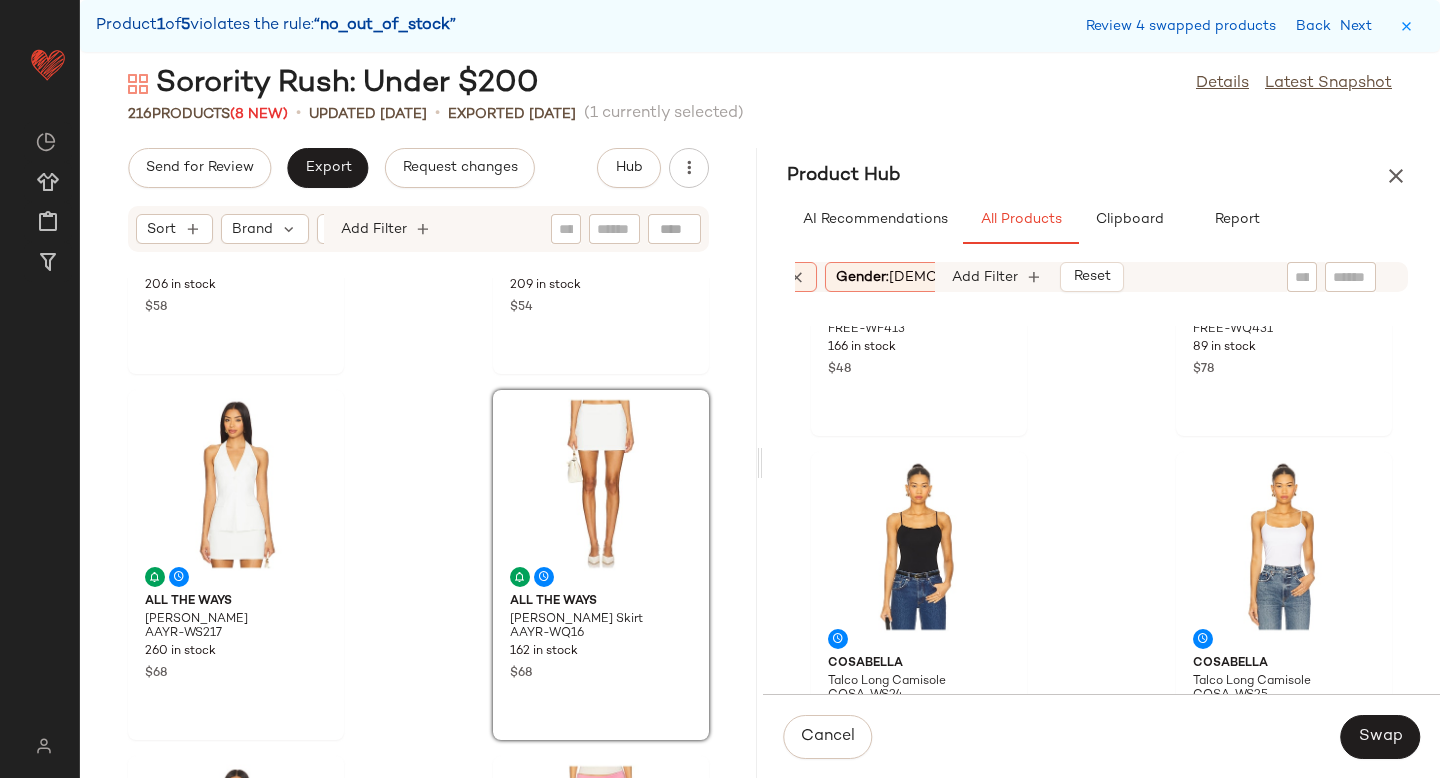 click on "Free People x Intimately FP Sweet On You Bloomer FREE-WF413 166 in stock $48 Free People Third Charm Mini Skirt FREE-WQ431 89 in stock $78 Cosabella Talco Long Camisole COSA-WS24 8 in stock $100 Cosabella Talco Long Camisole COSA-WS25 8 in stock $100 BY.DYLN x REVOLVE Donella Micro Skirt BYDR-WQ60 75 in stock $85 $85  •  1 BY.DYLN x REVOLVE Donella Vest BYDR-WS115 51 in stock $85 $157  •  2 BY.DYLN x REVOLVE Donella Vest BYDR-WS121 53 in stock $85 $170  •  2 BEACH RIOT Kiara Short BRIO-WF130 69 in stock $88" 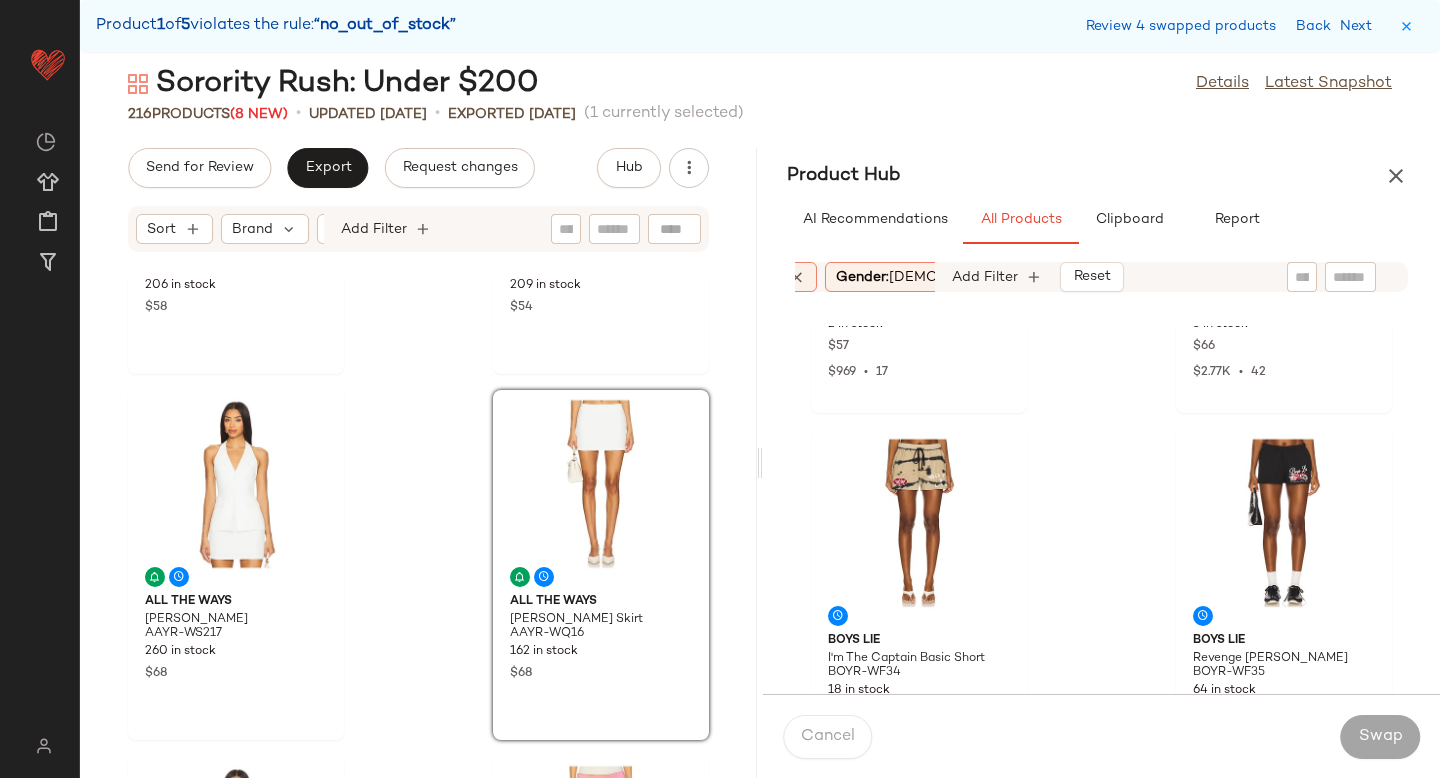 scroll, scrollTop: 24825, scrollLeft: 0, axis: vertical 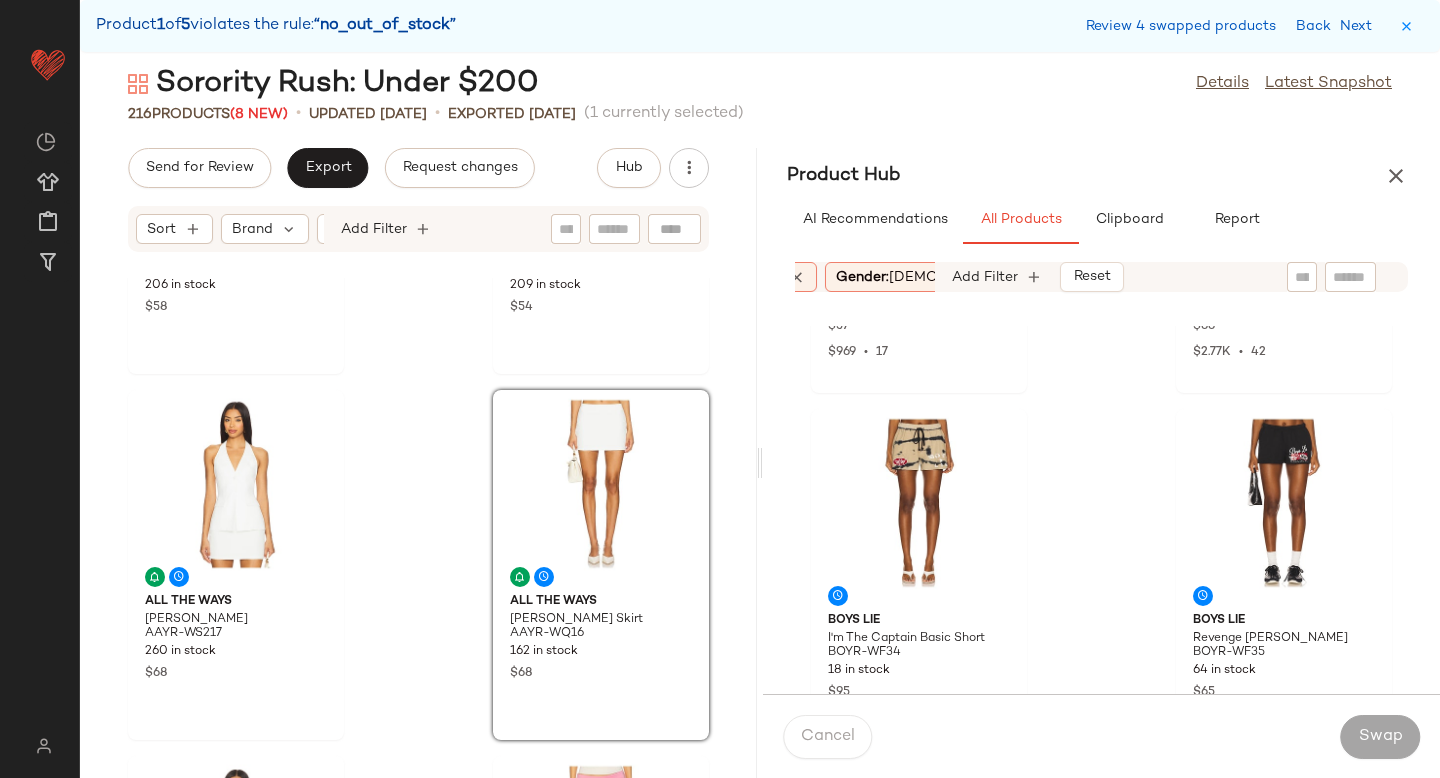 click on "(2)" at bounding box center (772, 277) 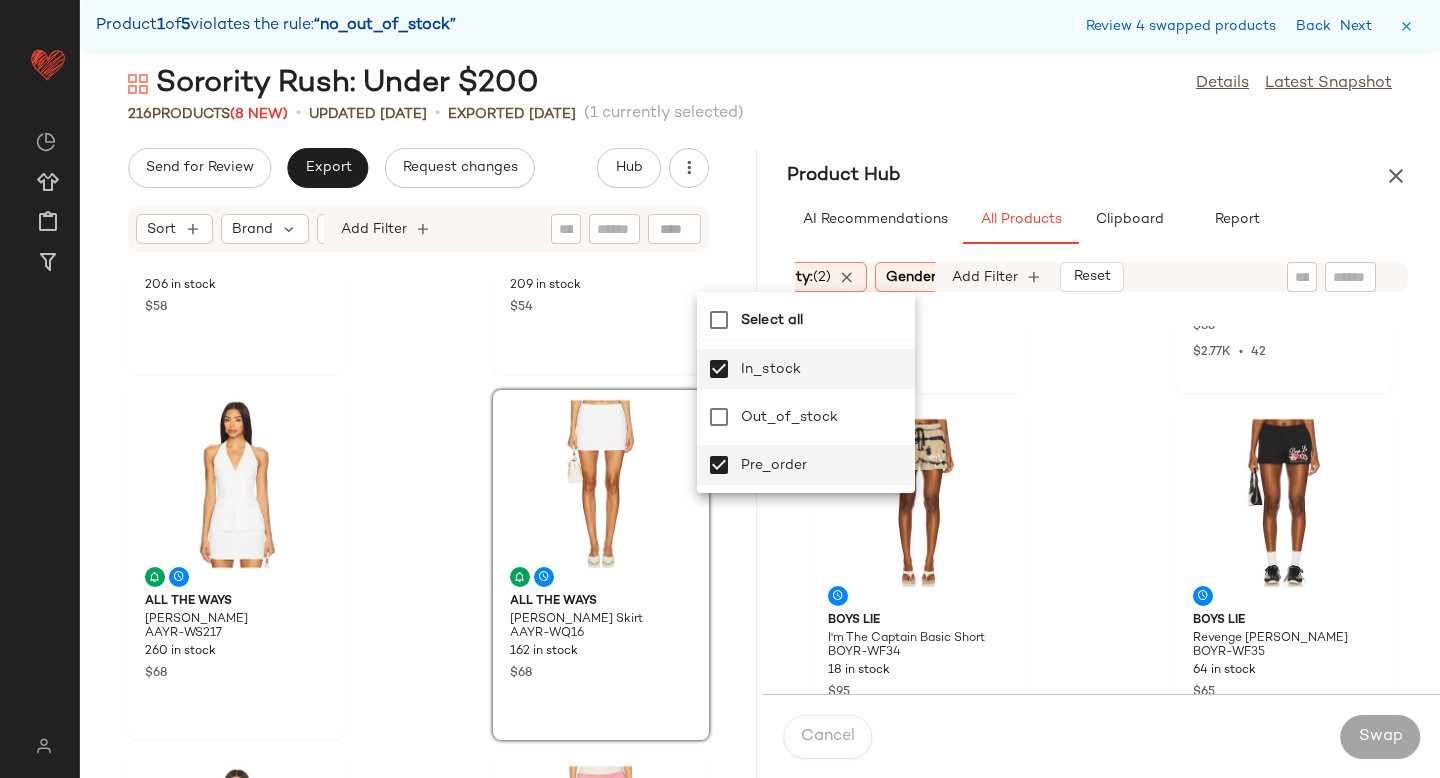 scroll, scrollTop: 0, scrollLeft: 664, axis: horizontal 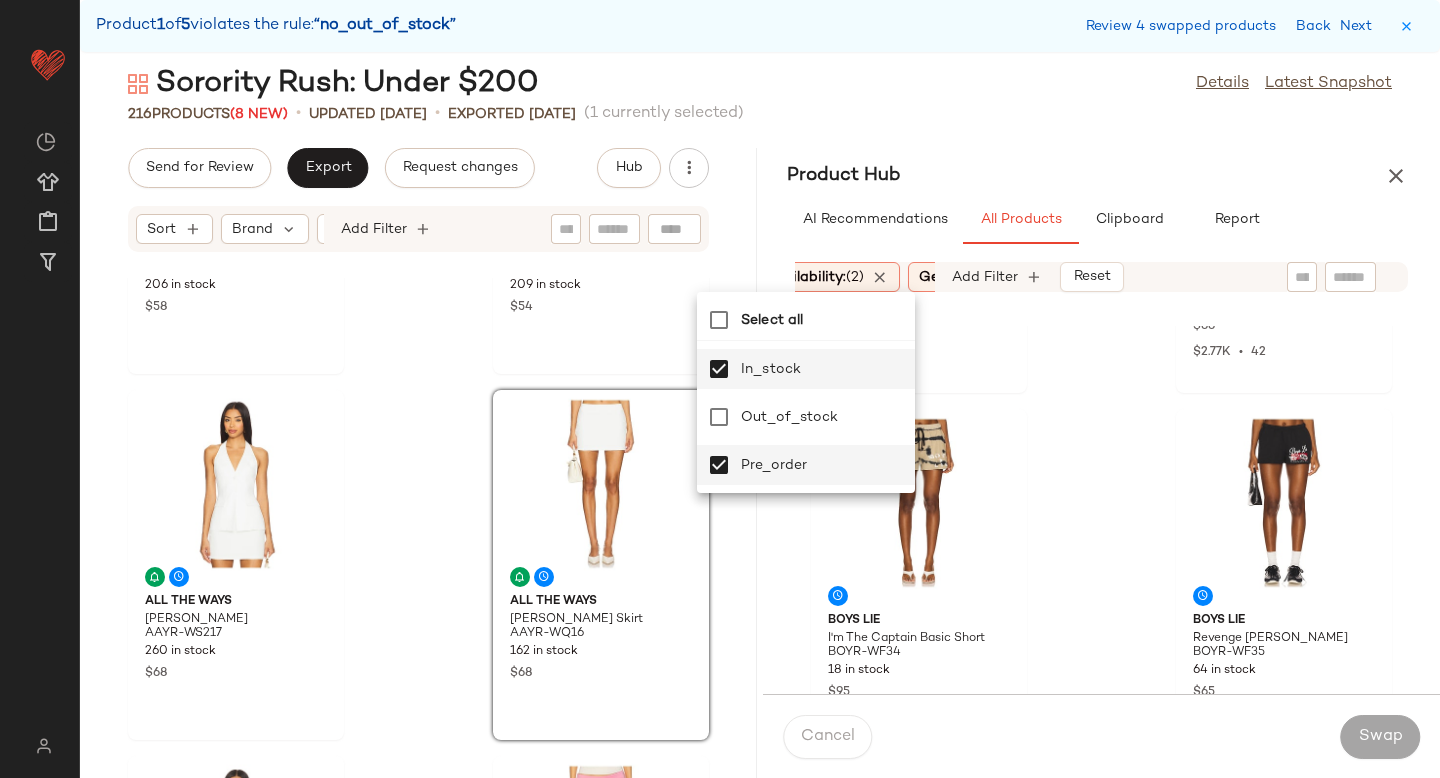 click on "Sort:   (1) Brand  Category:   (2) In Curation?:   No Age:   adult Availability:   (2) Gender:   female Price:   $0-$100 Sale Price:   Not on sale Add Filter   Reset" at bounding box center [1101, 277] 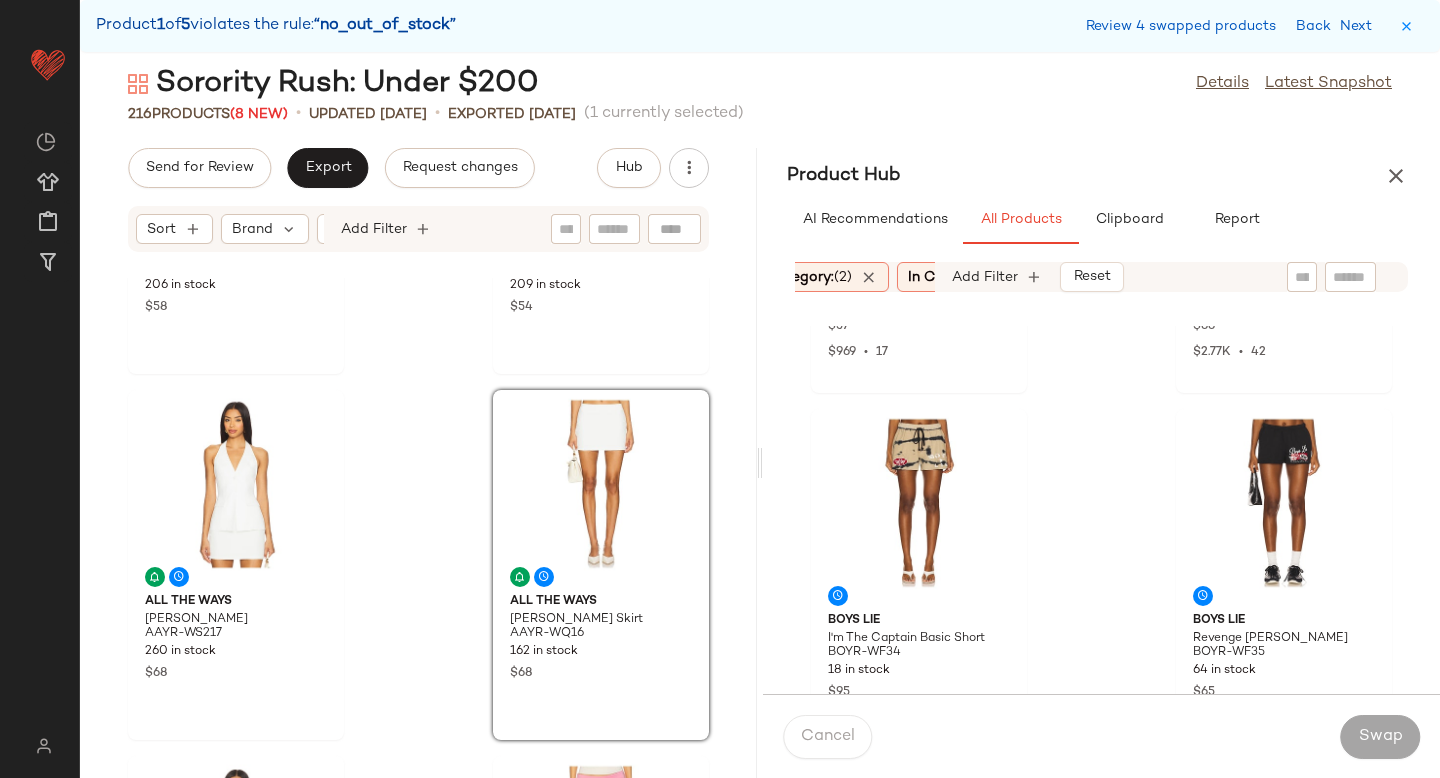 scroll, scrollTop: 0, scrollLeft: 222, axis: horizontal 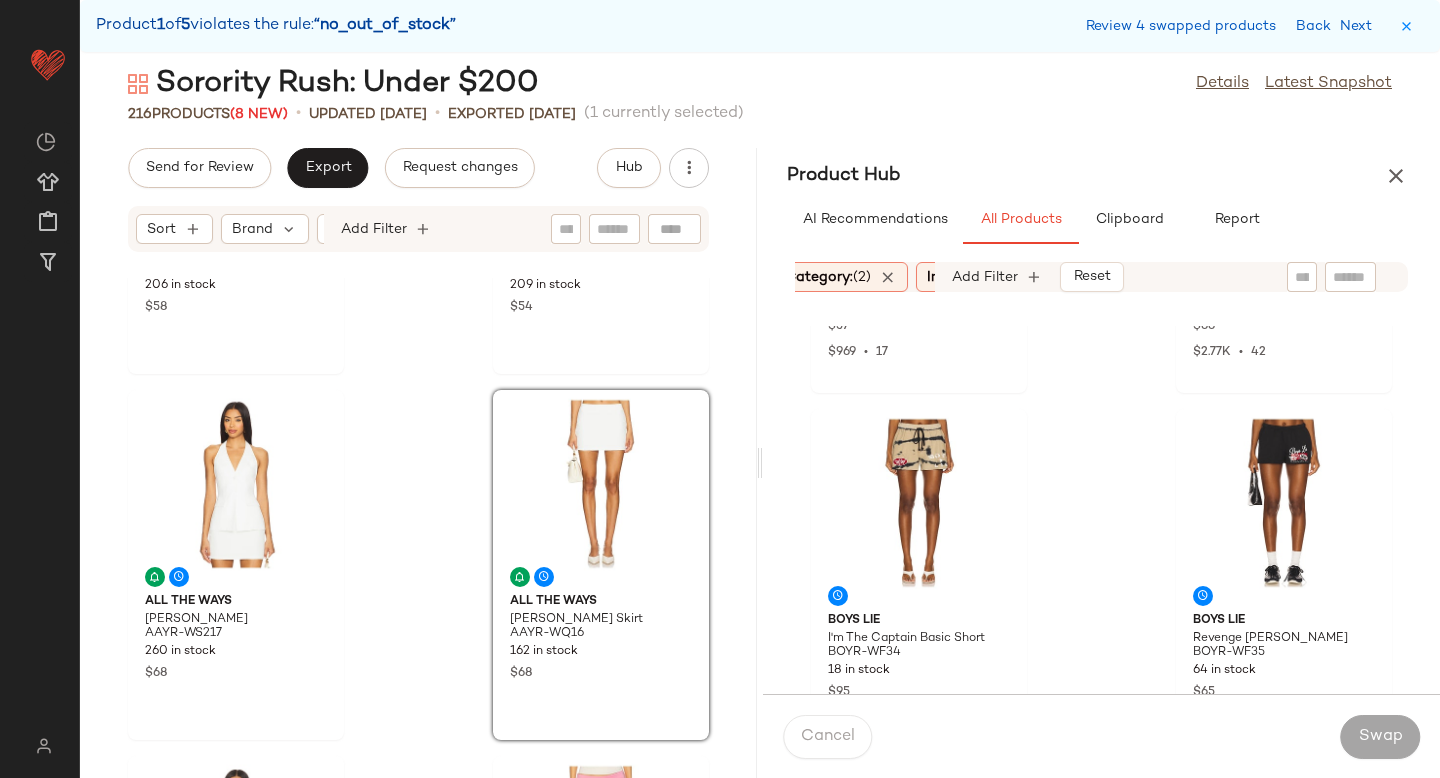 click on "Category:   (2)" at bounding box center [828, 277] 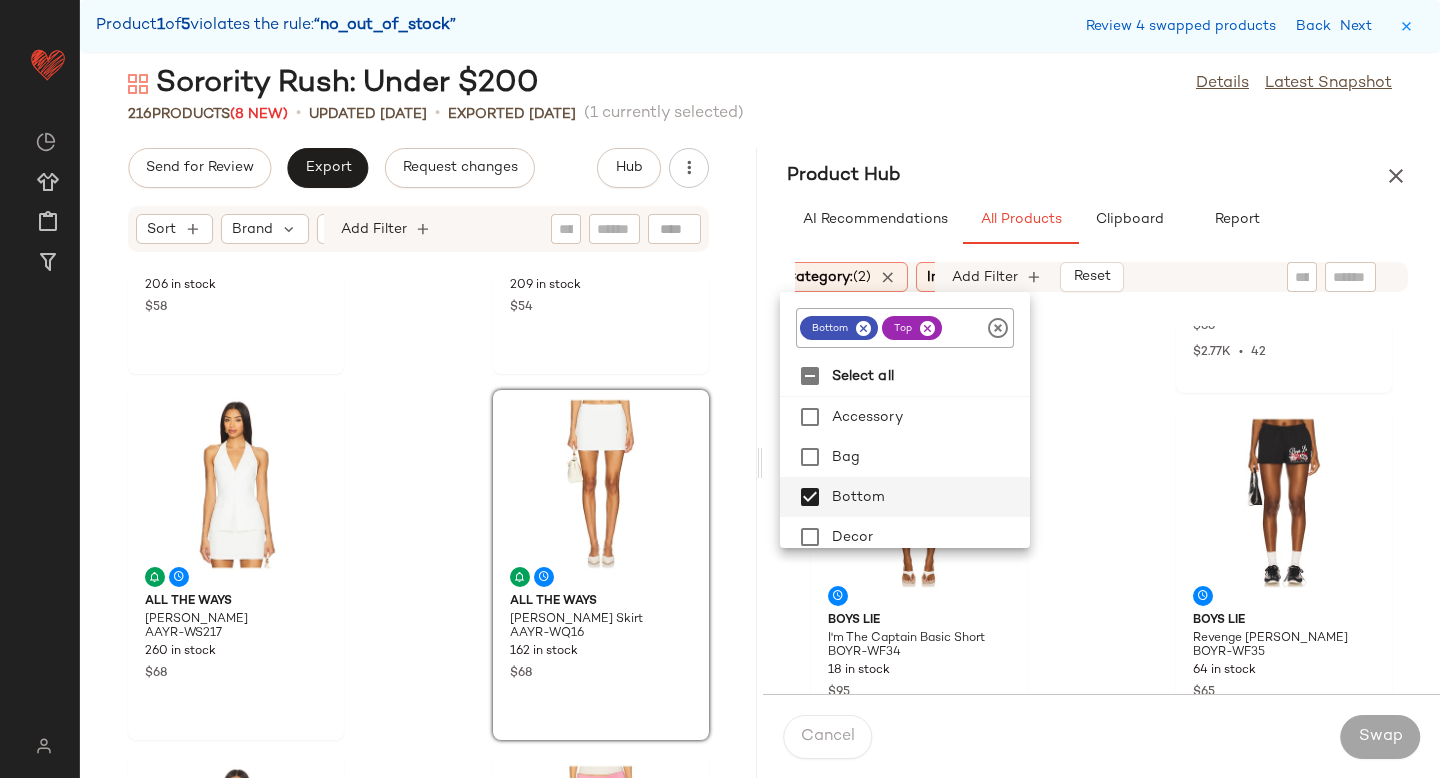 click 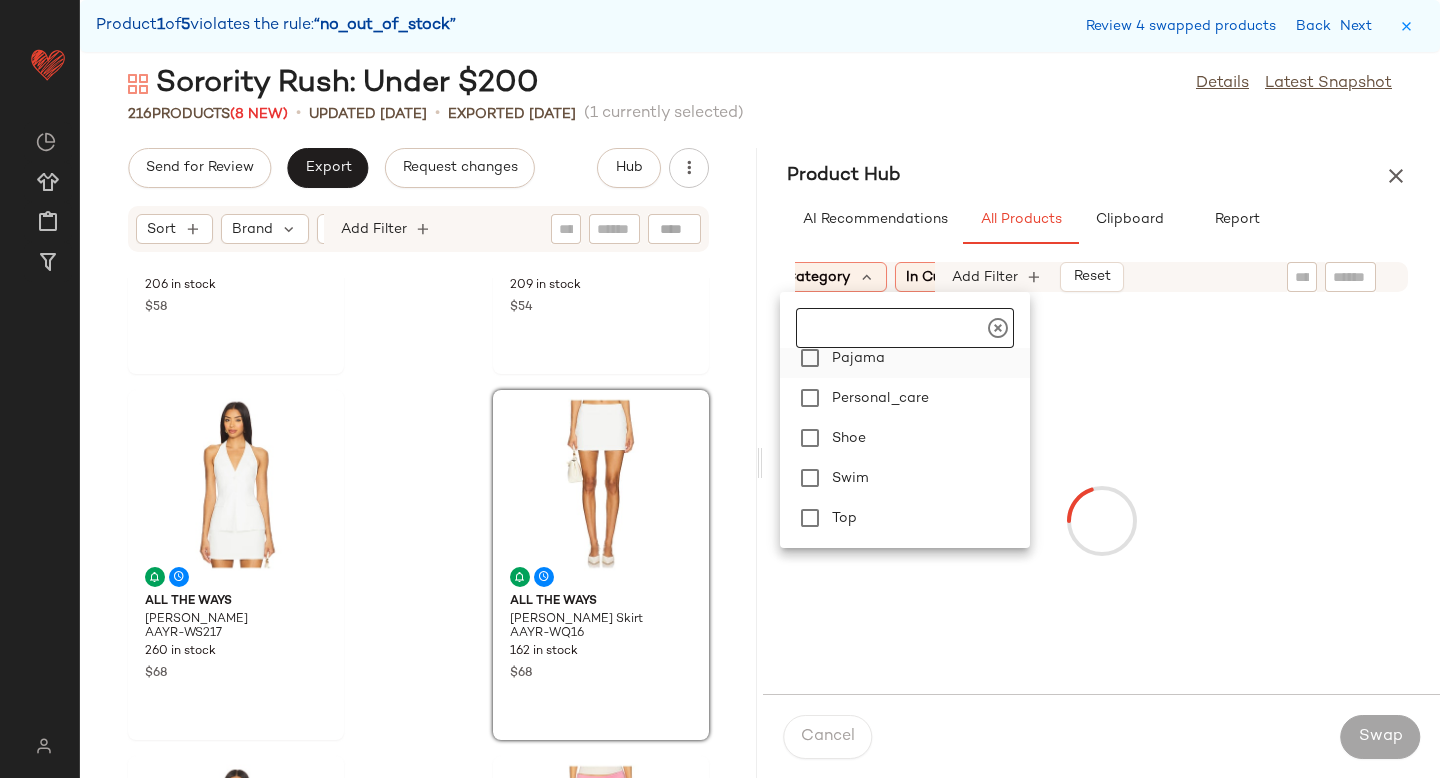 scroll, scrollTop: 449, scrollLeft: 0, axis: vertical 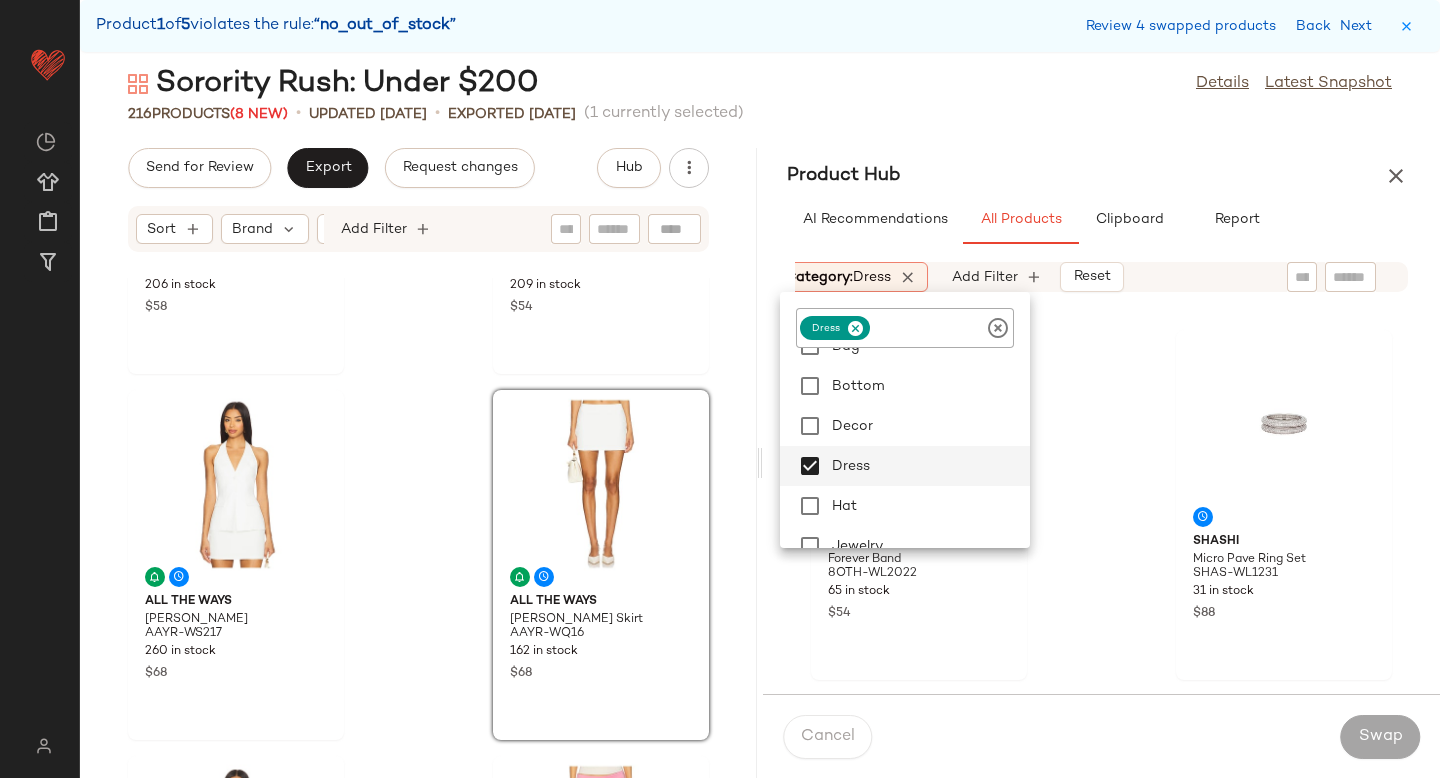 click on "Sort:   (1) Brand  Category:   dress In Curation?:   No Age:   adult Availability:   (2) Gender:   female Price:   $0-$100 Sale Price:   Not on sale Add Filter   Reset  8 Other Reasons Forever Band 8OTH-WL2022 65 in stock $54 SHASHI Micro Pave Ring Set SHAS-WL1231 31 in stock $88 petit moments Sol Hand Chain Bracelet PETM-WL839 194 in stock $22 petit moments Dolly Bolo Tie Necklace PETM-WL840 95 in stock $58 Amber Sceats Cooper Earrings AMBE-WL539 34 in stock $64 Amber Sceats Honey Earrings AMBE-WL540 29 in stock $69 Amber Sceats Palmer Earrings AMBE-WL541 18 in stock $69 $138  •  2 Amber Sceats Olivia Earrings AMBE-WL542 28 in stock $69" 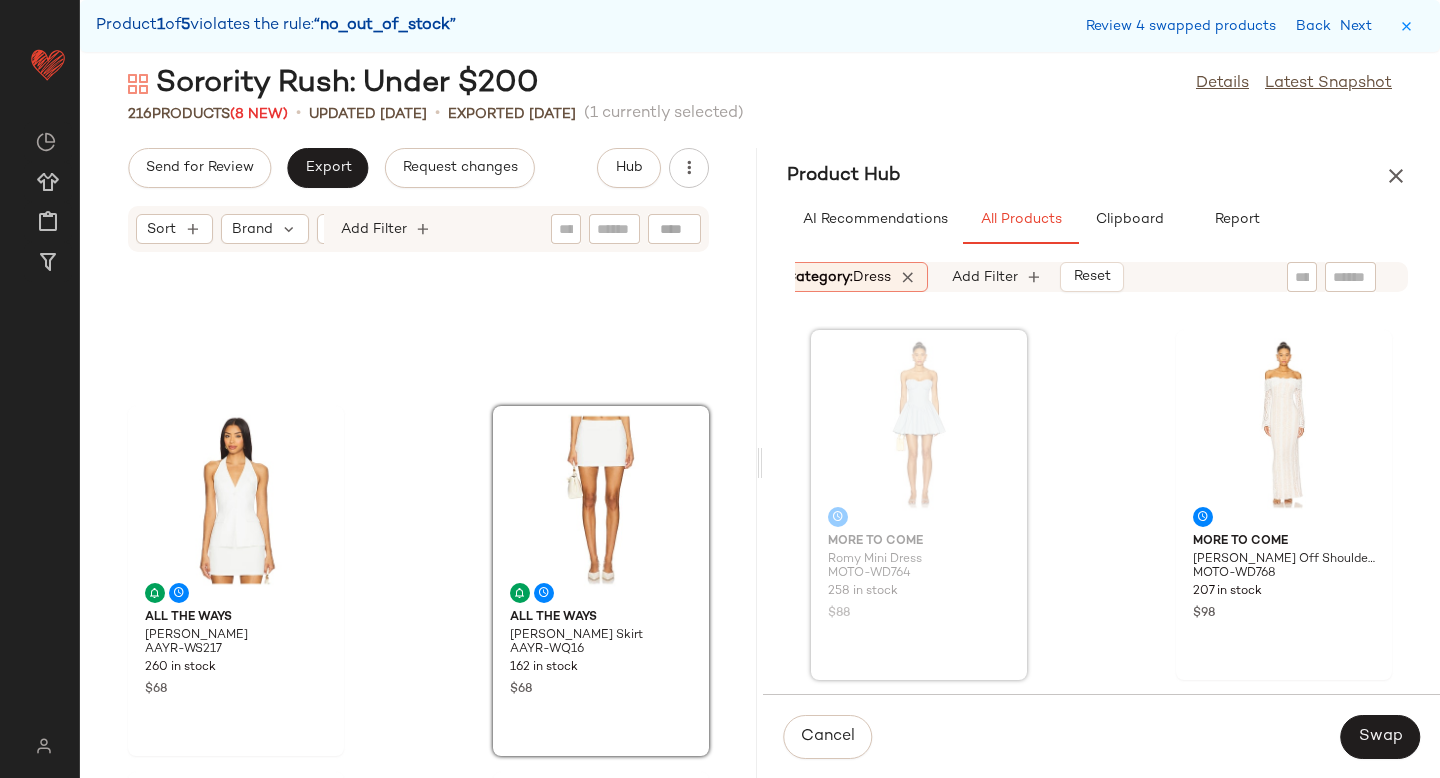 scroll, scrollTop: 395, scrollLeft: 0, axis: vertical 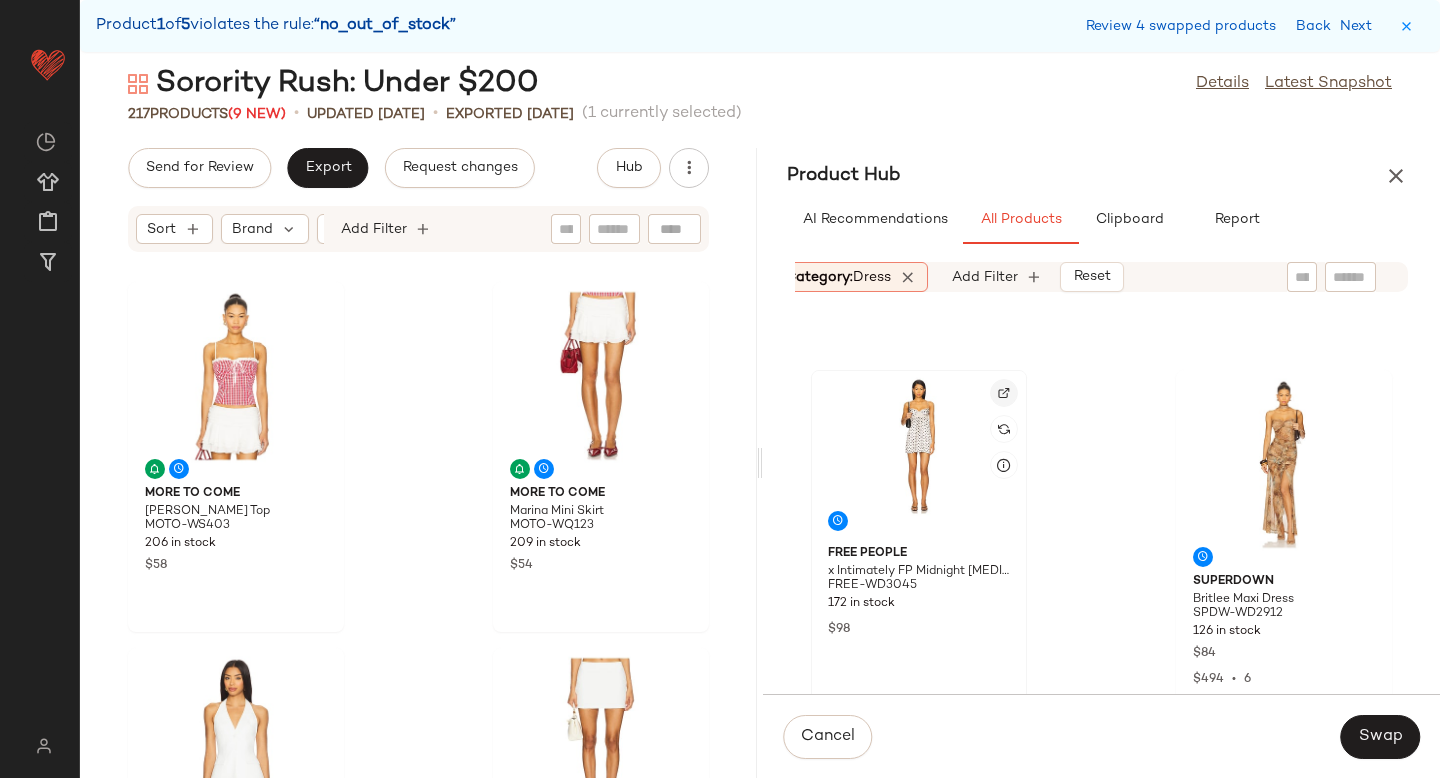click 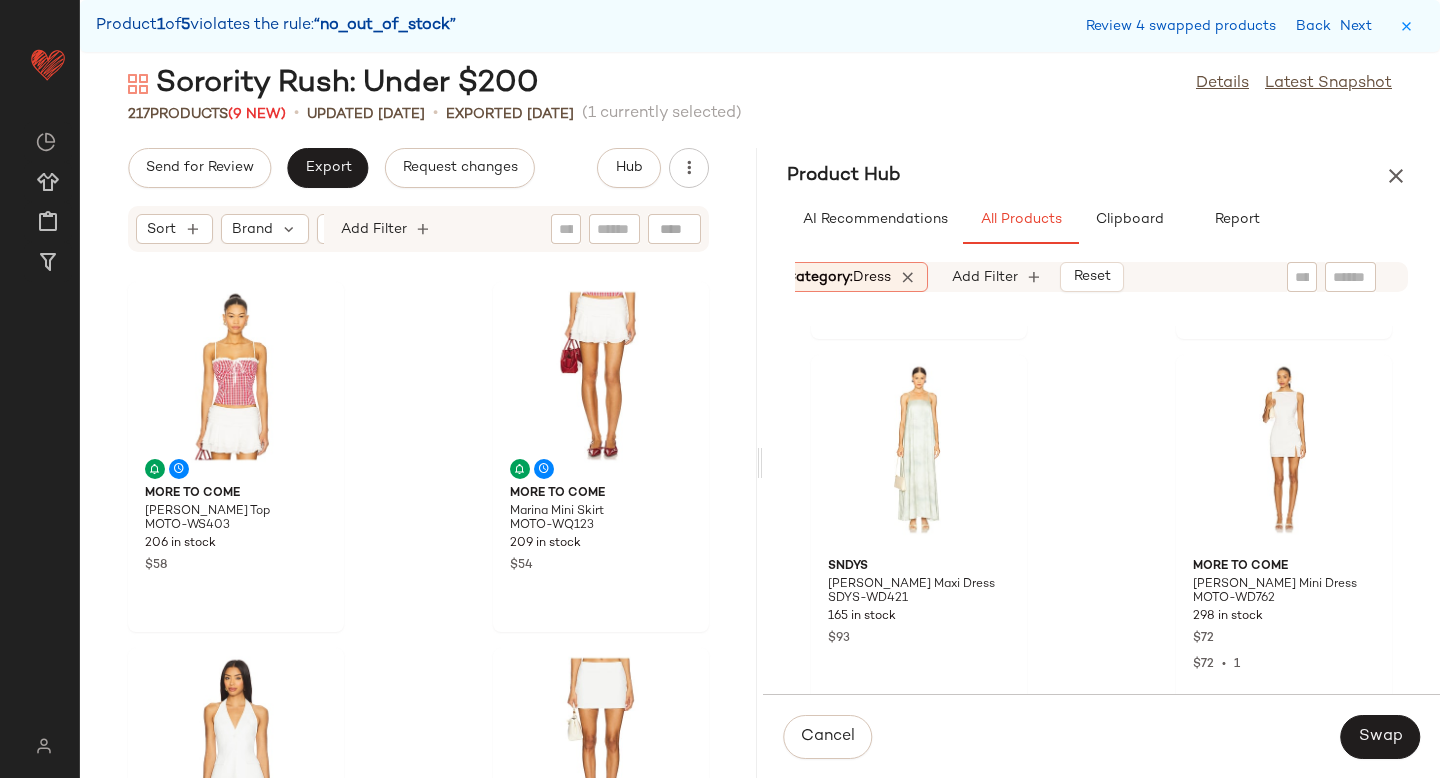 scroll, scrollTop: 6617, scrollLeft: 0, axis: vertical 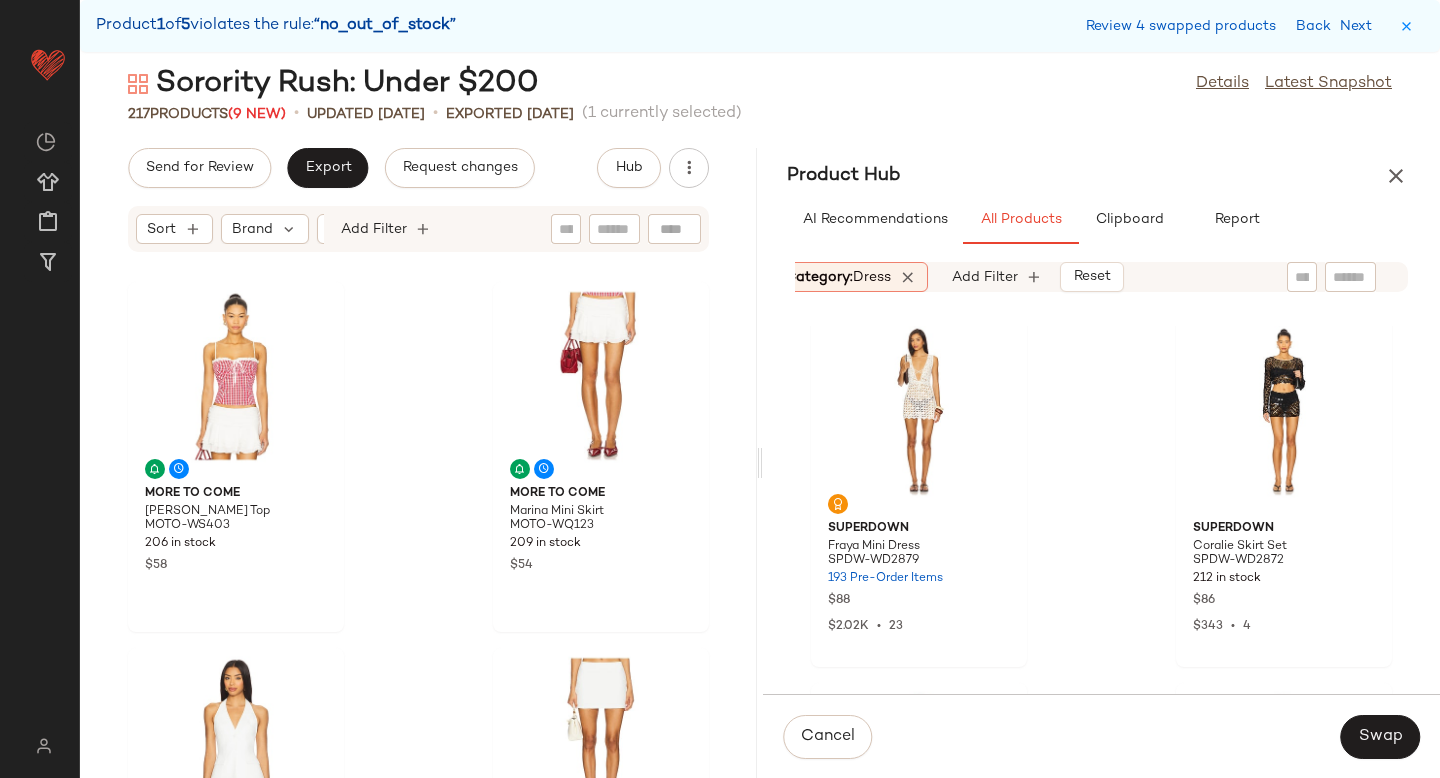 click on "SNDYS Myra Maxi Dress SDYS-WD421 165 in stock $93 MORE TO COME Meryl Mini Dress MOTO-WD762 298 in stock $72 $72  •  1 superdown Fraya Mini Dress SPDW-WD2879 193 Pre-Order Items $88 $2.02K  •  23 superdown Coralie Skirt Set SPDW-WD2872 212 in stock $86 $343  •  4 superdown Elena Maxi Dress SPDW-WD2885 66 in stock $88 $2.38K  •  27 superdown Karol Mini Dress SPDW-WD2886 190 in stock $78 $234  •  3 MORE TO COME Jasmine Strapless Mini Dress MOTO-WD757 228 in stock $88 MORE TO COME Lina Maxi Dress MOTO-WD759 199 in stock $88" 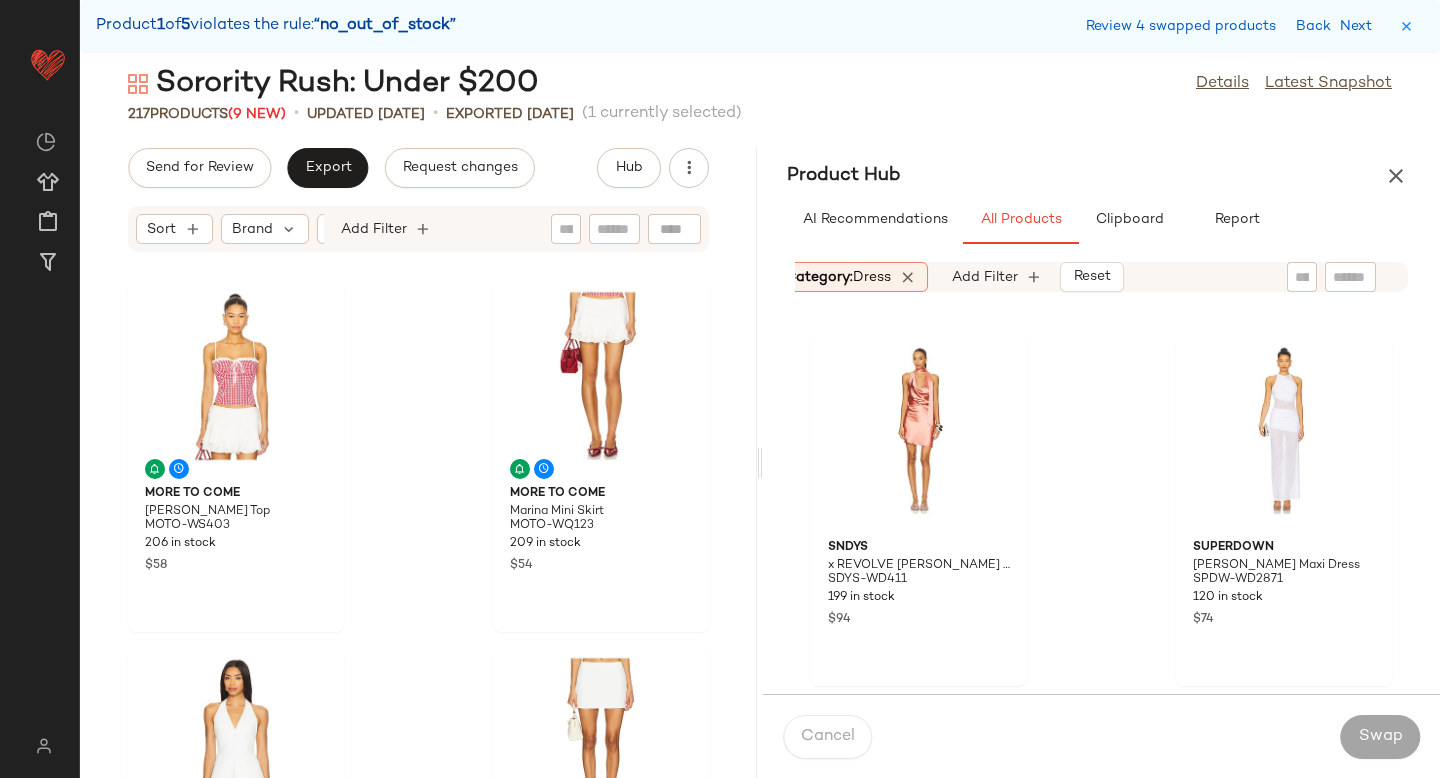 scroll, scrollTop: 12451, scrollLeft: 0, axis: vertical 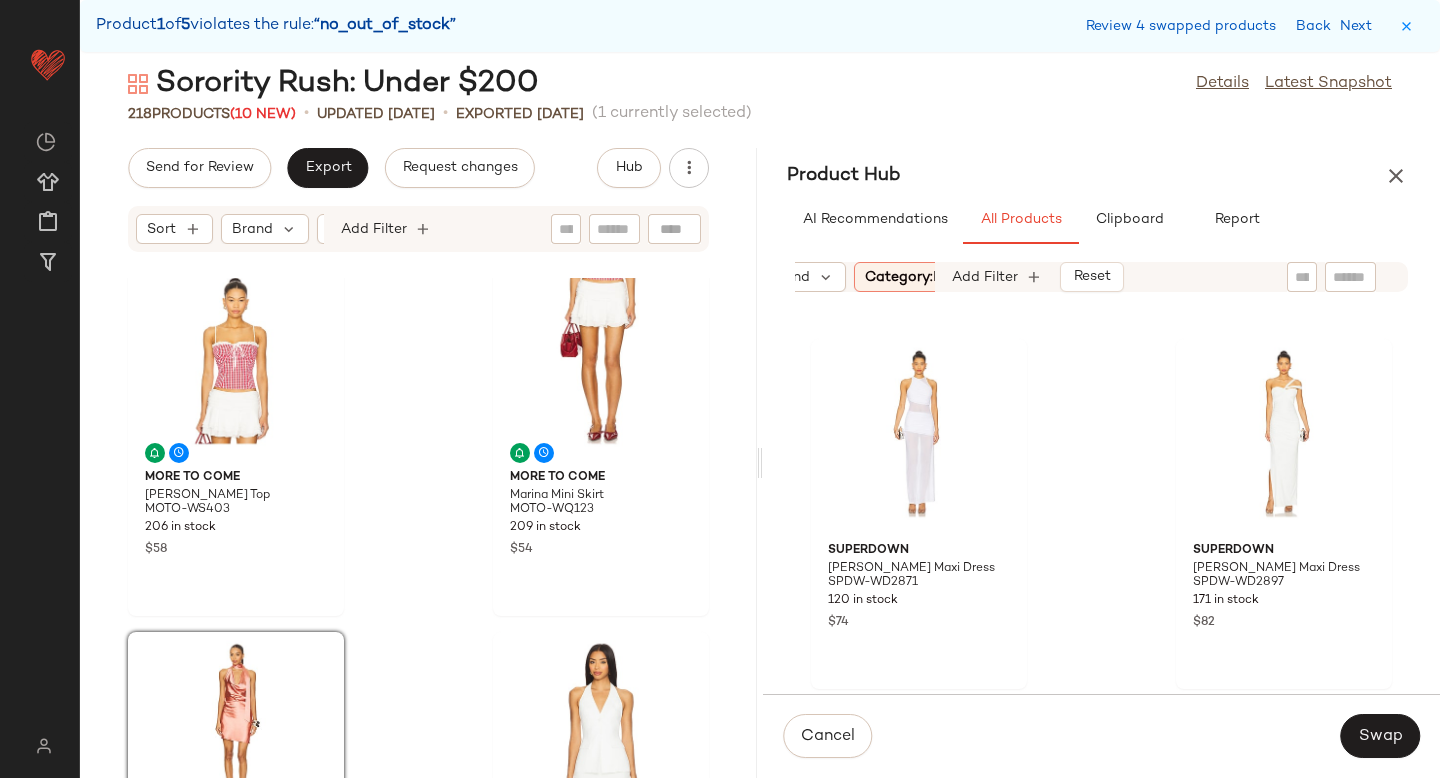 click on "Category:   dress" at bounding box center (918, 277) 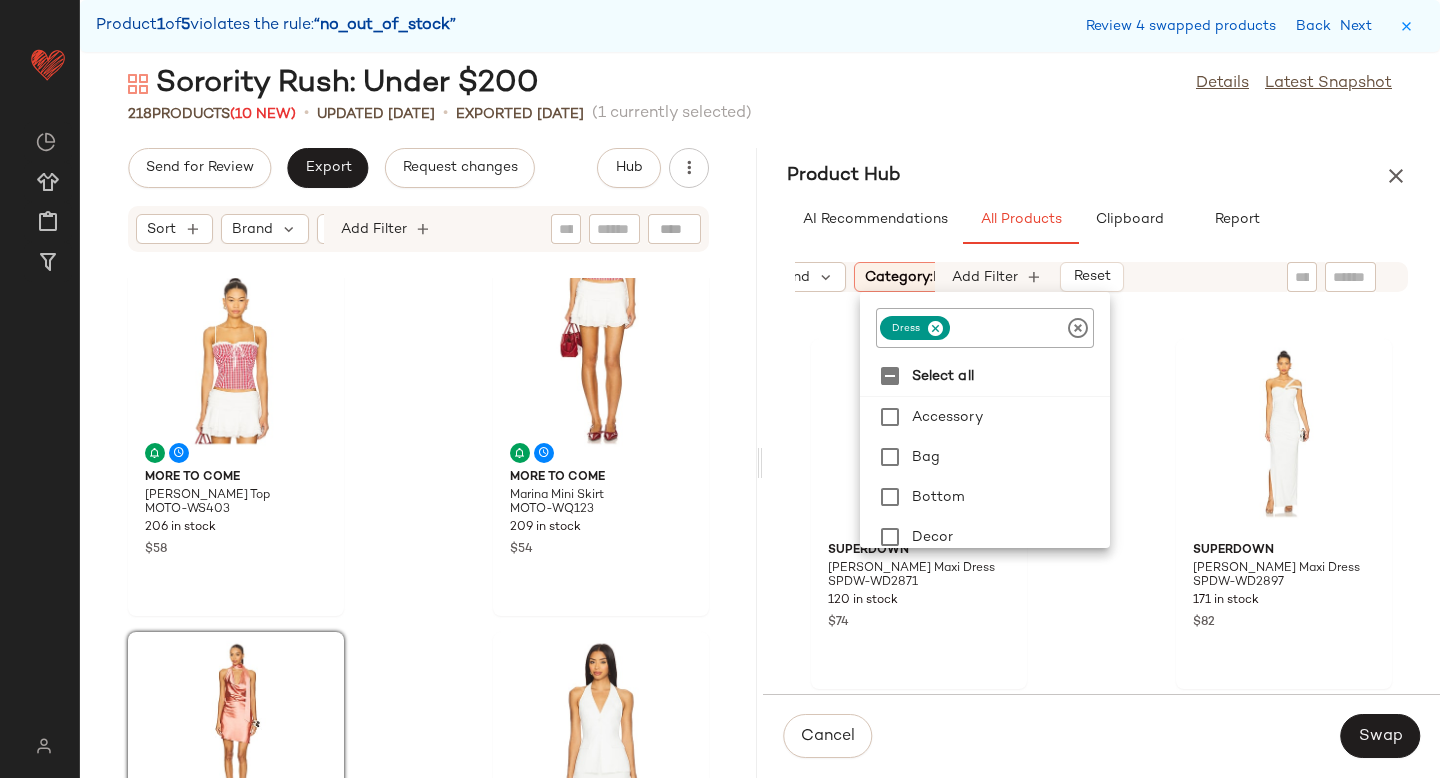 click on "Category:   dress" at bounding box center (918, 277) 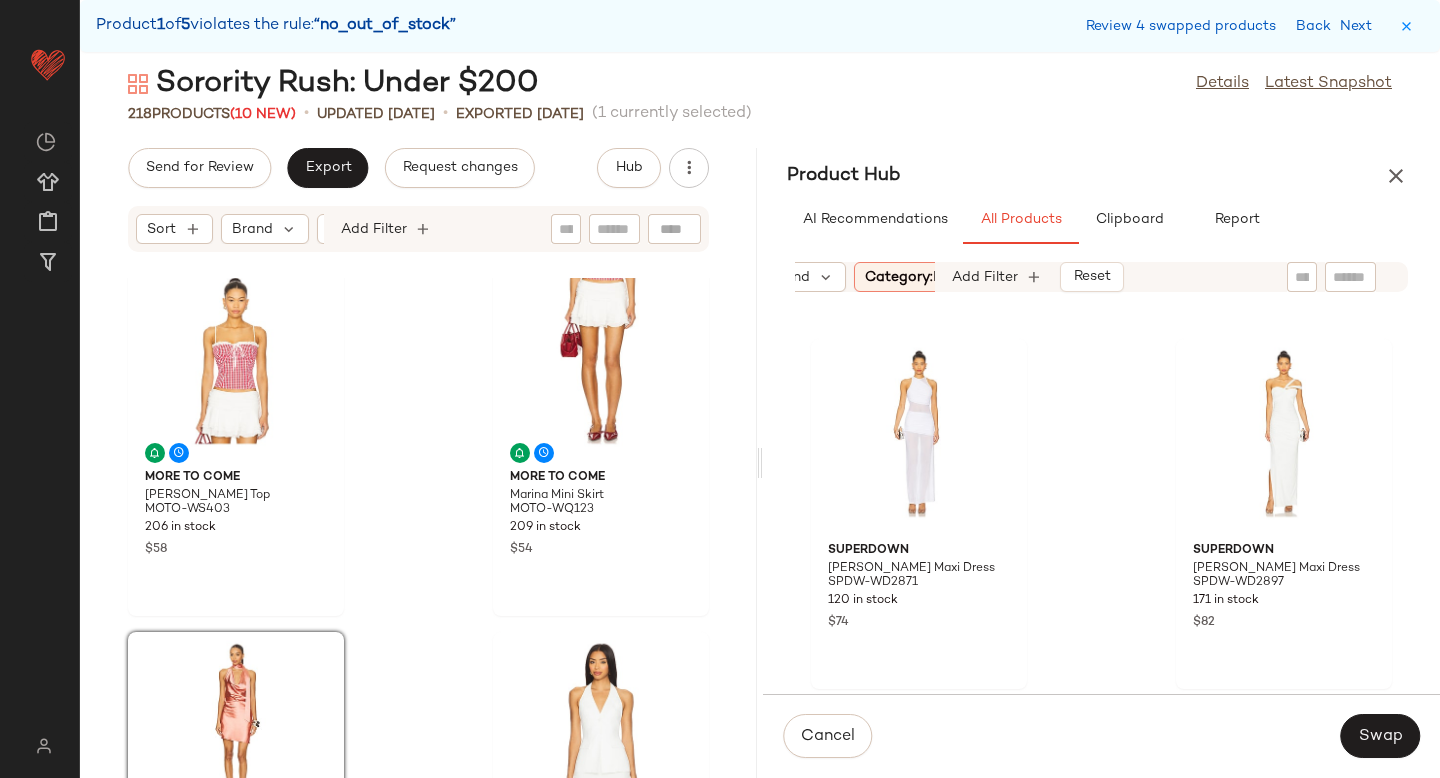 click on "Category:   dress" at bounding box center [918, 277] 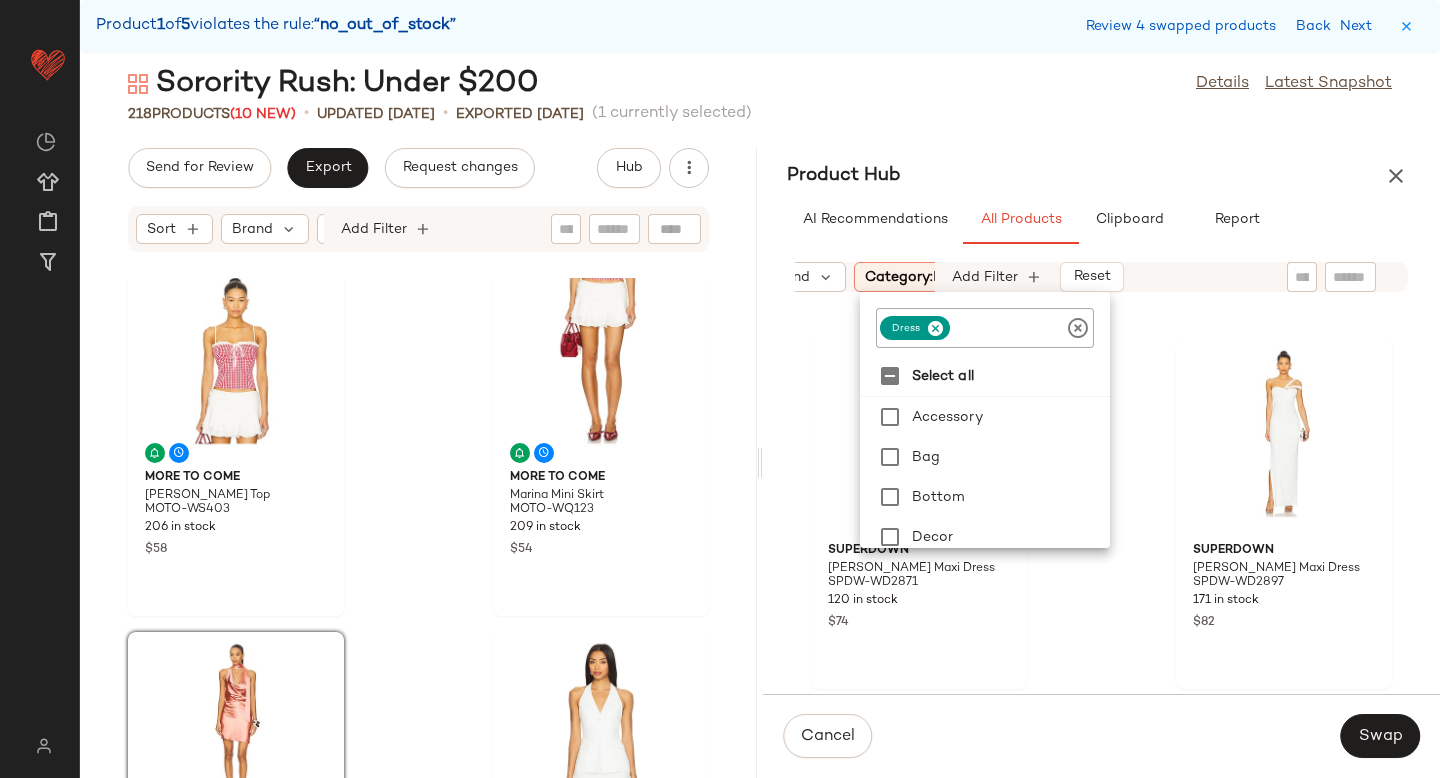 click at bounding box center (935, 328) 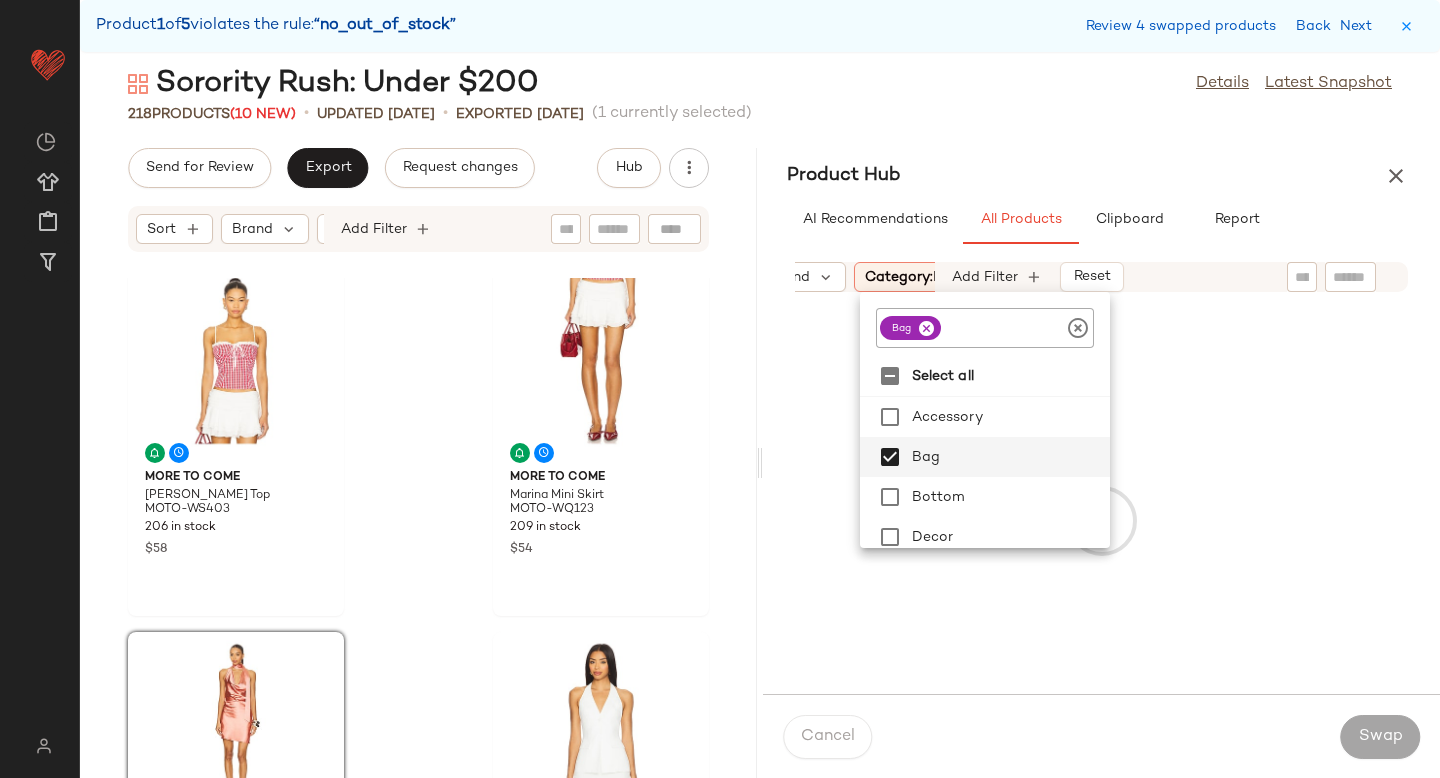 click at bounding box center (1101, 520) 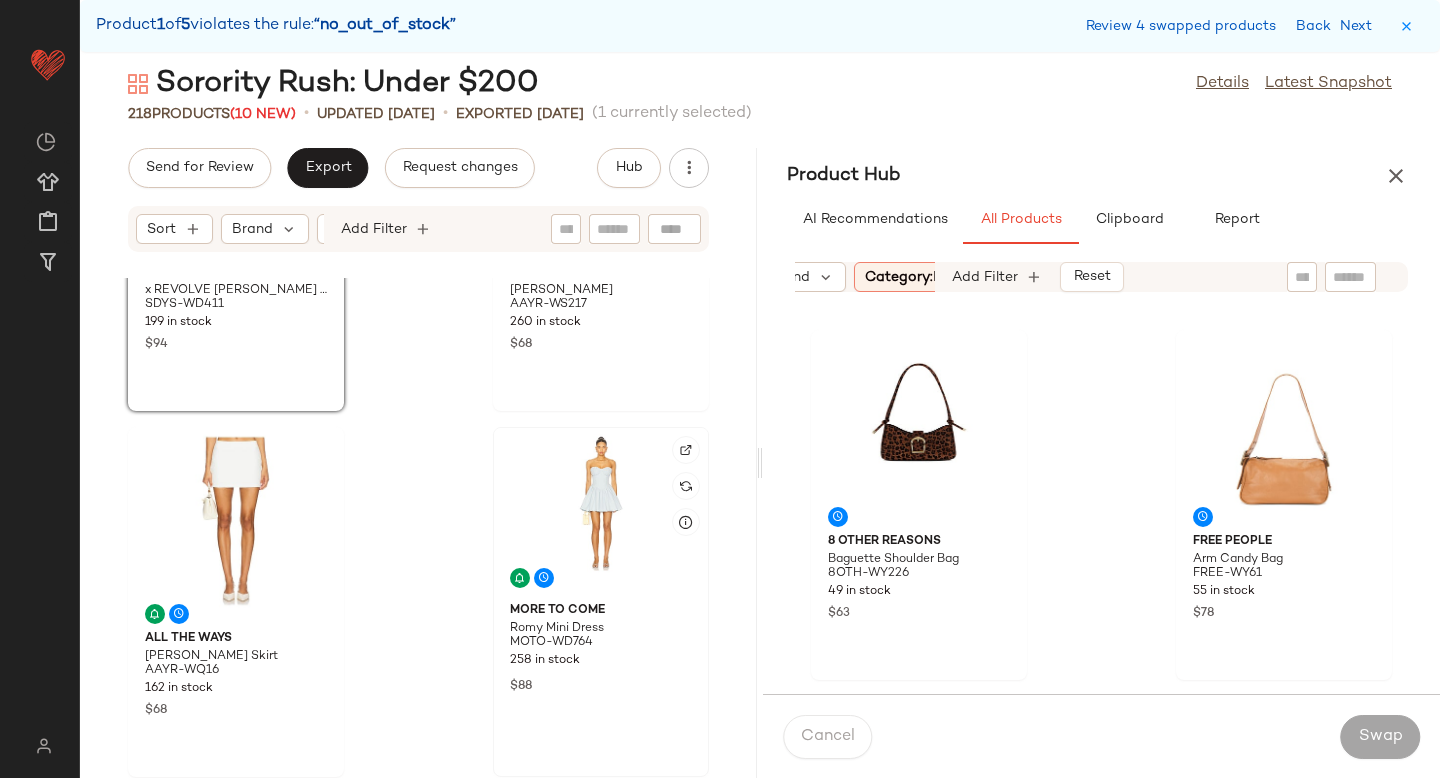 scroll, scrollTop: 635, scrollLeft: 0, axis: vertical 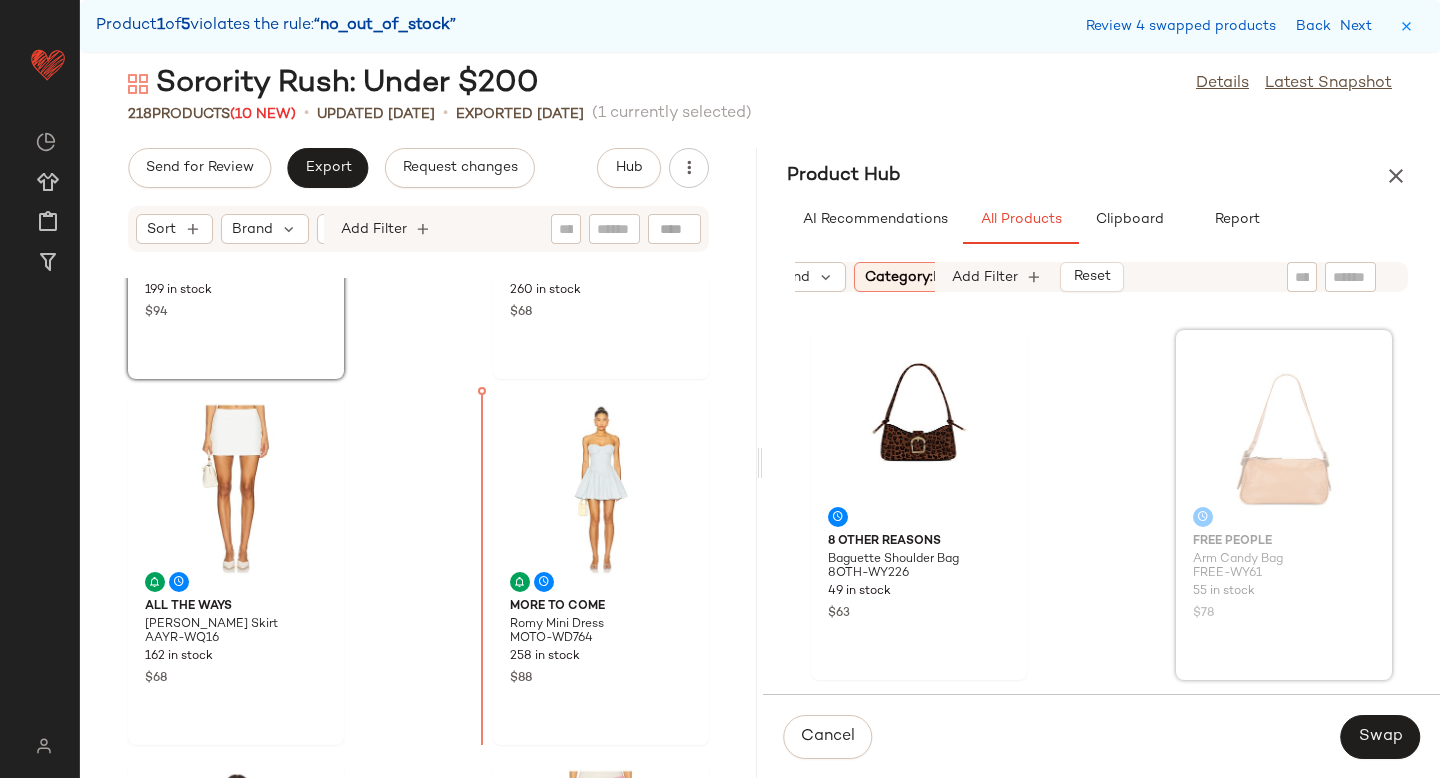 drag, startPoint x: 1220, startPoint y: 484, endPoint x: 1209, endPoint y: 484, distance: 11 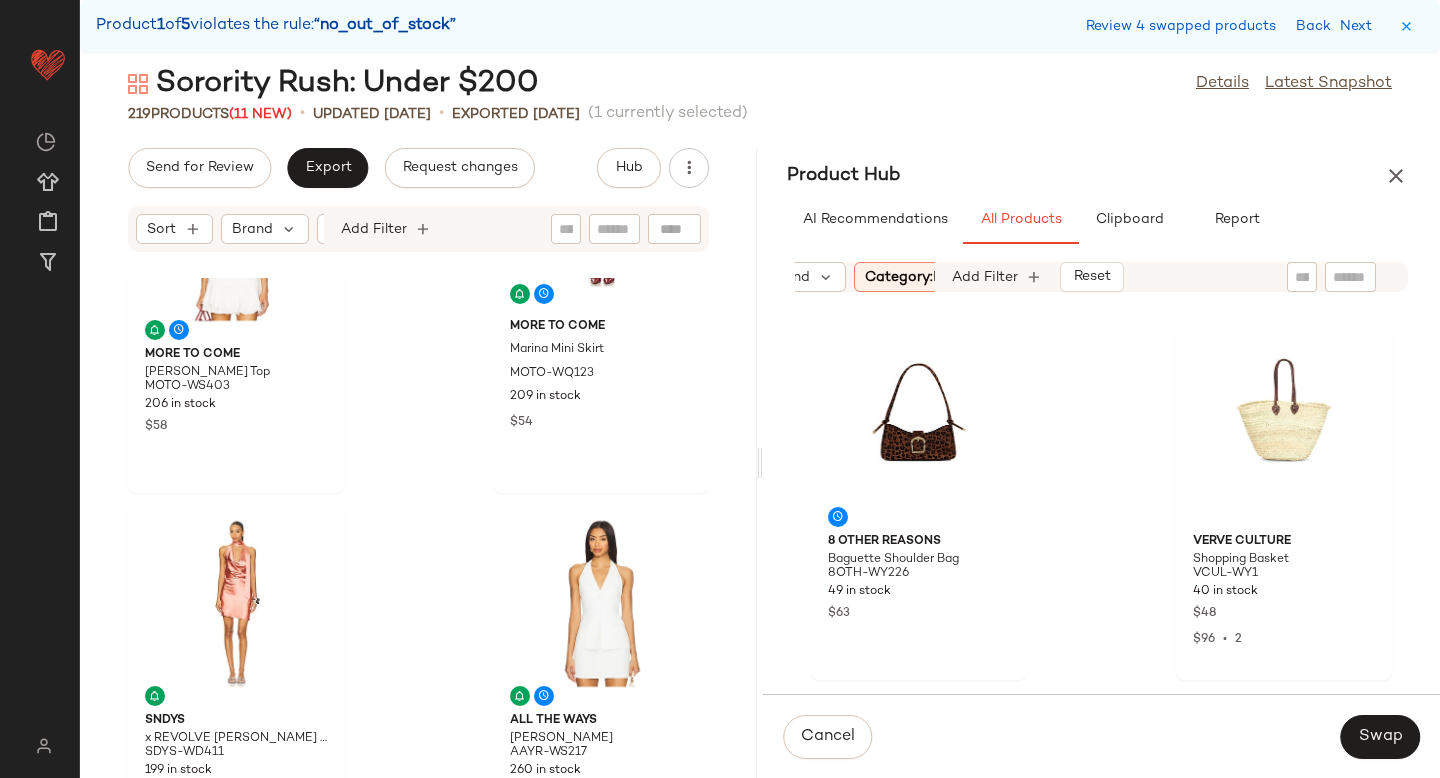 scroll, scrollTop: 0, scrollLeft: 0, axis: both 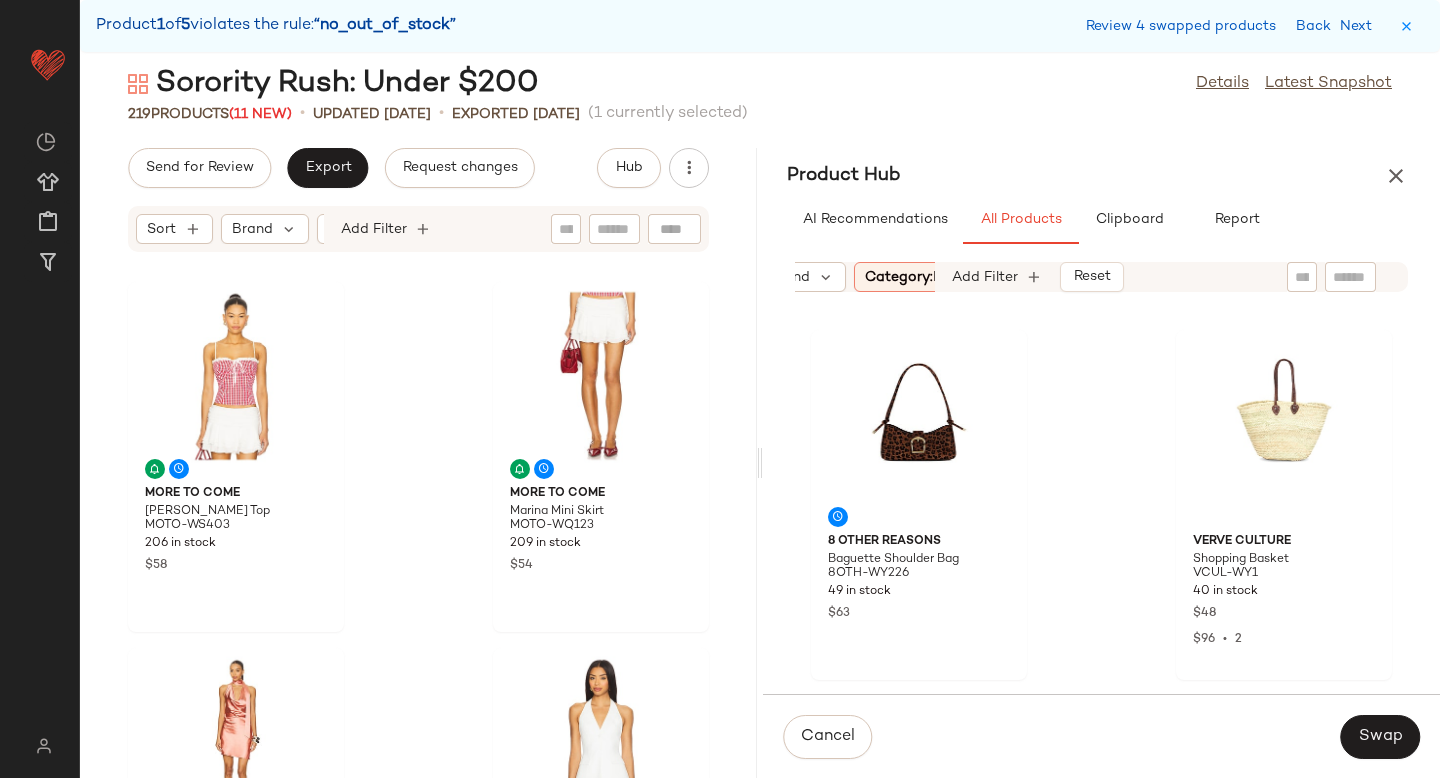 click on "Category:   bag" at bounding box center (913, 277) 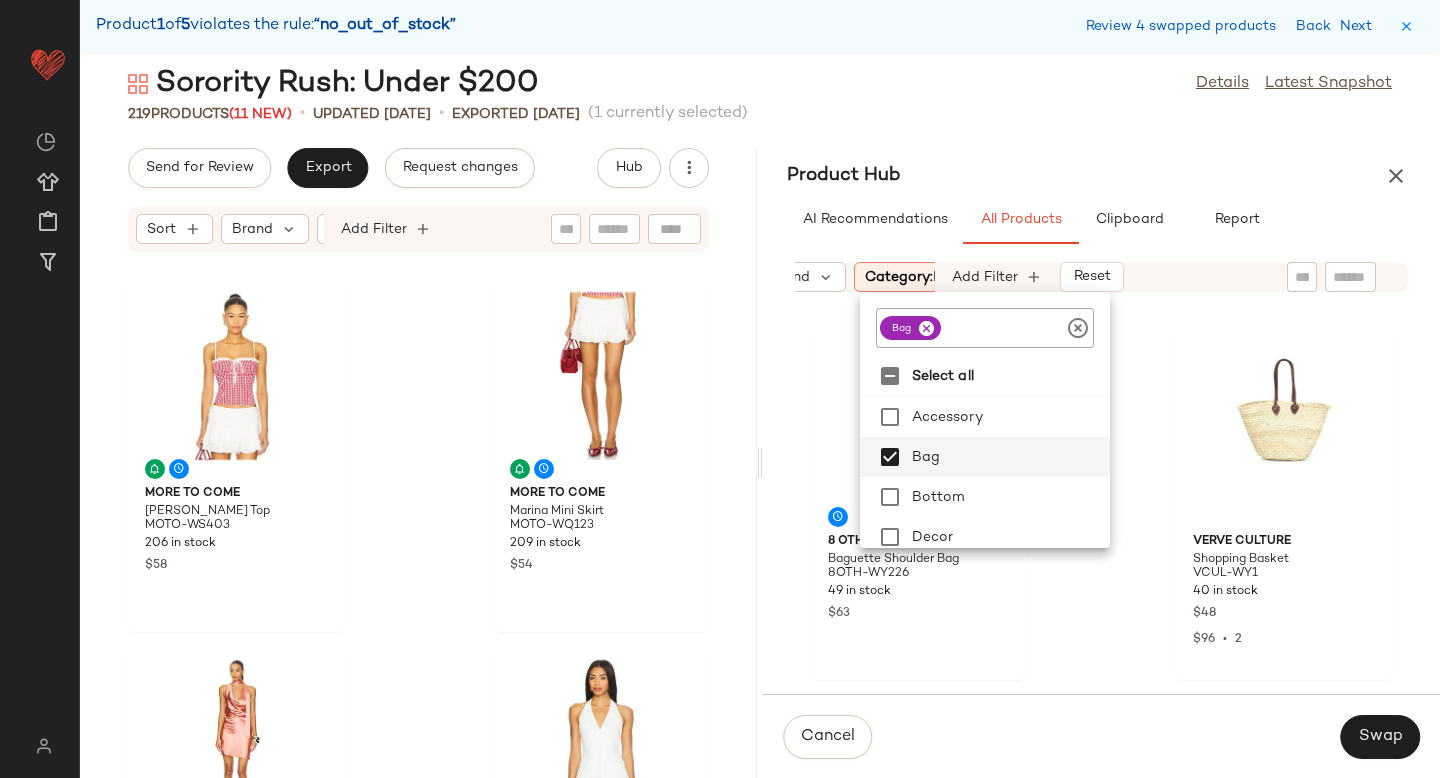click 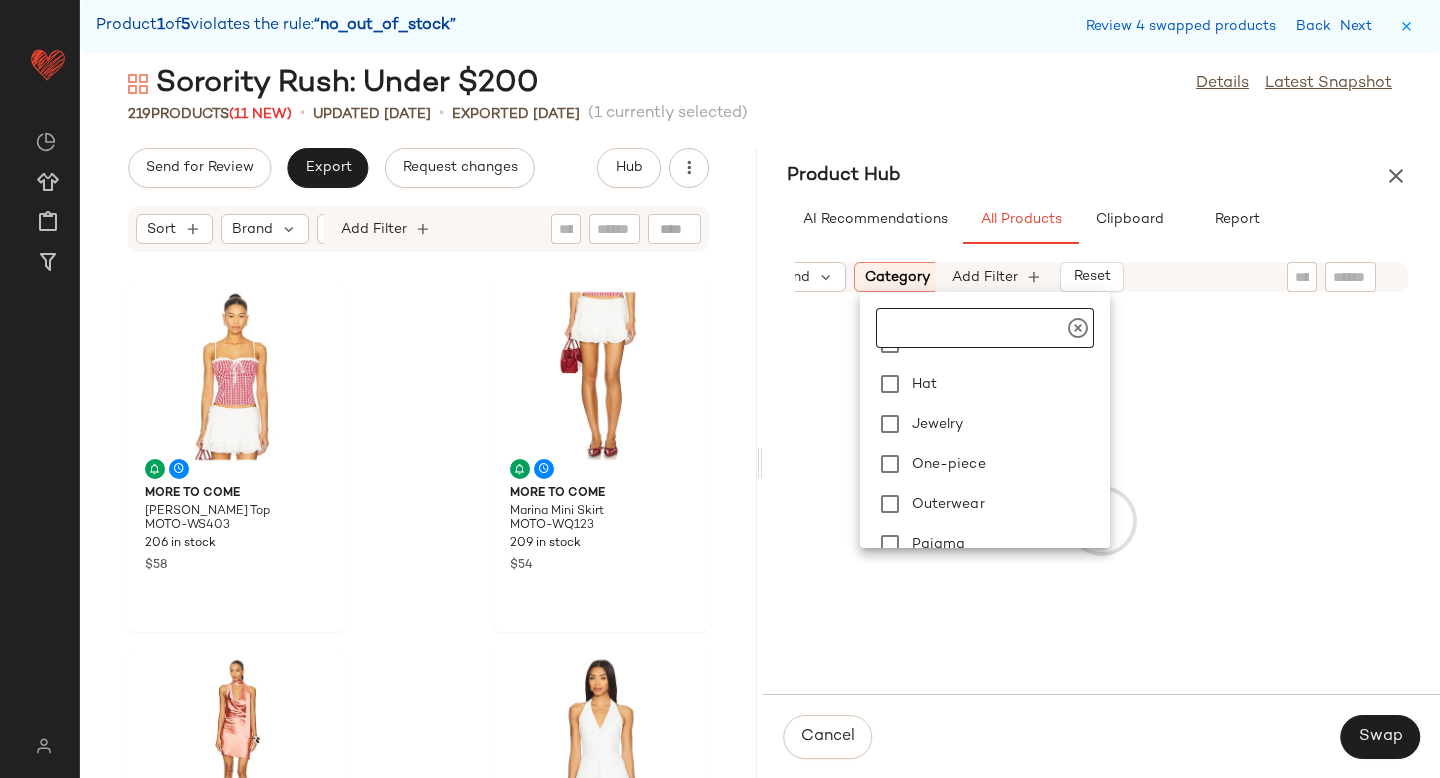 scroll, scrollTop: 251, scrollLeft: 0, axis: vertical 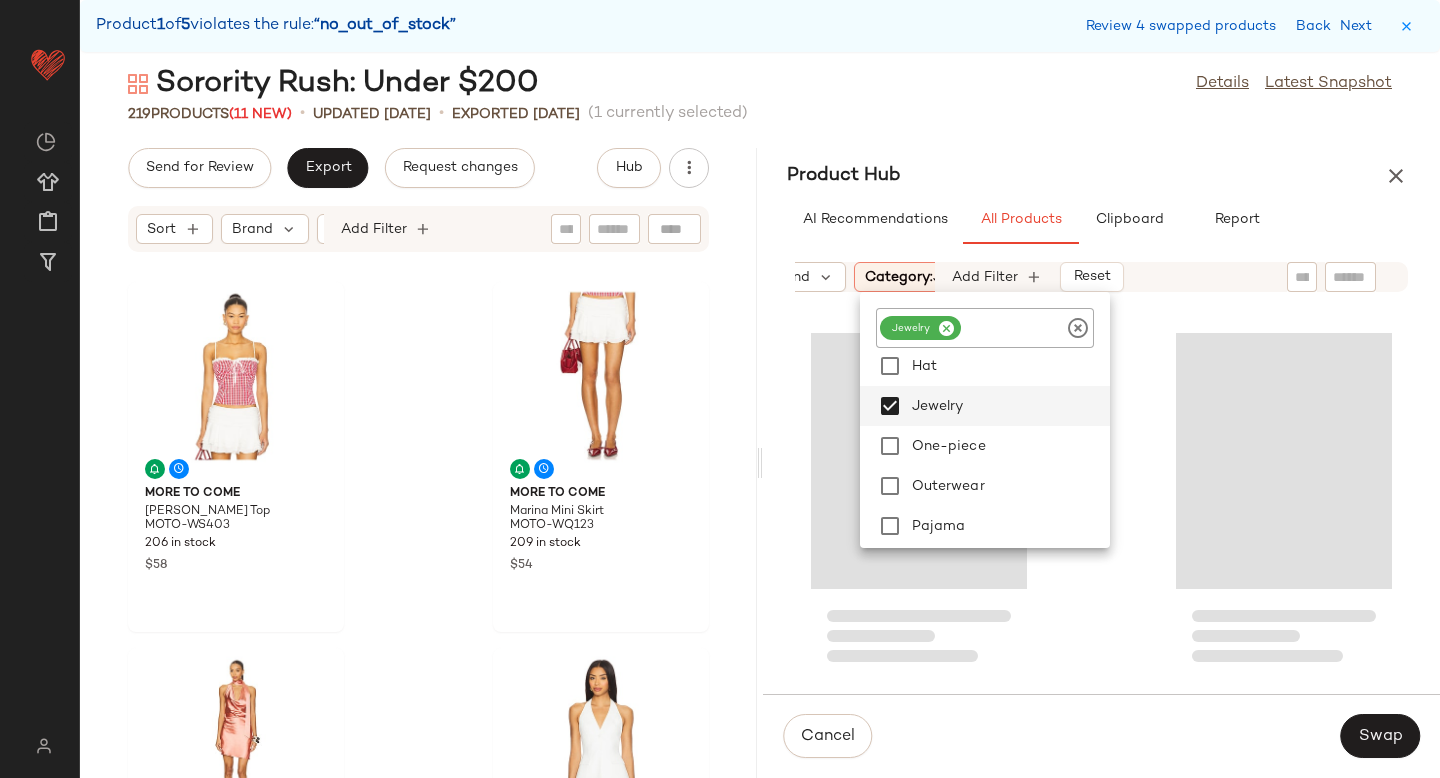 click on "Sort:   (1) Brand  Category:   jewelry In Curation?:   No Age:   adult Availability:   (2) Gender:   female Price:   $0-$100 Sale Price:   Not on sale Add Filter   Reset" 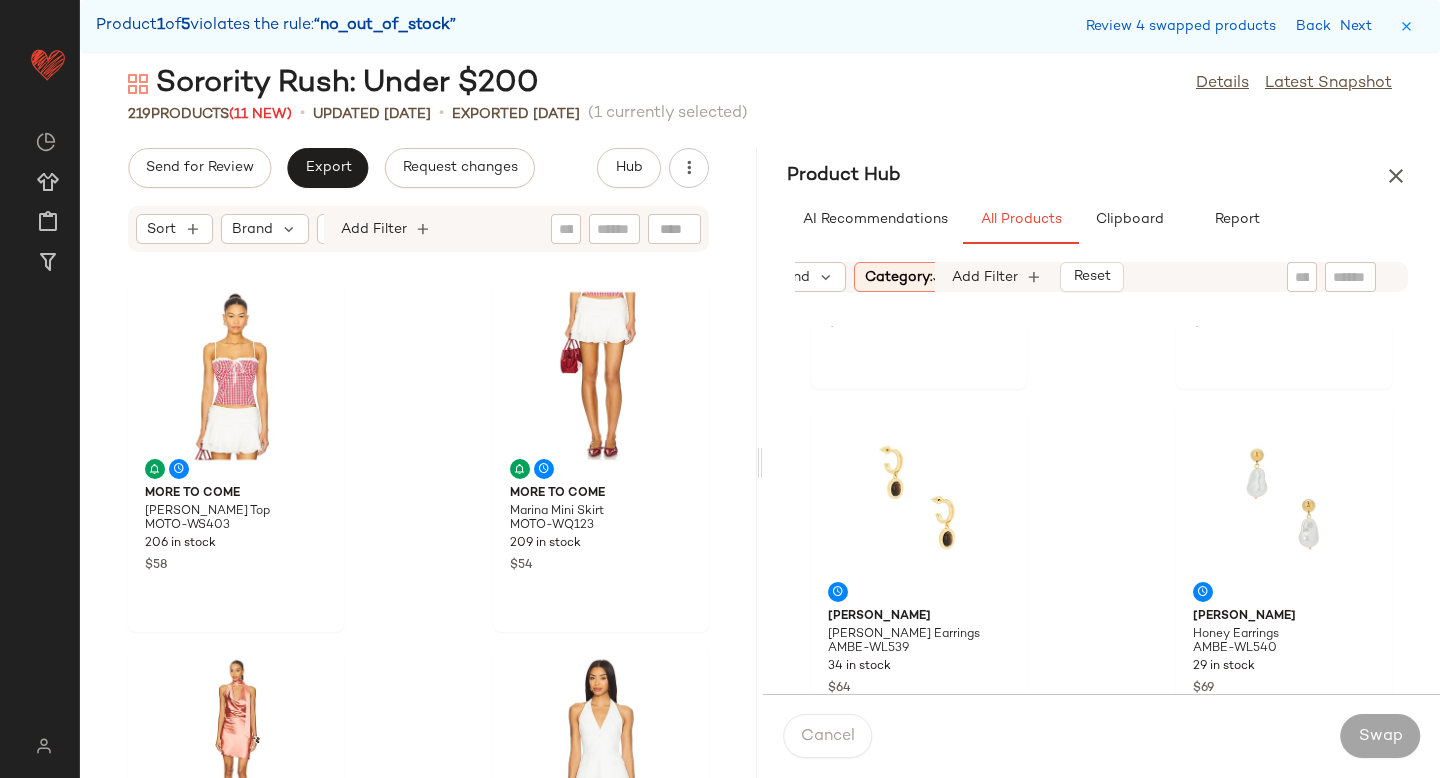 scroll, scrollTop: 677, scrollLeft: 0, axis: vertical 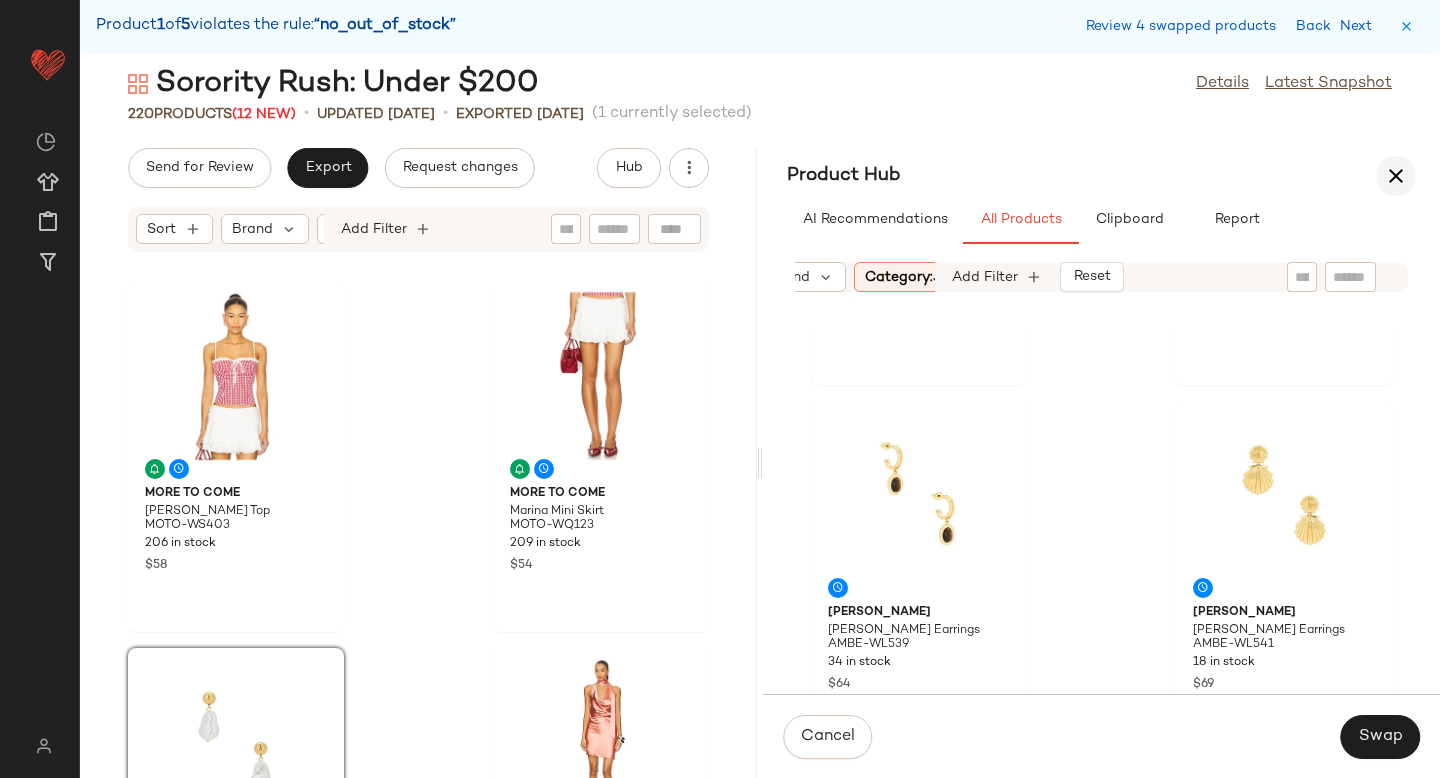 click at bounding box center (1396, 176) 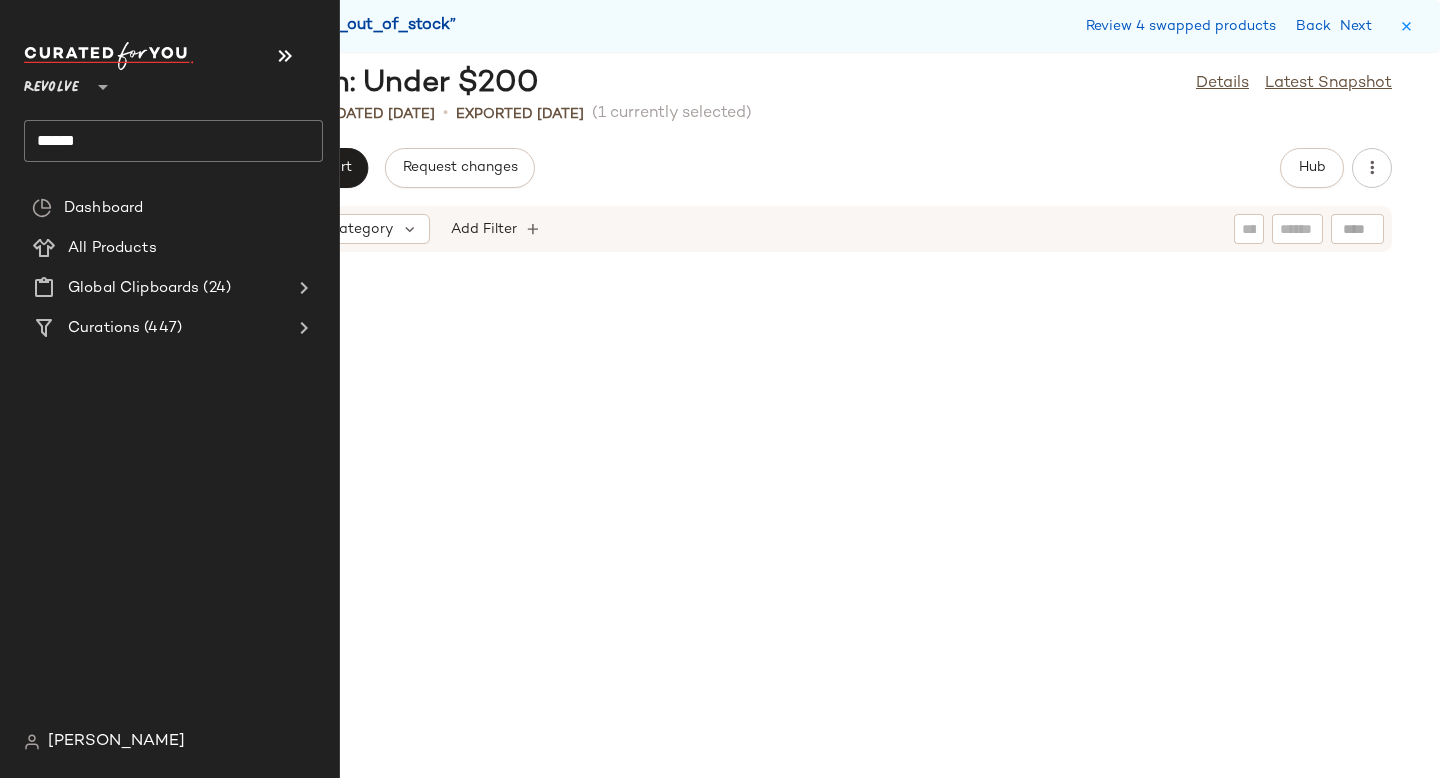 scroll, scrollTop: 1464, scrollLeft: 0, axis: vertical 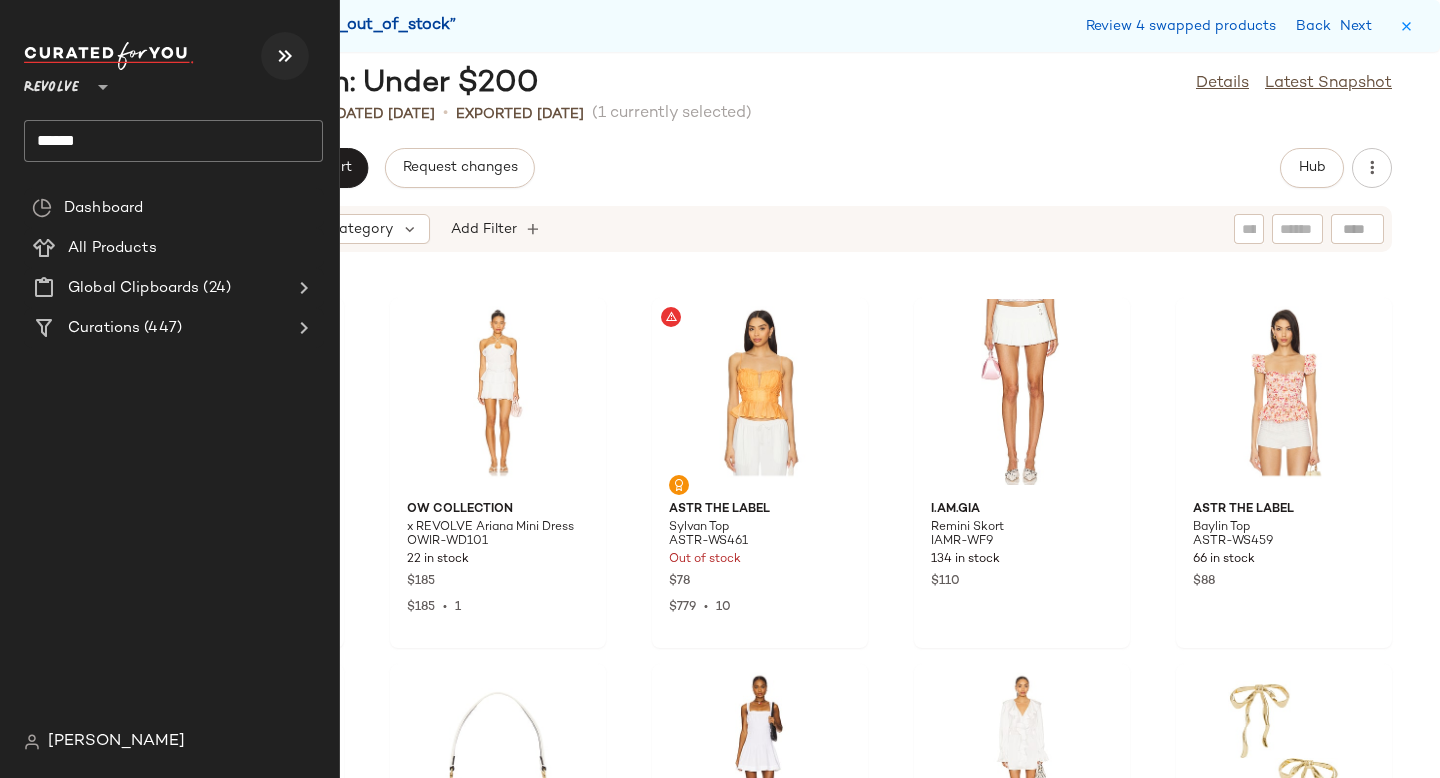 click at bounding box center [285, 56] 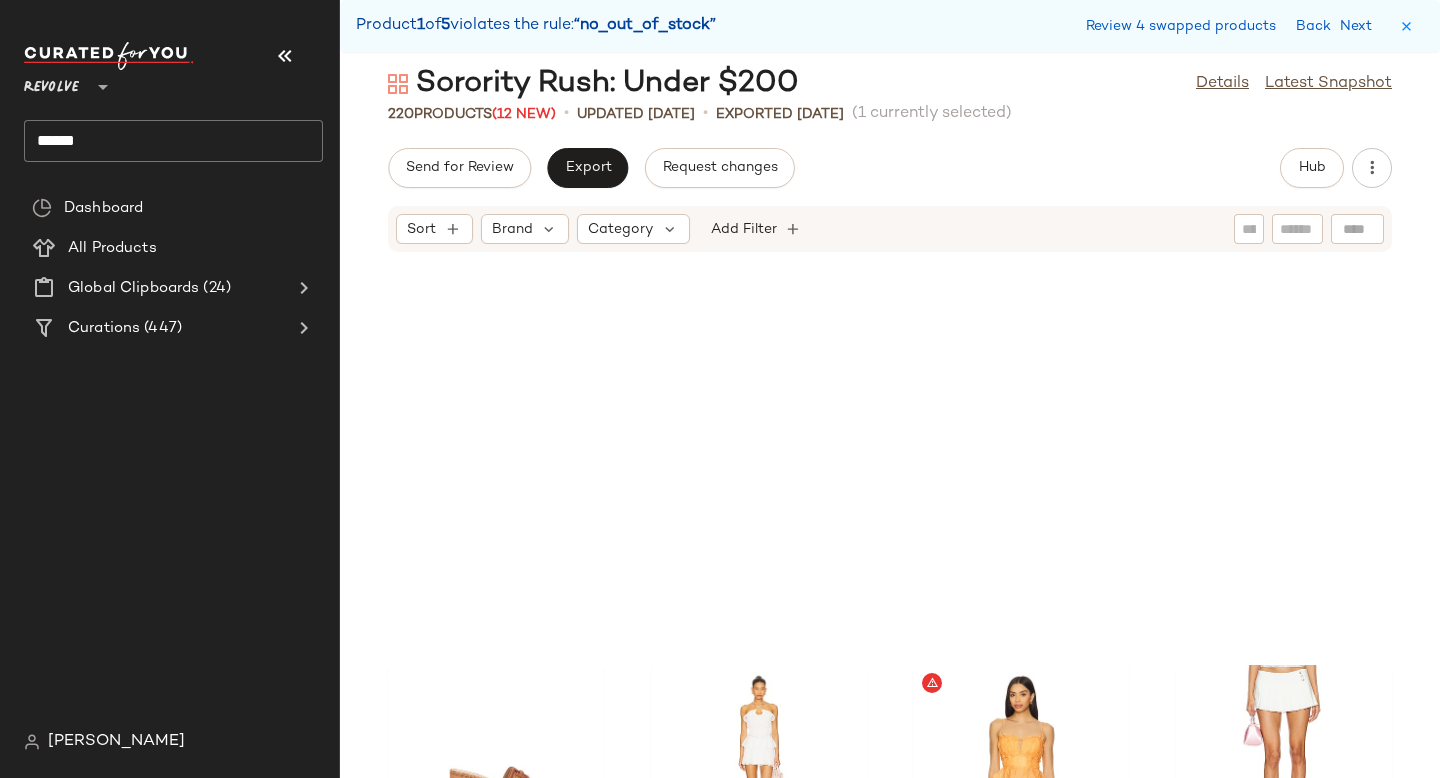 scroll, scrollTop: 1830, scrollLeft: 0, axis: vertical 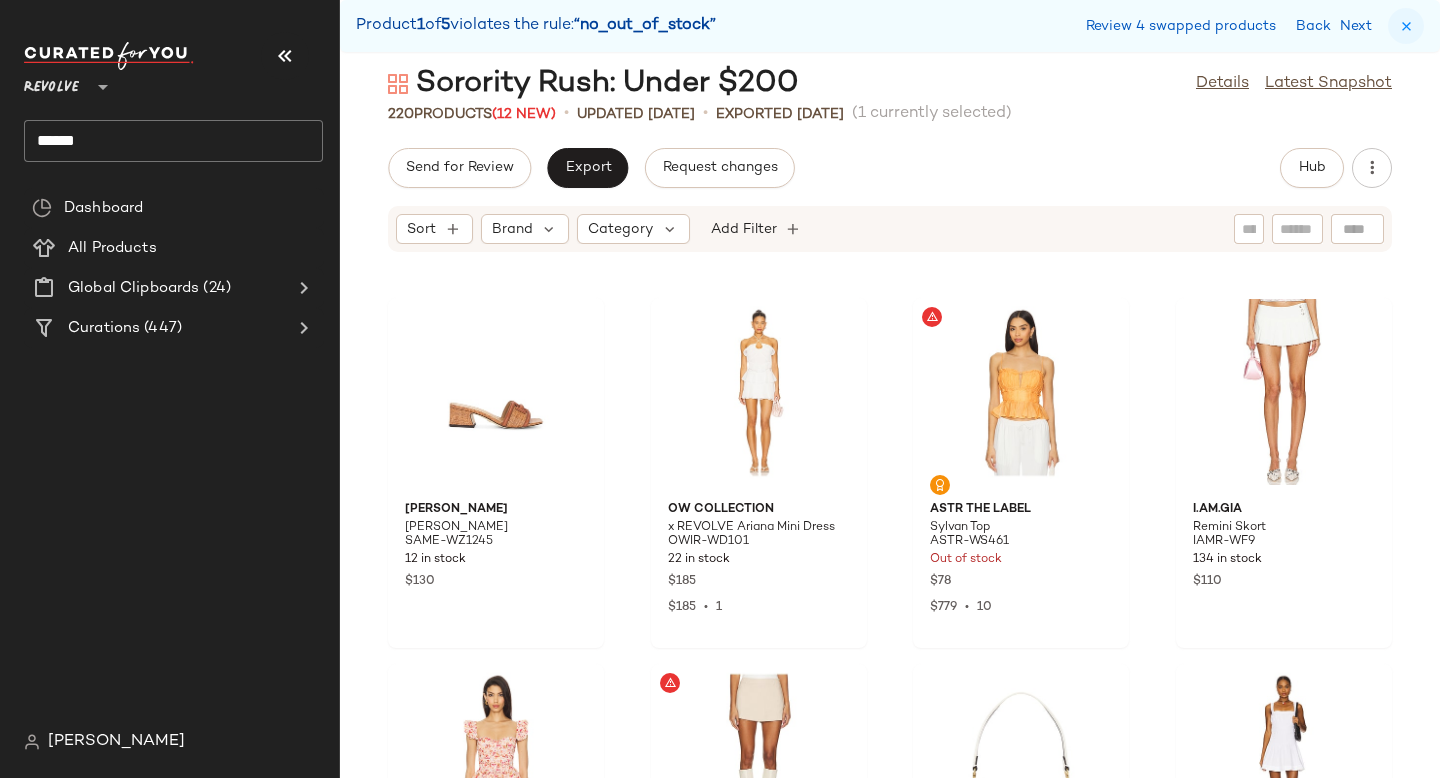click at bounding box center [1406, 26] 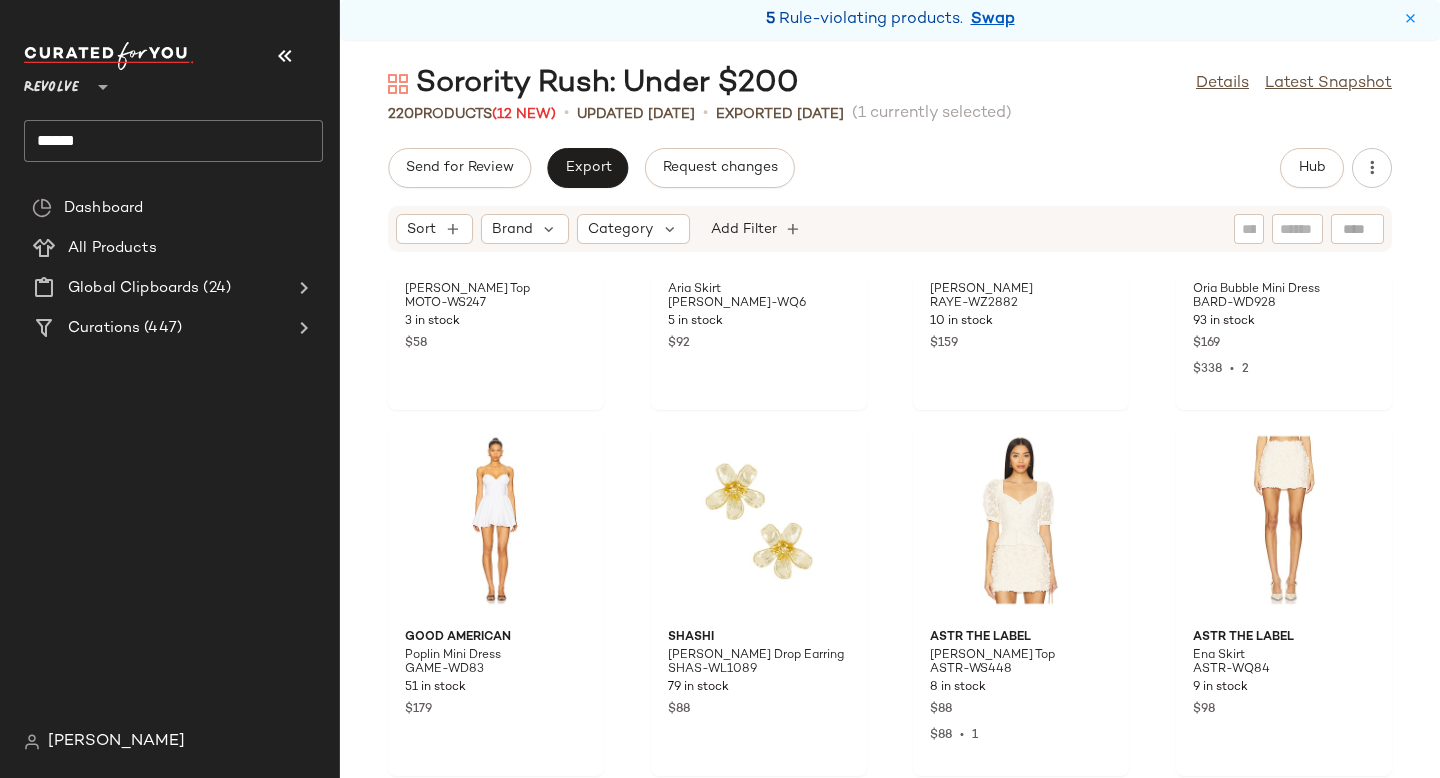 scroll, scrollTop: 255, scrollLeft: 0, axis: vertical 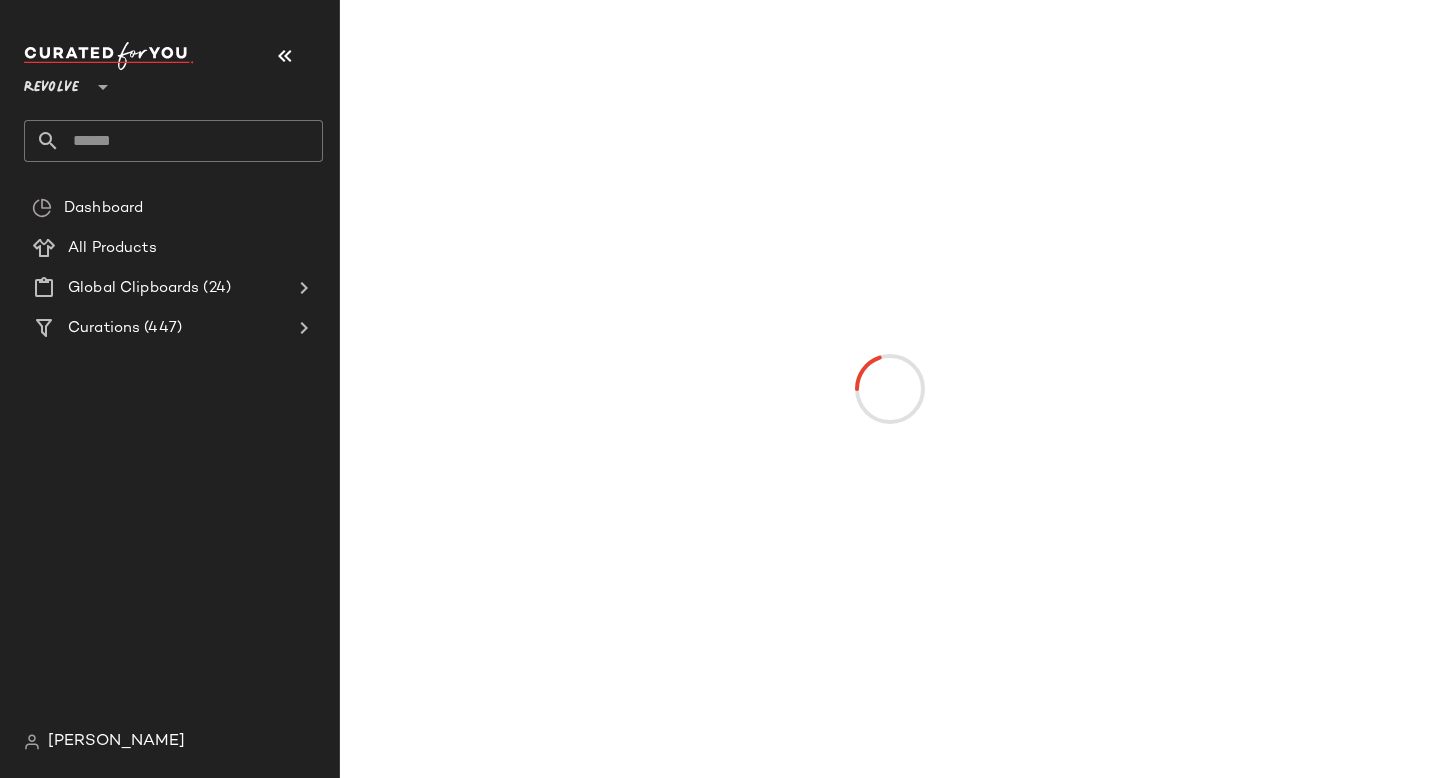 click at bounding box center (890, 389) 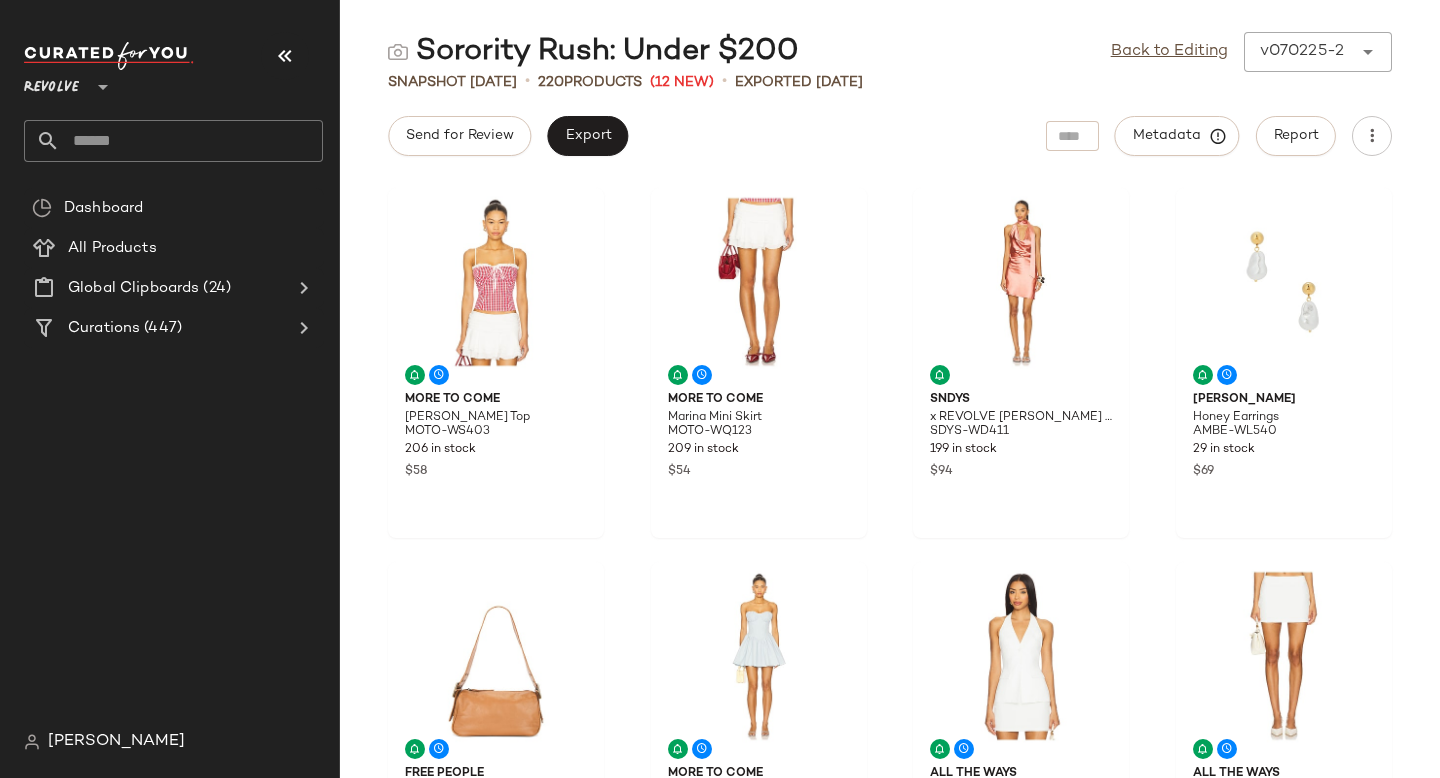 click 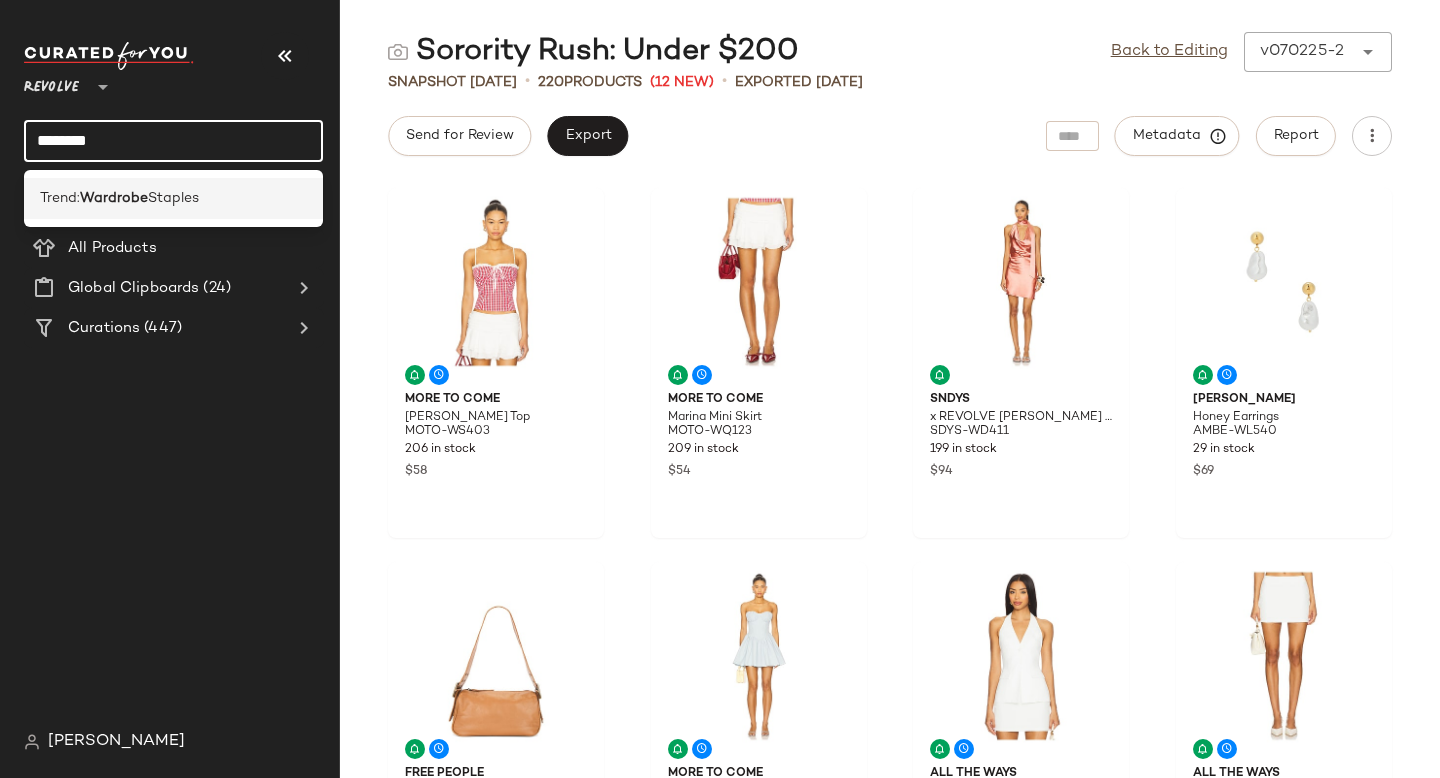 click on "Trend:  Wardrobe  Staples" 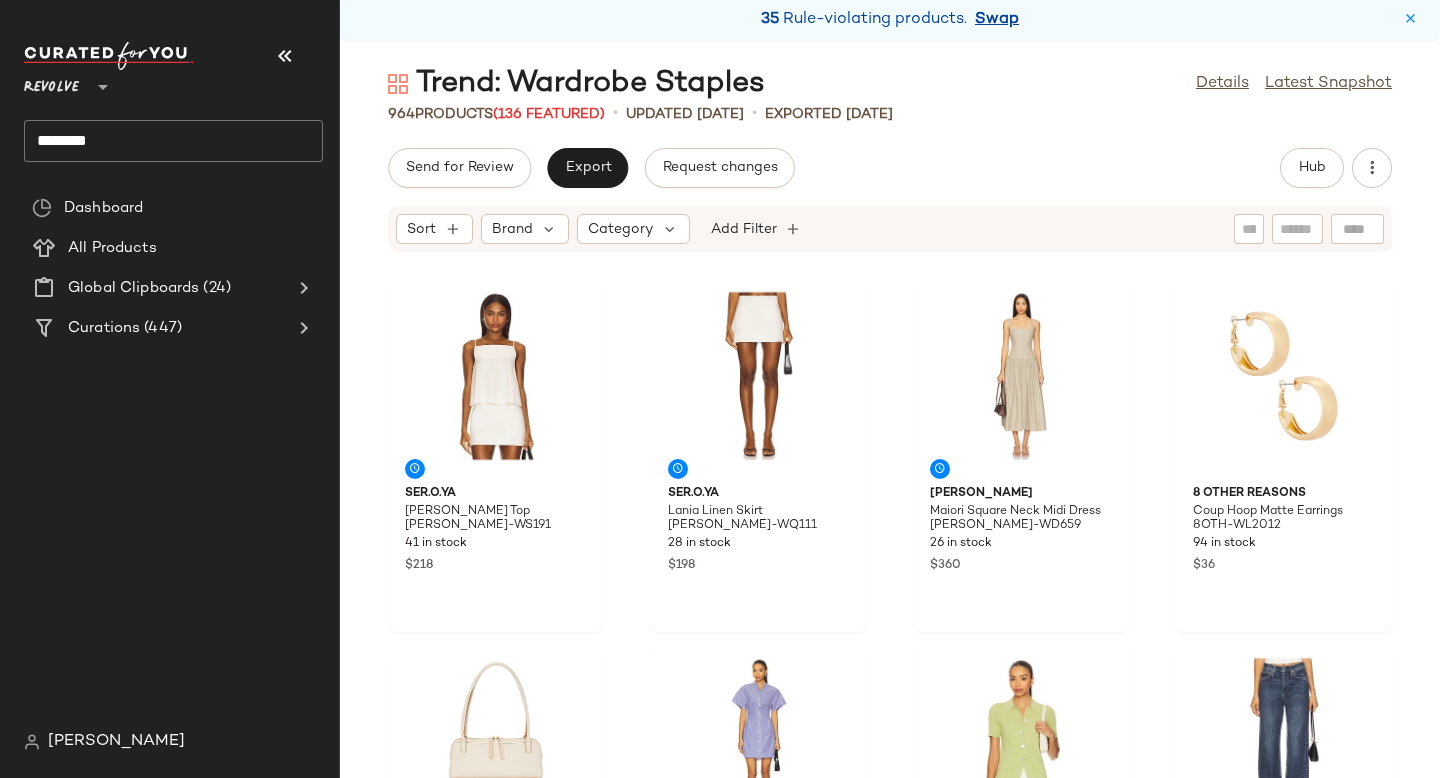 click on "Swap" at bounding box center (997, 20) 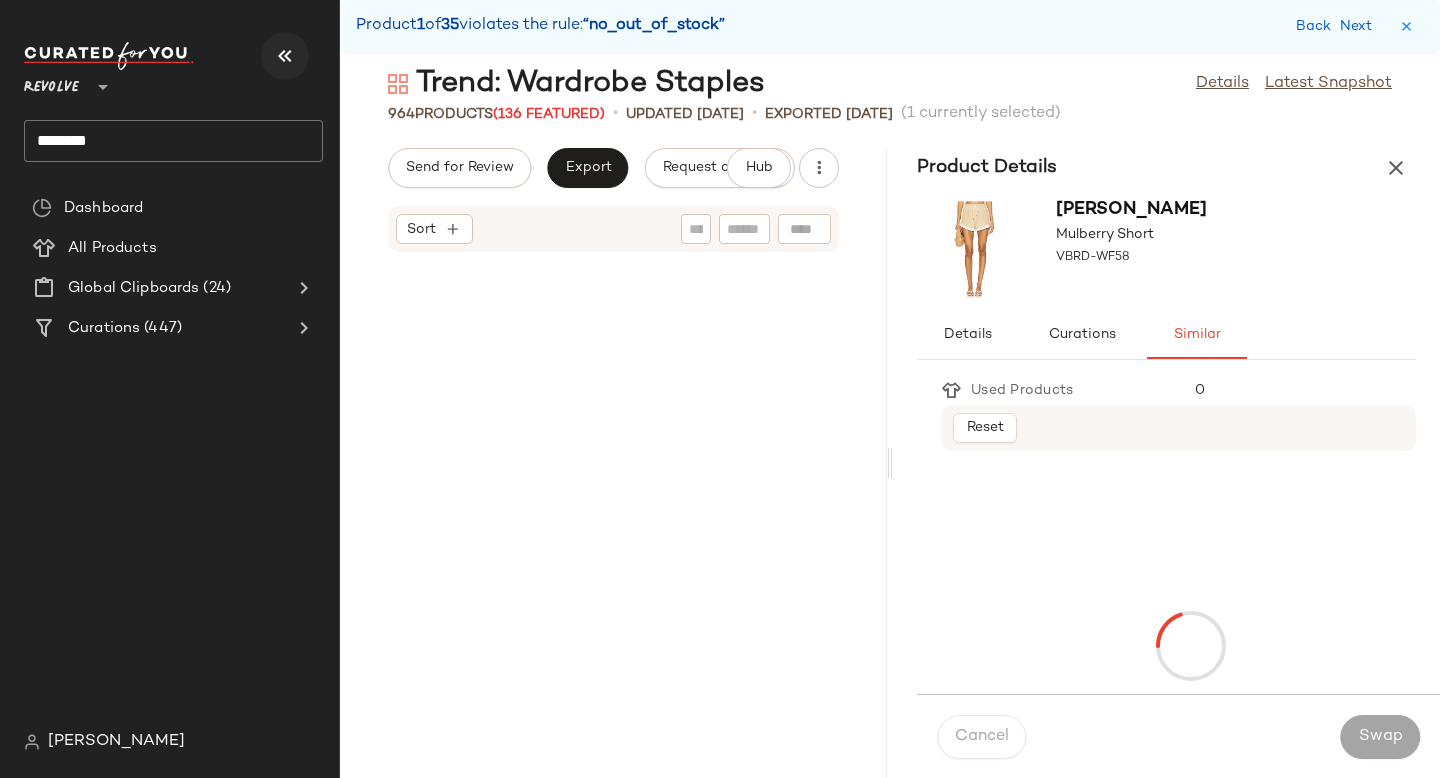scroll, scrollTop: 6222, scrollLeft: 0, axis: vertical 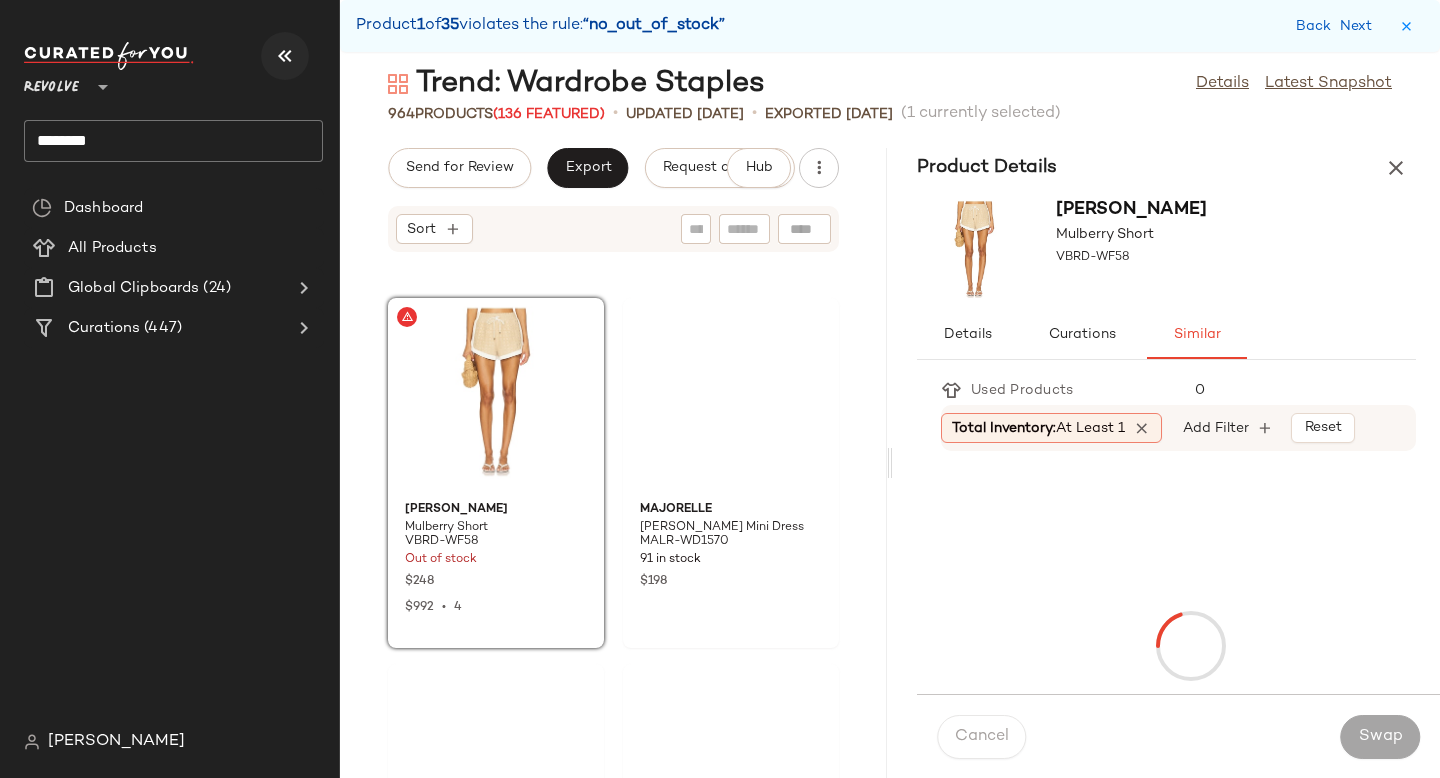 click at bounding box center (285, 56) 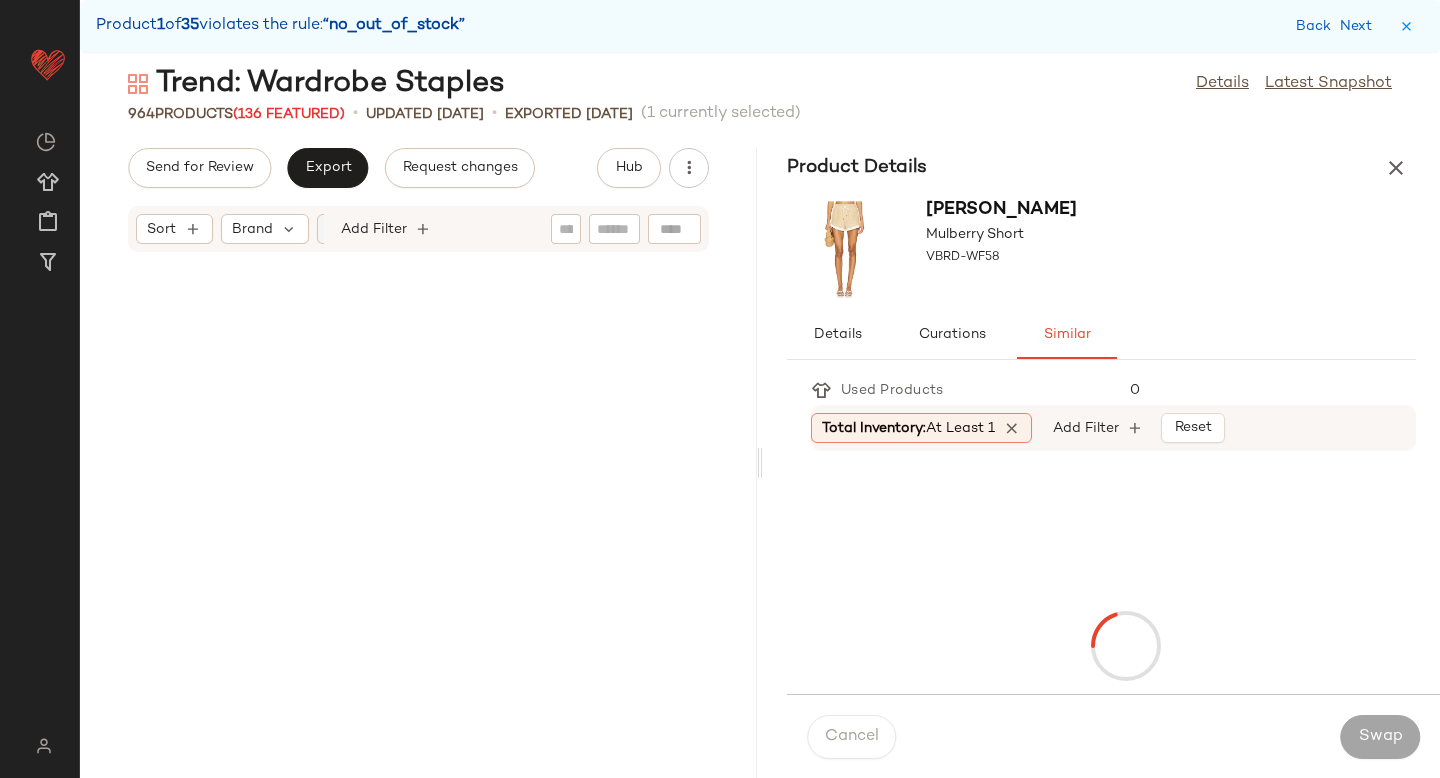 scroll, scrollTop: 2928, scrollLeft: 0, axis: vertical 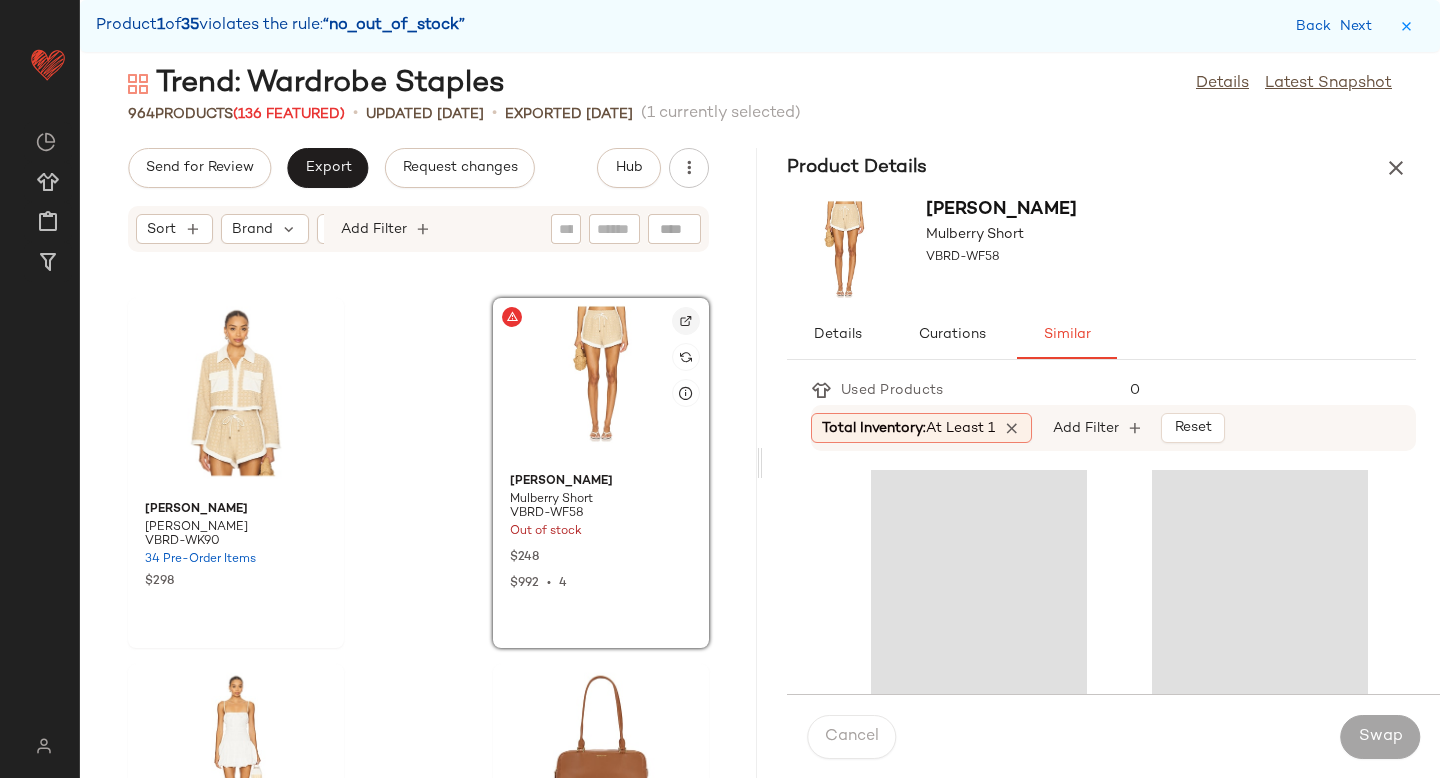 click at bounding box center (686, 321) 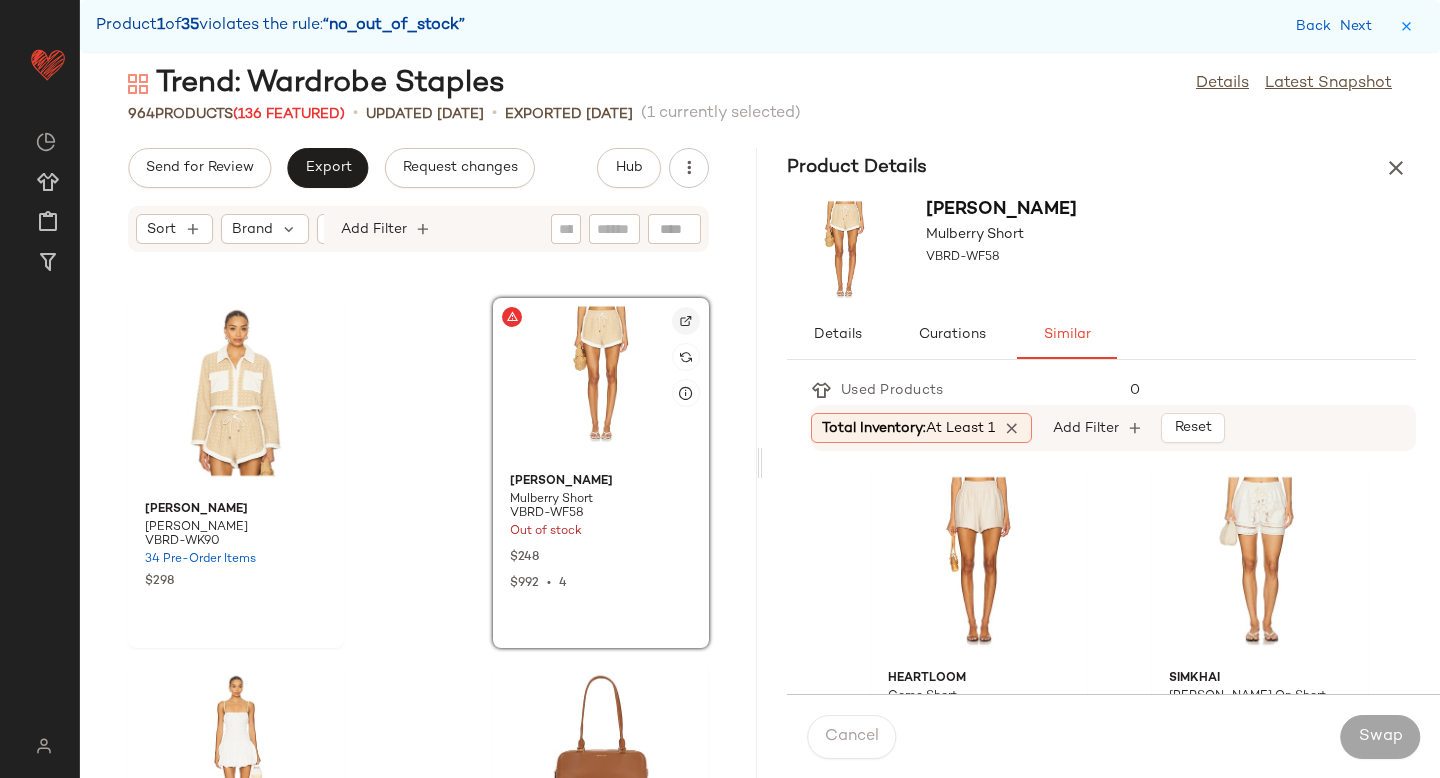 click 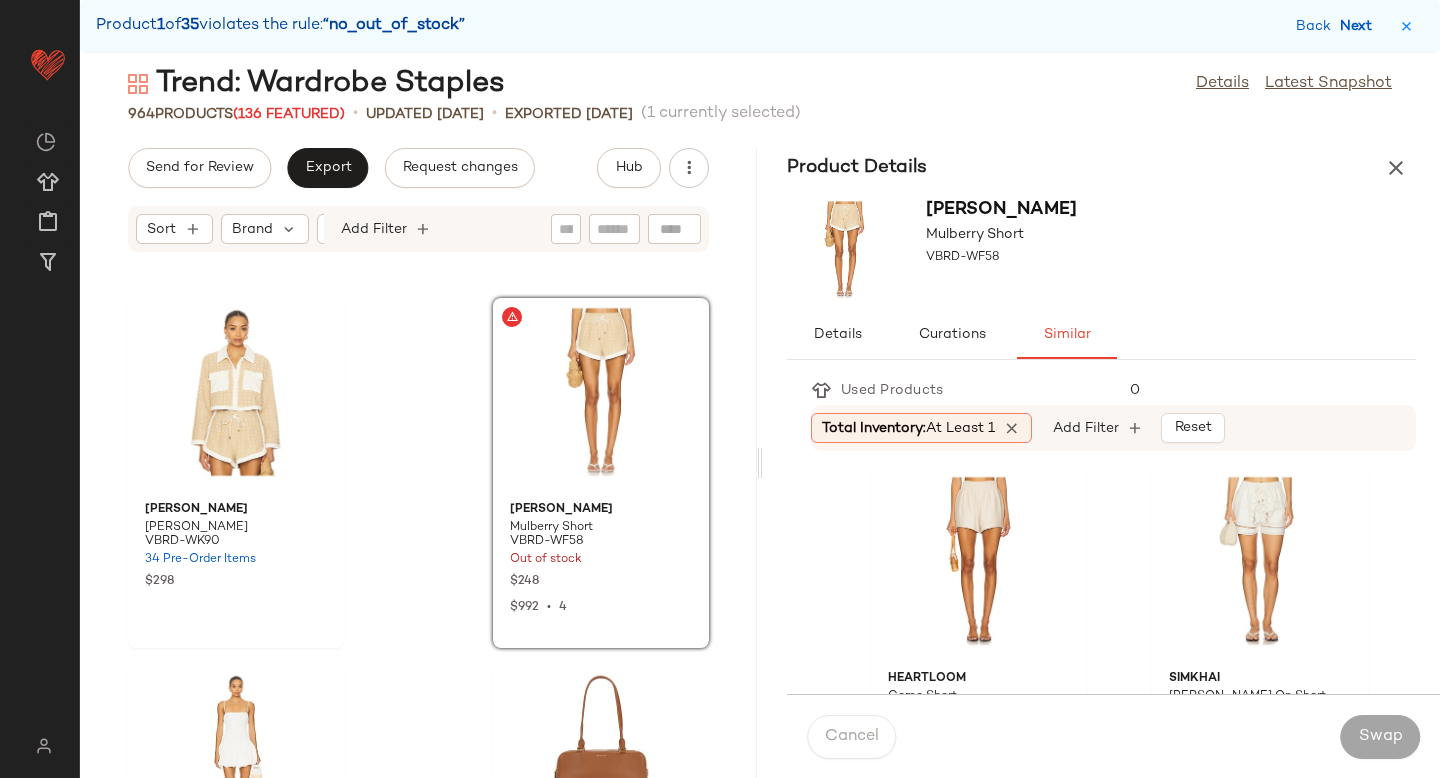click on "Next" at bounding box center [1360, 26] 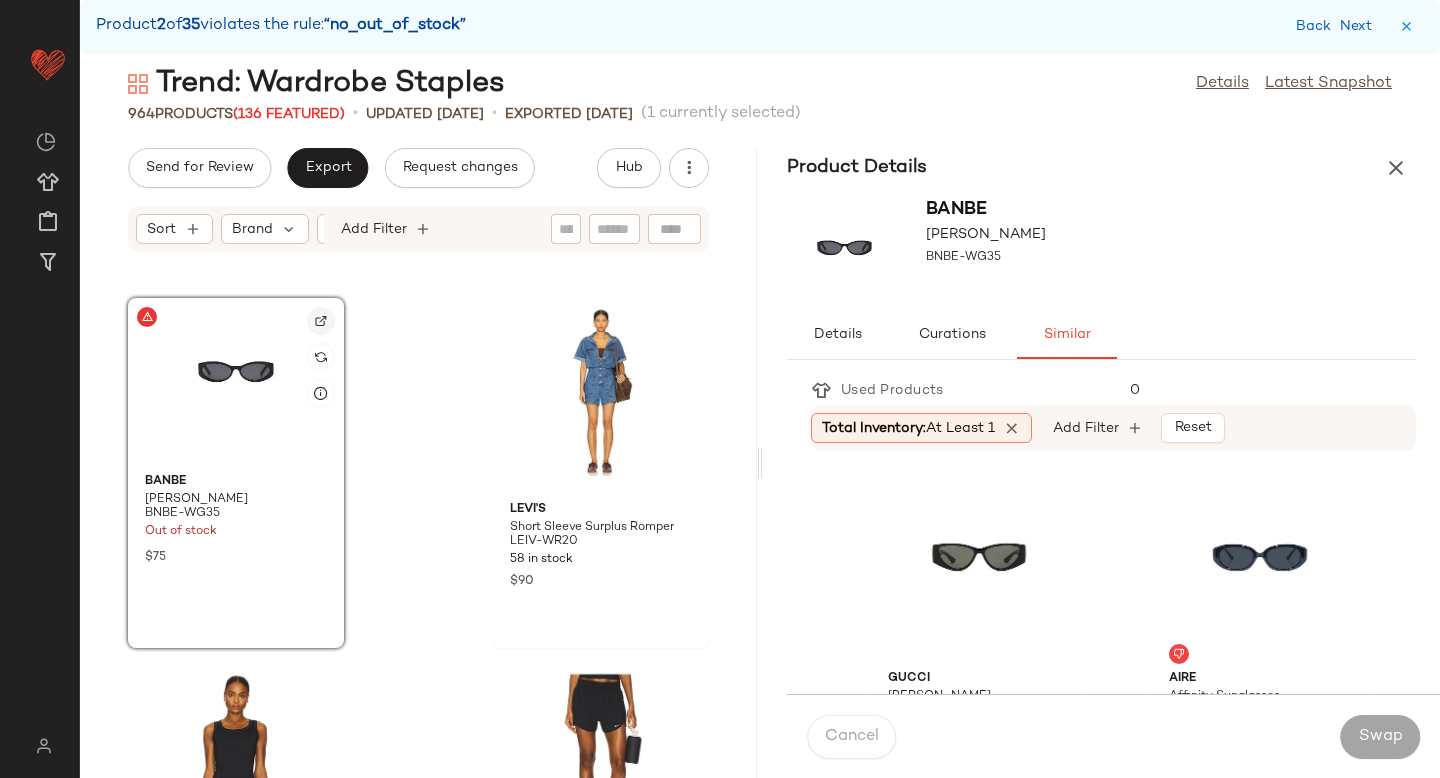 click at bounding box center [321, 321] 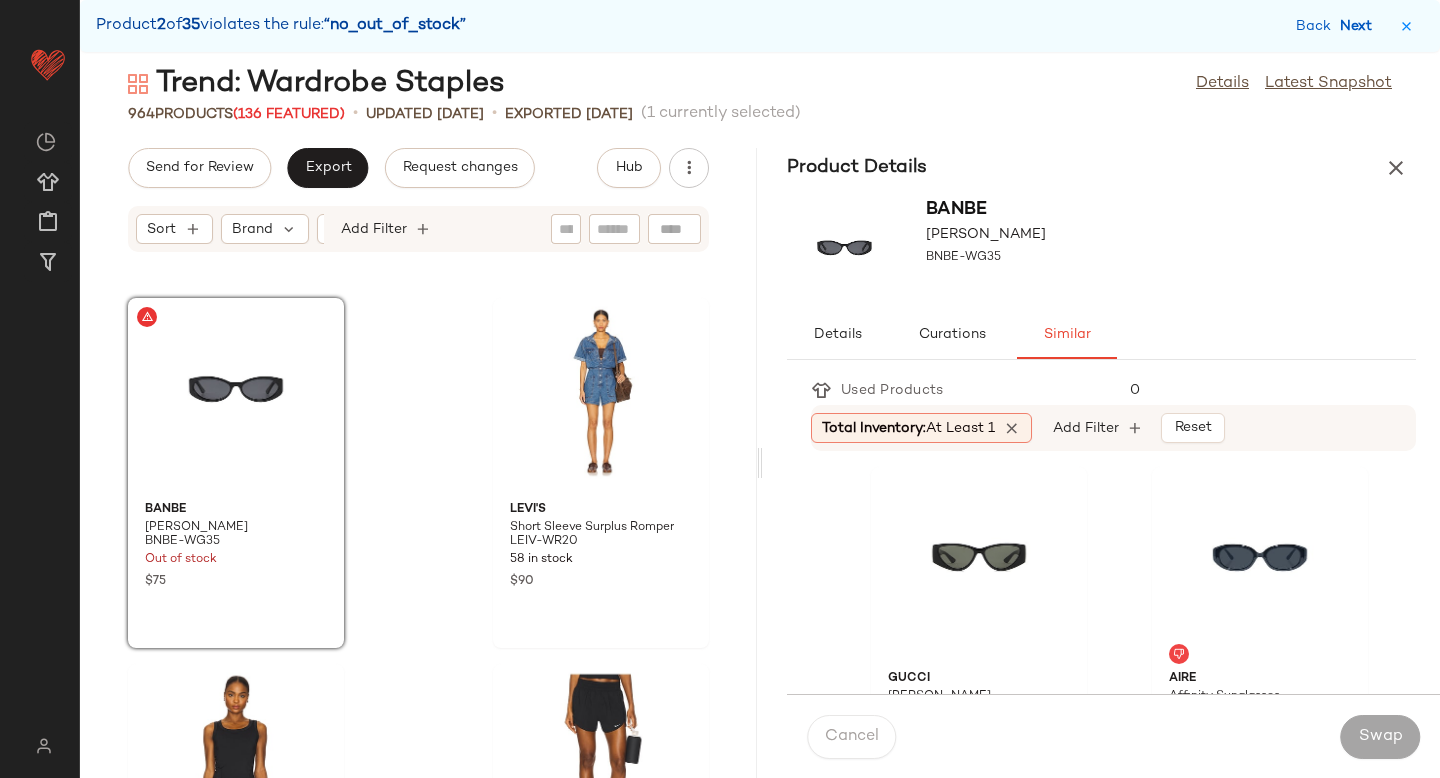 click on "Next" at bounding box center [1360, 26] 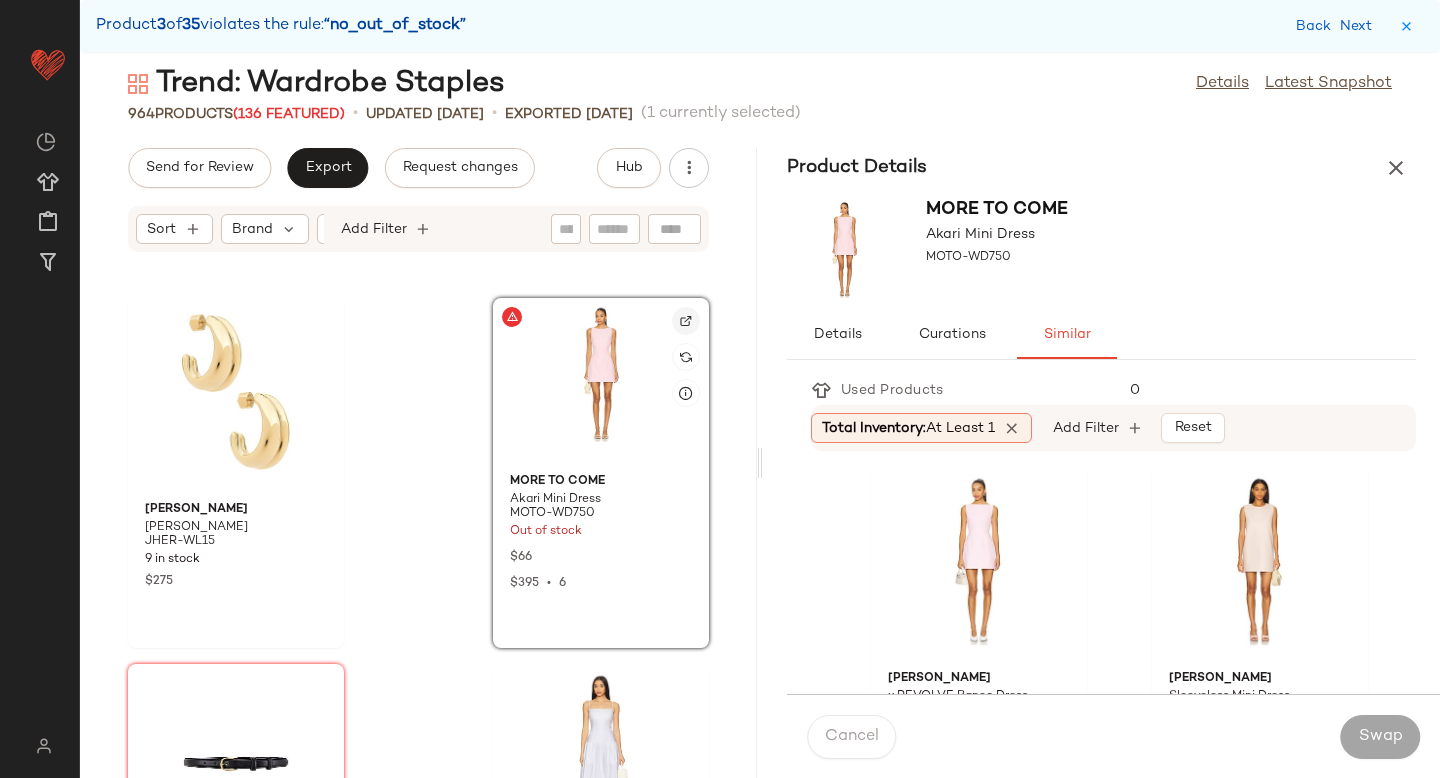 click 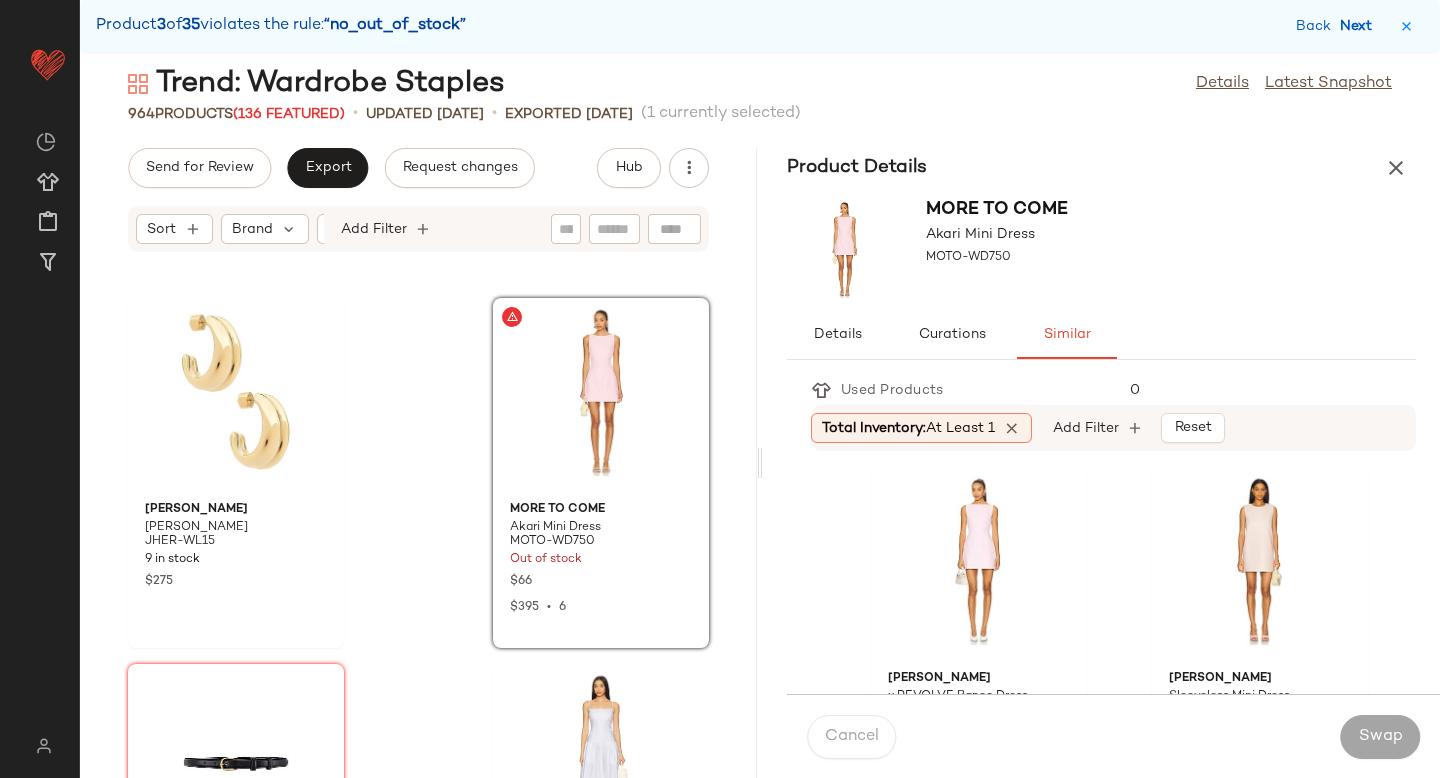click on "Next" at bounding box center (1360, 26) 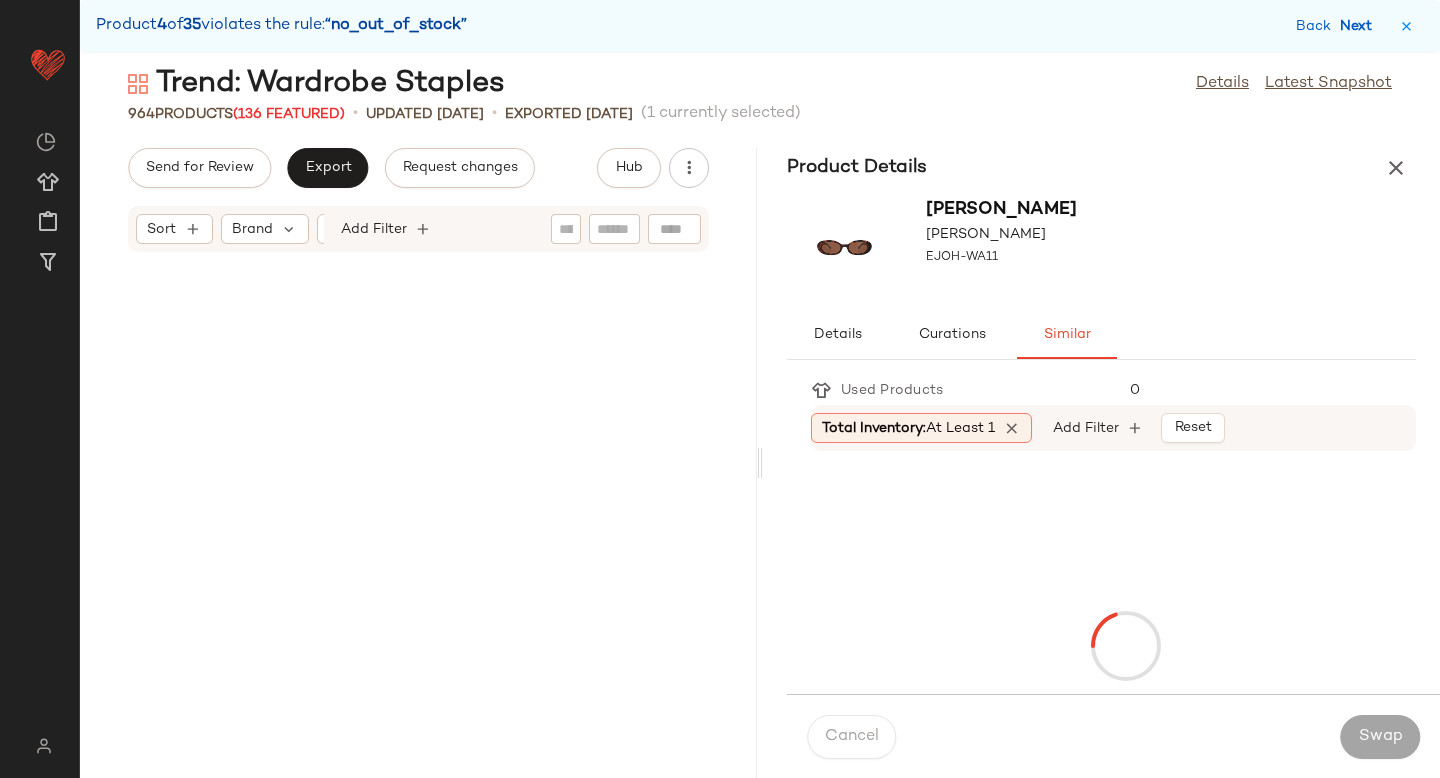 scroll, scrollTop: 15372, scrollLeft: 0, axis: vertical 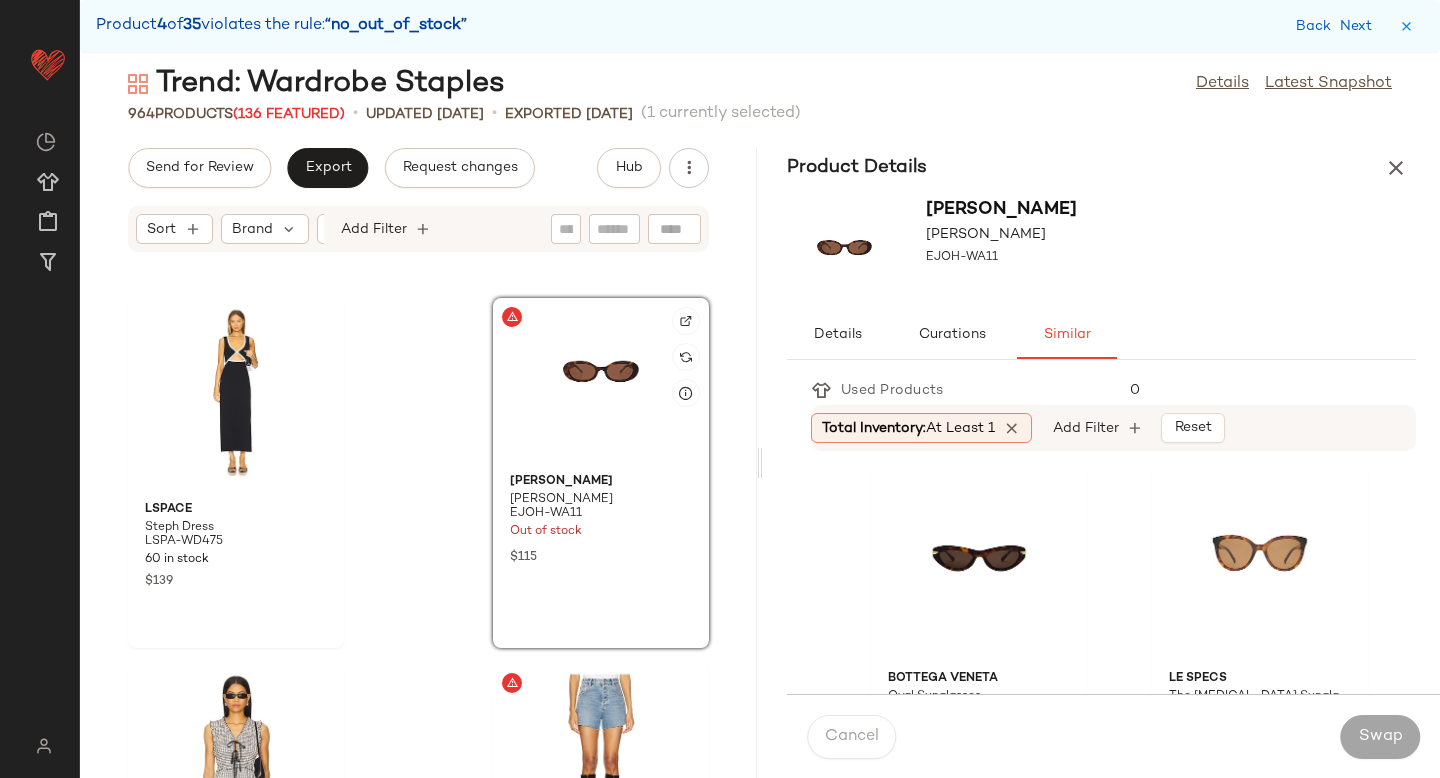 click 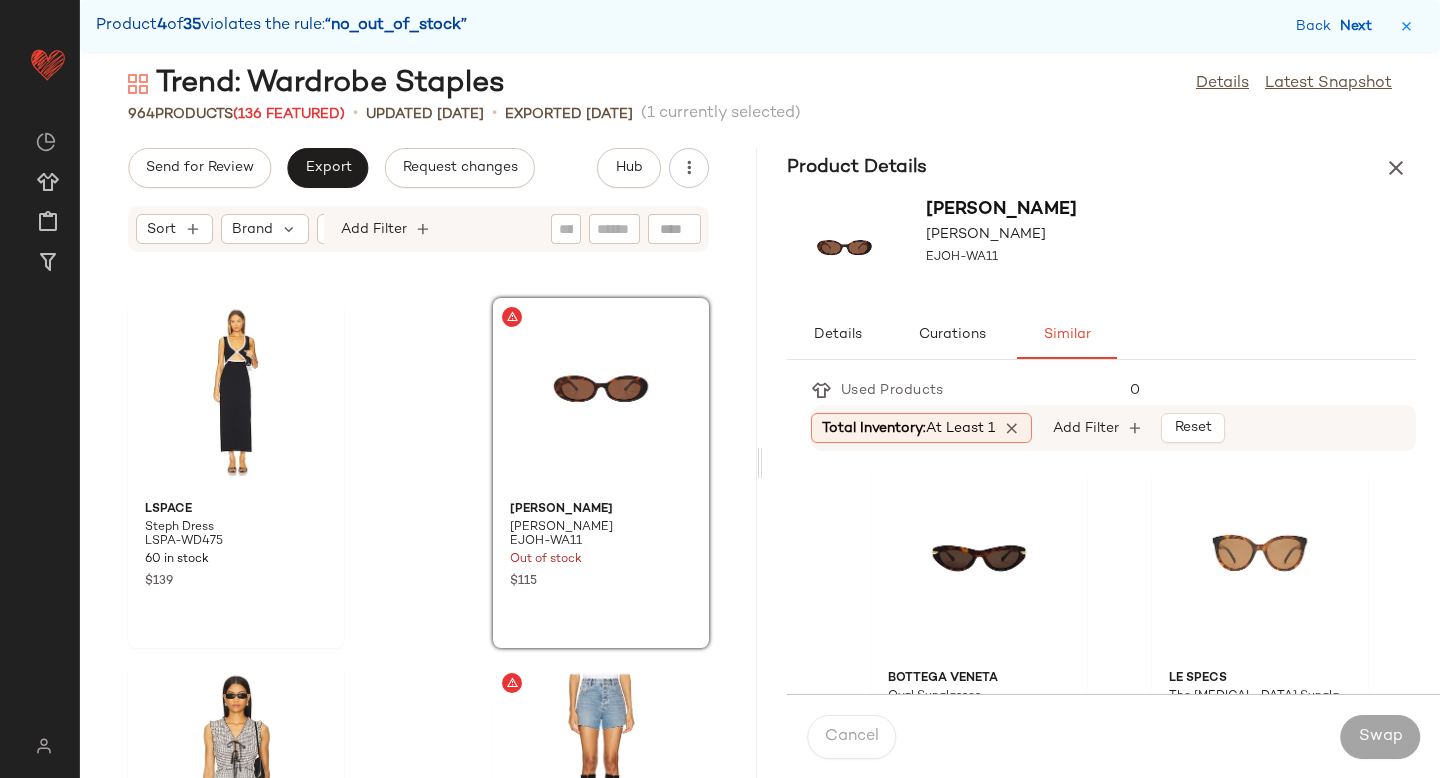 click on "Next" at bounding box center (1360, 26) 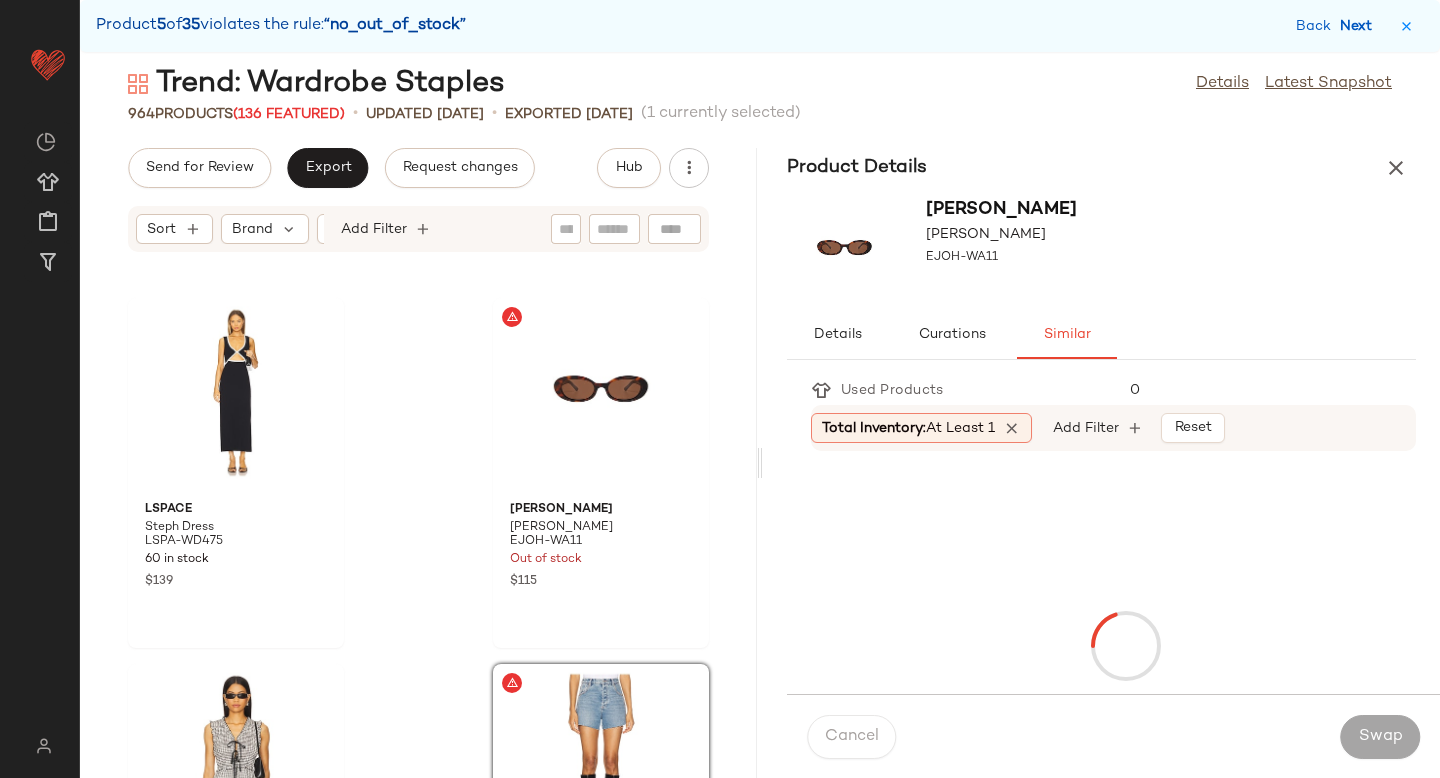 scroll, scrollTop: 15738, scrollLeft: 0, axis: vertical 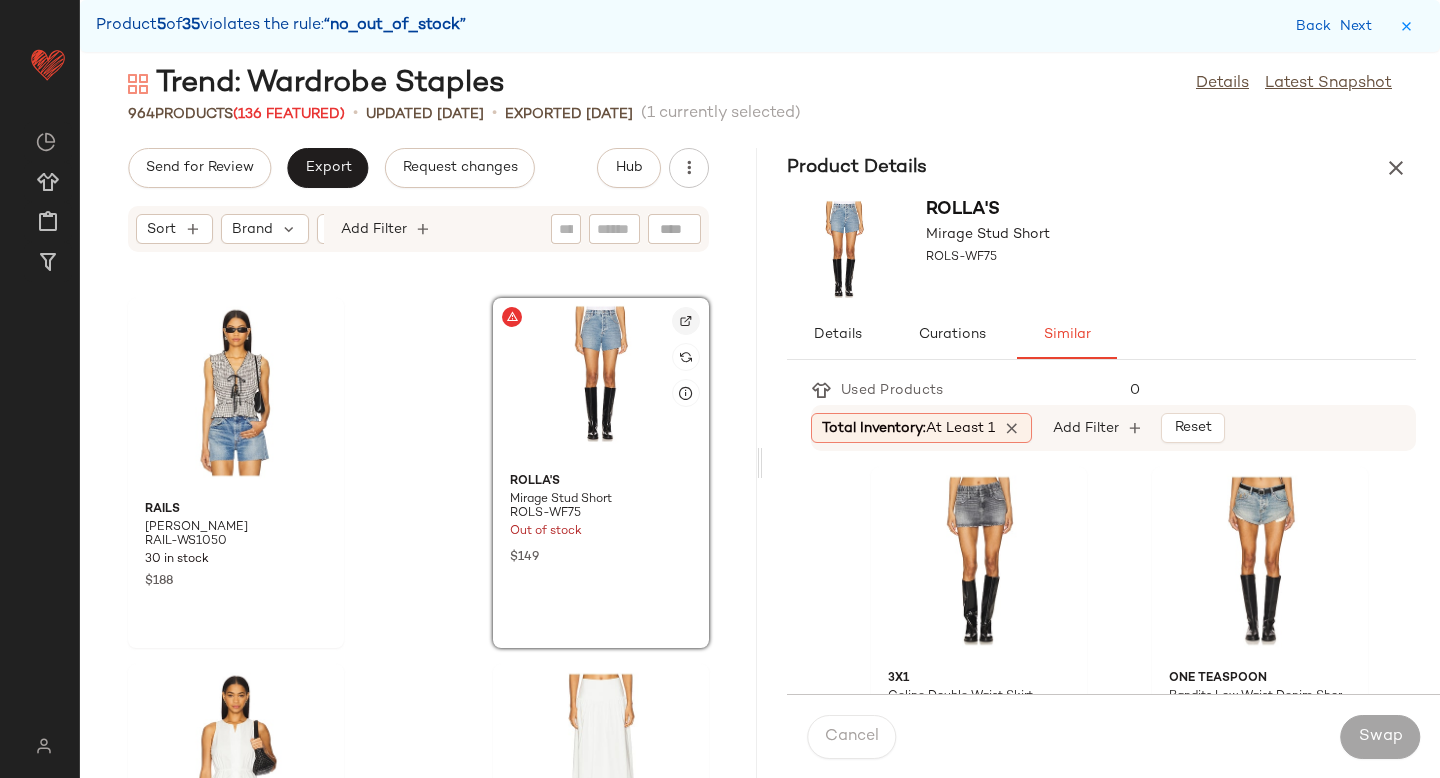 click 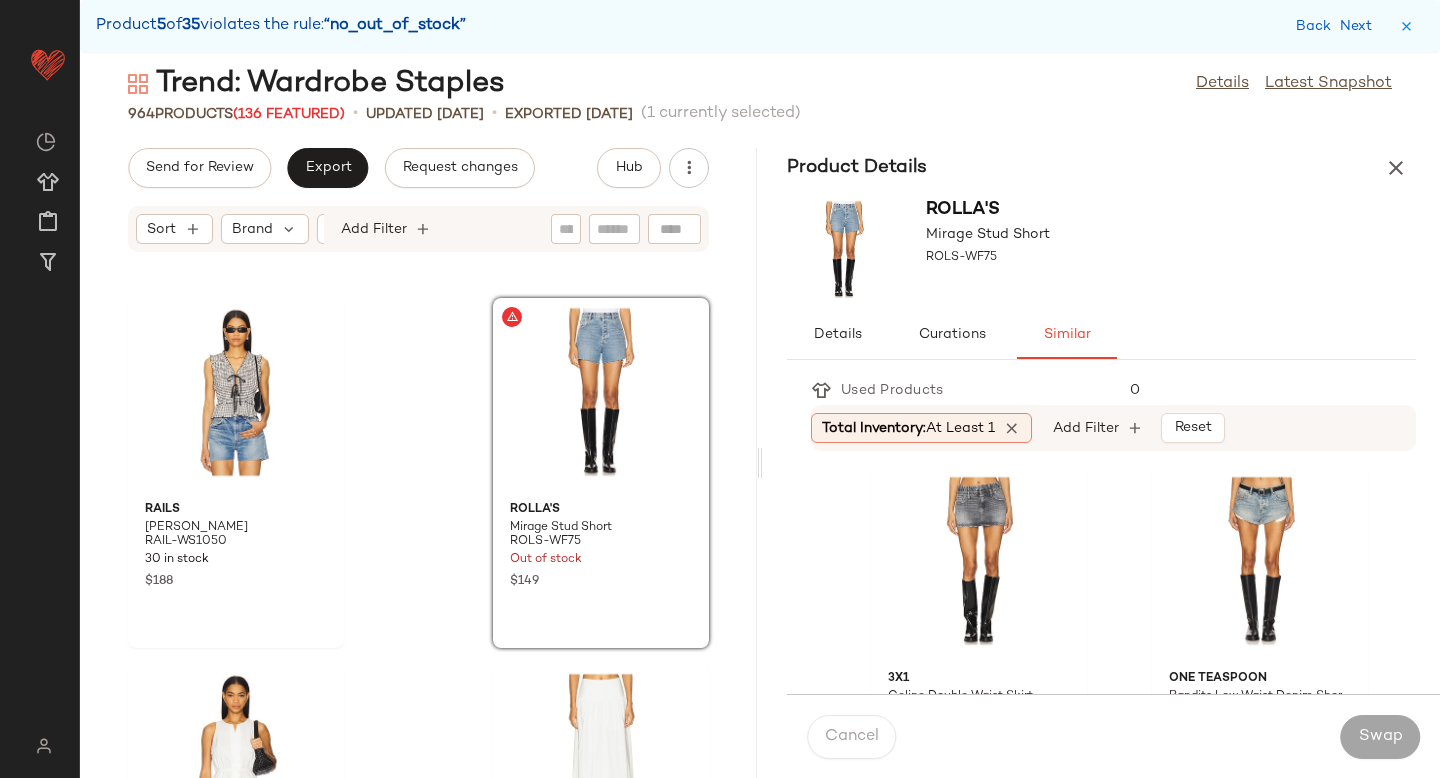 click on "Back Next" at bounding box center [1338, 26] 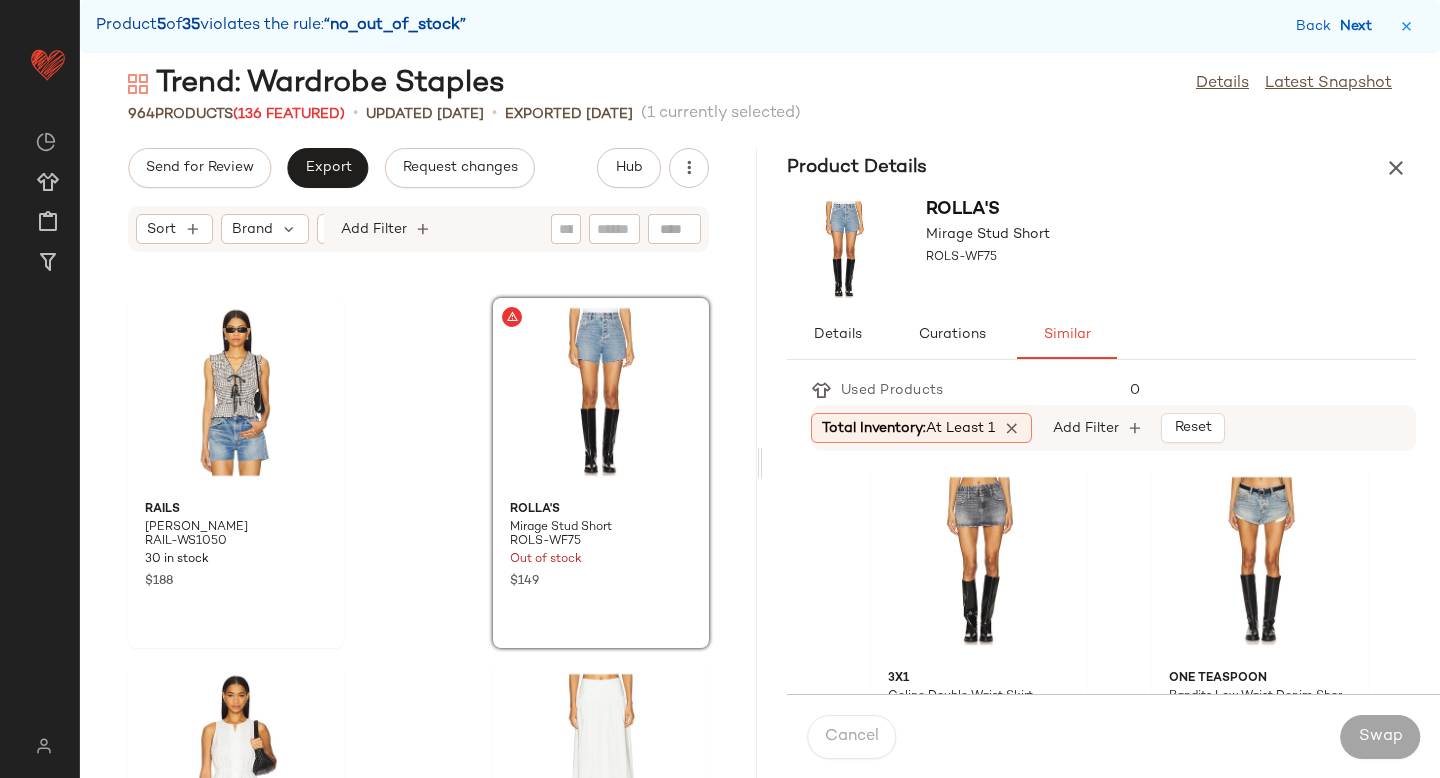 click on "Next" at bounding box center [1360, 26] 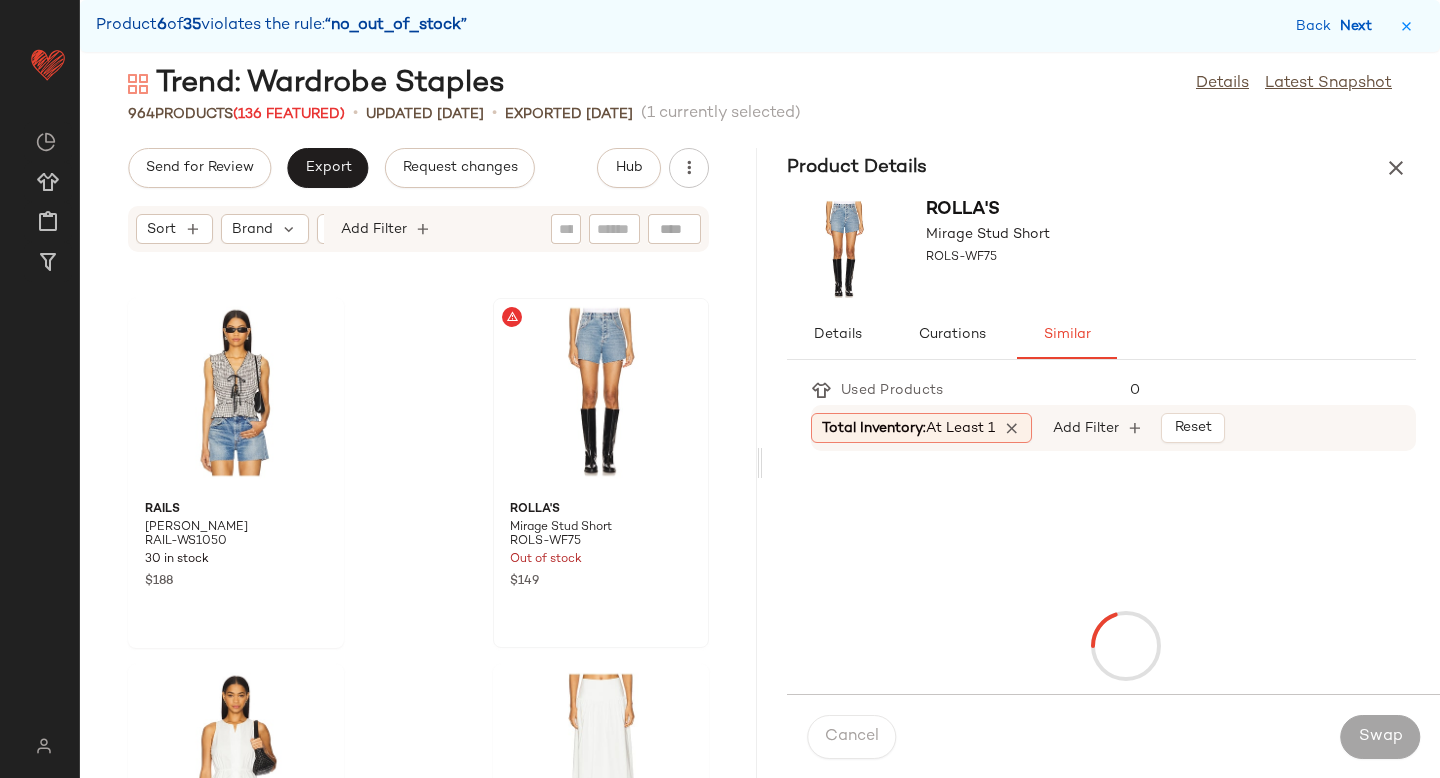 scroll, scrollTop: 20496, scrollLeft: 0, axis: vertical 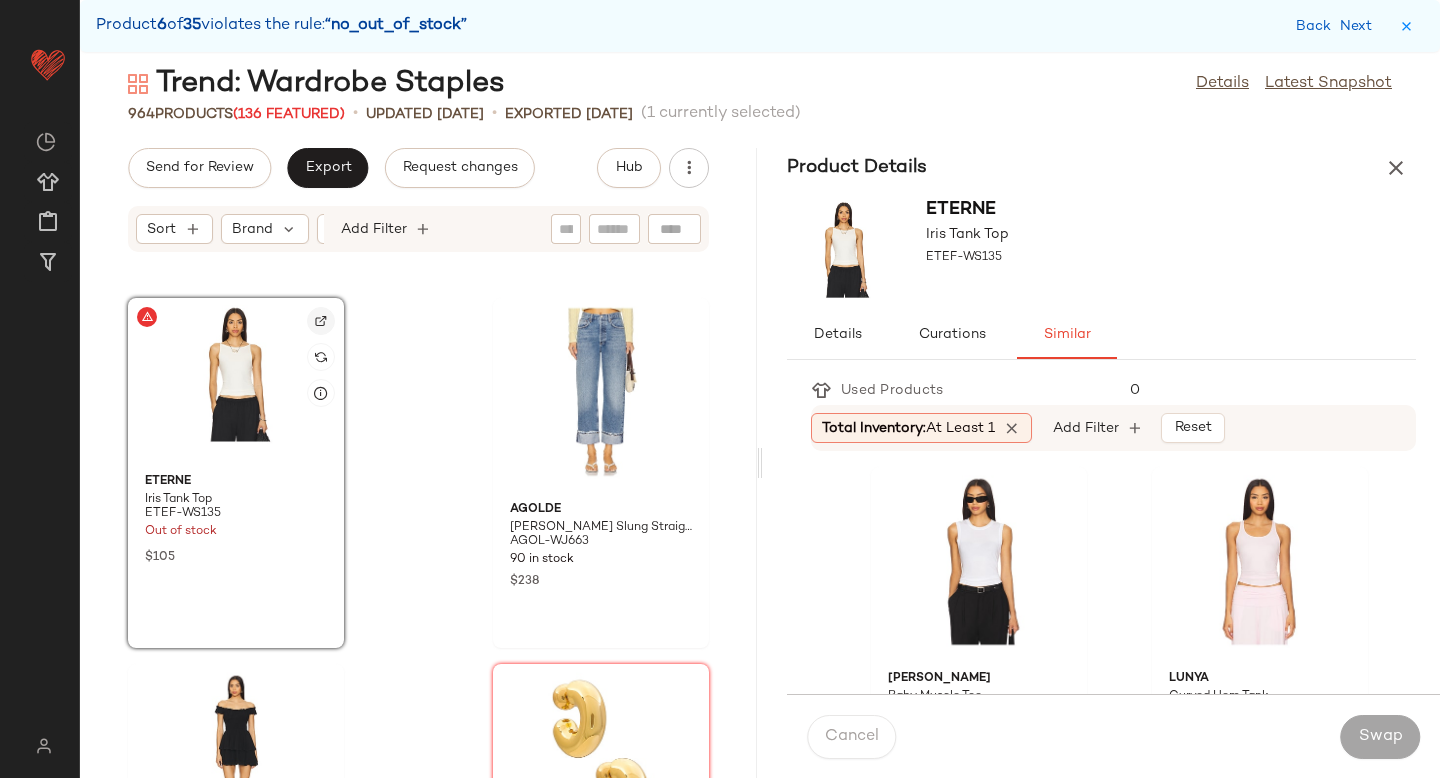 click 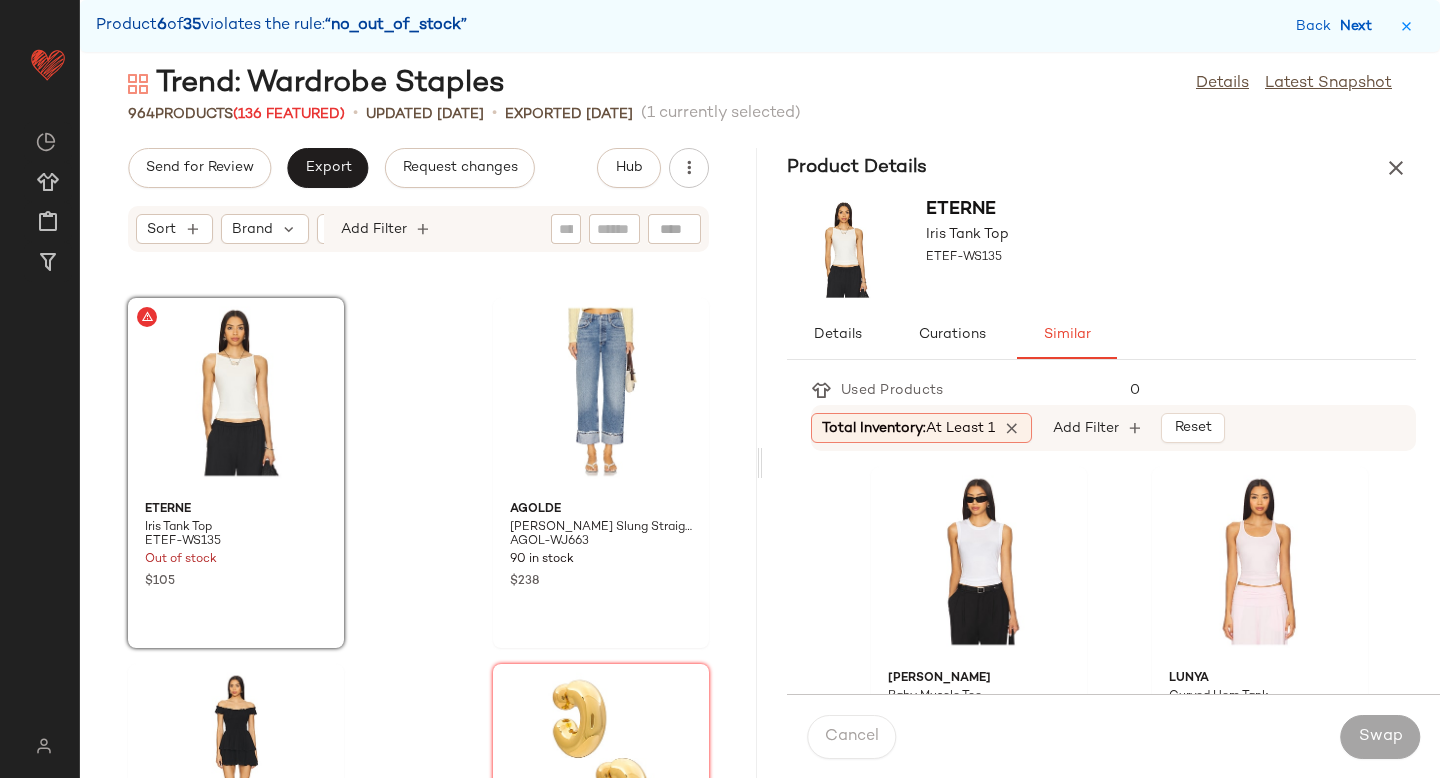 click on "Next" at bounding box center (1360, 26) 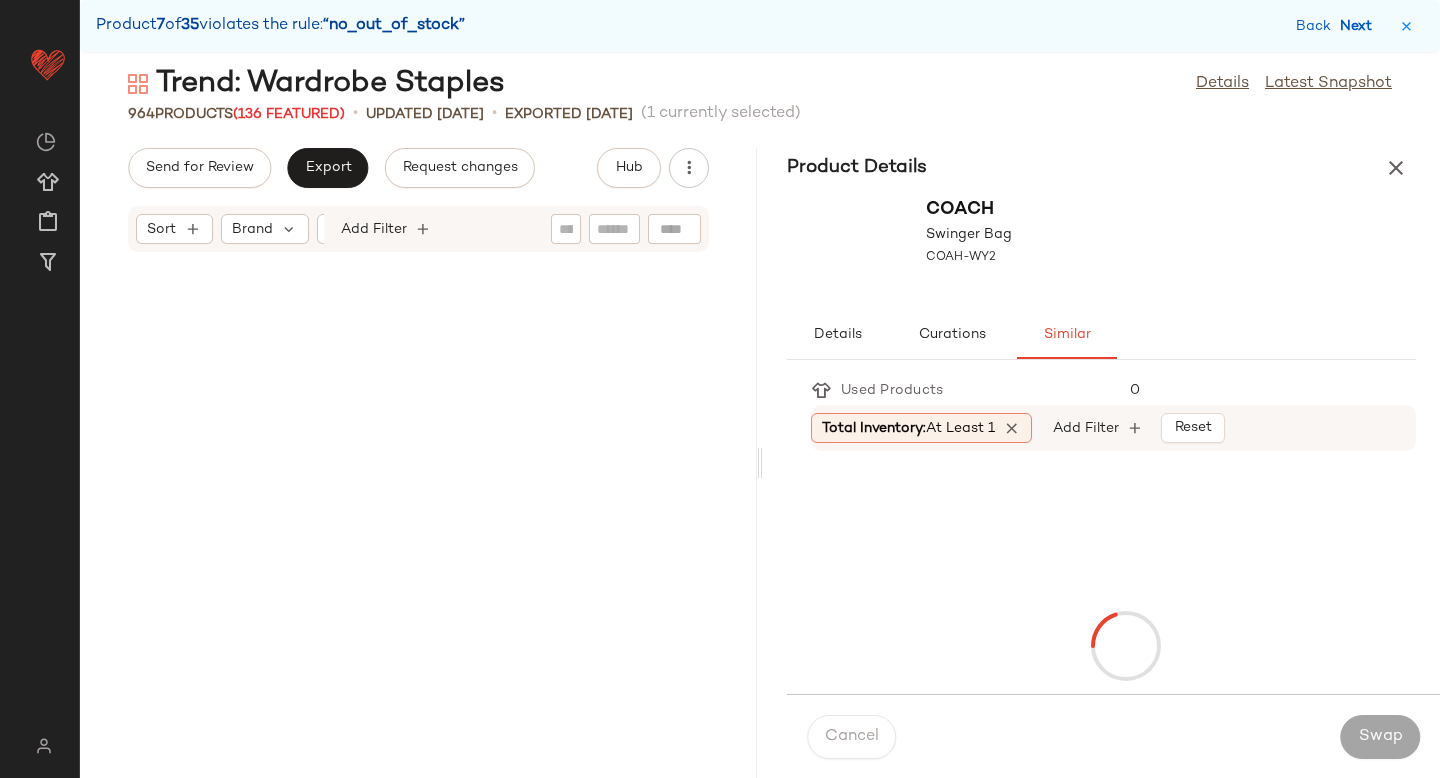 scroll, scrollTop: 24156, scrollLeft: 0, axis: vertical 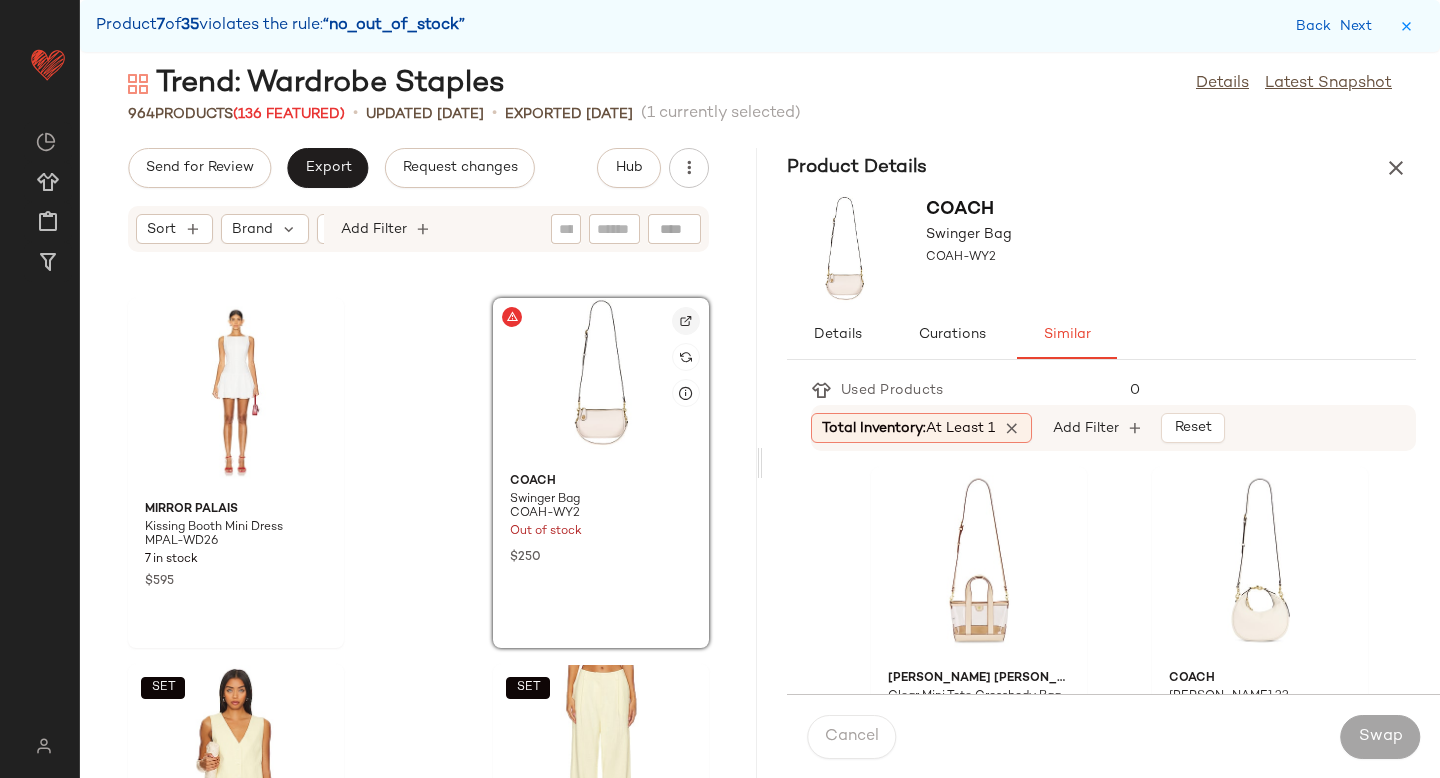 click at bounding box center [686, 321] 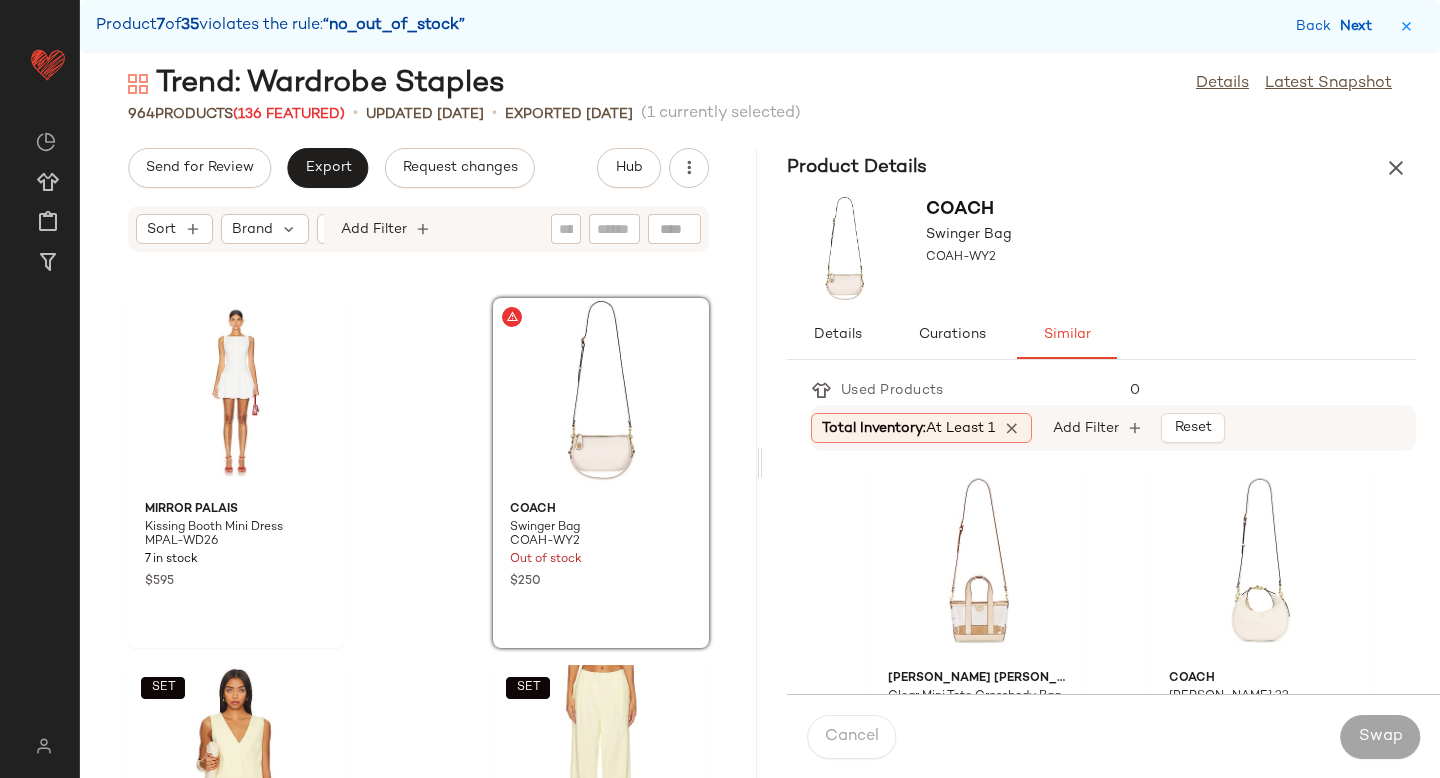 click on "Next" at bounding box center (1360, 26) 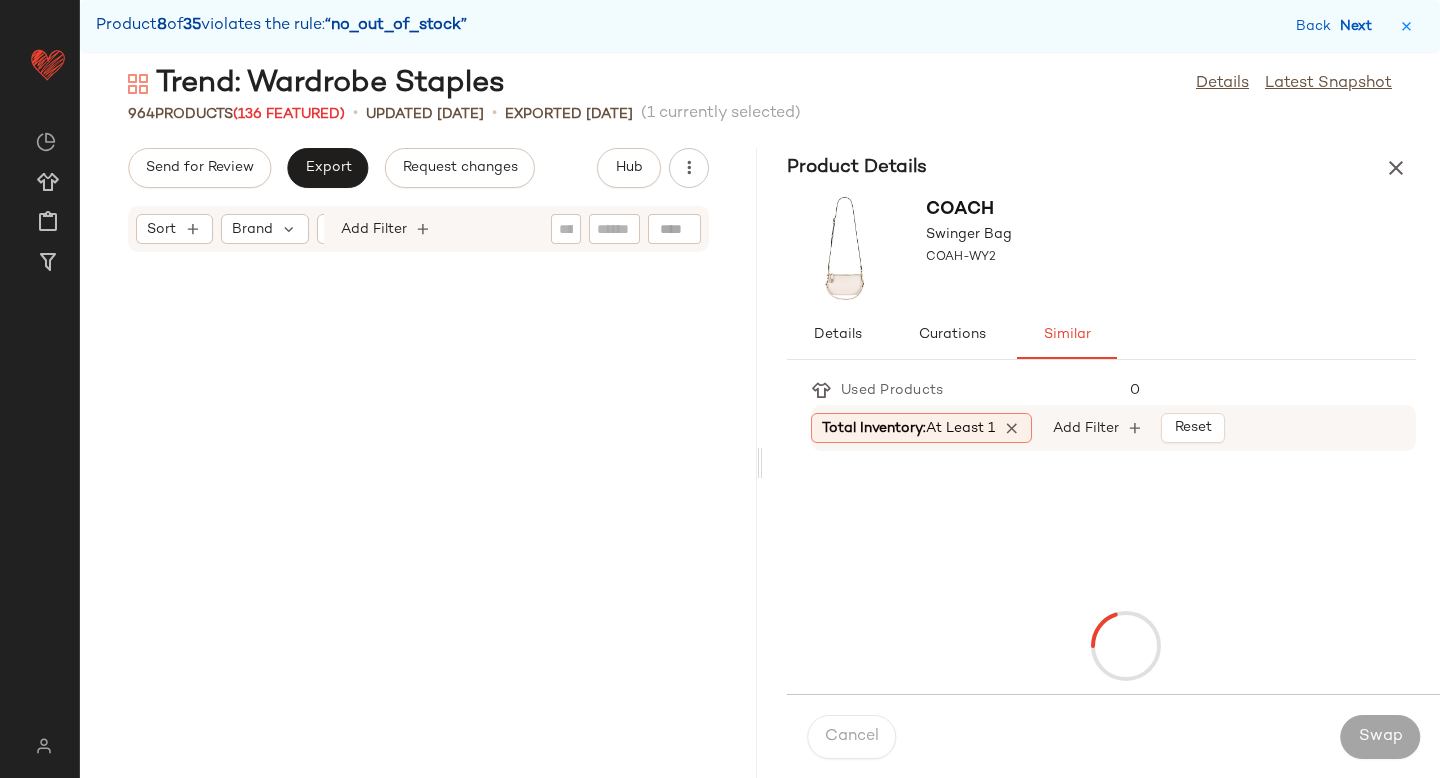 scroll, scrollTop: 25986, scrollLeft: 0, axis: vertical 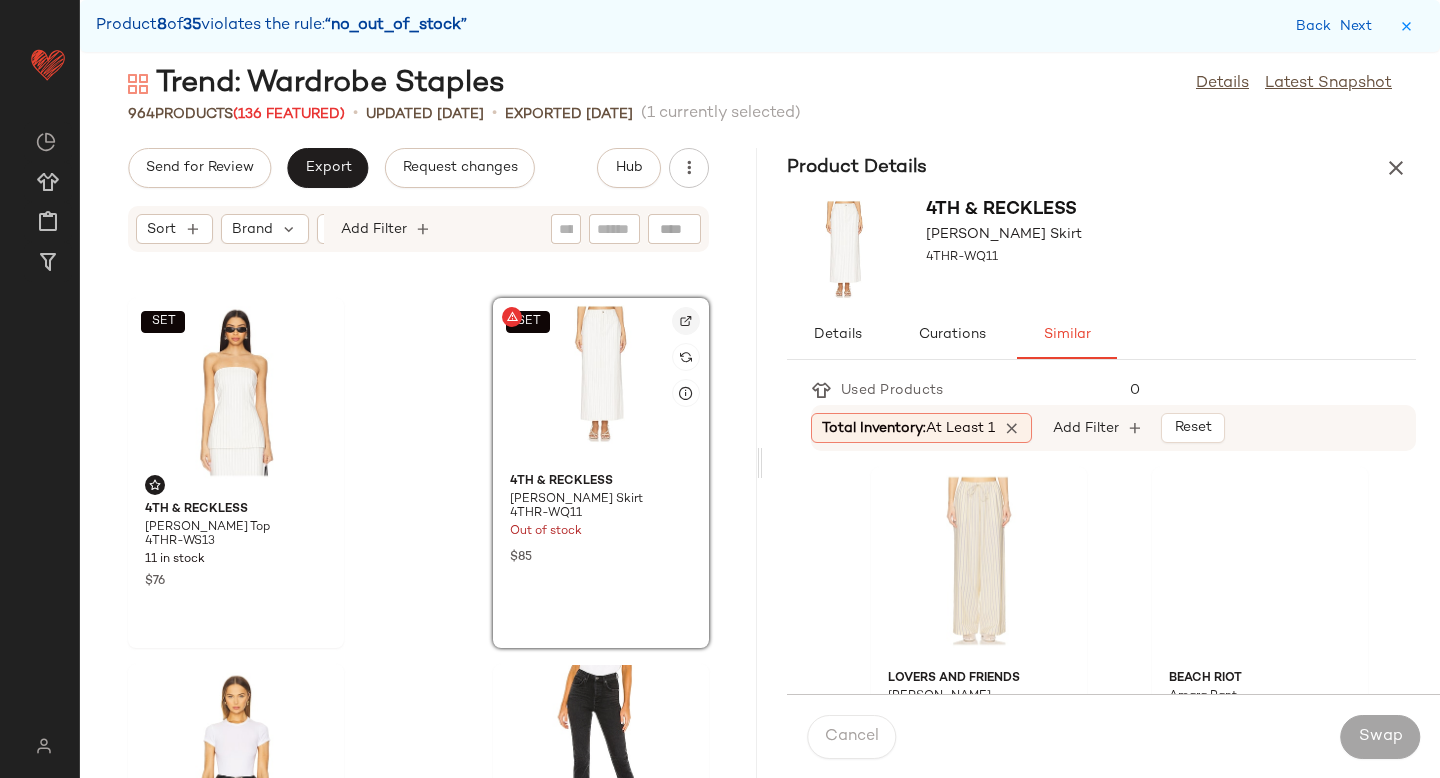 click at bounding box center (686, 321) 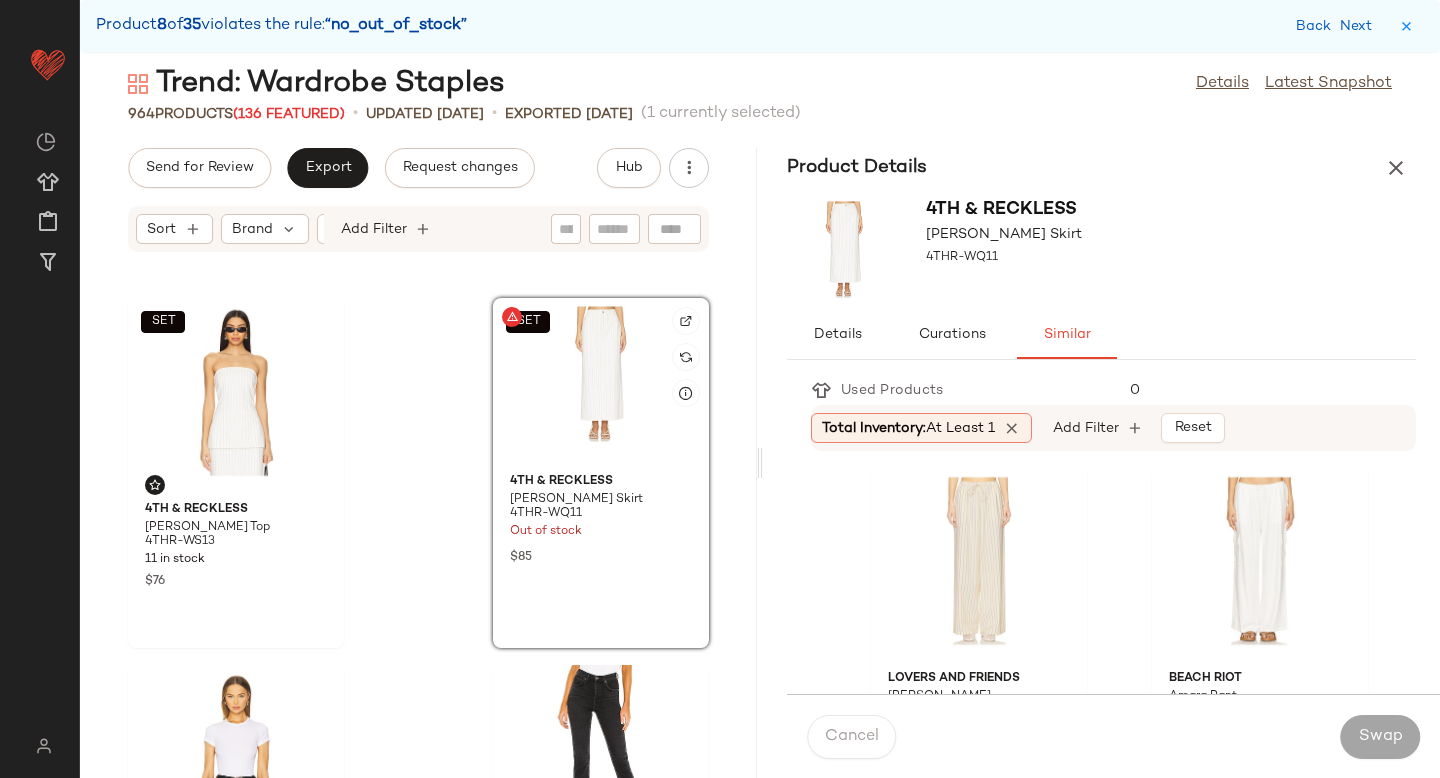 click on "SET" 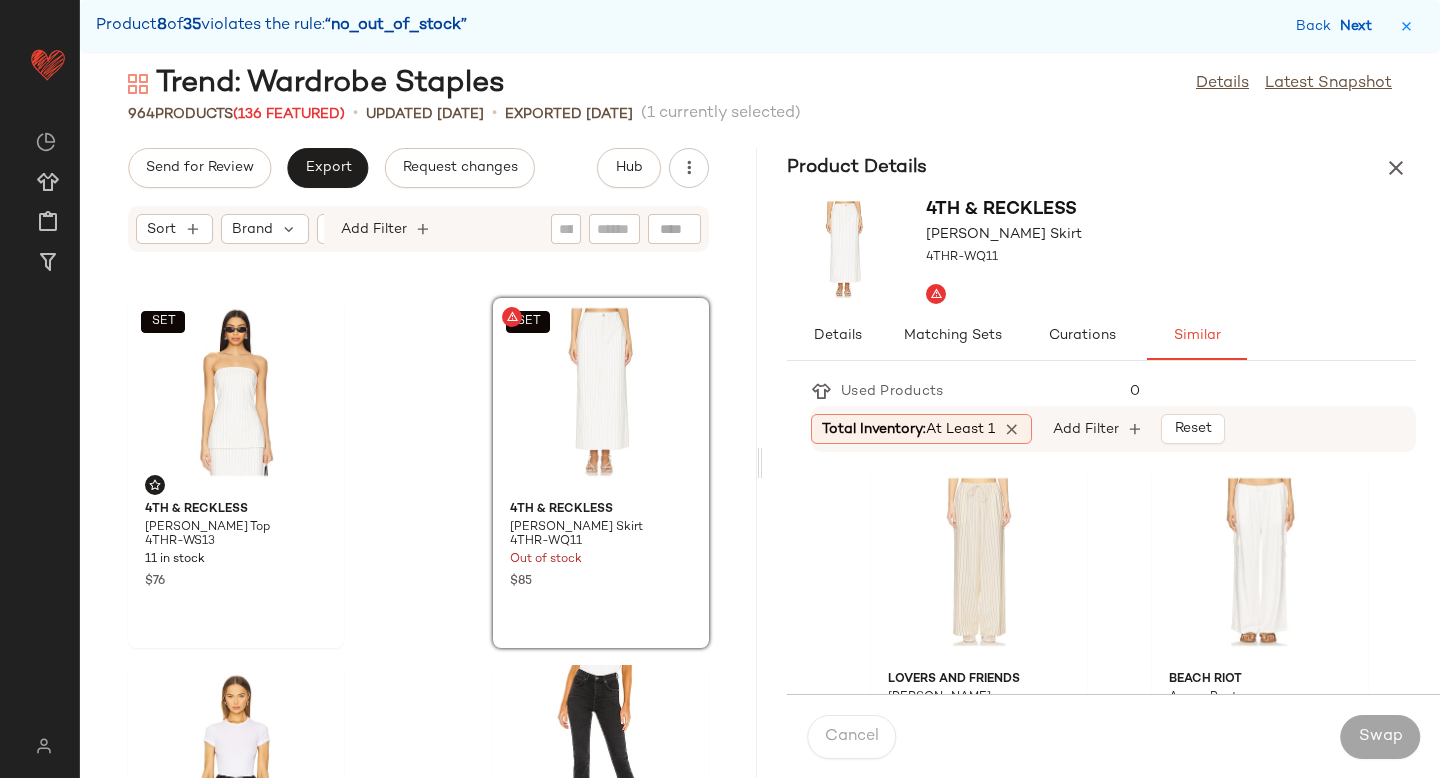 click on "Next" at bounding box center [1360, 26] 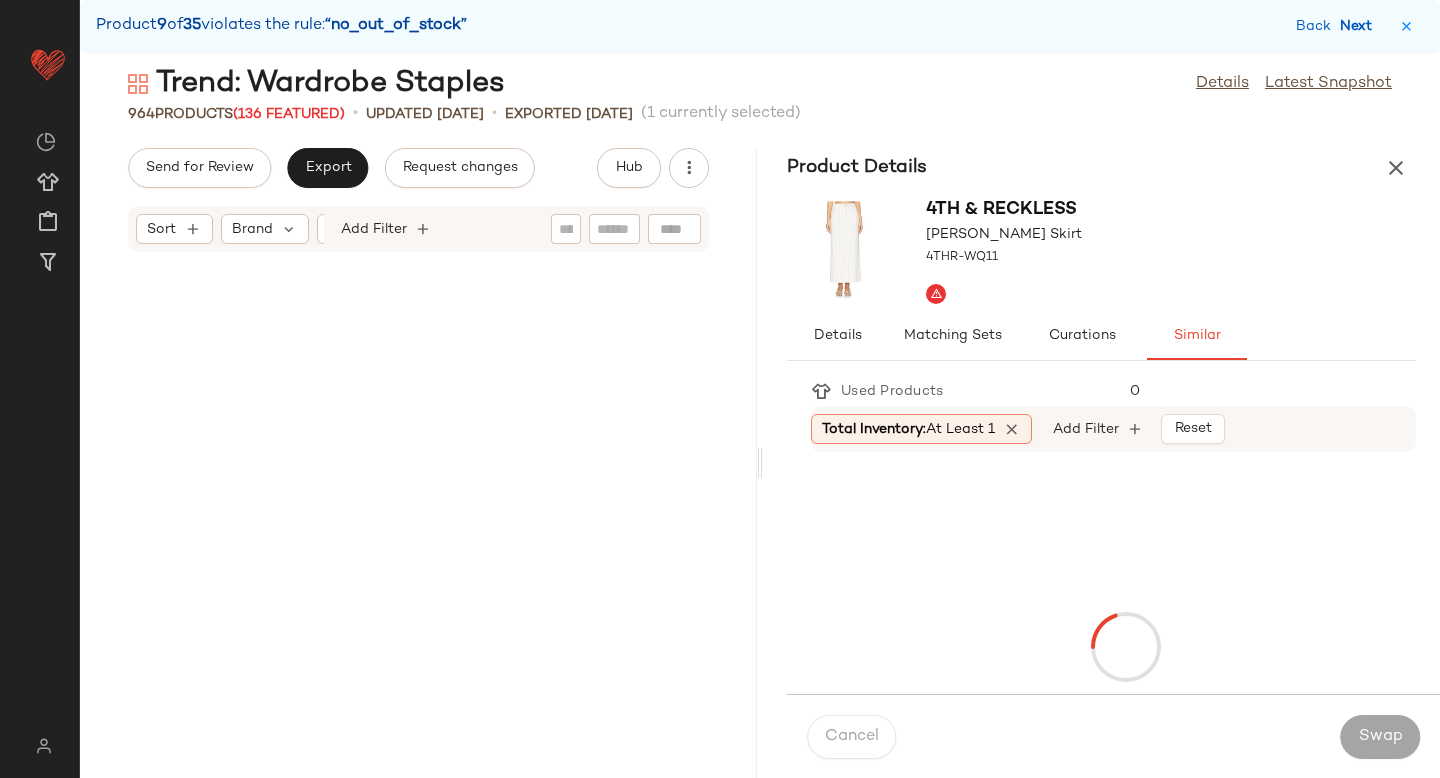 scroll, scrollTop: 26718, scrollLeft: 0, axis: vertical 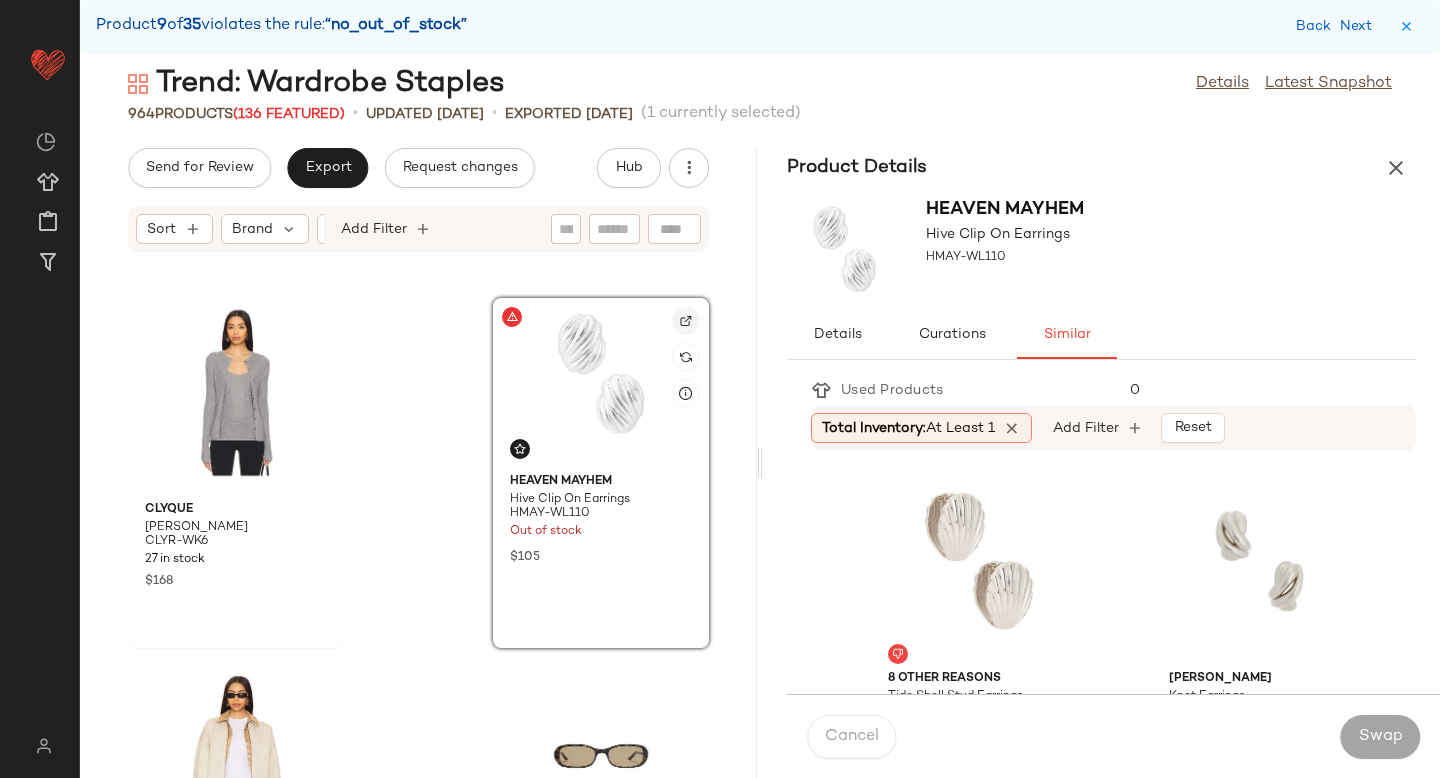 click 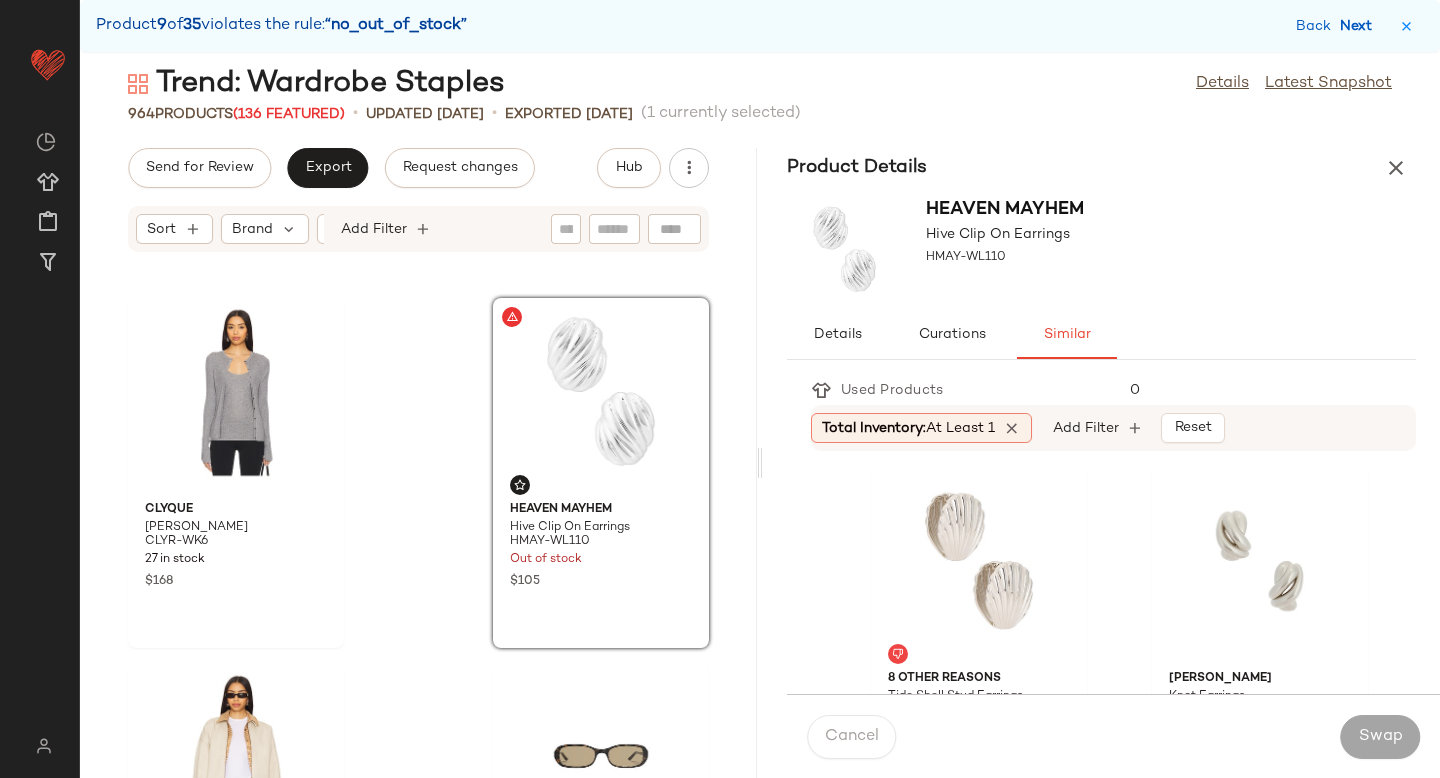 click on "Next" at bounding box center (1360, 26) 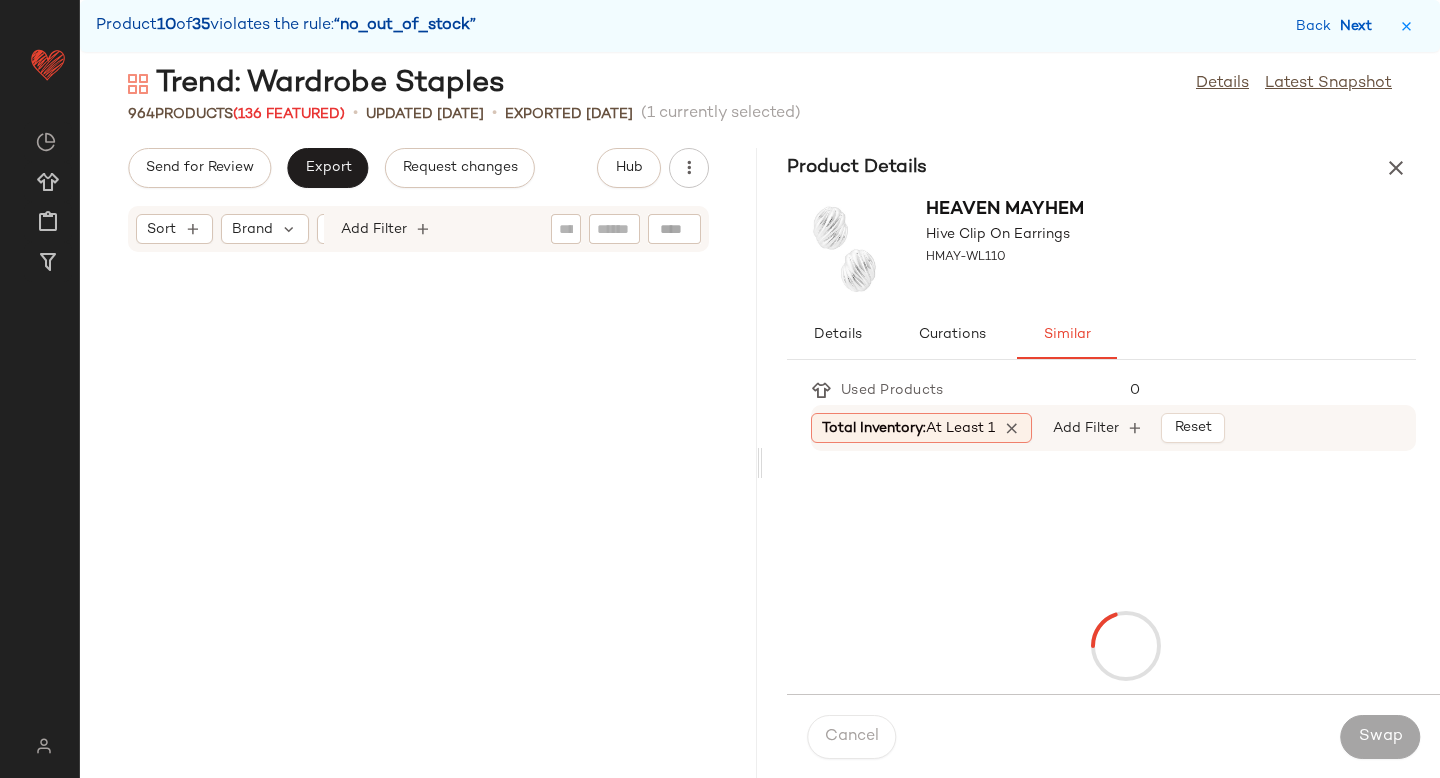 scroll, scrollTop: 39894, scrollLeft: 0, axis: vertical 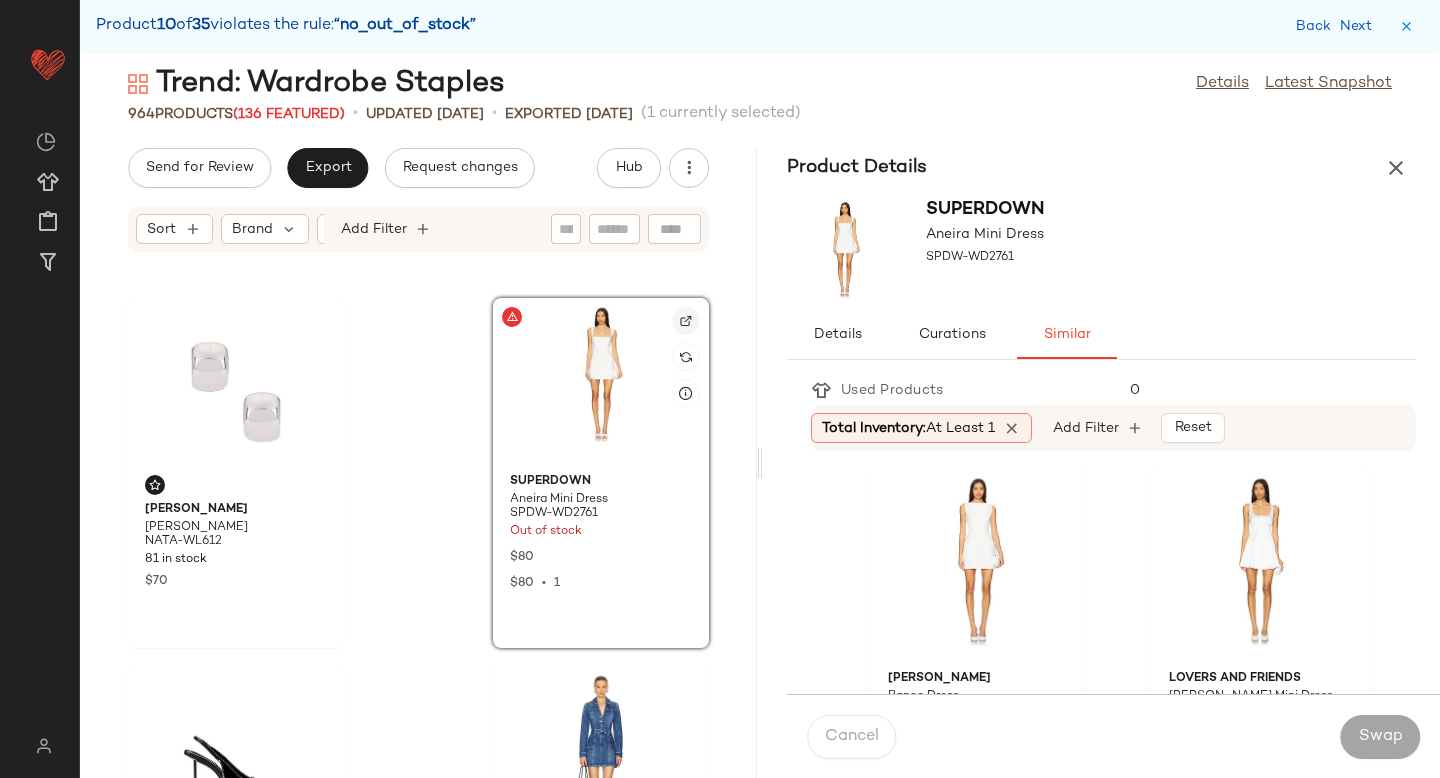 click 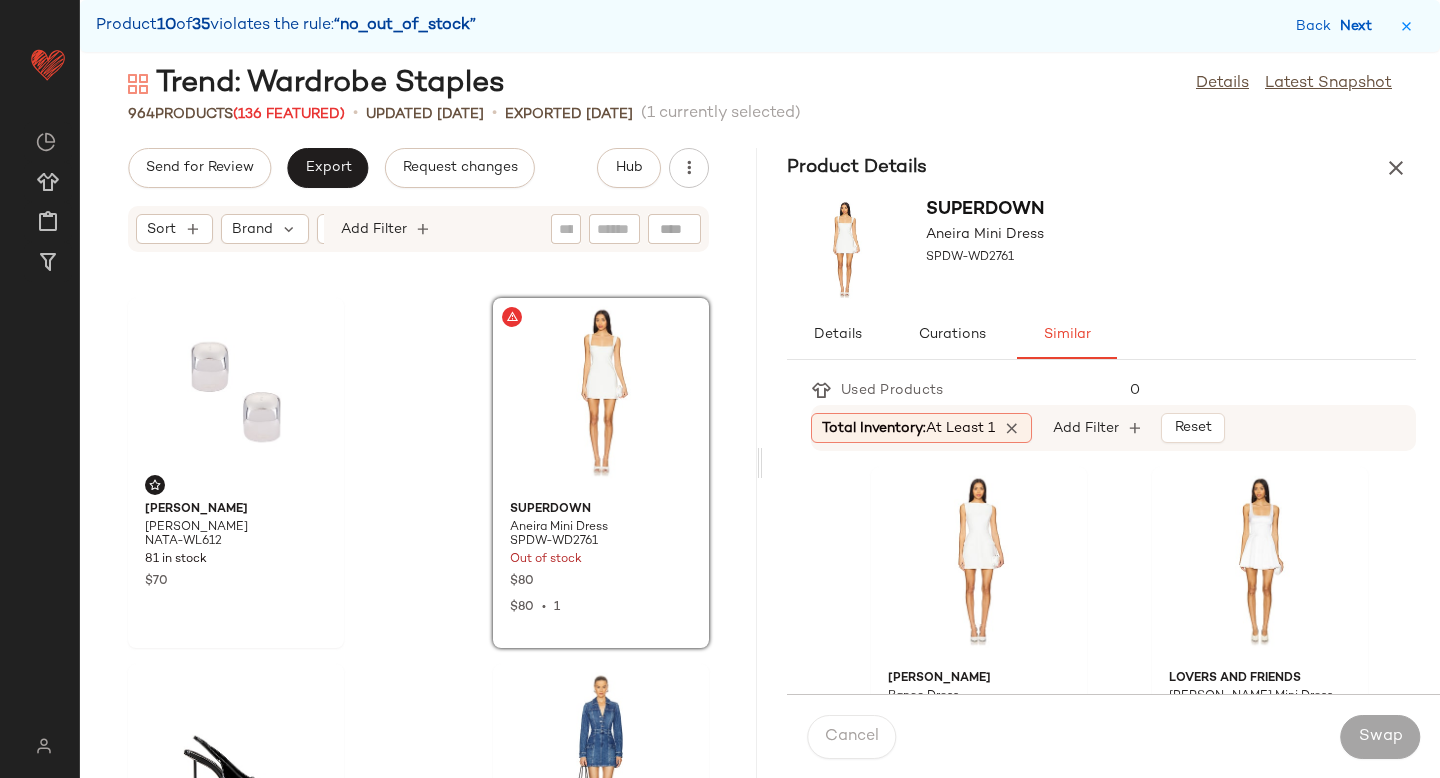 click on "Next" at bounding box center (1360, 26) 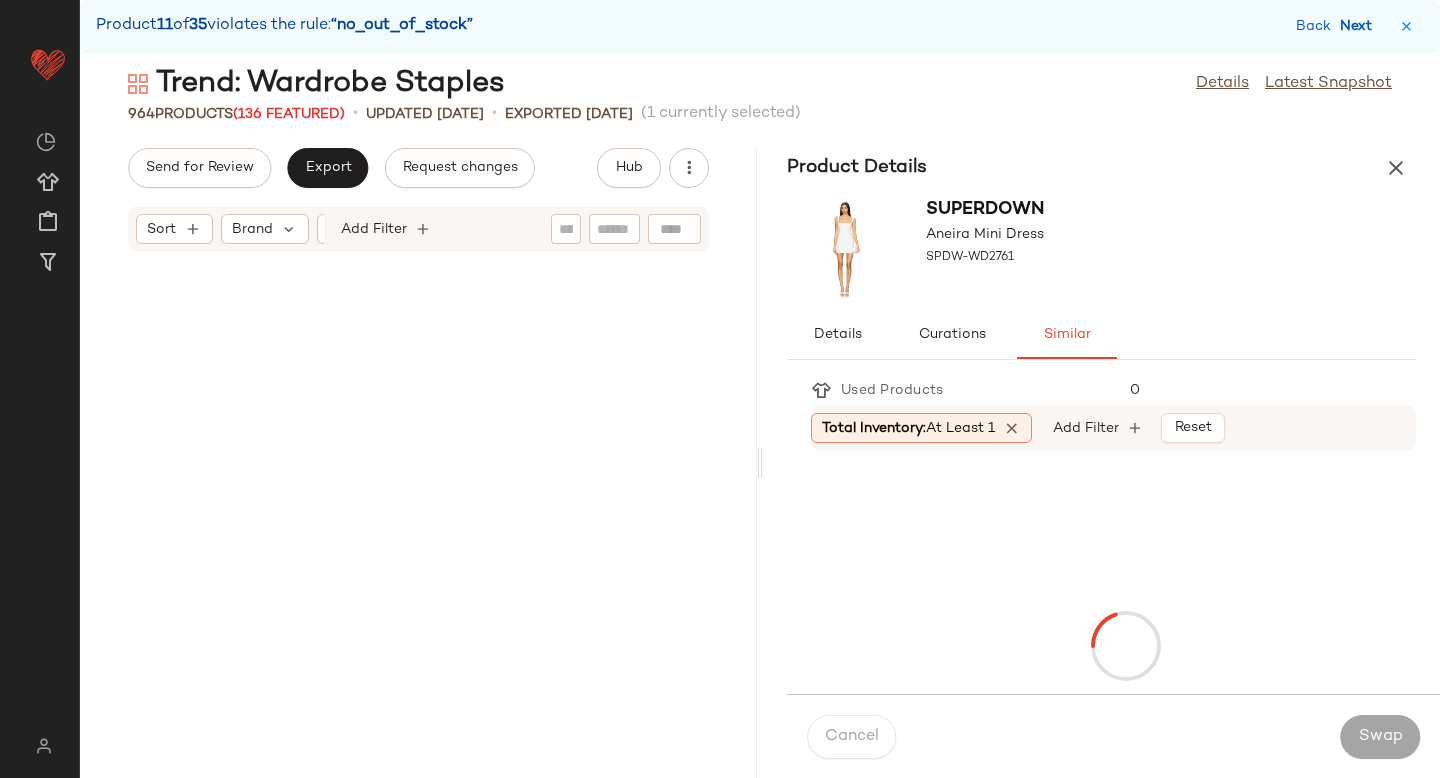scroll, scrollTop: 44652, scrollLeft: 0, axis: vertical 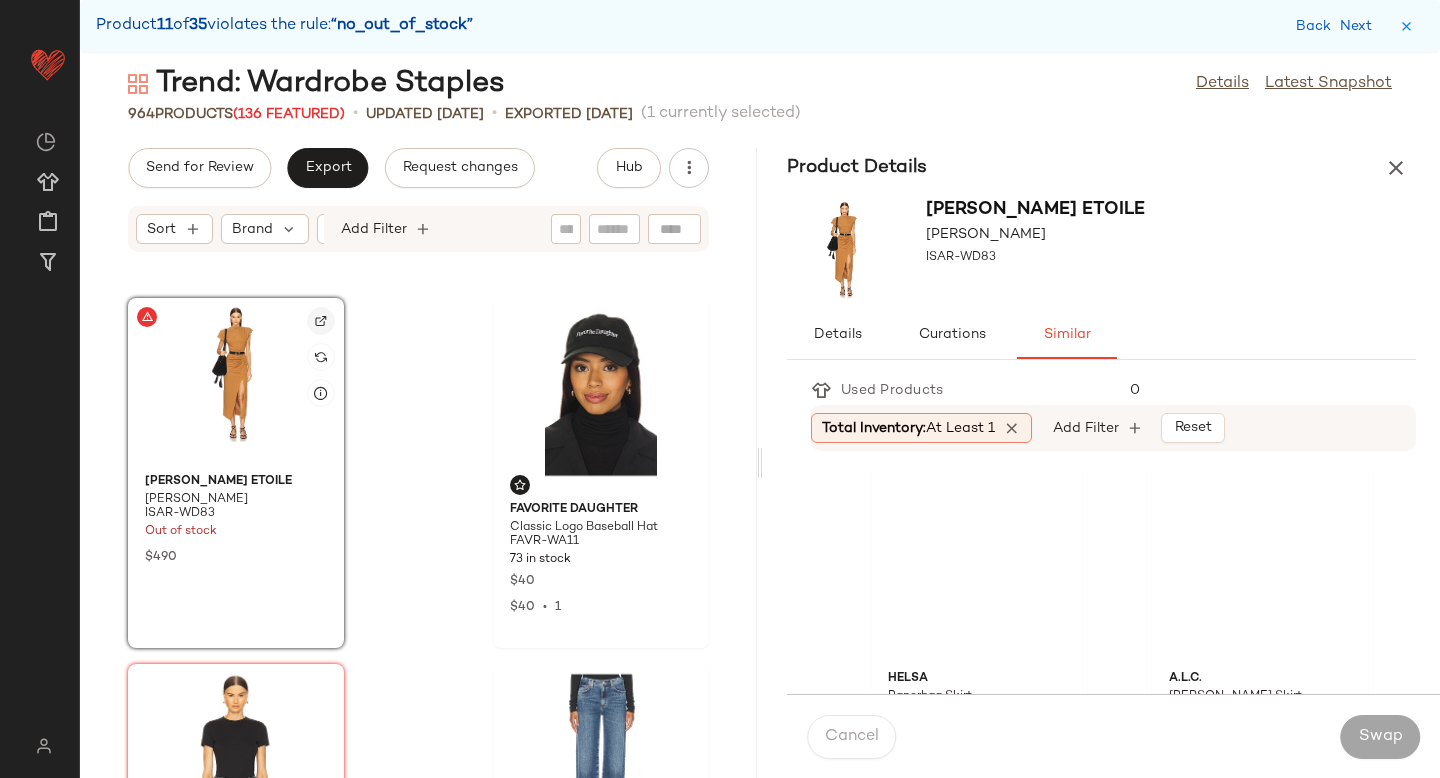 click 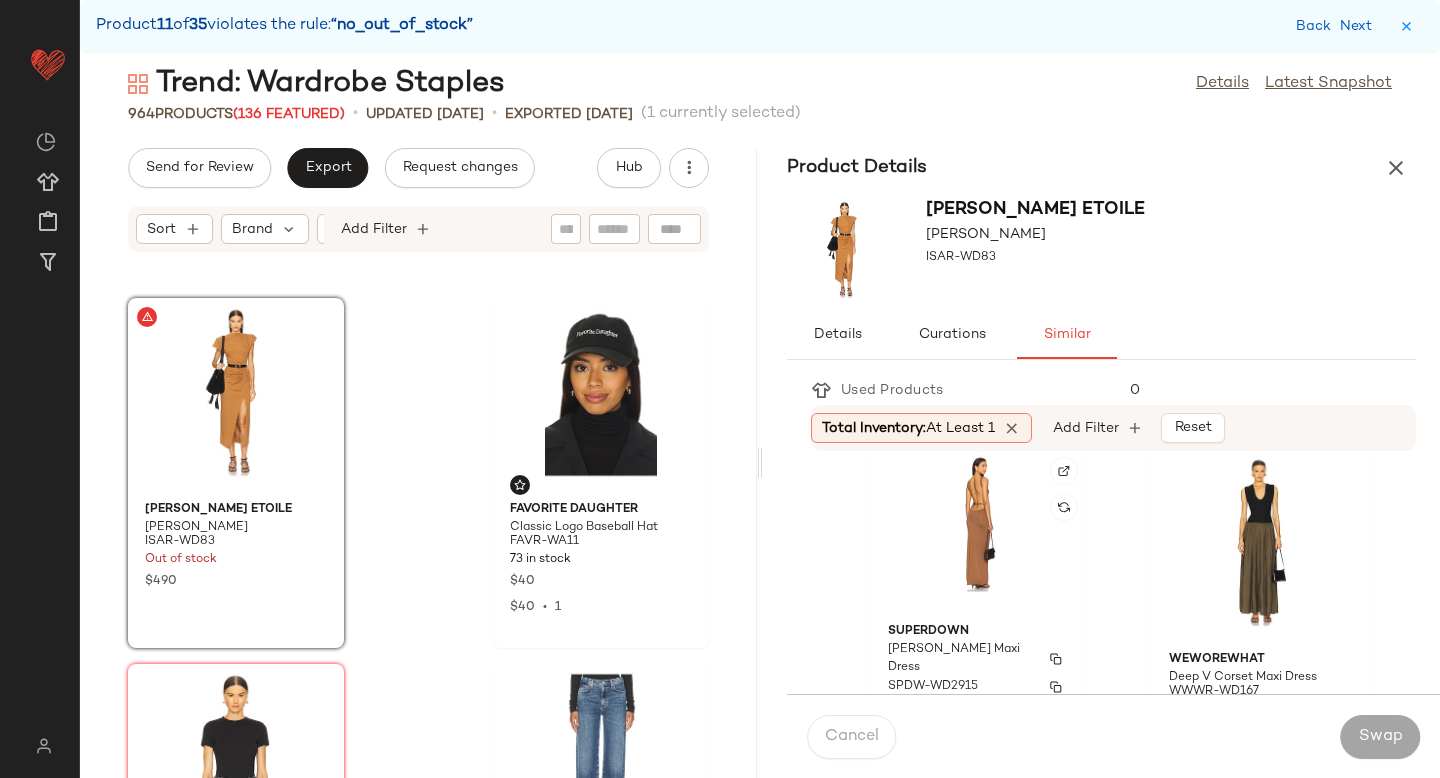 scroll, scrollTop: 384, scrollLeft: 0, axis: vertical 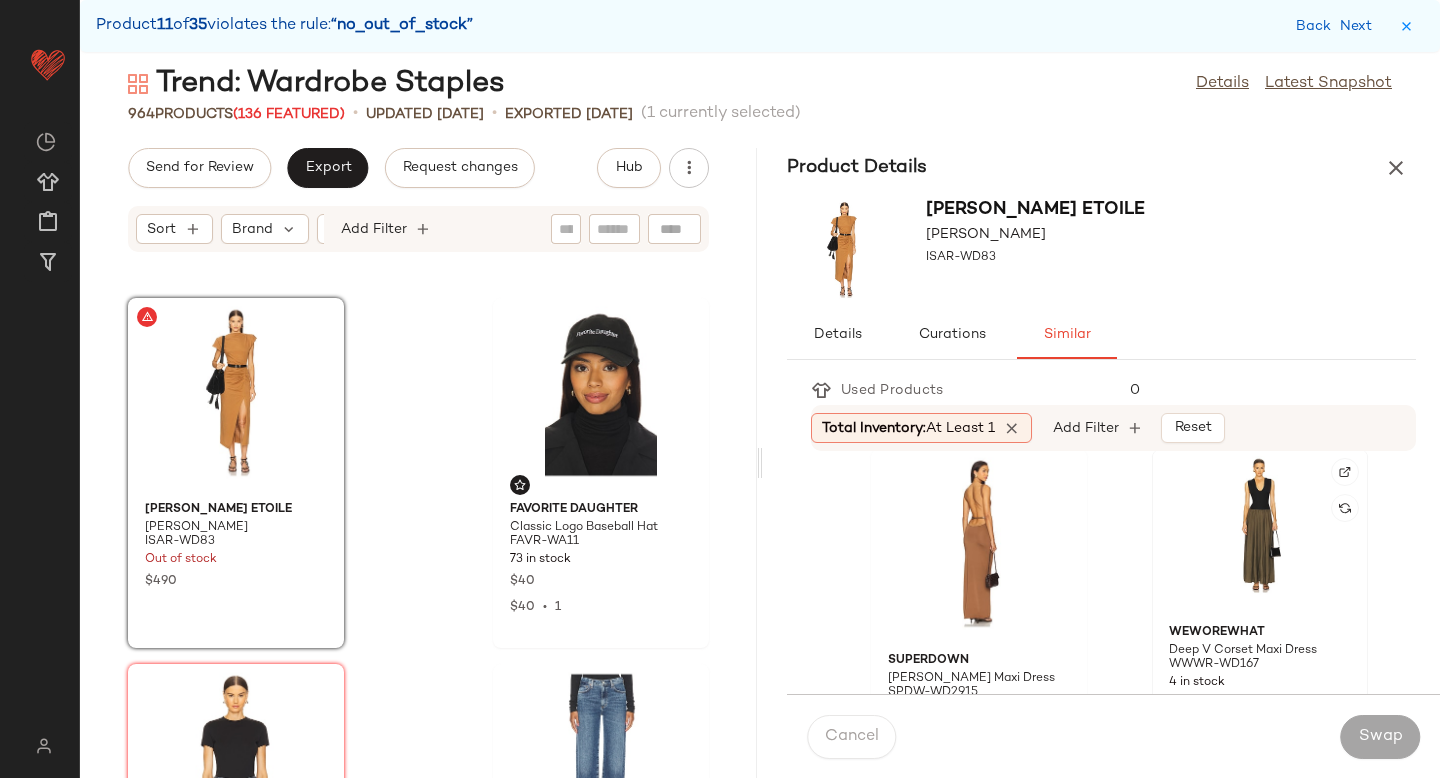click 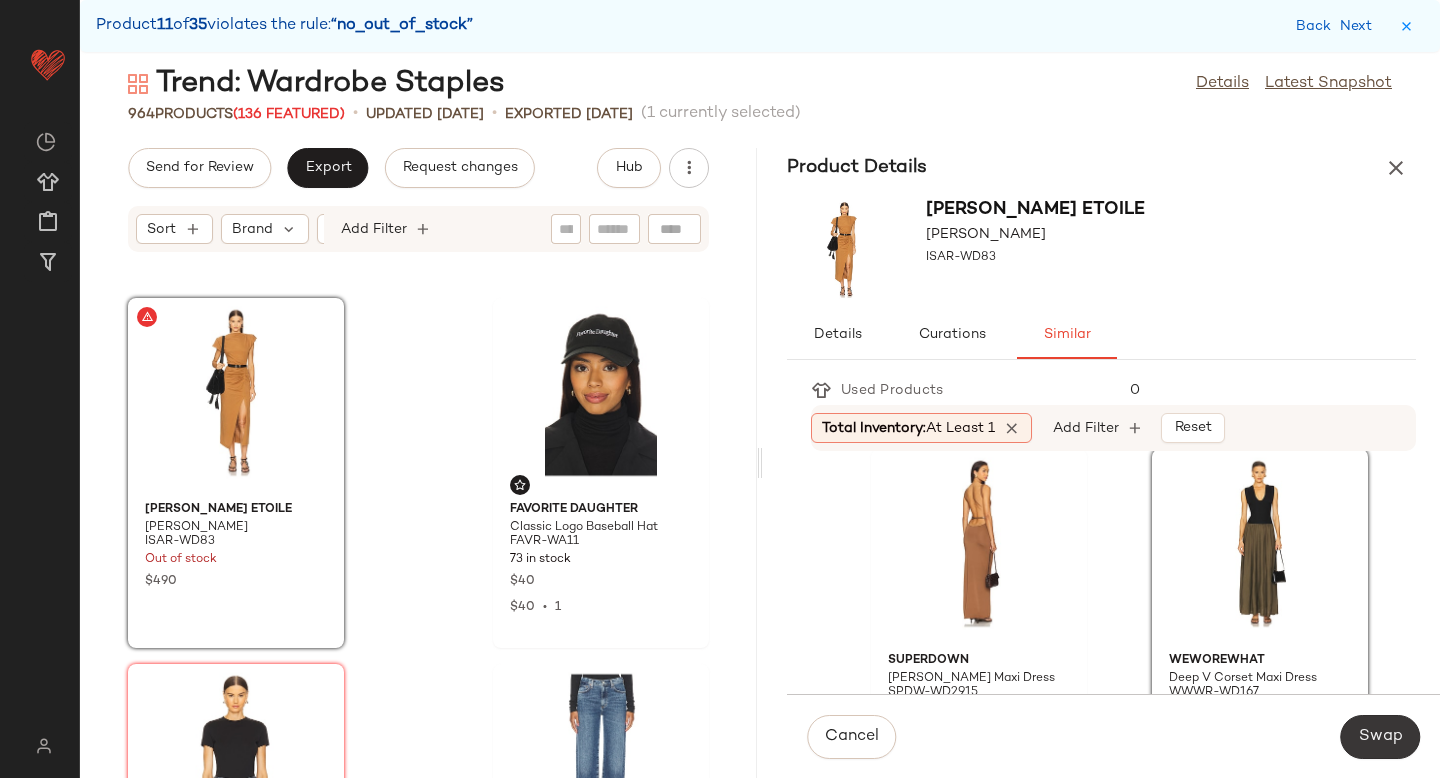 click on "Swap" at bounding box center (1380, 737) 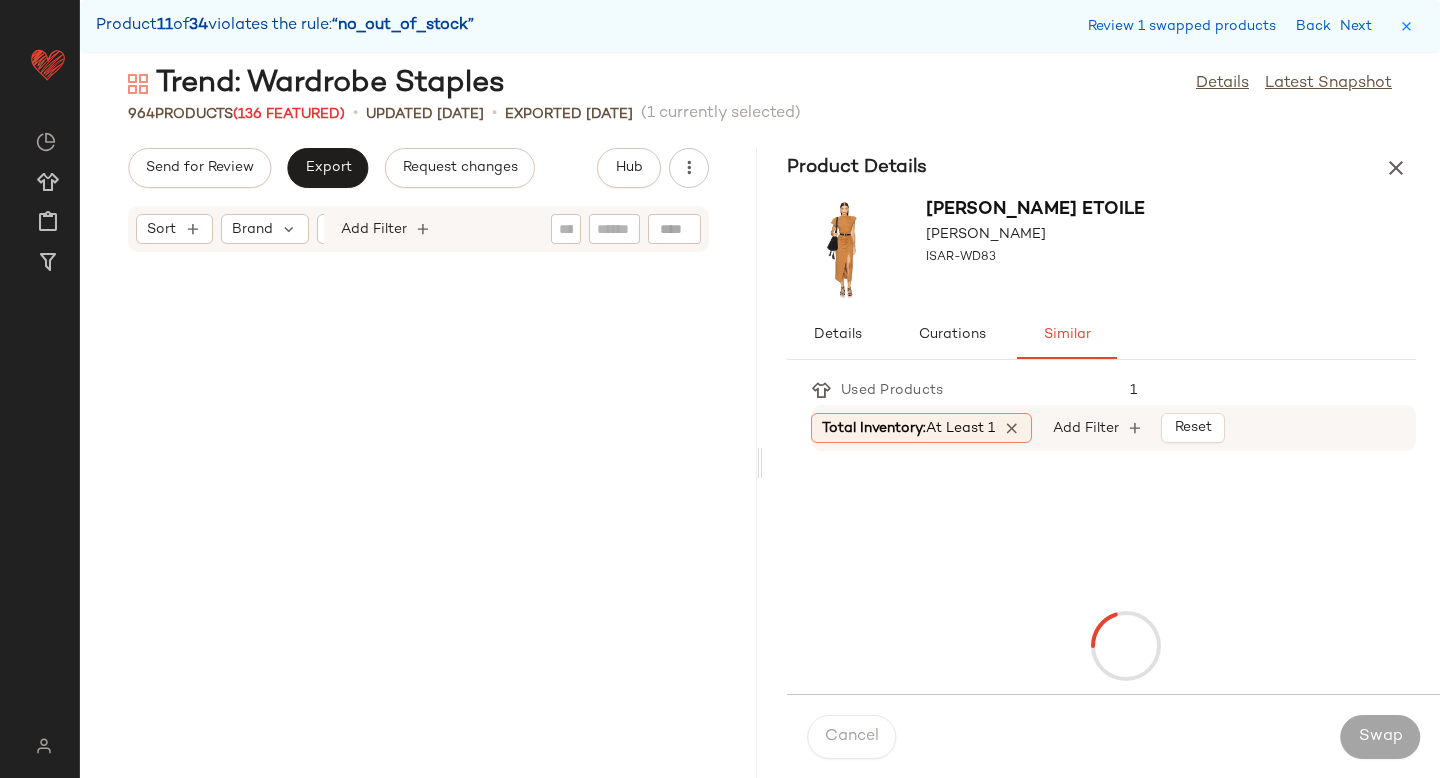 scroll, scrollTop: 51606, scrollLeft: 0, axis: vertical 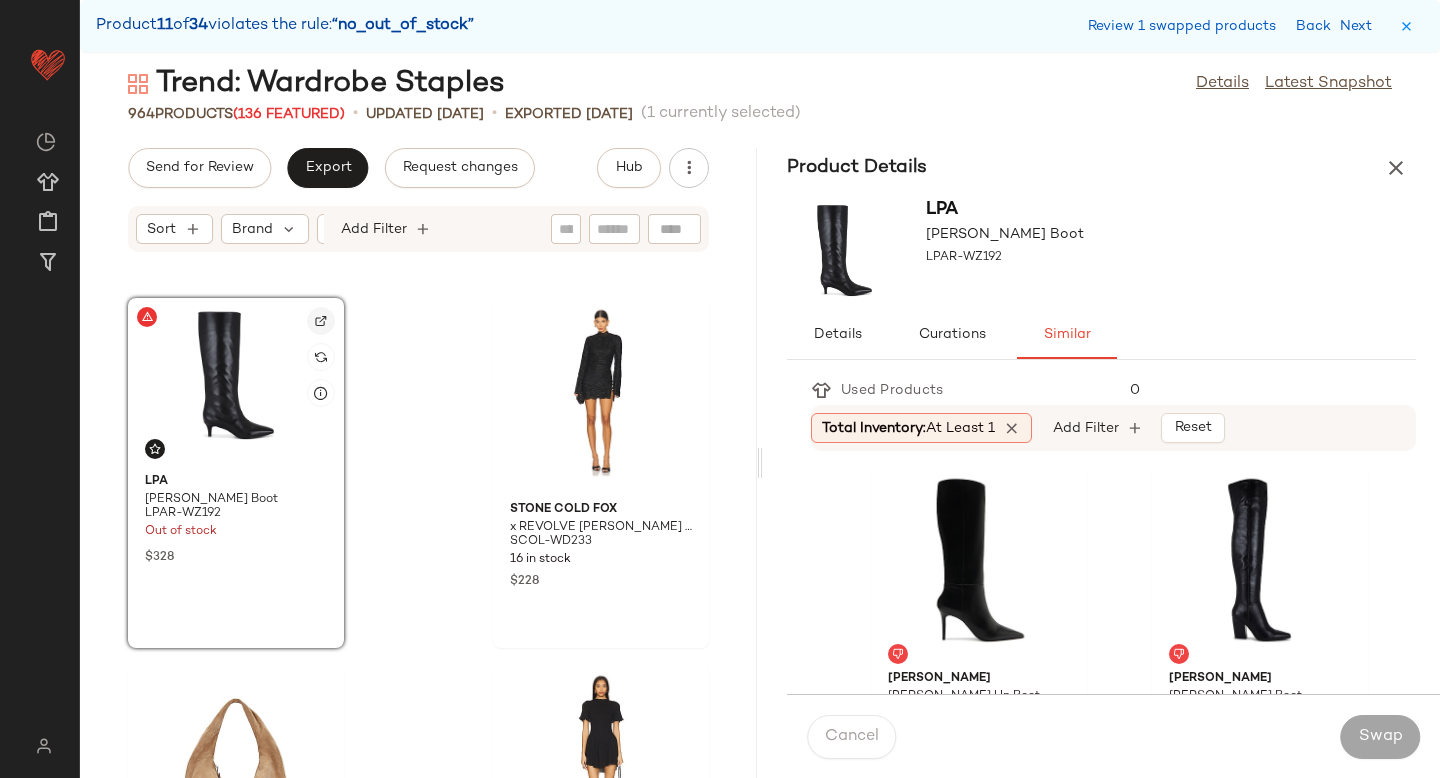click 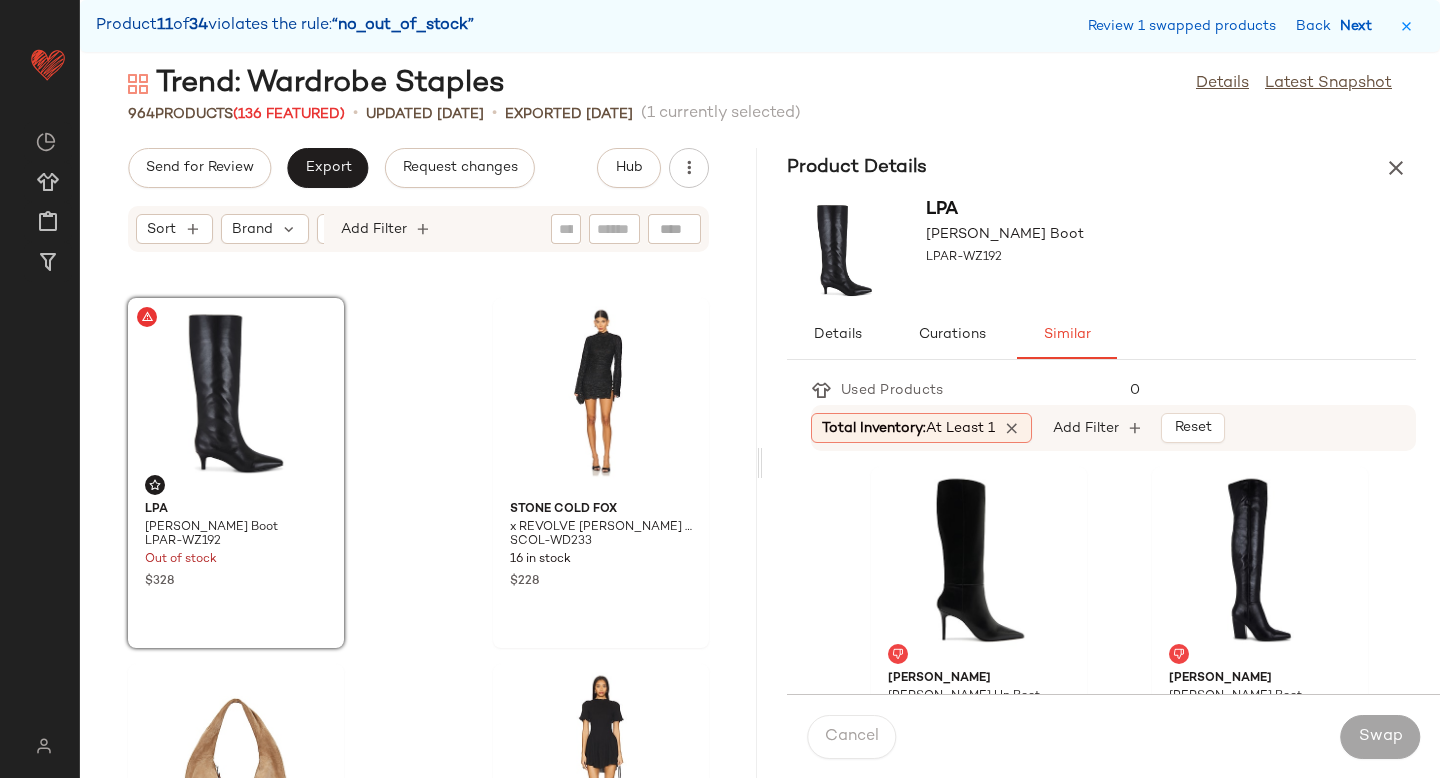 click on "Next" at bounding box center (1360, 26) 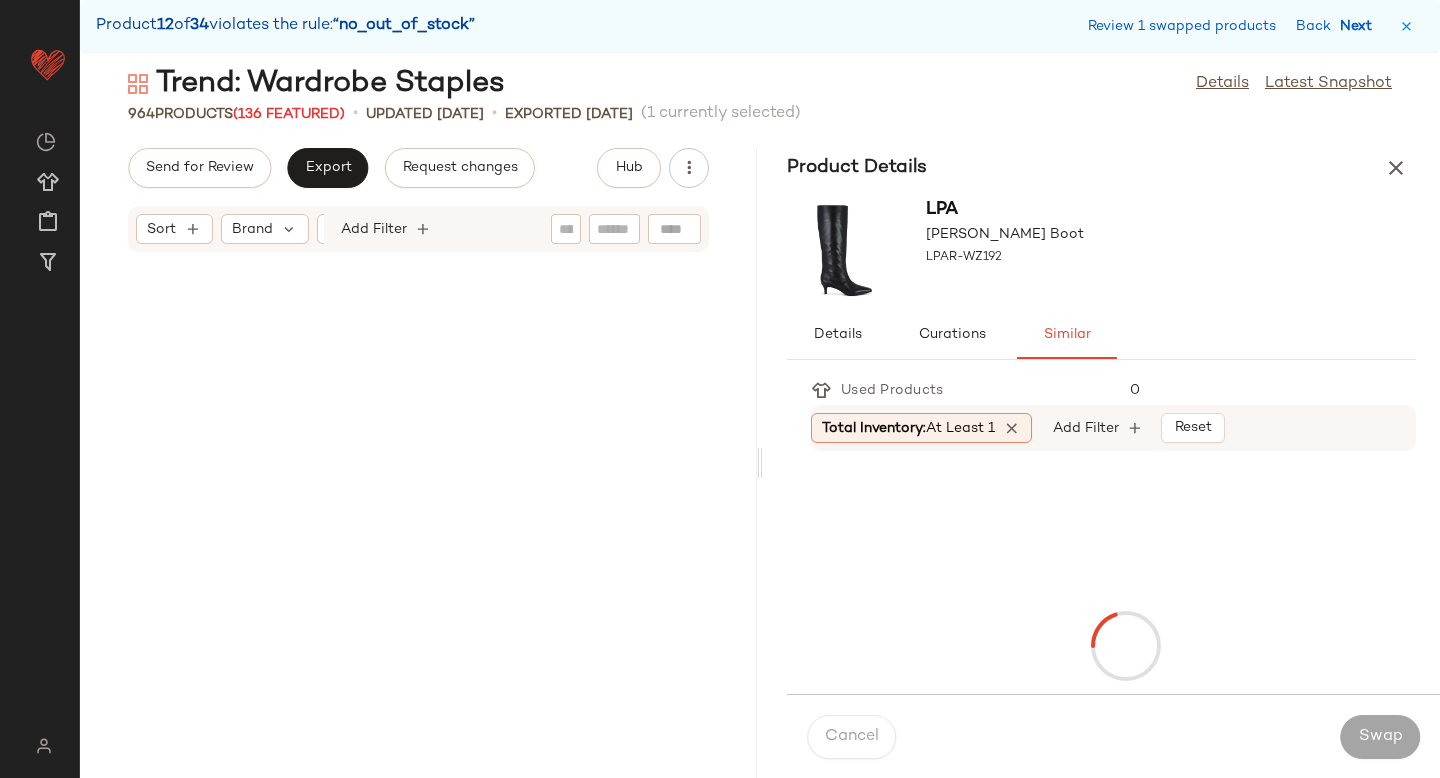 scroll, scrollTop: 55632, scrollLeft: 0, axis: vertical 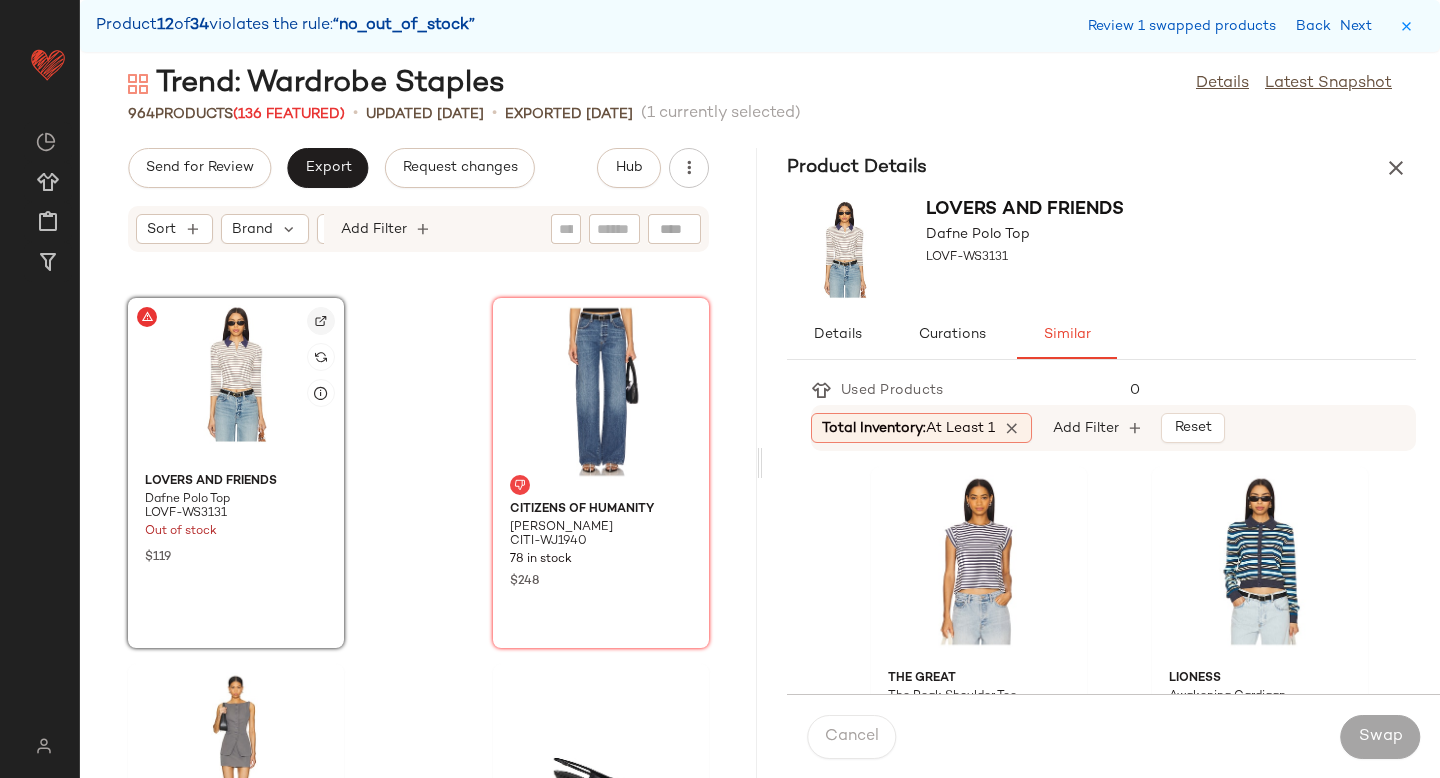 click at bounding box center (321, 321) 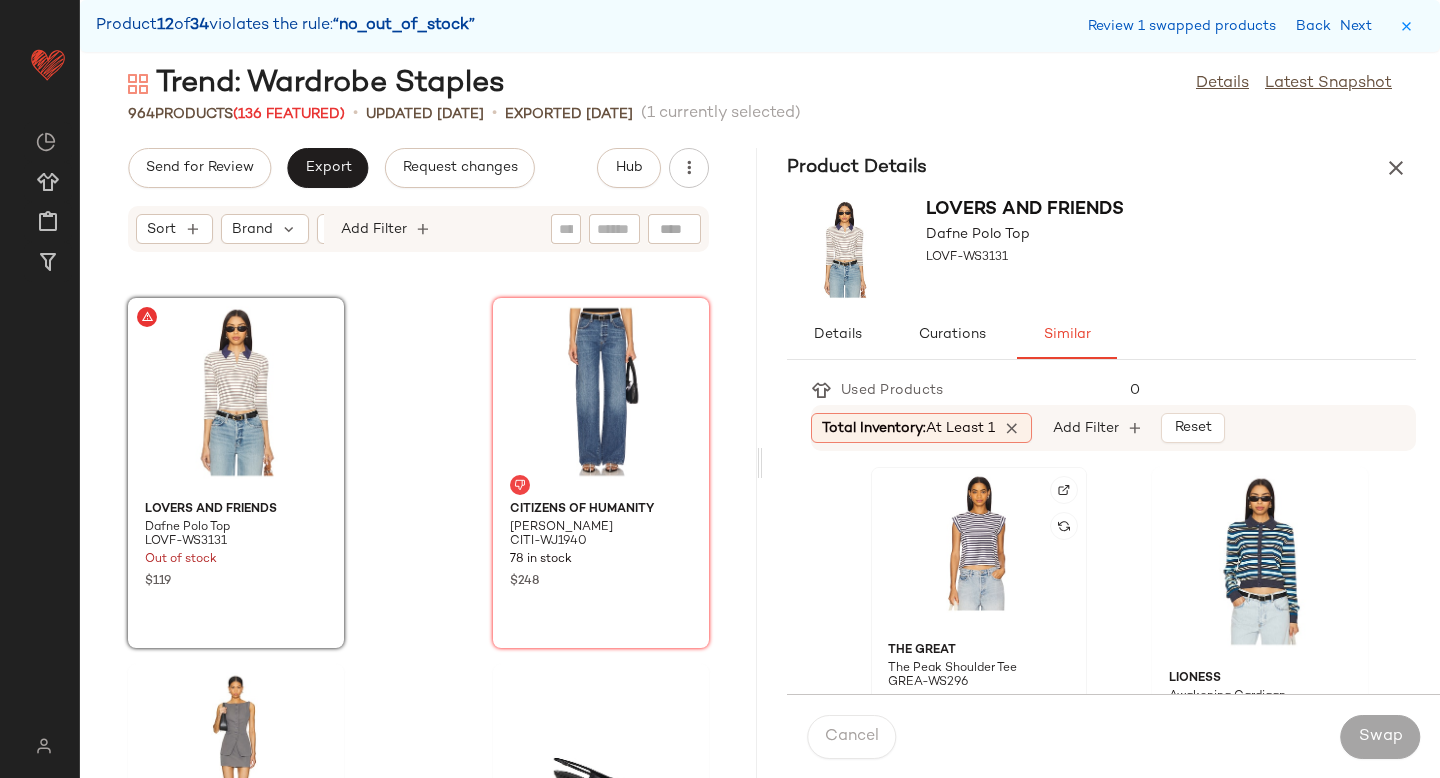 click 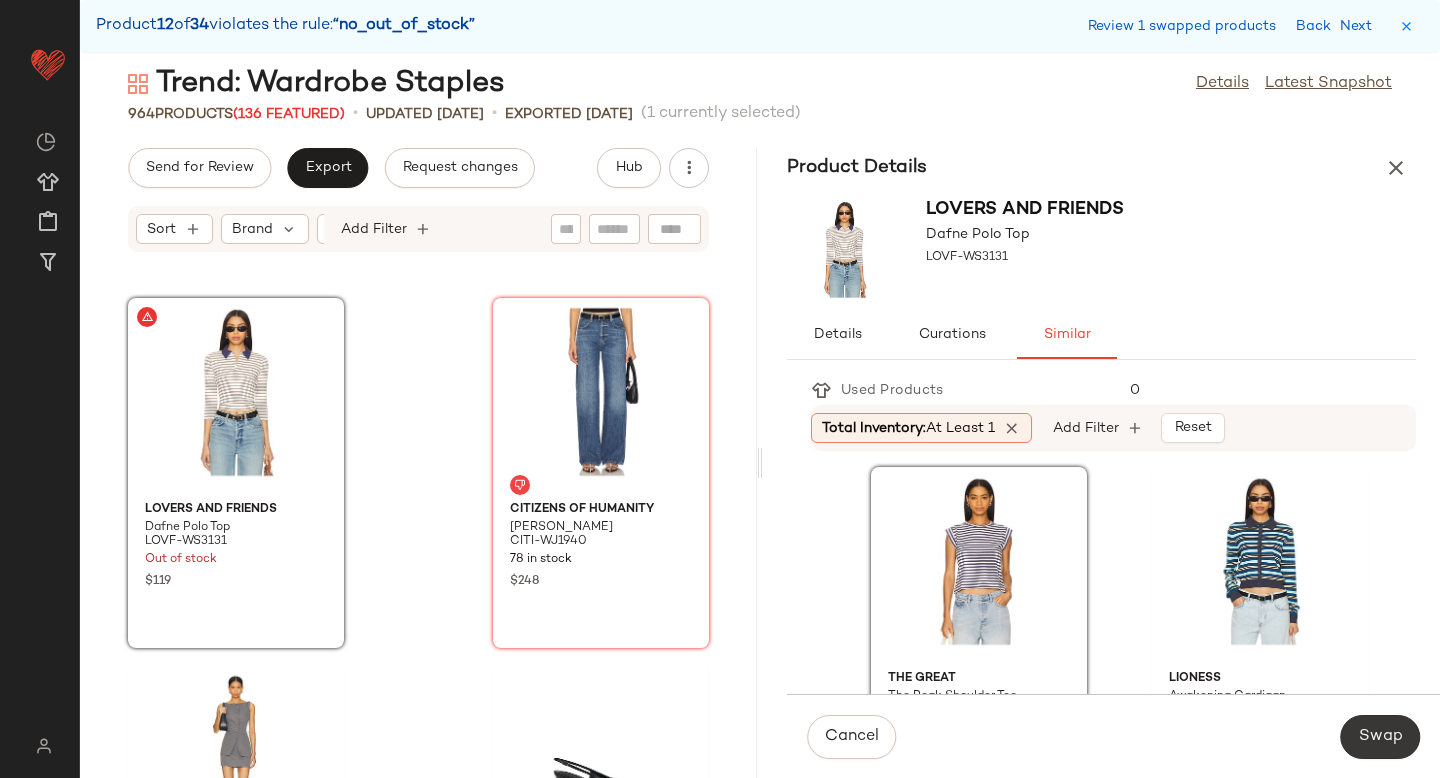 click on "Swap" 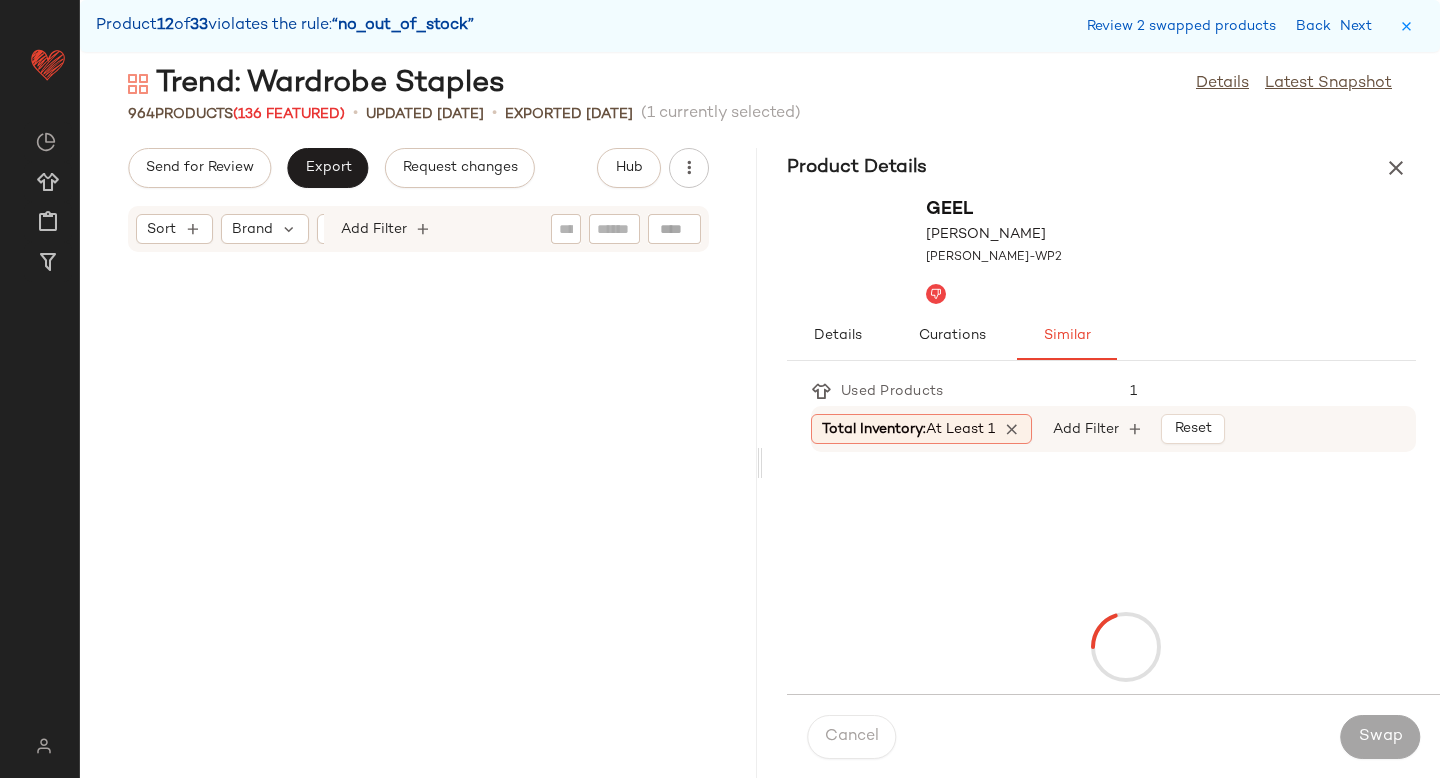 scroll, scrollTop: 64416, scrollLeft: 0, axis: vertical 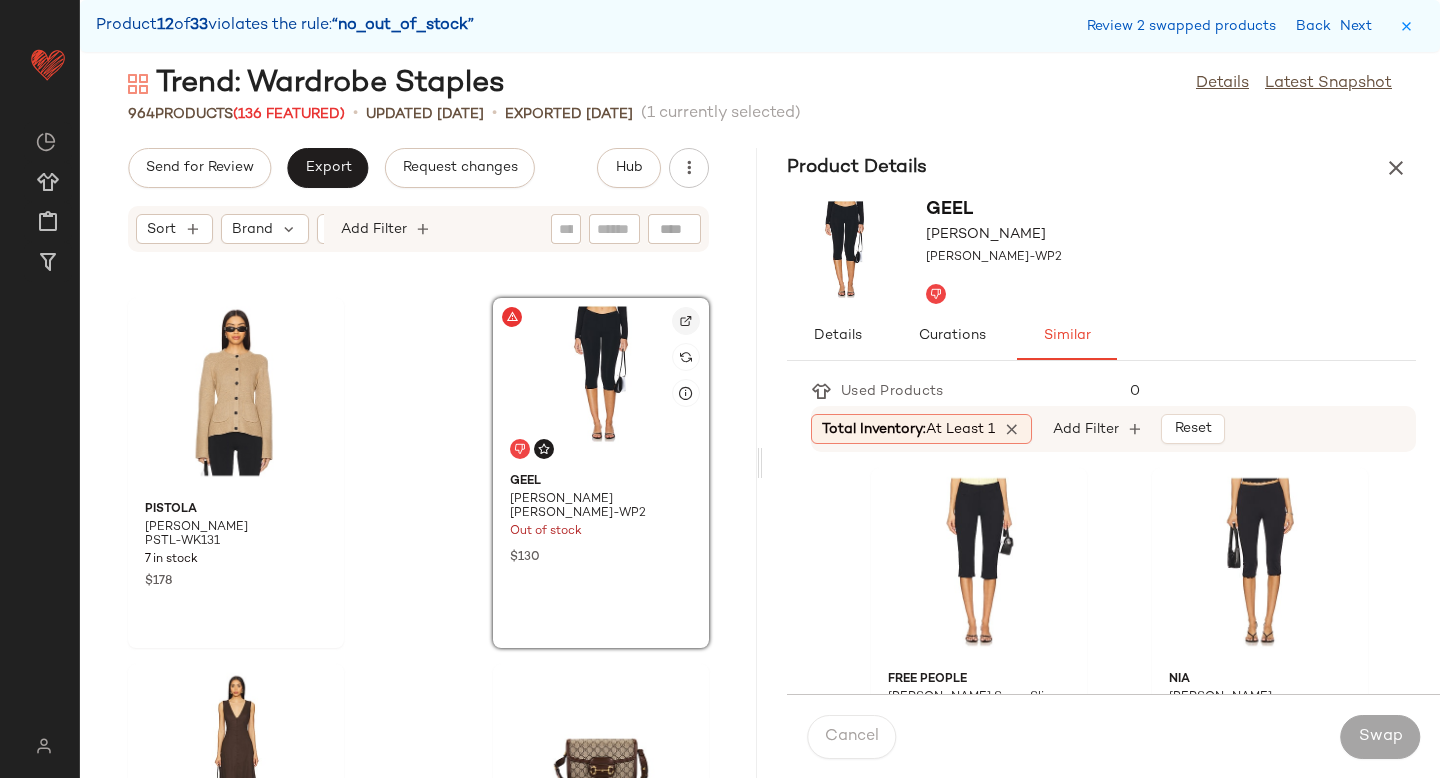 click 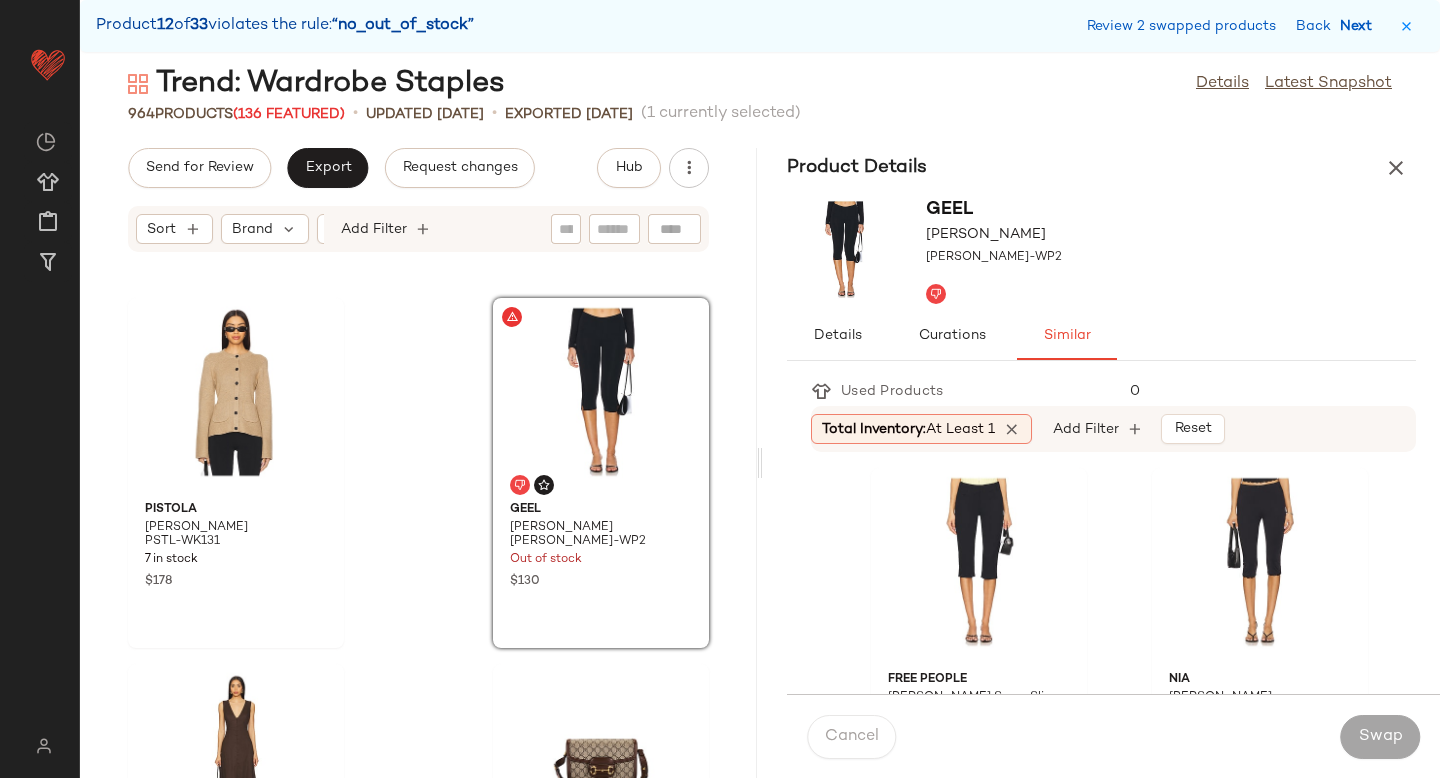 click on "Next" at bounding box center [1360, 26] 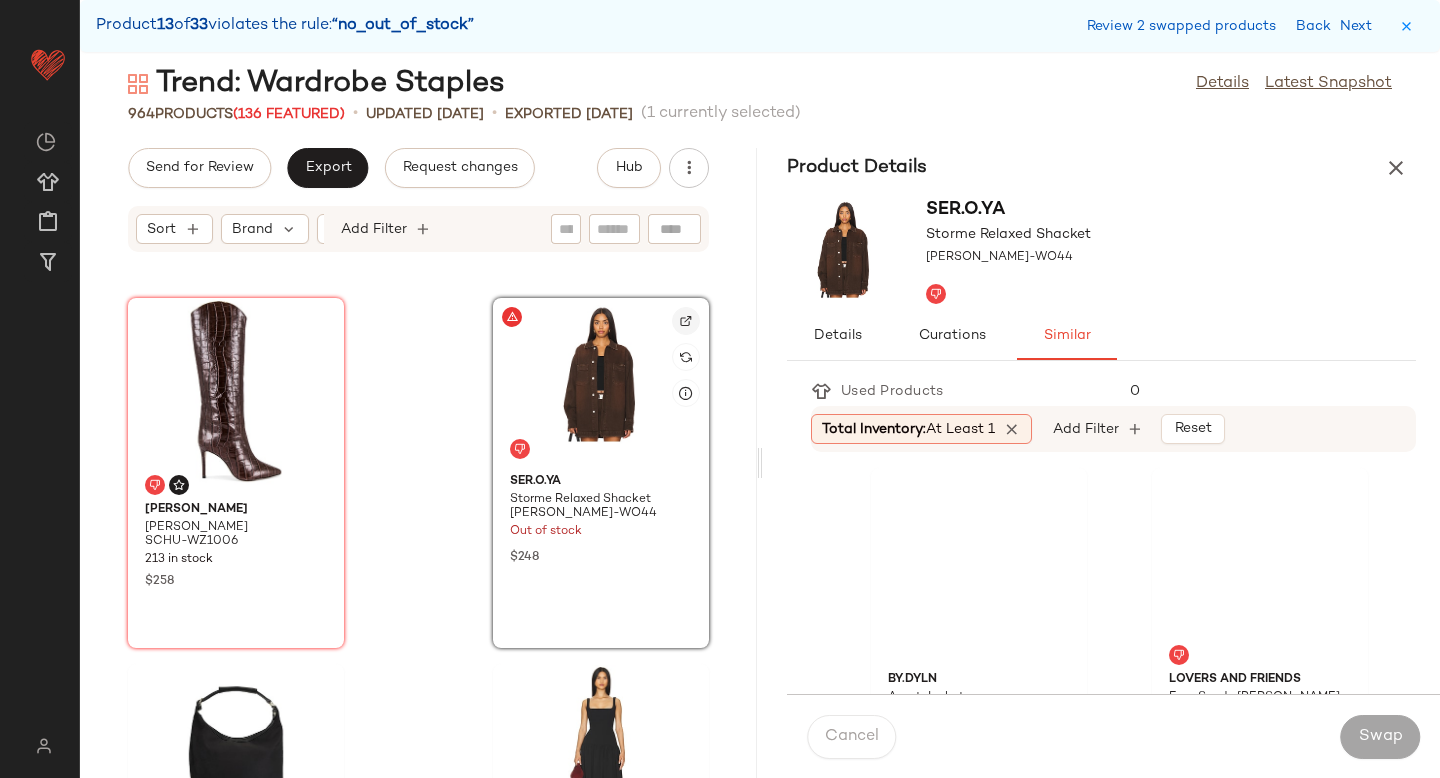 click 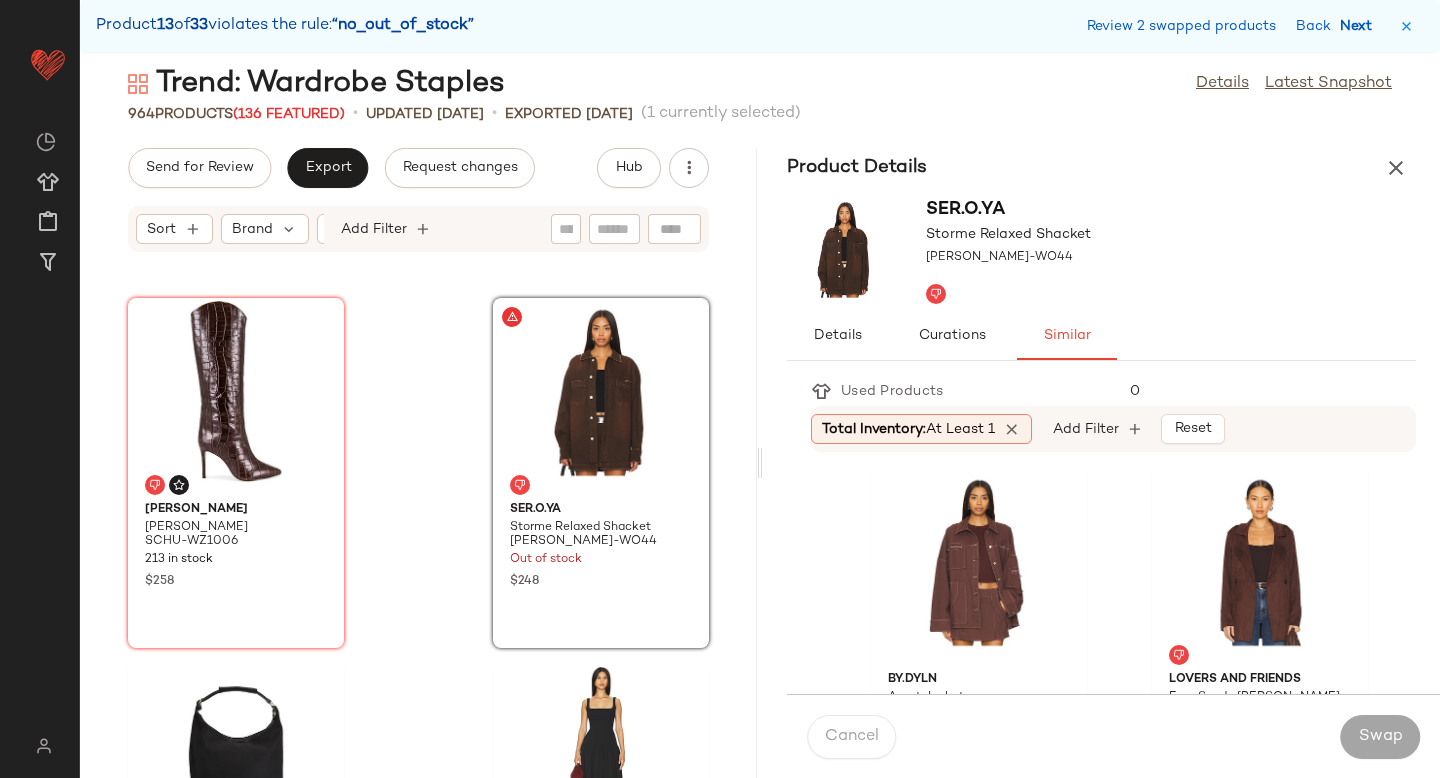 click on "Next" at bounding box center (1360, 26) 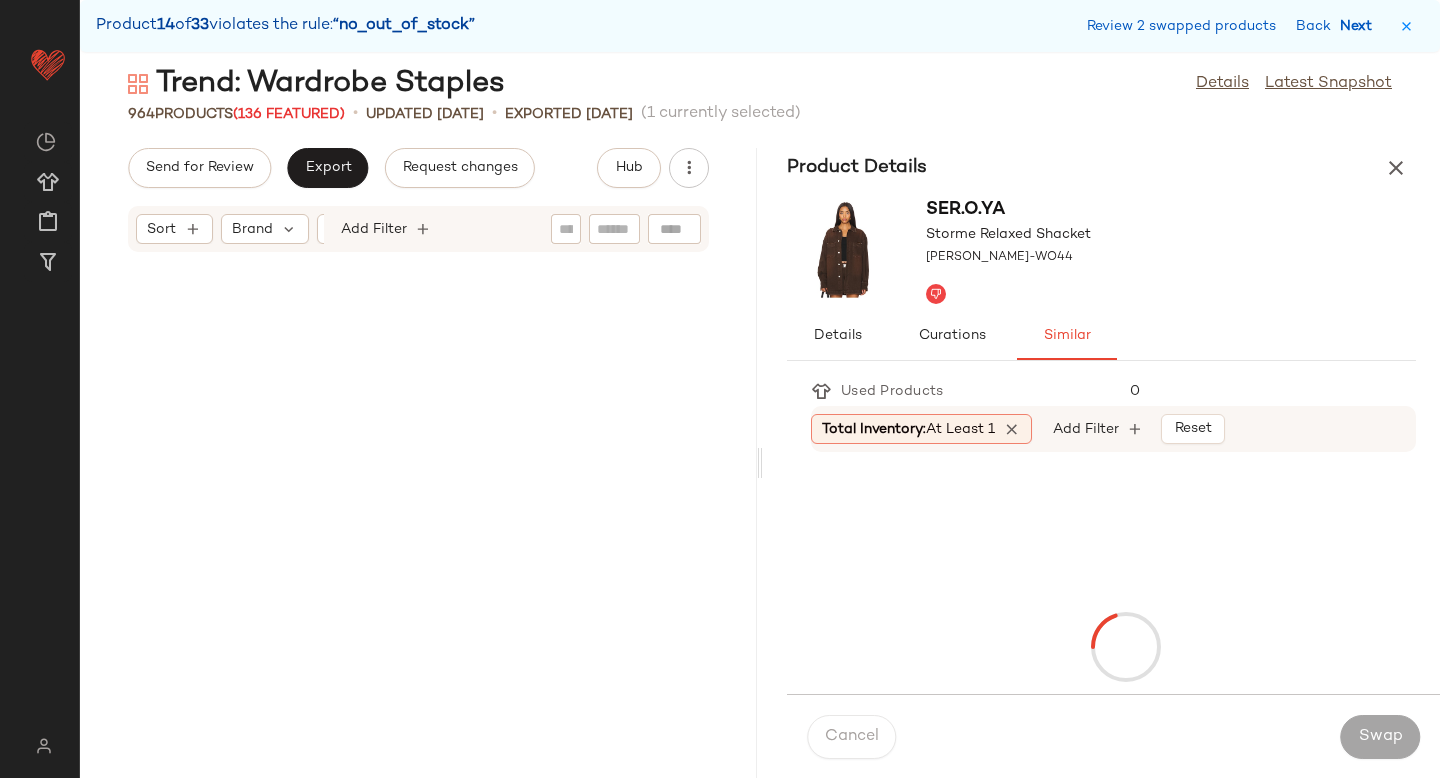scroll, scrollTop: 76494, scrollLeft: 0, axis: vertical 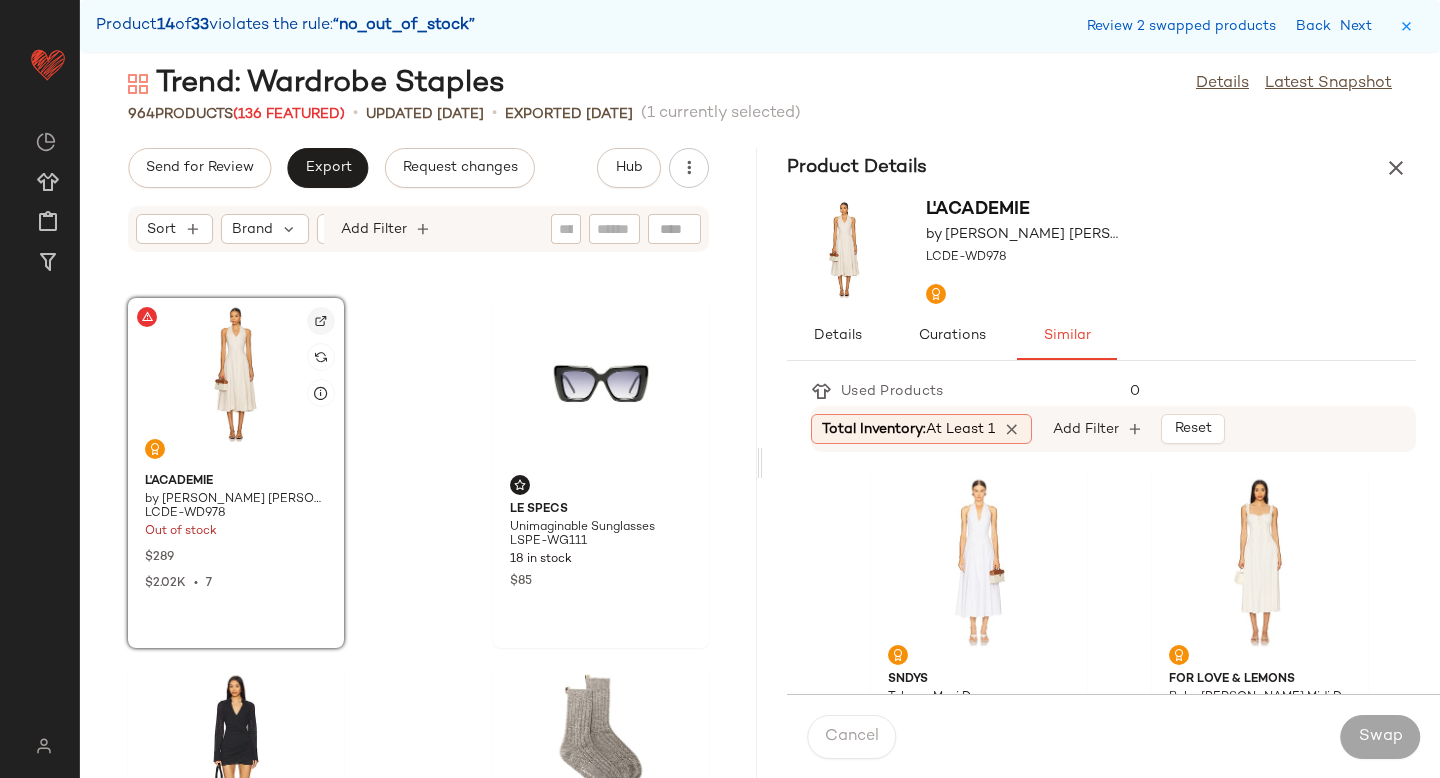 click at bounding box center (321, 321) 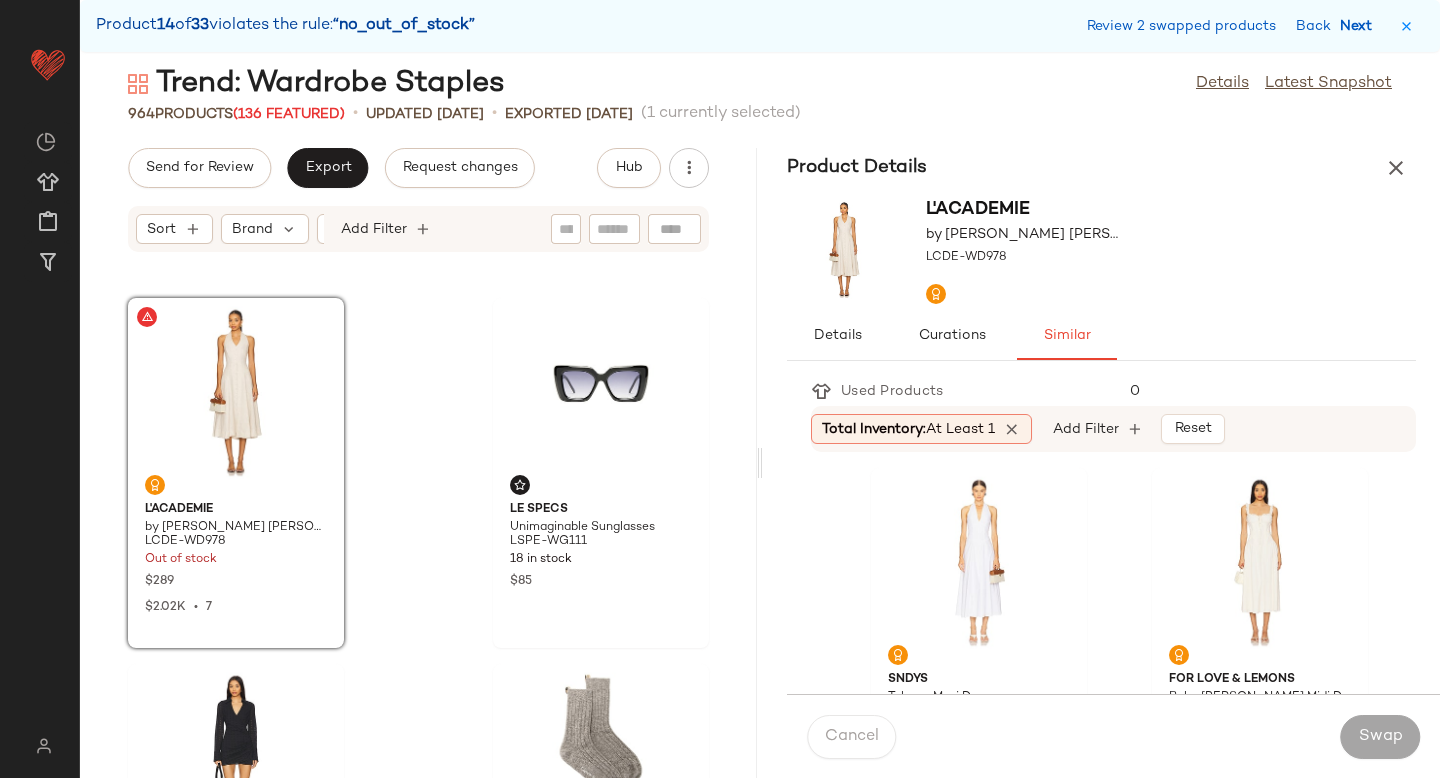 click on "Next" at bounding box center [1360, 26] 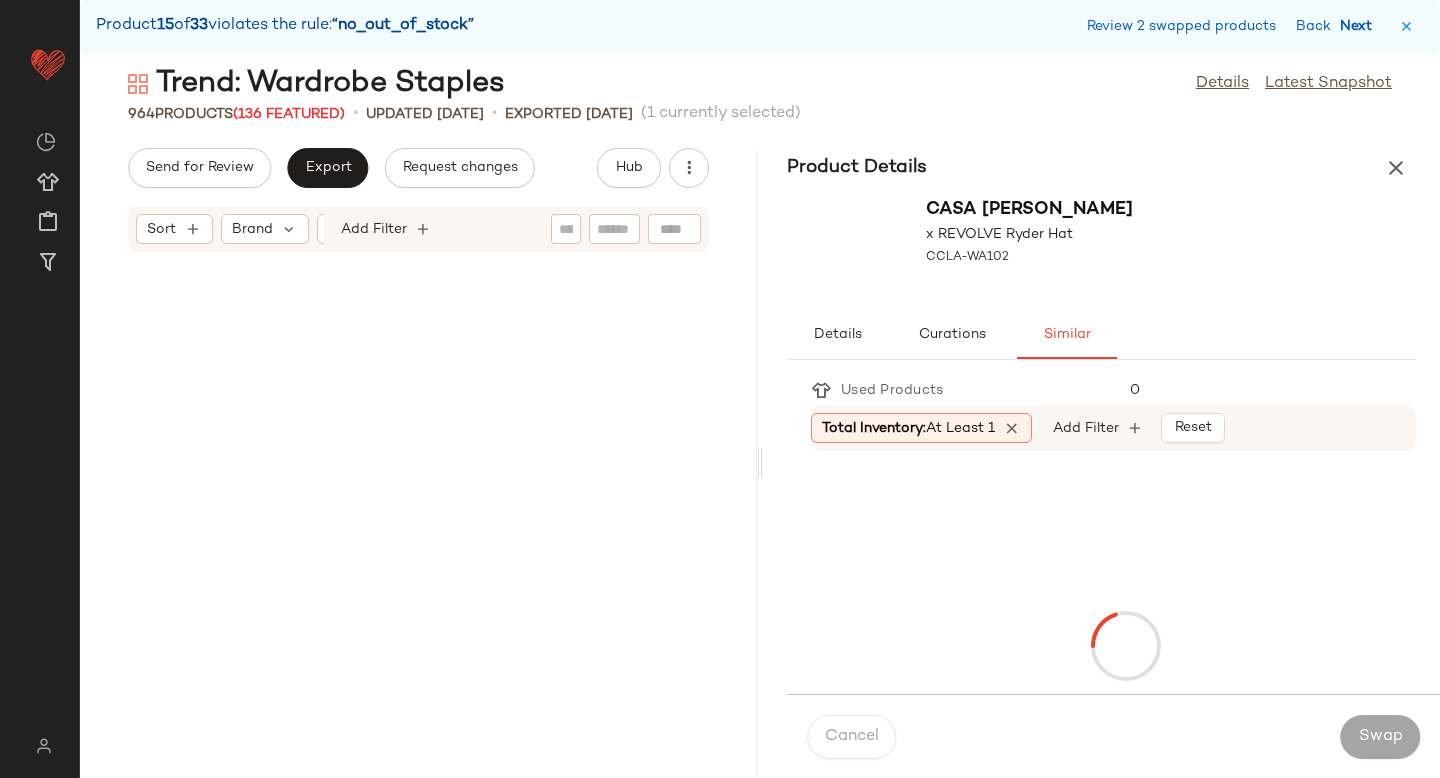 scroll, scrollTop: 78324, scrollLeft: 0, axis: vertical 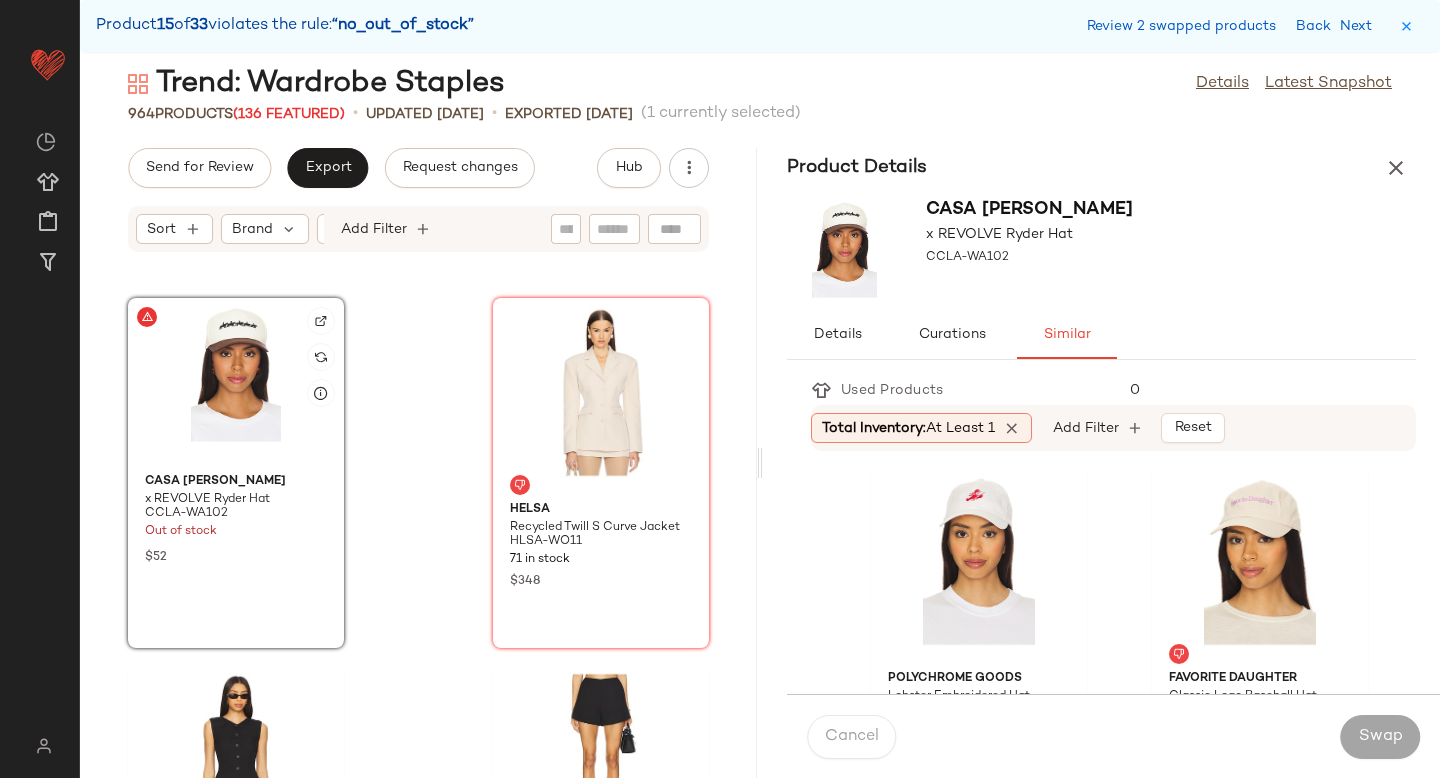 click 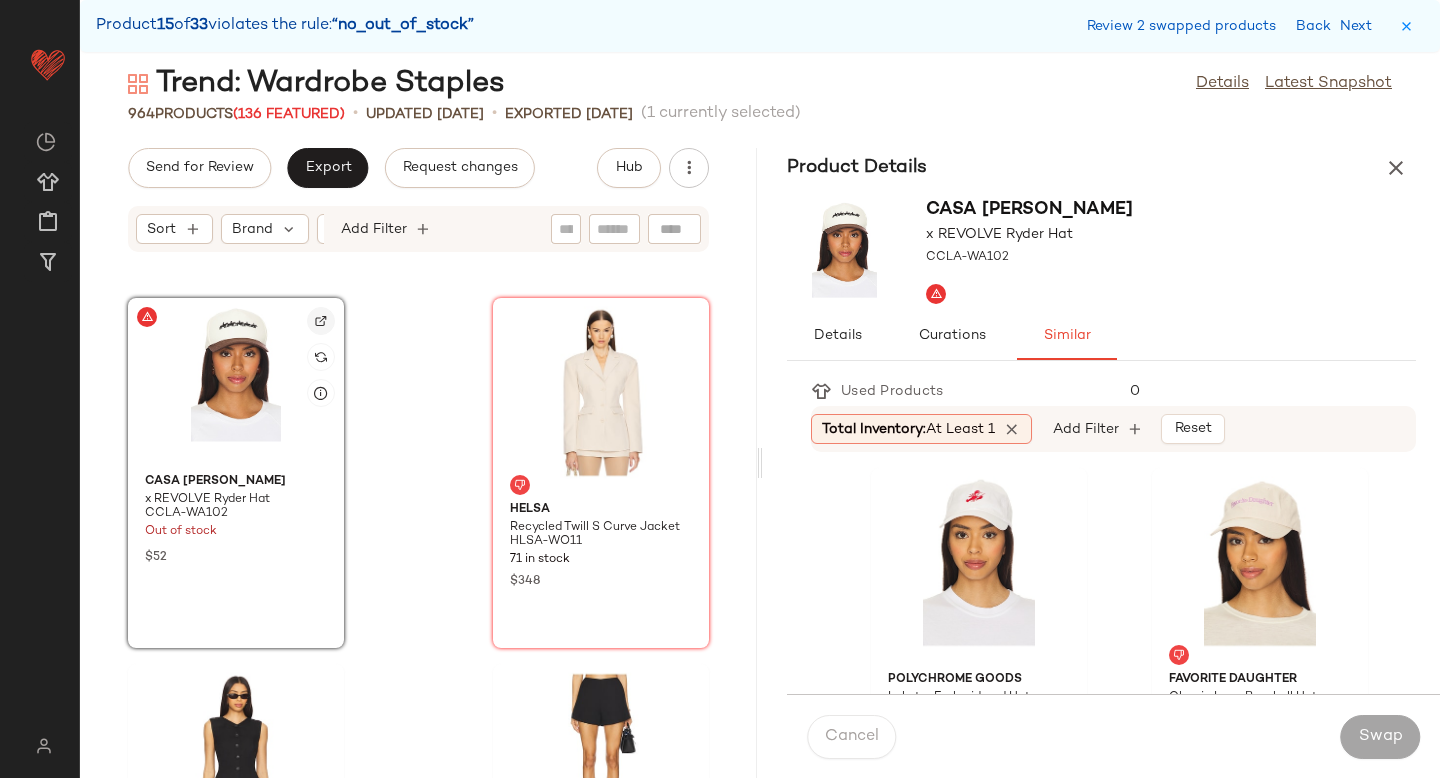 click 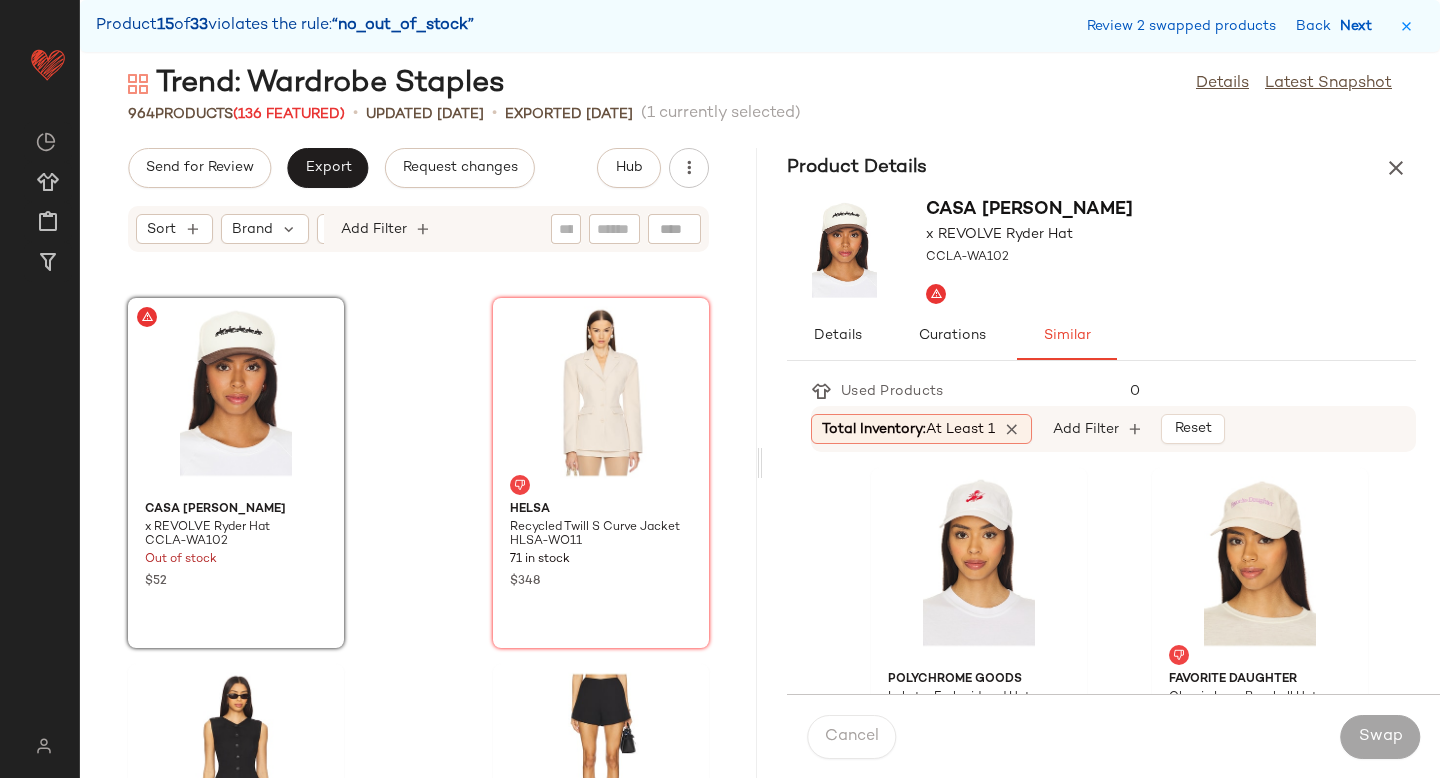 click on "Next" at bounding box center [1360, 26] 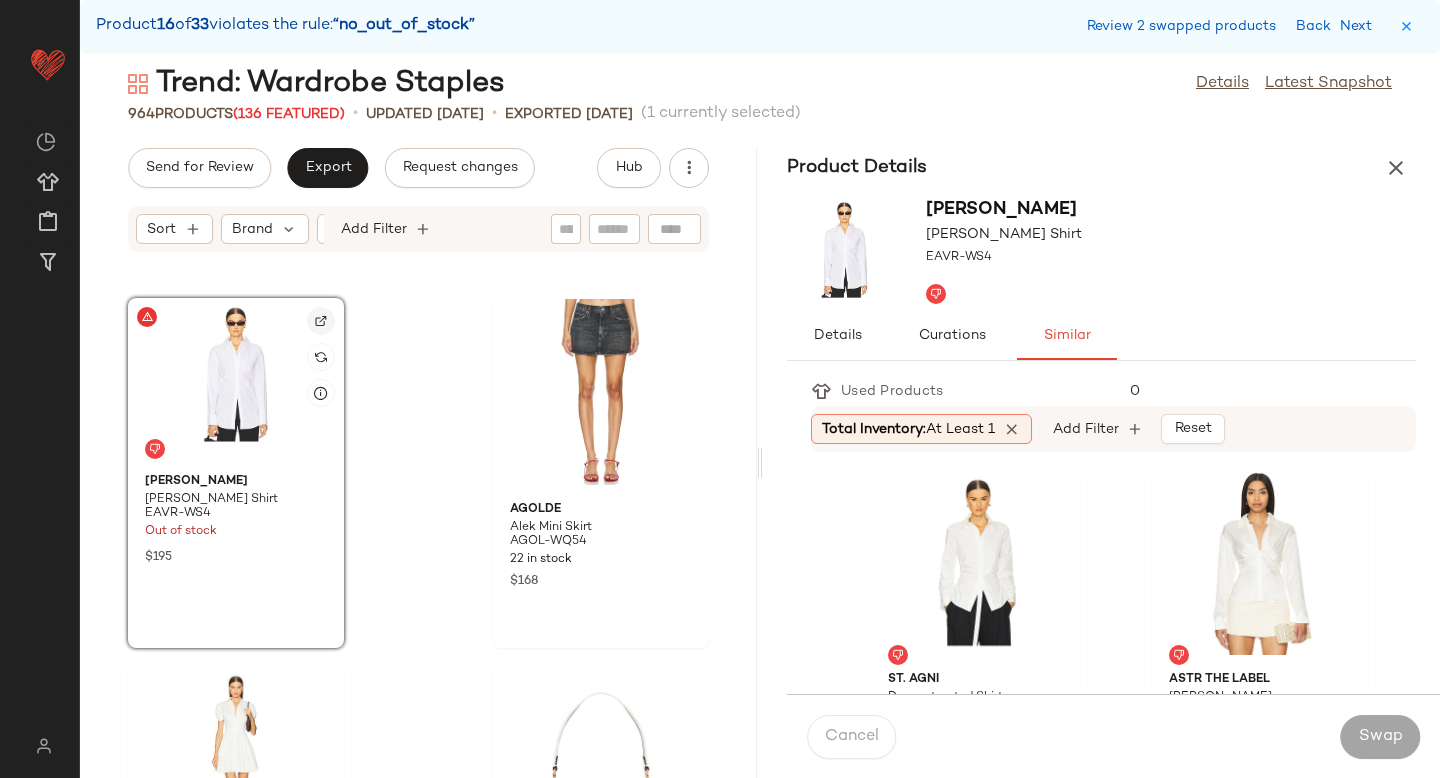 click 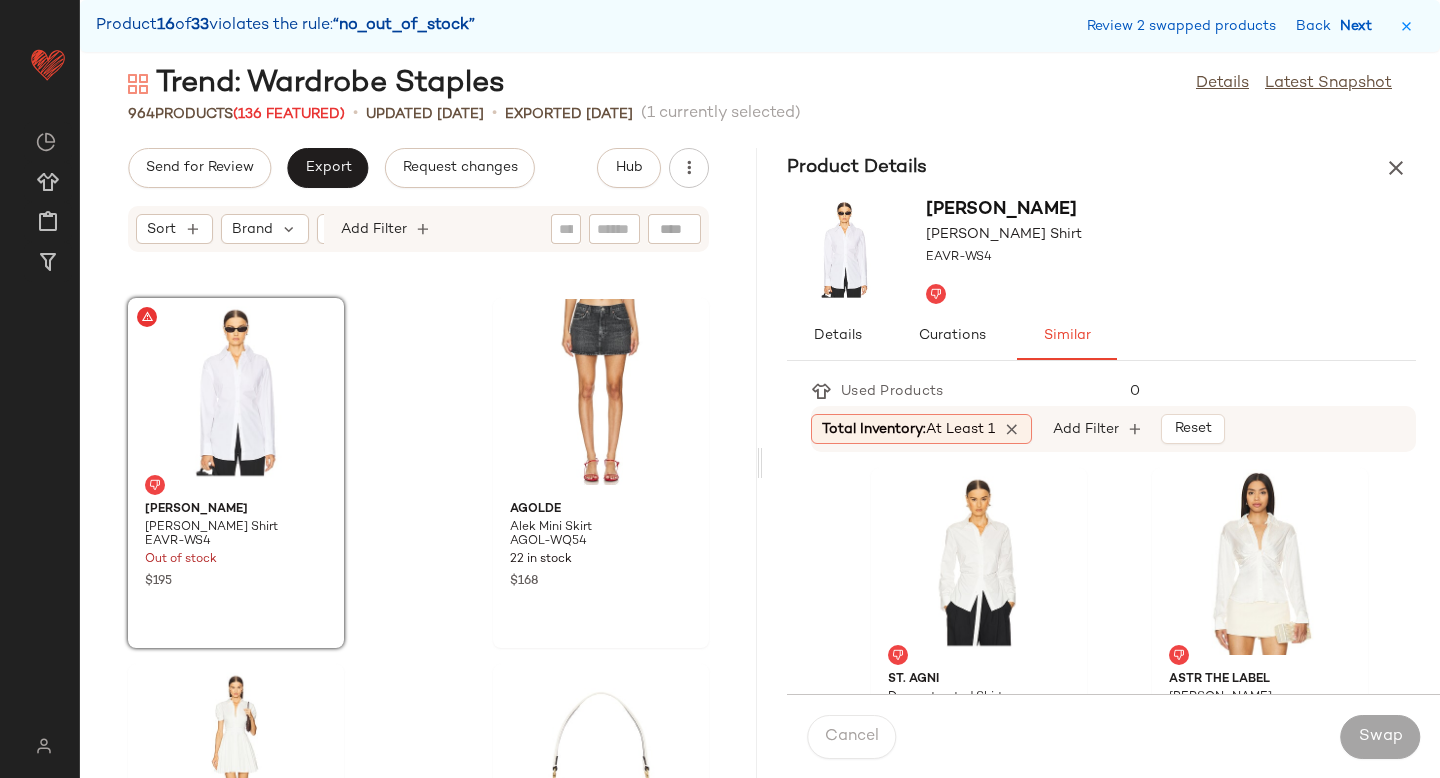 click on "Next" at bounding box center [1360, 26] 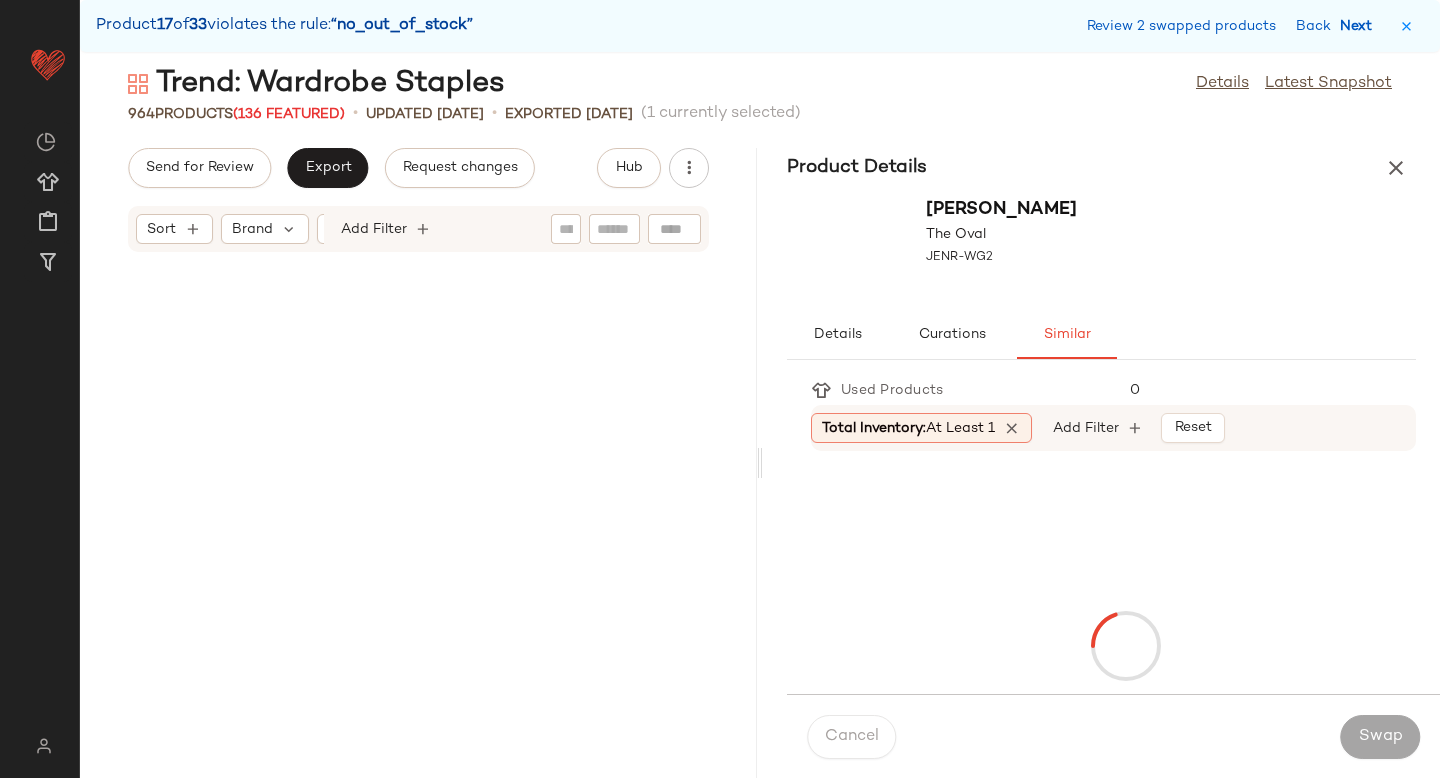 scroll, scrollTop: 90036, scrollLeft: 0, axis: vertical 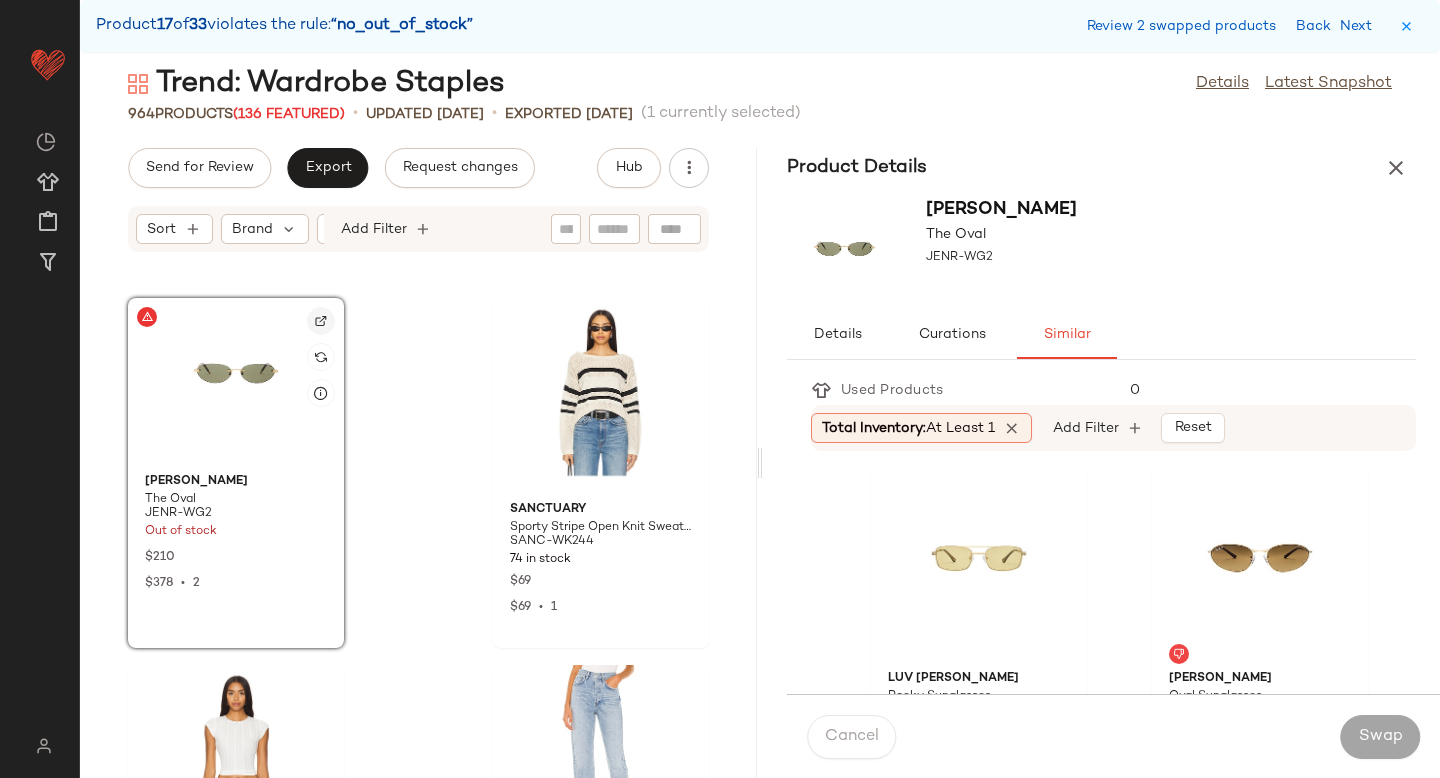 click at bounding box center [321, 321] 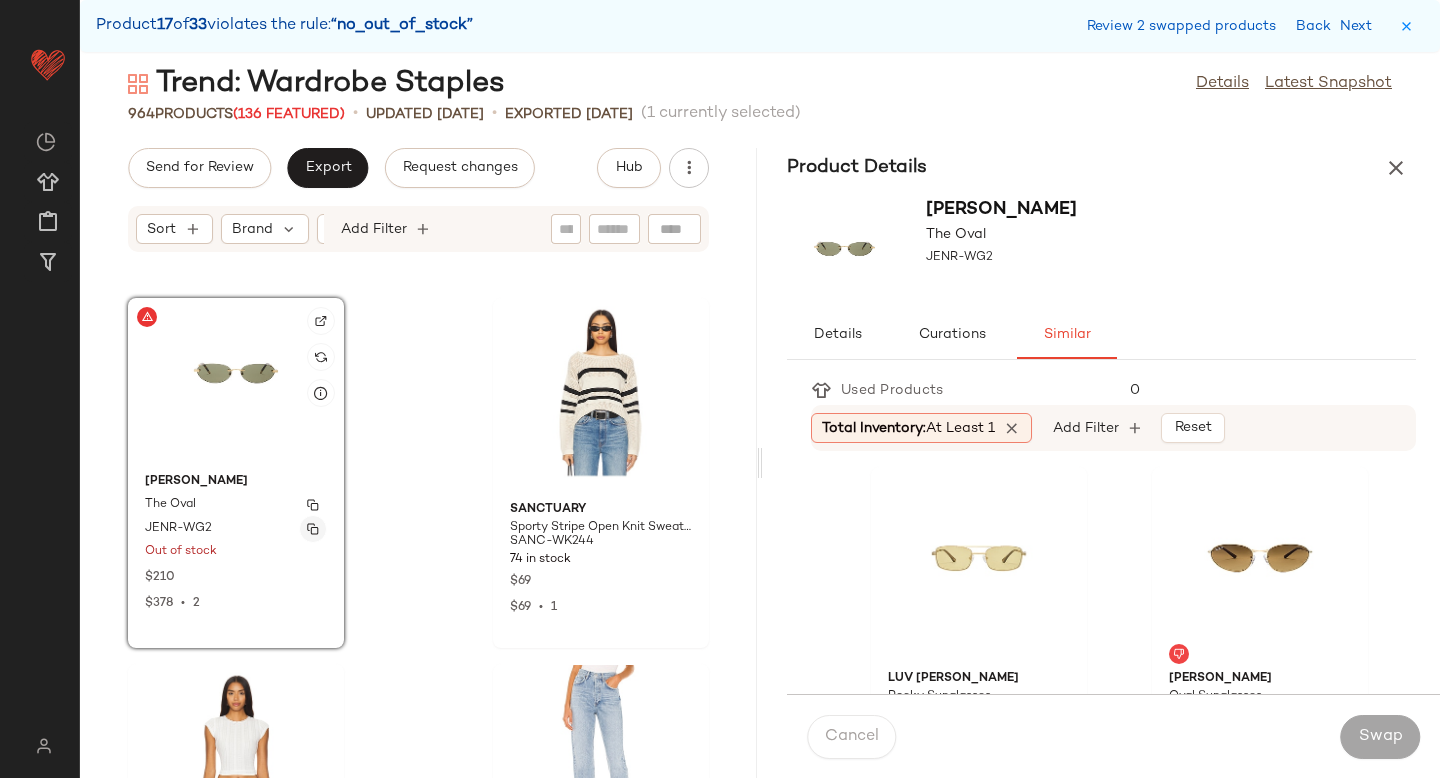 click 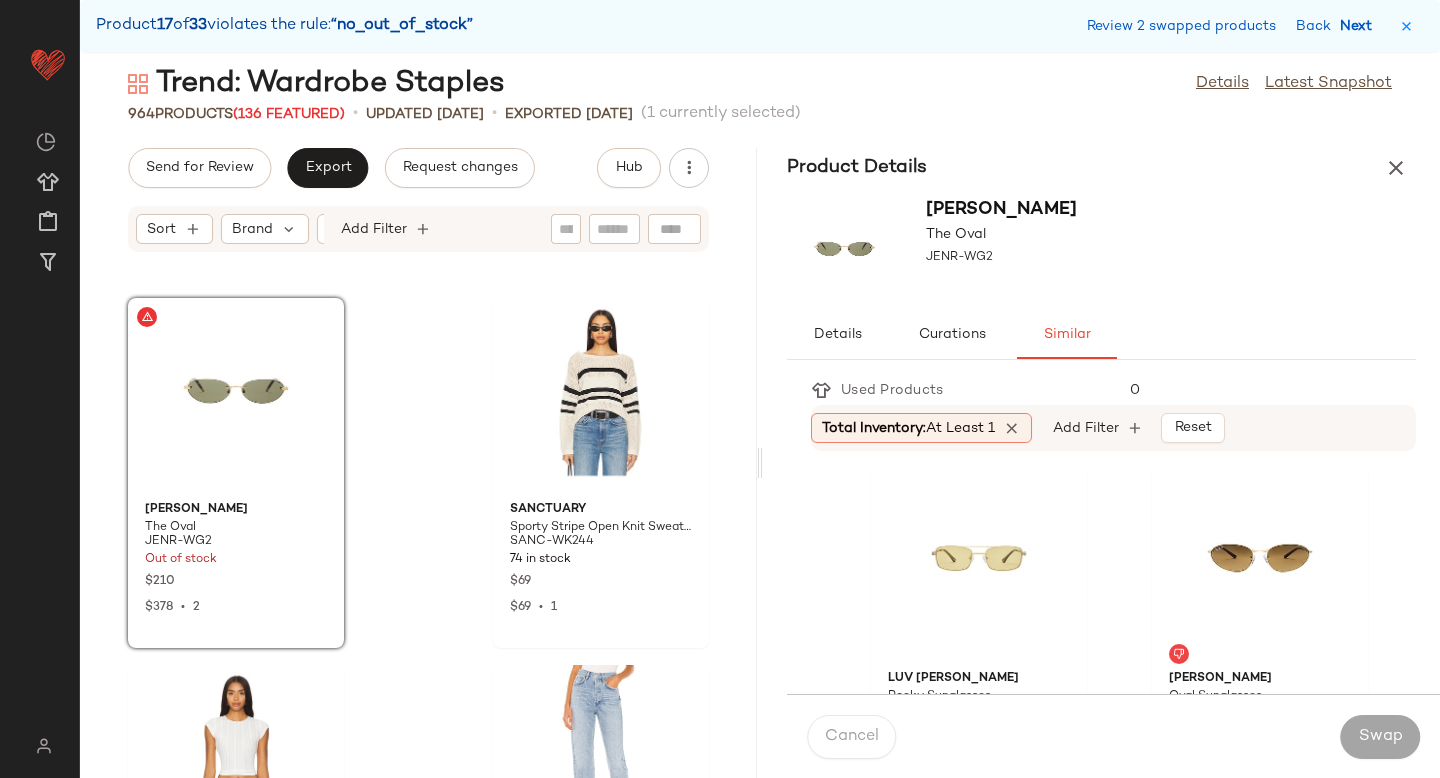click on "Next" at bounding box center [1360, 26] 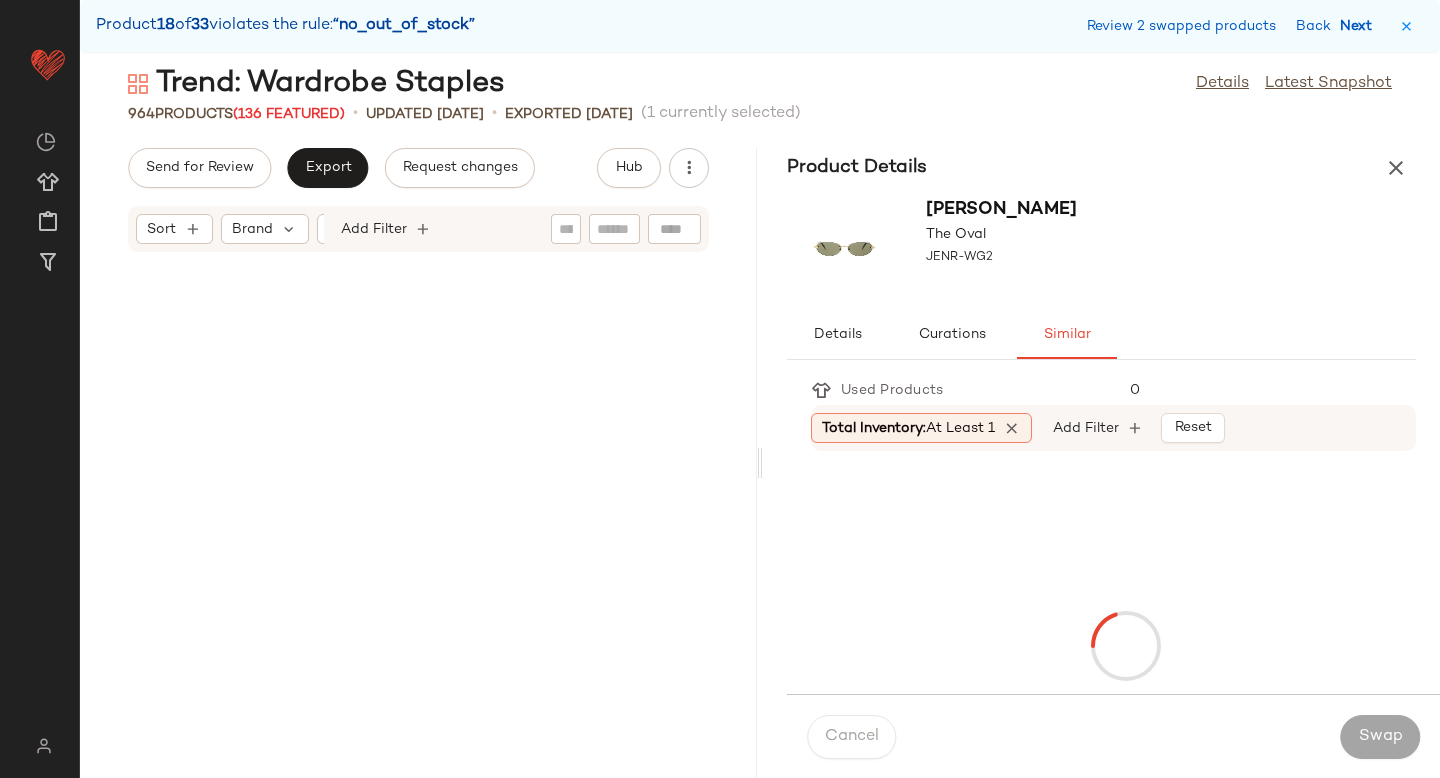scroll, scrollTop: 94428, scrollLeft: 0, axis: vertical 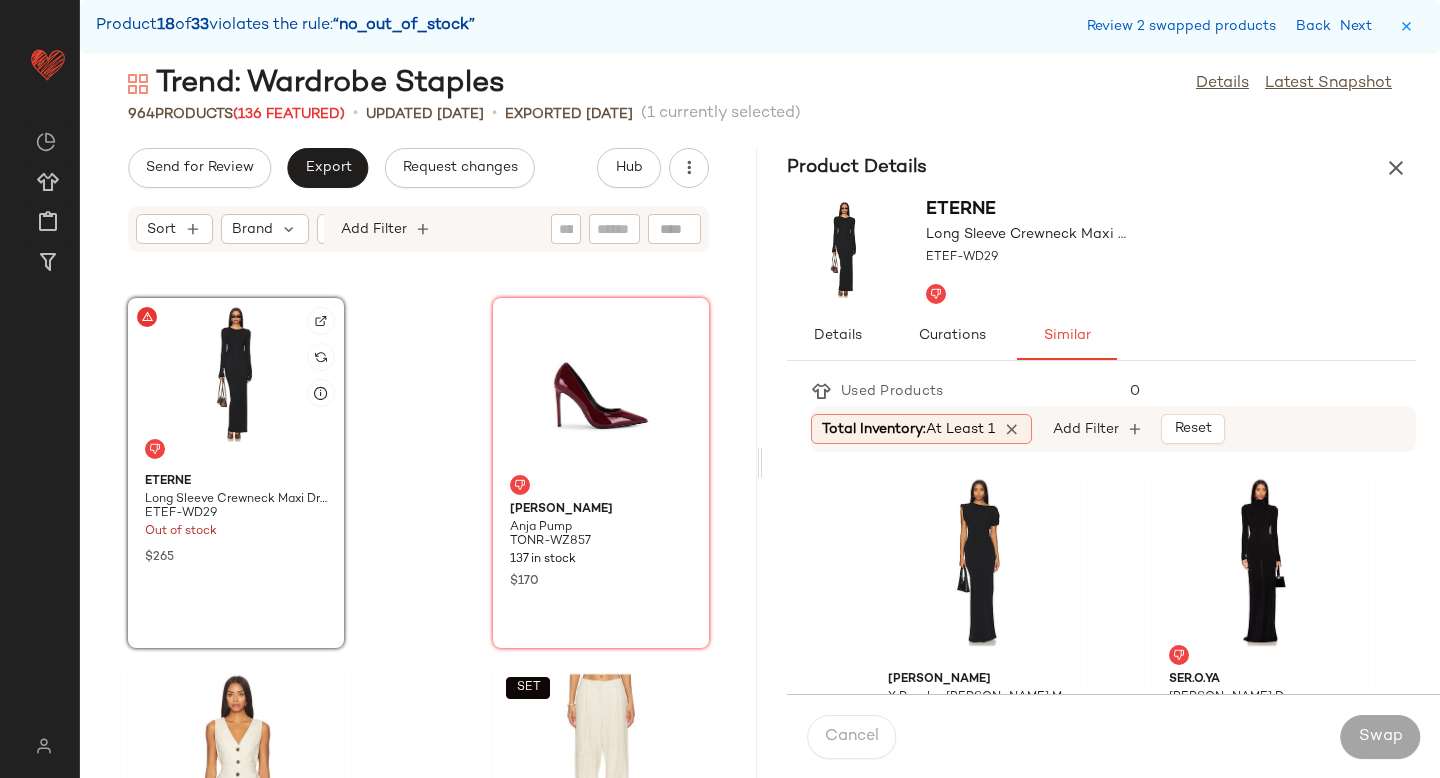 click 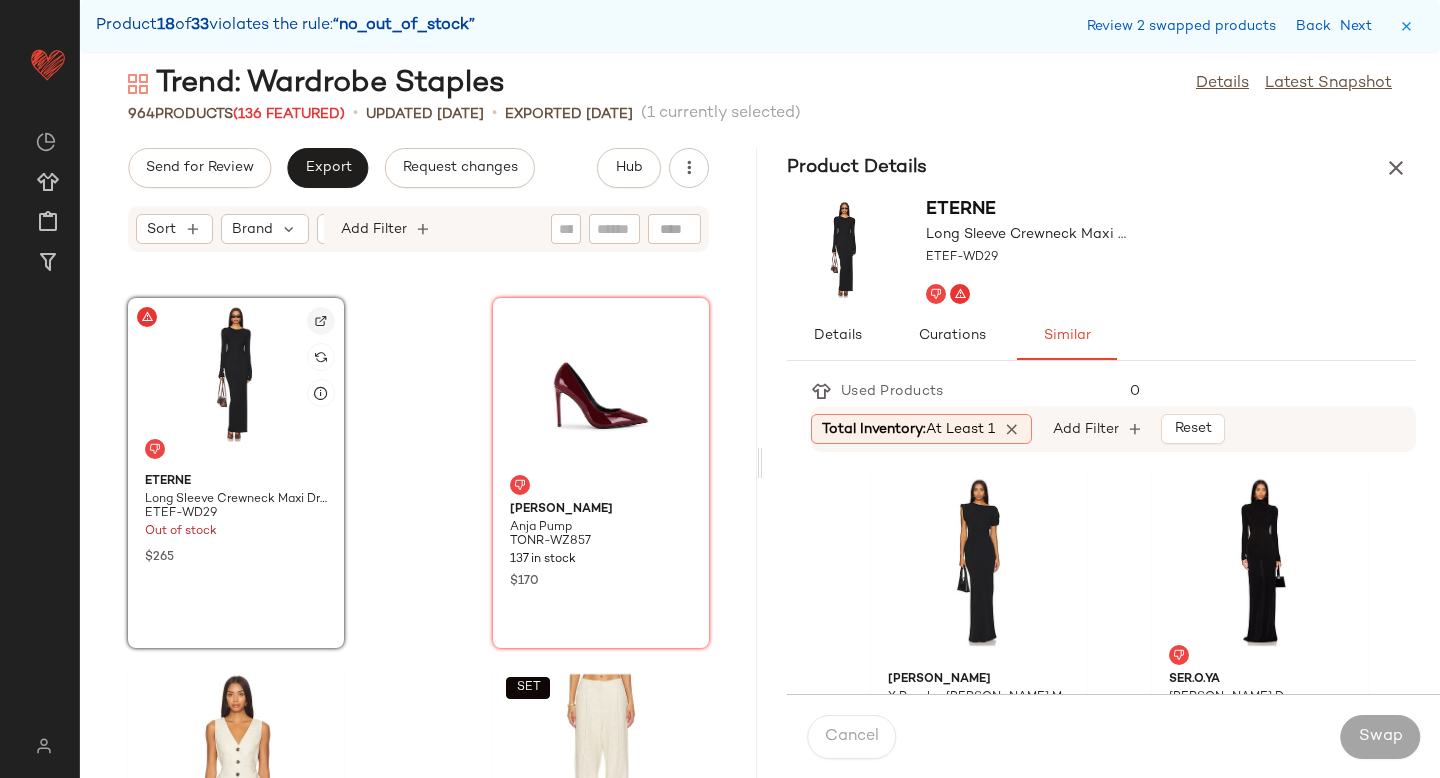 click 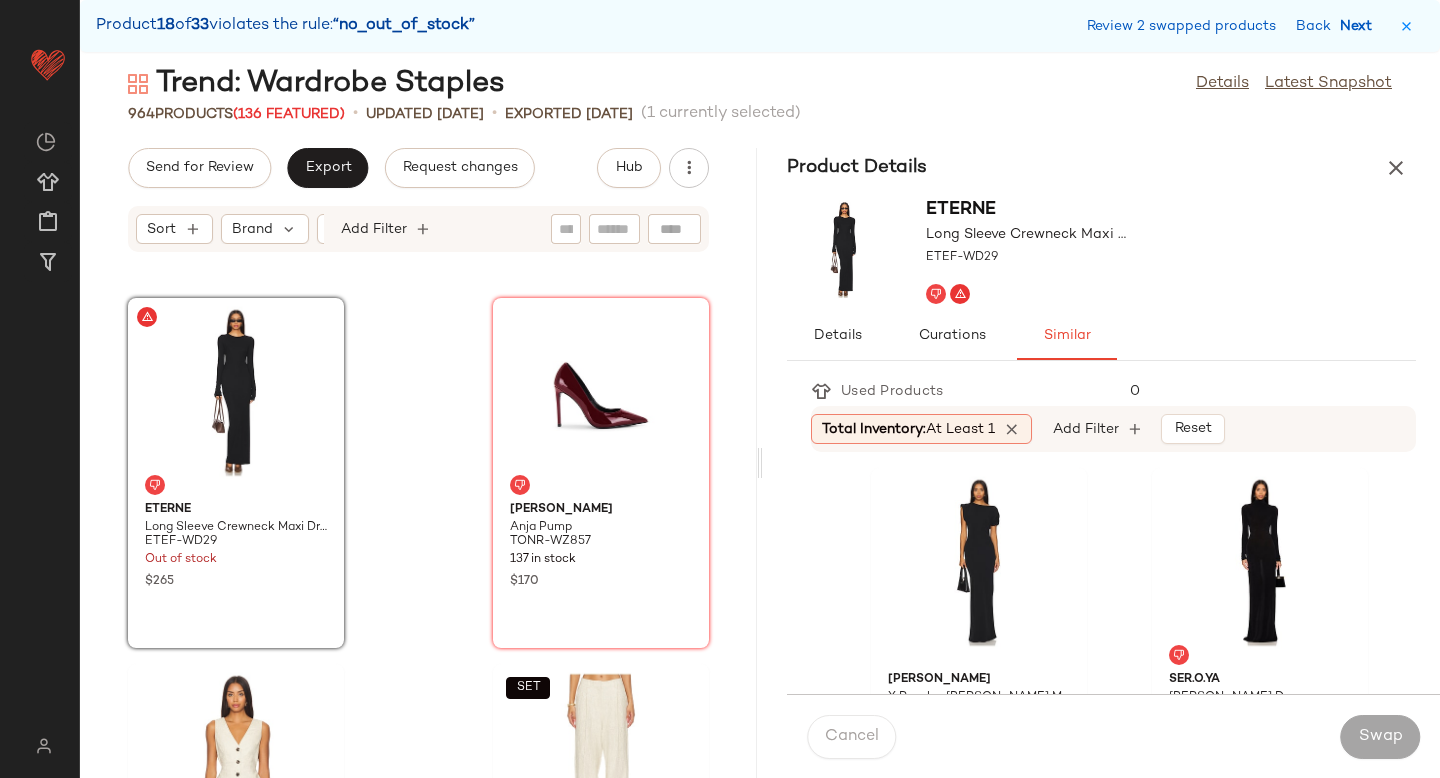 click on "Next" at bounding box center (1360, 26) 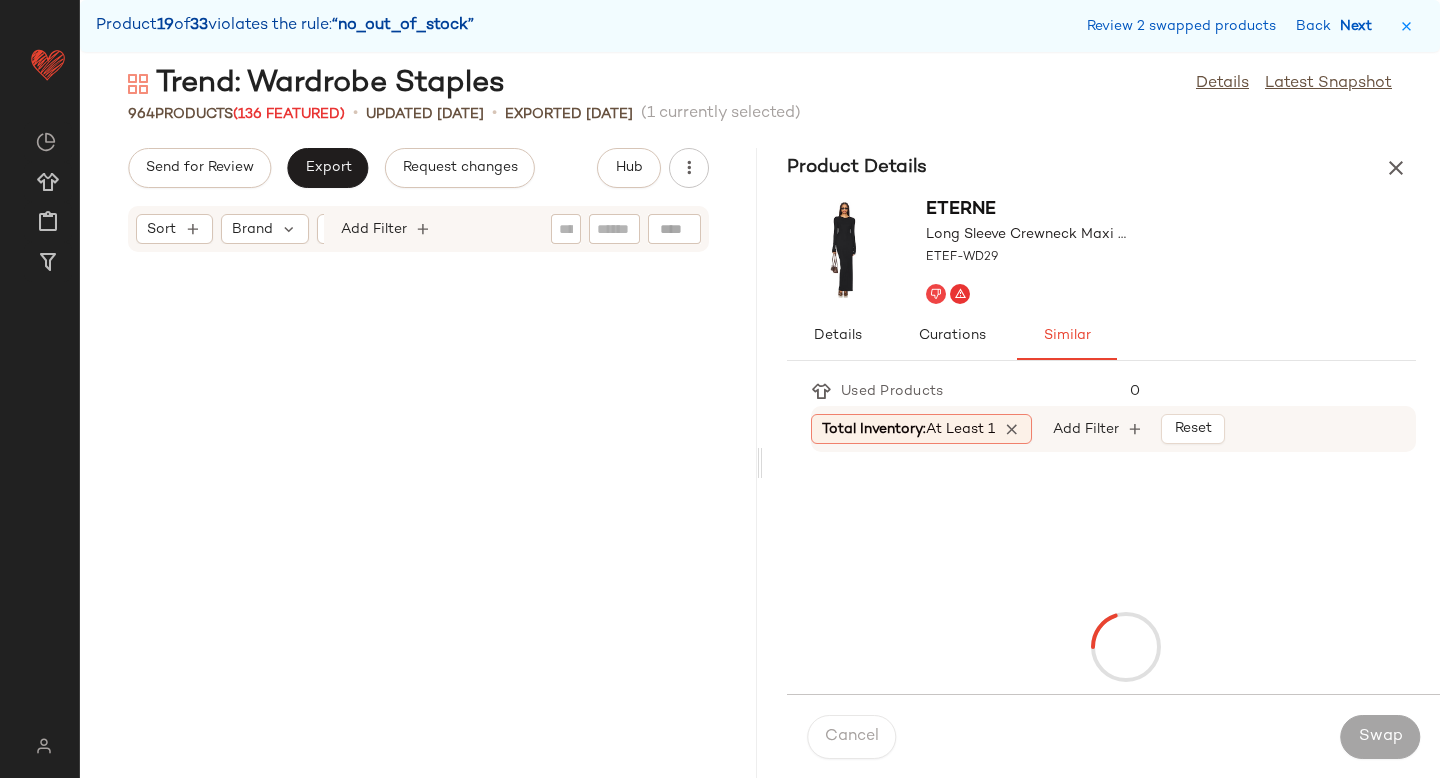 scroll, scrollTop: 101382, scrollLeft: 0, axis: vertical 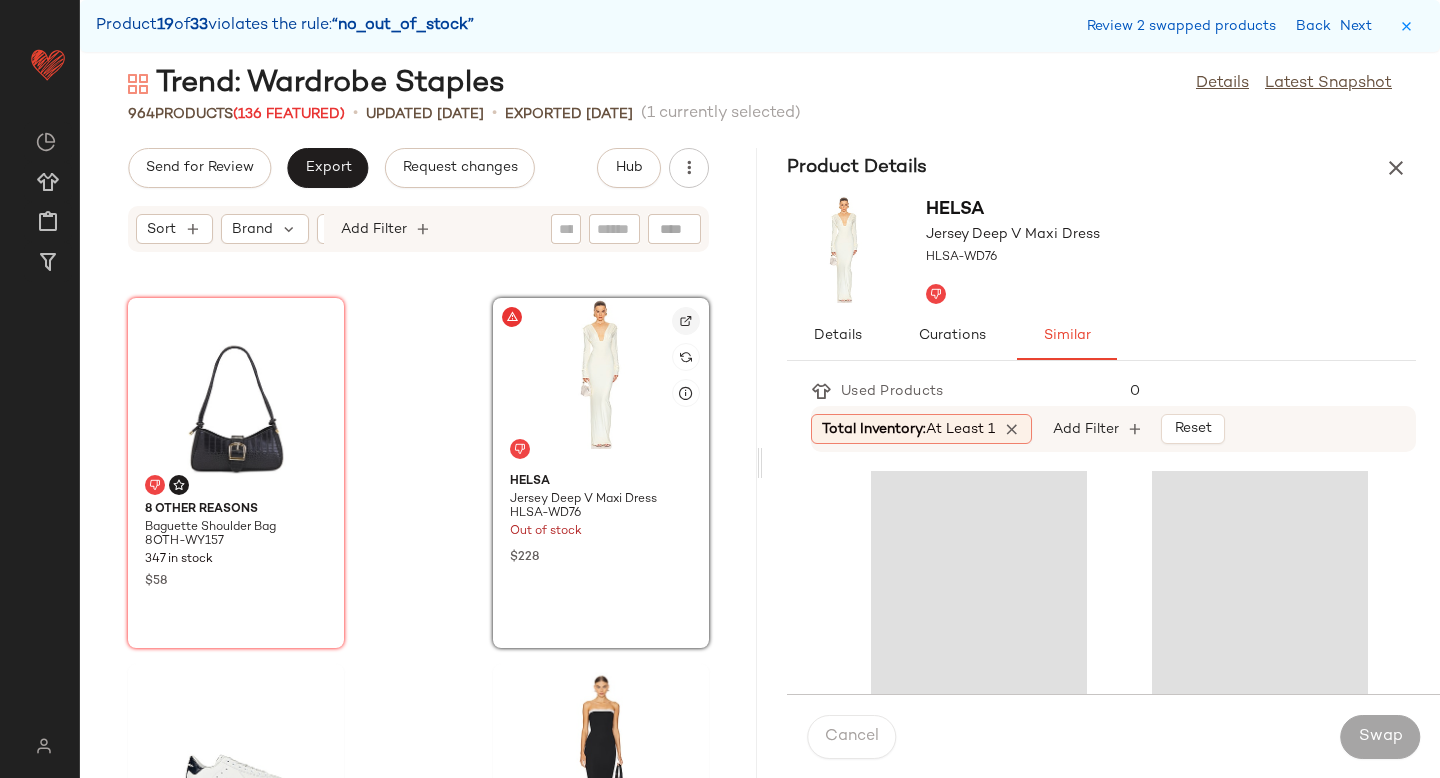 click 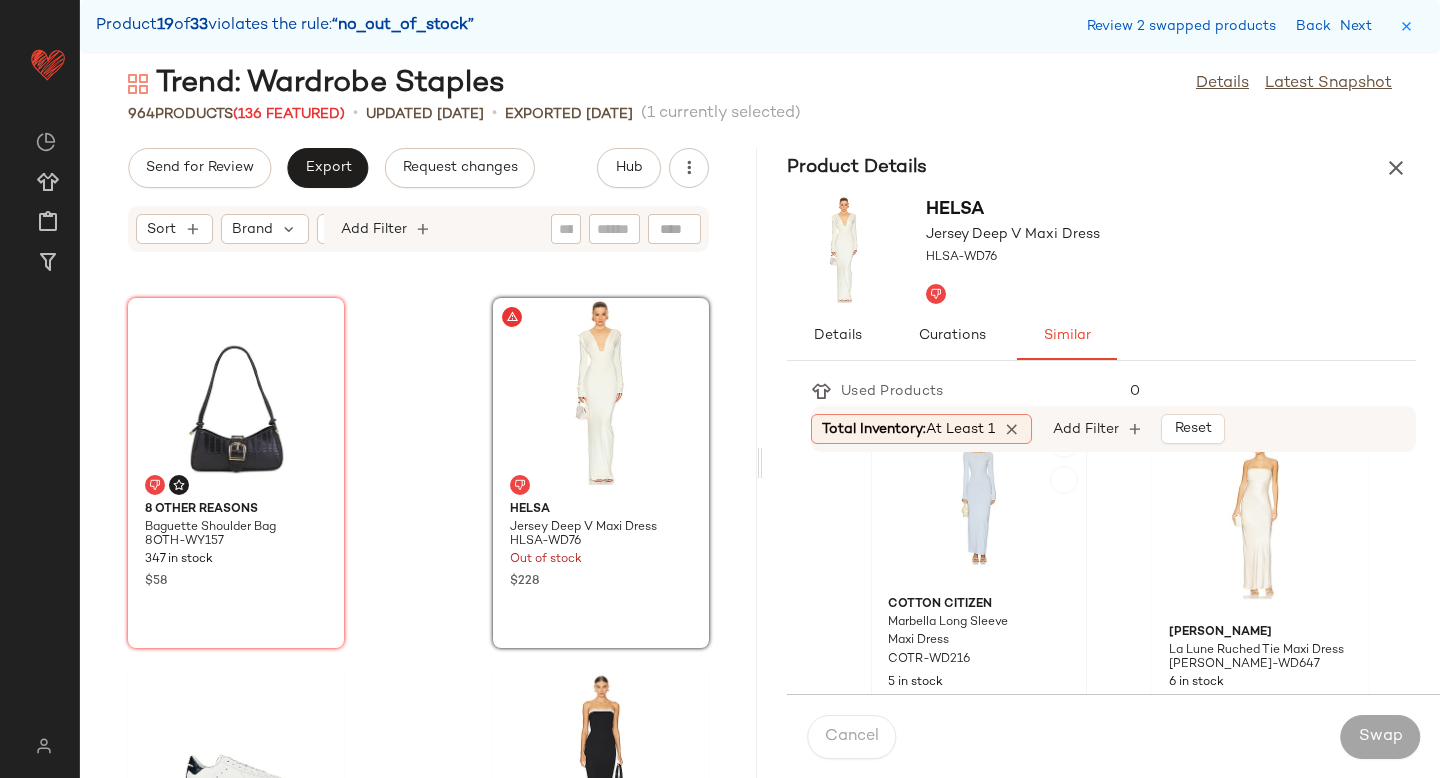 scroll, scrollTop: 1876, scrollLeft: 0, axis: vertical 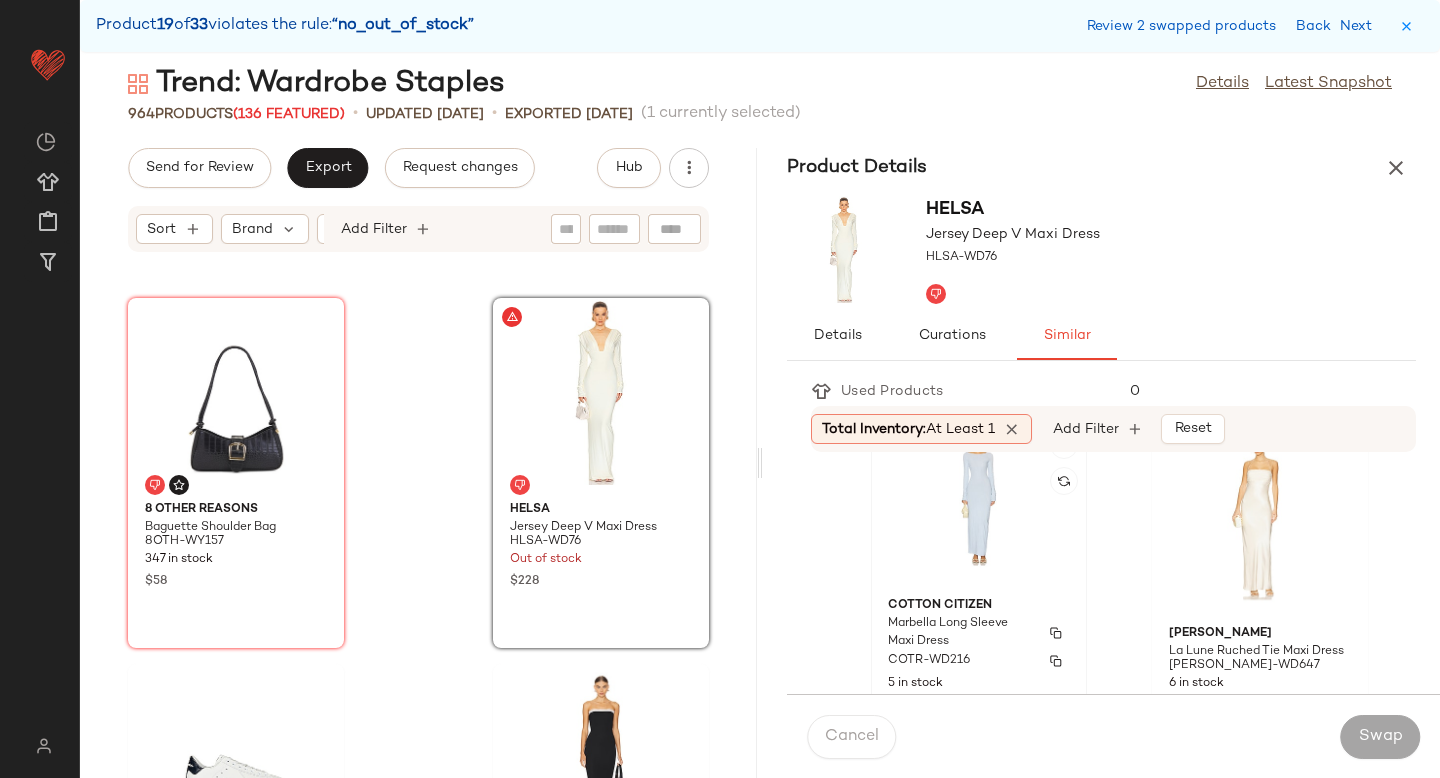 click on "COTTON CITIZEN Marbella Long Sleeve Maxi Dress COTR-WD216 5 in stock $225" 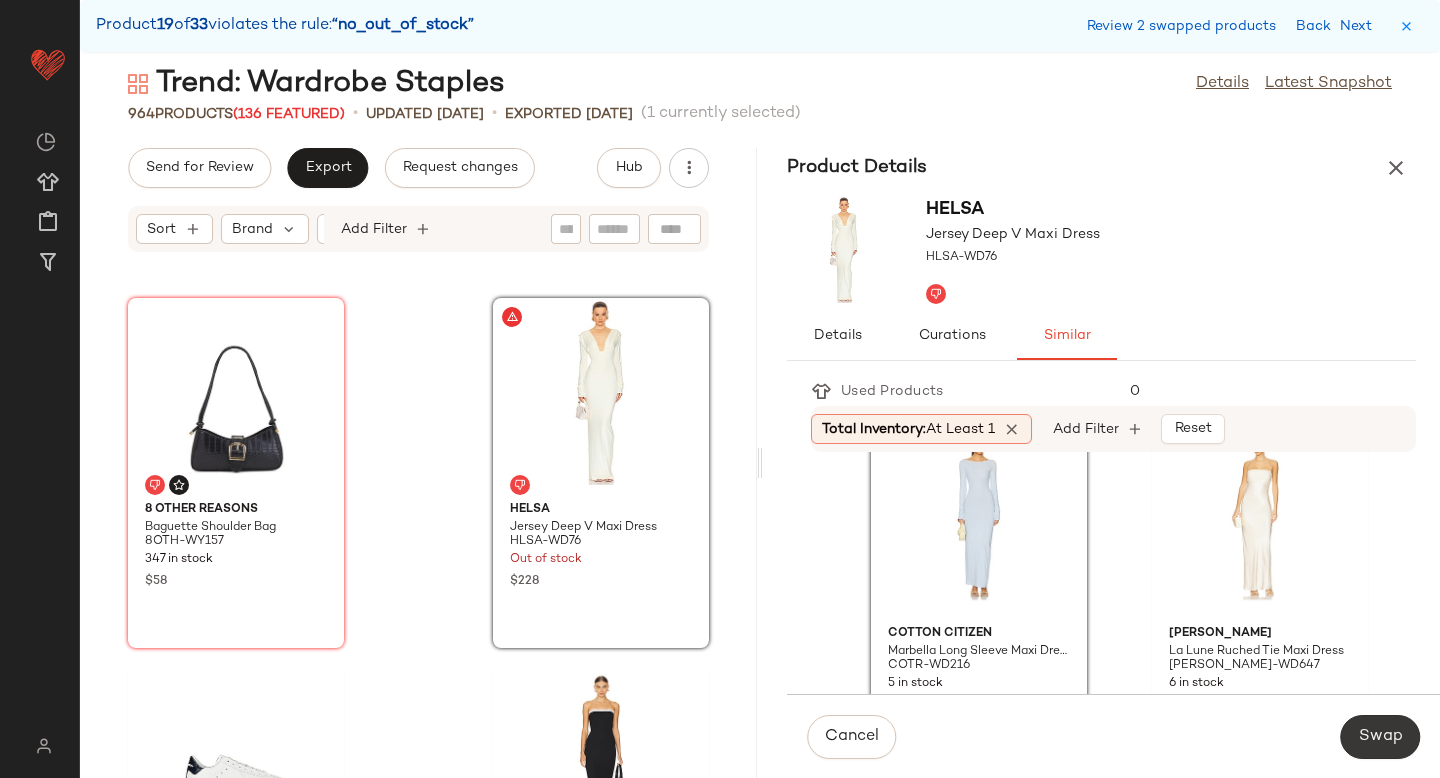 click on "Swap" 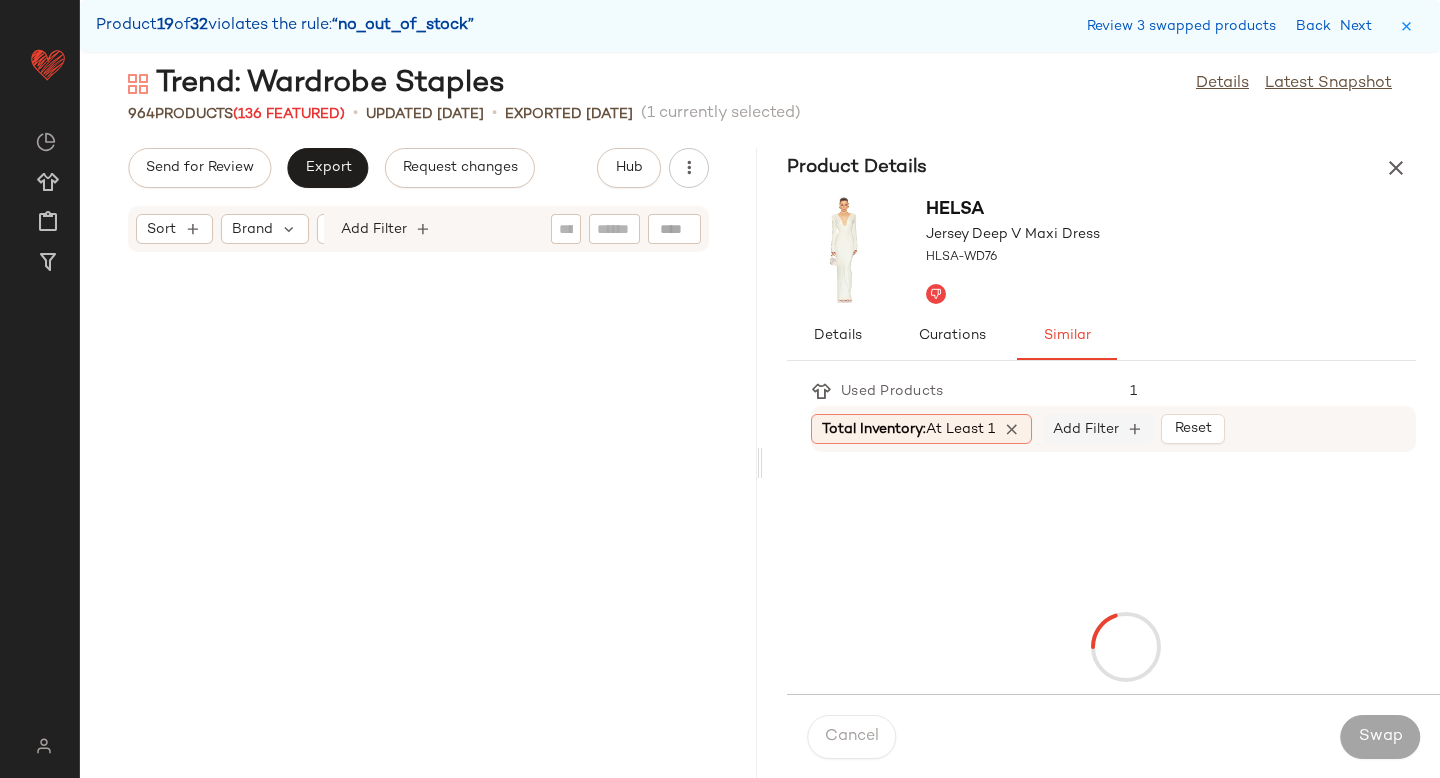 scroll, scrollTop: 108702, scrollLeft: 0, axis: vertical 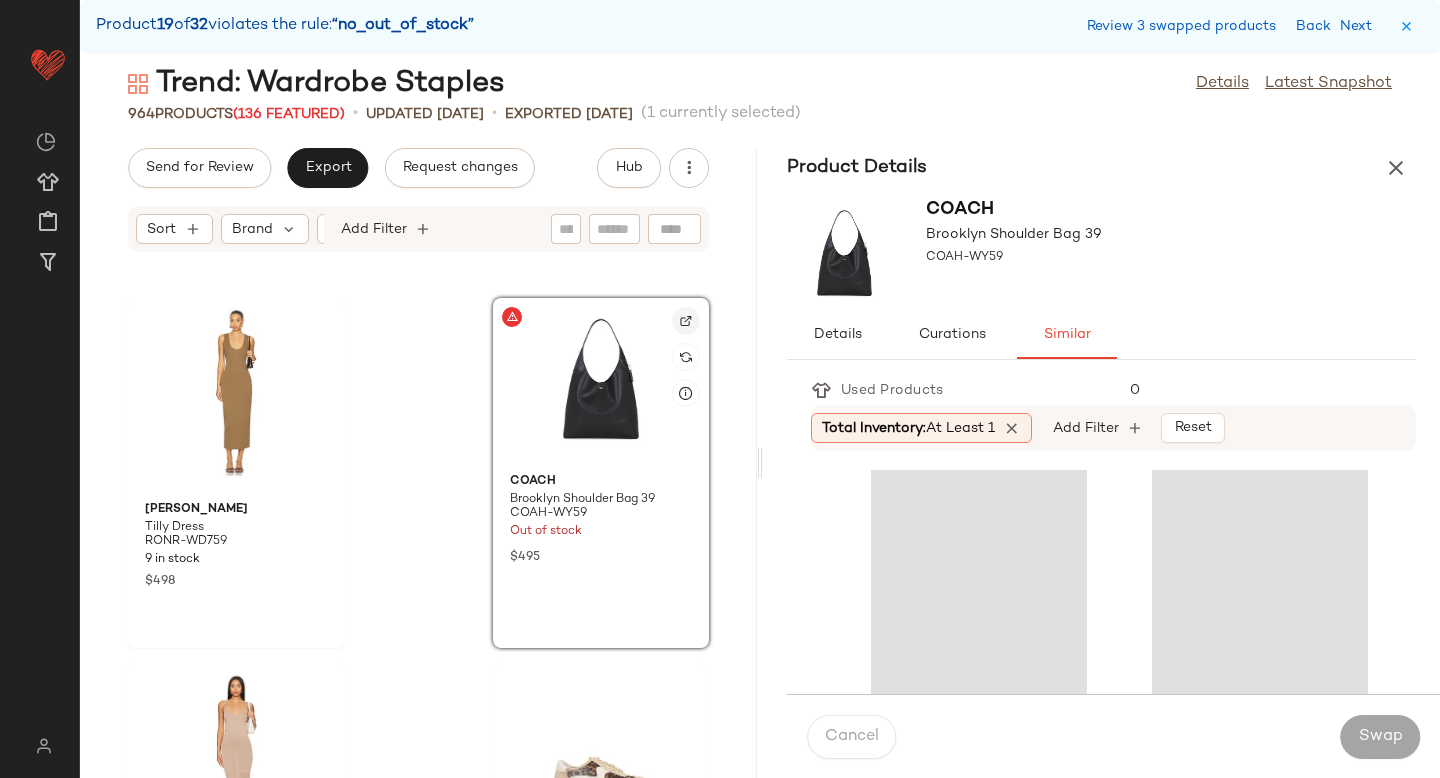 click 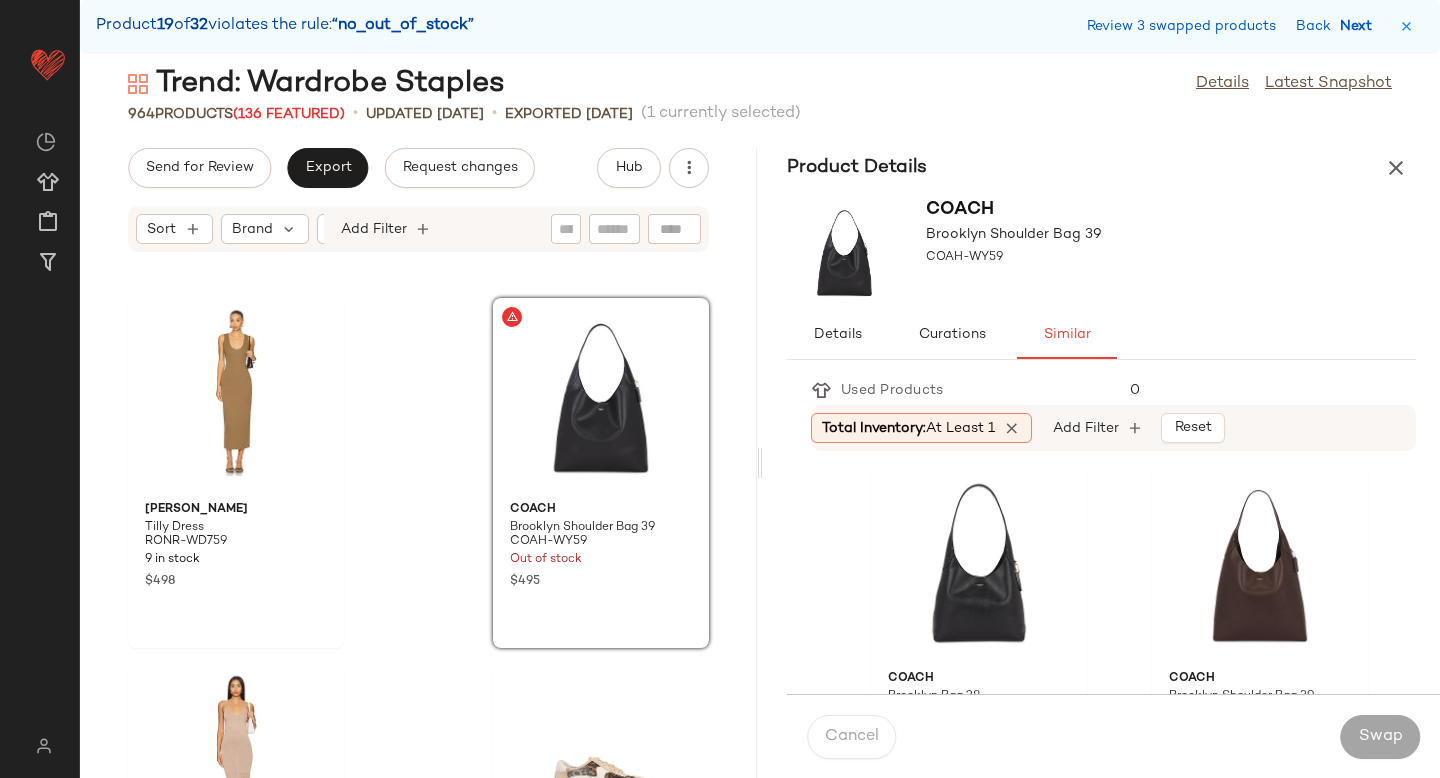 click on "Next" at bounding box center [1360, 26] 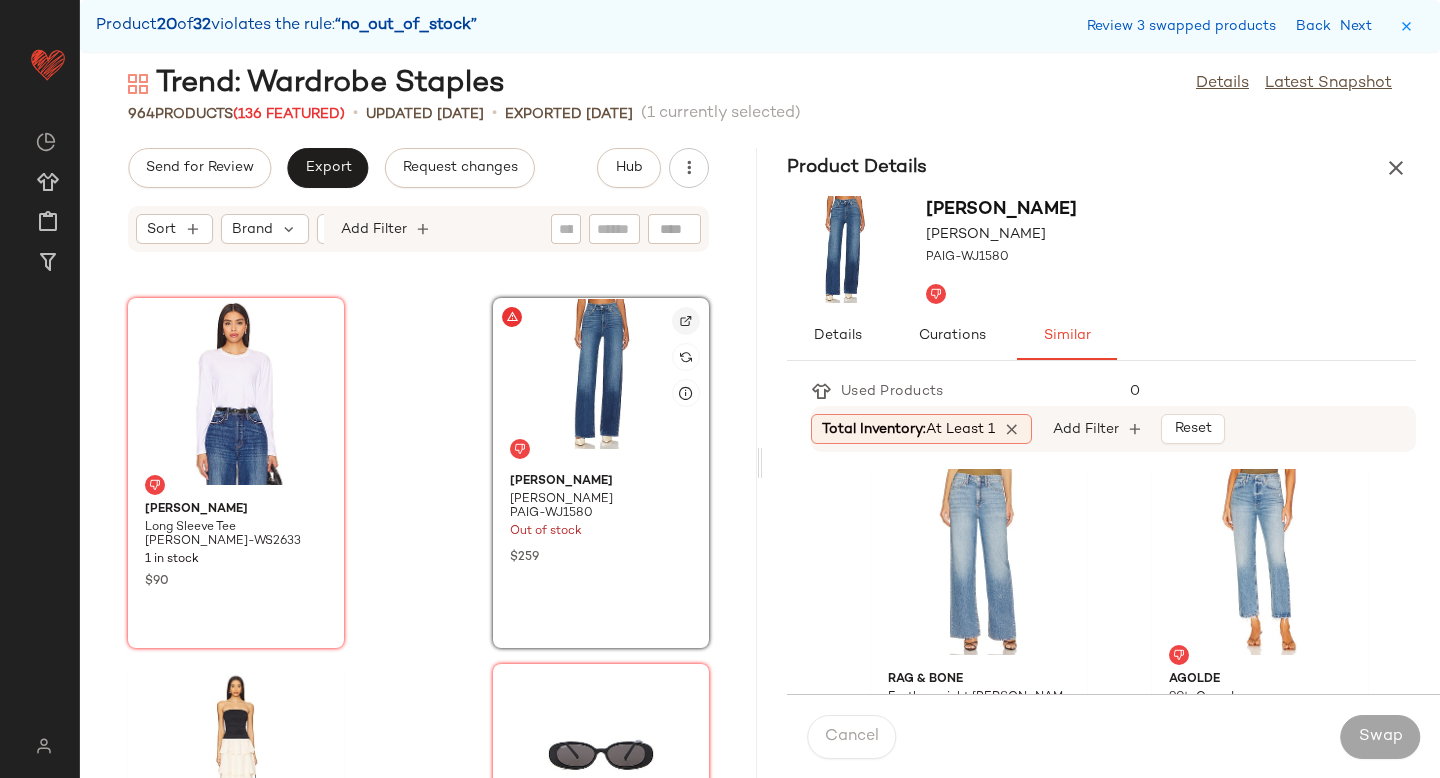 click at bounding box center [686, 321] 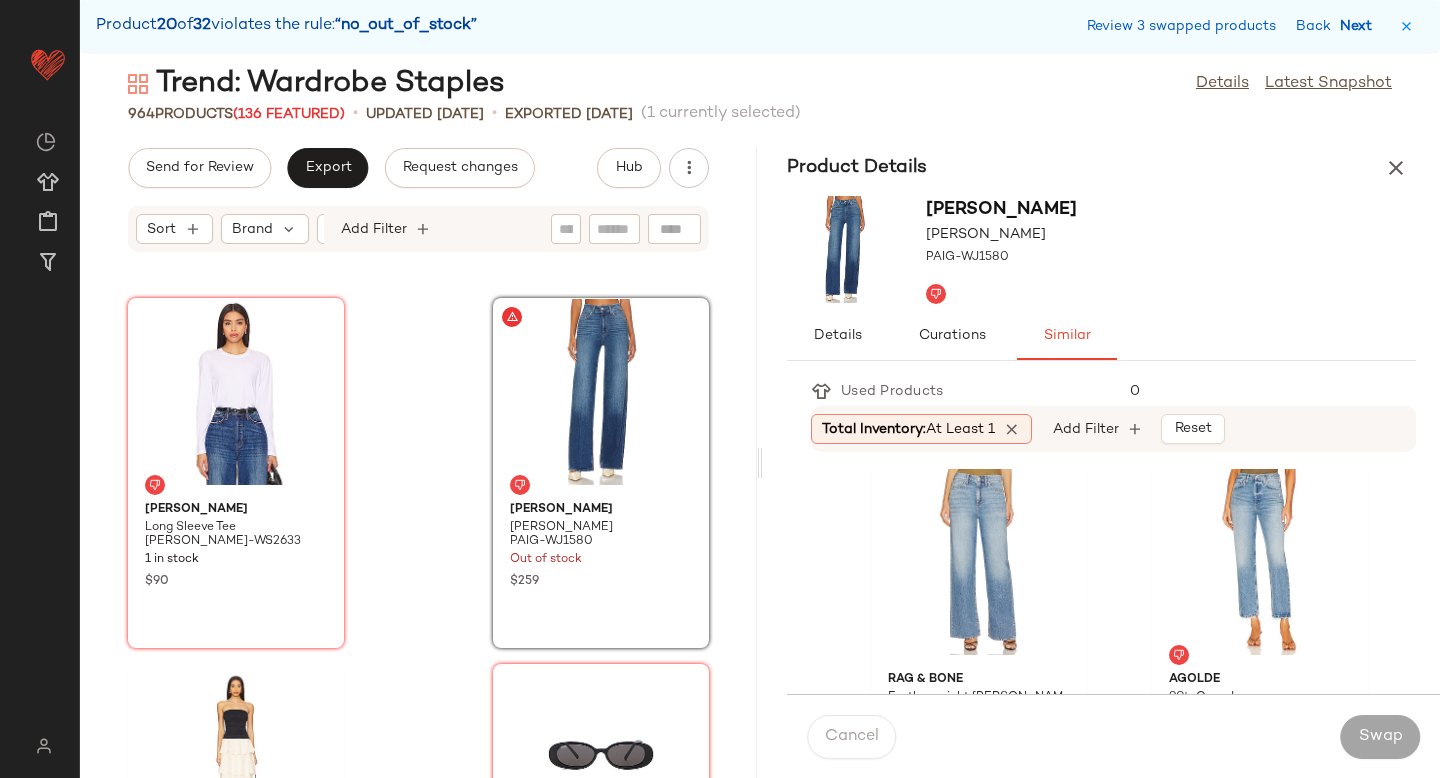 click on "Next" at bounding box center [1360, 26] 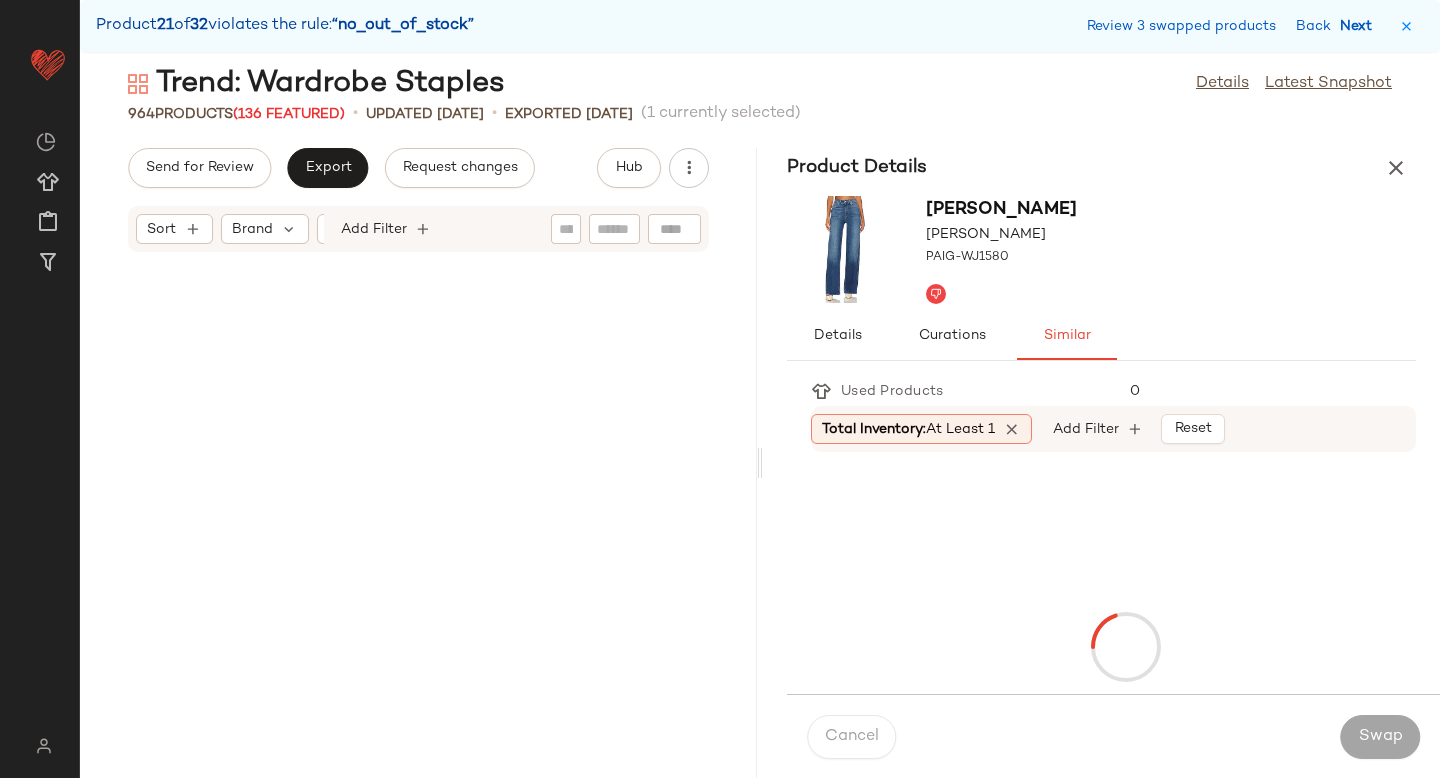 scroll, scrollTop: 113460, scrollLeft: 0, axis: vertical 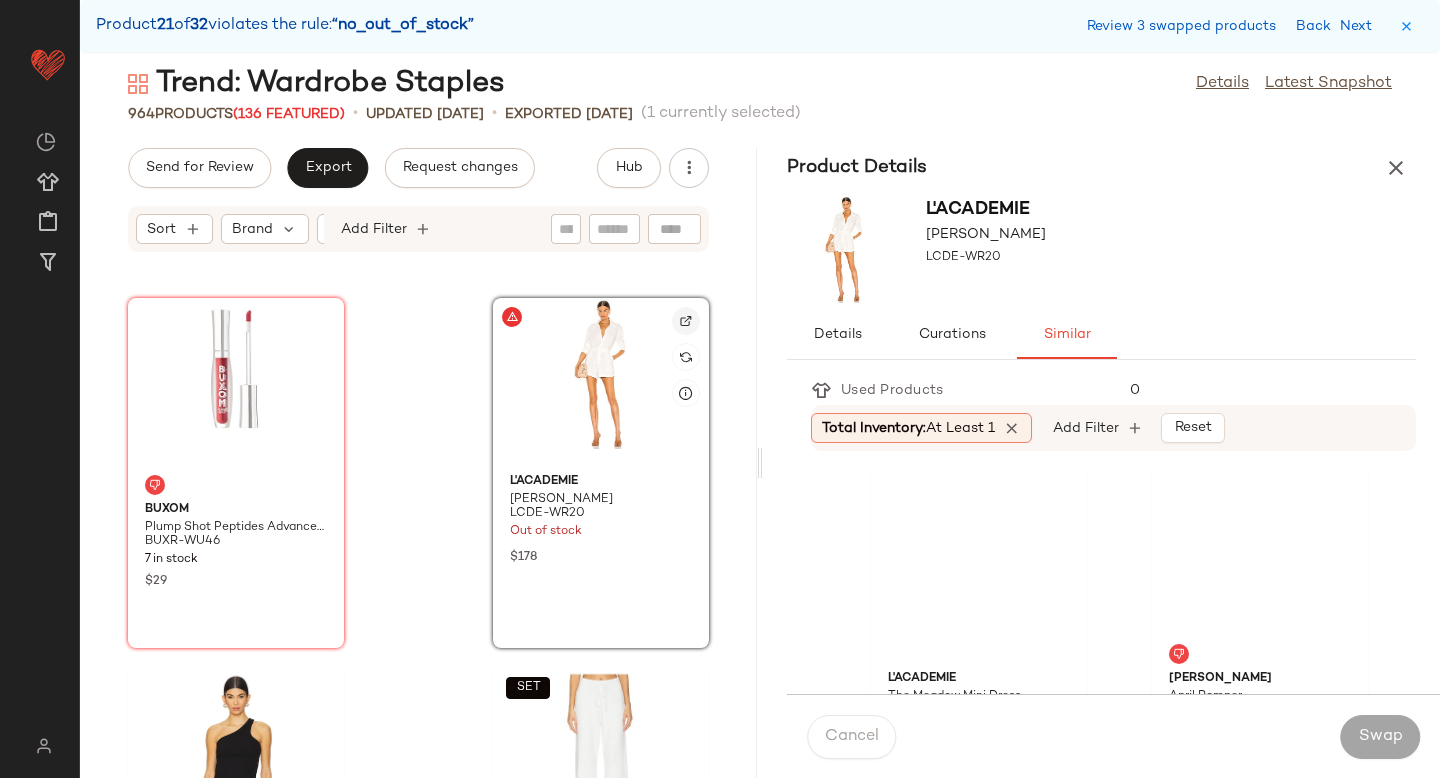 click 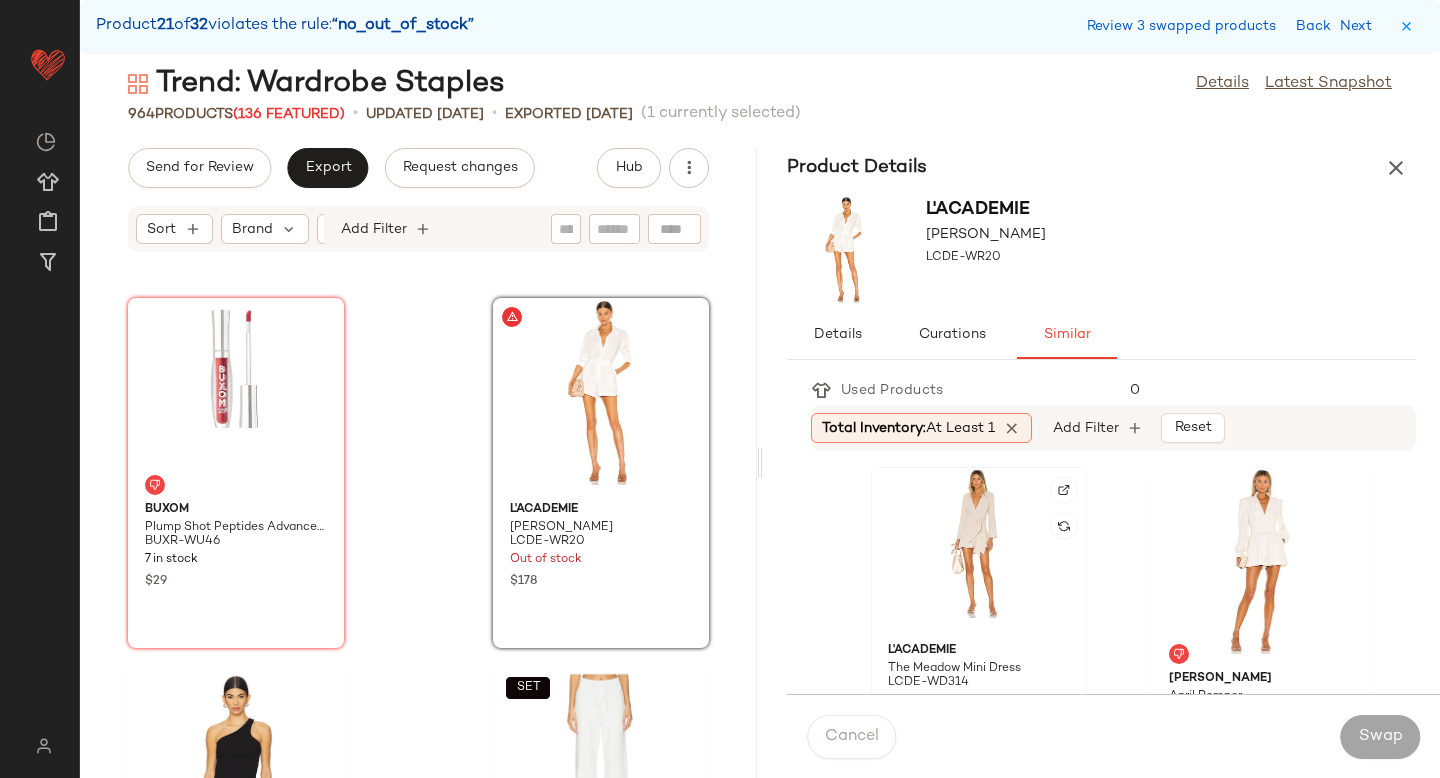 click 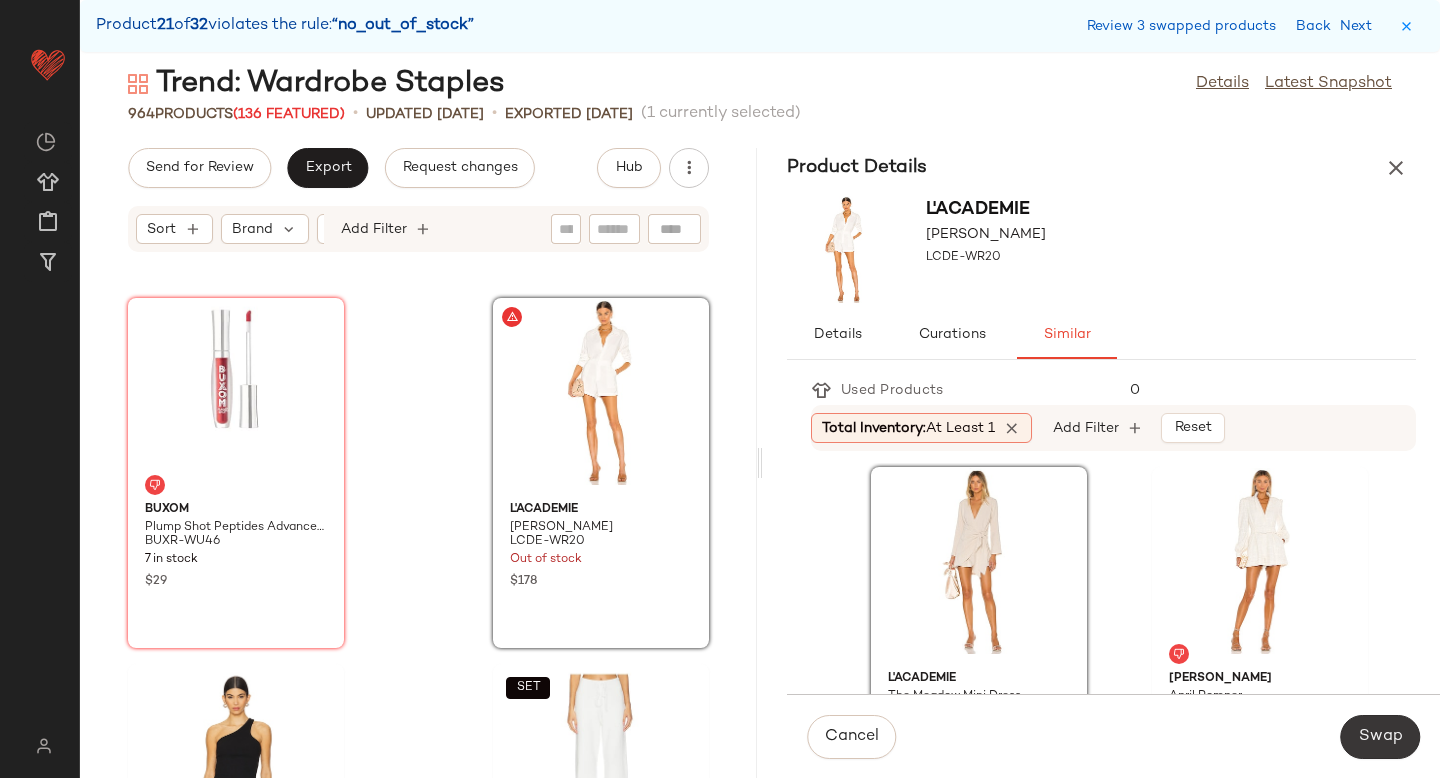 click on "Swap" at bounding box center (1380, 737) 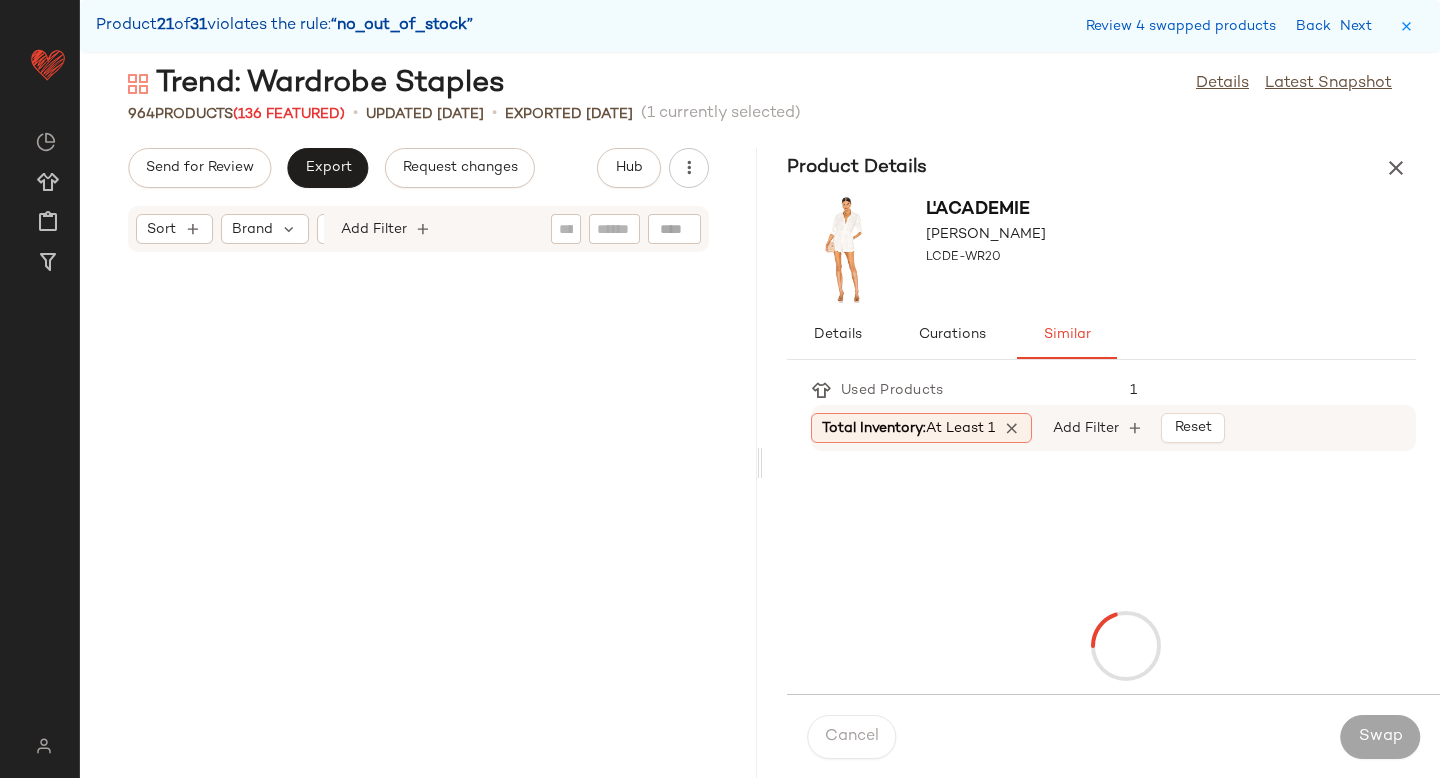 scroll, scrollTop: 118218, scrollLeft: 0, axis: vertical 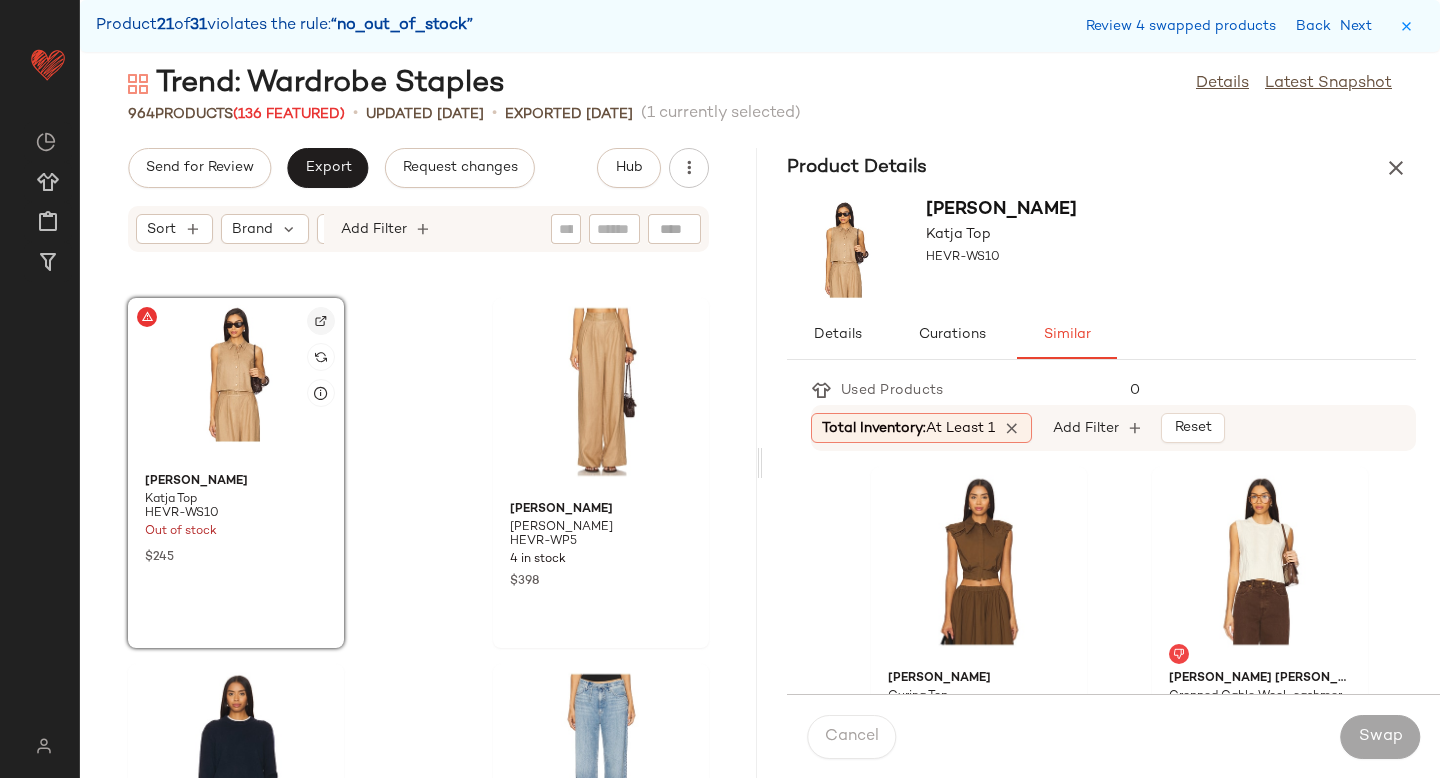 click 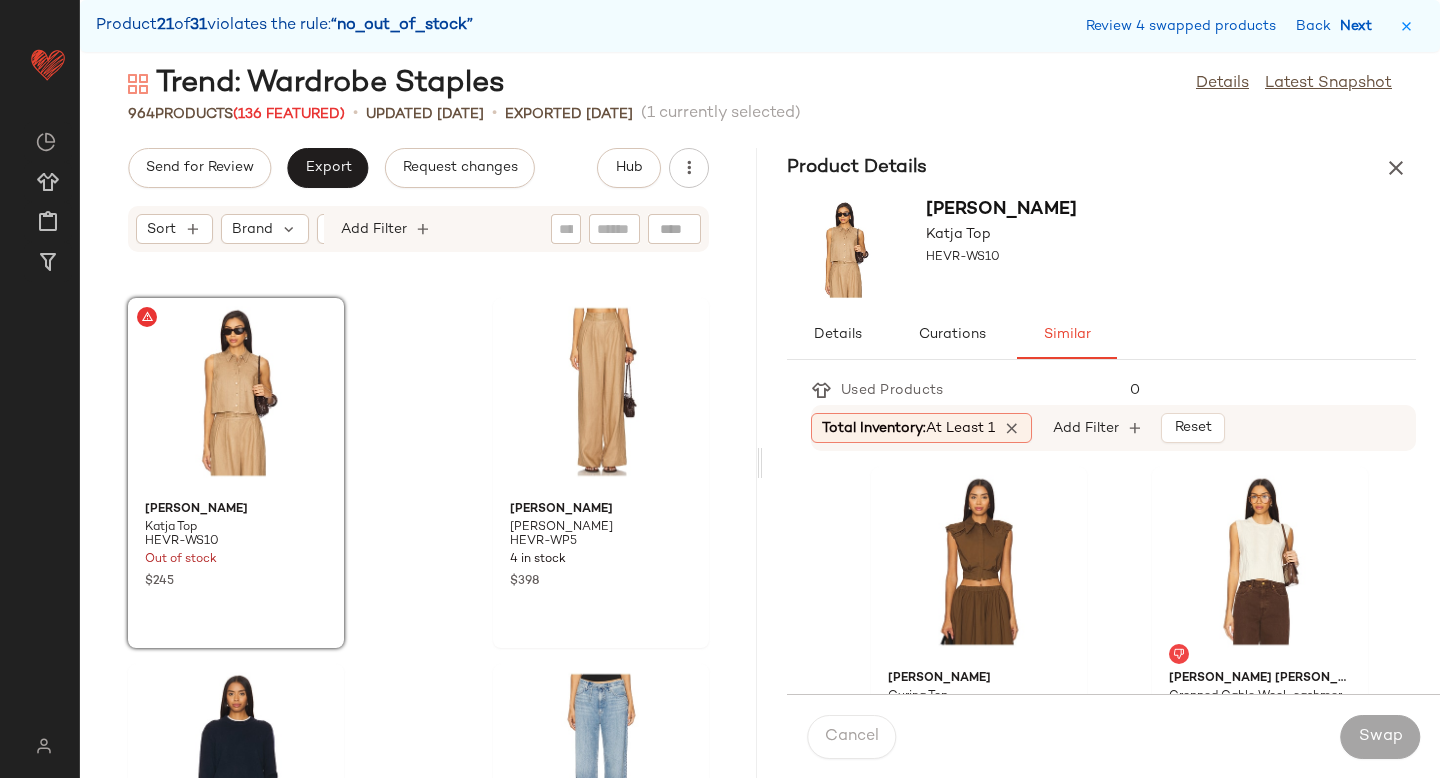 click on "Next" at bounding box center (1360, 26) 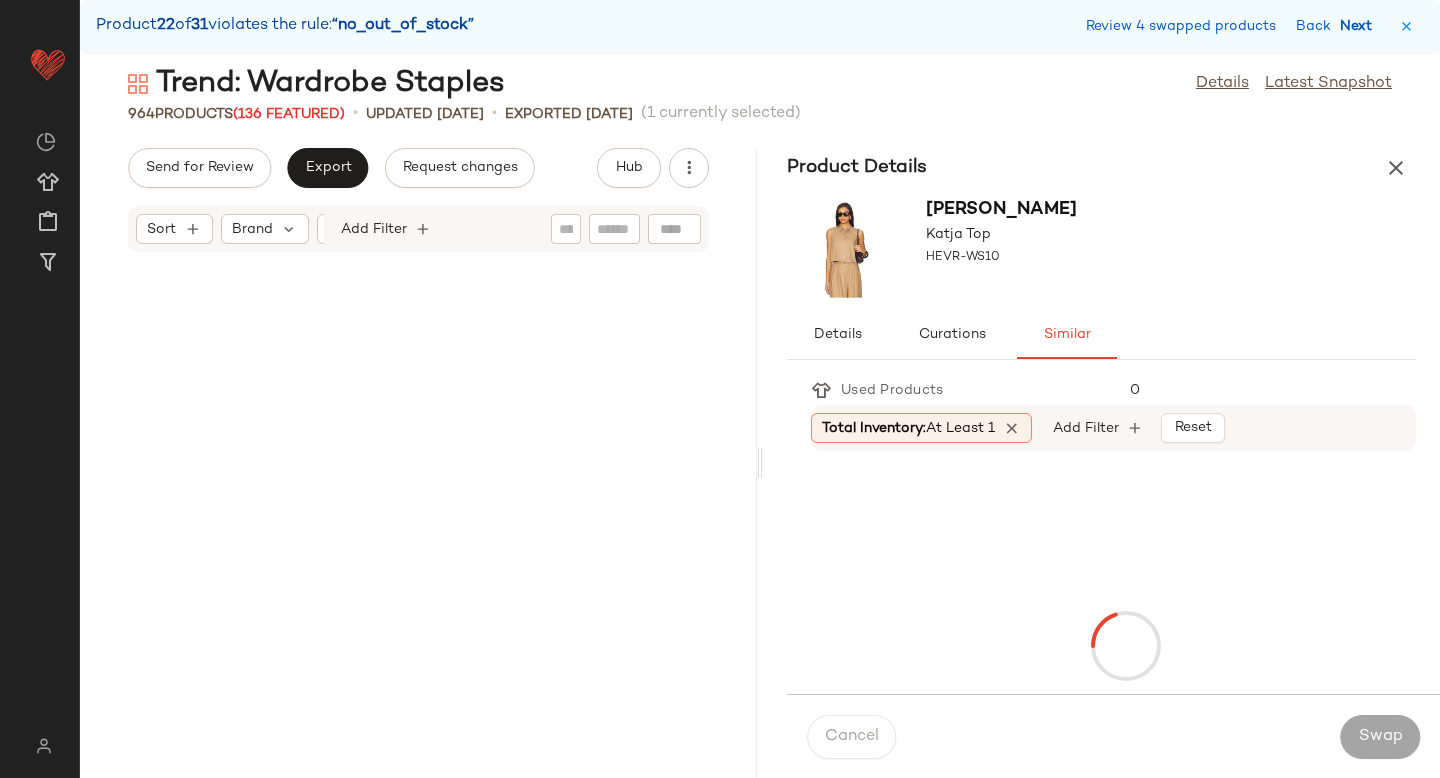 scroll, scrollTop: 120780, scrollLeft: 0, axis: vertical 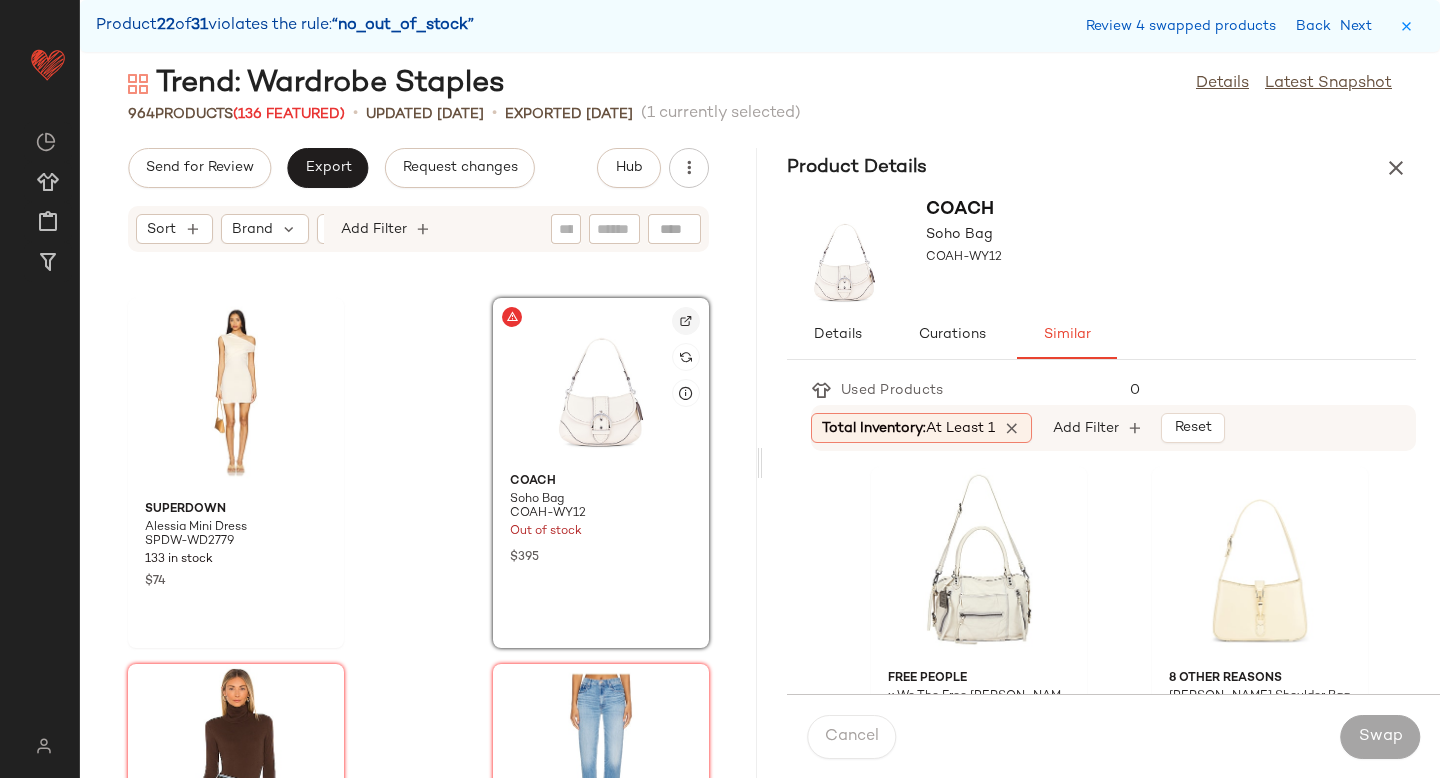 click at bounding box center (686, 321) 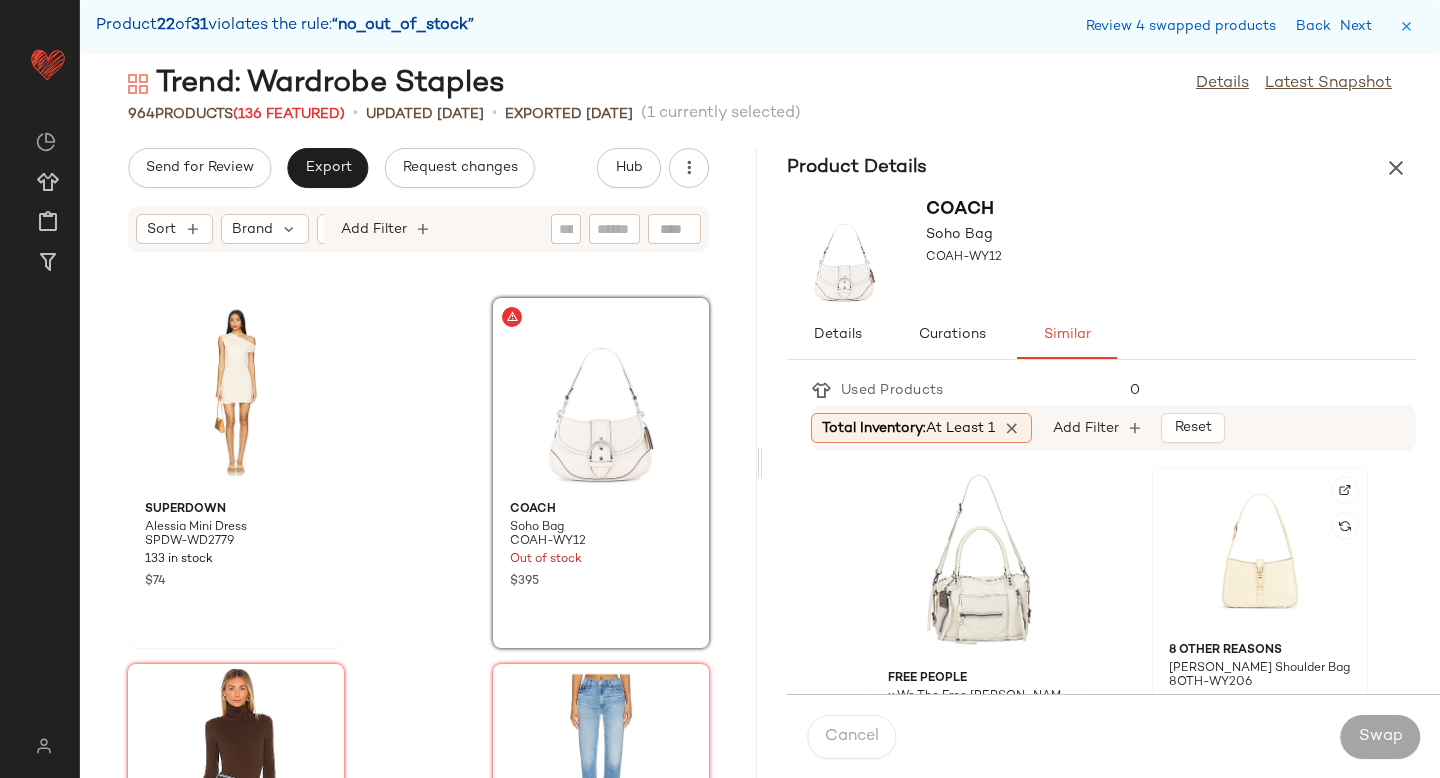 click 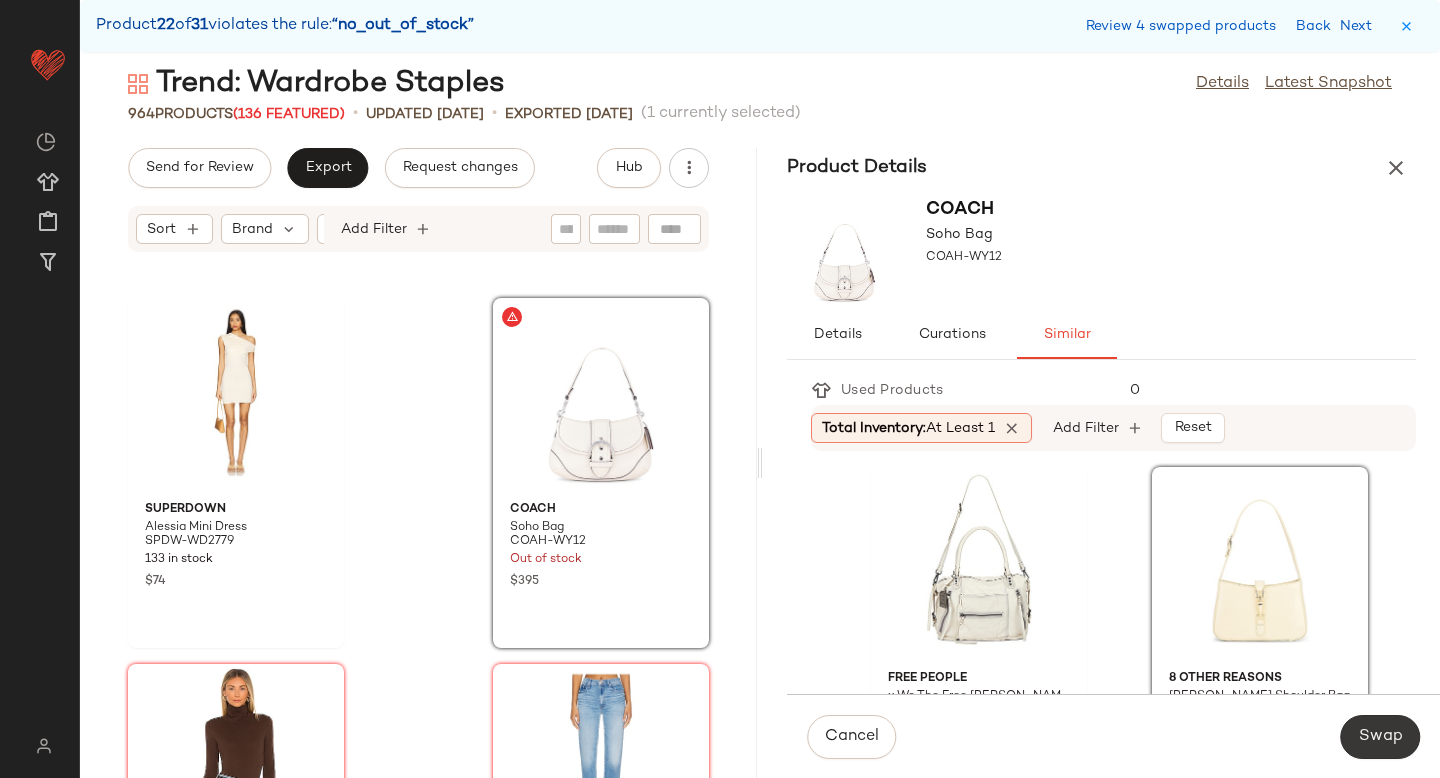 click on "Swap" at bounding box center (1380, 737) 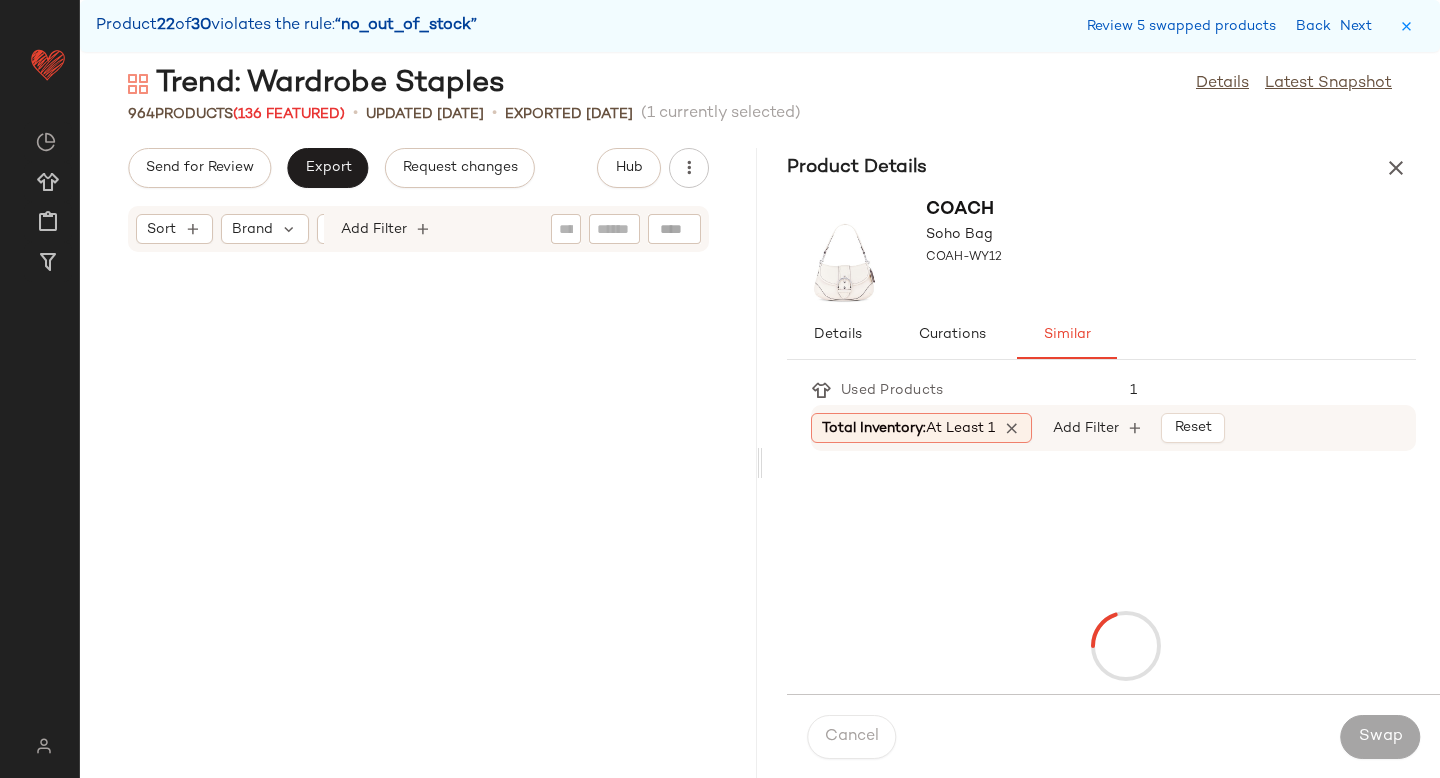 scroll, scrollTop: 128832, scrollLeft: 0, axis: vertical 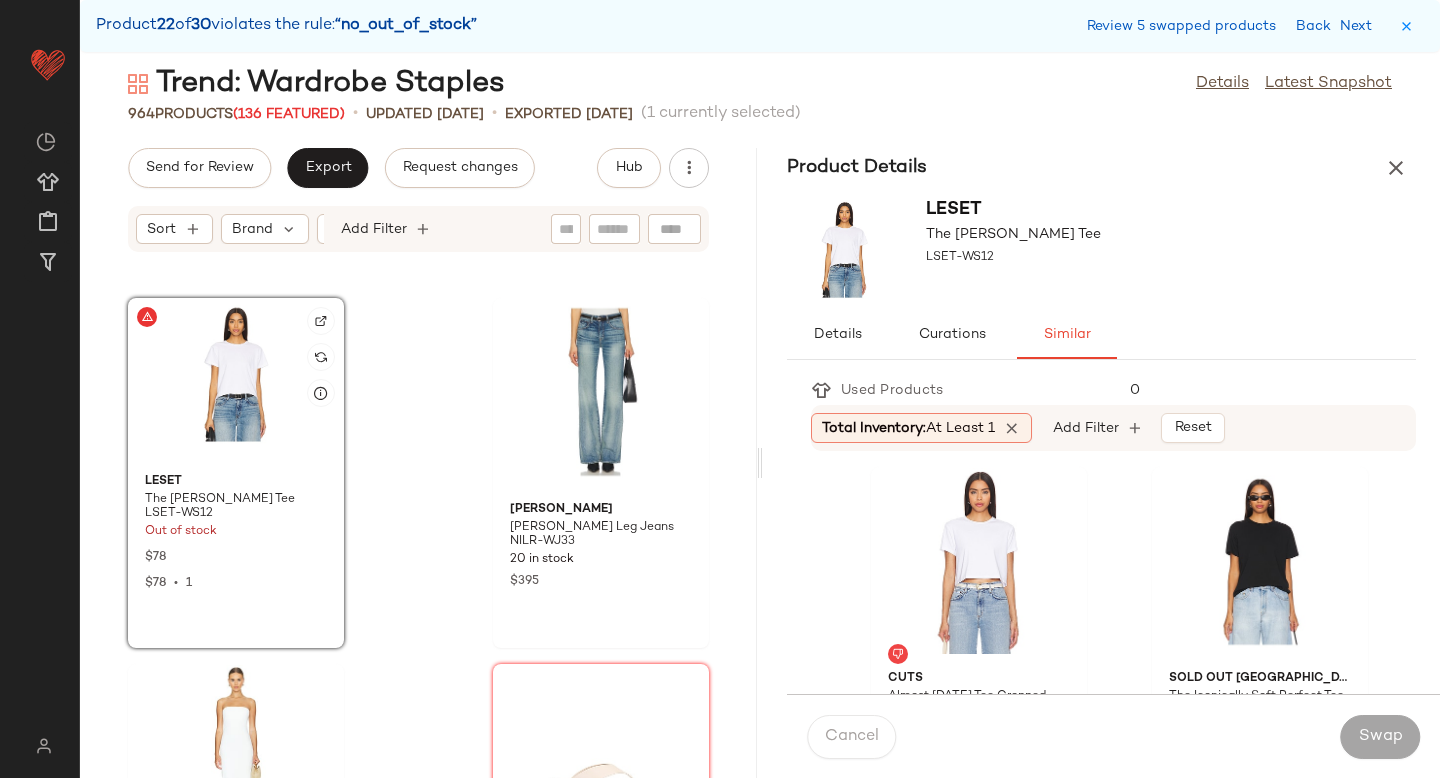 click at bounding box center (321, 321) 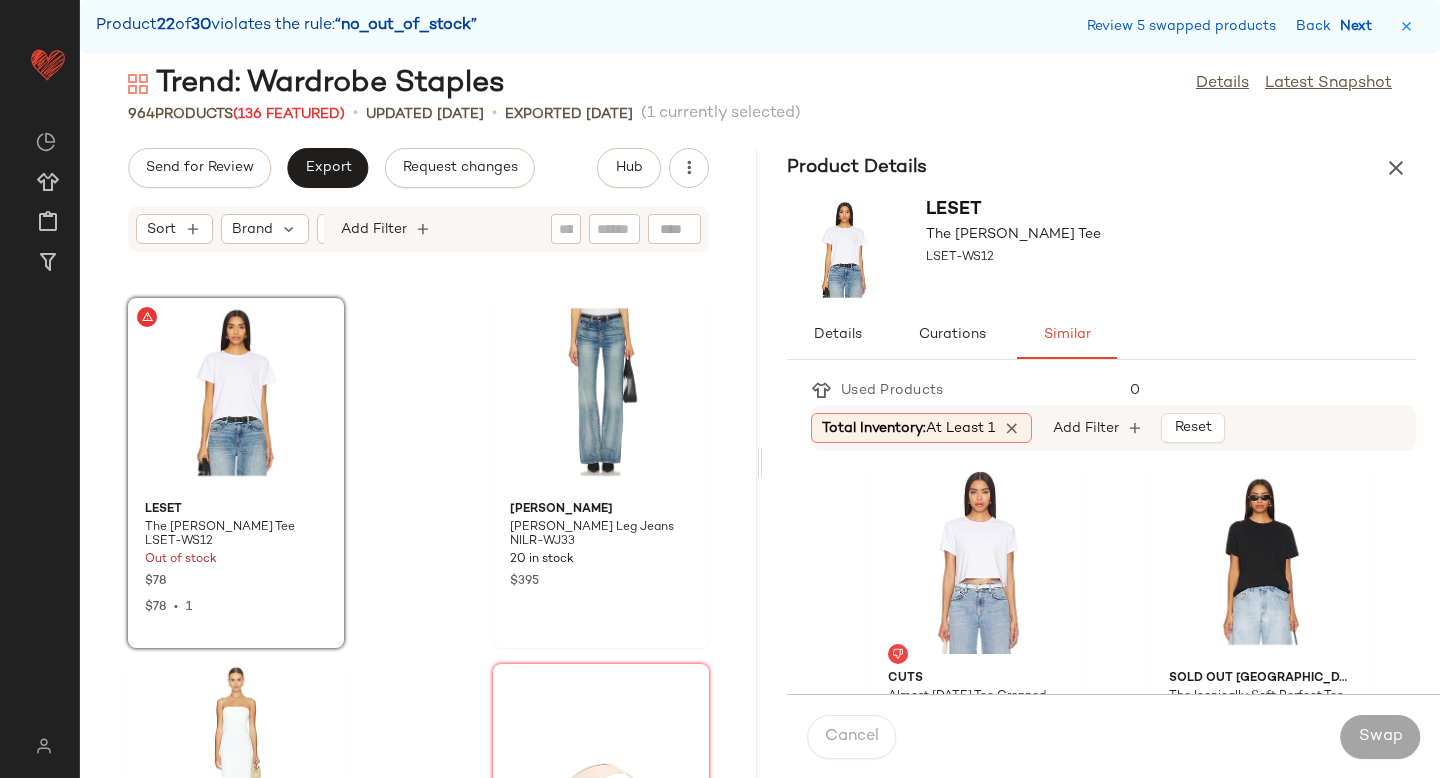 click on "Next" at bounding box center [1360, 26] 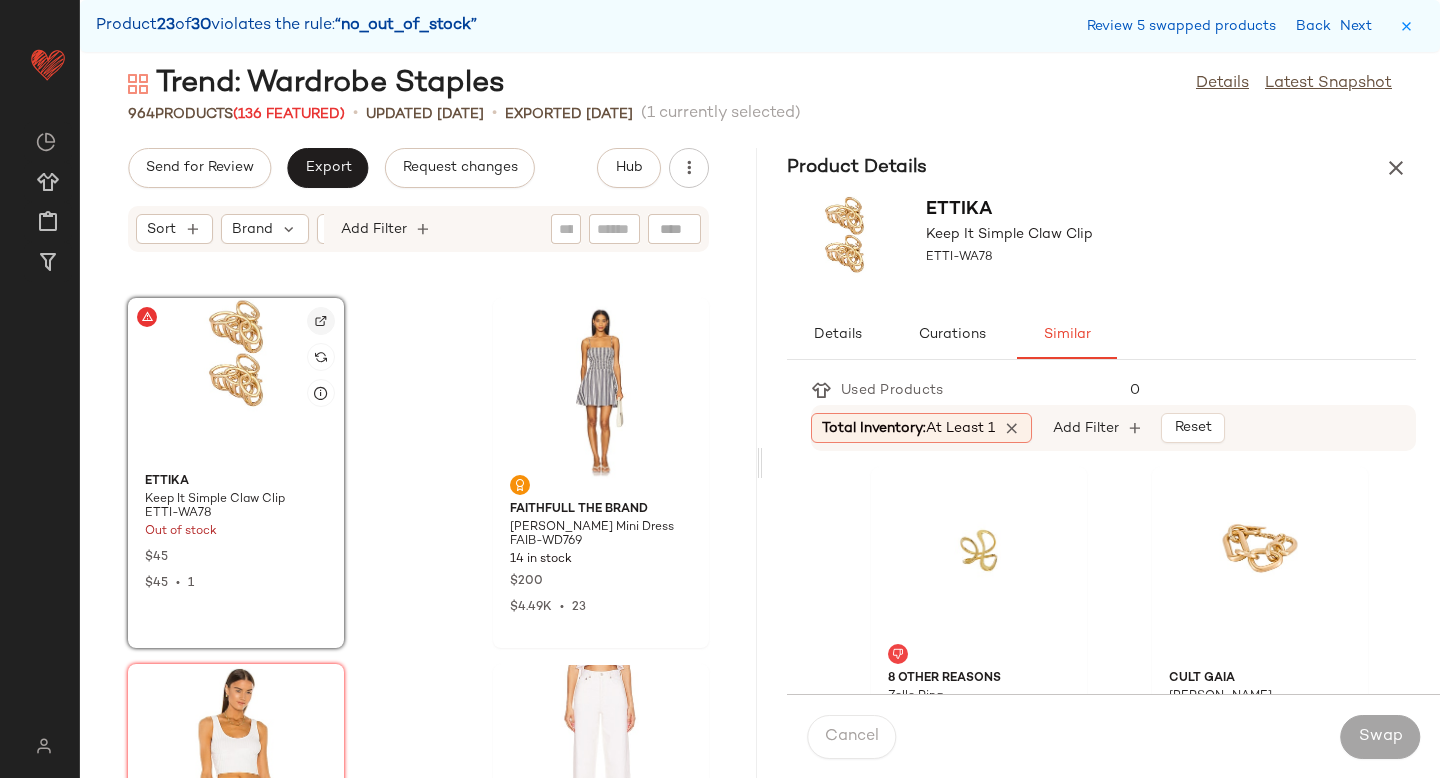 click 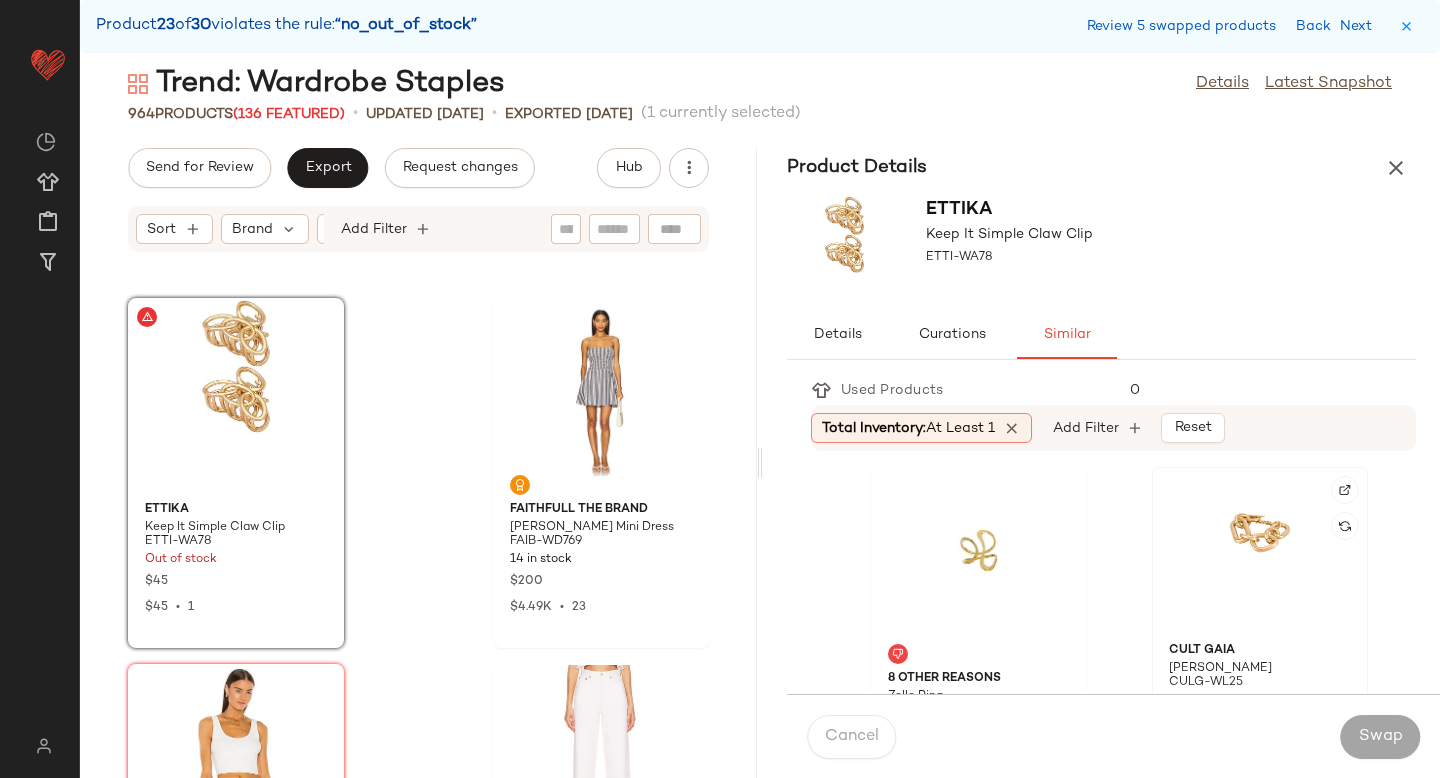 click 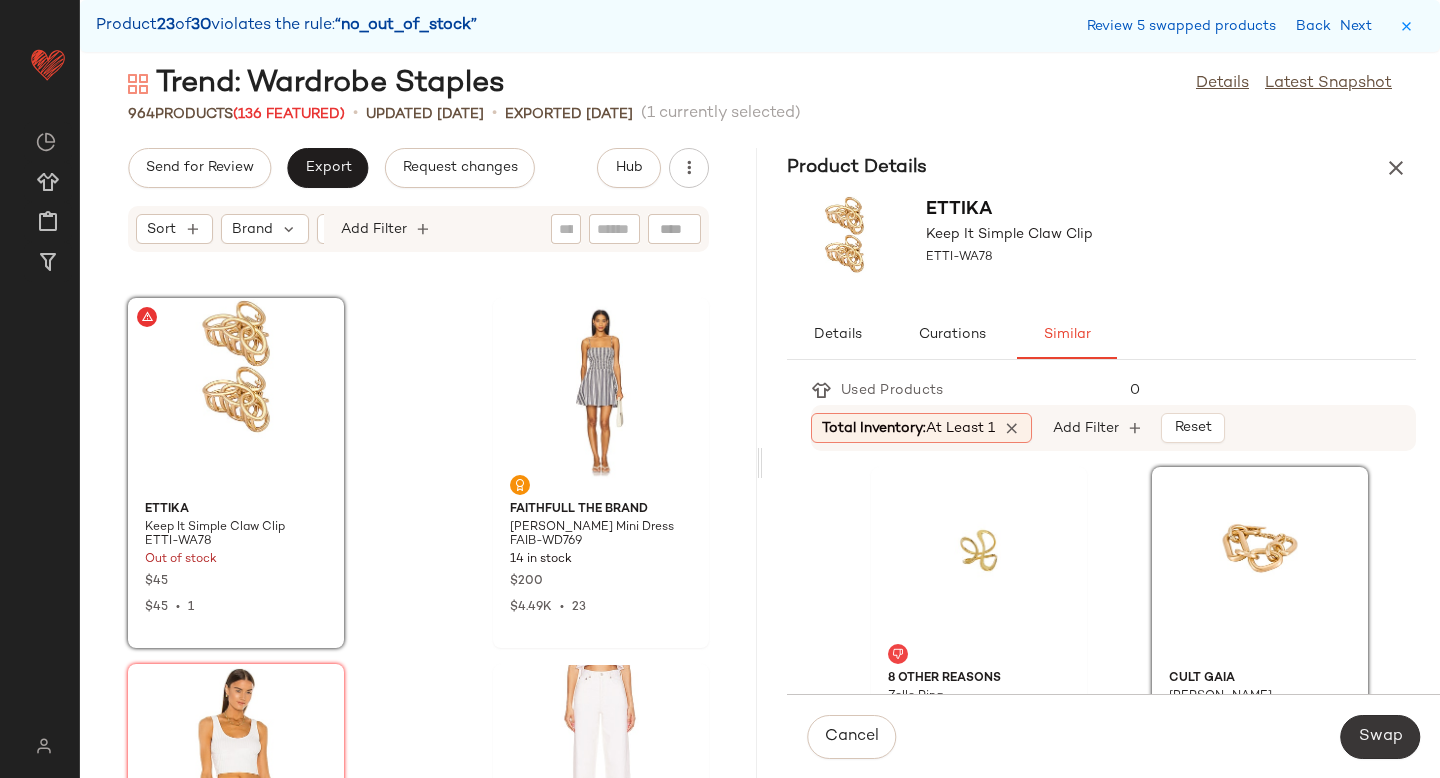 click on "Swap" 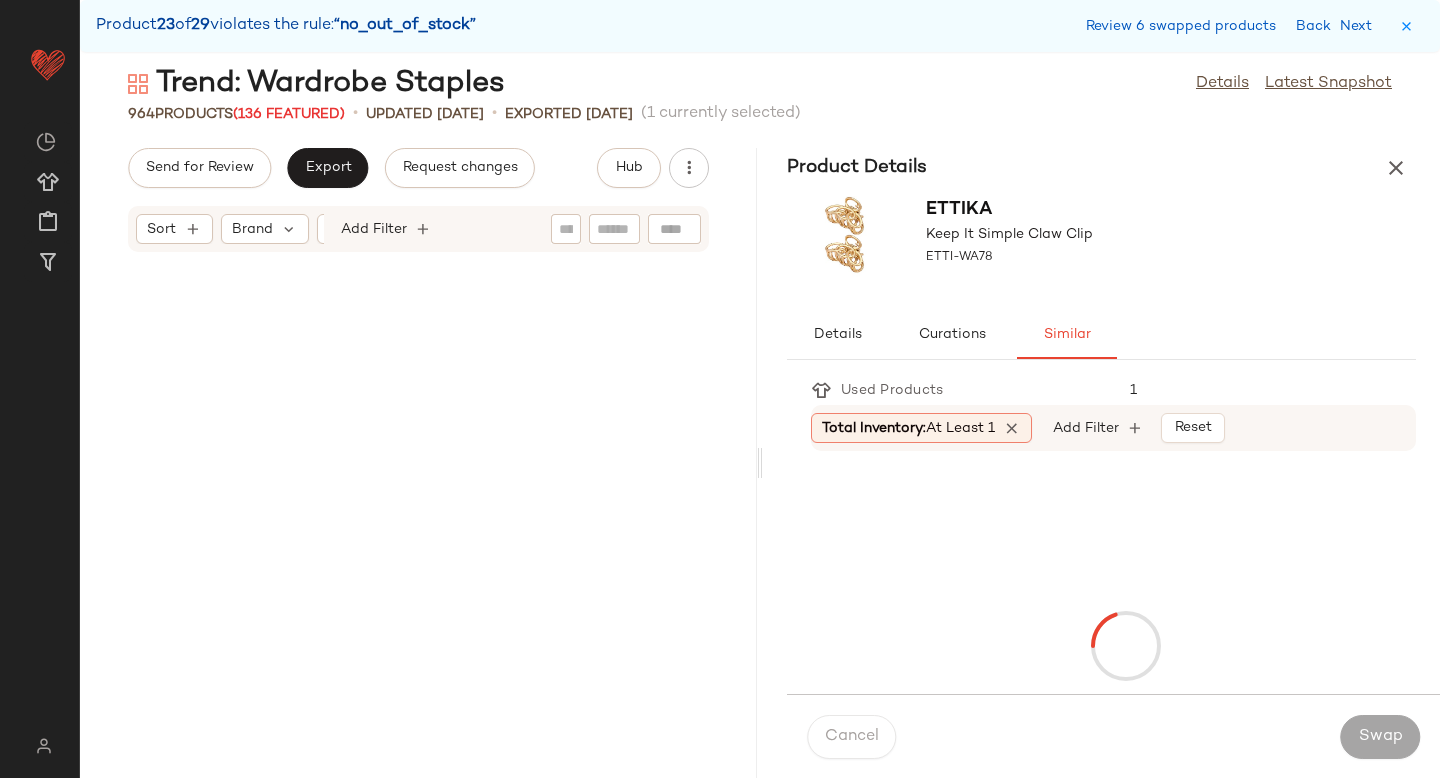scroll, scrollTop: 132858, scrollLeft: 0, axis: vertical 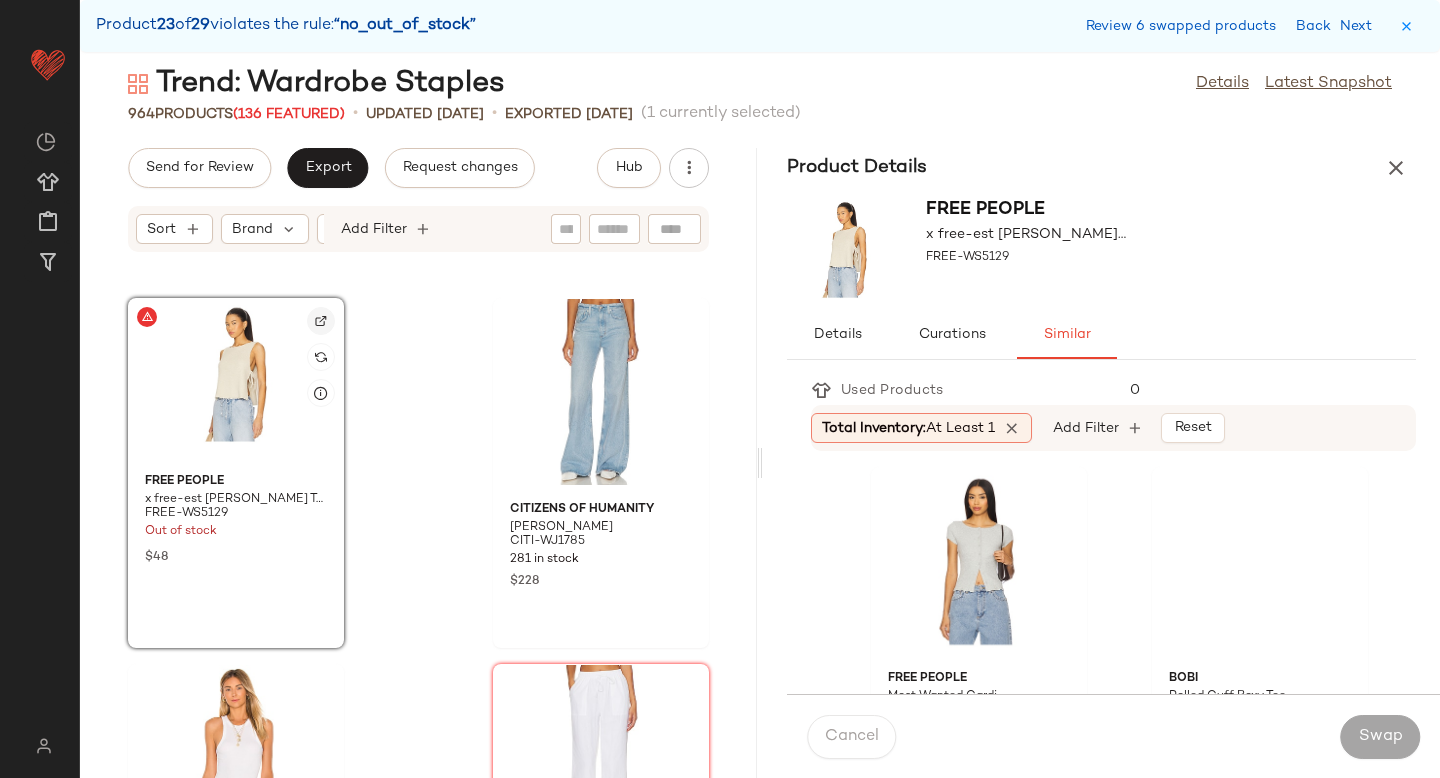 click at bounding box center (321, 321) 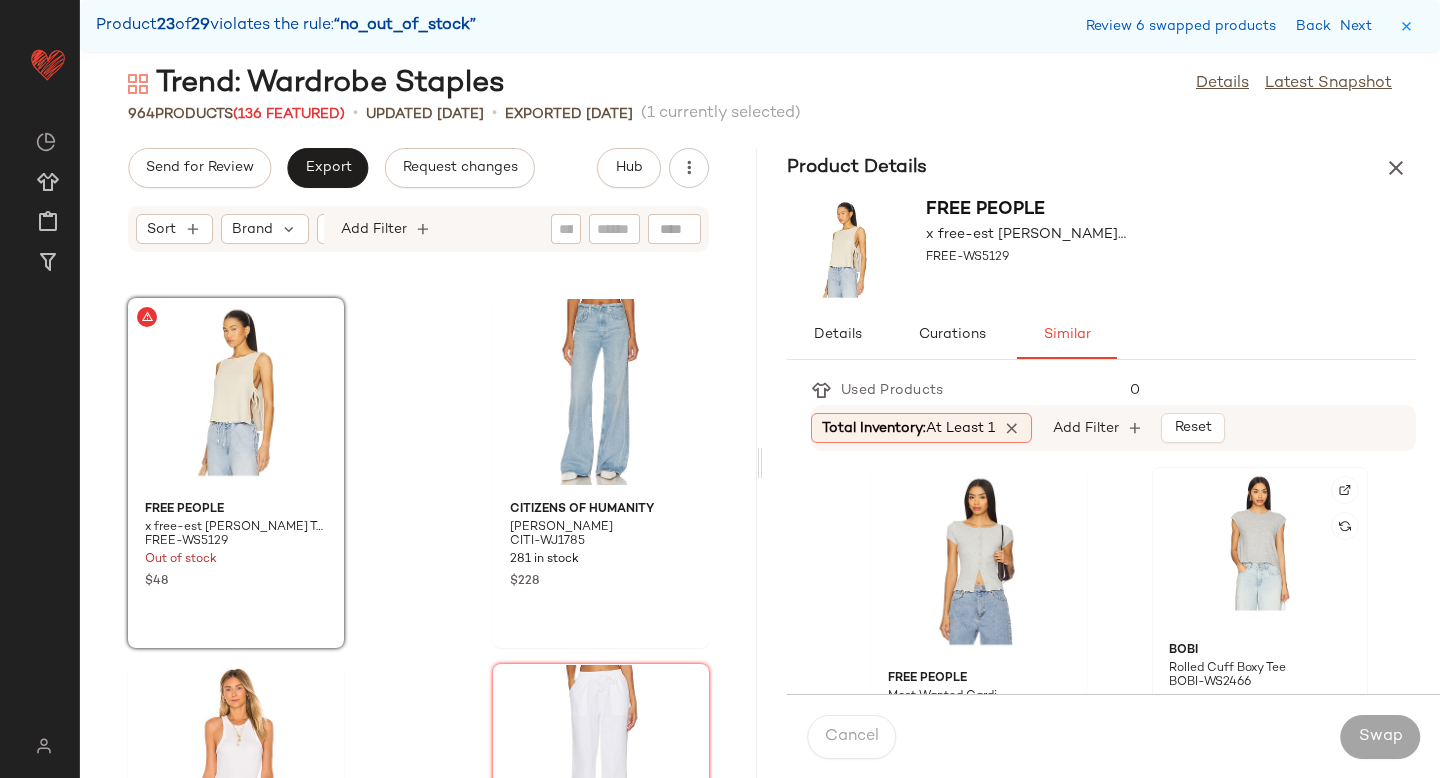 click 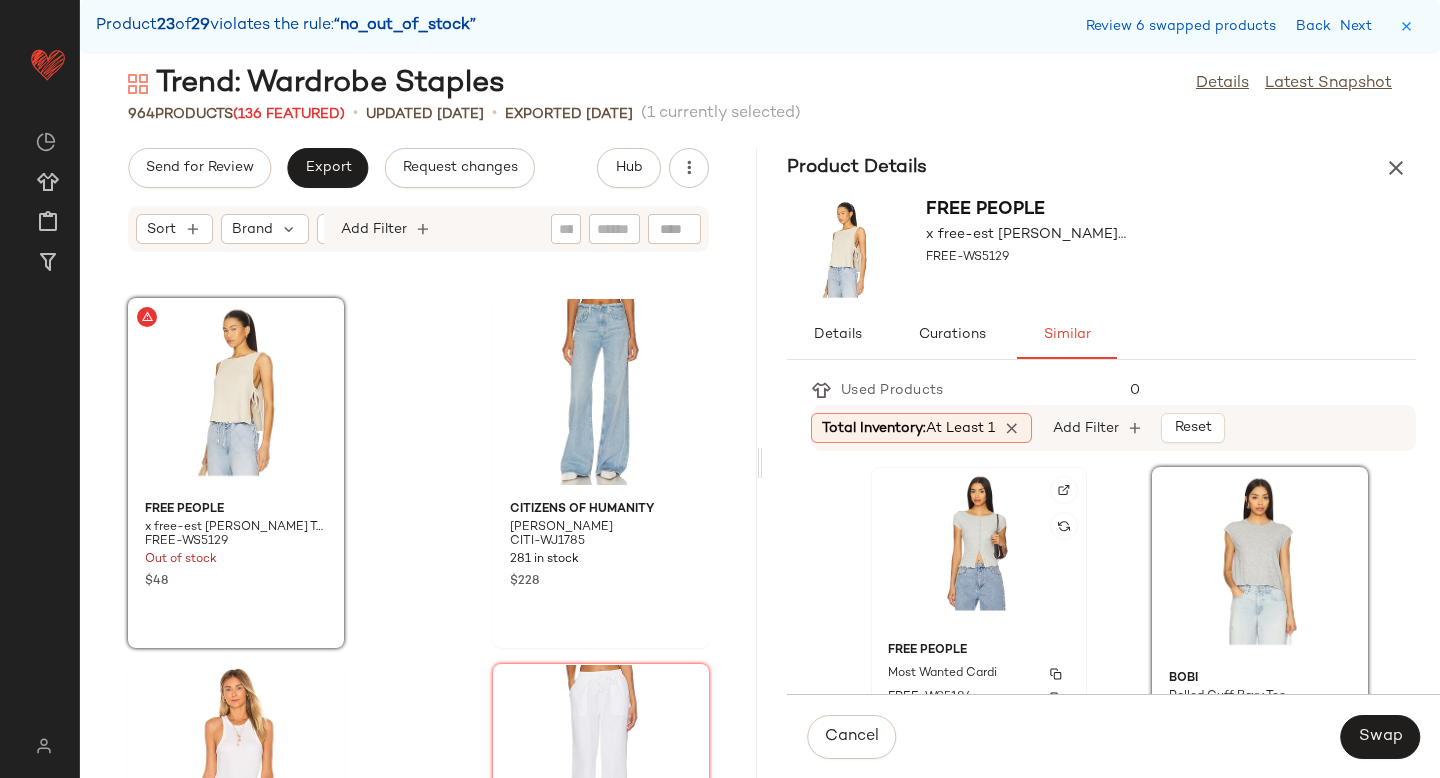 click on "Free People Most Wanted Cardi FREE-WS5184 424 in stock $38 $106  •  3" 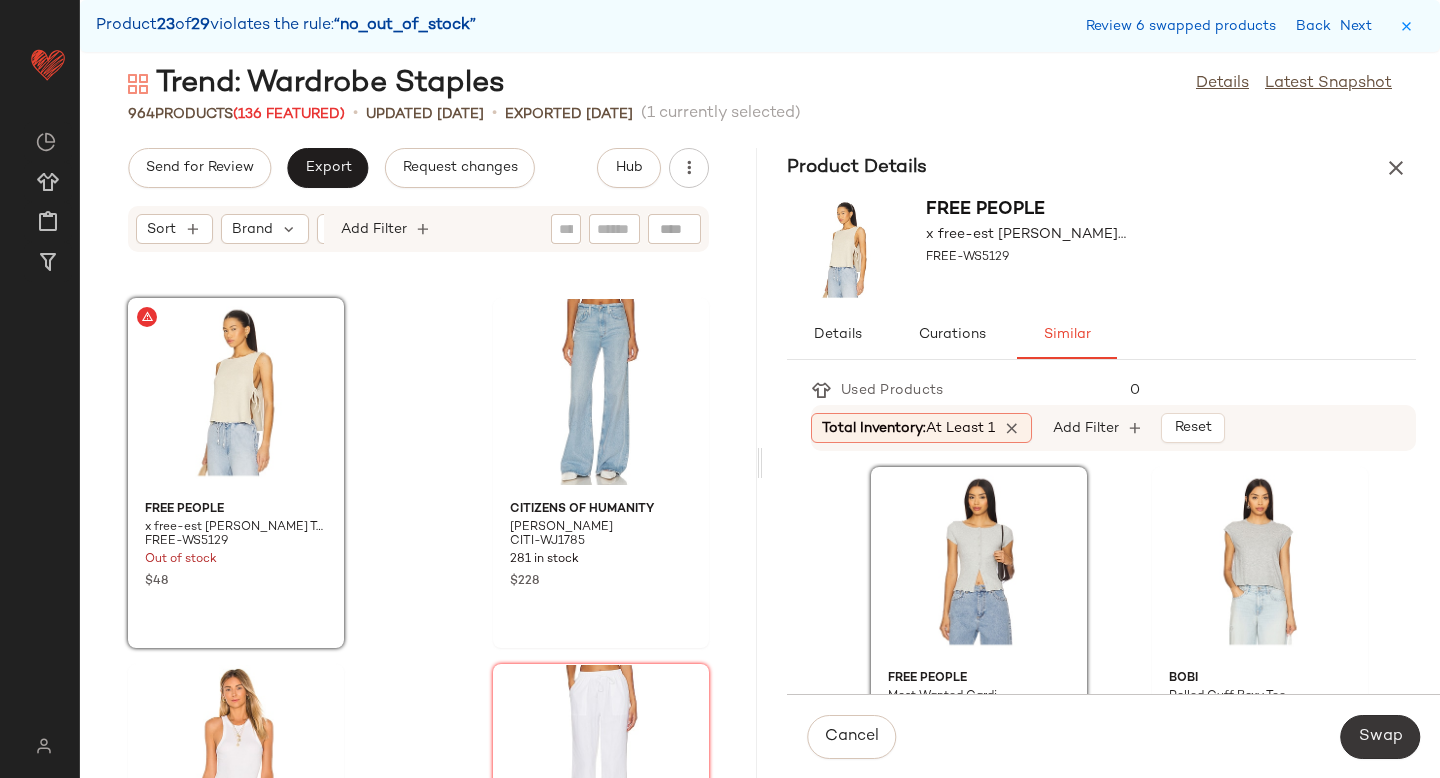 click on "Swap" at bounding box center [1380, 737] 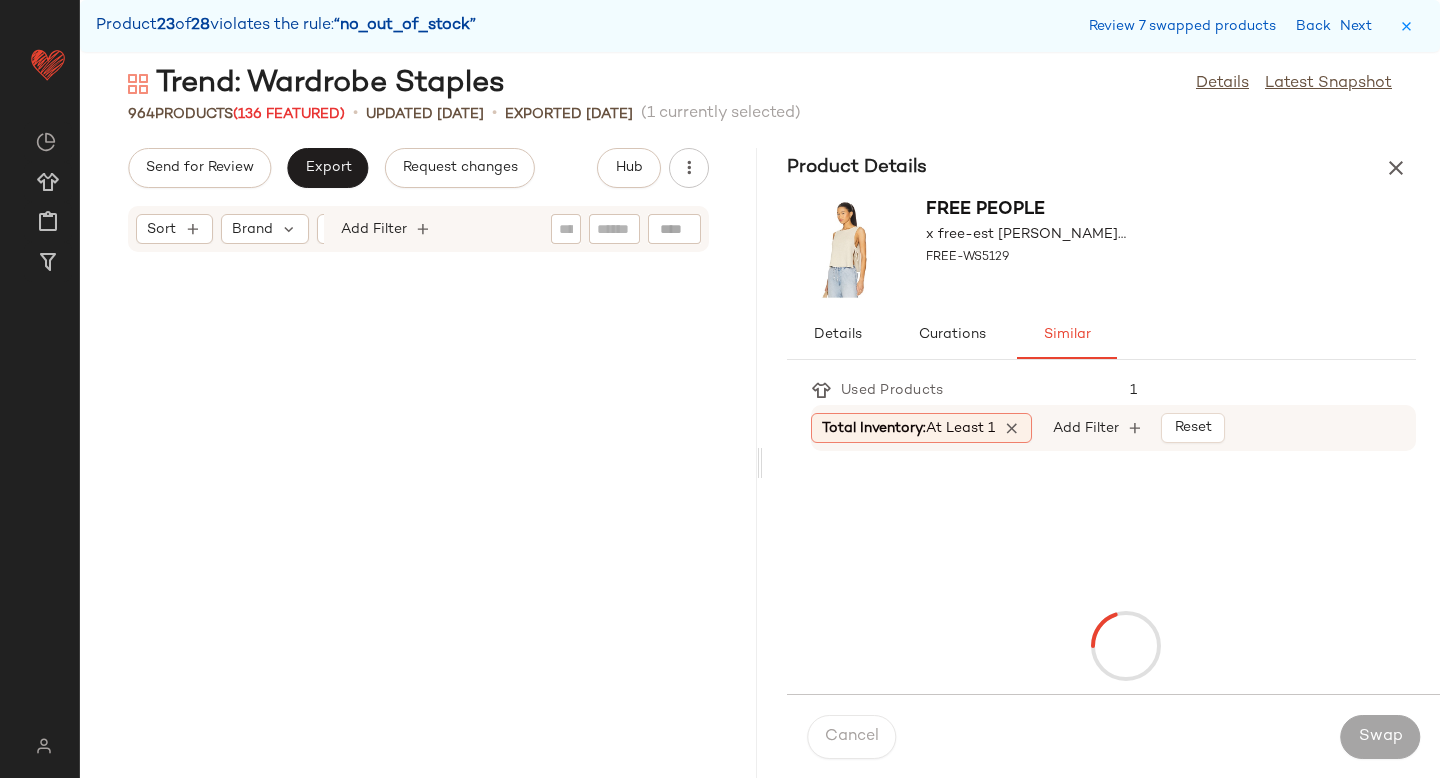 scroll, scrollTop: 146766, scrollLeft: 0, axis: vertical 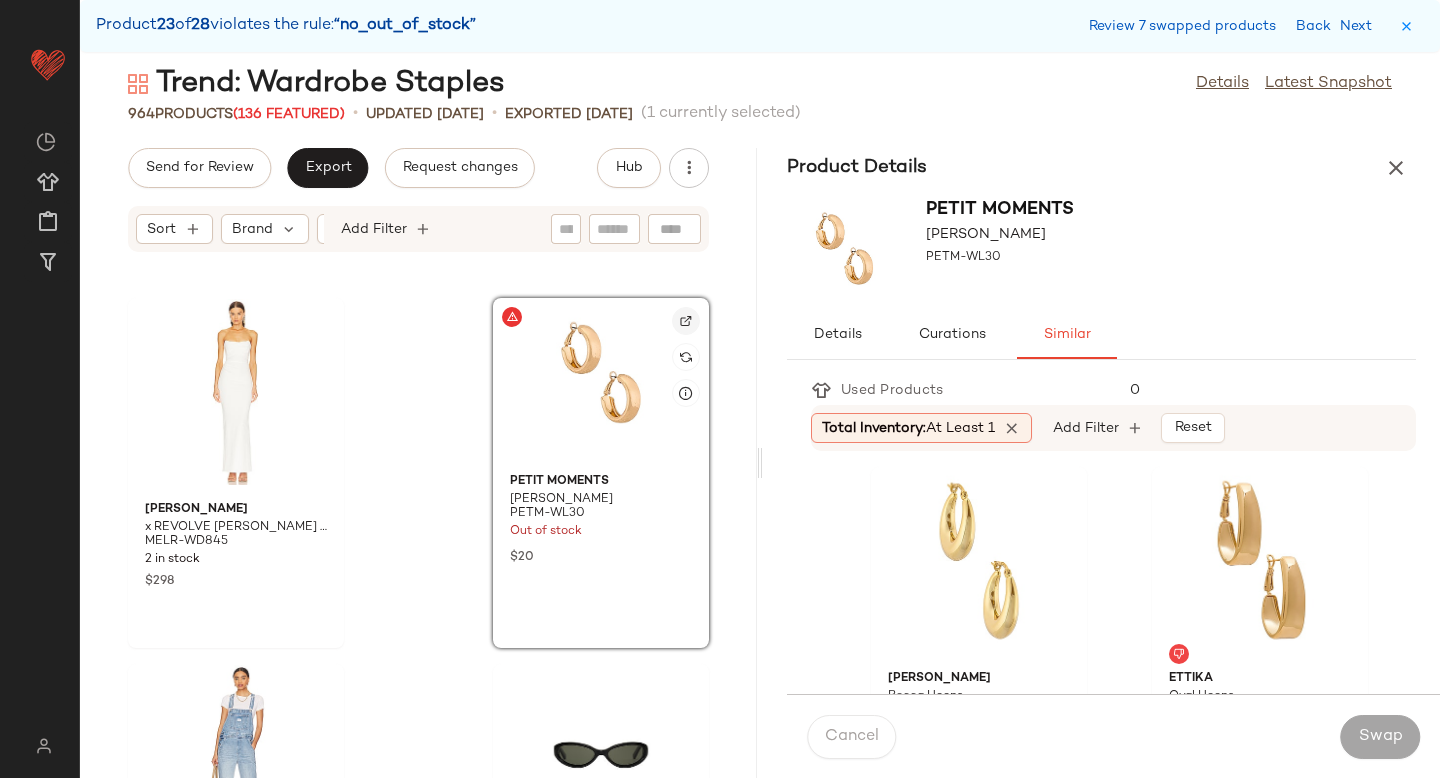 click 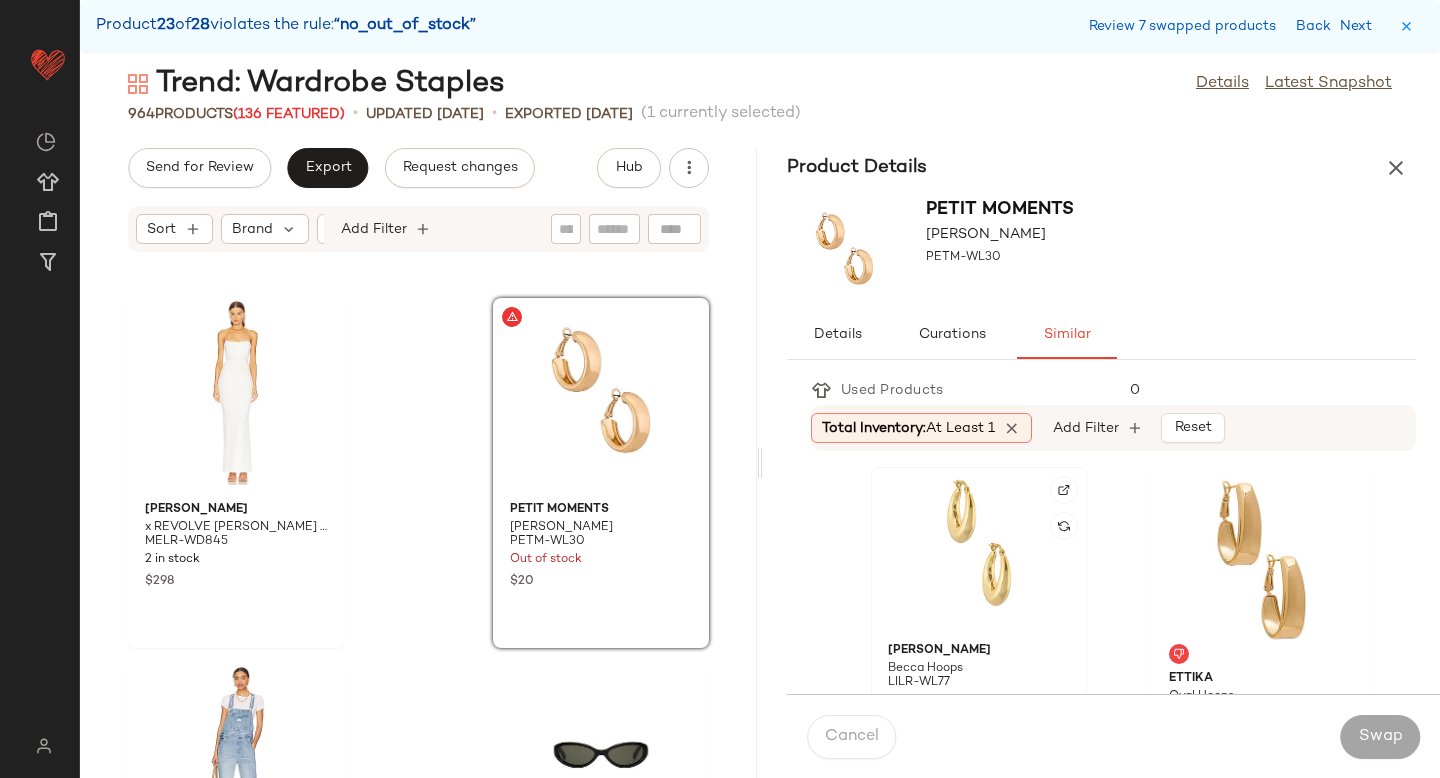 click 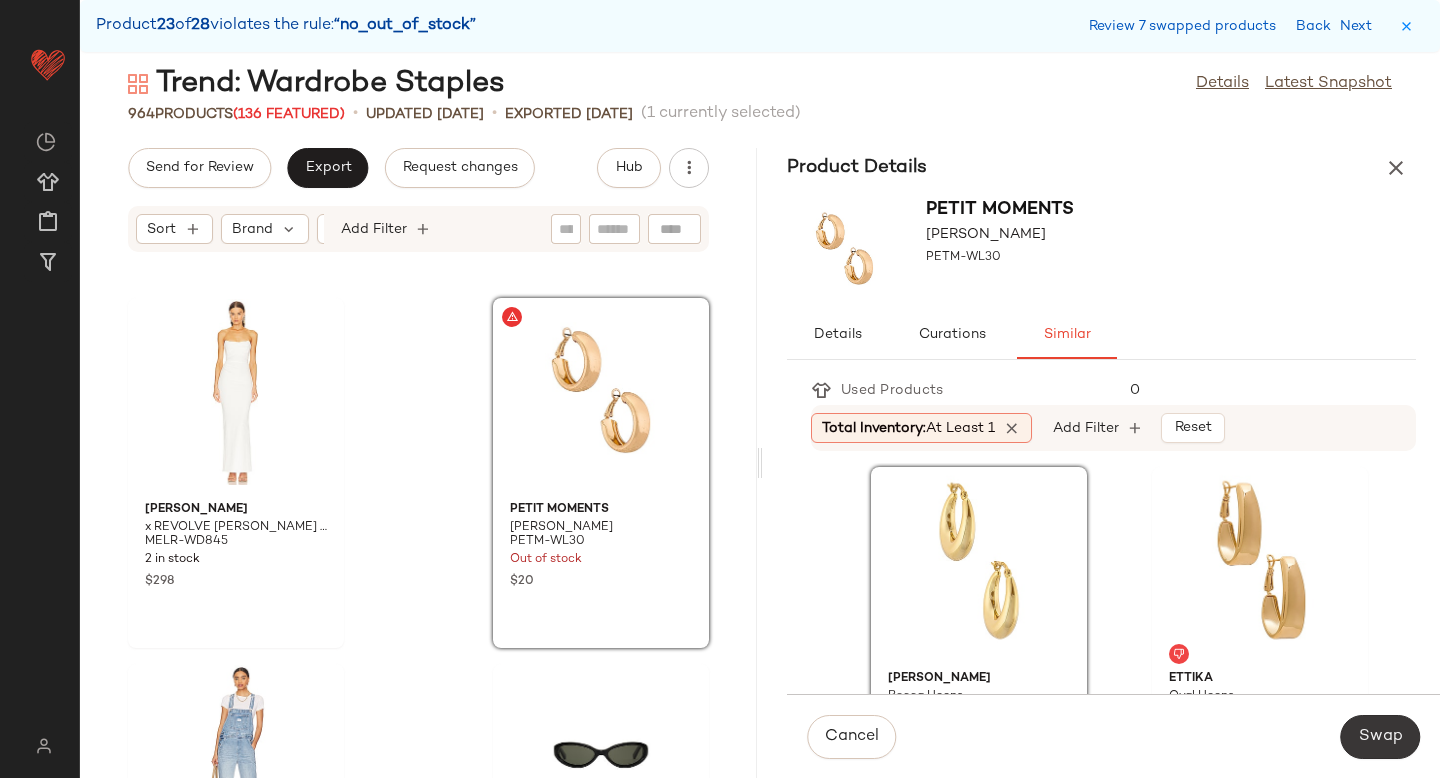 click on "Swap" at bounding box center (1380, 737) 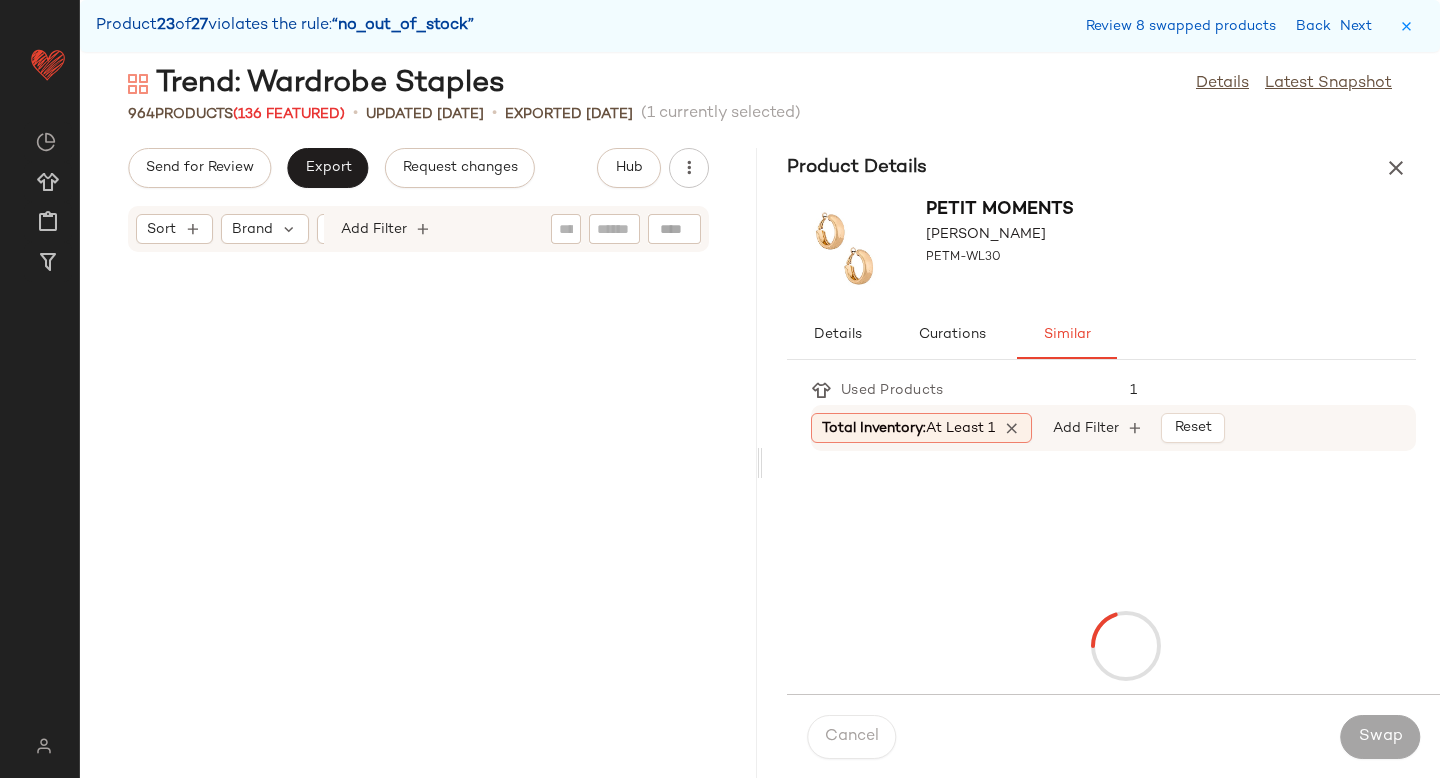 scroll, scrollTop: 148962, scrollLeft: 0, axis: vertical 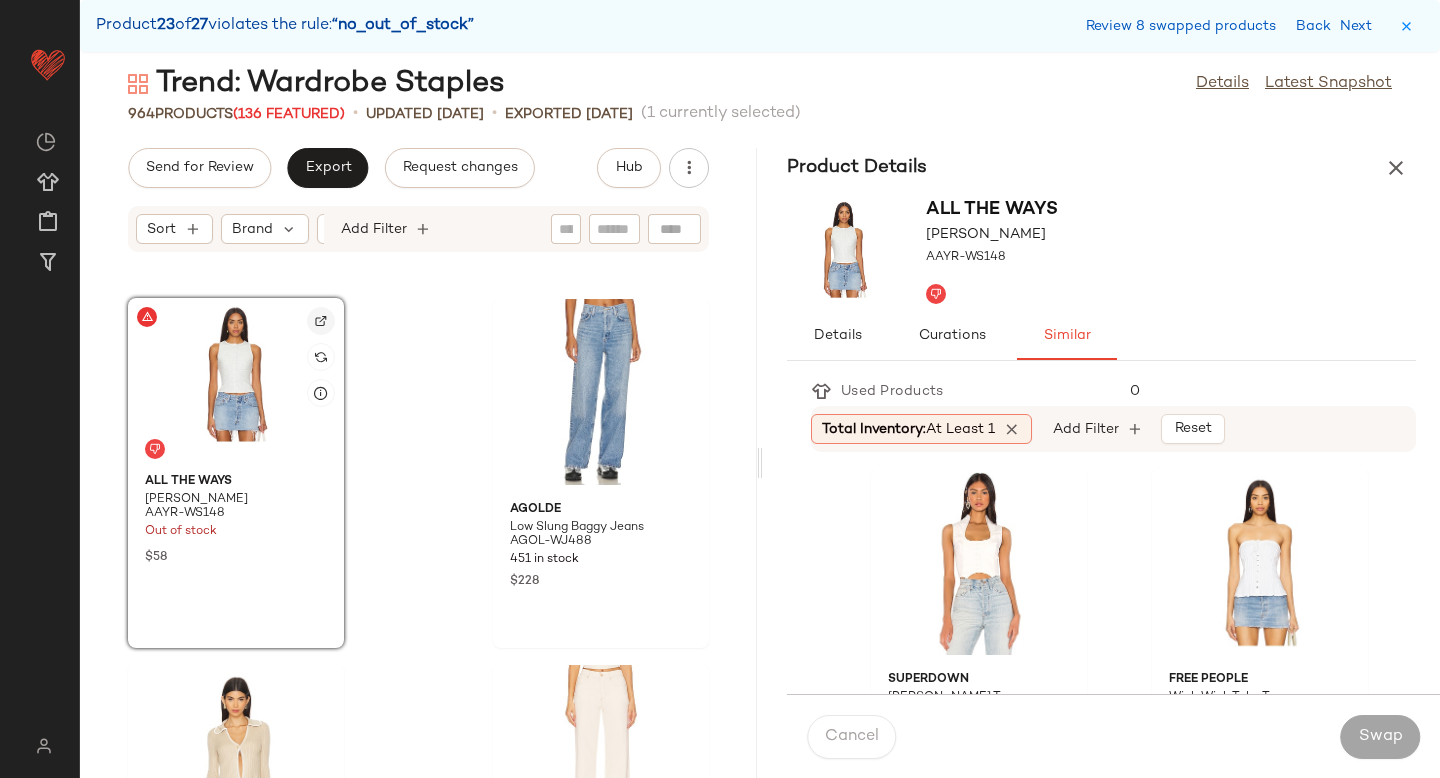 click at bounding box center (321, 321) 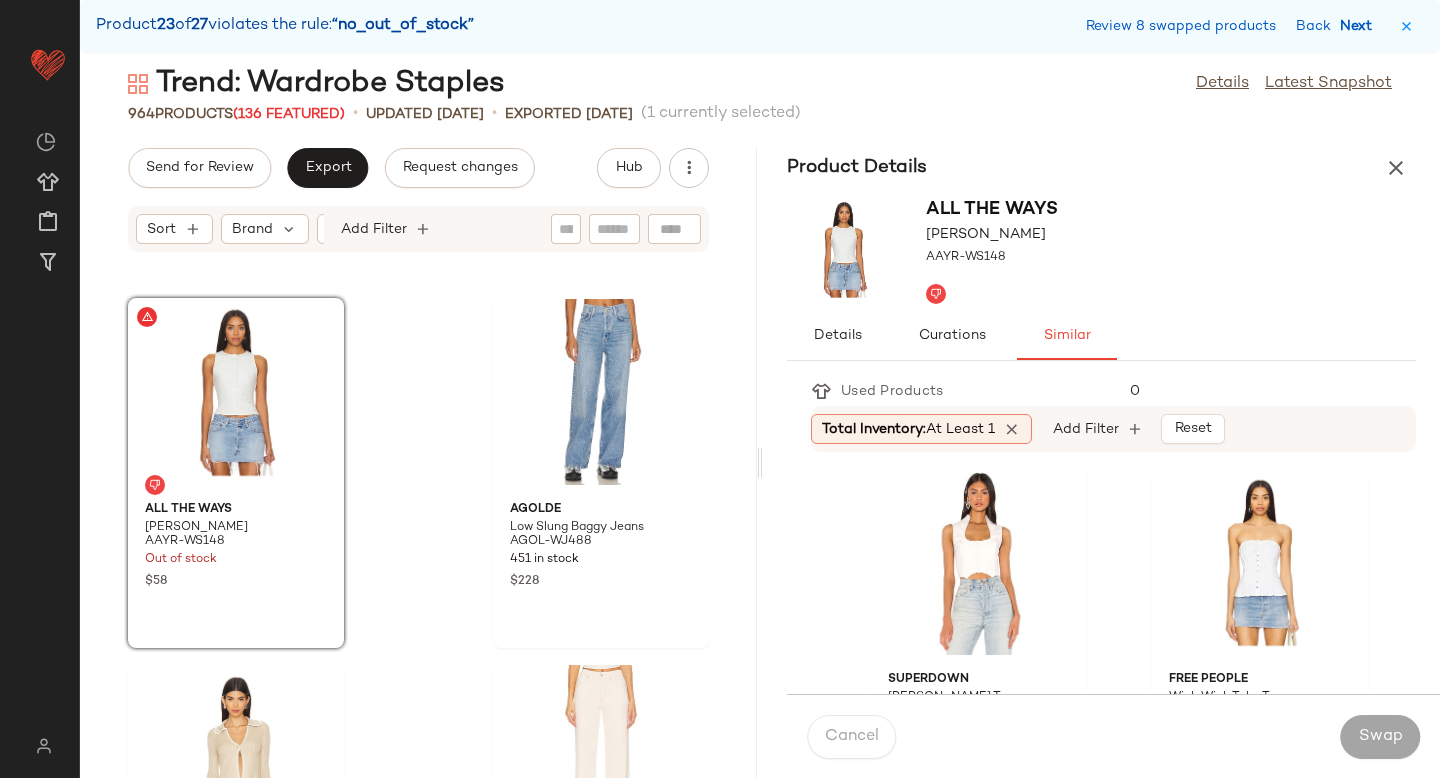 click on "Next" at bounding box center (1360, 26) 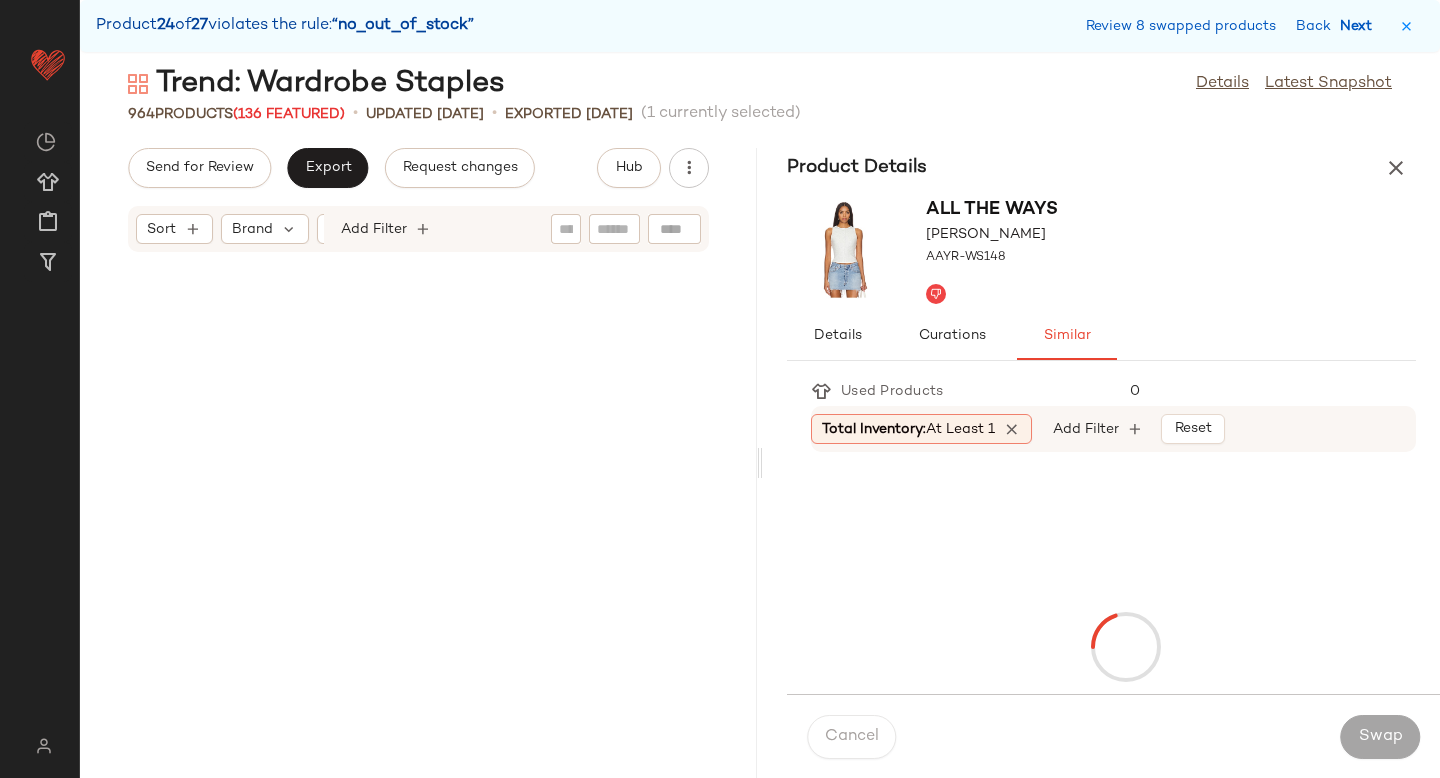 scroll, scrollTop: 156282, scrollLeft: 0, axis: vertical 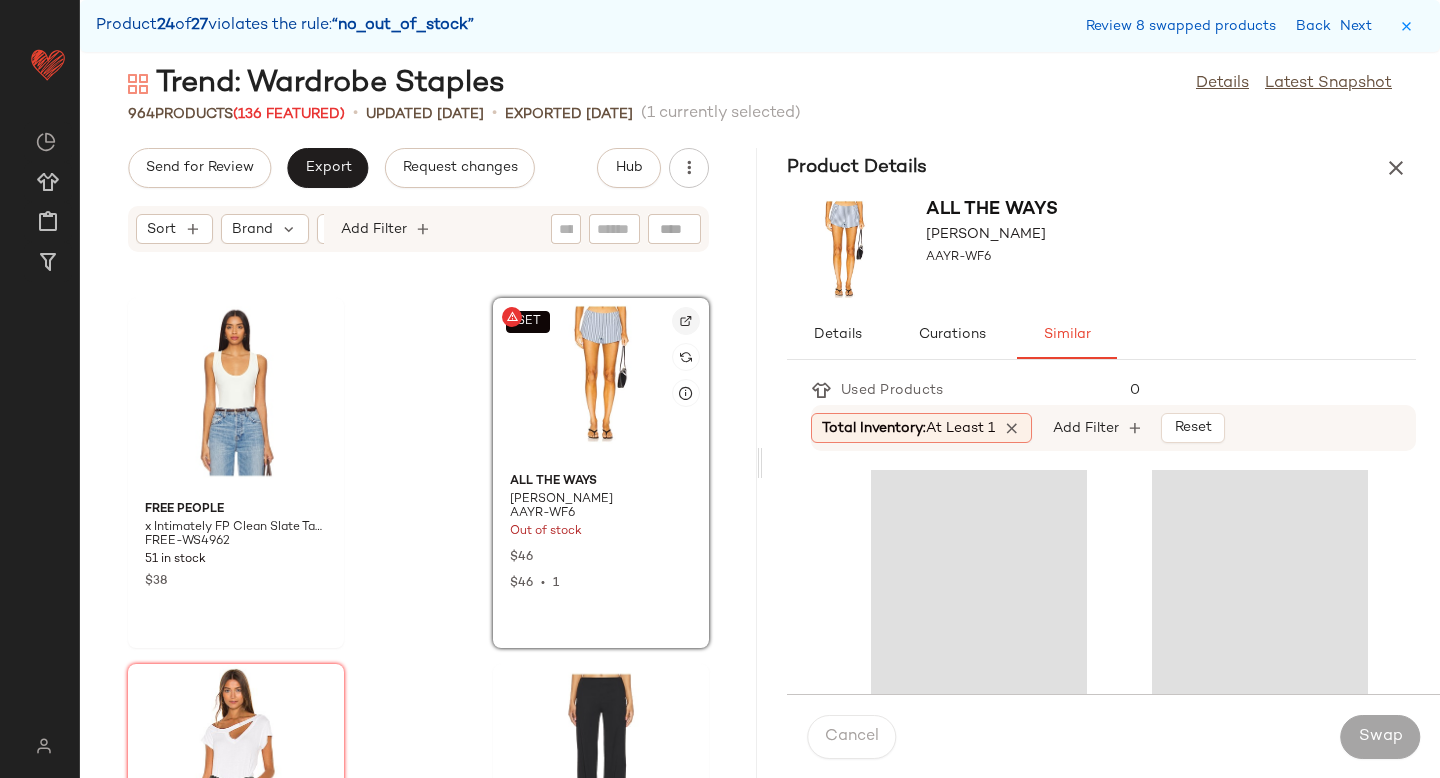 click at bounding box center (686, 321) 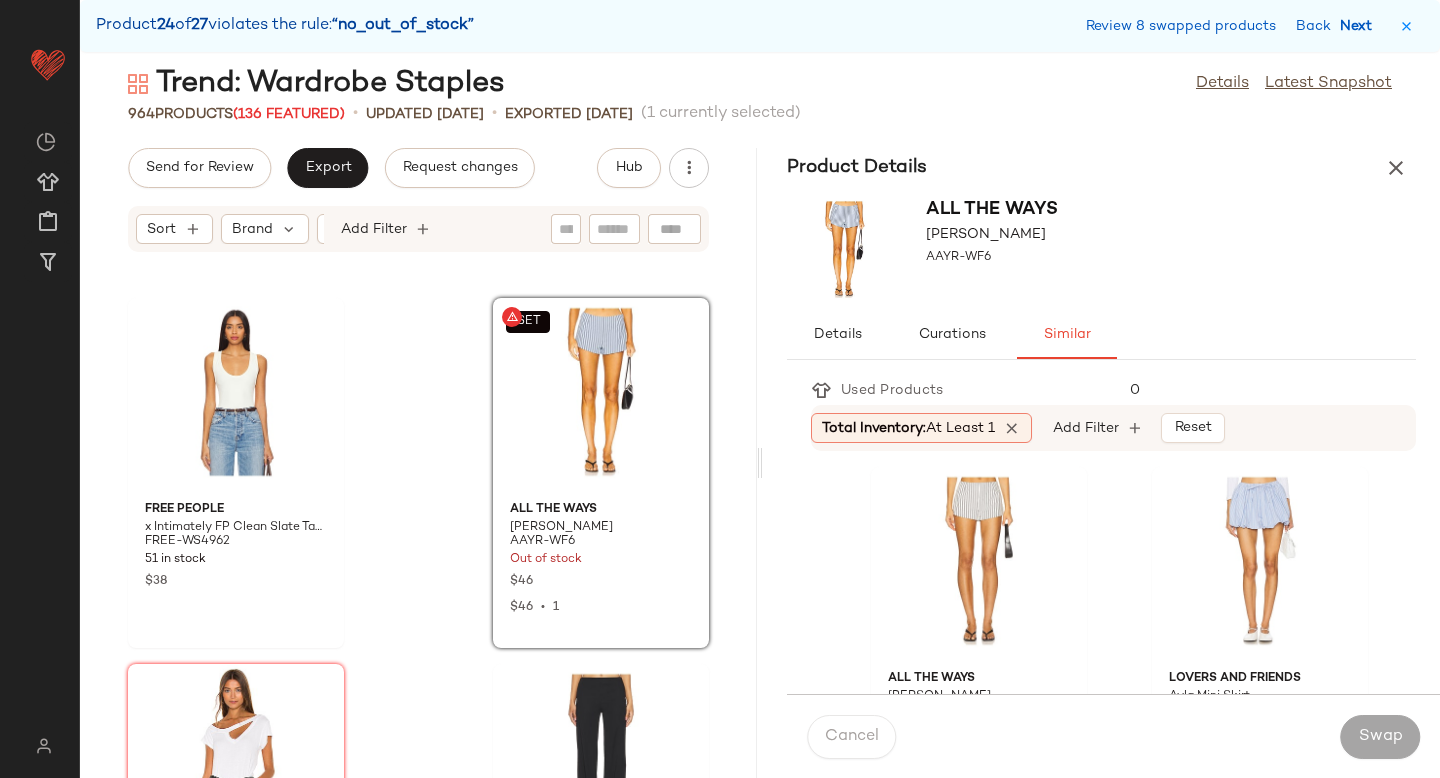 click on "Next" at bounding box center [1360, 26] 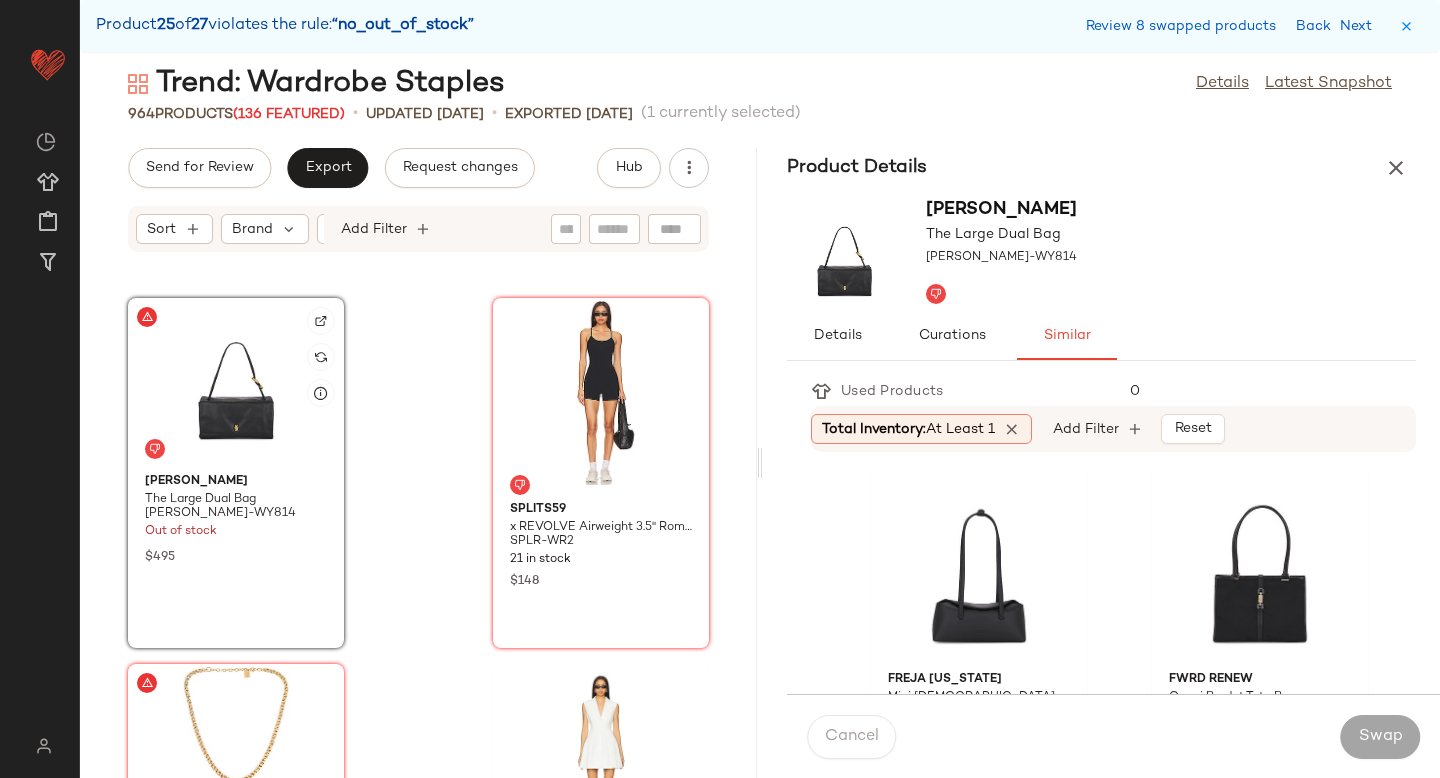 click 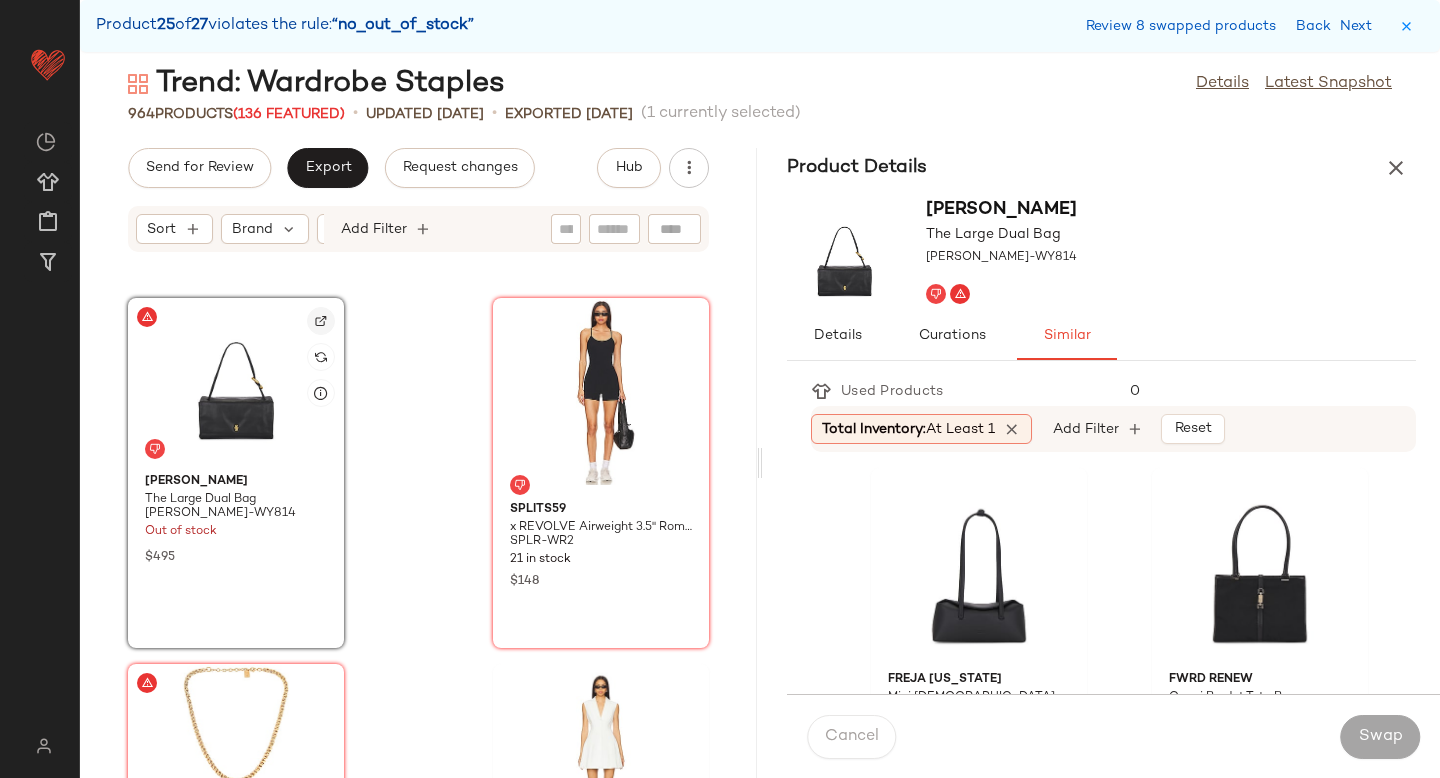 click at bounding box center (321, 321) 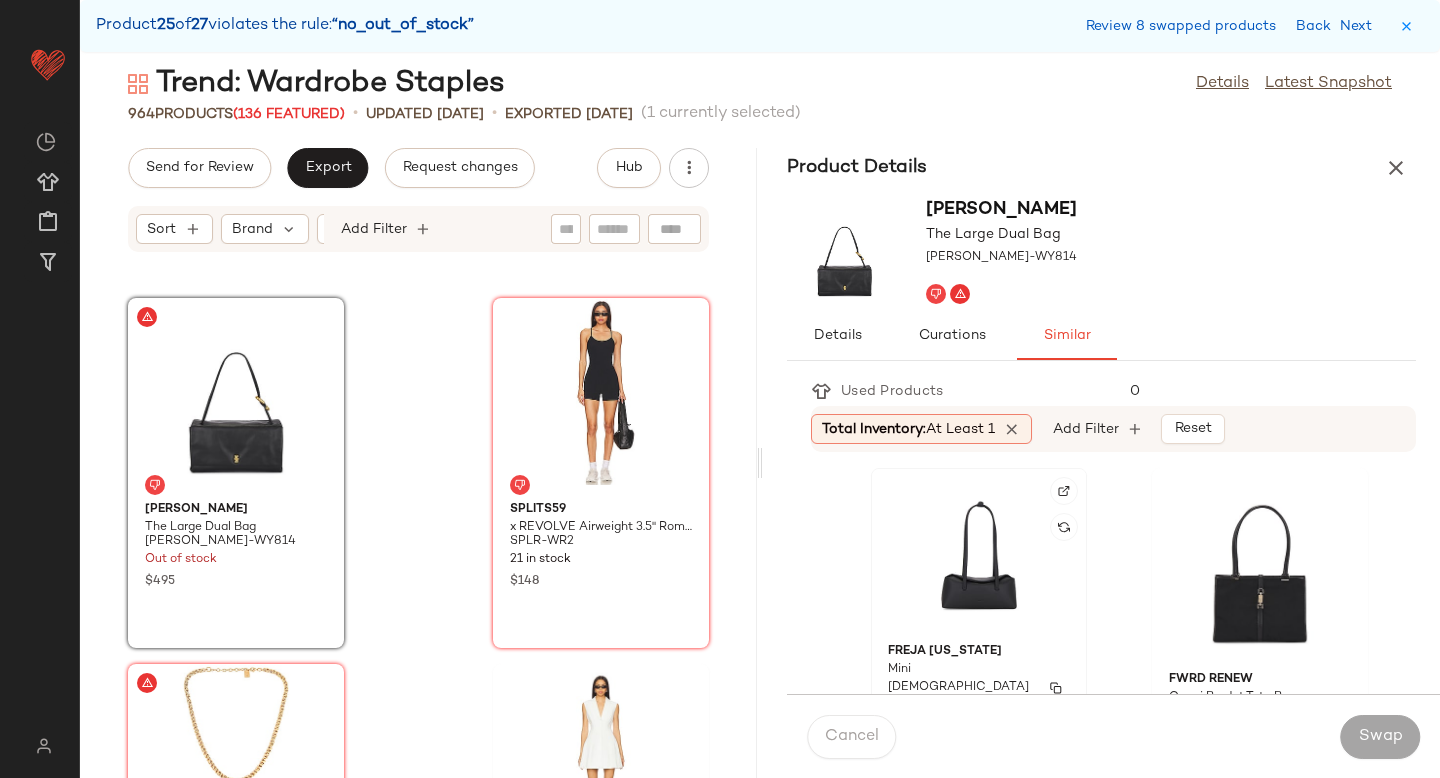 click on "FNEW-WY23" at bounding box center (979, 725) 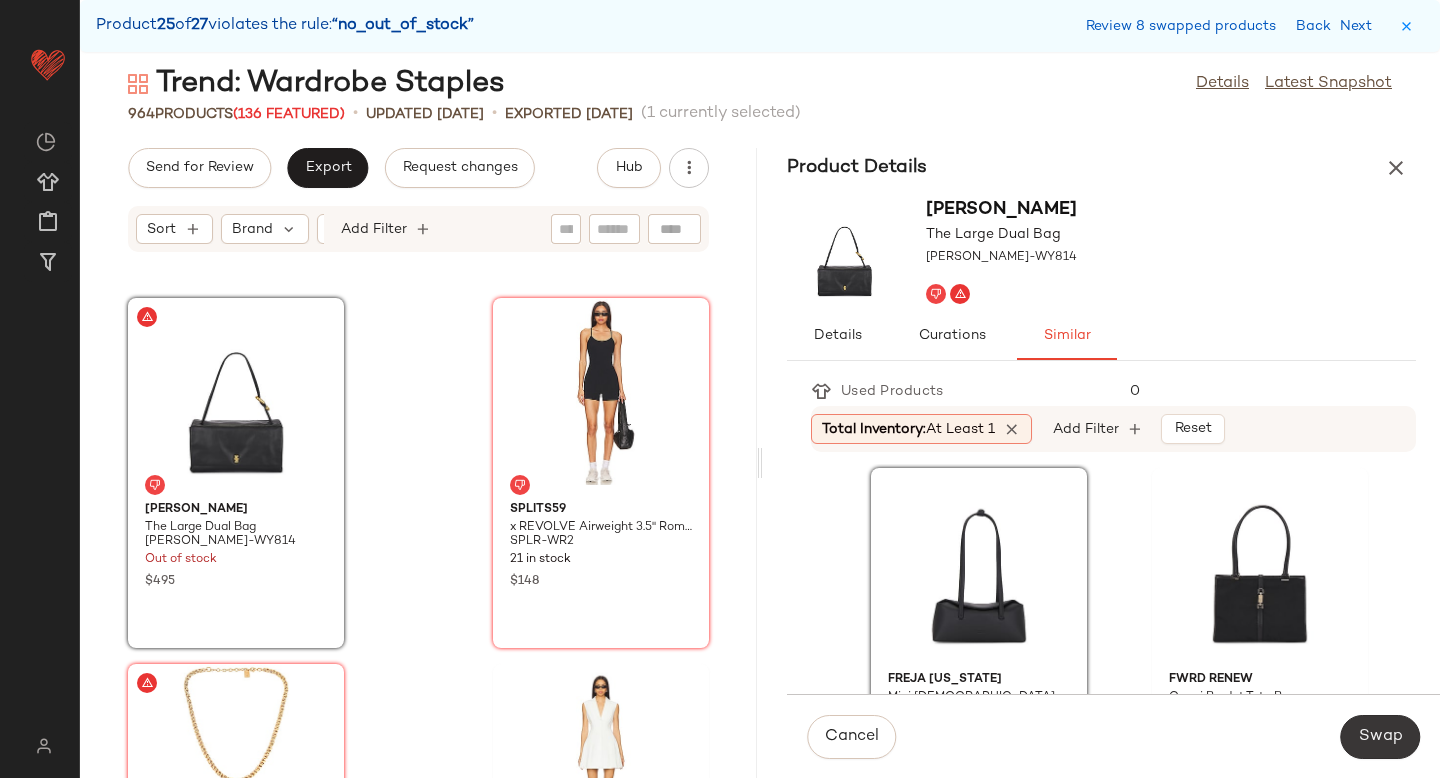 click on "Swap" at bounding box center [1380, 737] 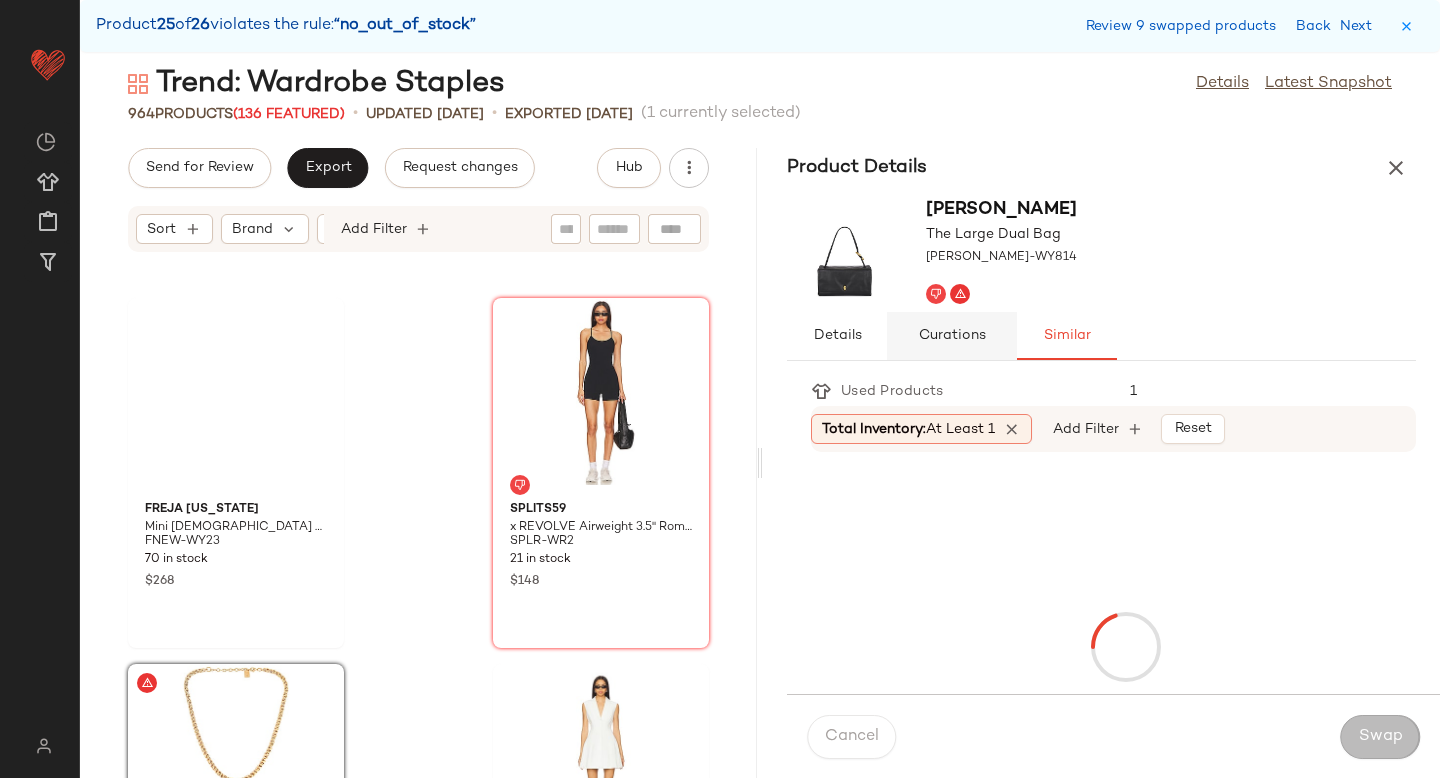 scroll, scrollTop: 163236, scrollLeft: 0, axis: vertical 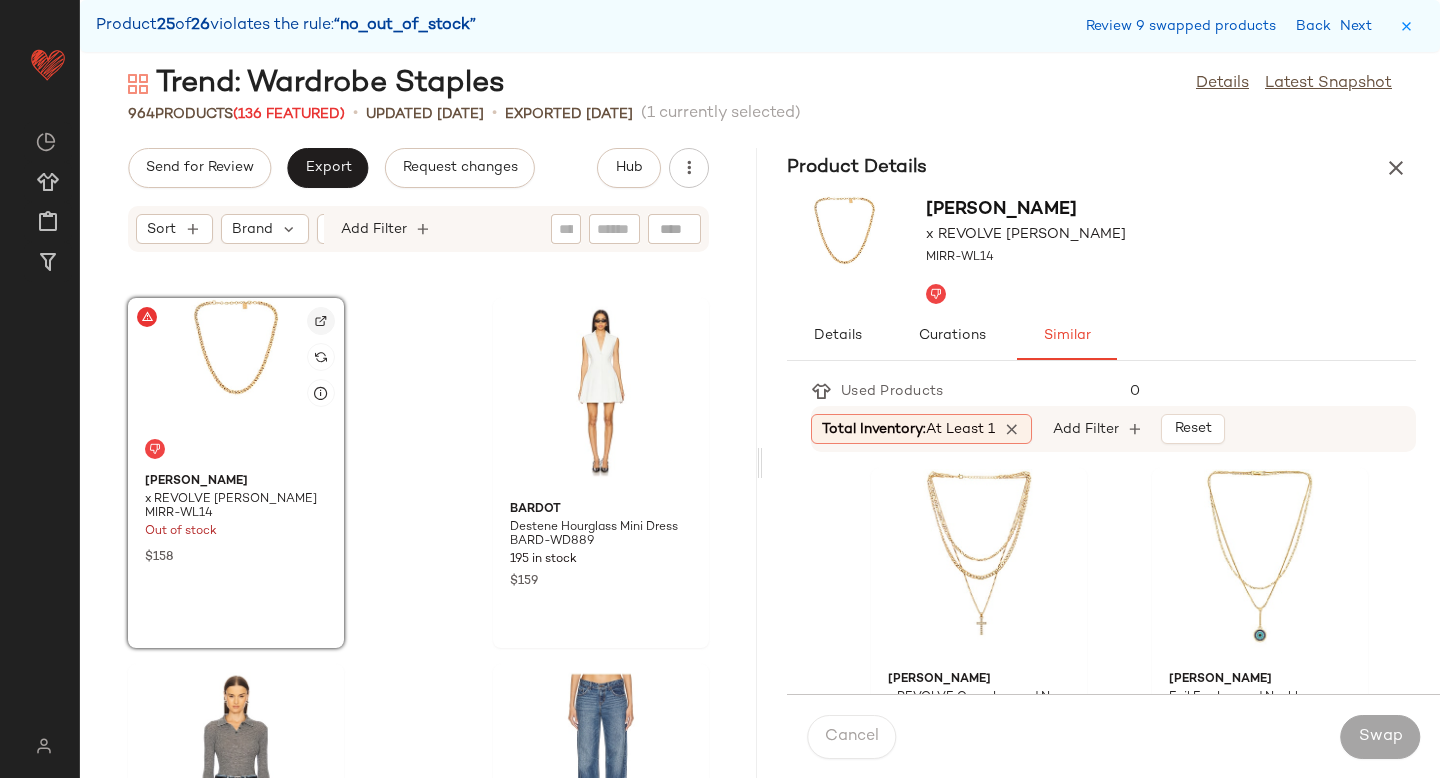 click at bounding box center (321, 321) 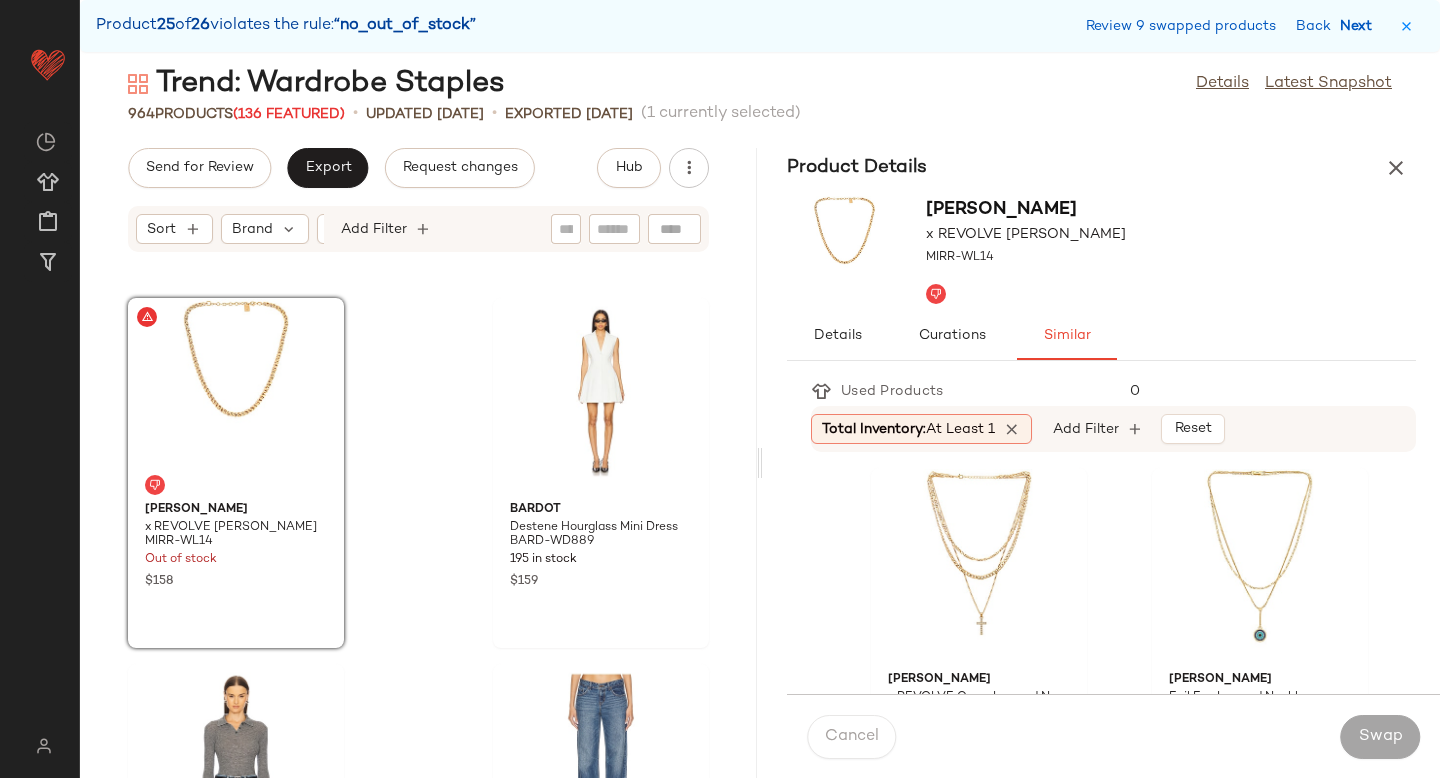click on "Next" at bounding box center [1360, 26] 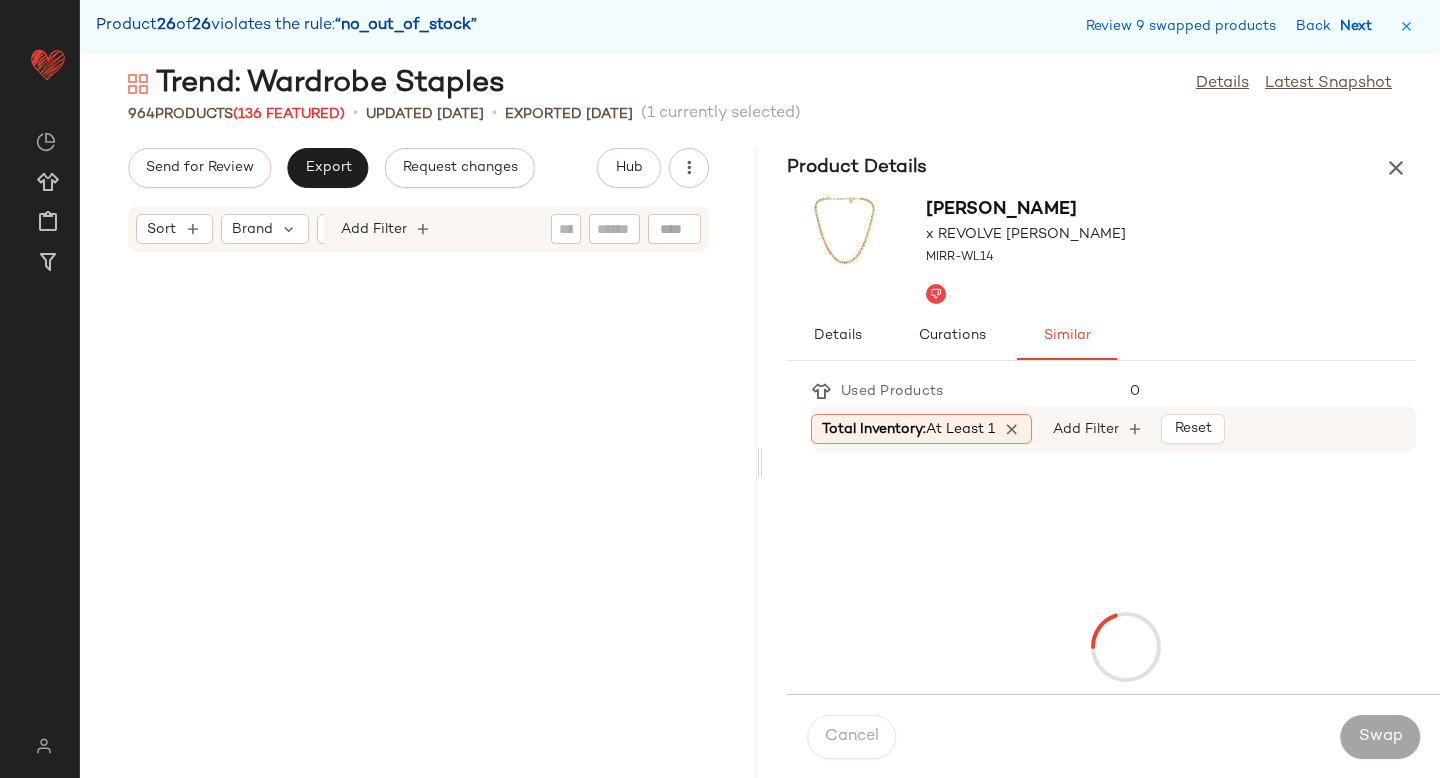 scroll, scrollTop: 174216, scrollLeft: 0, axis: vertical 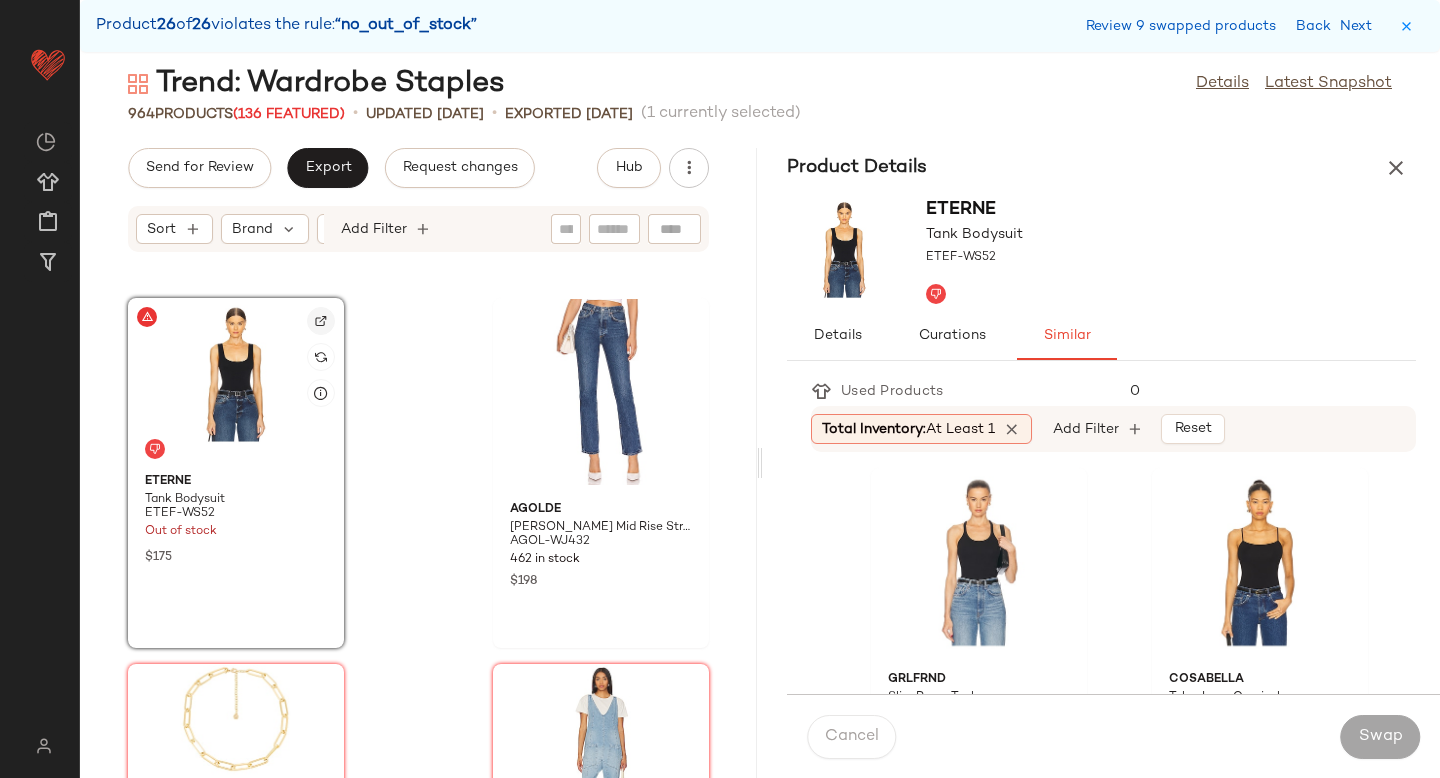 click 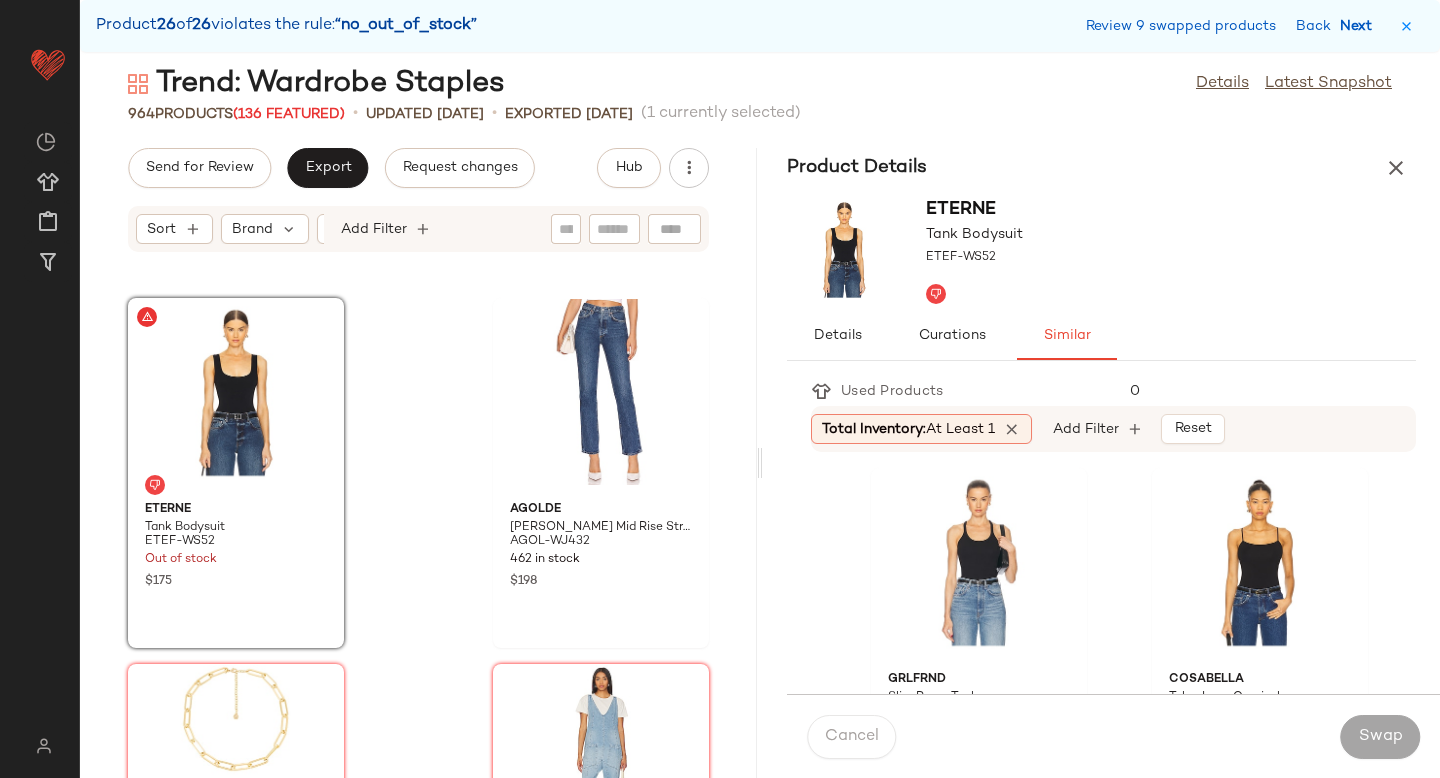 click on "Next" at bounding box center (1360, 26) 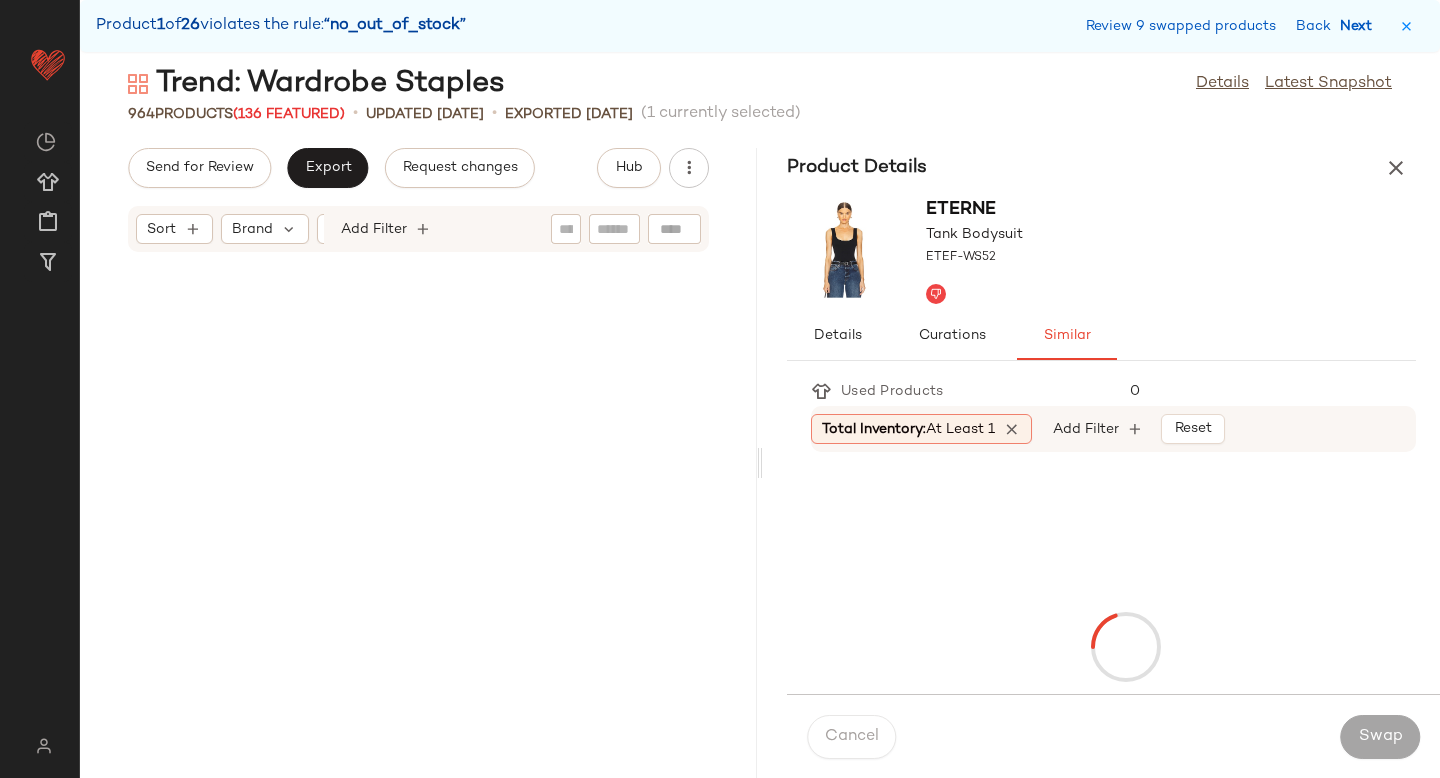 scroll, scrollTop: 2928, scrollLeft: 0, axis: vertical 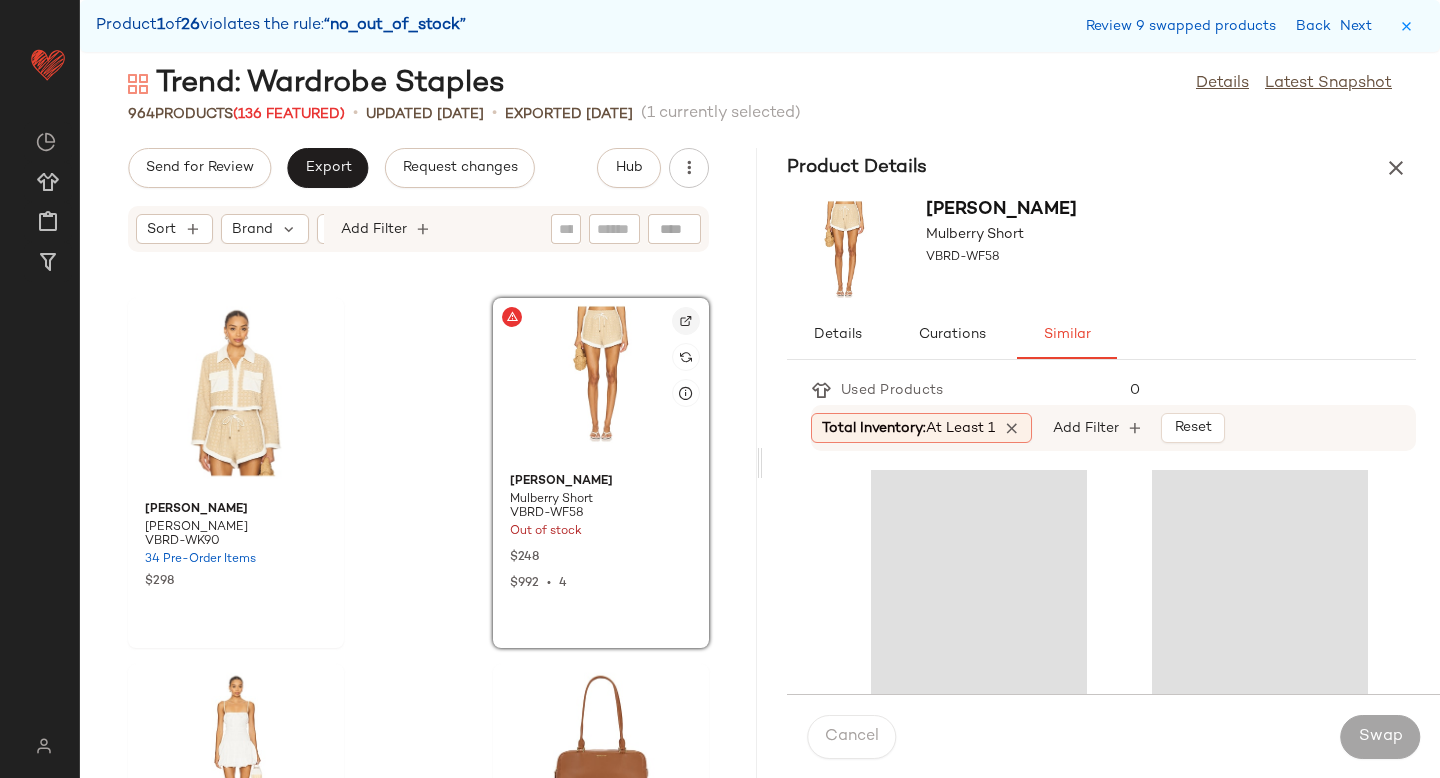 click 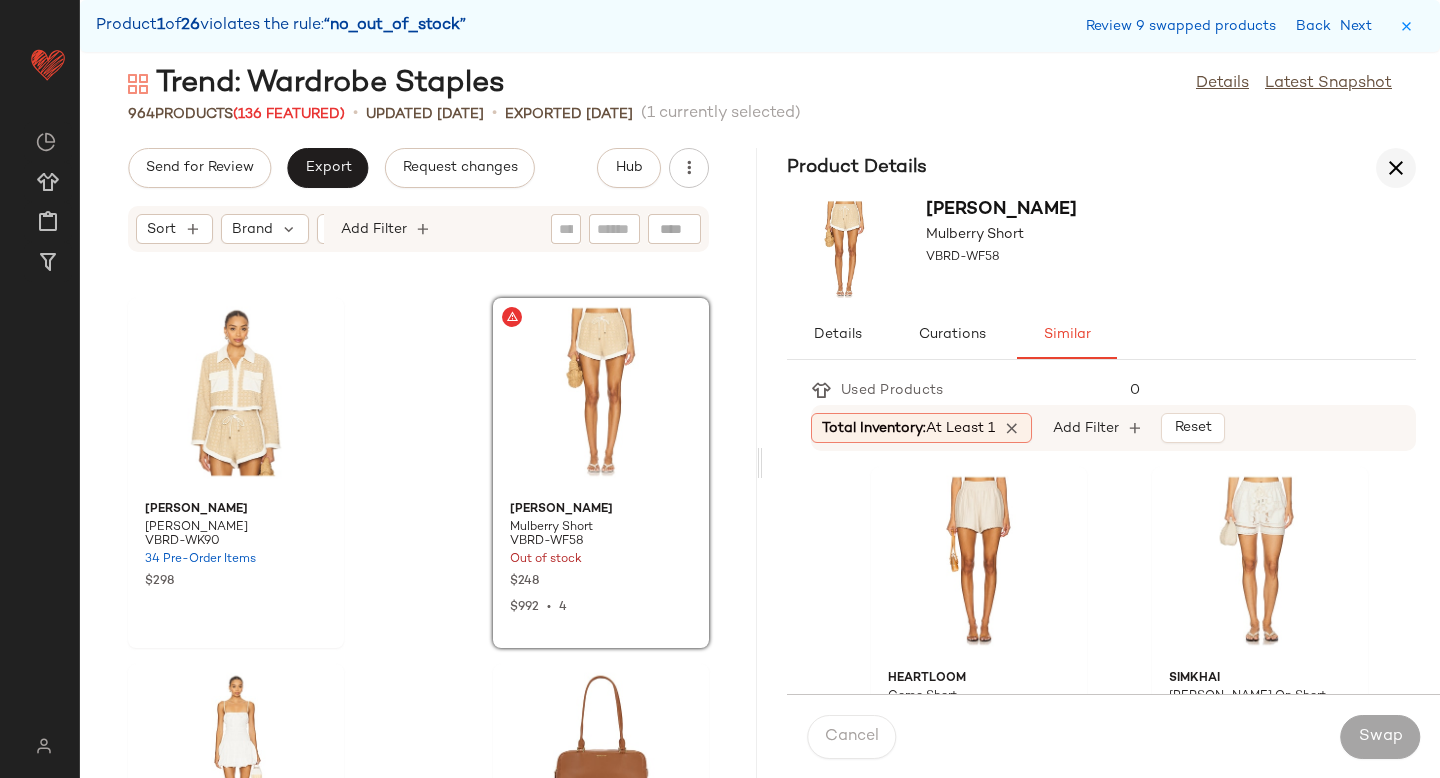 click at bounding box center (1396, 168) 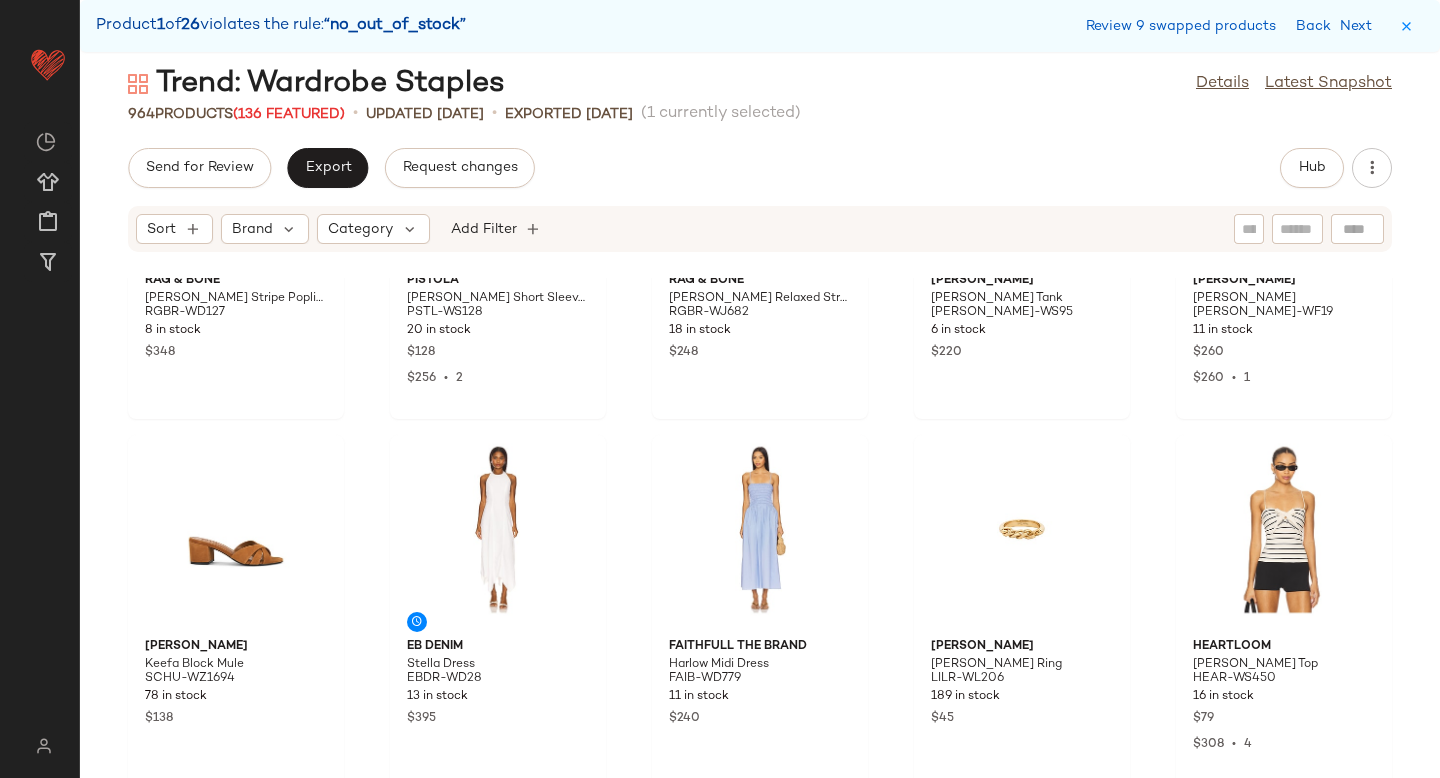 scroll, scrollTop: 0, scrollLeft: 0, axis: both 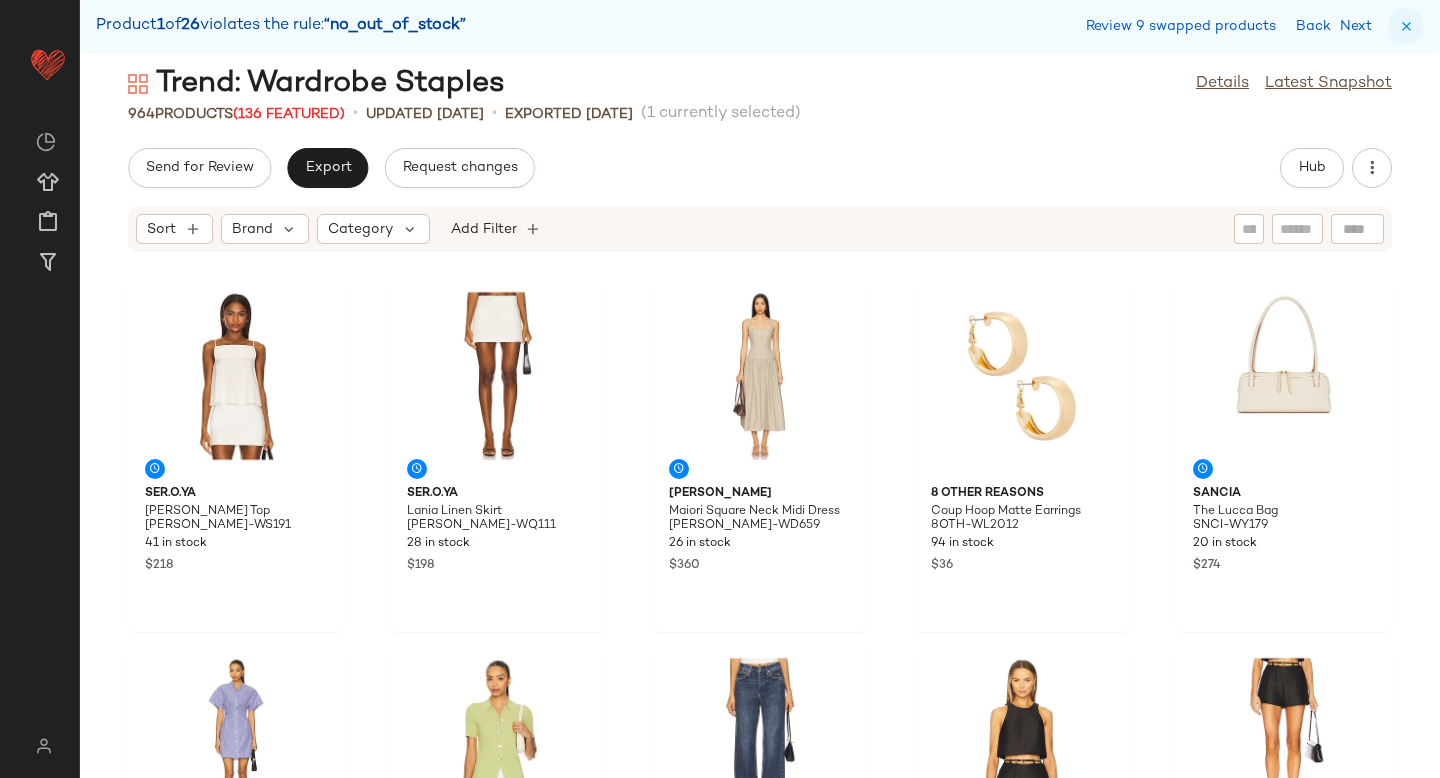 click at bounding box center [1406, 26] 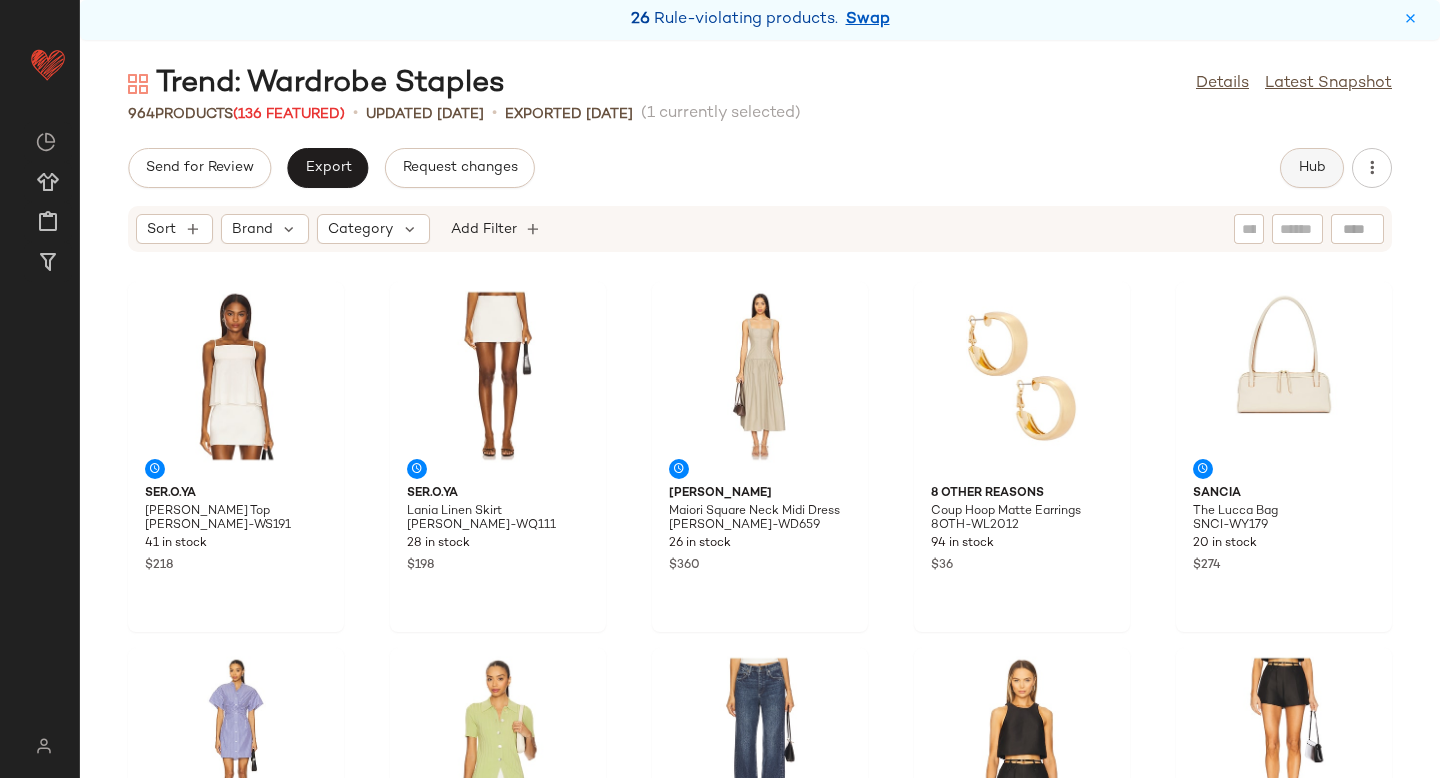 click on "Hub" 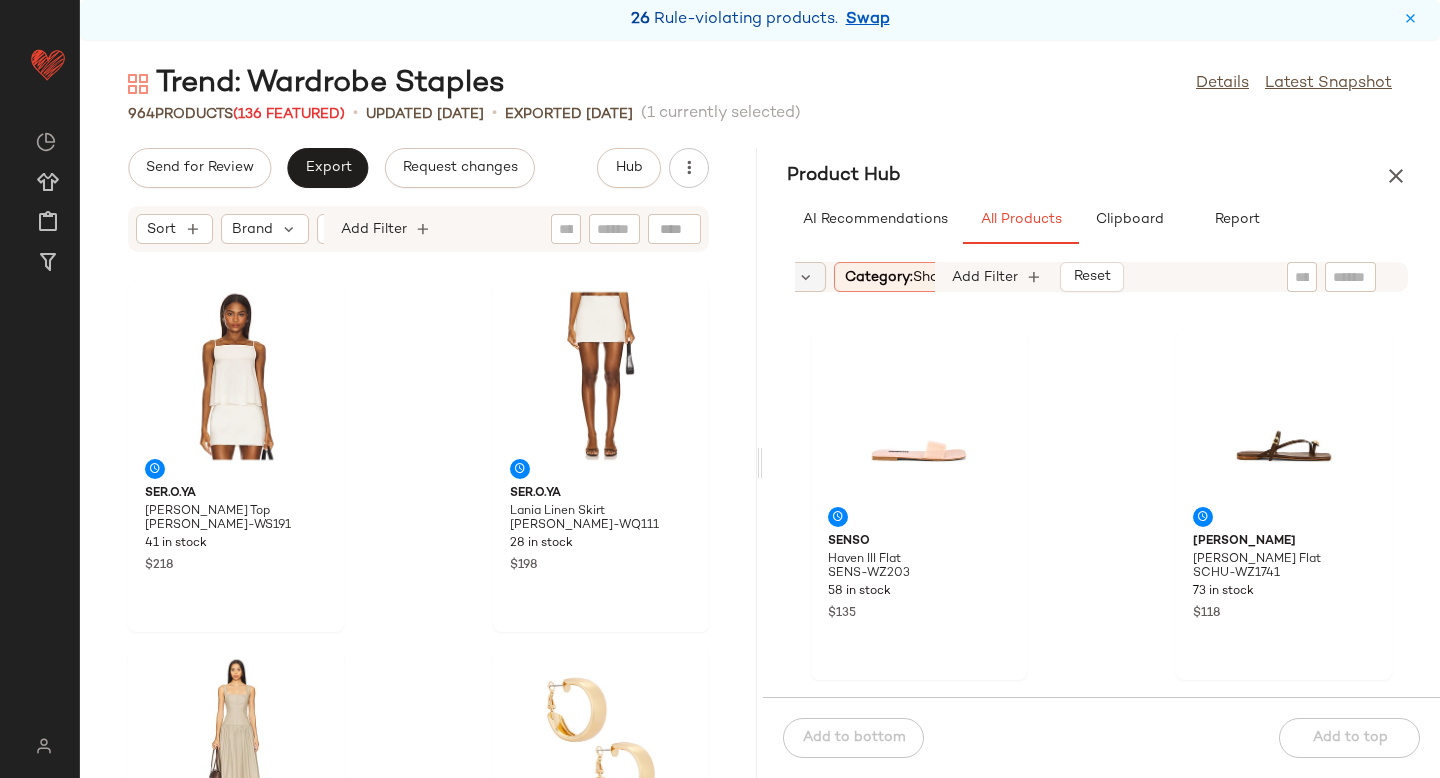 scroll, scrollTop: 0, scrollLeft: 153, axis: horizontal 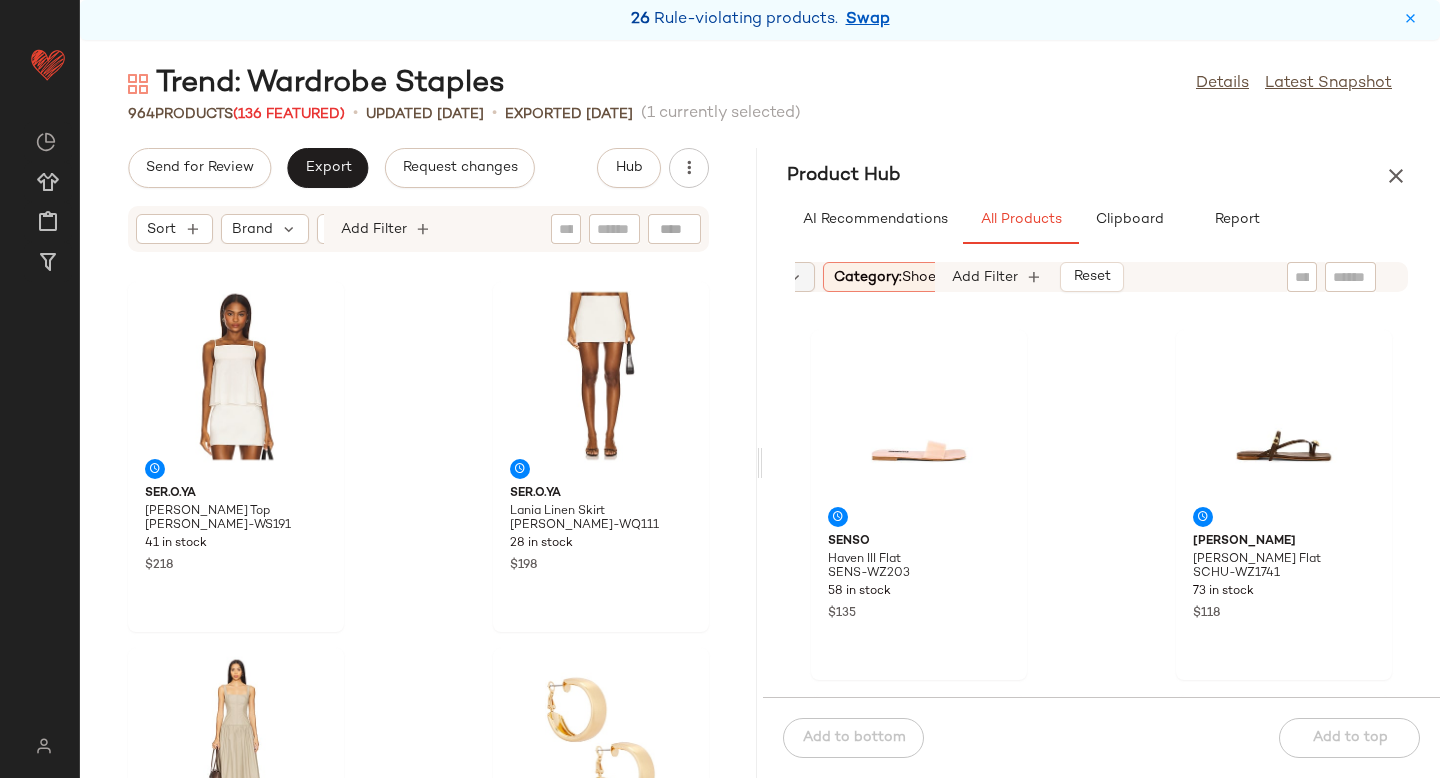 click on "Category:   shoe" at bounding box center (885, 277) 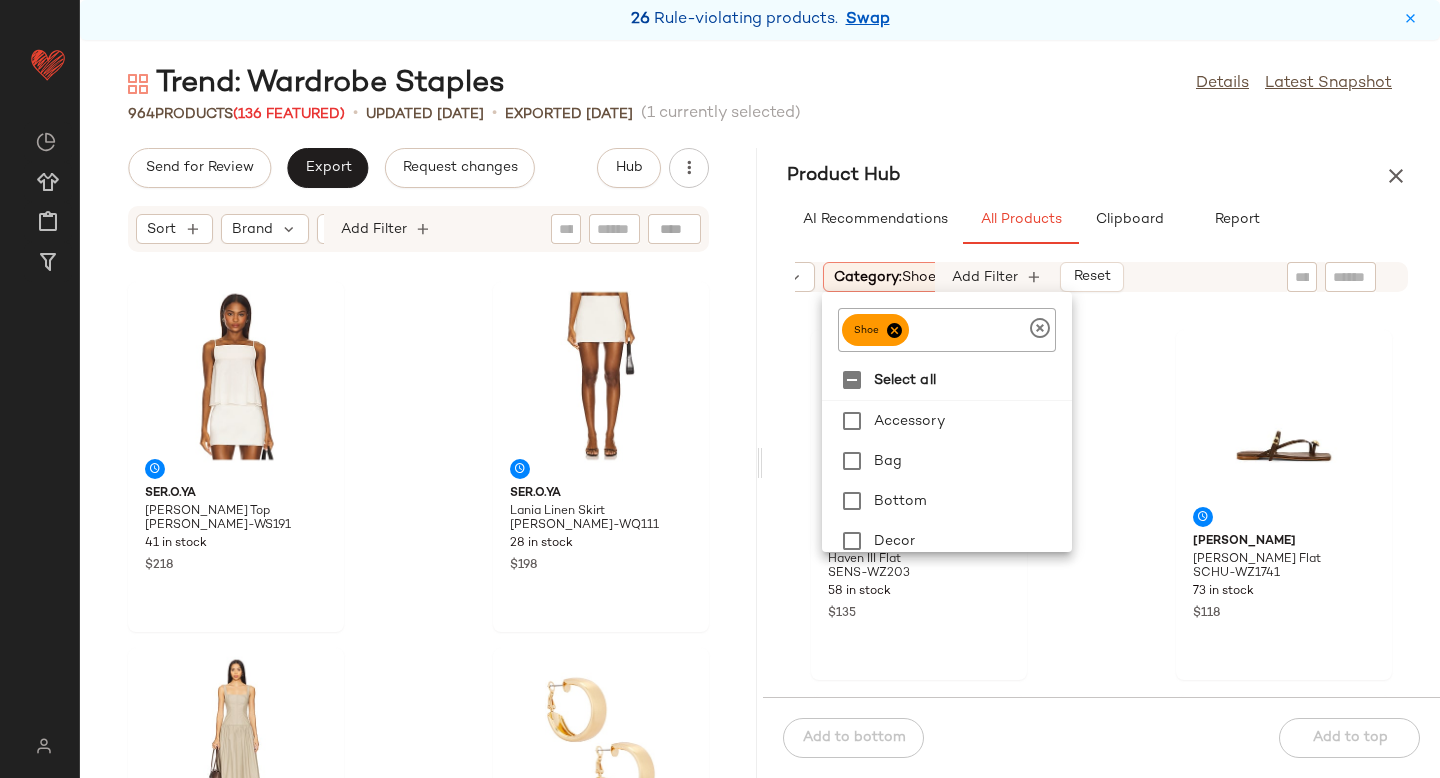 click 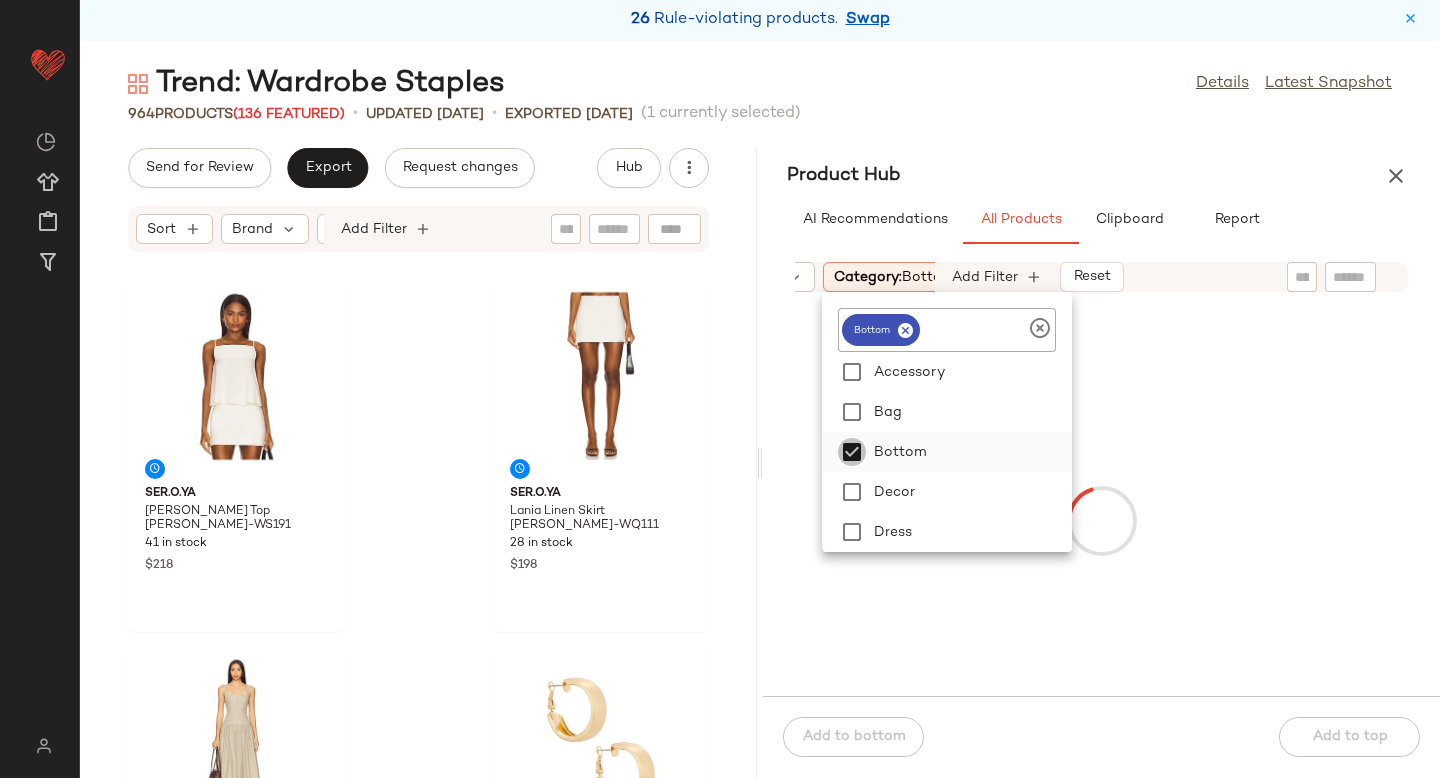 scroll, scrollTop: 449, scrollLeft: 0, axis: vertical 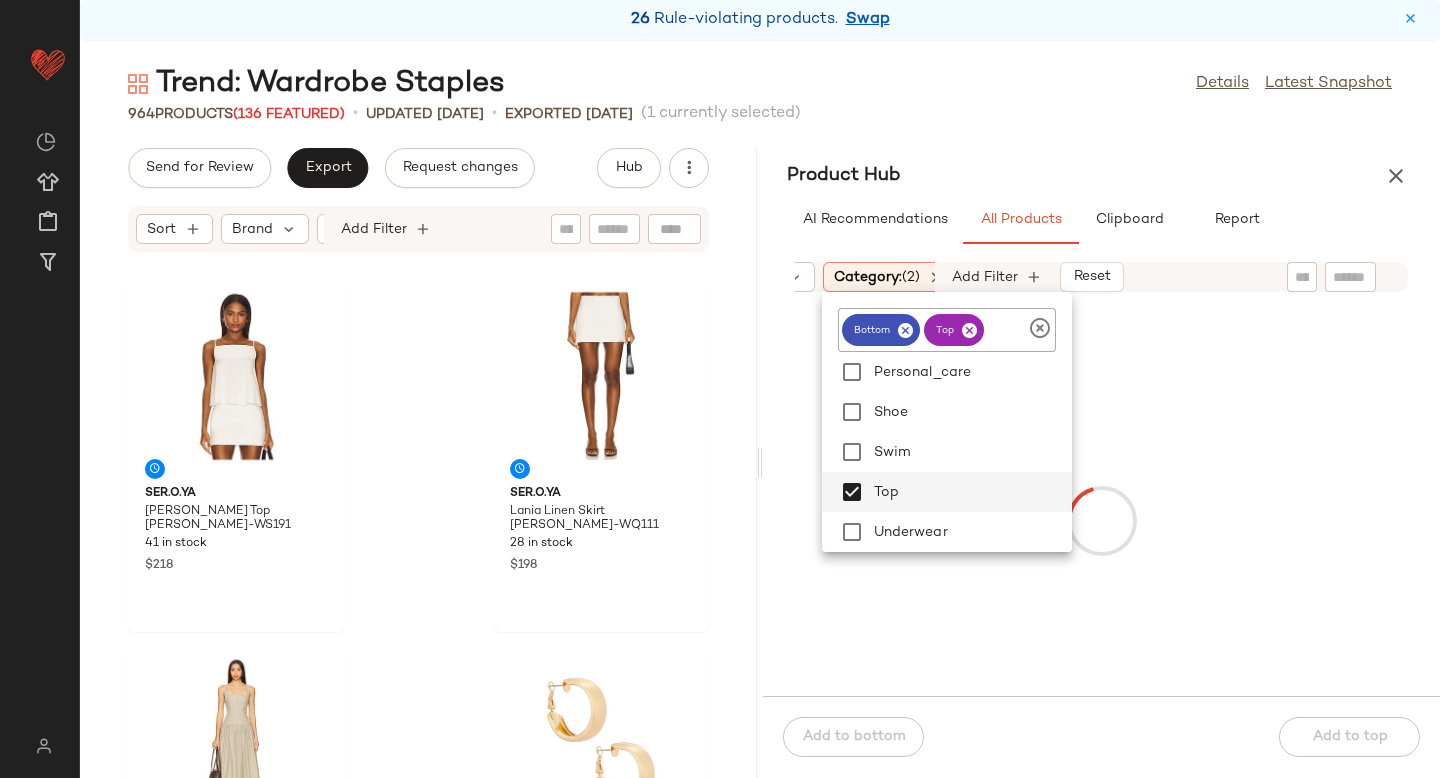 click at bounding box center (1101, 520) 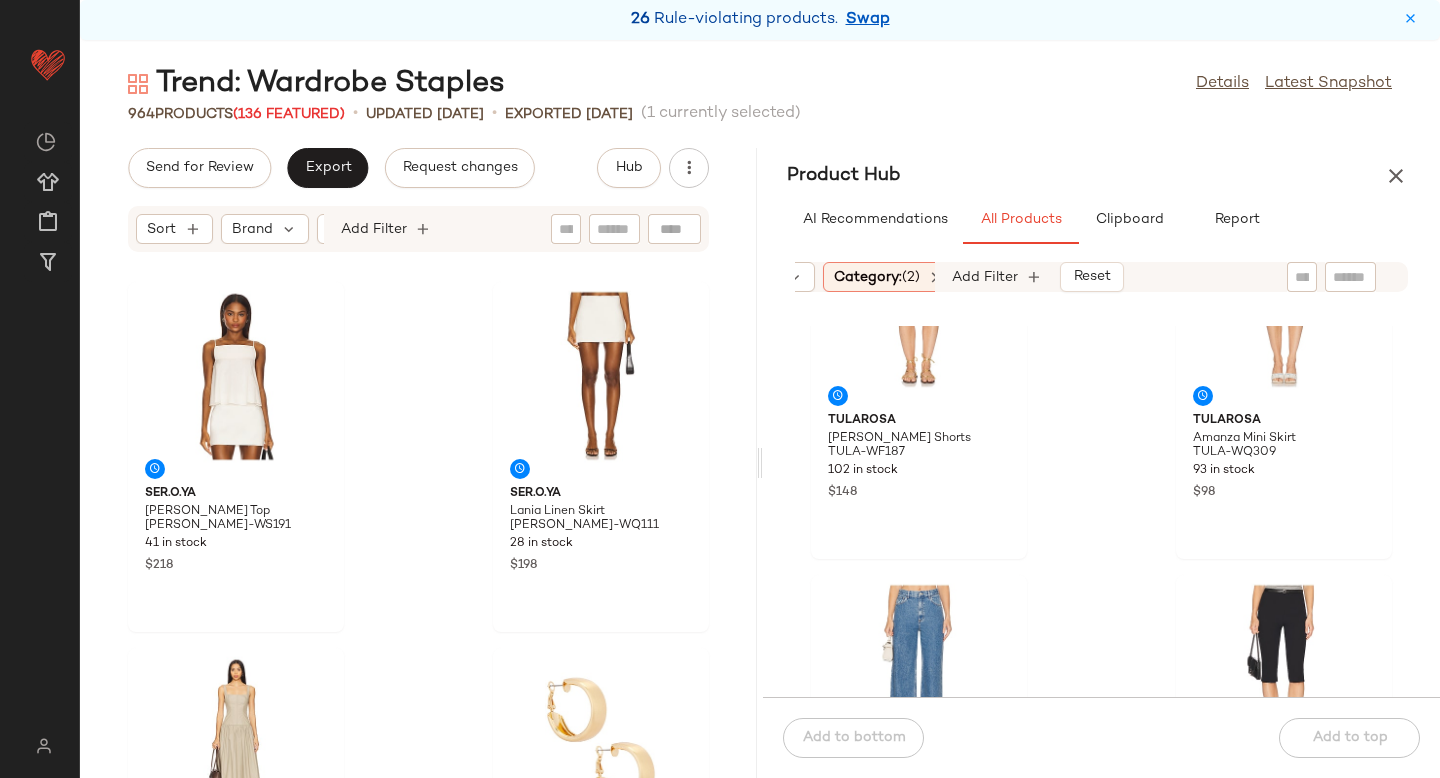 scroll, scrollTop: 704, scrollLeft: 0, axis: vertical 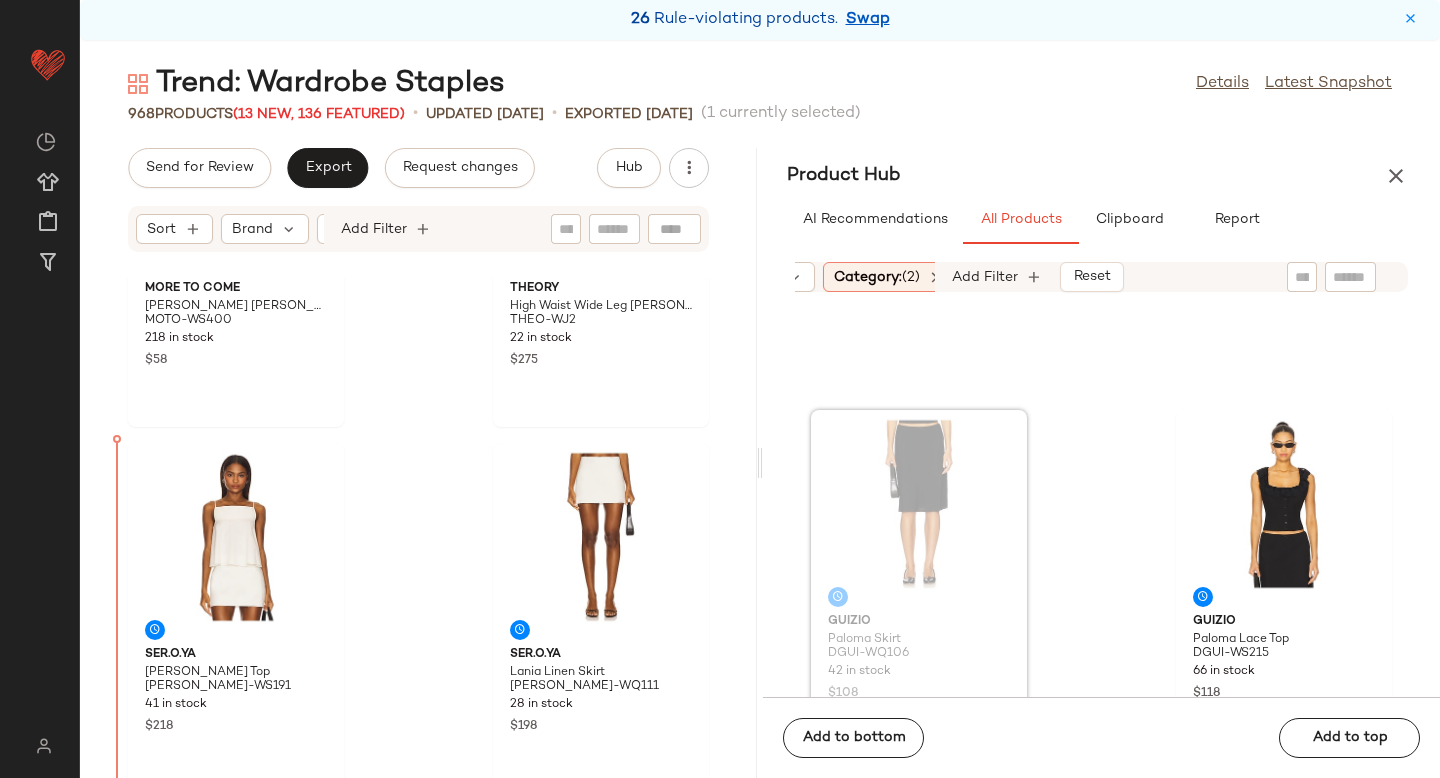 drag, startPoint x: 987, startPoint y: 465, endPoint x: 1001, endPoint y: 461, distance: 14.56022 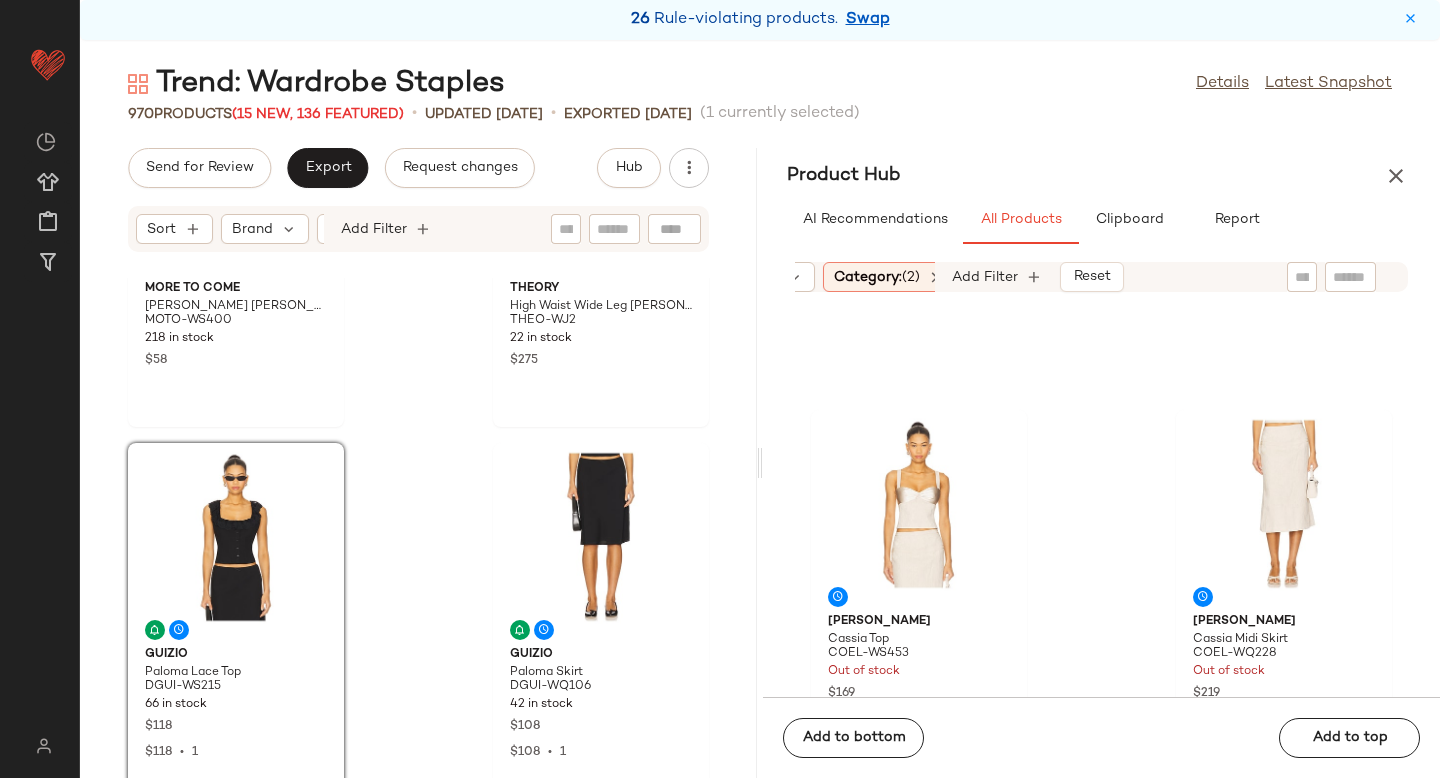 click on "(2)" at bounding box center [911, 277] 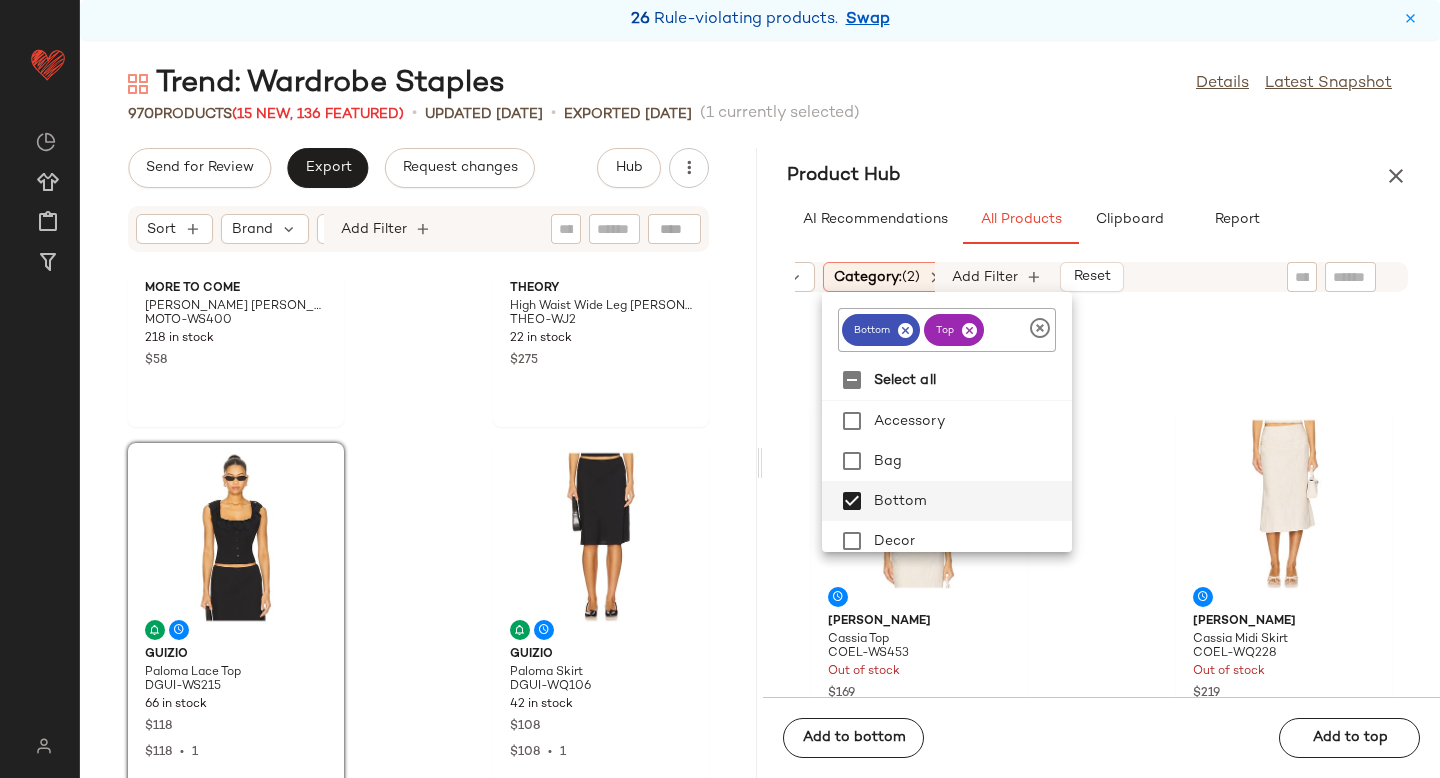 click 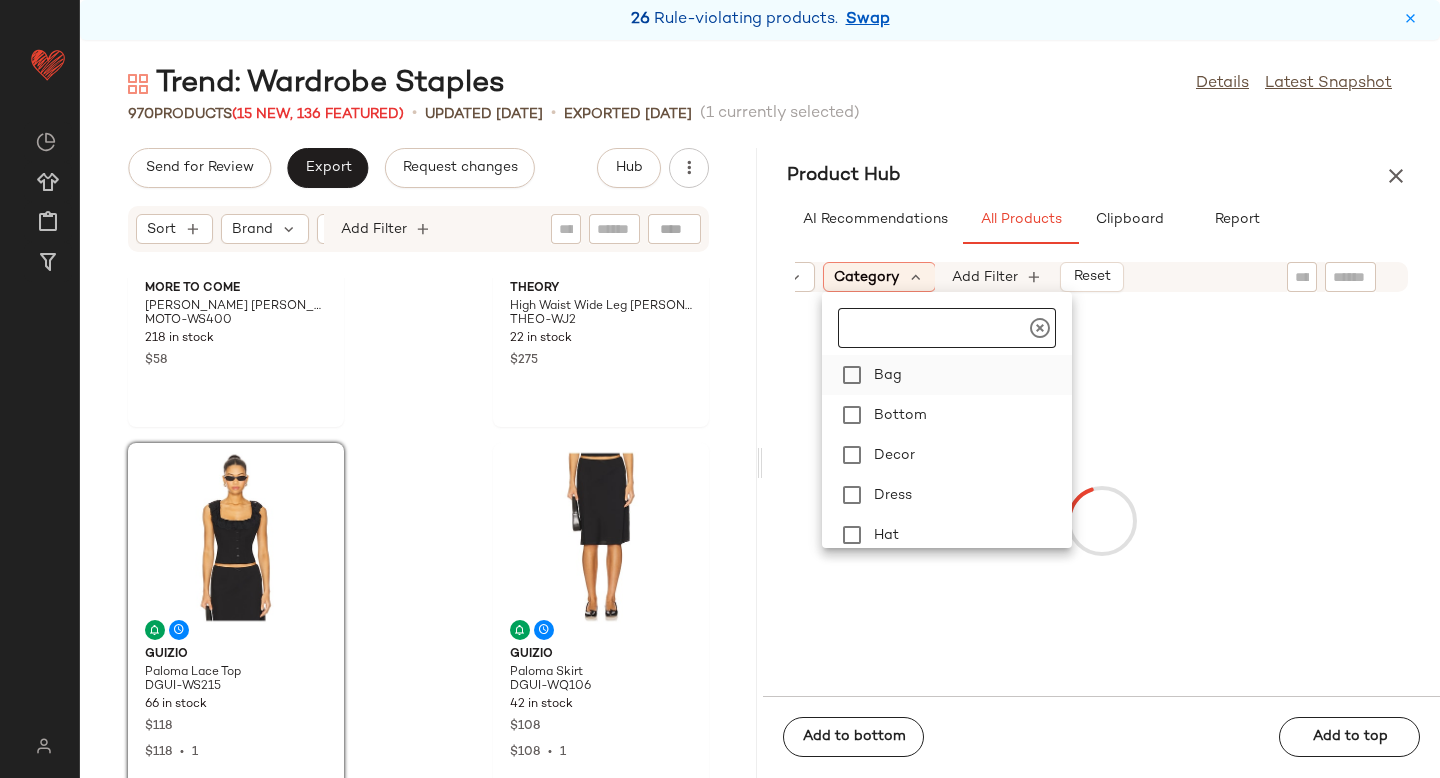 scroll, scrollTop: 113, scrollLeft: 0, axis: vertical 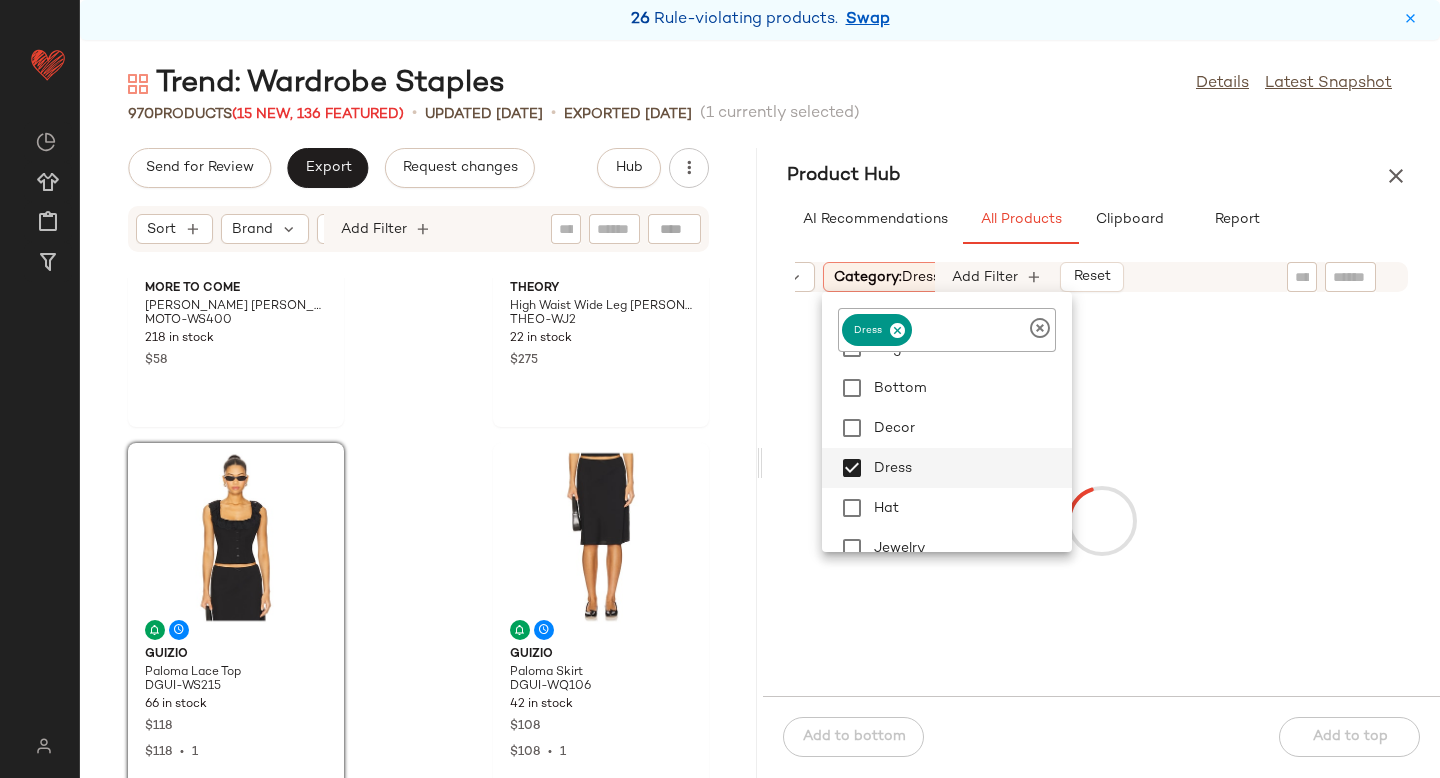 click on "Sort  Brand  Category:   dress In Curation?:   No Age:   adult Gender:   female Sale Price:   Not on sale Add Filter   Reset" at bounding box center (1101, 277) 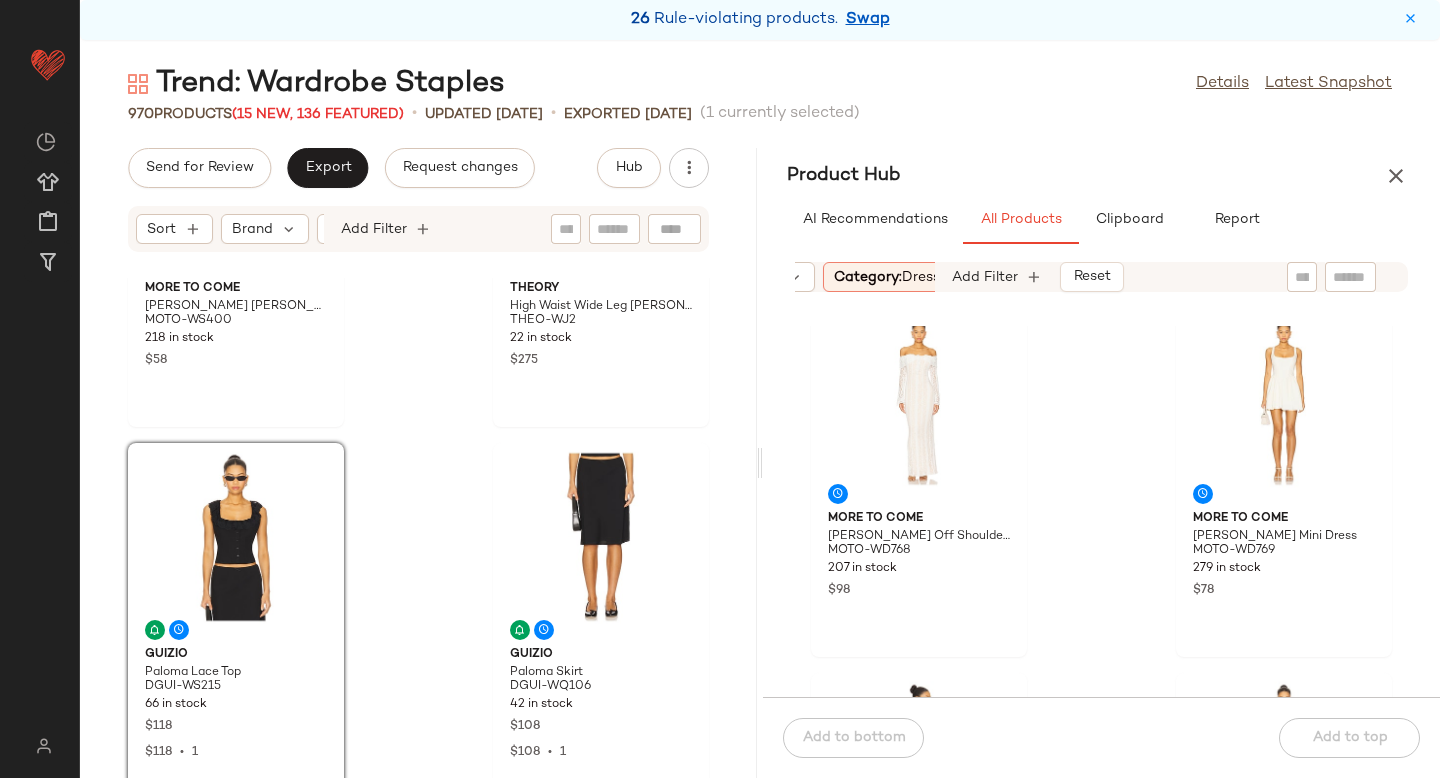 scroll, scrollTop: 708, scrollLeft: 0, axis: vertical 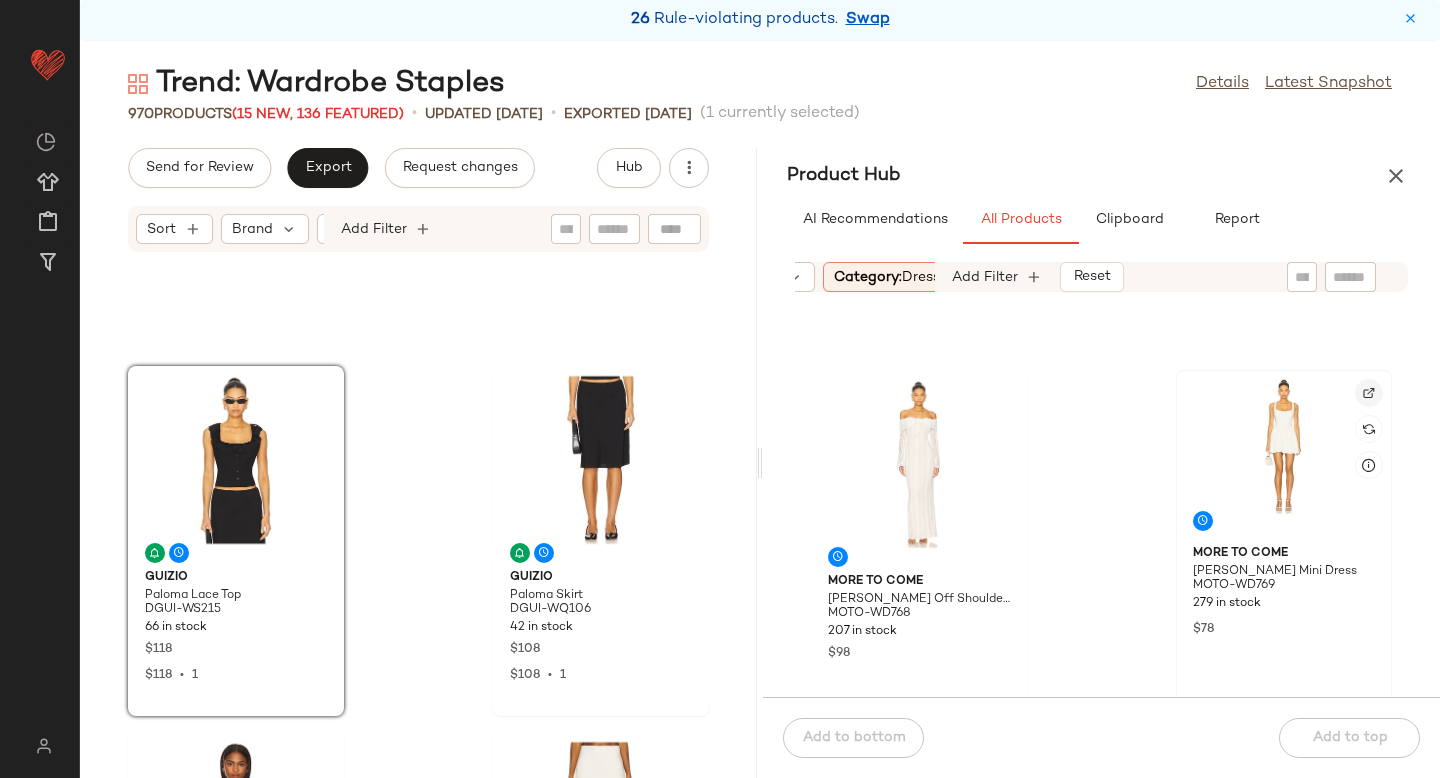 click 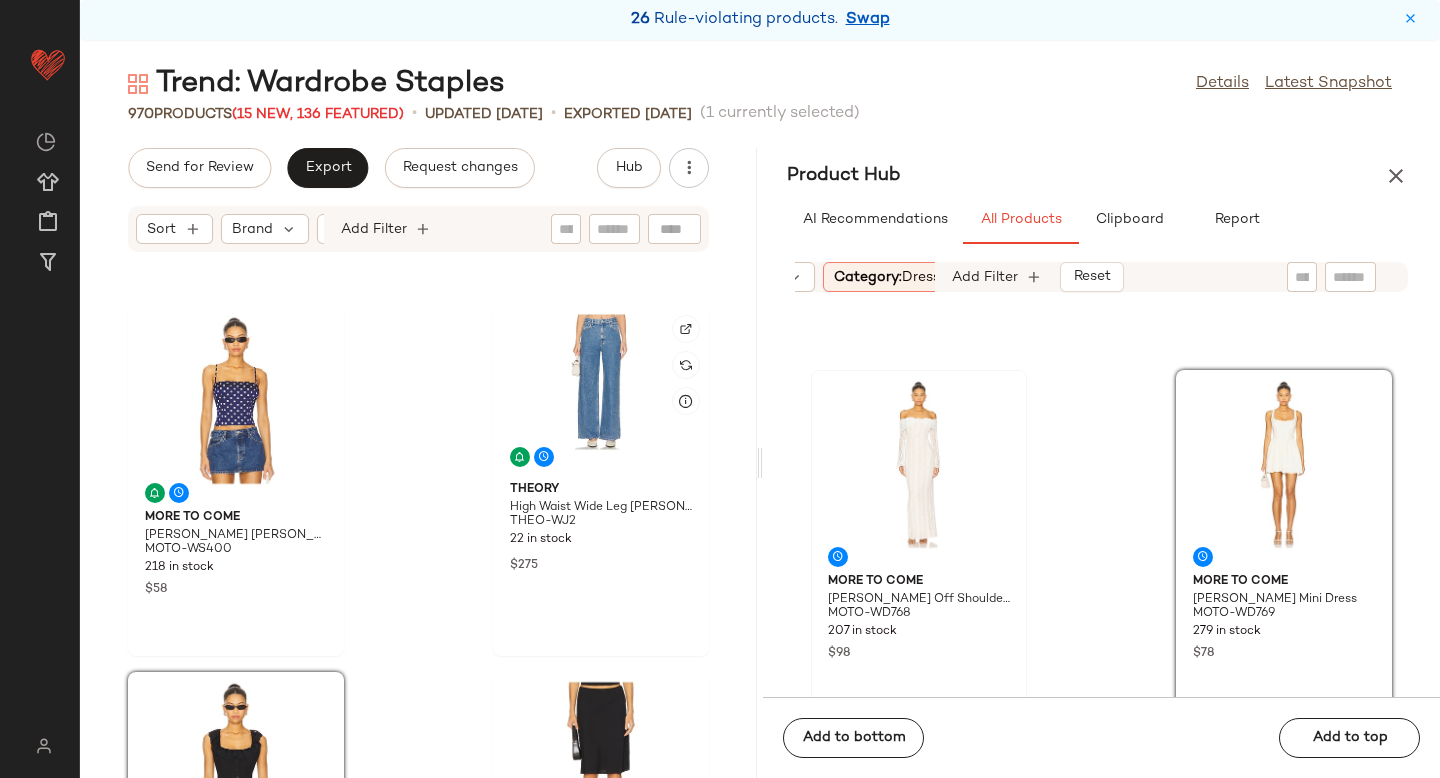 scroll, scrollTop: 367, scrollLeft: 0, axis: vertical 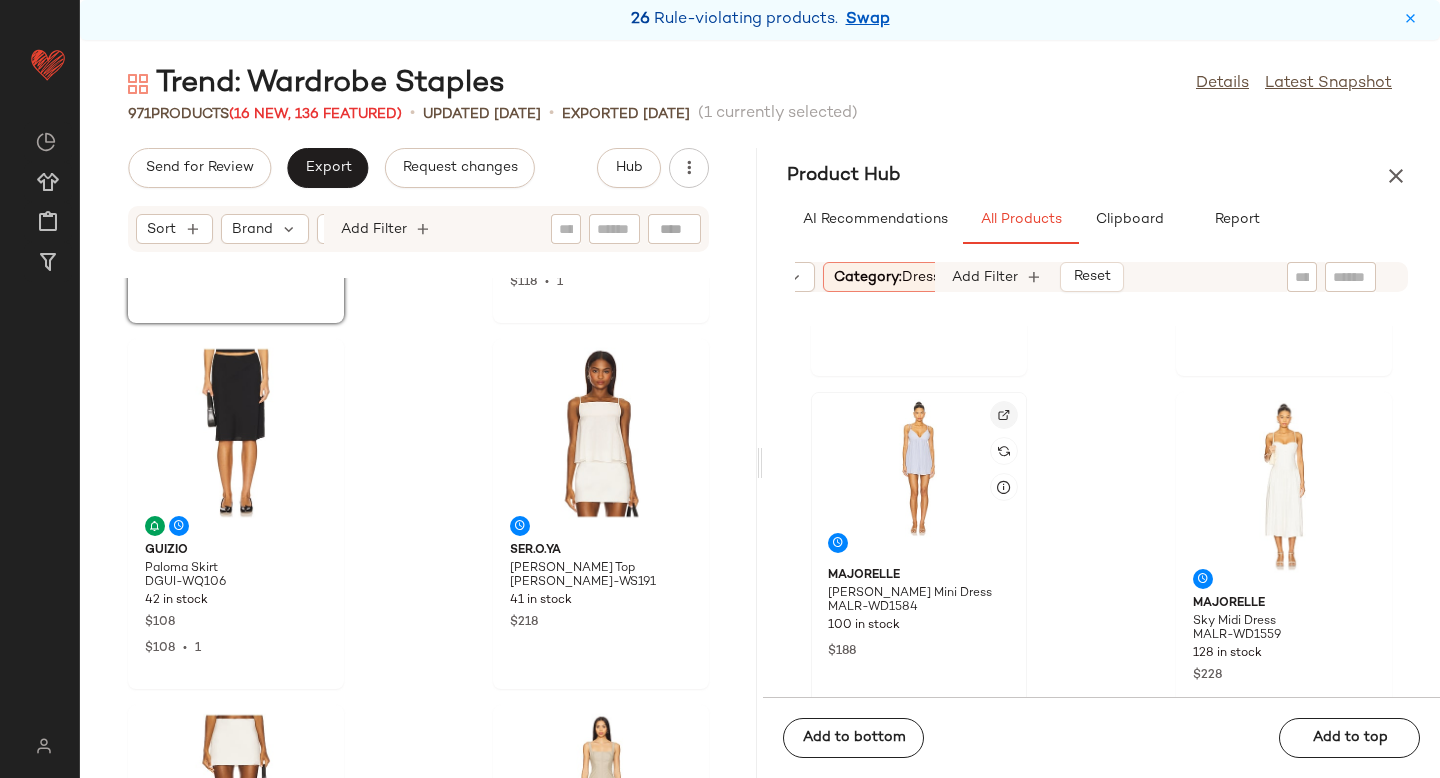 click 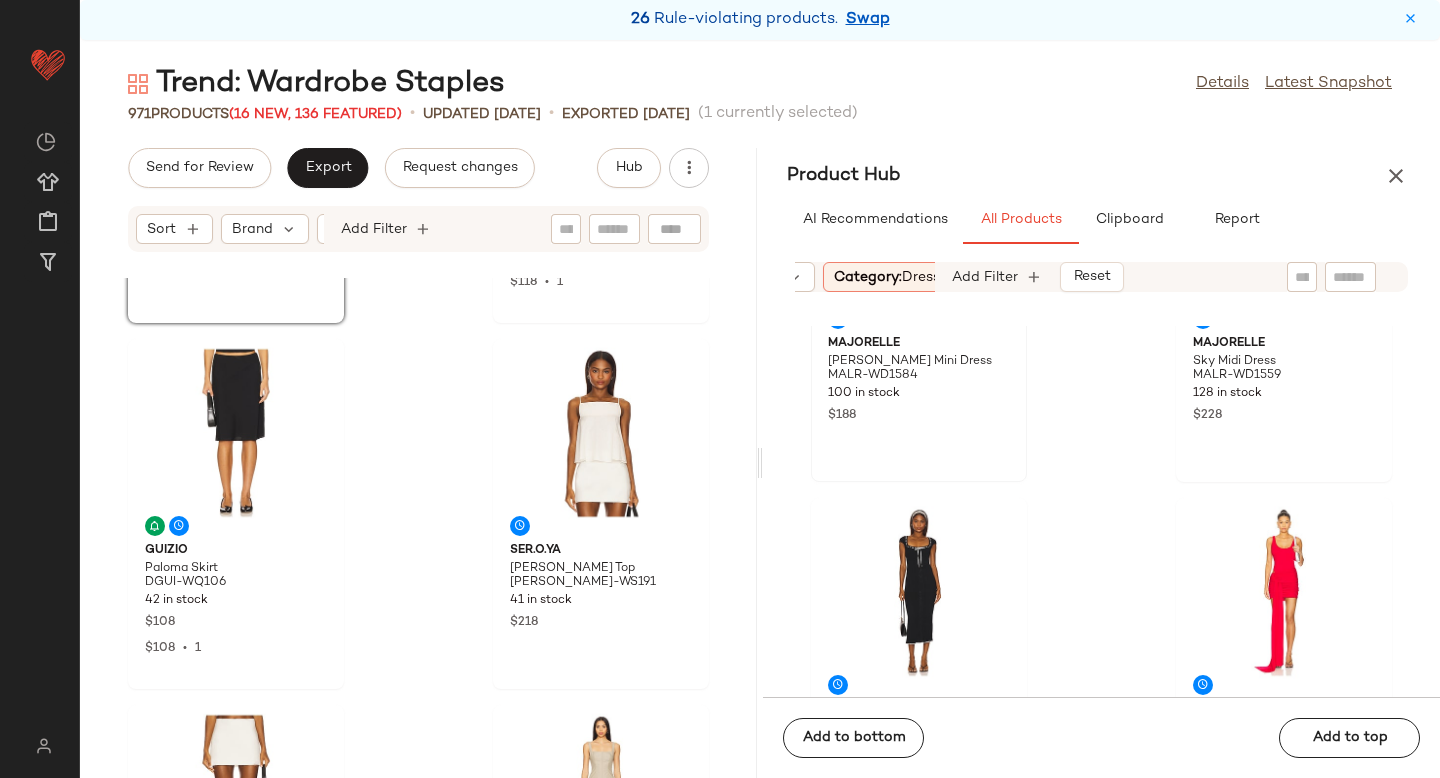 scroll, scrollTop: 2509, scrollLeft: 0, axis: vertical 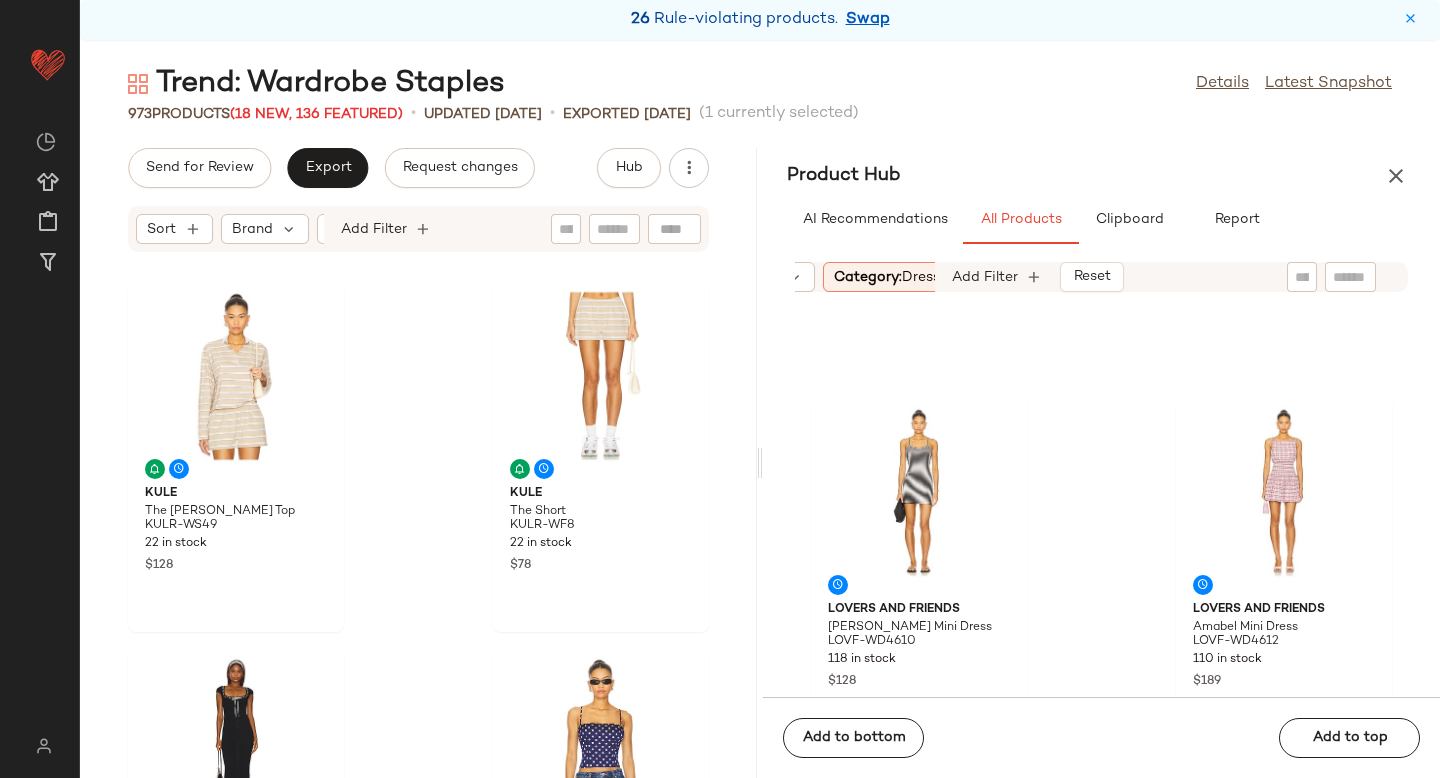 click on "Category:   dress" at bounding box center [887, 277] 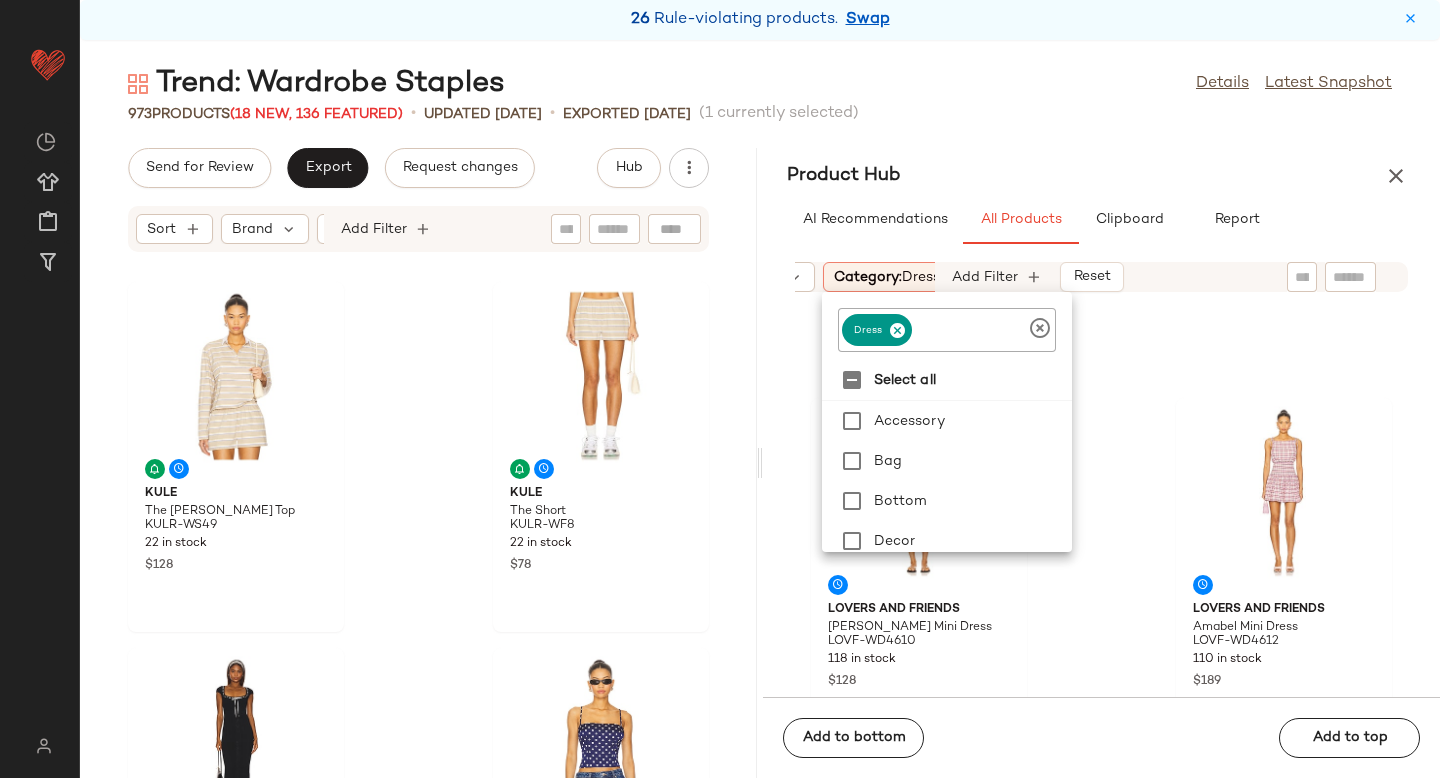 click 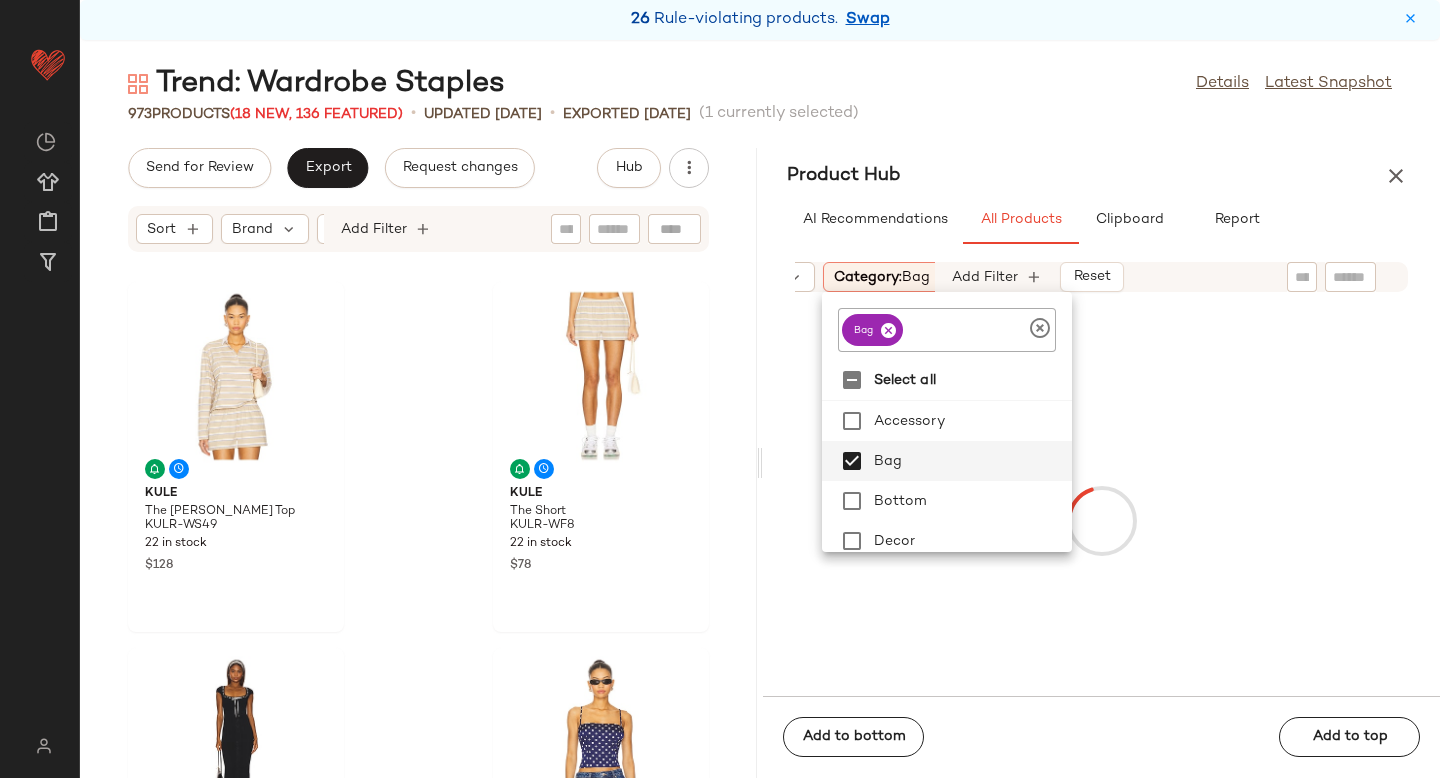 click at bounding box center [1101, 520] 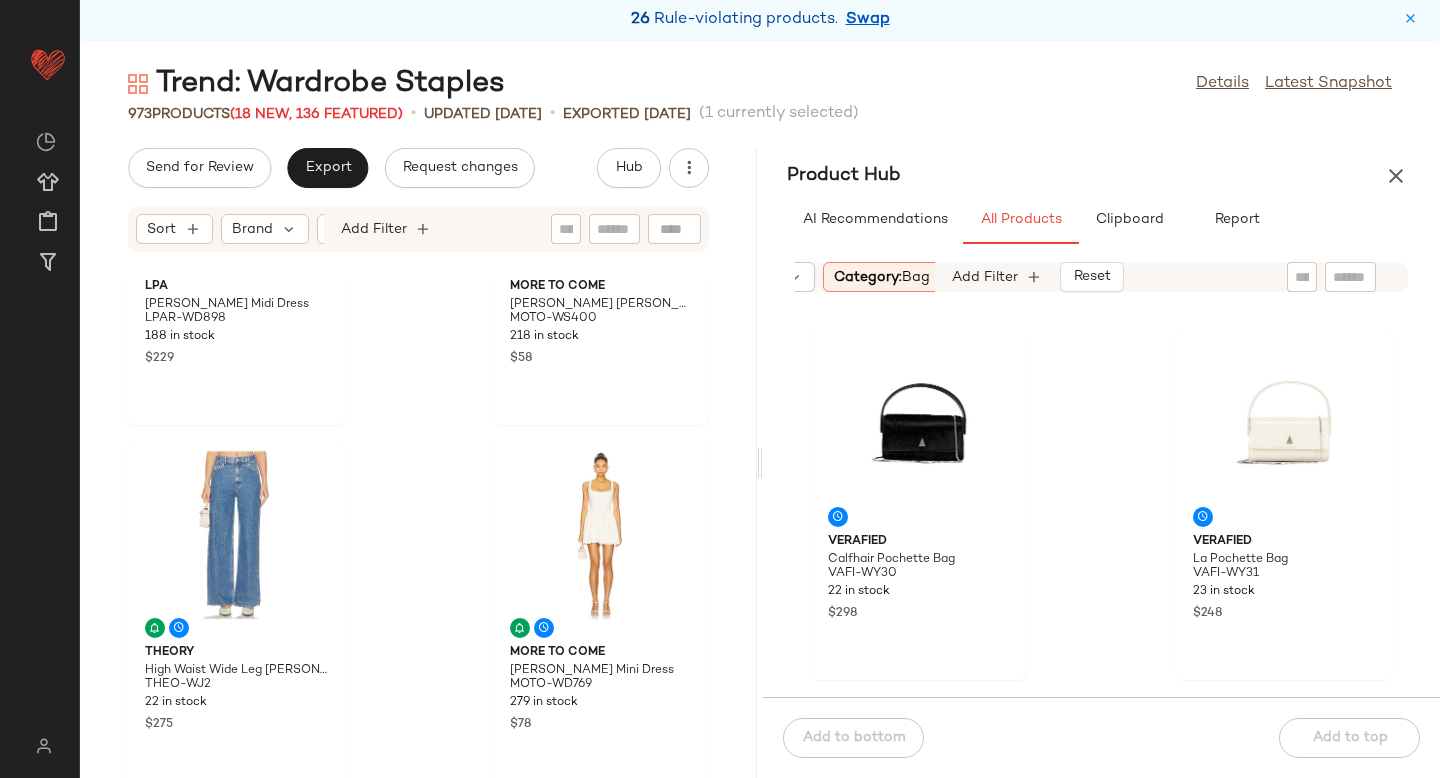 scroll, scrollTop: 594, scrollLeft: 0, axis: vertical 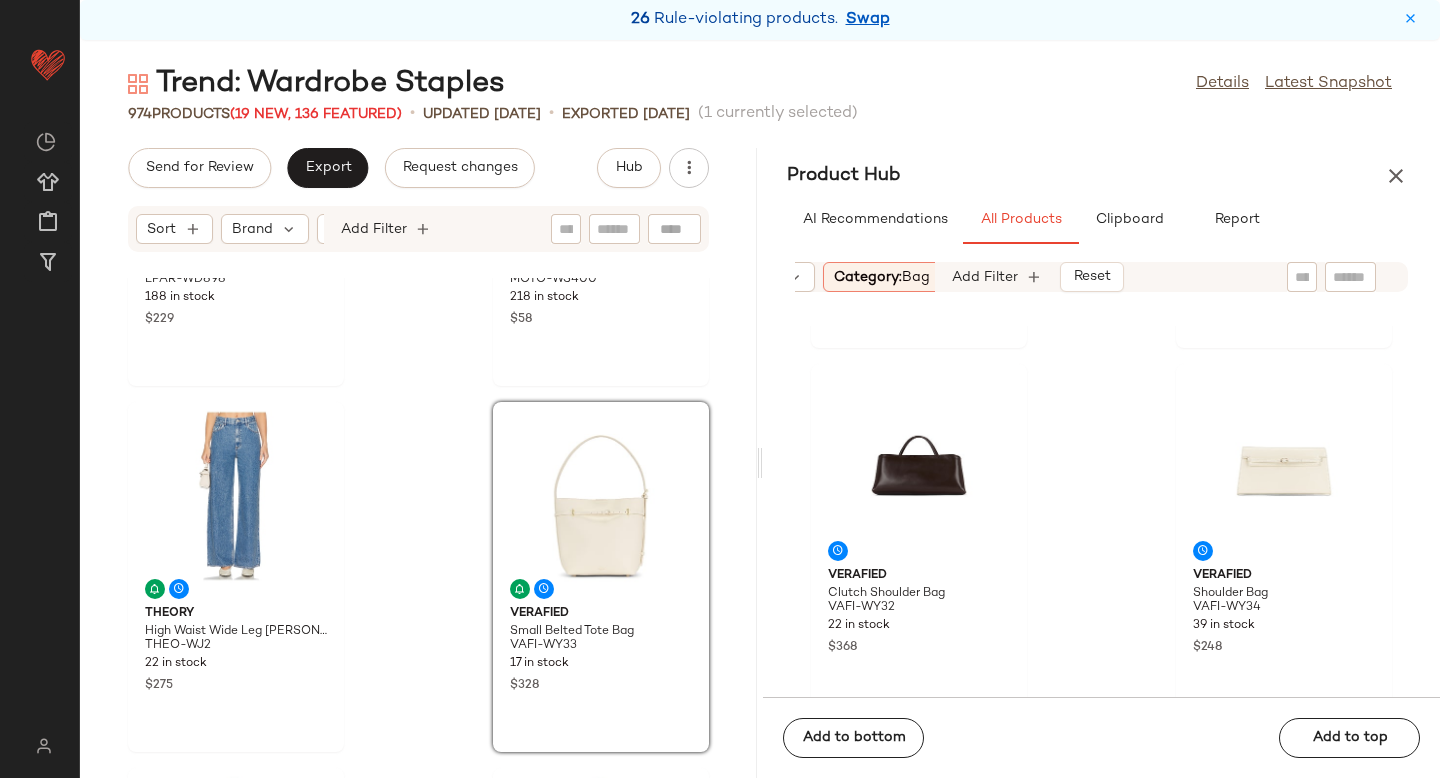 click on "Category:   bag" at bounding box center (882, 277) 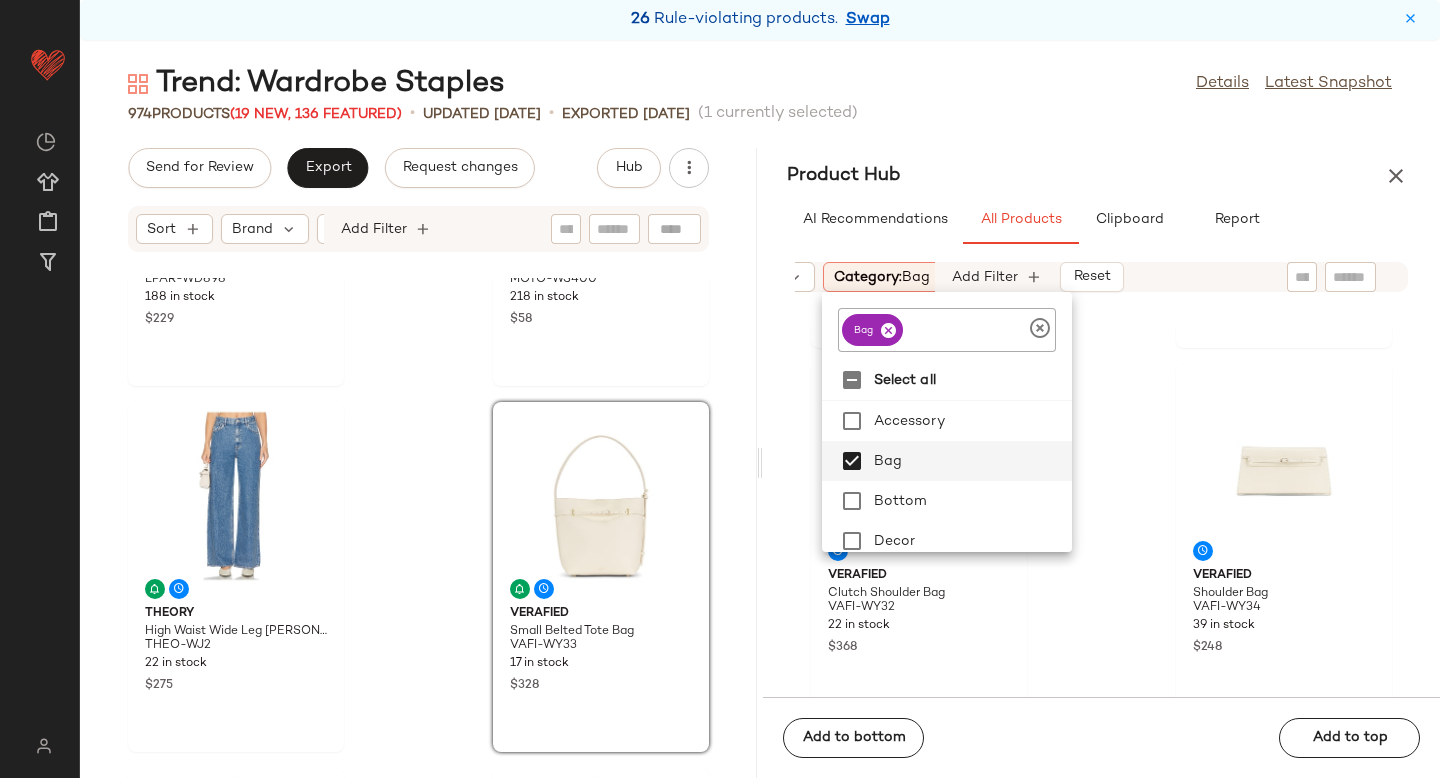 click 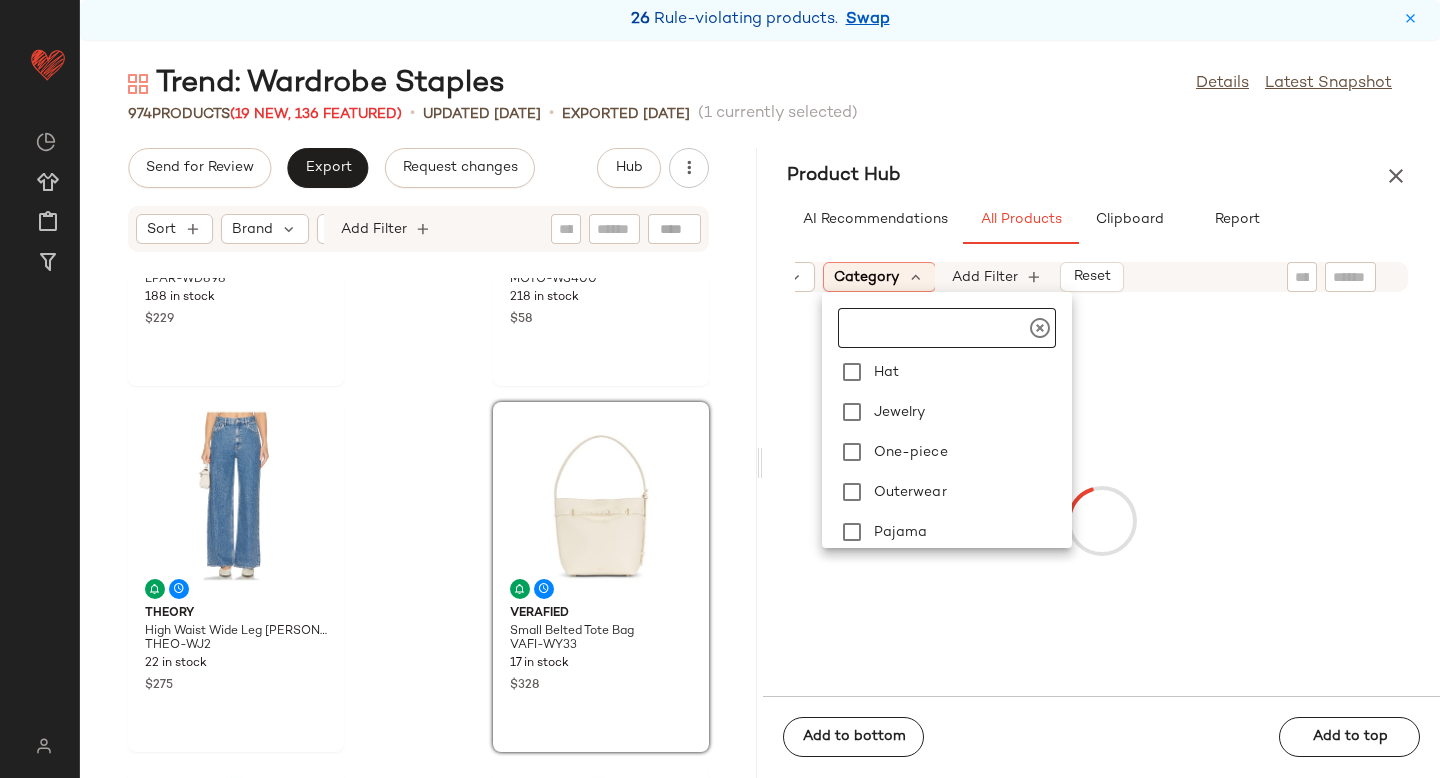 scroll, scrollTop: 235, scrollLeft: 0, axis: vertical 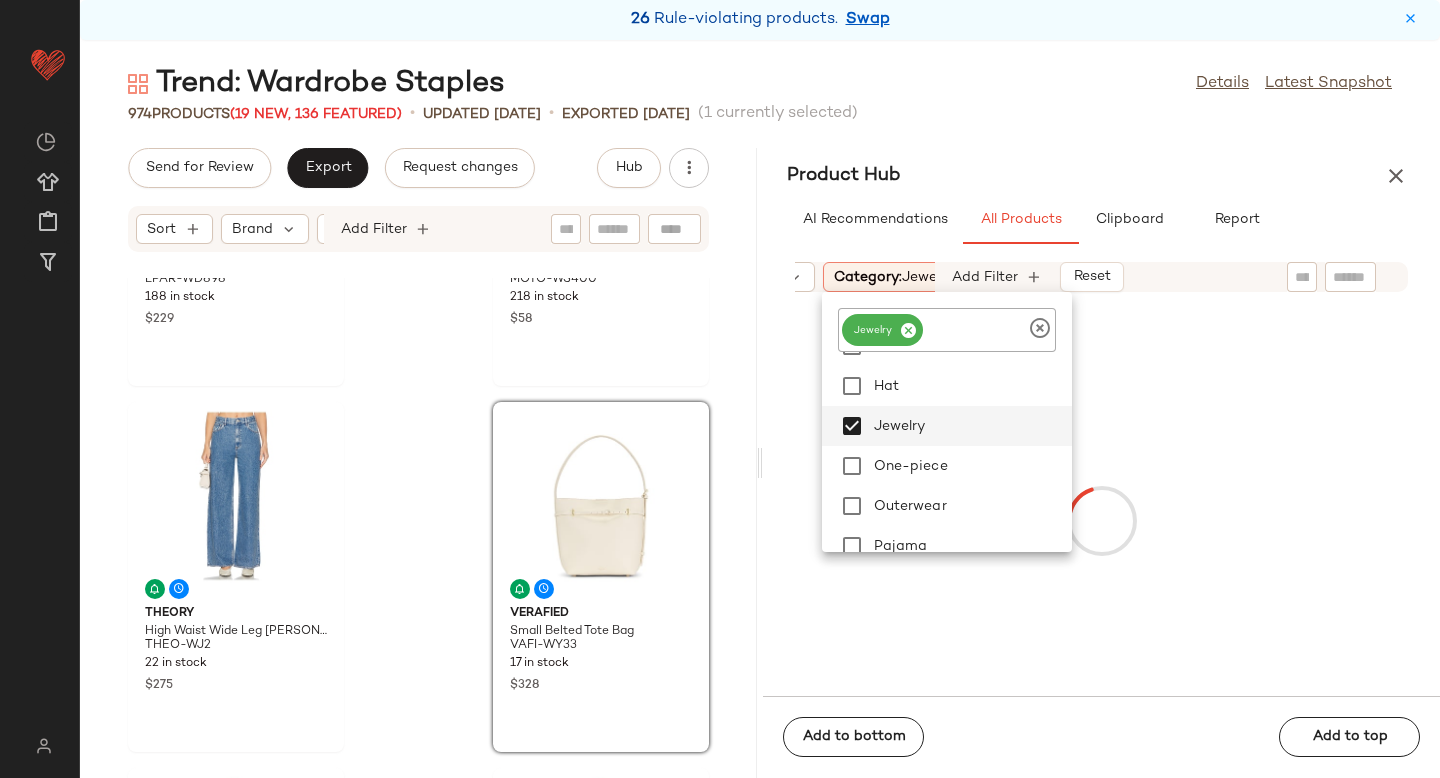 click at bounding box center (1101, 520) 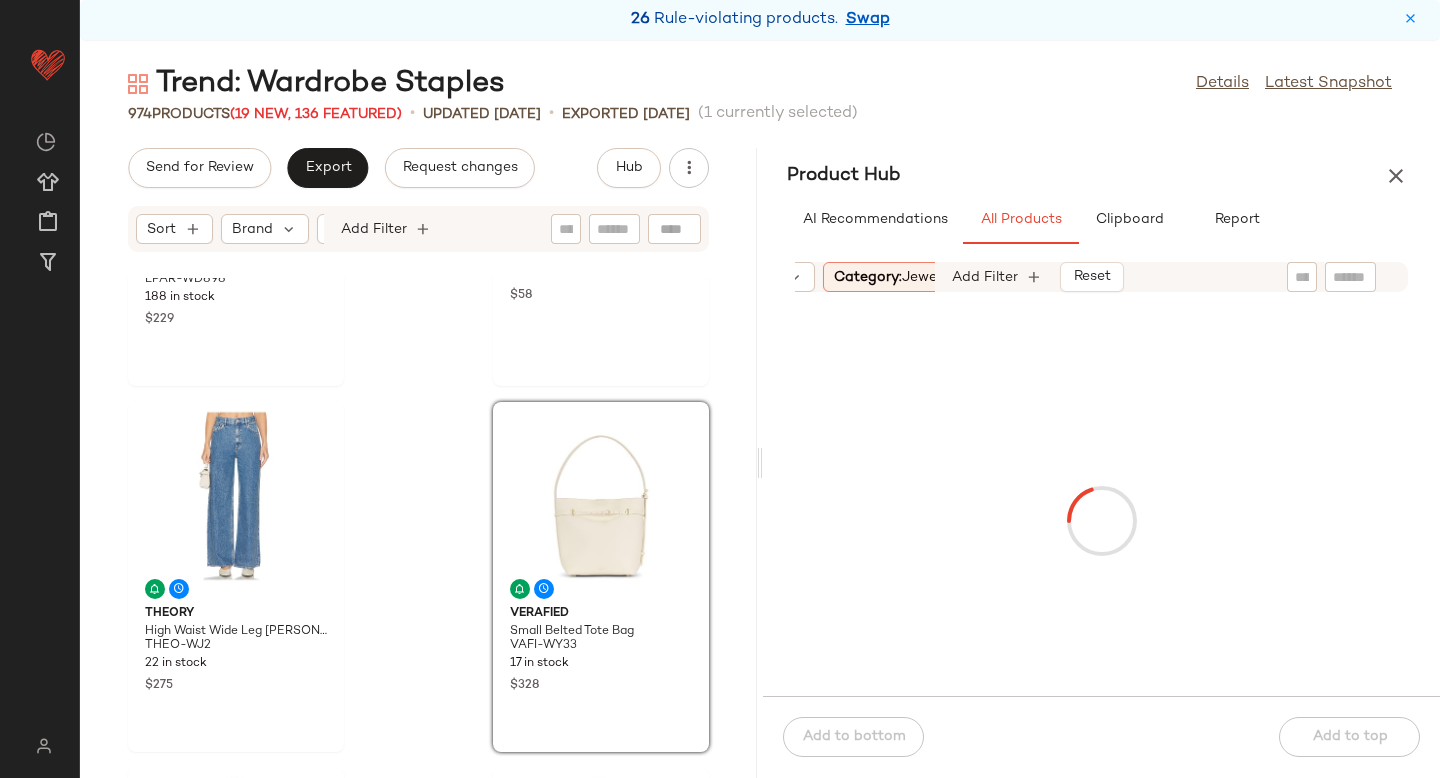 scroll, scrollTop: 0, scrollLeft: 0, axis: both 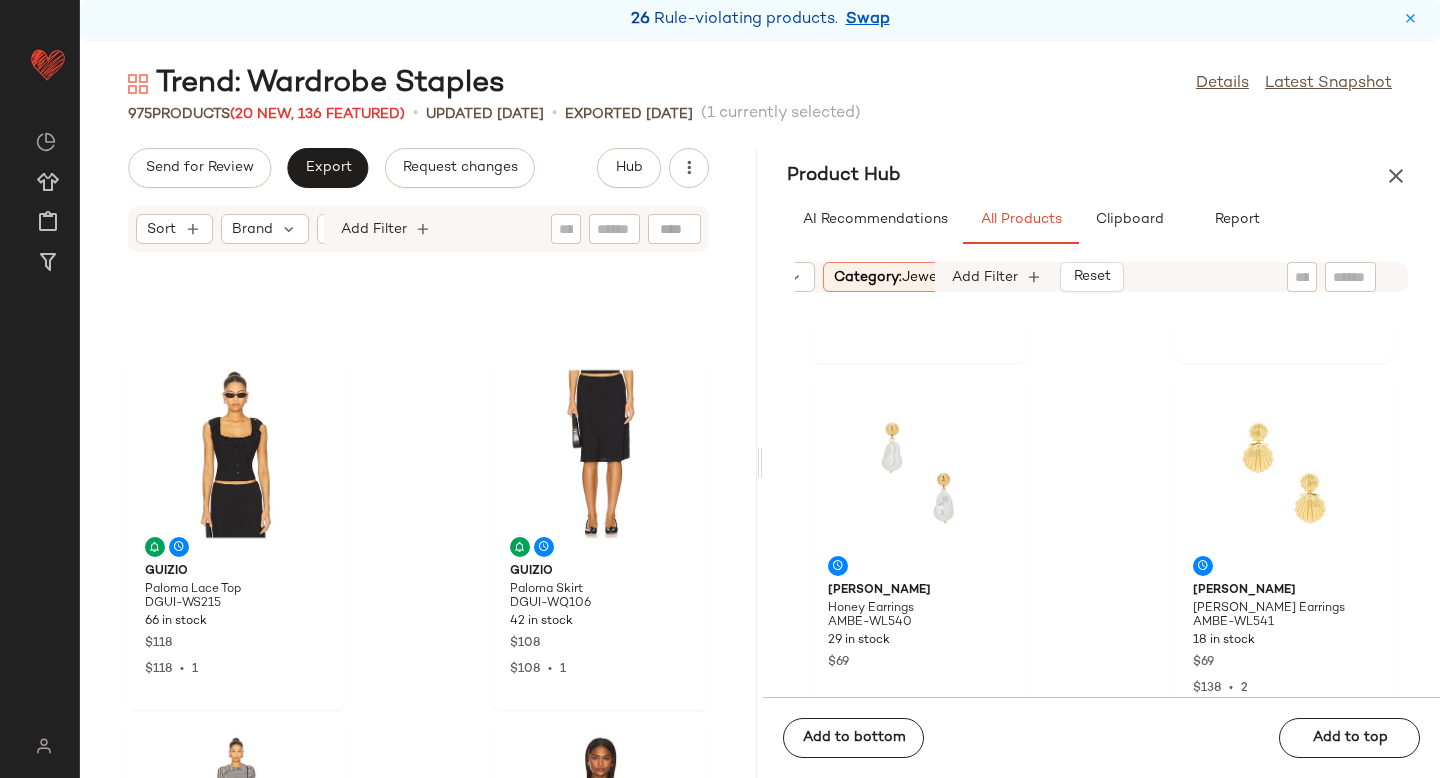 click on "Category:   jewelry" at bounding box center (893, 277) 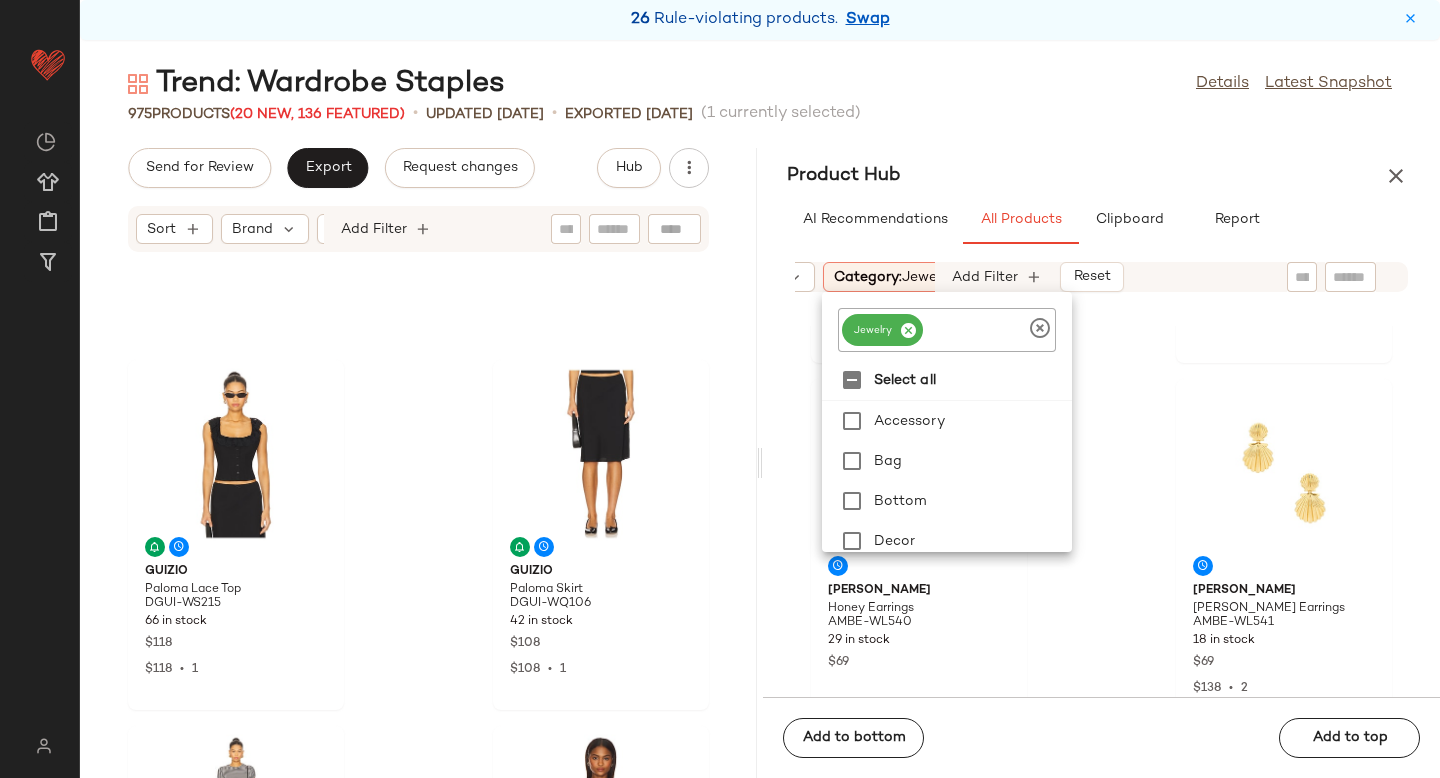 click 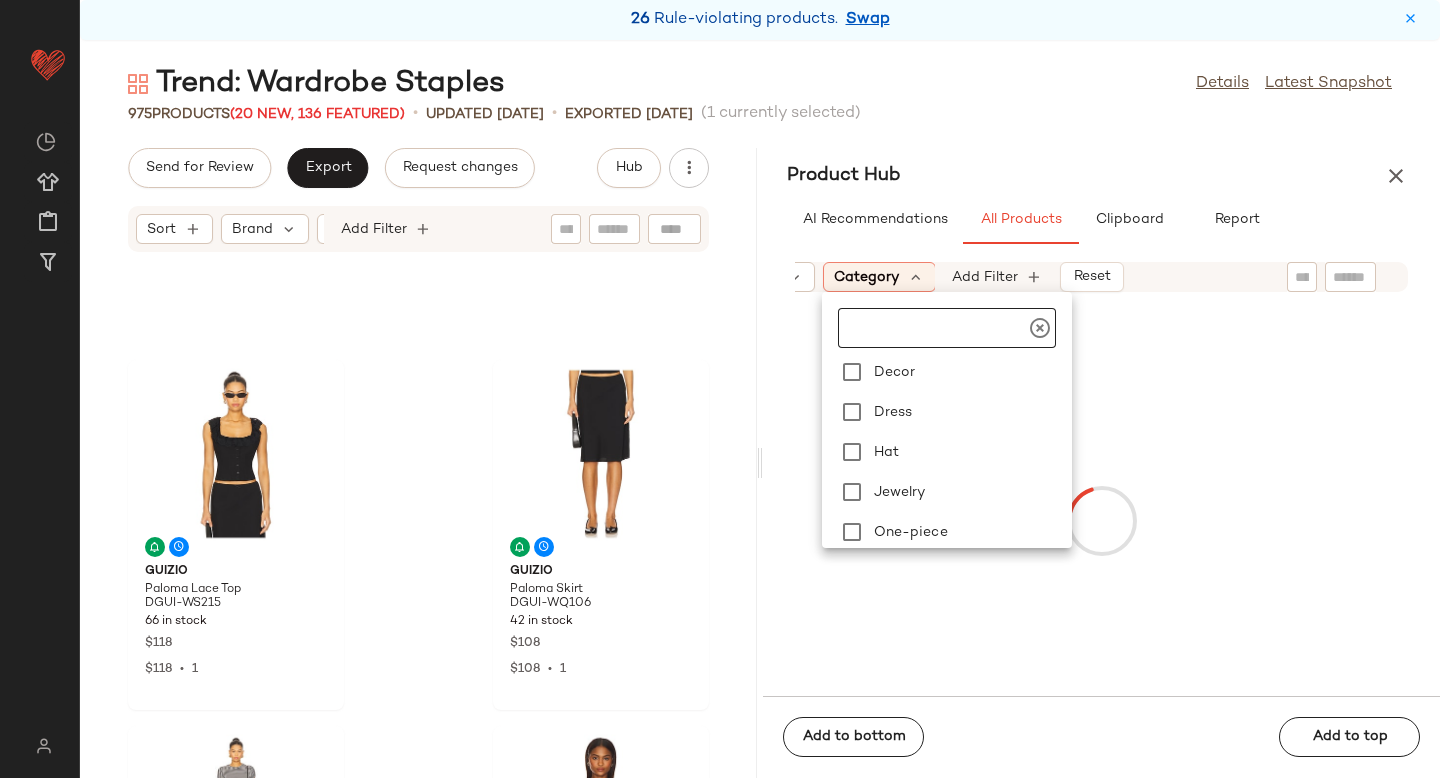 scroll, scrollTop: 449, scrollLeft: 0, axis: vertical 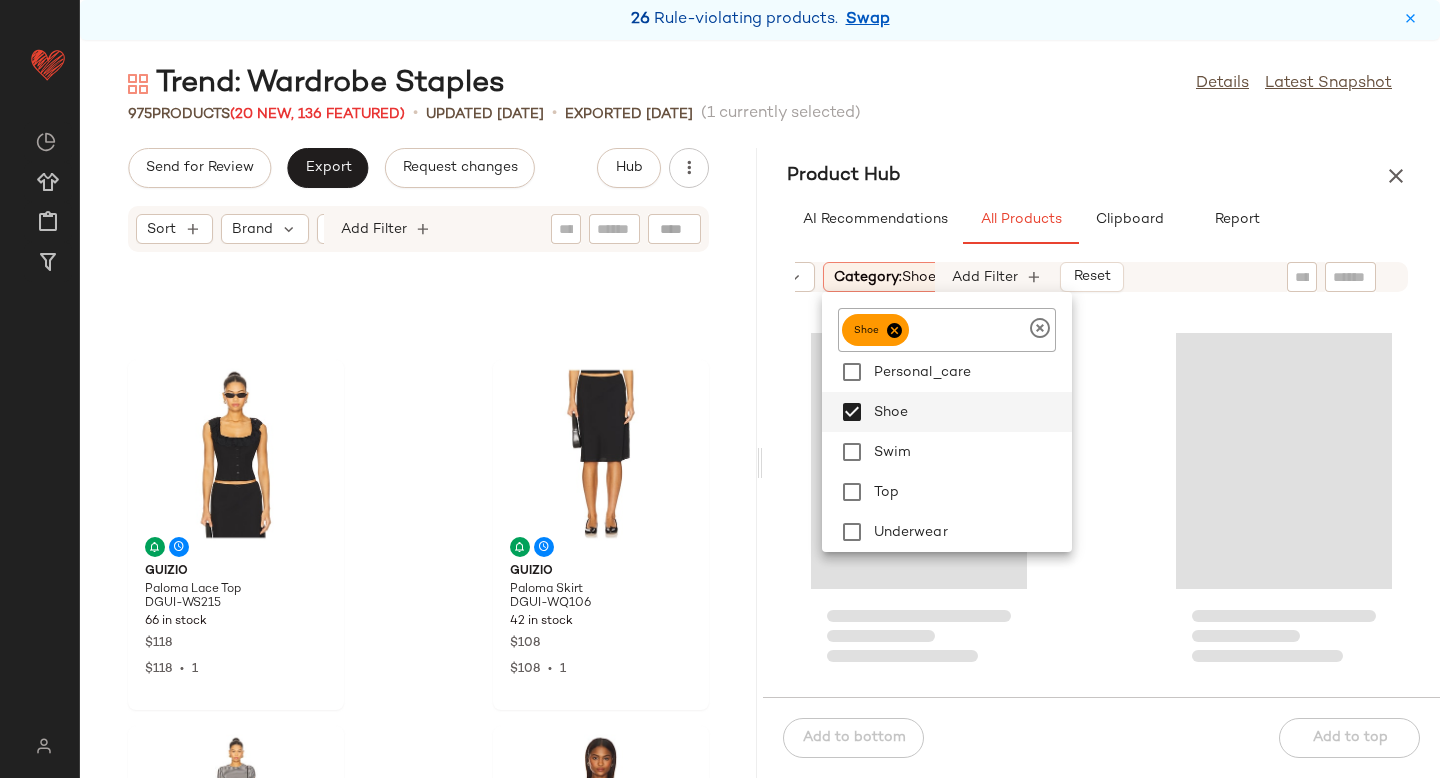 click on "Sort  Brand  Category:   shoe In Curation?:   No Age:   adult Gender:   female Sale Price:   Not on sale Add Filter   Reset" at bounding box center [1101, 277] 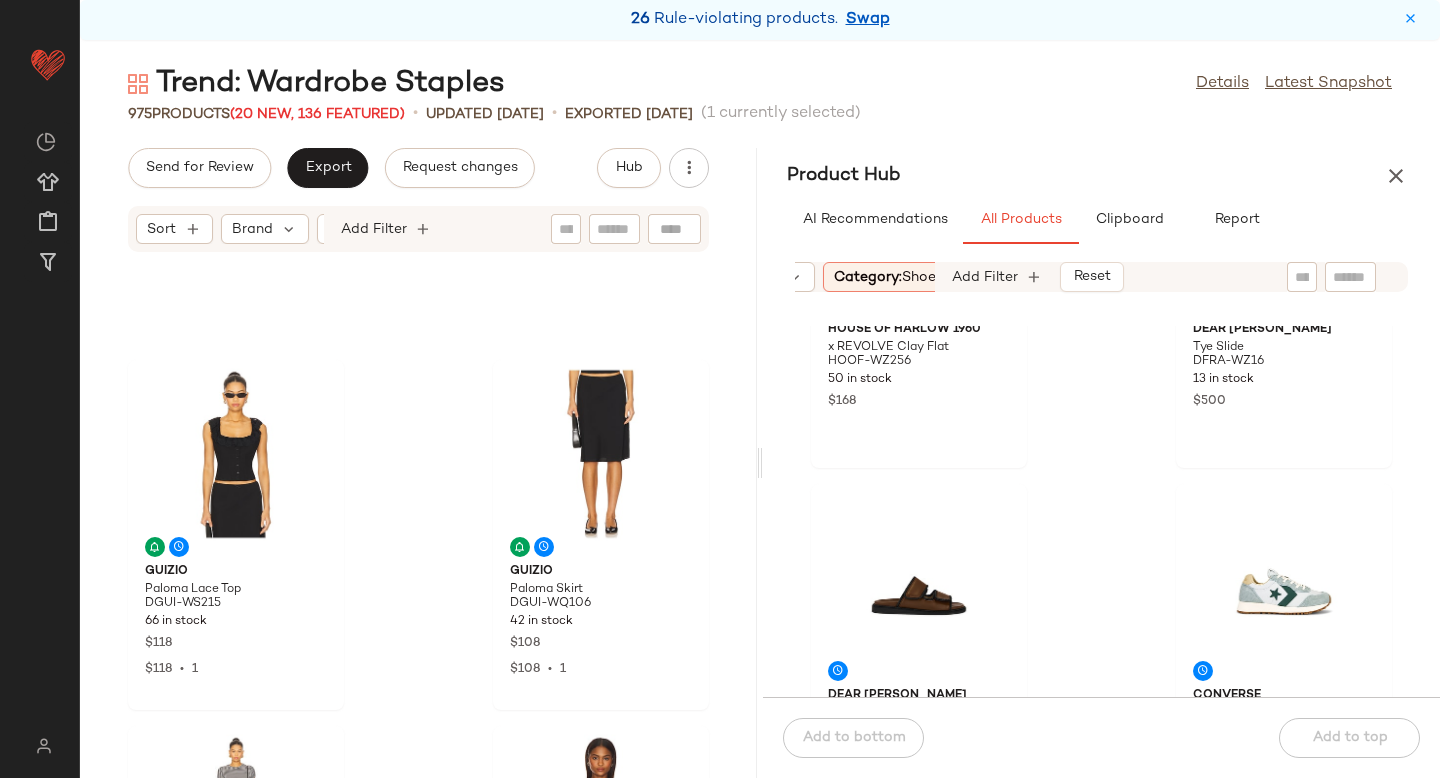 scroll, scrollTop: 958, scrollLeft: 0, axis: vertical 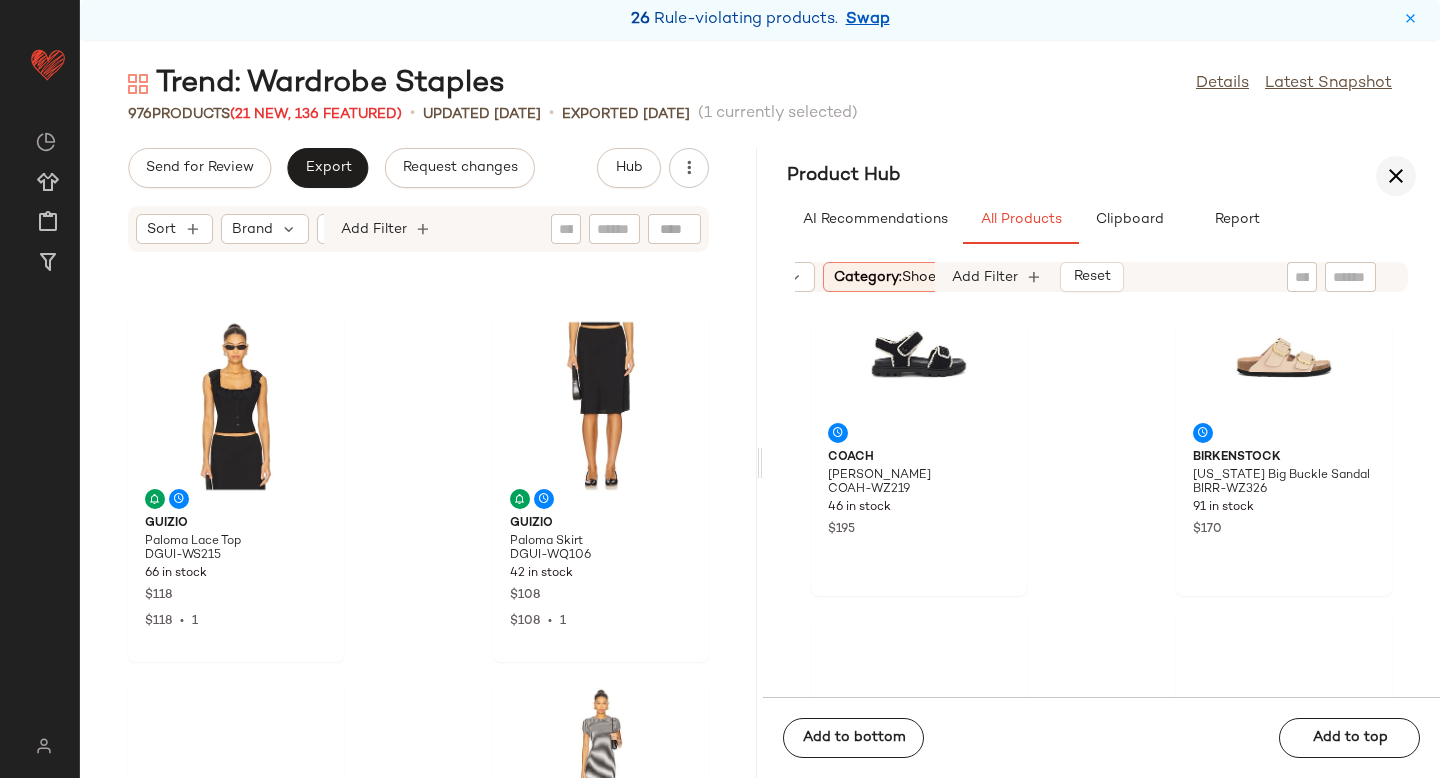 click at bounding box center (1396, 176) 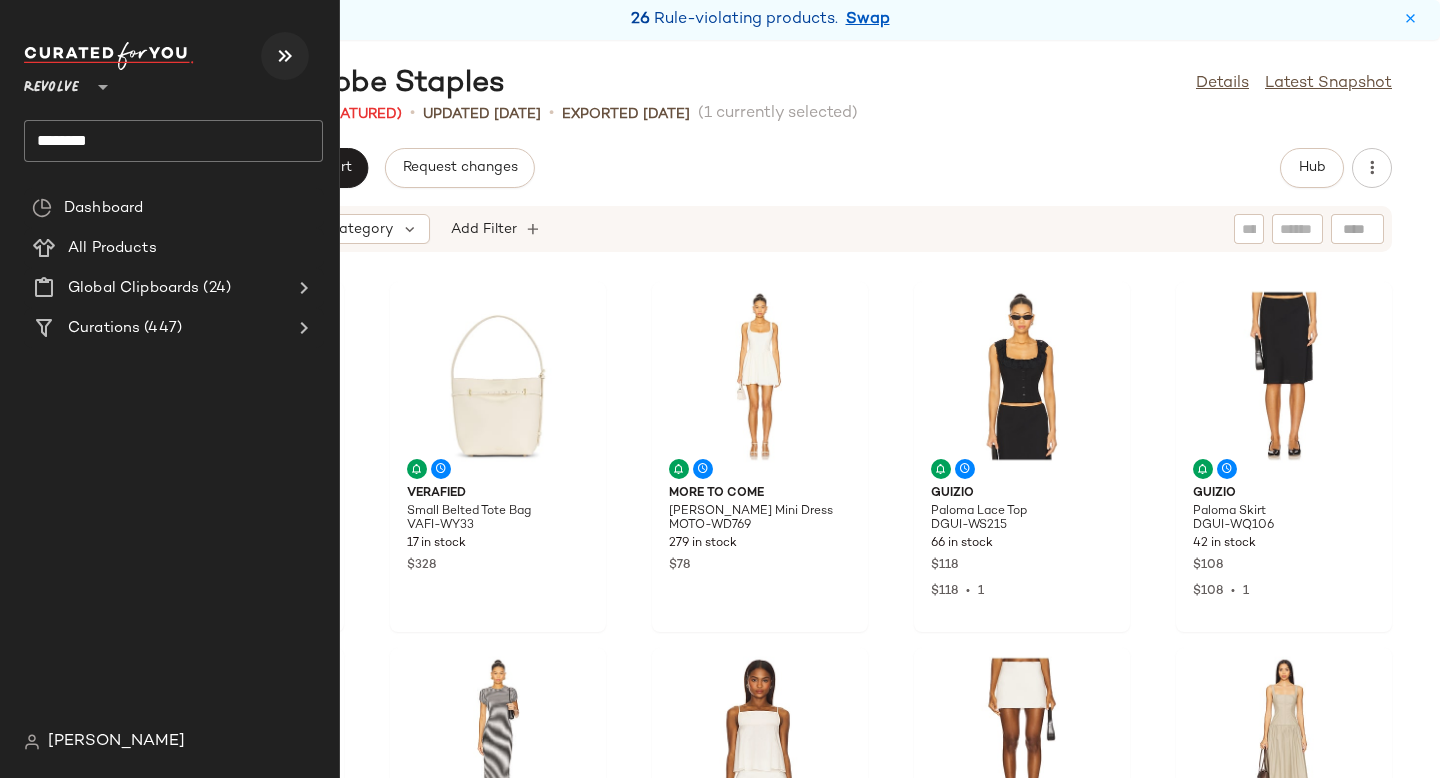 click at bounding box center (285, 56) 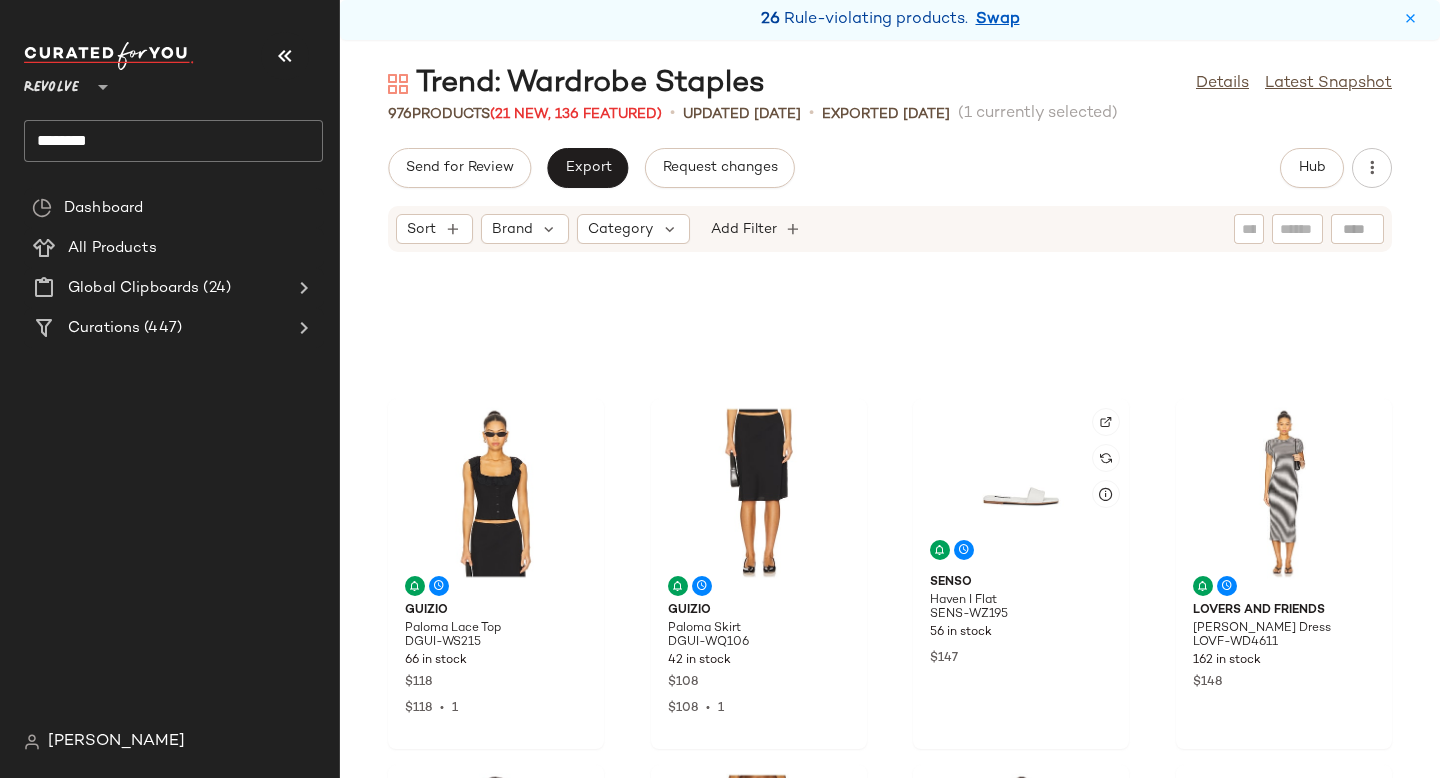 scroll, scrollTop: 622, scrollLeft: 0, axis: vertical 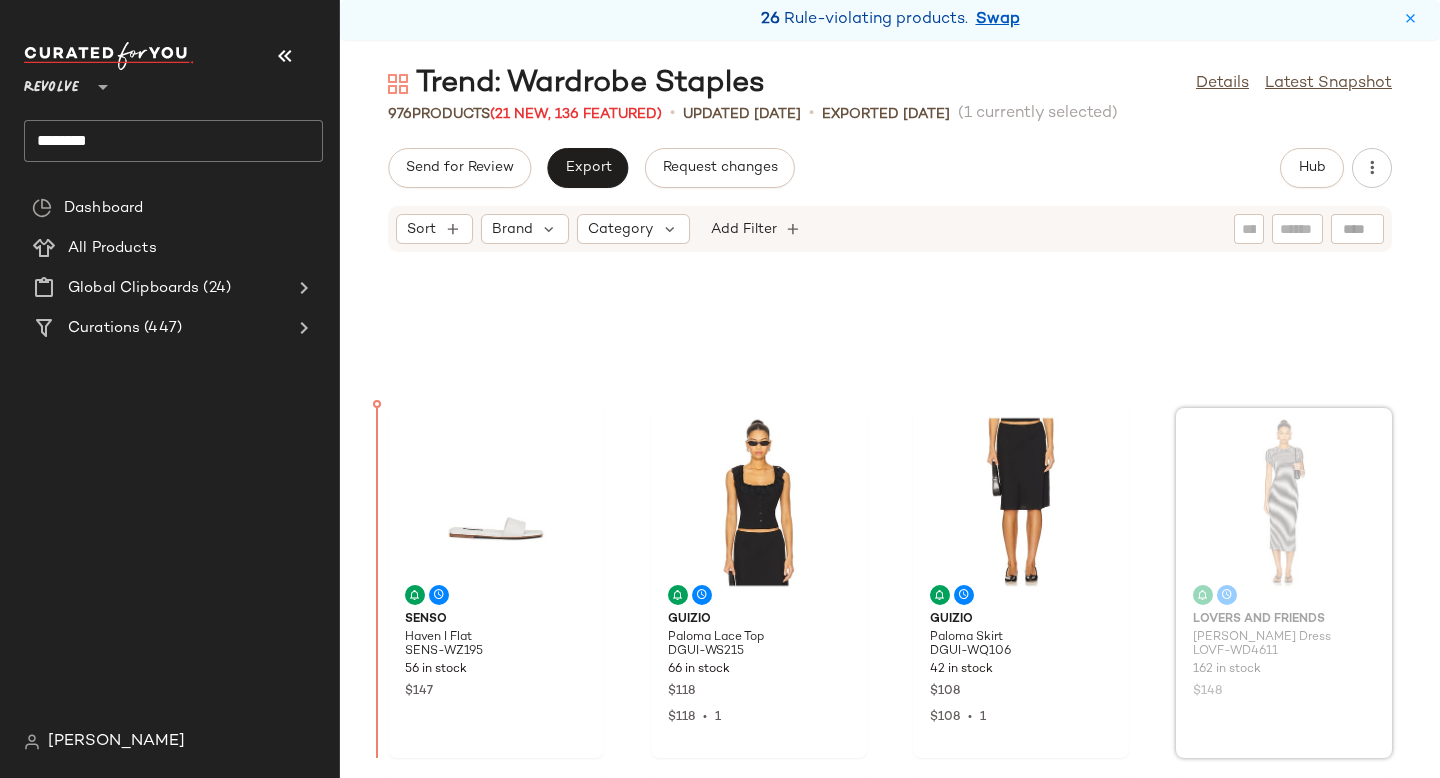 drag, startPoint x: 1239, startPoint y: 475, endPoint x: 1226, endPoint y: 475, distance: 13 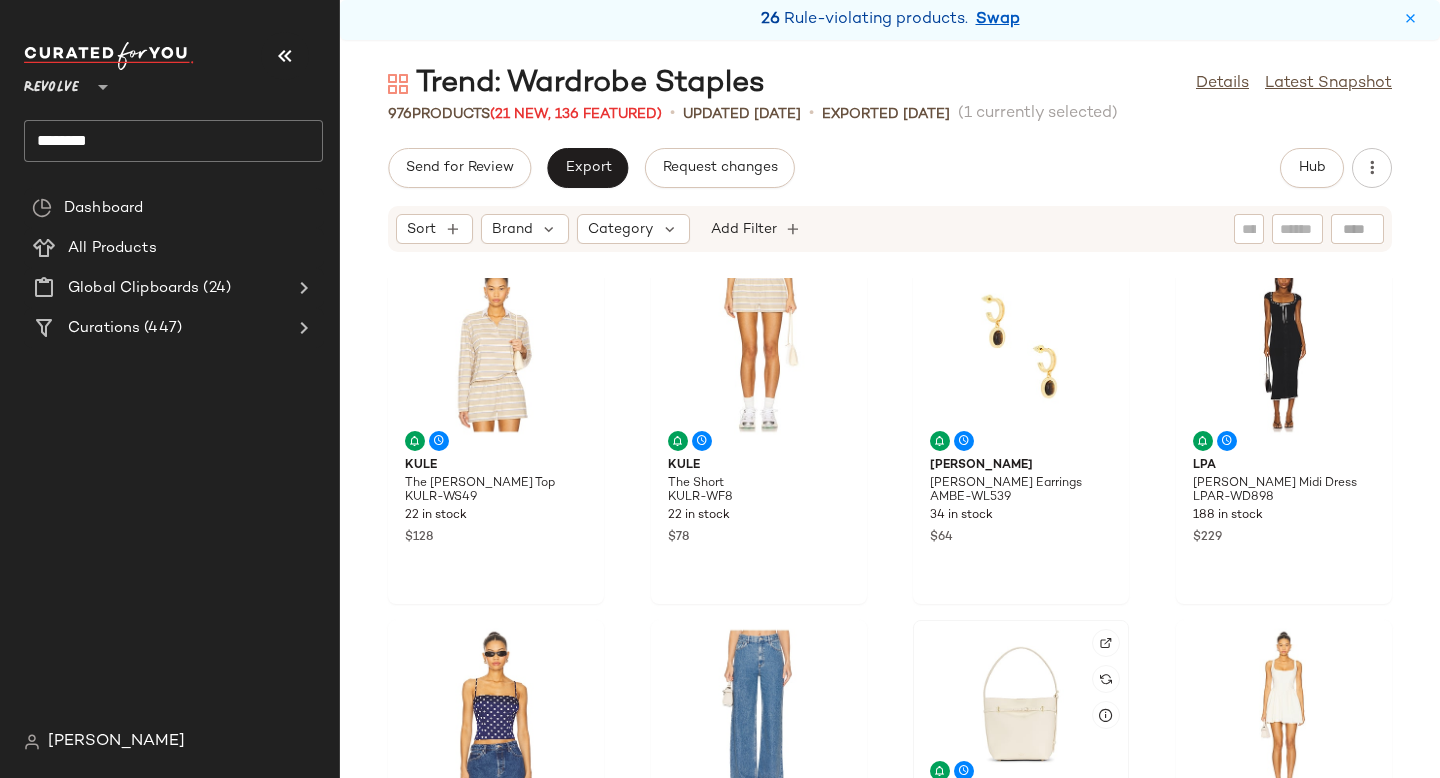 scroll, scrollTop: 0, scrollLeft: 0, axis: both 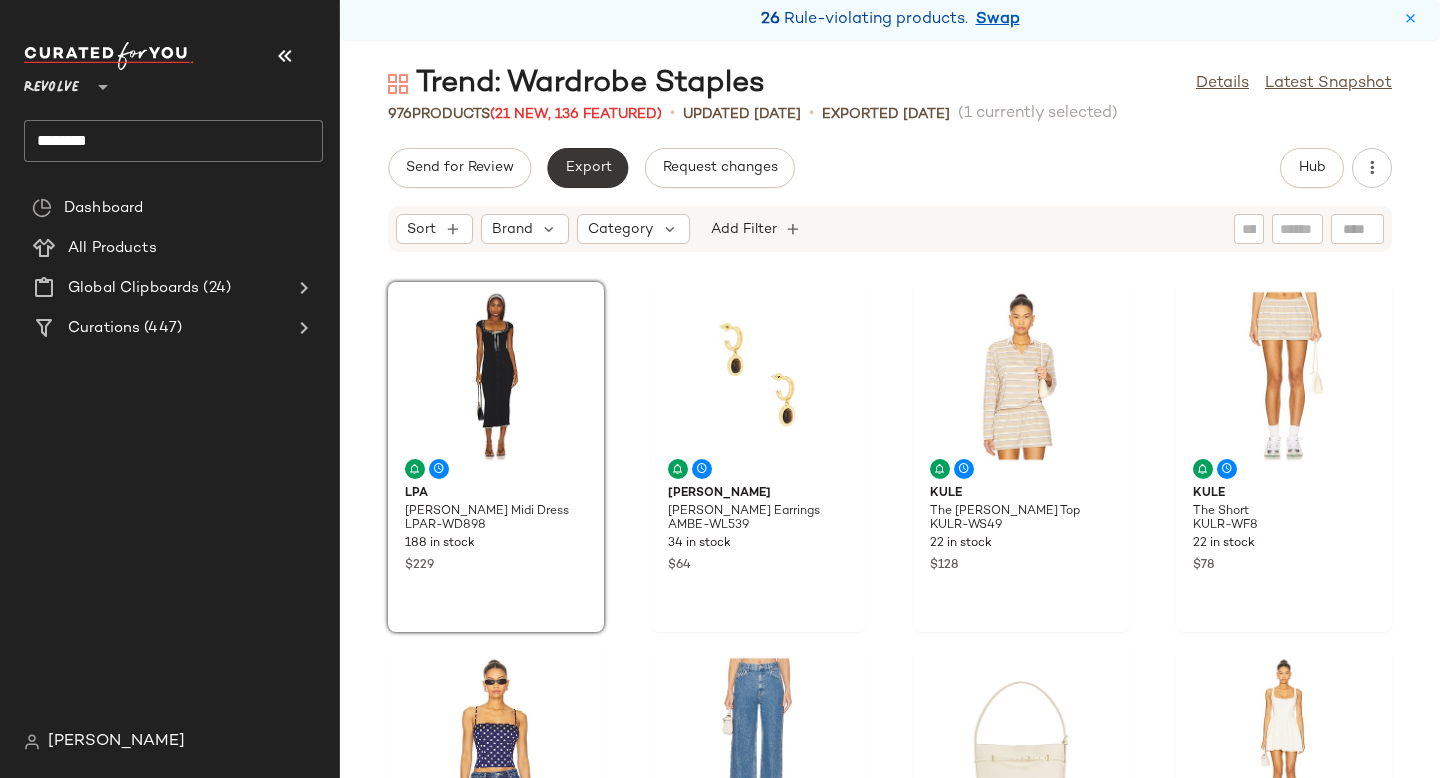 click on "Export" at bounding box center (587, 168) 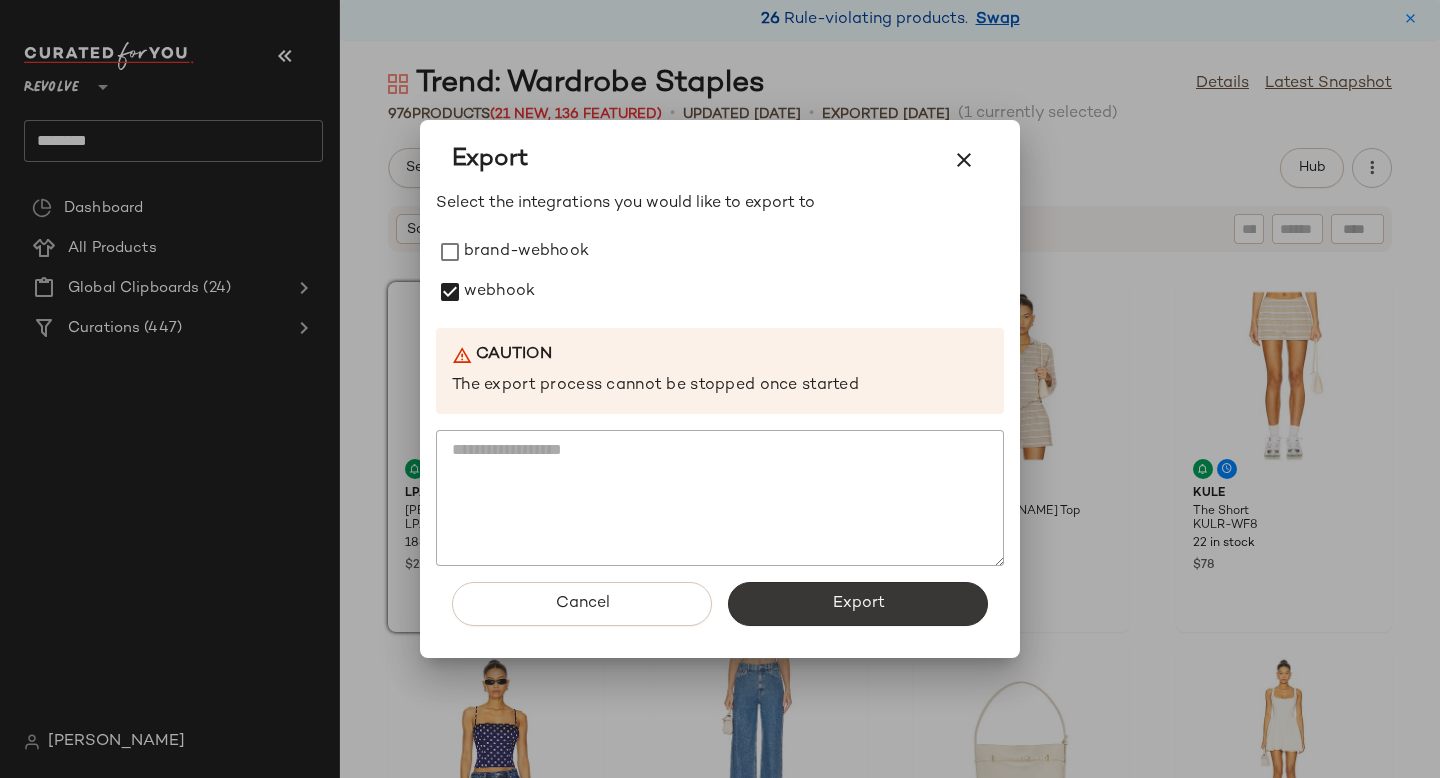 click on "Export" 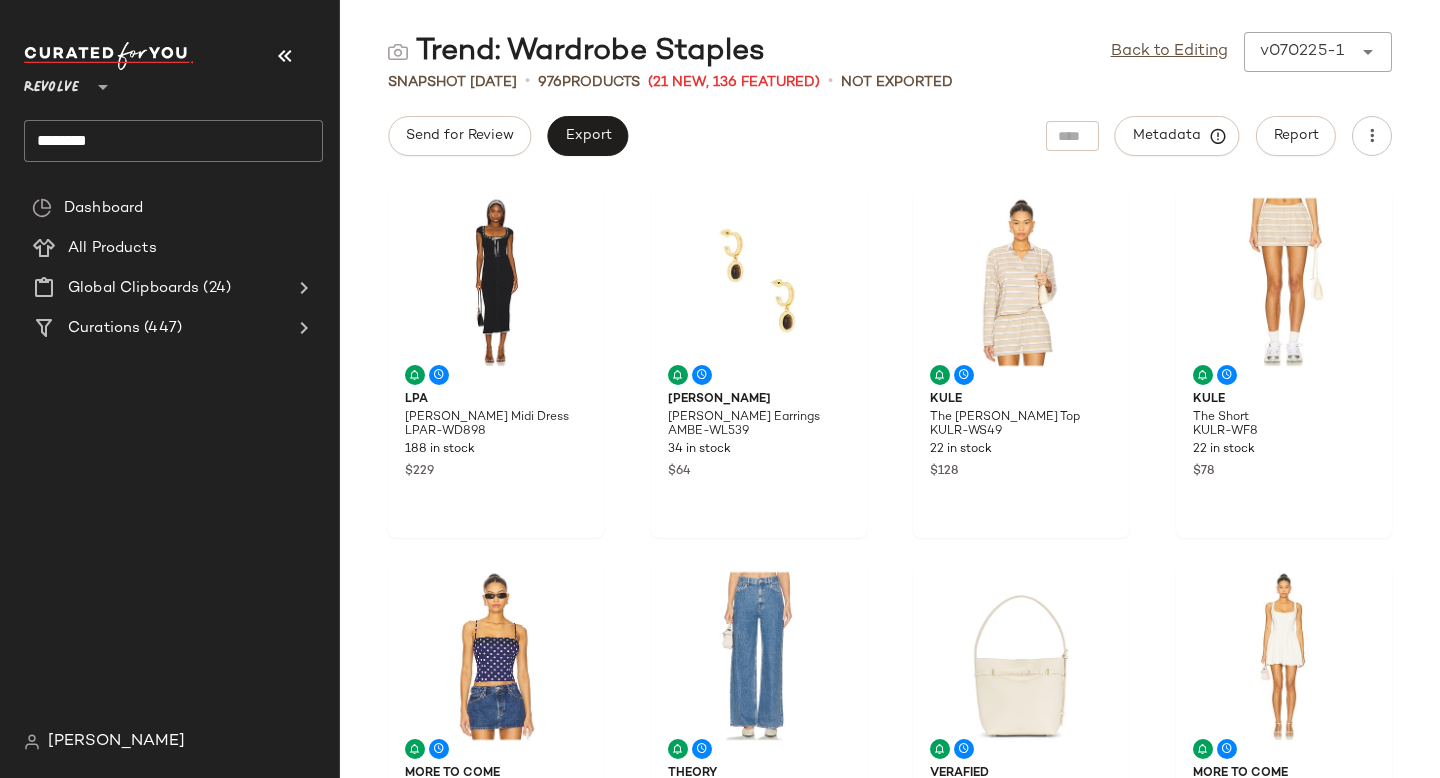 click on "********" 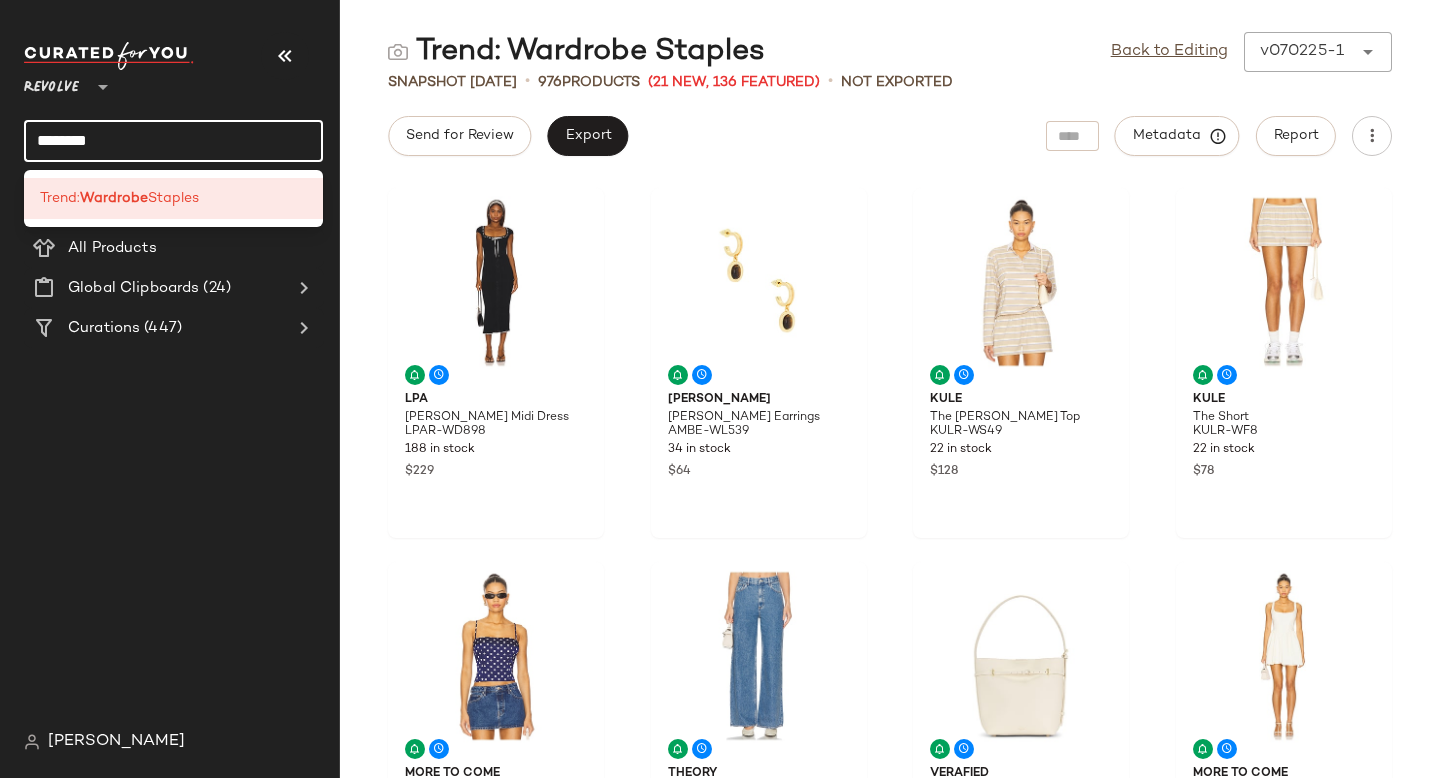 click on "********" 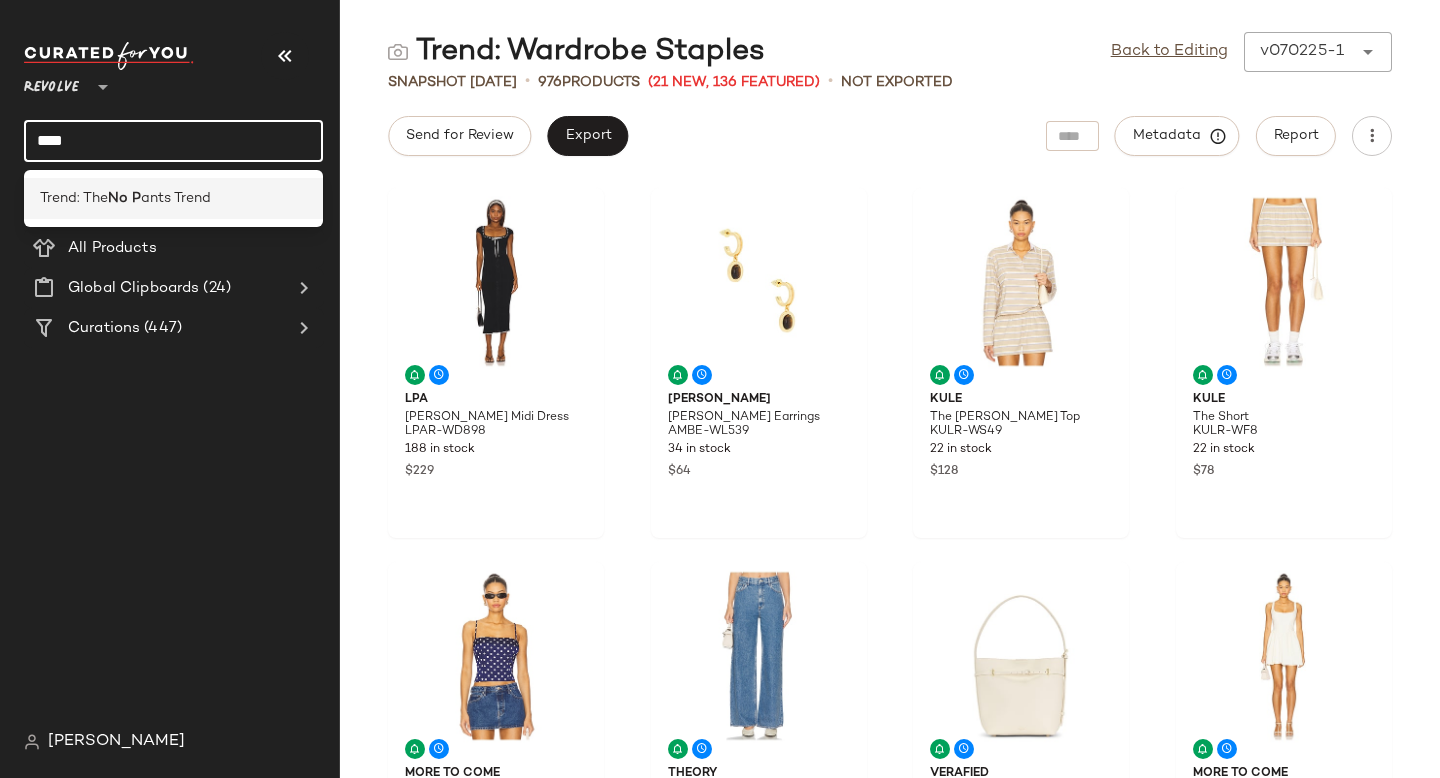 type on "****" 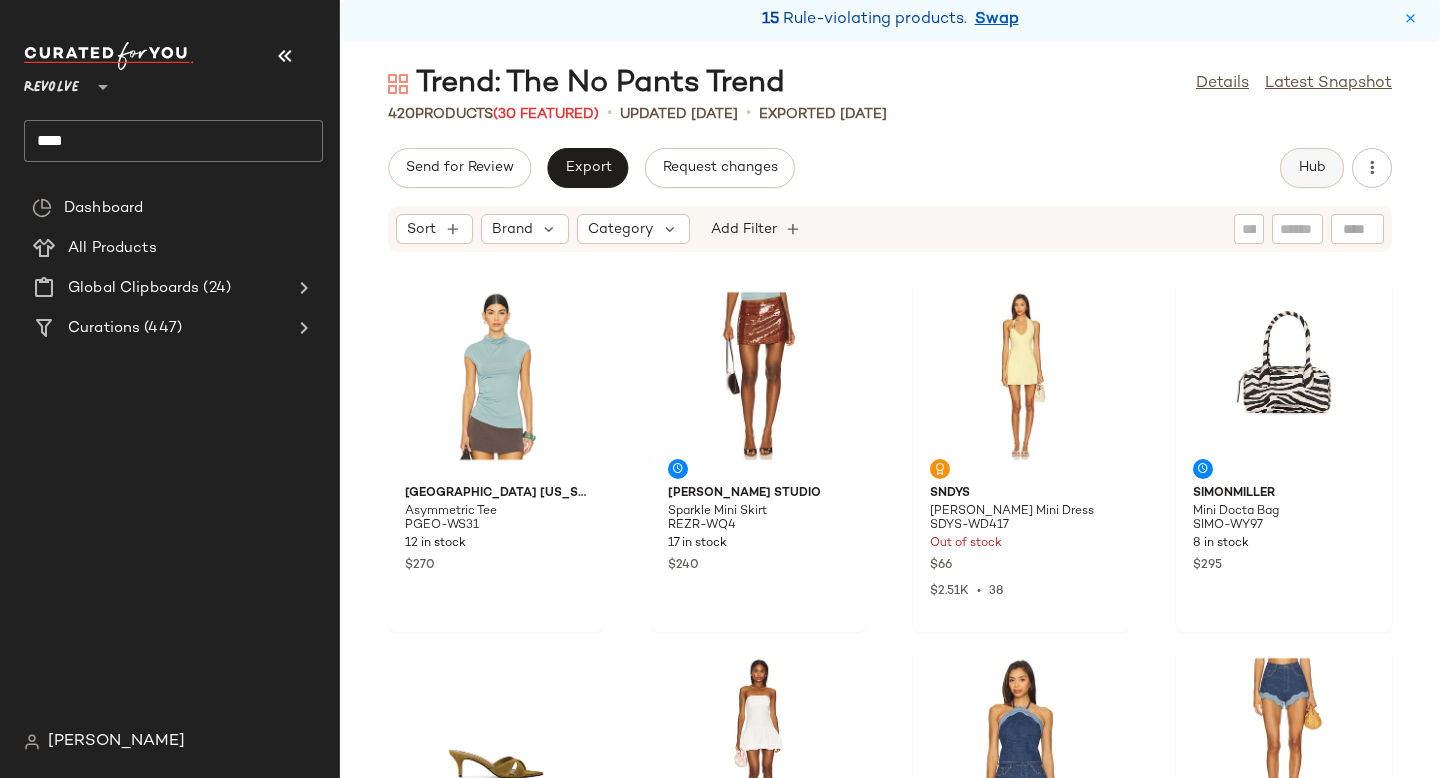 click on "Hub" 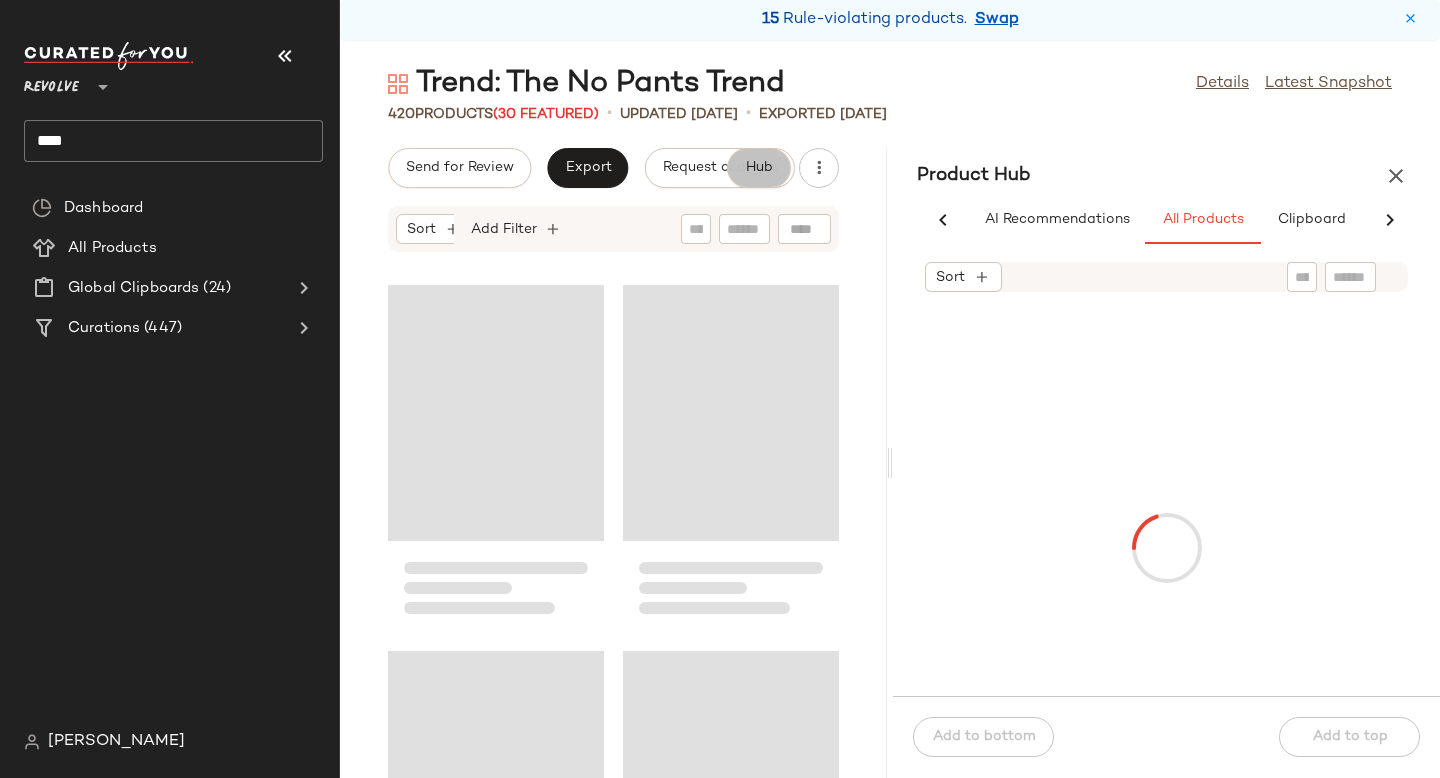 scroll, scrollTop: 0, scrollLeft: 91, axis: horizontal 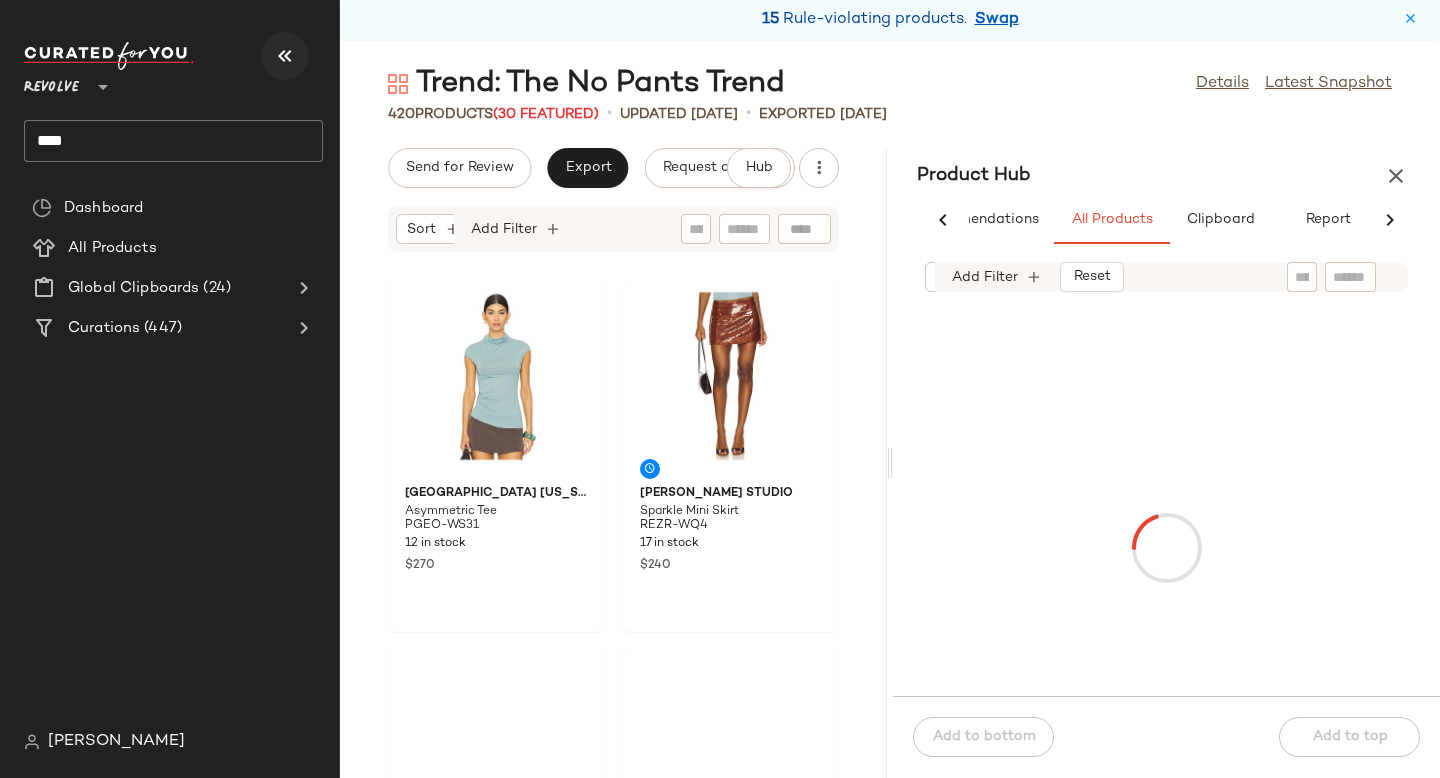 click at bounding box center [285, 56] 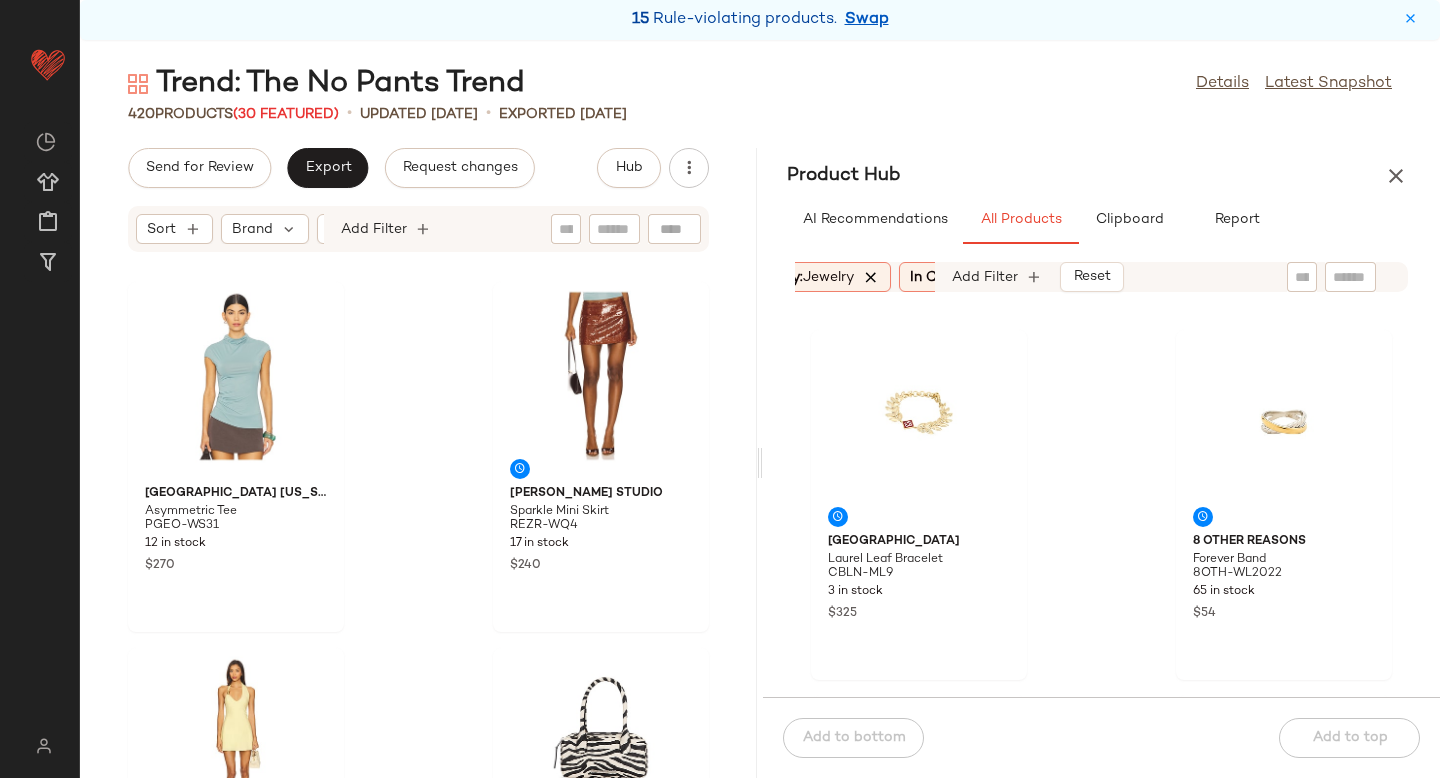 click at bounding box center (871, 277) 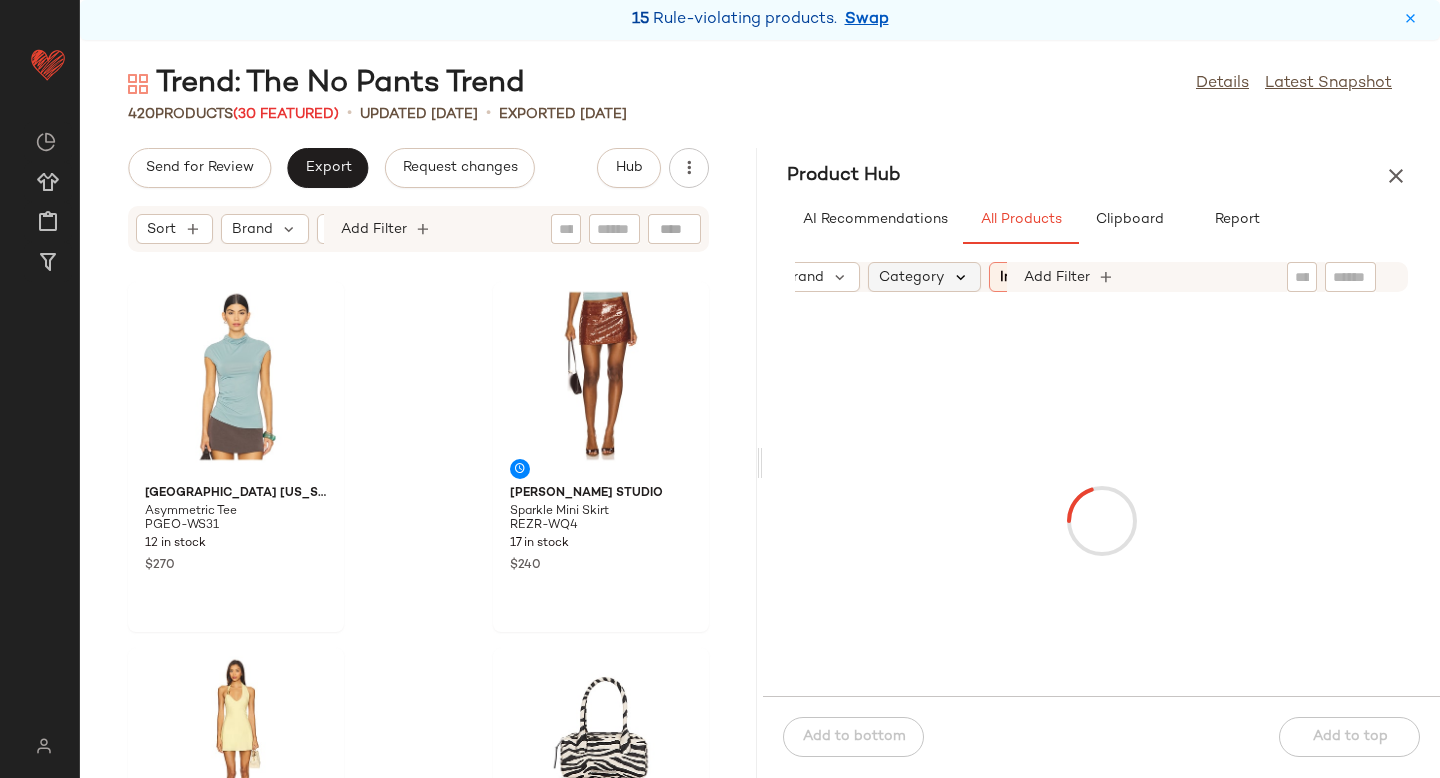 scroll, scrollTop: 0, scrollLeft: 114, axis: horizontal 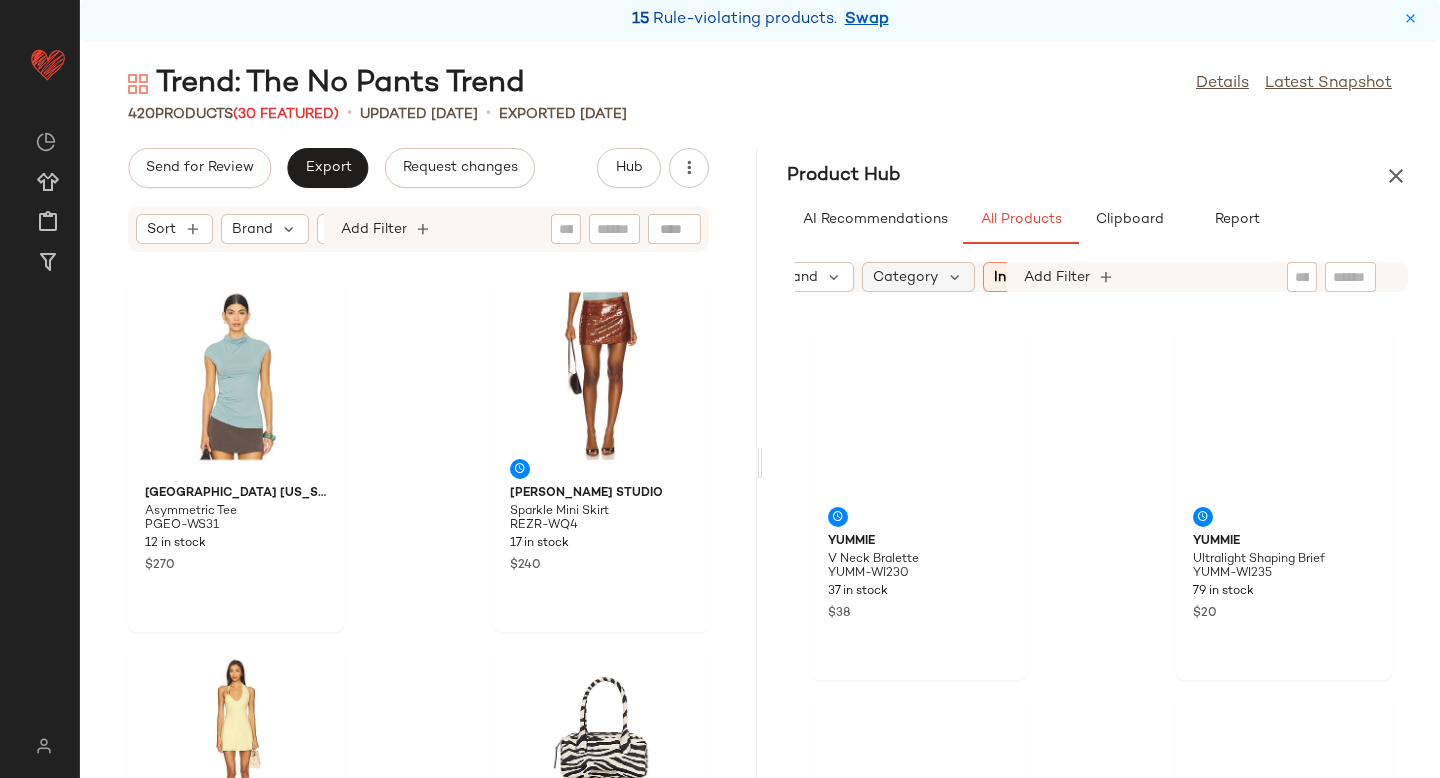 click on "Category" at bounding box center [905, 277] 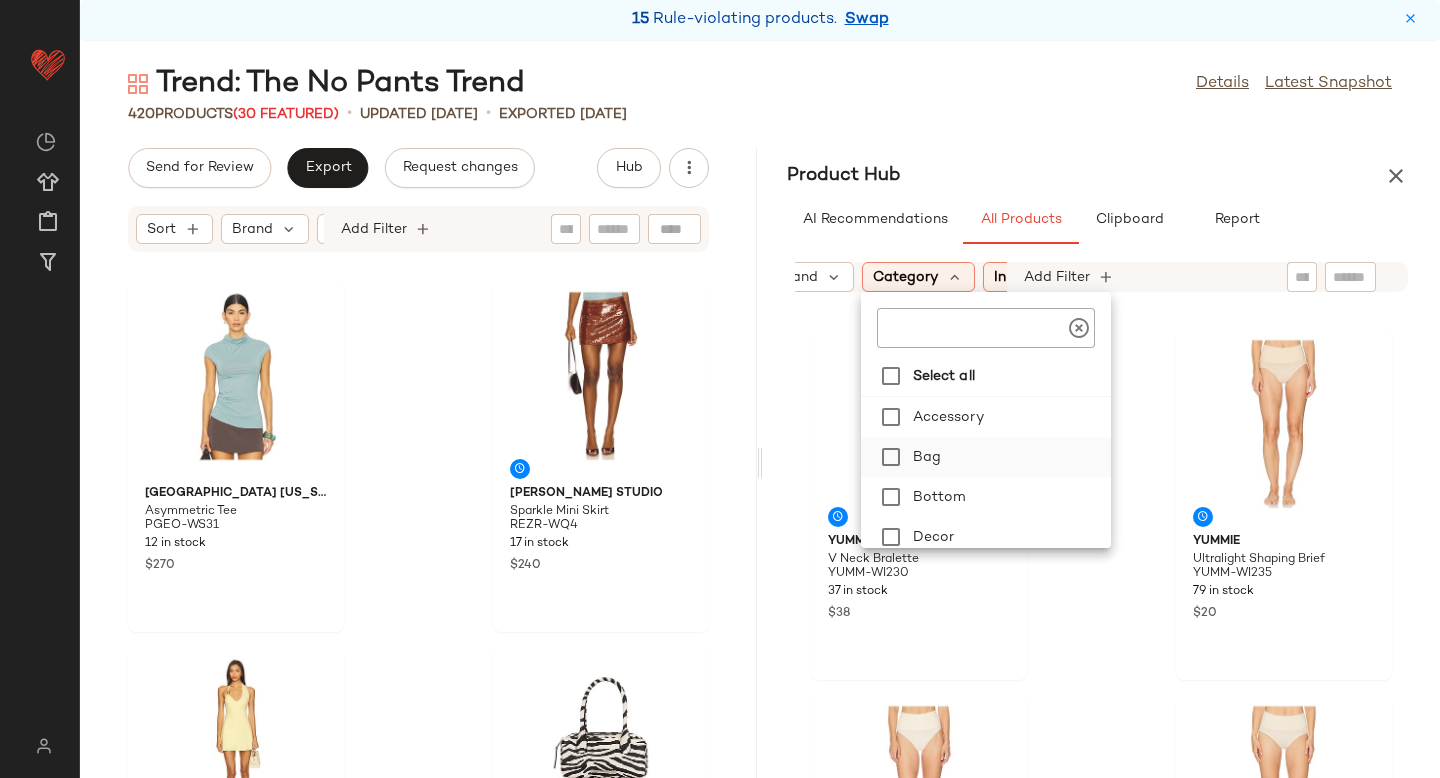 scroll, scrollTop: 44, scrollLeft: 0, axis: vertical 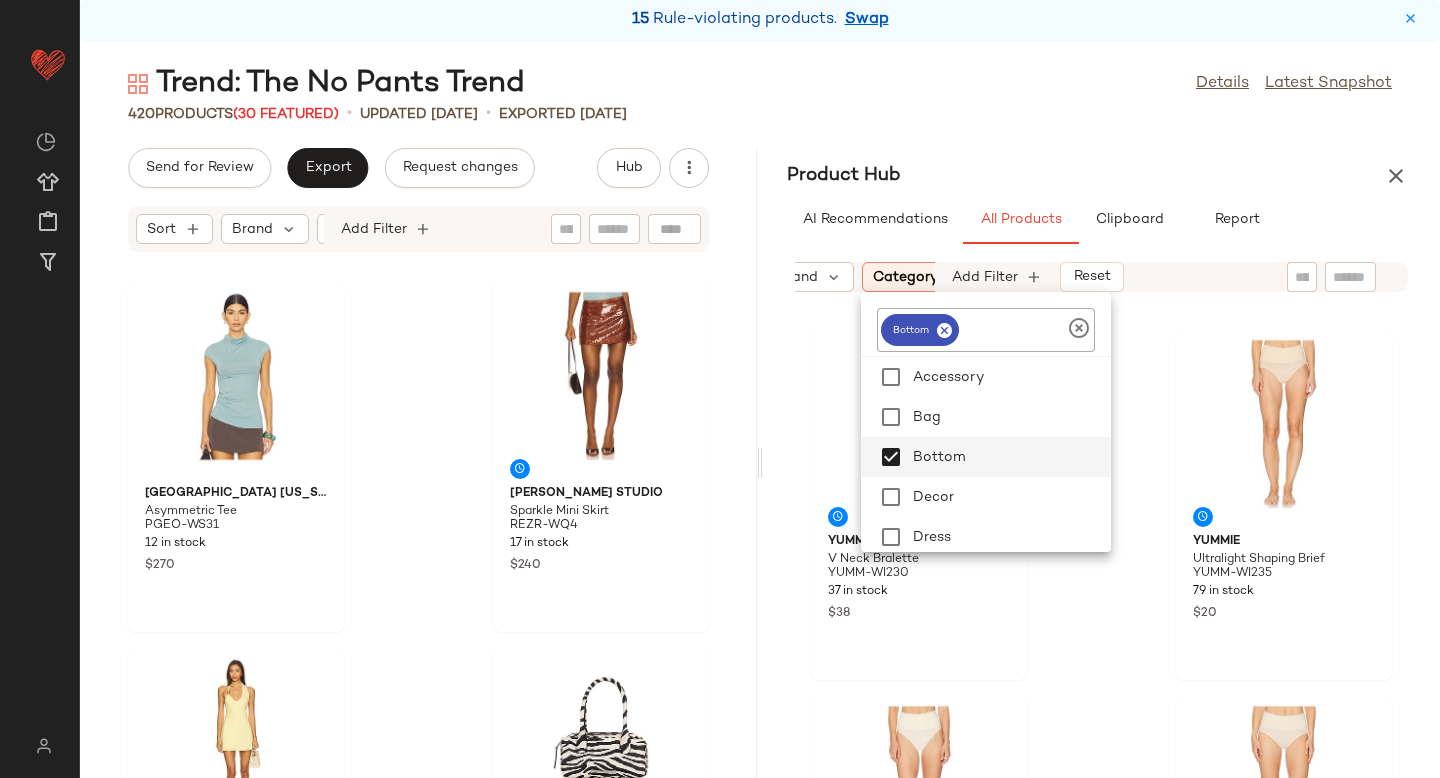click on "Sort  Brand  Category:   bottom In Curation?:   No Add Filter   Reset" at bounding box center (1101, 277) 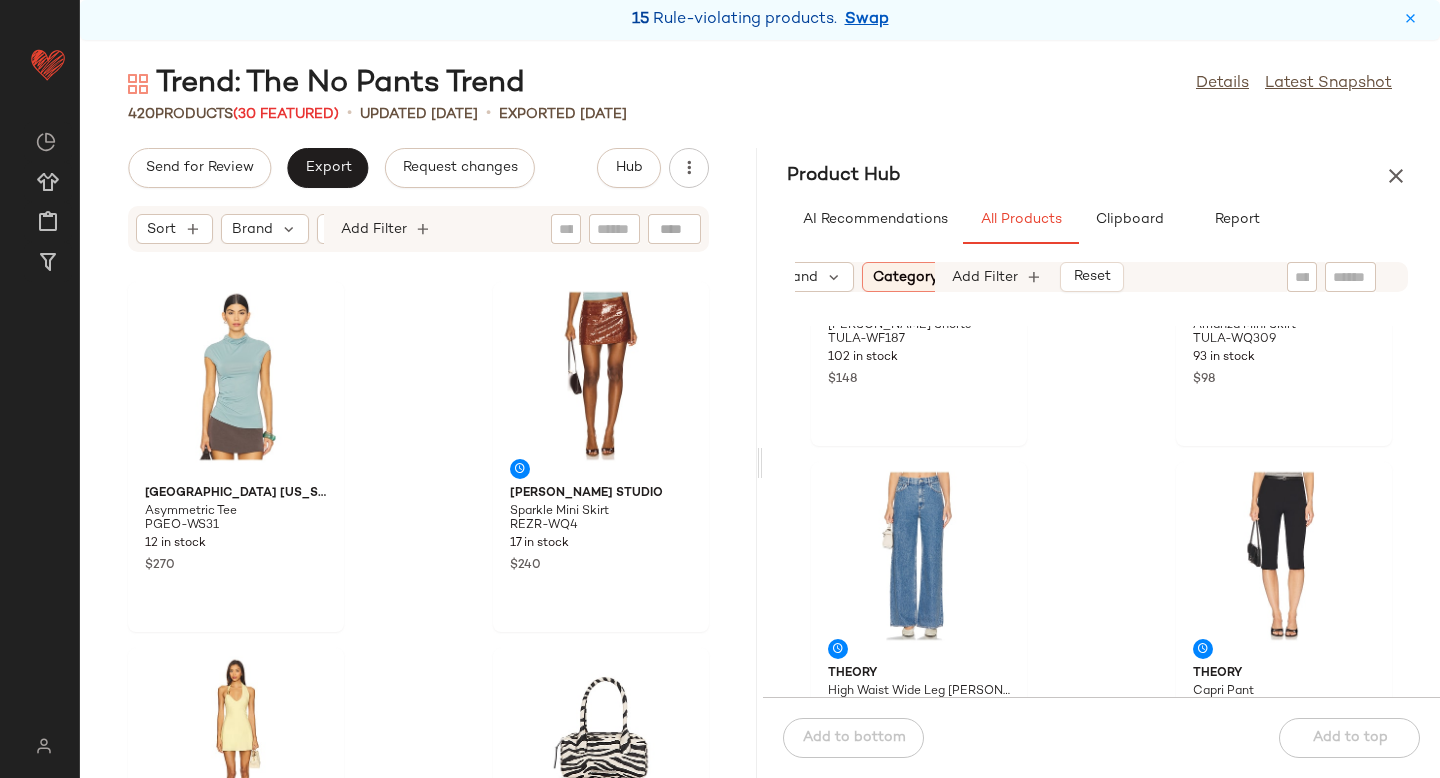 scroll, scrollTop: 0, scrollLeft: 0, axis: both 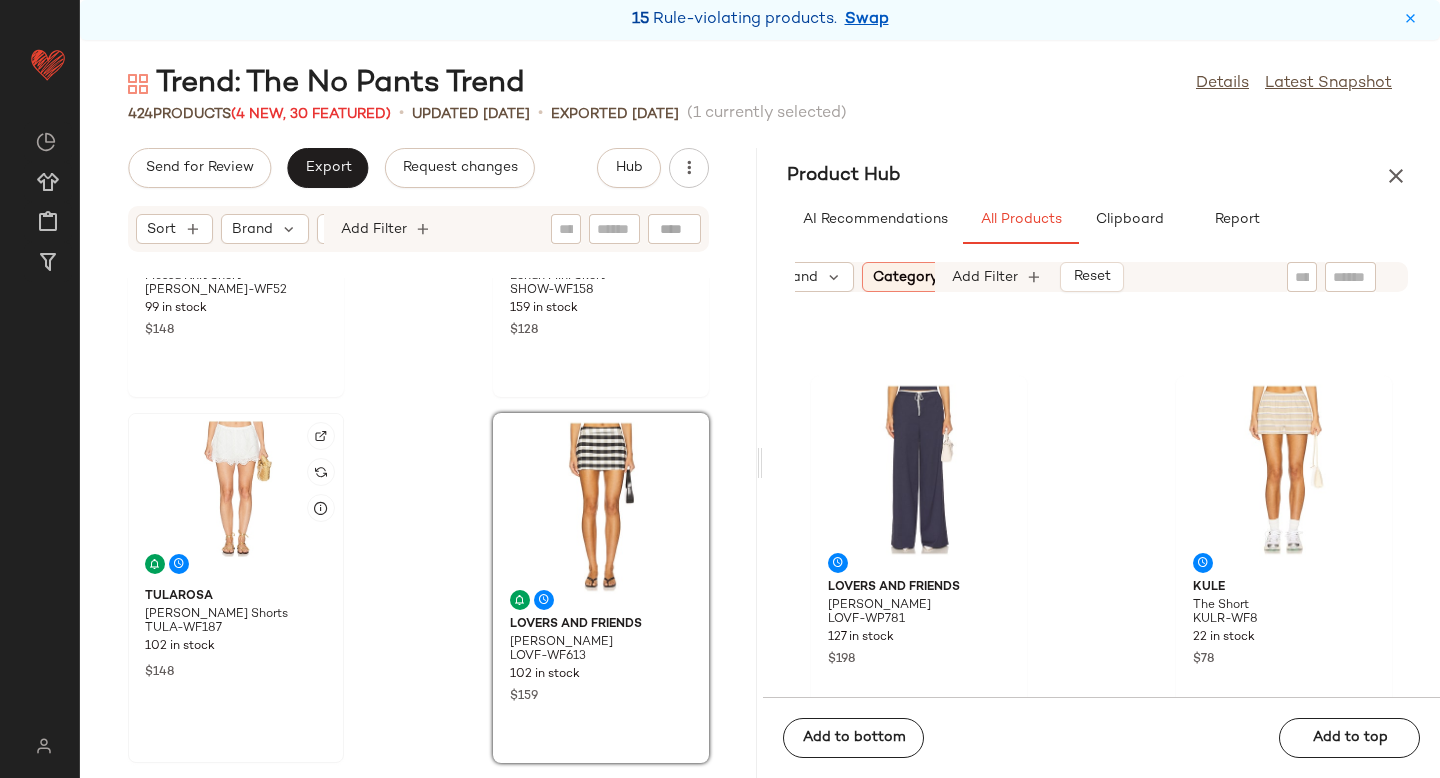 click 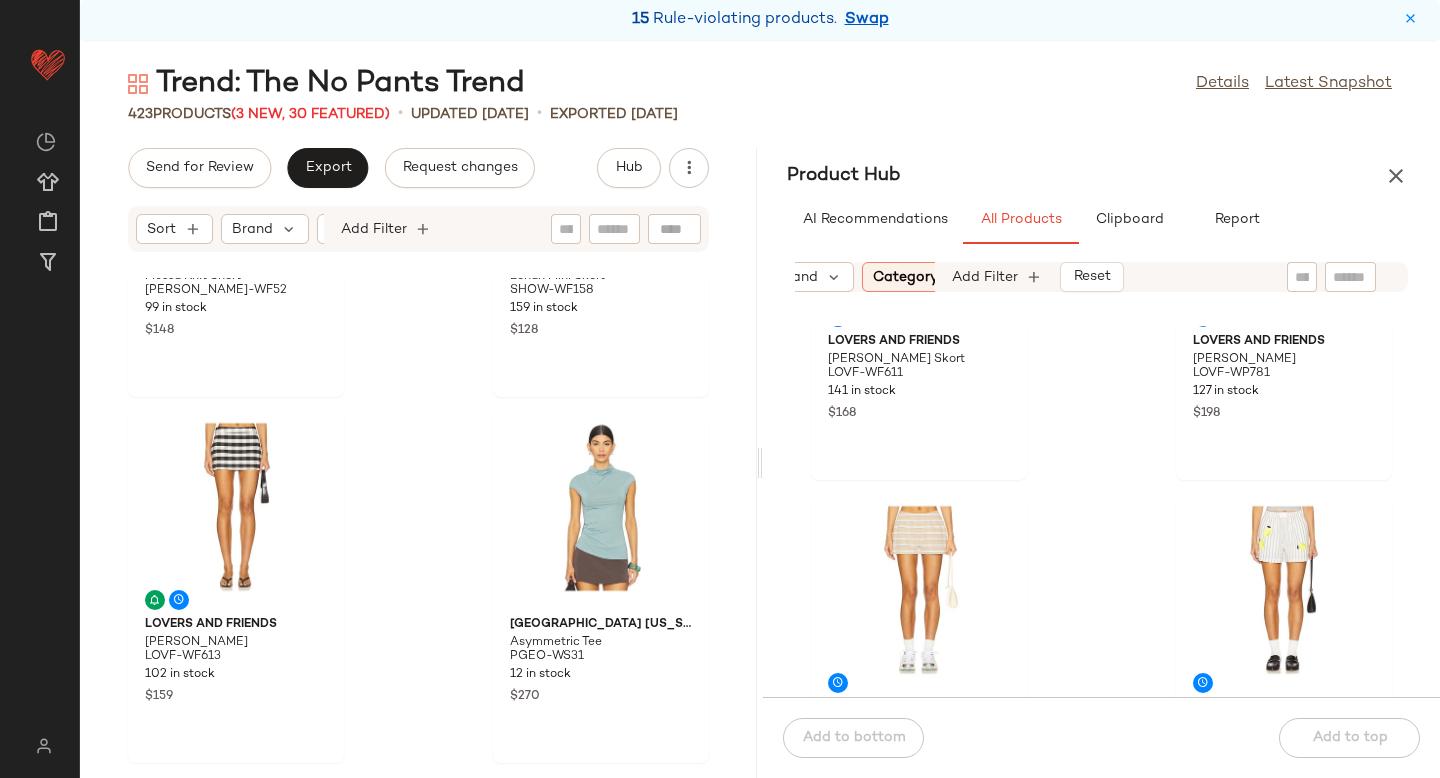scroll, scrollTop: 1676, scrollLeft: 0, axis: vertical 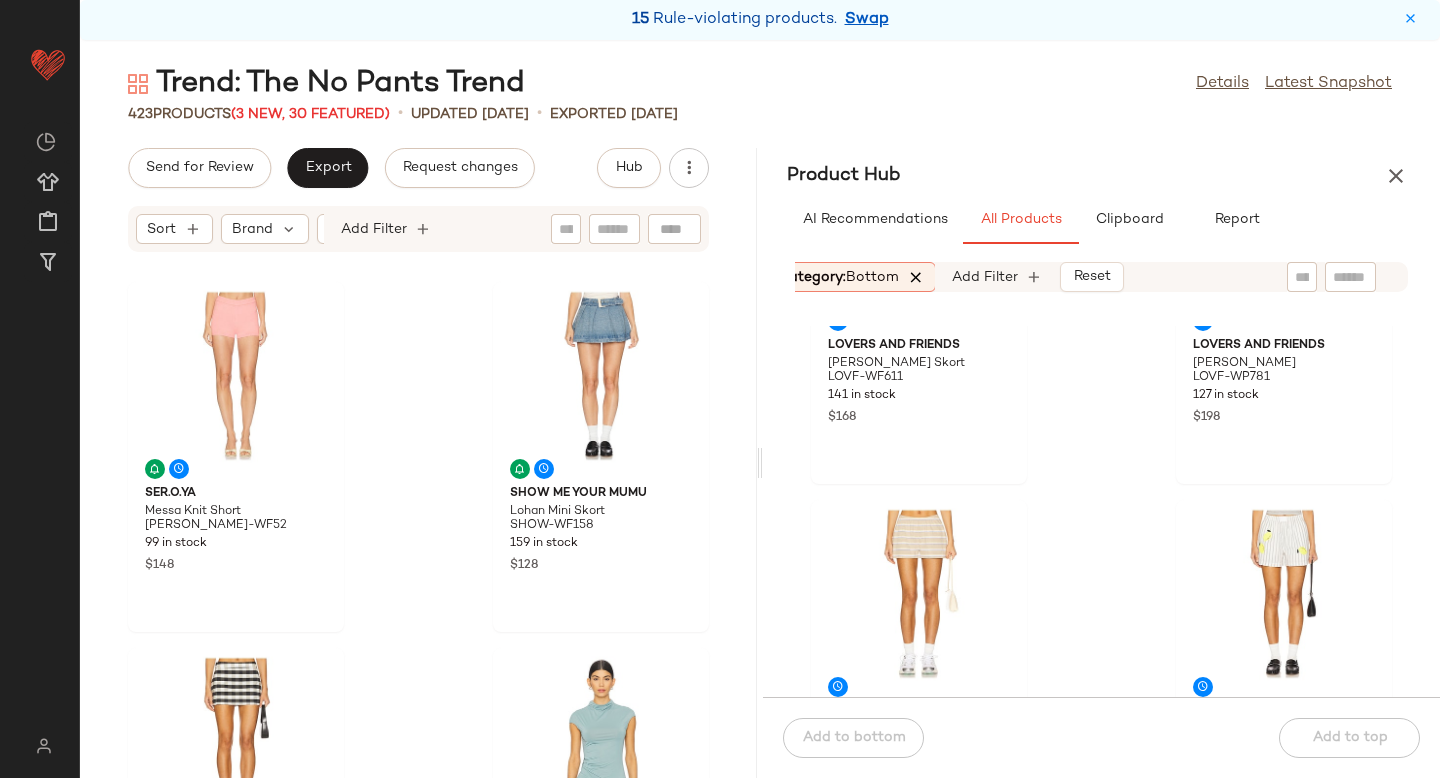click at bounding box center [916, 277] 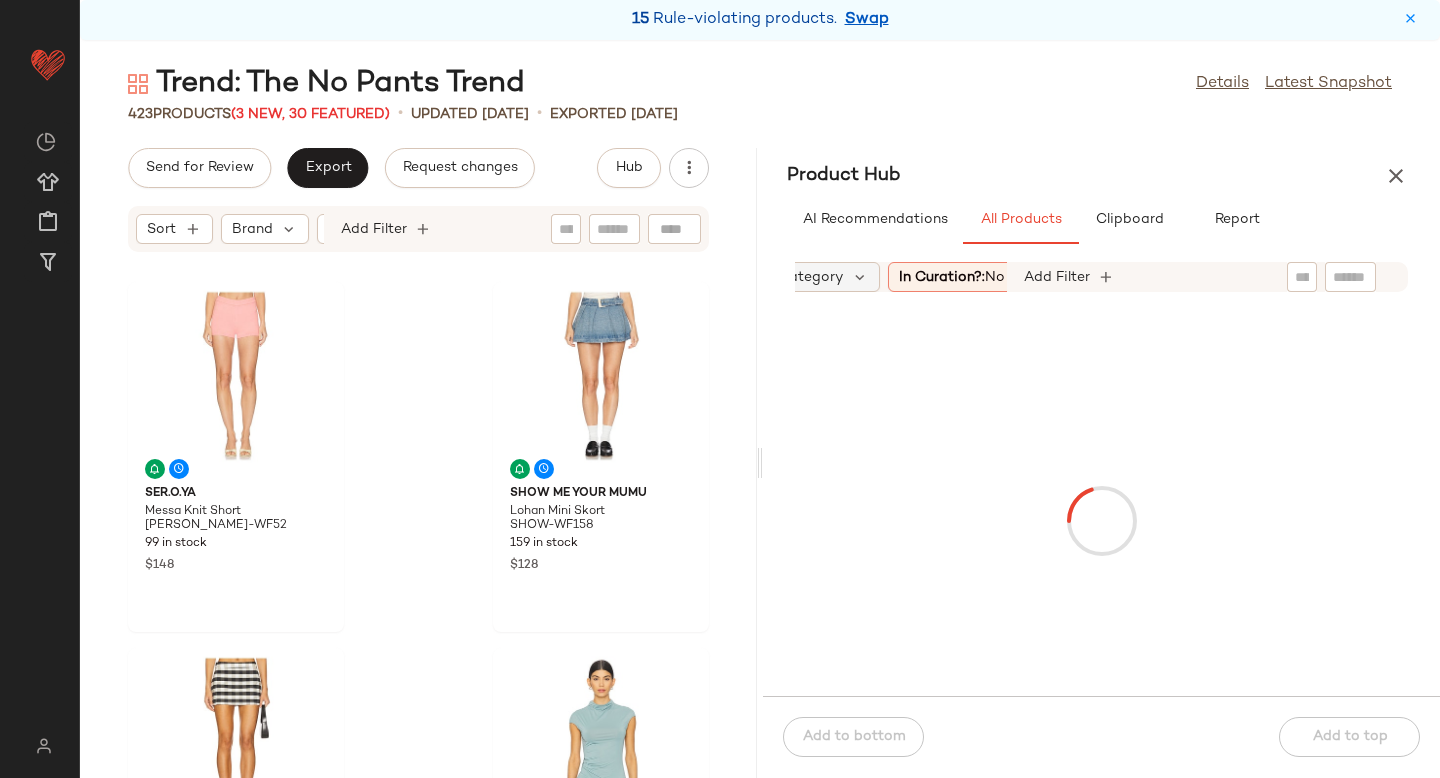 click on "Category" 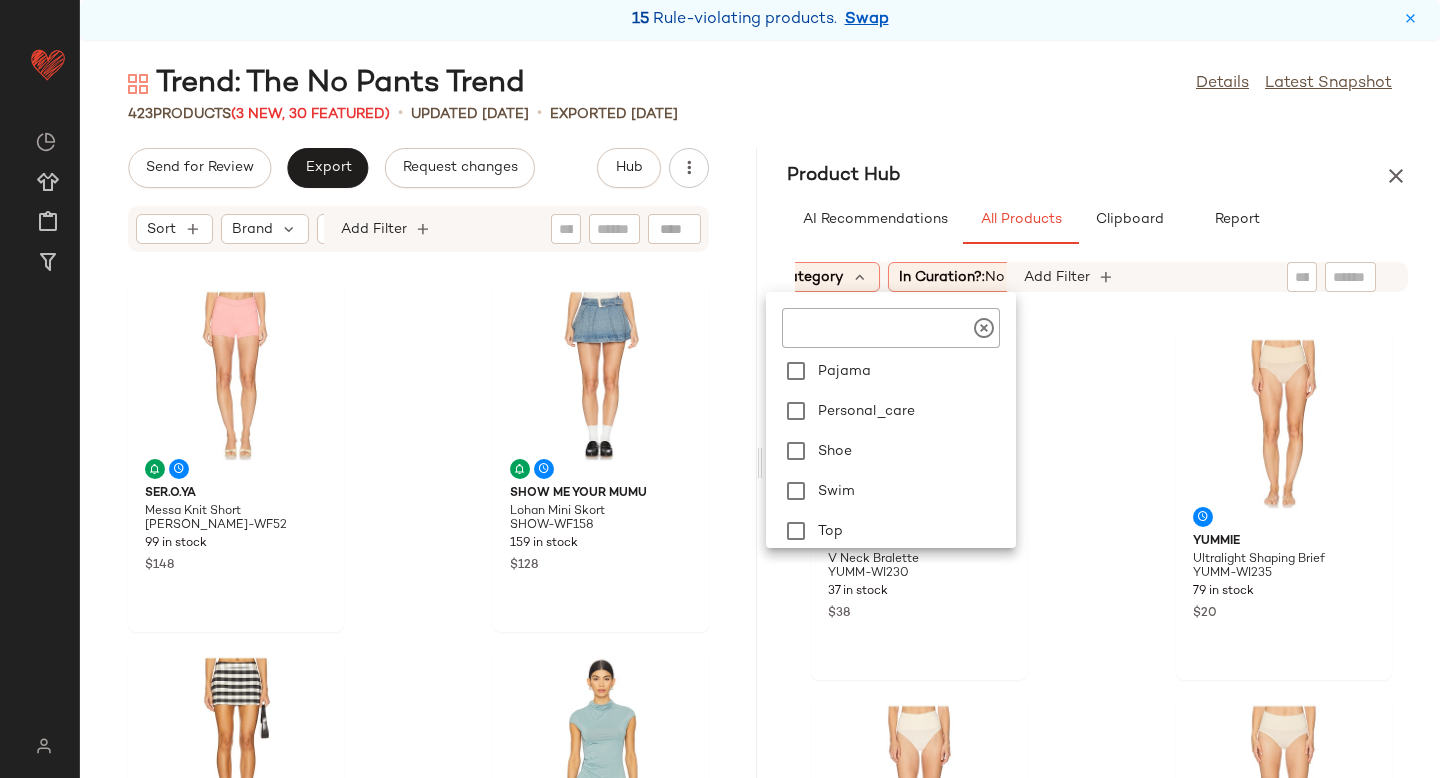 scroll, scrollTop: 449, scrollLeft: 0, axis: vertical 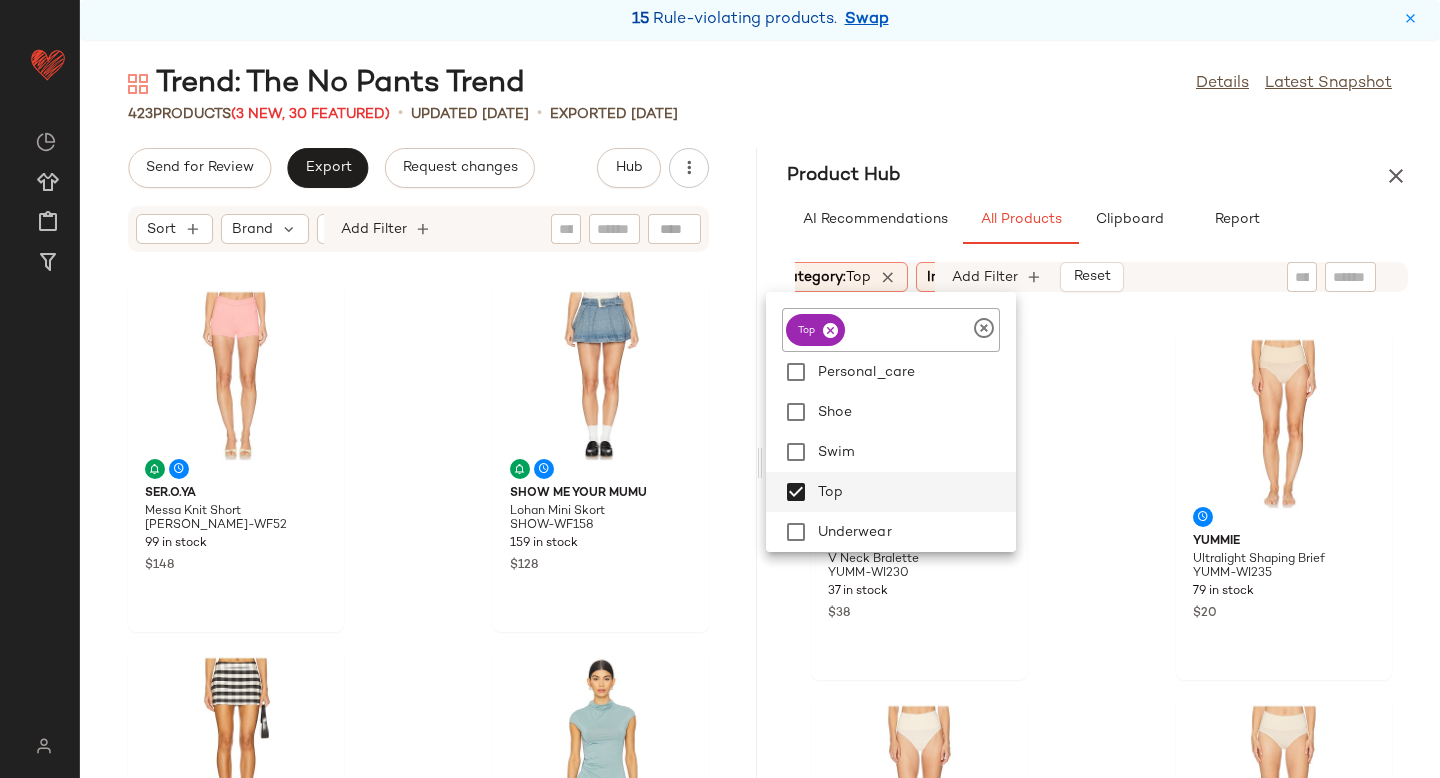 click on "Yummie V Neck Bralette YUMM-WI230 37 in stock $38 Yummie Ultralight Shaping Brief YUMM-WI235 79 in stock $20 Yummie Ava Shaping Thong YUMM-WI253 79 in stock $20 Yummie Mia Shaping Brief YUMM-WI255 79 in stock $20 Yummie Mona Shaping Short YUMM-WI258 79 in stock $20 Vix Swimwear Knit Tie Side Full Bikini Bottom VIXS-WX1361 49 in stock $101 Vix Swimwear Knit Triangle Bikini Top VIXS-WX1362 50 in stock $117 Vyrao Love Eight Fragrance Set VYRF-WU19 24 in stock $65" 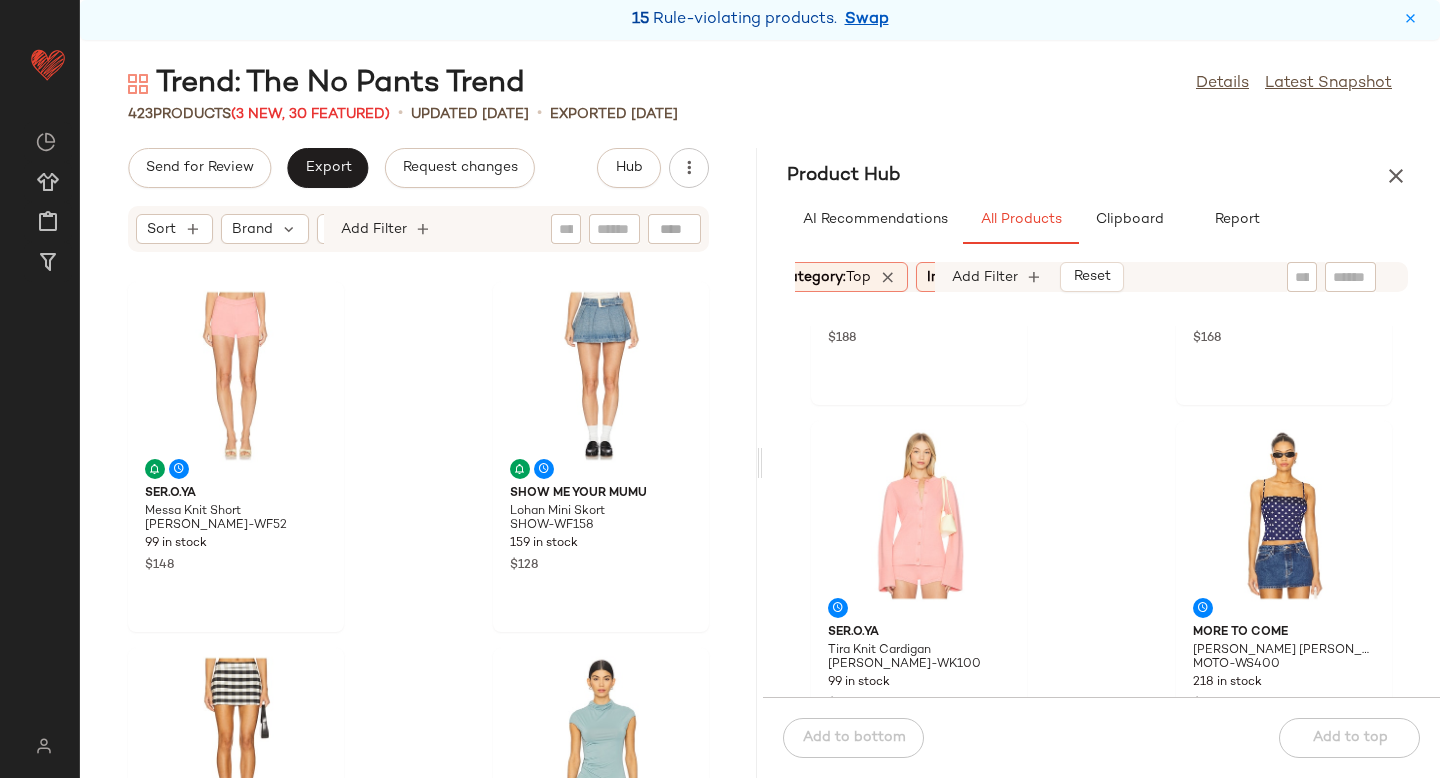scroll, scrollTop: 278, scrollLeft: 0, axis: vertical 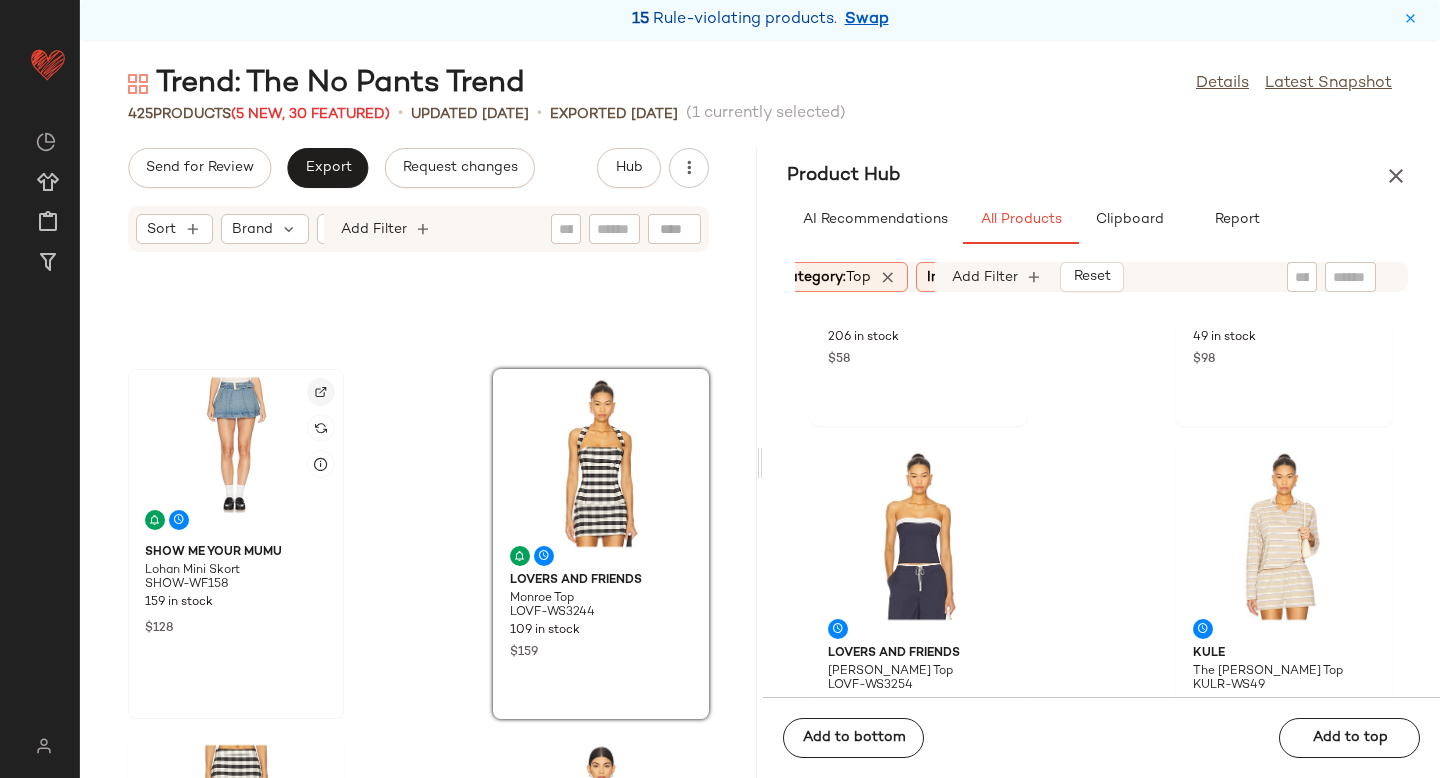 click 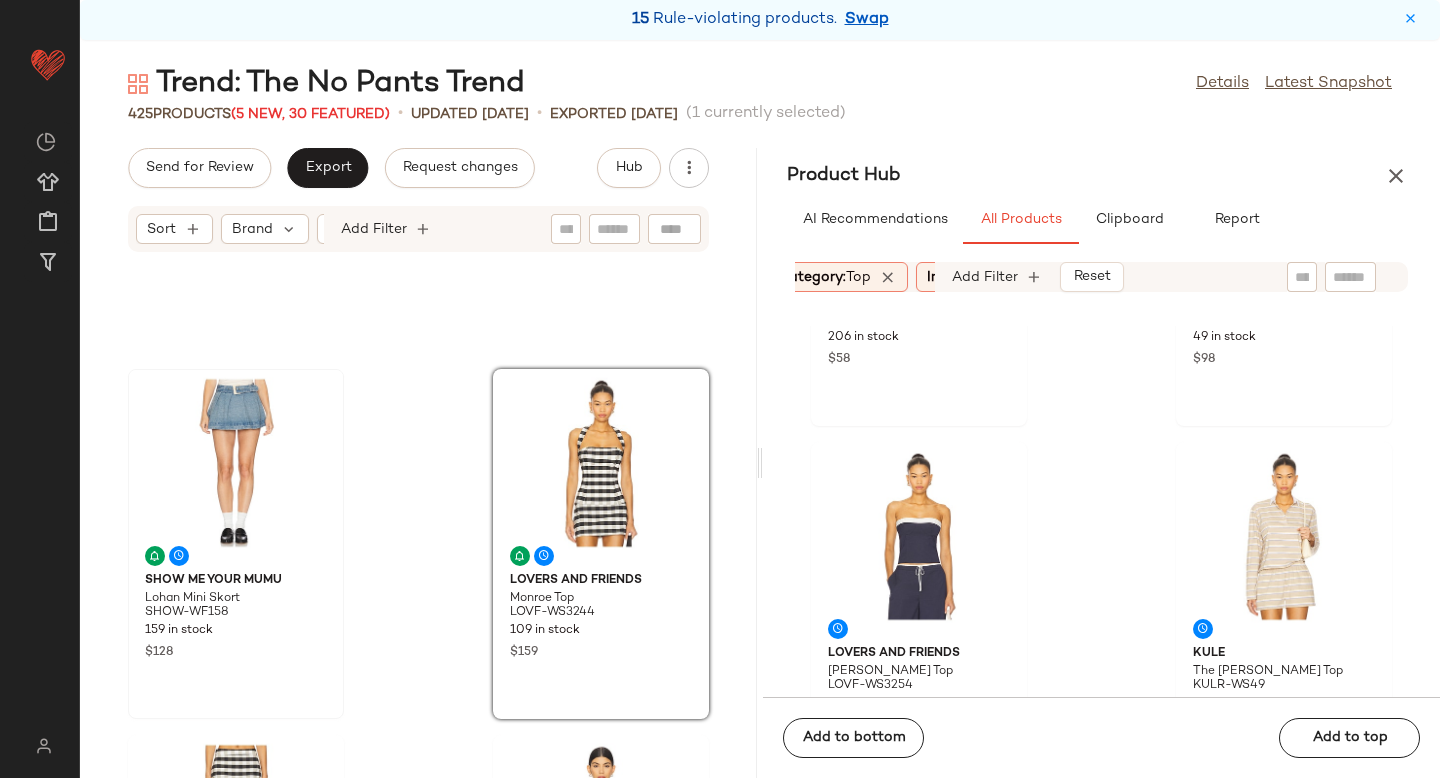 click 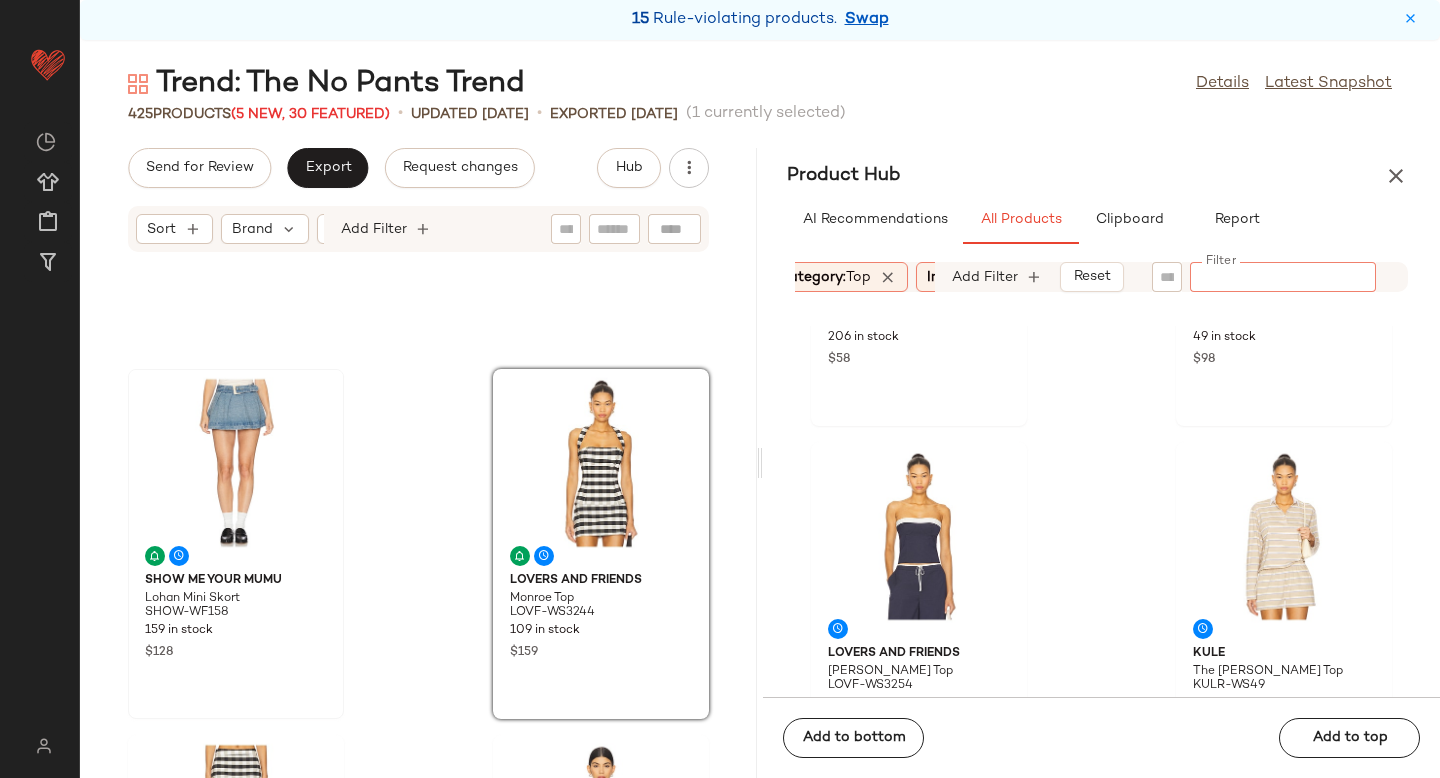 paste on "**********" 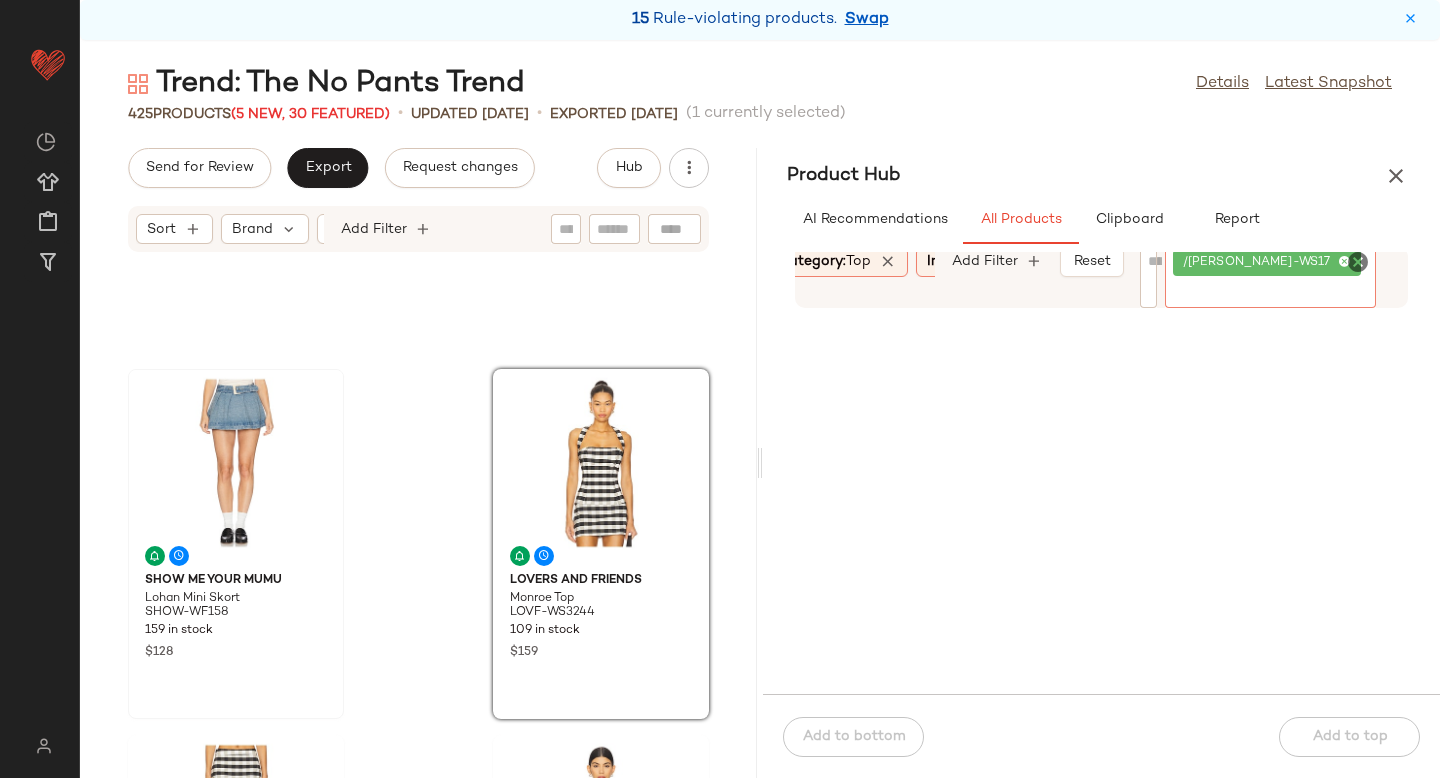 click 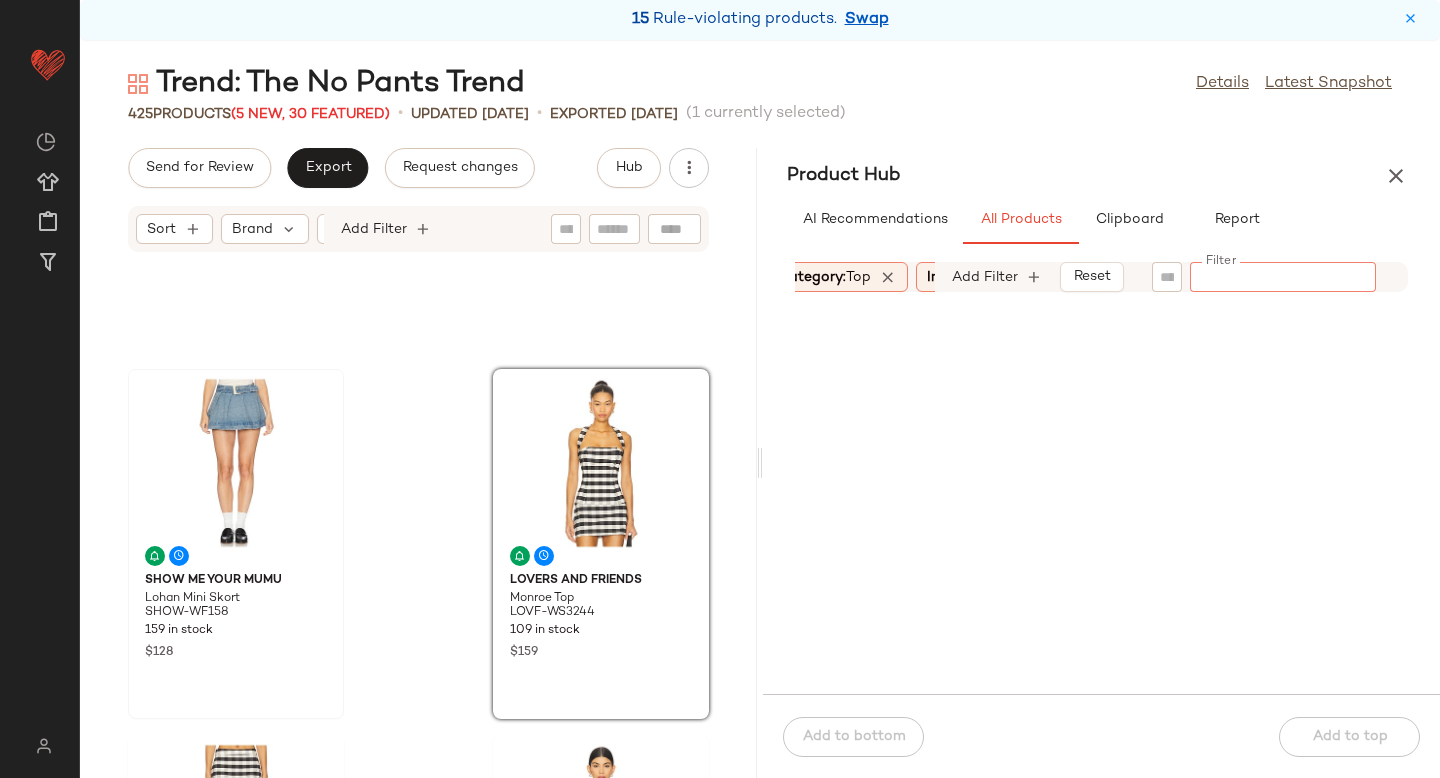 paste on "**********" 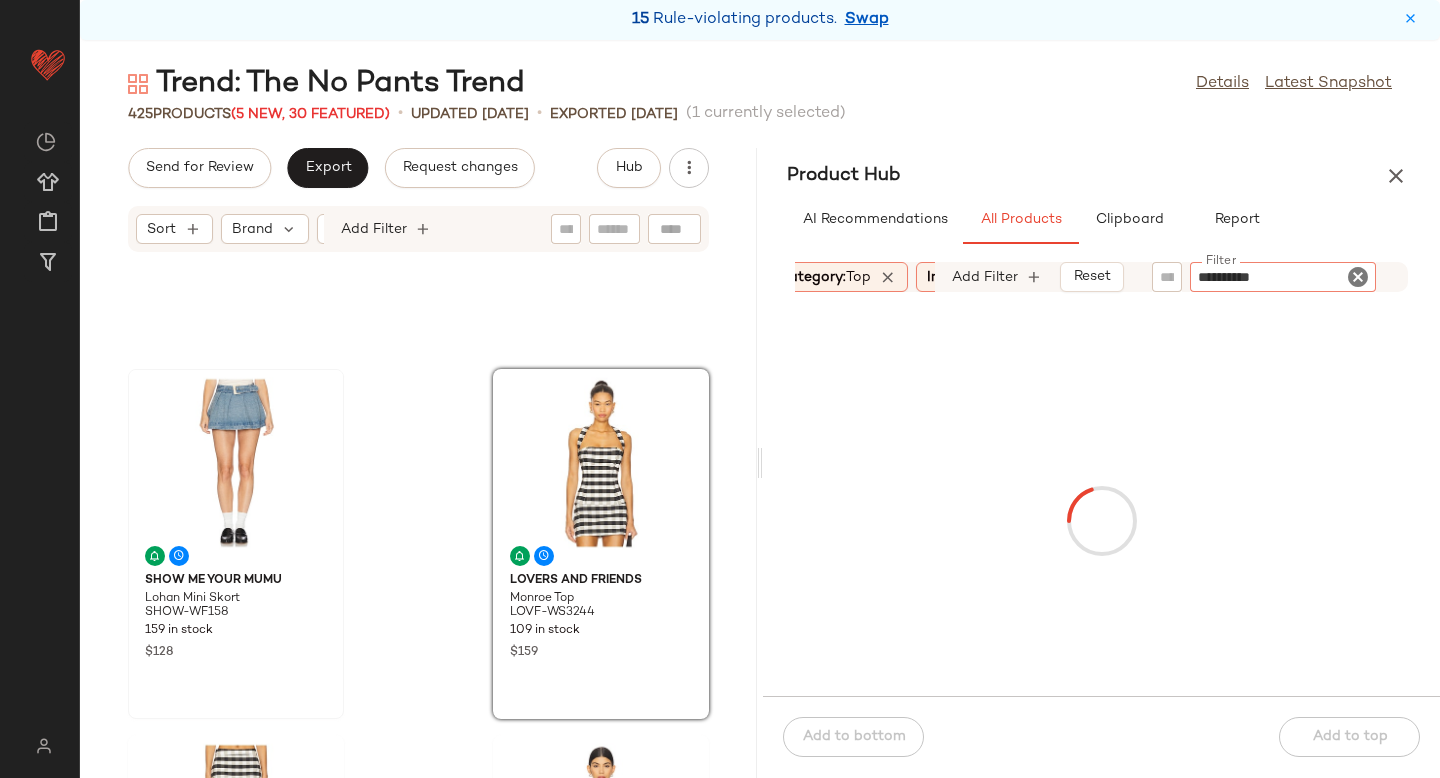 click on "**********" 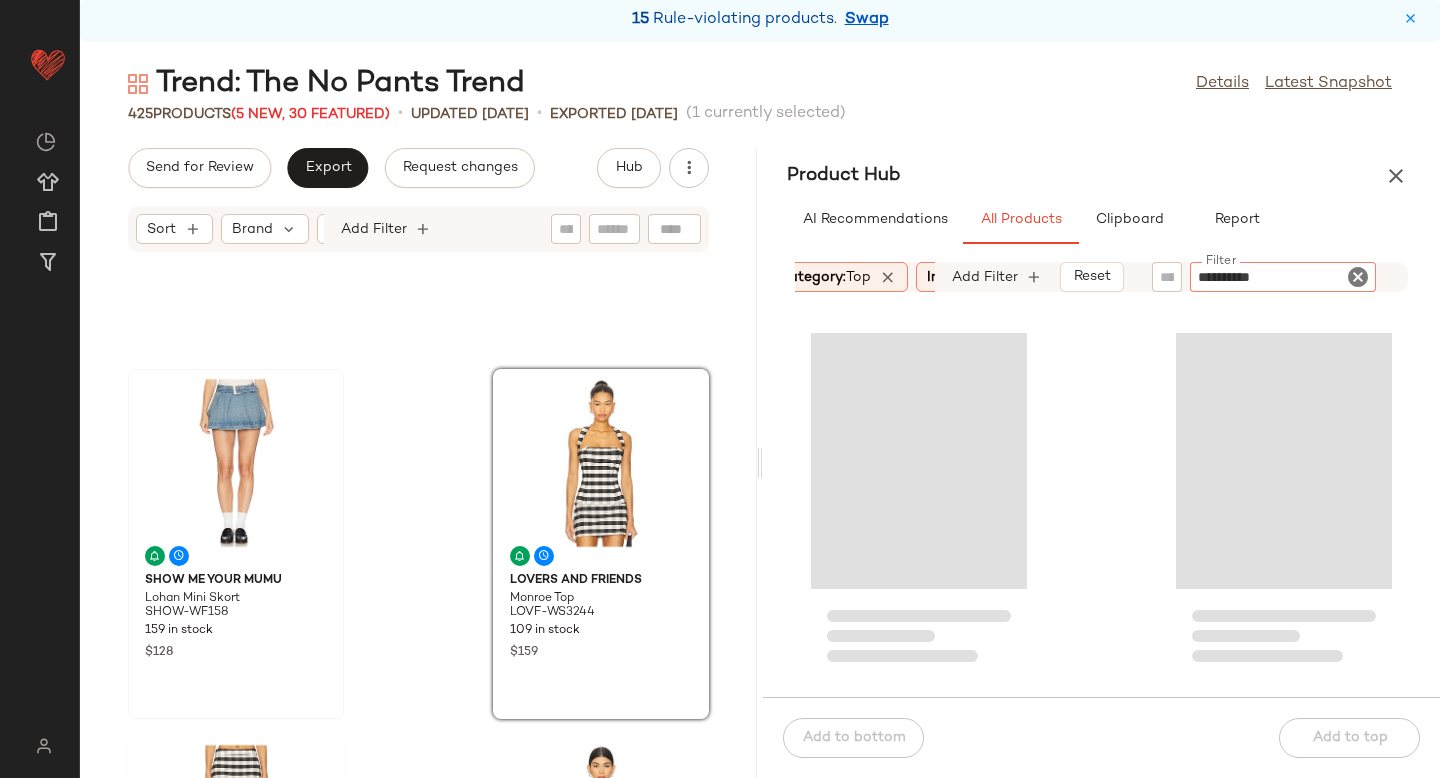 type on "*********" 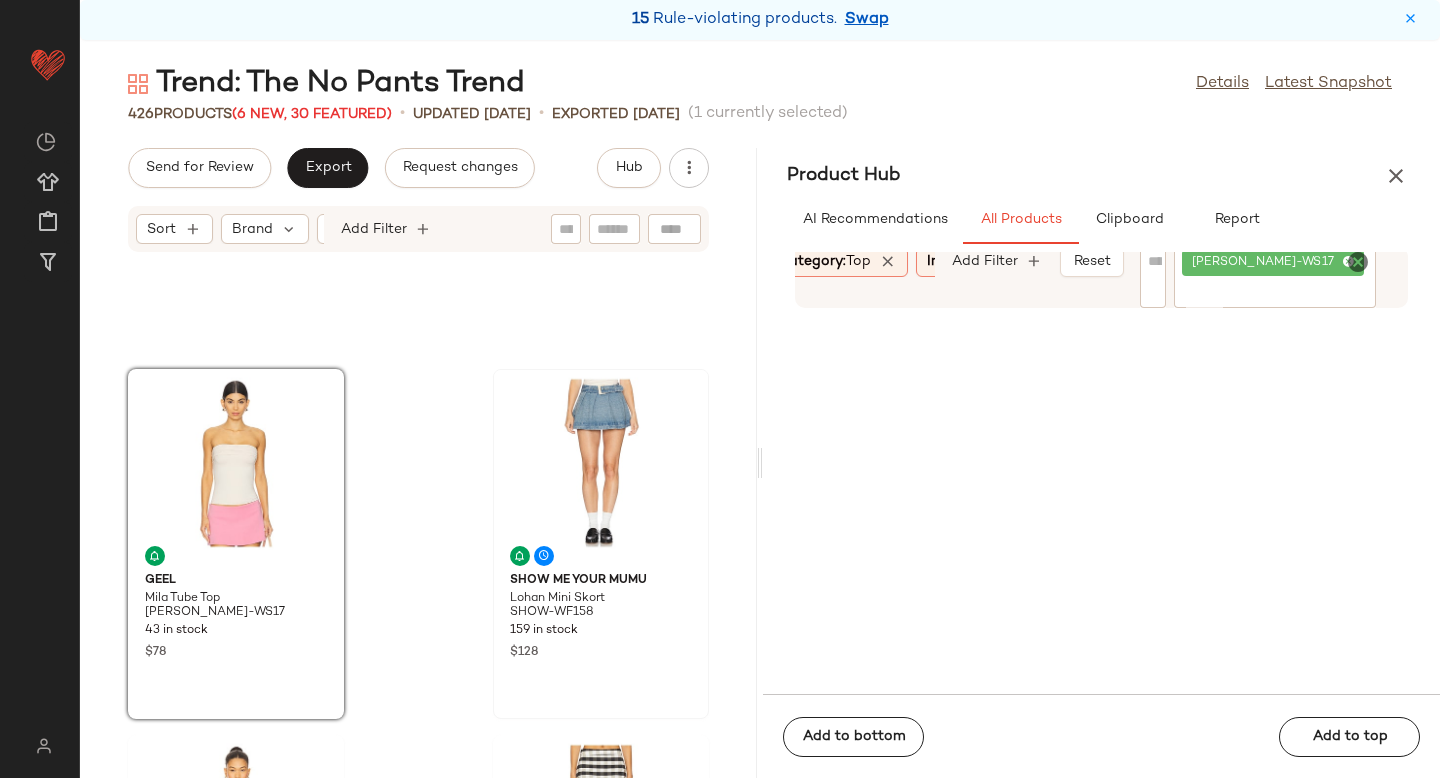 click 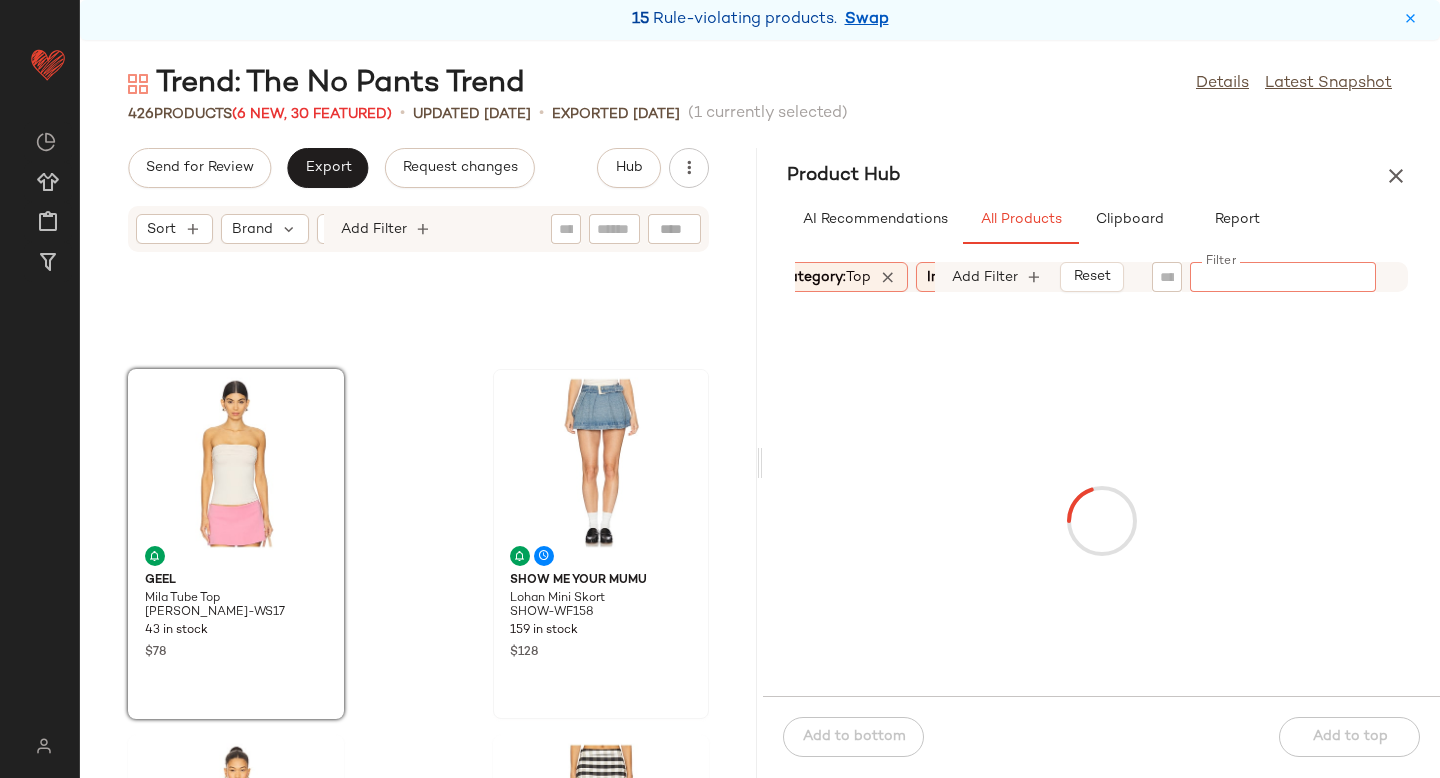 paste on "**********" 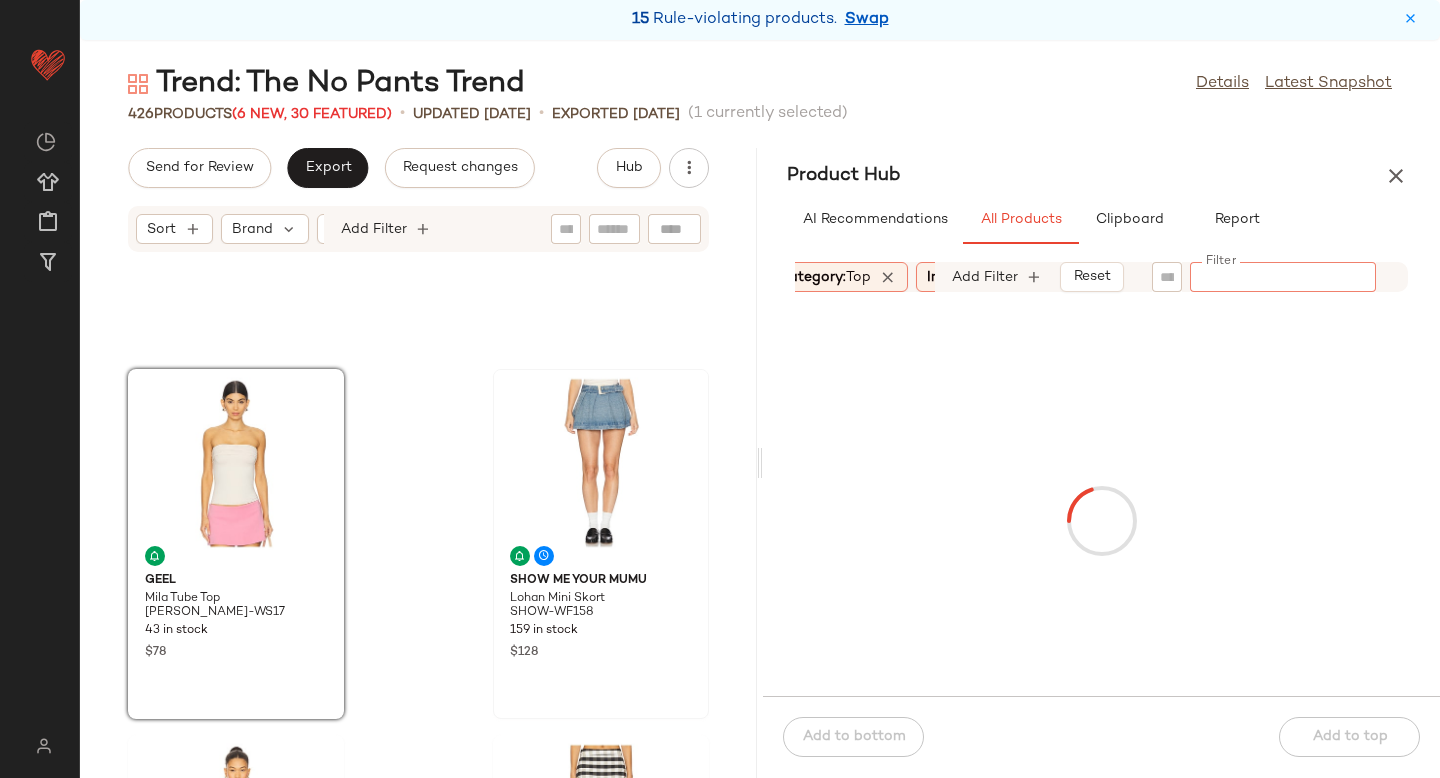 type on "**********" 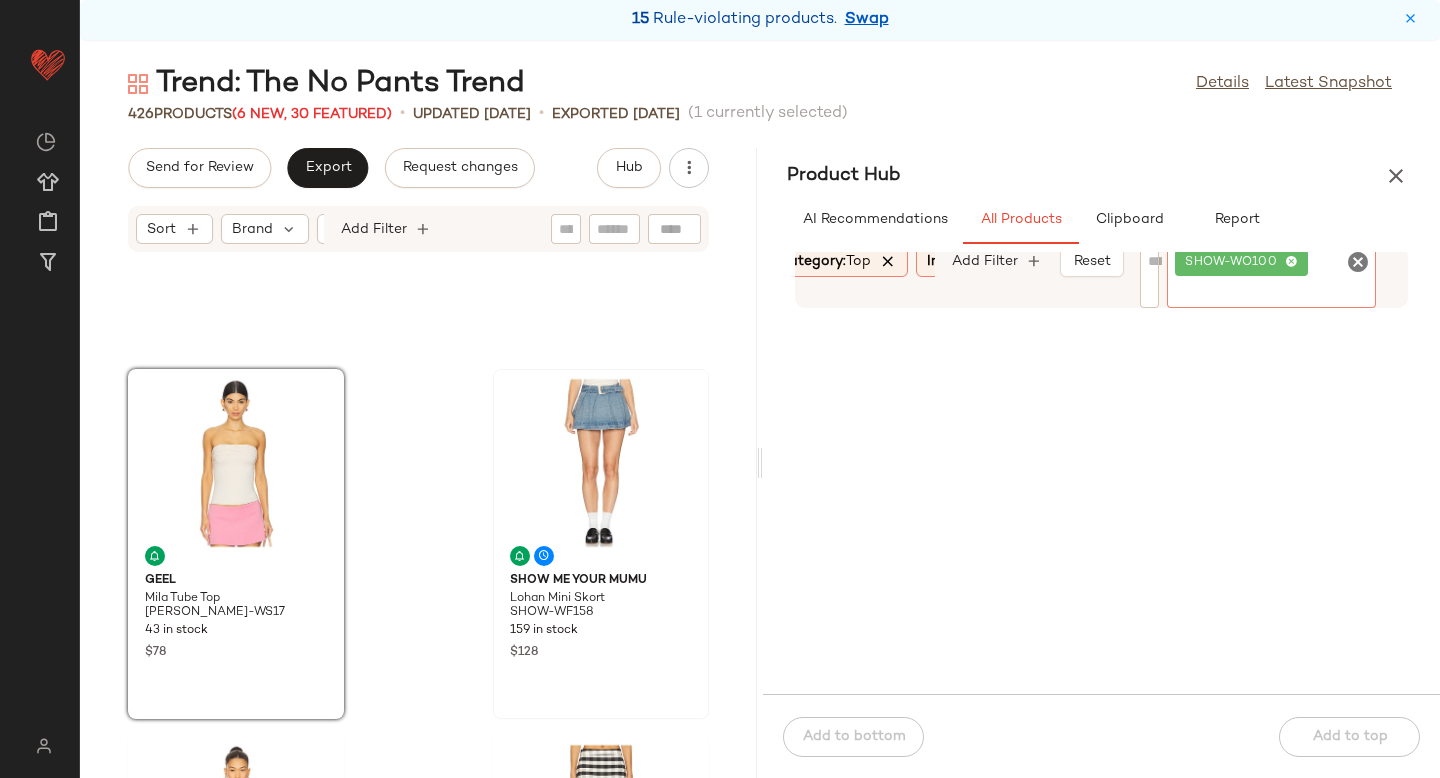 click on "Category:   top" 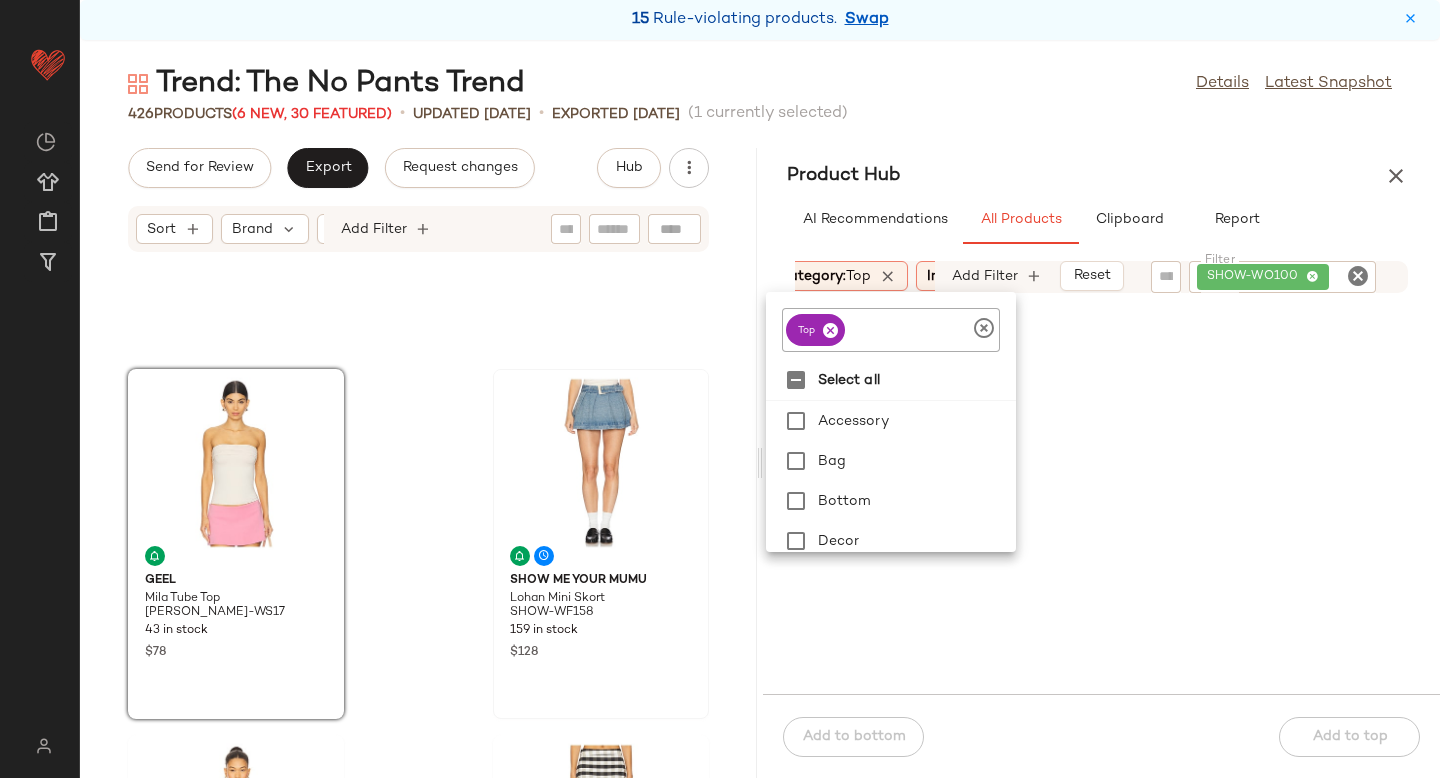 click at bounding box center [830, 330] 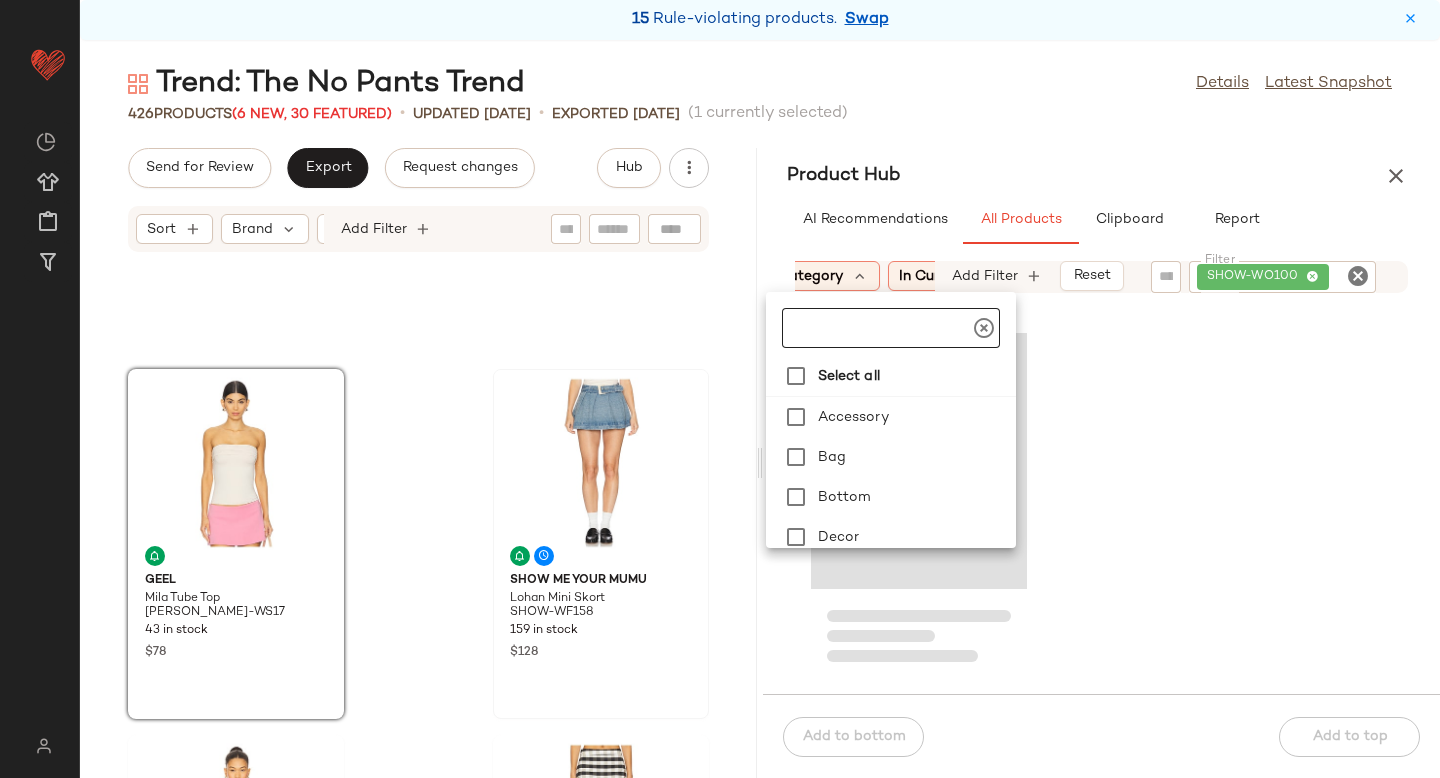 click 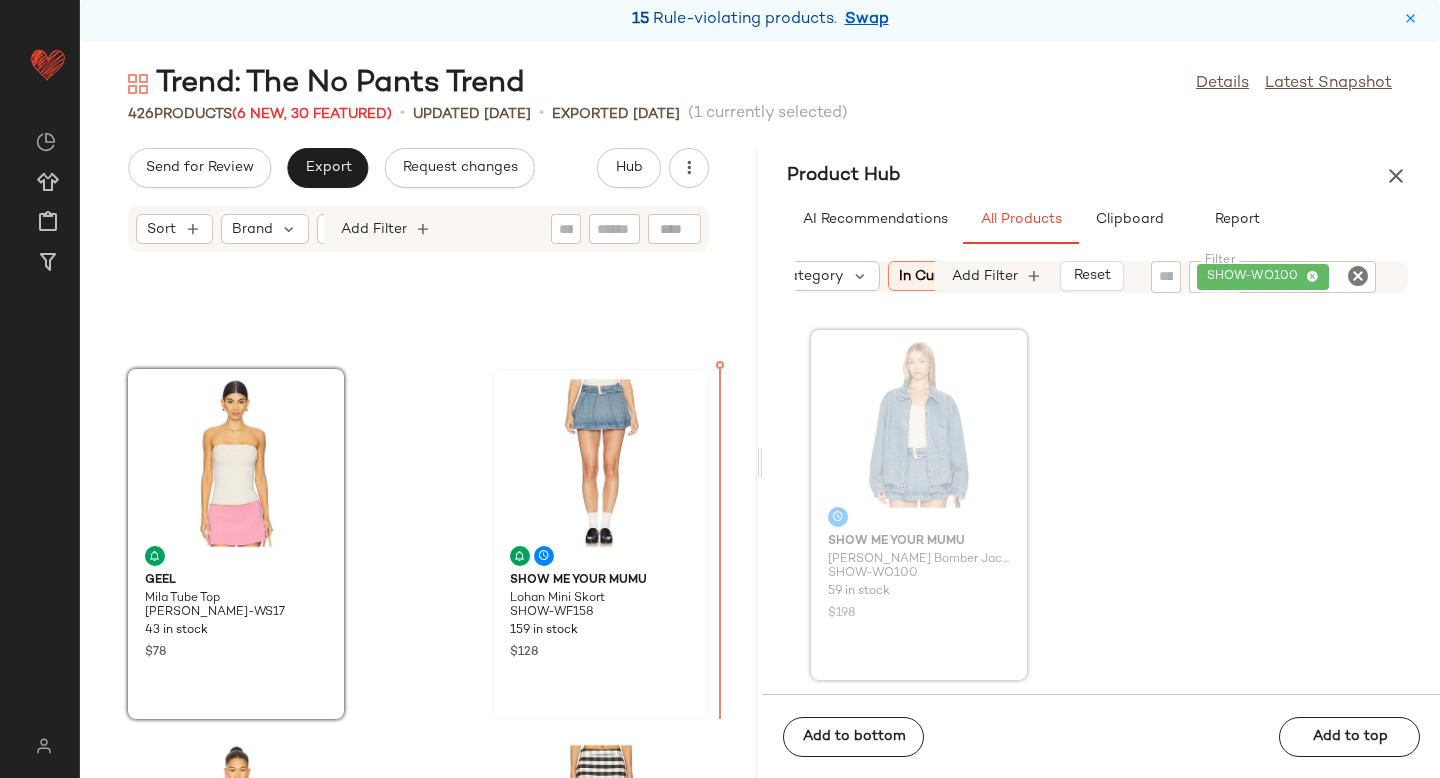 drag, startPoint x: 887, startPoint y: 433, endPoint x: 676, endPoint y: 515, distance: 226.37358 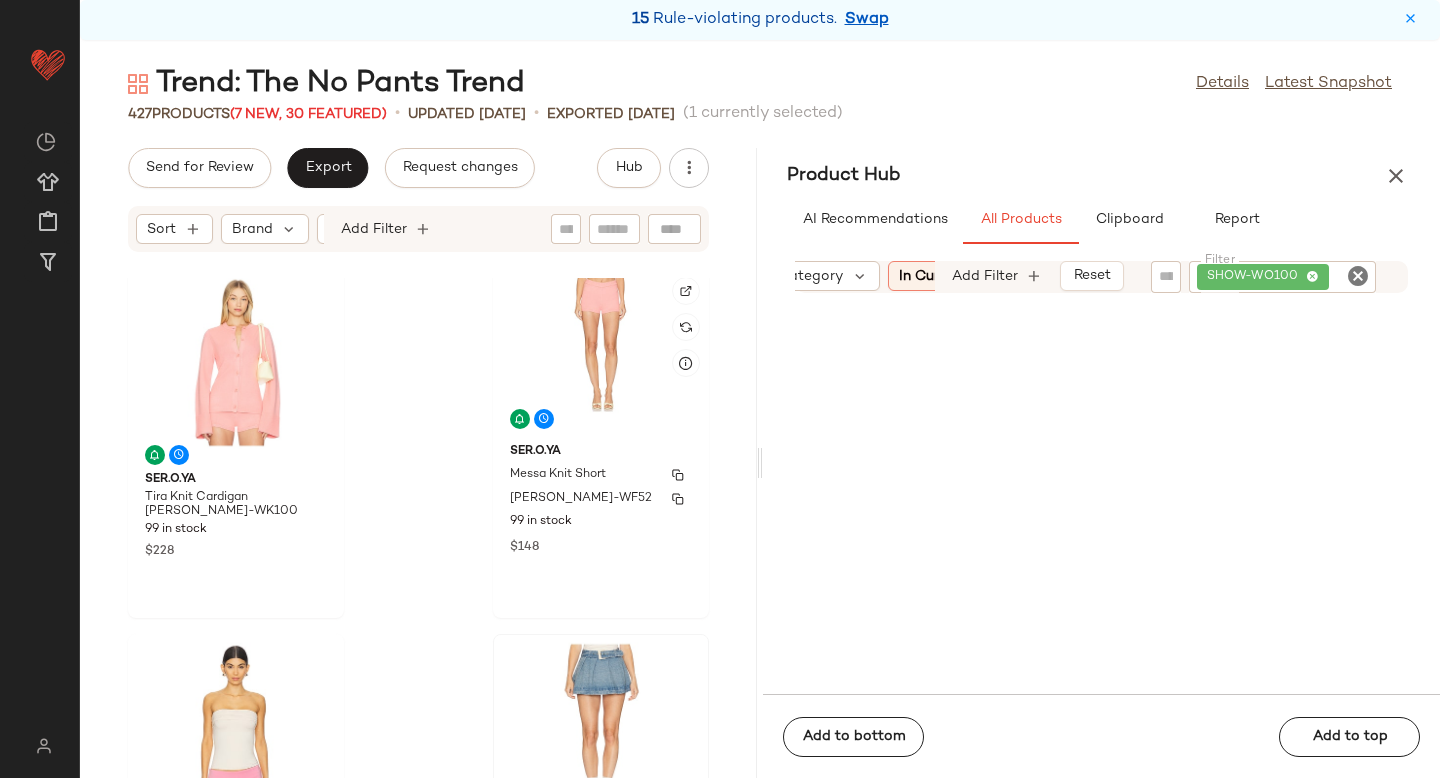 scroll, scrollTop: 0, scrollLeft: 0, axis: both 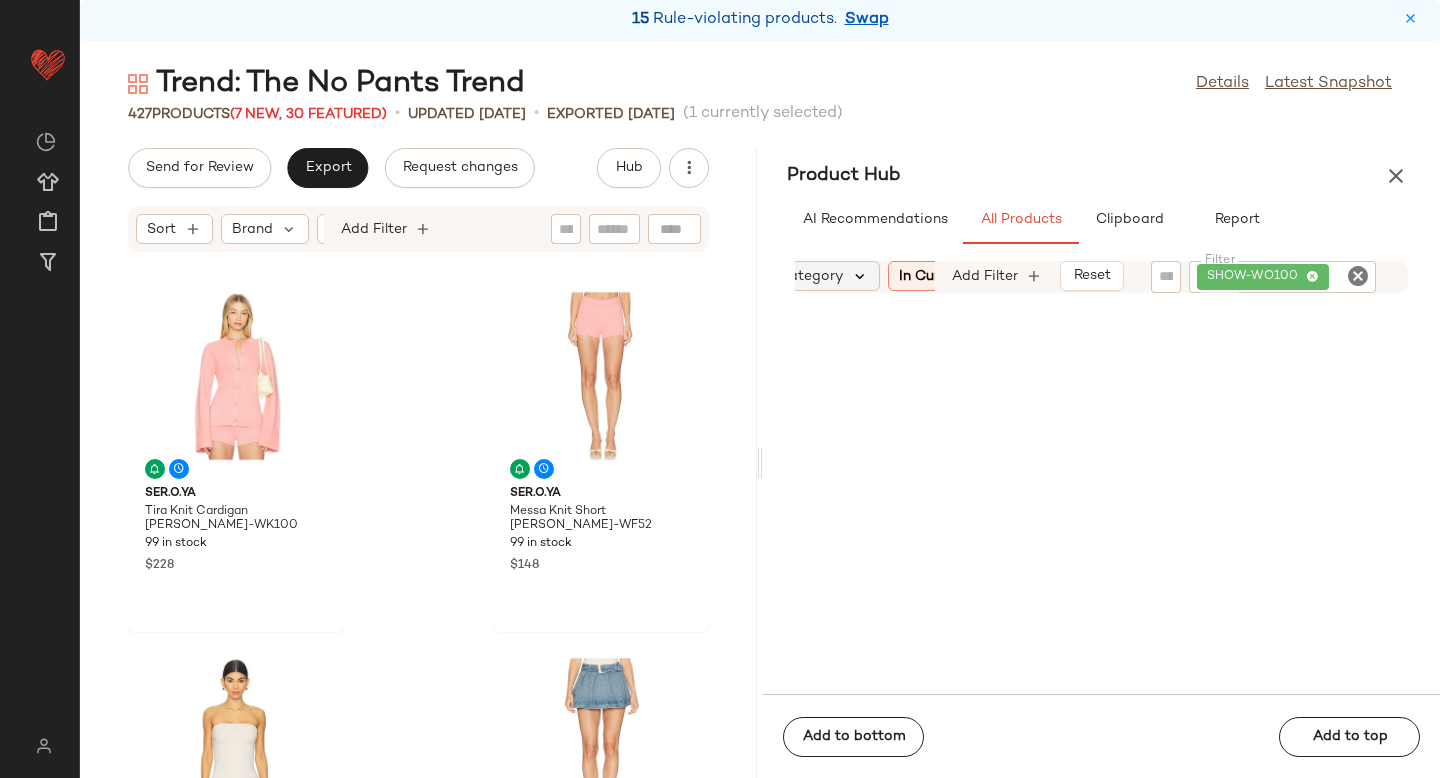 click at bounding box center [860, 276] 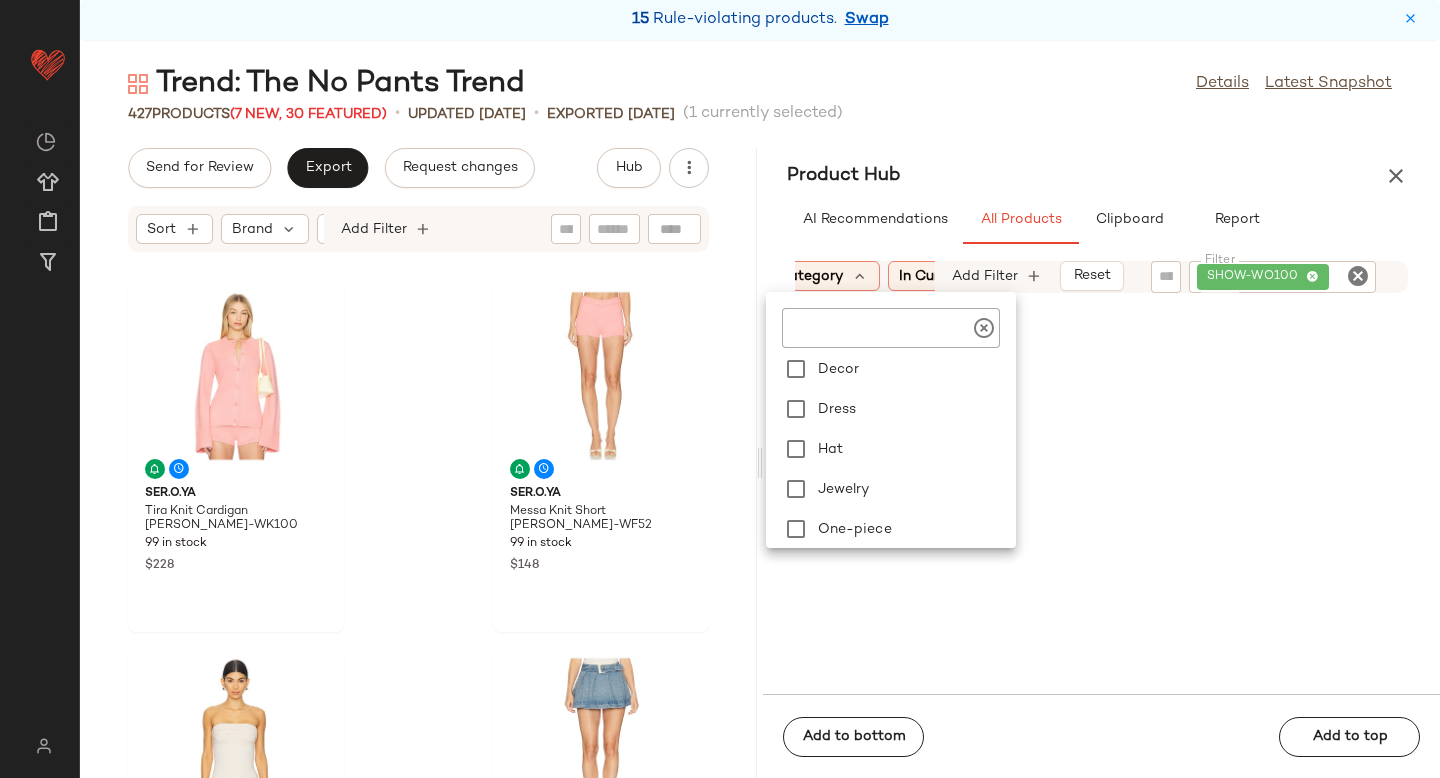 scroll, scrollTop: 154, scrollLeft: 0, axis: vertical 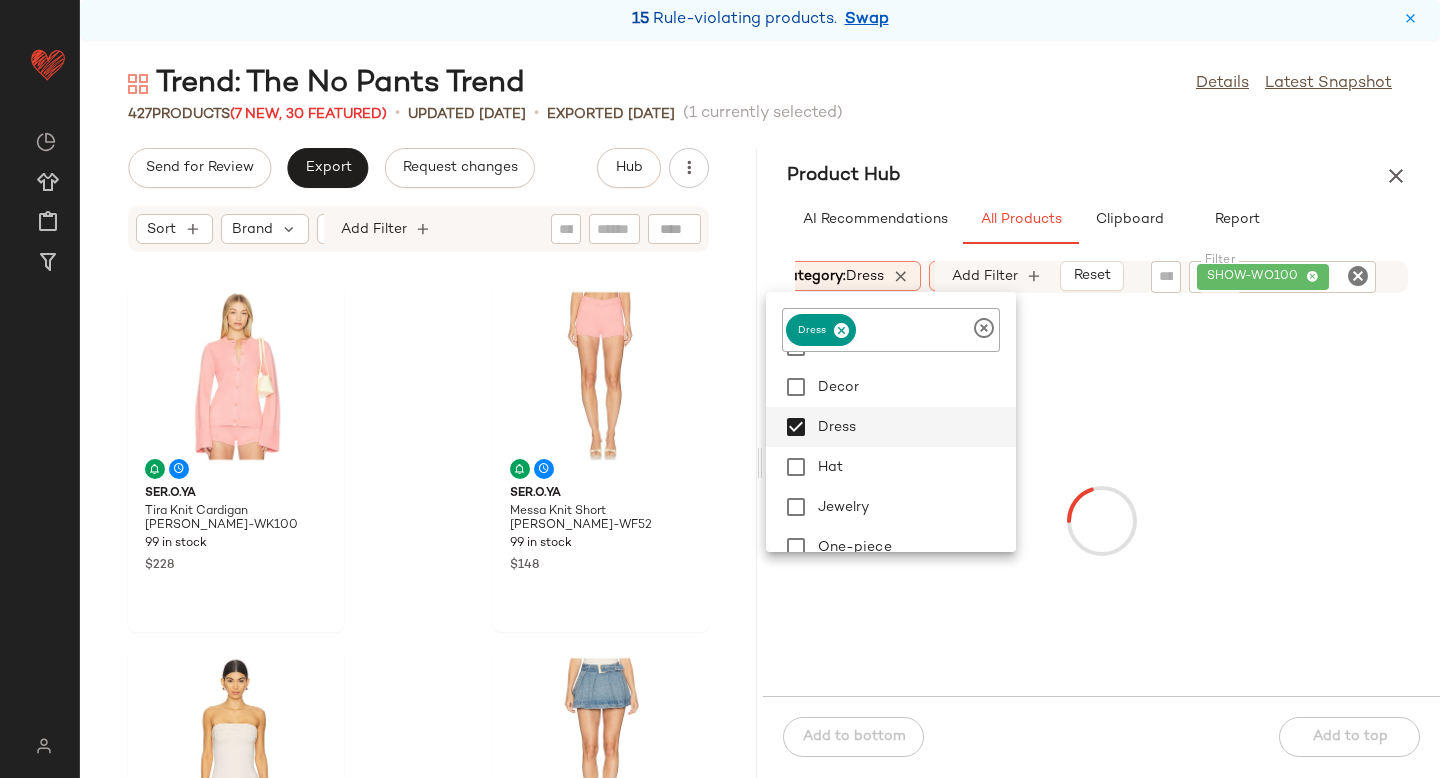 click 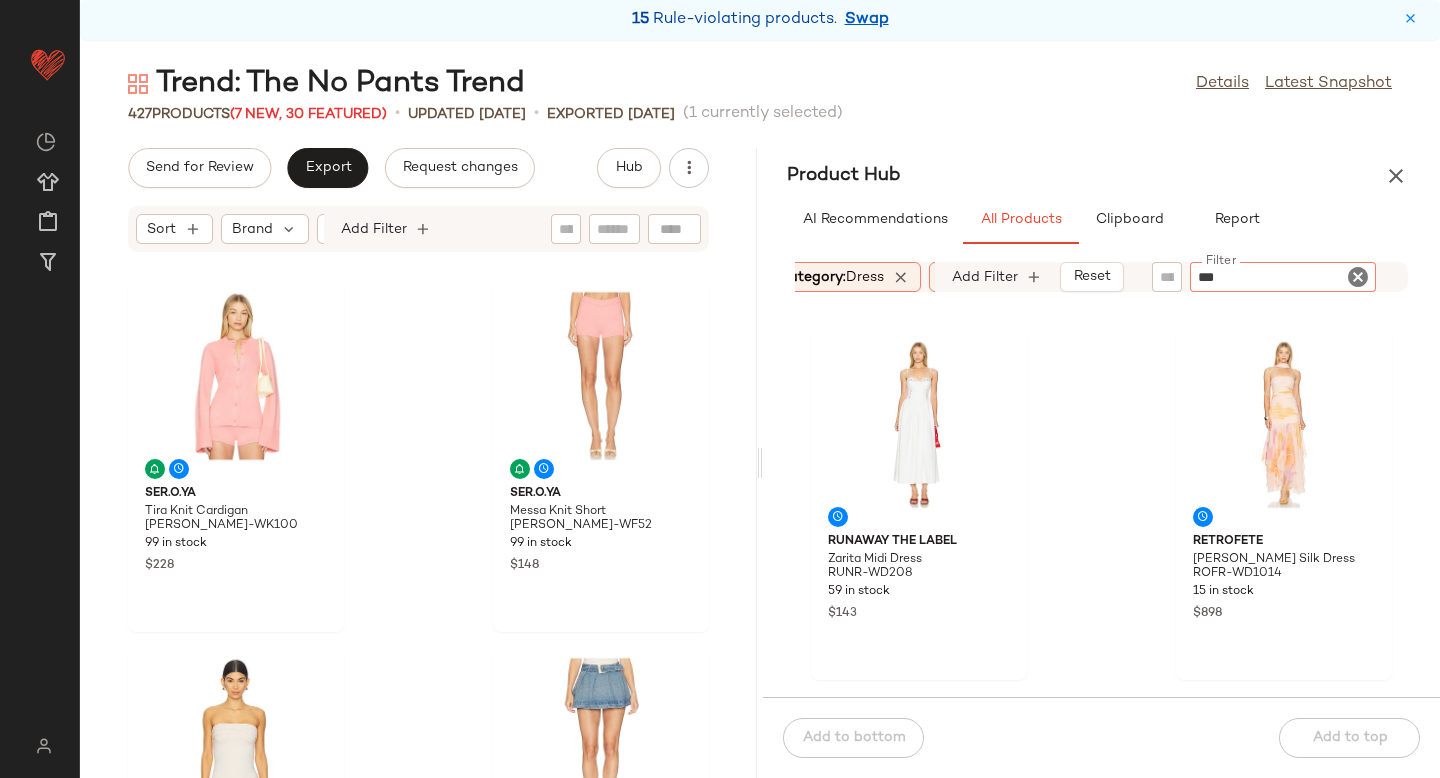 type on "****" 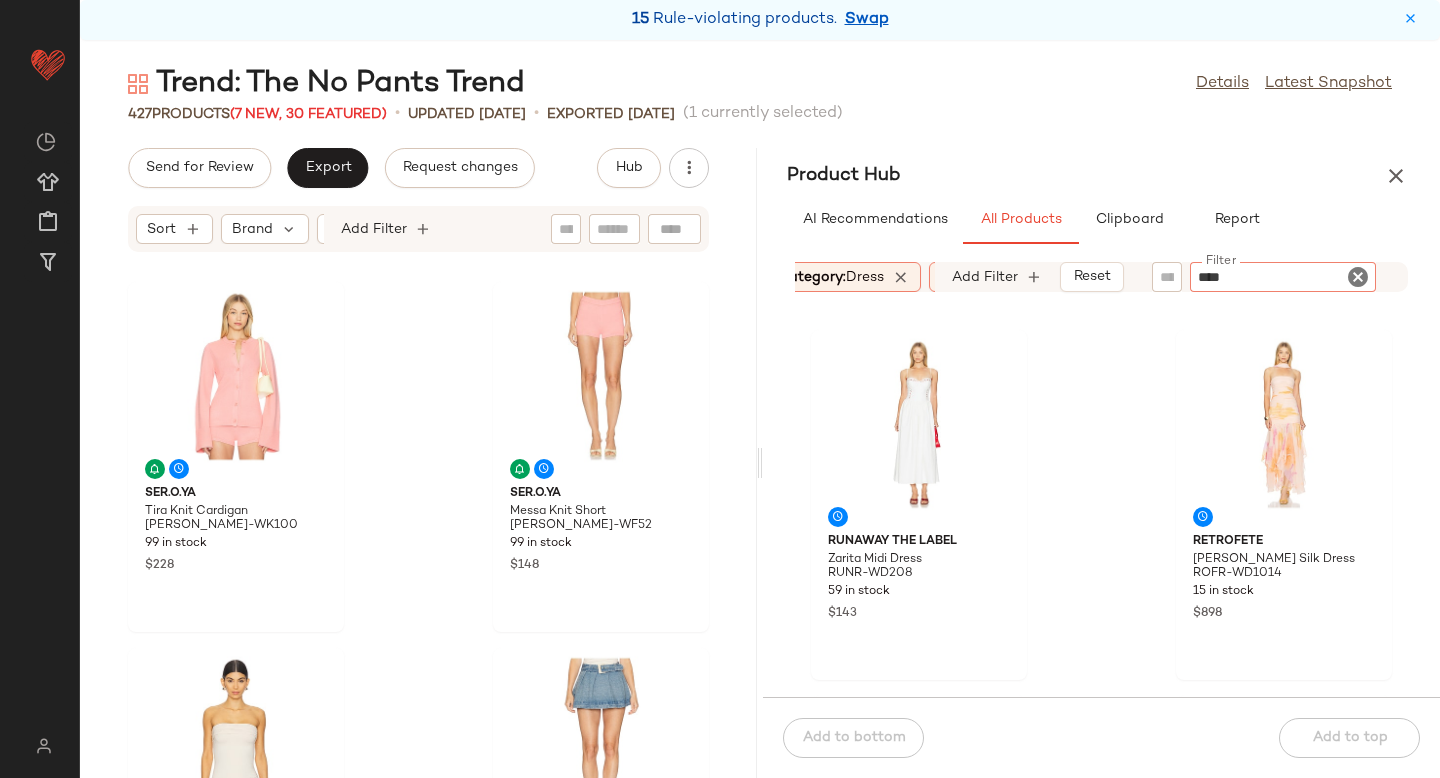 type 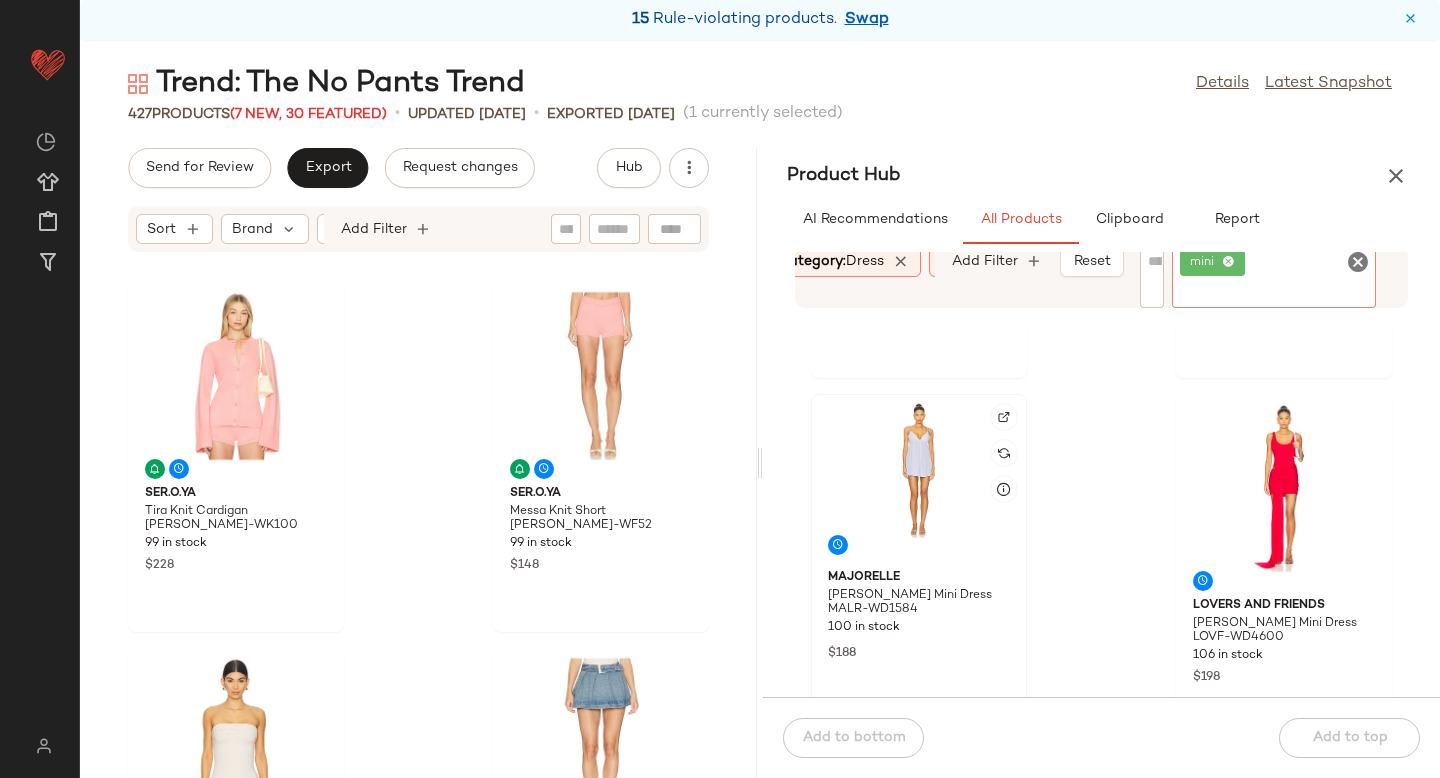 scroll, scrollTop: 692, scrollLeft: 0, axis: vertical 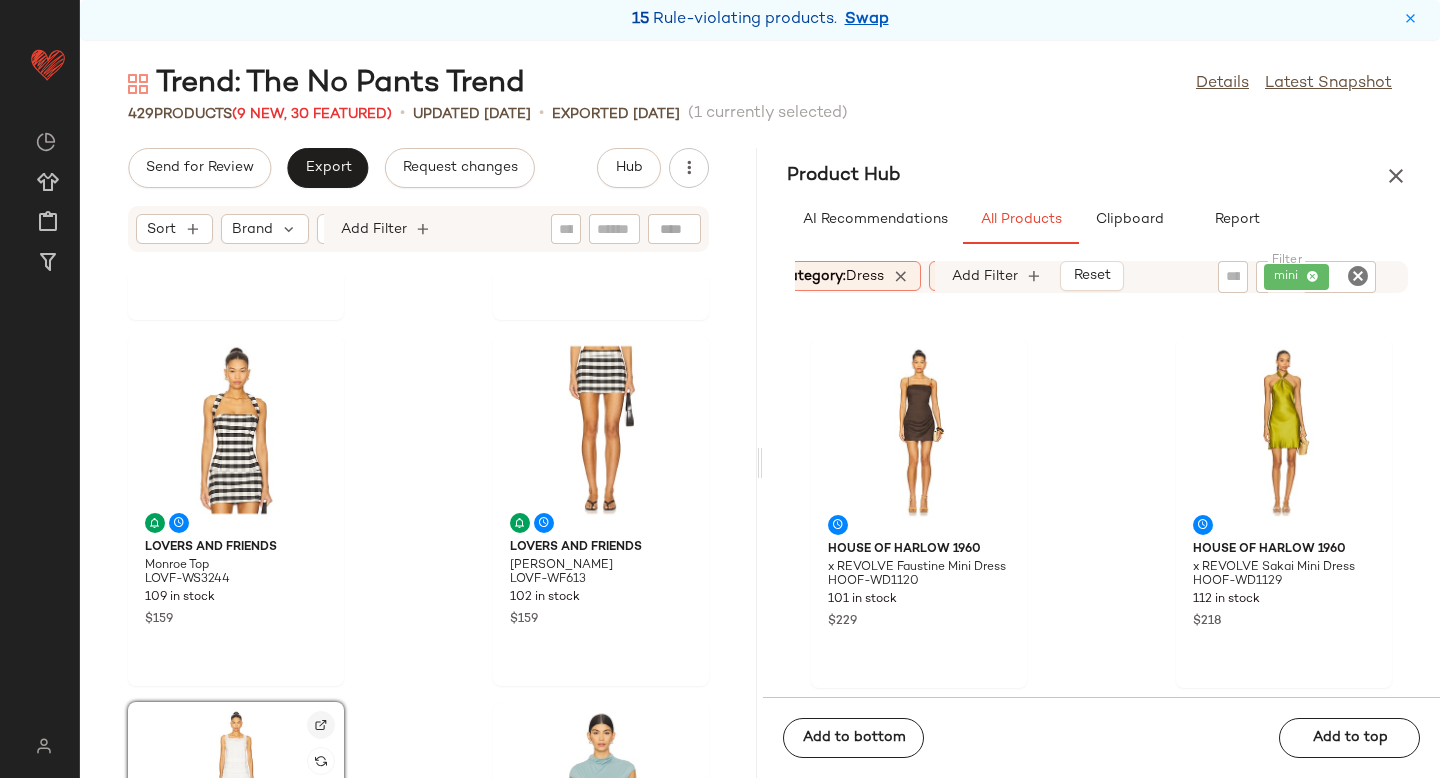 click 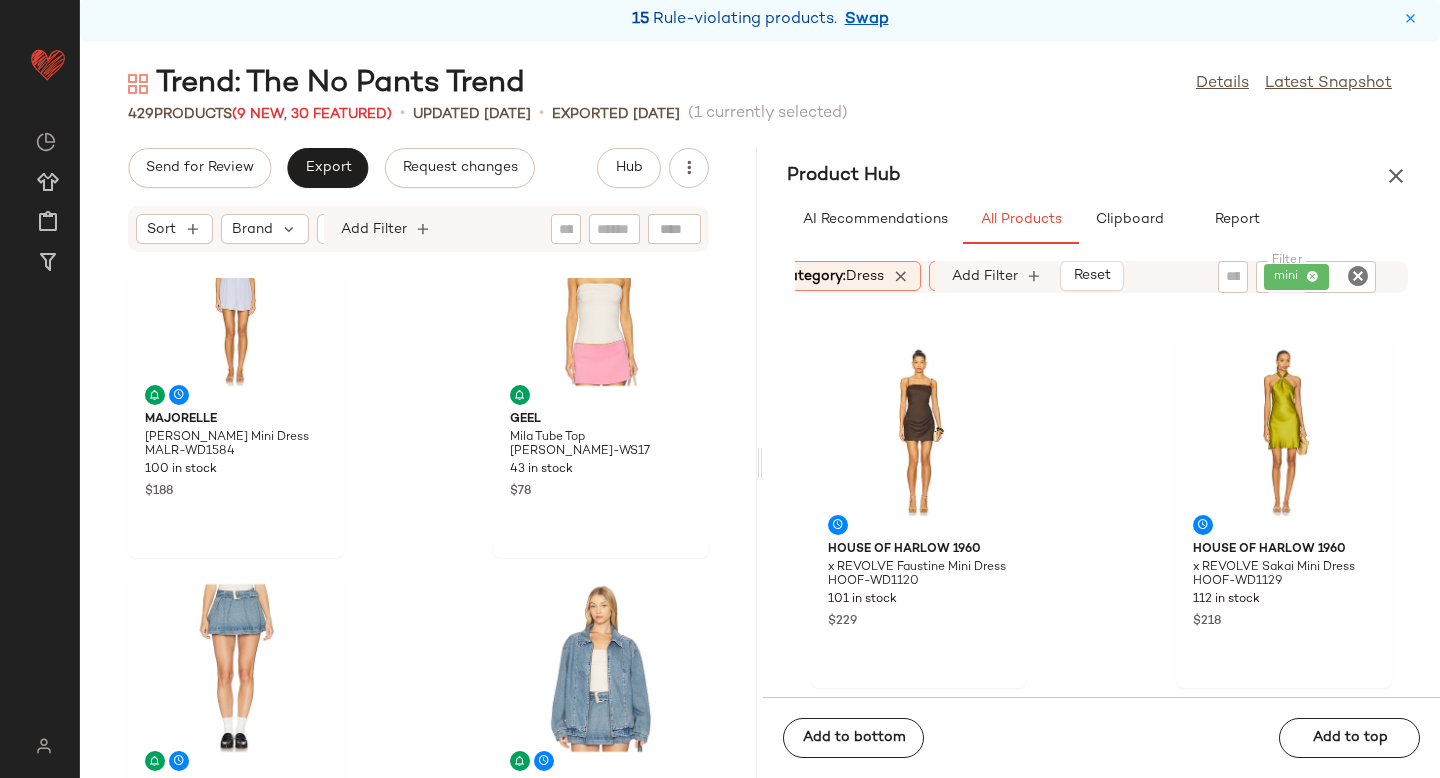scroll, scrollTop: 0, scrollLeft: 0, axis: both 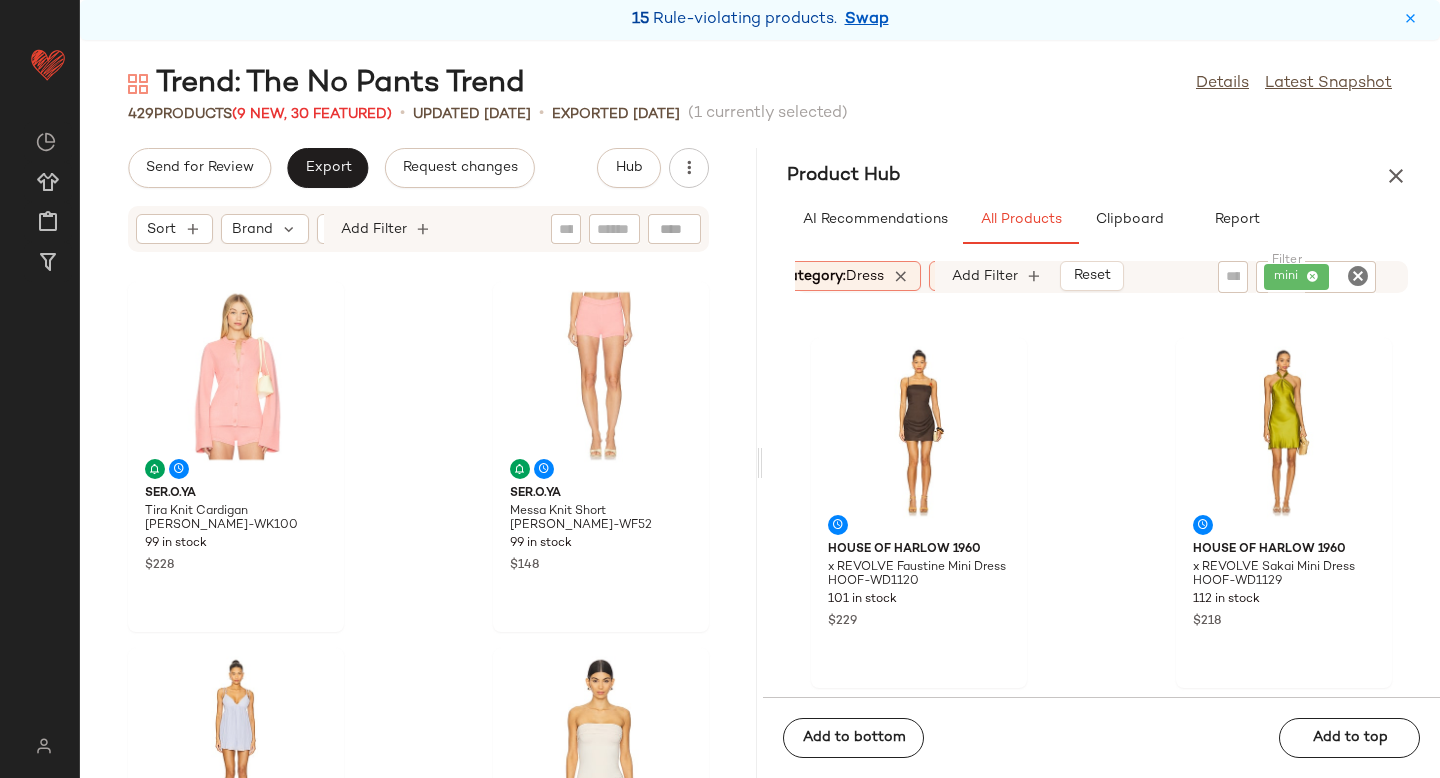 click on "dress" at bounding box center (865, 276) 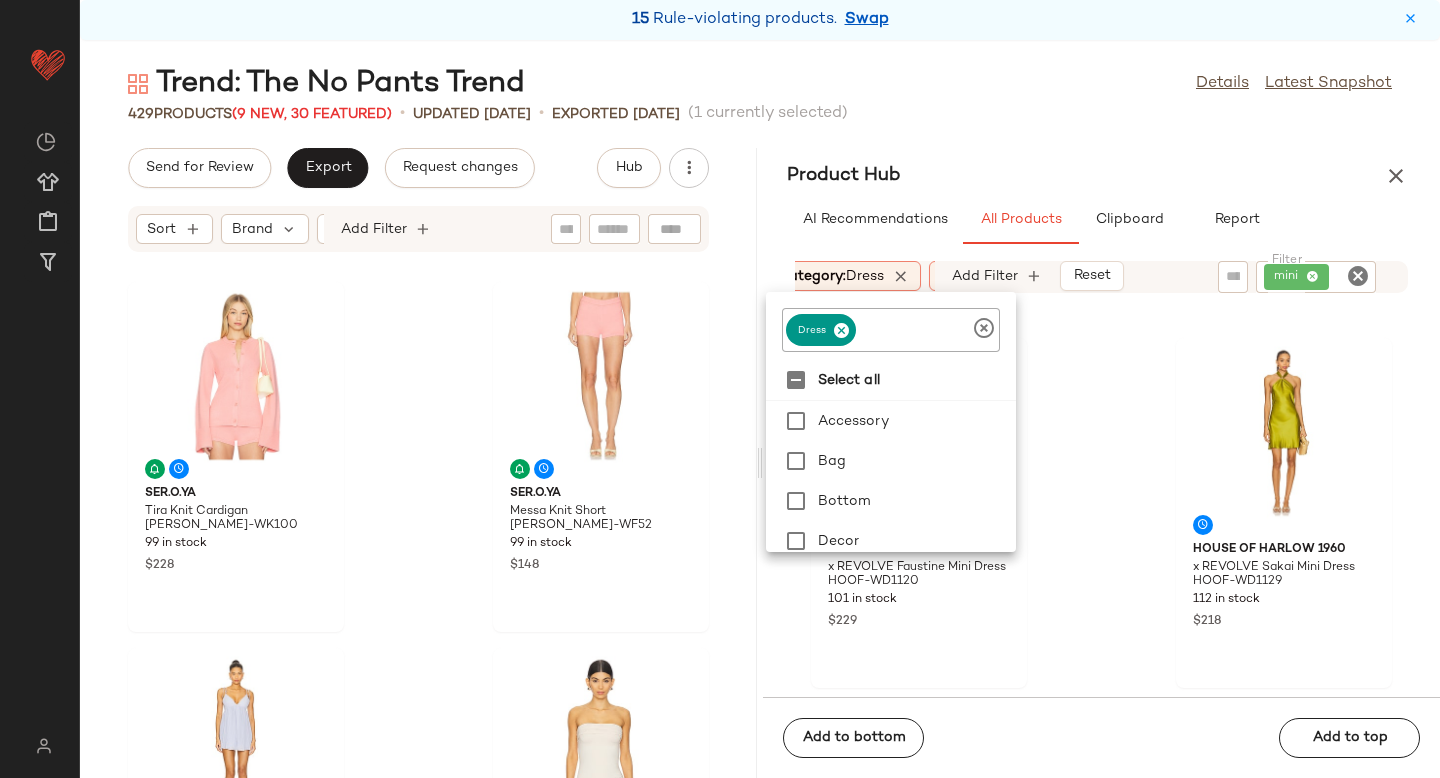 click 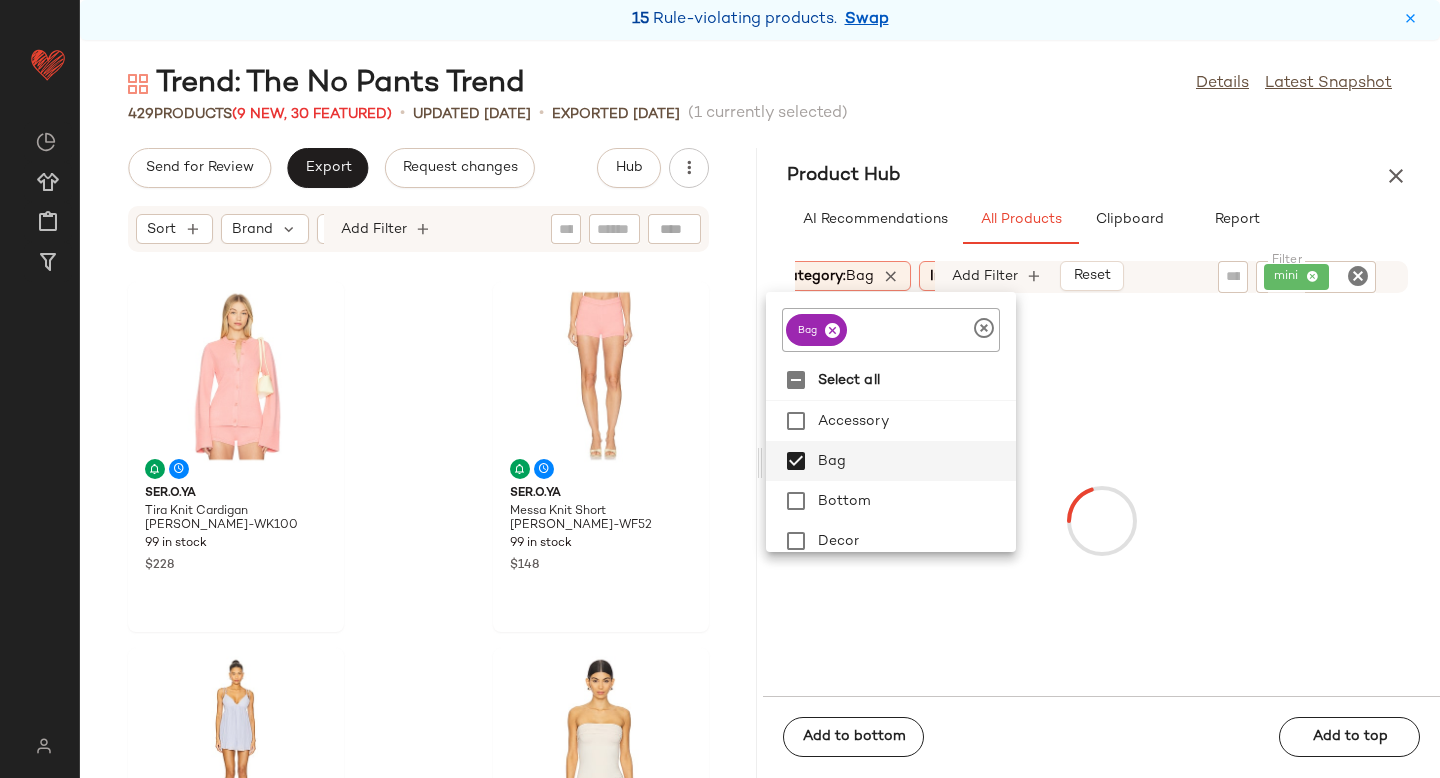 click at bounding box center (1101, 520) 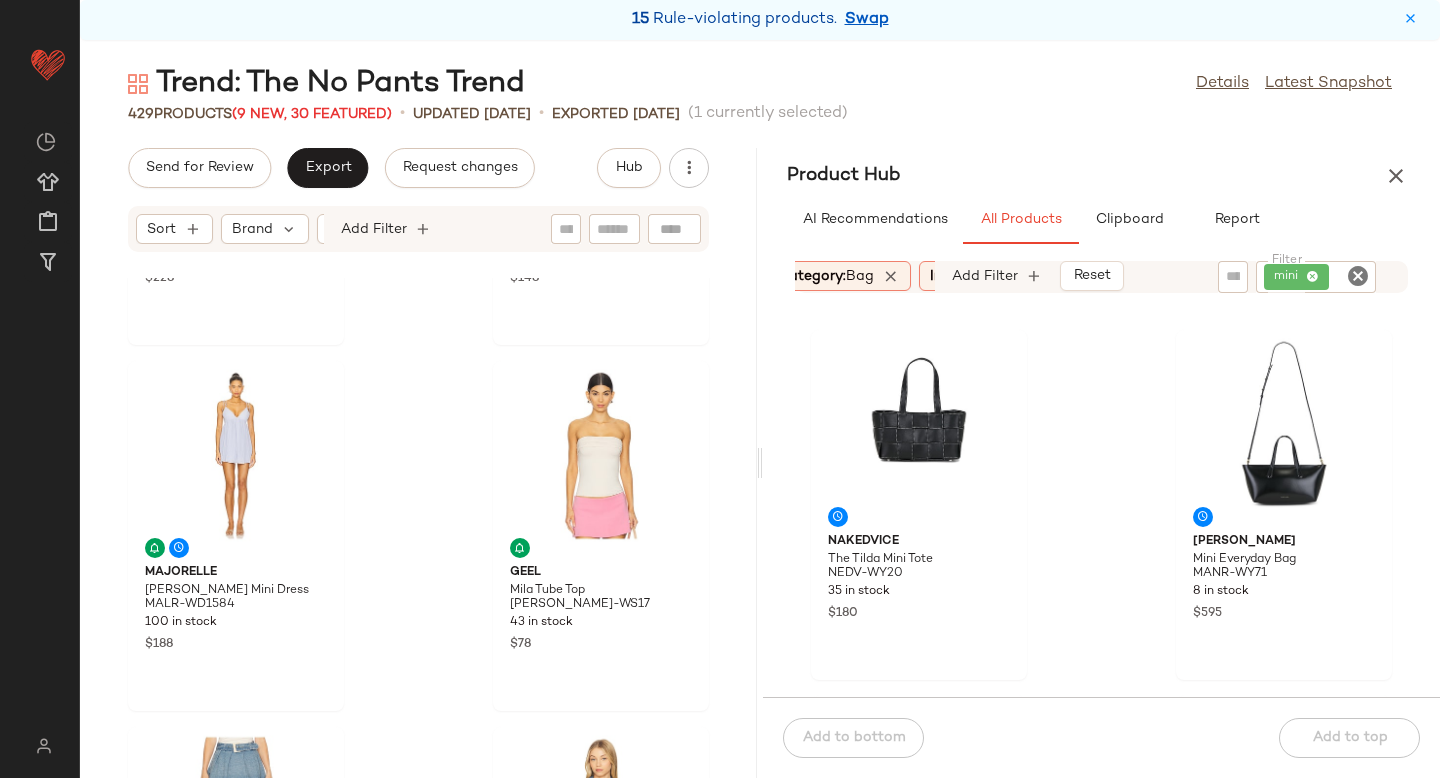 scroll, scrollTop: 0, scrollLeft: 0, axis: both 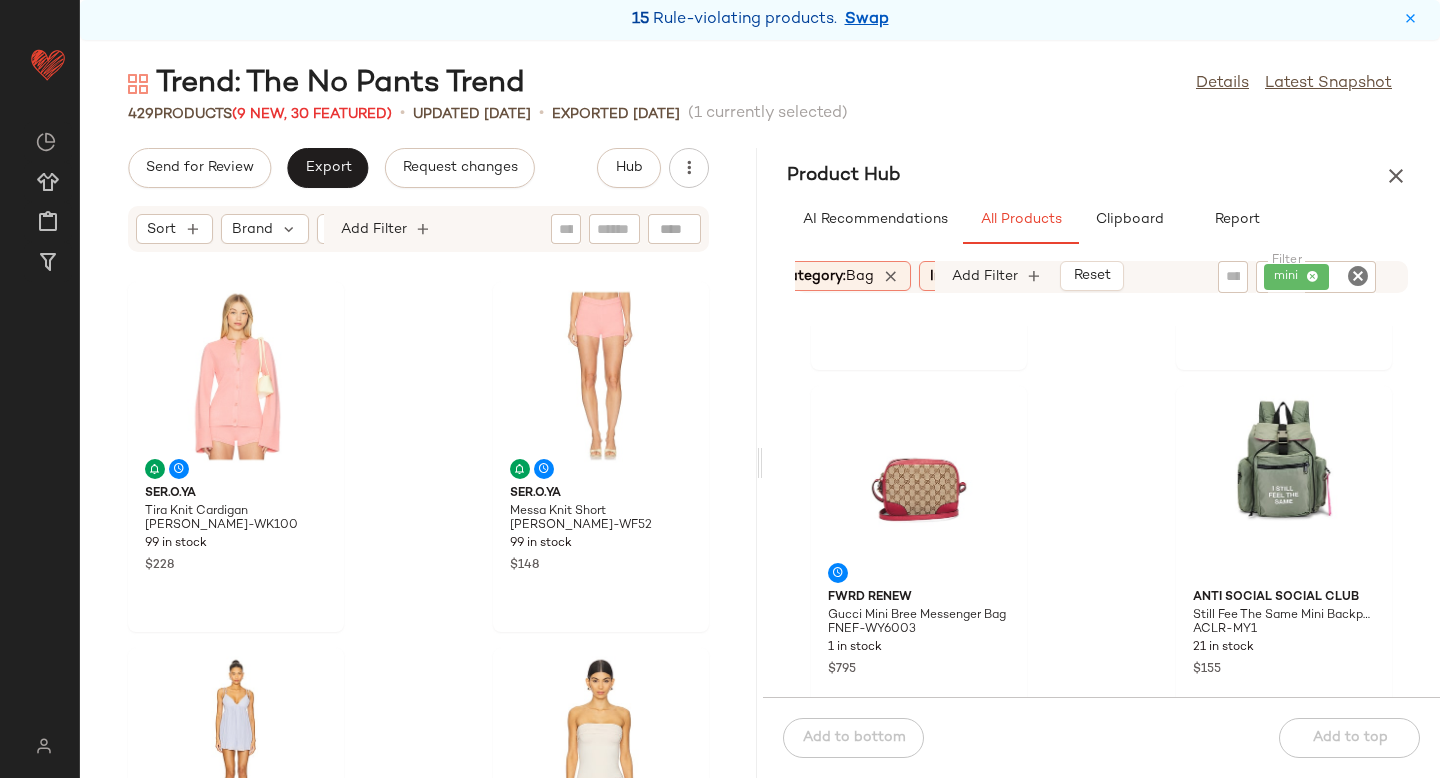 click 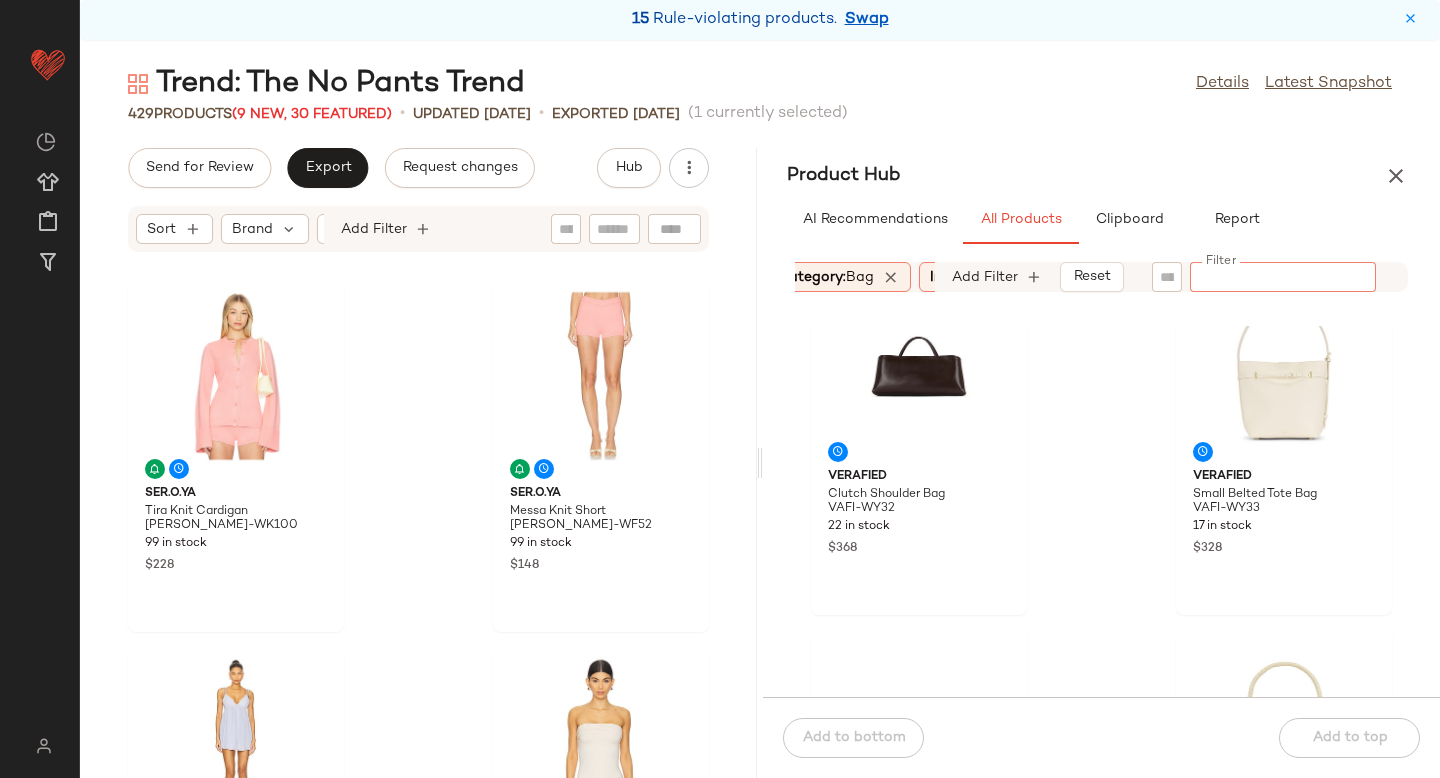 scroll, scrollTop: 568, scrollLeft: 0, axis: vertical 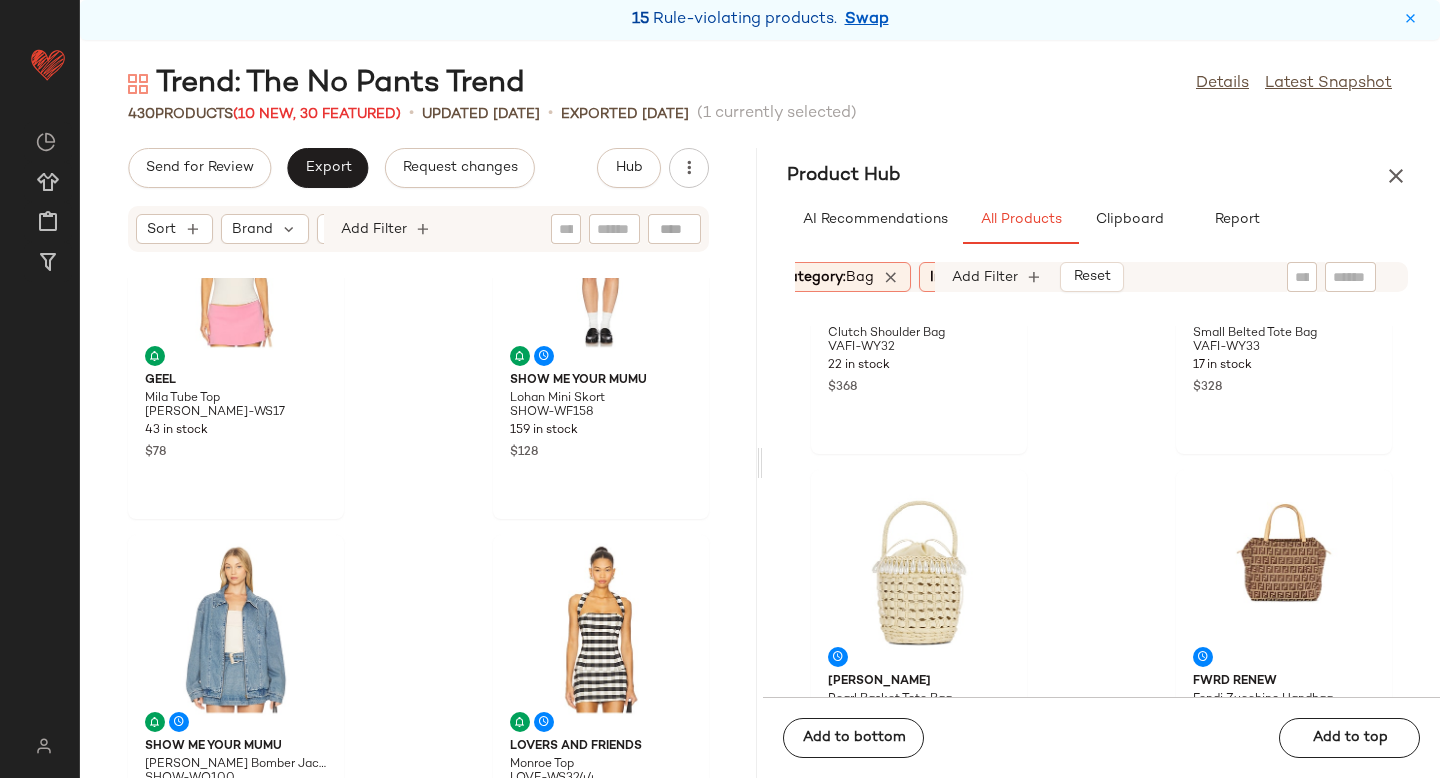click on "bag" at bounding box center (860, 277) 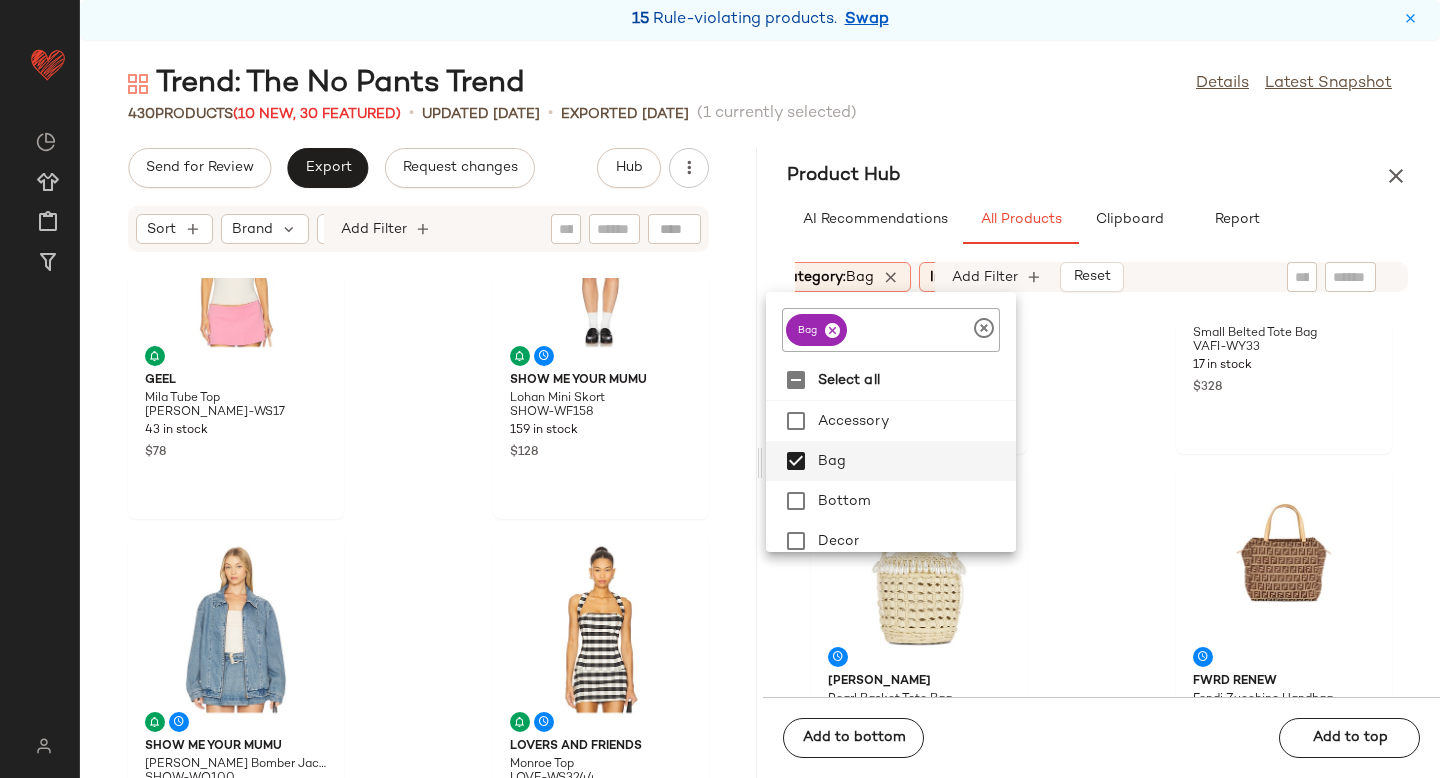 click 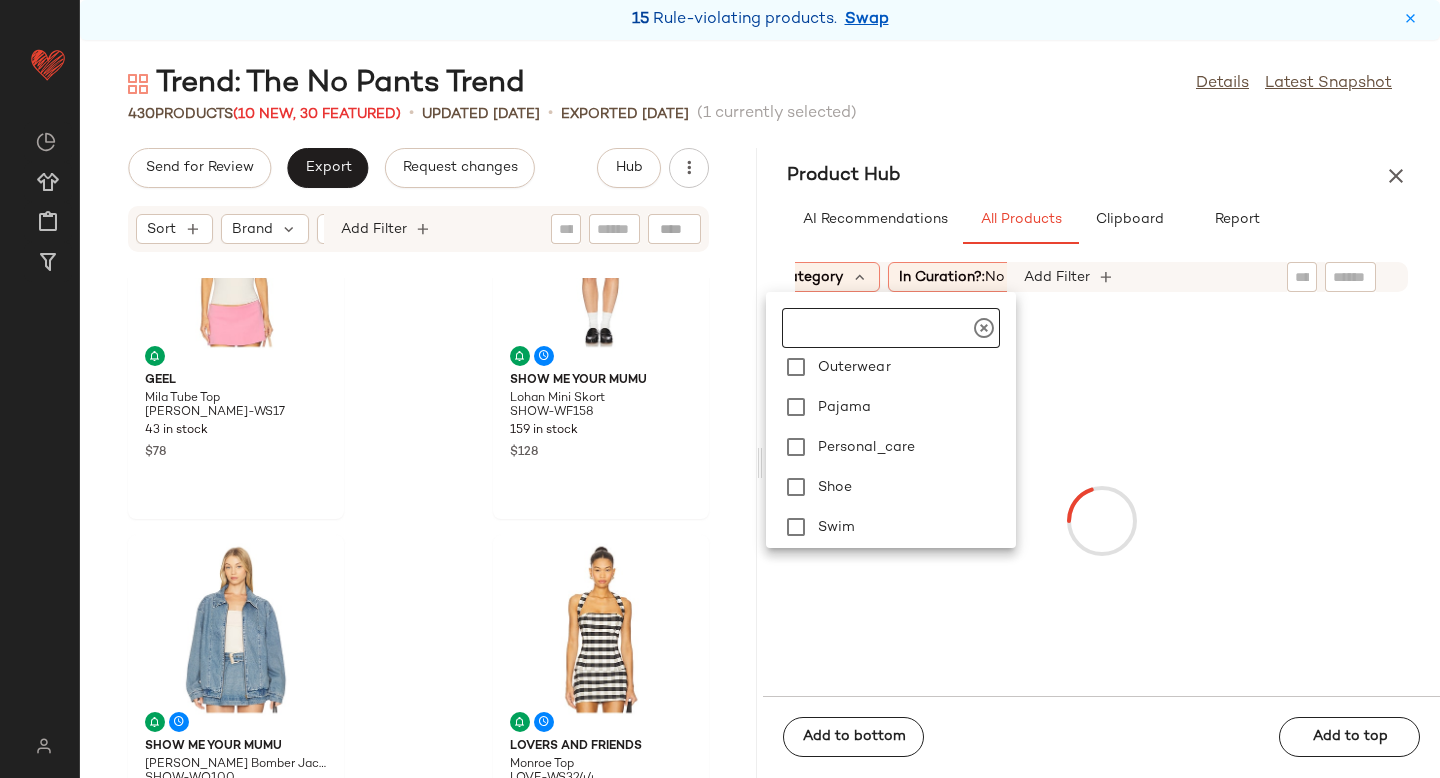 scroll, scrollTop: 449, scrollLeft: 0, axis: vertical 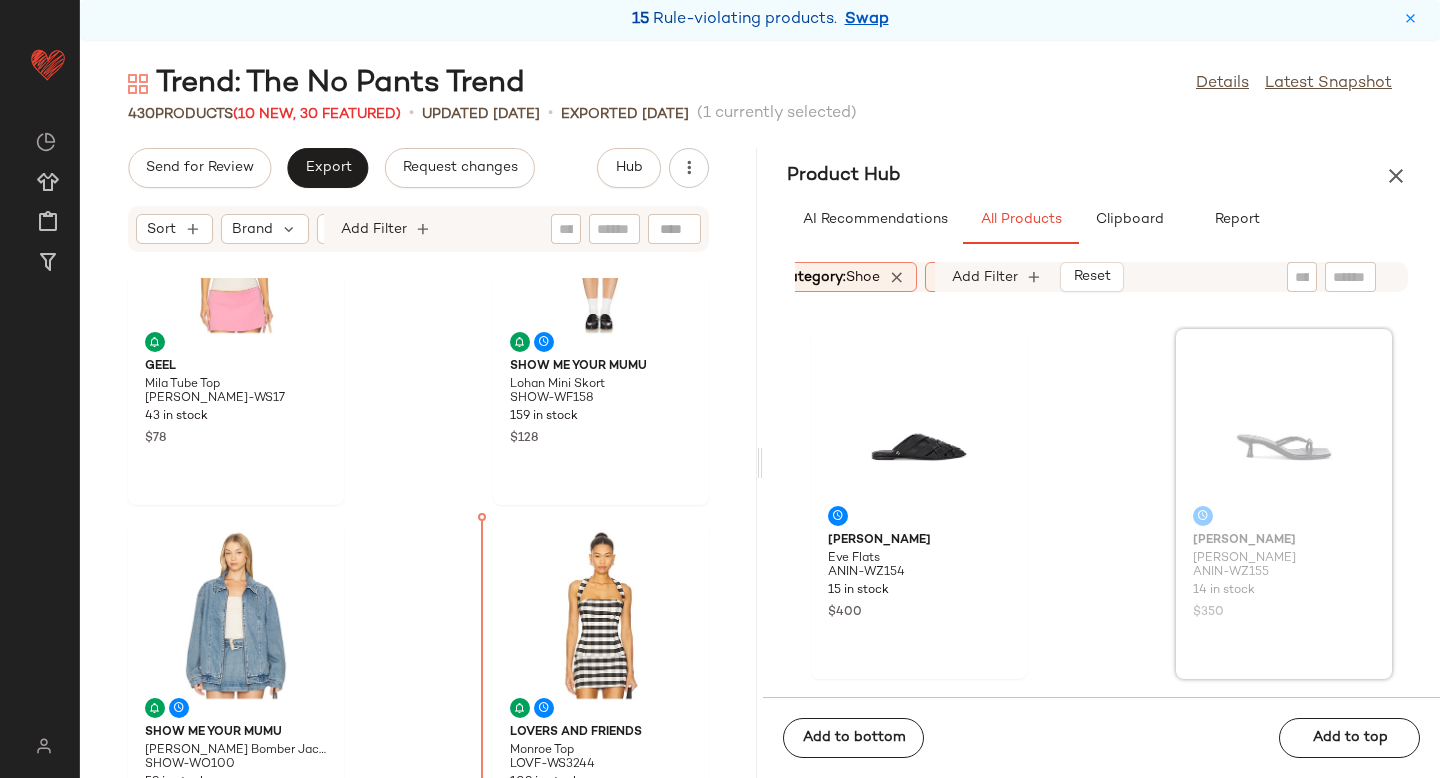 drag, startPoint x: 1263, startPoint y: 443, endPoint x: 1250, endPoint y: 446, distance: 13.341664 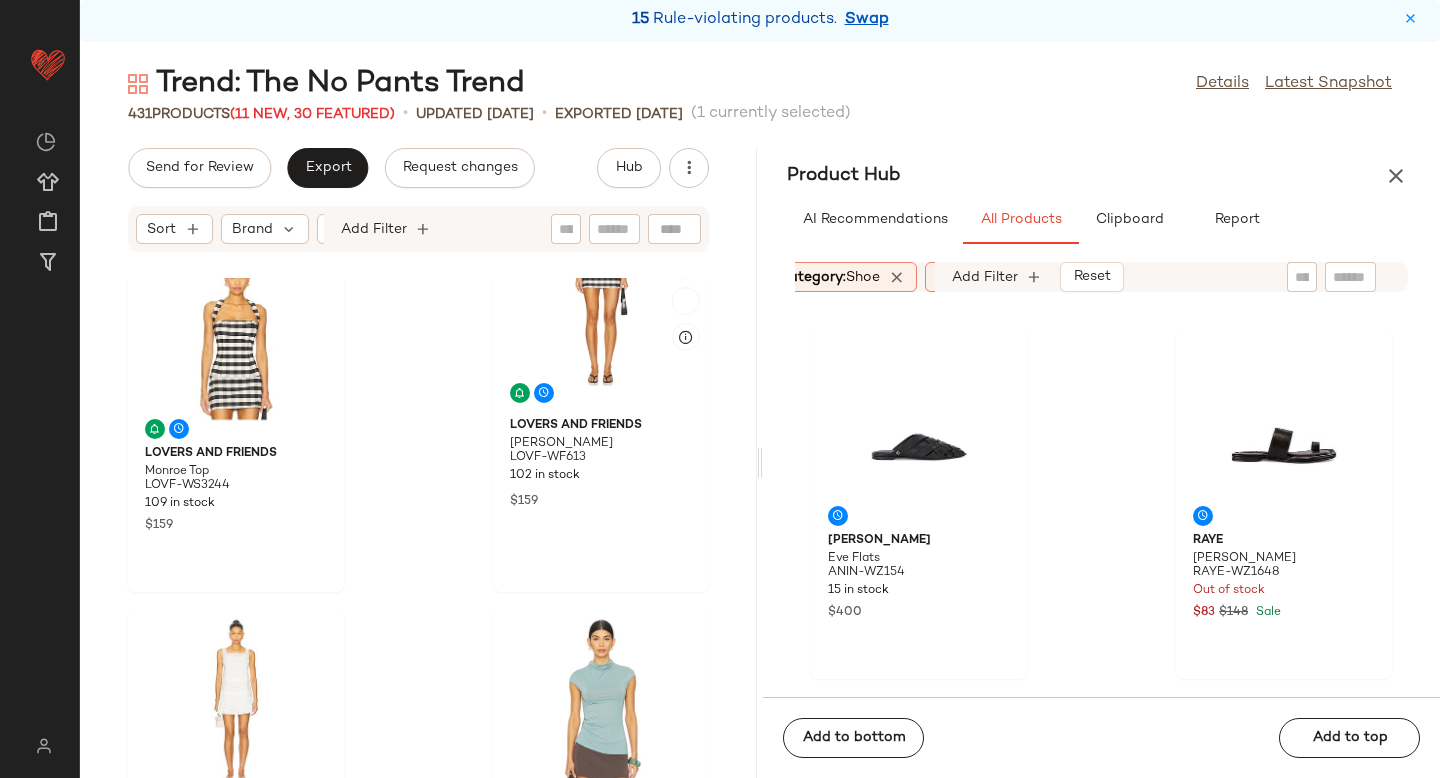 scroll, scrollTop: 1441, scrollLeft: 0, axis: vertical 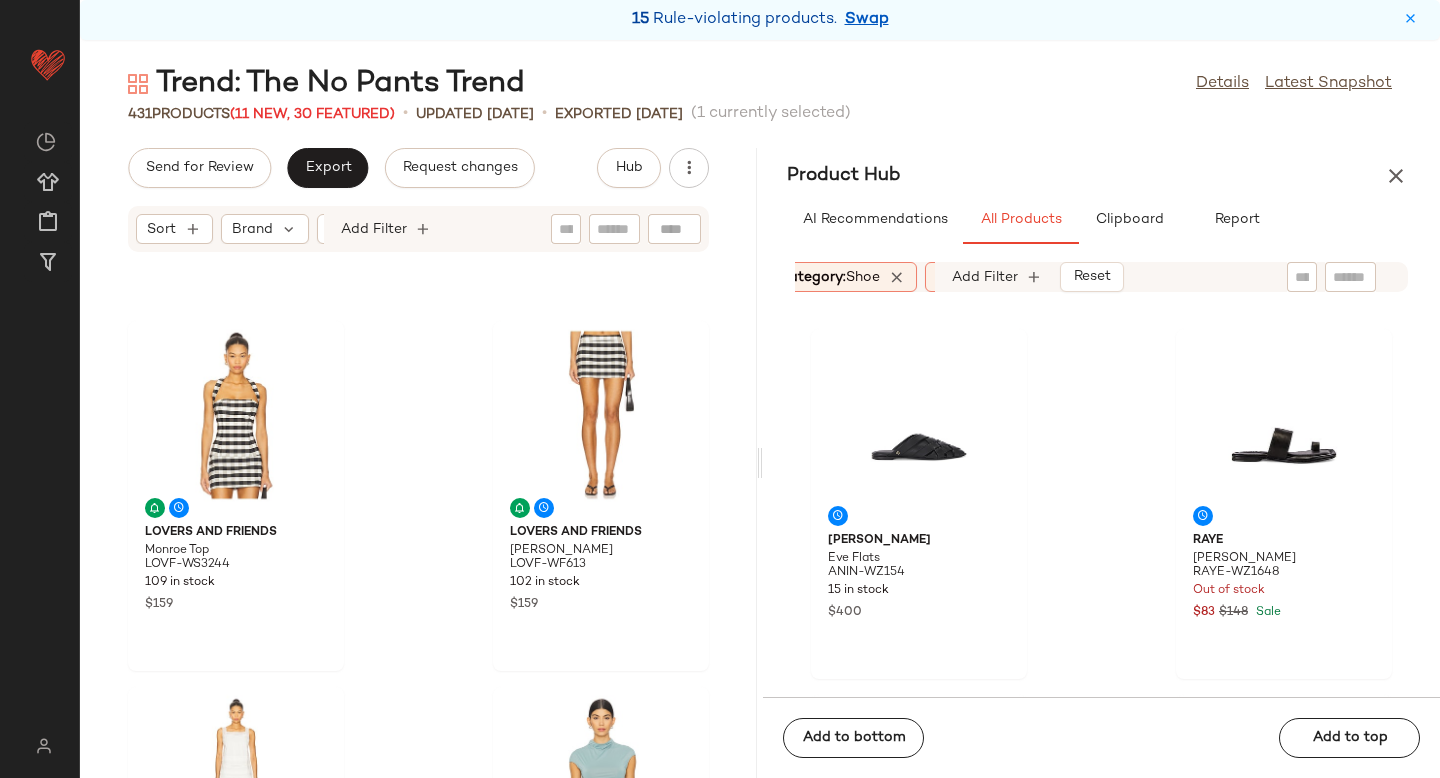 click on "shoe" at bounding box center (863, 277) 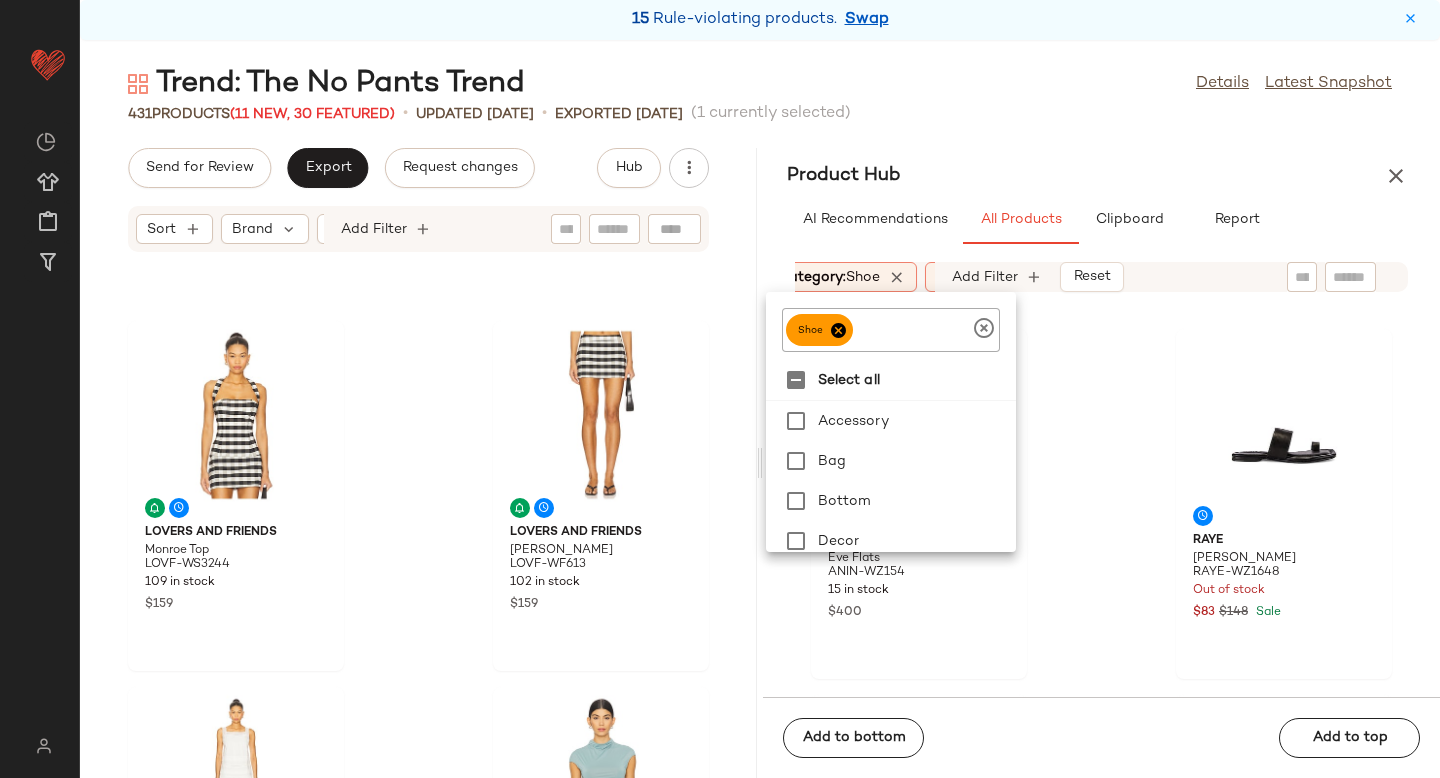 click 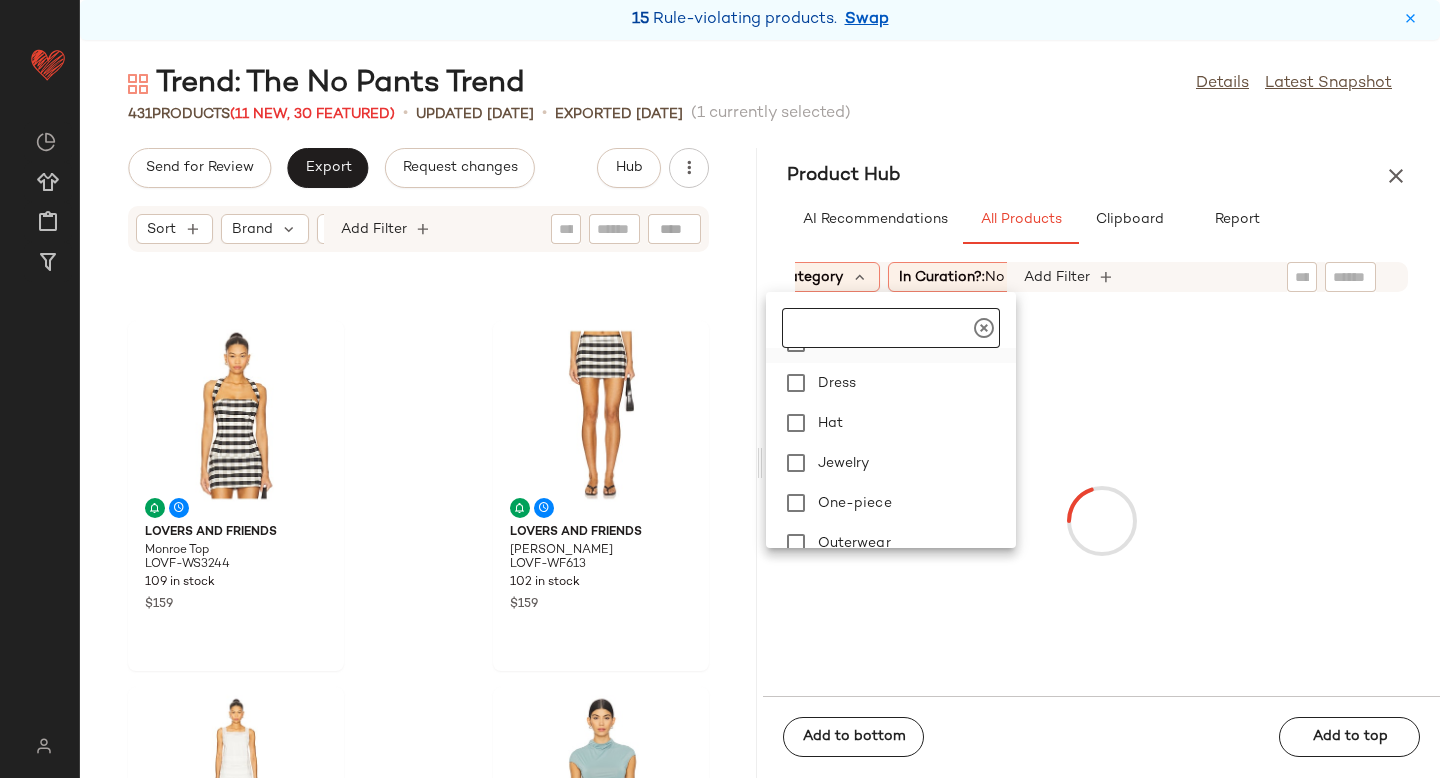 scroll, scrollTop: 209, scrollLeft: 0, axis: vertical 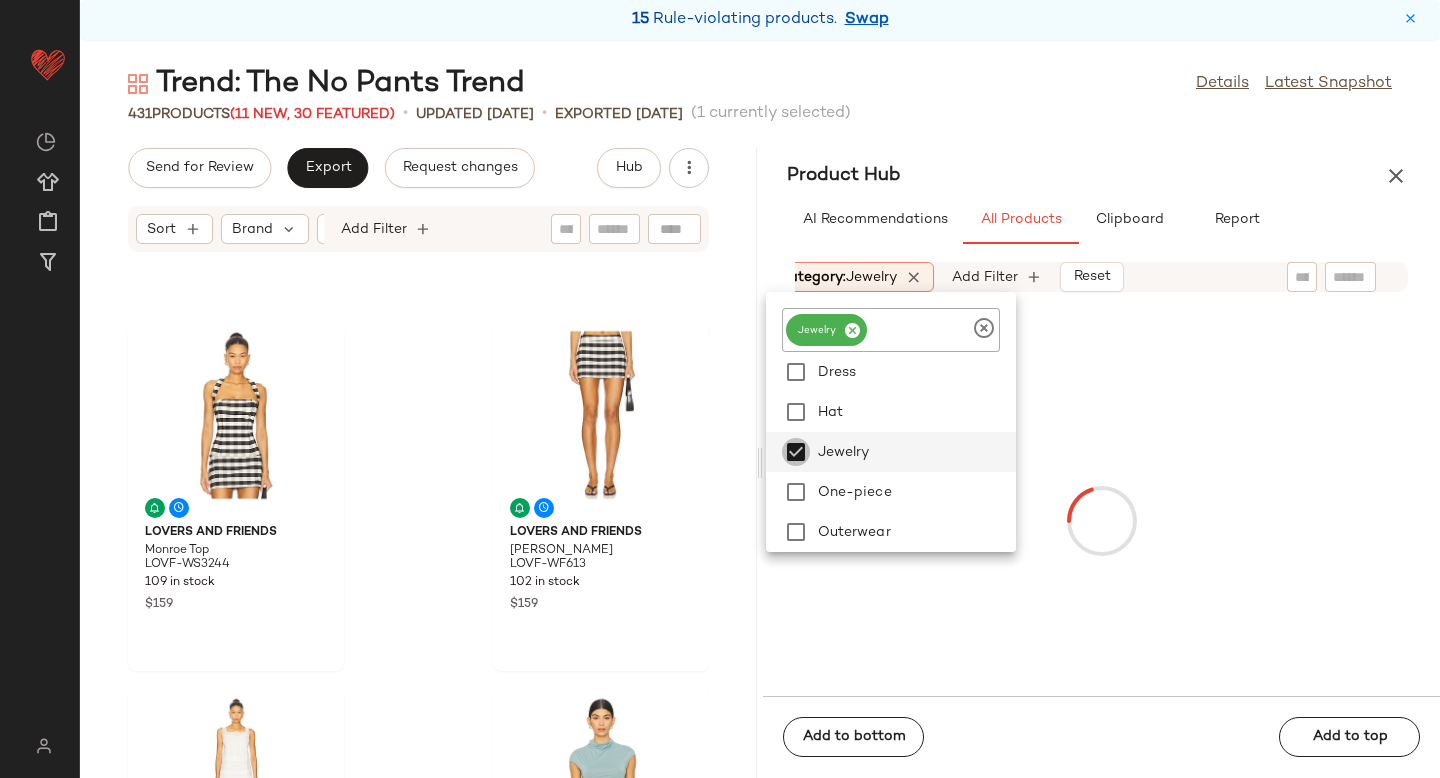 click on "Sort  Brand  Category:   jewelry In Curation?:   No Add Filter   Reset" at bounding box center (1101, 277) 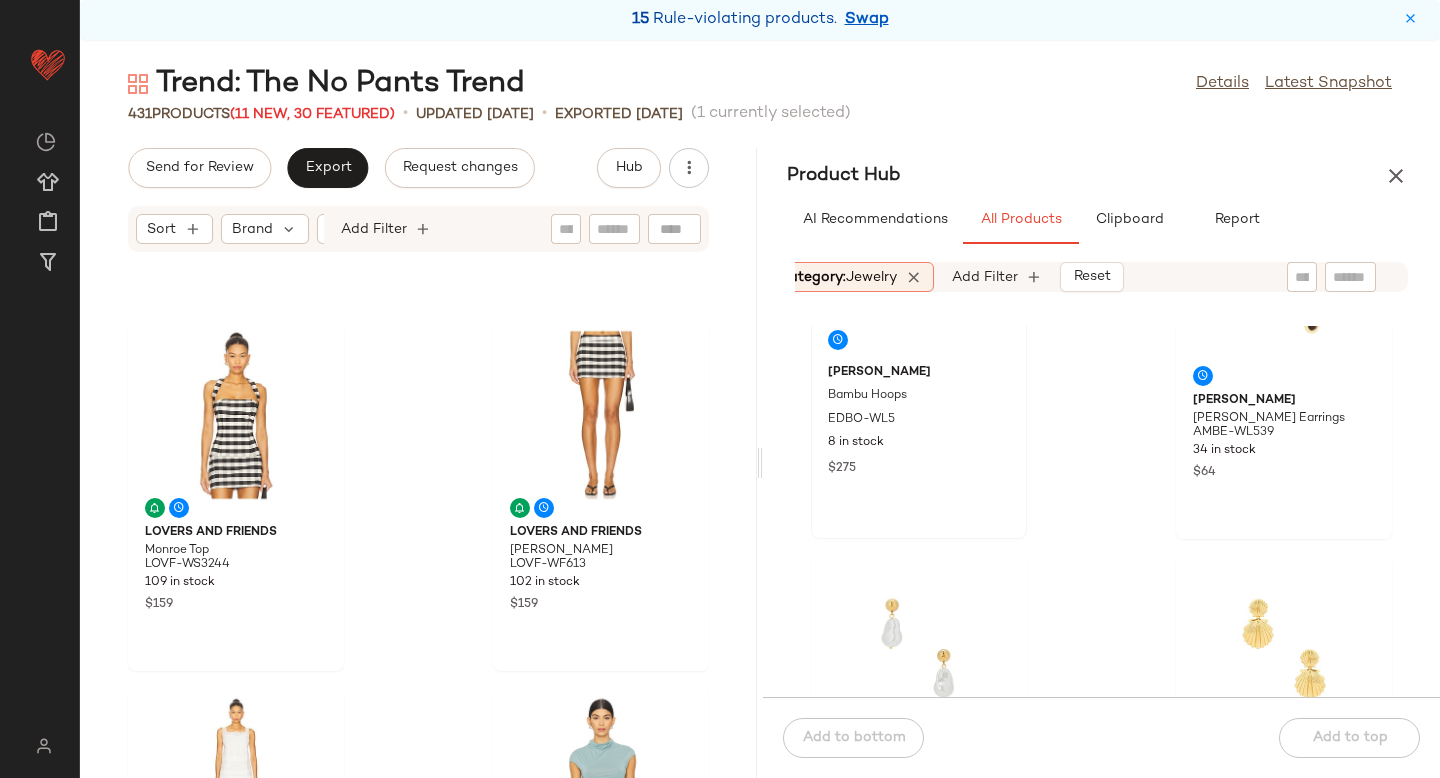 scroll, scrollTop: 1373, scrollLeft: 0, axis: vertical 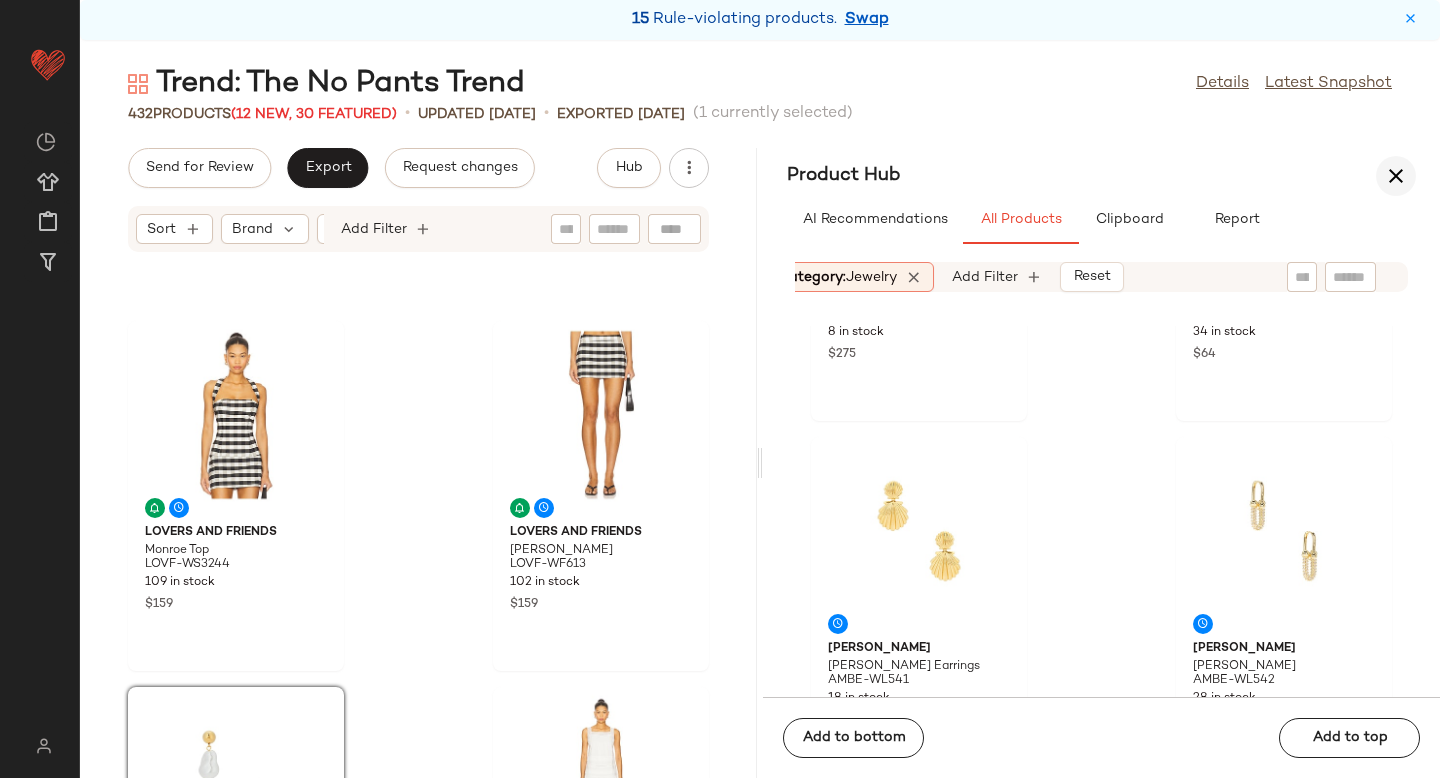 click at bounding box center (1396, 176) 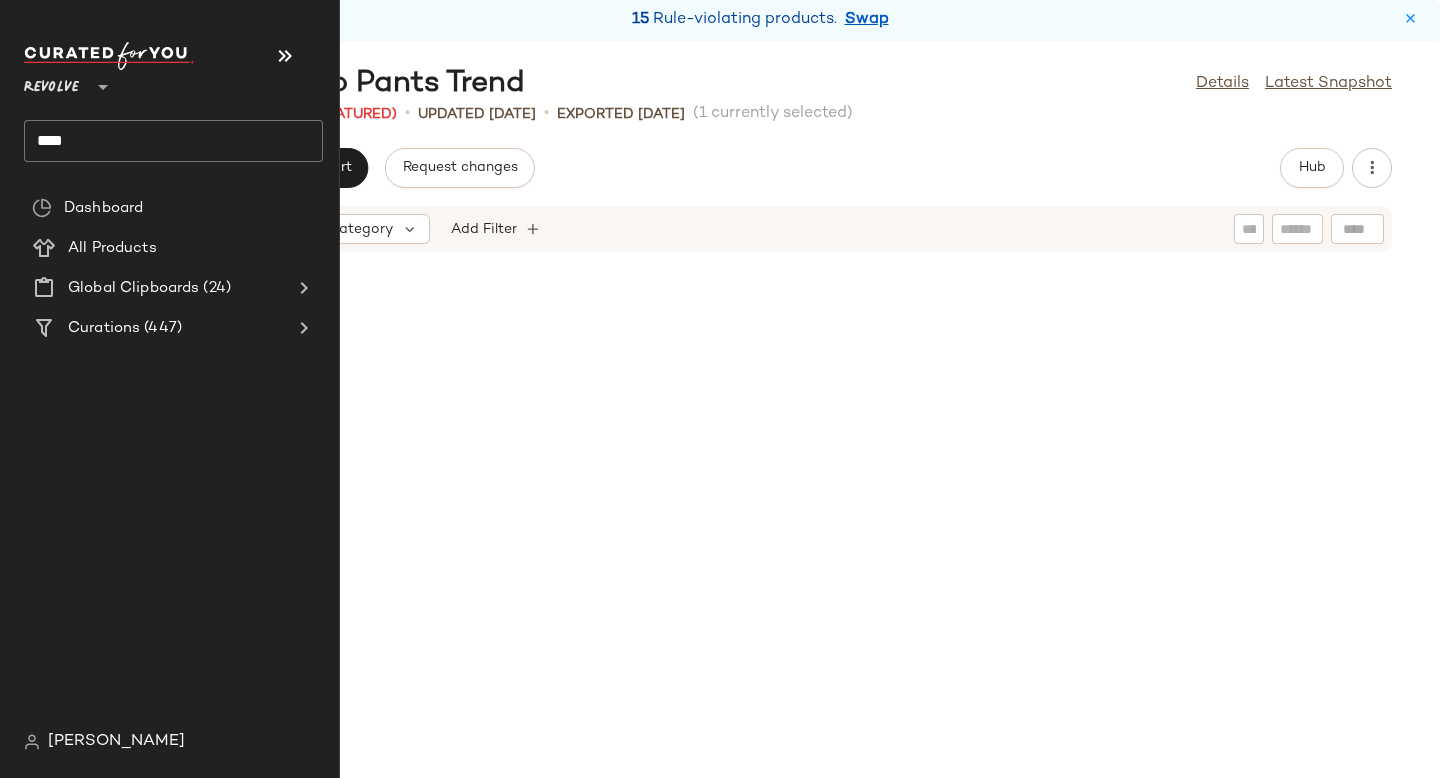 scroll, scrollTop: 327, scrollLeft: 0, axis: vertical 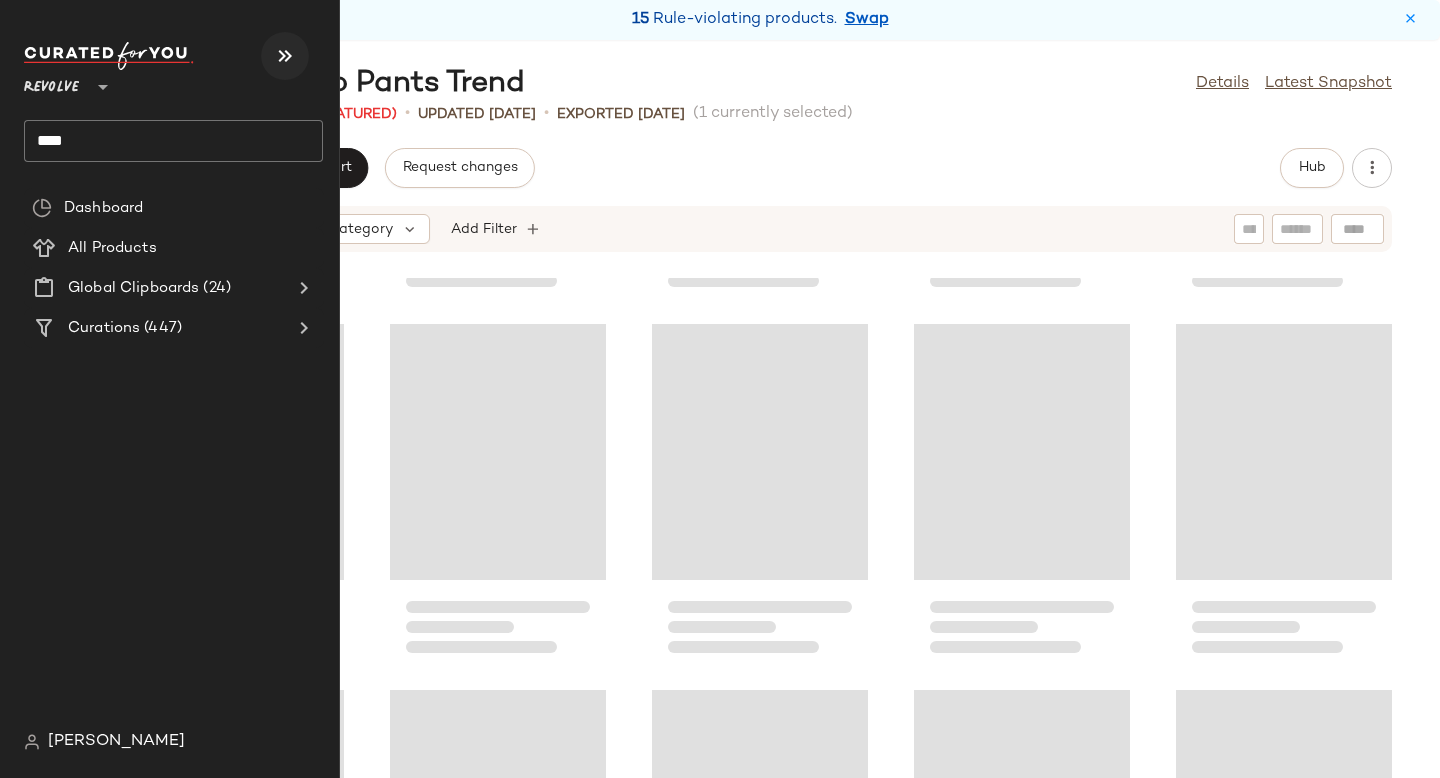 click at bounding box center [285, 56] 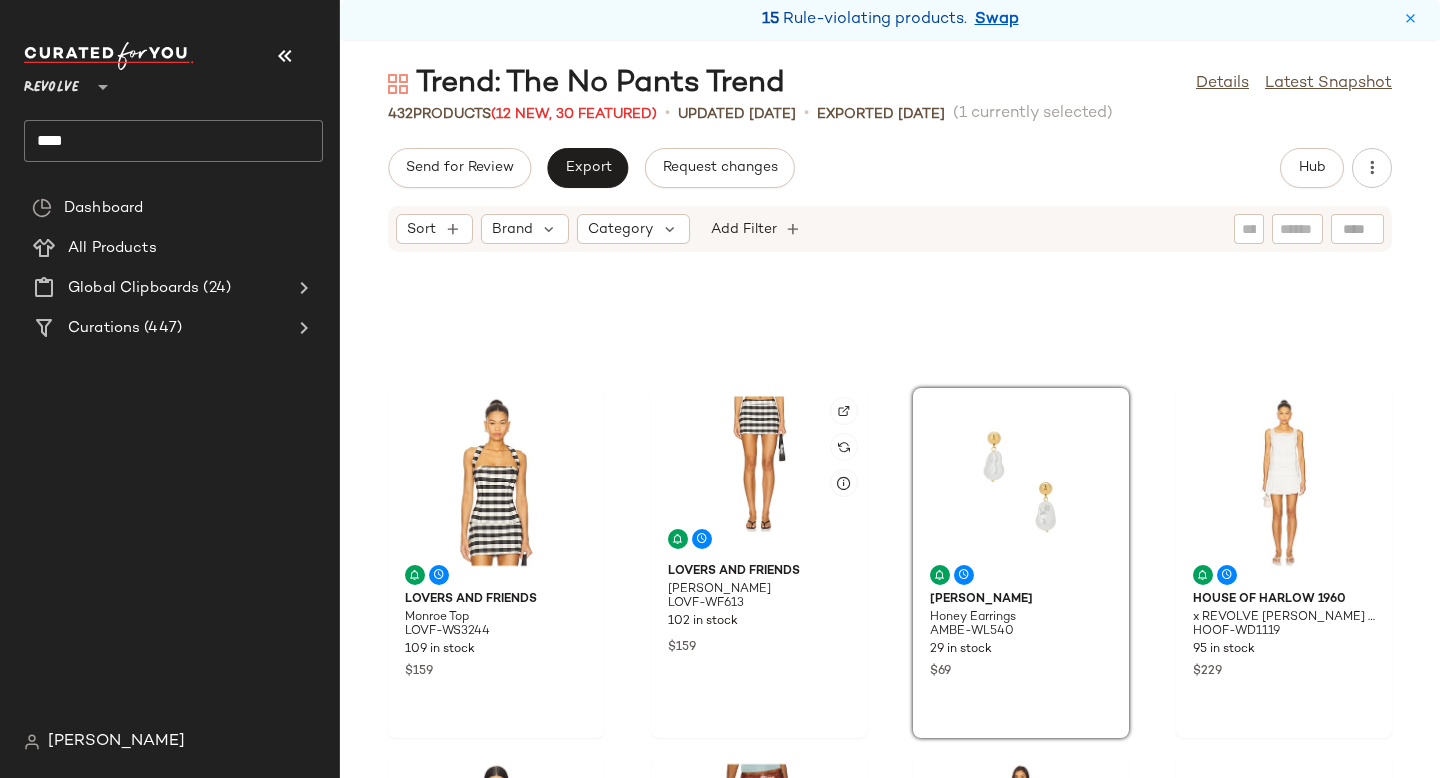 scroll, scrollTop: 636, scrollLeft: 0, axis: vertical 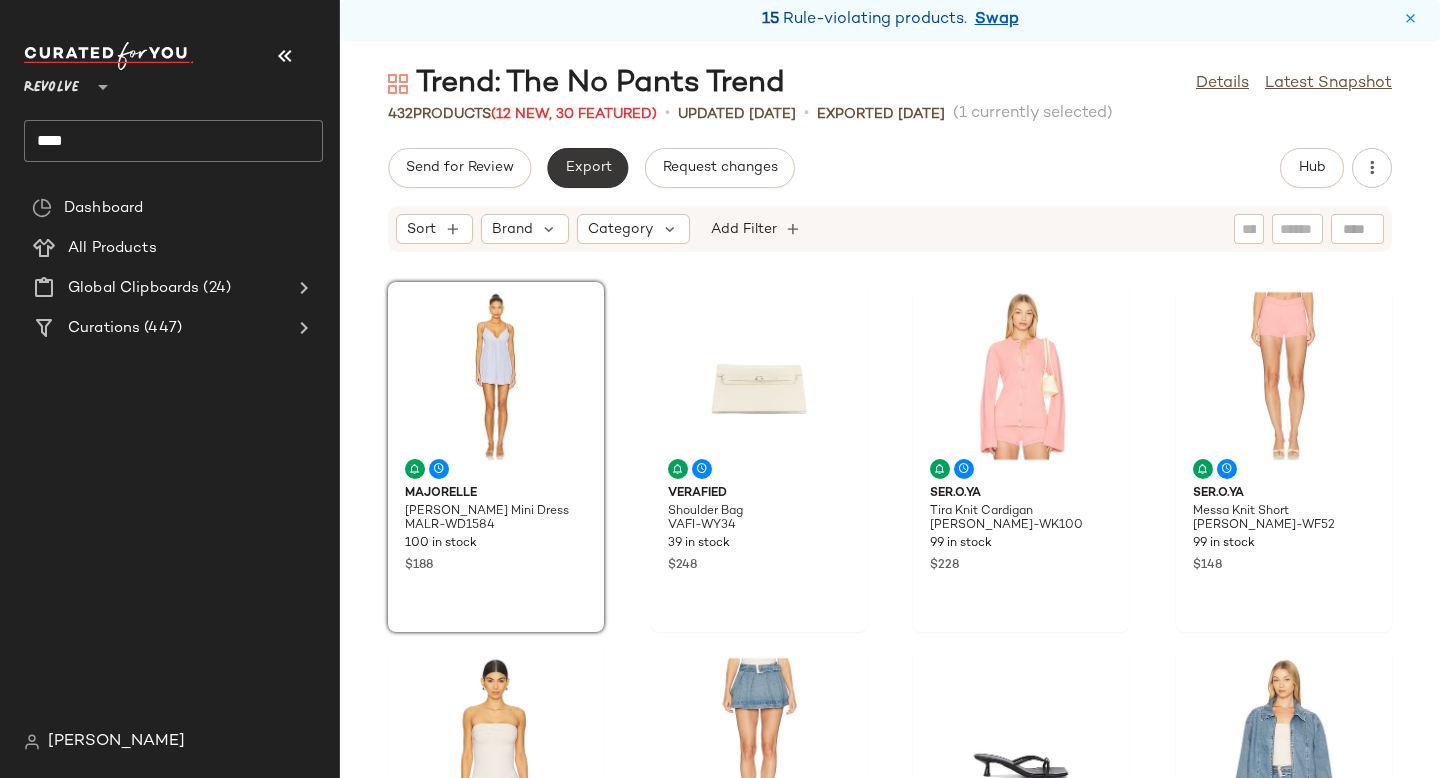 click on "Export" 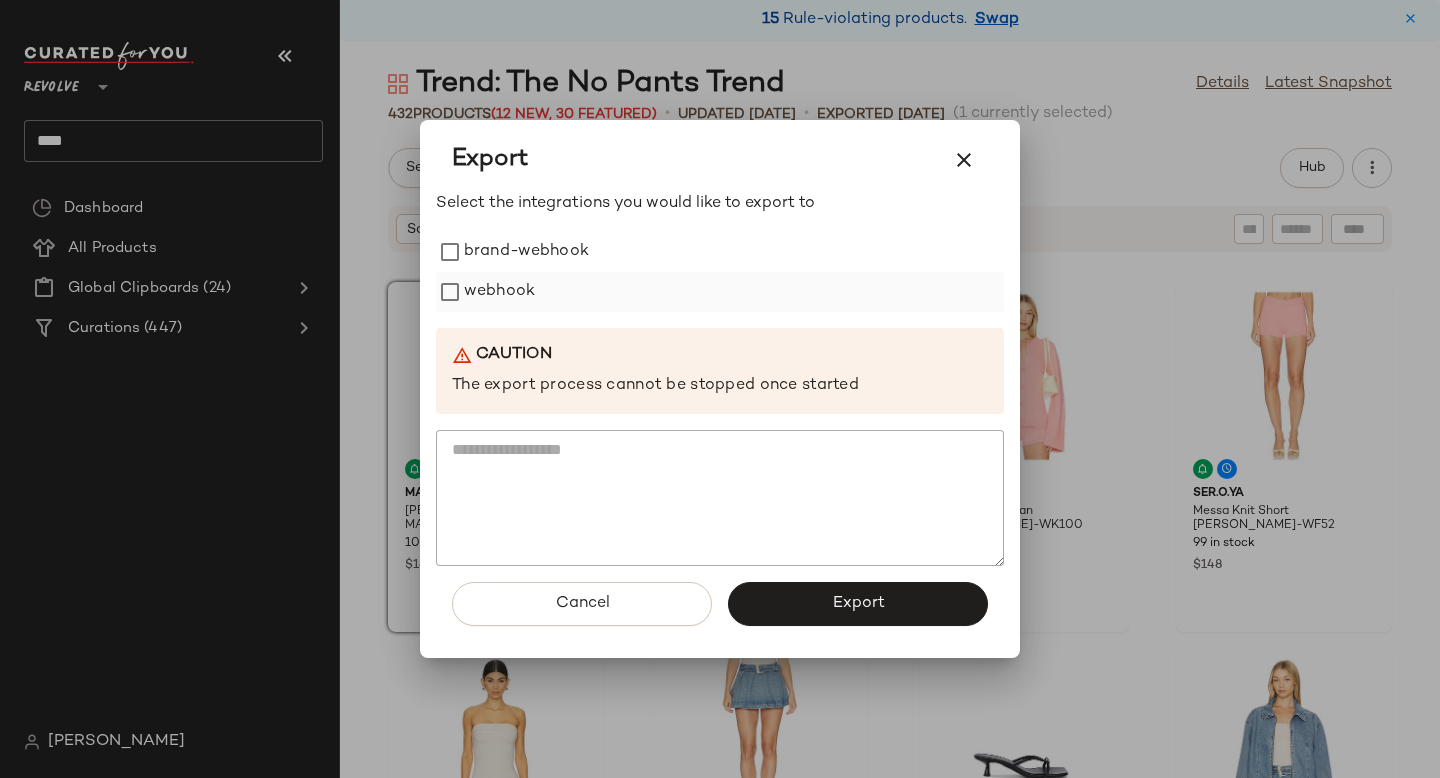 click on "webhook" at bounding box center [499, 292] 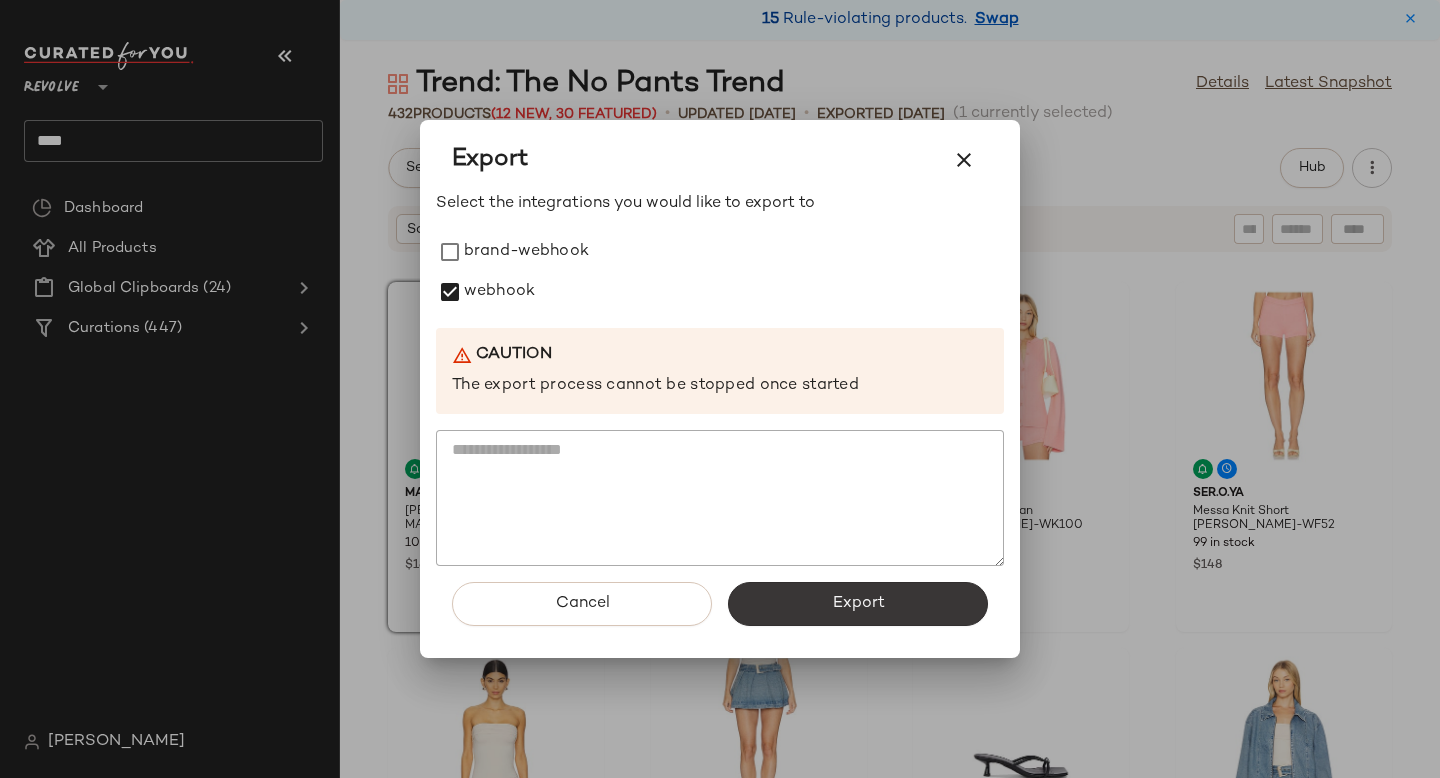 click on "Export" at bounding box center [858, 604] 